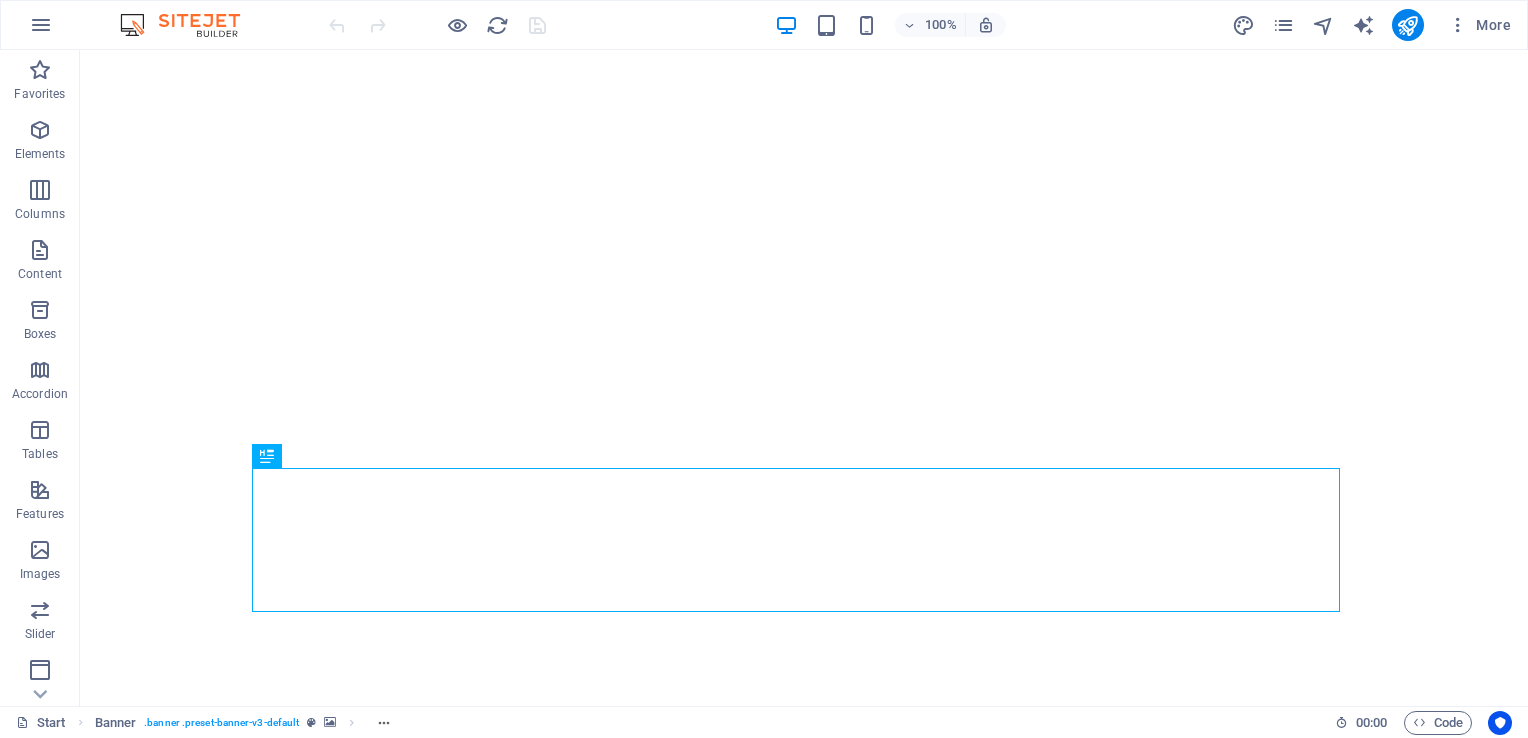 scroll, scrollTop: 0, scrollLeft: 0, axis: both 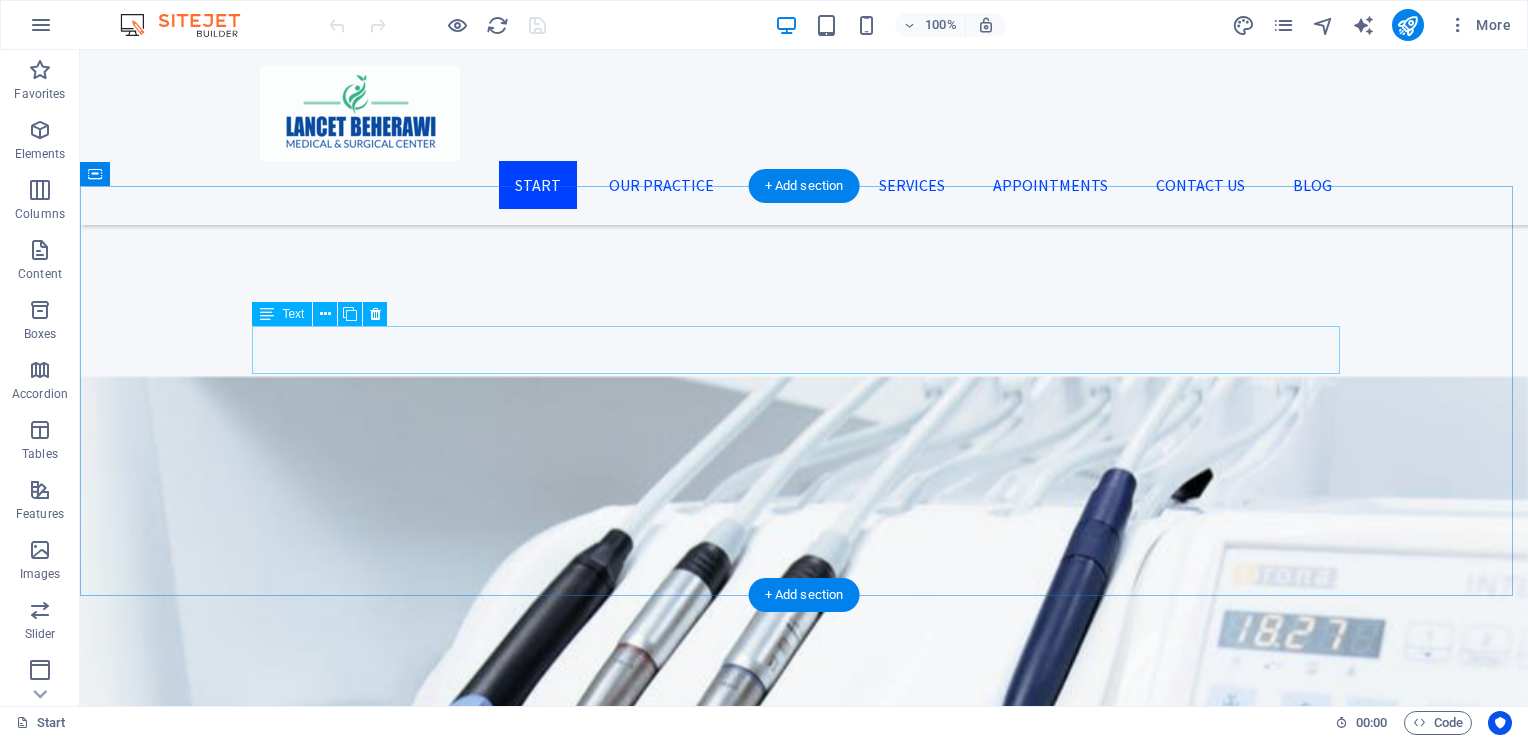click on "Lorem ipsum dolor sit amet, consectetur adipisicing elit. Libero, assumenda, dolore, cum vel modi asperiores consequatur suscipit quidem ducimus eveniet iure expedita consectetur odio voluptatum similique fugit voluptates rem accusamus quae quas." at bounding box center (804, 2025) 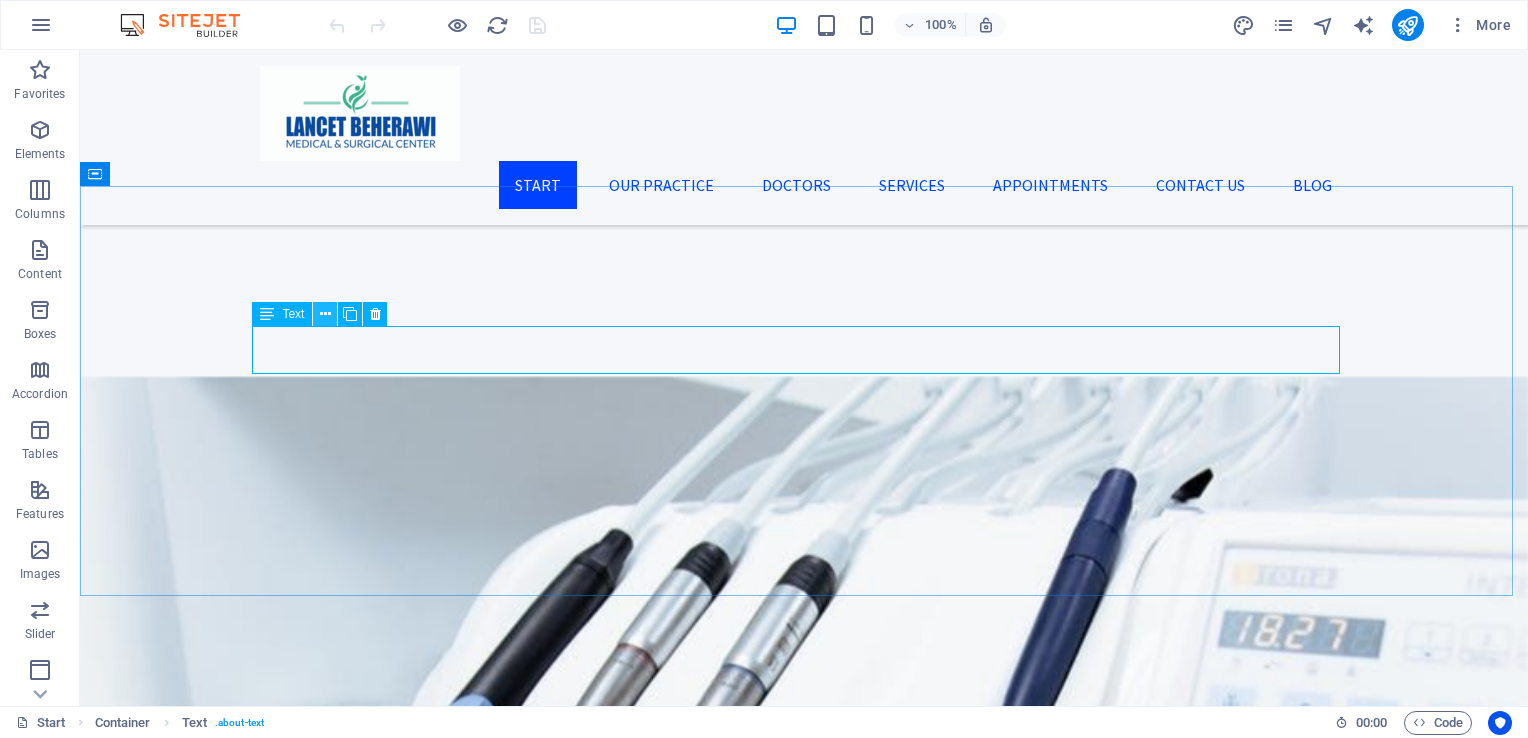 click at bounding box center [325, 314] 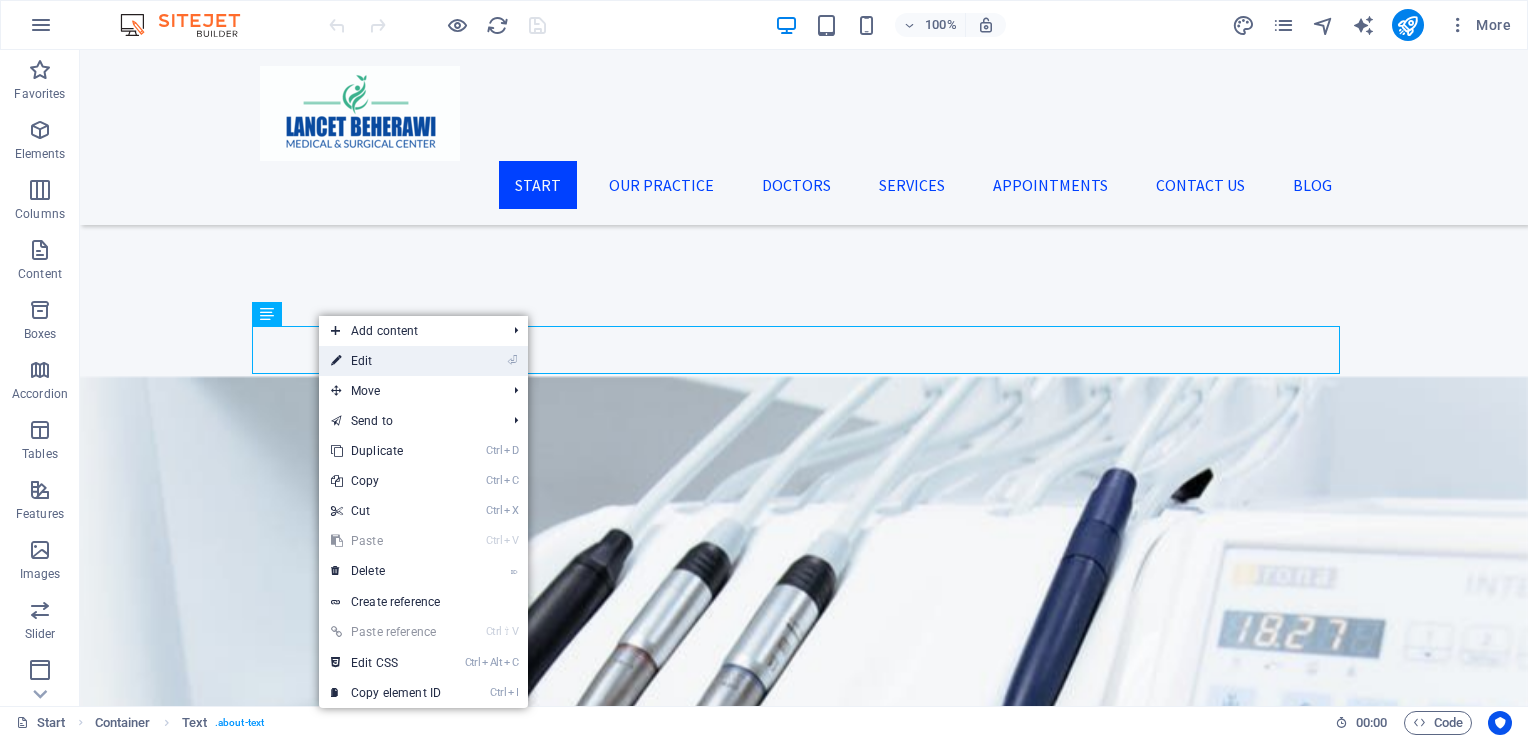 click on "⏎  Edit" at bounding box center [386, 361] 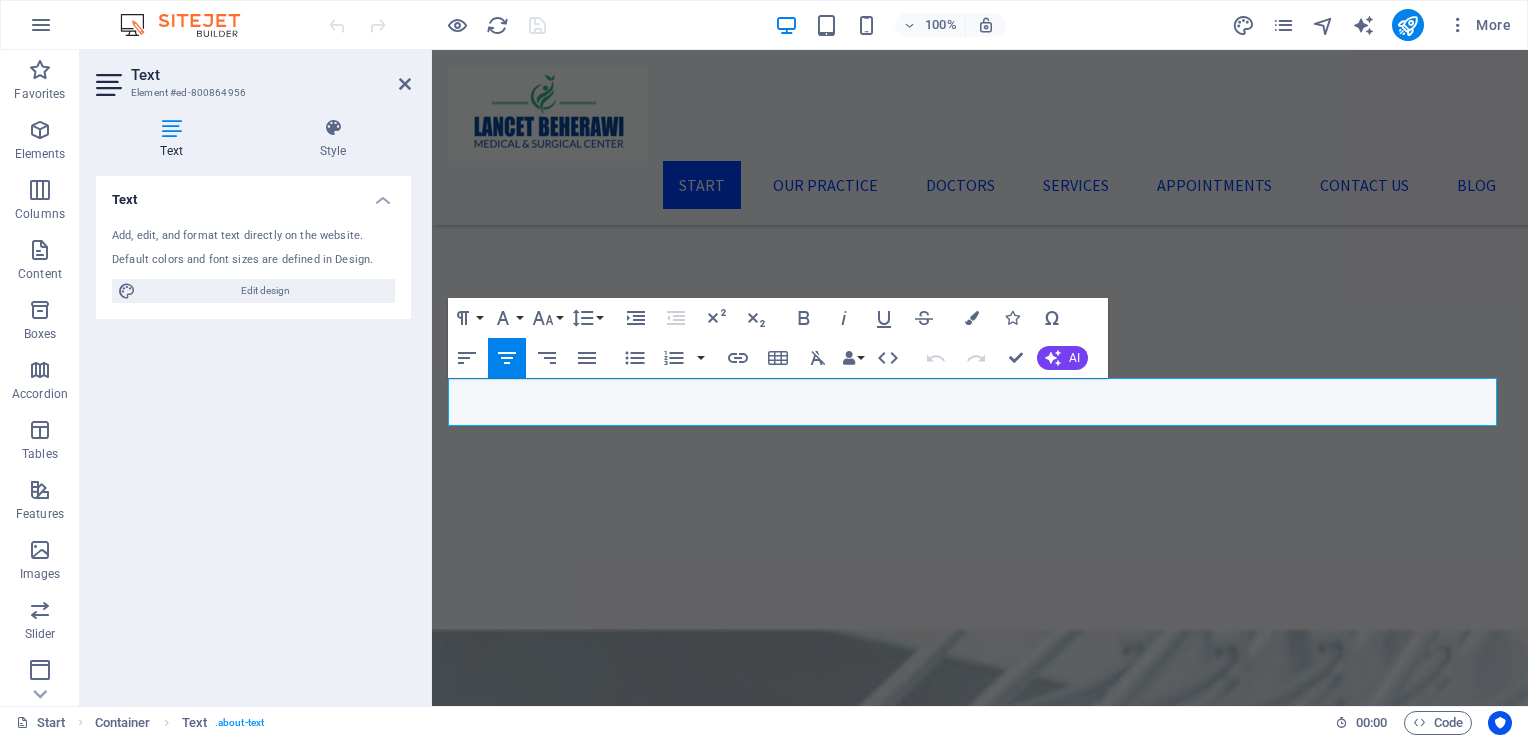 scroll, scrollTop: 4111, scrollLeft: 0, axis: vertical 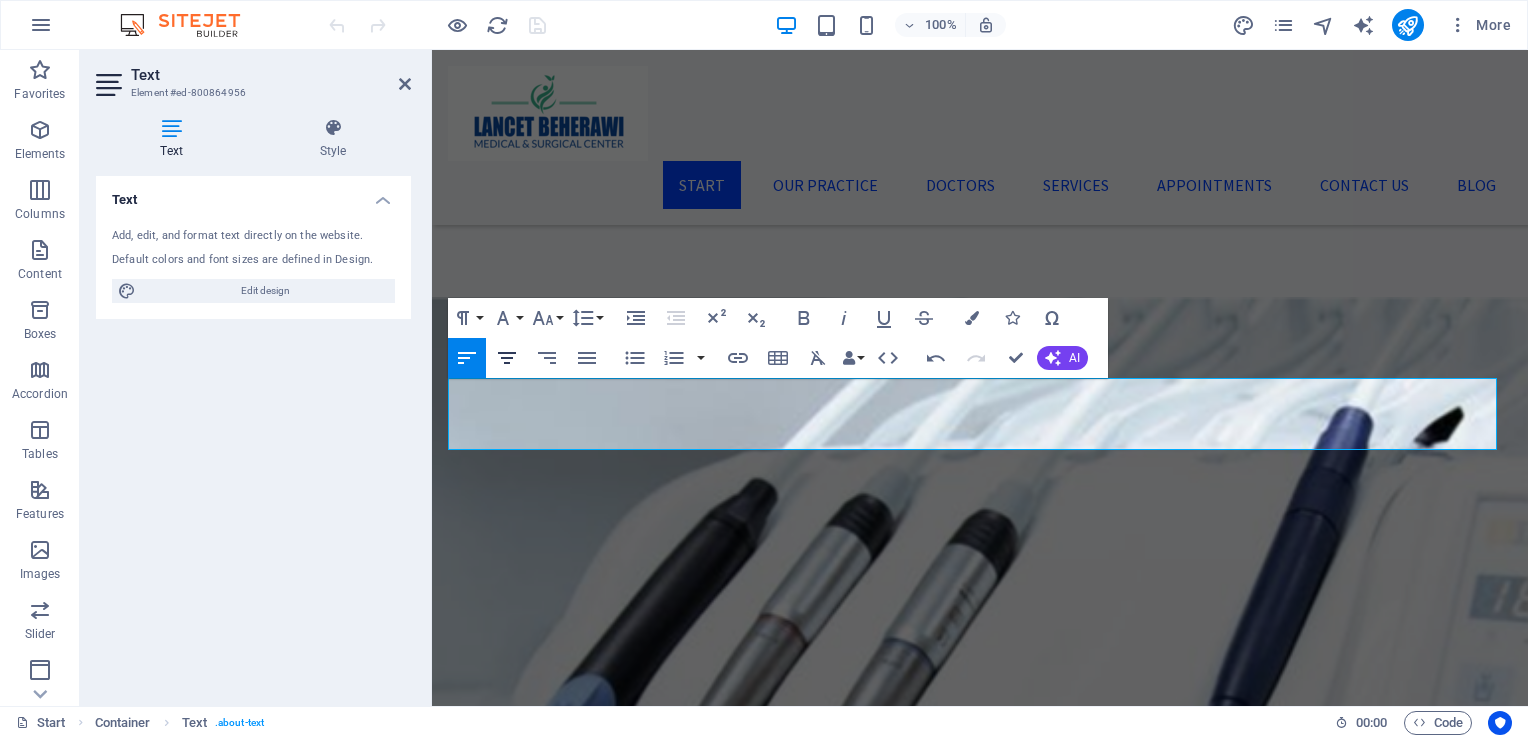 click 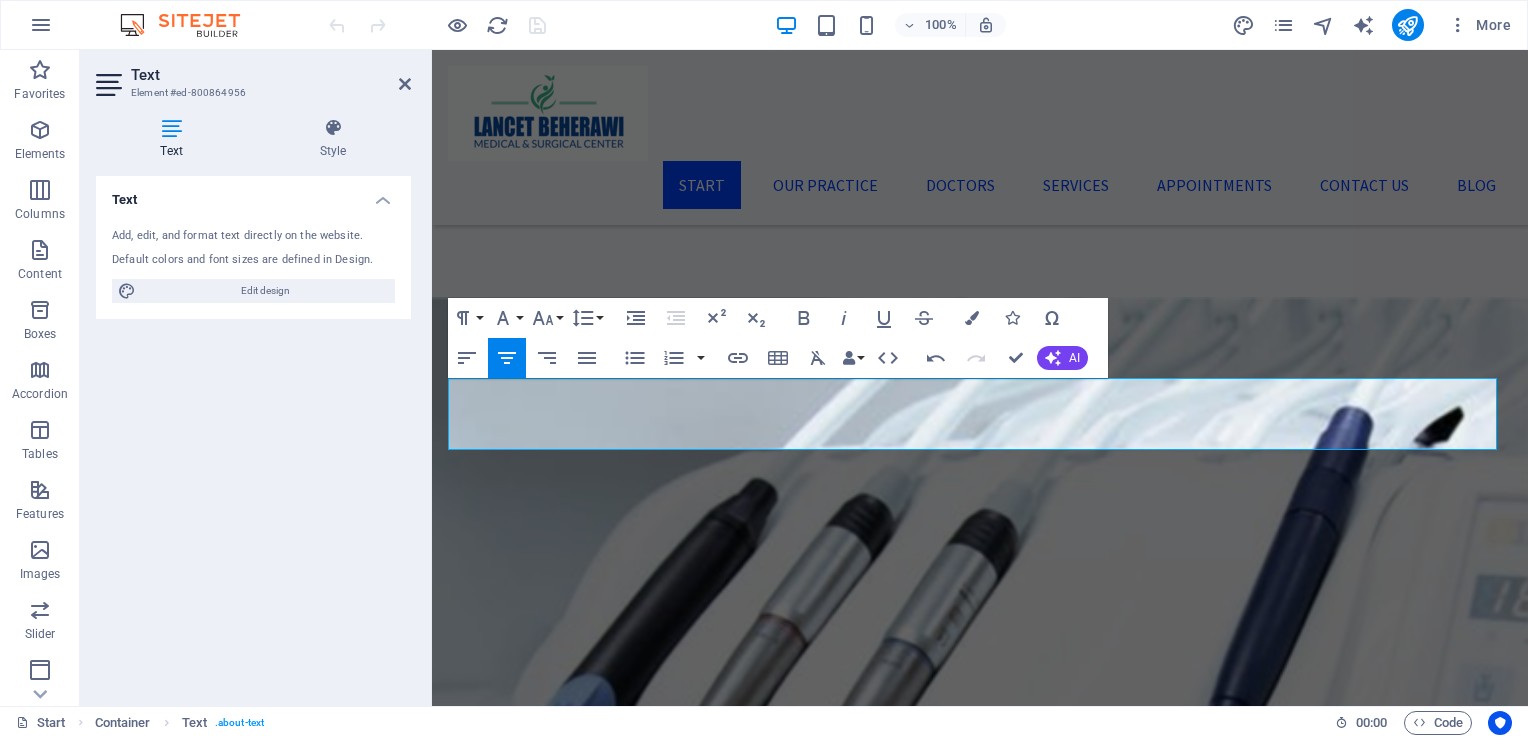 type 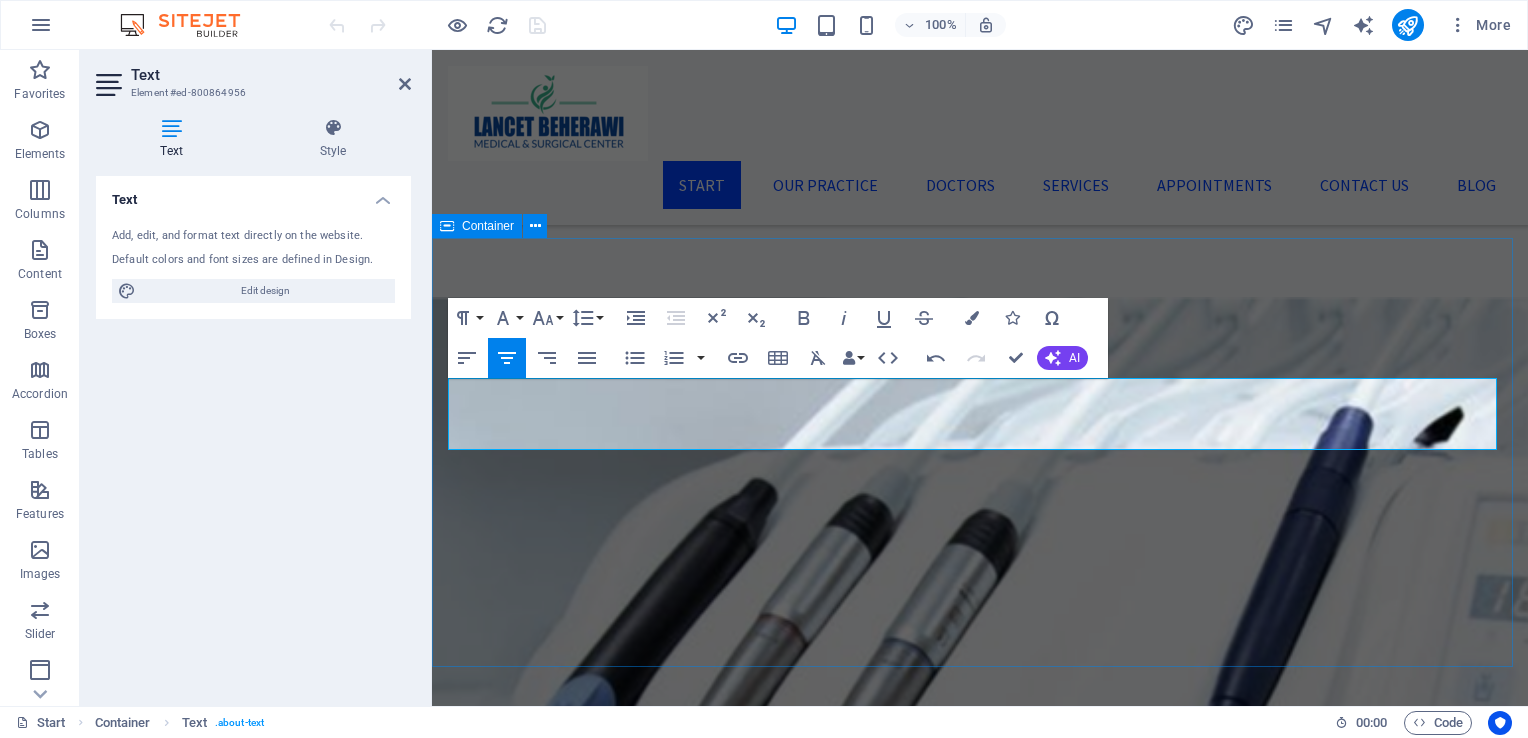 click on "Our Partners We proudly collaborate with leading medical suppliers, trusted insurers, and expert healthcare providers to deliver exceptional care and service. These partnerships enable us to enhance patient outcomes, streamline operations, and maintain the highest standards in healthcare delivery. Together, we’re redefining excellence in patient care." at bounding box center [980, 2395] 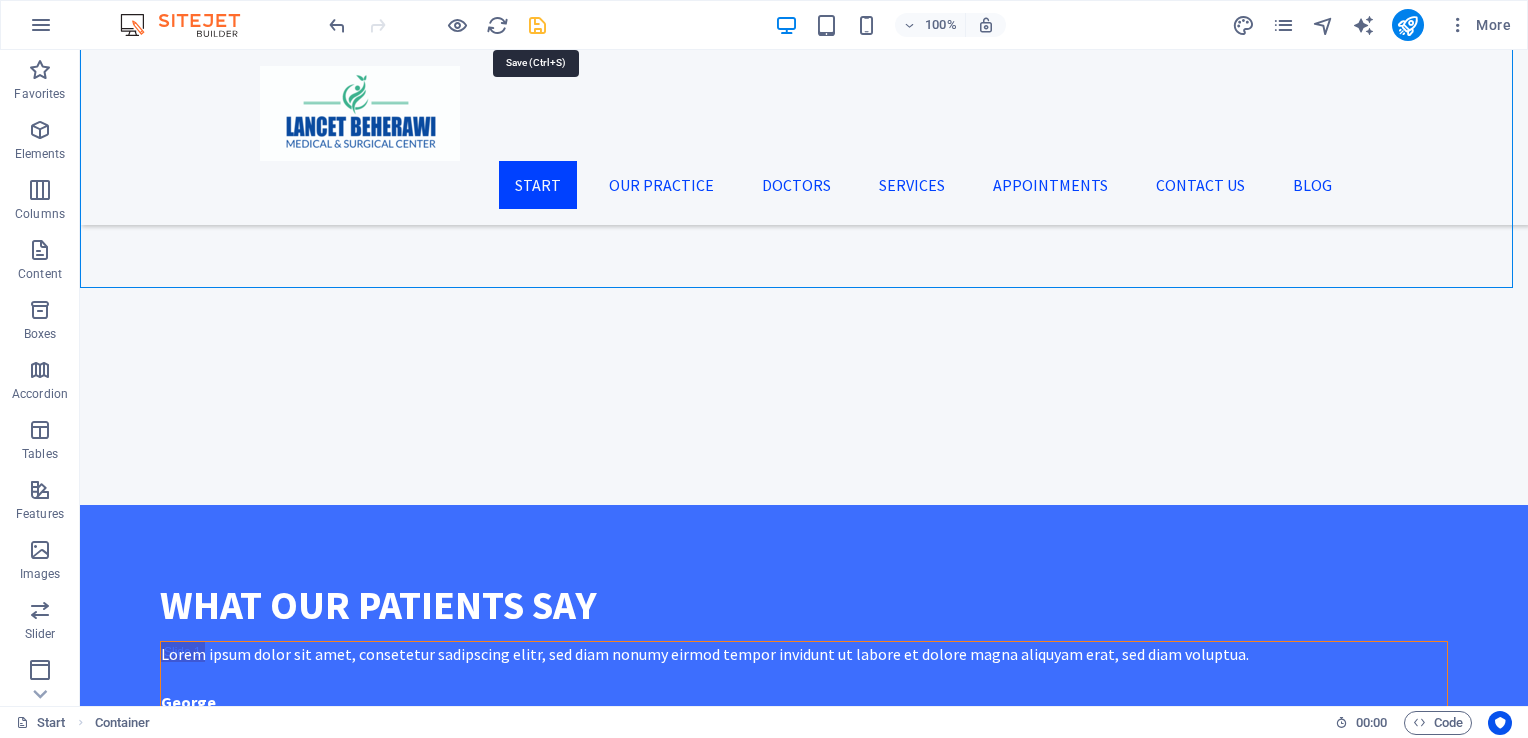 click at bounding box center [537, 25] 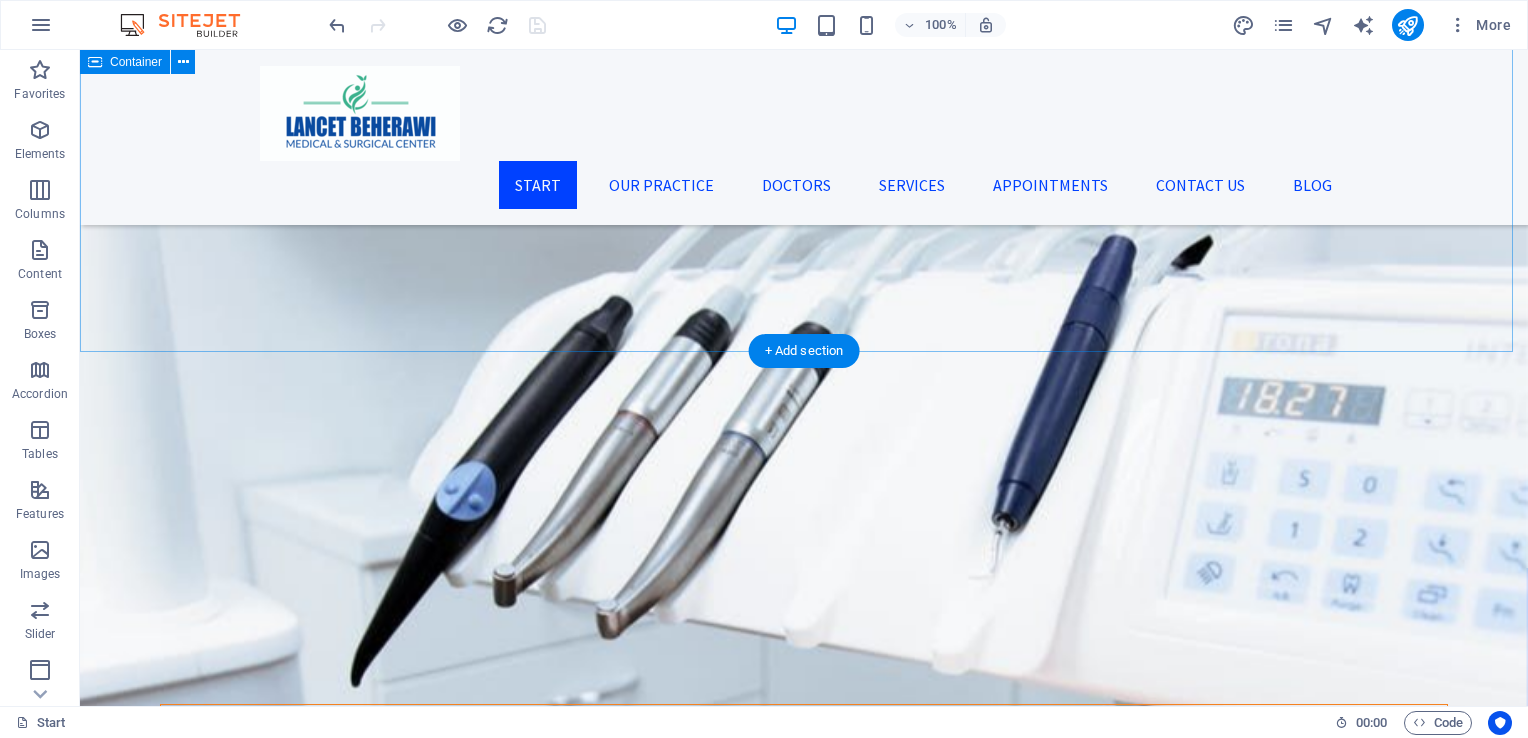 scroll, scrollTop: 4047, scrollLeft: 0, axis: vertical 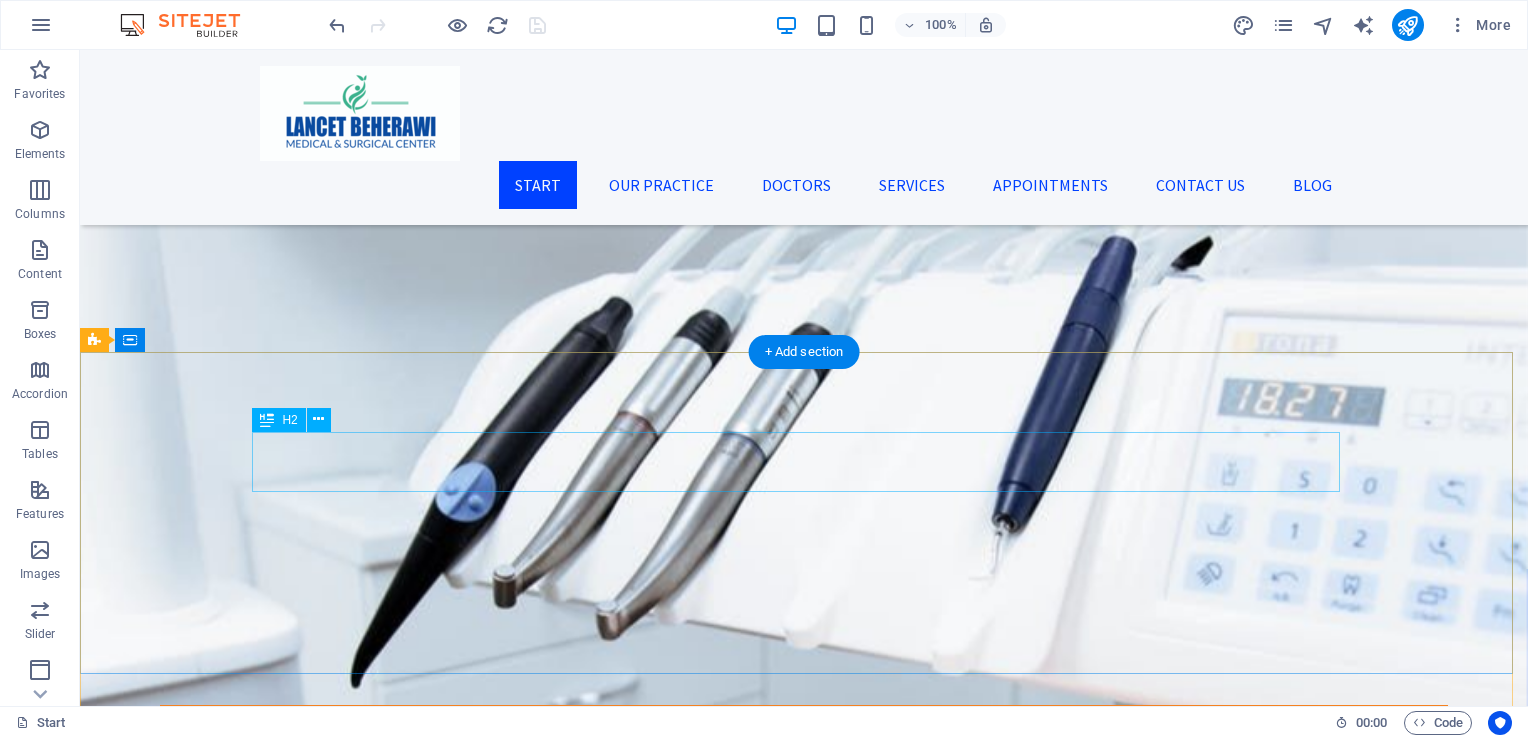 click on "Start smiling now" at bounding box center (804, 2633) 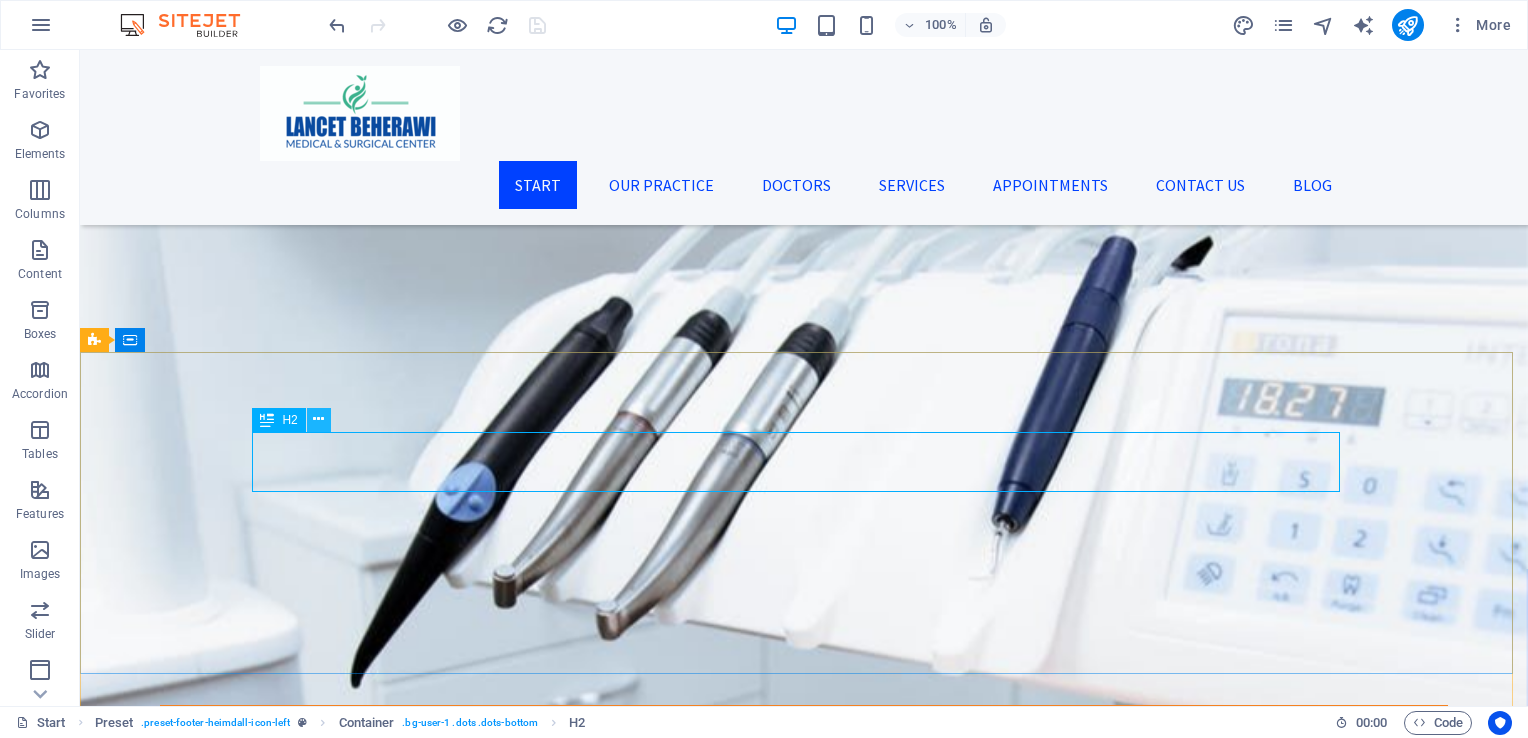 click at bounding box center (318, 419) 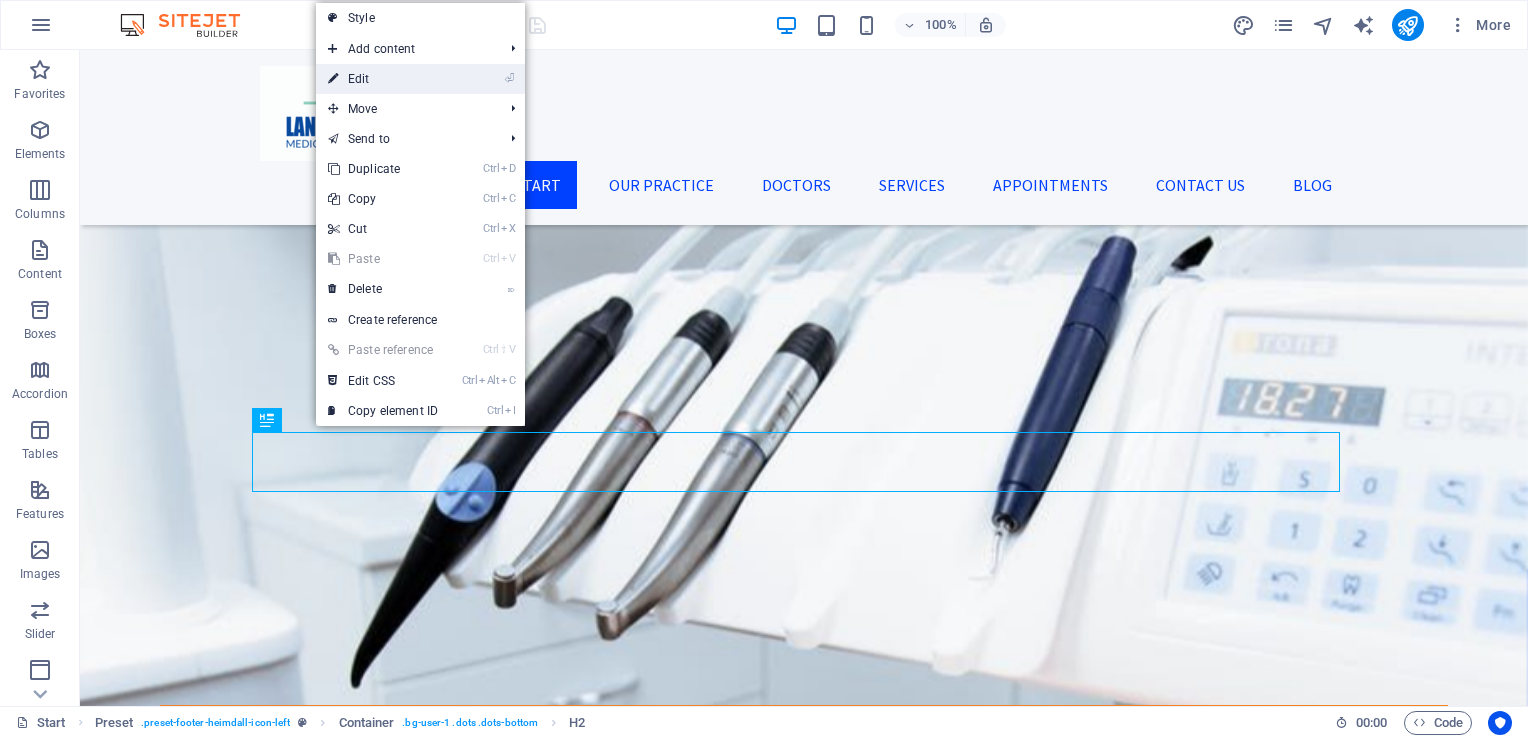 click on "⏎  Edit" at bounding box center (383, 79) 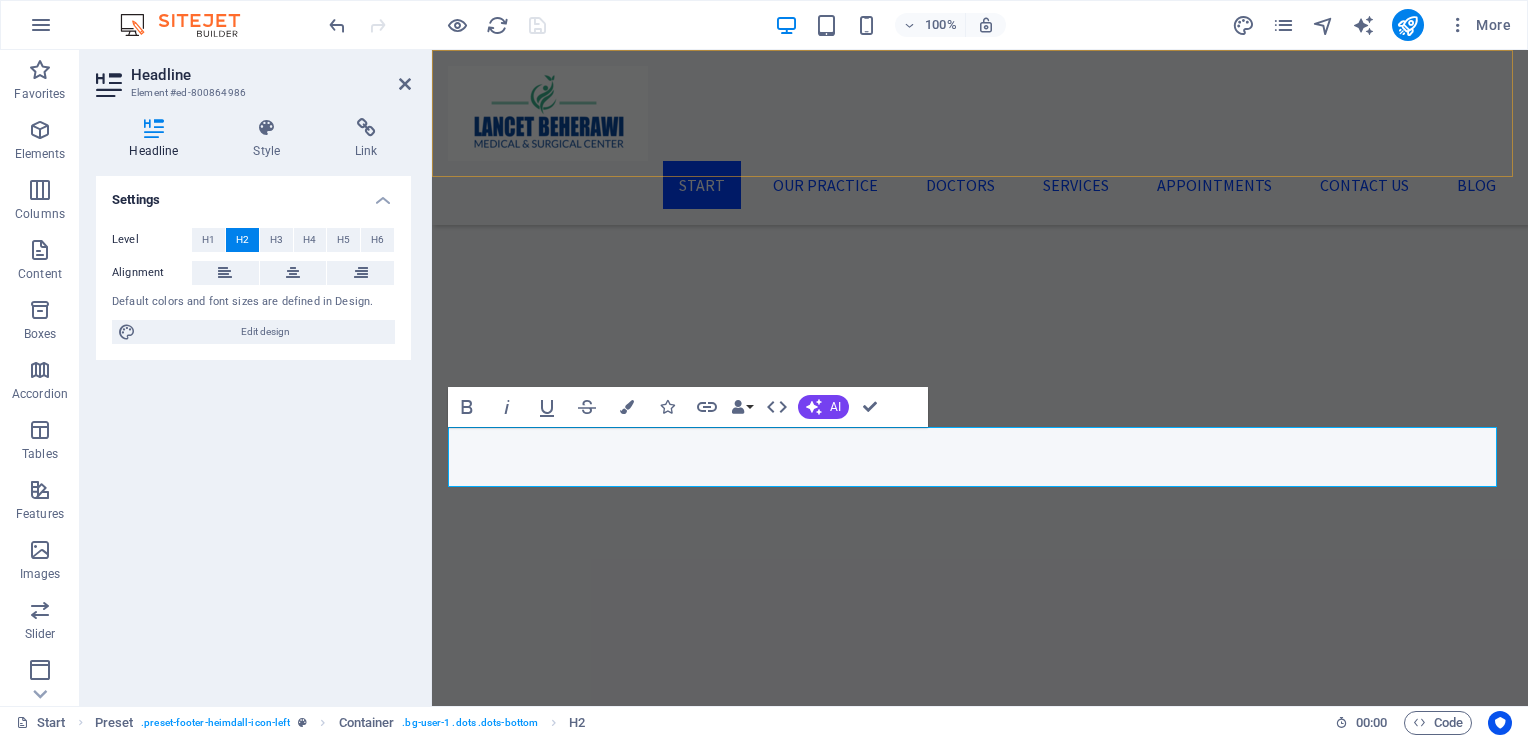 scroll, scrollTop: 4431, scrollLeft: 0, axis: vertical 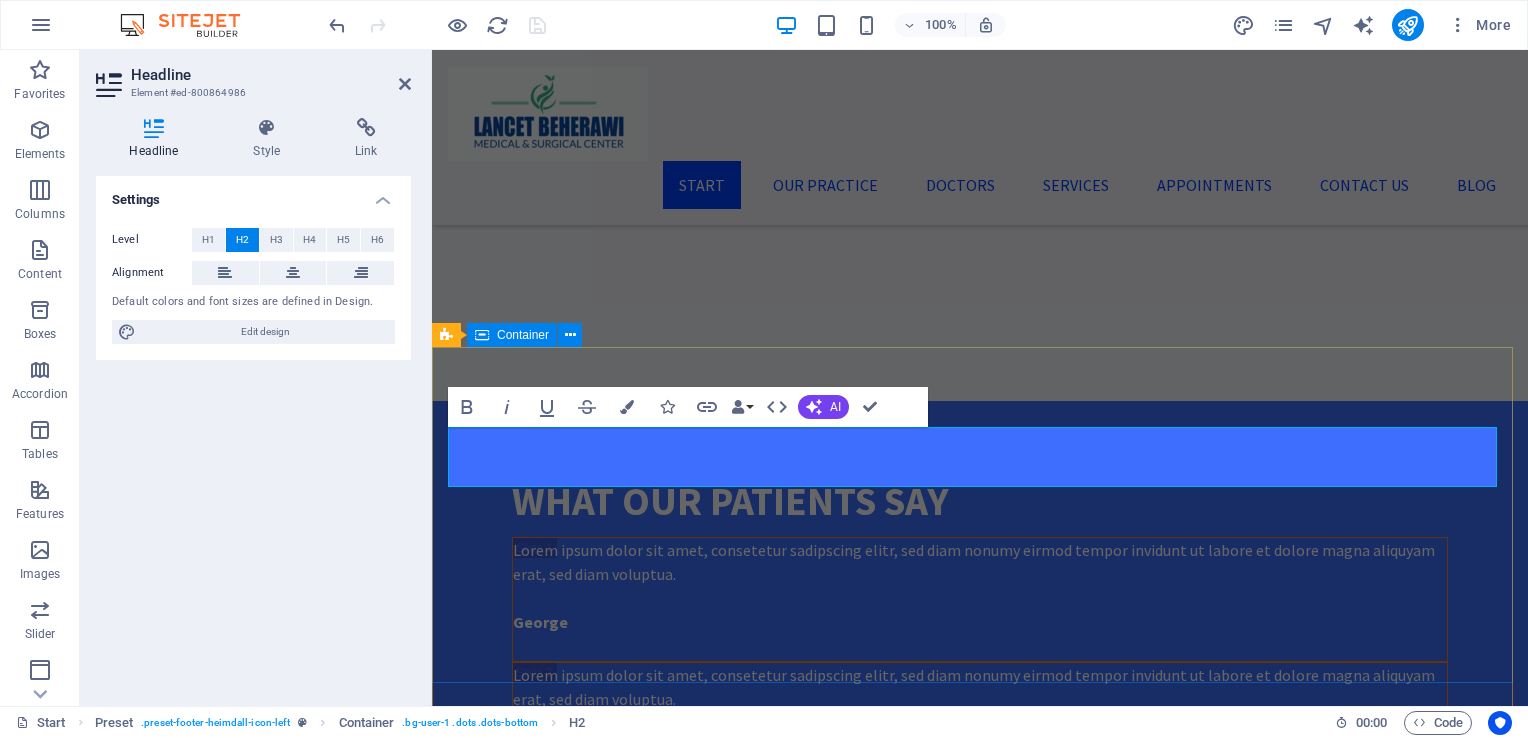 click on "Healing starts here Lorem ipsum dolor sit amet, consetetur sadipscing elitr, sed diam nonumy eirmod tempor invidunt ut labore et dolore magna aliquyam erat. Call and make your appointment     Schedule an Appointment    MAke an Appointment" at bounding box center (980, 2763) 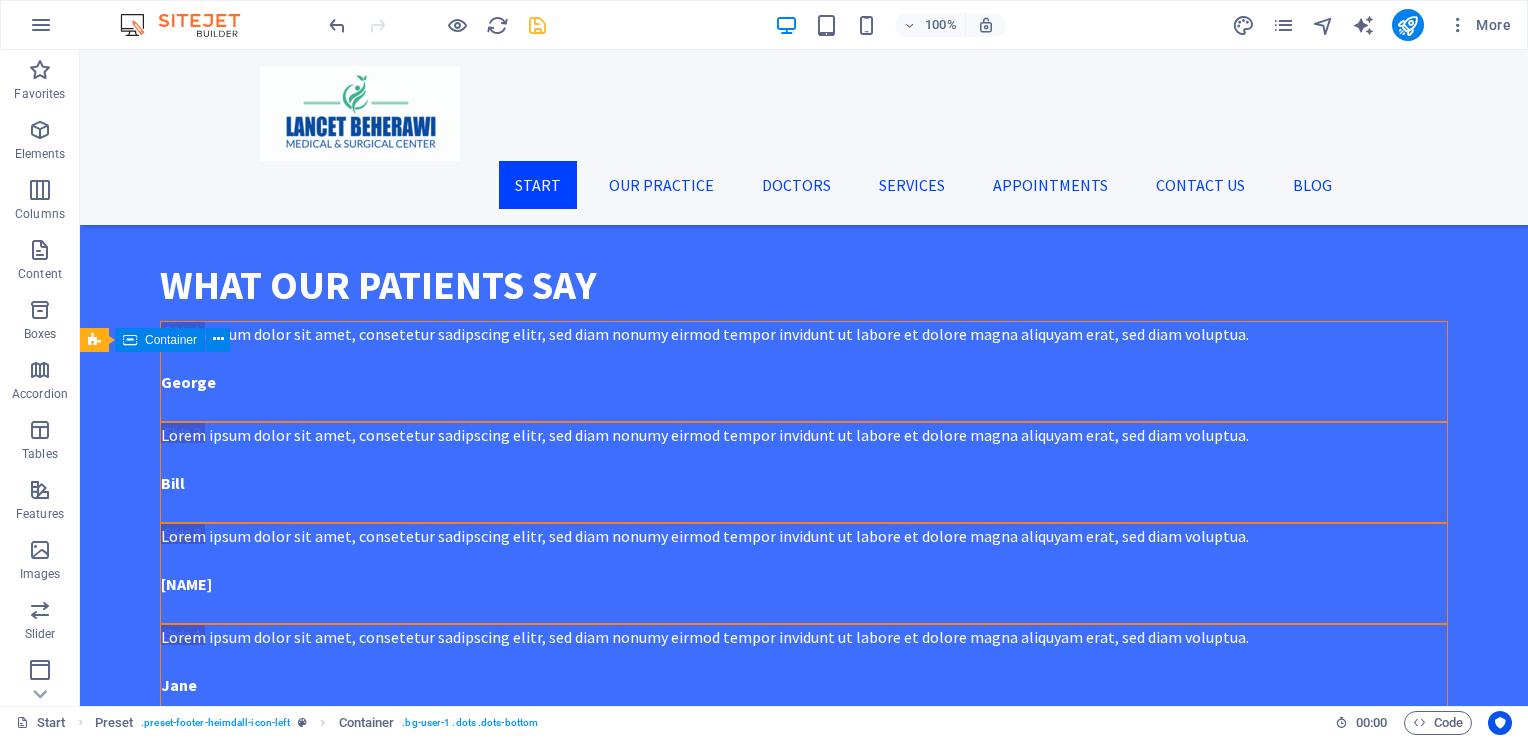 scroll, scrollTop: 4047, scrollLeft: 0, axis: vertical 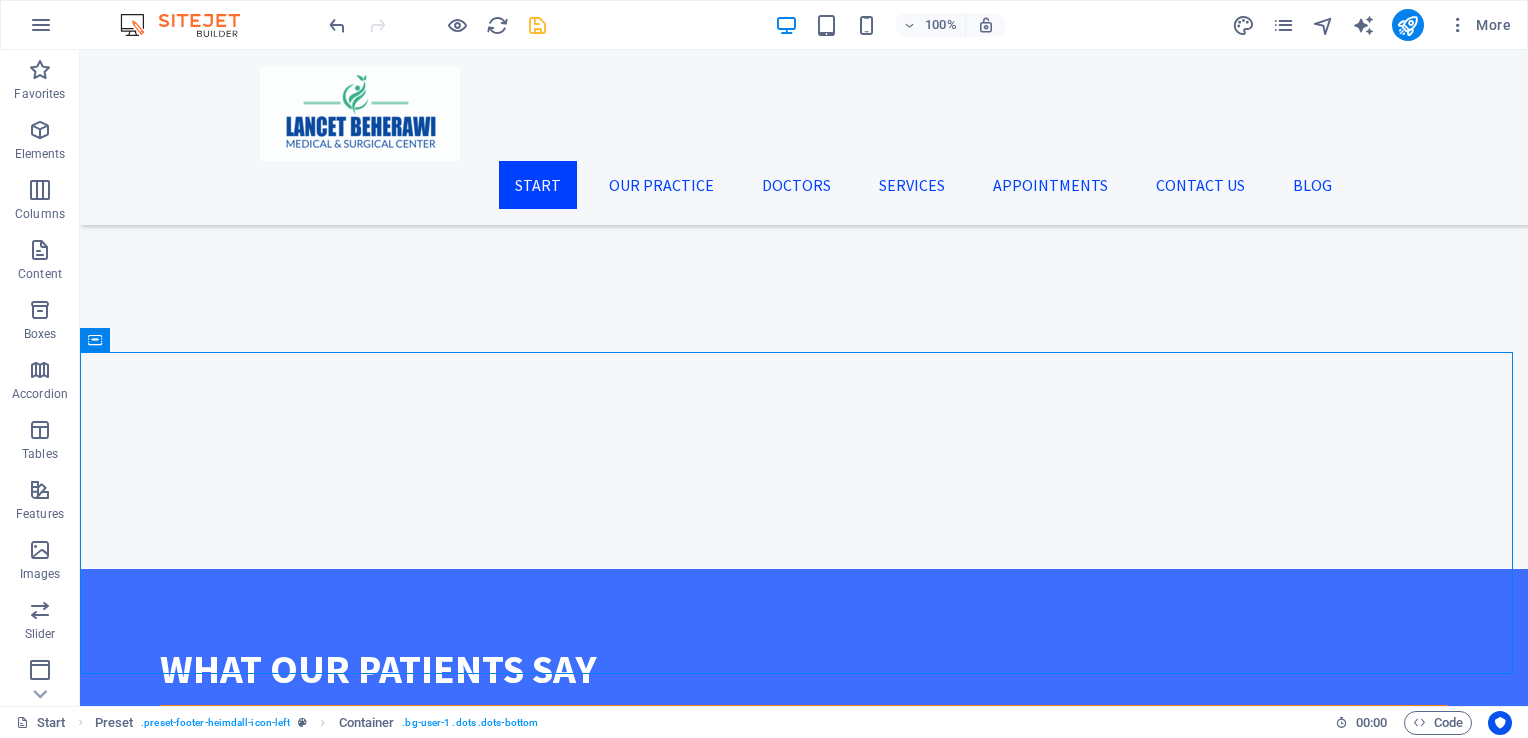 click at bounding box center (437, 25) 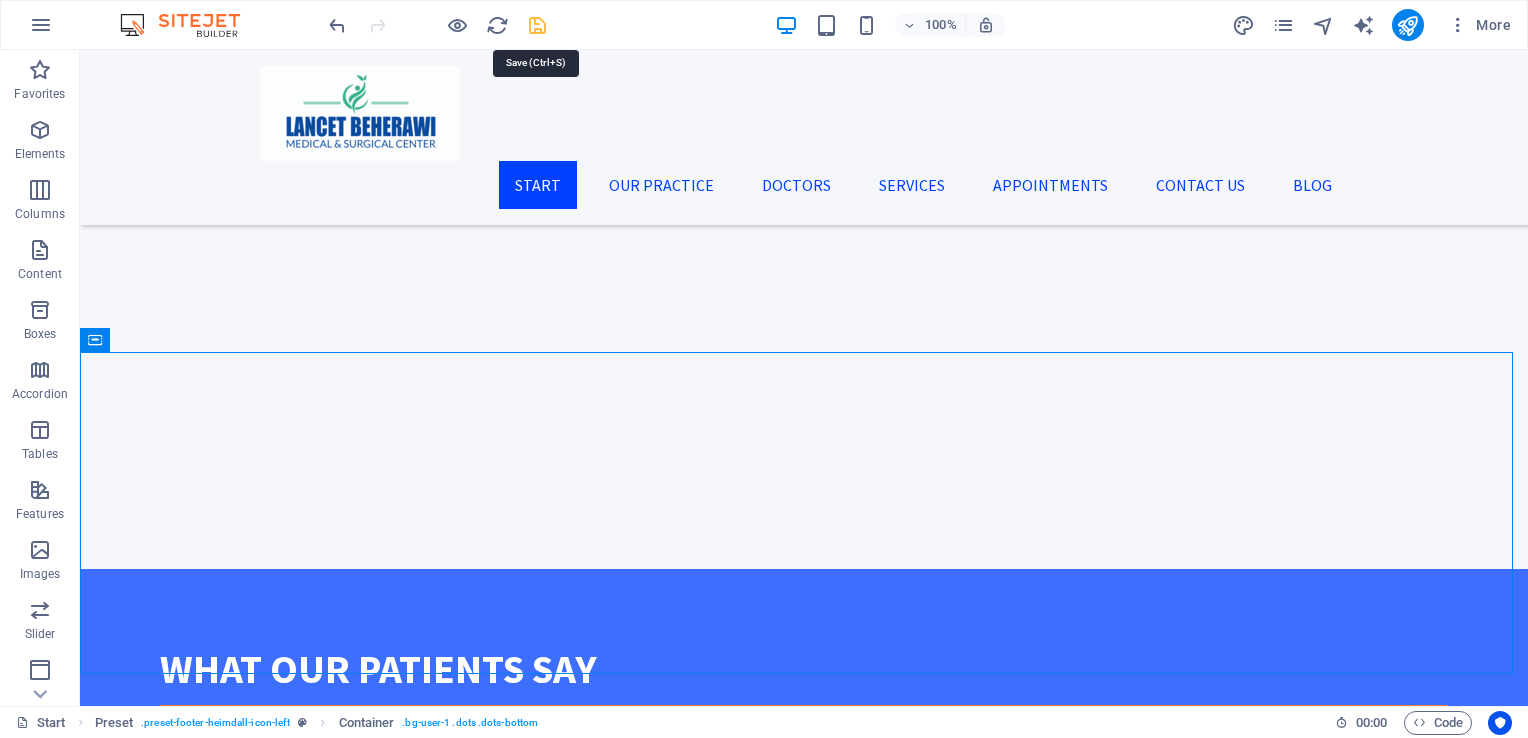 click at bounding box center (537, 25) 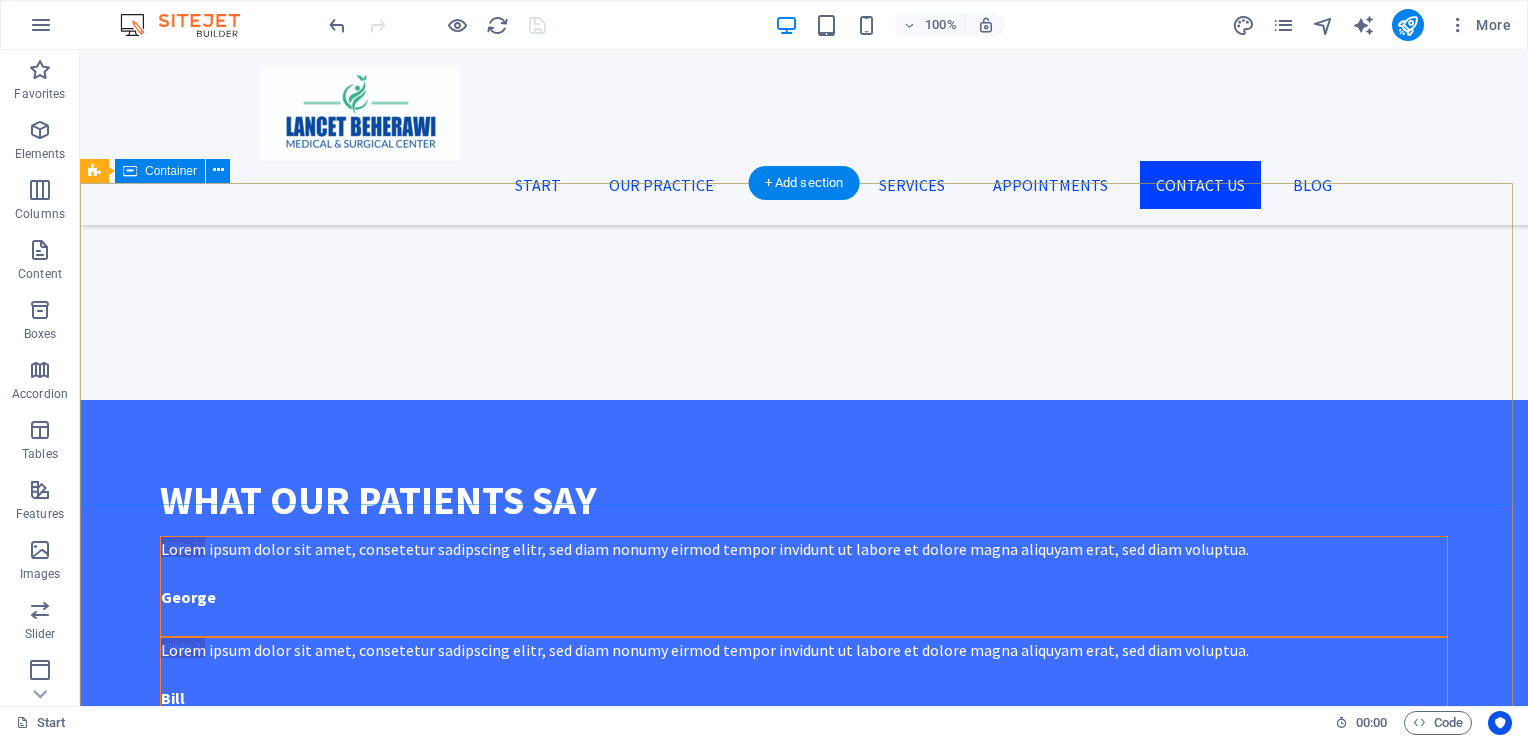 scroll, scrollTop: 4216, scrollLeft: 0, axis: vertical 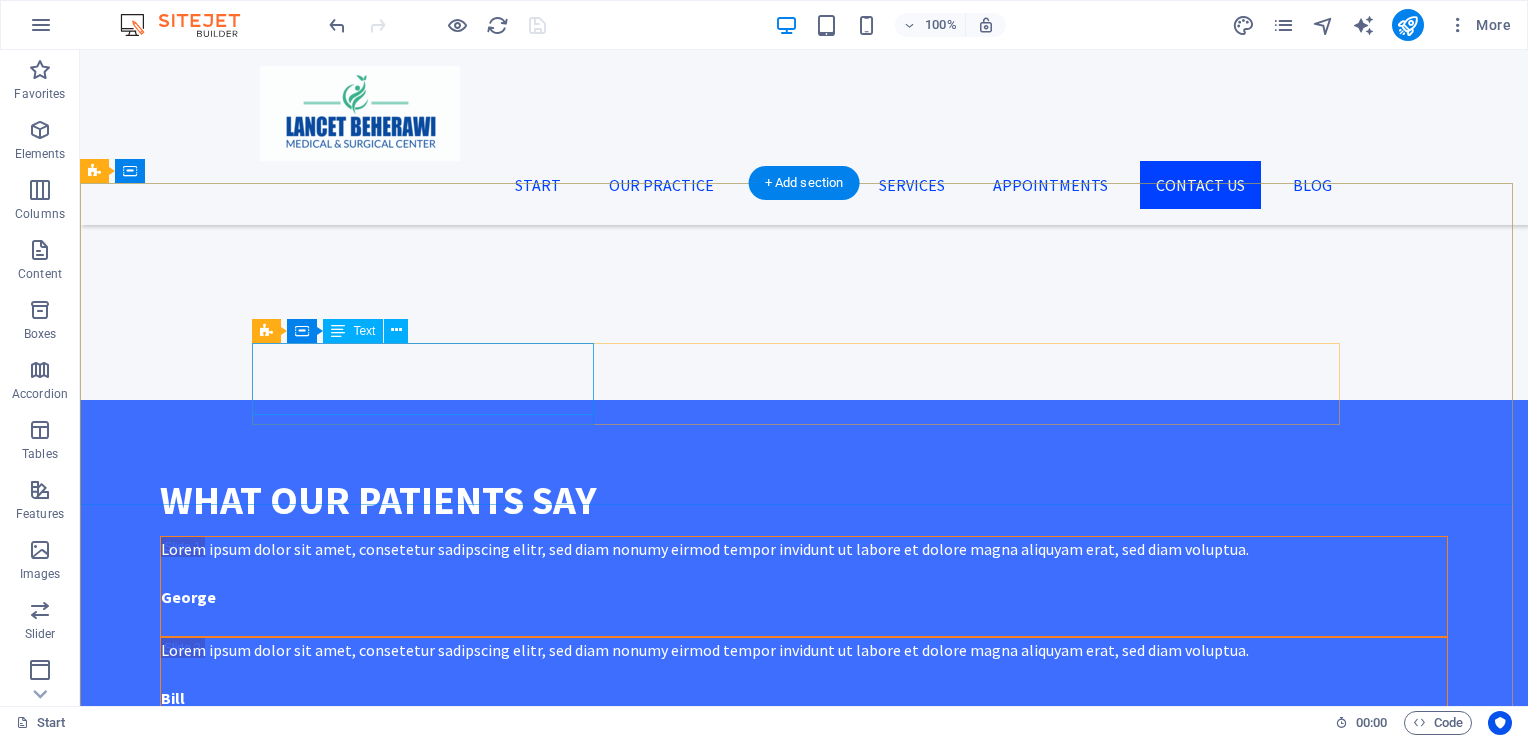 click on "Lorem ipsum dolor sit amet, consetetur sadipscing elitr, sed diam nonumy eirmod tempor invidunt ut labore et dolore magna aliquyam erat." at bounding box center (804, 2526) 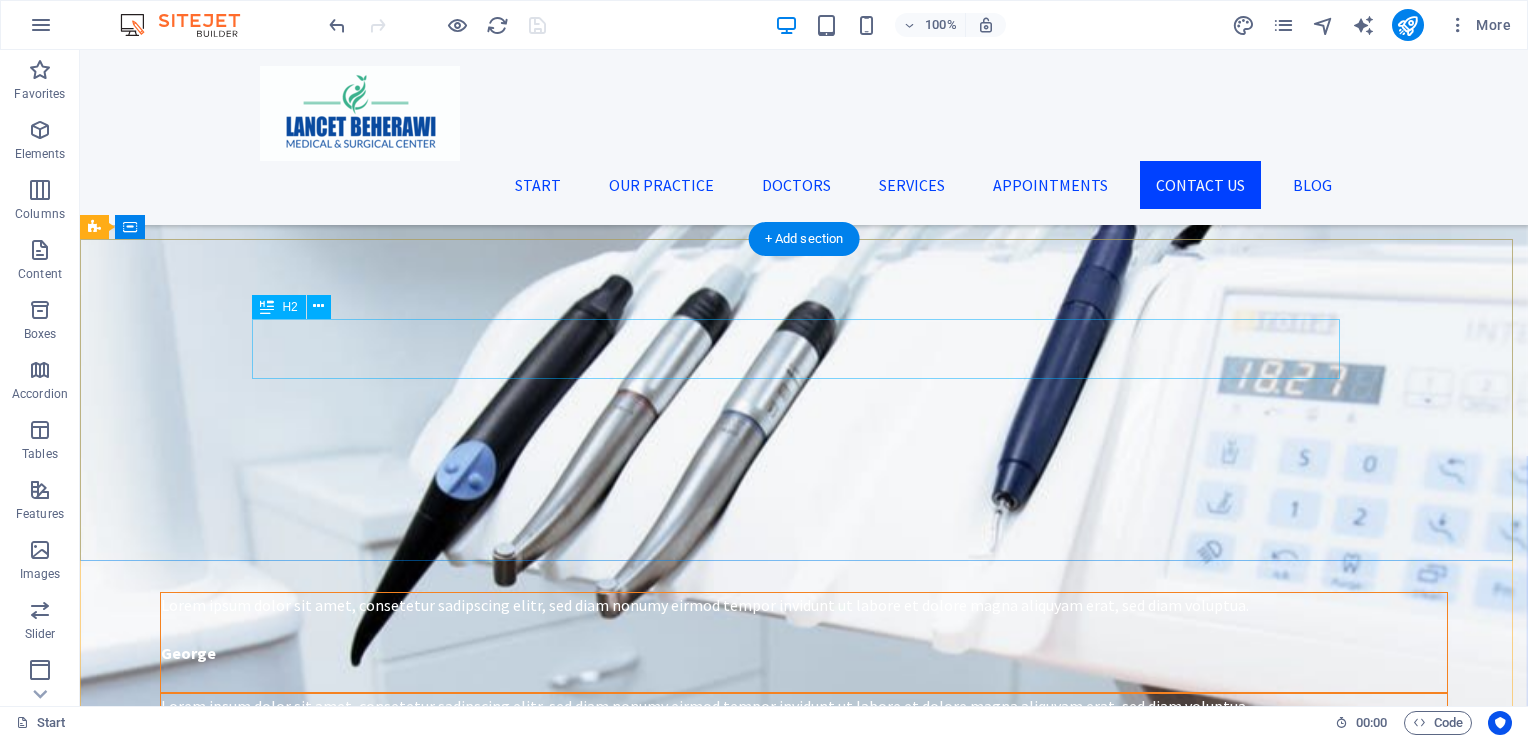 scroll, scrollTop: 4132, scrollLeft: 0, axis: vertical 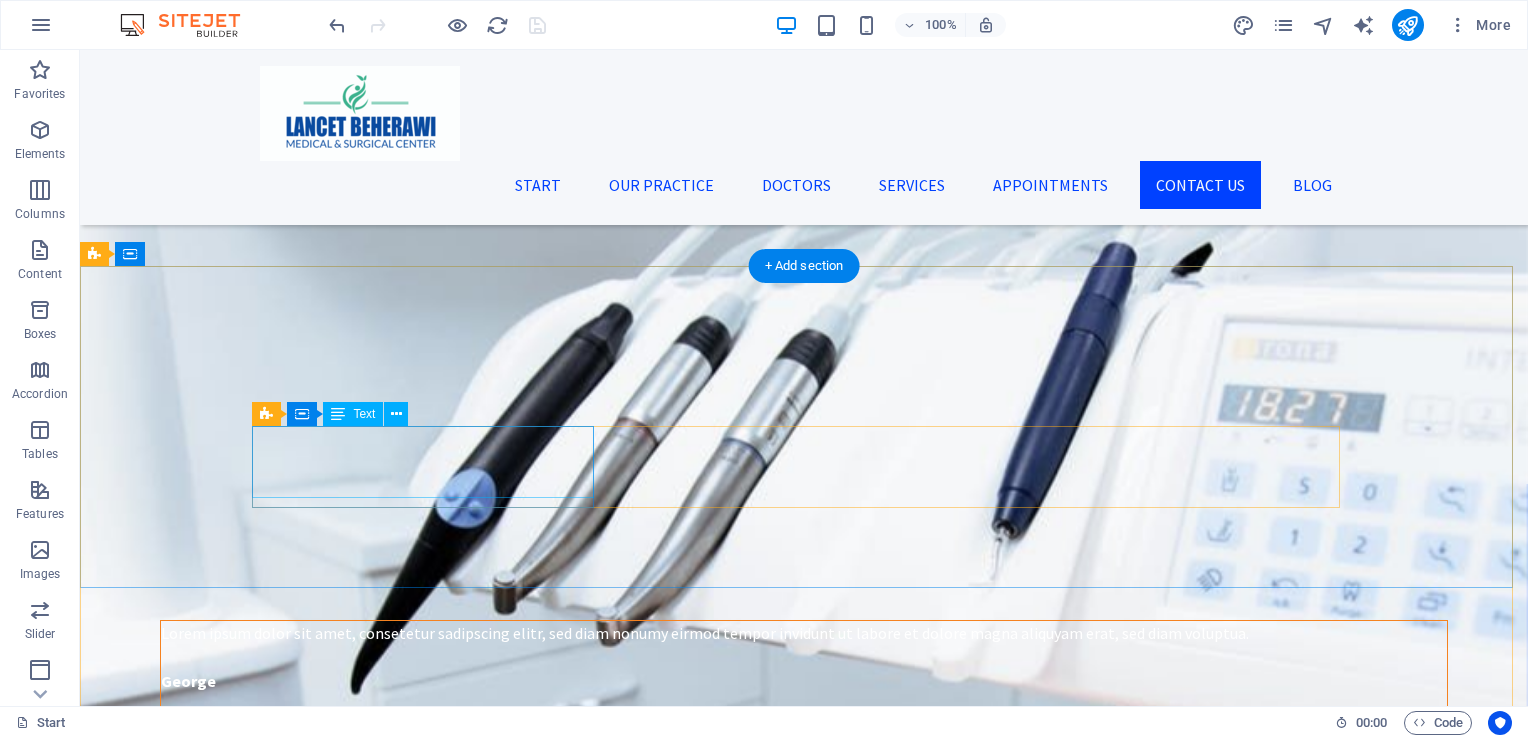 click on "Lorem ipsum dolor sit amet, consetetur sadipscing elitr, sed diam nonumy eirmod tempor invidunt ut labore et dolore magna aliquyam erat." at bounding box center (804, 2610) 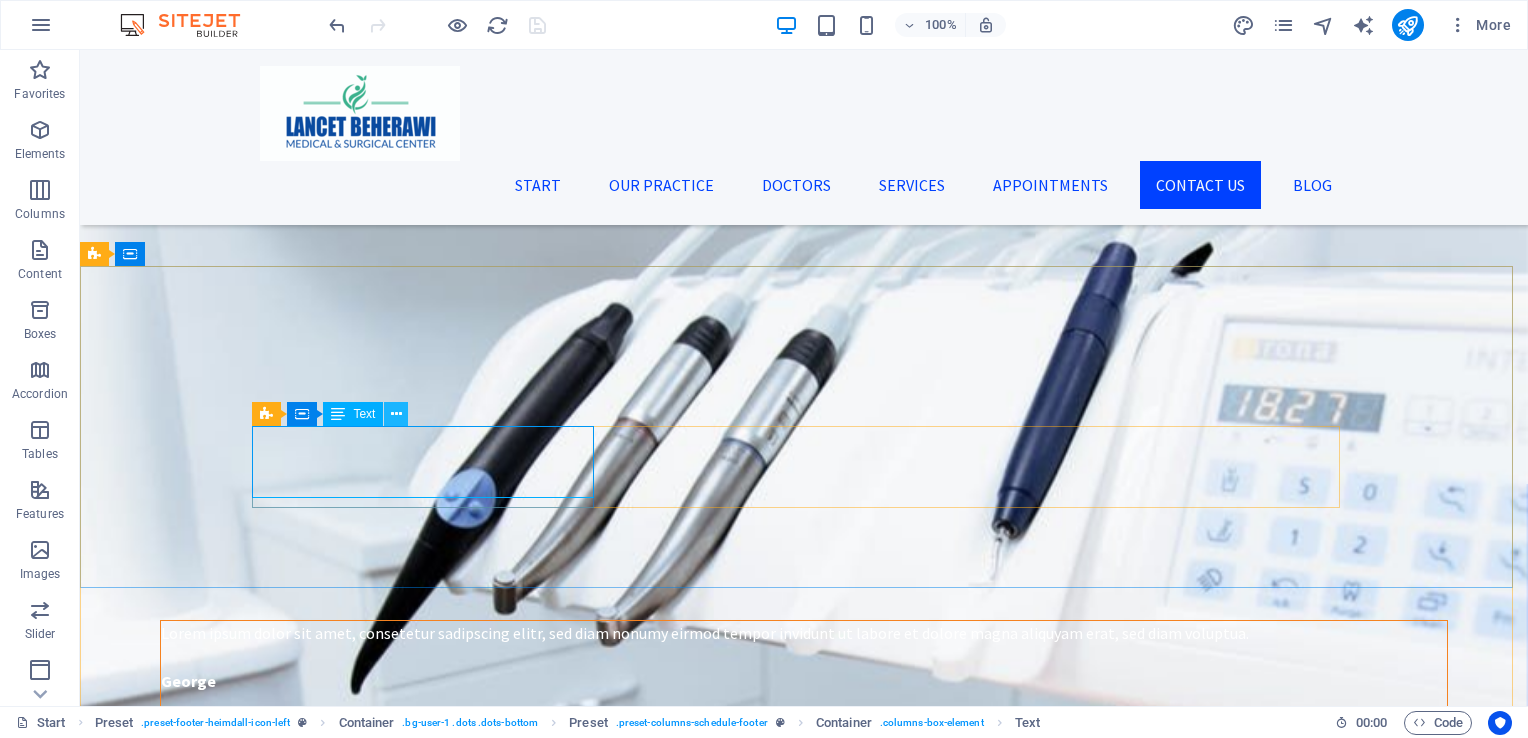 click at bounding box center (396, 414) 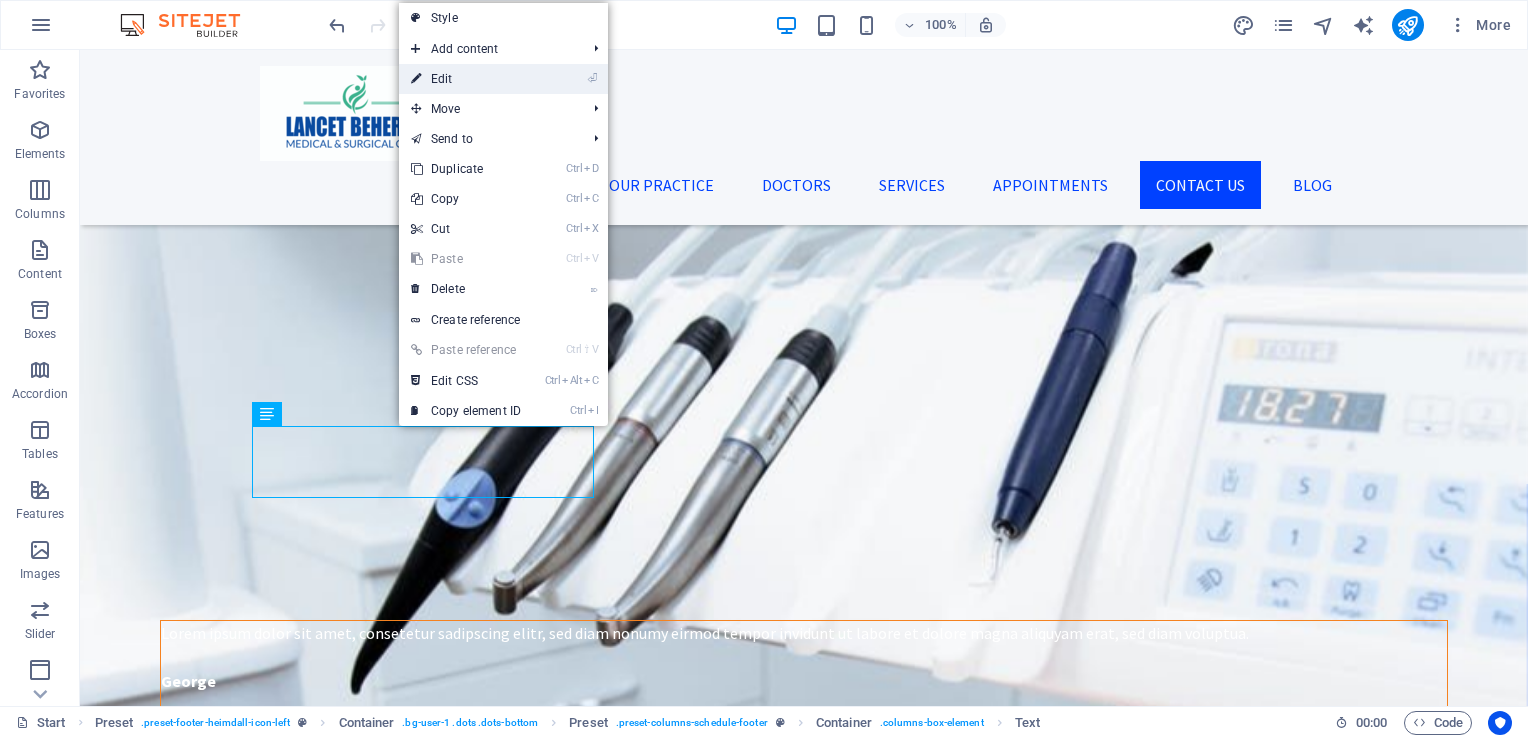 click on "⏎  Edit" at bounding box center (466, 79) 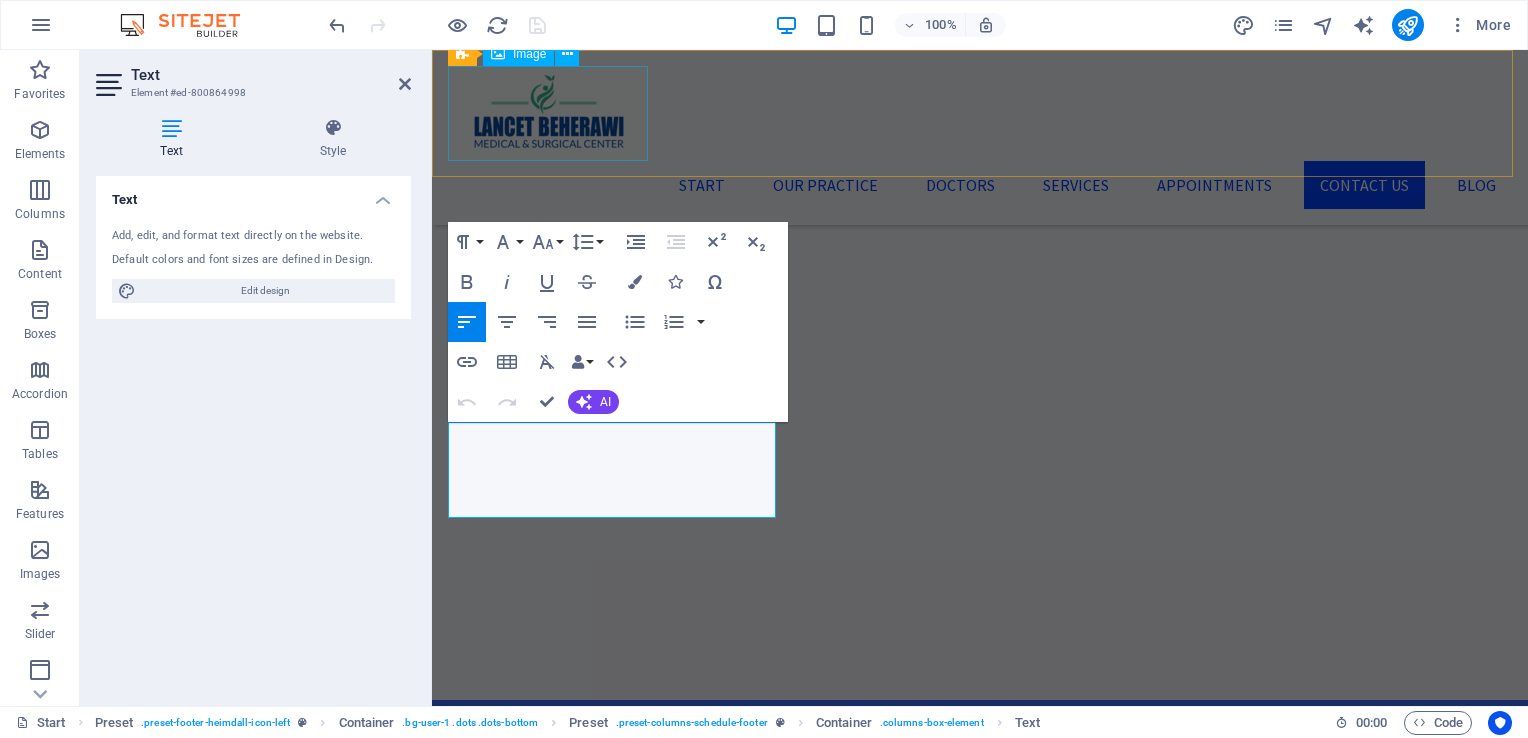 scroll, scrollTop: 4516, scrollLeft: 0, axis: vertical 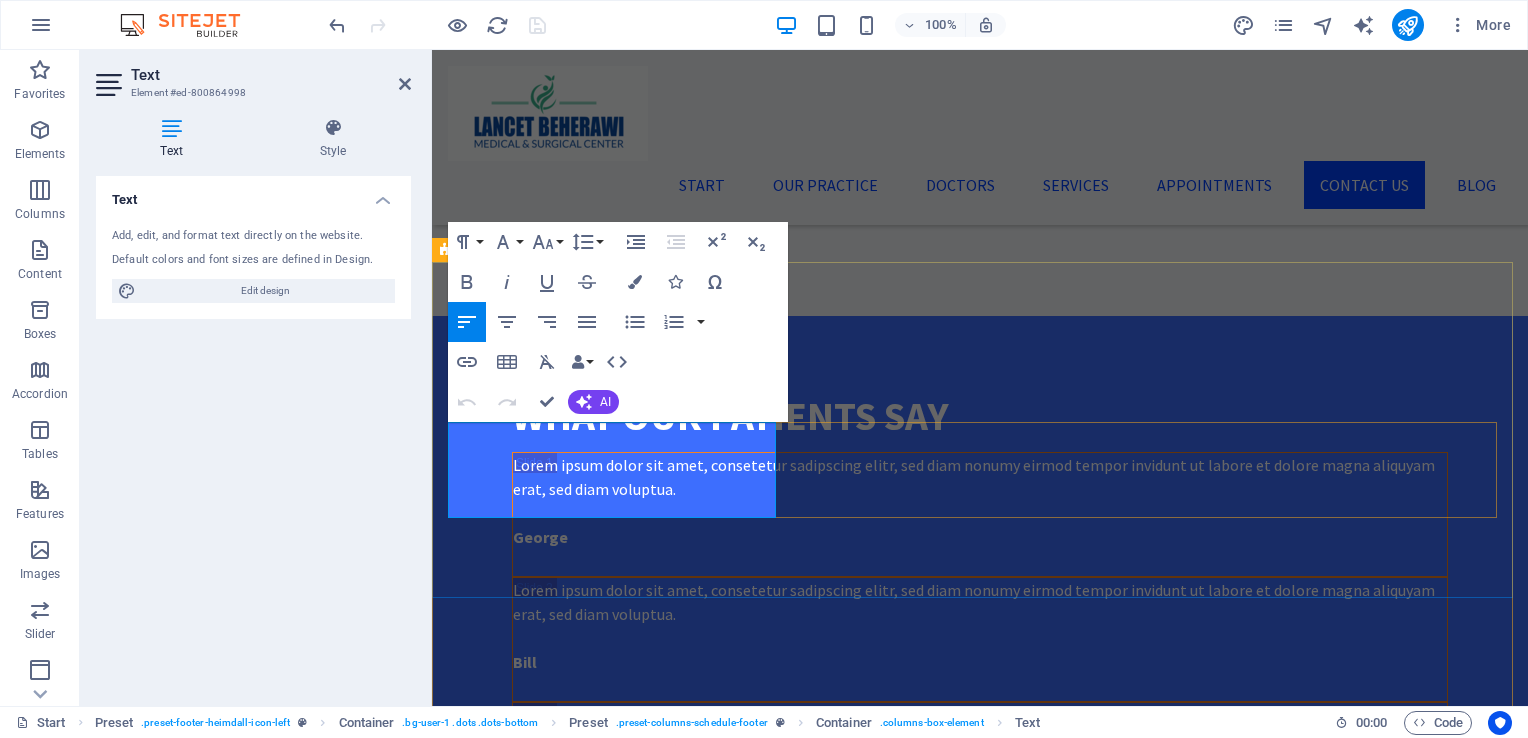 drag, startPoint x: 550, startPoint y: 512, endPoint x: 449, endPoint y: 434, distance: 127.61269 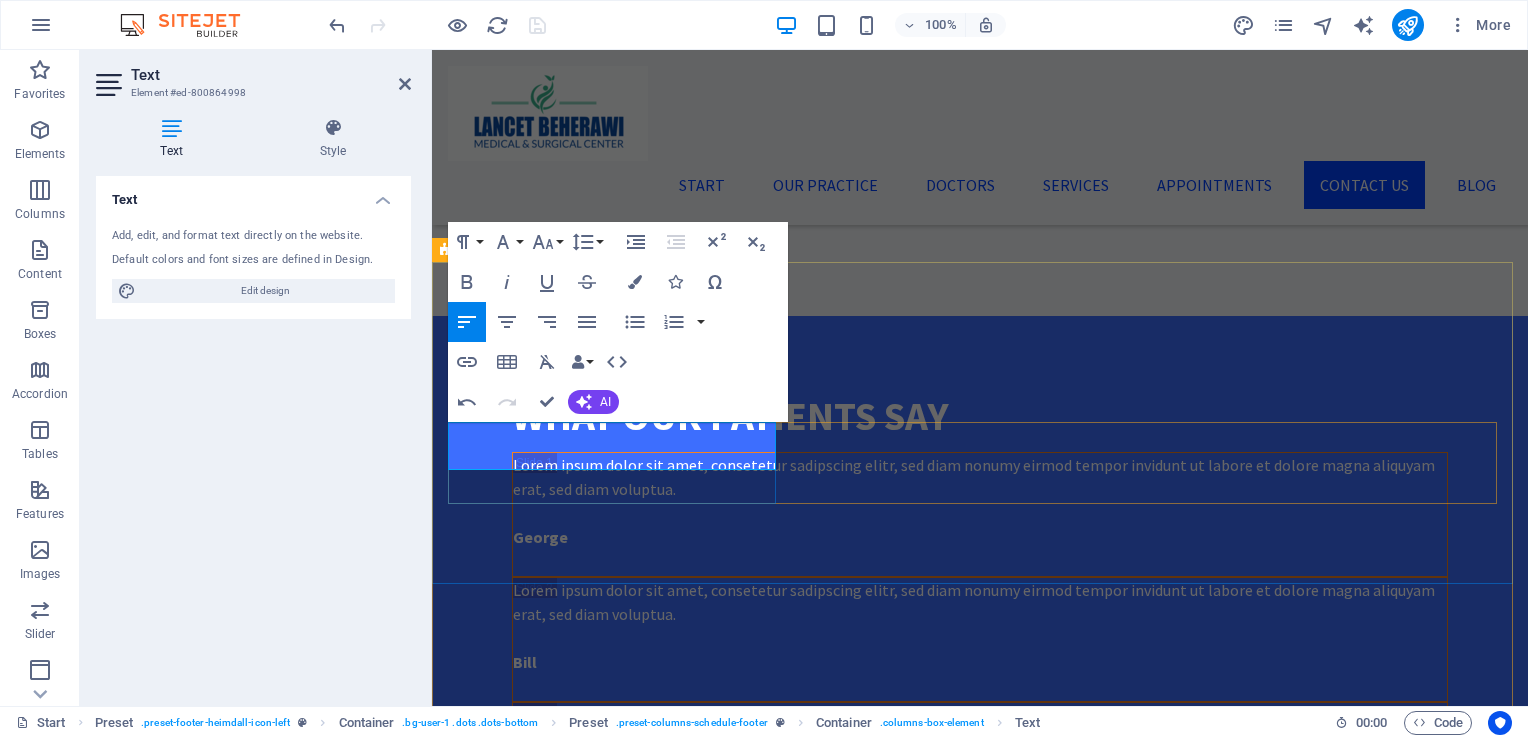 type 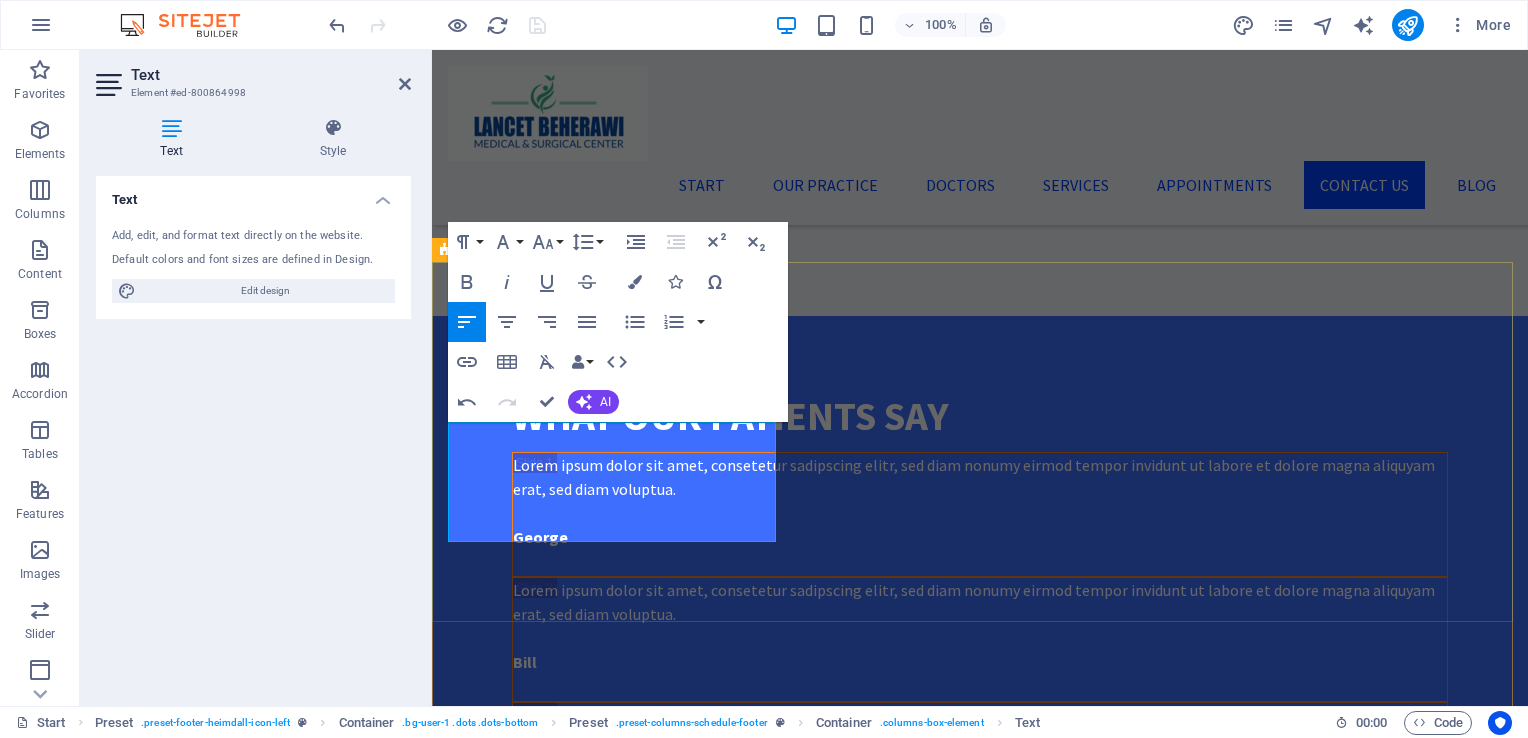 click on "Healing starts here Where compassion meets cutting-edge care. Let’s begin your journey. Trusted professionals. Proven results. It’s time to prioritize your well-being; because your health deserves more than waiting. Call and make your appointment     Schedule an Appointment    MAke an Appointment" at bounding box center (980, 2690) 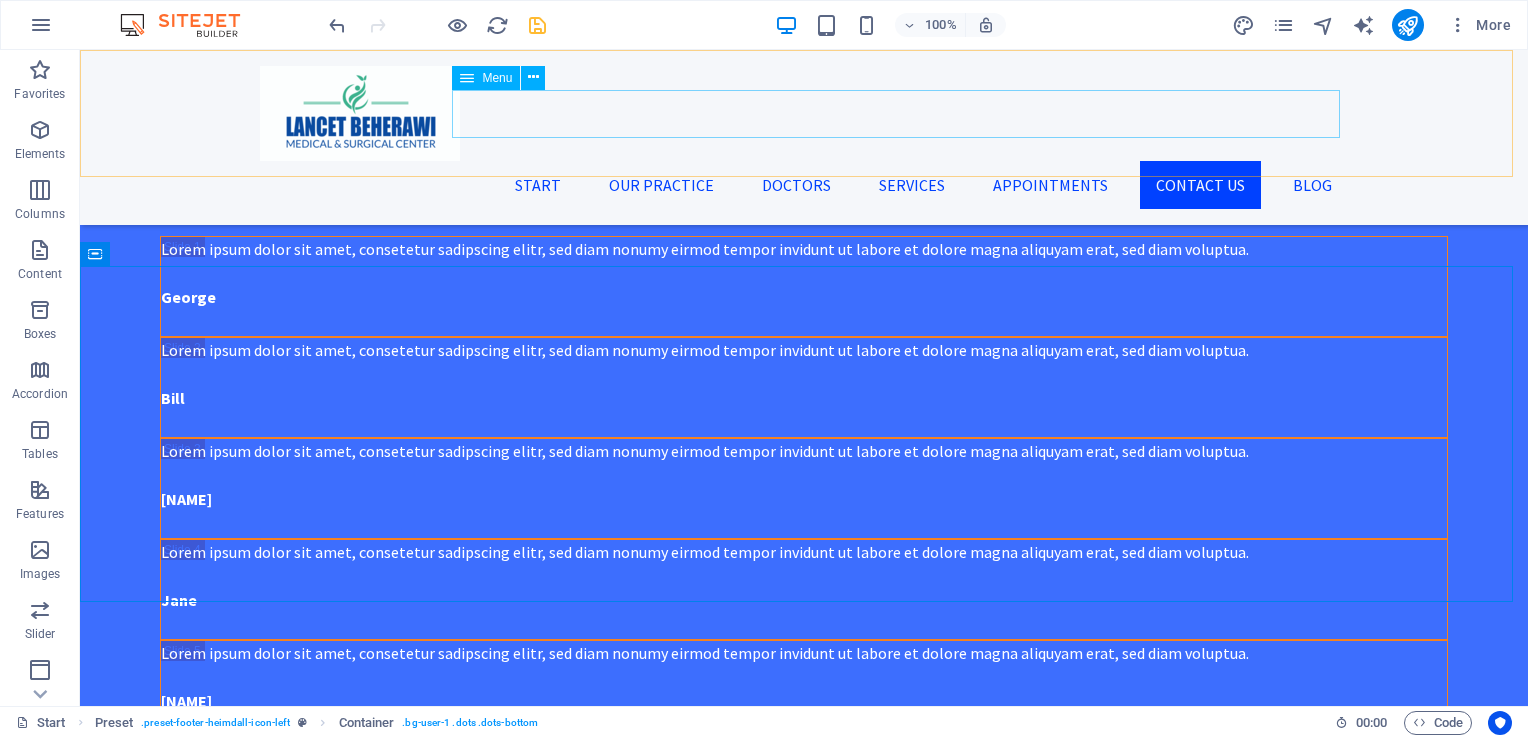 scroll, scrollTop: 4132, scrollLeft: 0, axis: vertical 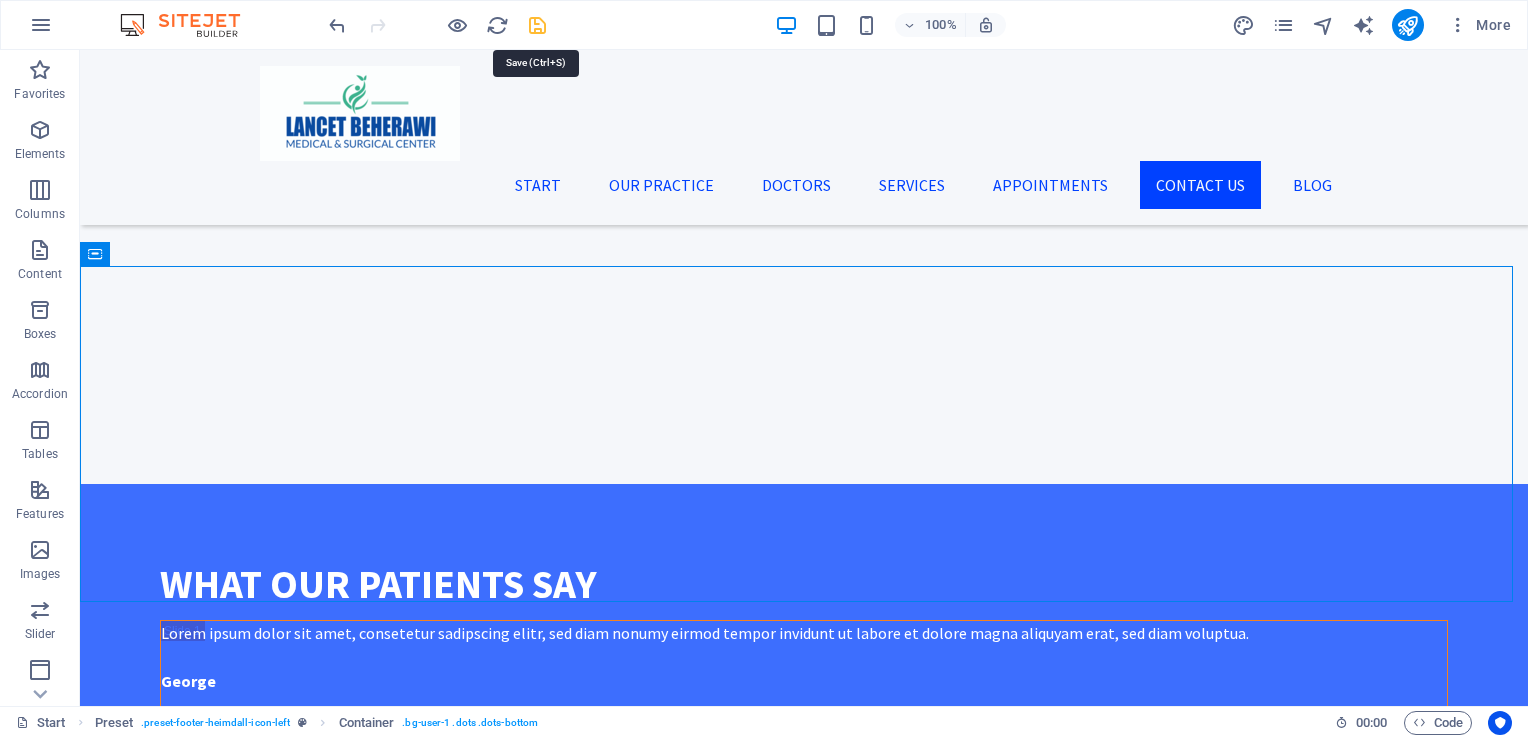 click at bounding box center [537, 25] 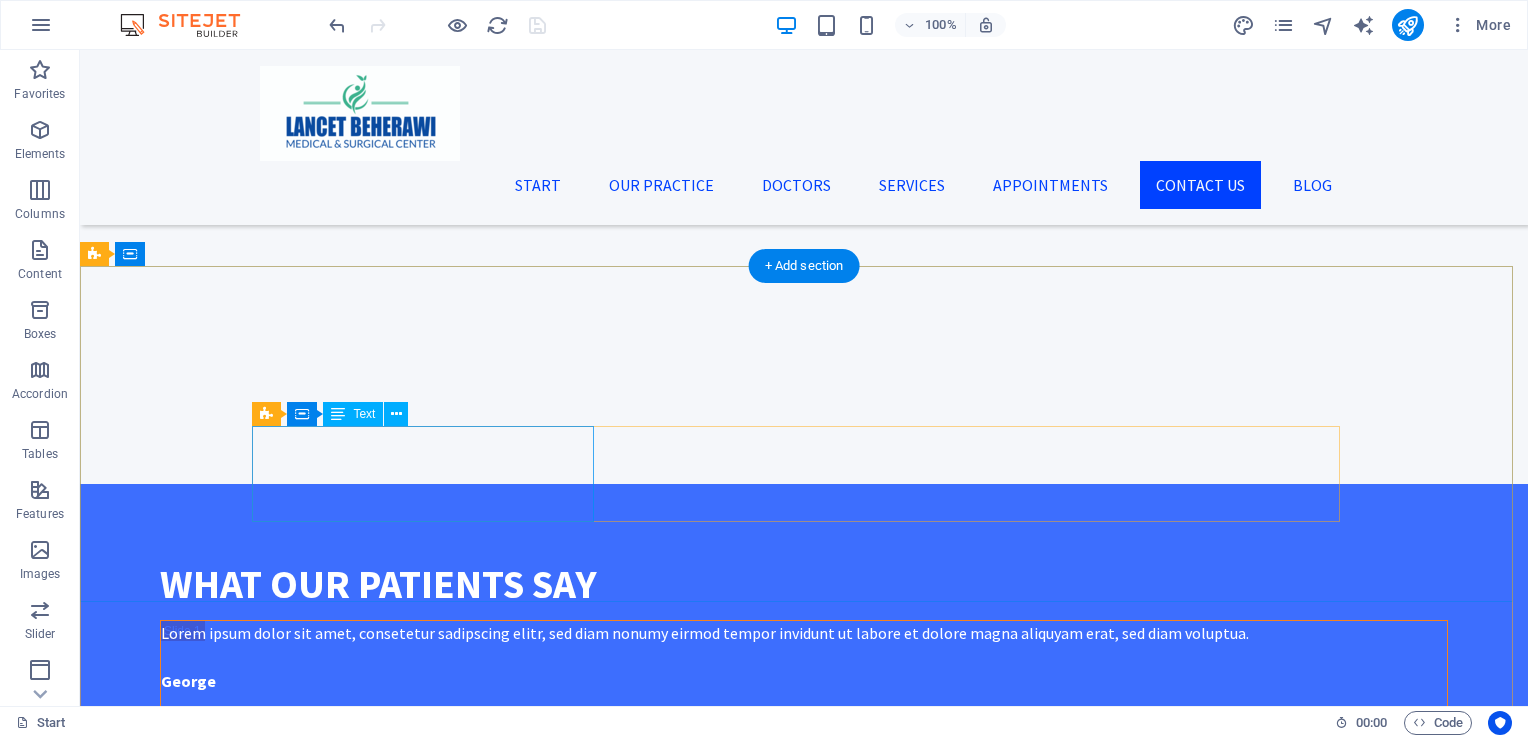 click on "Where compassion meets cutting-edge care. Let’s begin your journey. Trusted professionals. Proven results. It’s time to prioritize your well-being; because your health deserves more than waiting." at bounding box center (804, 2622) 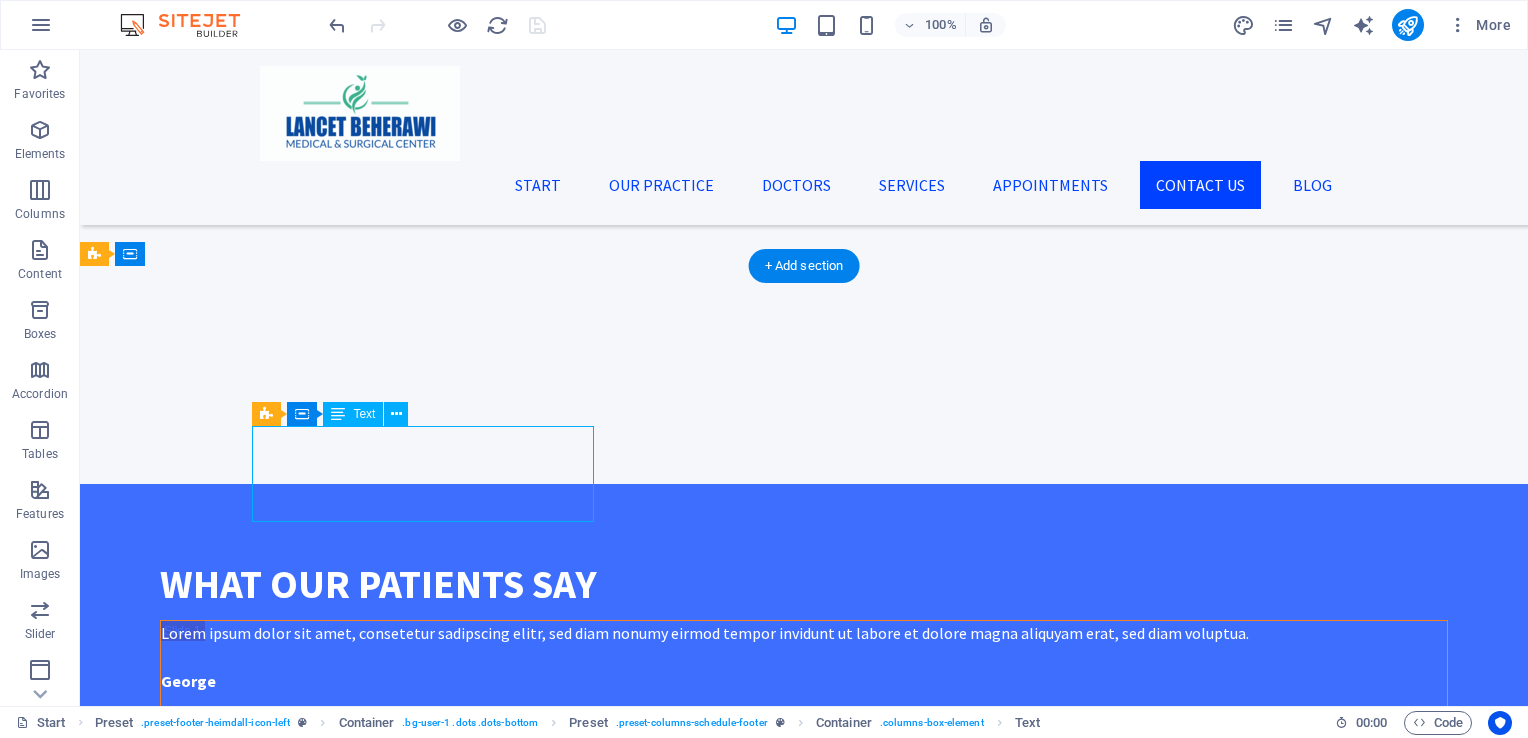 click on "Where compassion meets cutting-edge care. Let’s begin your journey. Trusted professionals. Proven results. It’s time to prioritize your well-being; because your health deserves more than waiting." at bounding box center (804, 2622) 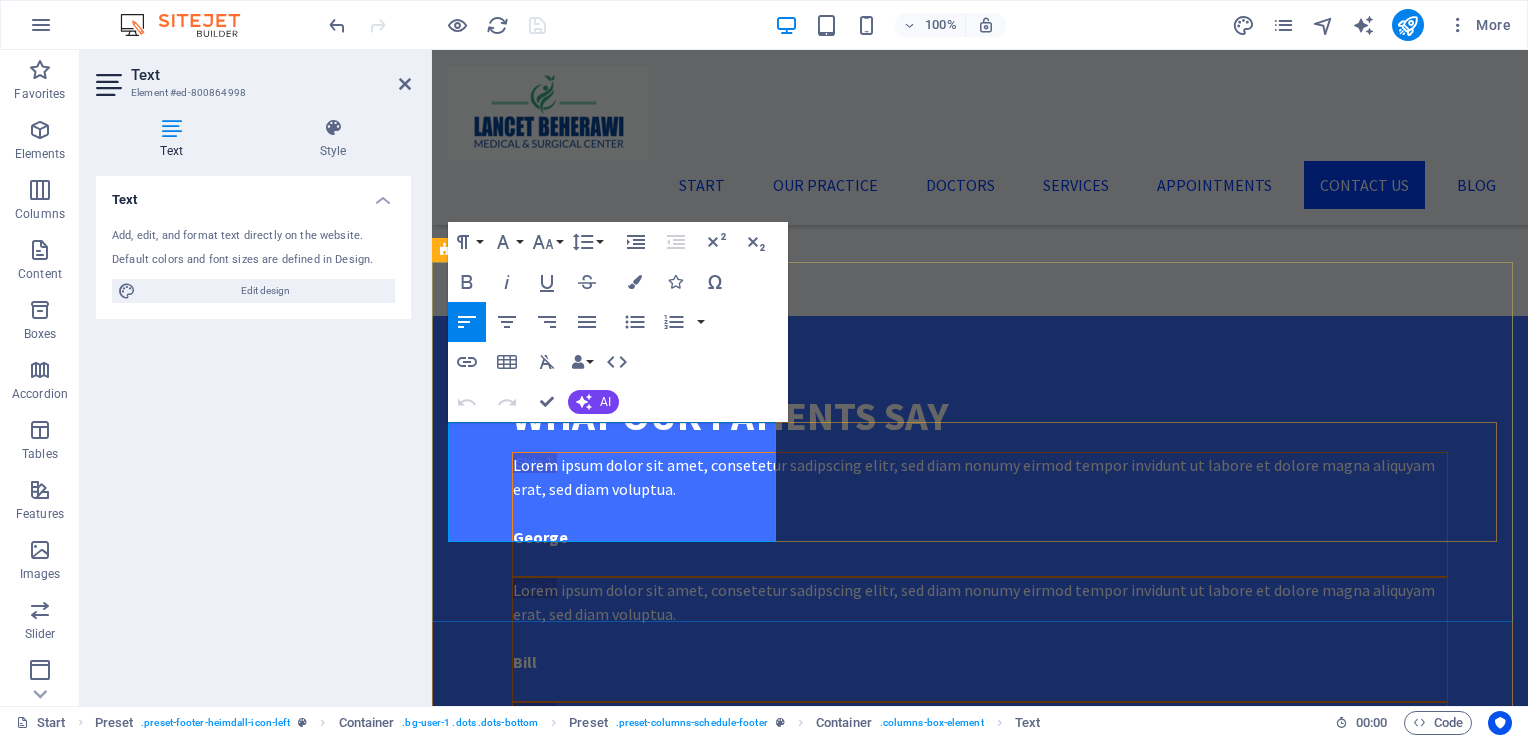 click on "Where compassion meets cutting-edge care. Let’s begin your journey. Trusted professionals. Proven results. It’s time to prioritize your well-being; because your health deserves more than waiting." at bounding box center (980, 2632) 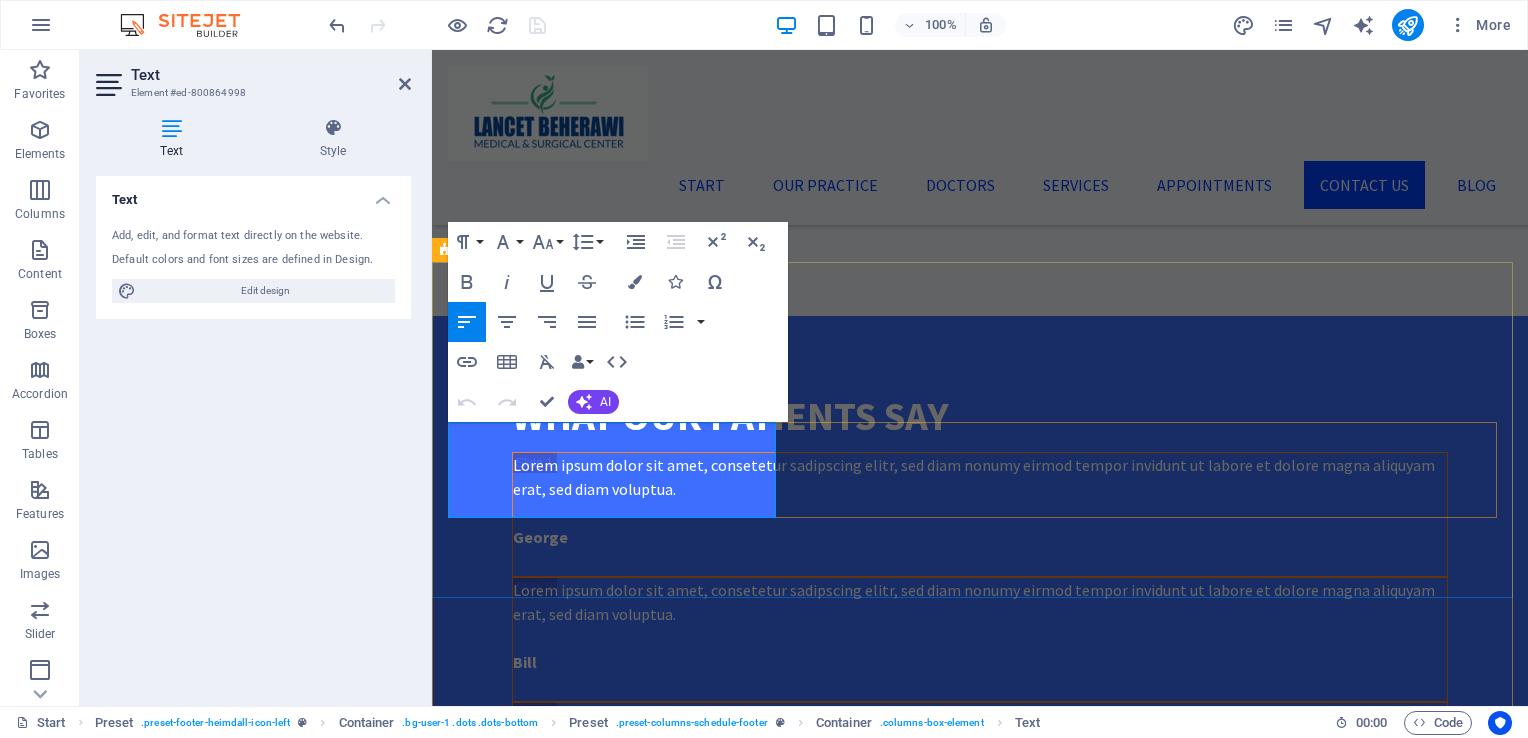 type 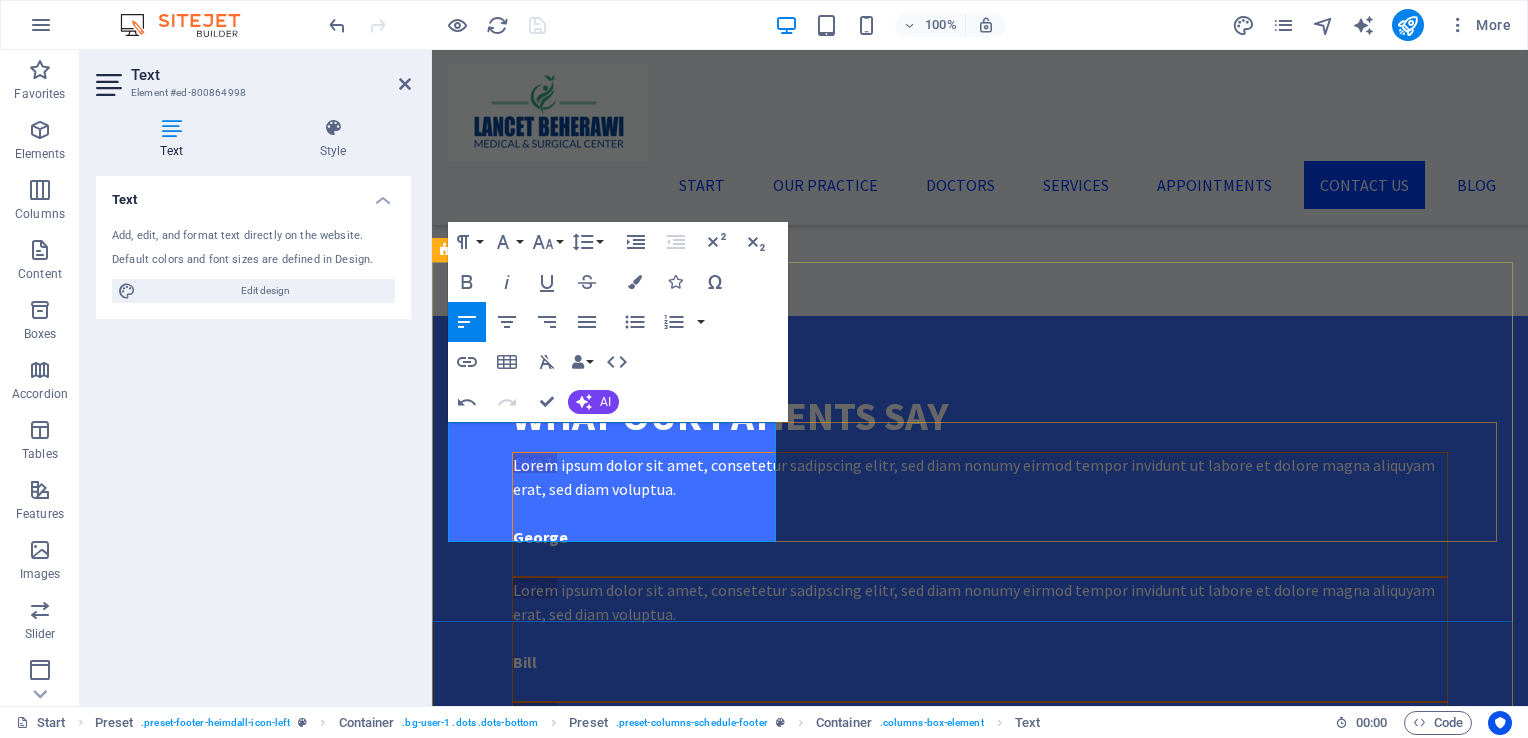 click on "Where compassion meets cutting-edge care. Let’s begin your journey with t rusted professionals. Proven results. It’s time to prioritize your well-being; because your health deserves more than waiting." at bounding box center (980, 2632) 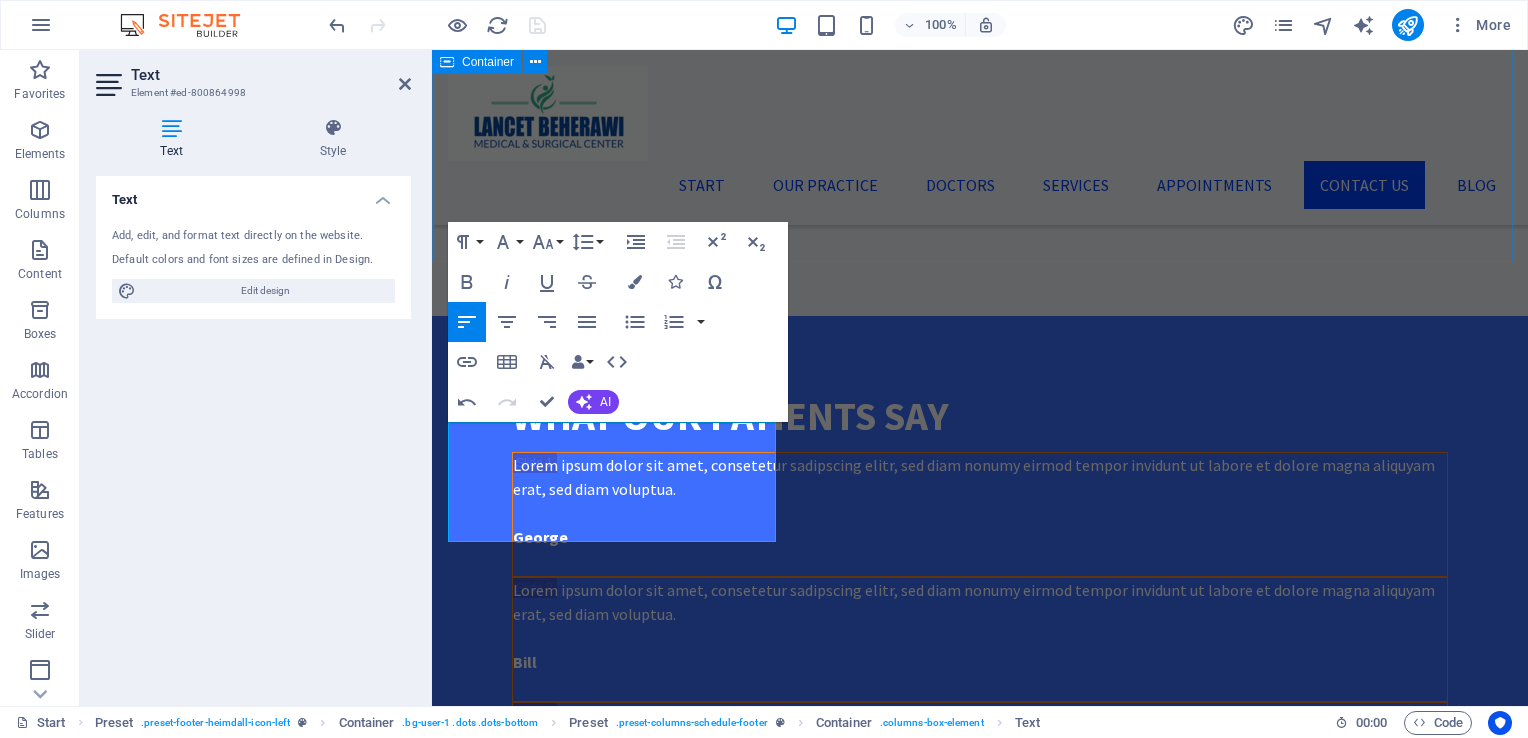 click on "Our Partners We proudly collaborate with leading medical suppliers, trusted insurers, and expert healthcare providers to deliver exceptional care and service. These partnerships enable us to enhance patient outcomes, streamline operations, and maintain the highest standards in healthcare delivery. Together, we’re redefining excellence in patient care." at bounding box center (980, 1990) 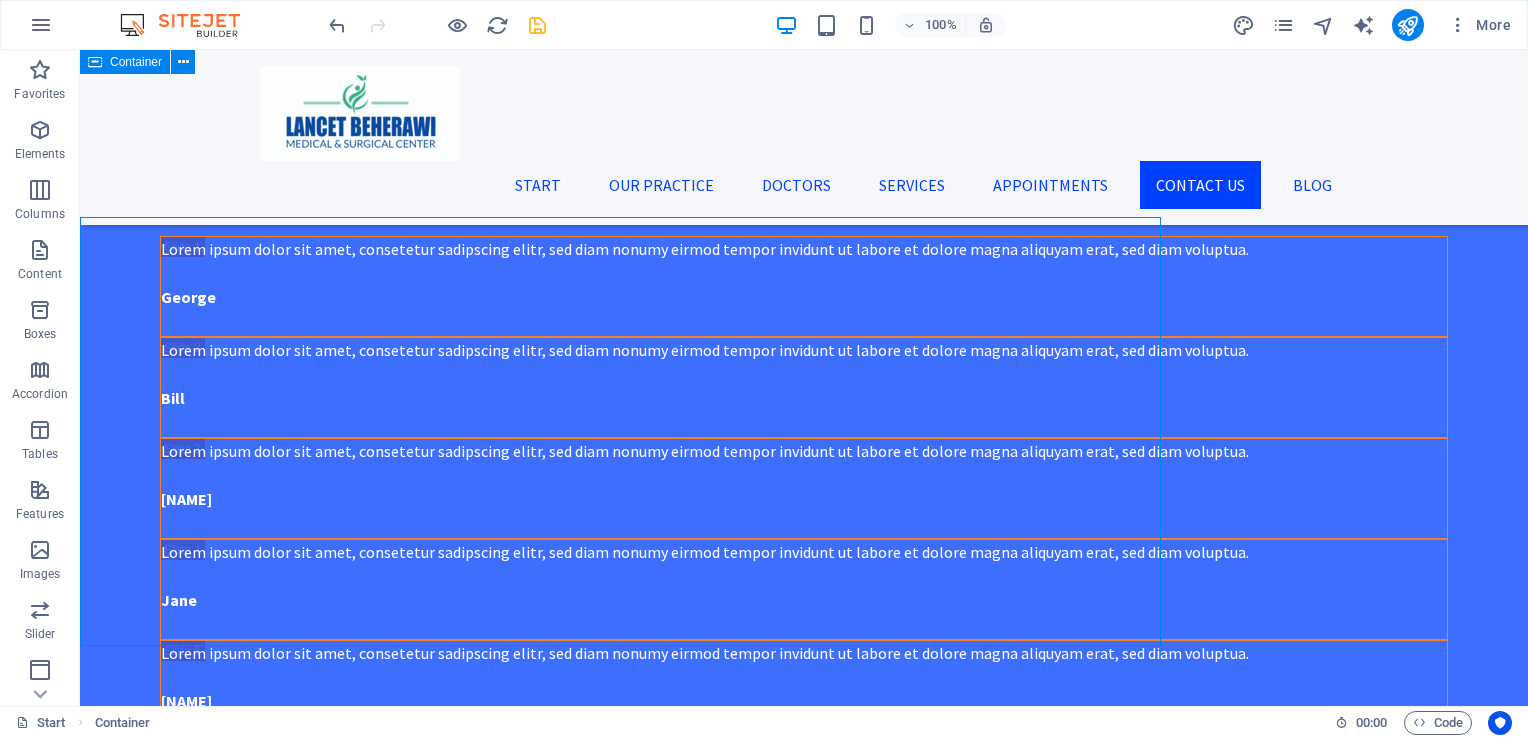 scroll, scrollTop: 4132, scrollLeft: 0, axis: vertical 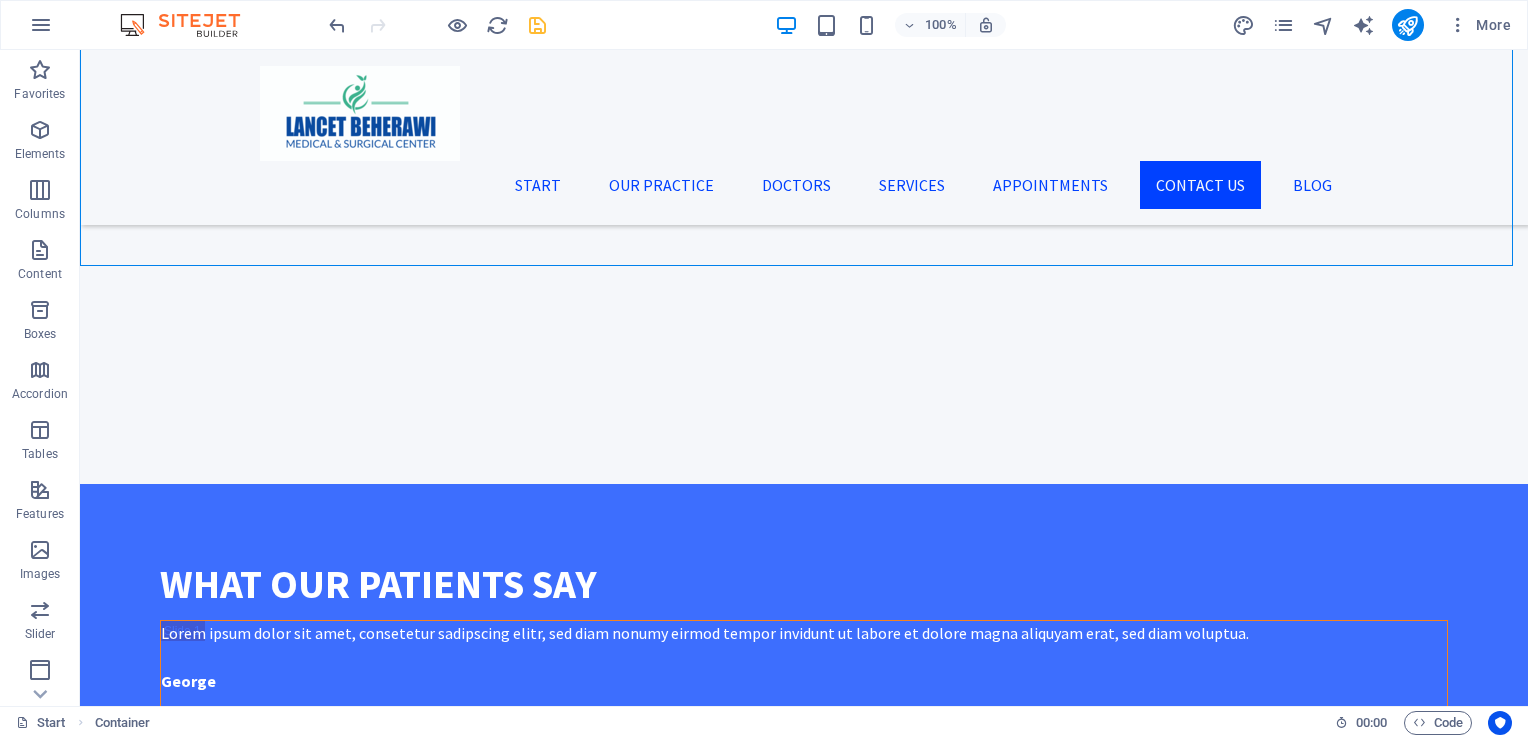 click on "100% More" at bounding box center (922, 25) 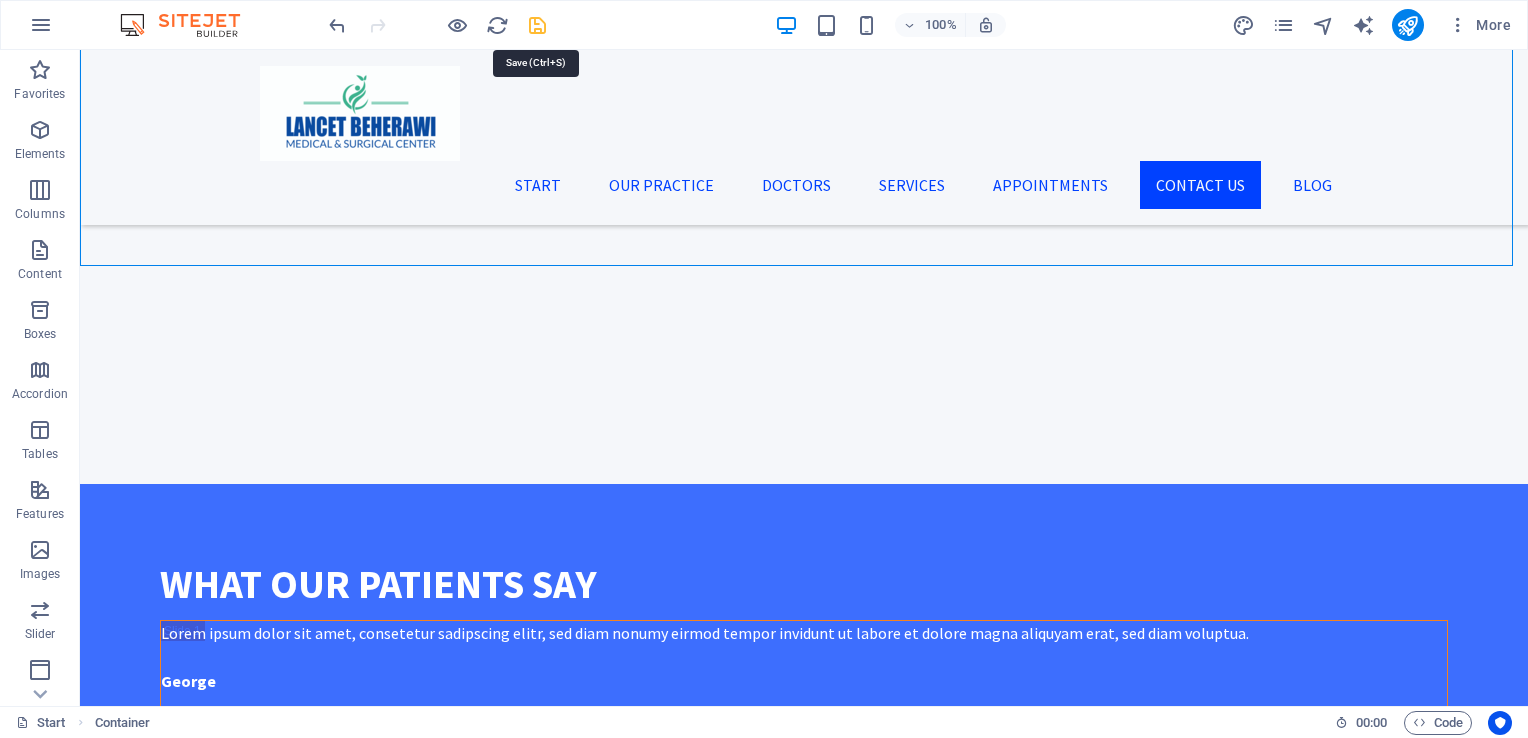 click at bounding box center (537, 25) 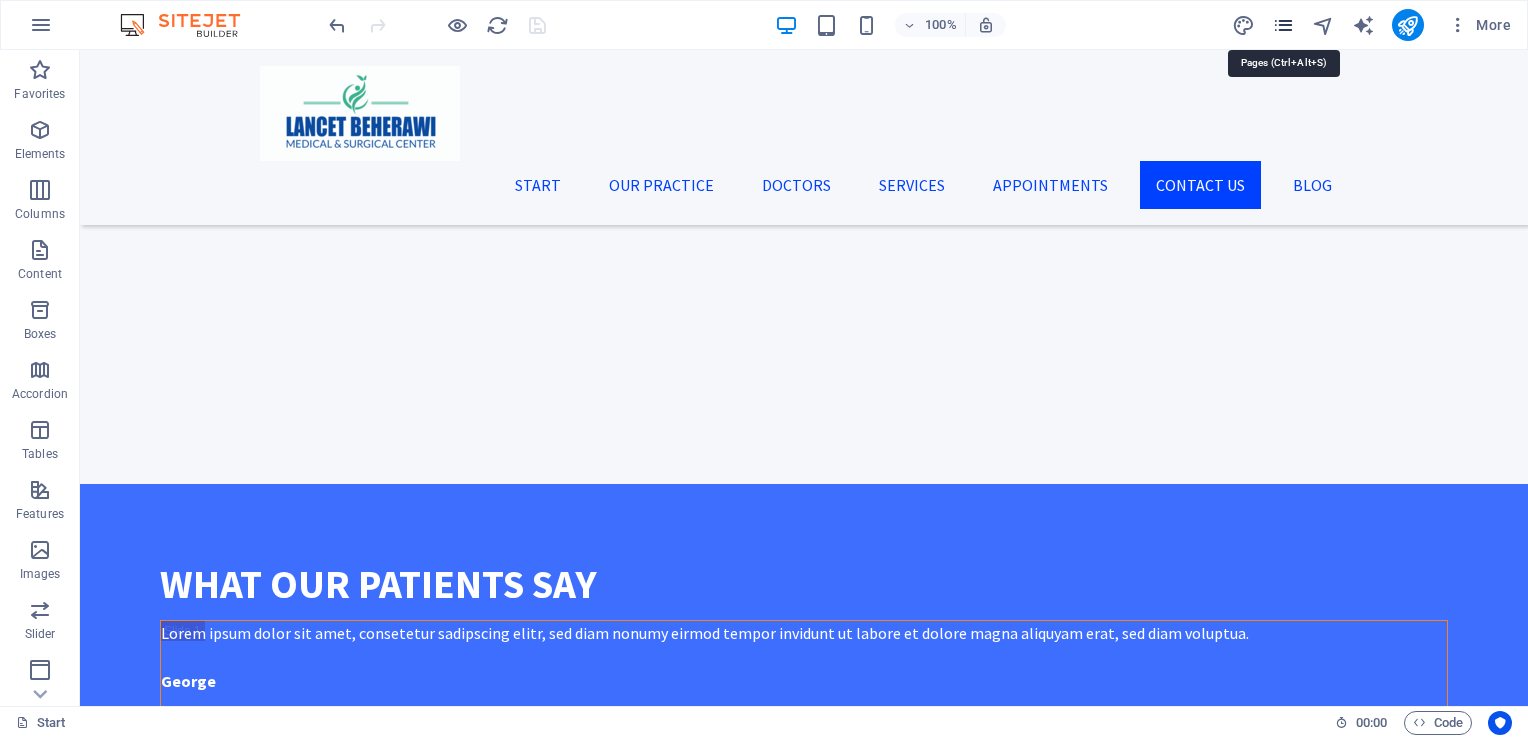 click at bounding box center [1283, 25] 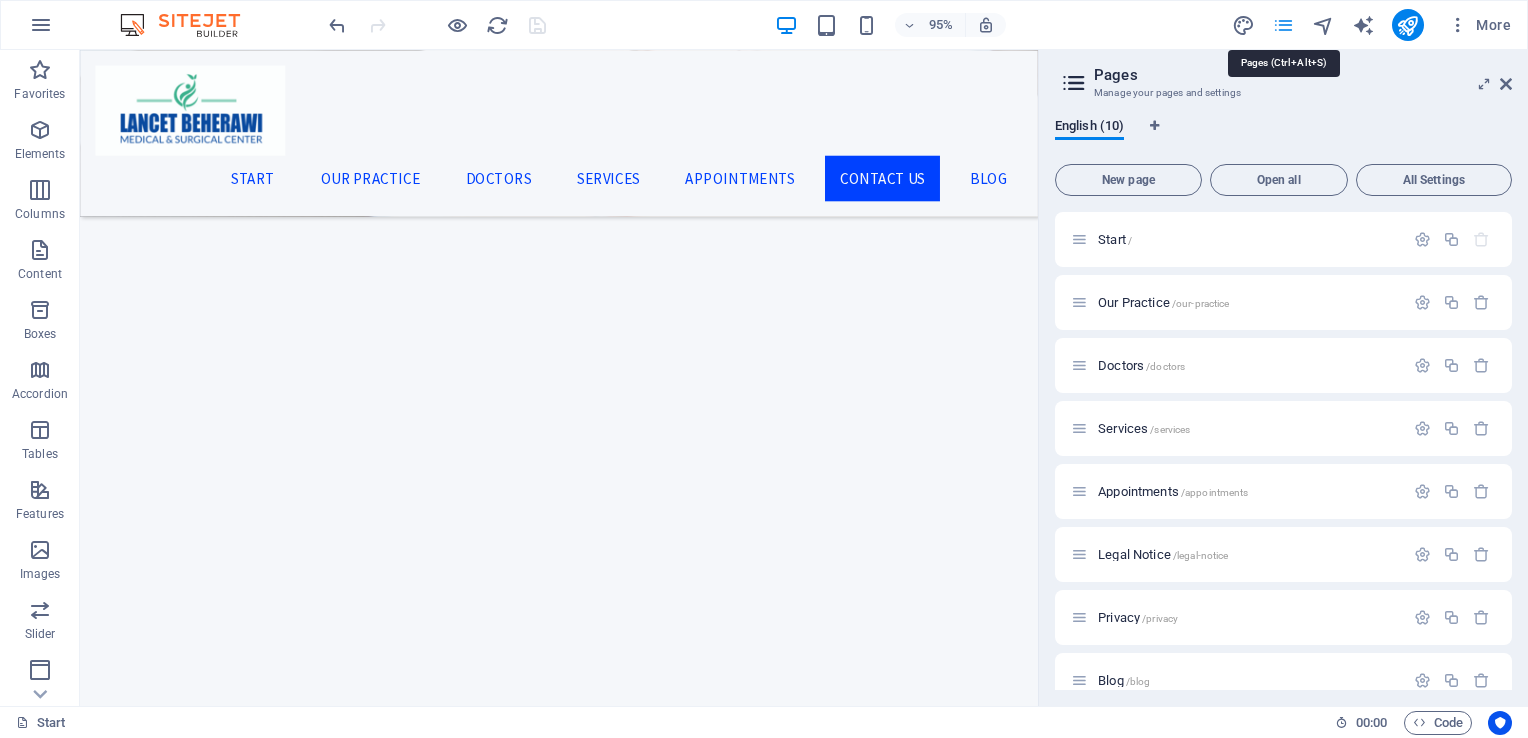 scroll, scrollTop: 4682, scrollLeft: 0, axis: vertical 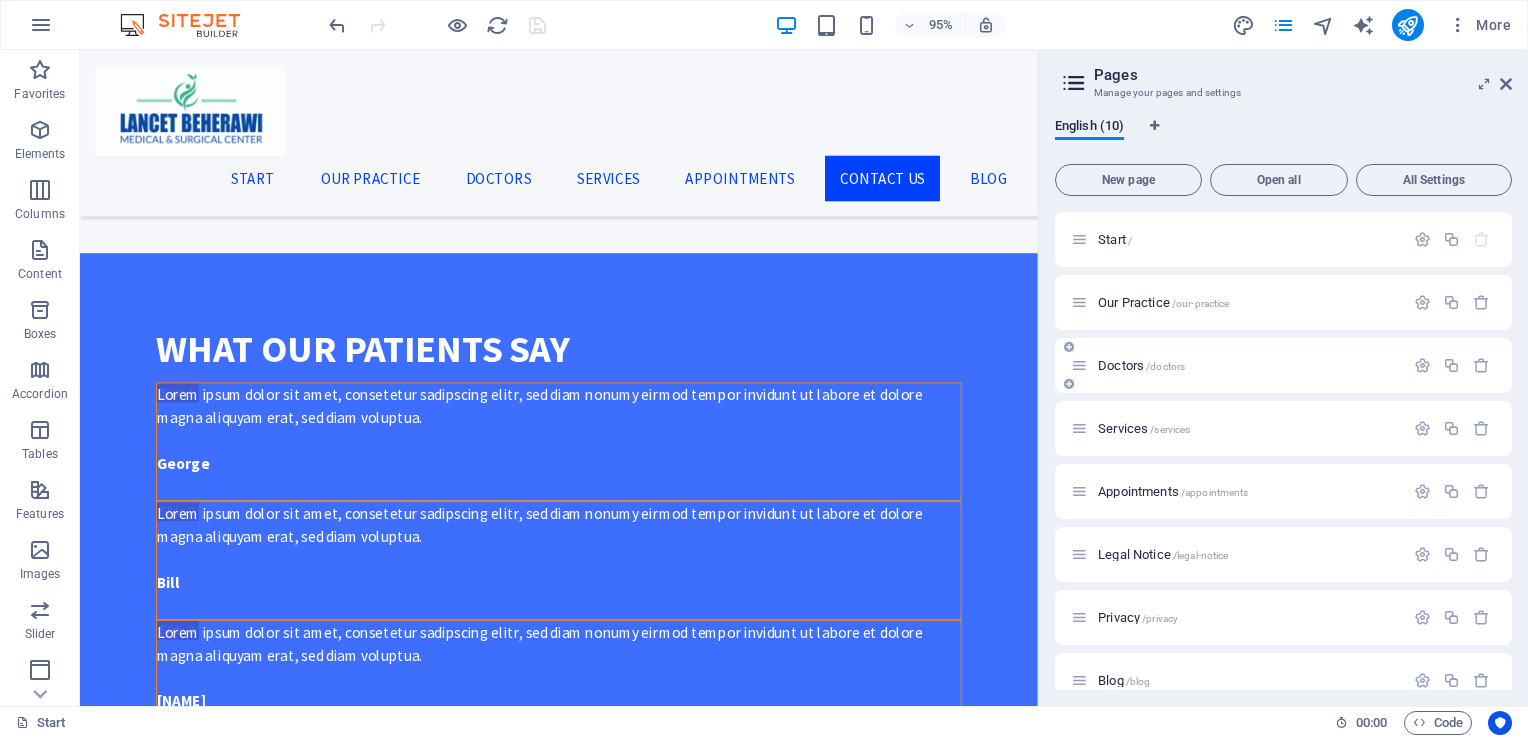 click on "Doctors /doctors" at bounding box center [1141, 365] 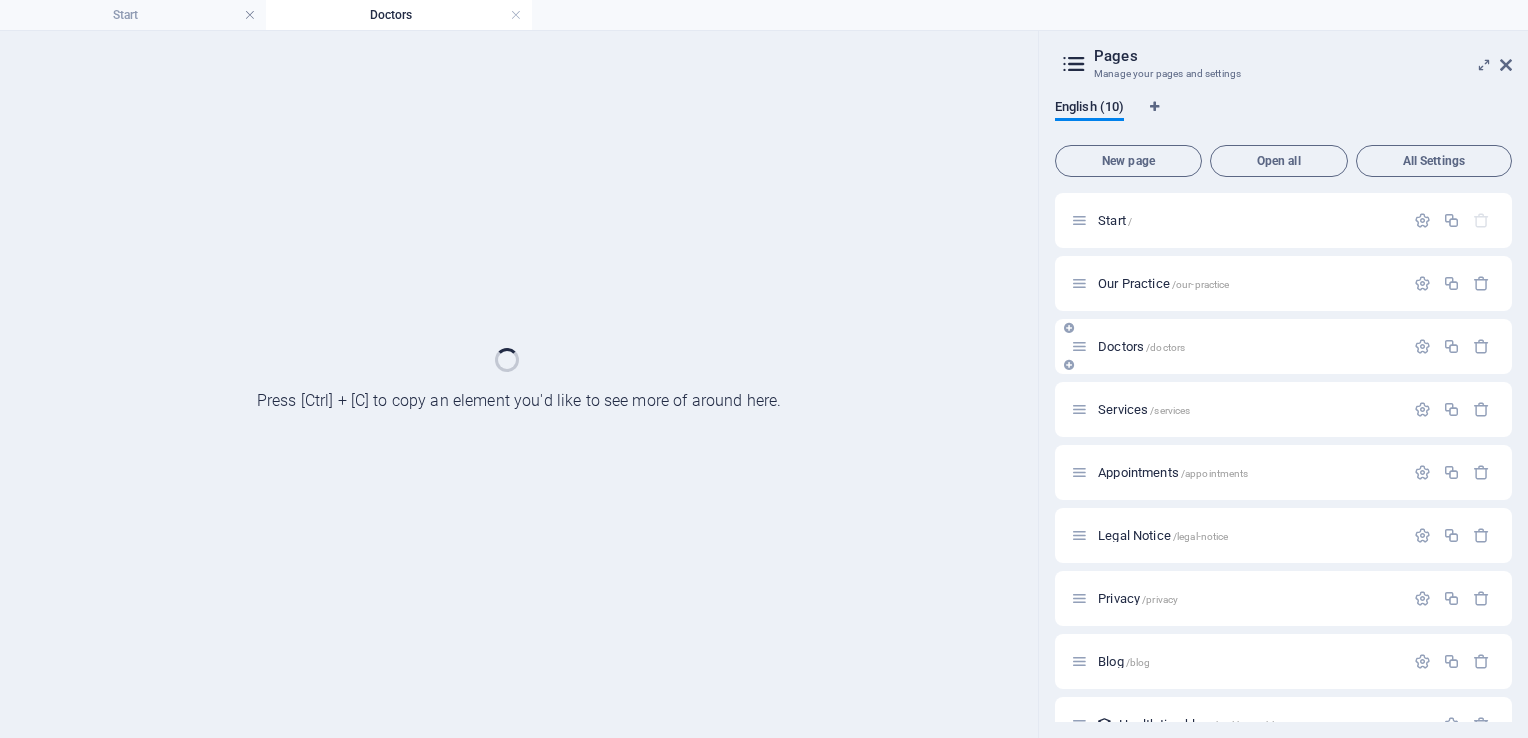 scroll, scrollTop: 0, scrollLeft: 0, axis: both 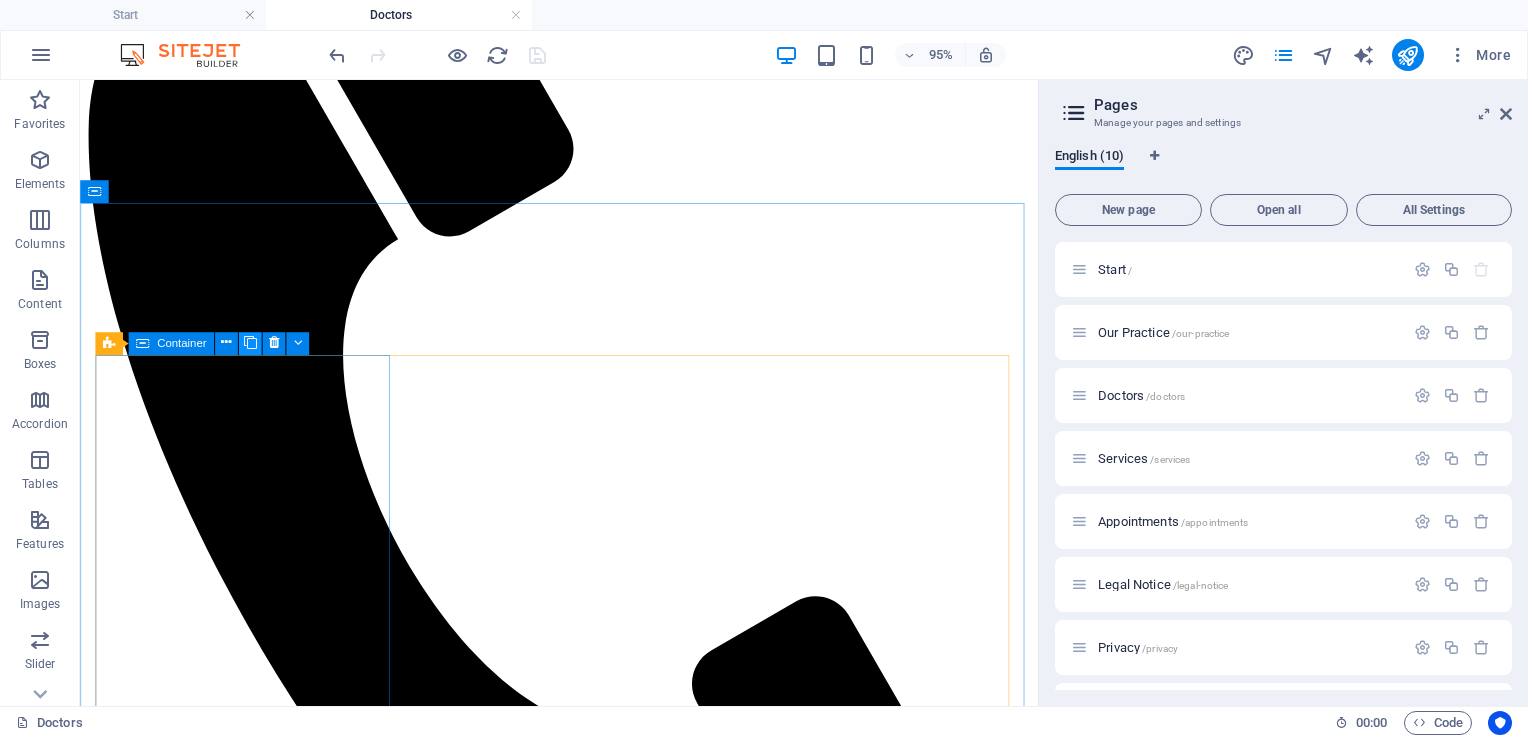 click at bounding box center (249, 343) 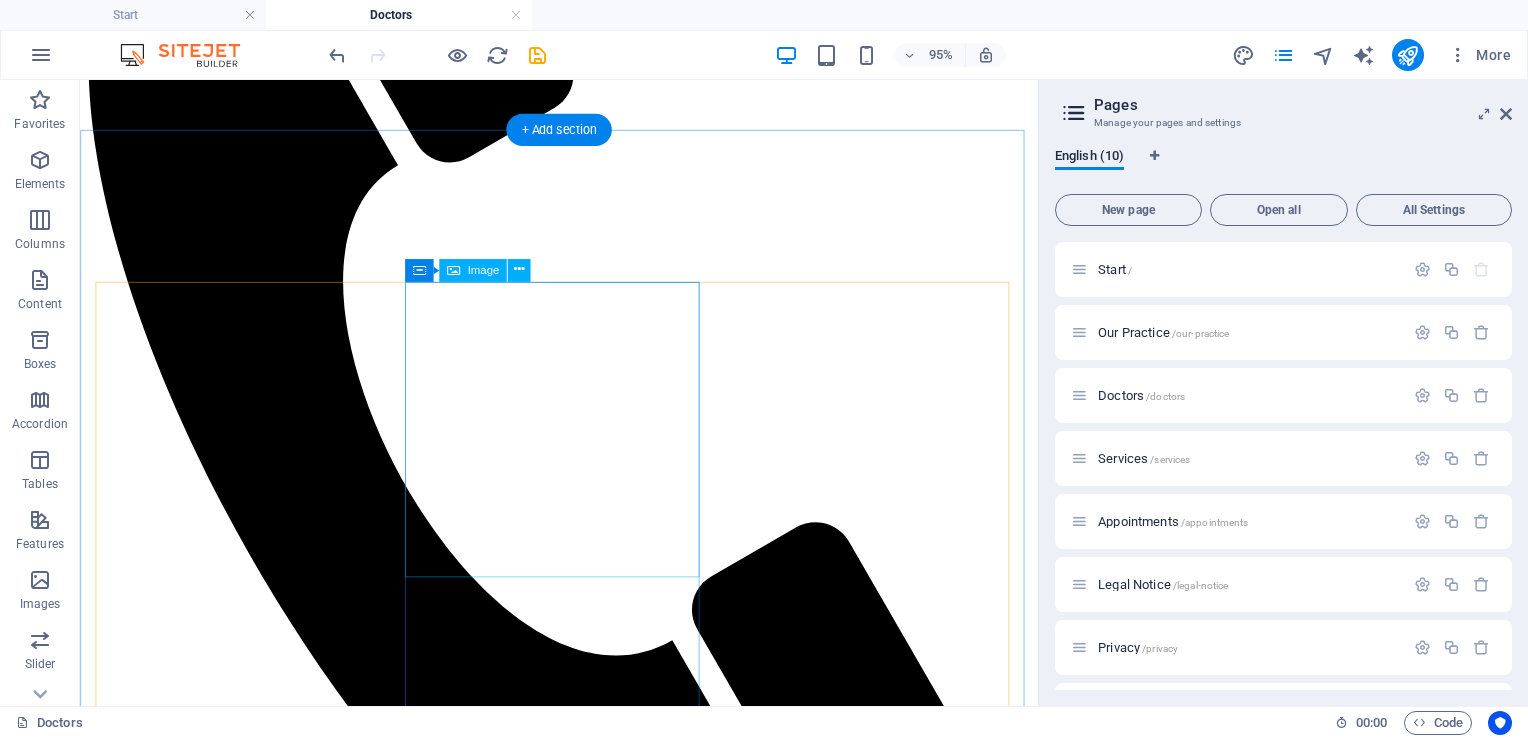 scroll, scrollTop: 622, scrollLeft: 0, axis: vertical 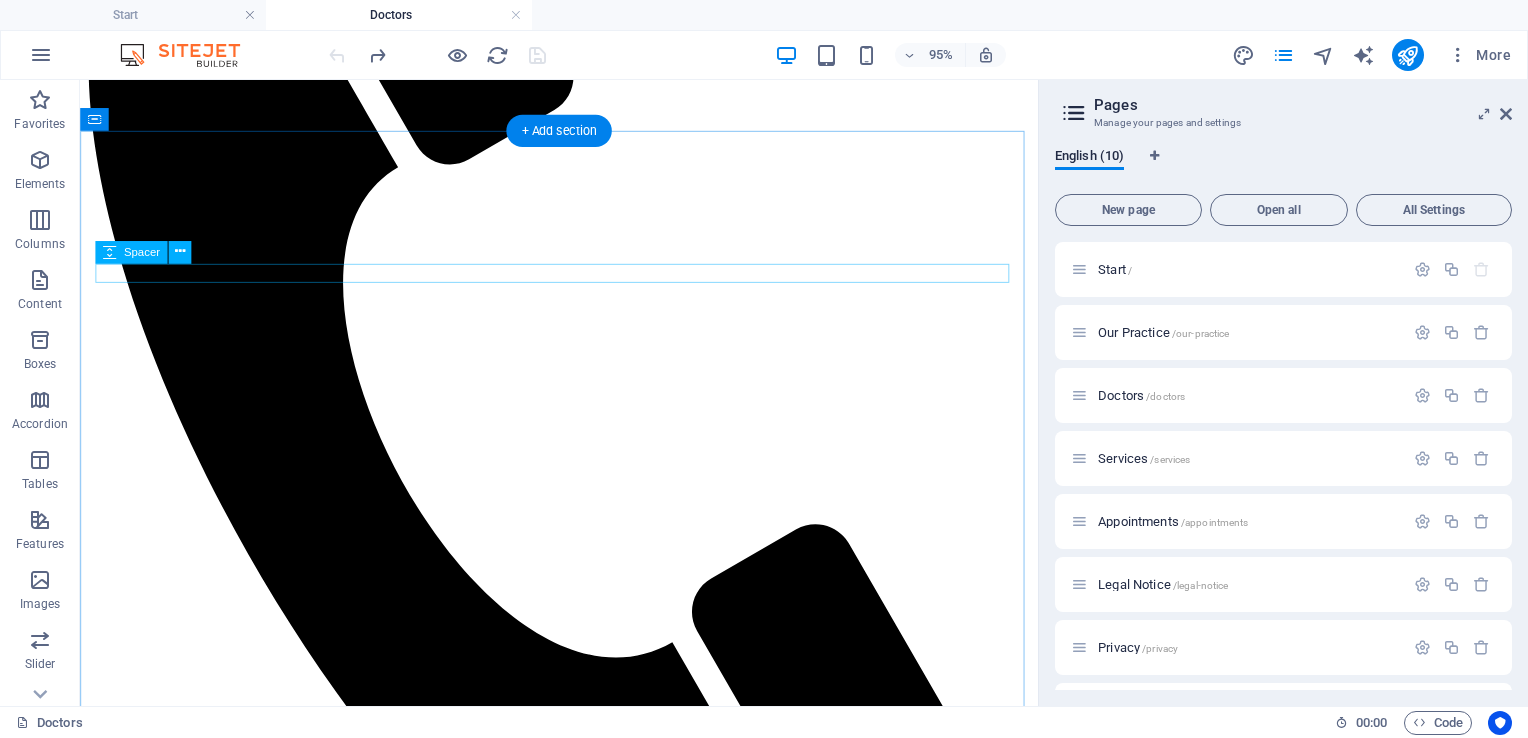 click at bounding box center (584, 1716) 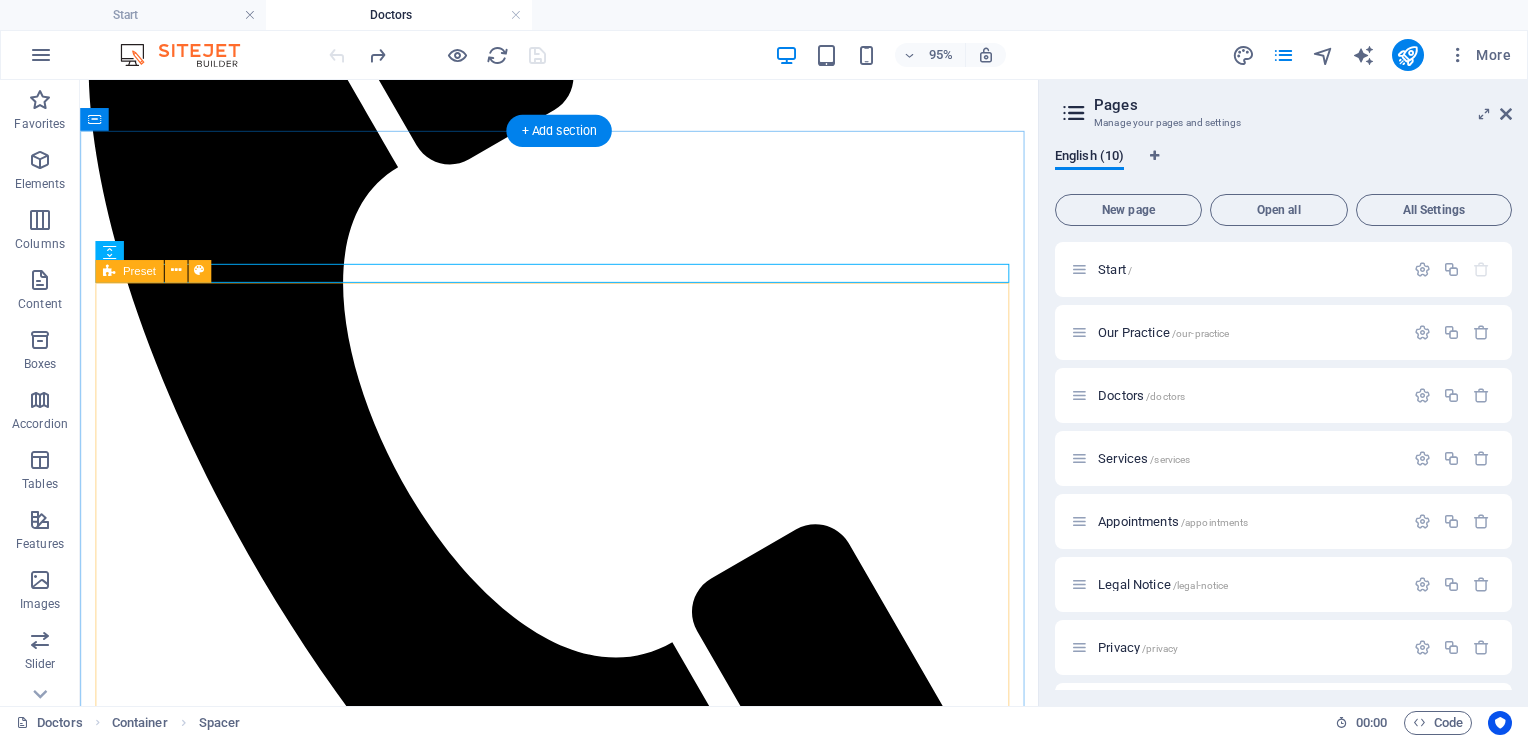click on "Dr. Mengistu erkie Lorem ipsum dolor sit amet, consetetur sadipscing elitr, sed diam nonumy eirmod tempor invidunt ut labore et dolore magna aliquyam erat. Dr. sintayehu abebe Lorem ipsum dolor sit amet, consetetur sadipscing elitr, sed diam nonumy eirmod tempor invidunt ut labore et dolore magna aliquyam erat. Dr. abeselom lemma Lorem ipsum dolor sit amet, consetetur sadipscing elitr, sed diam nonumy eirmod tempor invidunt ut labore et dolore magna aliquyam erat." at bounding box center [584, 3354] 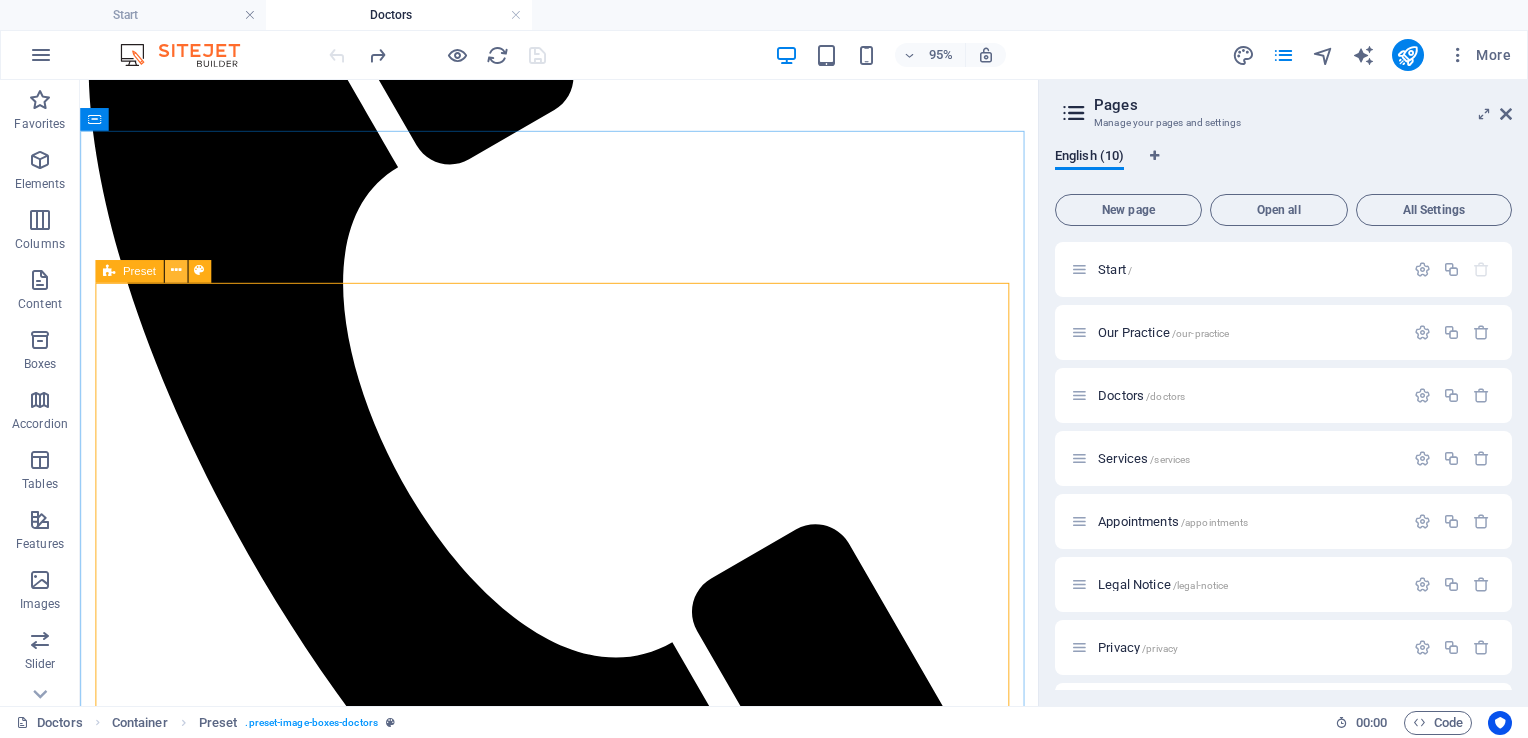 click at bounding box center [175, 271] 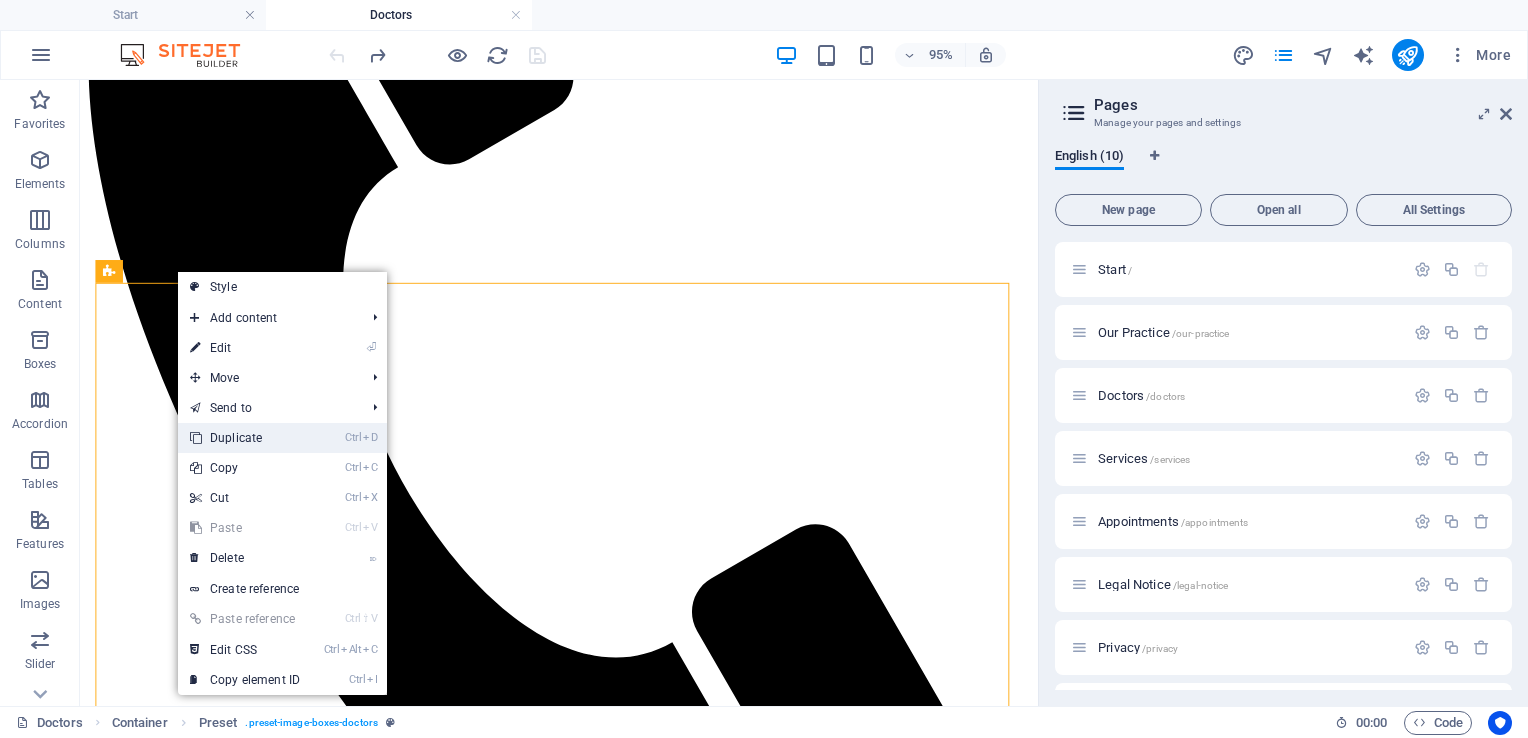 click on "Ctrl D  Duplicate" at bounding box center [245, 438] 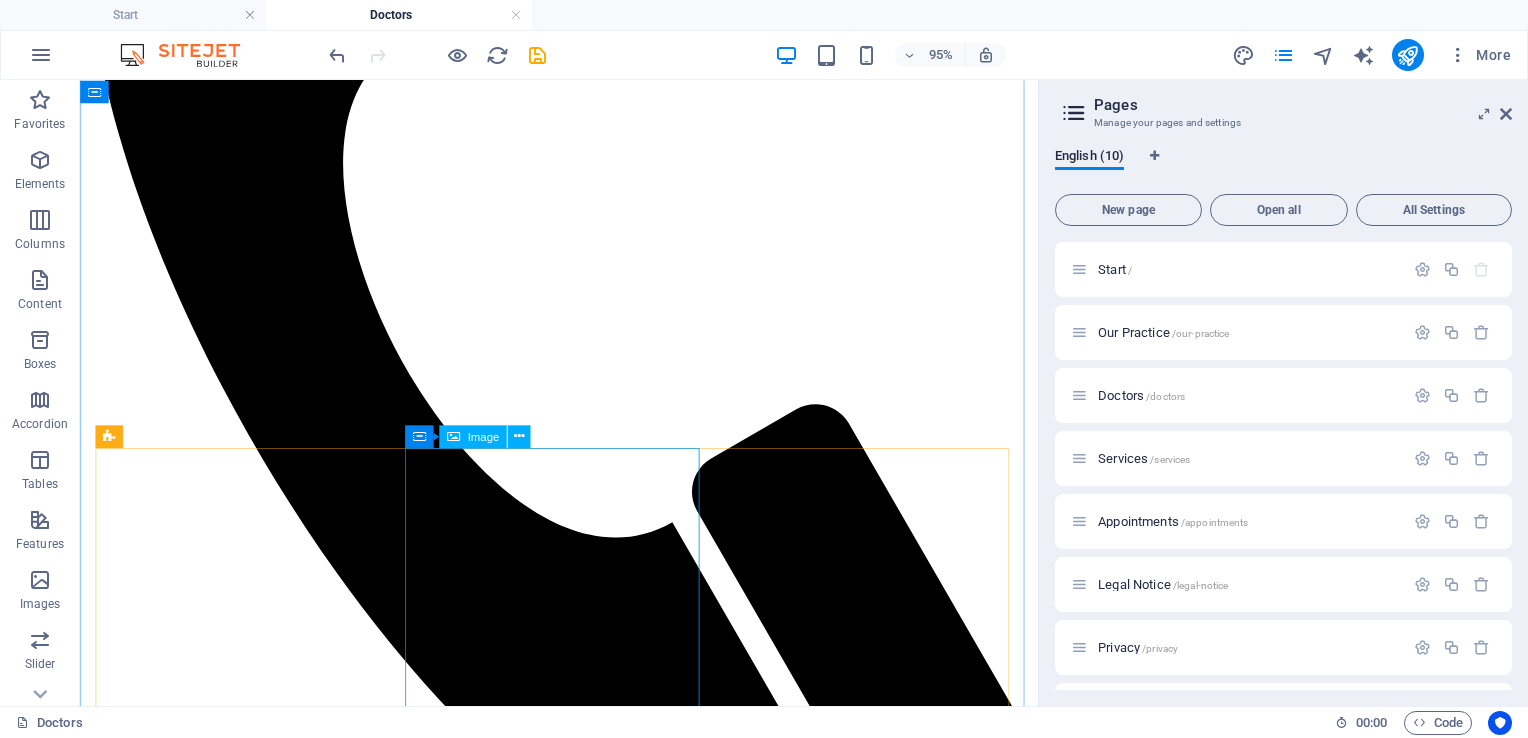 scroll, scrollTop: 748, scrollLeft: 0, axis: vertical 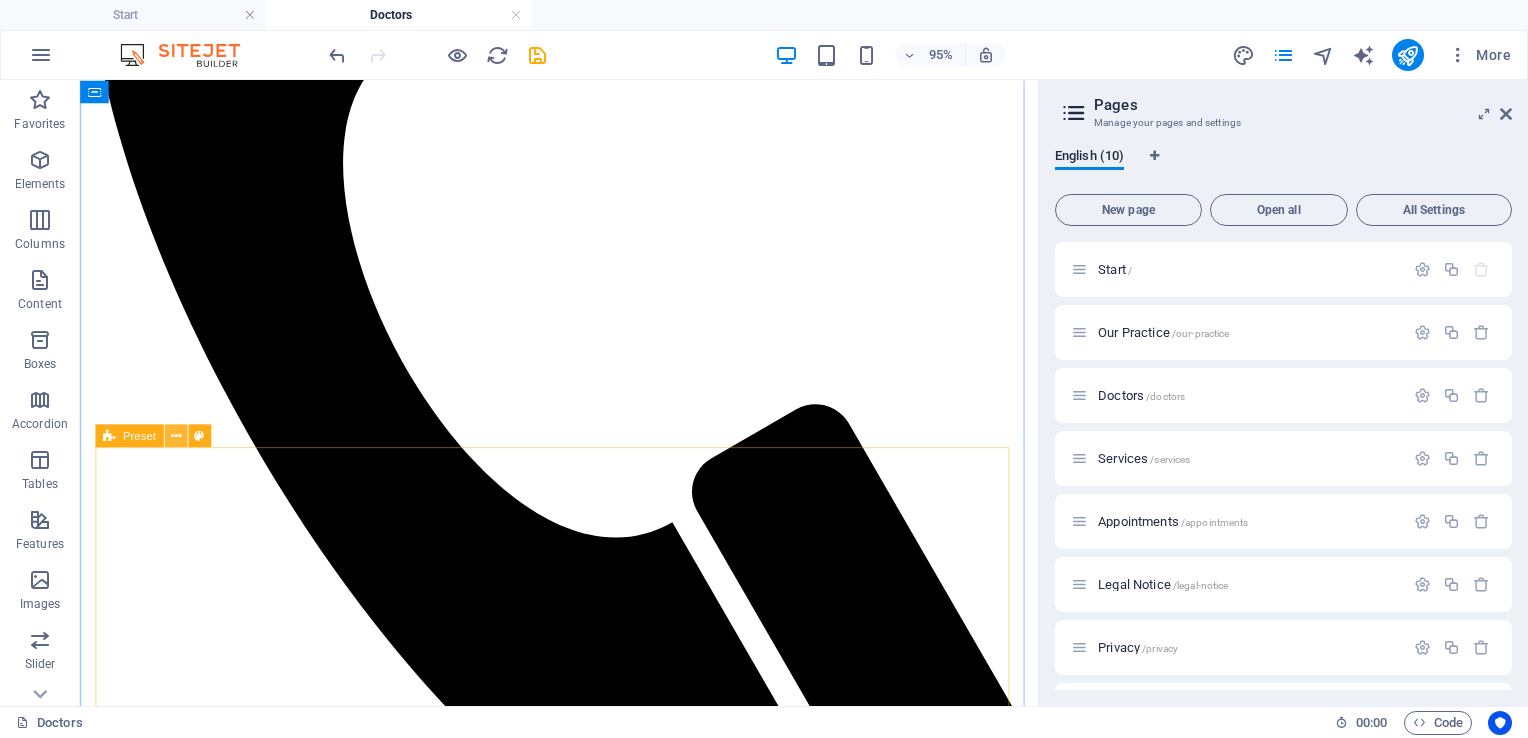 click at bounding box center (175, 435) 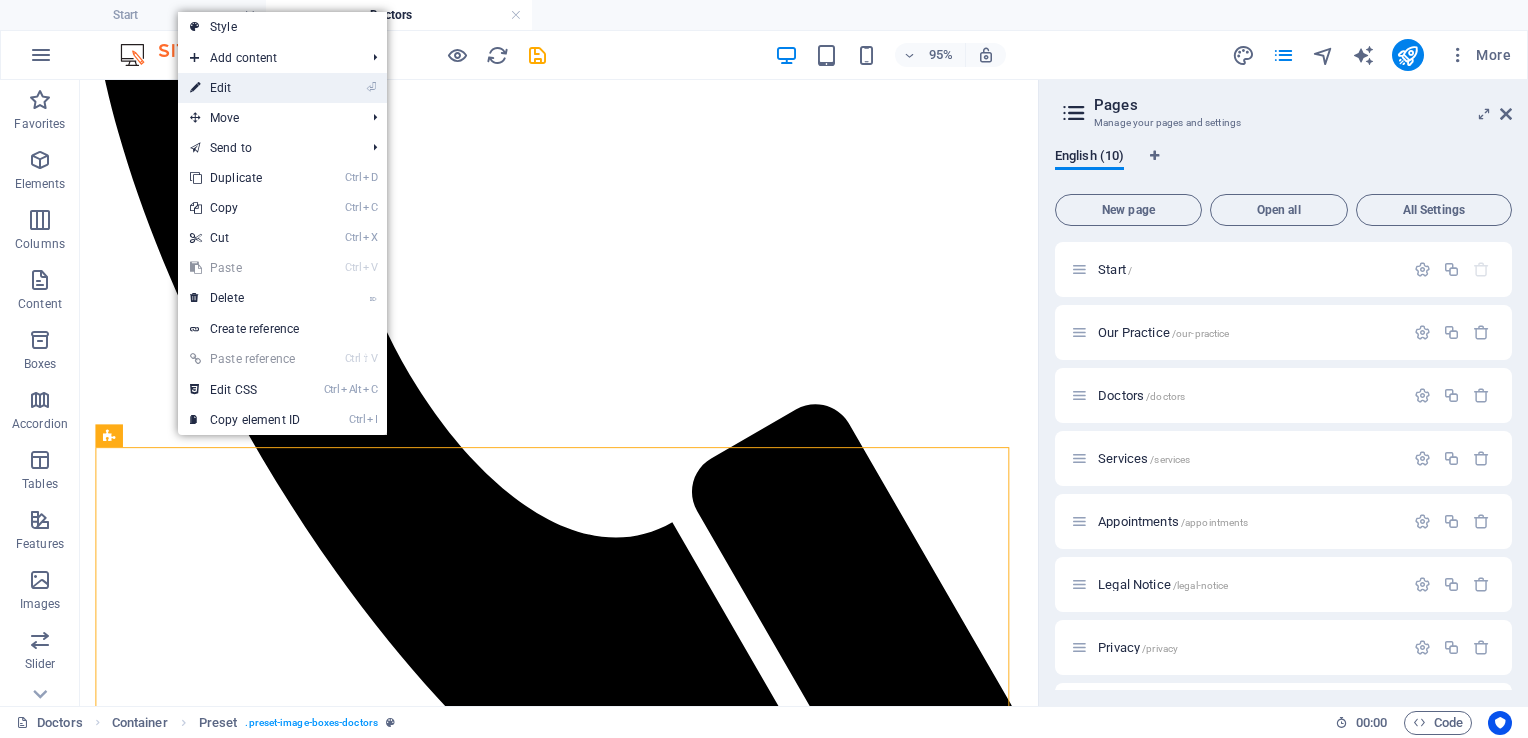 click on "⏎  Edit" at bounding box center [245, 88] 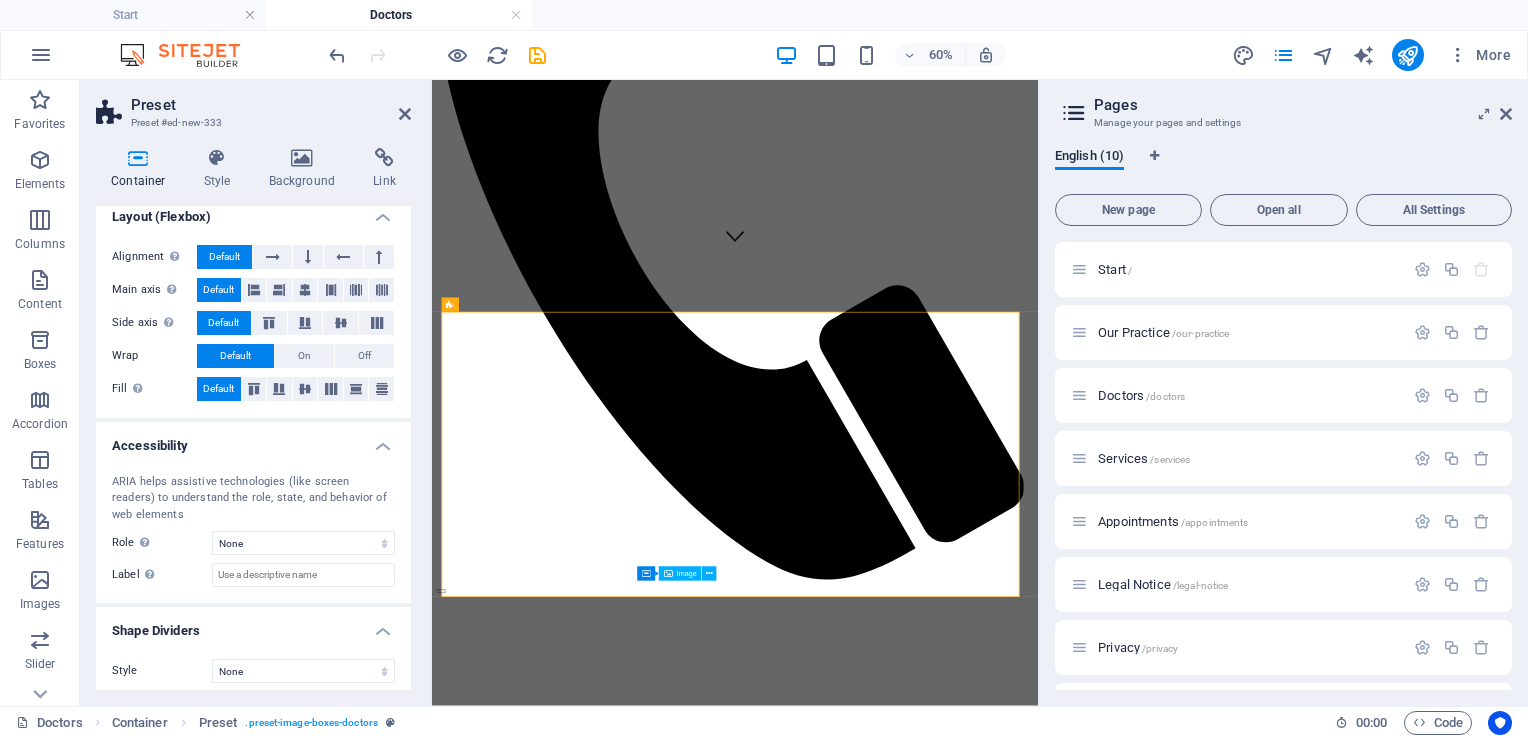 scroll, scrollTop: 289, scrollLeft: 0, axis: vertical 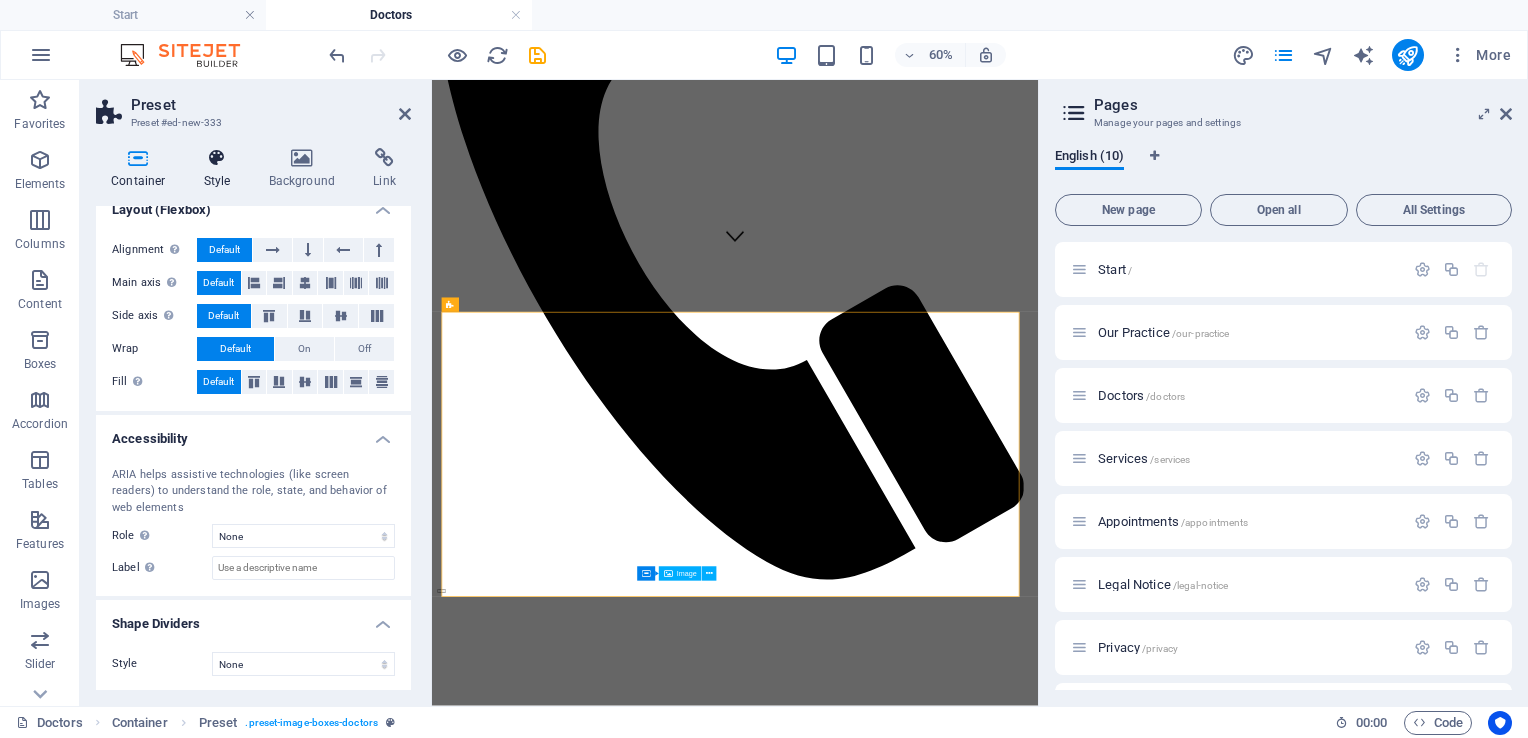 click on "Style" at bounding box center (221, 169) 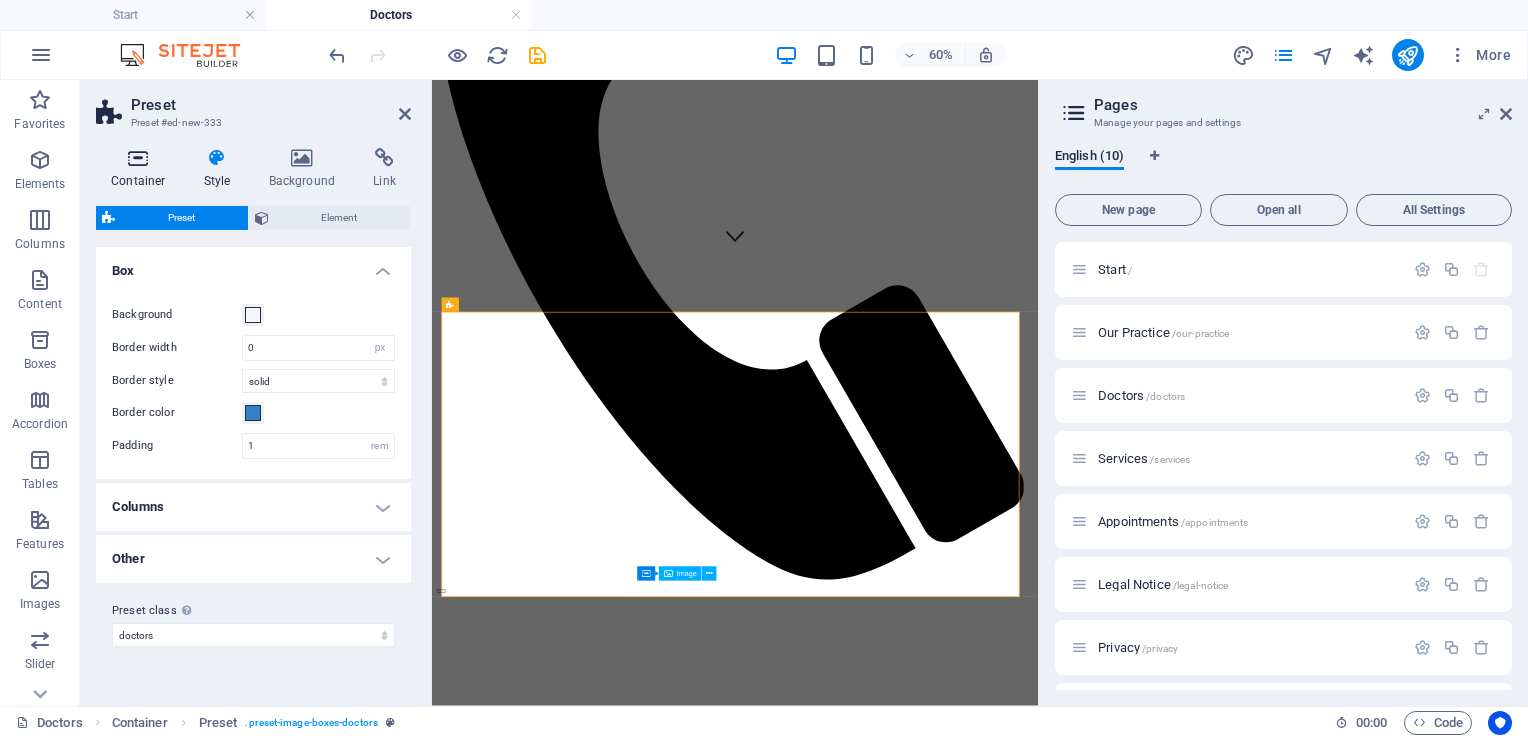 click on "Container" at bounding box center [142, 169] 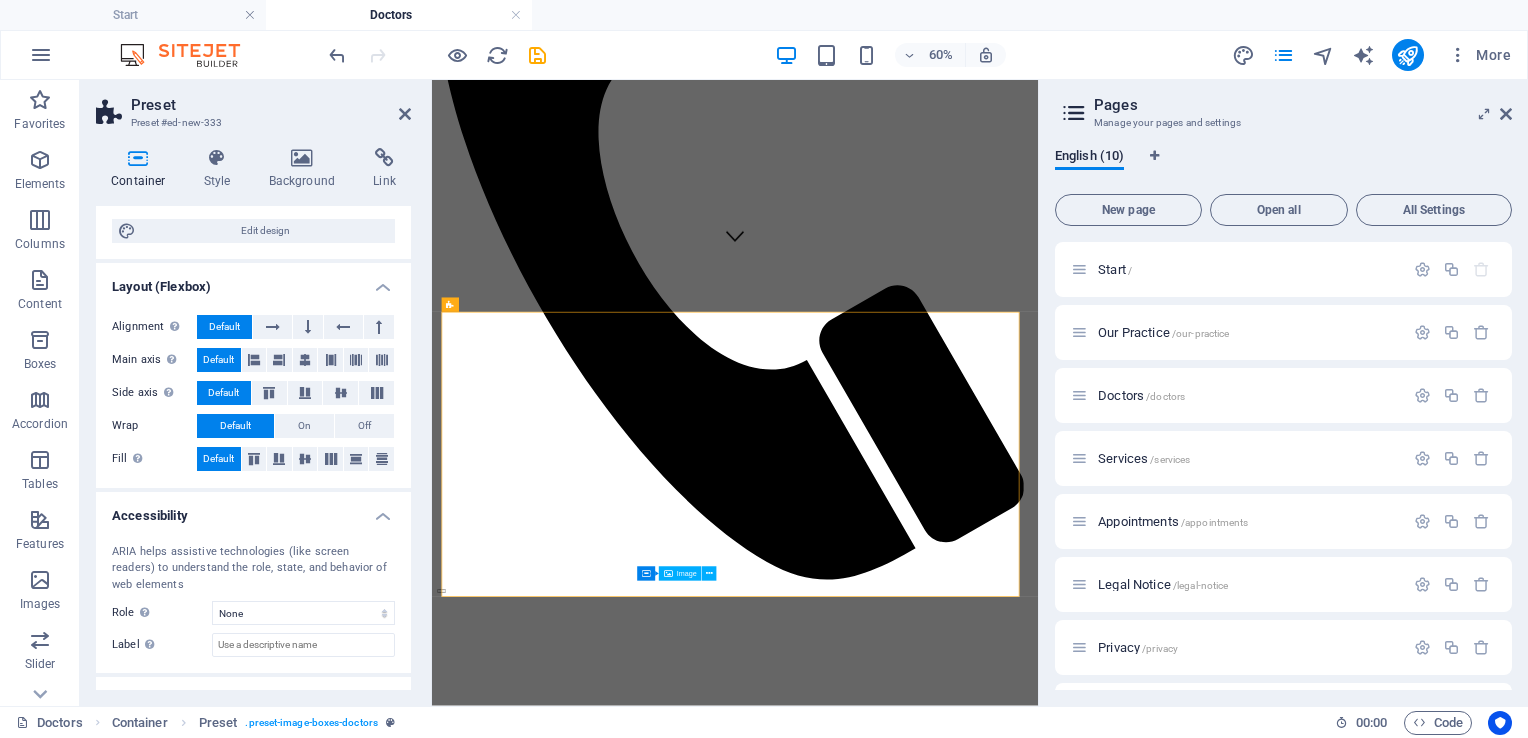 scroll, scrollTop: 289, scrollLeft: 0, axis: vertical 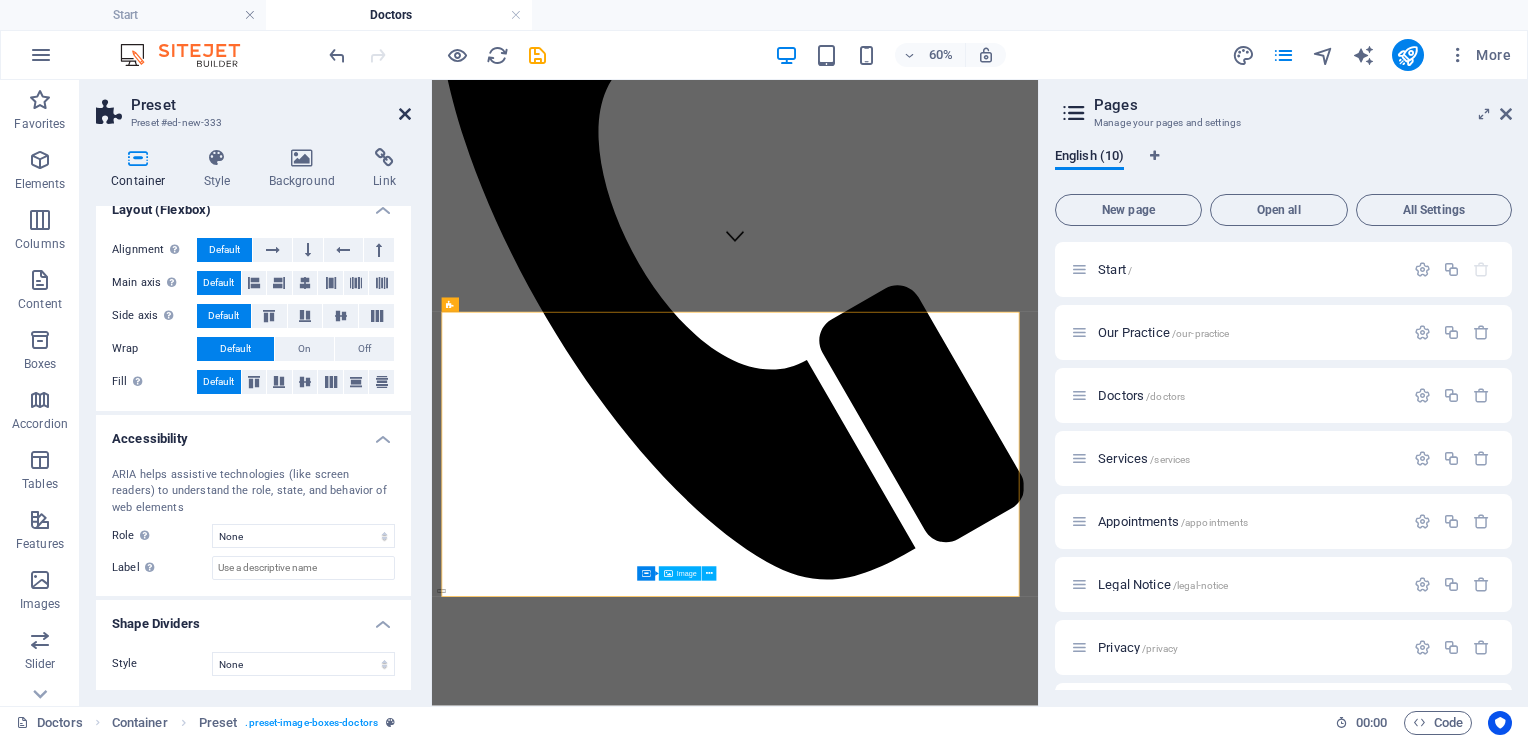 click at bounding box center (405, 114) 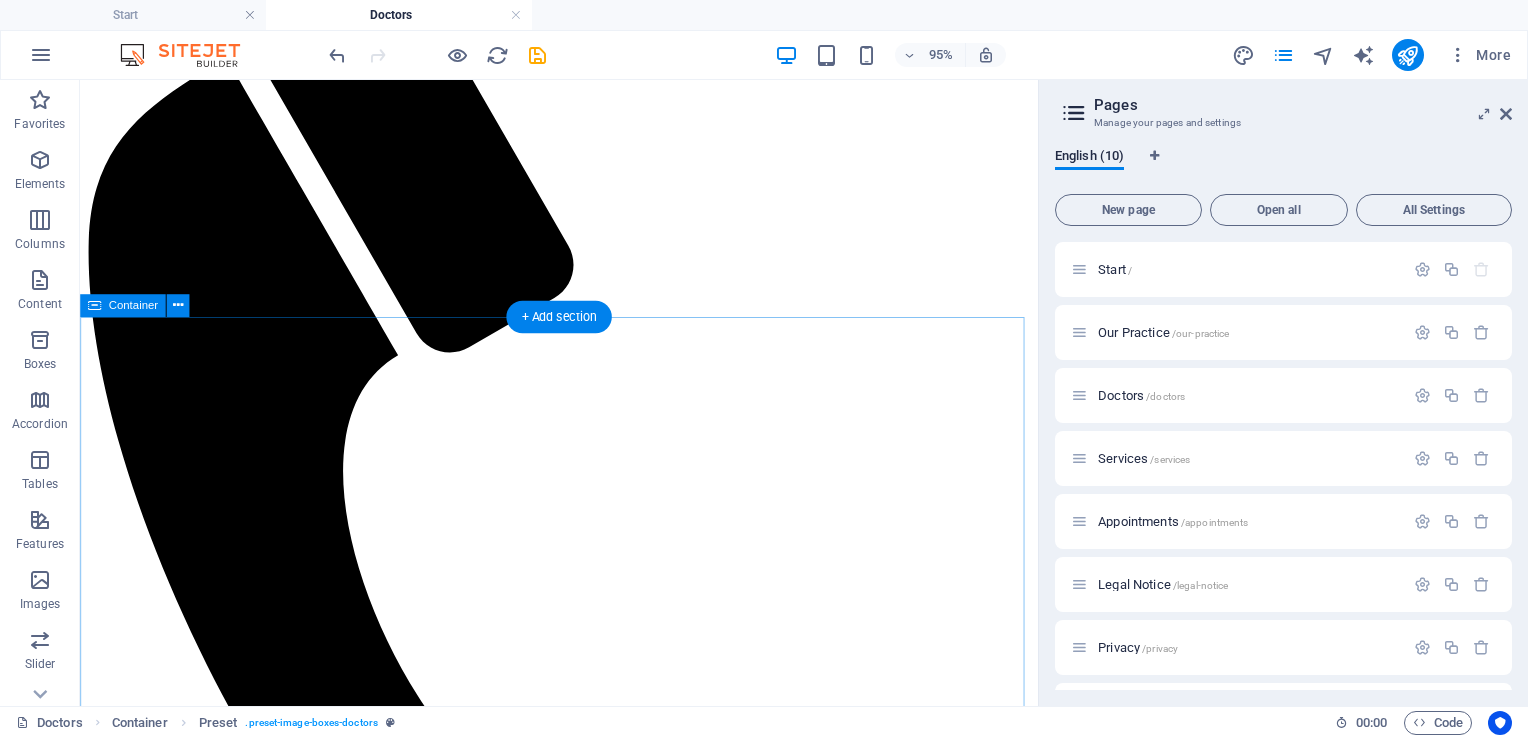 scroll, scrollTop: 423, scrollLeft: 0, axis: vertical 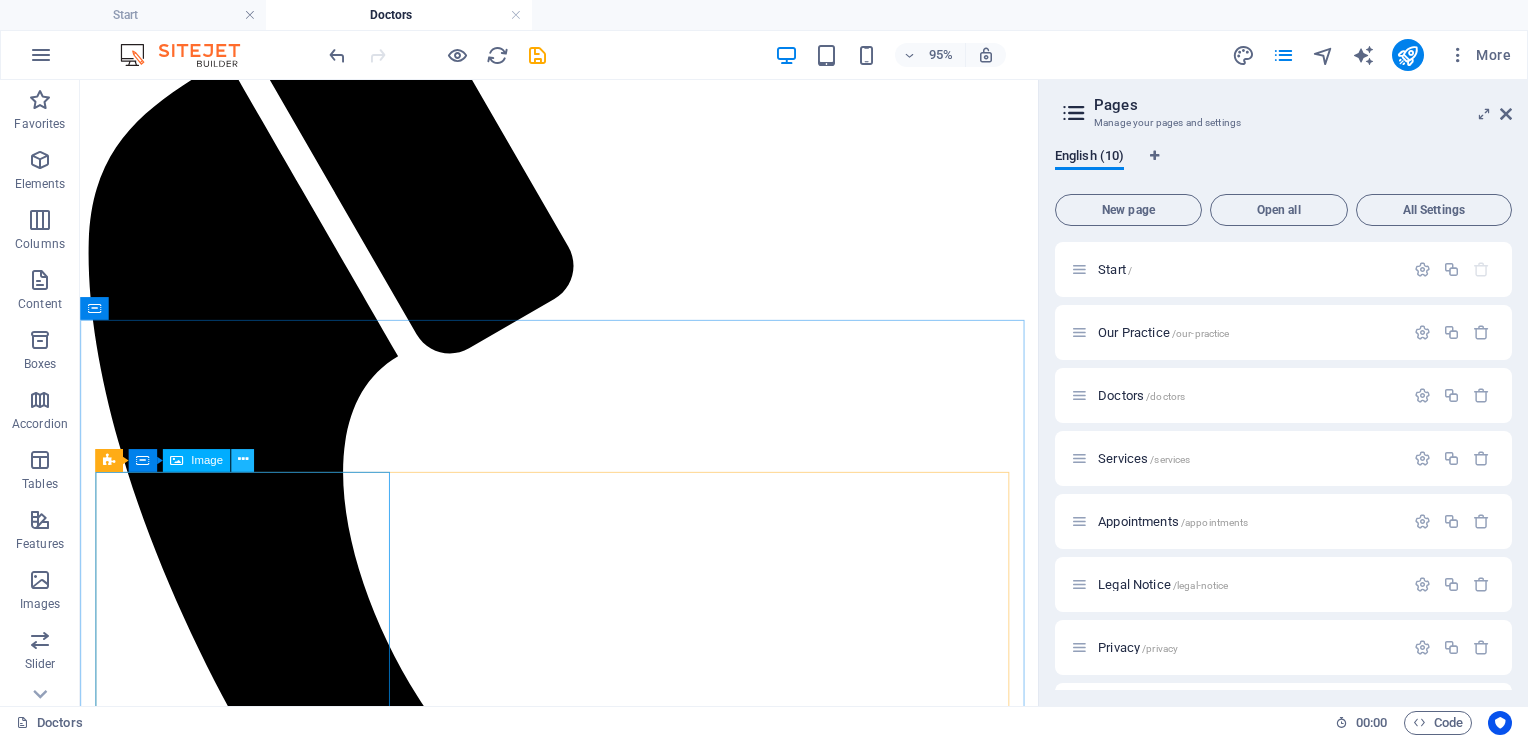 click at bounding box center [243, 460] 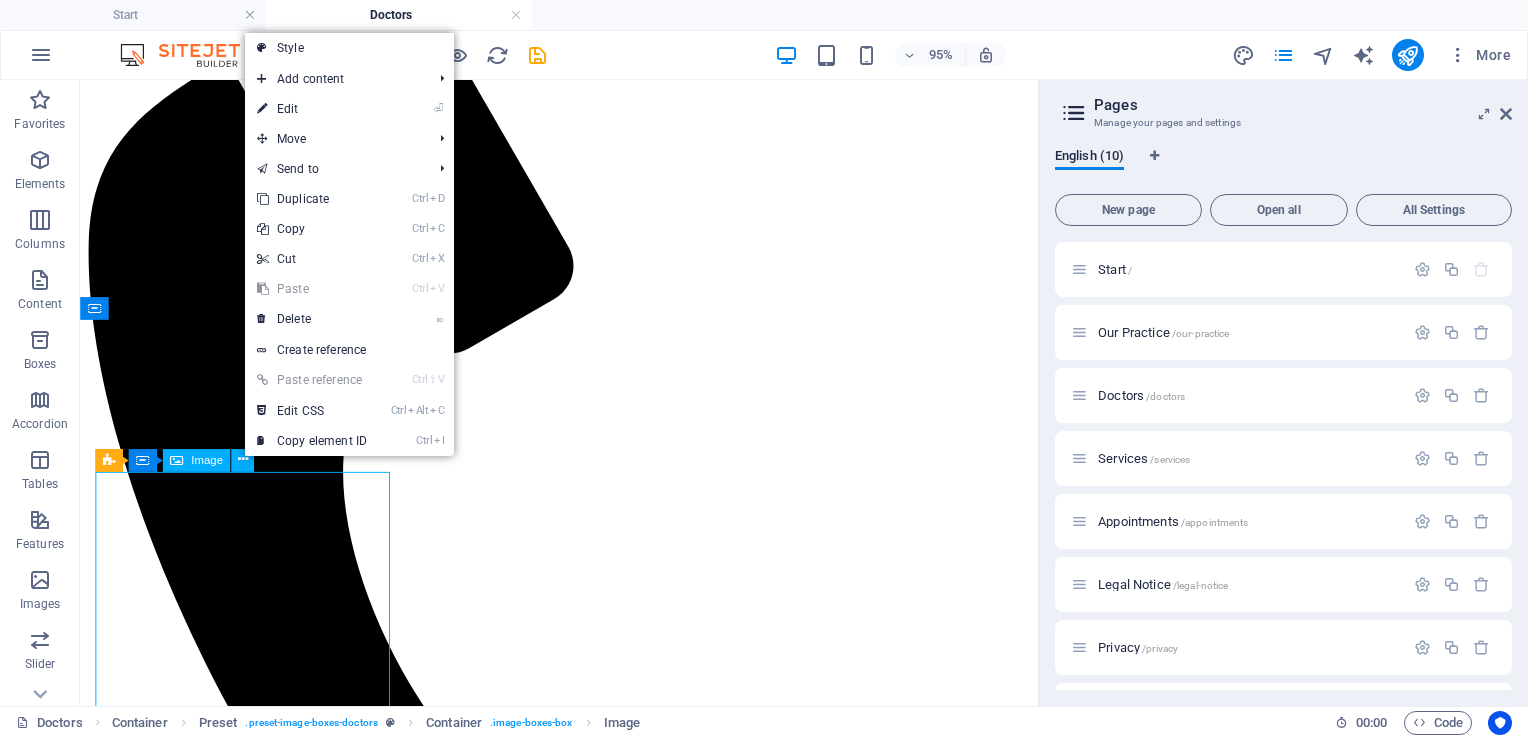 click on "Image" at bounding box center [207, 459] 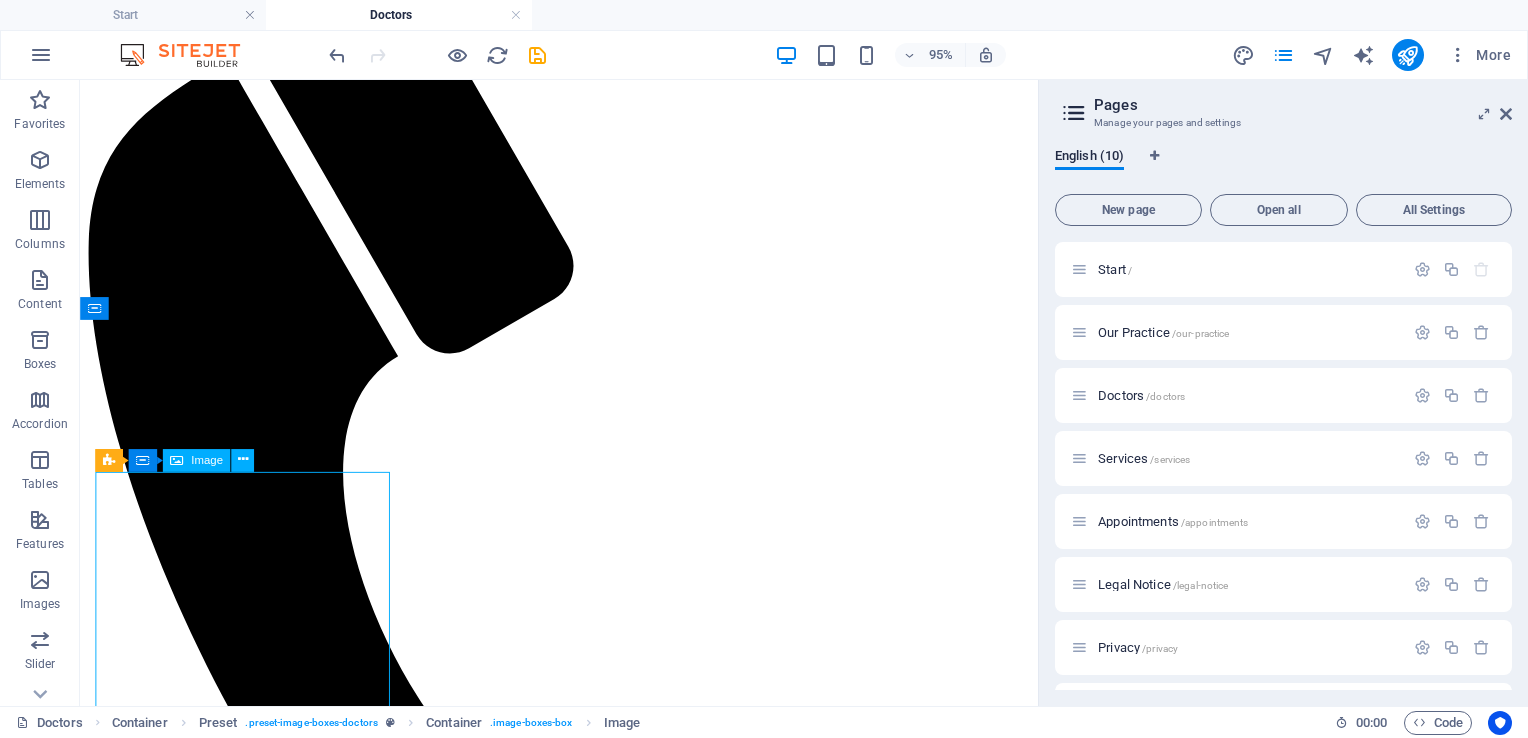 click on "Image" at bounding box center (207, 459) 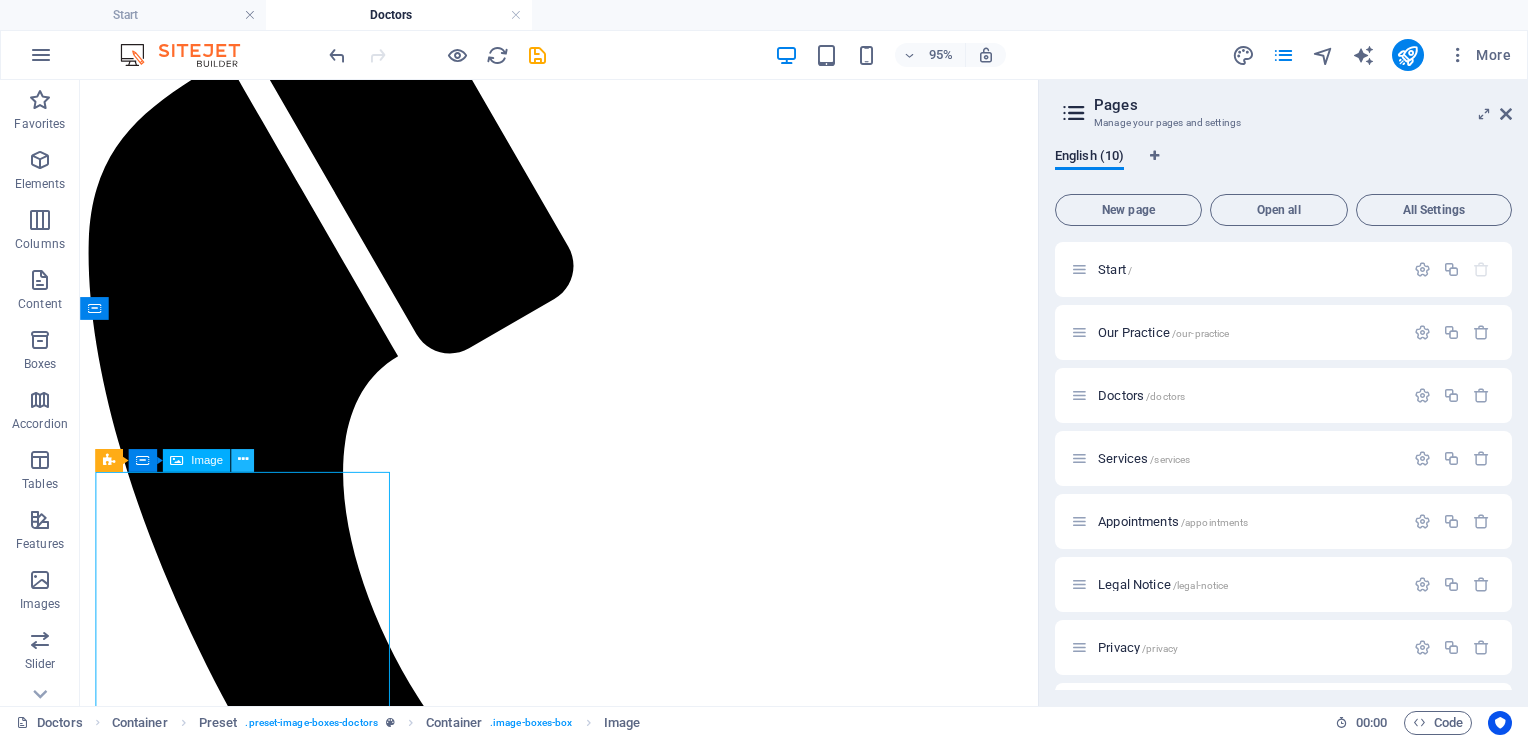 click at bounding box center (243, 460) 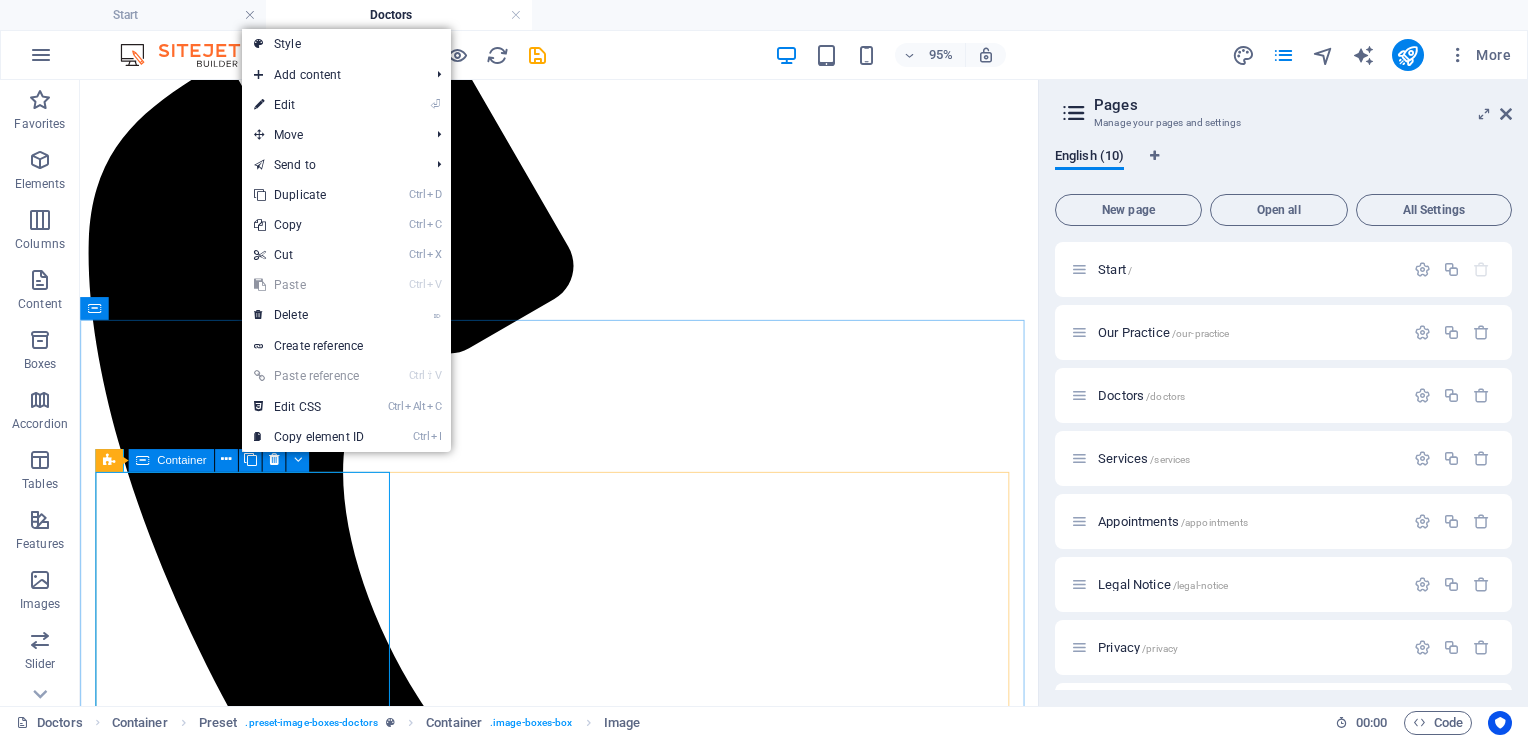 click on "Container" at bounding box center (181, 459) 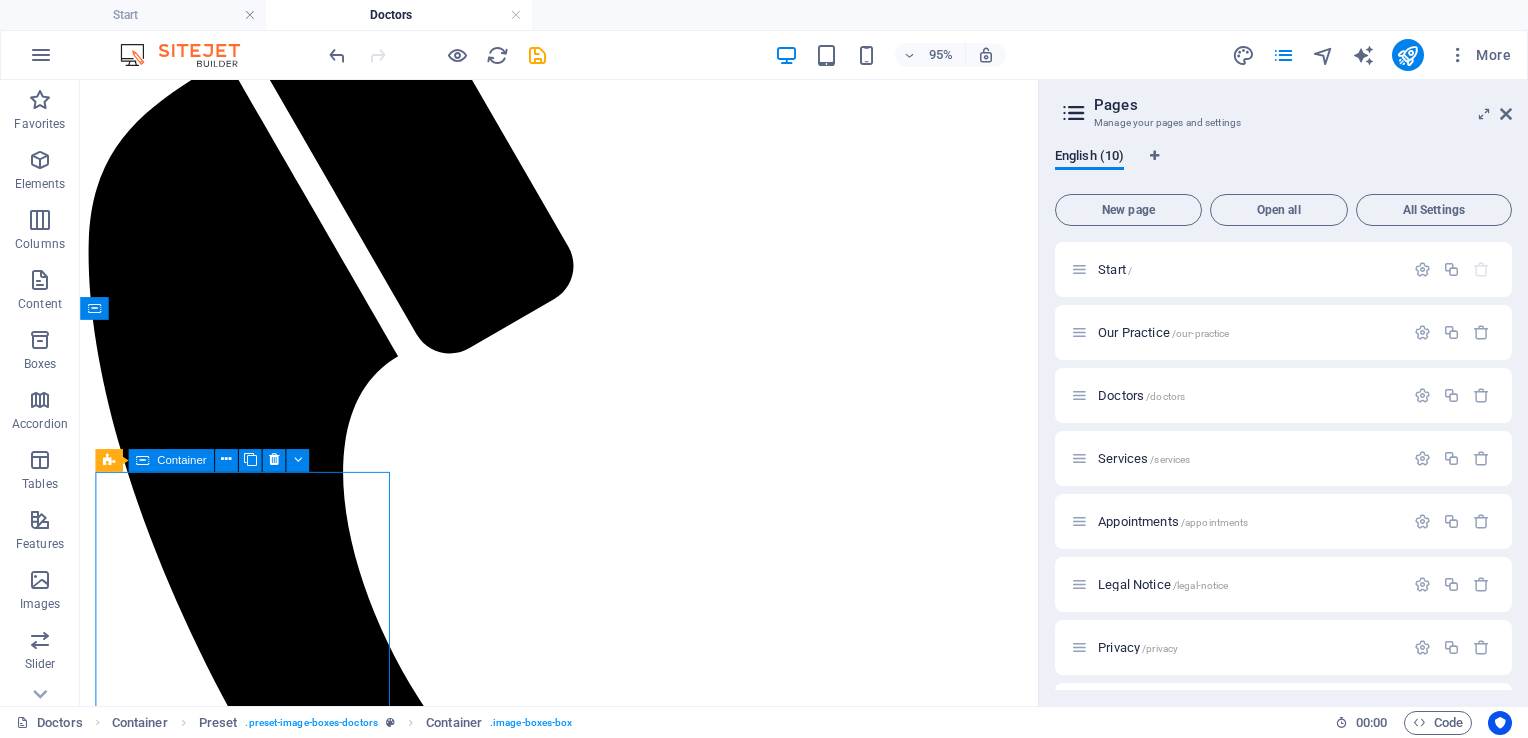 click on "Container" at bounding box center (171, 459) 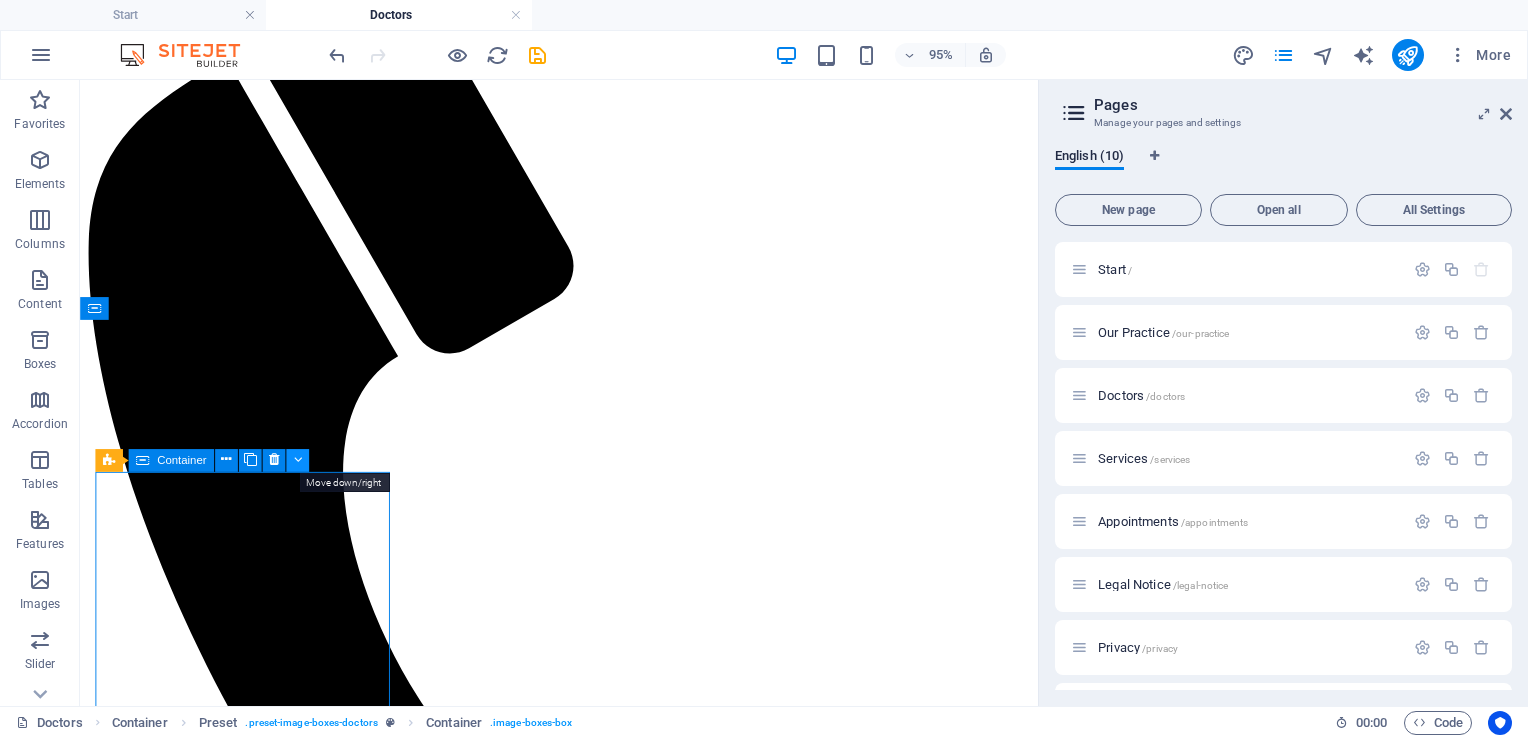 click at bounding box center [297, 460] 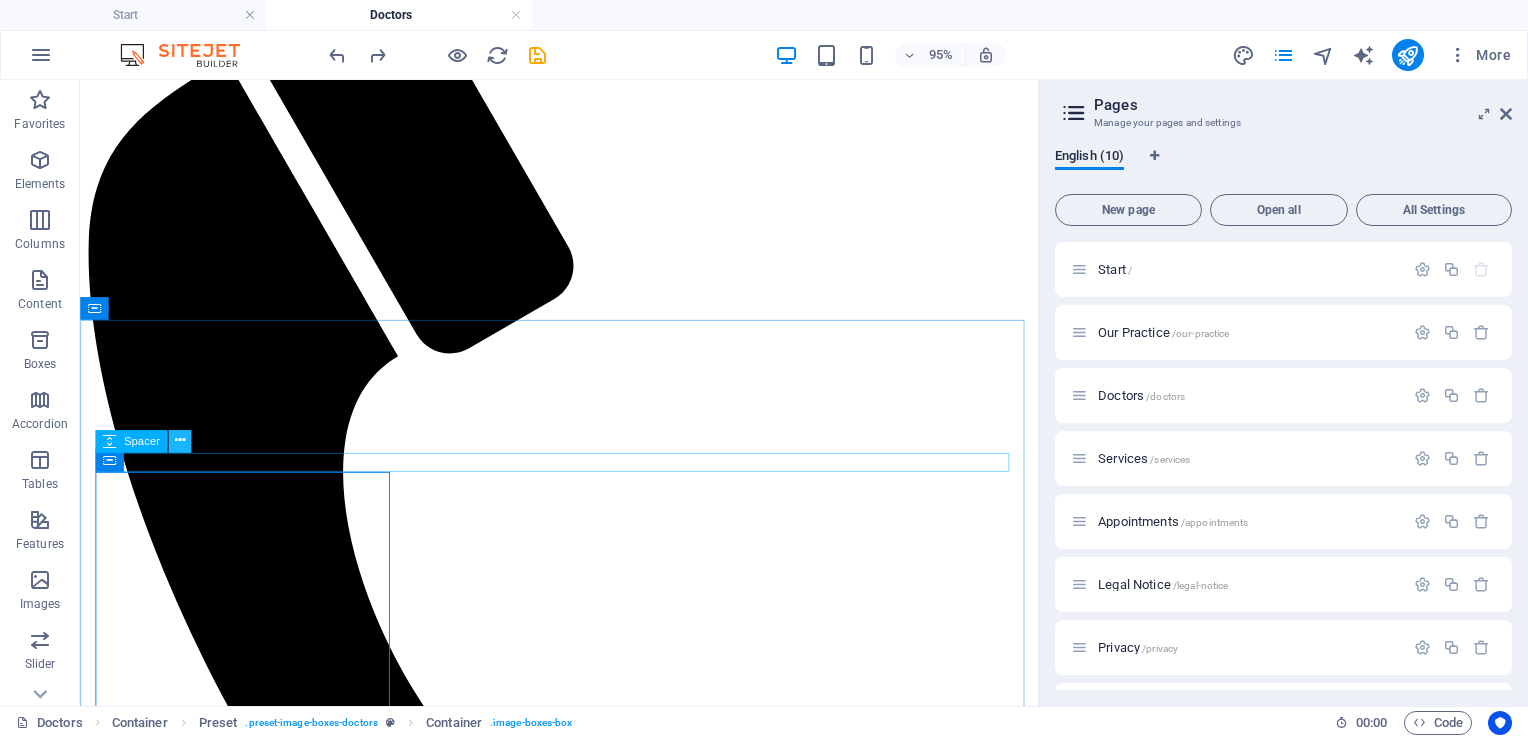 click at bounding box center (179, 440) 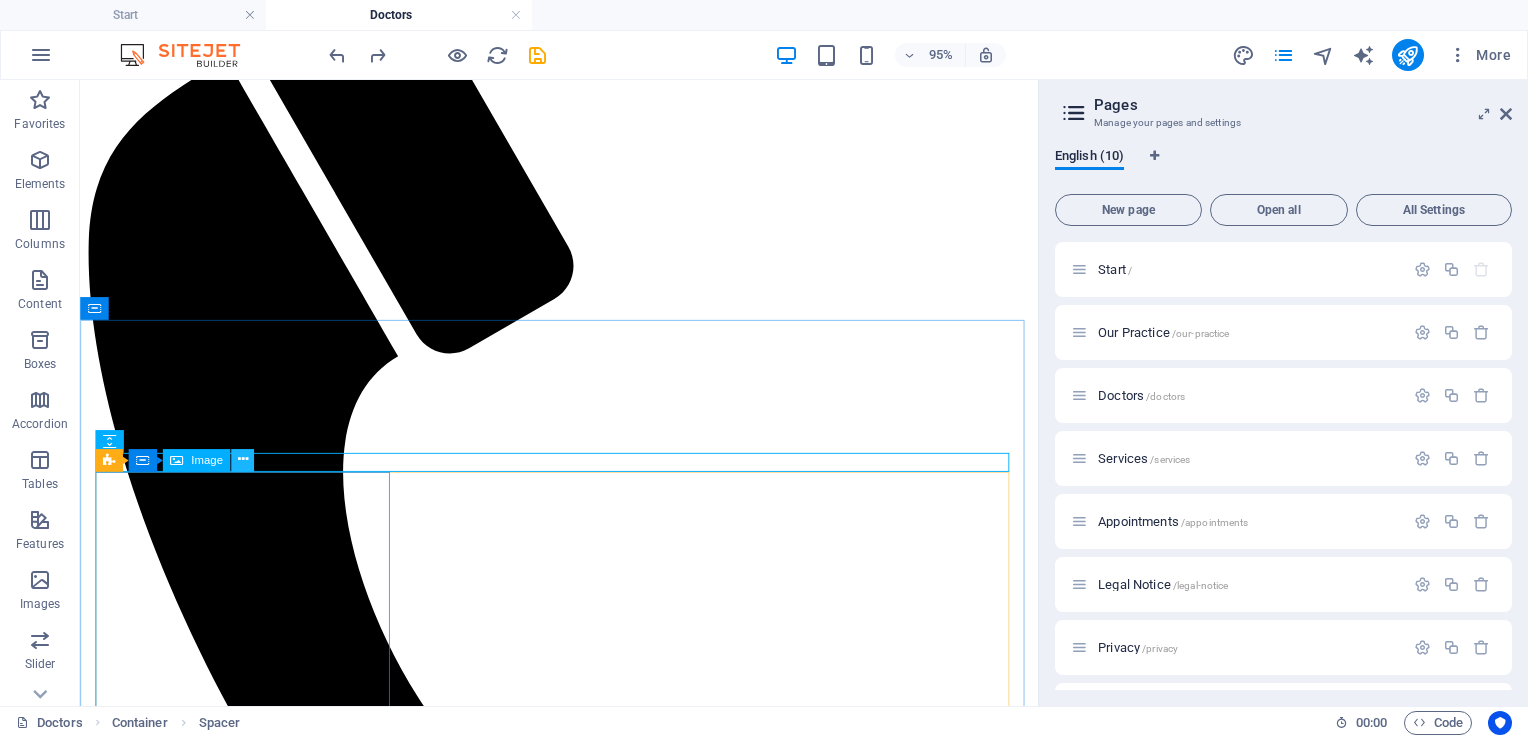 click at bounding box center (243, 460) 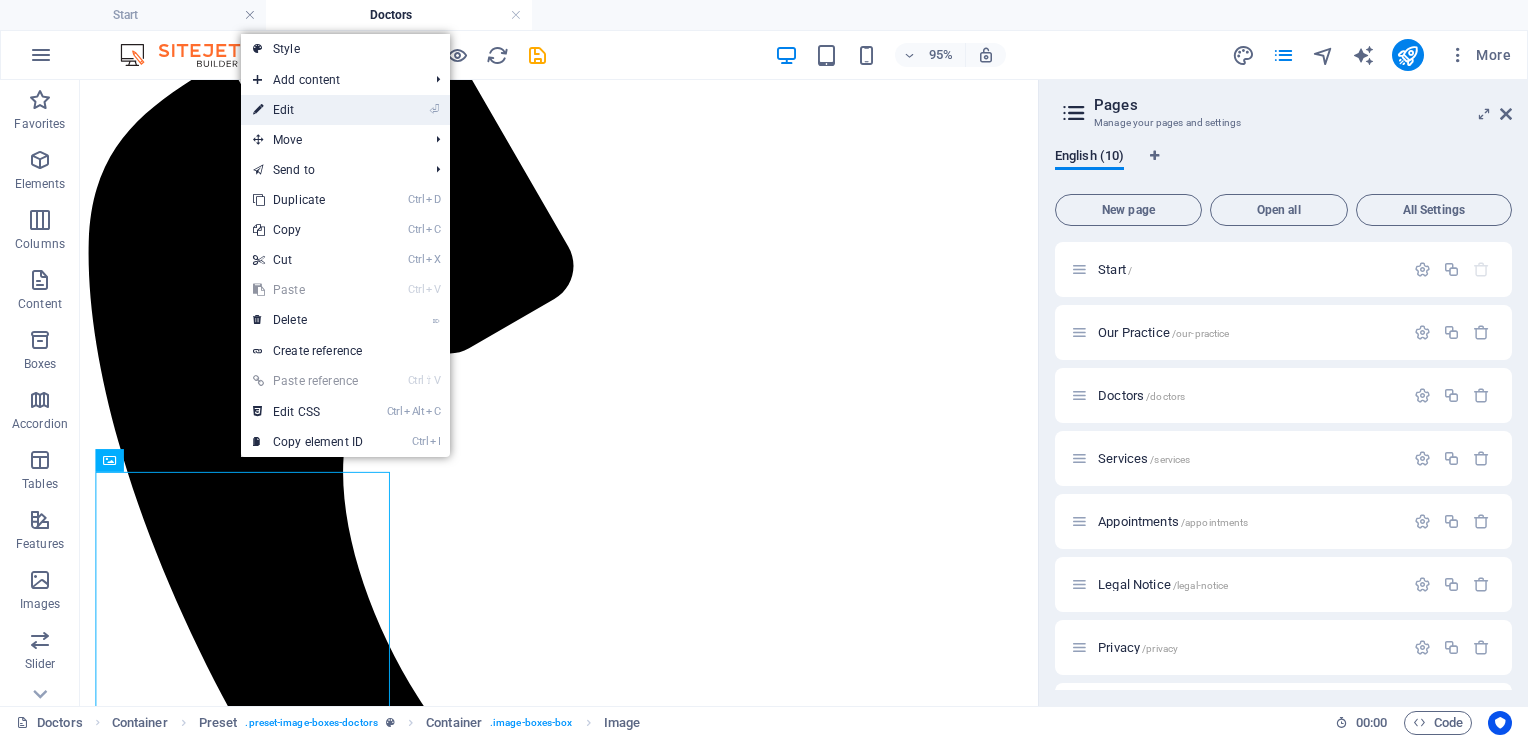 click on "⏎  Edit" at bounding box center [308, 110] 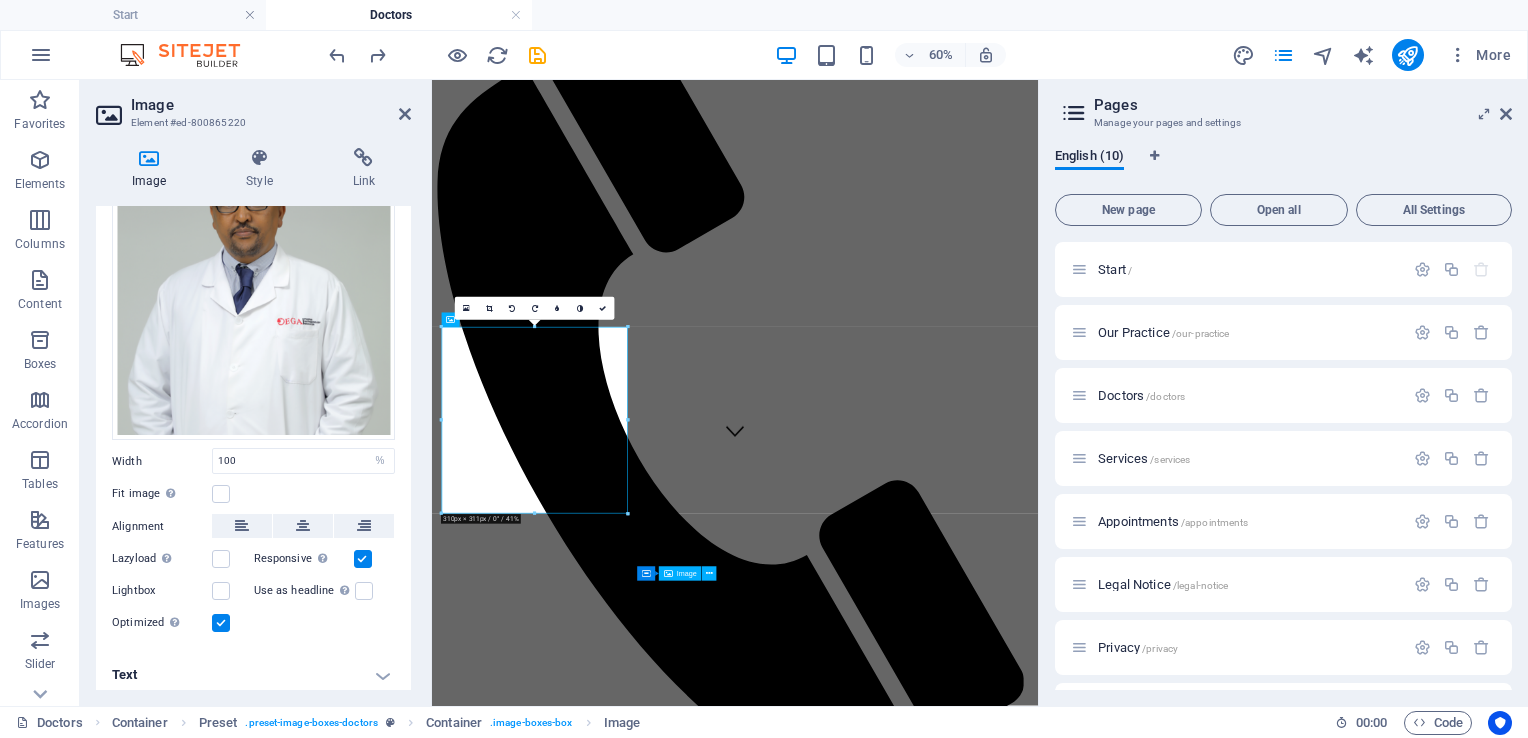 scroll, scrollTop: 0, scrollLeft: 0, axis: both 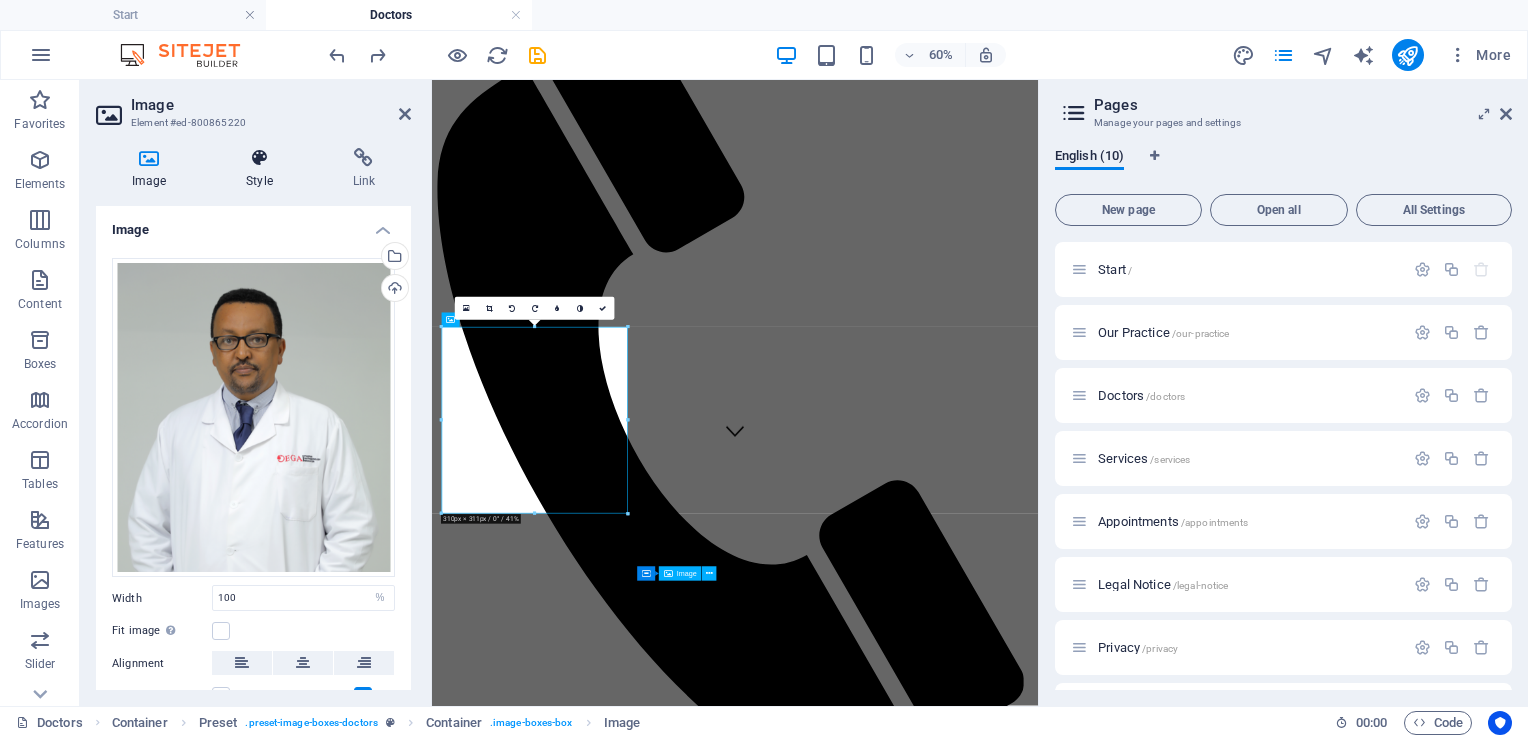 click at bounding box center [259, 158] 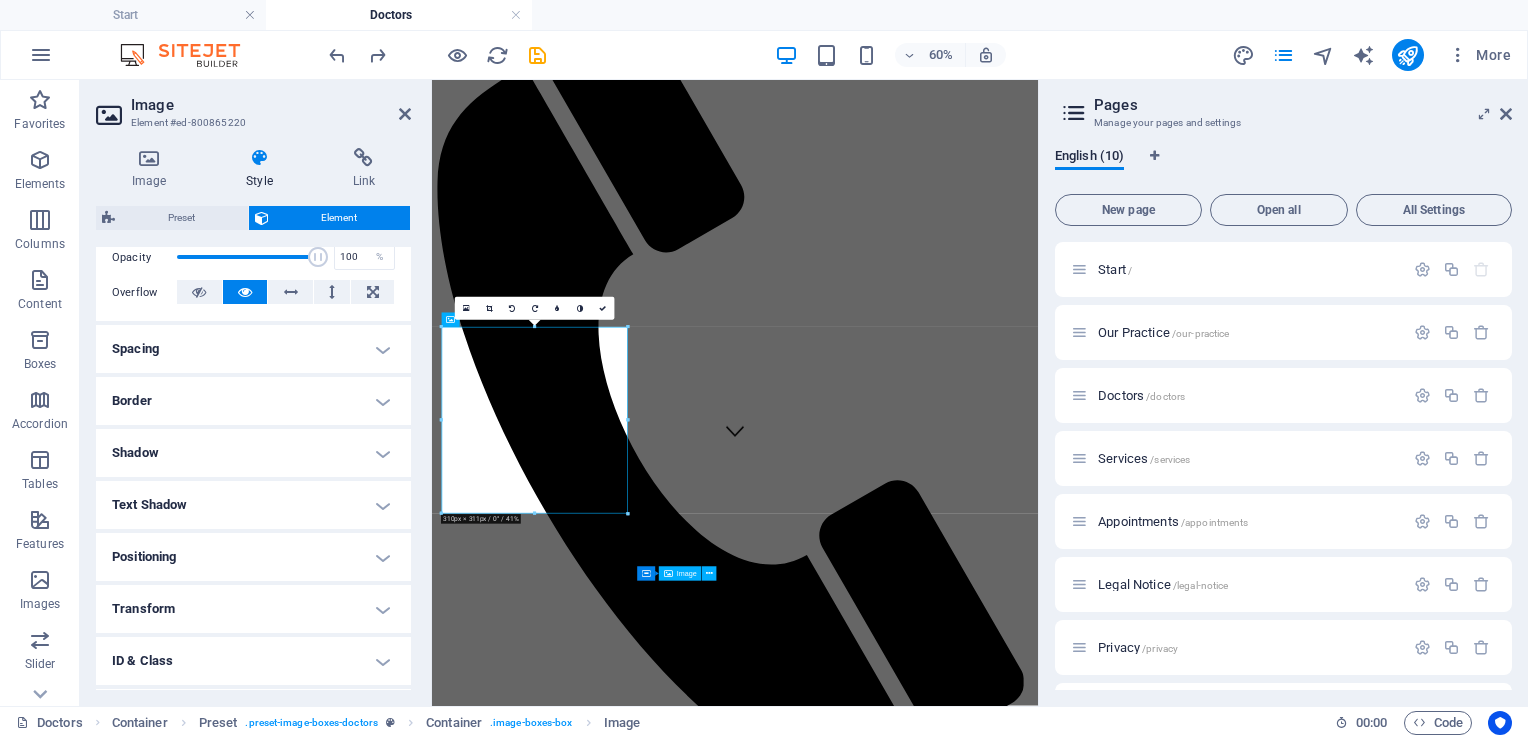 scroll, scrollTop: 400, scrollLeft: 0, axis: vertical 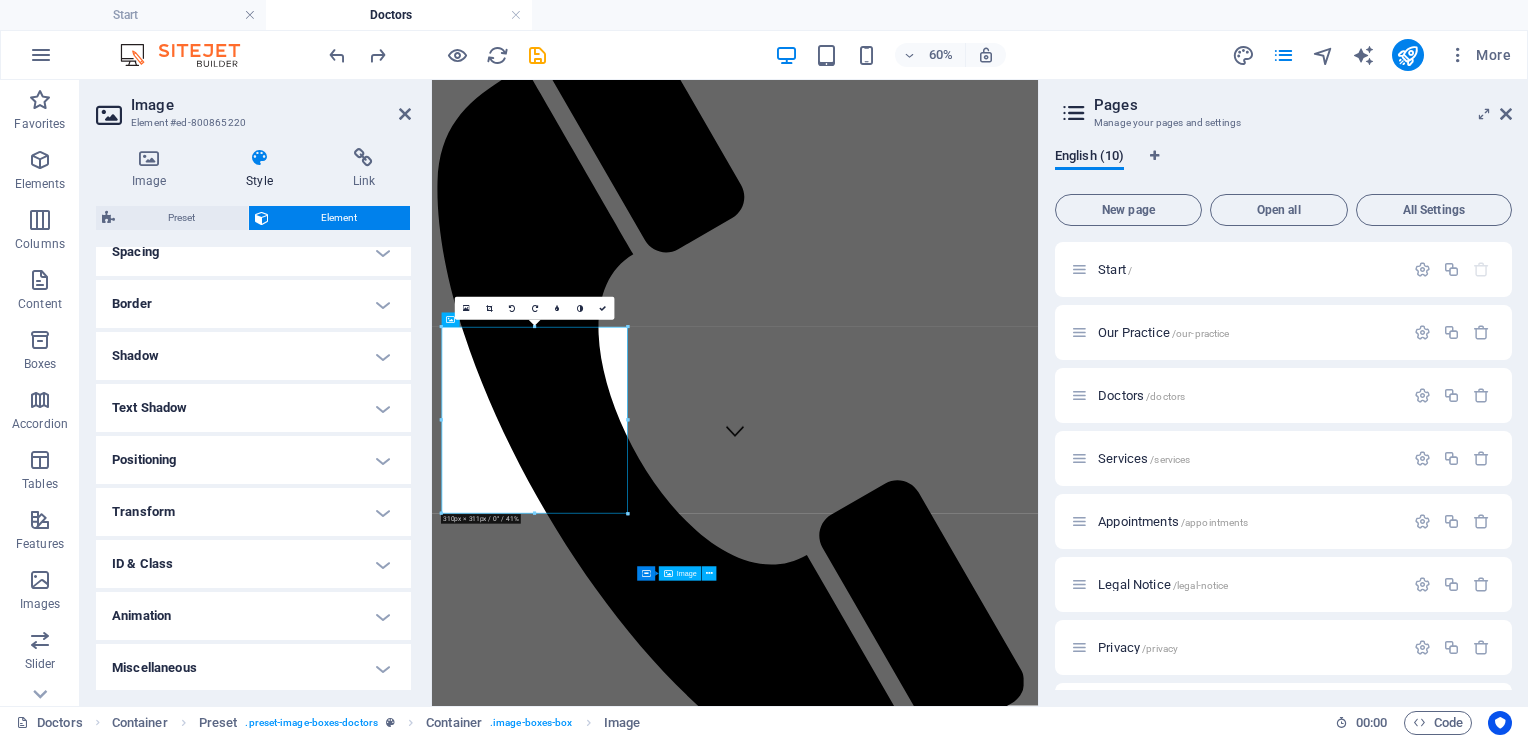 click on "Animation" at bounding box center (253, 616) 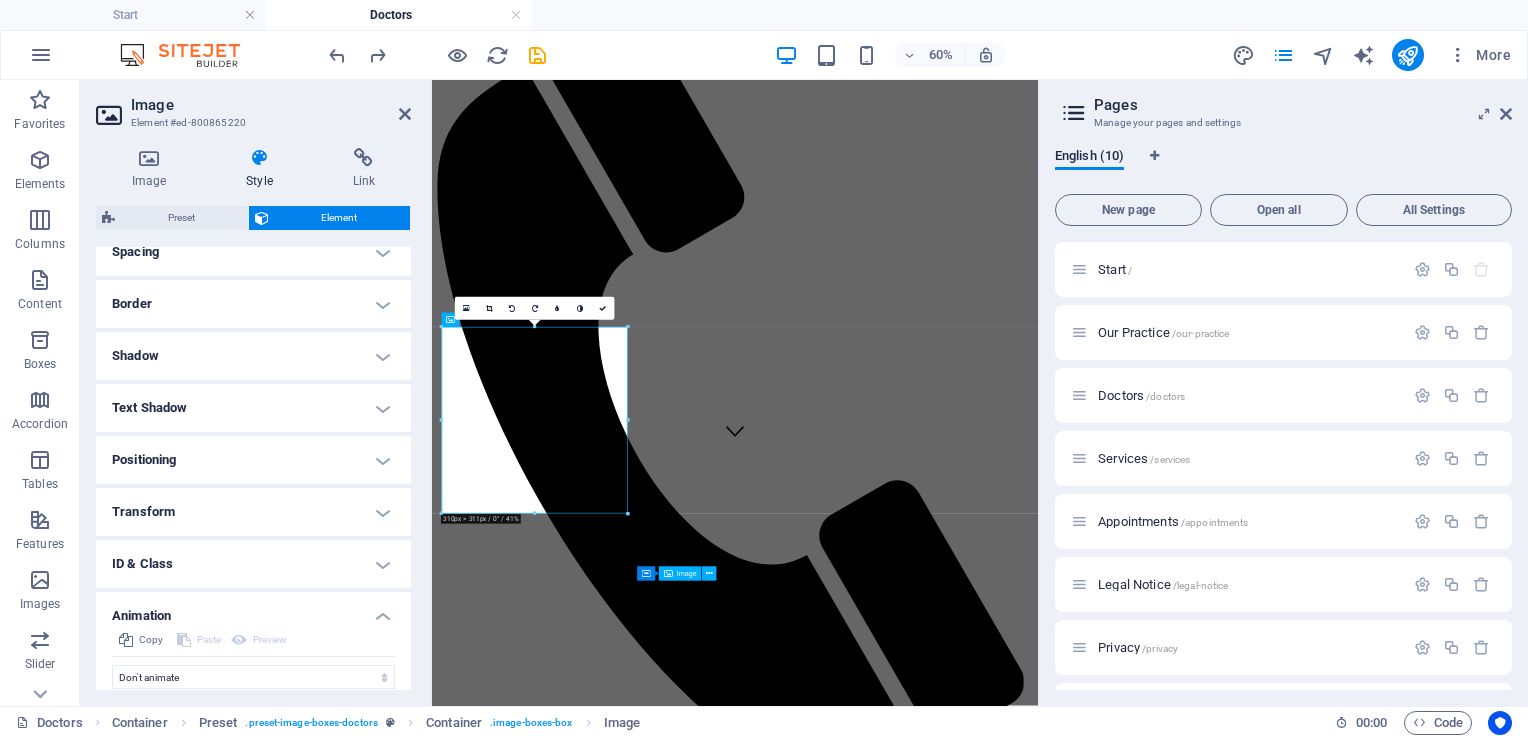 scroll, scrollTop: 465, scrollLeft: 0, axis: vertical 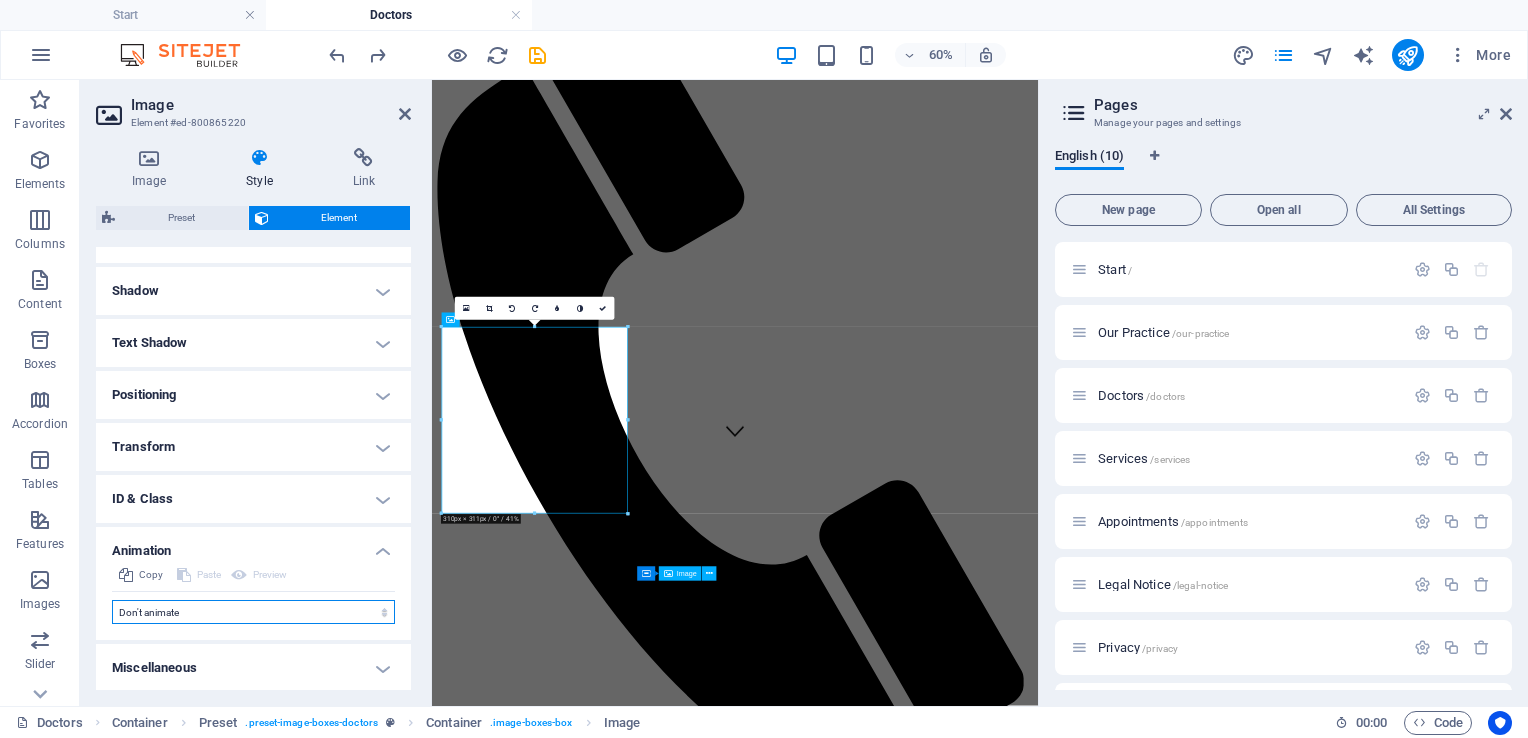 click on "Don't animate Show / Hide Slide up/down Zoom in/out Slide left to right Slide right to left Slide top to bottom Slide bottom to top Pulse Blink Open as overlay" at bounding box center [253, 612] 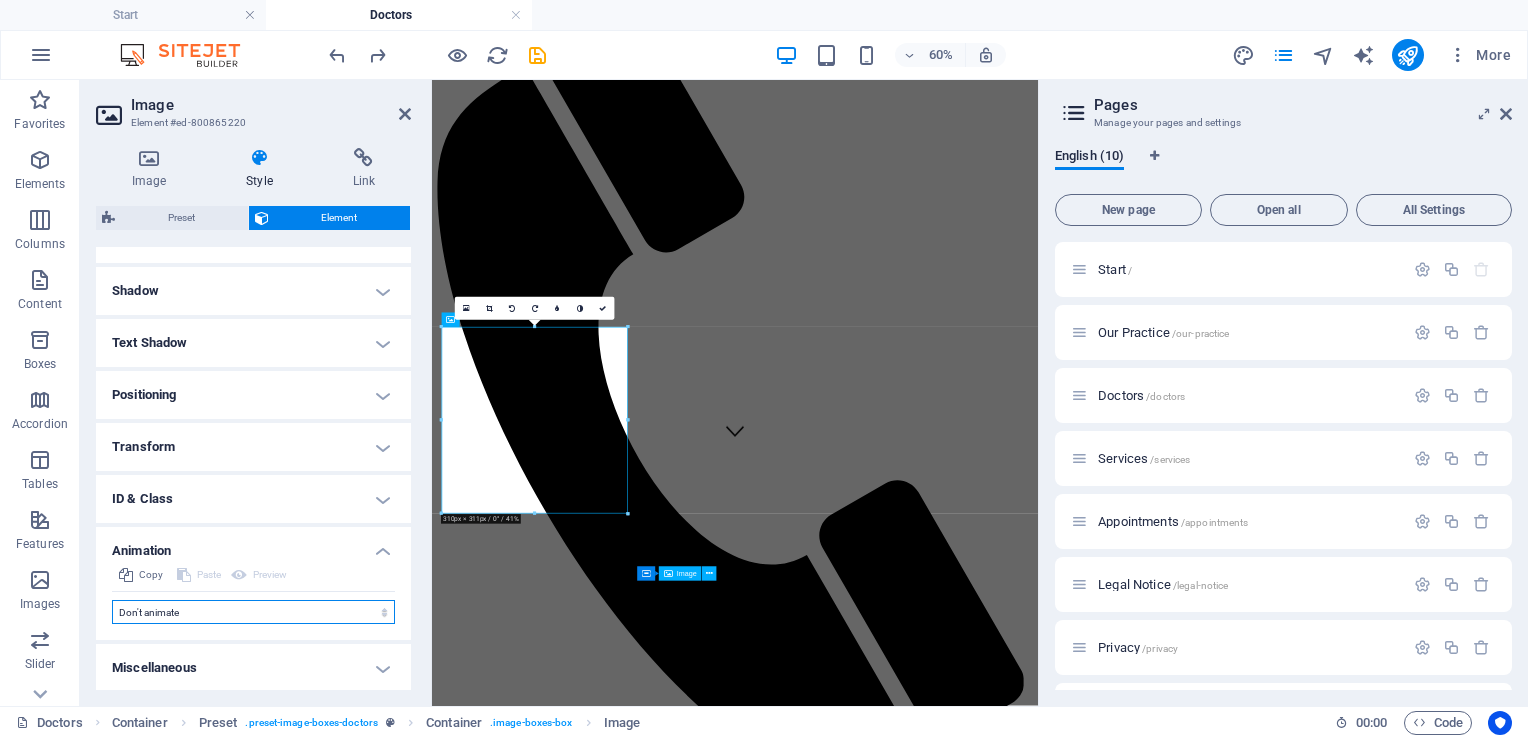 select on "move-left-to-right" 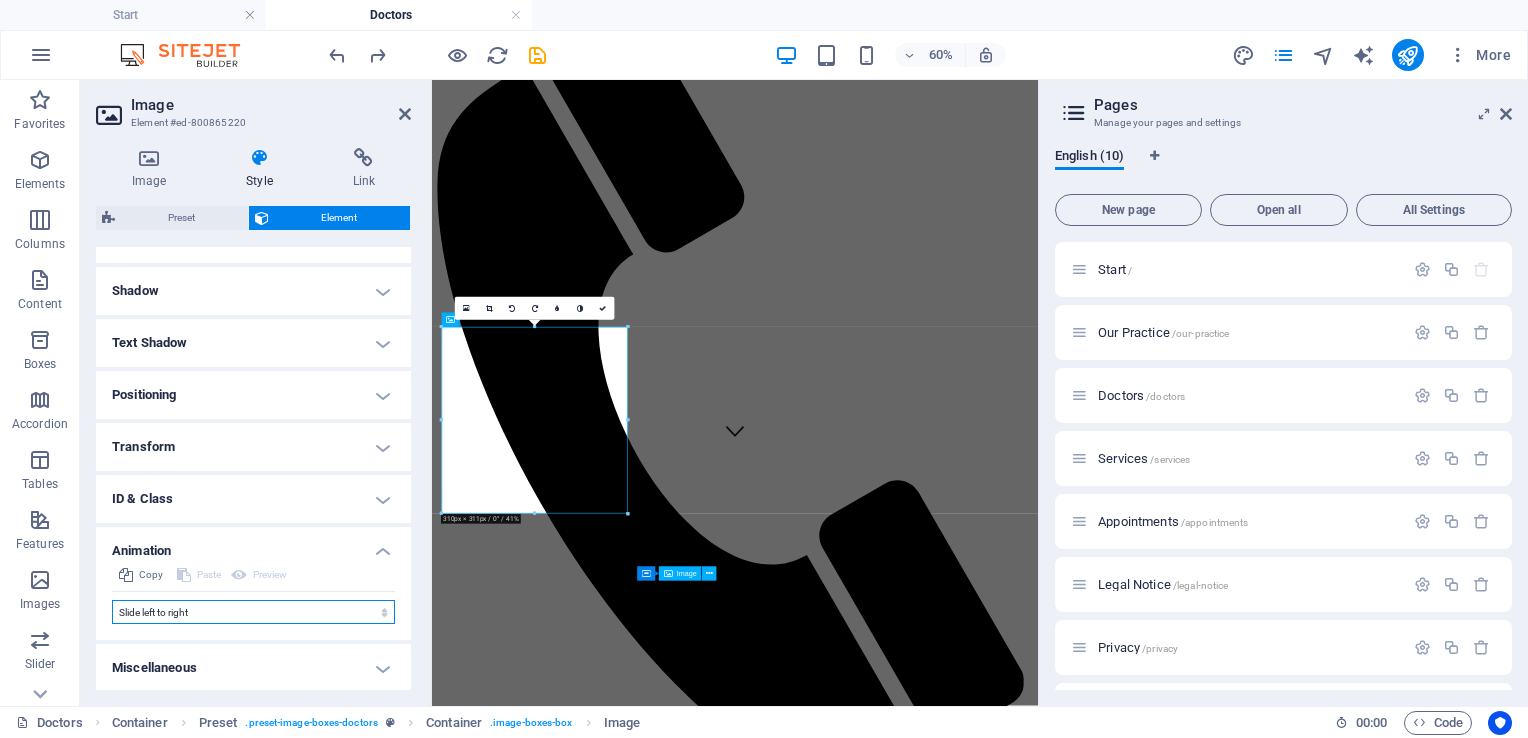 click on "Don't animate Show / Hide Slide up/down Zoom in/out Slide left to right Slide right to left Slide top to bottom Slide bottom to top Pulse Blink Open as overlay" at bounding box center [253, 612] 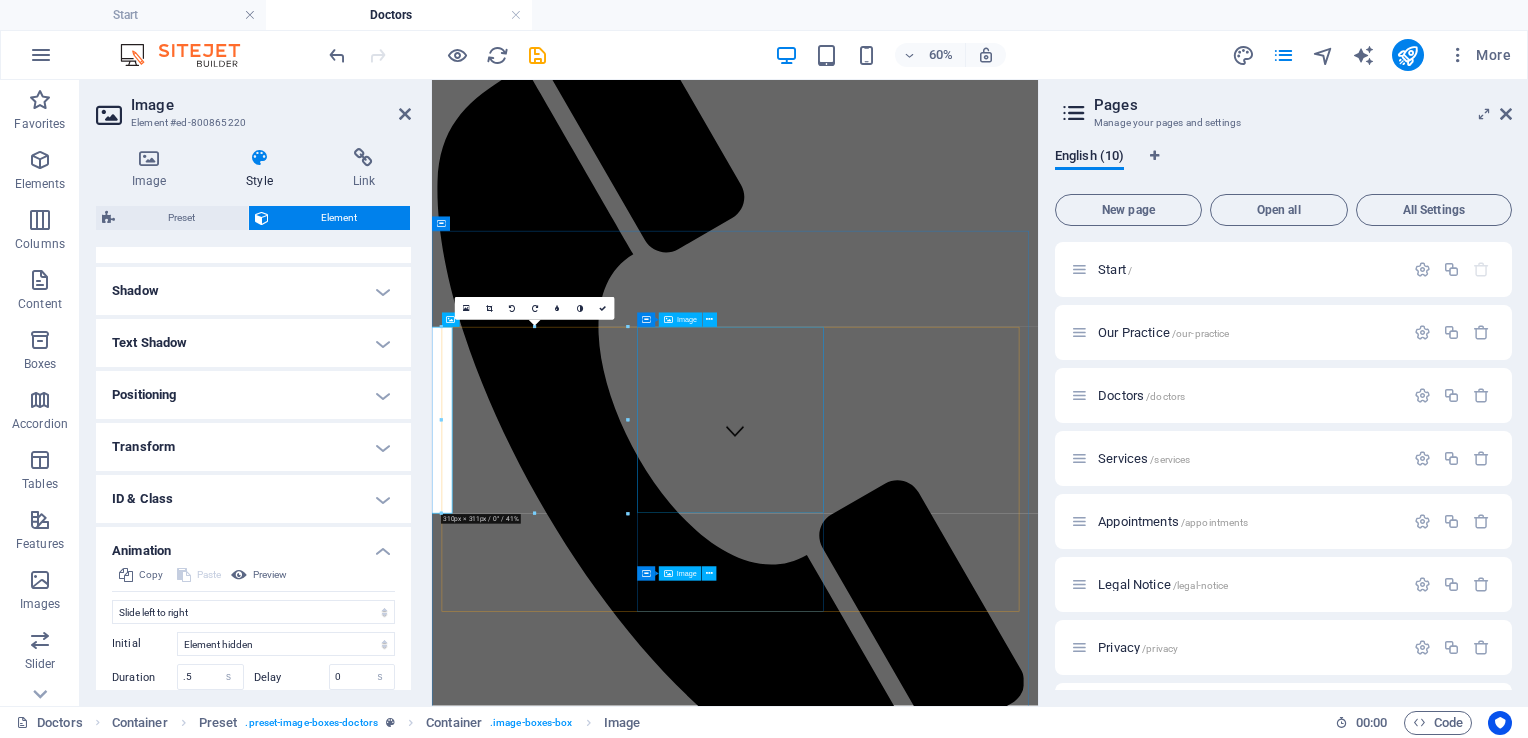 click at bounding box center (937, 3837) 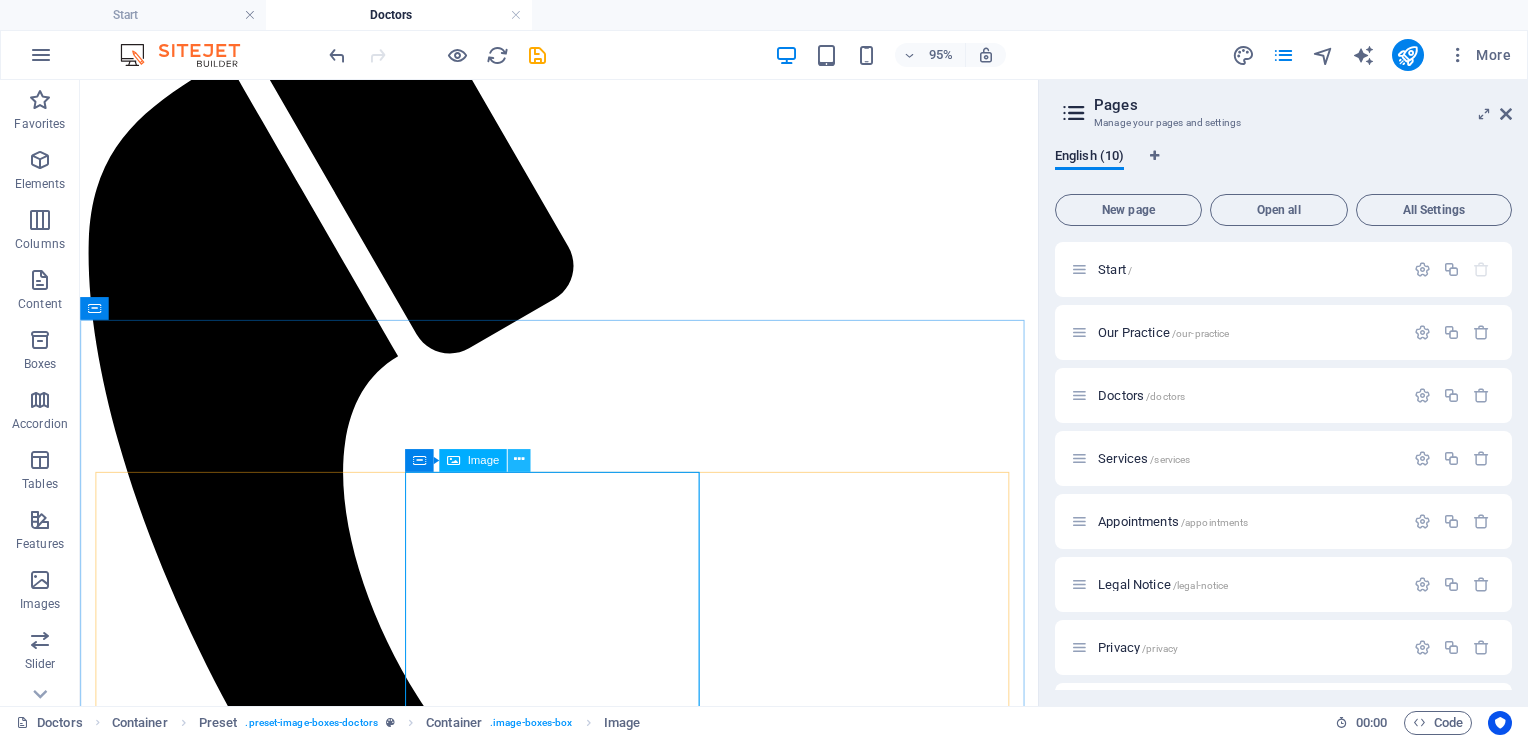click at bounding box center (519, 460) 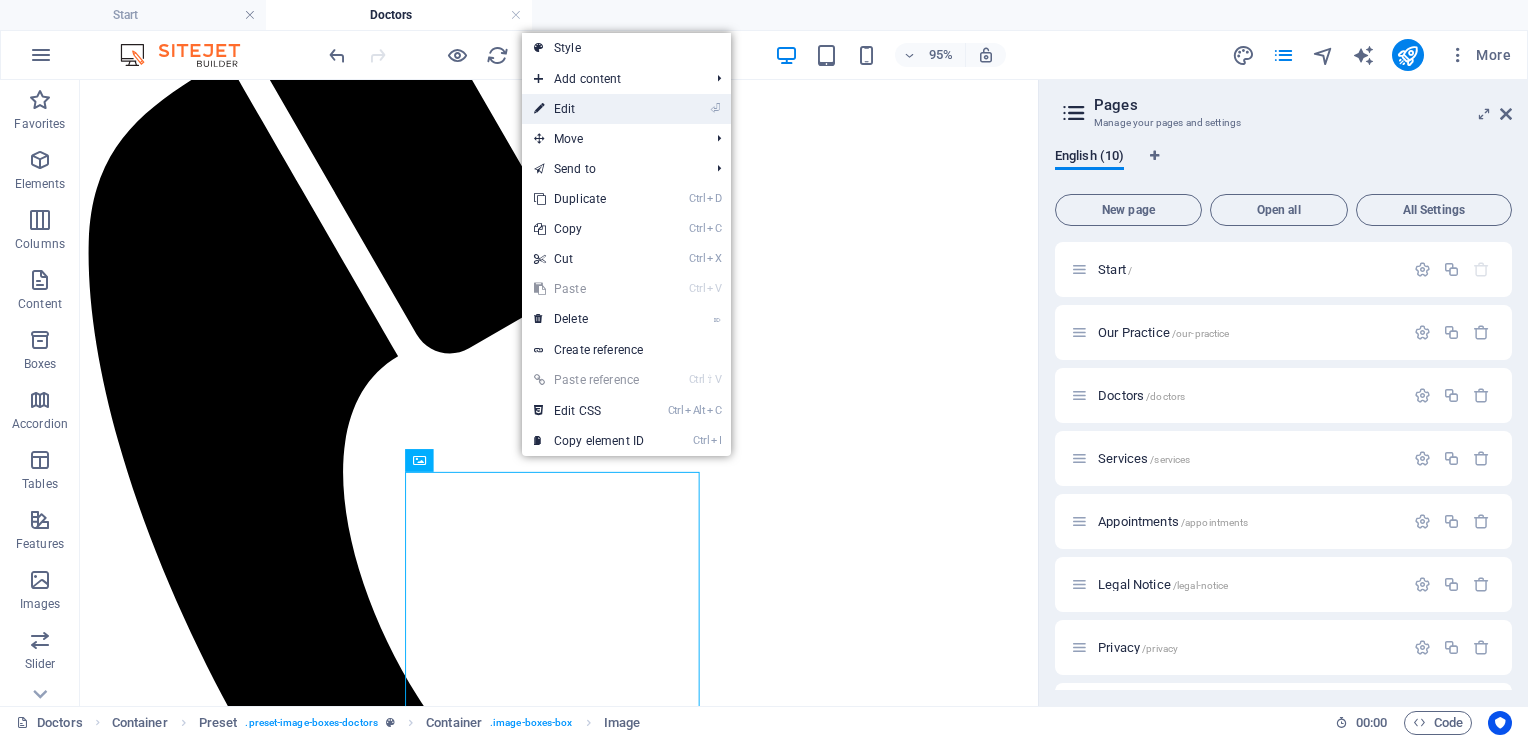 click on "⏎  Edit" at bounding box center [589, 109] 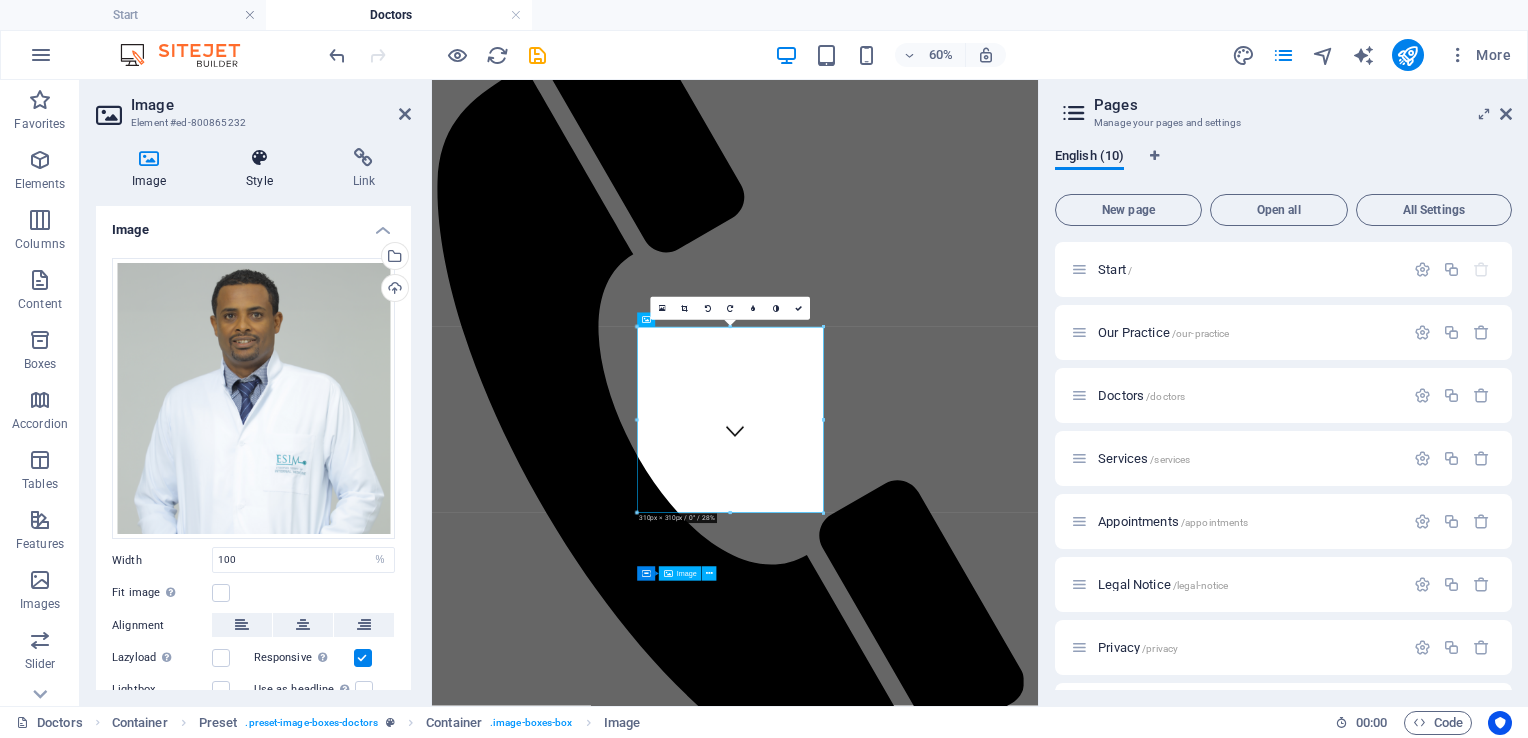 click on "Style" at bounding box center [263, 169] 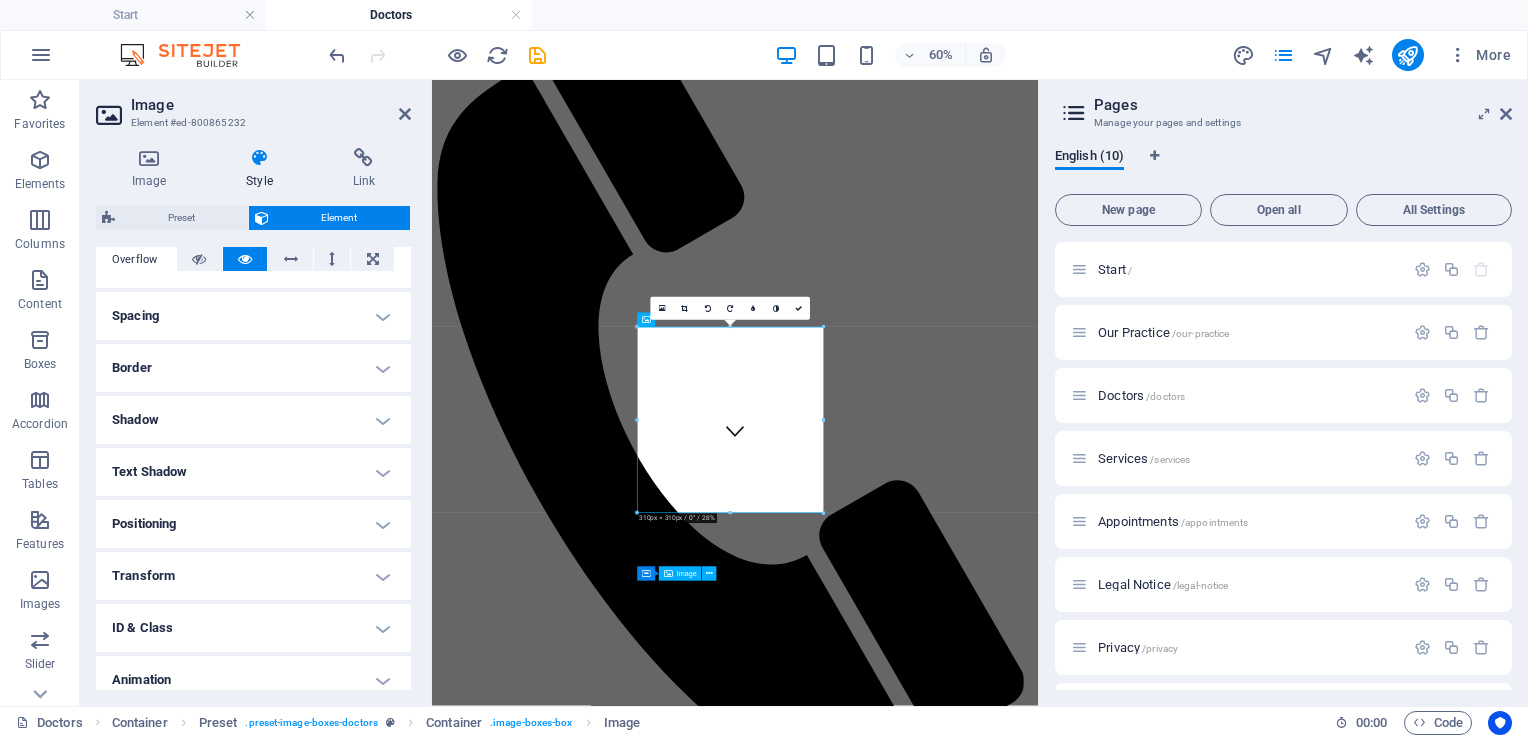 scroll, scrollTop: 400, scrollLeft: 0, axis: vertical 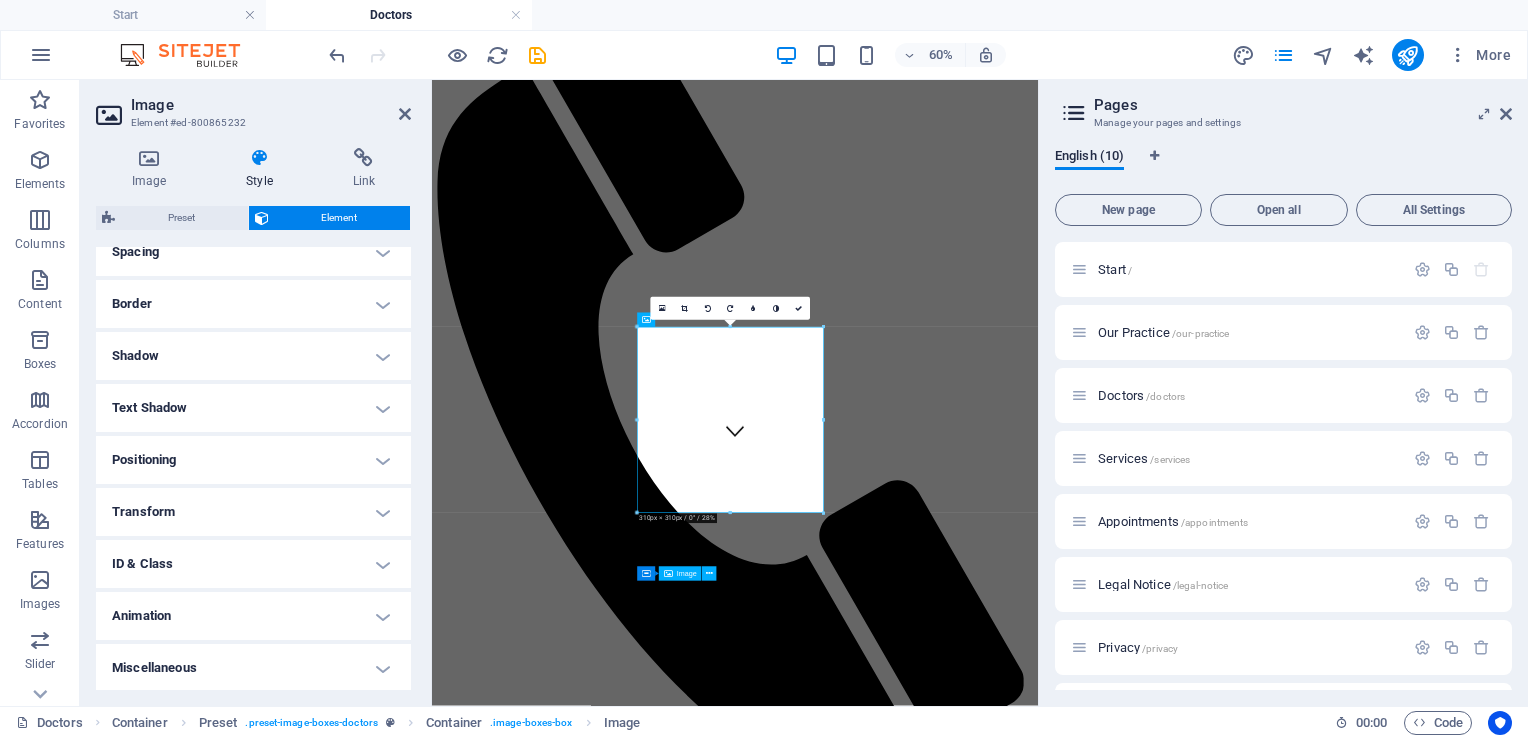 click on "Animation" at bounding box center [253, 616] 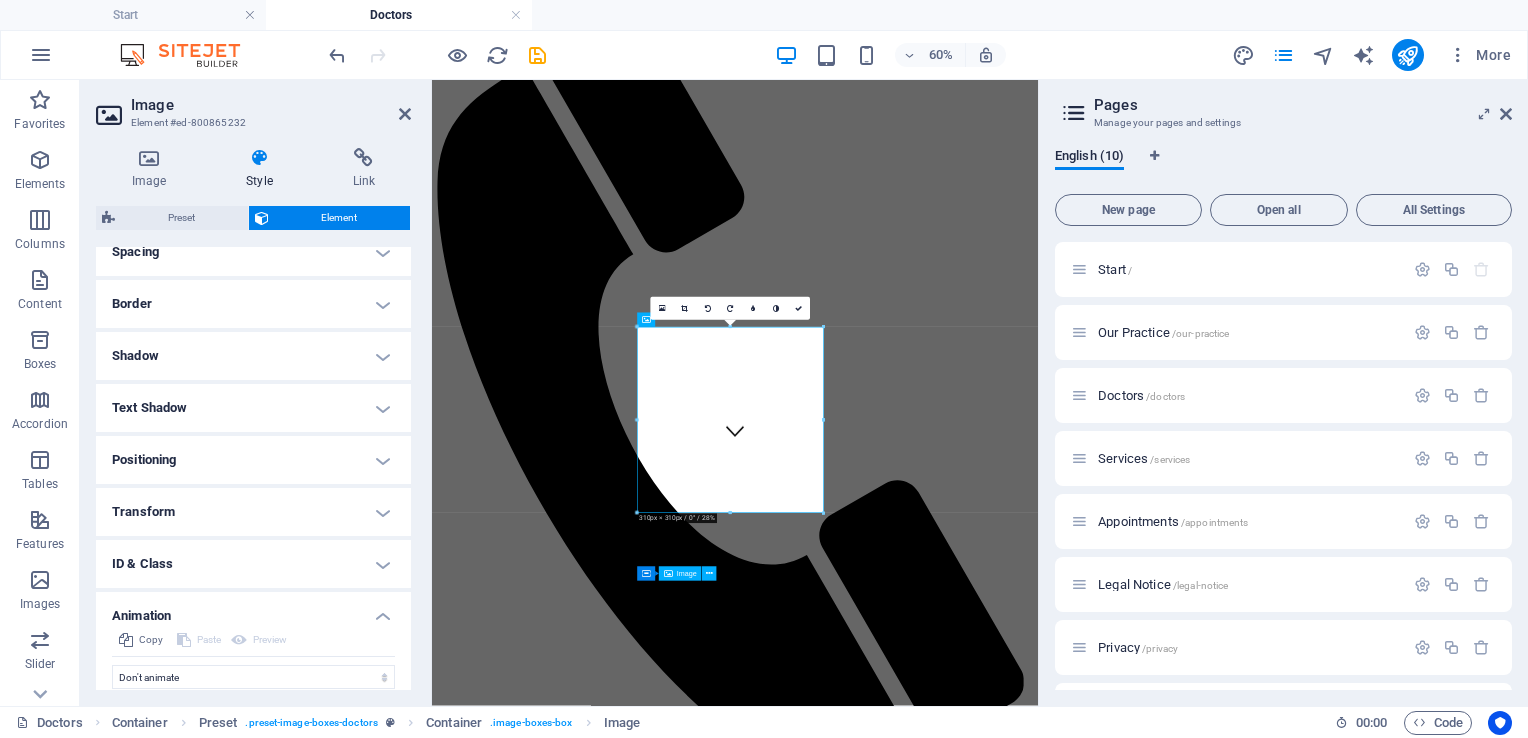 scroll, scrollTop: 465, scrollLeft: 0, axis: vertical 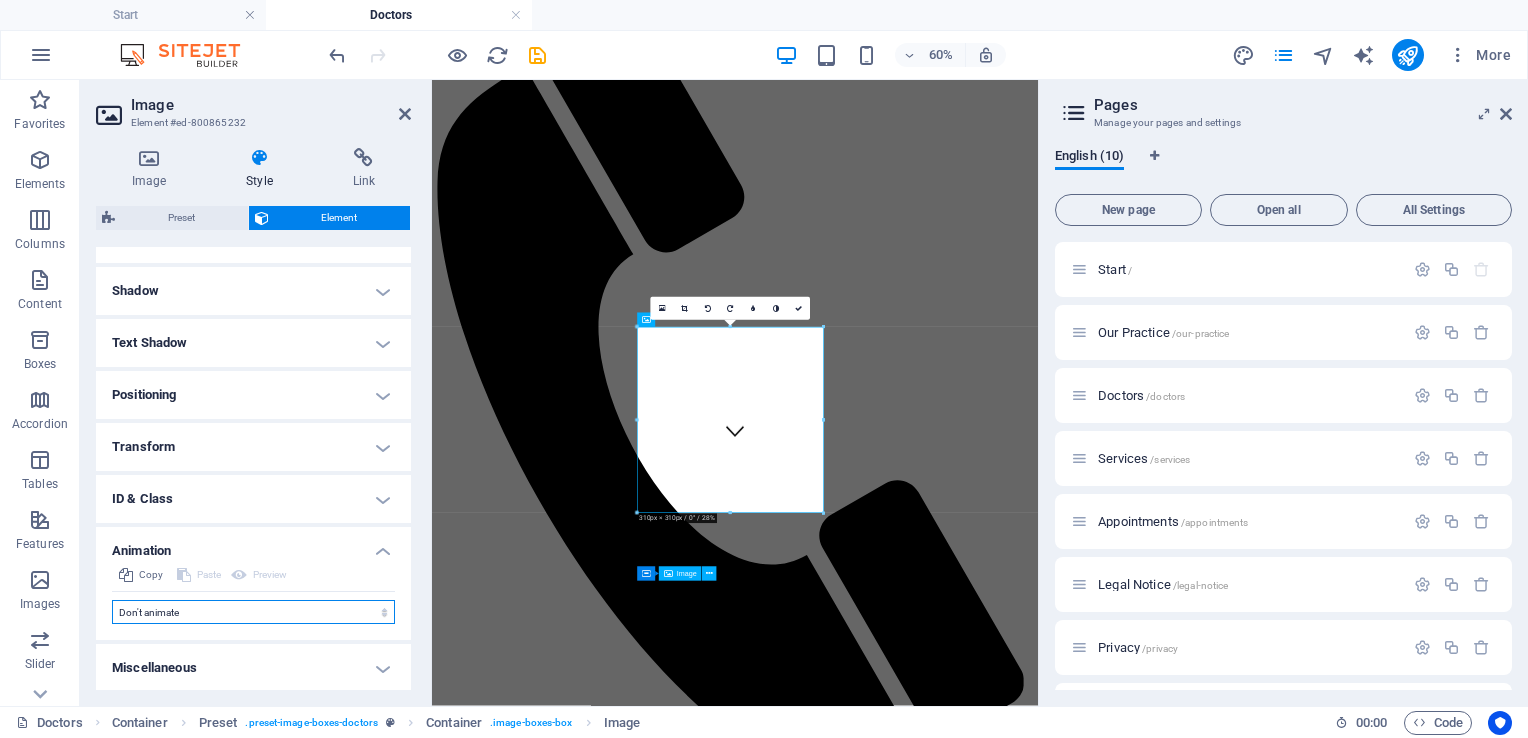 click on "Don't animate Show / Hide Slide up/down Zoom in/out Slide left to right Slide right to left Slide top to bottom Slide bottom to top Pulse Blink Open as overlay" at bounding box center [253, 612] 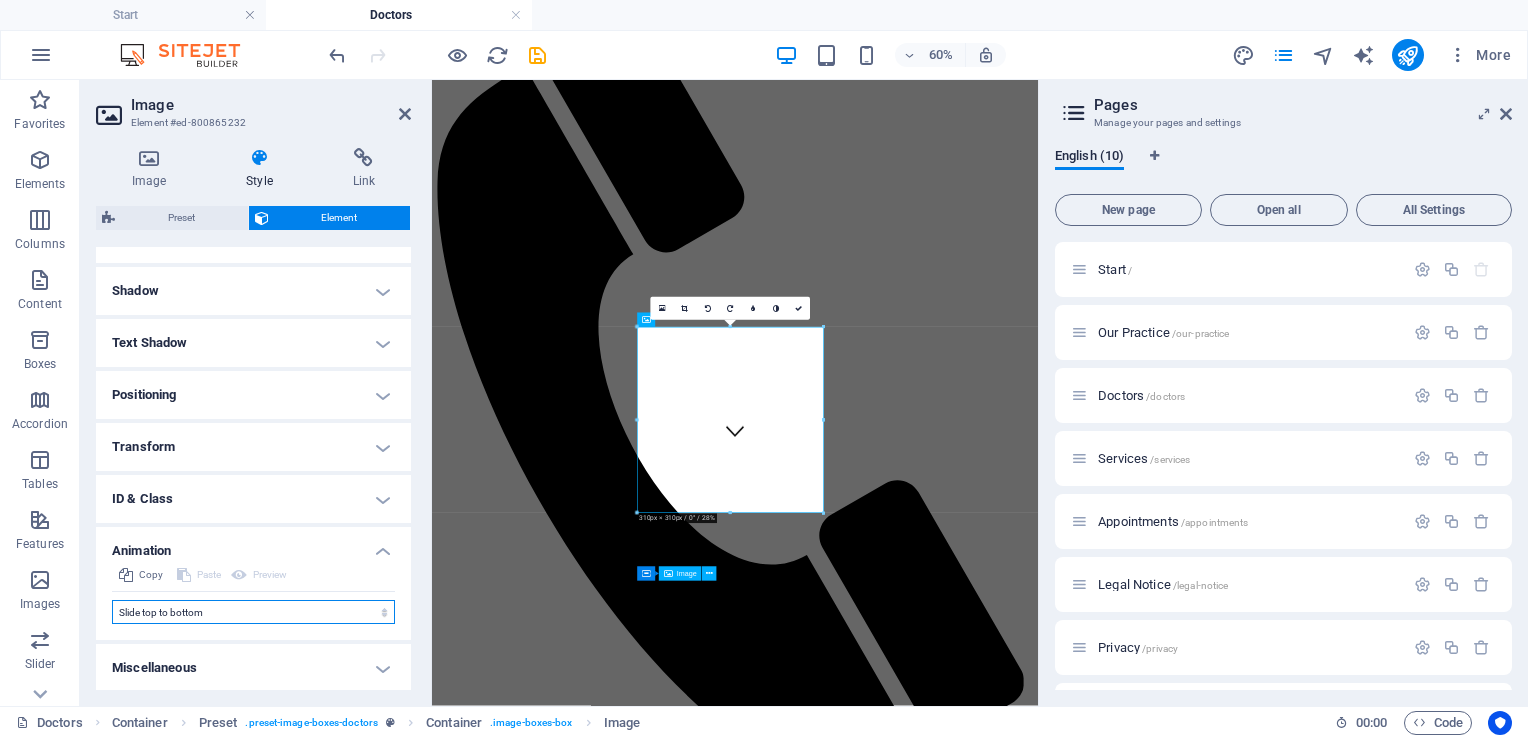 click on "Don't animate Show / Hide Slide up/down Zoom in/out Slide left to right Slide right to left Slide top to bottom Slide bottom to top Pulse Blink Open as overlay" at bounding box center [253, 612] 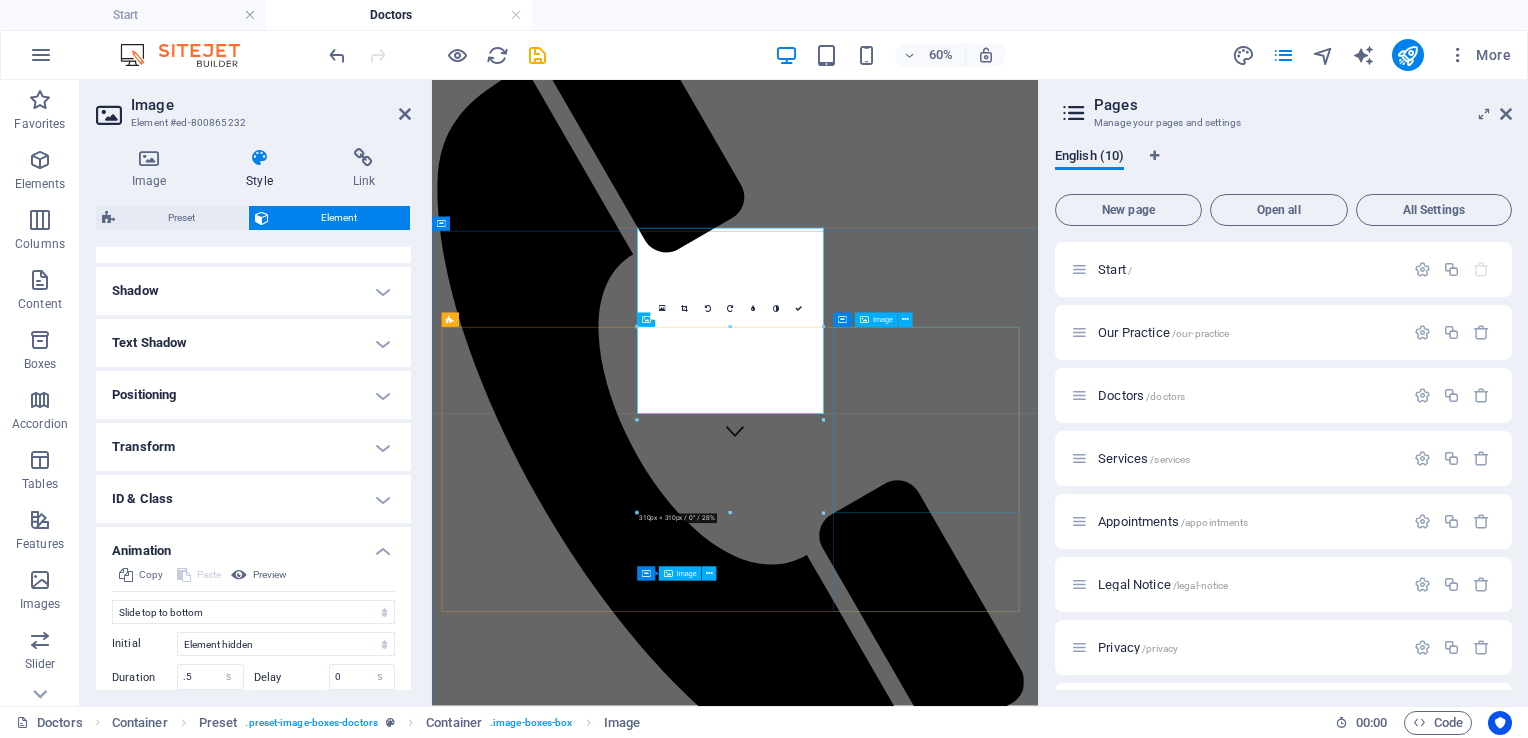 click at bounding box center (937, 4929) 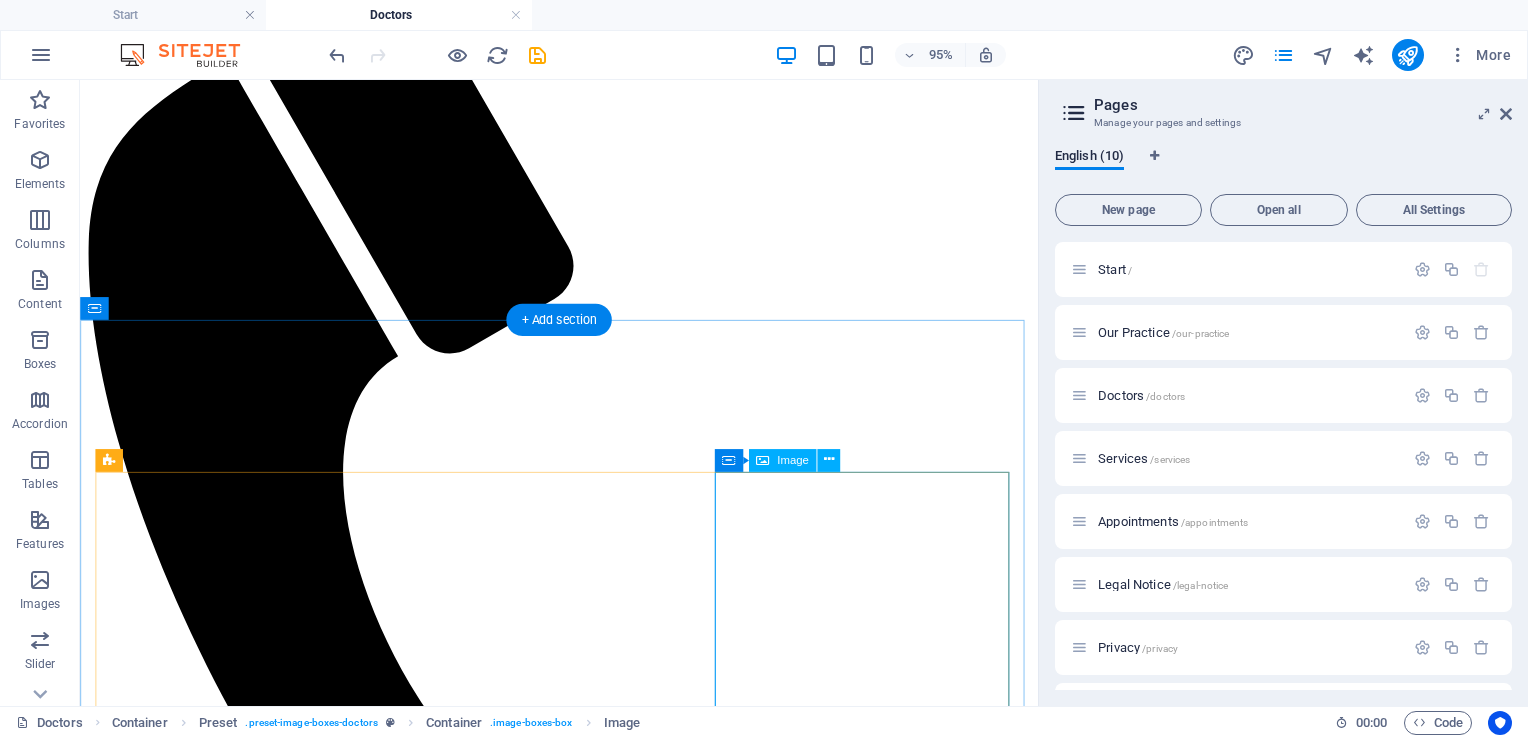 click at bounding box center (584, 4604) 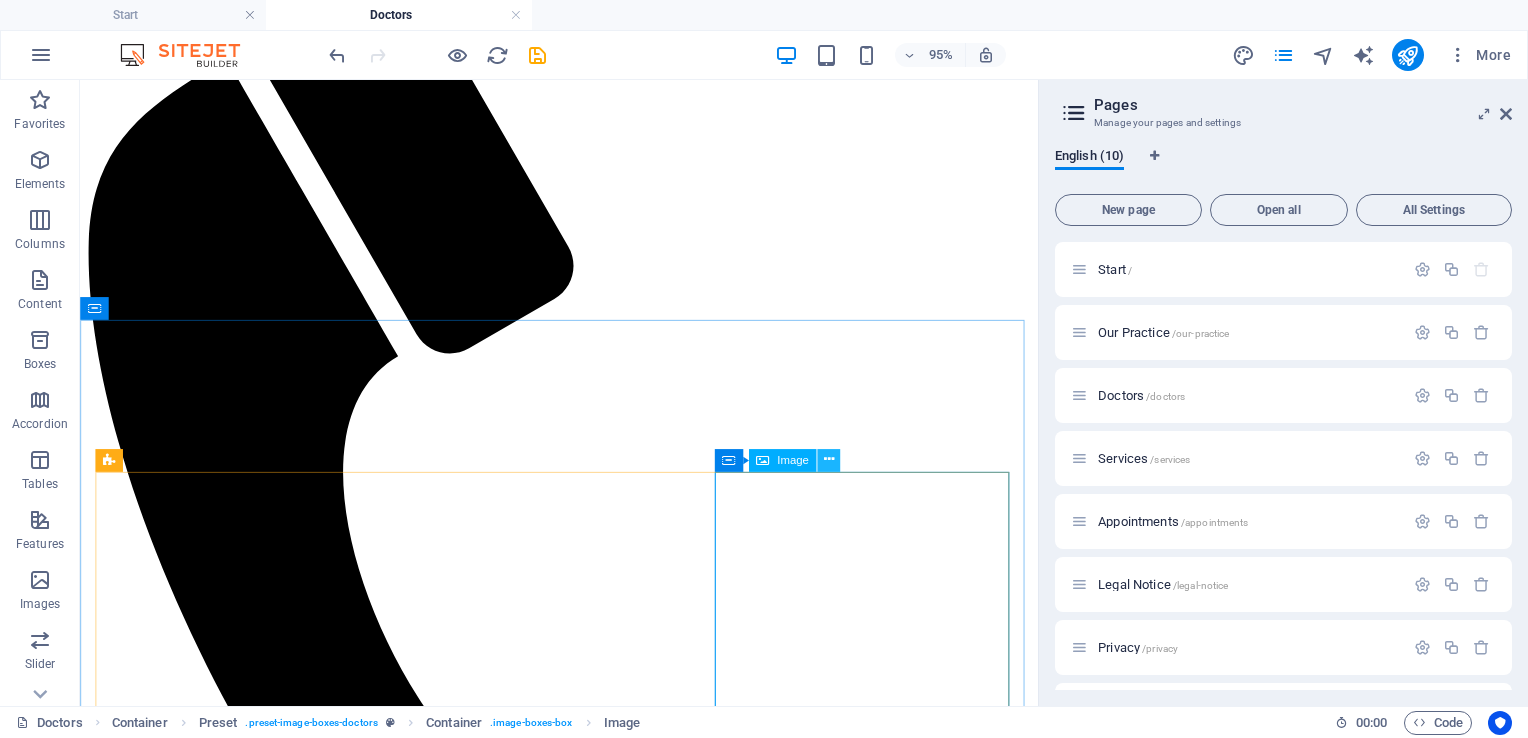 click at bounding box center [828, 459] 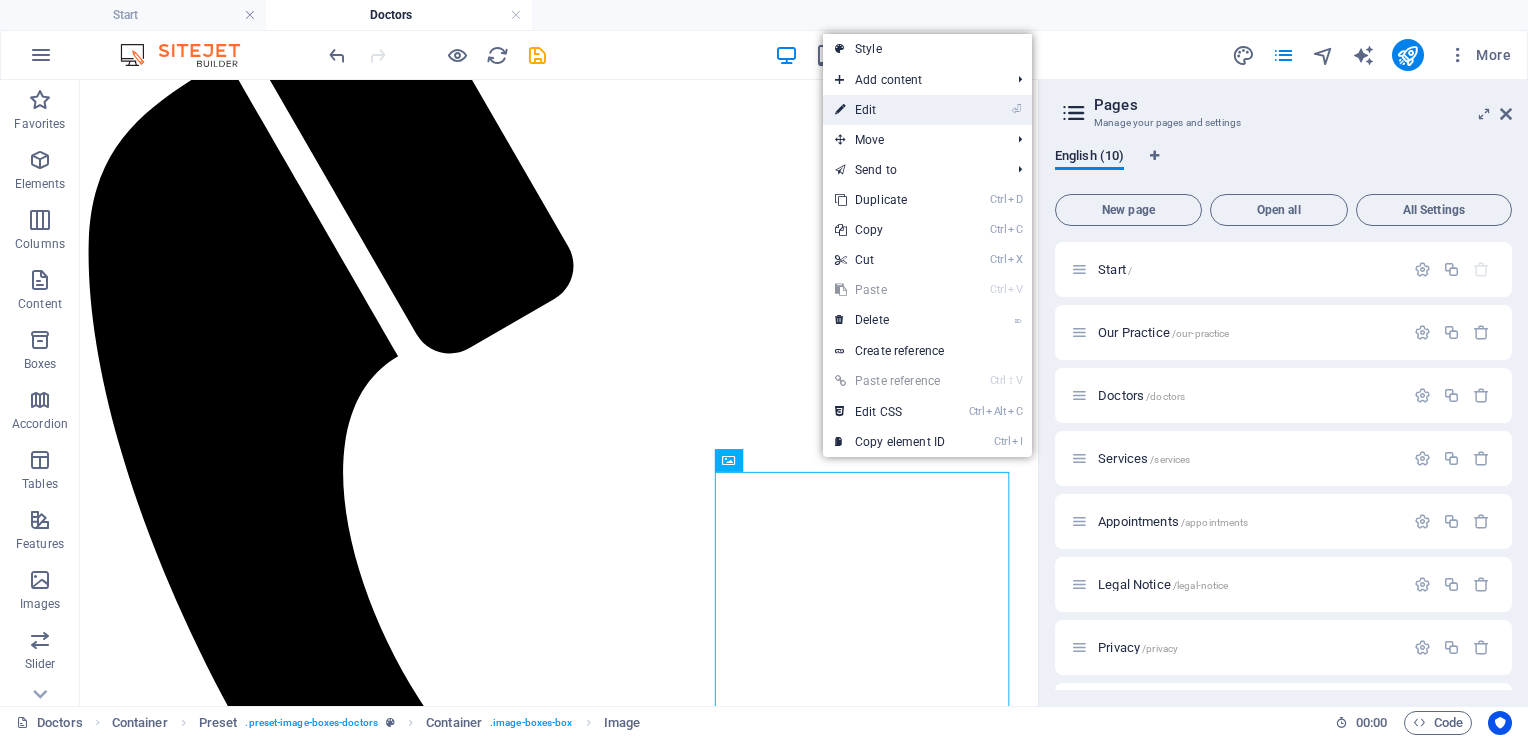 click on "⏎  Edit" at bounding box center (890, 110) 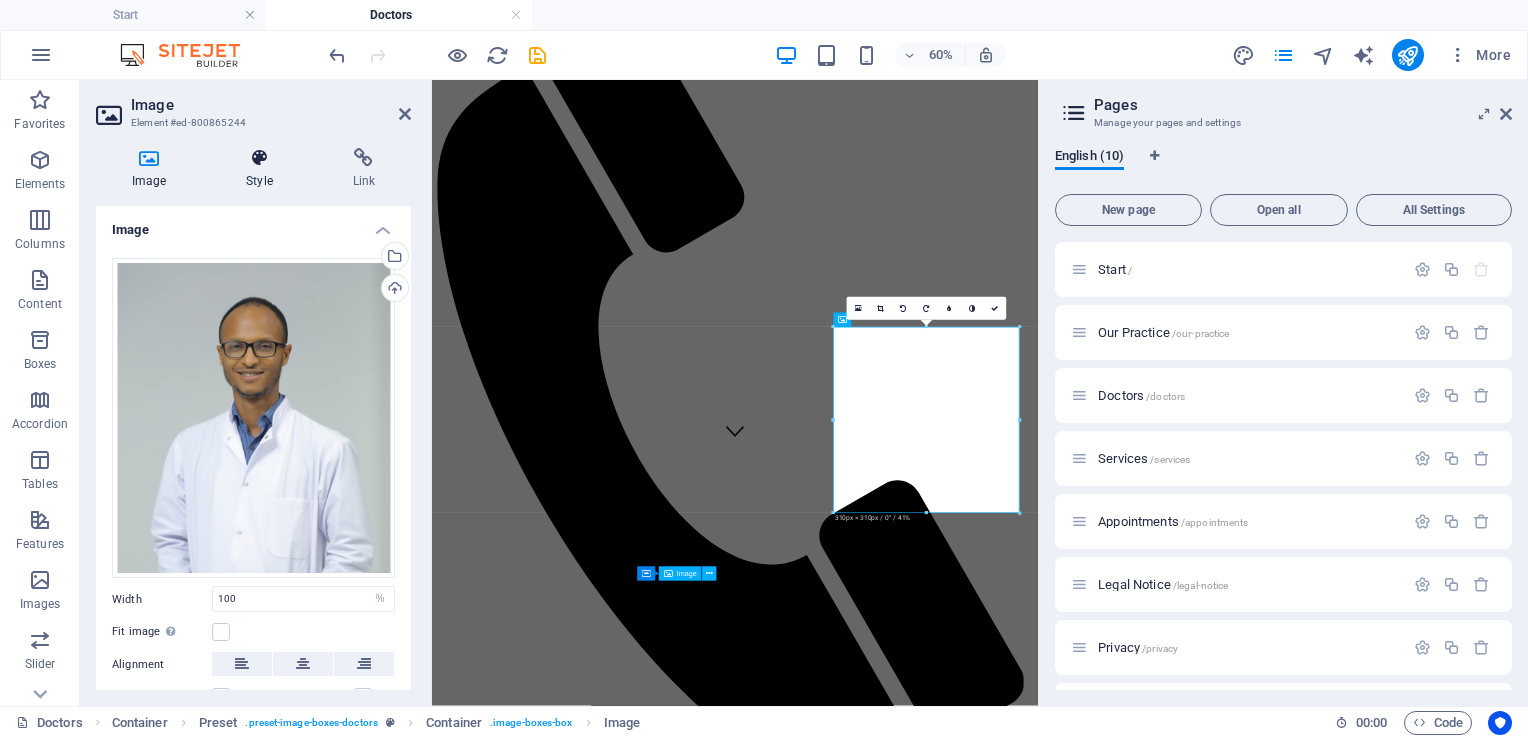 click at bounding box center (259, 158) 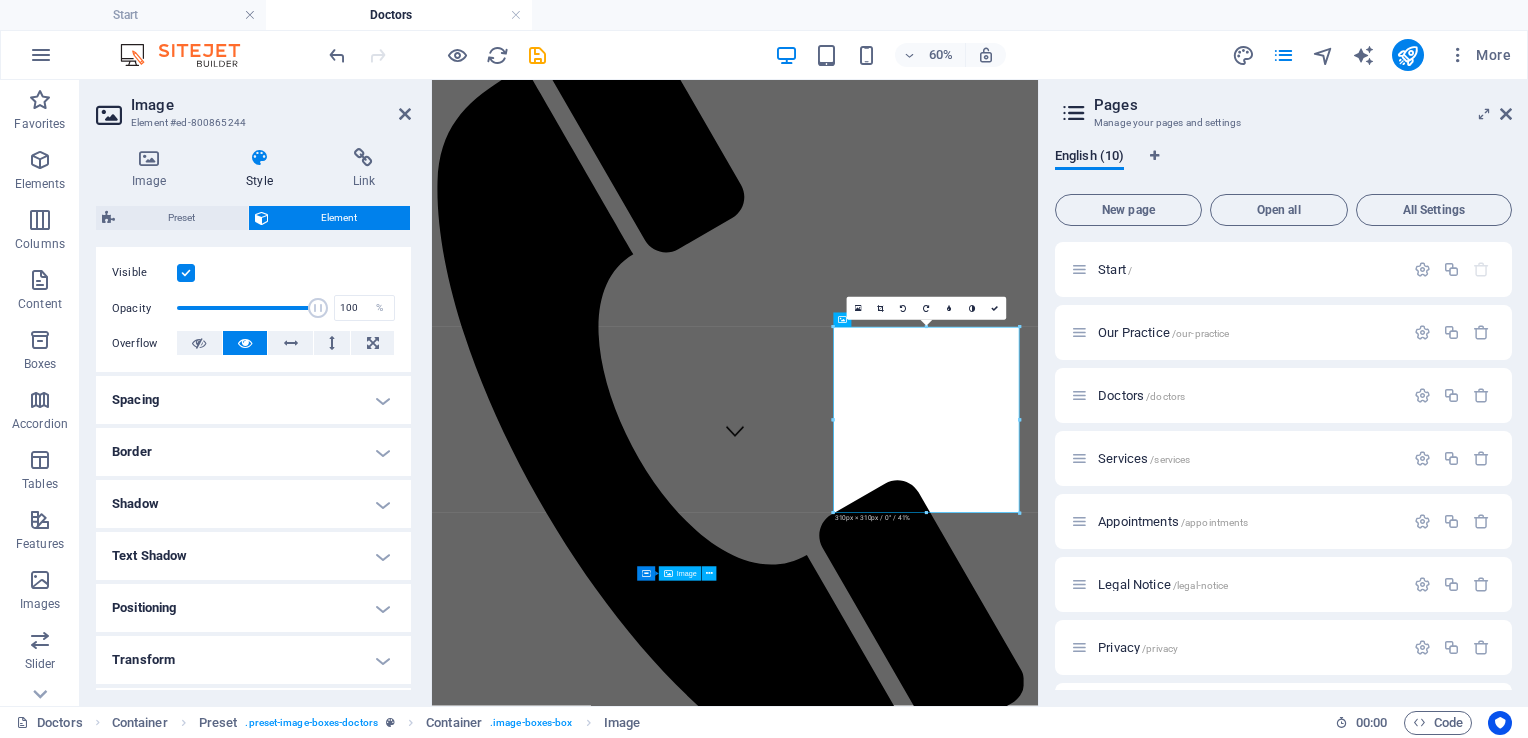 scroll, scrollTop: 332, scrollLeft: 0, axis: vertical 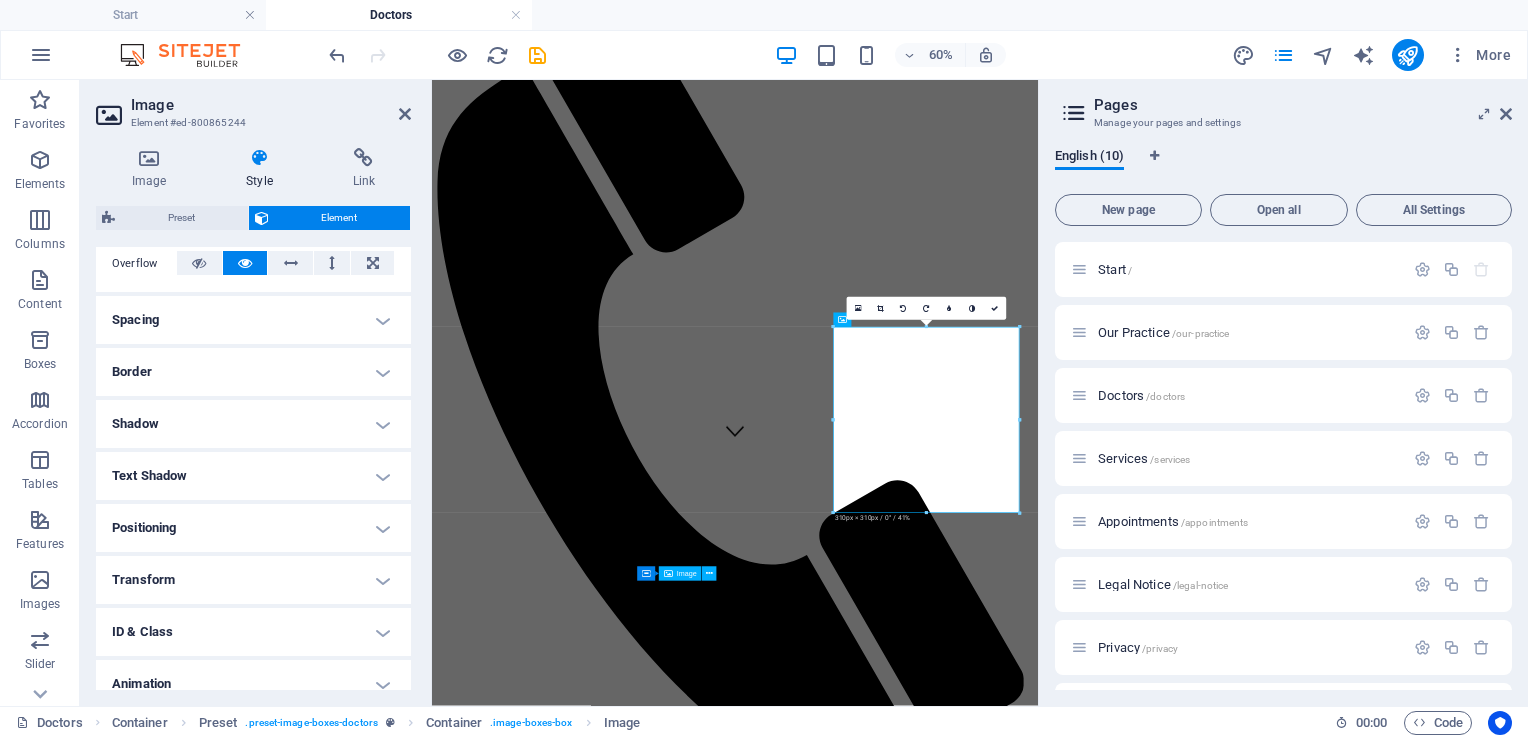 click on "Animation" at bounding box center (253, 684) 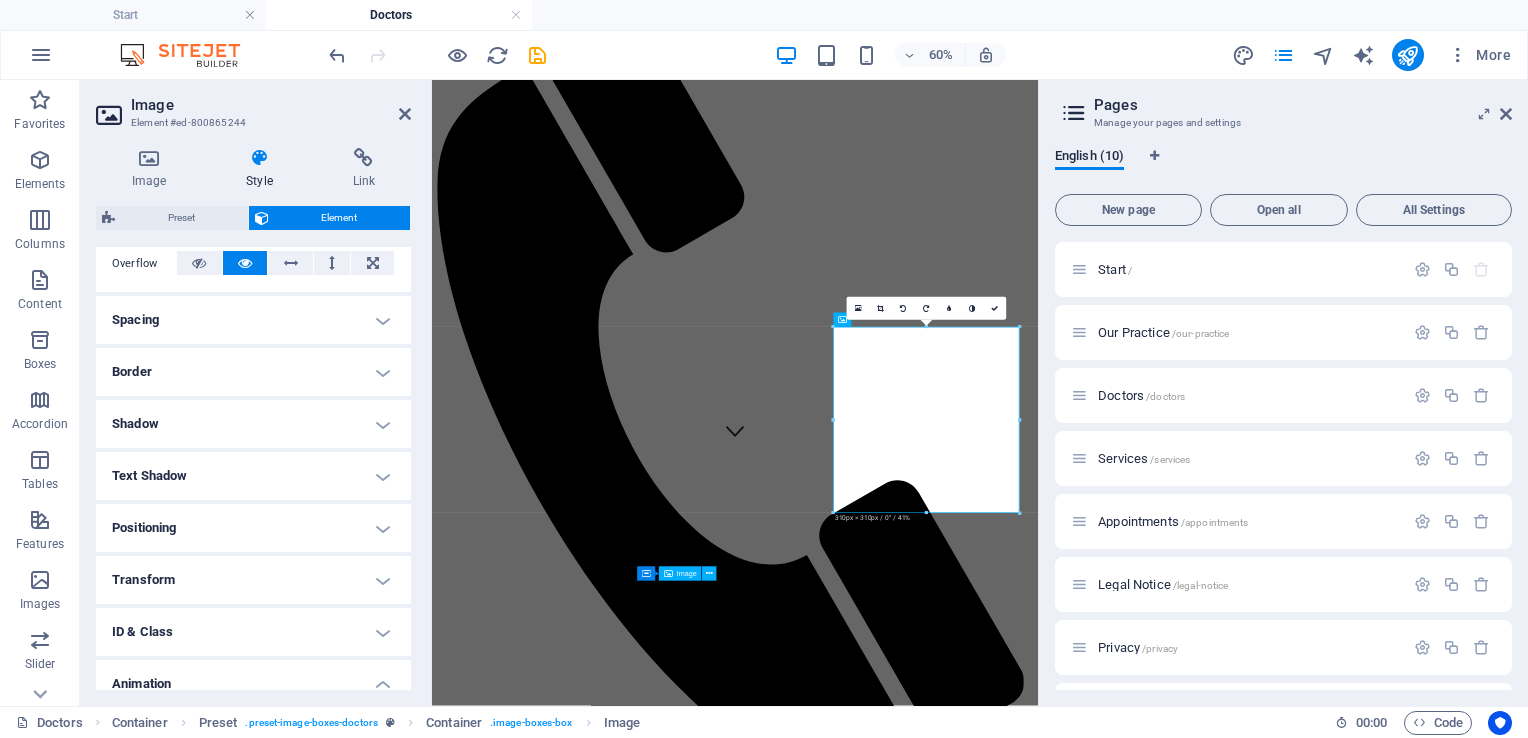 scroll, scrollTop: 465, scrollLeft: 0, axis: vertical 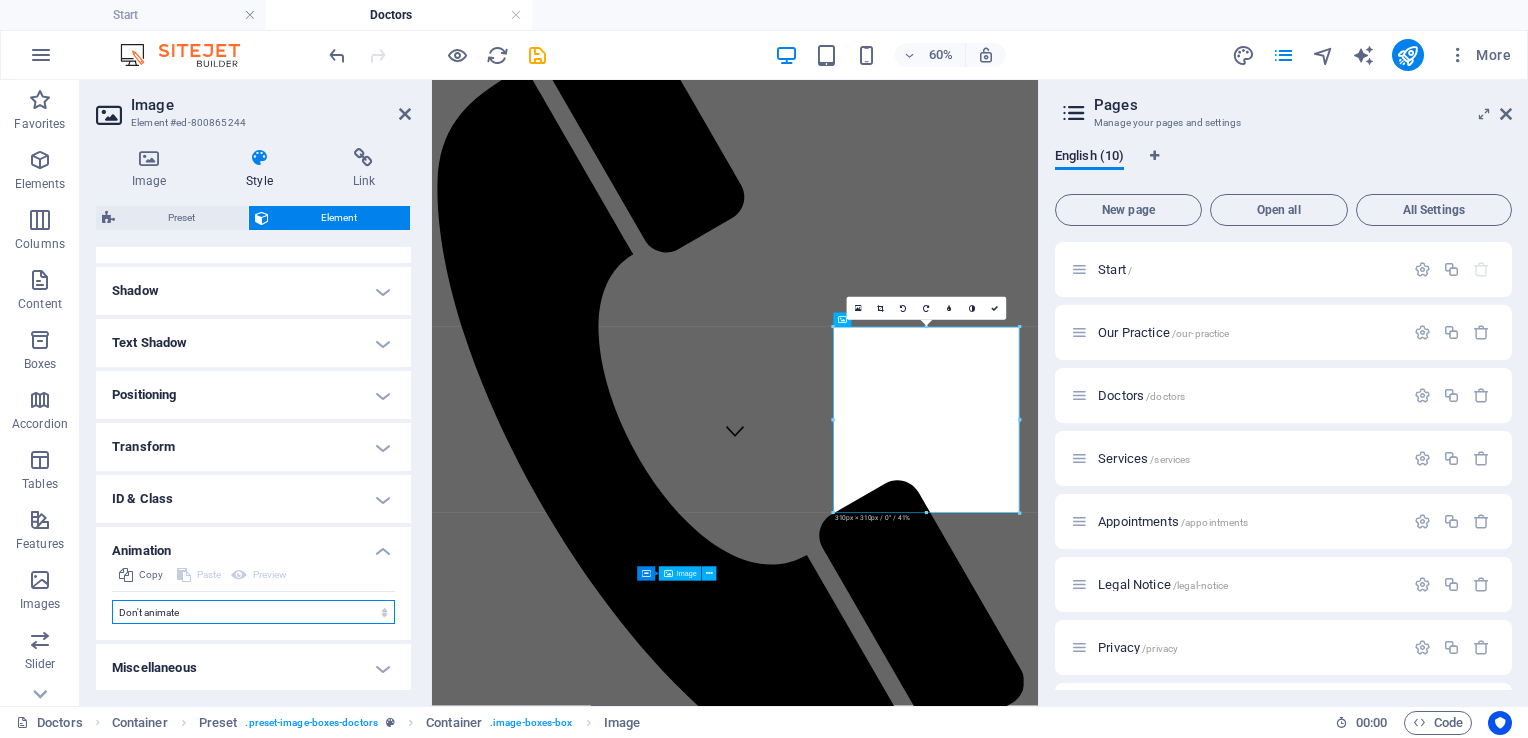 click on "Don't animate Show / Hide Slide up/down Zoom in/out Slide left to right Slide right to left Slide top to bottom Slide bottom to top Pulse Blink Open as overlay" at bounding box center (253, 612) 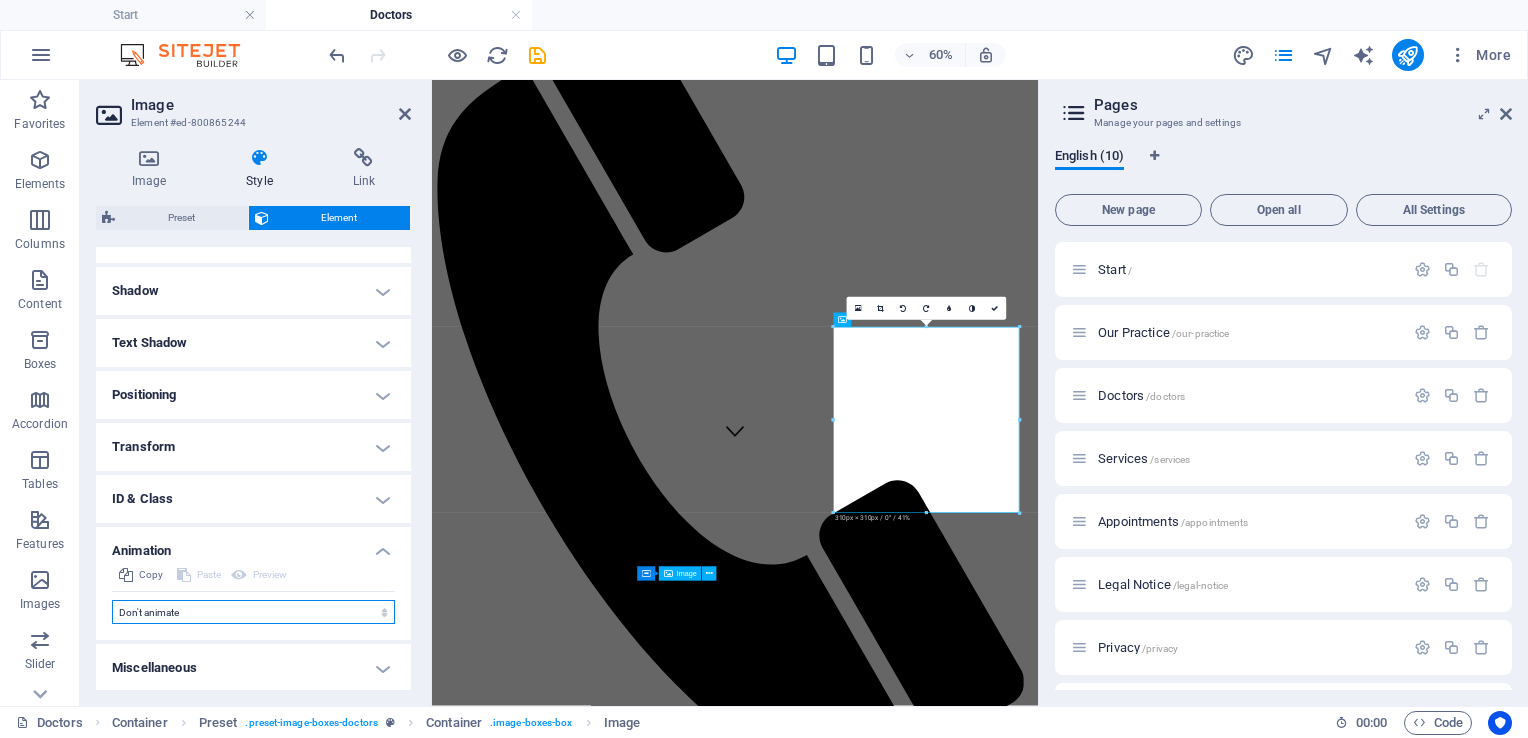 select on "move-right-to-left" 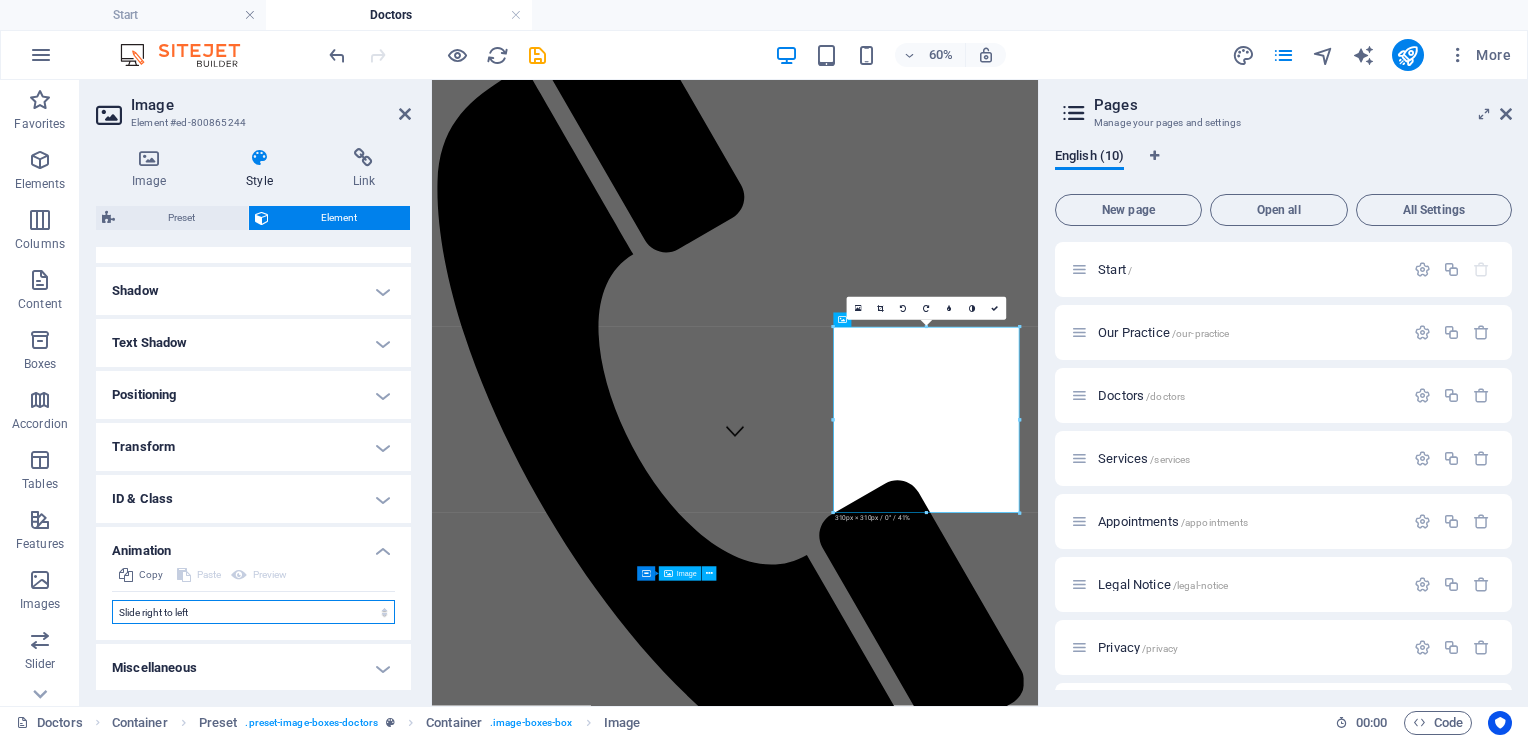 click on "Don't animate Show / Hide Slide up/down Zoom in/out Slide left to right Slide right to left Slide top to bottom Slide bottom to top Pulse Blink Open as overlay" at bounding box center [253, 612] 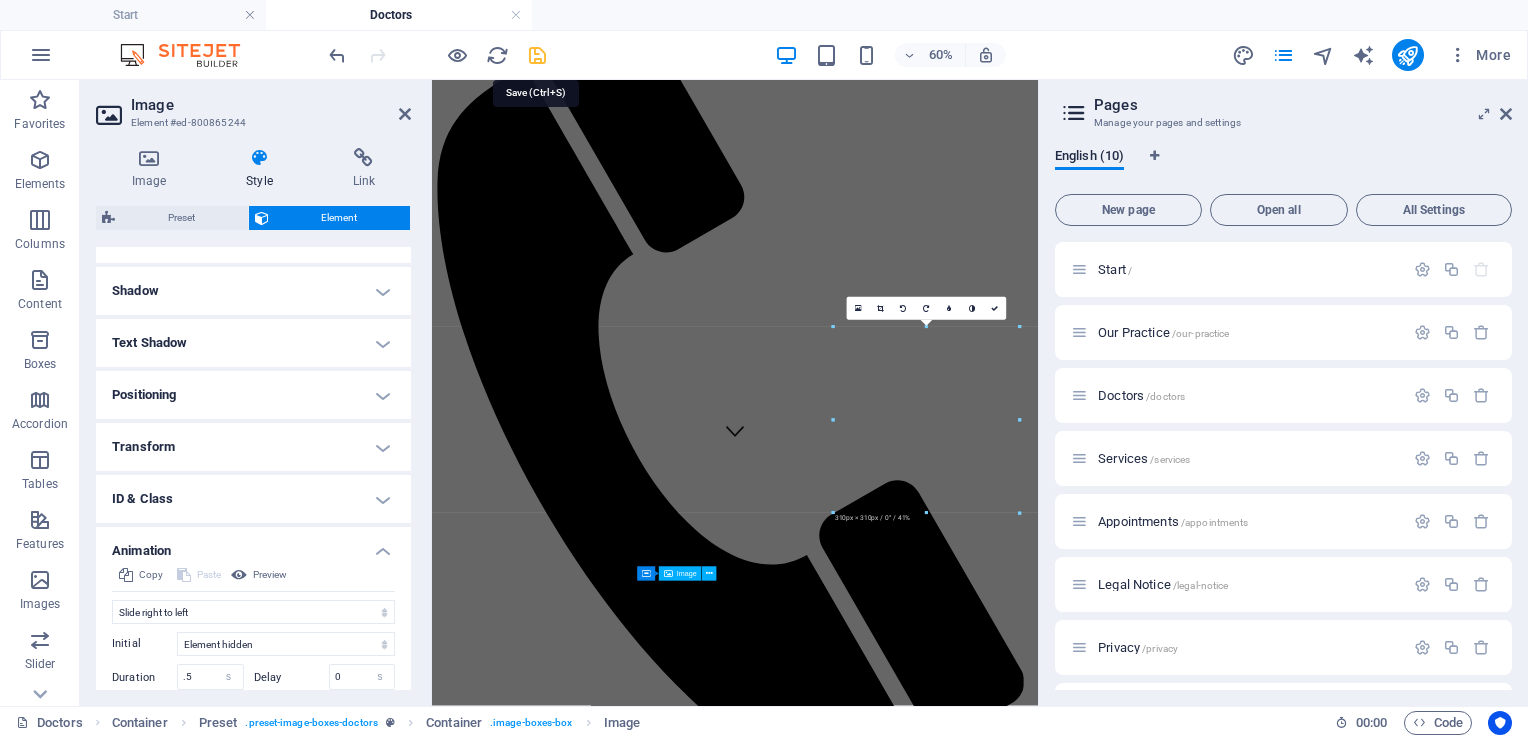 click at bounding box center [537, 55] 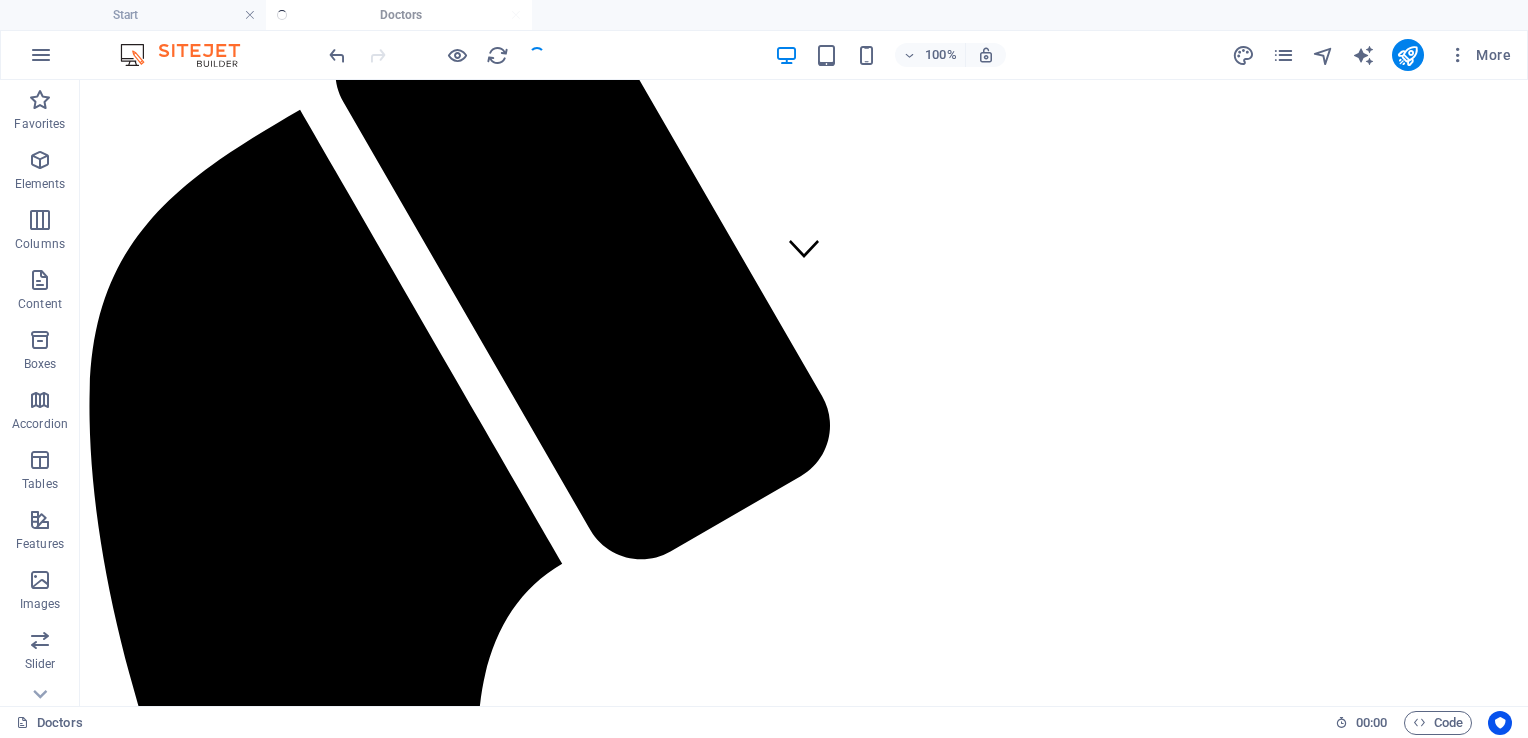 click at bounding box center (437, 55) 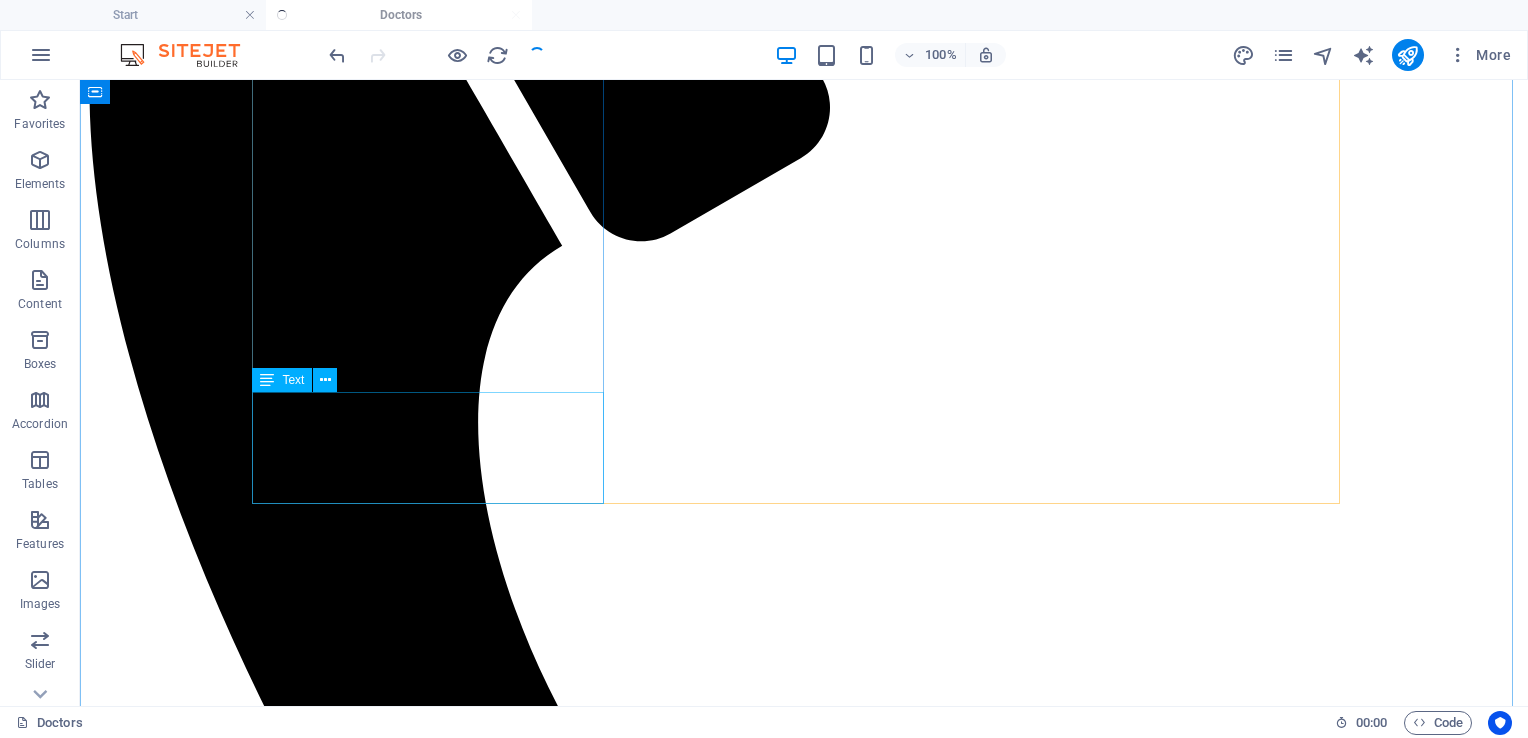 scroll, scrollTop: 740, scrollLeft: 0, axis: vertical 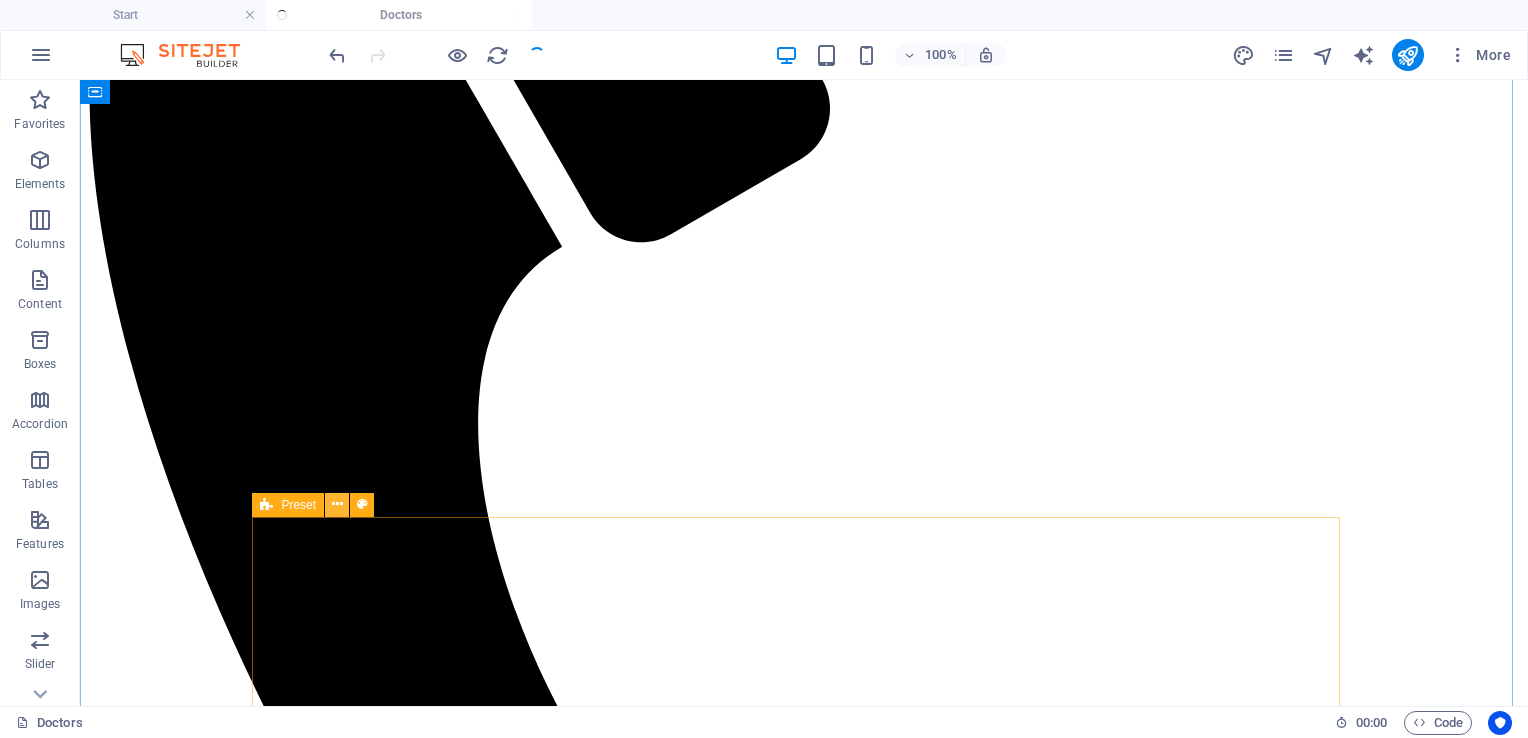 click at bounding box center [337, 505] 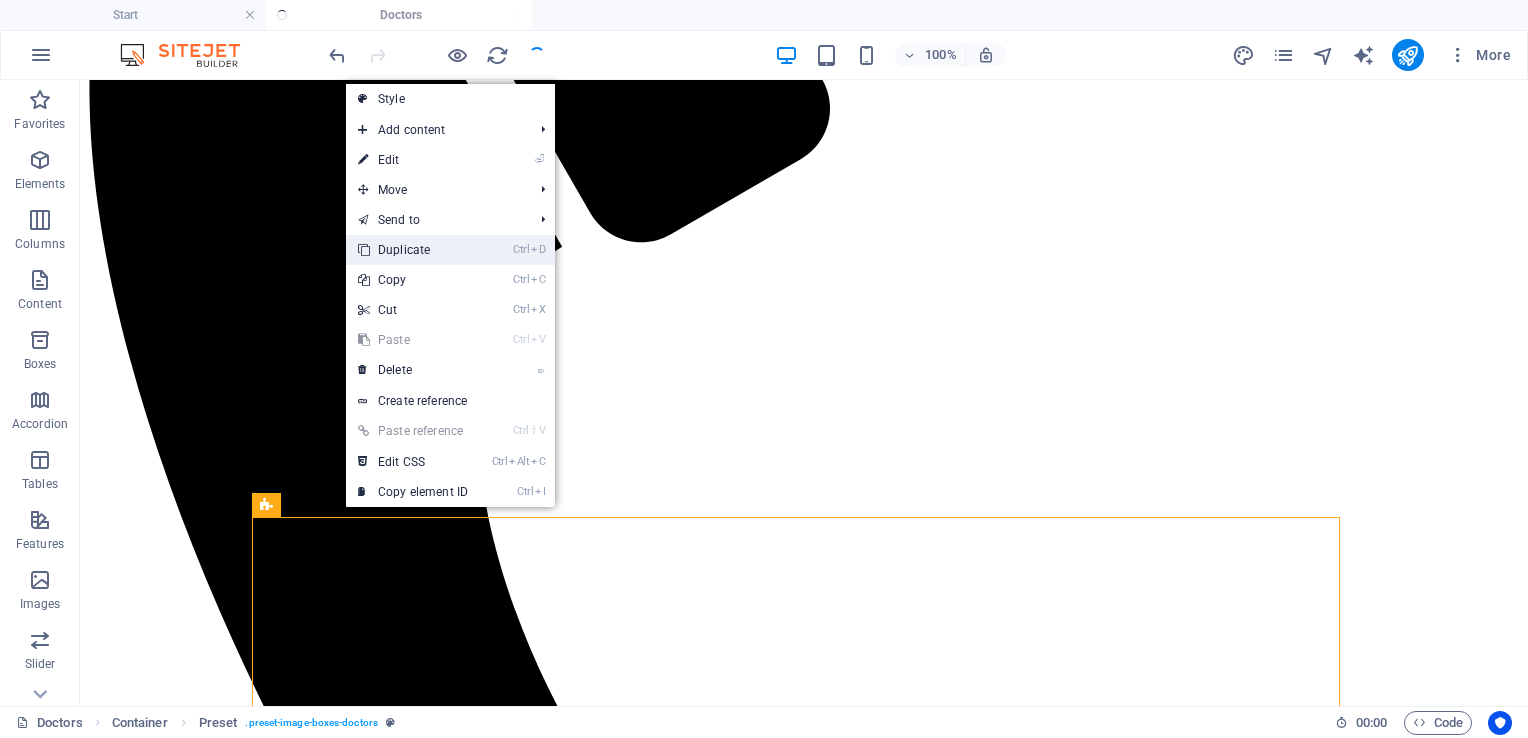 click on "Ctrl D  Duplicate" at bounding box center (413, 250) 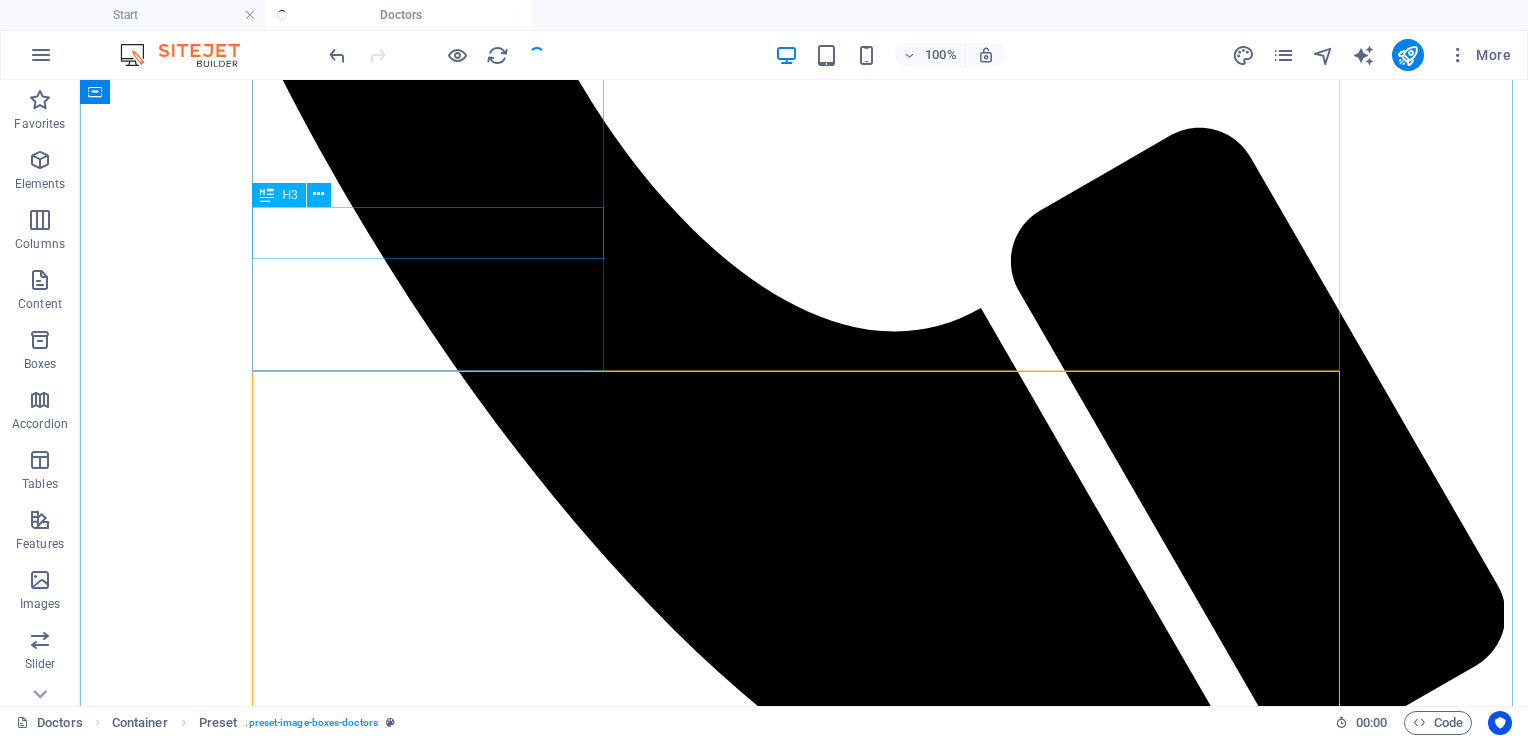 scroll, scrollTop: 1403, scrollLeft: 0, axis: vertical 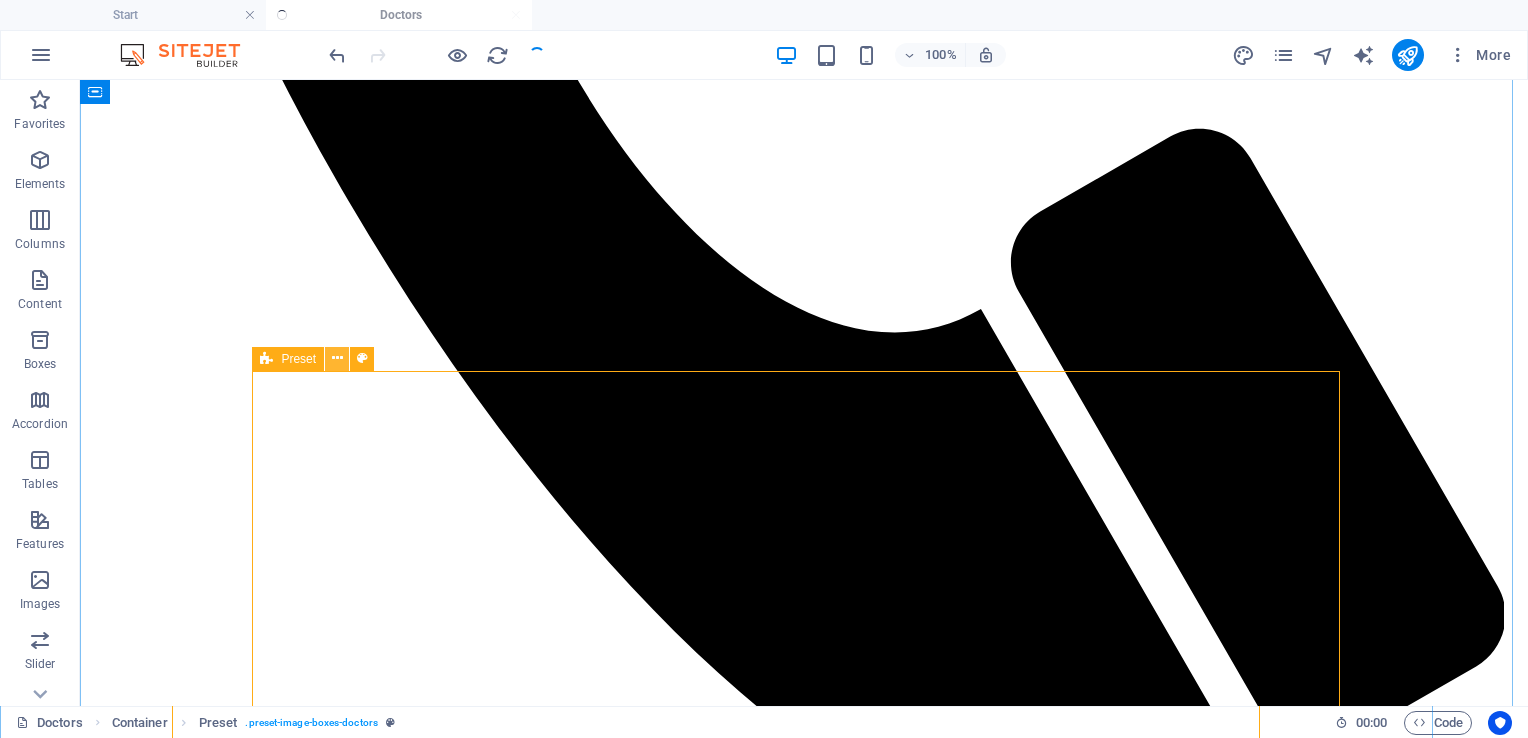 click at bounding box center [337, 358] 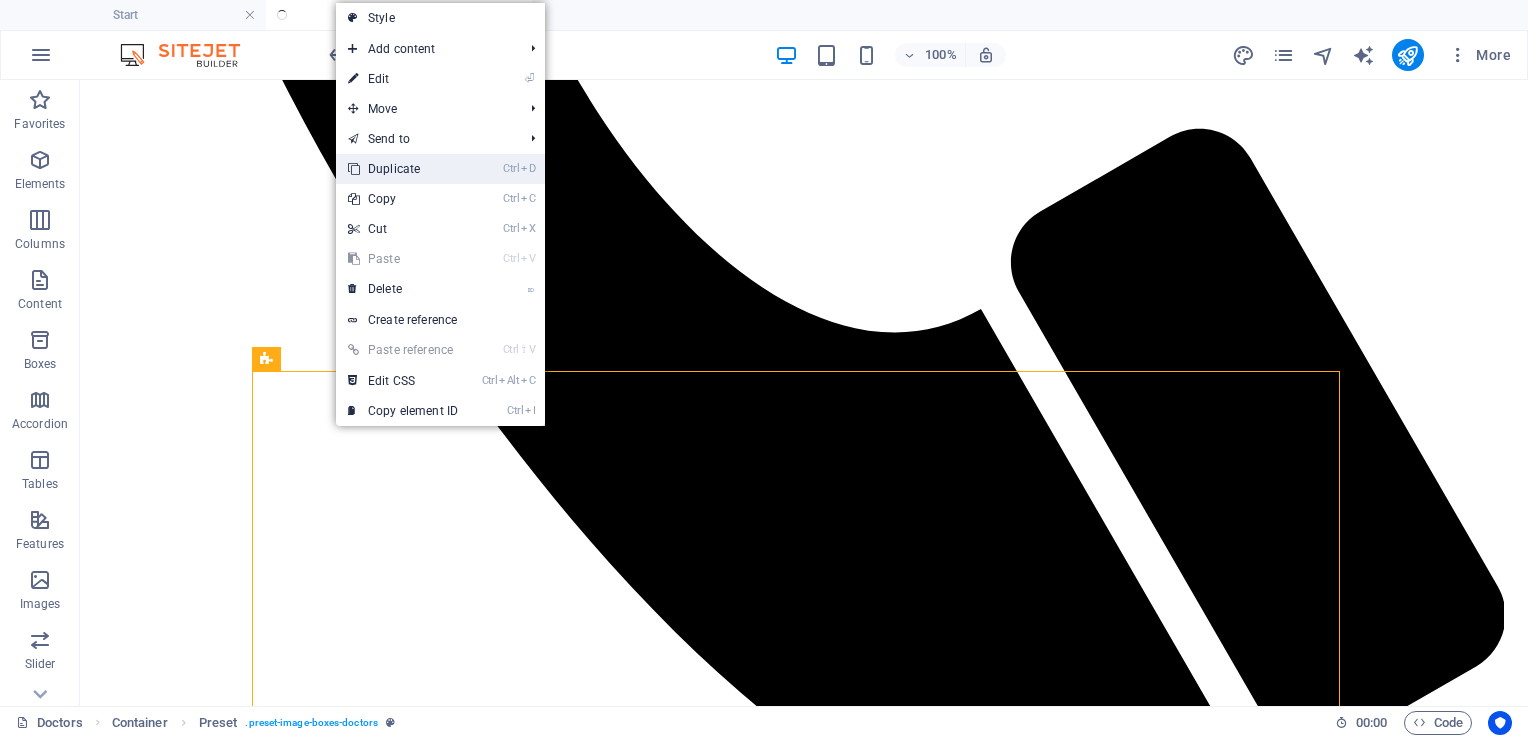 click on "Ctrl D  Duplicate" at bounding box center (403, 169) 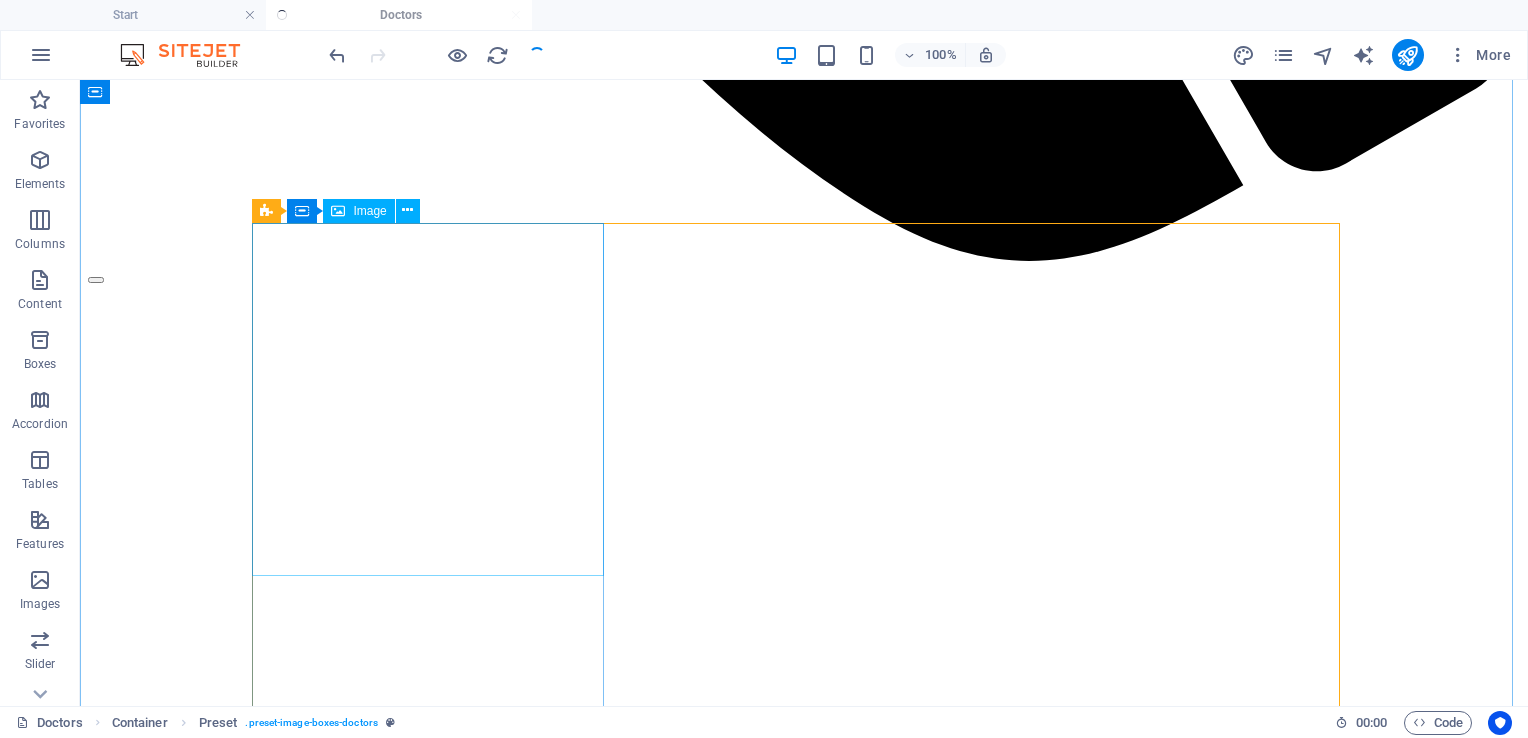 scroll, scrollTop: 1971, scrollLeft: 0, axis: vertical 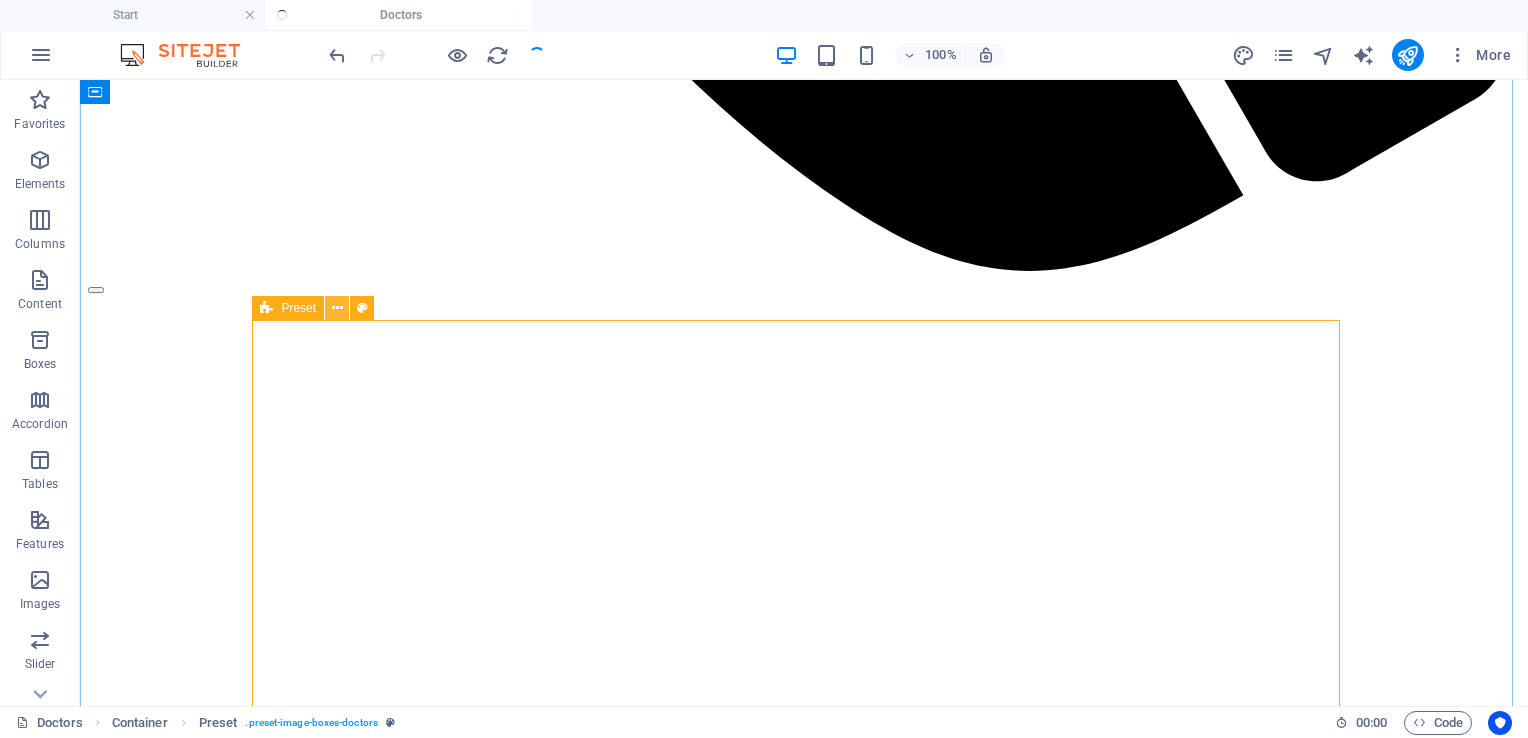 click at bounding box center (337, 308) 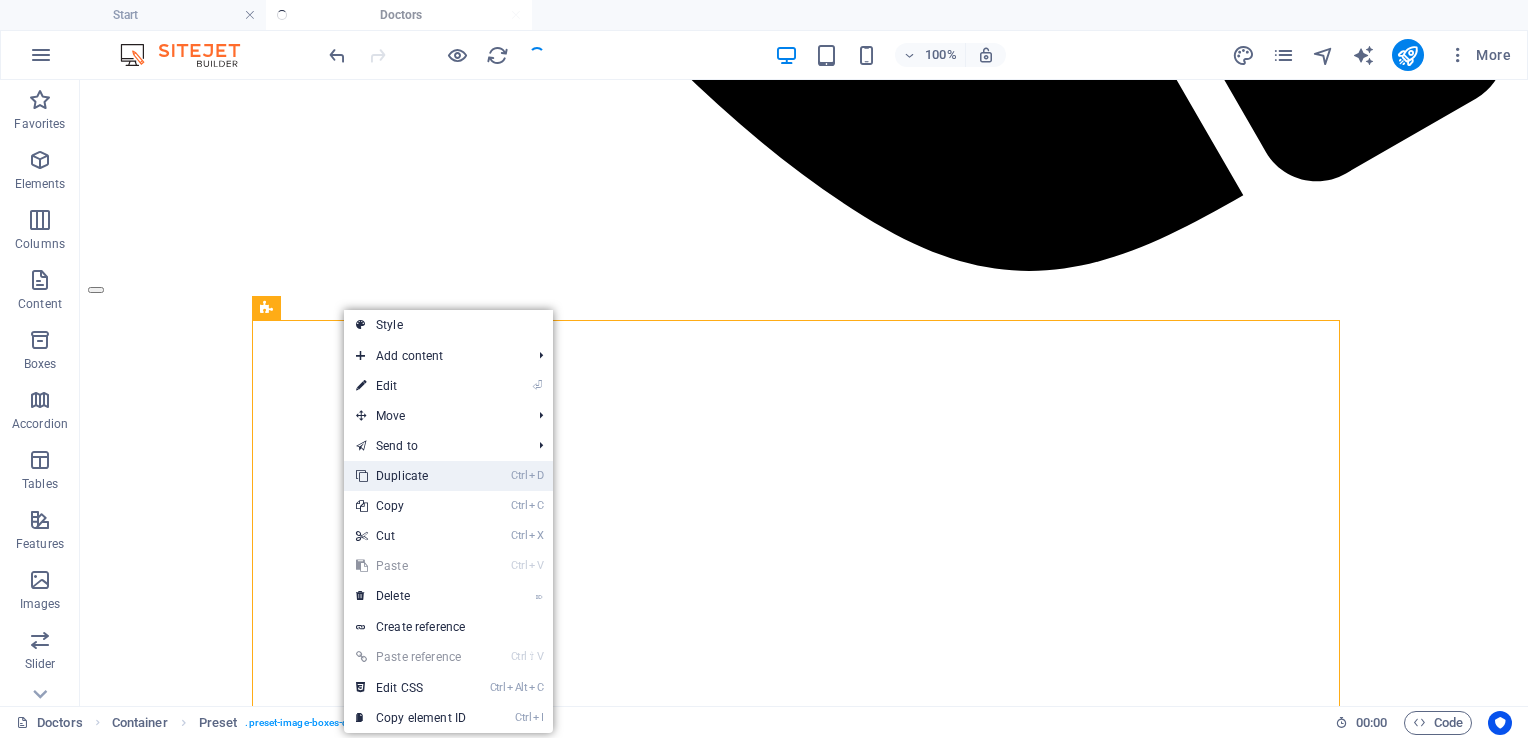 click on "Ctrl D  Duplicate" at bounding box center (411, 476) 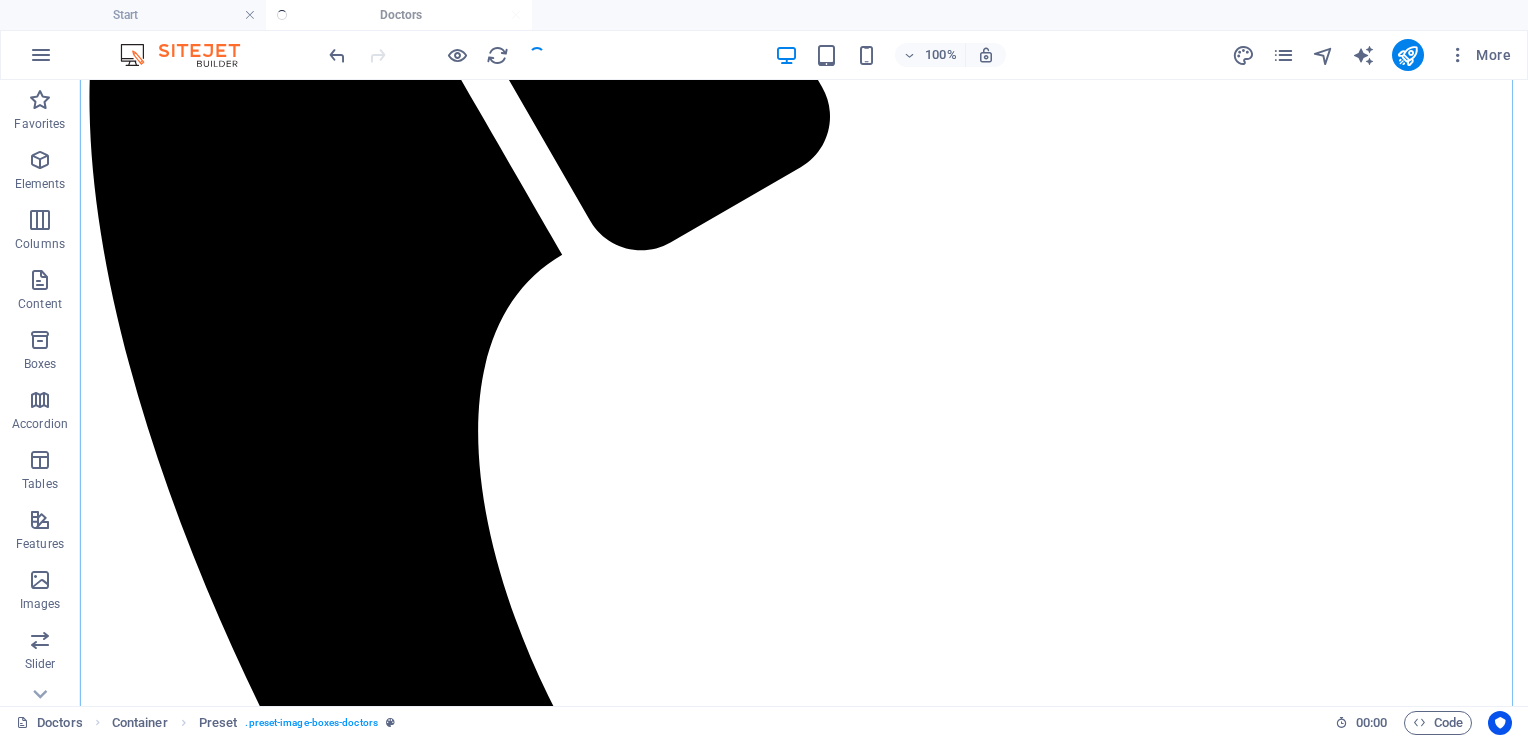 scroll, scrollTop: 904, scrollLeft: 0, axis: vertical 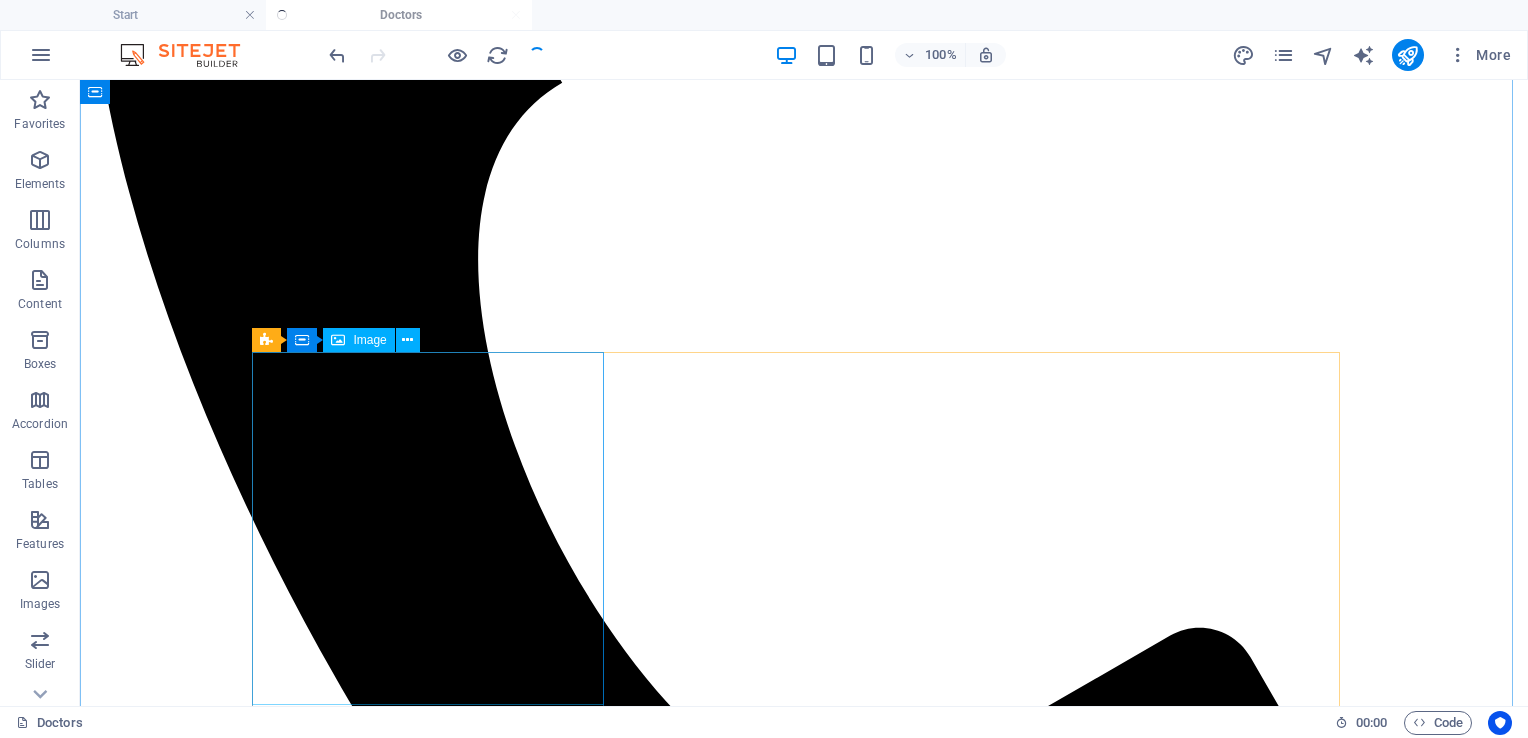 click on "Image" at bounding box center (369, 340) 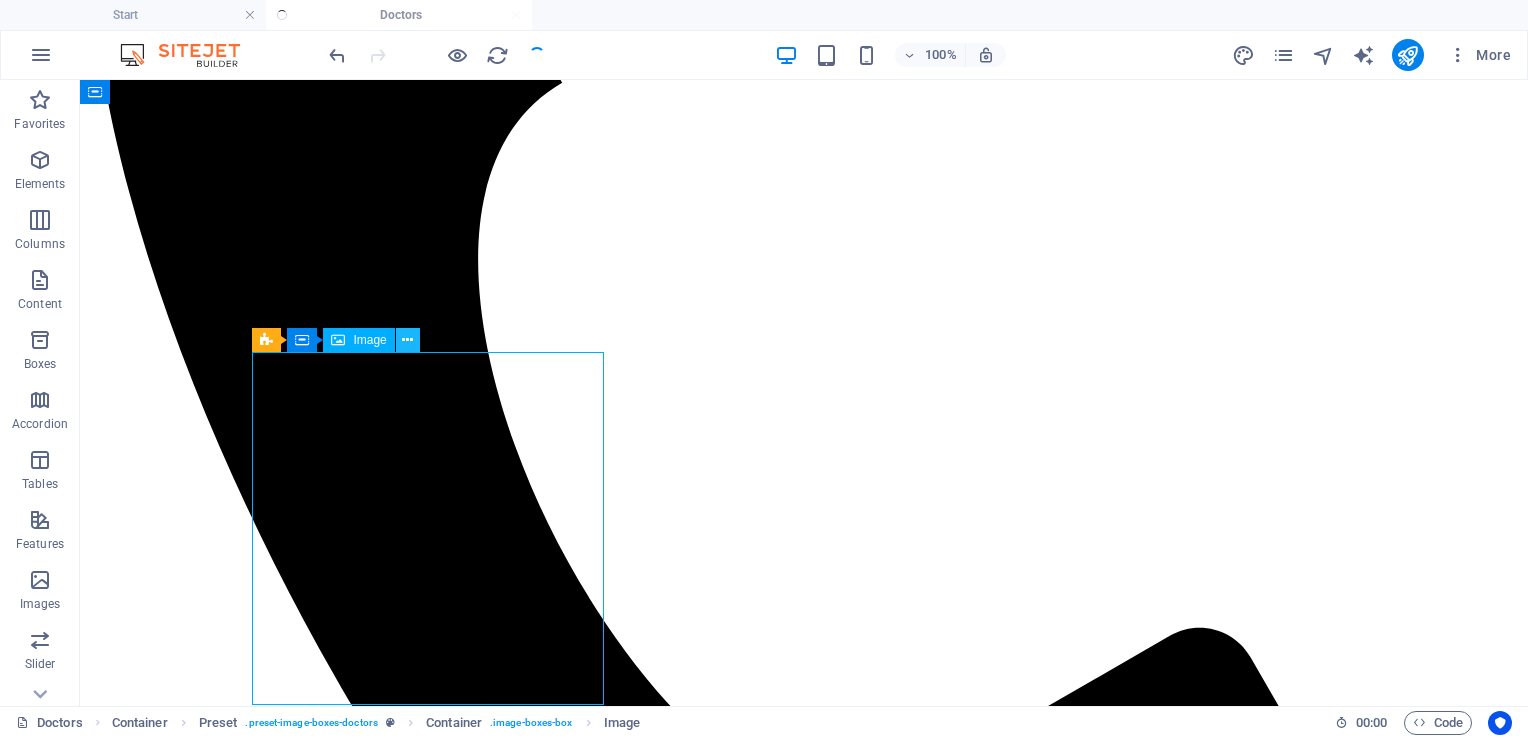 click at bounding box center (407, 340) 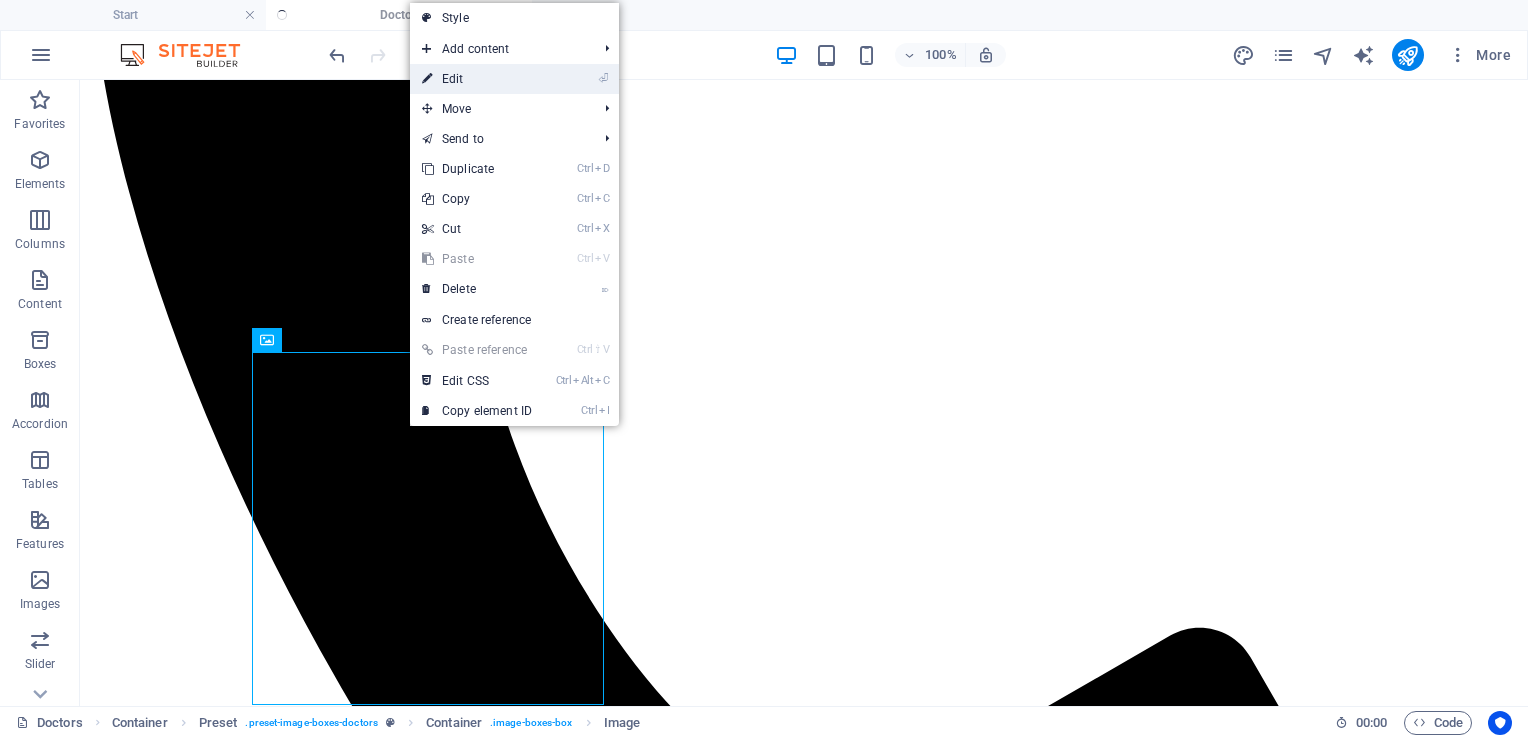 click on "⏎  Edit" at bounding box center [477, 79] 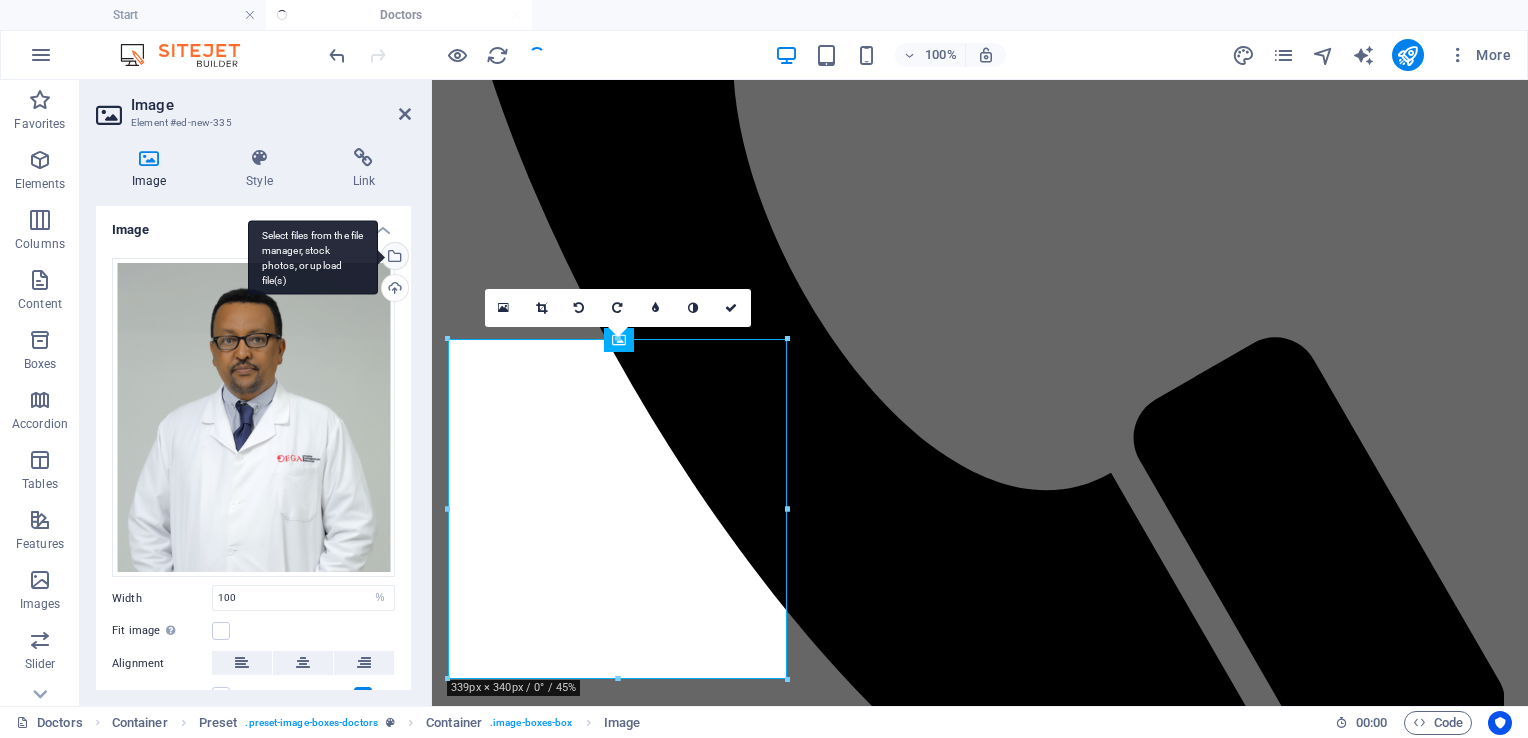 click on "Select files from the file manager, stock photos, or upload file(s)" at bounding box center (393, 258) 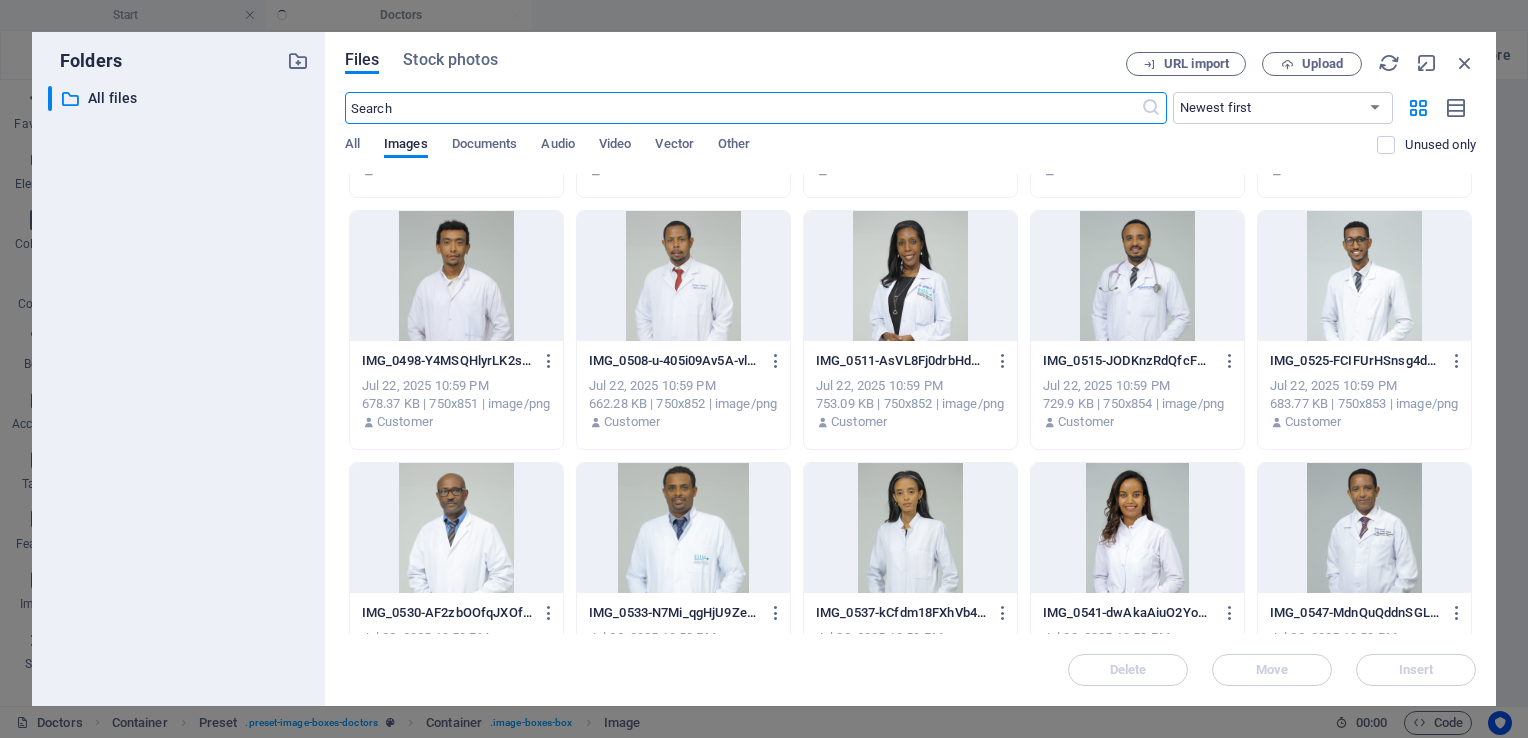 scroll, scrollTop: 218, scrollLeft: 0, axis: vertical 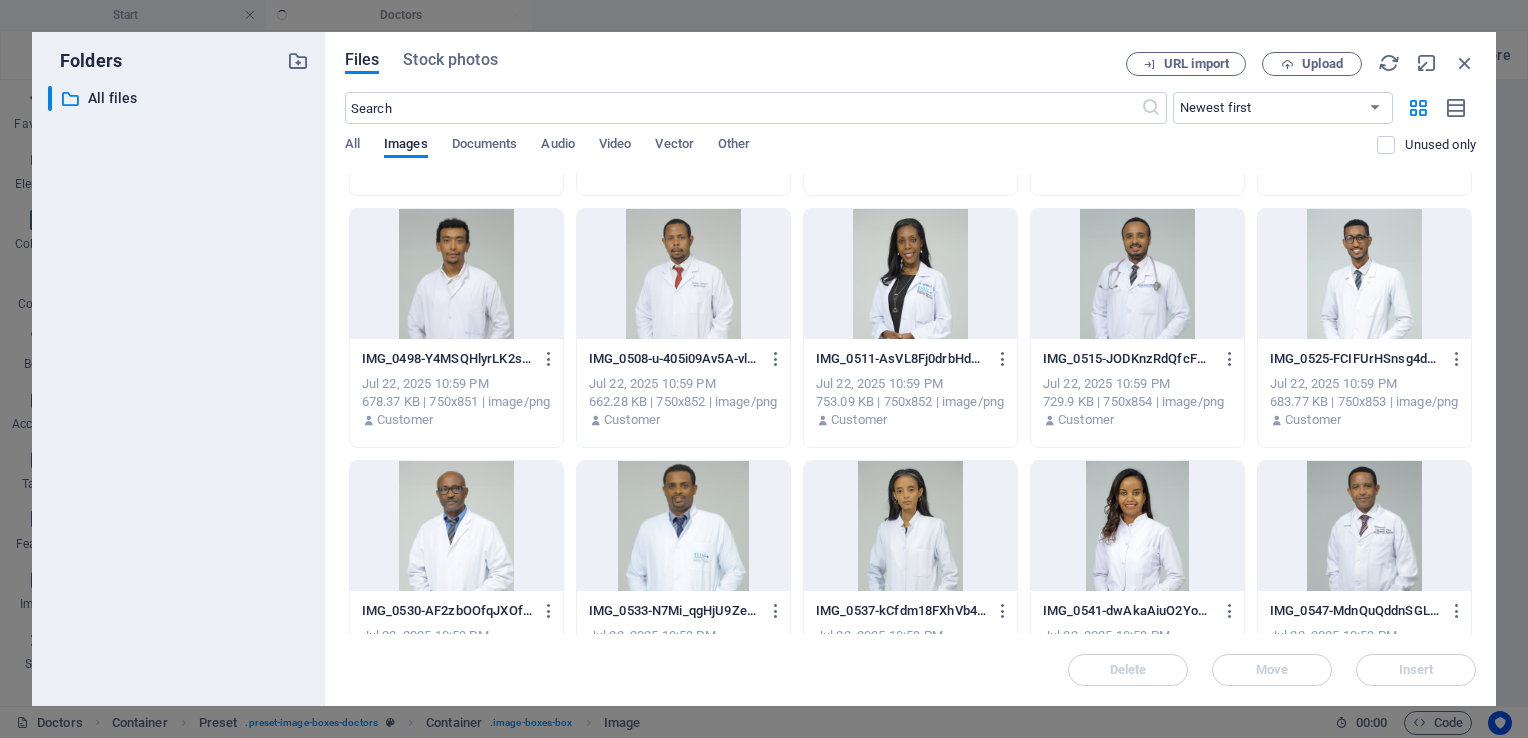click at bounding box center [456, 526] 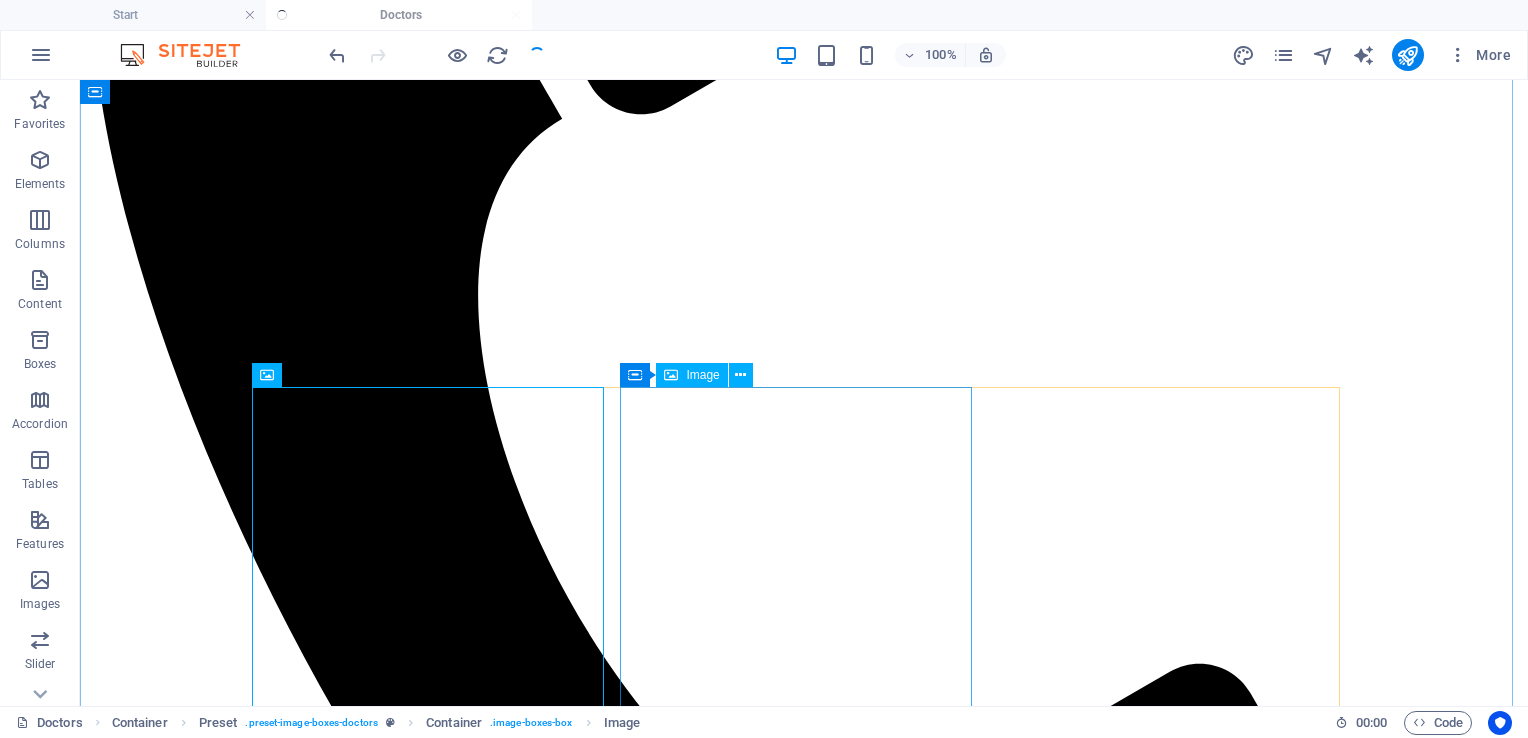 scroll, scrollTop: 869, scrollLeft: 0, axis: vertical 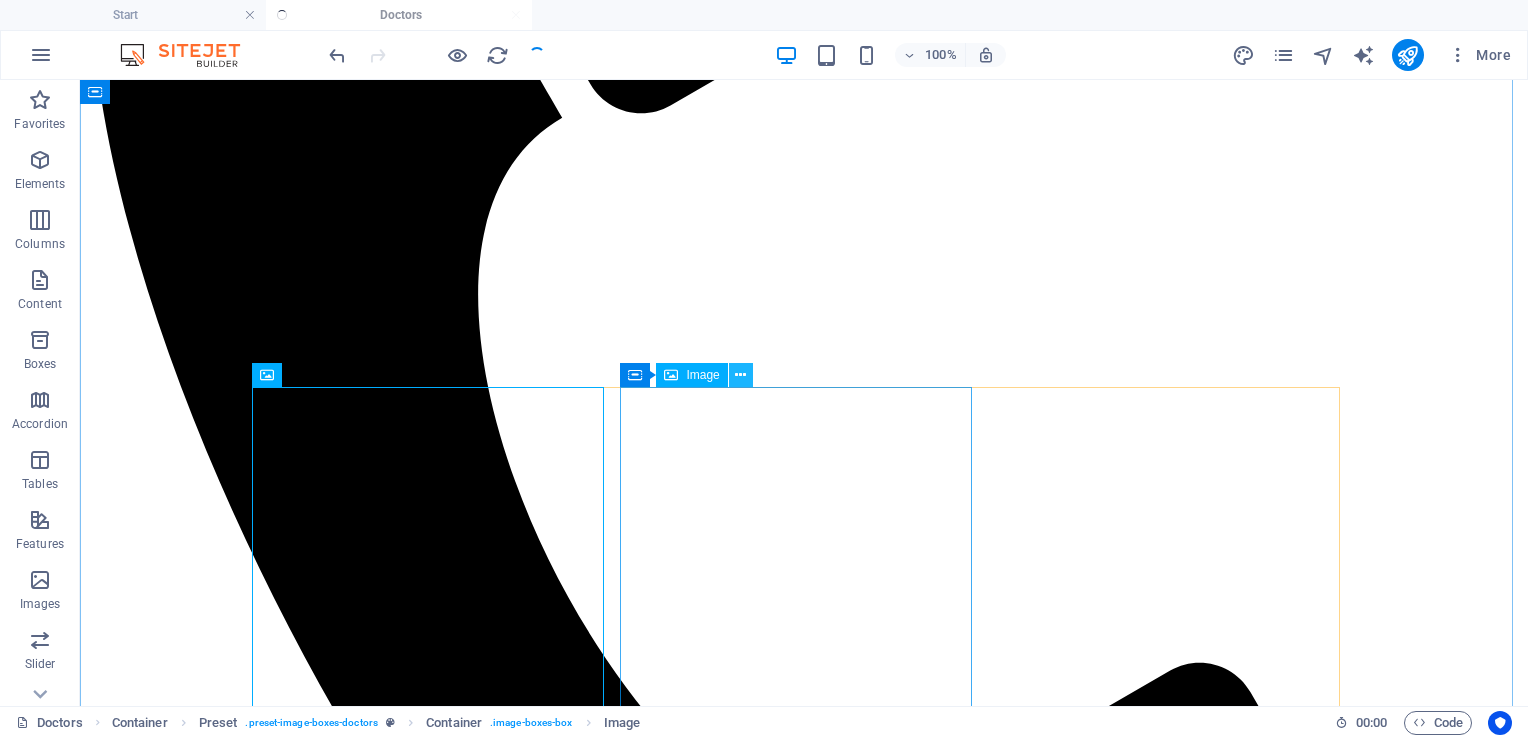 click at bounding box center (740, 375) 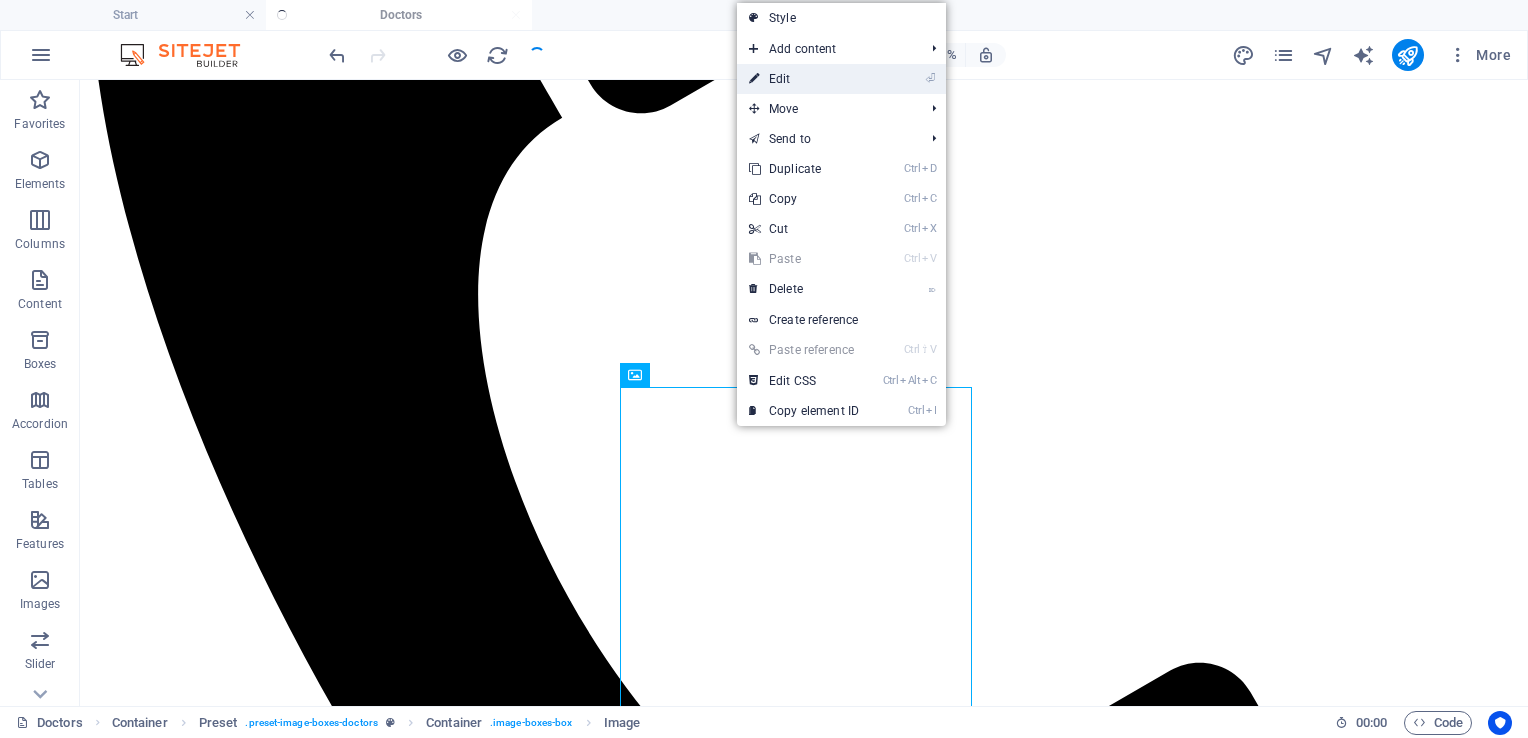 click on "⏎  Edit" at bounding box center [804, 79] 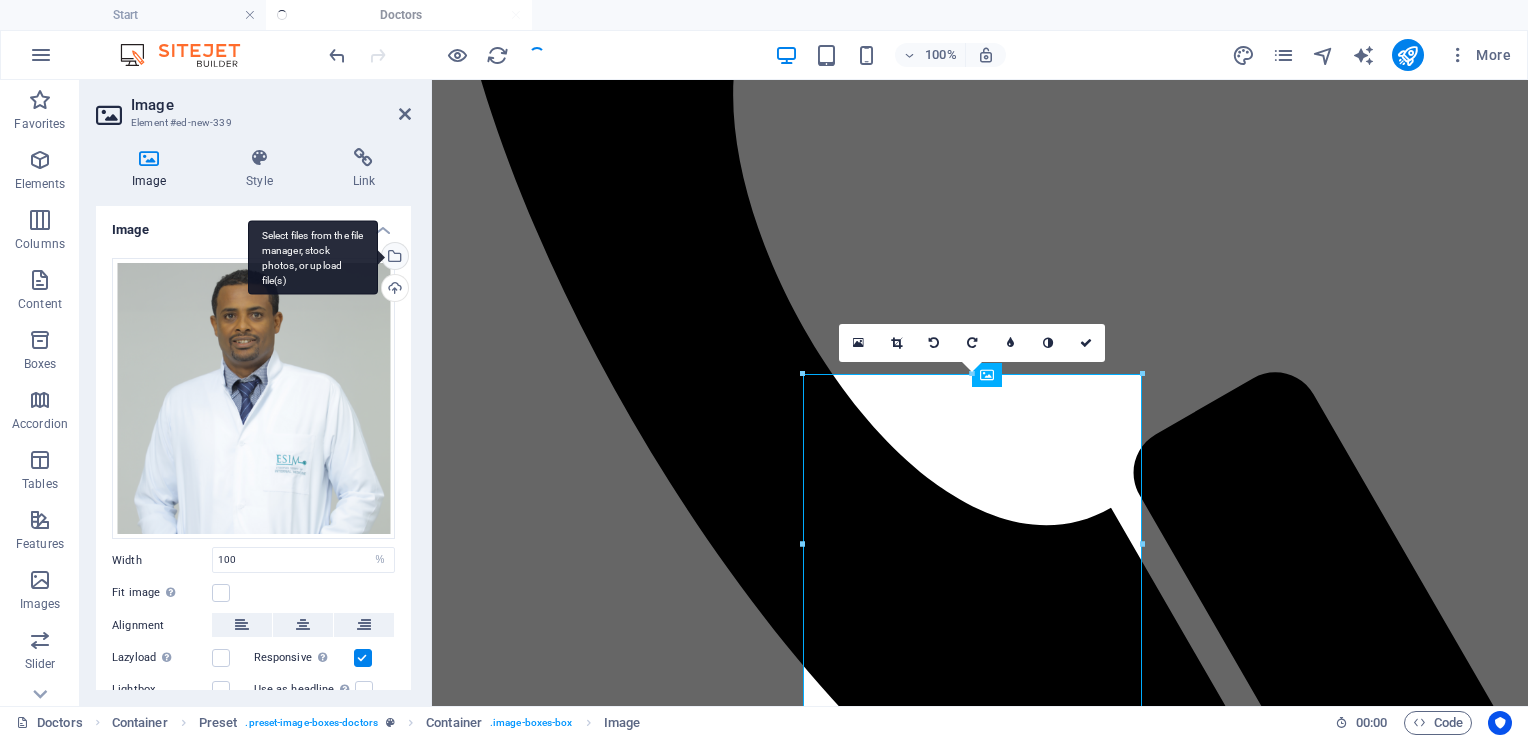 click on "Select files from the file manager, stock photos, or upload file(s)" at bounding box center (393, 258) 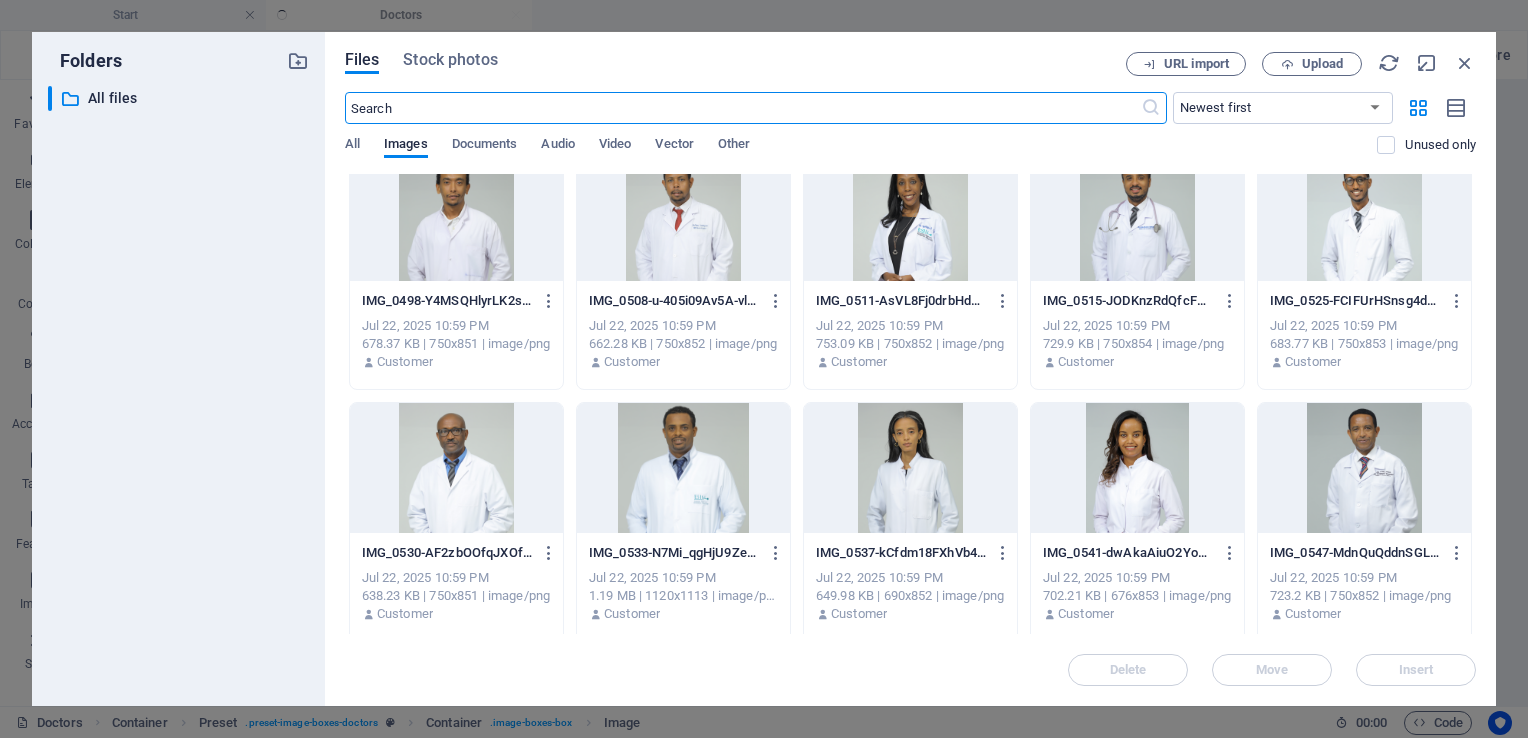 scroll, scrollTop: 282, scrollLeft: 0, axis: vertical 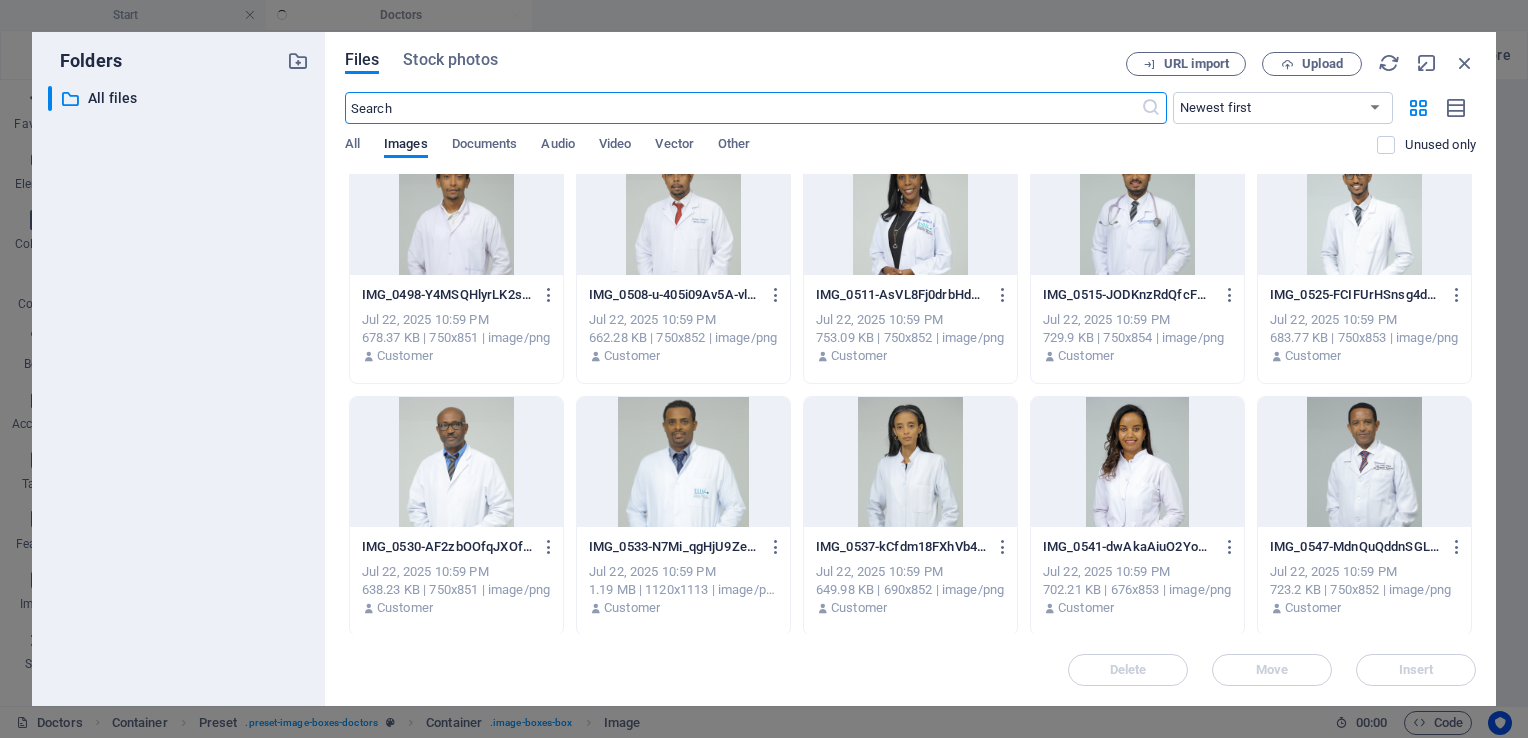 click at bounding box center (1364, 462) 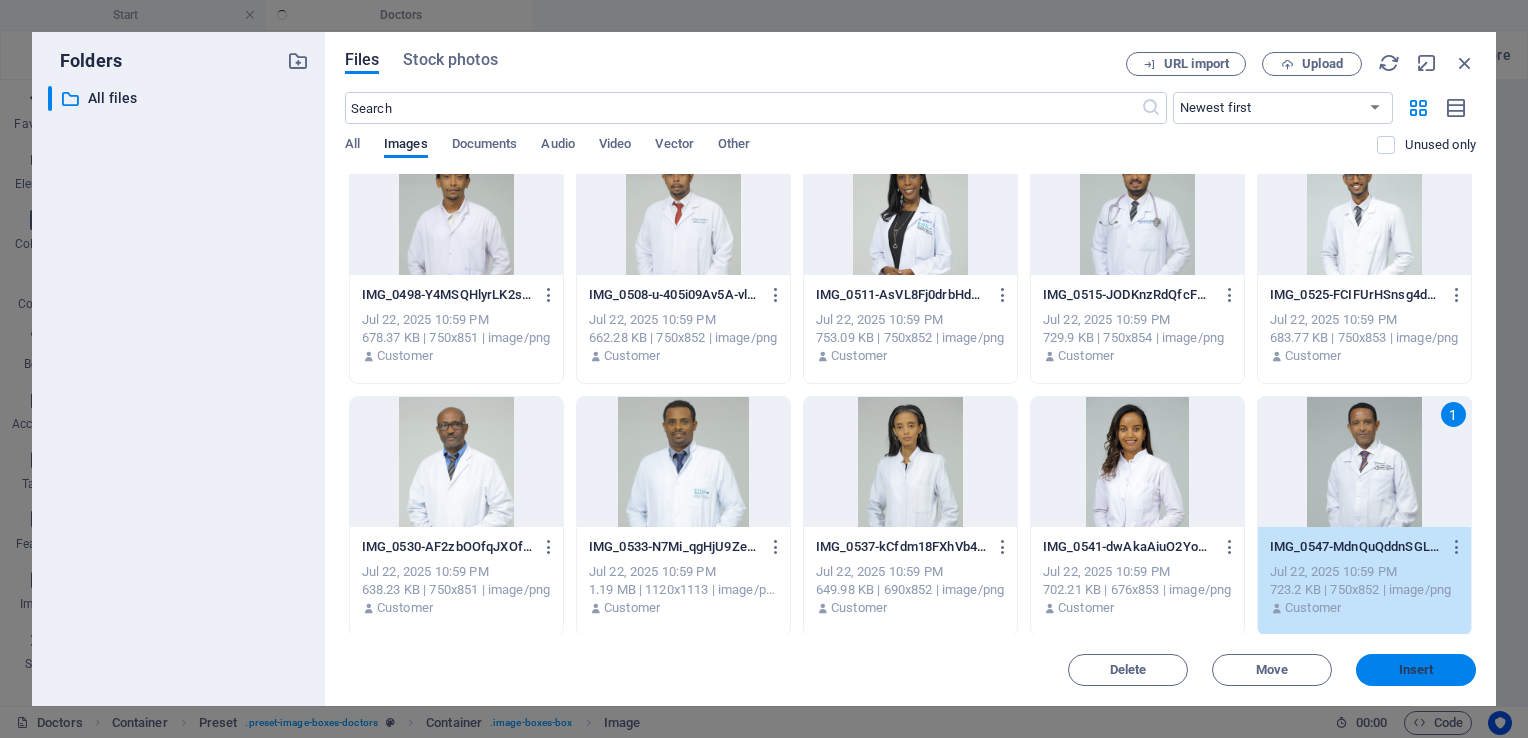 click on "Insert" at bounding box center [1416, 670] 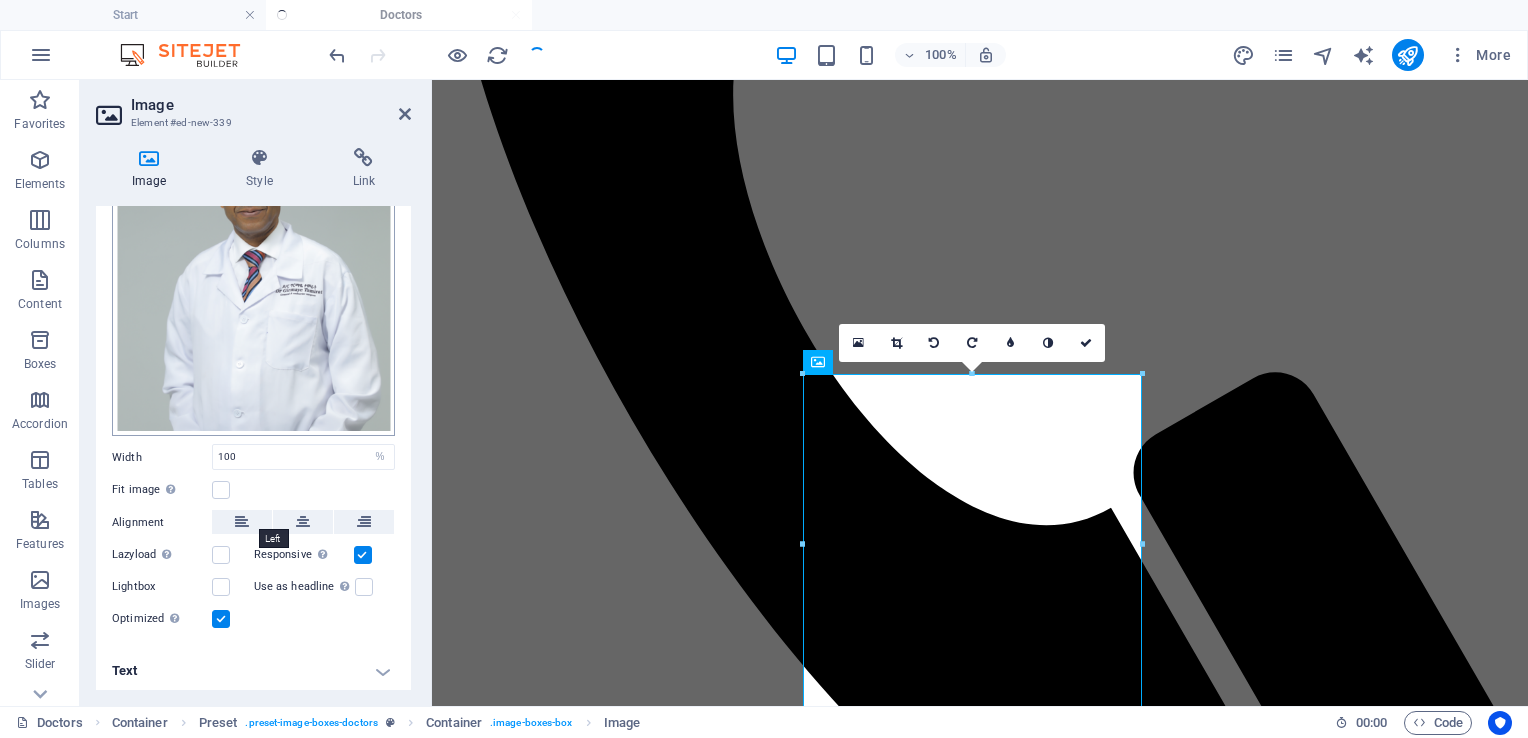 scroll, scrollTop: 28, scrollLeft: 0, axis: vertical 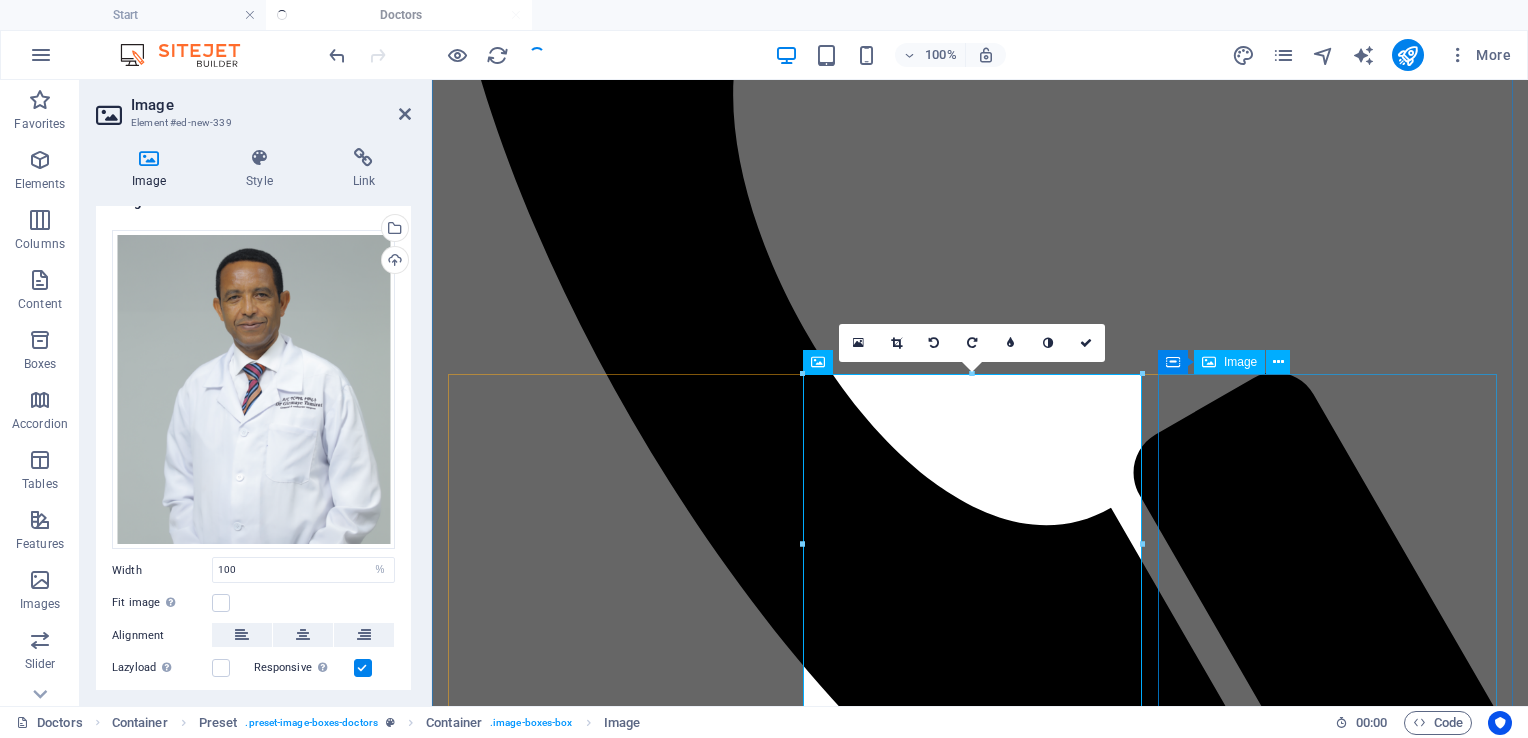 click at bounding box center (980, 8031) 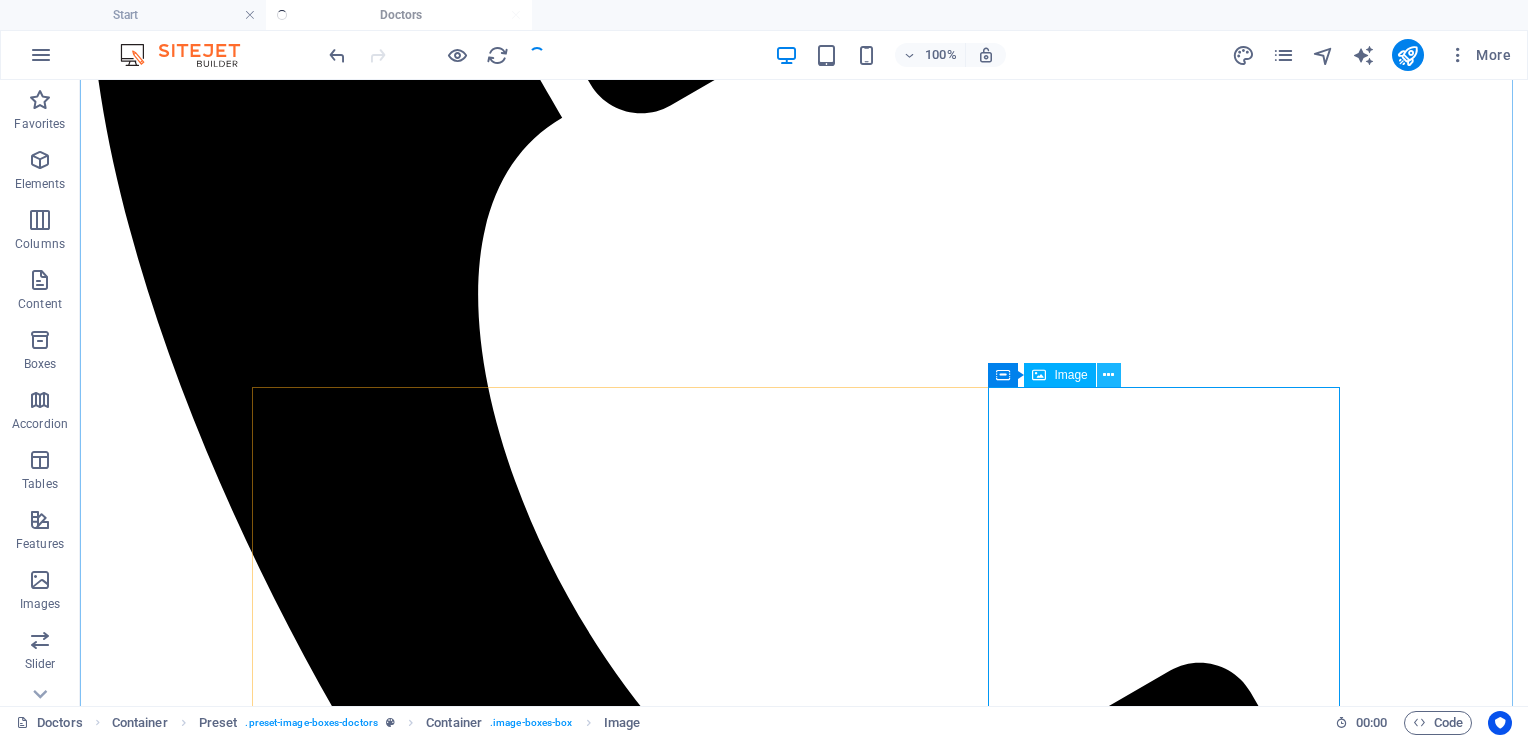 click at bounding box center (1108, 375) 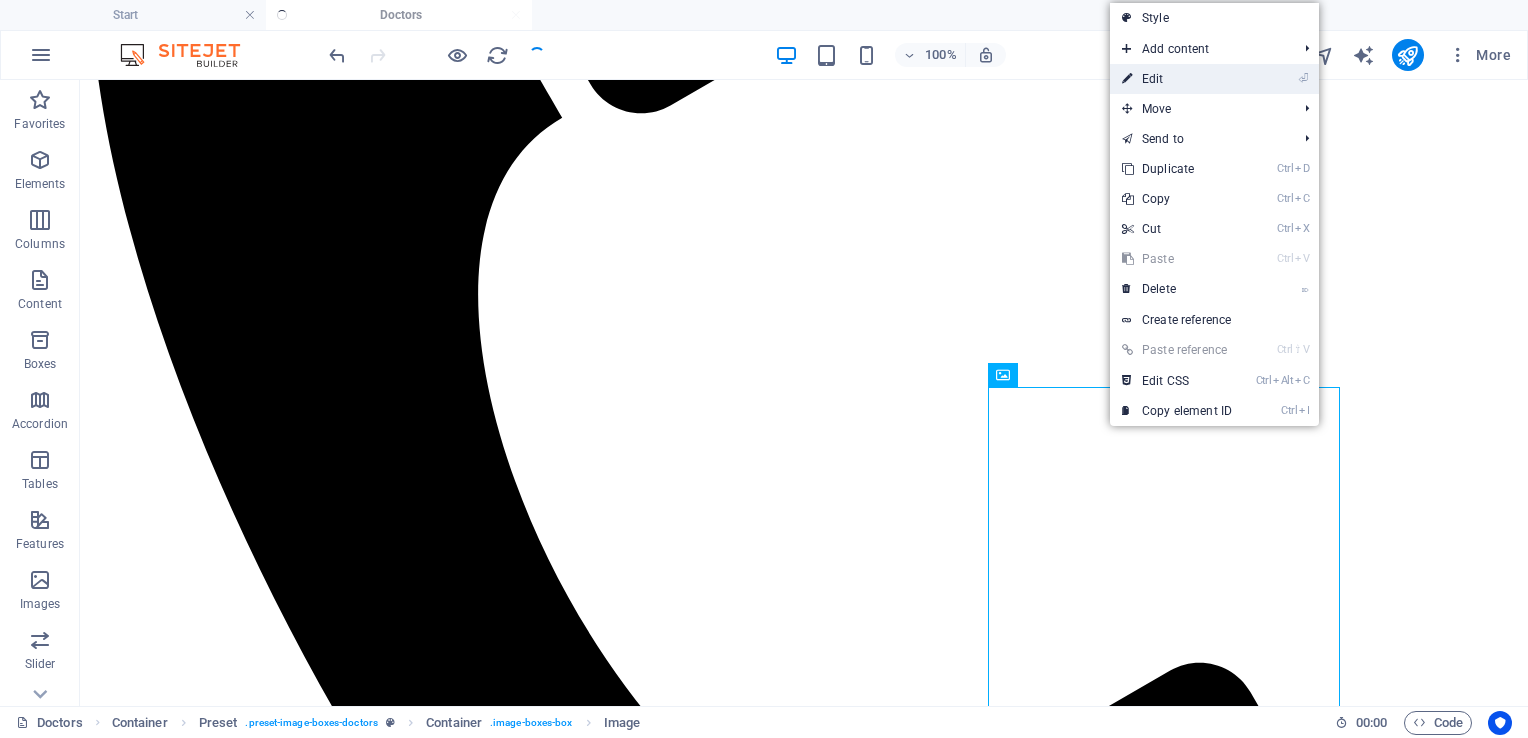 click on "⏎  Edit" at bounding box center [1177, 79] 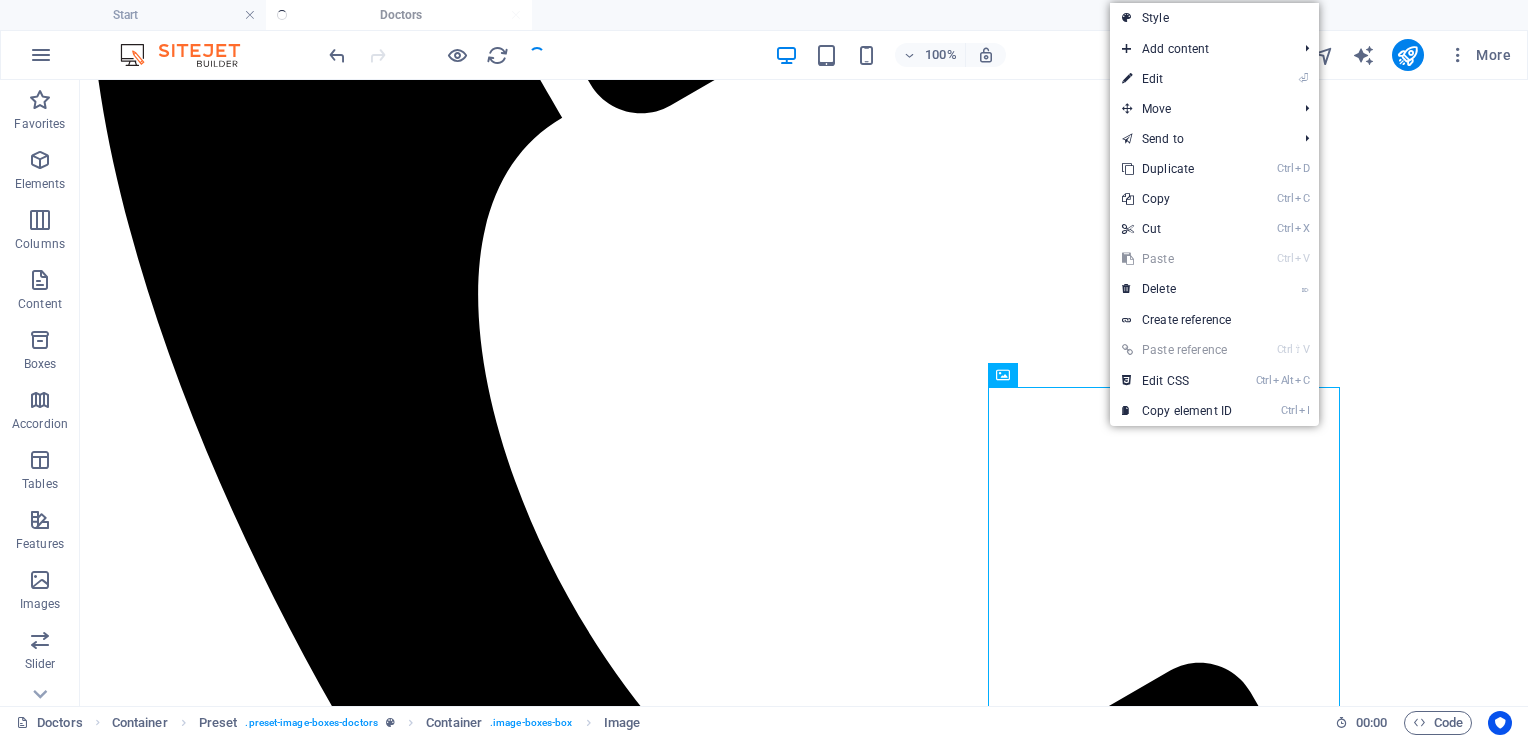 select on "%" 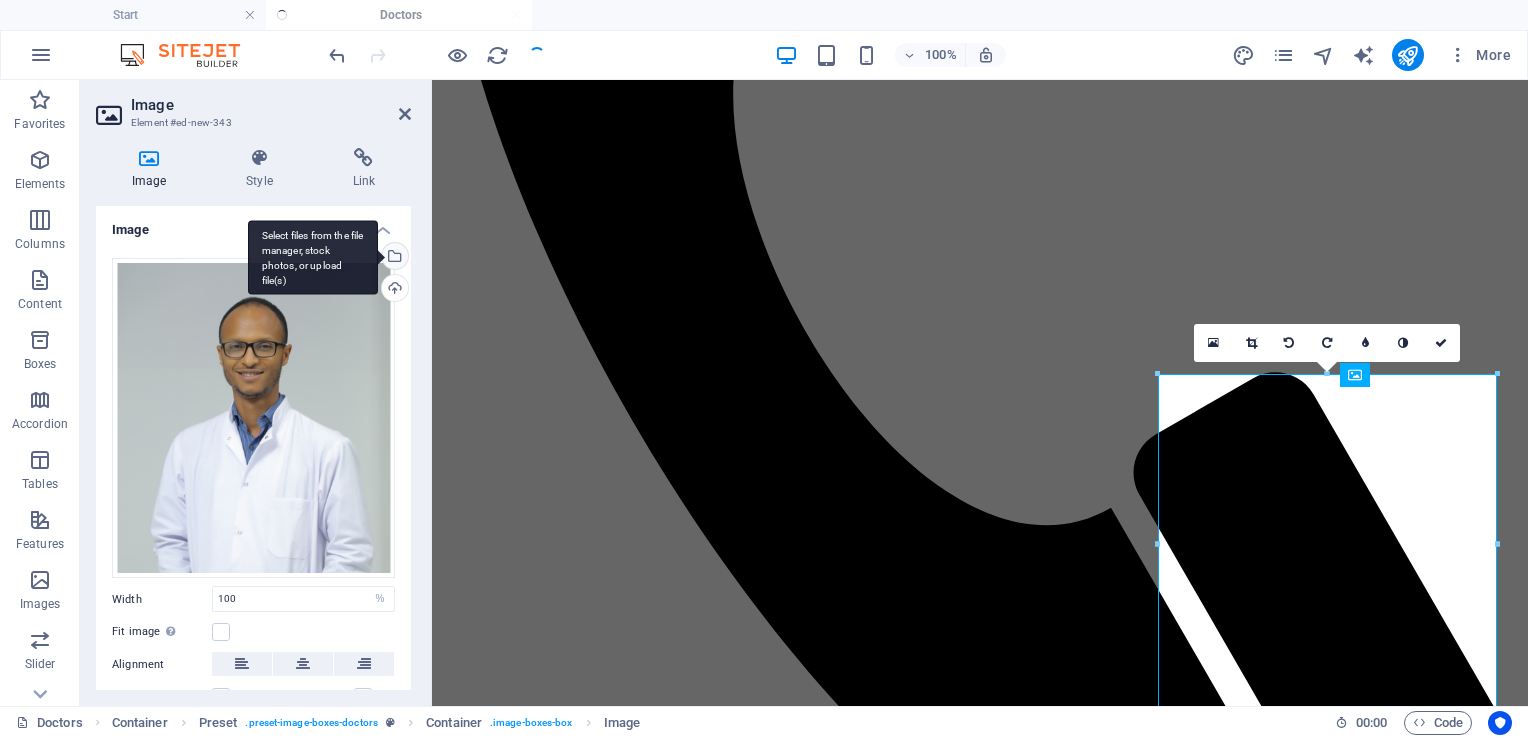 click on "Select files from the file manager, stock photos, or upload file(s)" at bounding box center [393, 258] 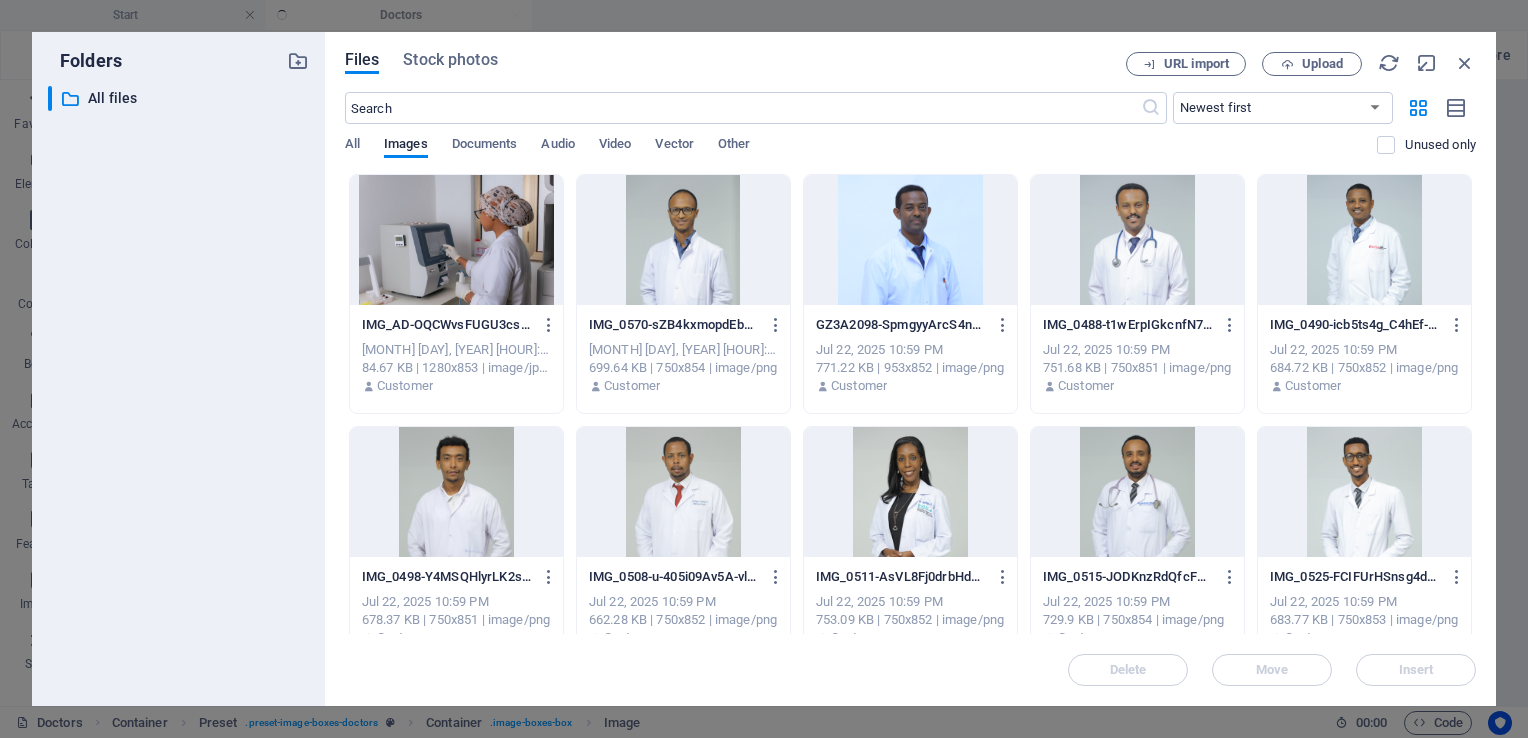 click at bounding box center (683, 492) 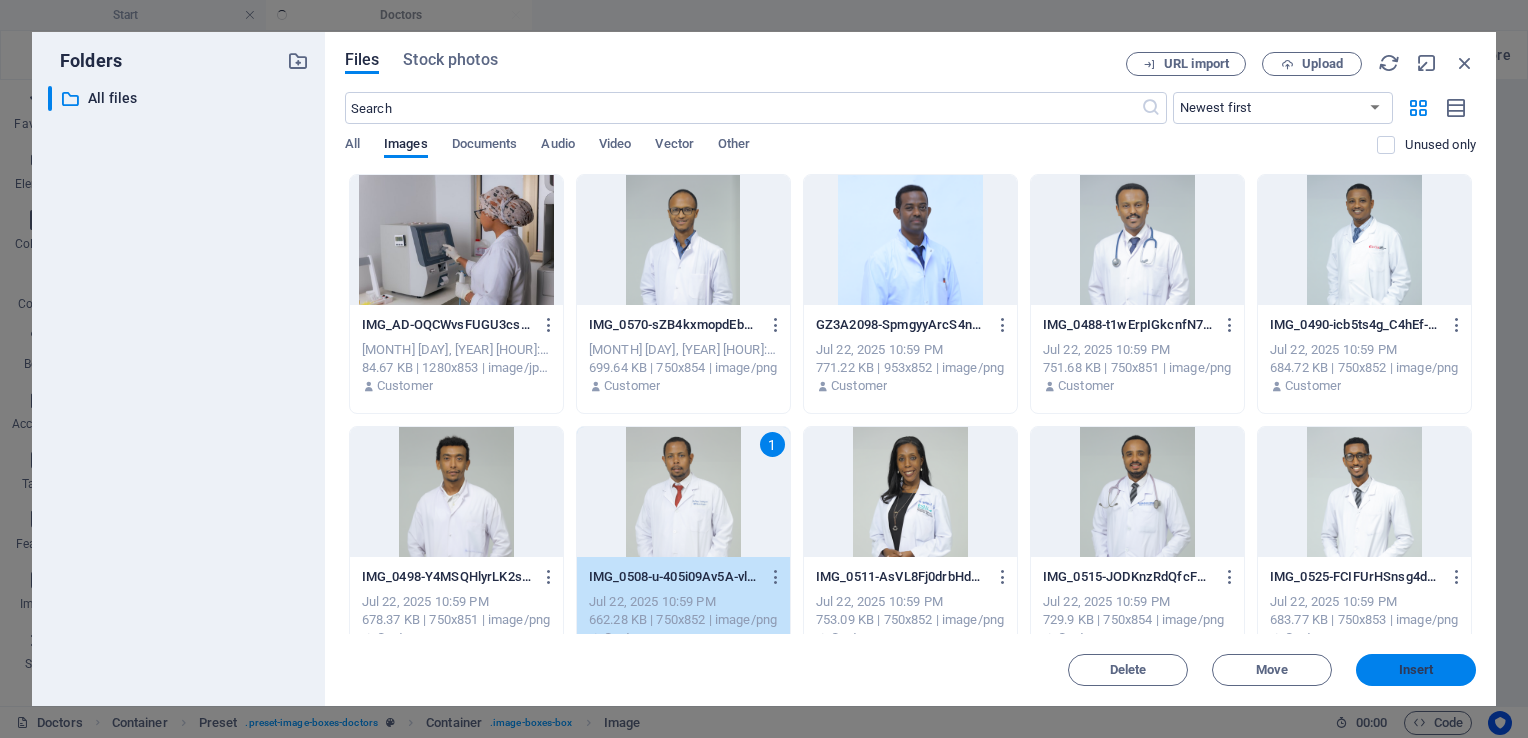 click on "Insert" at bounding box center (1416, 670) 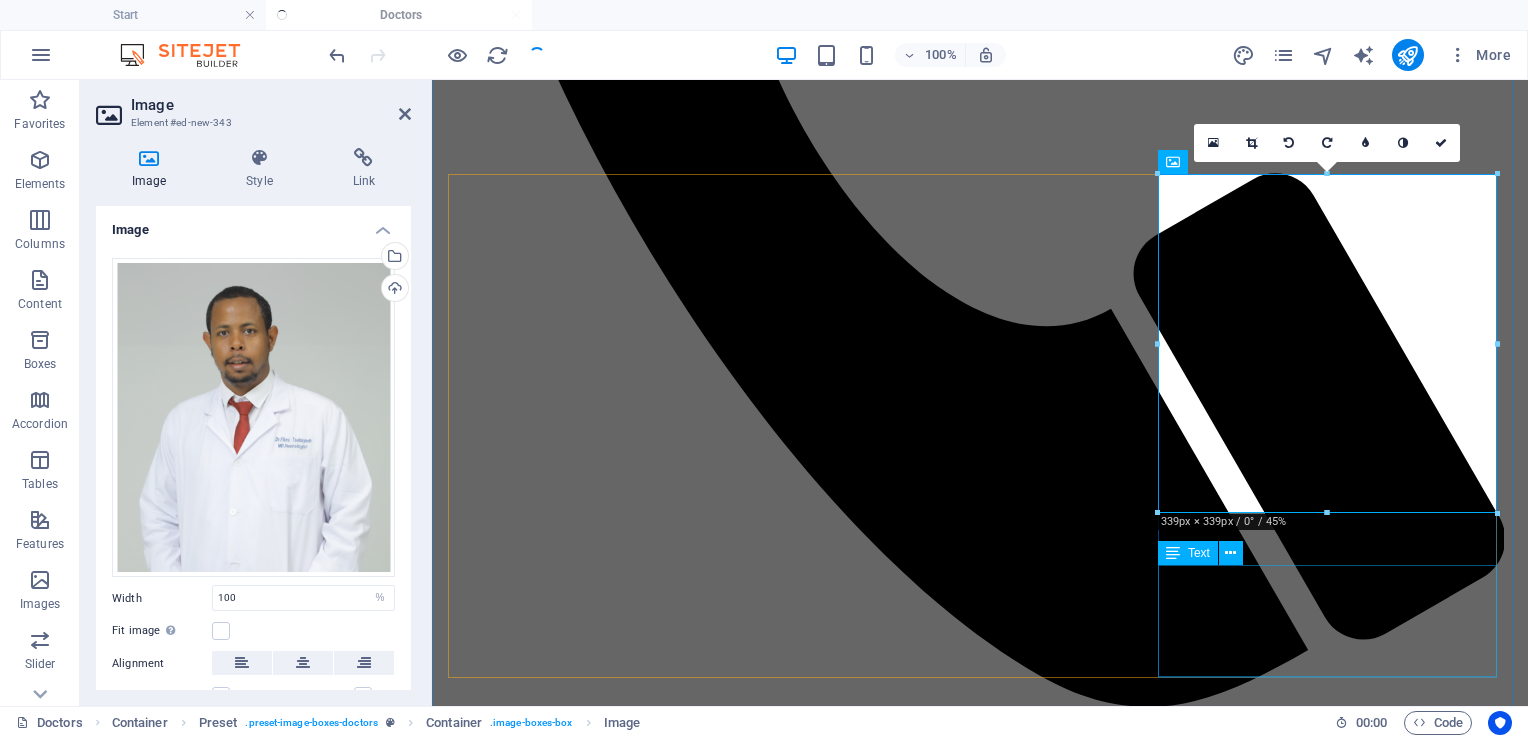 scroll, scrollTop: 1069, scrollLeft: 0, axis: vertical 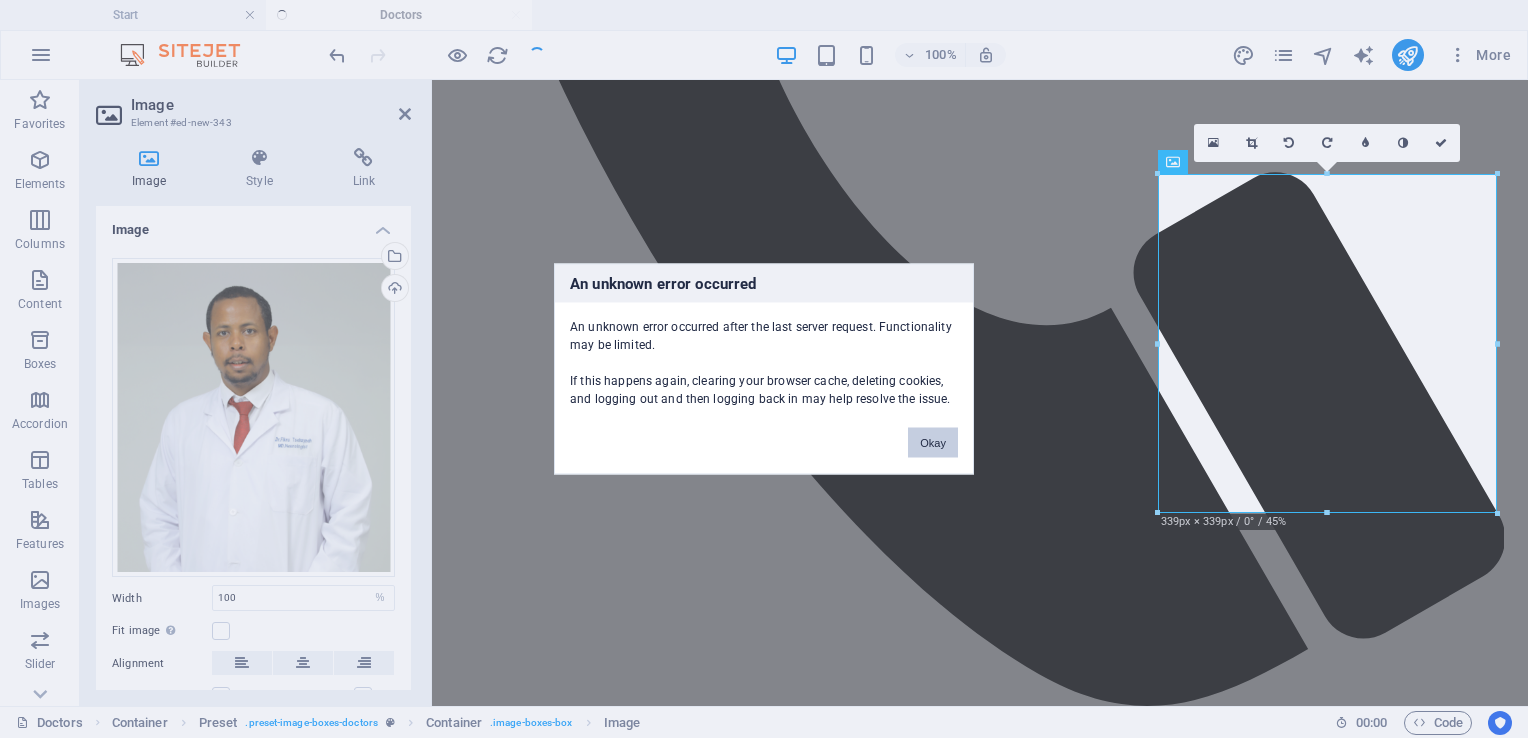 click on "Okay" at bounding box center [933, 443] 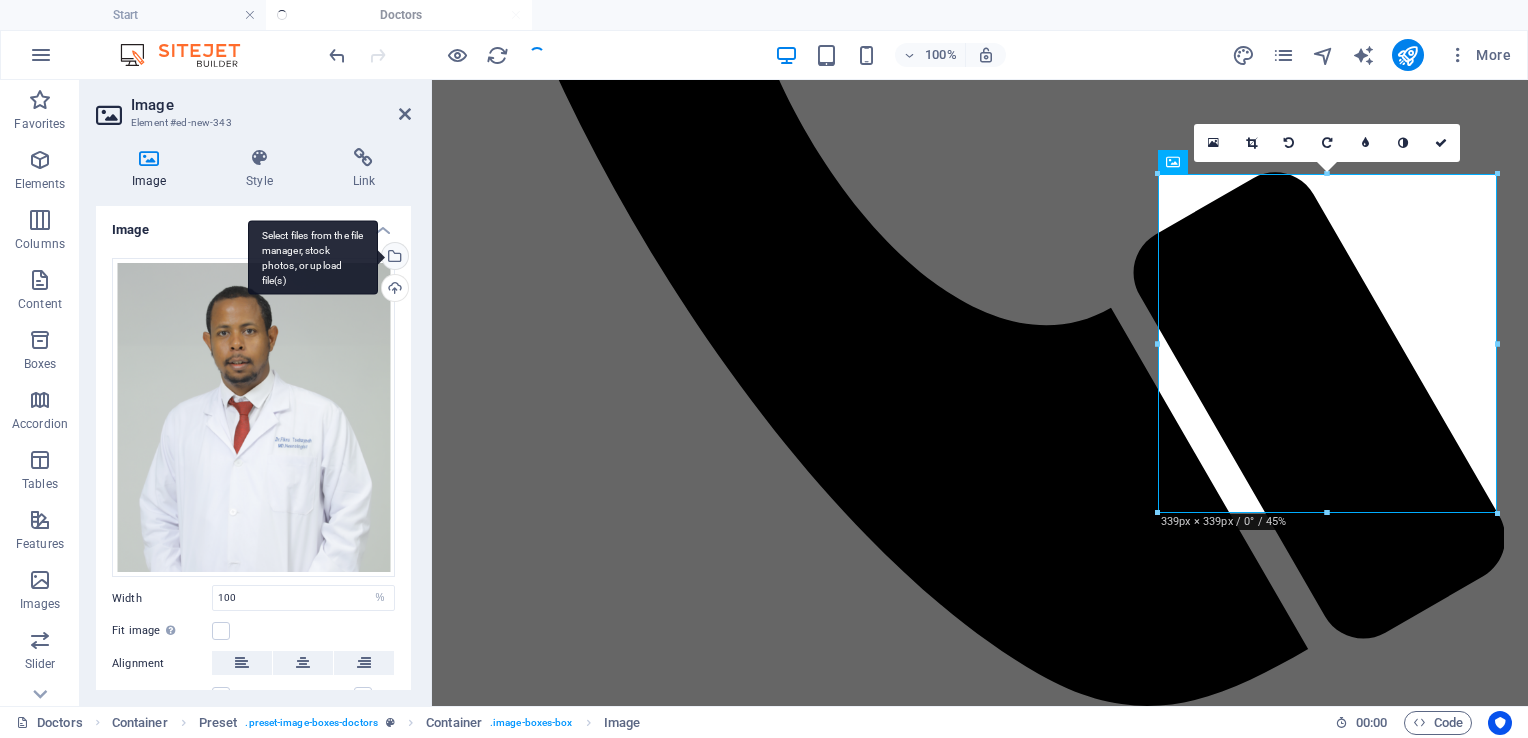 click on "Select files from the file manager, stock photos, or upload file(s)" at bounding box center [393, 258] 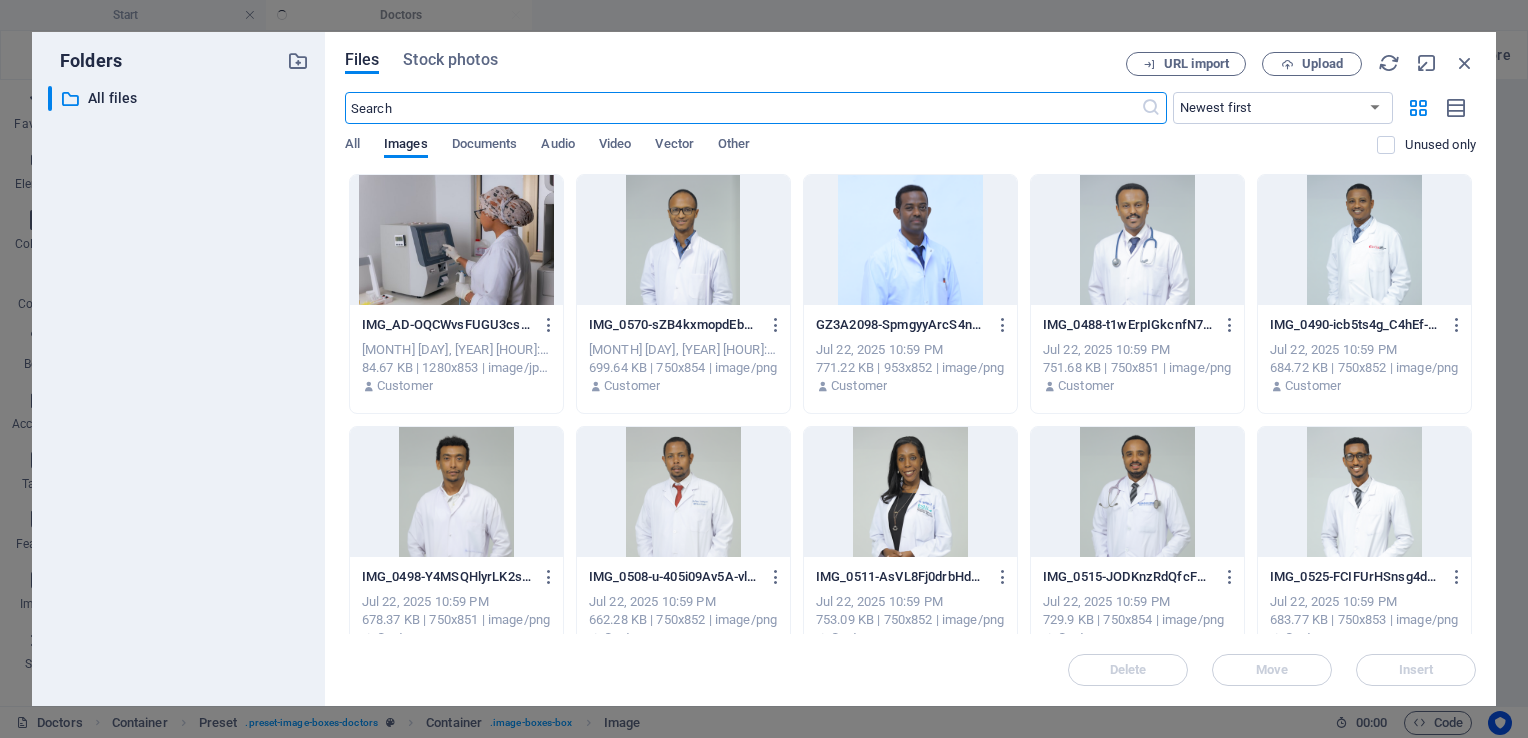 scroll, scrollTop: 1040, scrollLeft: 0, axis: vertical 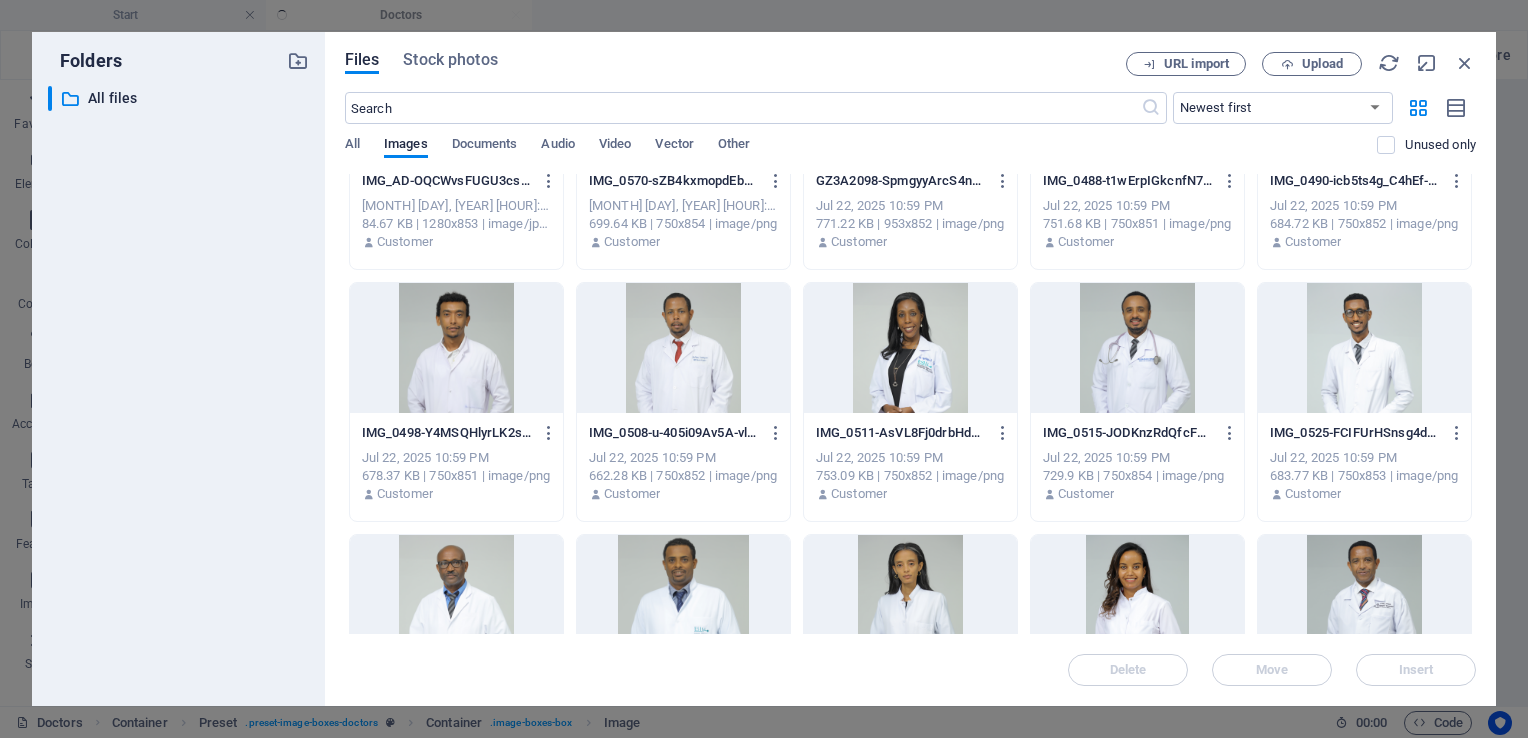 click at bounding box center (683, 348) 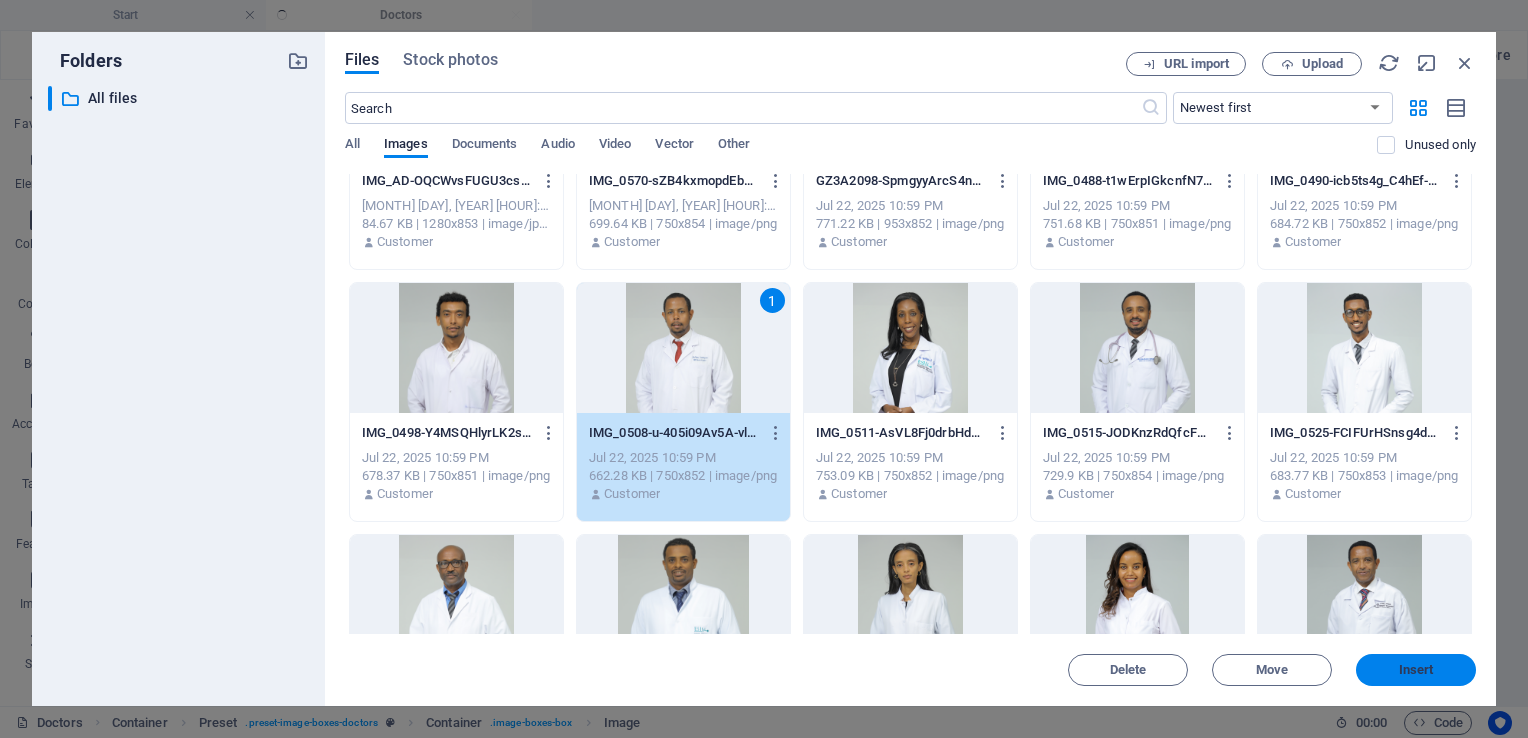 click on "Insert" at bounding box center [1416, 670] 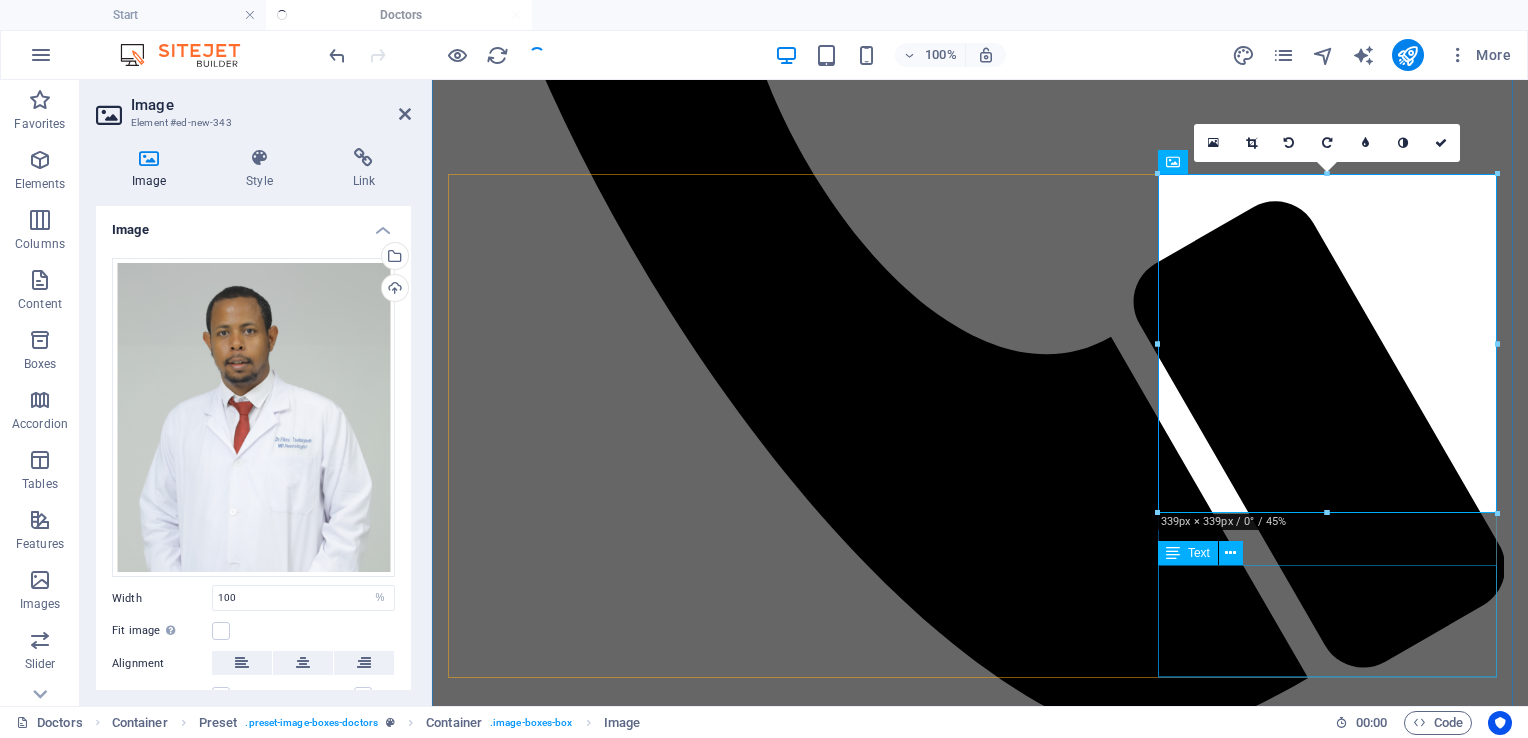 scroll, scrollTop: 1069, scrollLeft: 0, axis: vertical 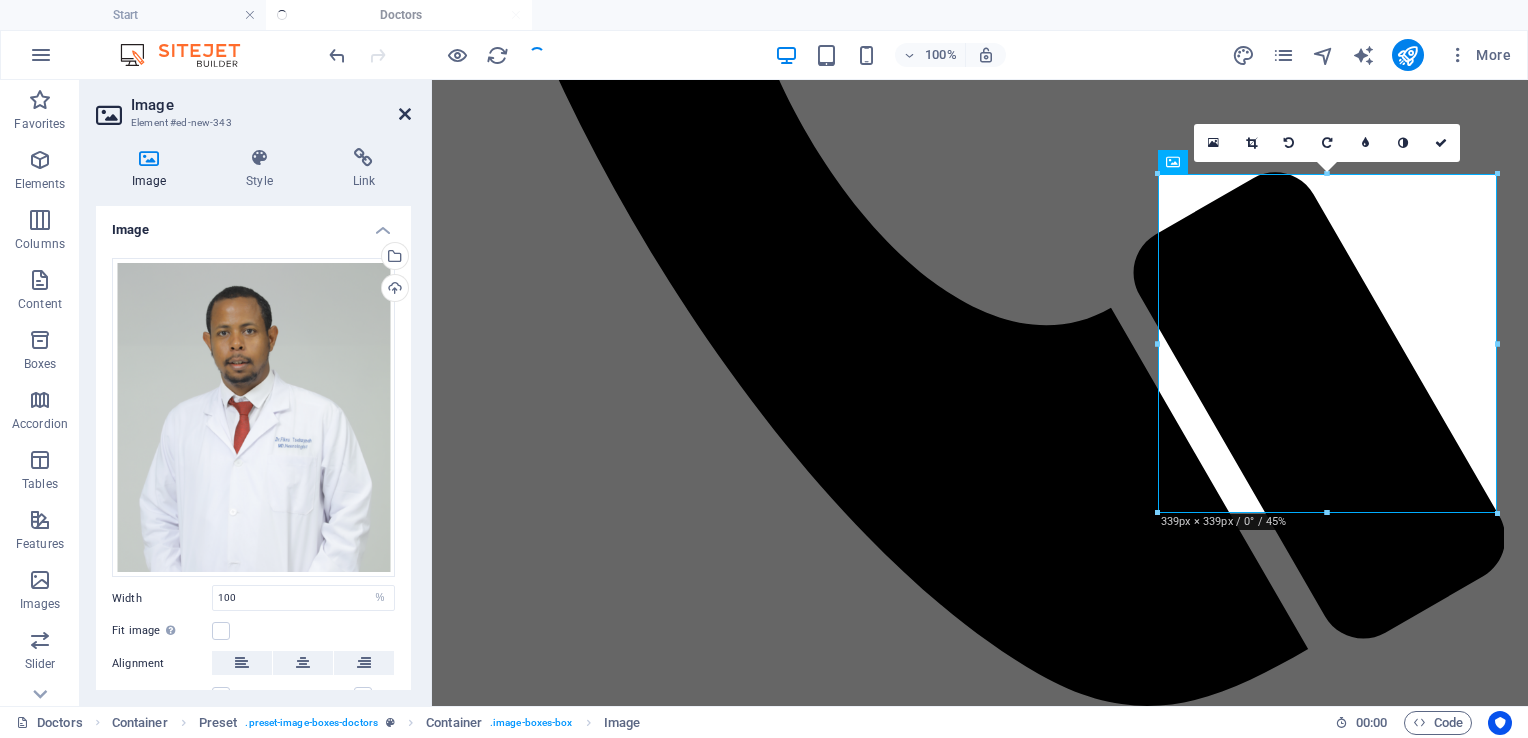click at bounding box center (405, 114) 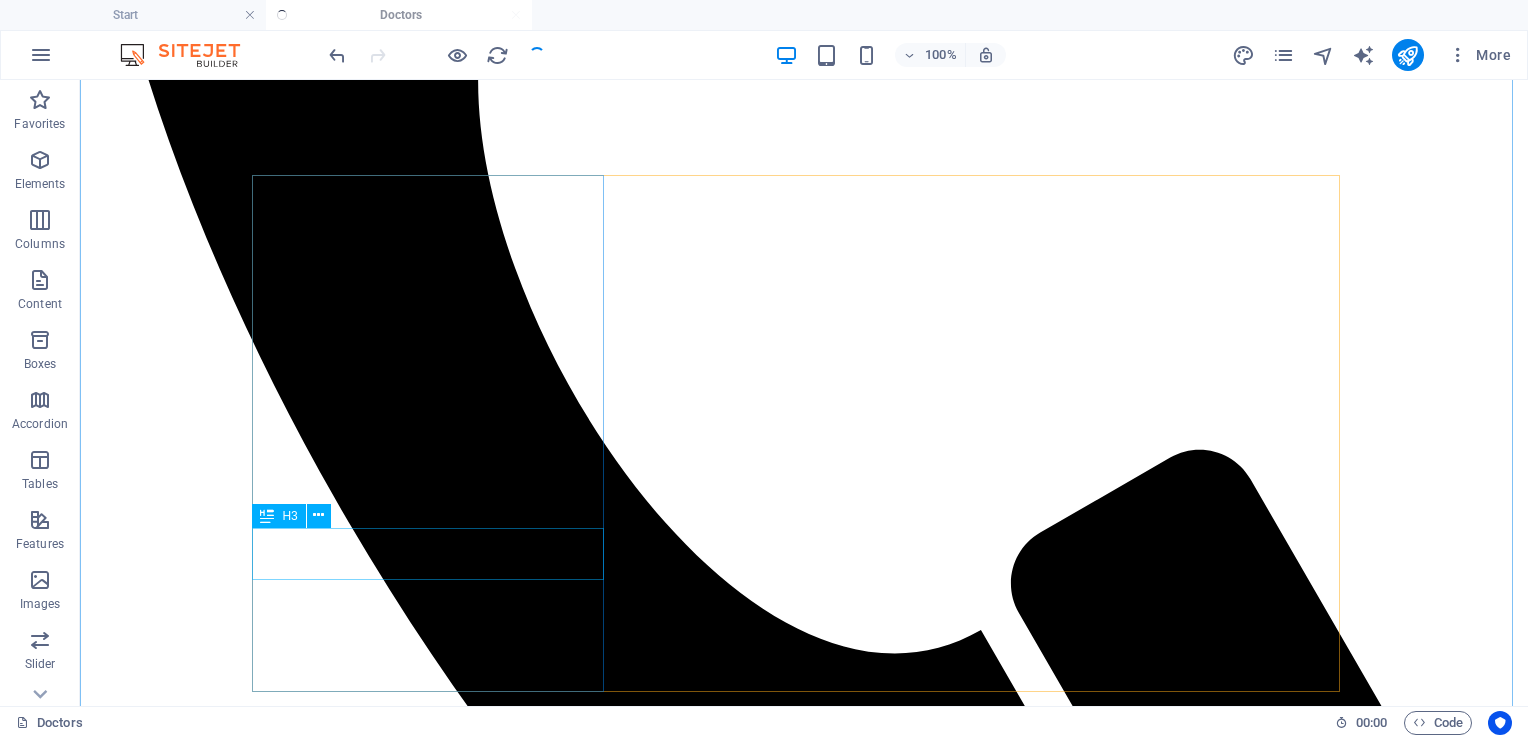 click on "Dr. [FIRST] [LAST]" at bounding box center [804, 7913] 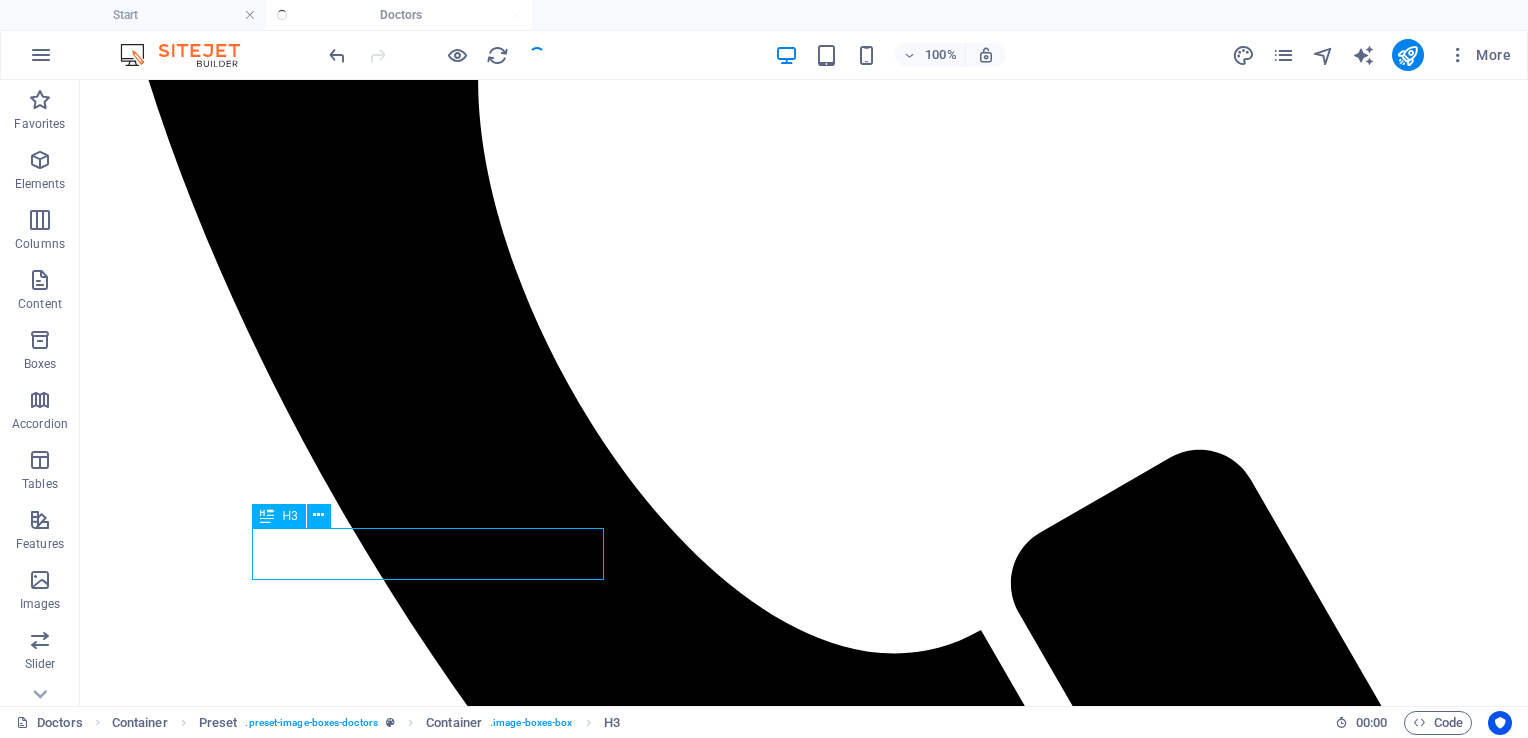 click on "Dr. [FIRST] [LAST]" at bounding box center [804, 7913] 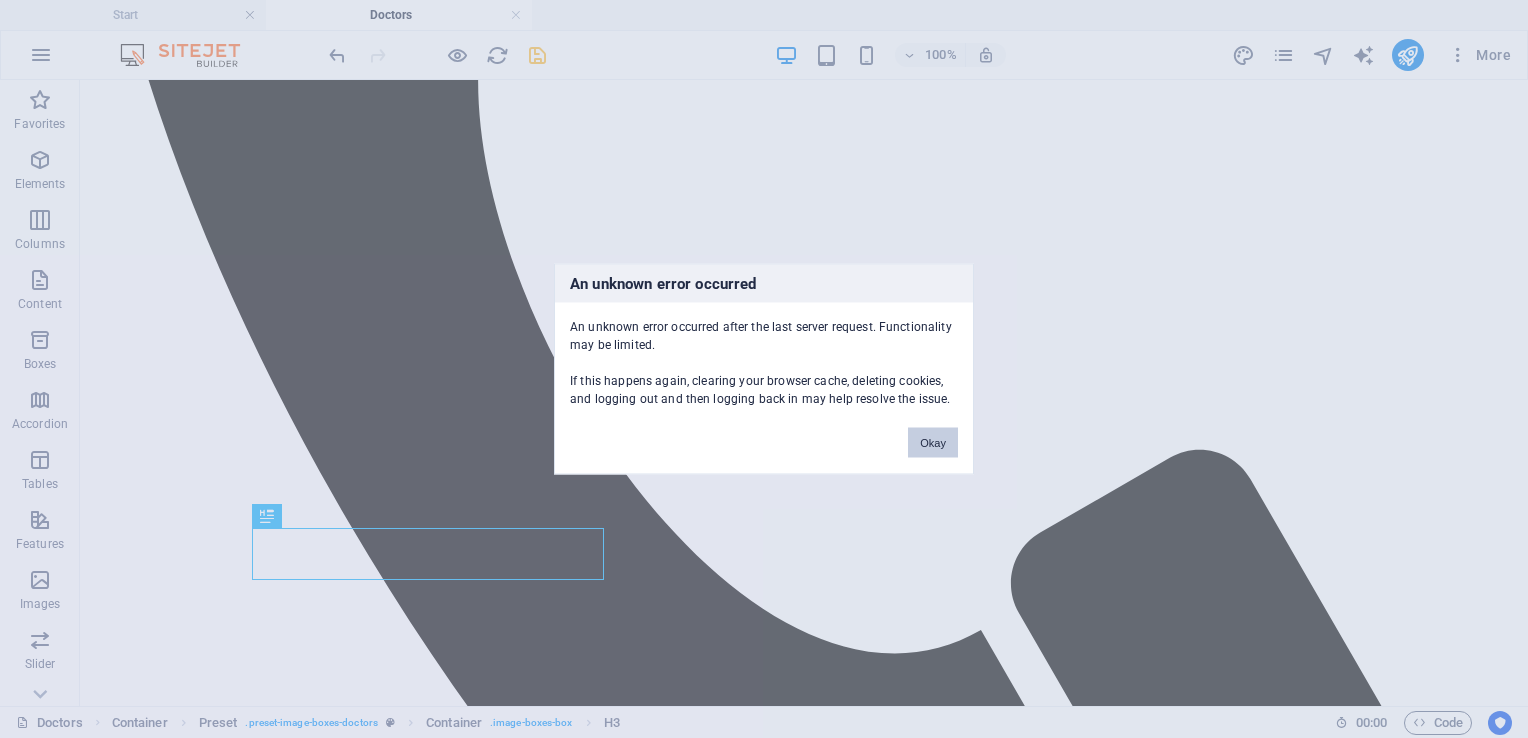 click on "Okay" at bounding box center (933, 443) 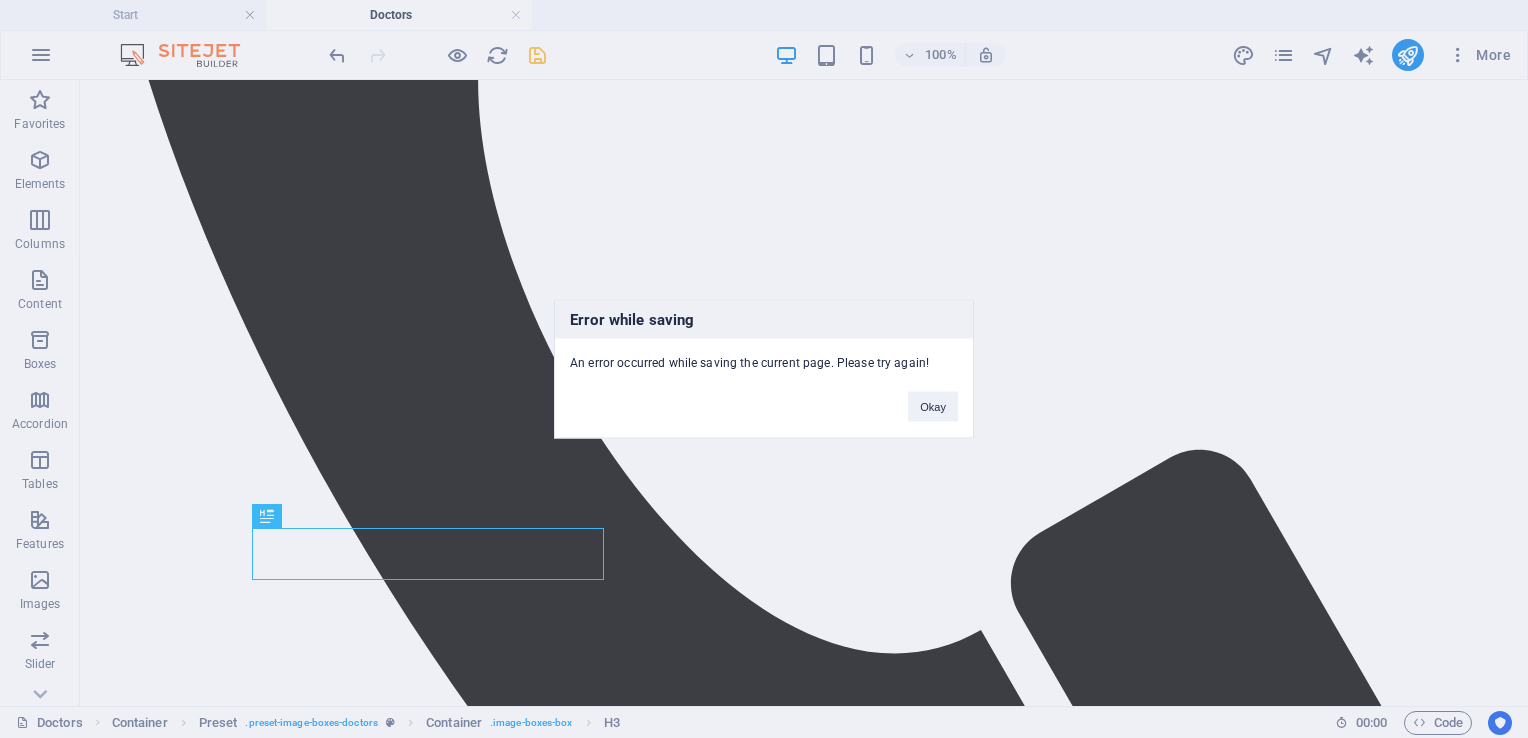 click on "Error while saving An error occurred while saving the current page. Please try again! Okay" at bounding box center [764, 369] 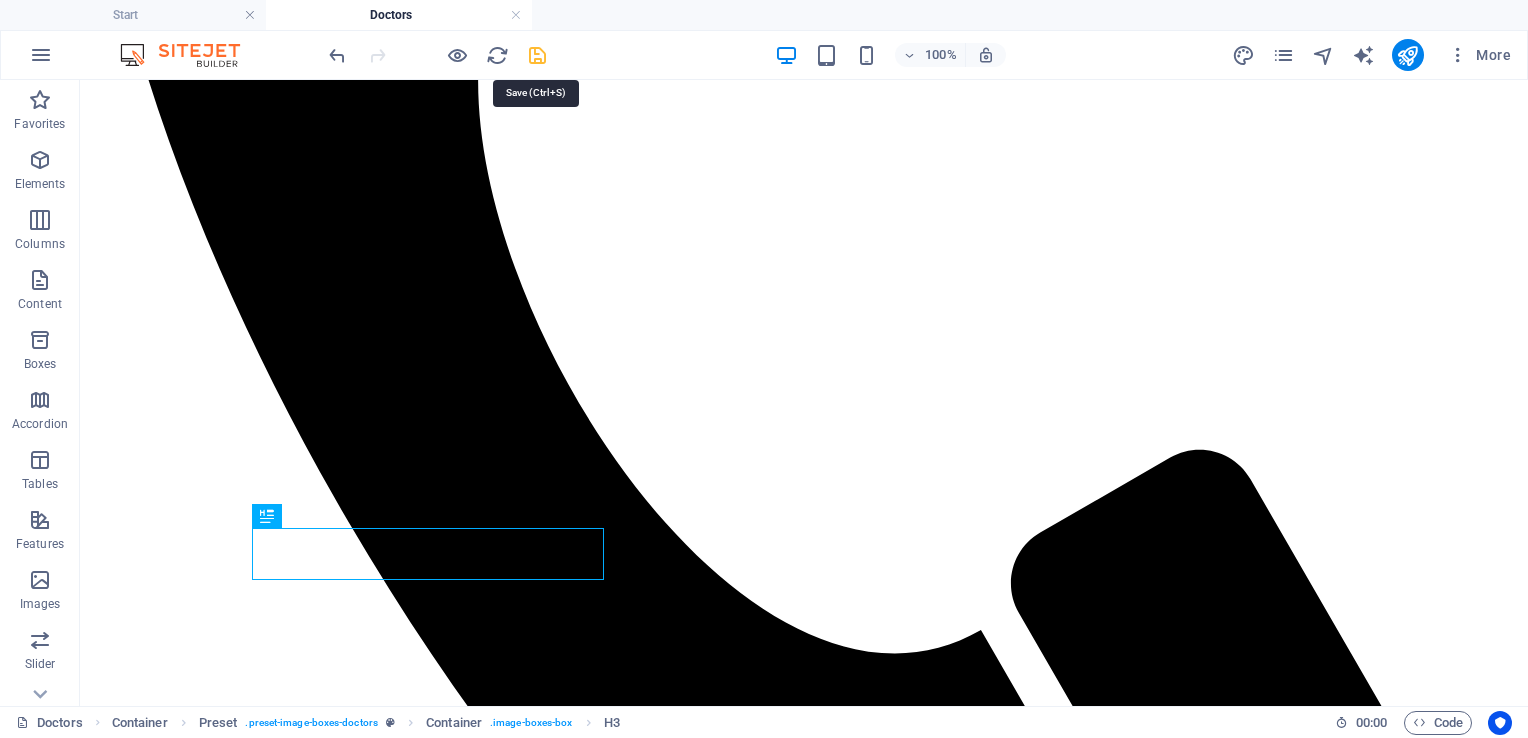 click at bounding box center (537, 55) 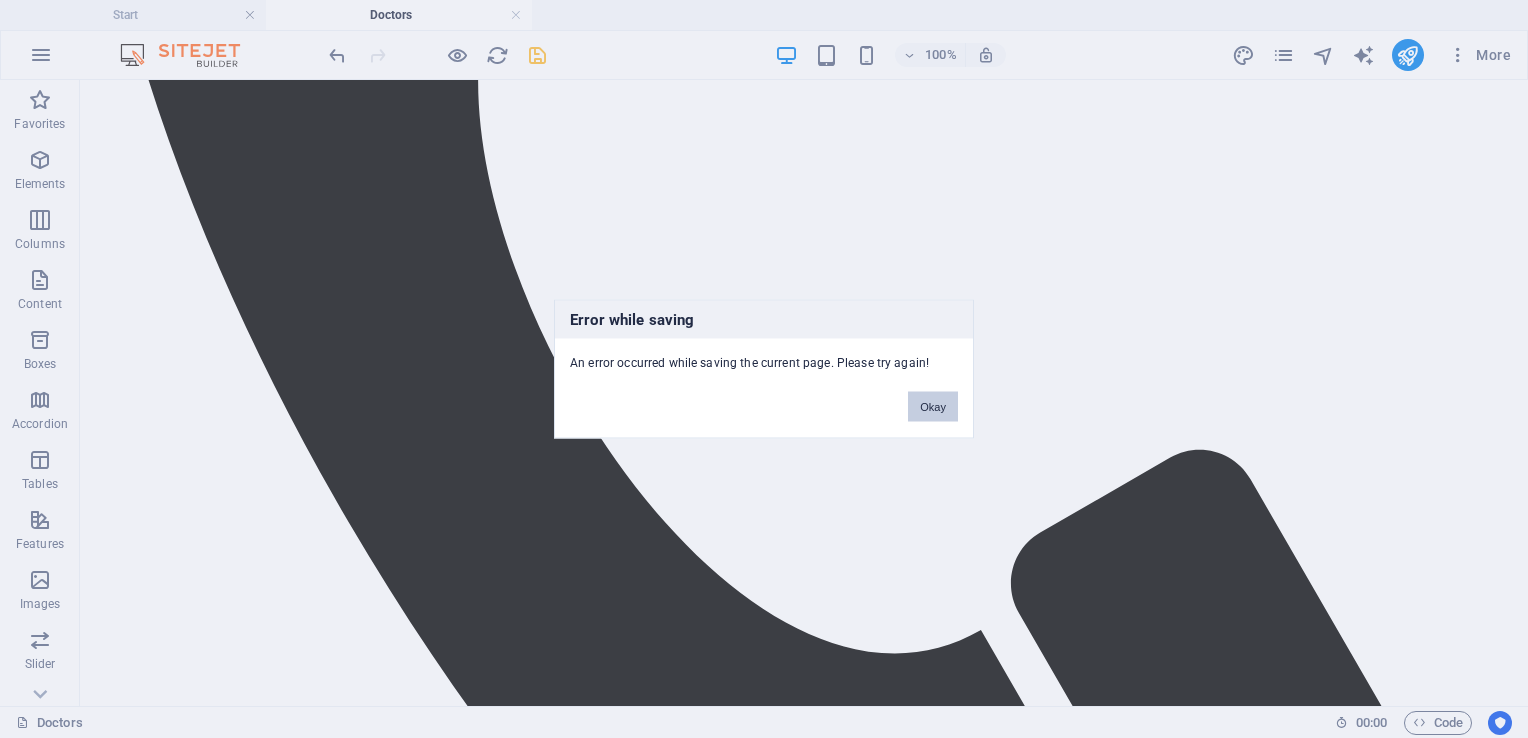 click on "Okay" at bounding box center (933, 407) 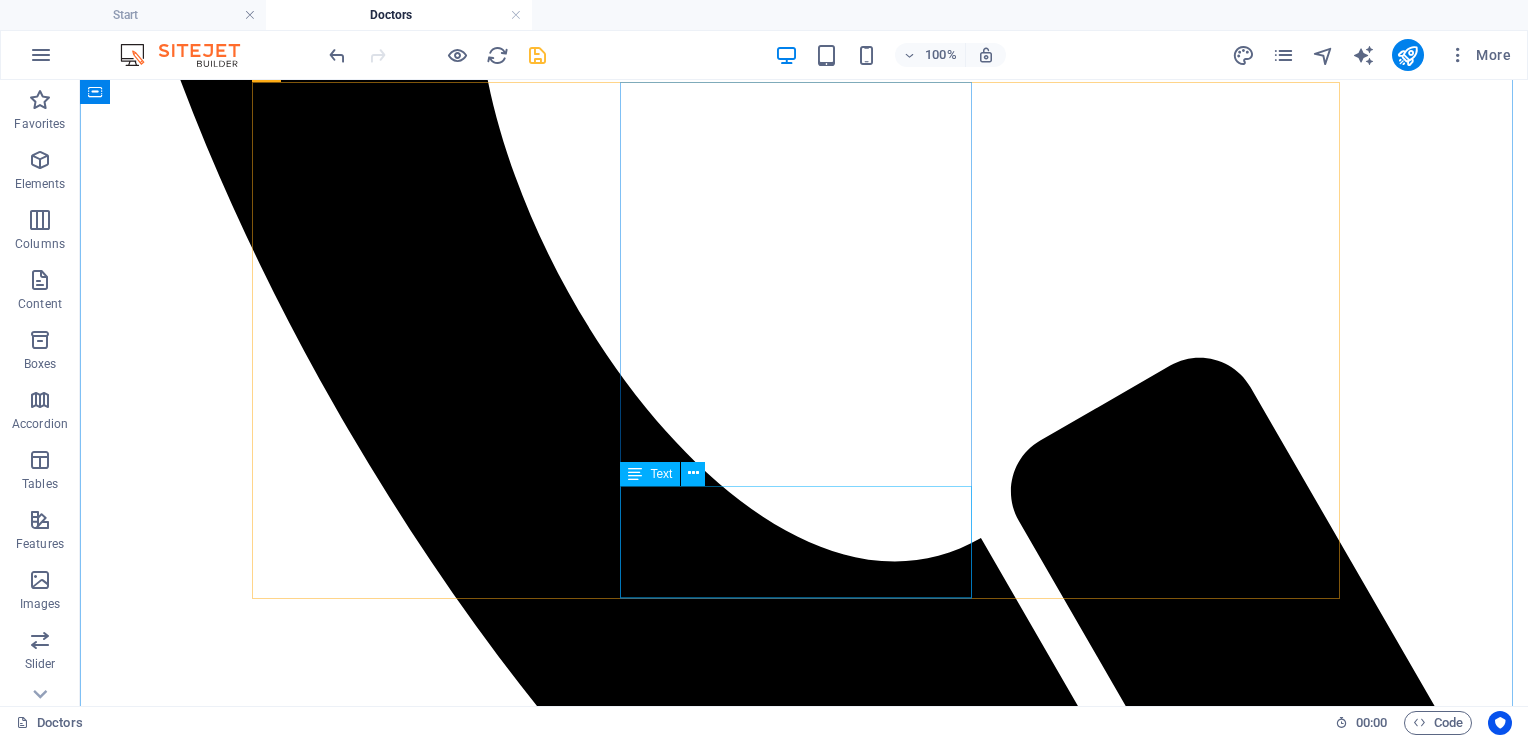 scroll, scrollTop: 1175, scrollLeft: 0, axis: vertical 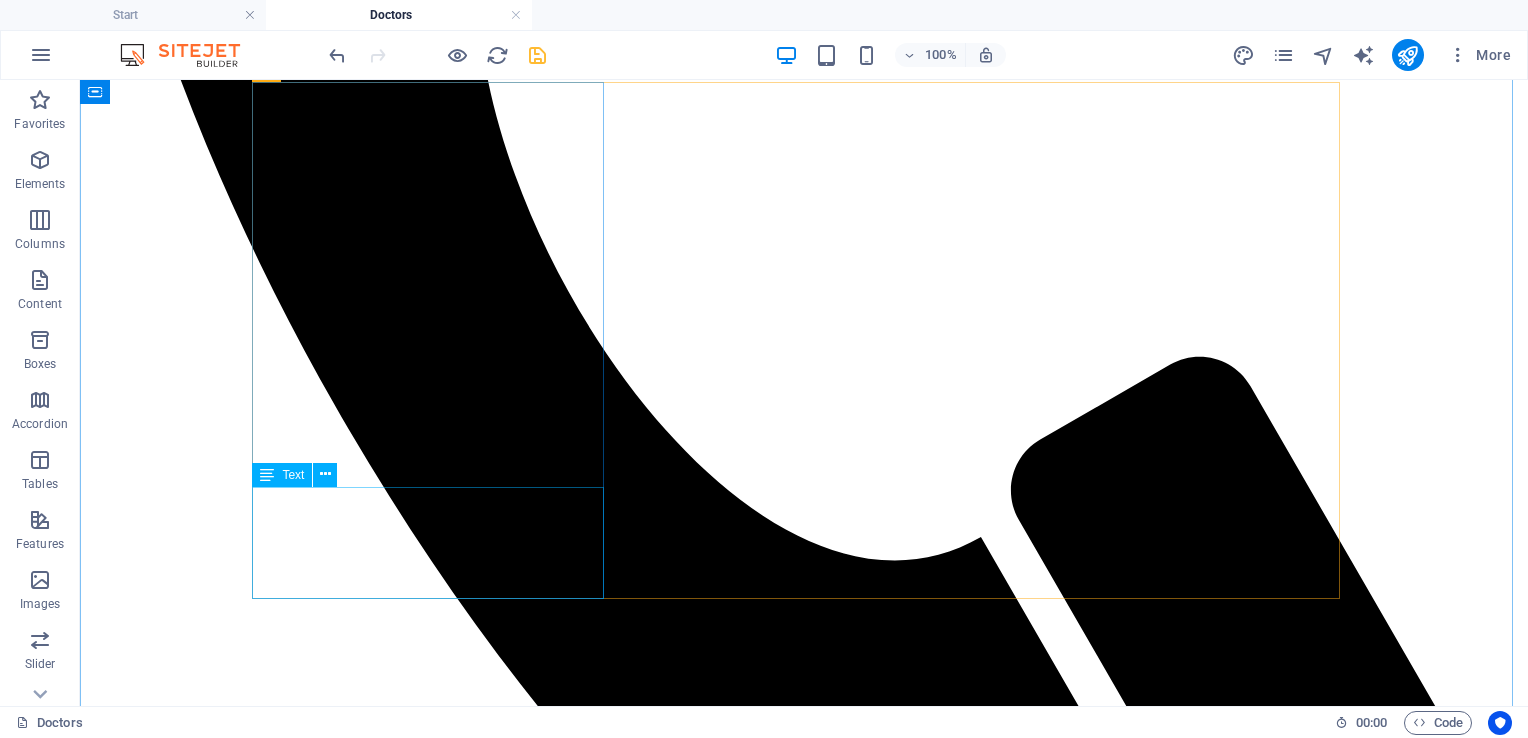 click on "Lorem ipsum dolor sit amet, consetetur sadipscing elitr, sed diam nonumy eirmod tempor invidunt ut labore et dolore magna aliquyam erat." at bounding box center (804, 7858) 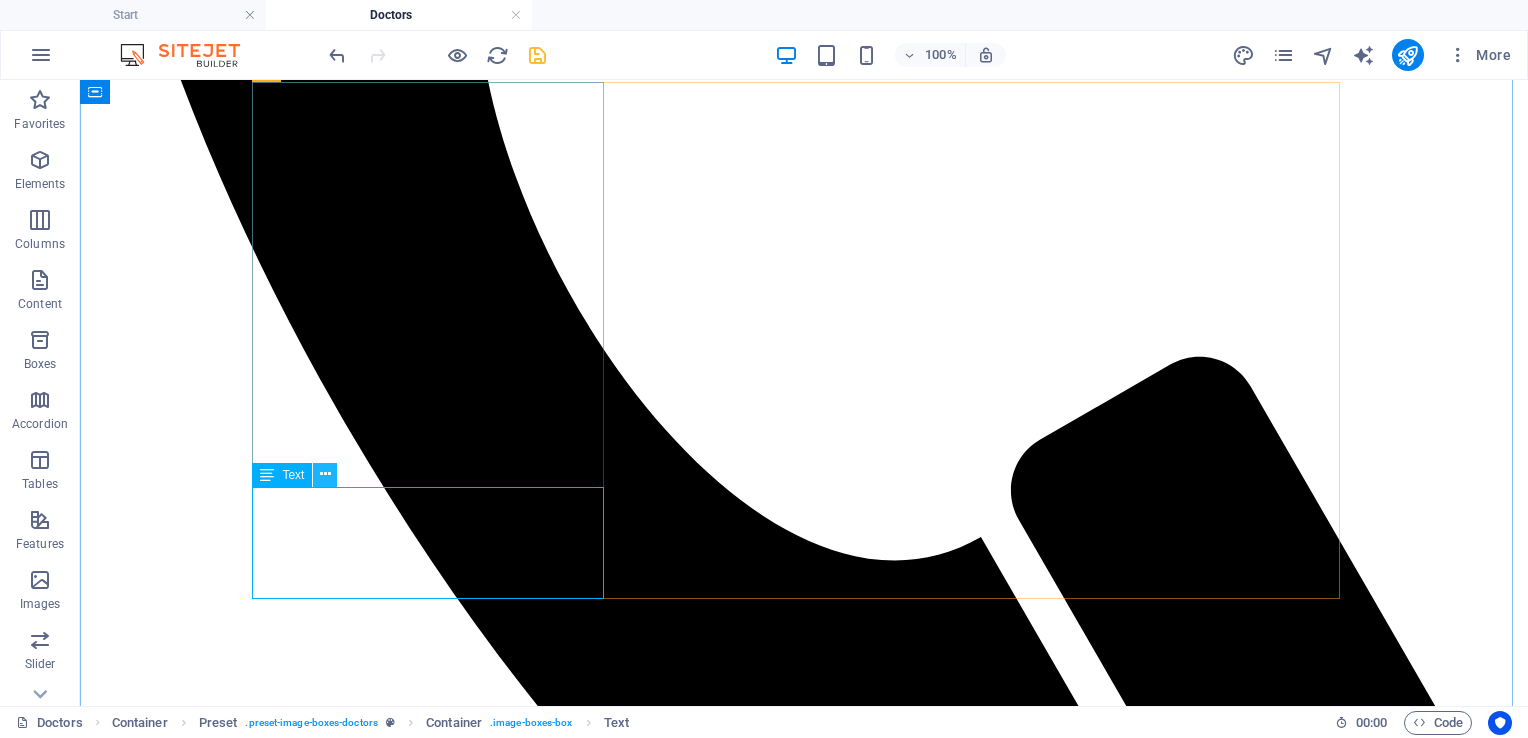 click at bounding box center [325, 474] 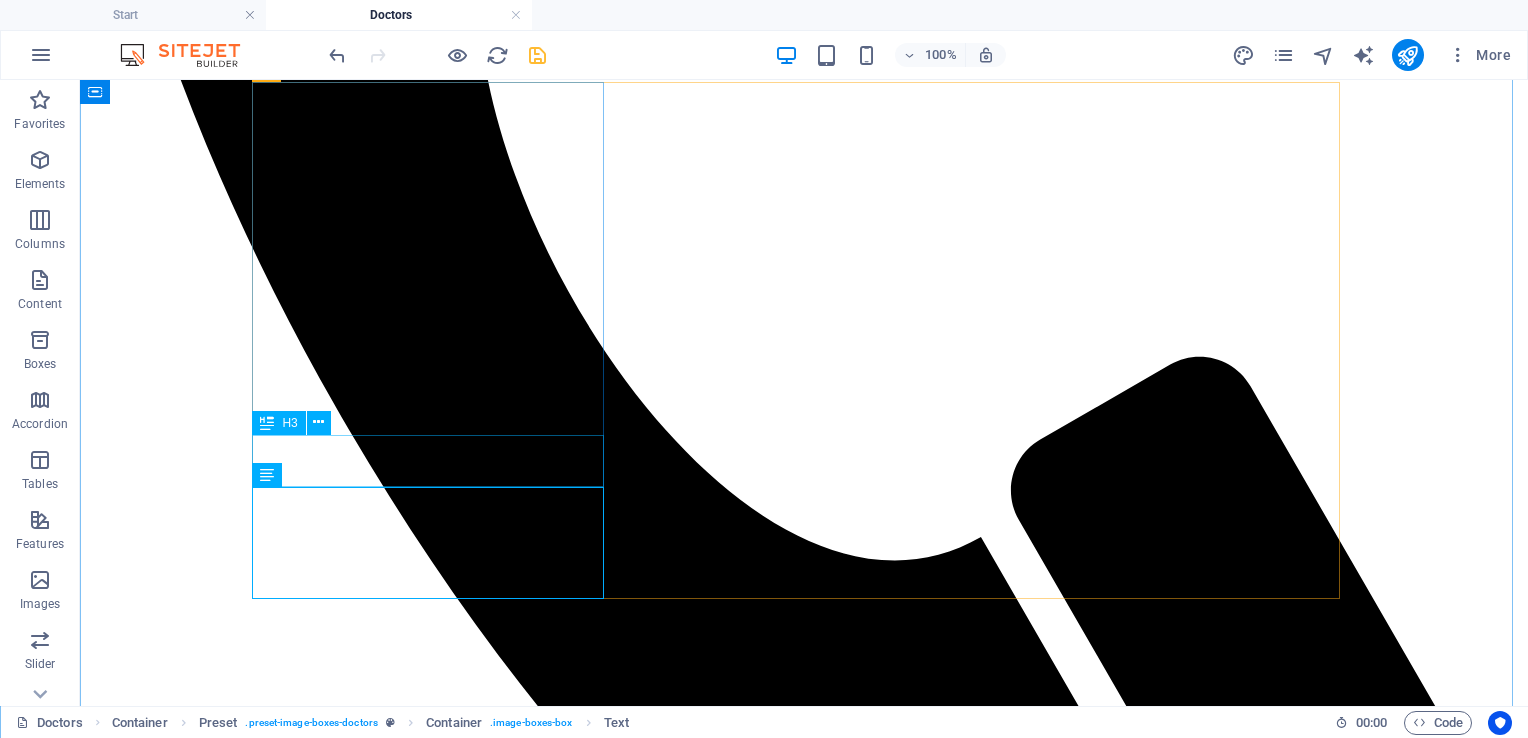 click on "Dr. [FIRST] [LAST]" at bounding box center [804, 7820] 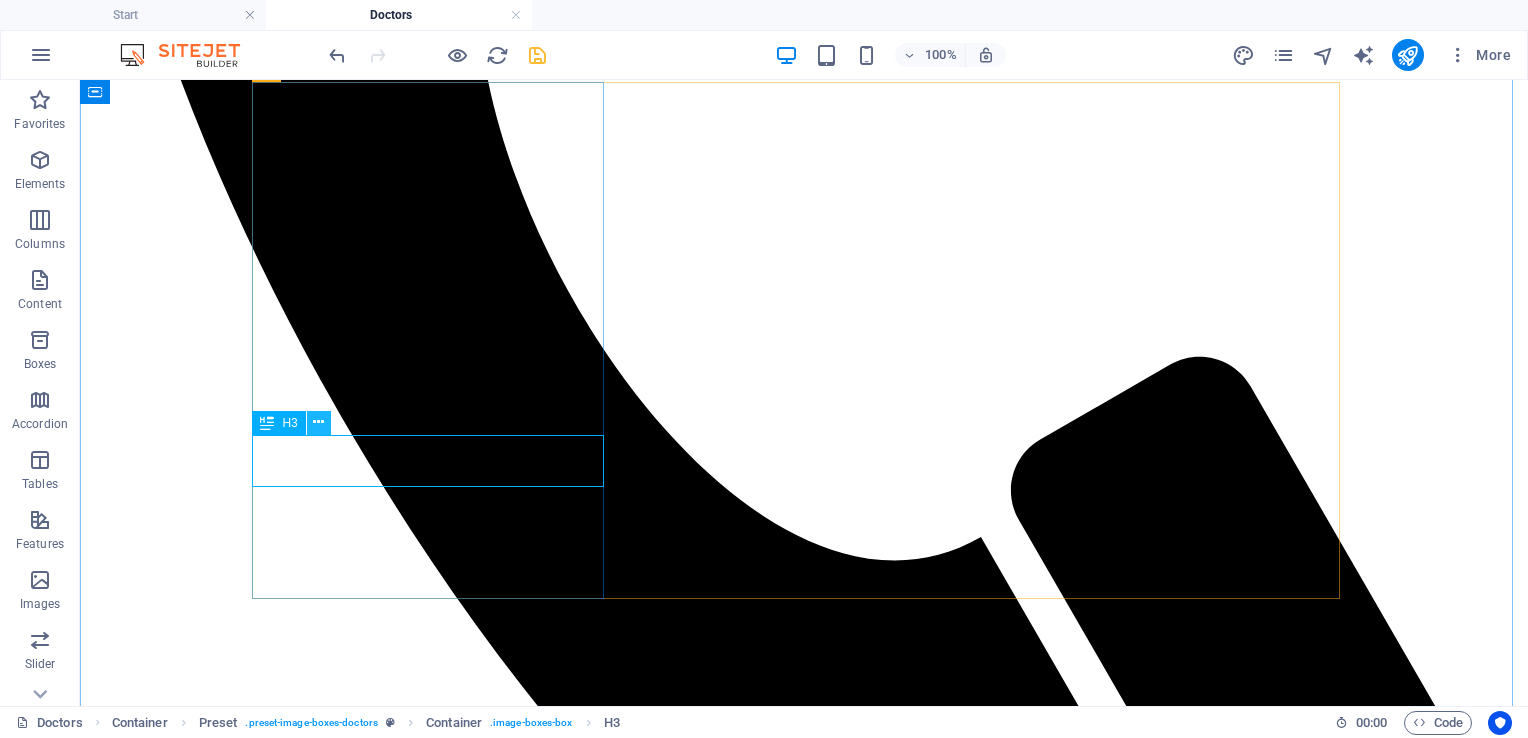 click at bounding box center (318, 422) 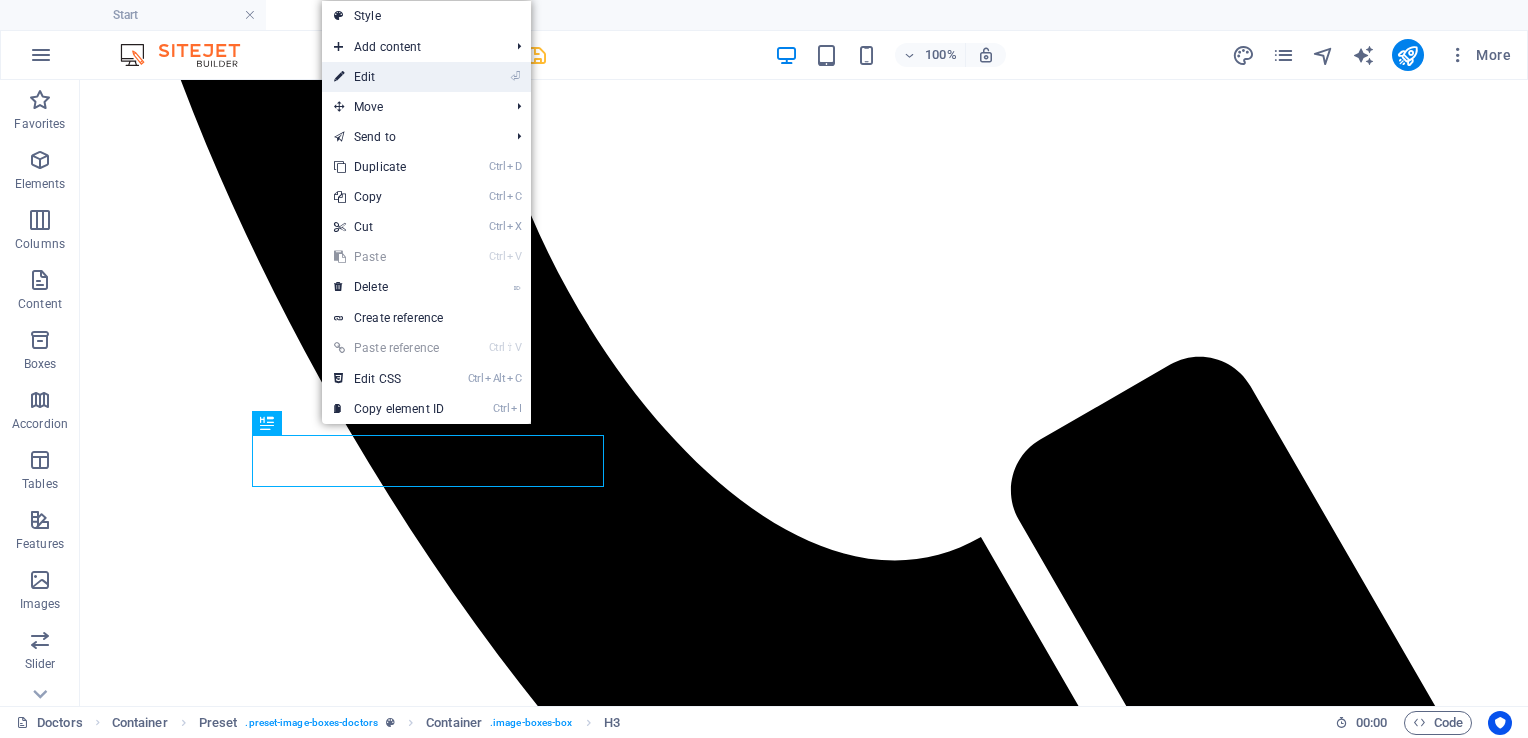 click on "⏎  Edit" at bounding box center [389, 77] 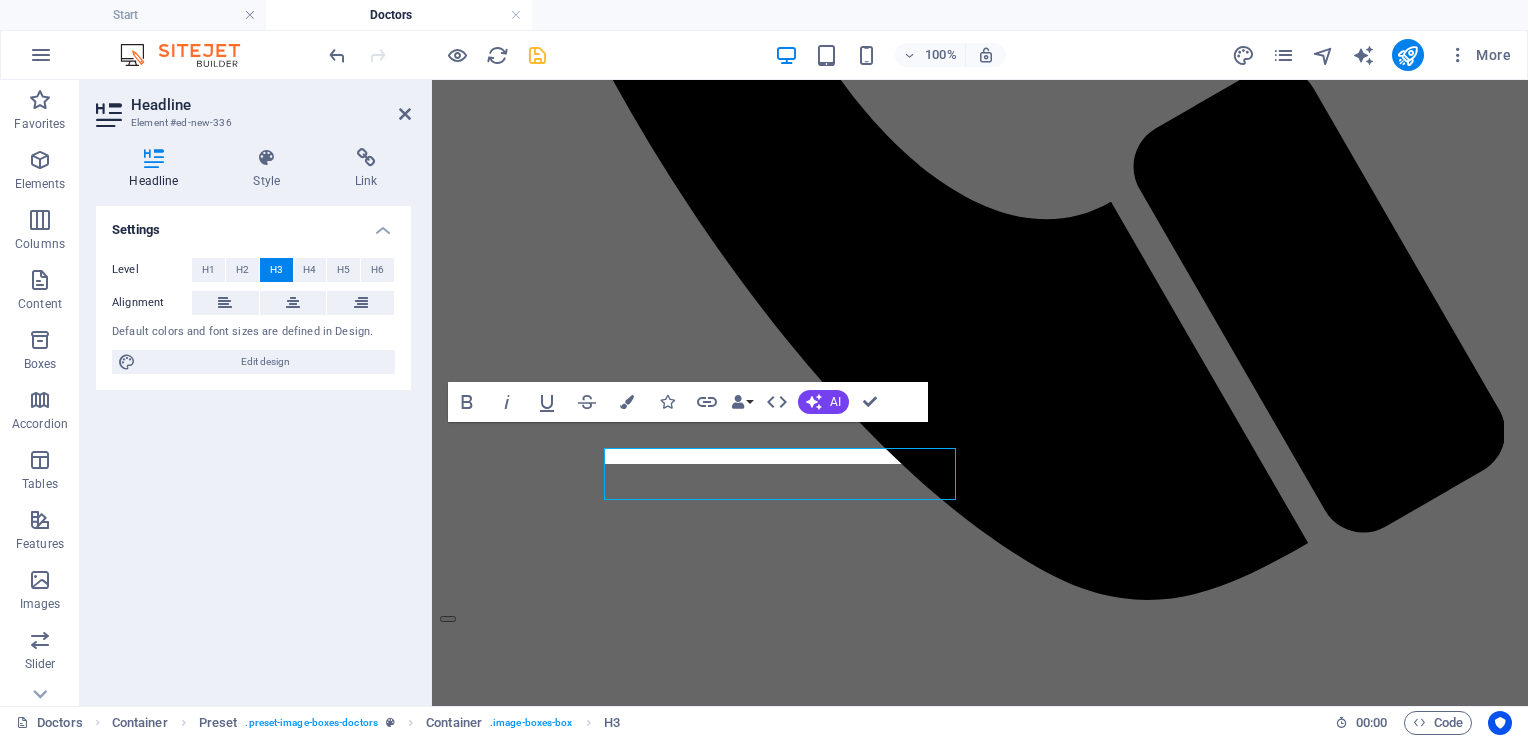 scroll, scrollTop: 1162, scrollLeft: 0, axis: vertical 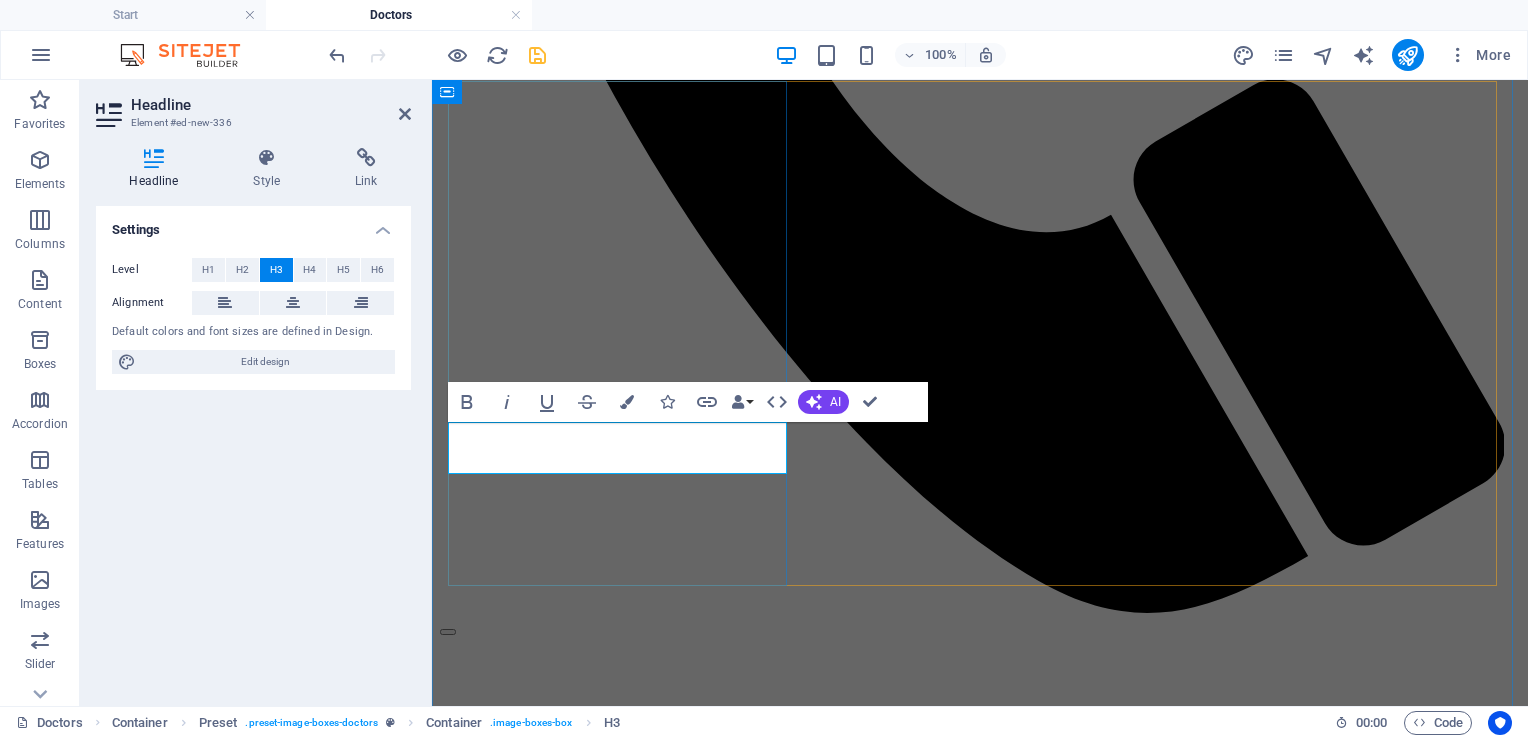 click on "Dr. [FIRST] [LAST]" at bounding box center (980, 5955) 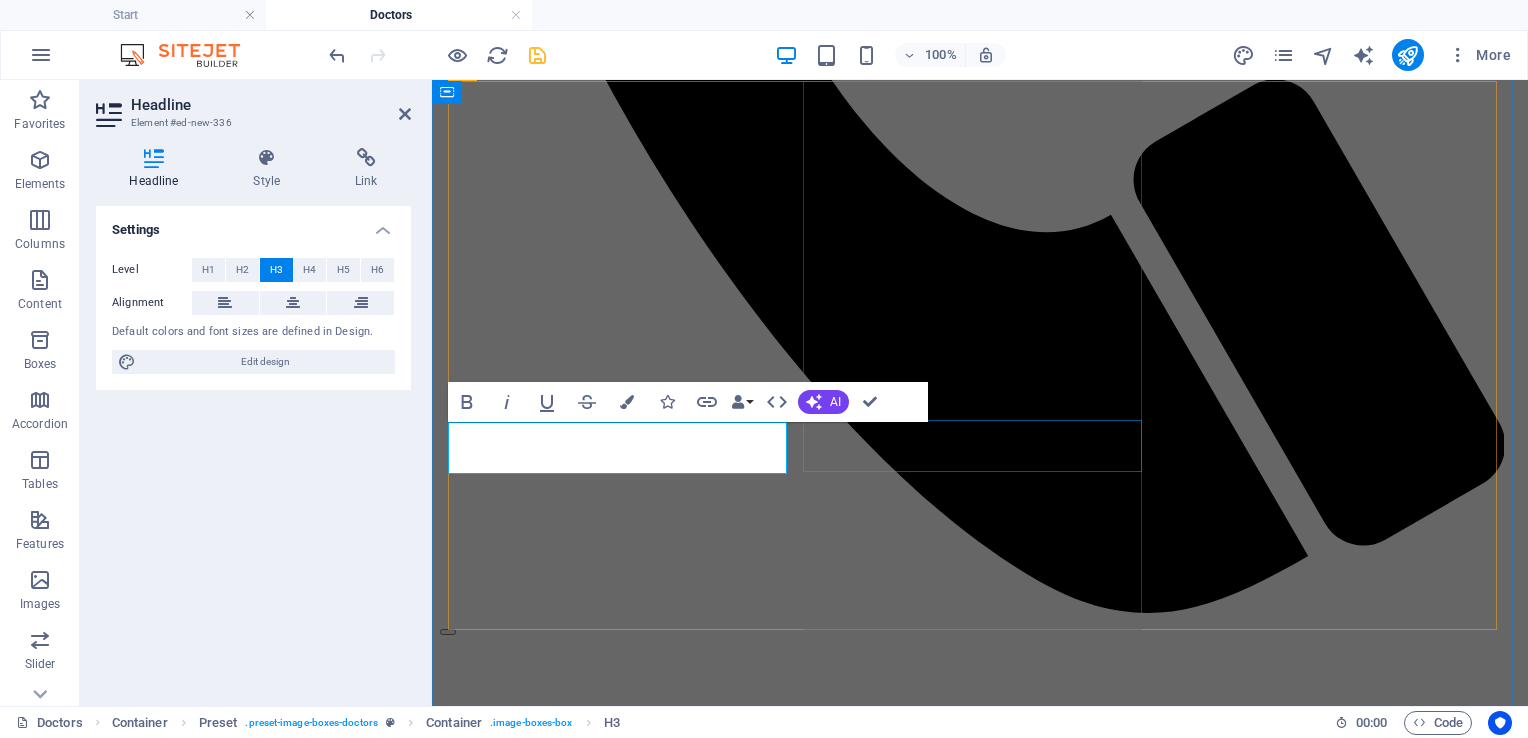 click on "Dr. [FIRST] [LAST]" at bounding box center (980, 7133) 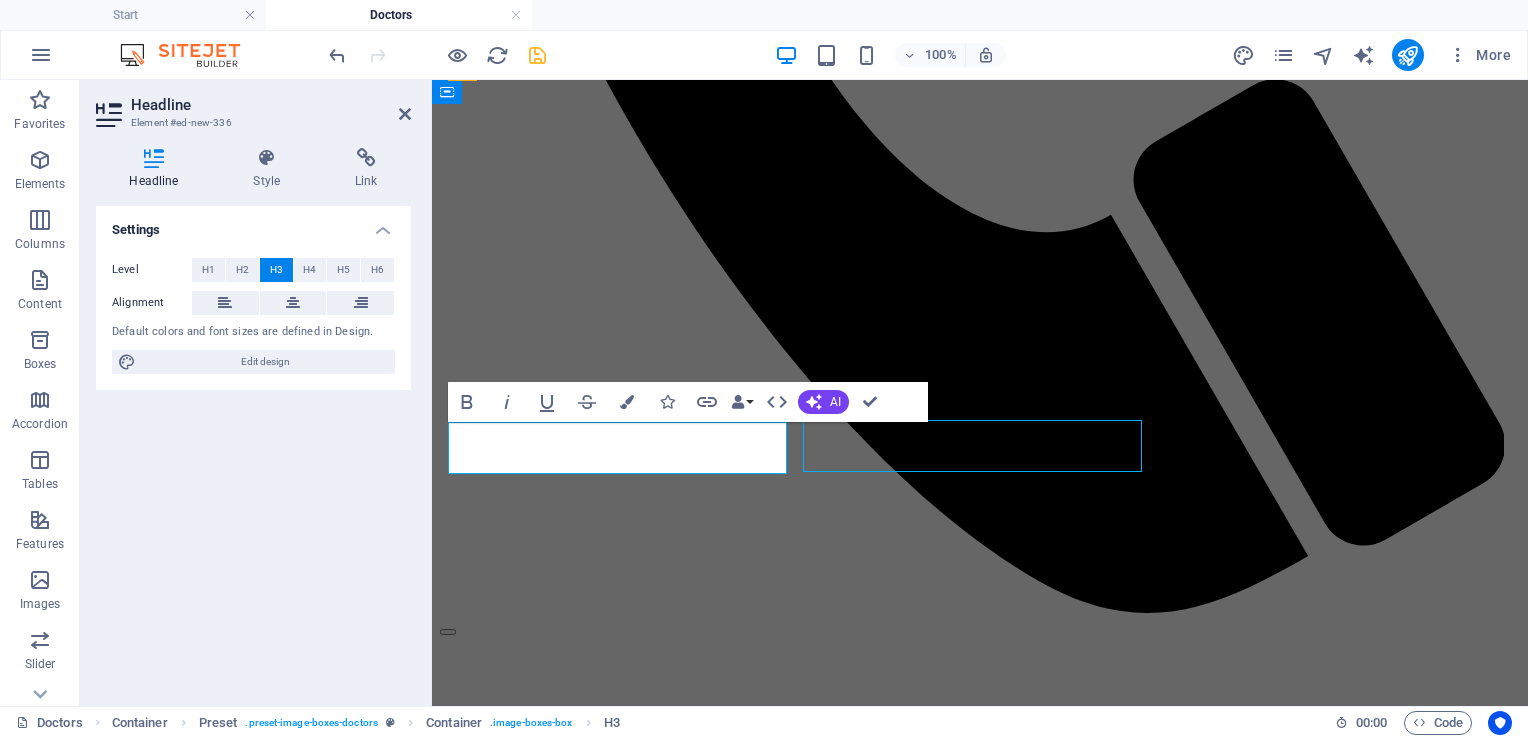 scroll, scrollTop: 1175, scrollLeft: 0, axis: vertical 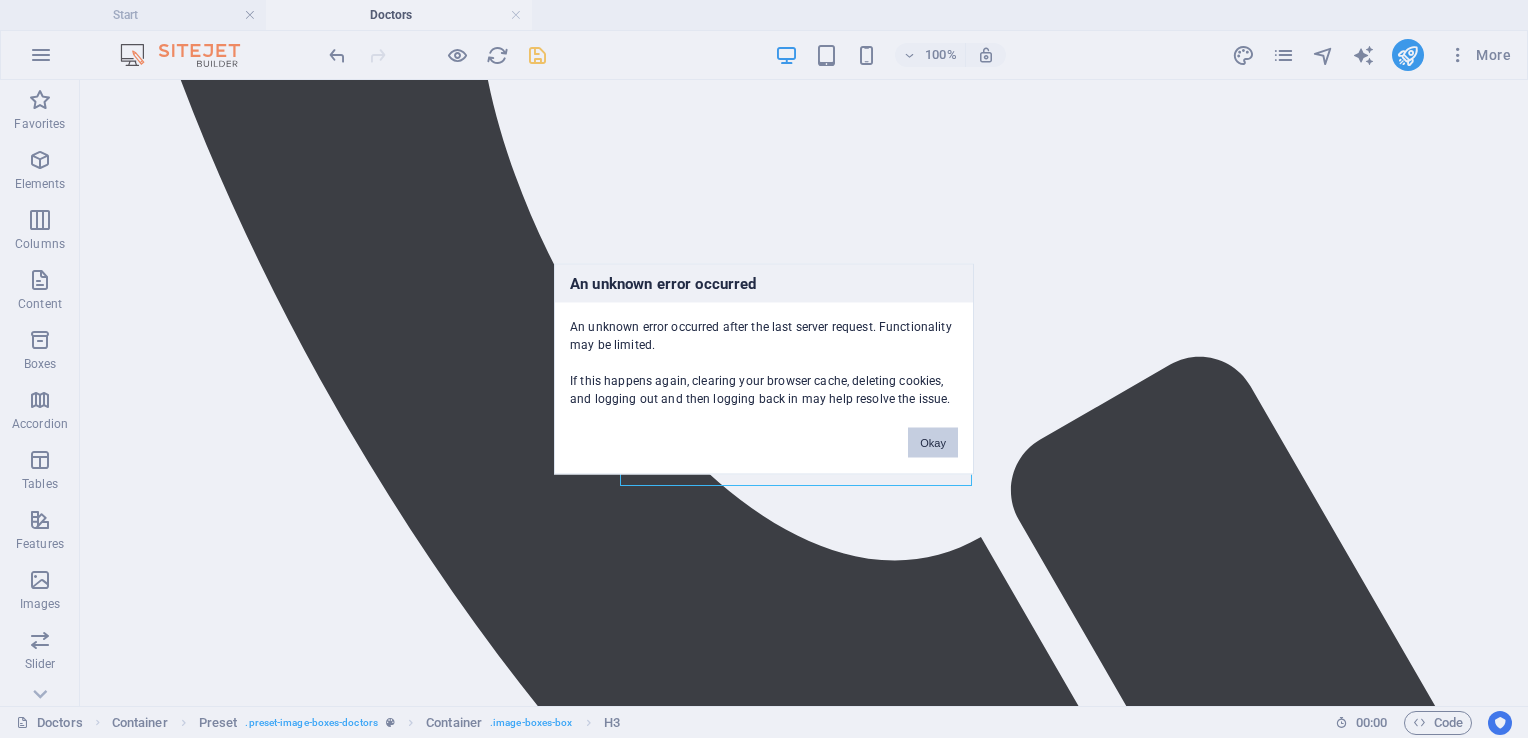 click on "Okay" at bounding box center [933, 443] 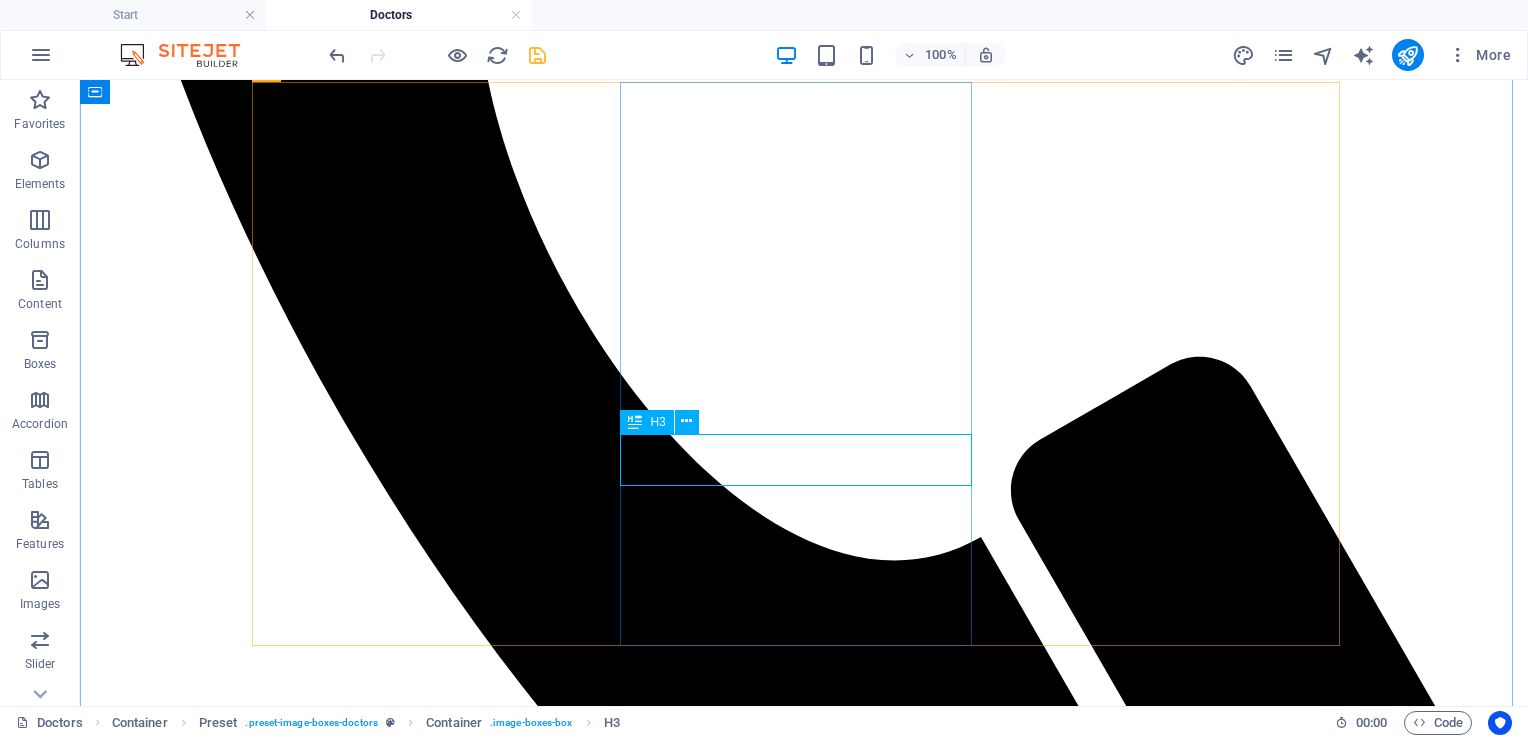click on "Dr. [FIRST] [LAST]" at bounding box center [804, 9349] 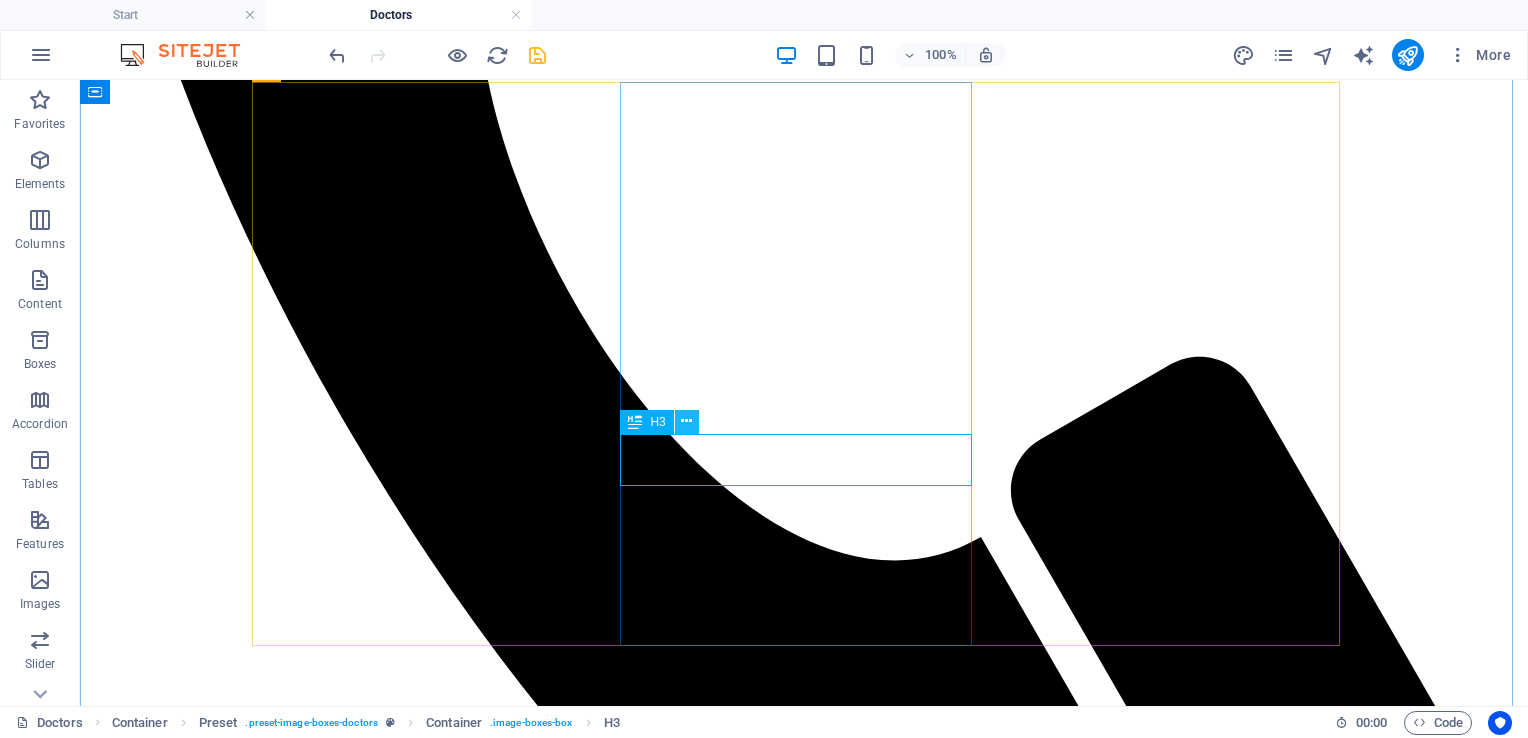 click at bounding box center [686, 421] 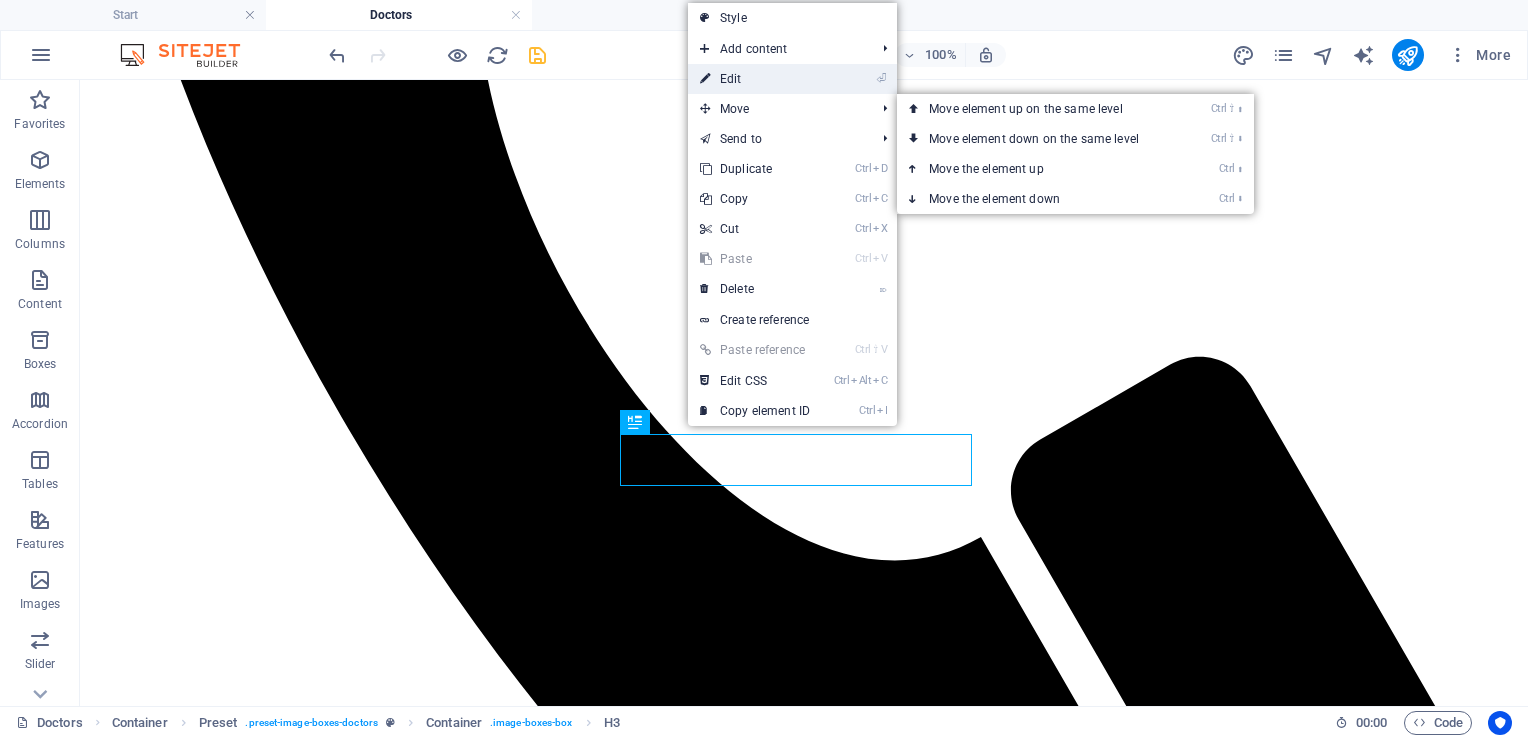 click on "⏎  Edit" at bounding box center [755, 79] 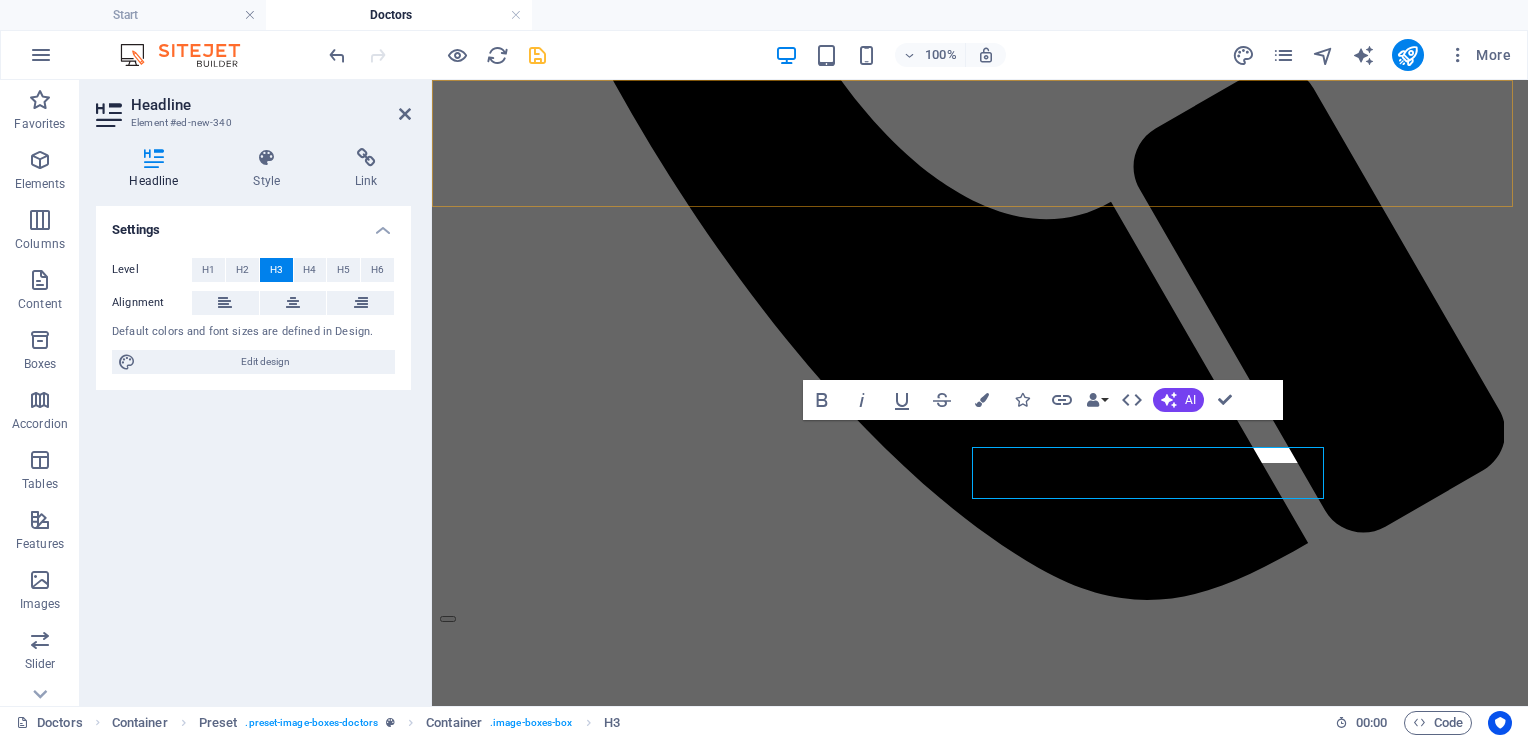 scroll, scrollTop: 1162, scrollLeft: 0, axis: vertical 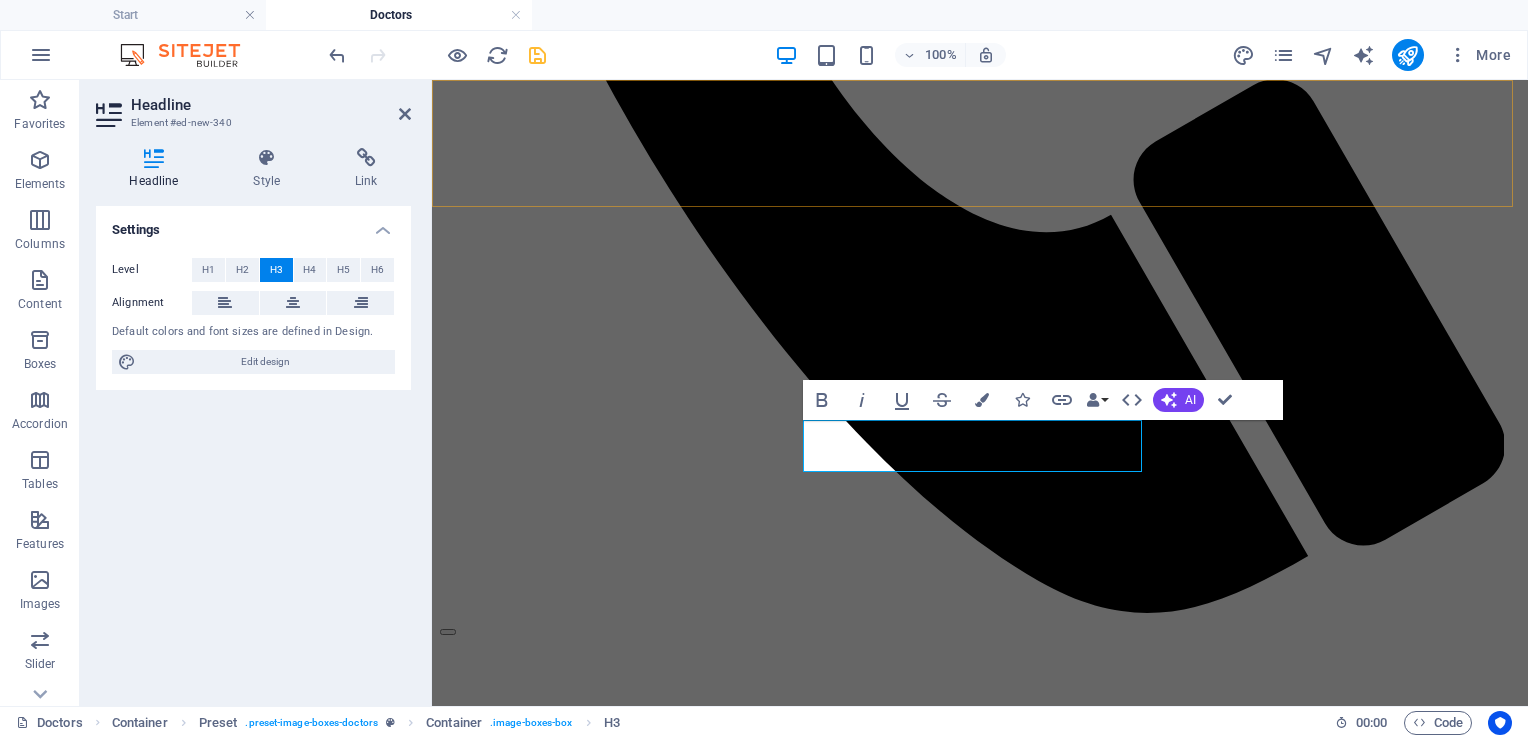 type 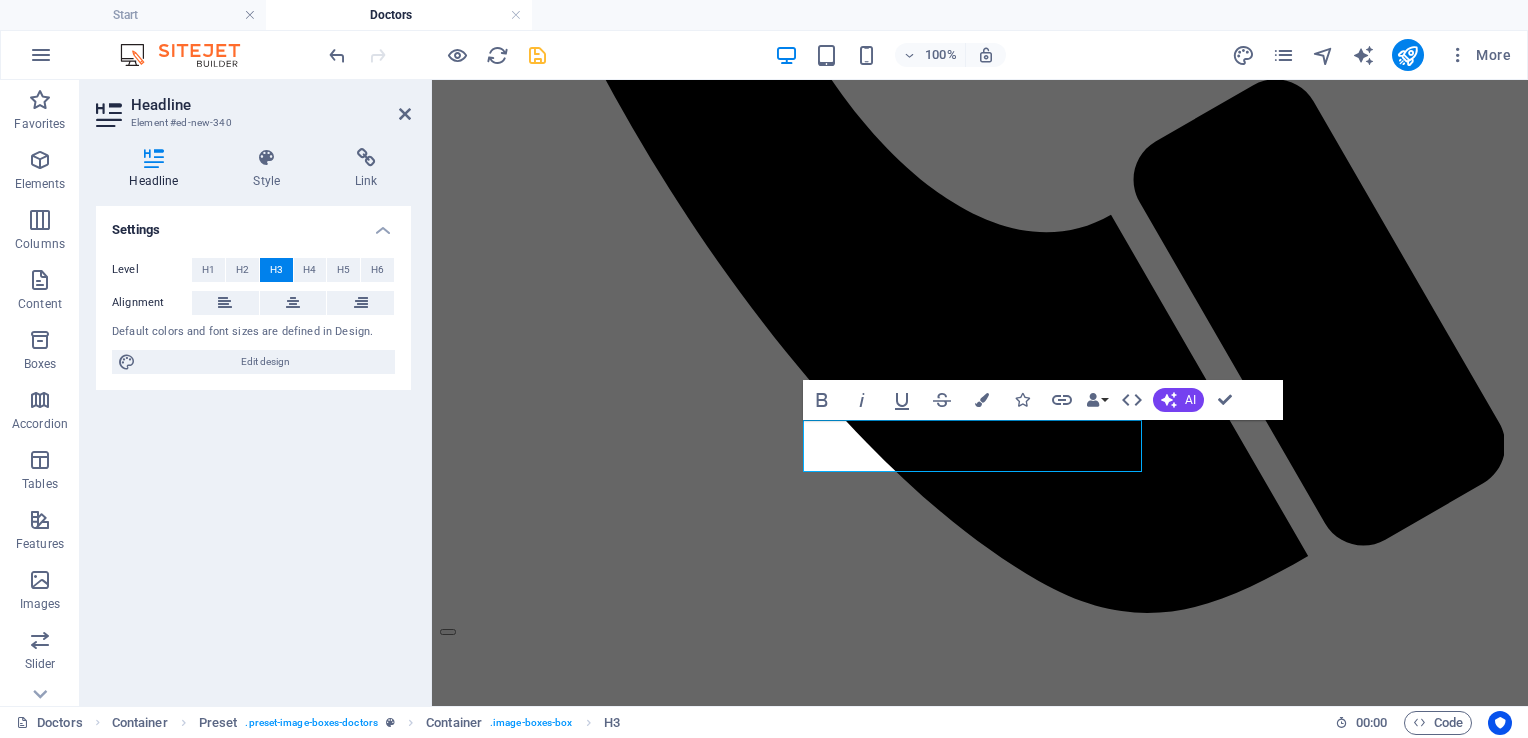 click at bounding box center (437, 55) 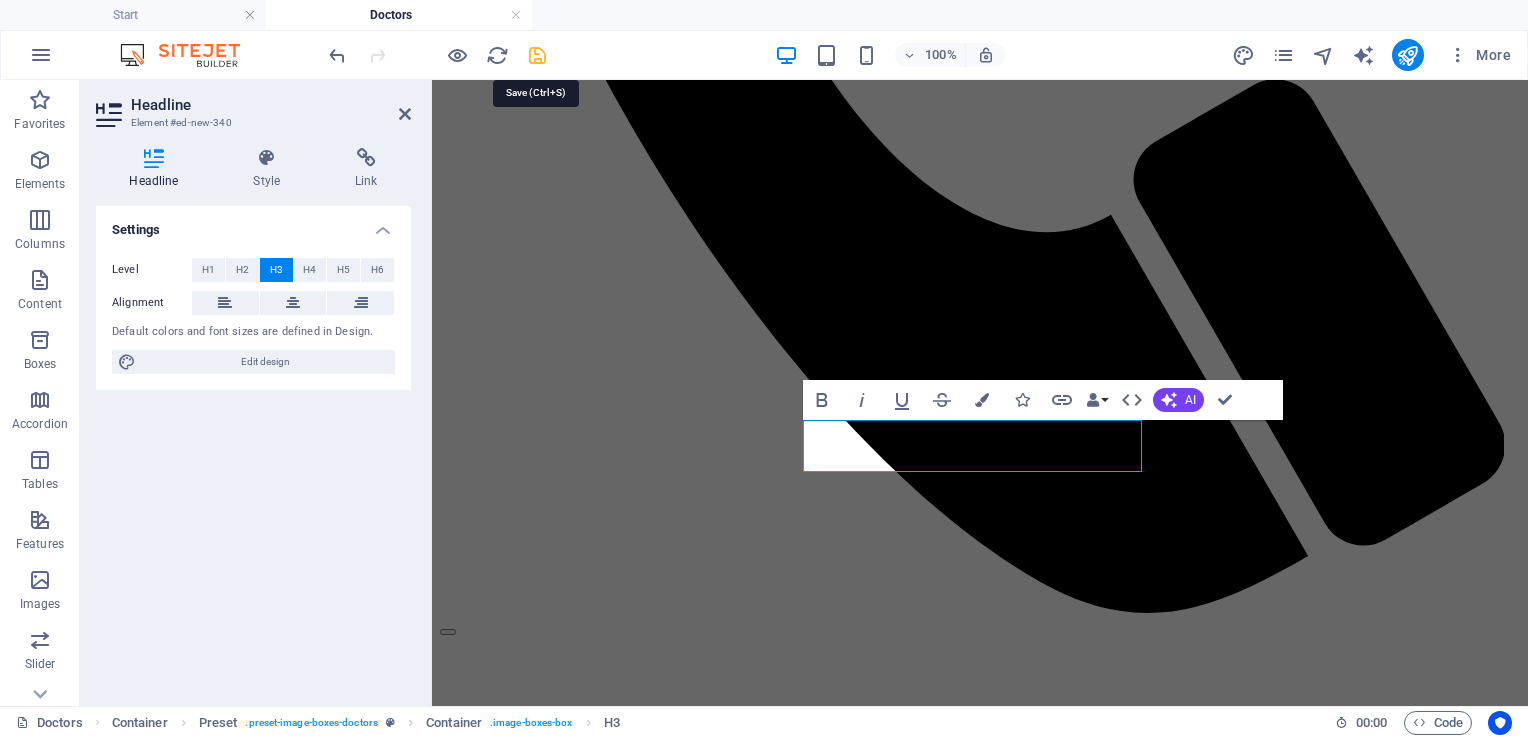 click at bounding box center [537, 55] 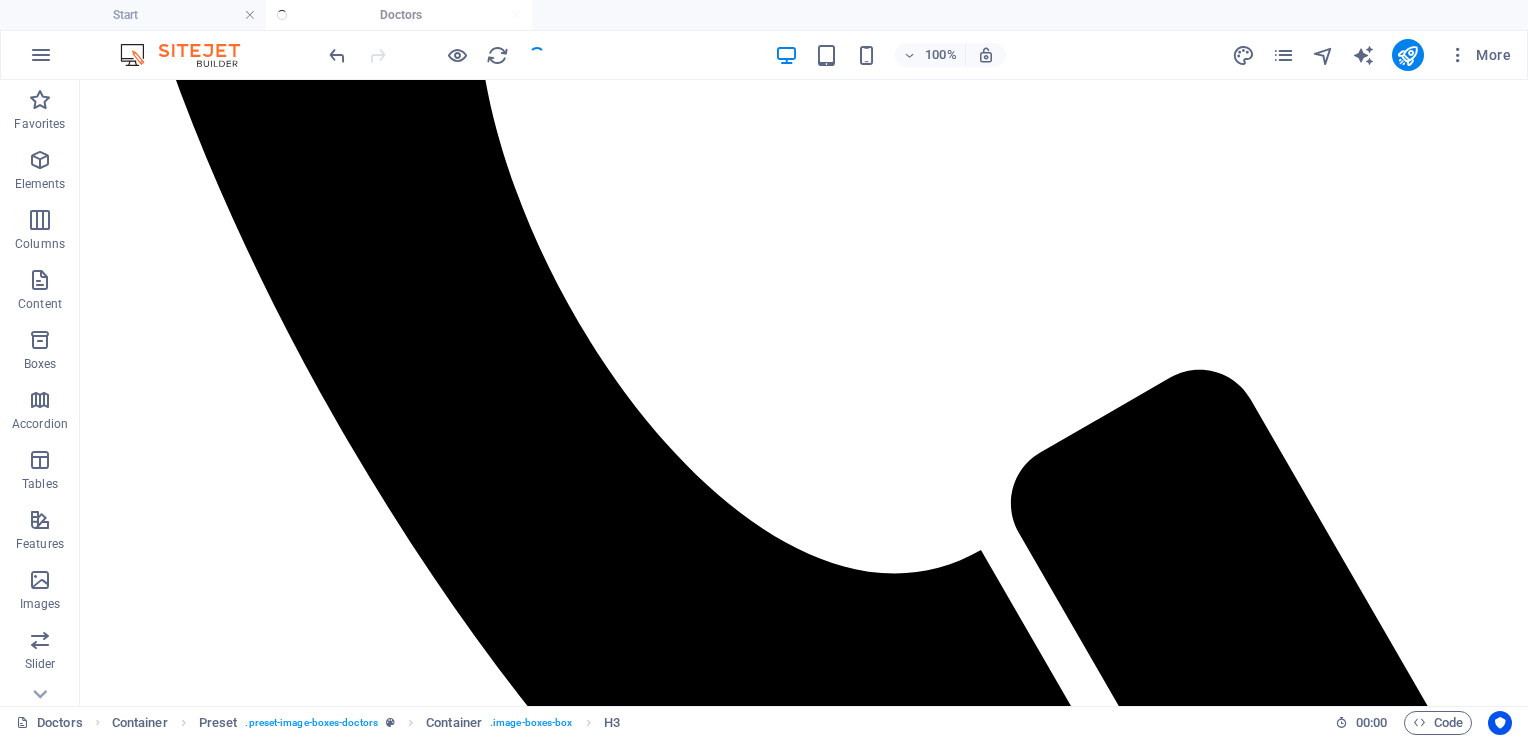 scroll, scrollTop: 1175, scrollLeft: 0, axis: vertical 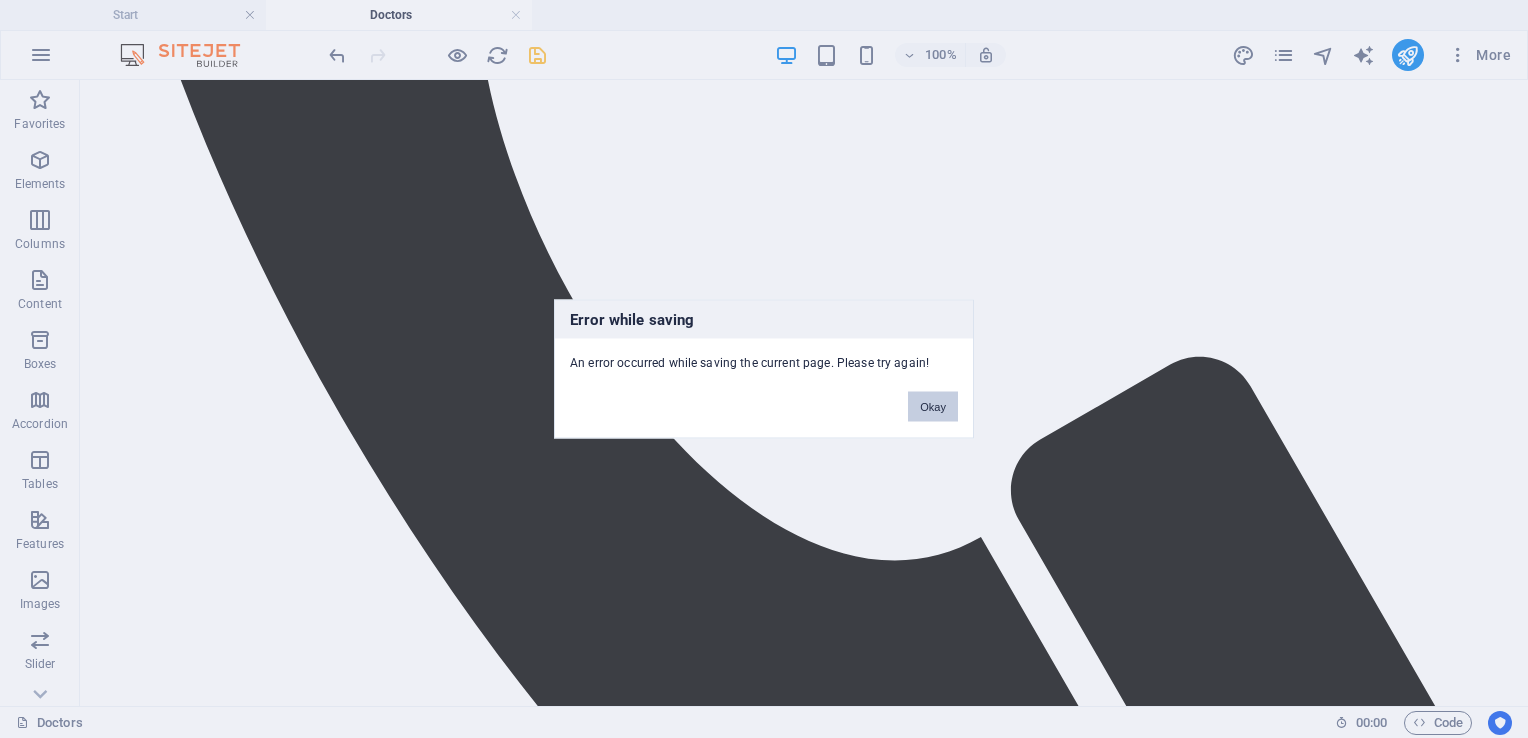 click on "Okay" at bounding box center (933, 407) 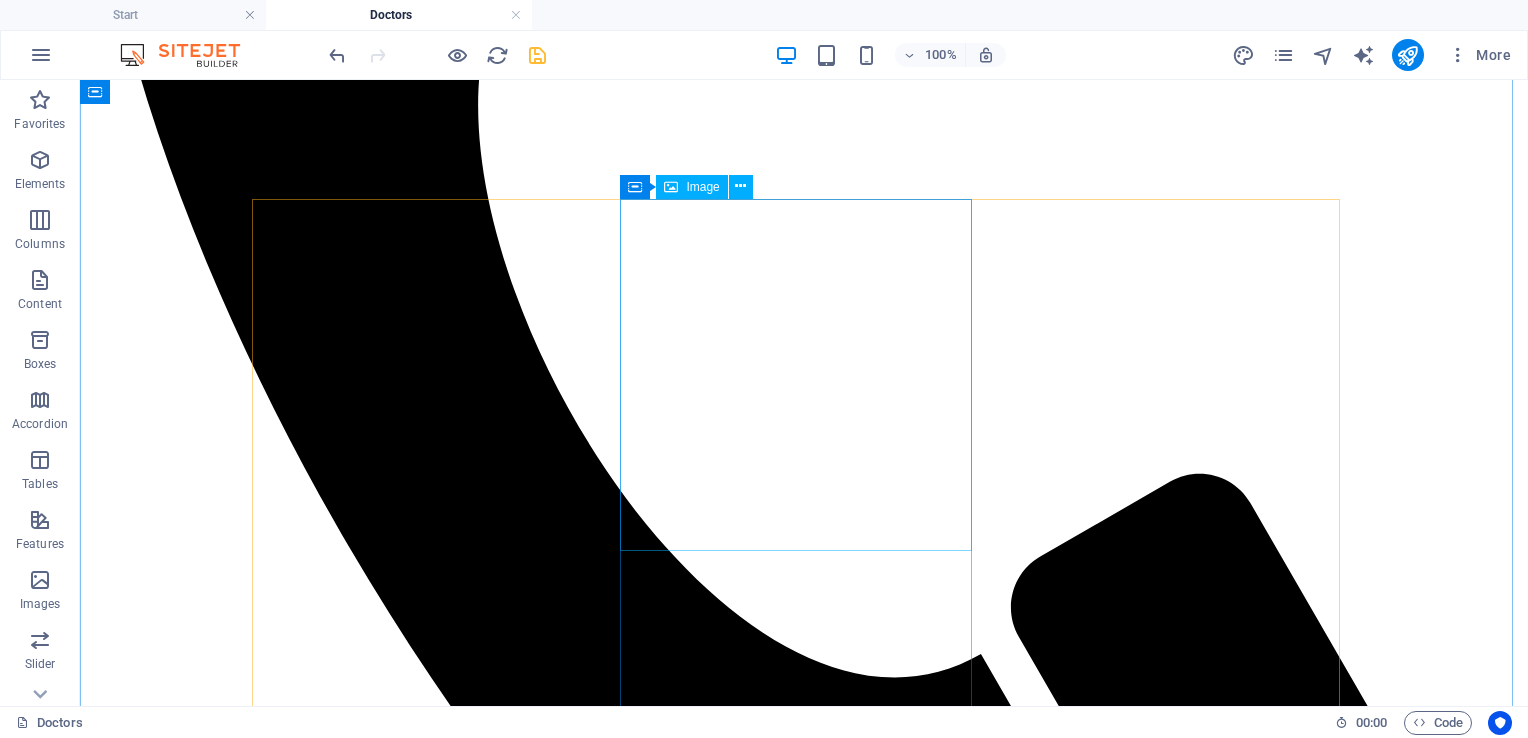 scroll, scrollTop: 991, scrollLeft: 0, axis: vertical 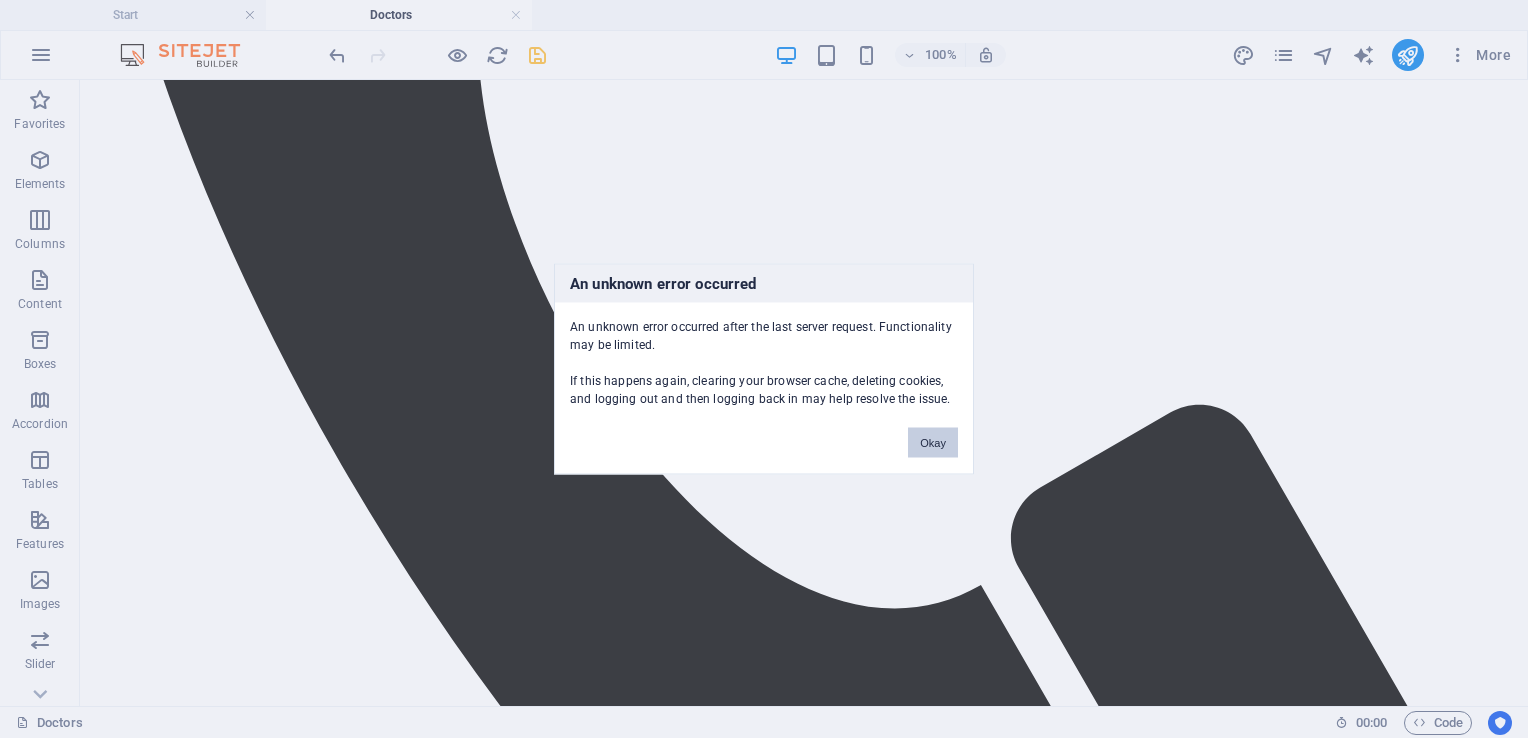 click on "Okay" at bounding box center [933, 443] 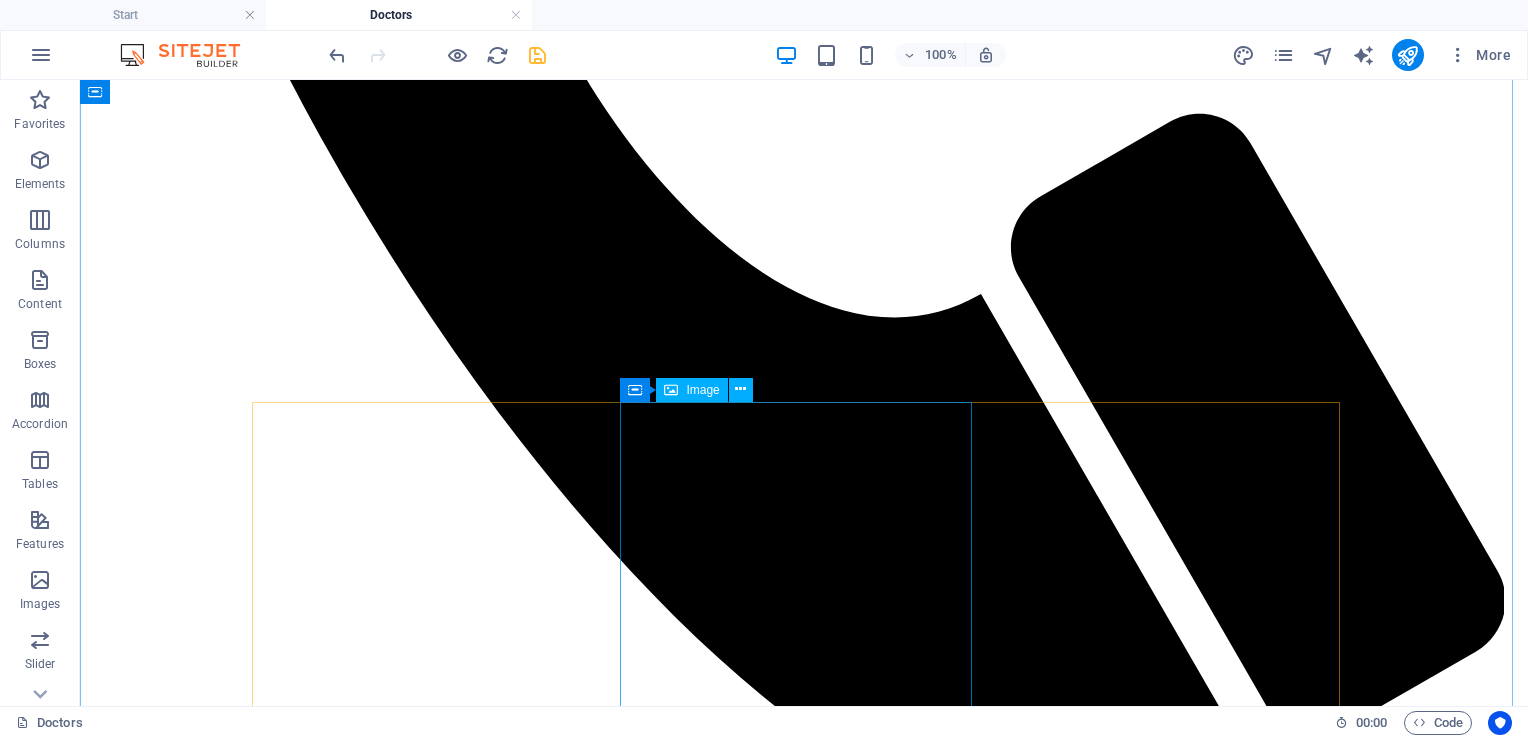 scroll, scrollTop: 1419, scrollLeft: 0, axis: vertical 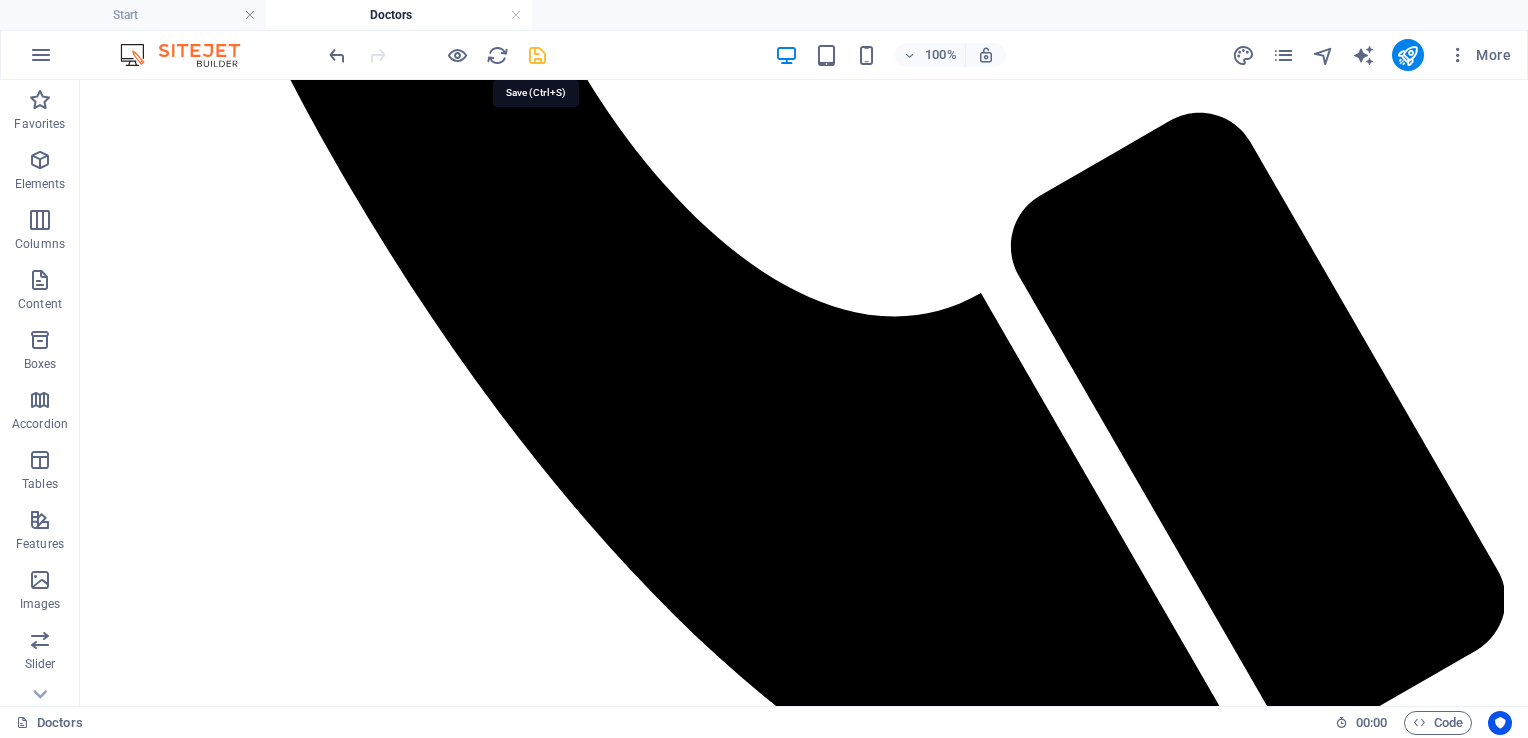 click at bounding box center (537, 55) 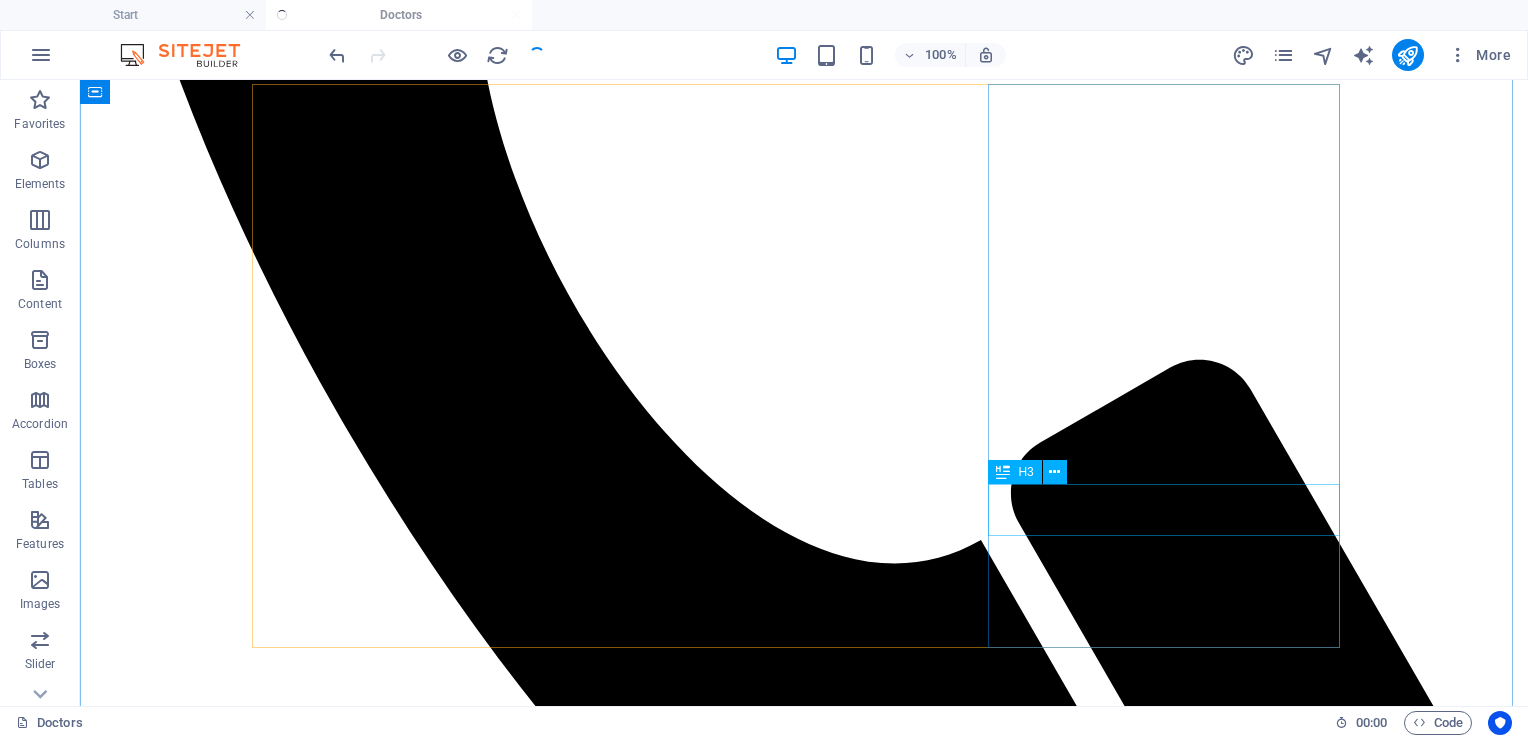 scroll, scrollTop: 1080, scrollLeft: 0, axis: vertical 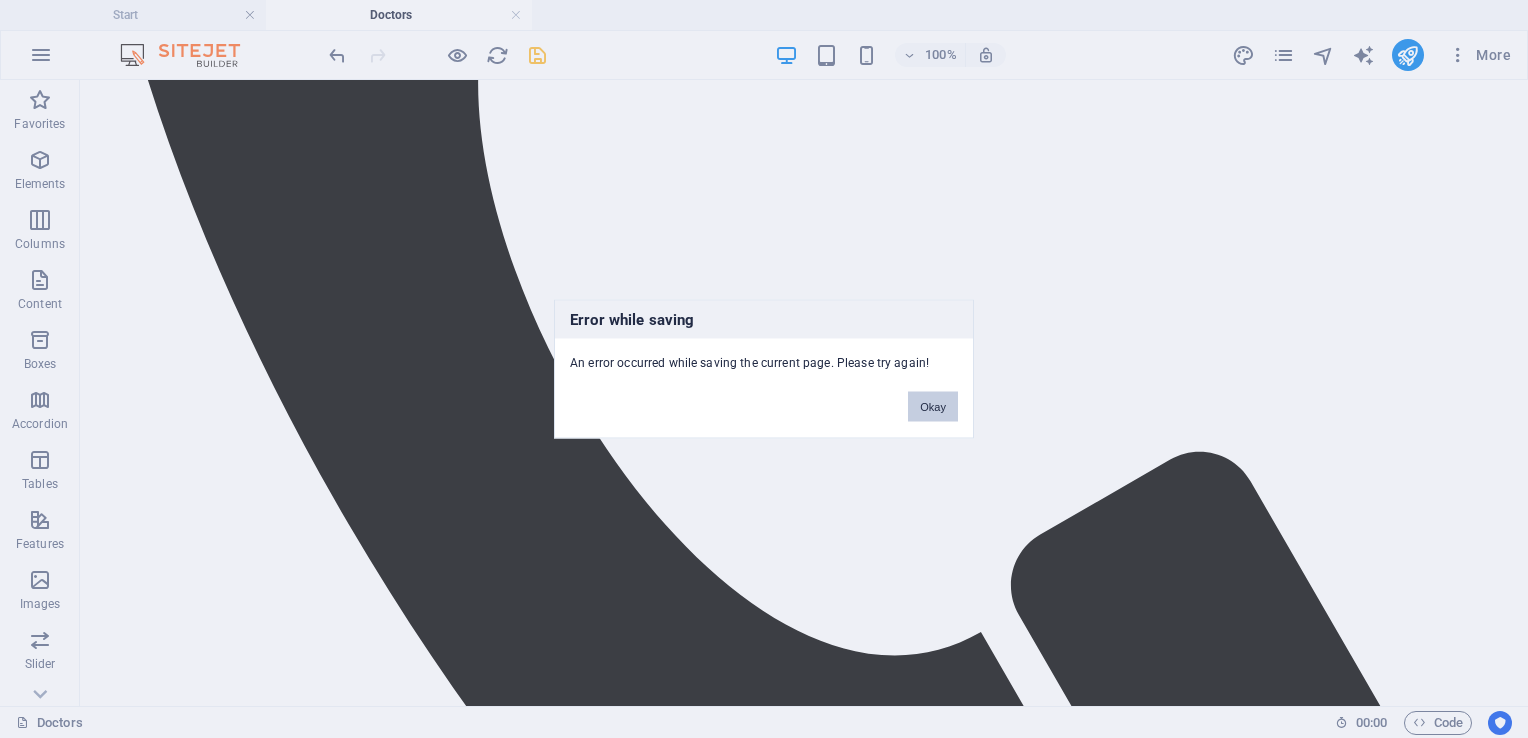 click on "Okay" at bounding box center (933, 407) 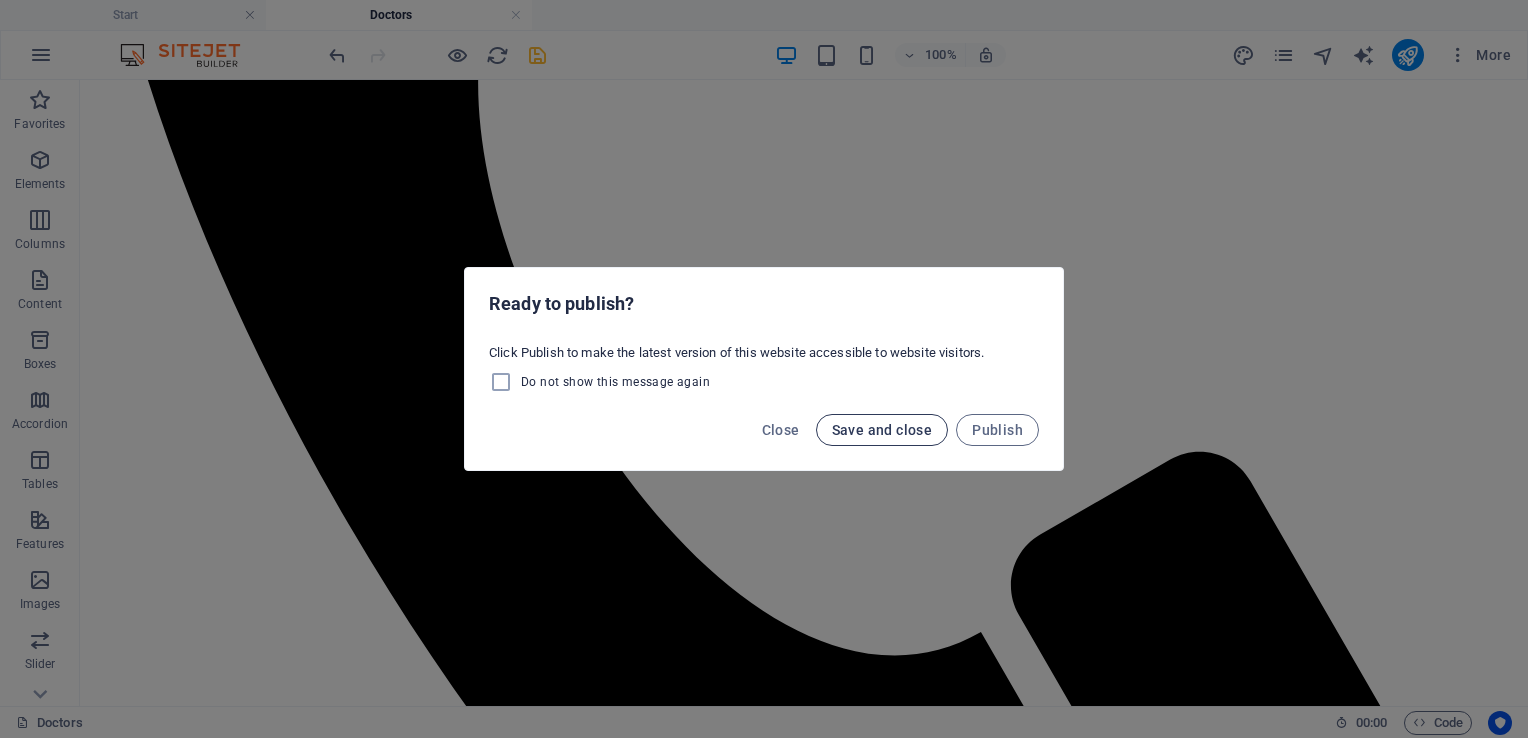click on "Save and close" at bounding box center (882, 430) 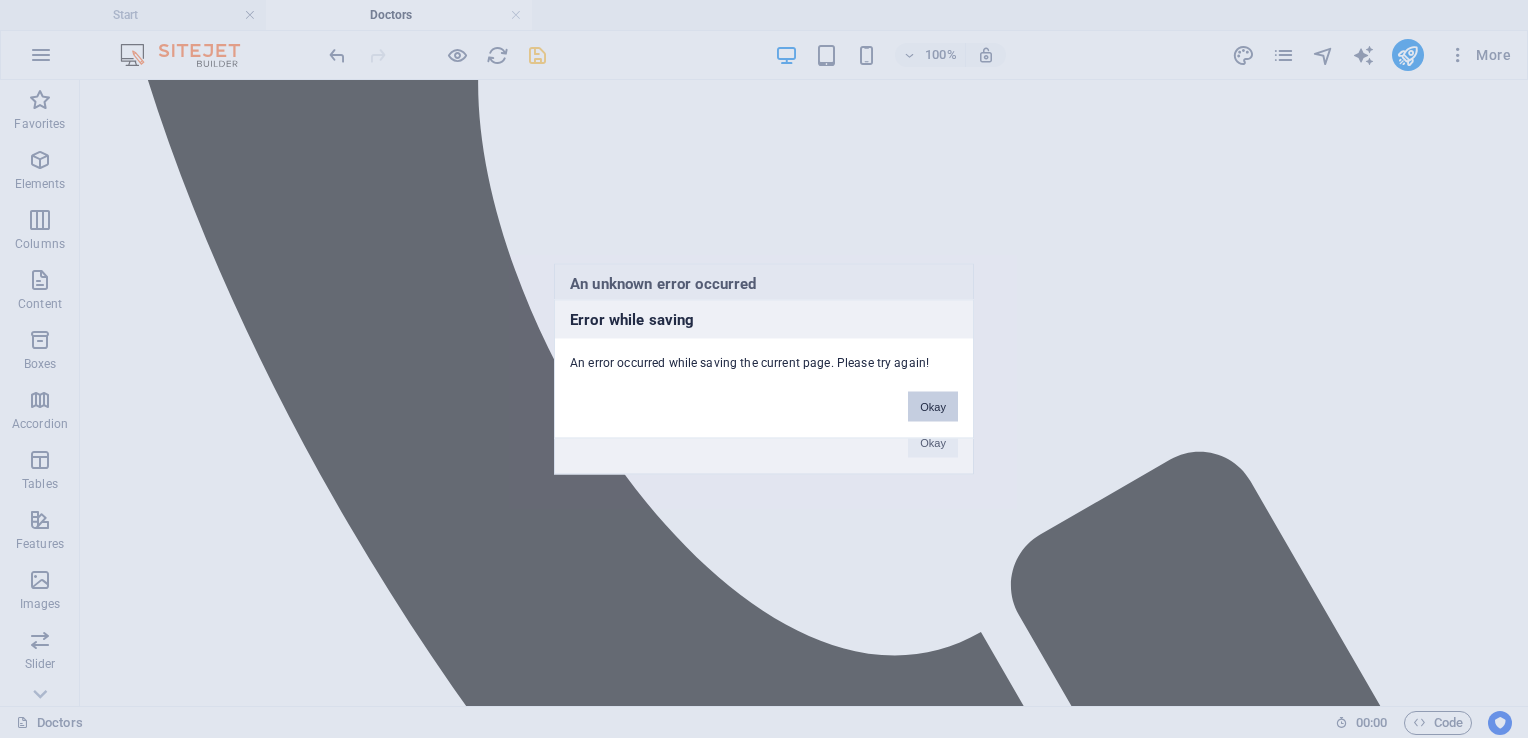 click on "Okay" at bounding box center [933, 407] 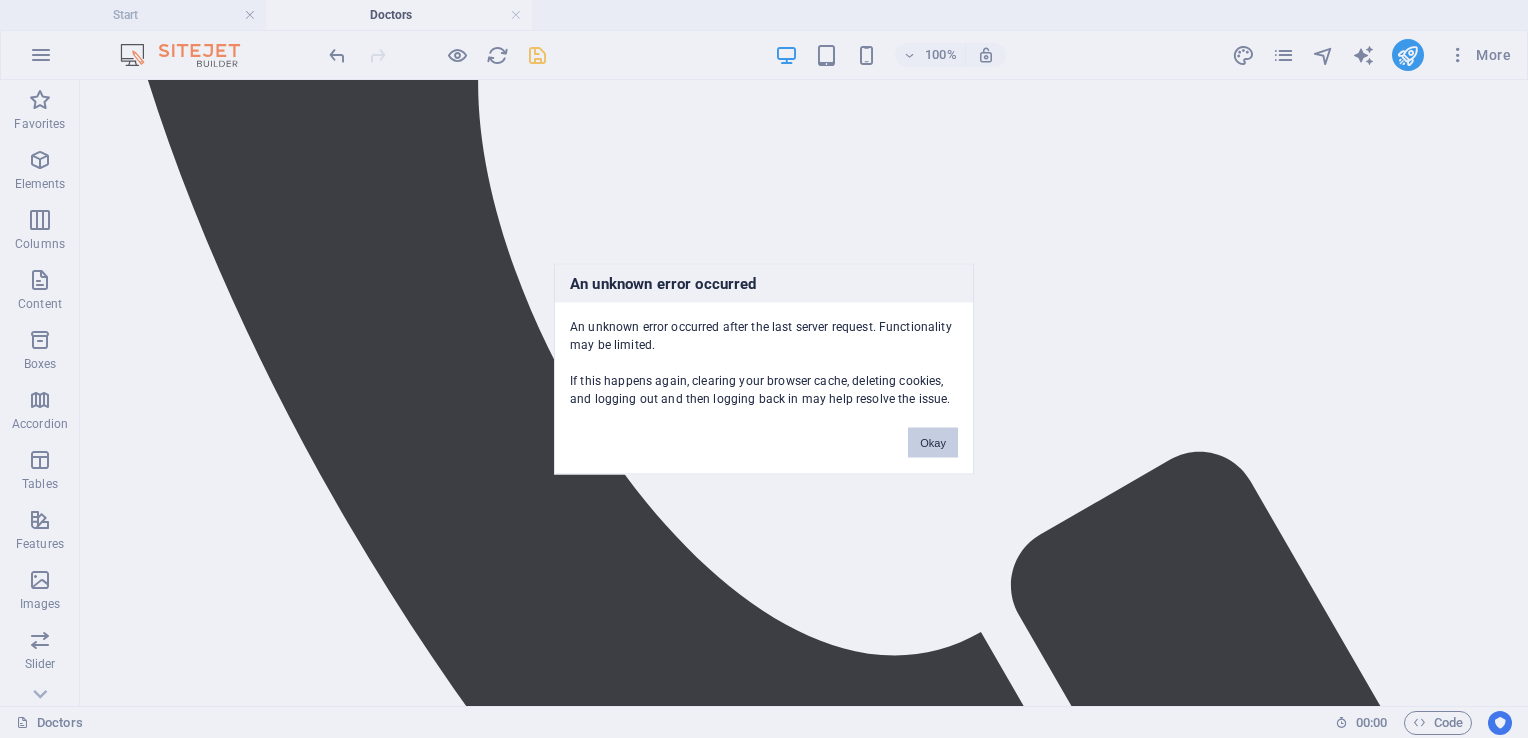 click on "Okay" at bounding box center [933, 443] 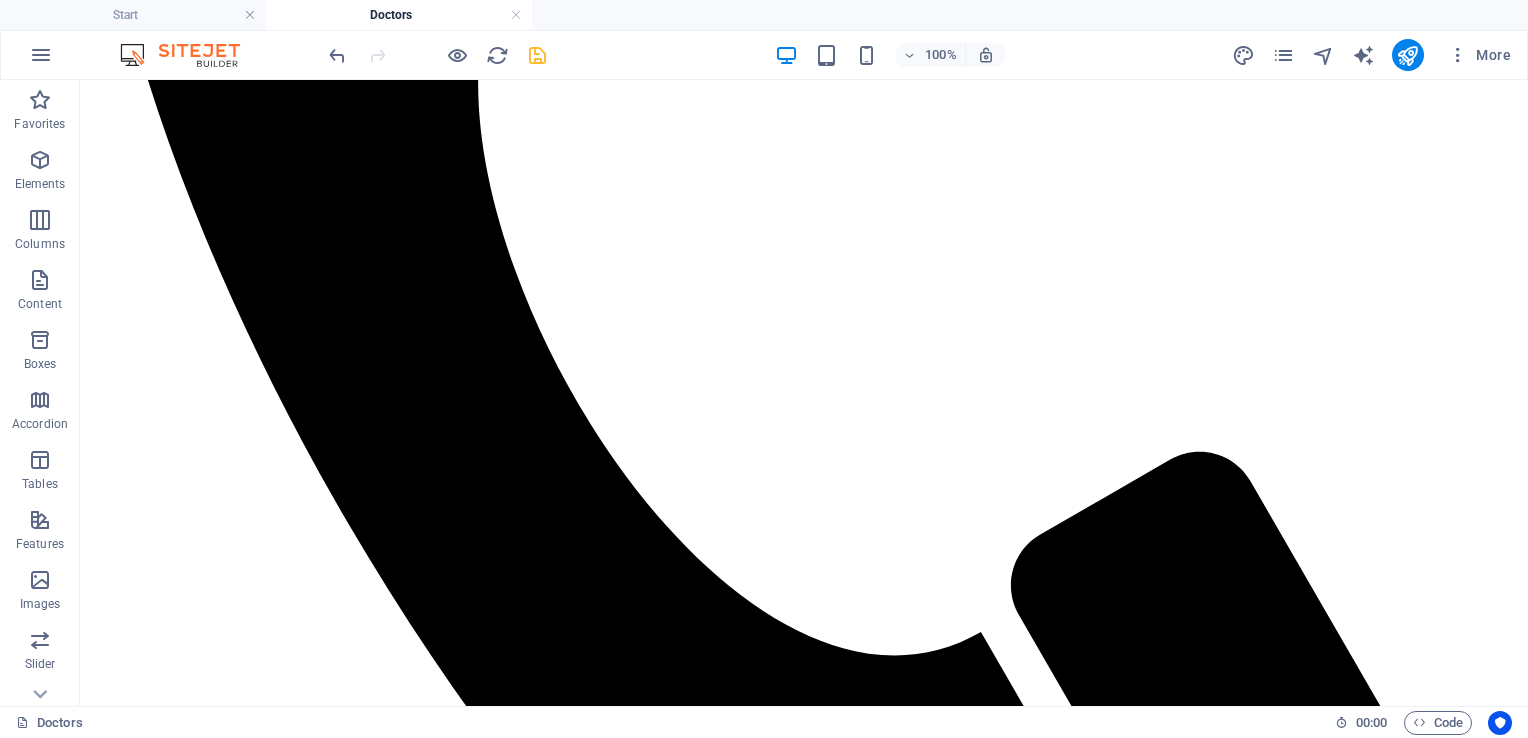 scroll, scrollTop: 0, scrollLeft: 0, axis: both 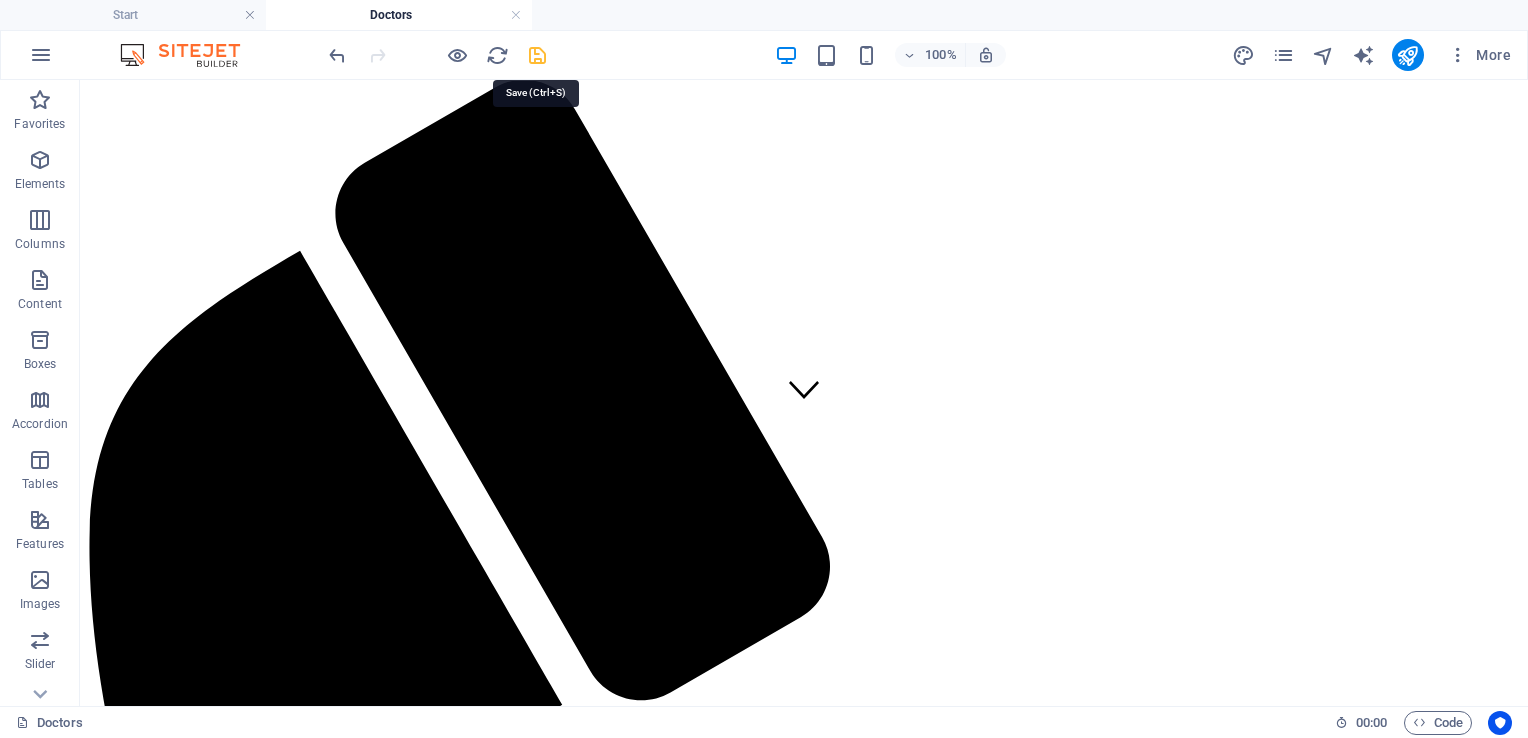 click at bounding box center (537, 55) 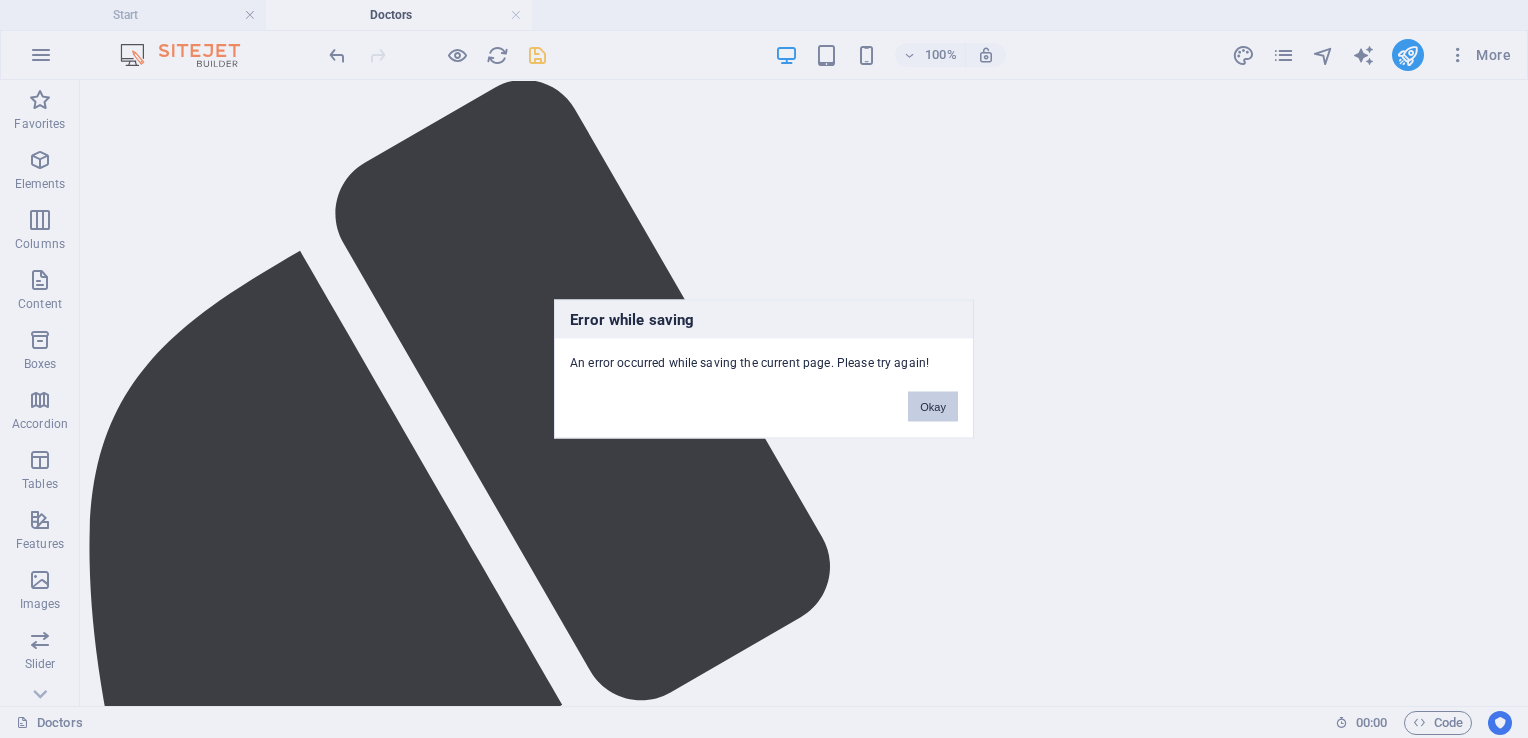 click on "Okay" at bounding box center [933, 407] 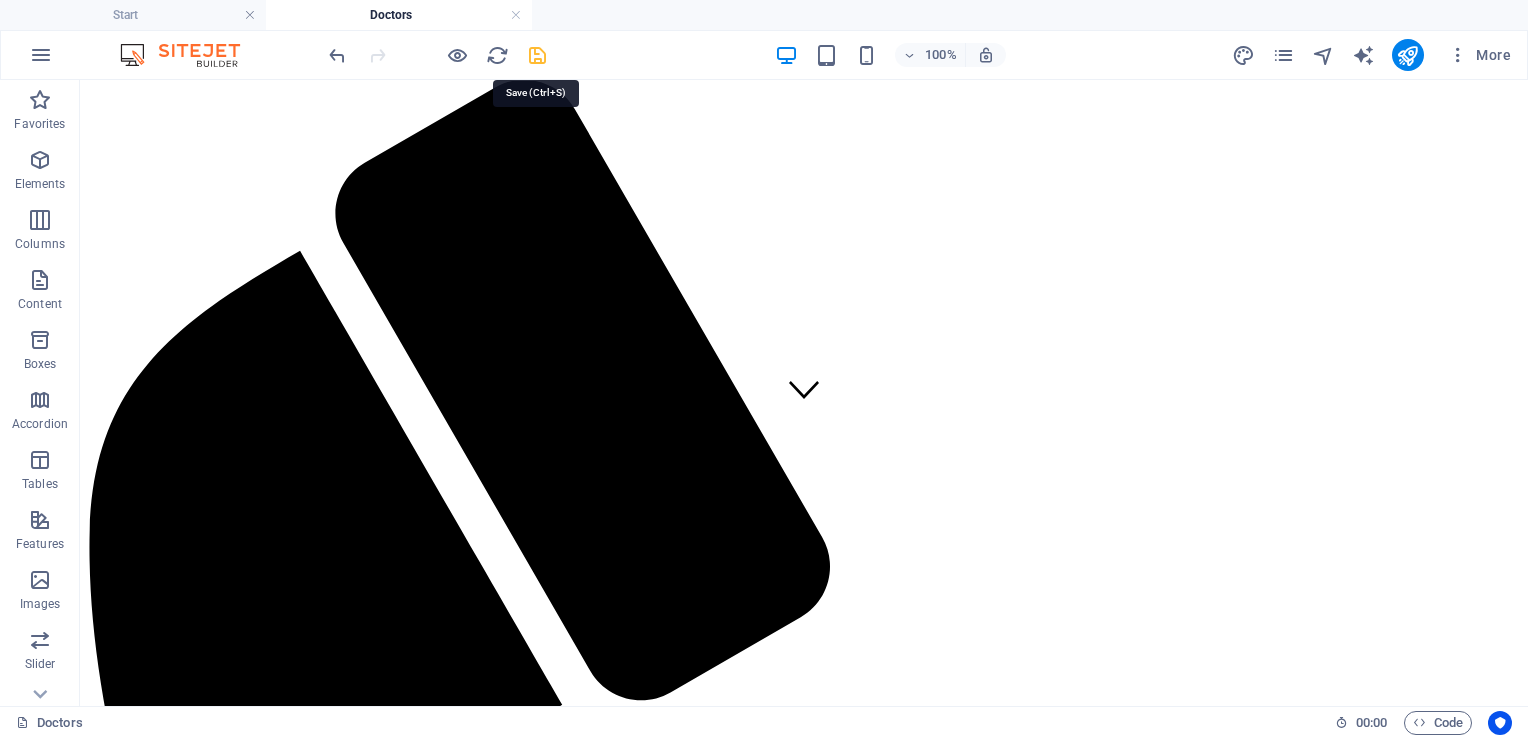 click at bounding box center (537, 55) 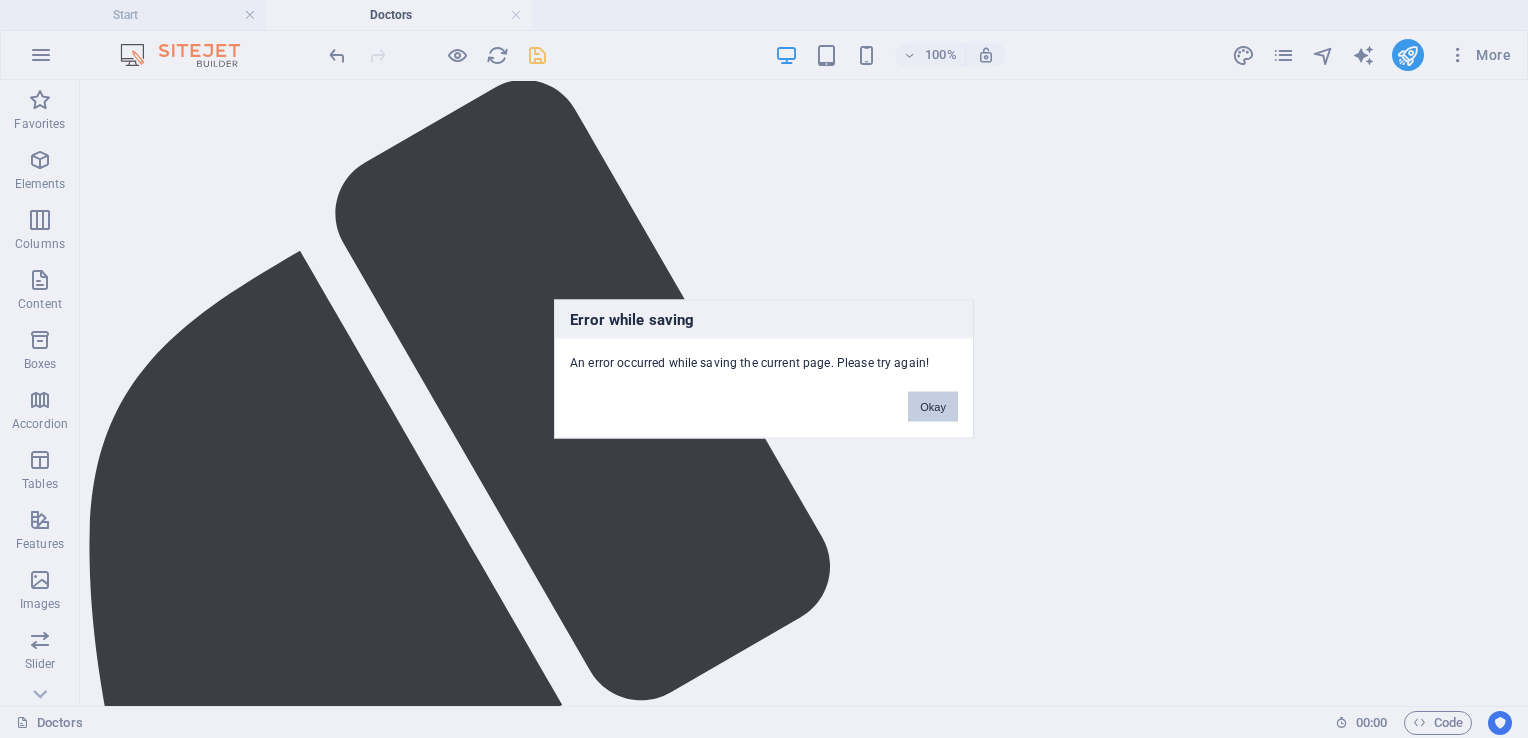 click on "Okay" at bounding box center (933, 407) 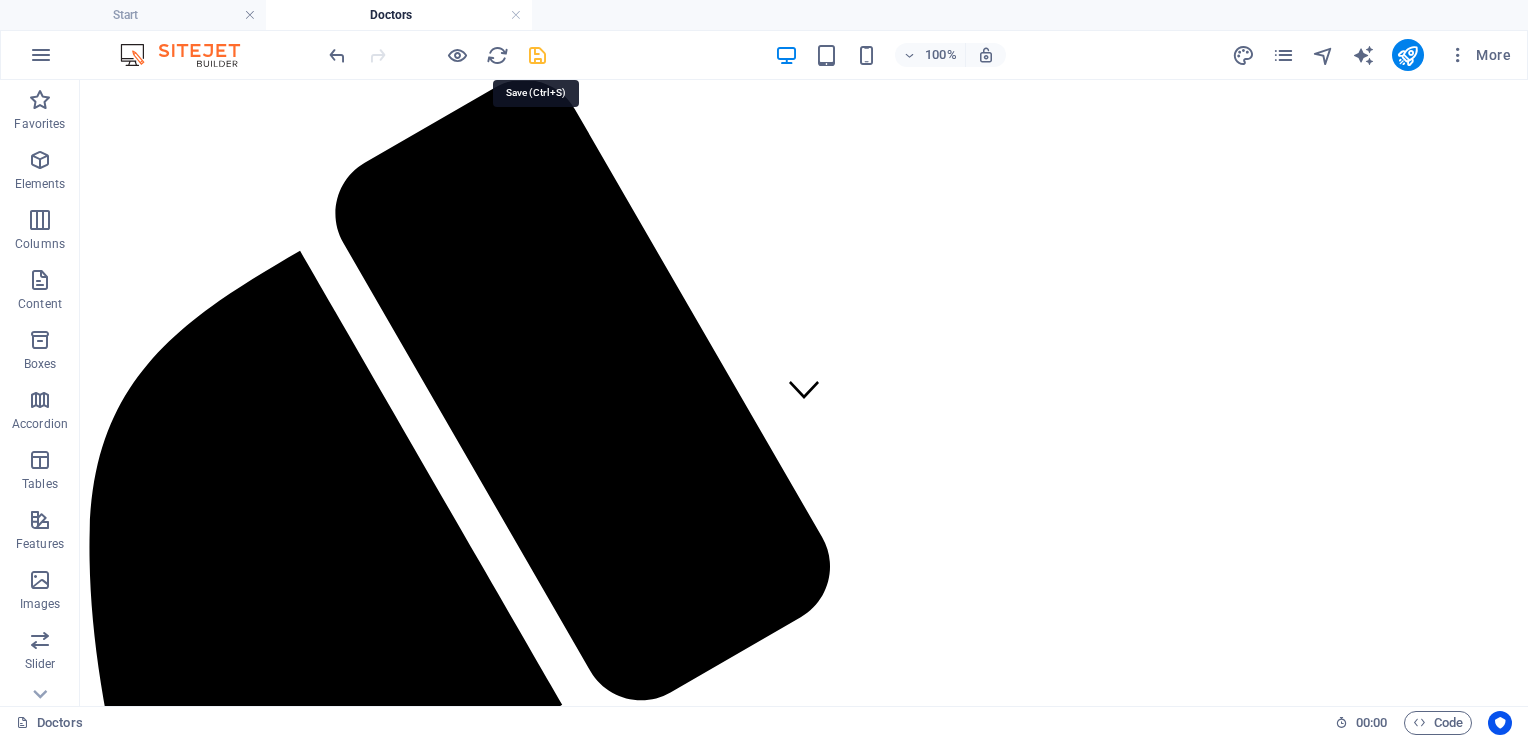 click at bounding box center [537, 55] 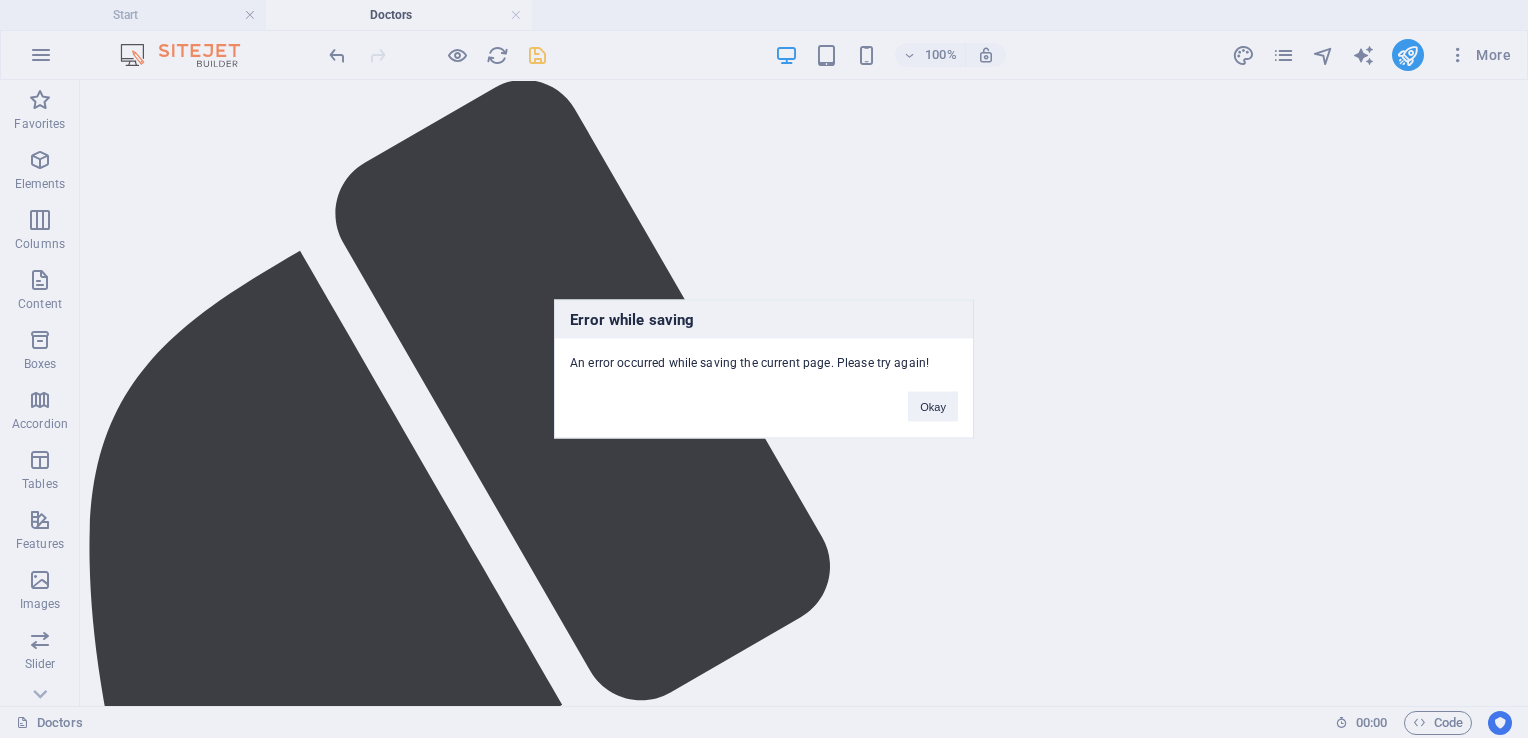 click on "Error while saving An error occurred while saving the current page. Please try again! Okay" at bounding box center [764, 369] 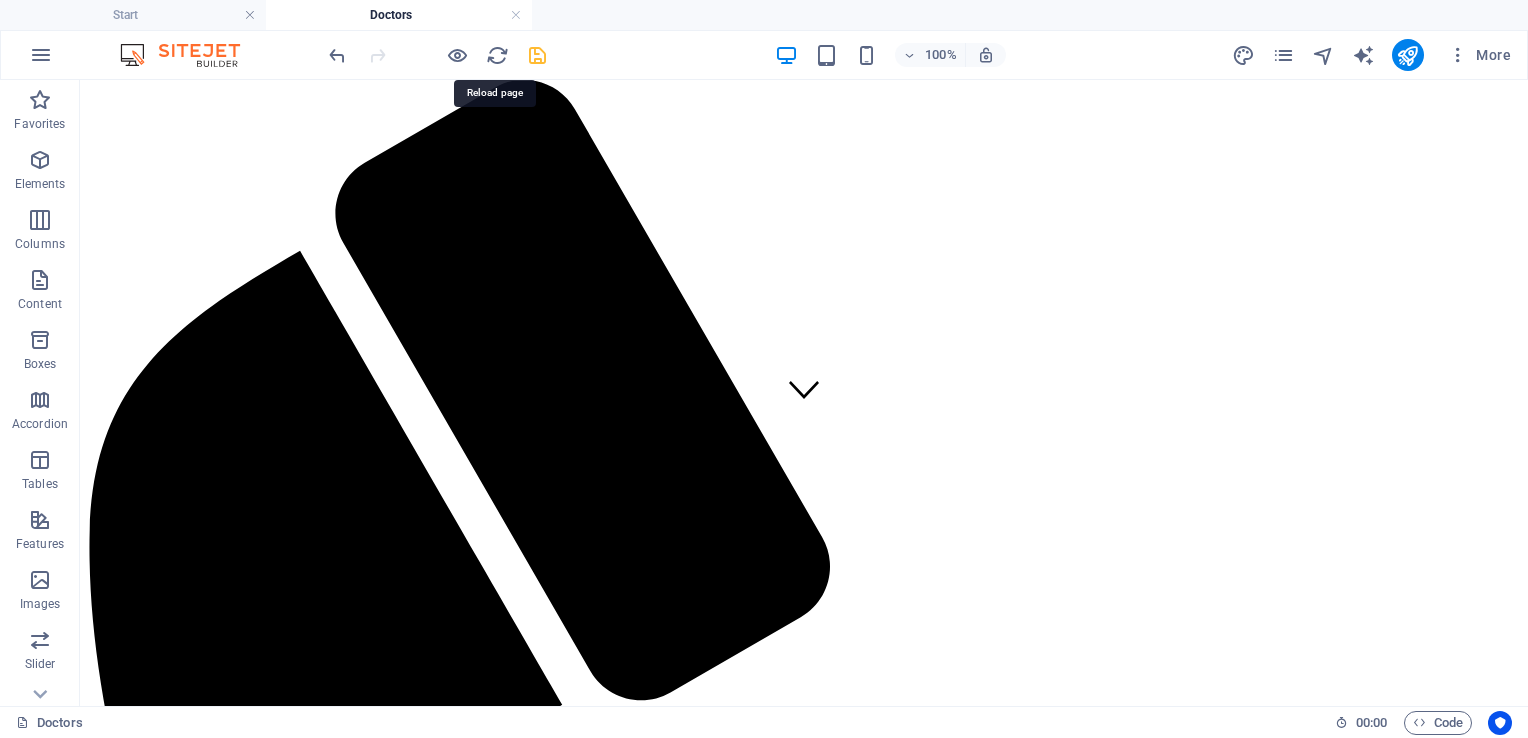 click at bounding box center [497, 55] 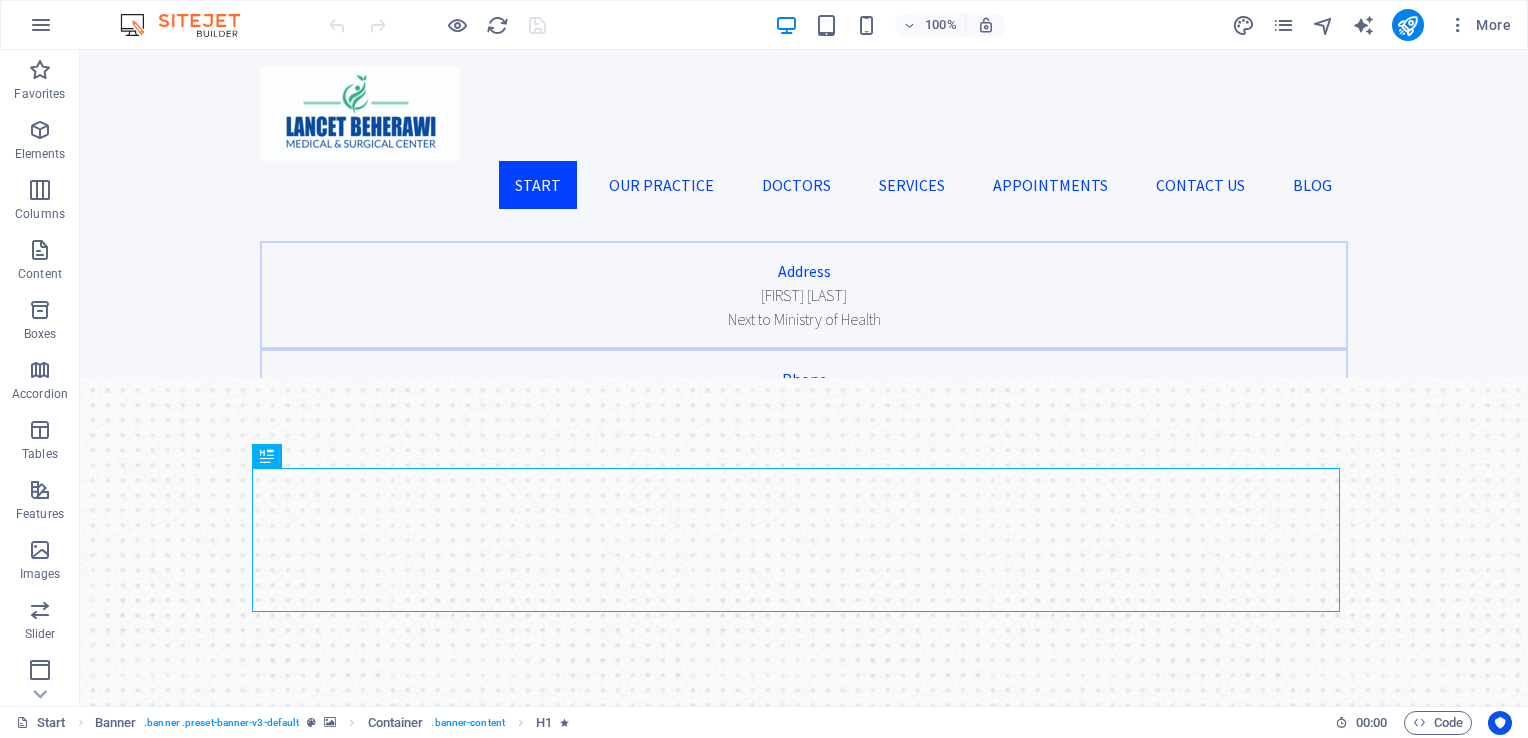 scroll, scrollTop: 0, scrollLeft: 0, axis: both 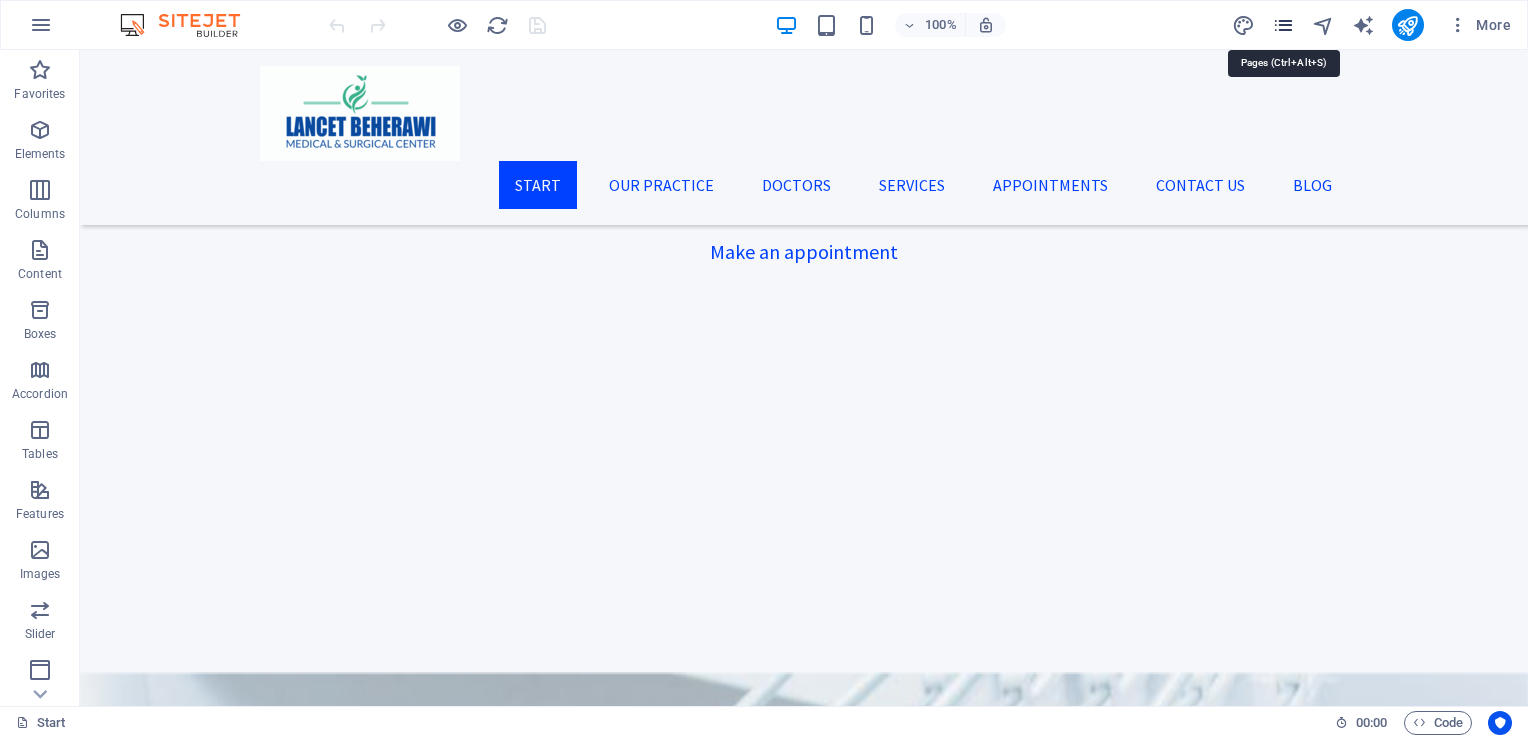 click at bounding box center (1283, 25) 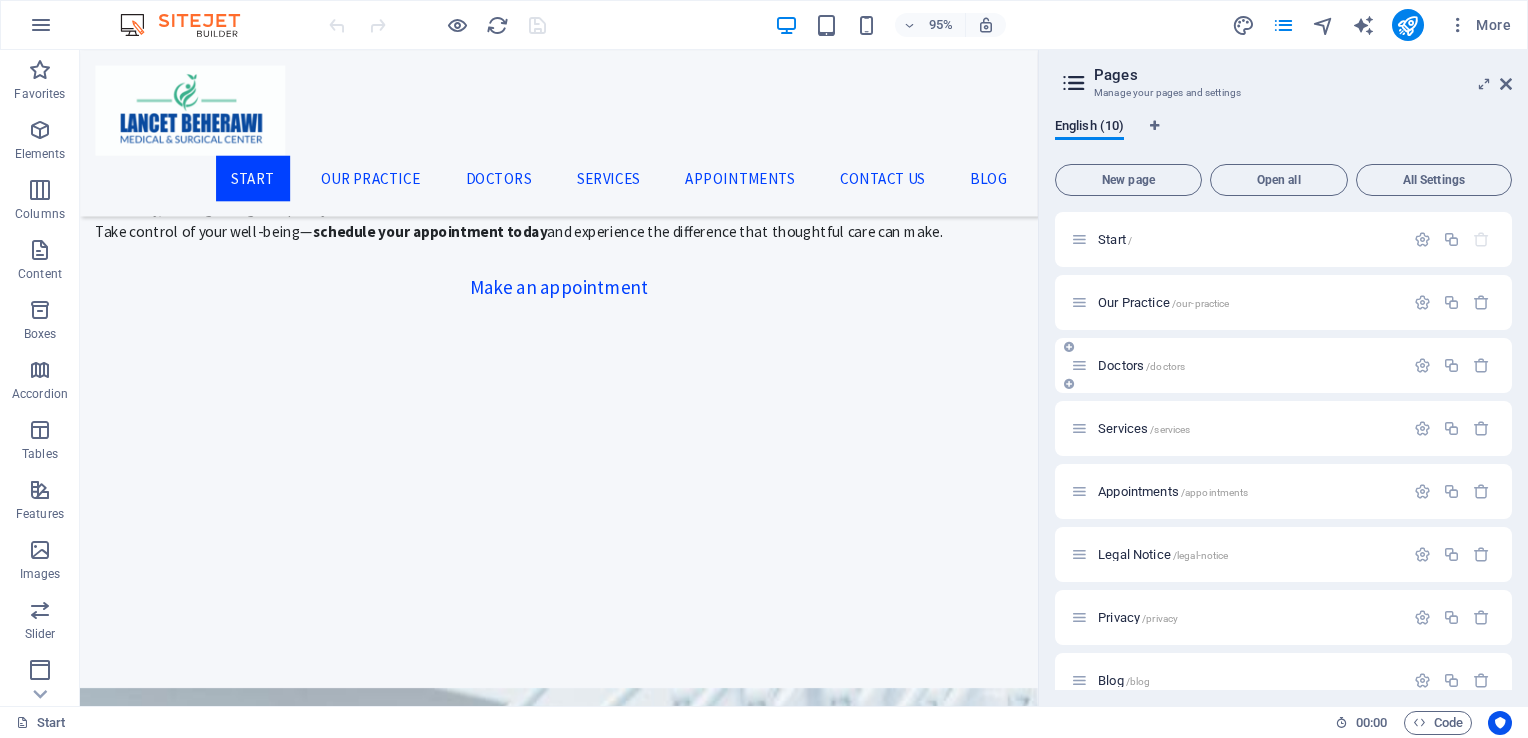 click on "Doctors /doctors" at bounding box center (1141, 365) 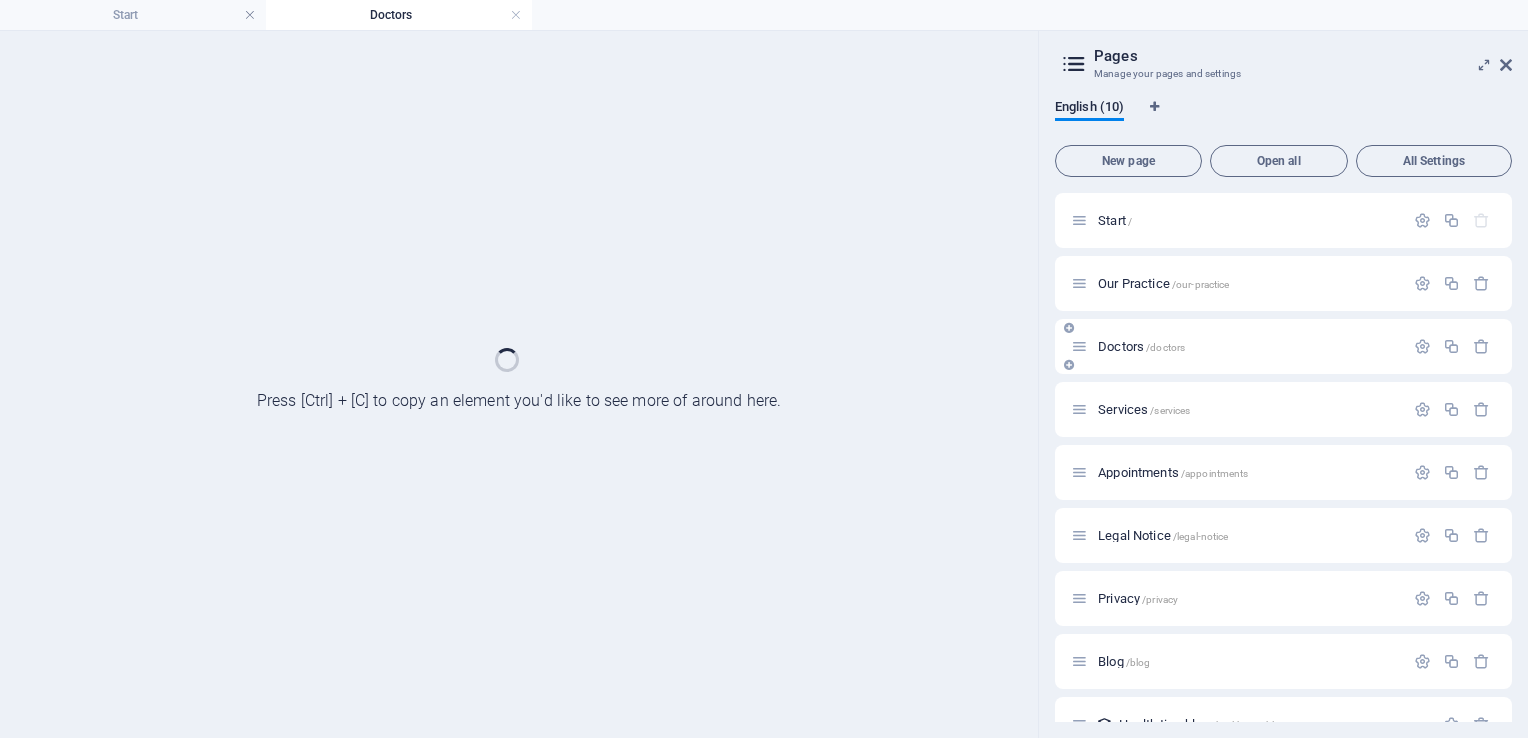 scroll, scrollTop: 0, scrollLeft: 0, axis: both 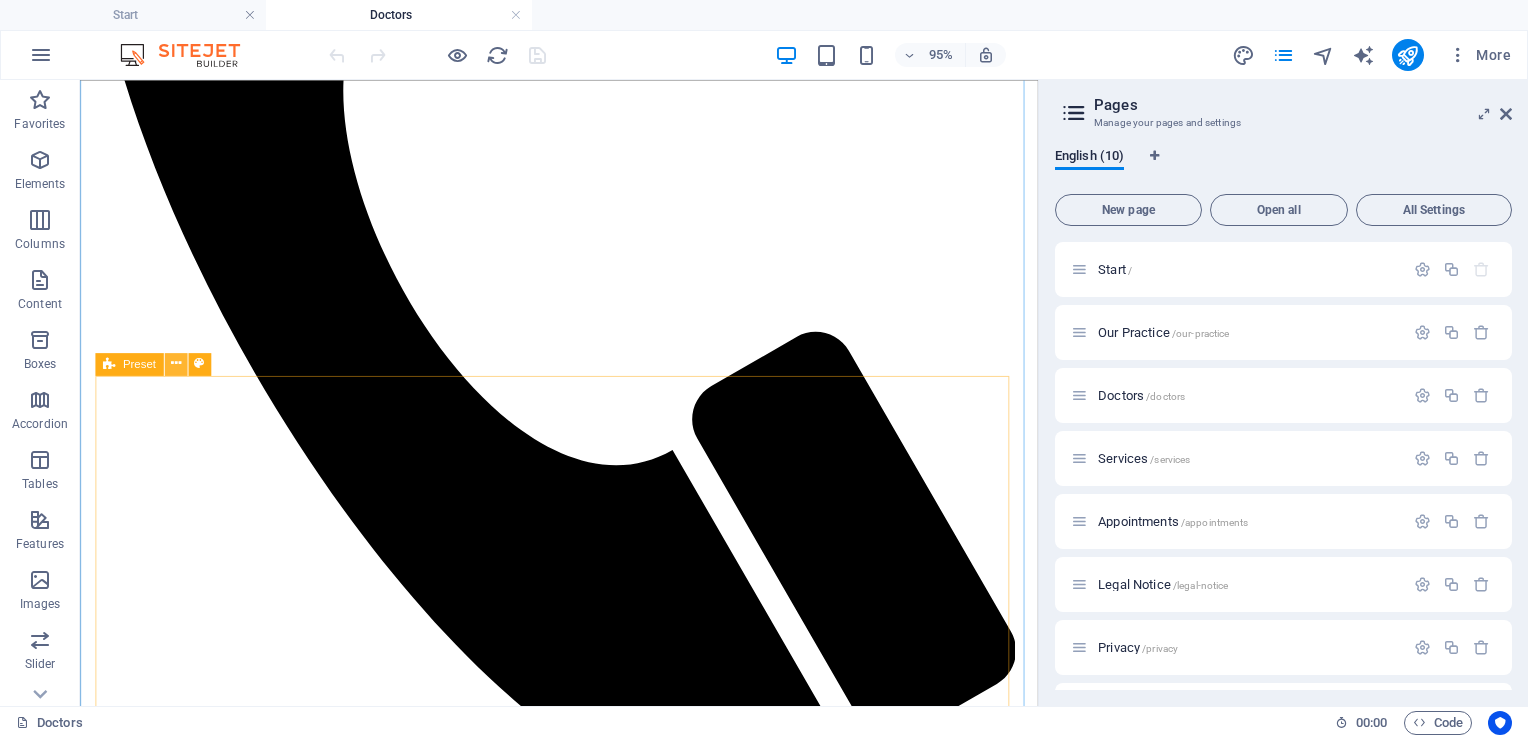 click at bounding box center [175, 364] 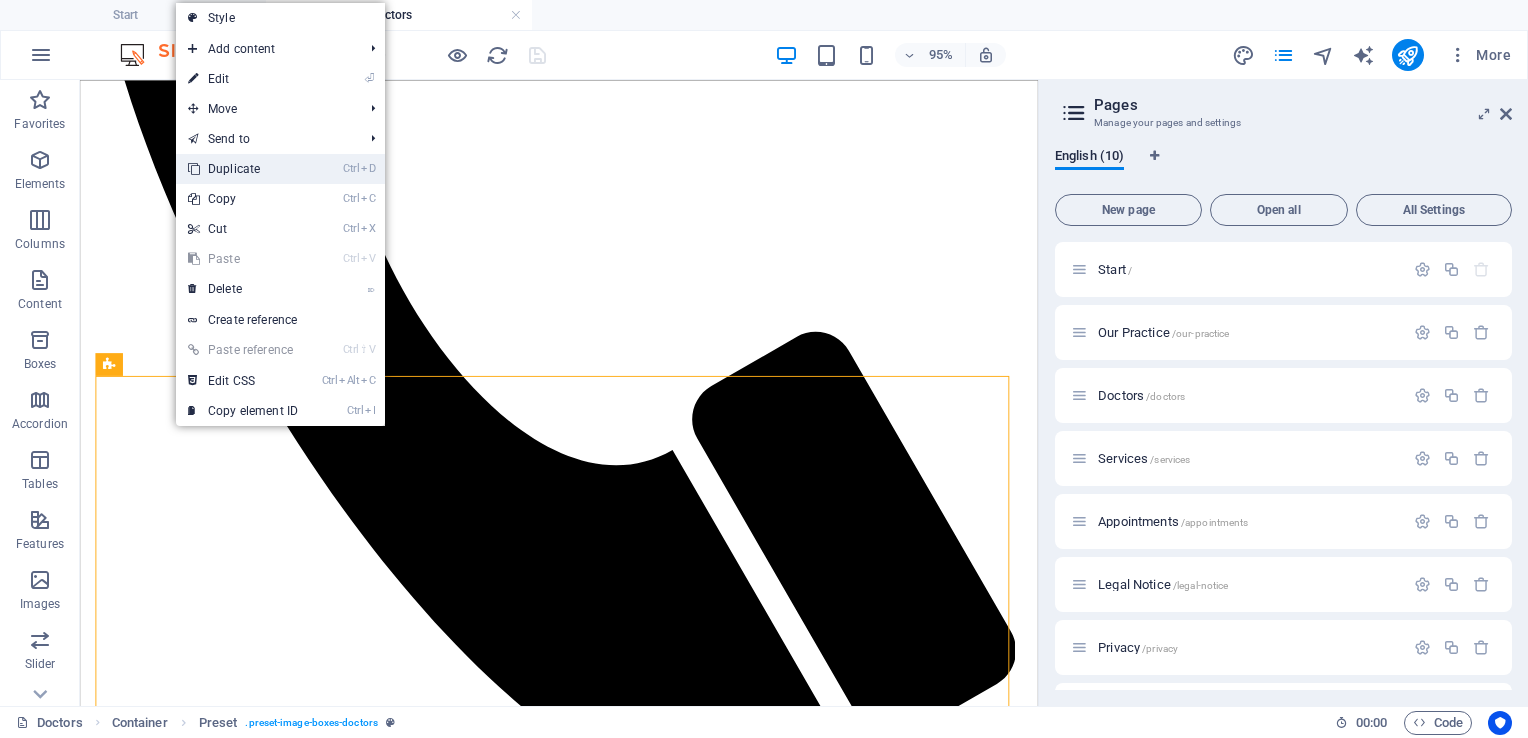 click on "Ctrl D  Duplicate" at bounding box center [243, 169] 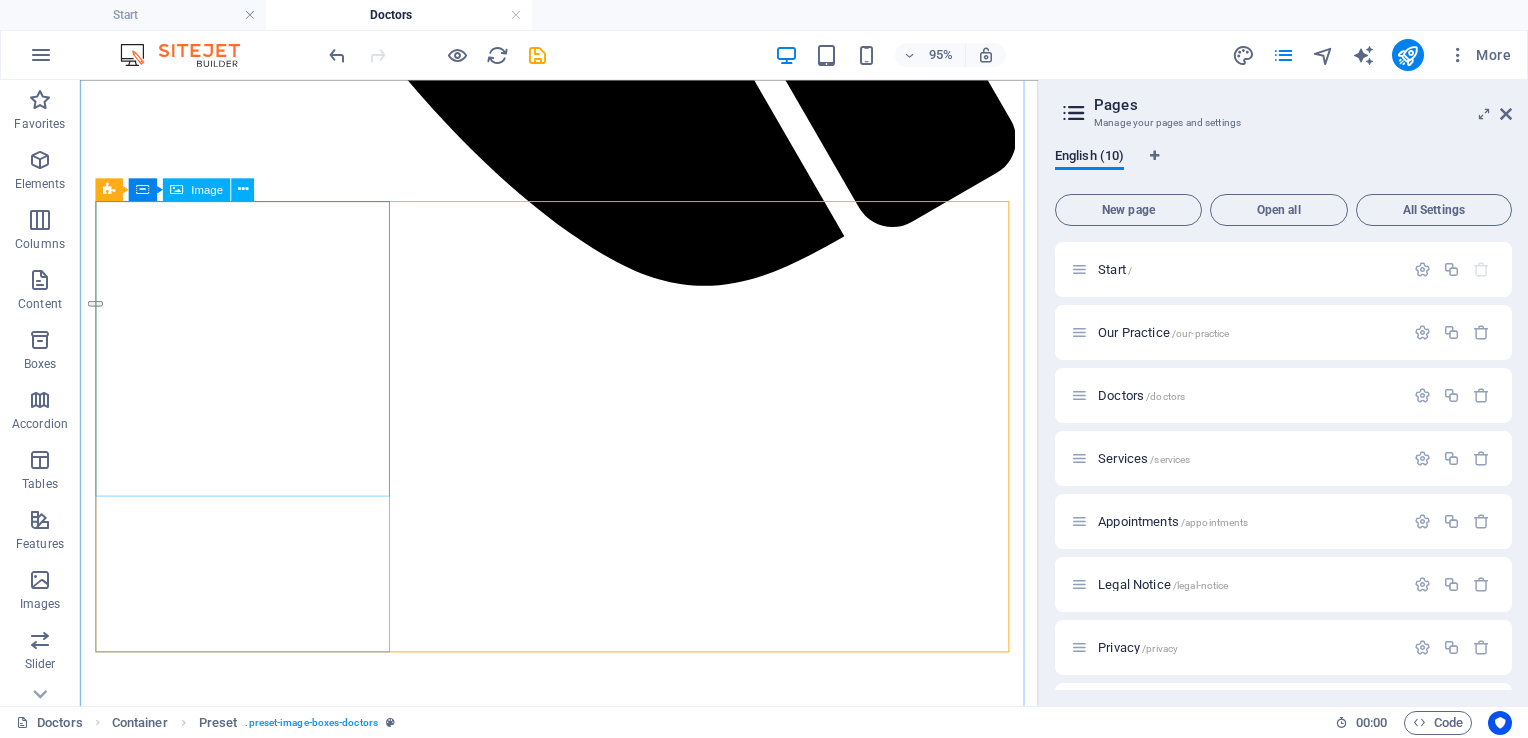 scroll, scrollTop: 1352, scrollLeft: 0, axis: vertical 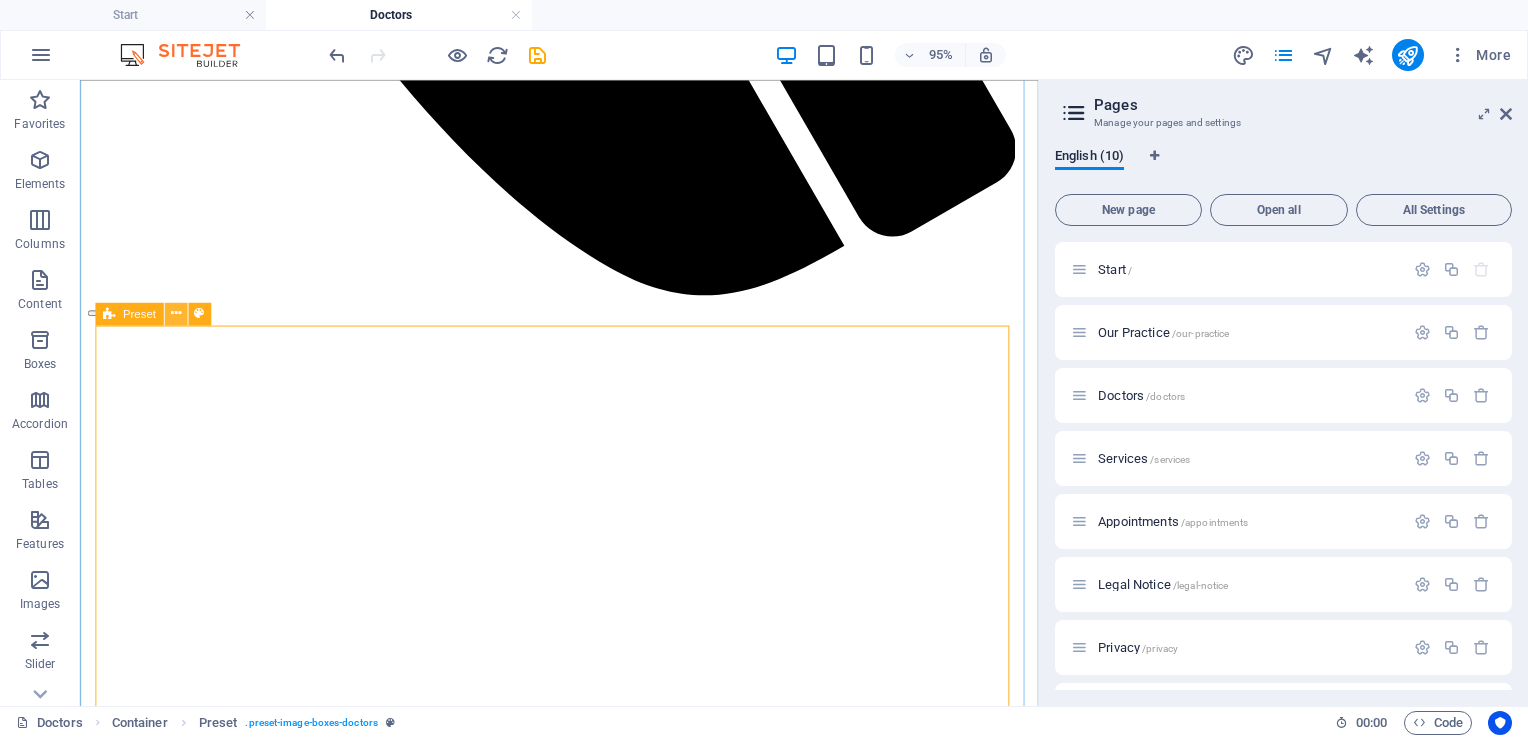 click at bounding box center (175, 313) 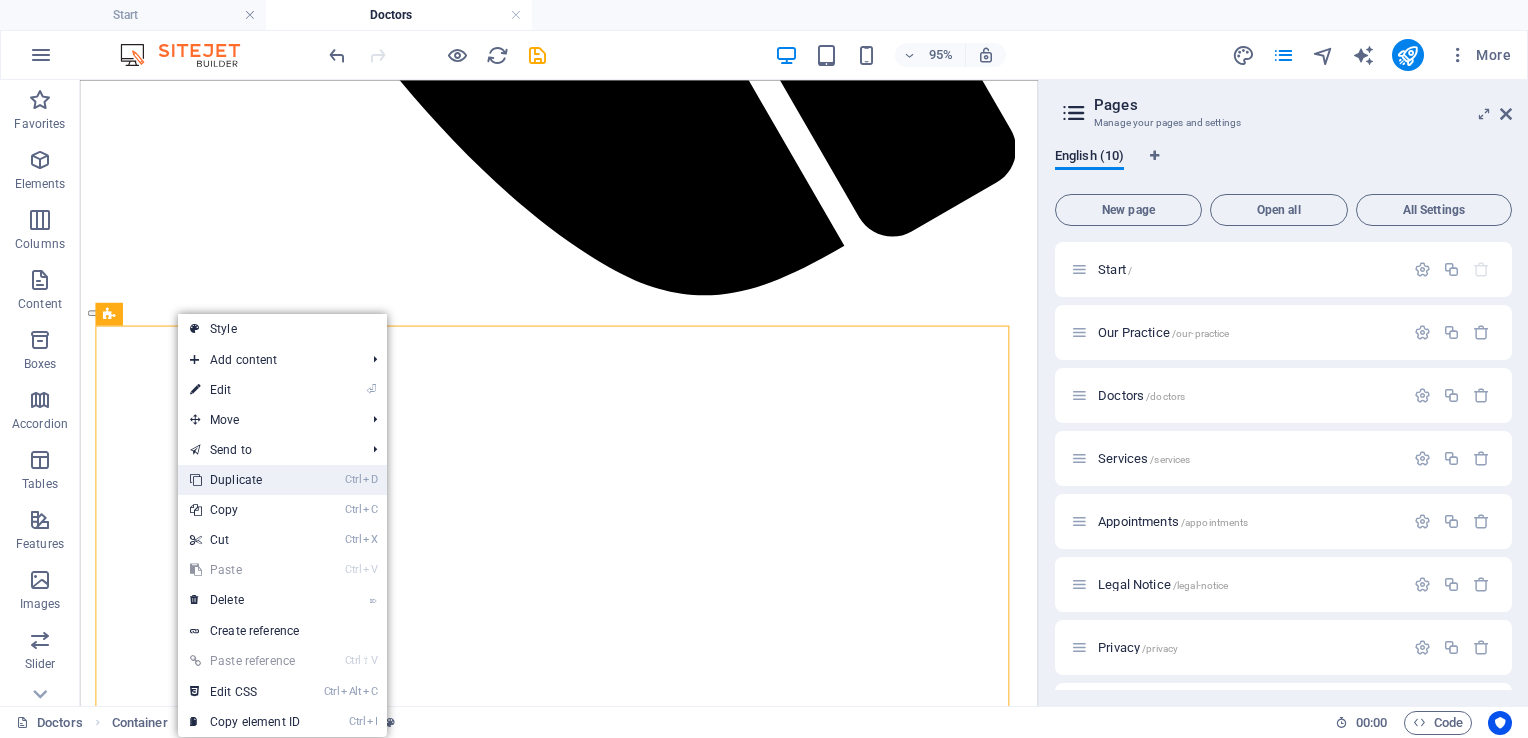 click on "Ctrl D  Duplicate" at bounding box center [245, 480] 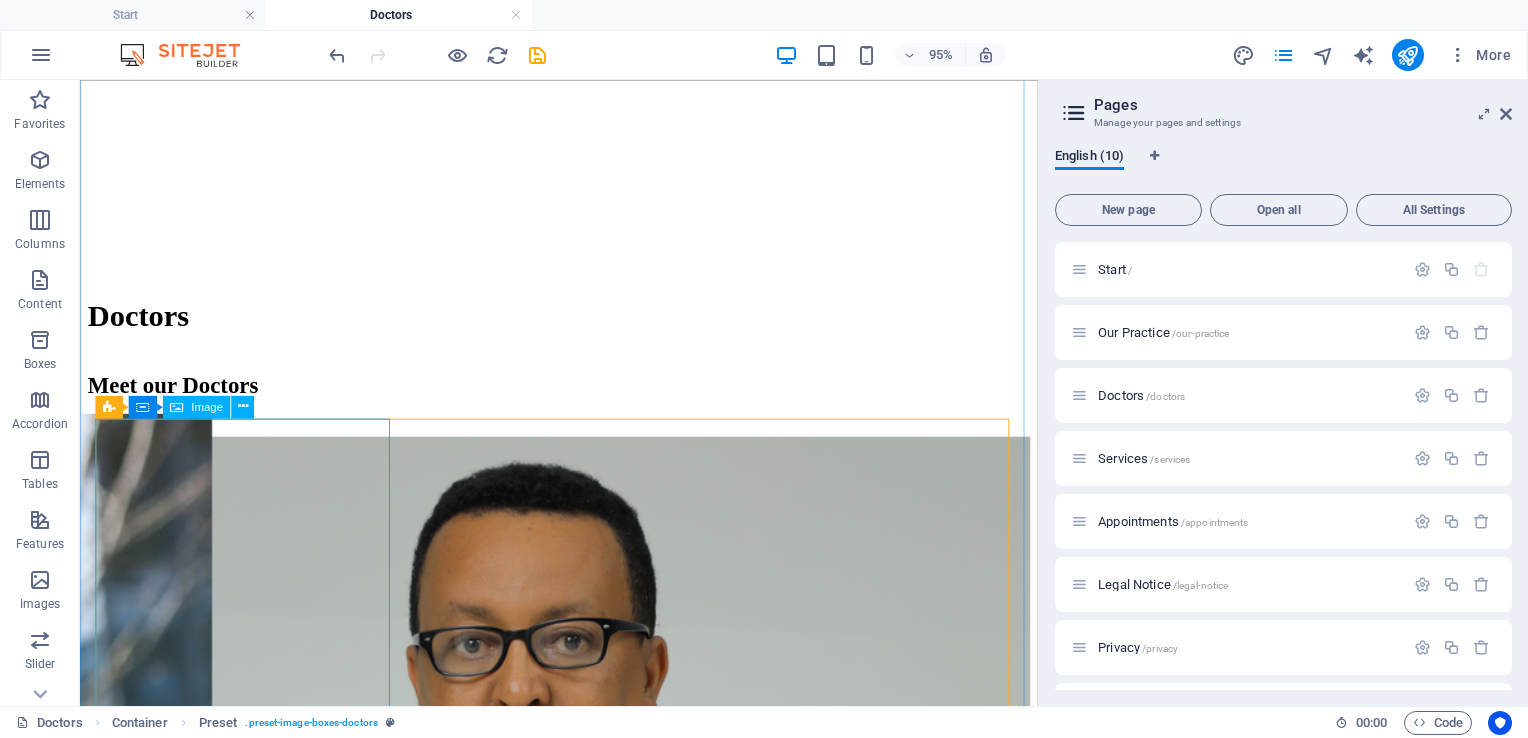 scroll, scrollTop: 1992, scrollLeft: 0, axis: vertical 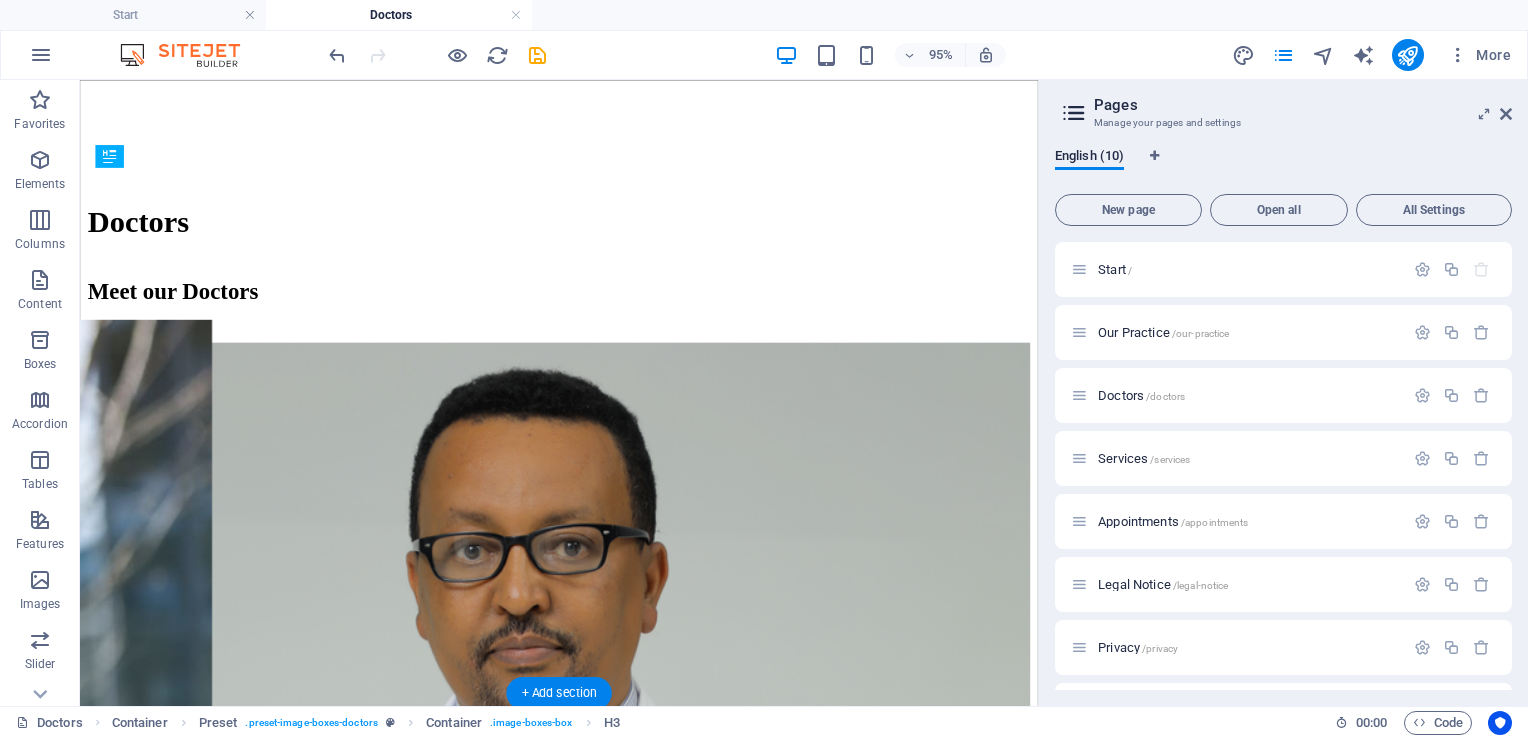 drag, startPoint x: 304, startPoint y: 565, endPoint x: 233, endPoint y: 565, distance: 71 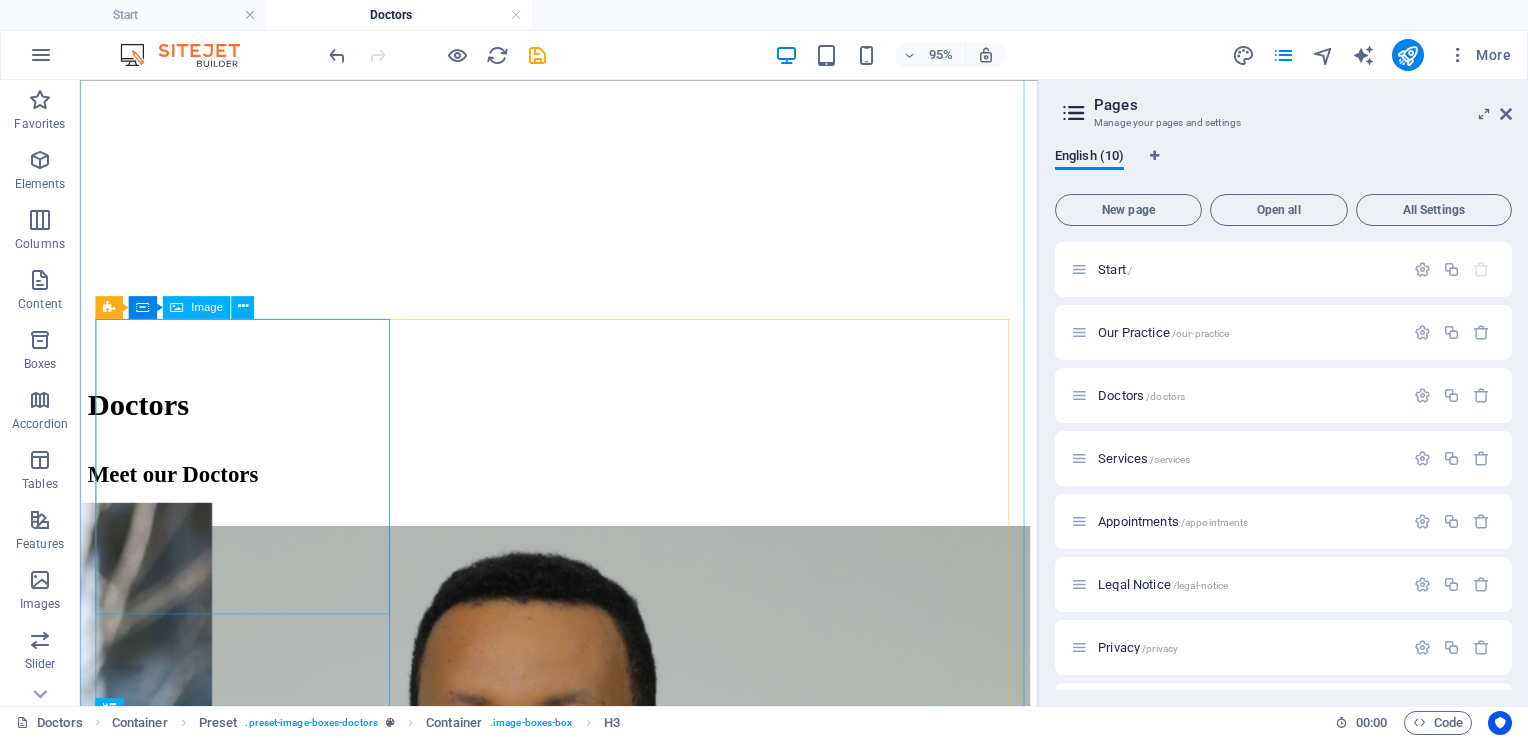 scroll, scrollTop: 1775, scrollLeft: 0, axis: vertical 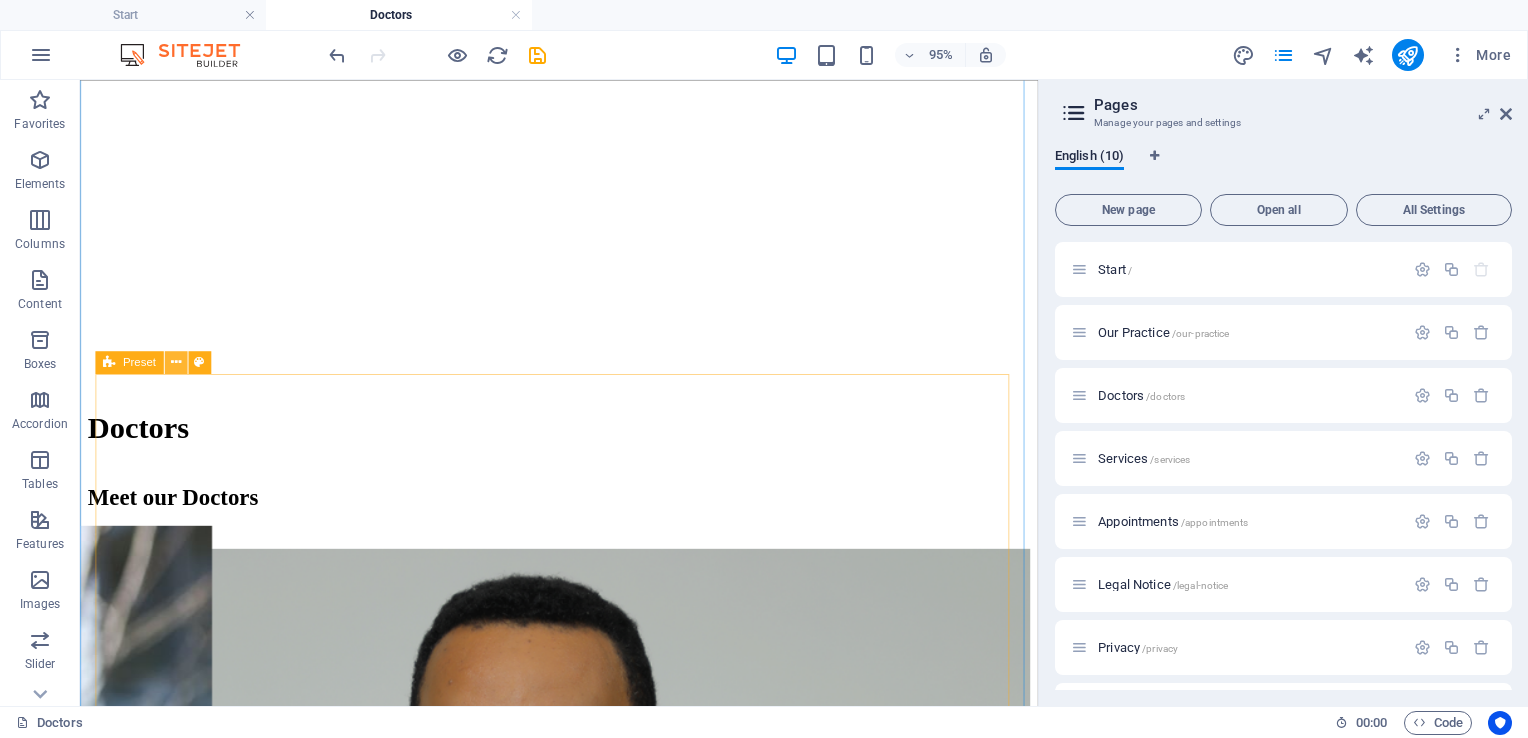 click at bounding box center [175, 363] 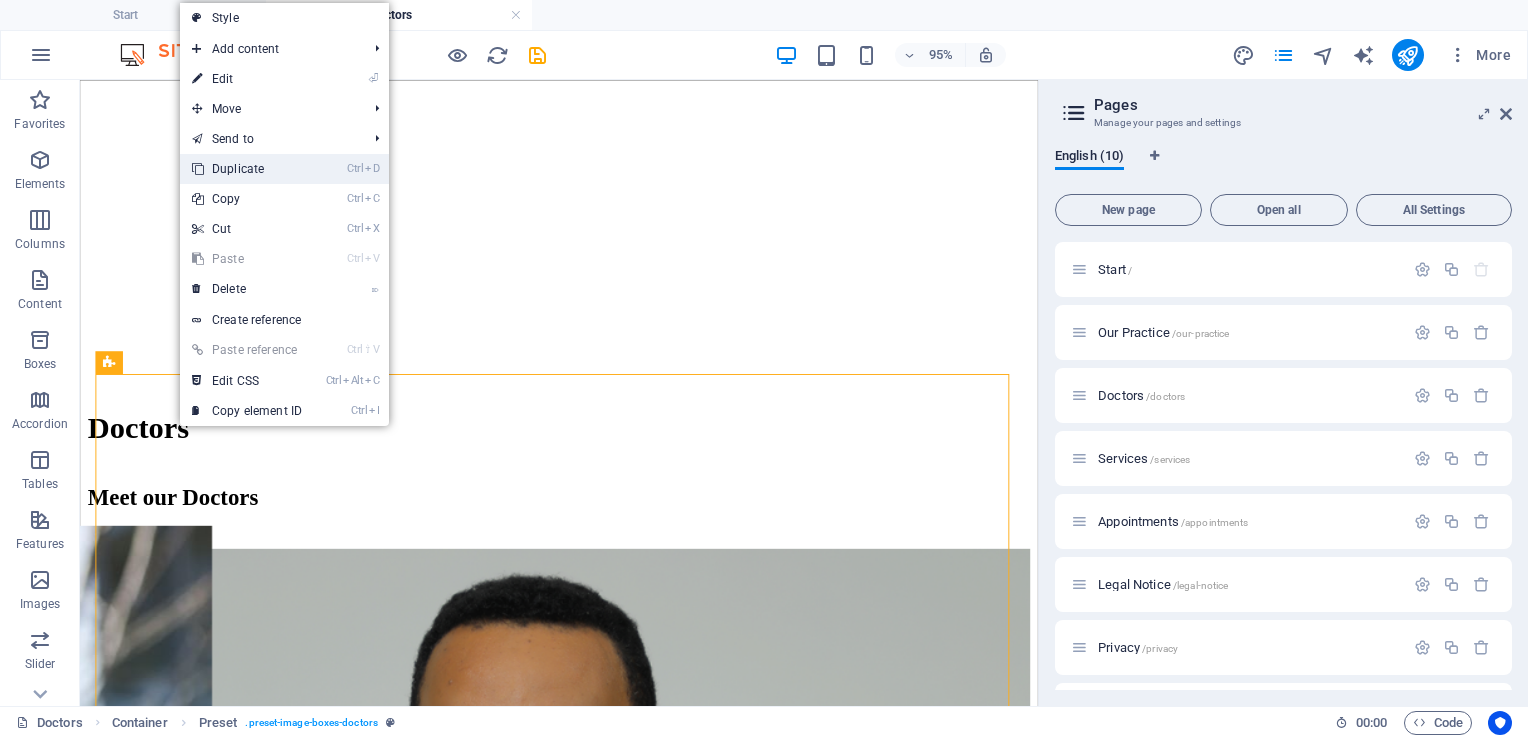 click on "Ctrl D  Duplicate" at bounding box center [247, 169] 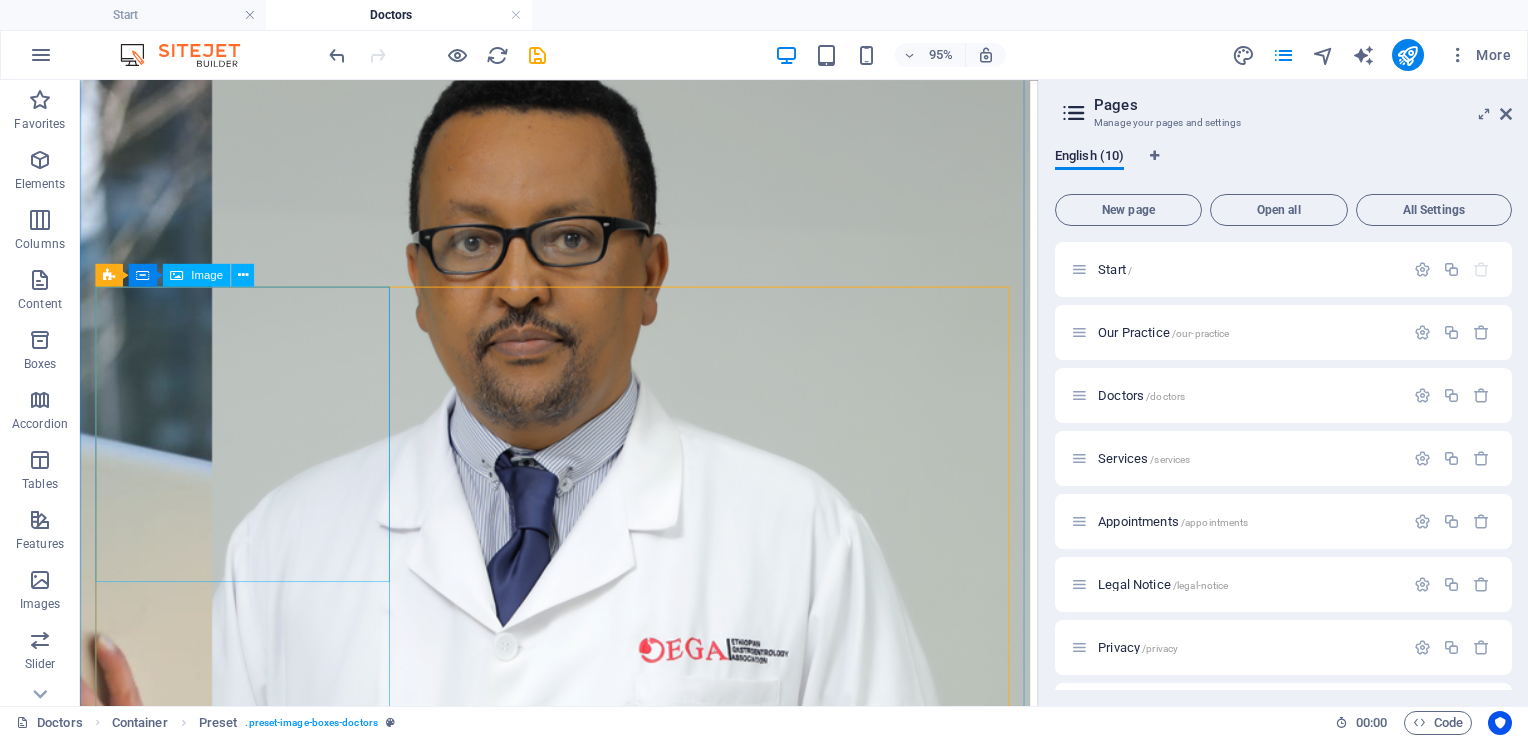 scroll, scrollTop: 2312, scrollLeft: 0, axis: vertical 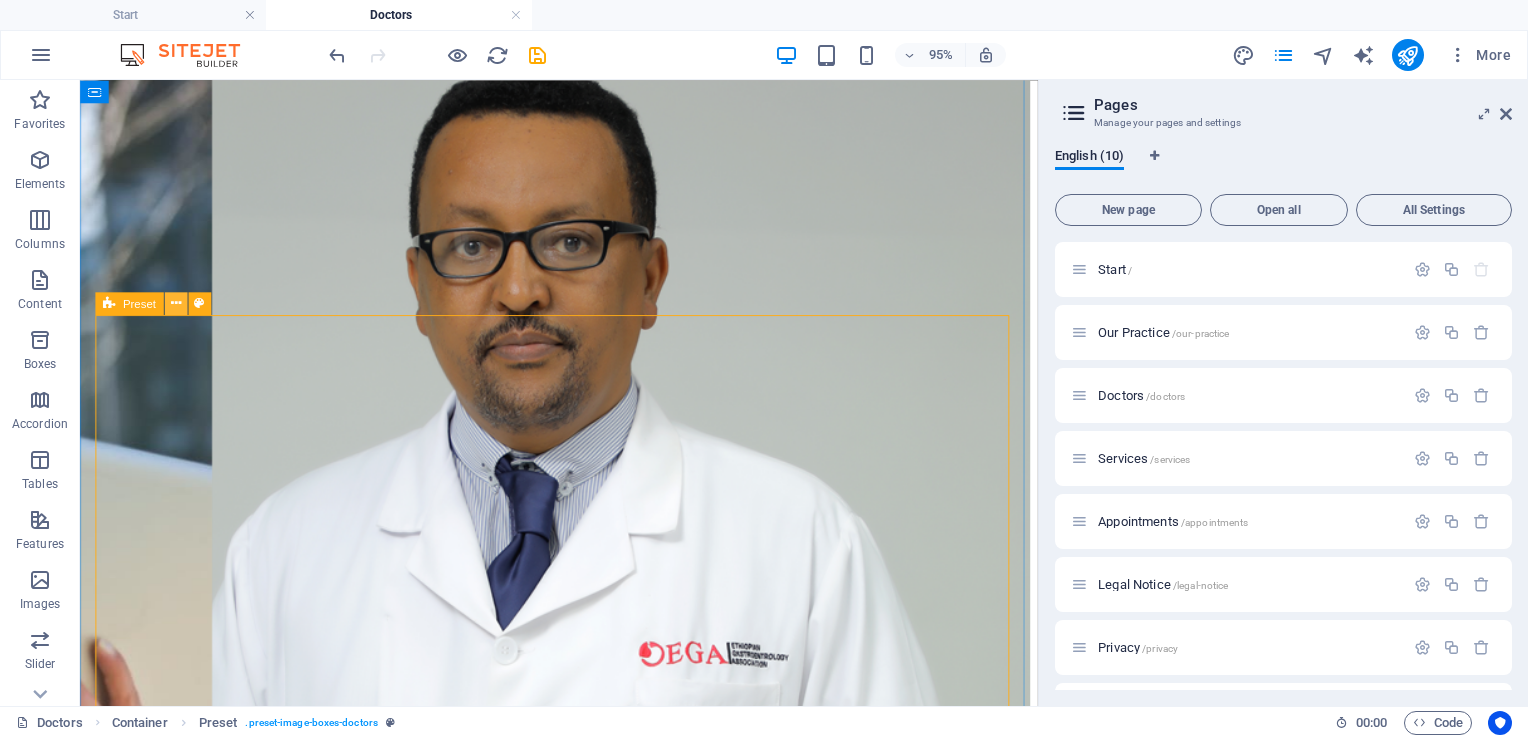 click at bounding box center [175, 303] 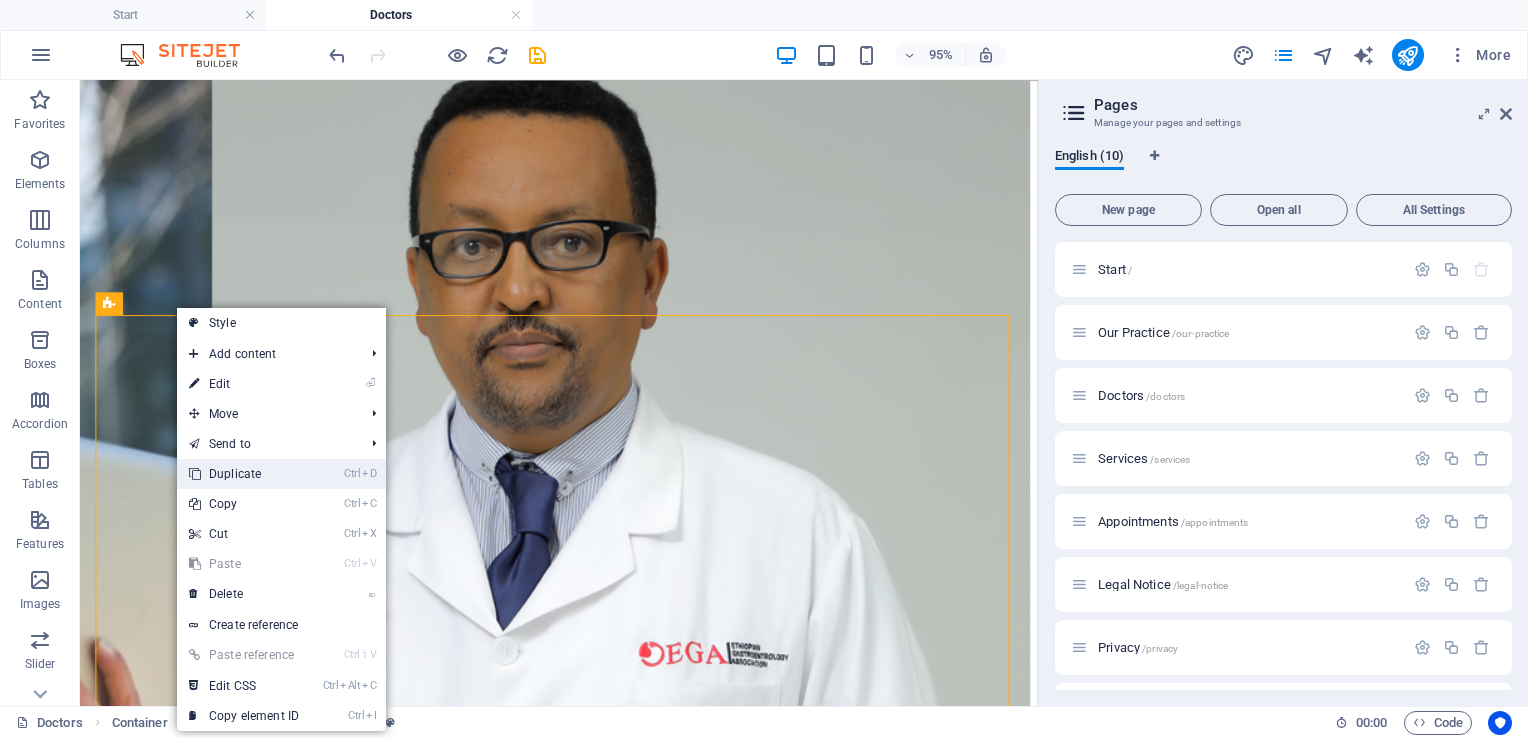 click on "Ctrl D  Duplicate" at bounding box center [244, 474] 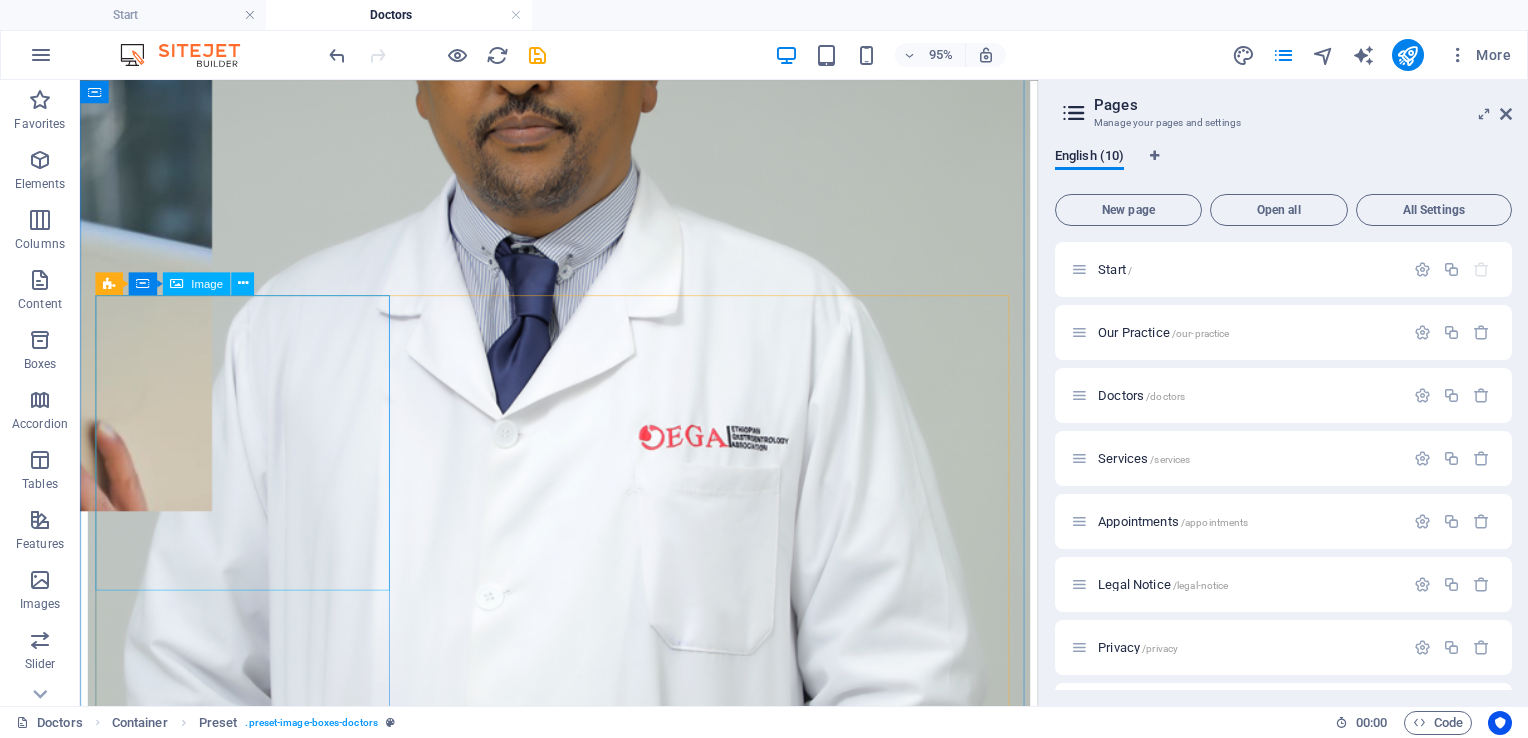 scroll, scrollTop: 2942, scrollLeft: 0, axis: vertical 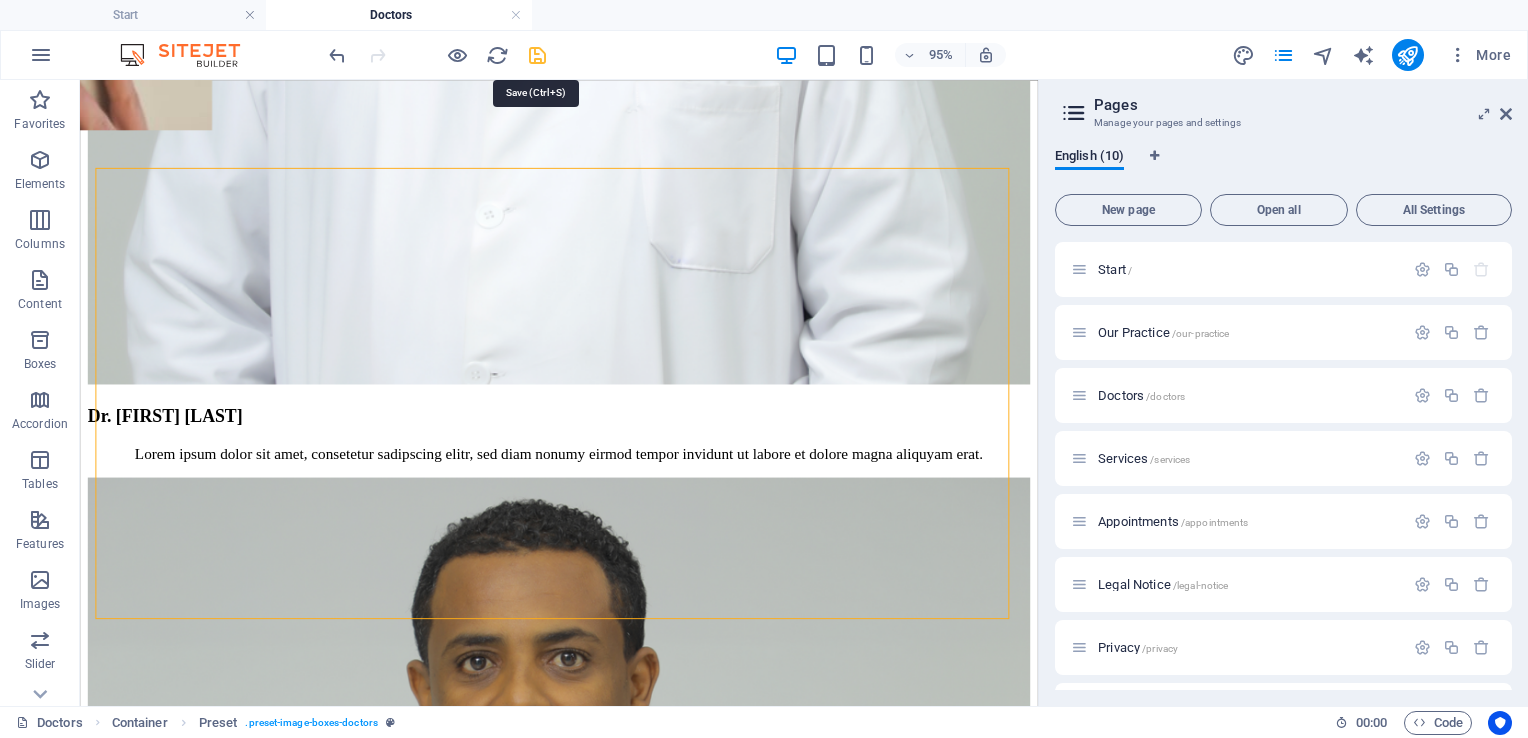 click at bounding box center (537, 55) 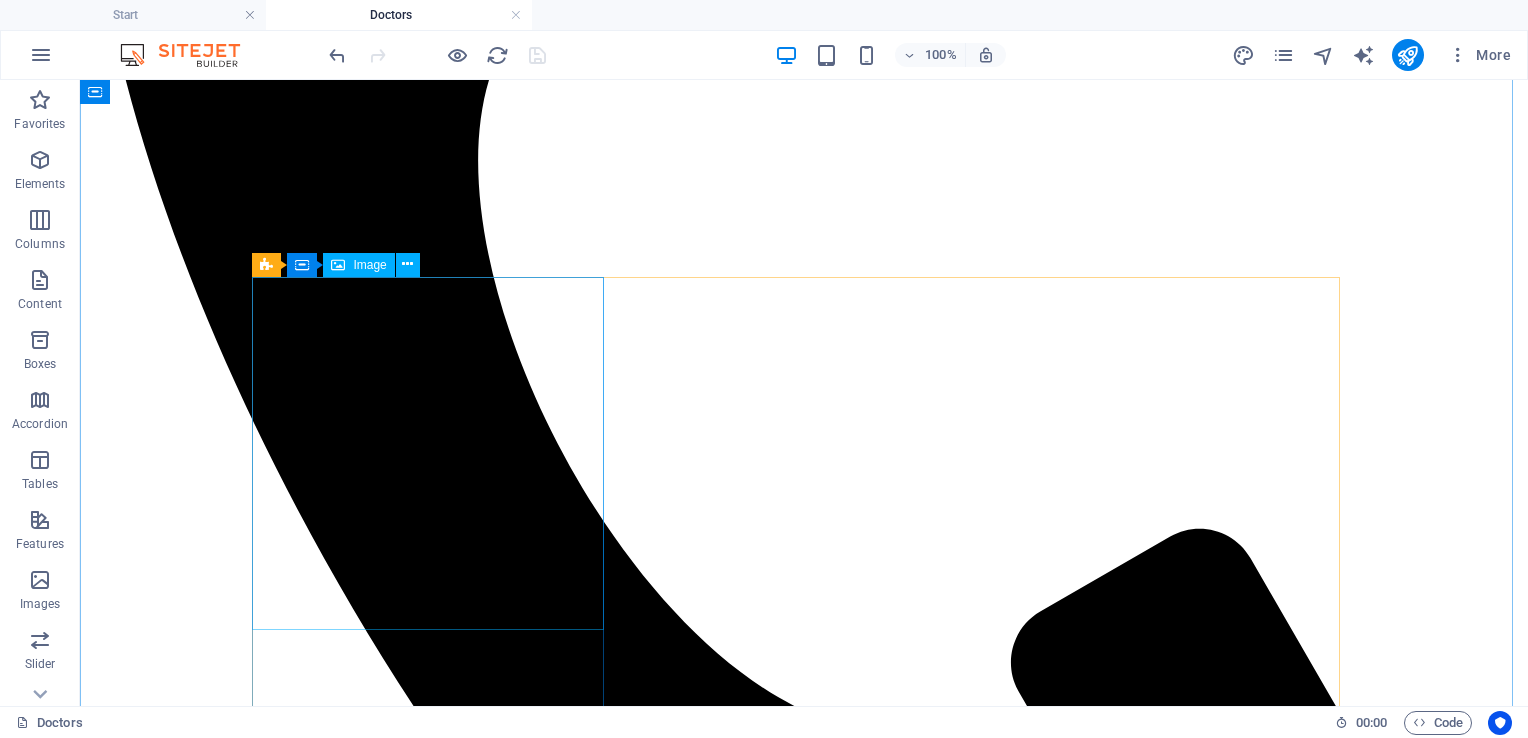 scroll, scrollTop: 1008, scrollLeft: 0, axis: vertical 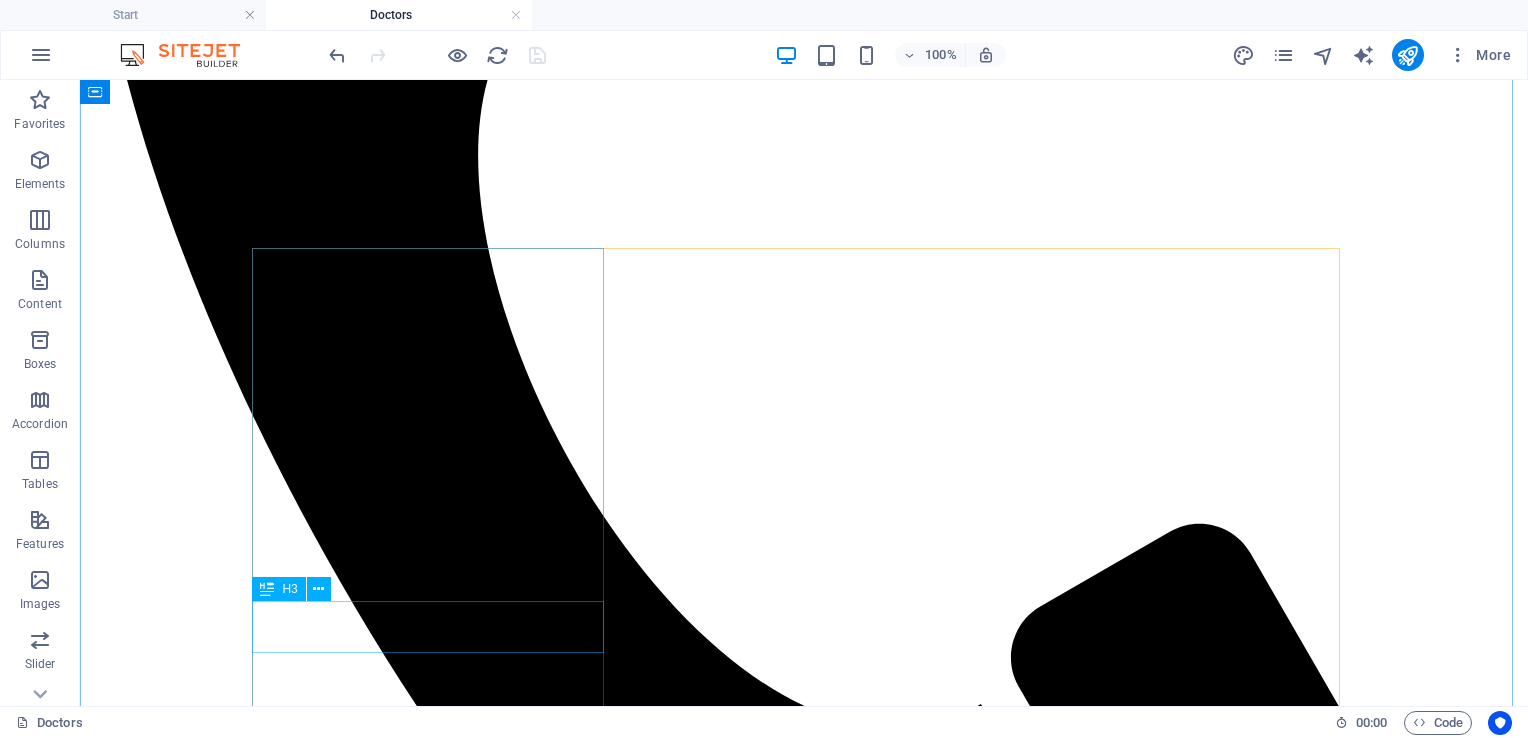 click on "Dr. [FIRST] [LAST]" at bounding box center [804, 7987] 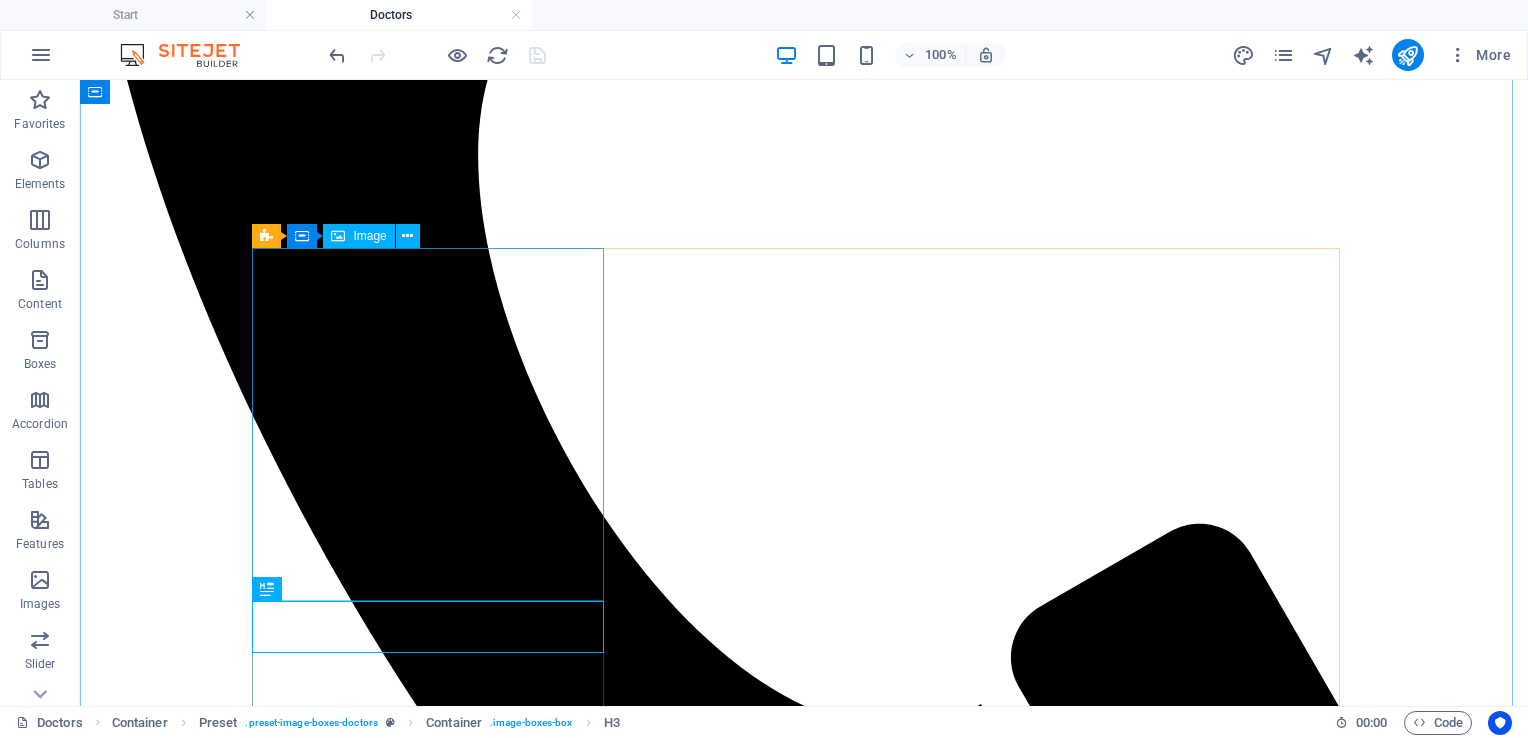 click at bounding box center [804, 7236] 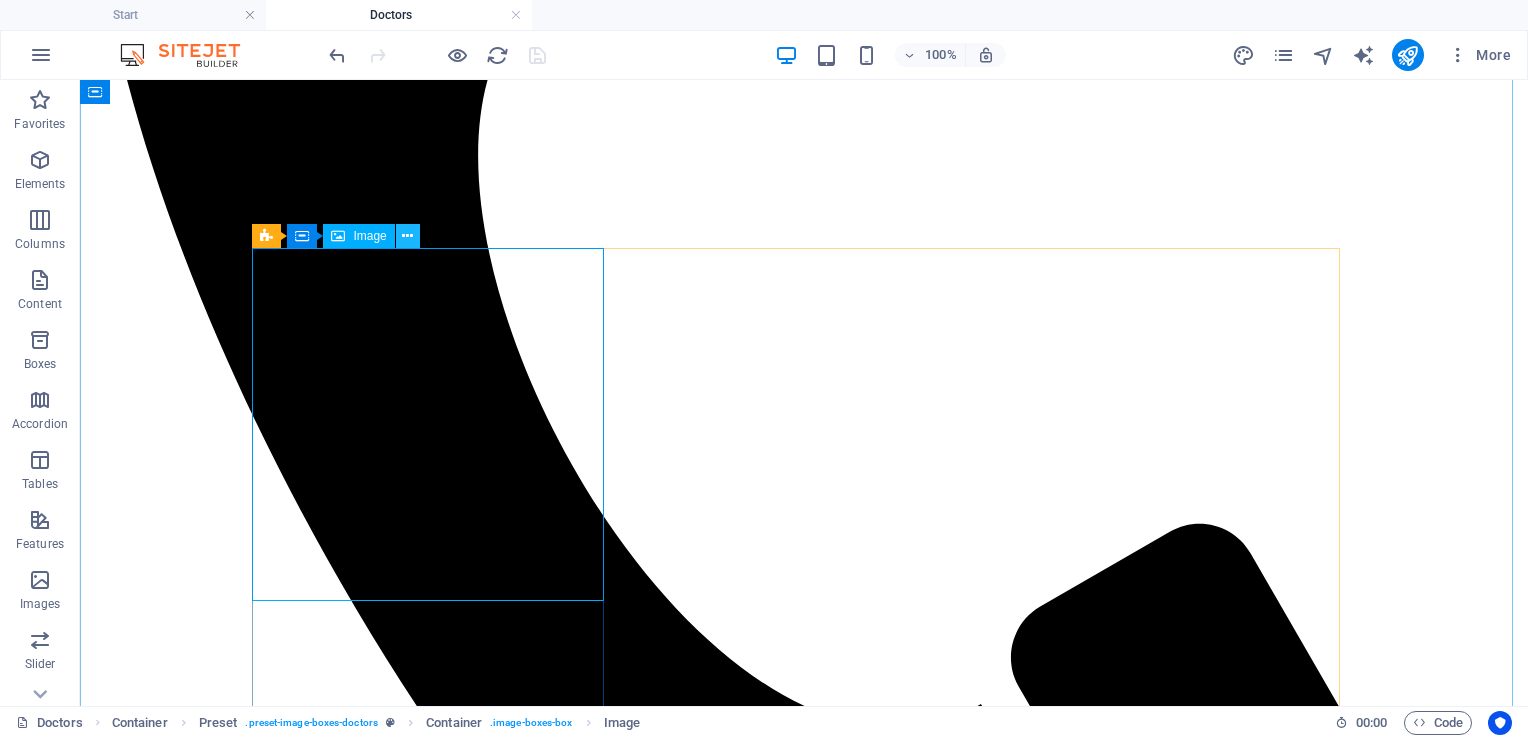 click at bounding box center (407, 236) 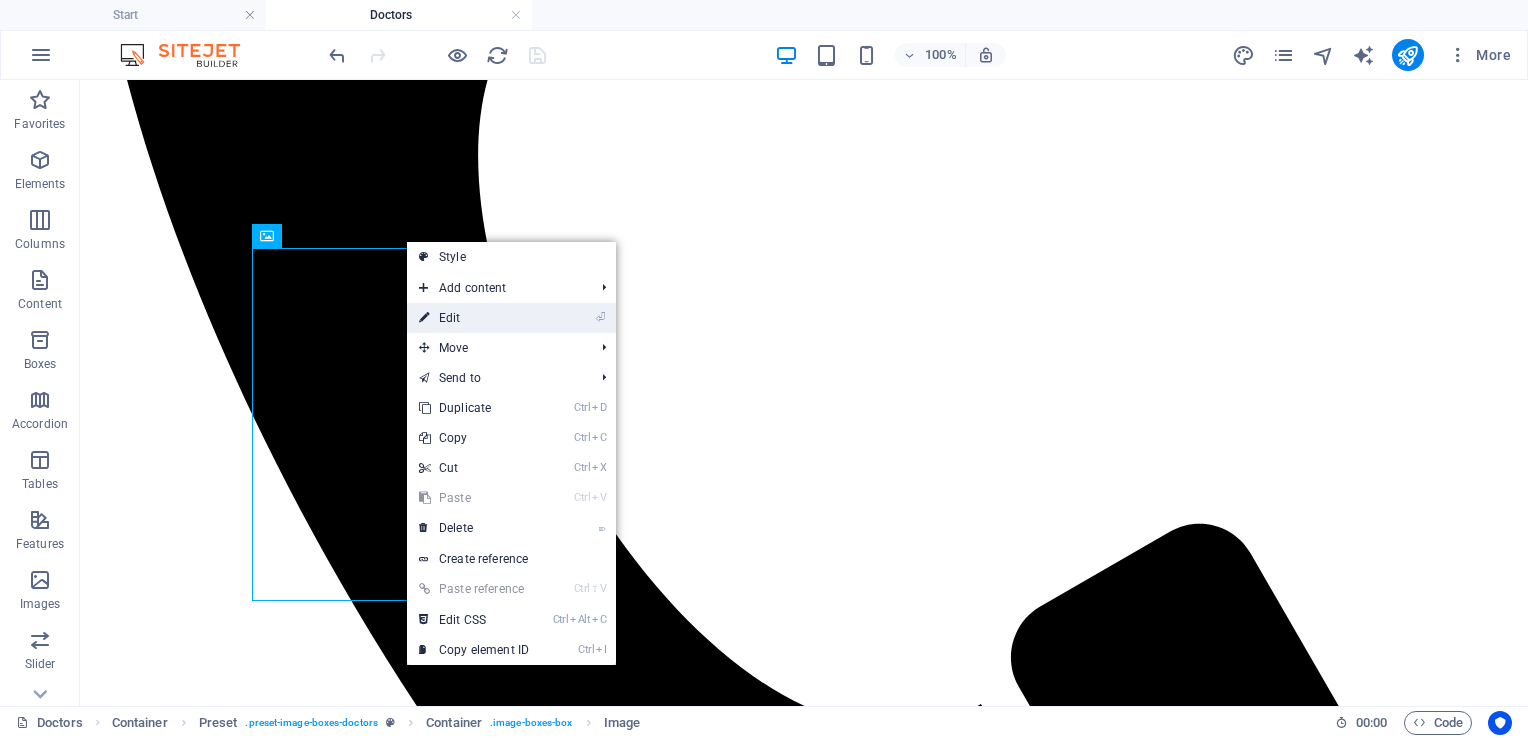 click on "⏎  Edit" at bounding box center (474, 318) 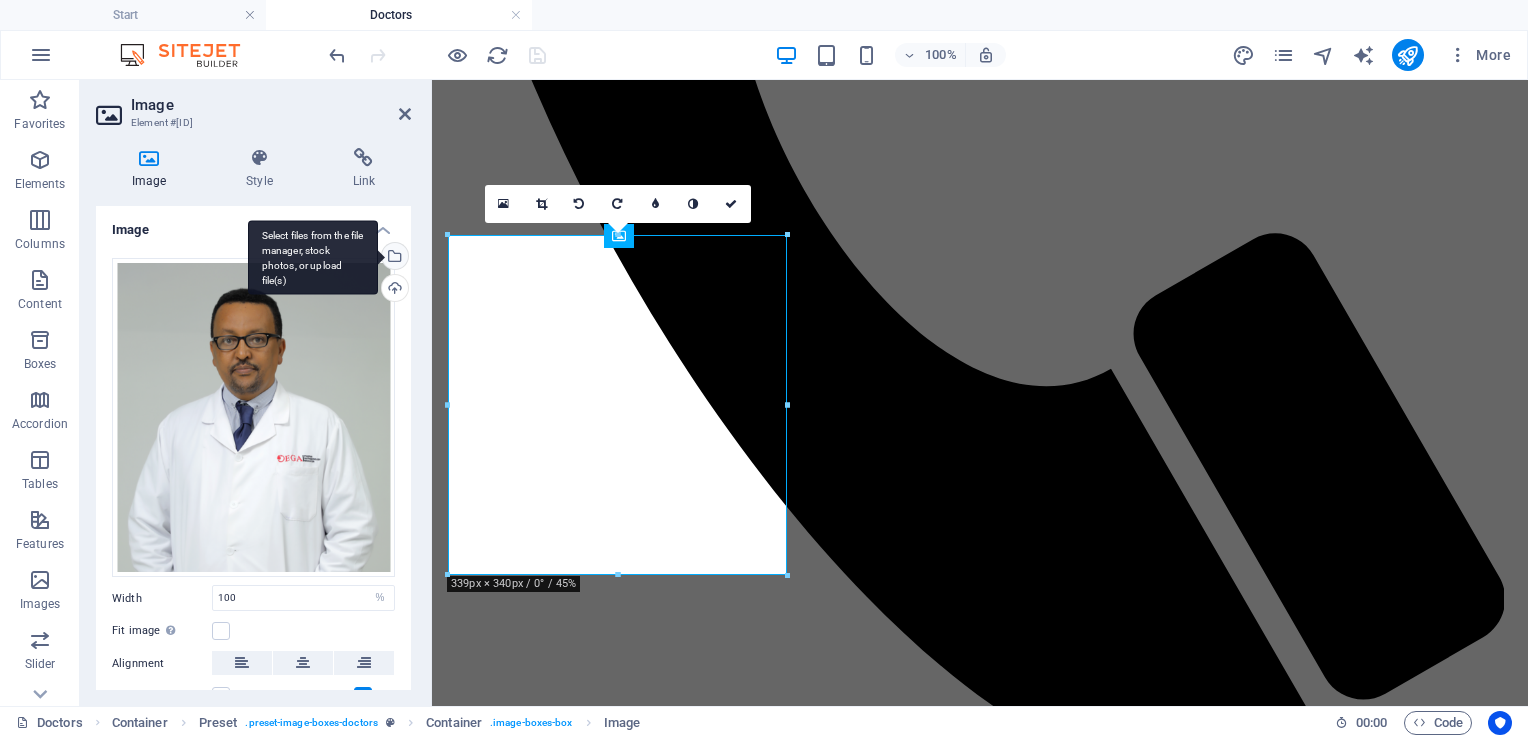 click on "Select files from the file manager, stock photos, or upload file(s)" at bounding box center (393, 258) 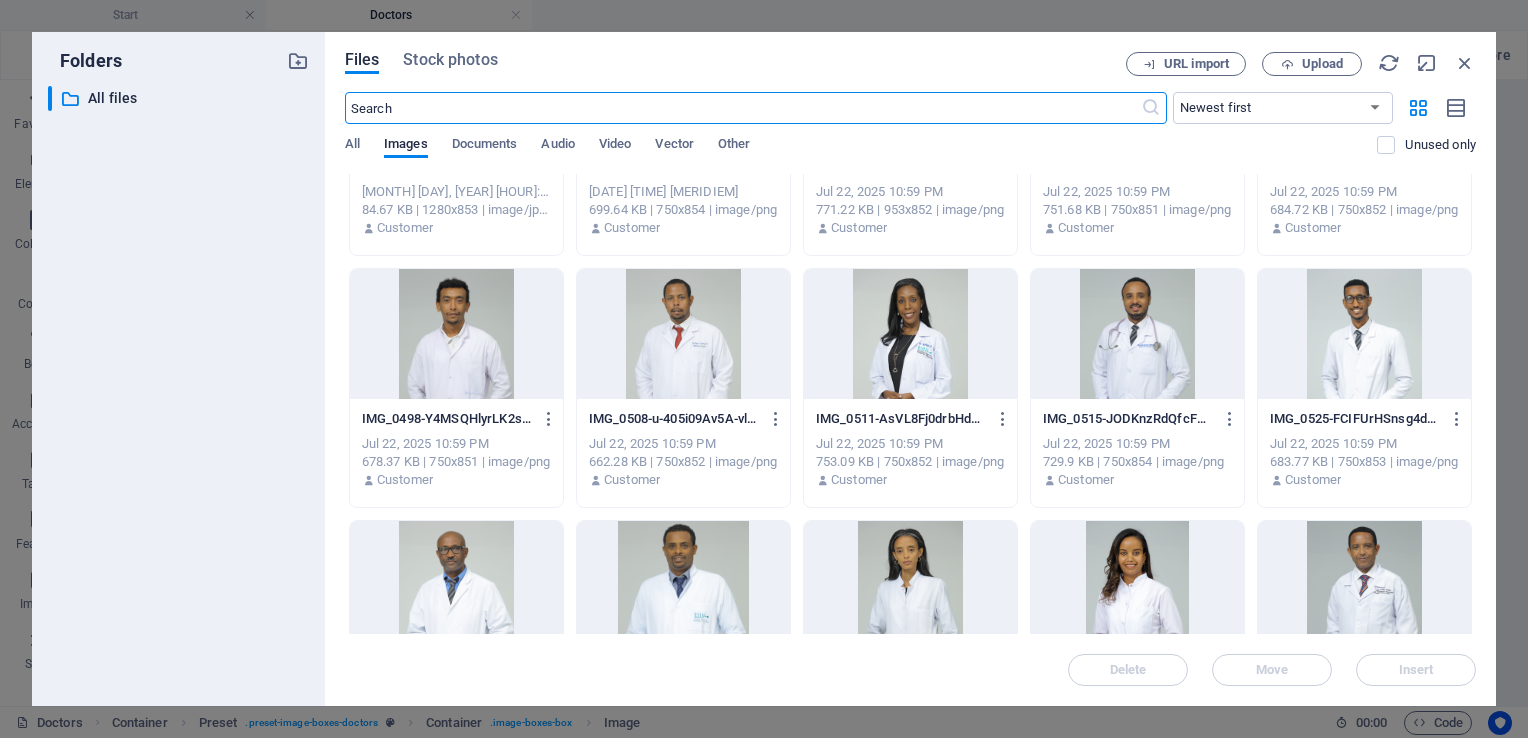 scroll, scrollTop: 164, scrollLeft: 0, axis: vertical 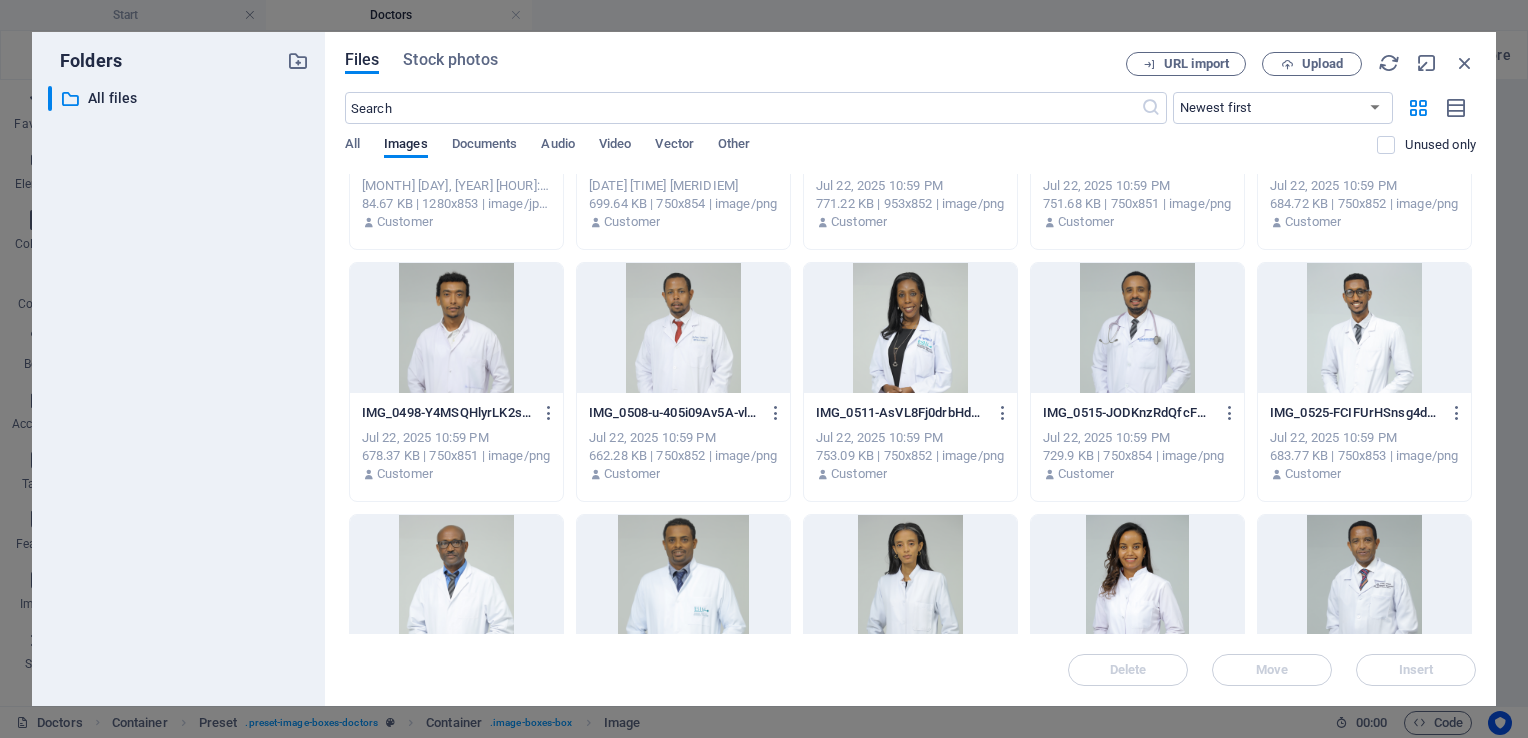 click at bounding box center [456, 580] 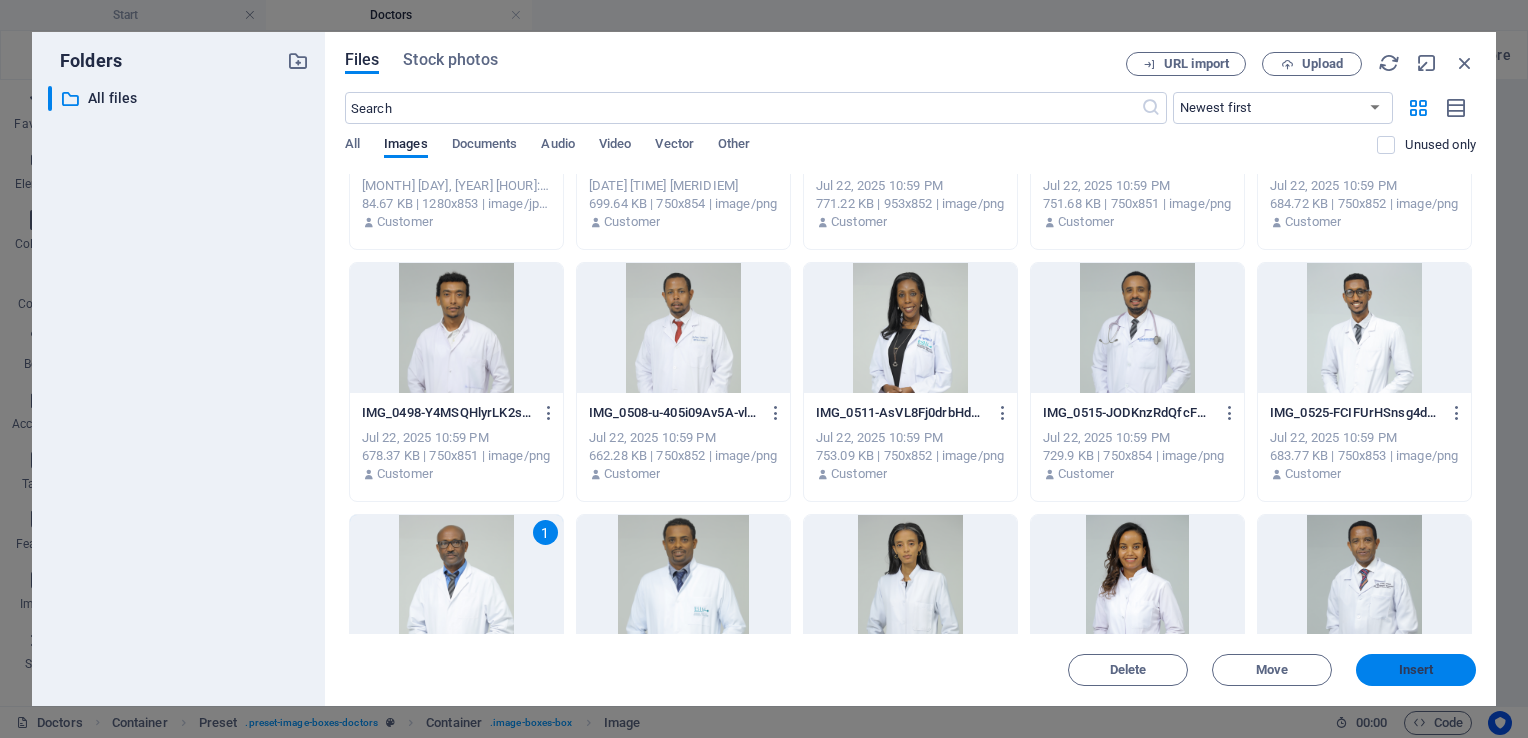 click on "Insert" at bounding box center [1416, 670] 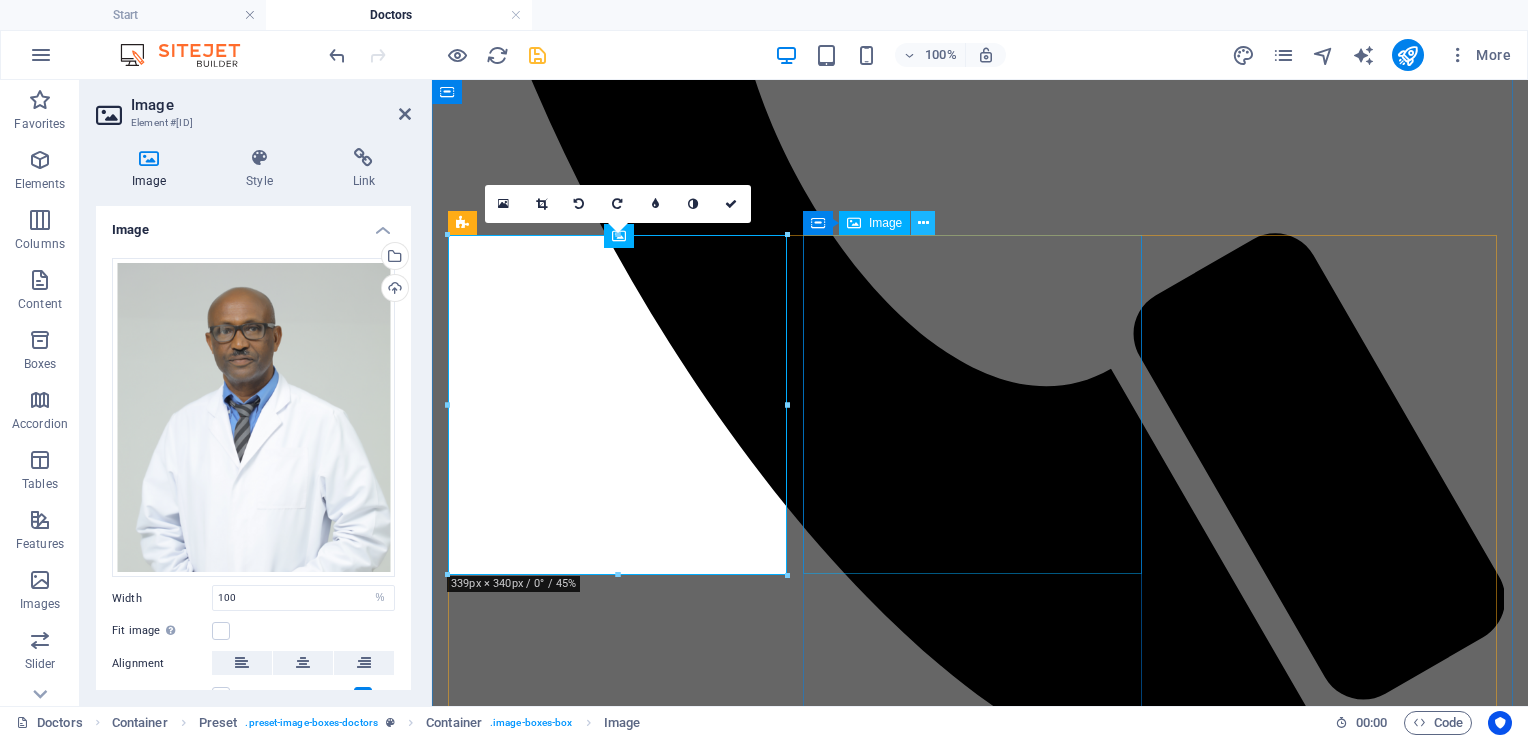 click at bounding box center [923, 223] 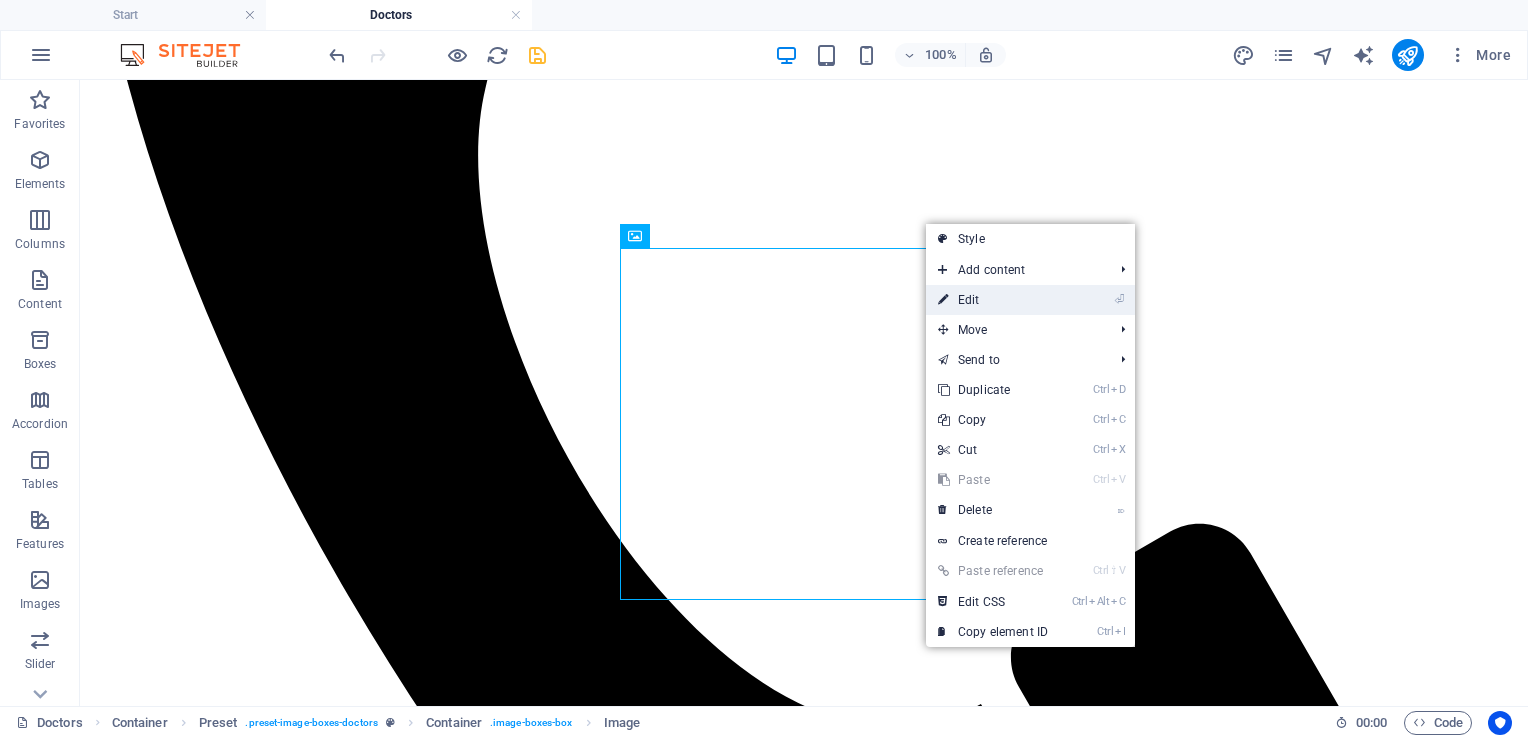 click on "⏎  Edit" at bounding box center (993, 300) 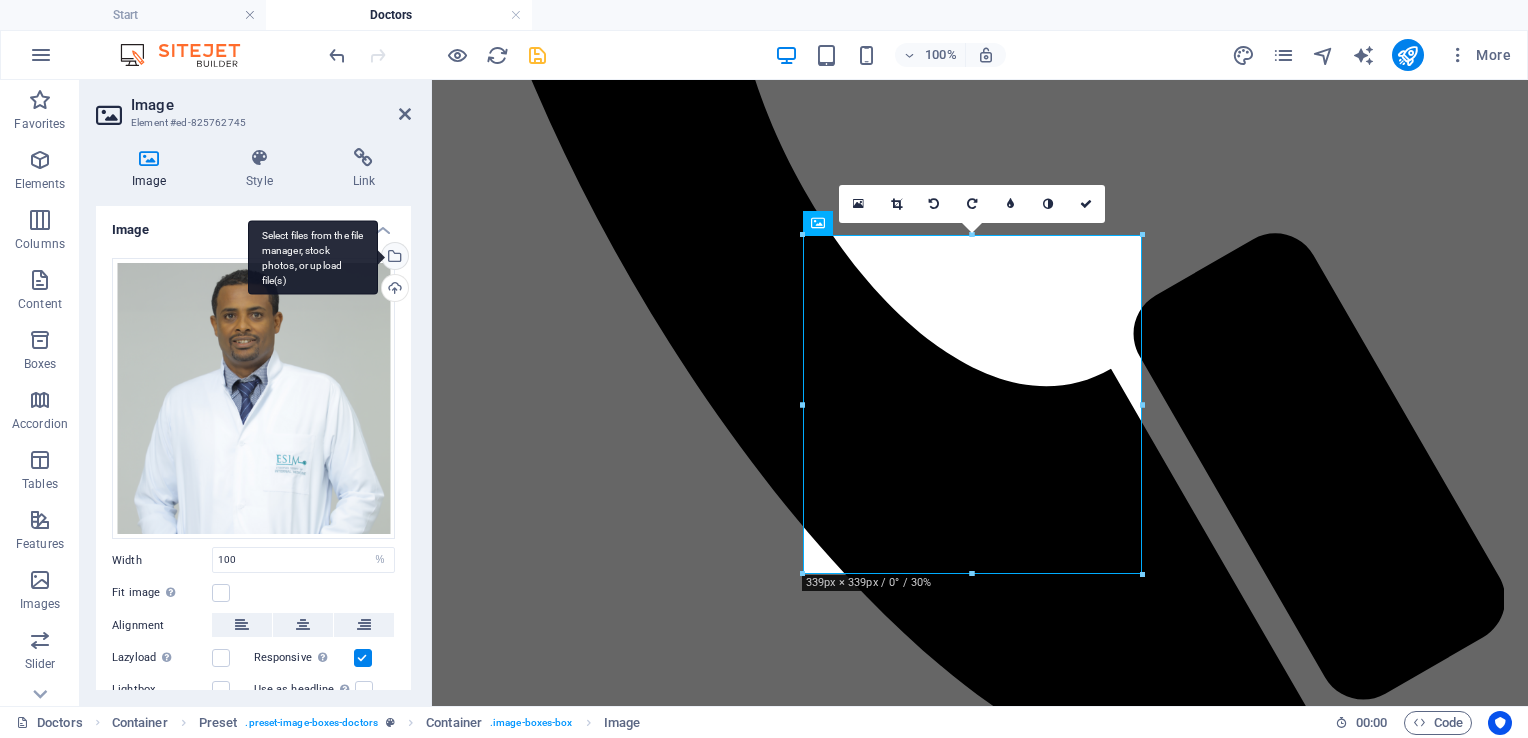 click on "Select files from the file manager, stock photos, or upload file(s)" at bounding box center (393, 258) 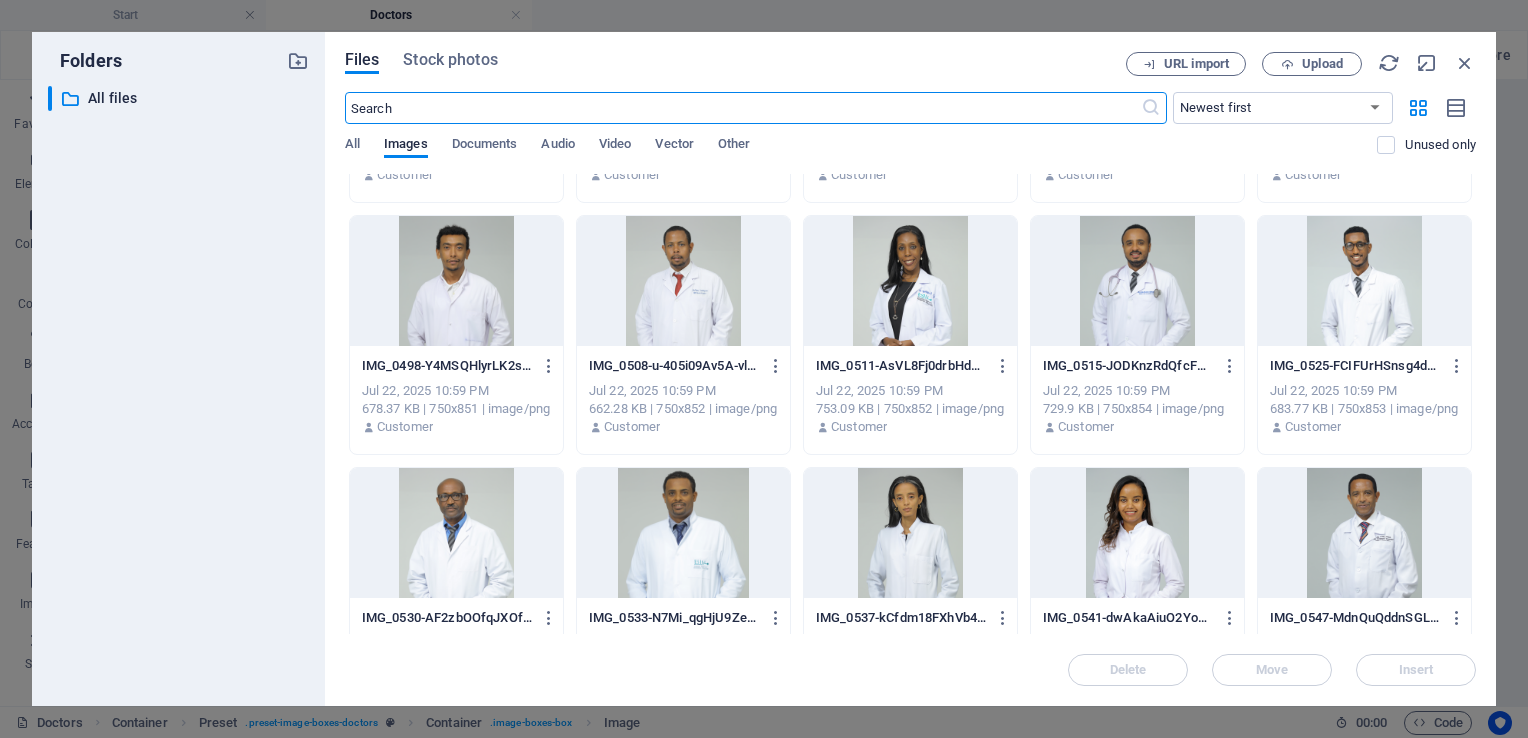 scroll, scrollTop: 212, scrollLeft: 0, axis: vertical 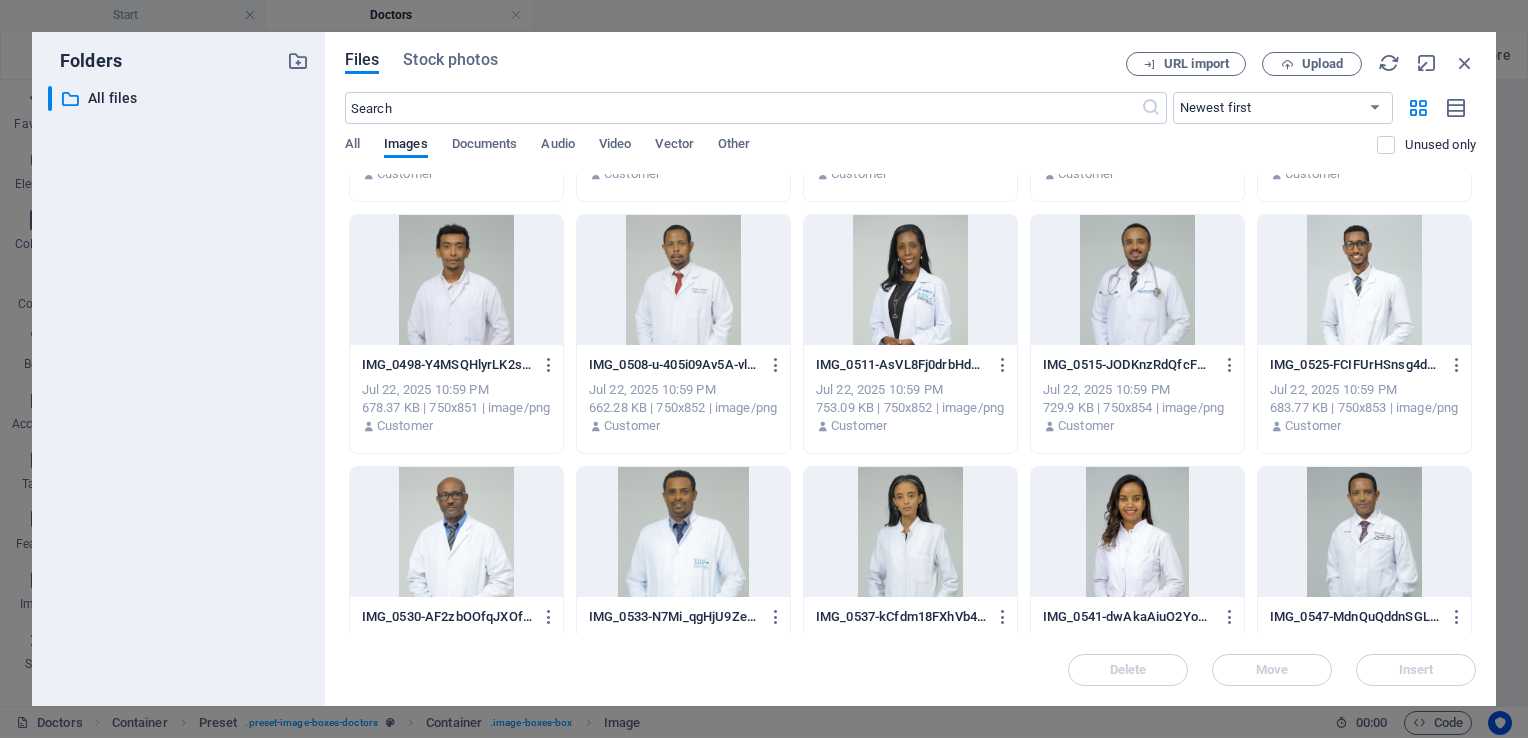 click at bounding box center [1364, 532] 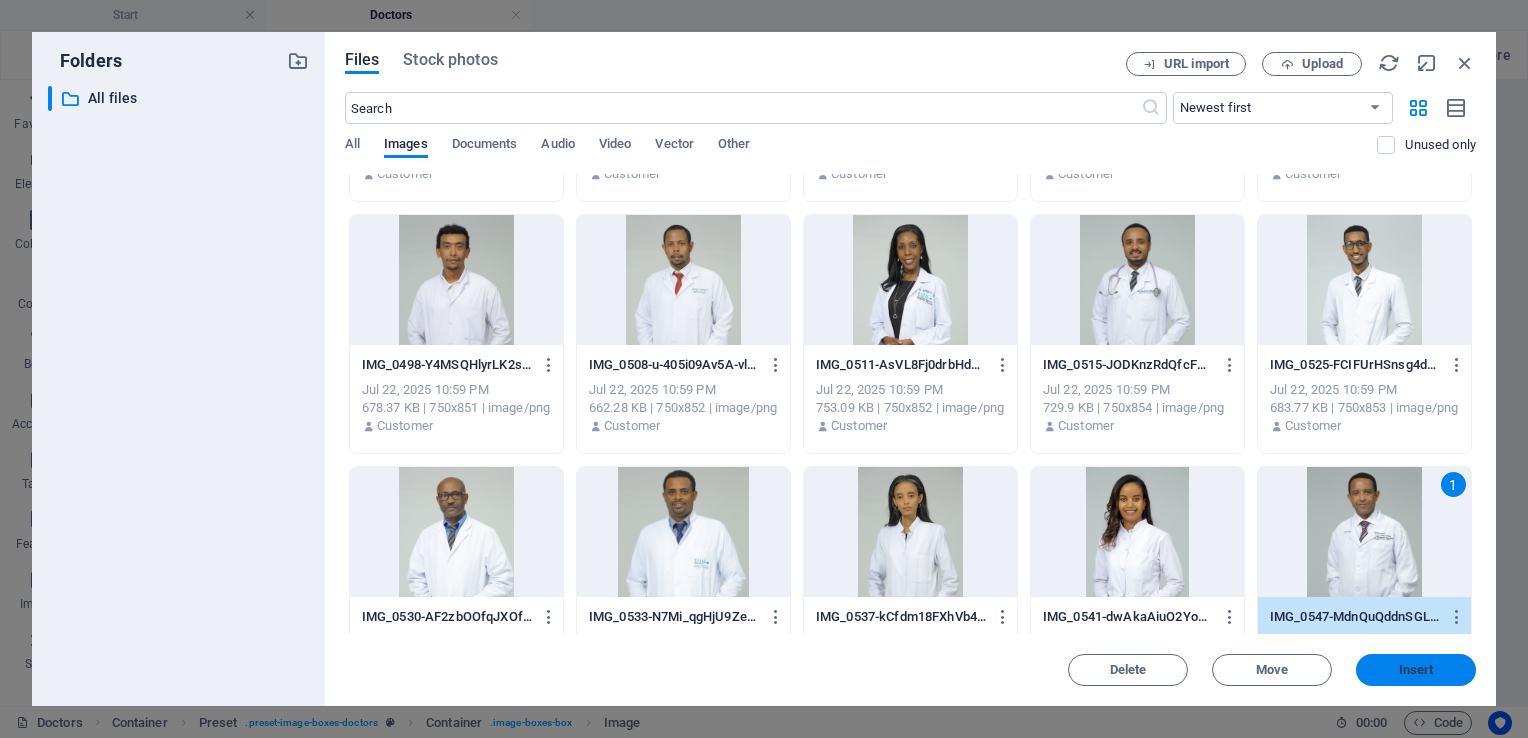 click on "Insert" at bounding box center (1416, 670) 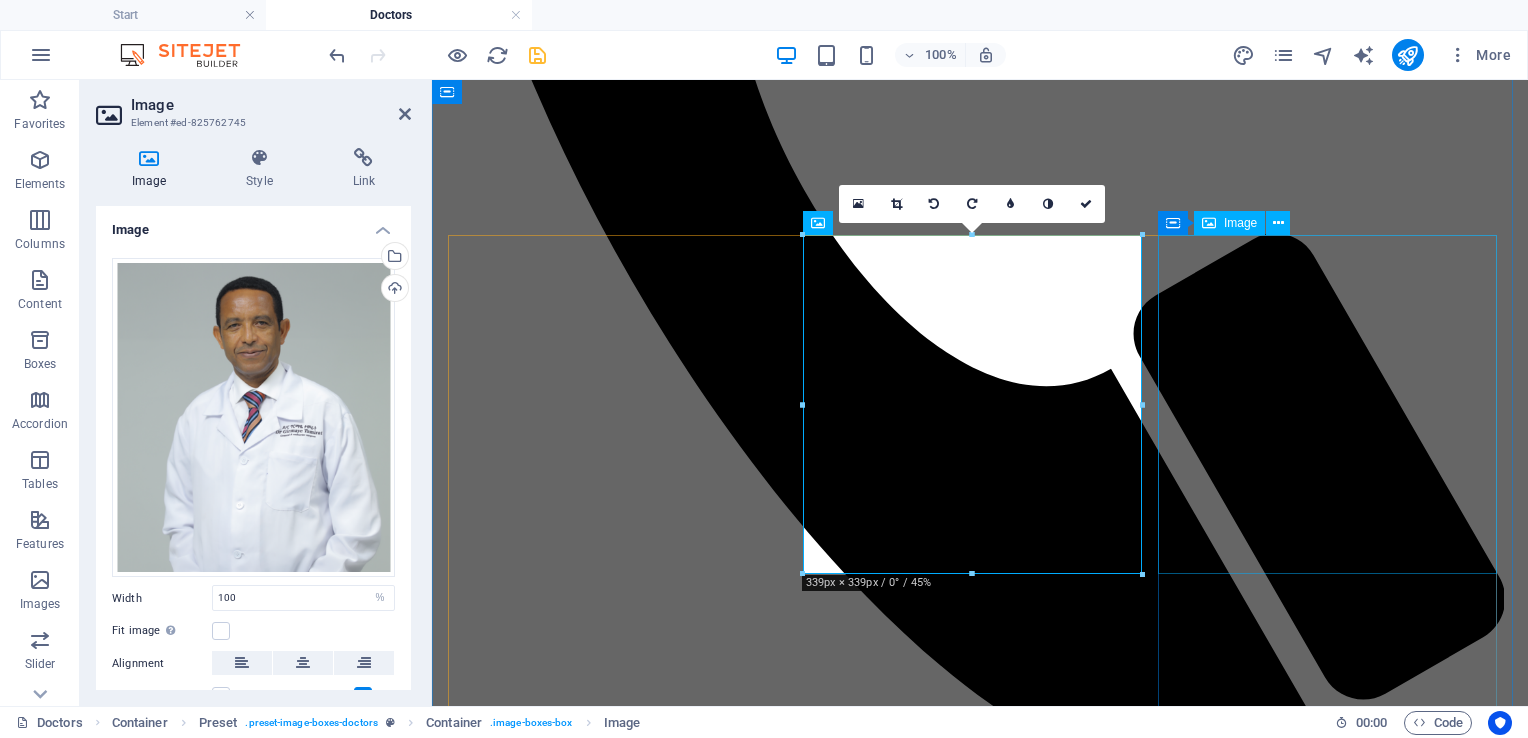 click at bounding box center (980, 7892) 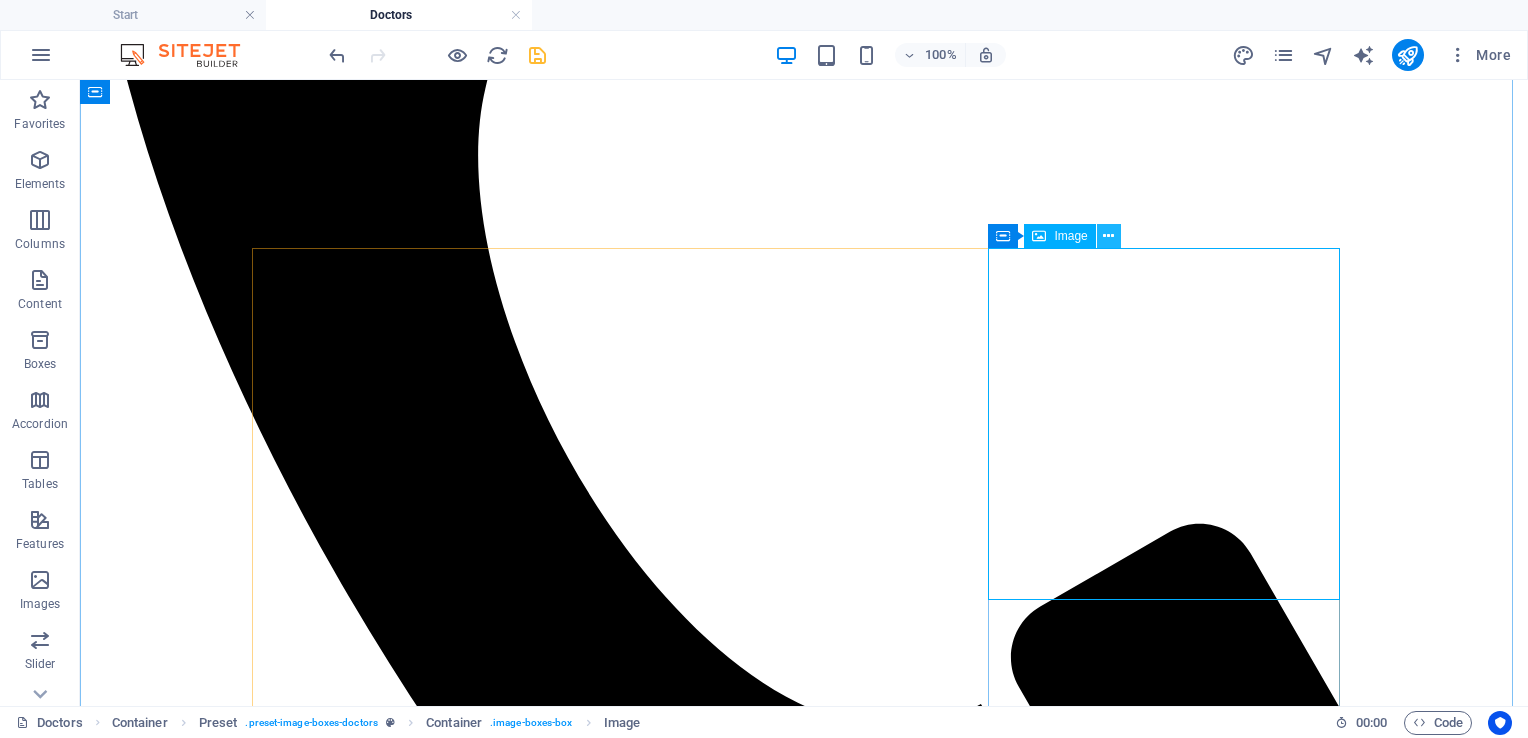 click at bounding box center [1108, 236] 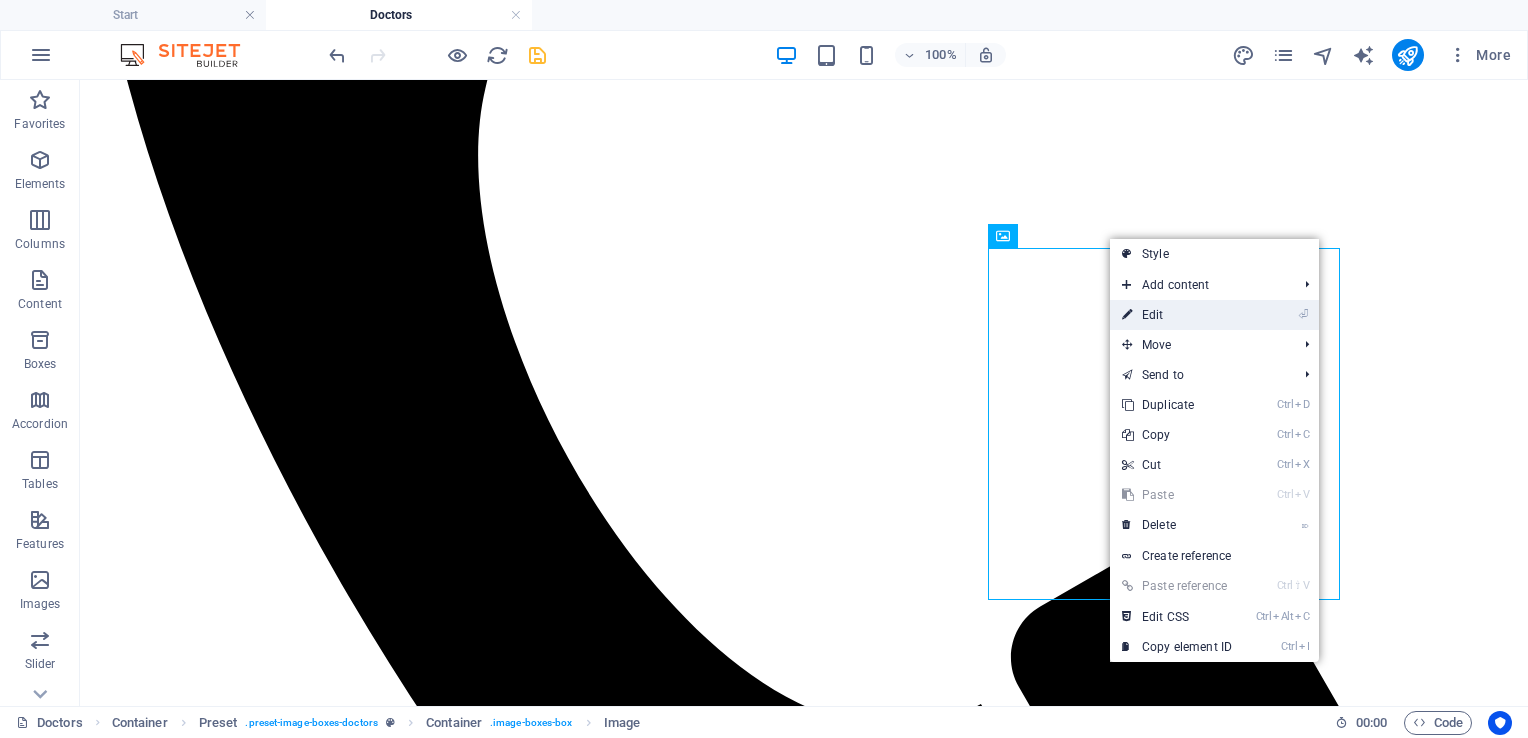 drag, startPoint x: 1166, startPoint y: 317, endPoint x: 540, endPoint y: 239, distance: 630.8407 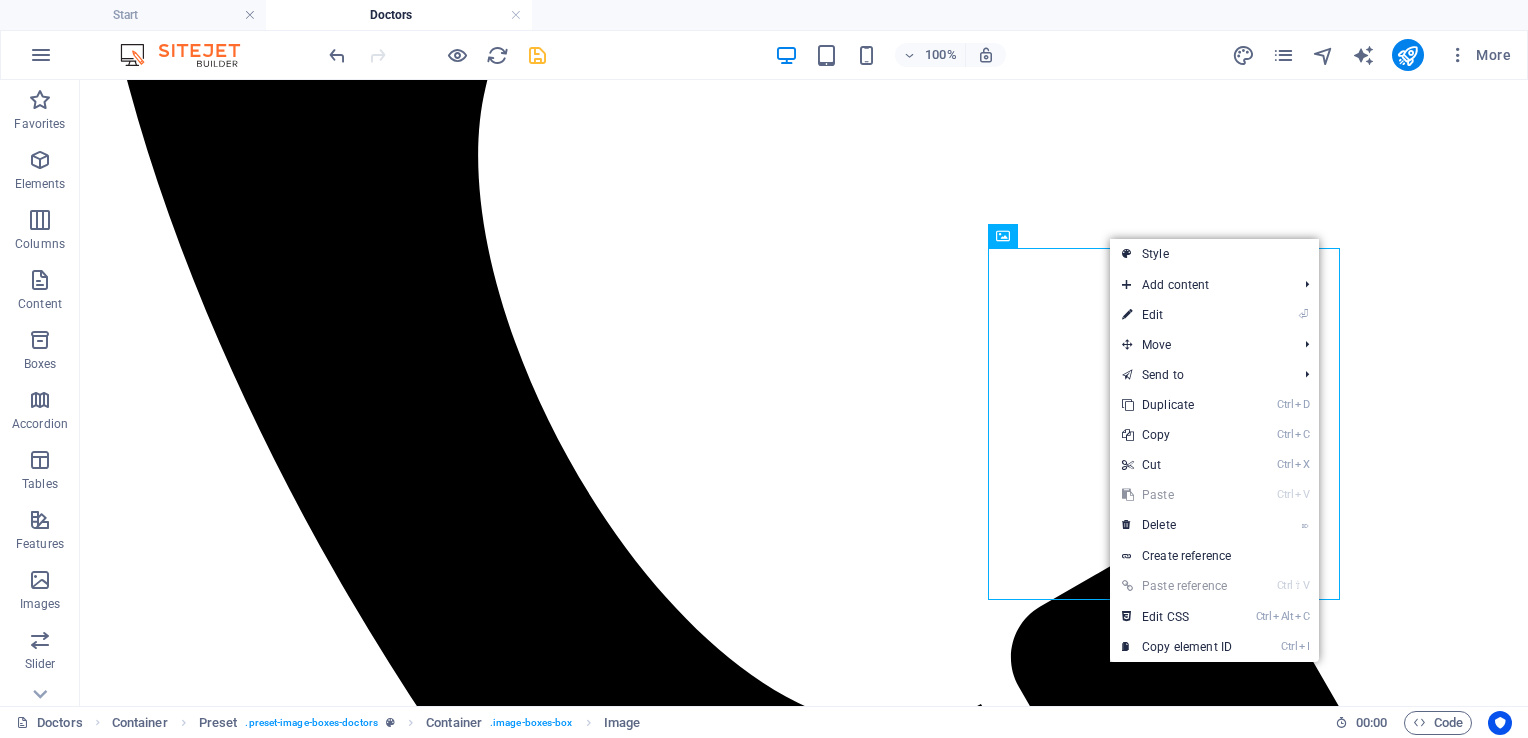 select on "%" 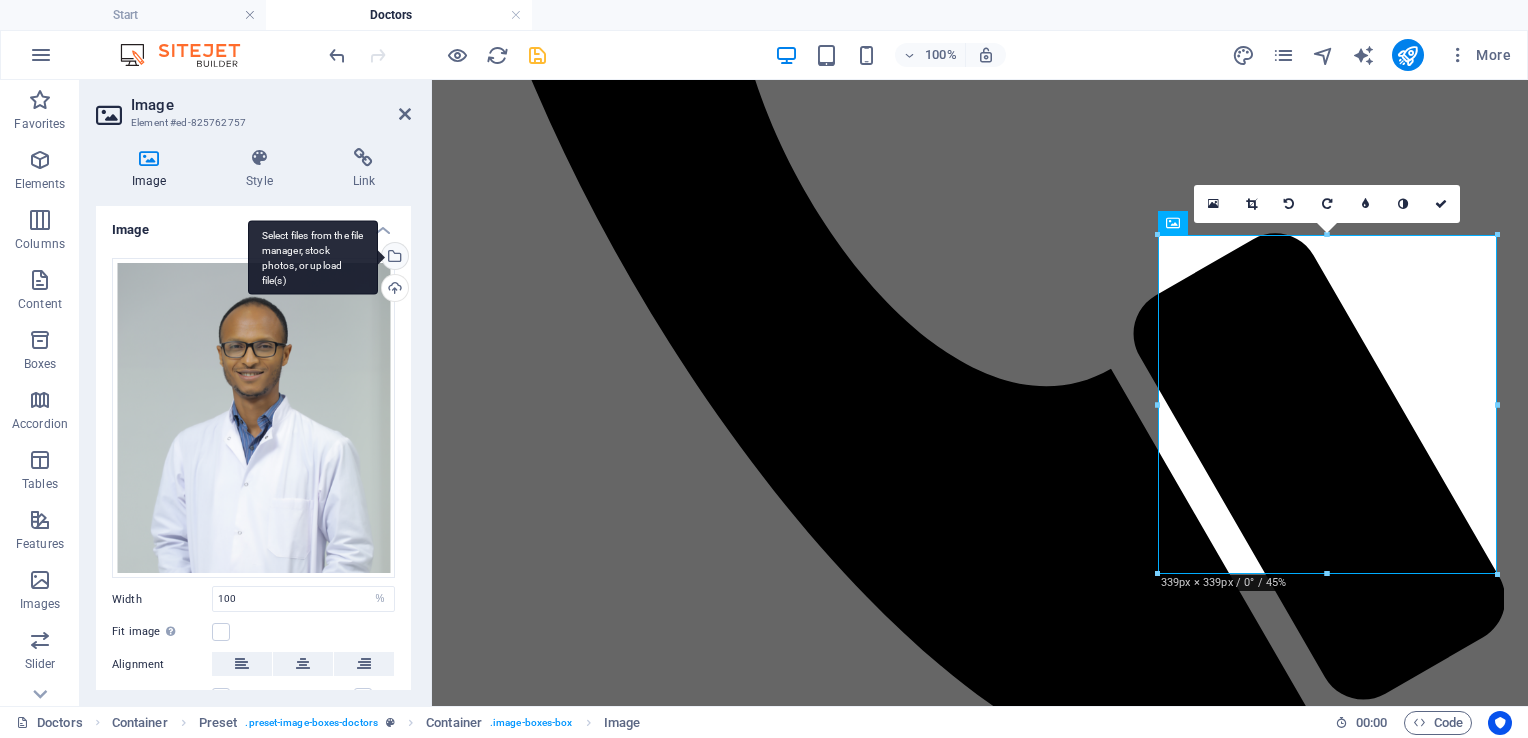 click on "Select files from the file manager, stock photos, or upload file(s)" at bounding box center [393, 258] 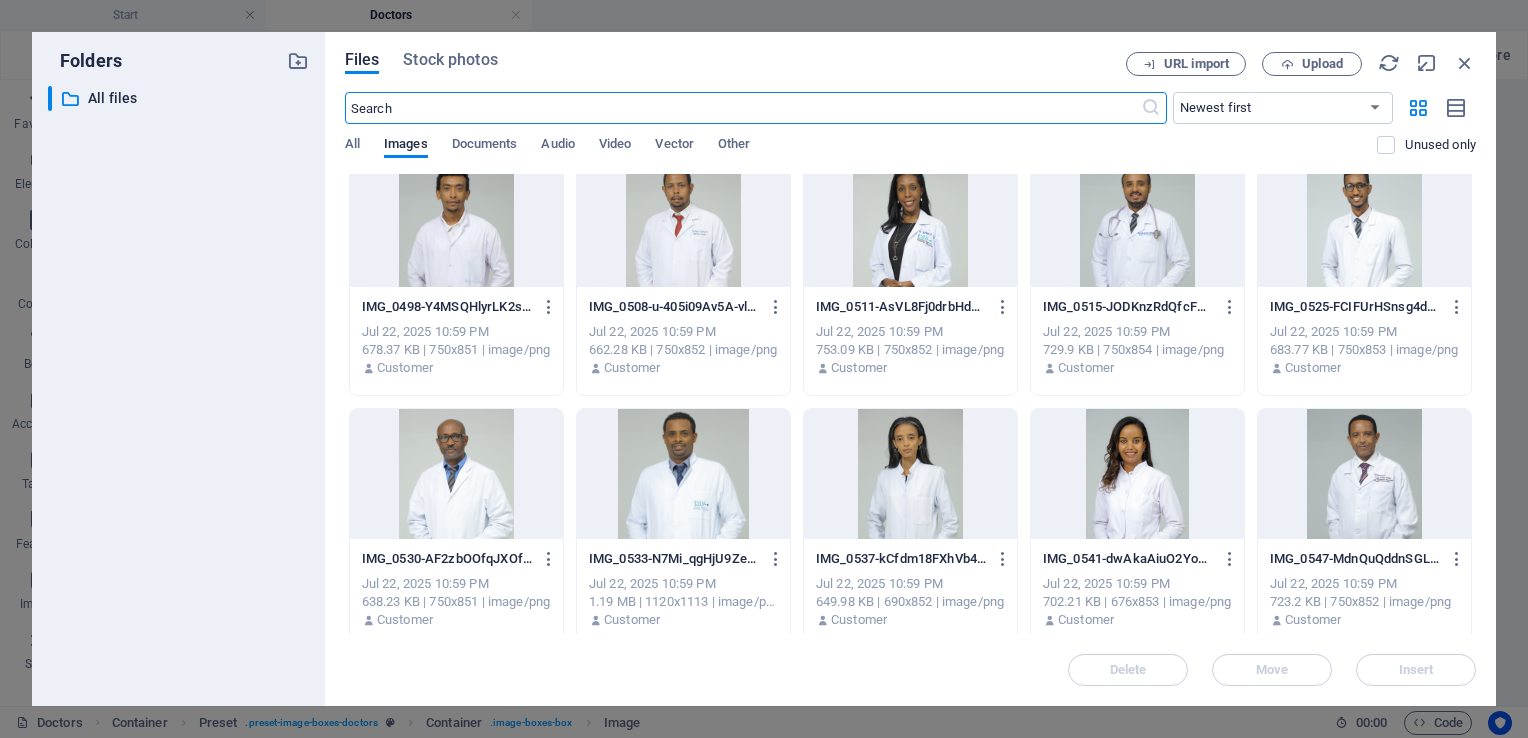 scroll, scrollTop: 0, scrollLeft: 0, axis: both 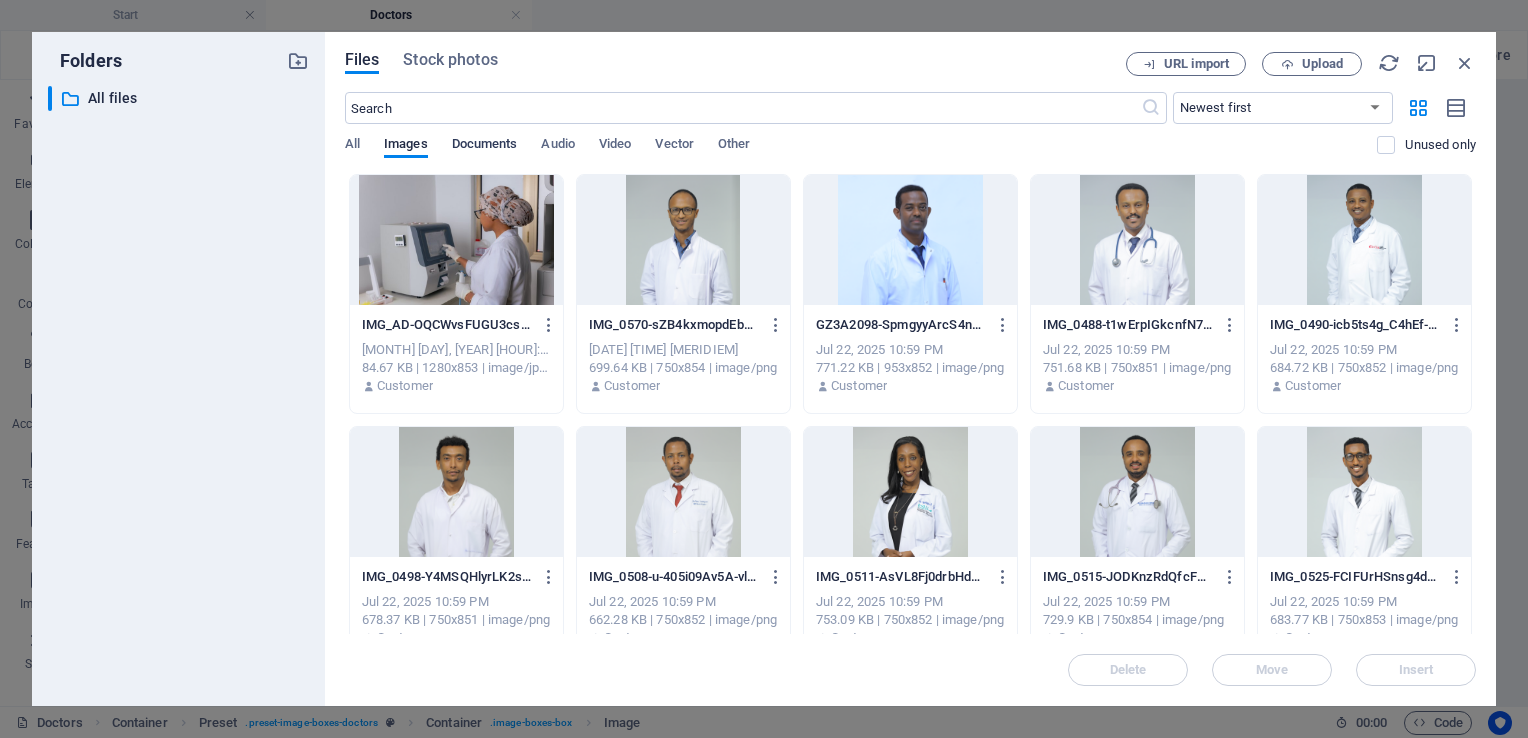 click on "Documents" at bounding box center (485, 146) 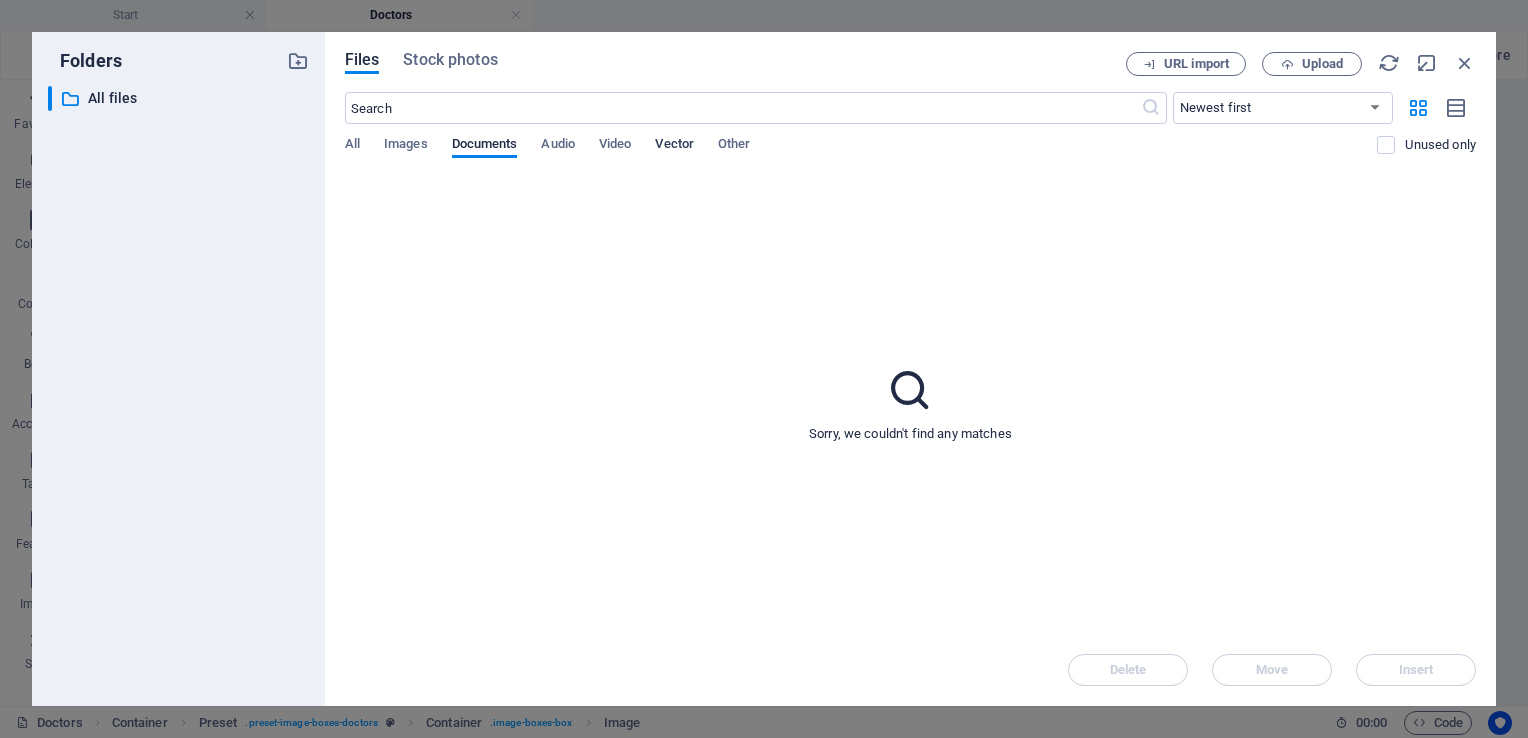 click on "Vector" at bounding box center [674, 146] 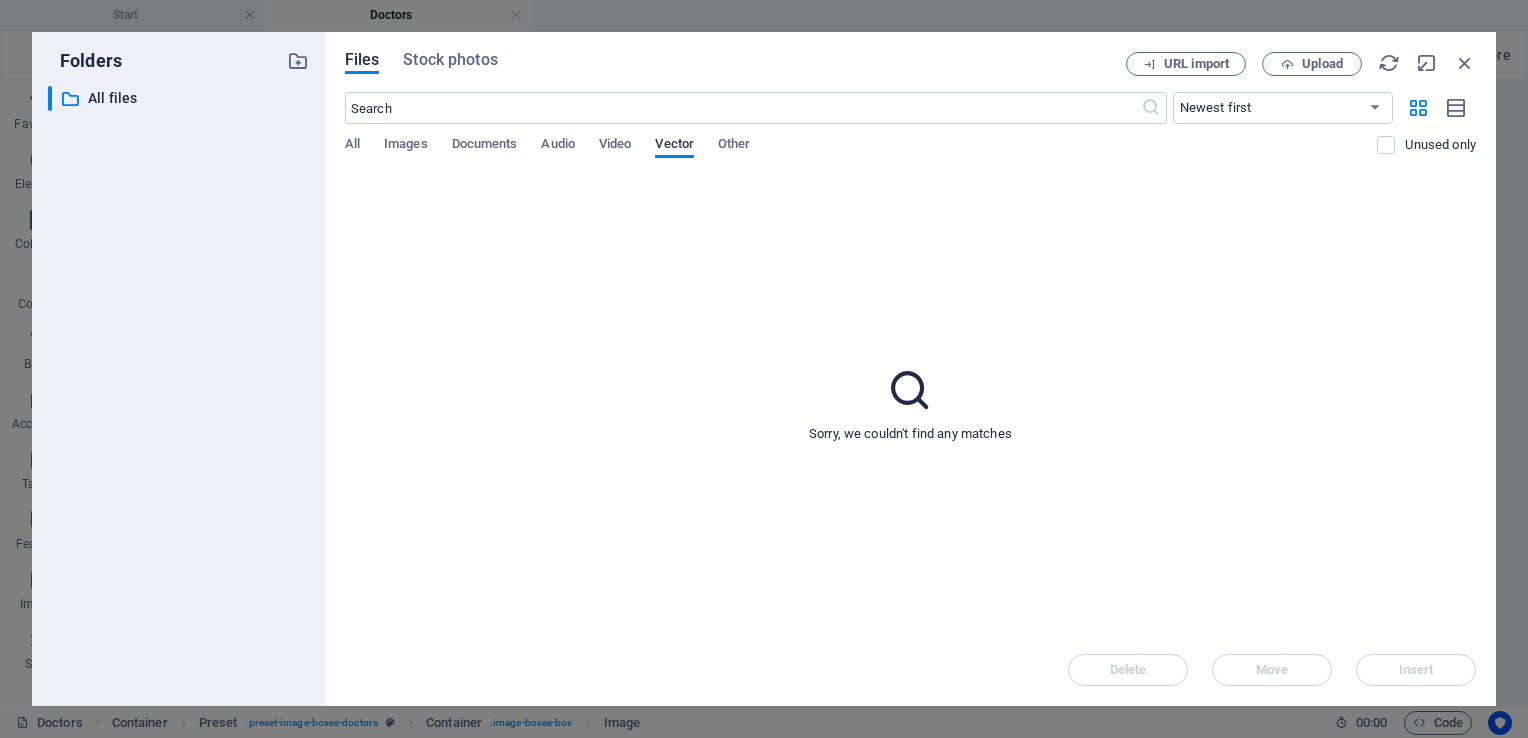 click on "Vector" at bounding box center (674, 146) 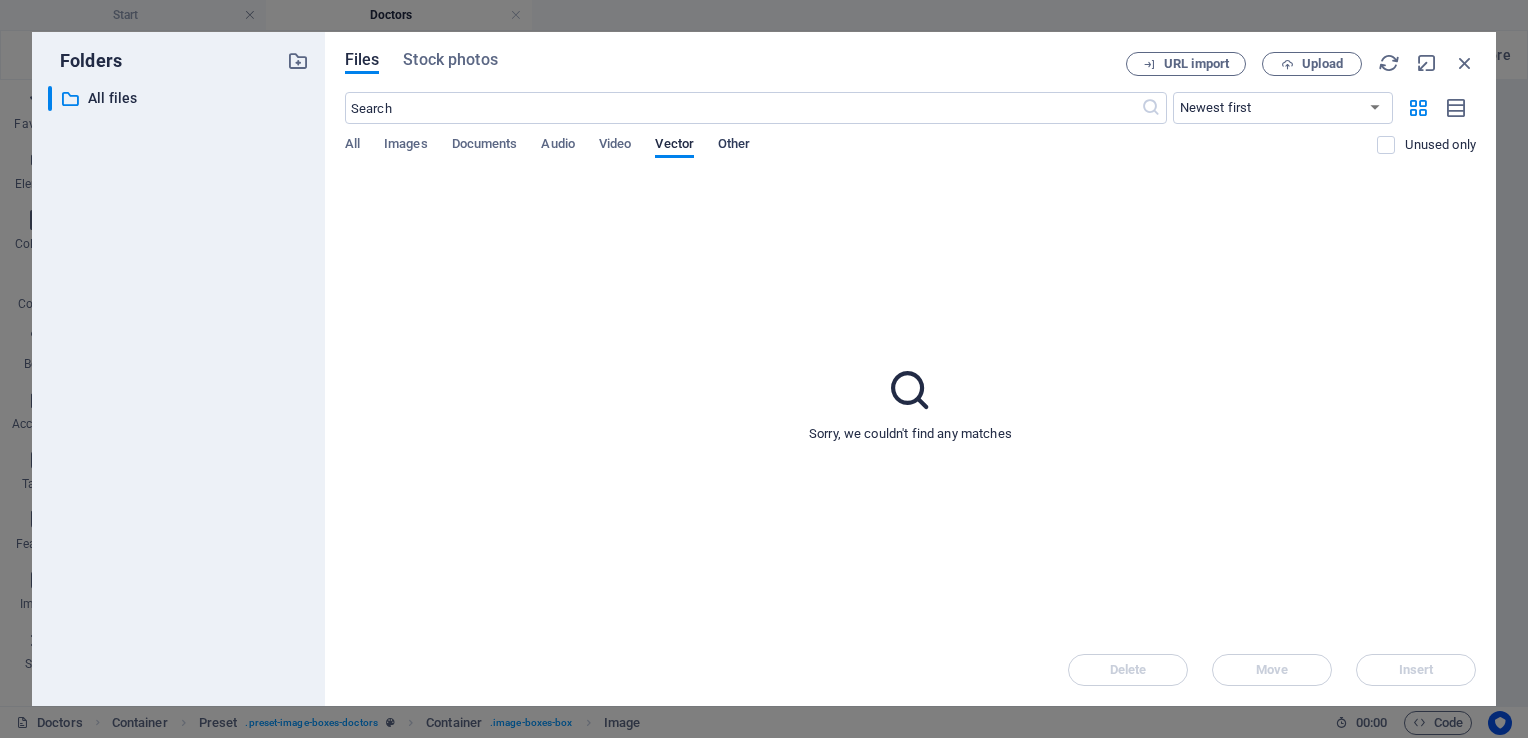 click on "Other" at bounding box center (734, 146) 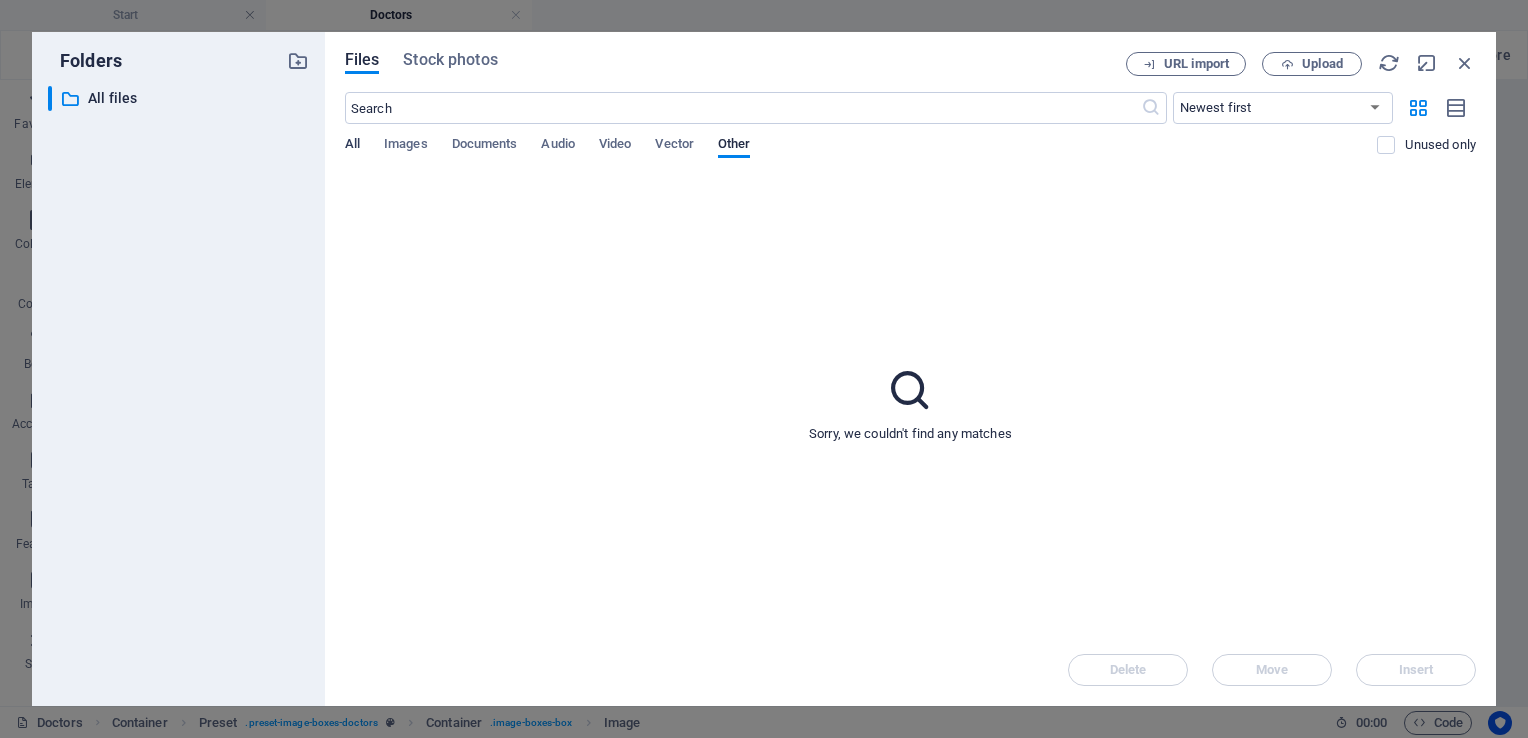 click on "All" at bounding box center (352, 146) 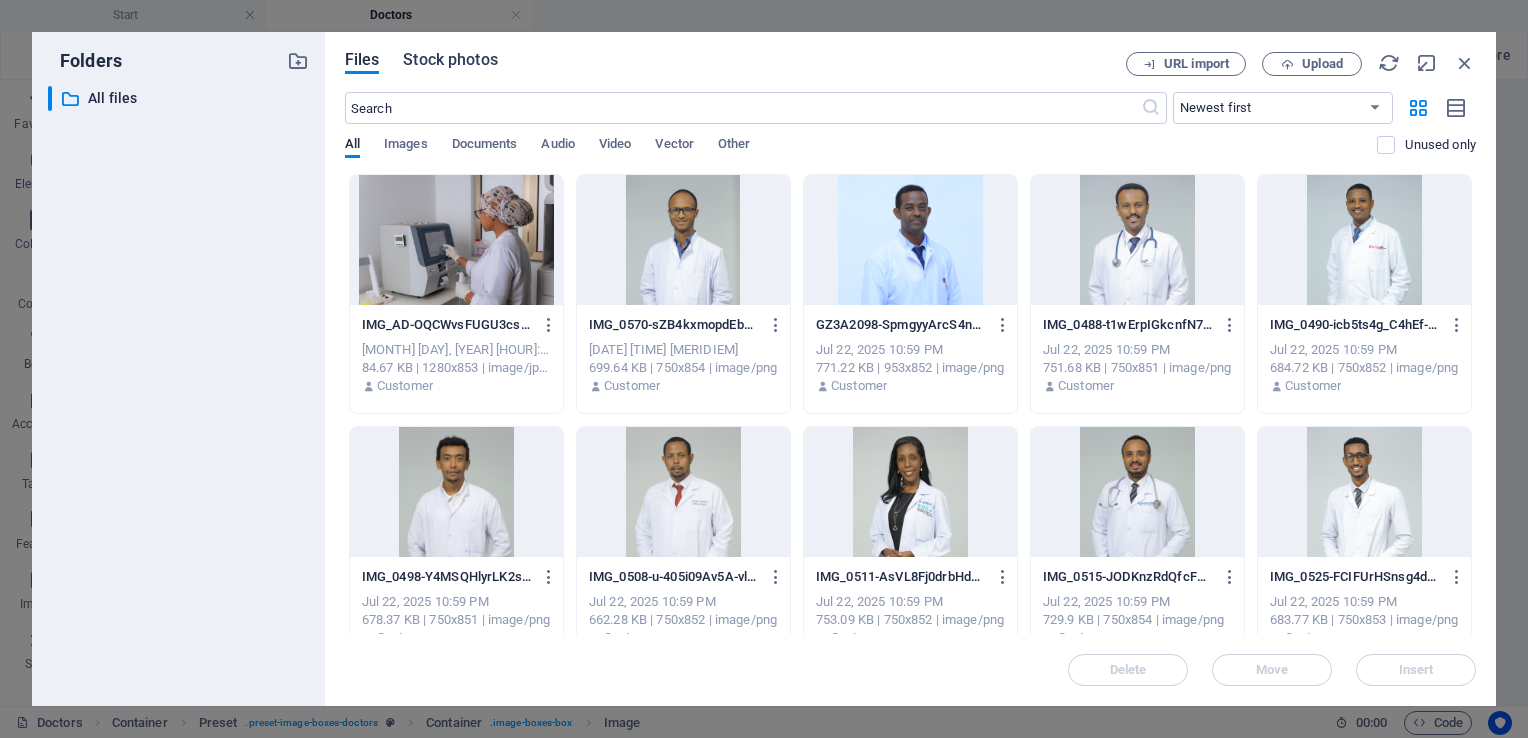 click on "Stock photos" at bounding box center [450, 60] 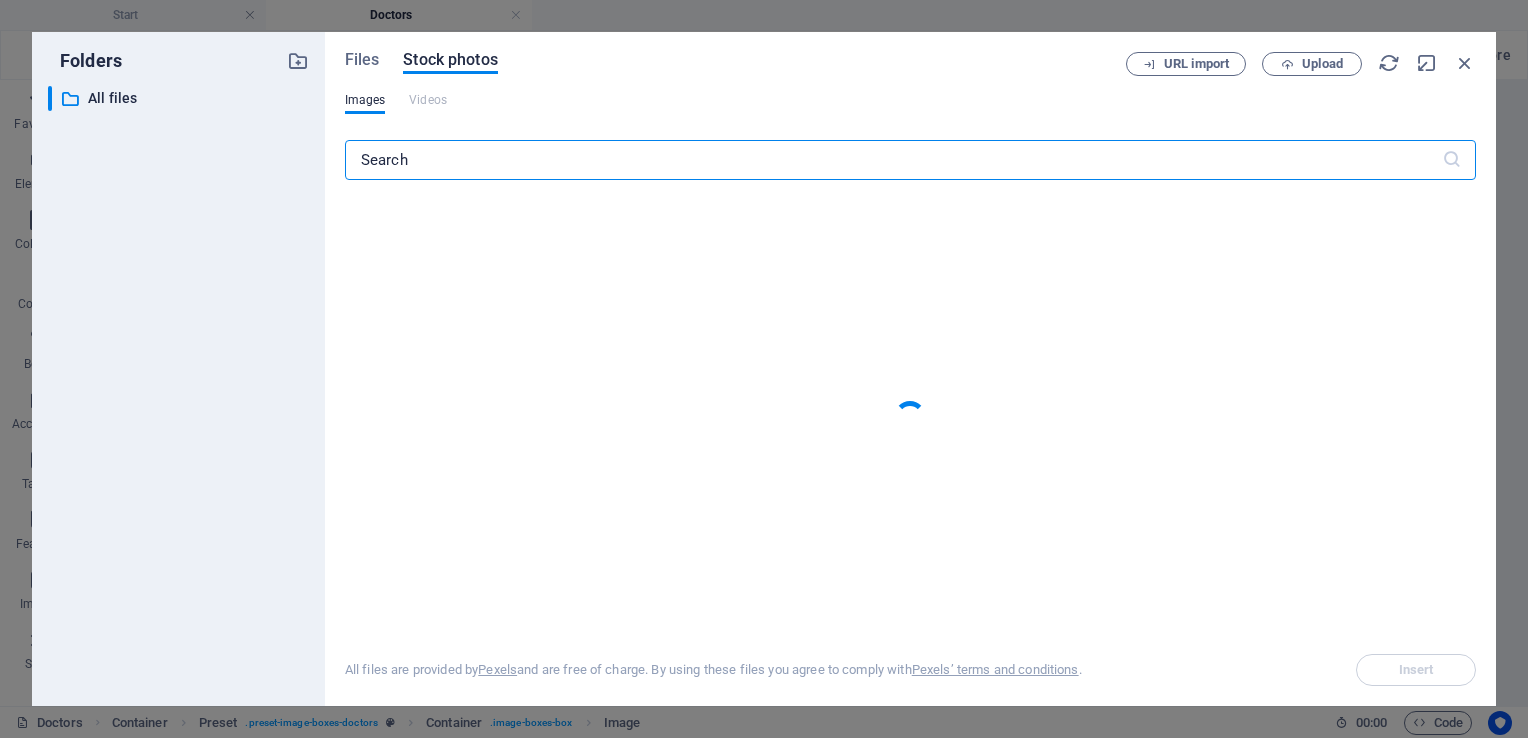 click at bounding box center (893, 160) 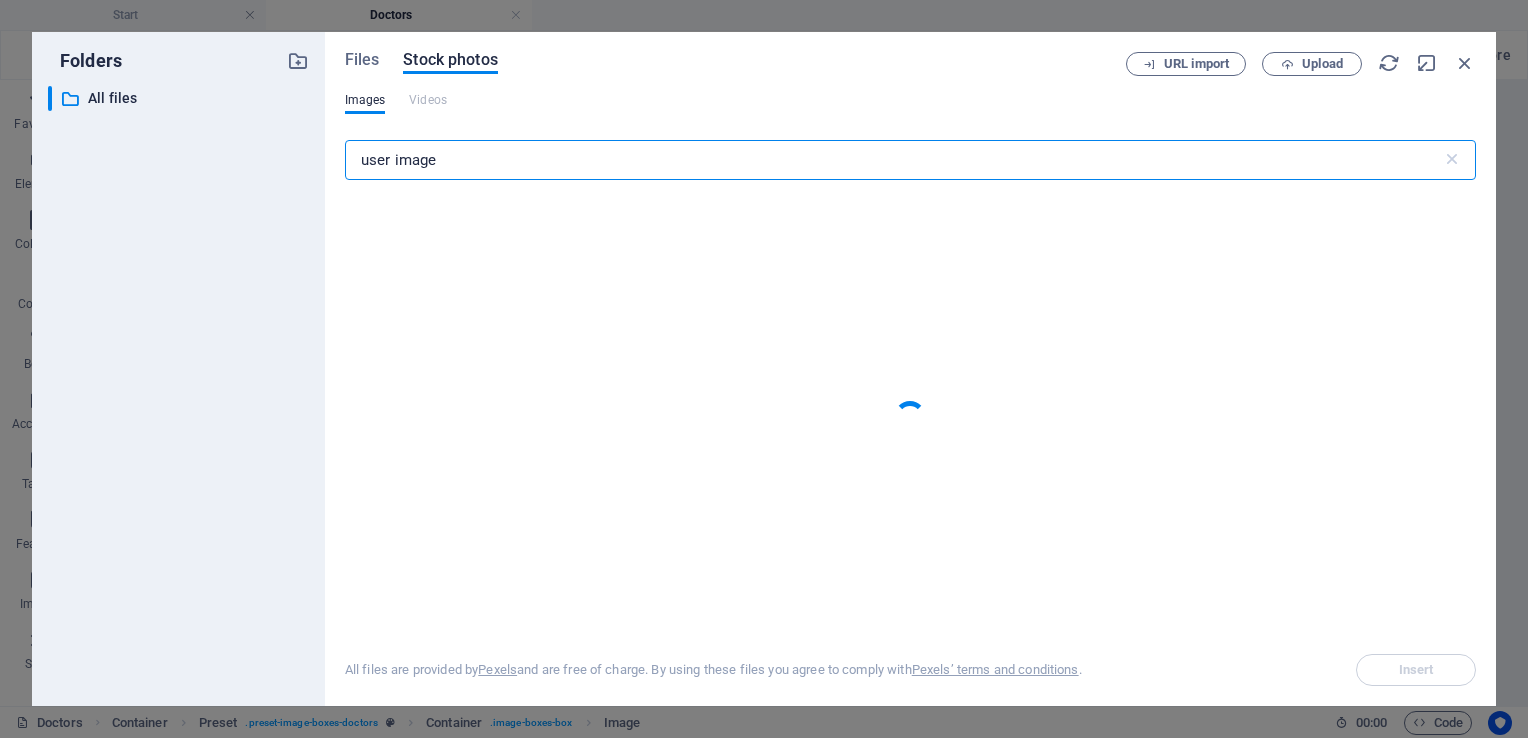 click on "user image" at bounding box center (893, 160) 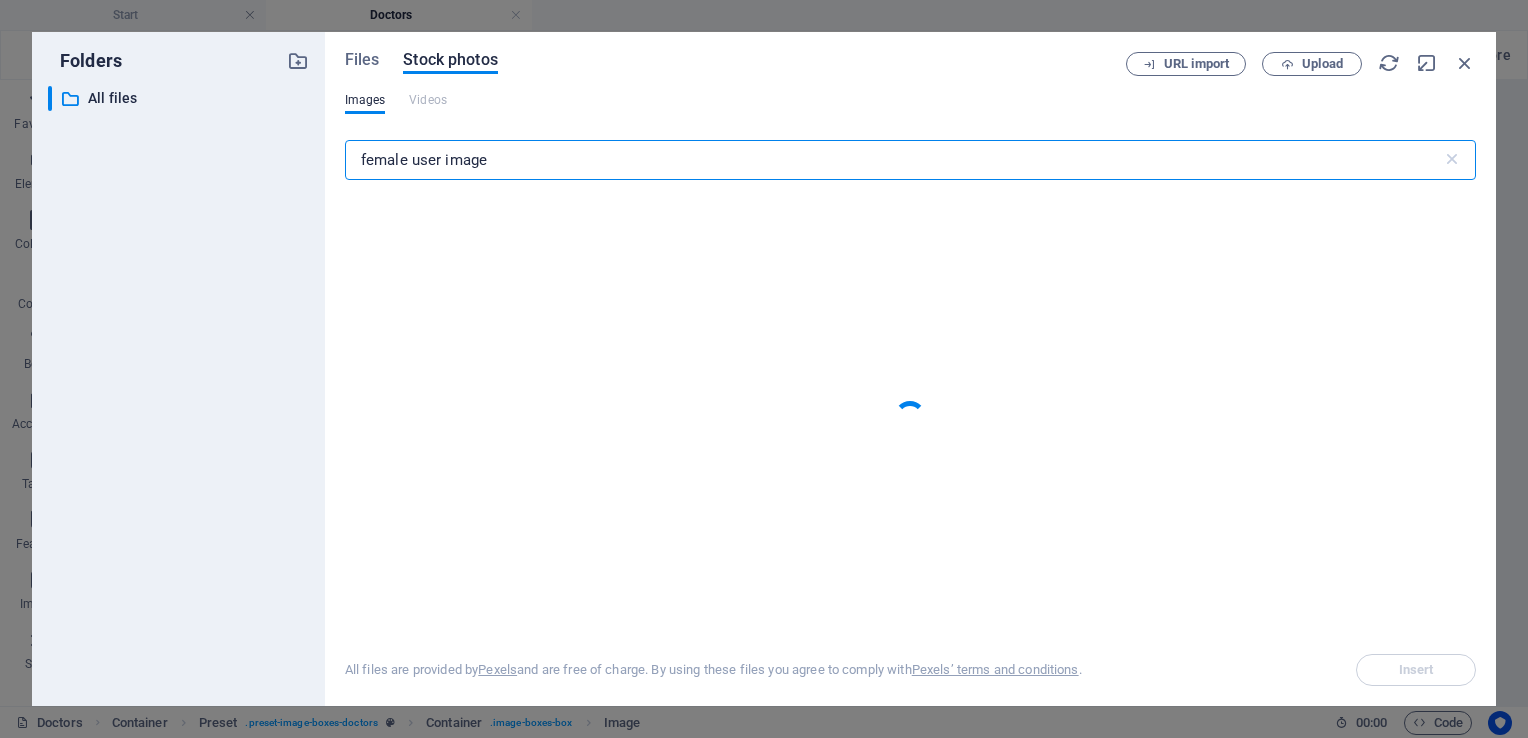 click on "female user image" at bounding box center (893, 160) 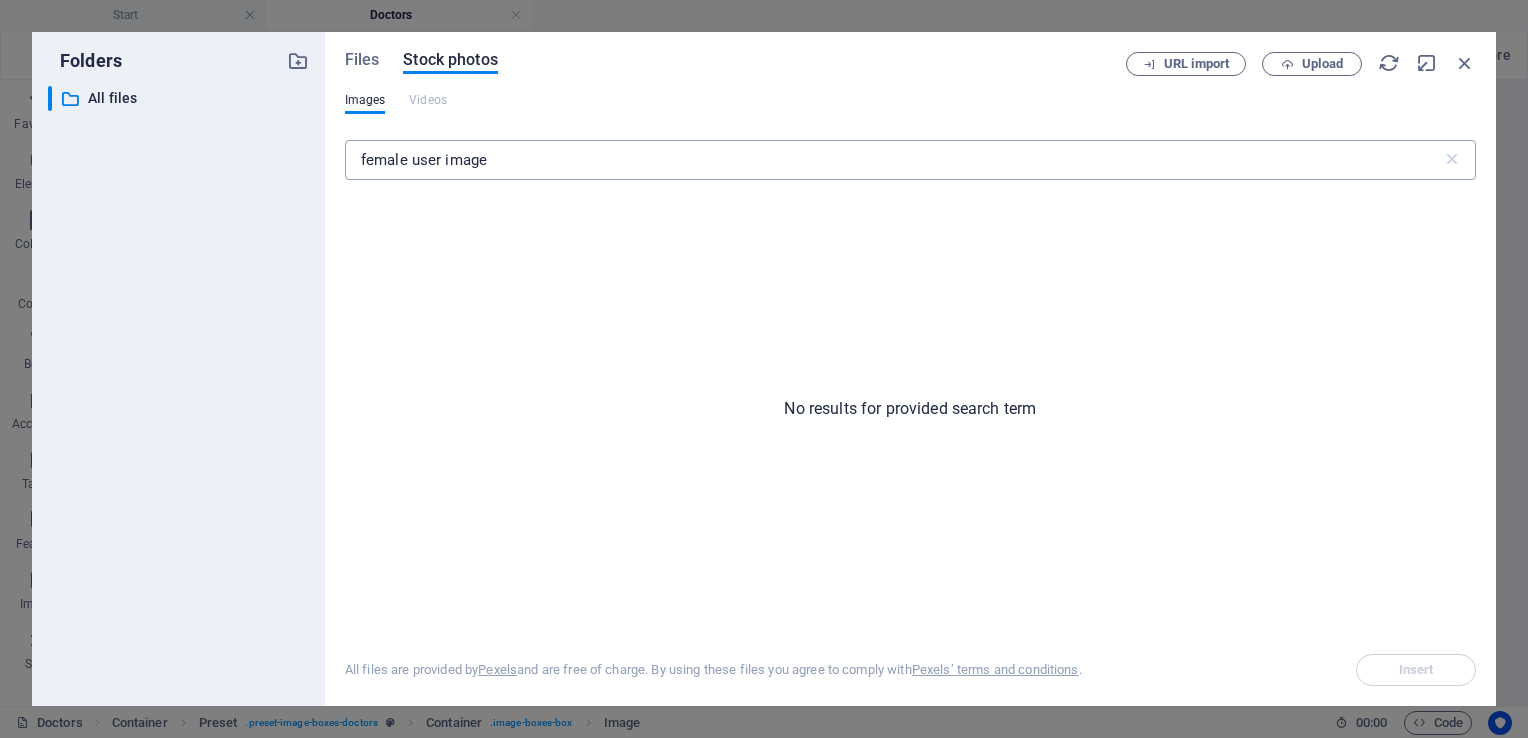 click on "female user image" at bounding box center (893, 160) 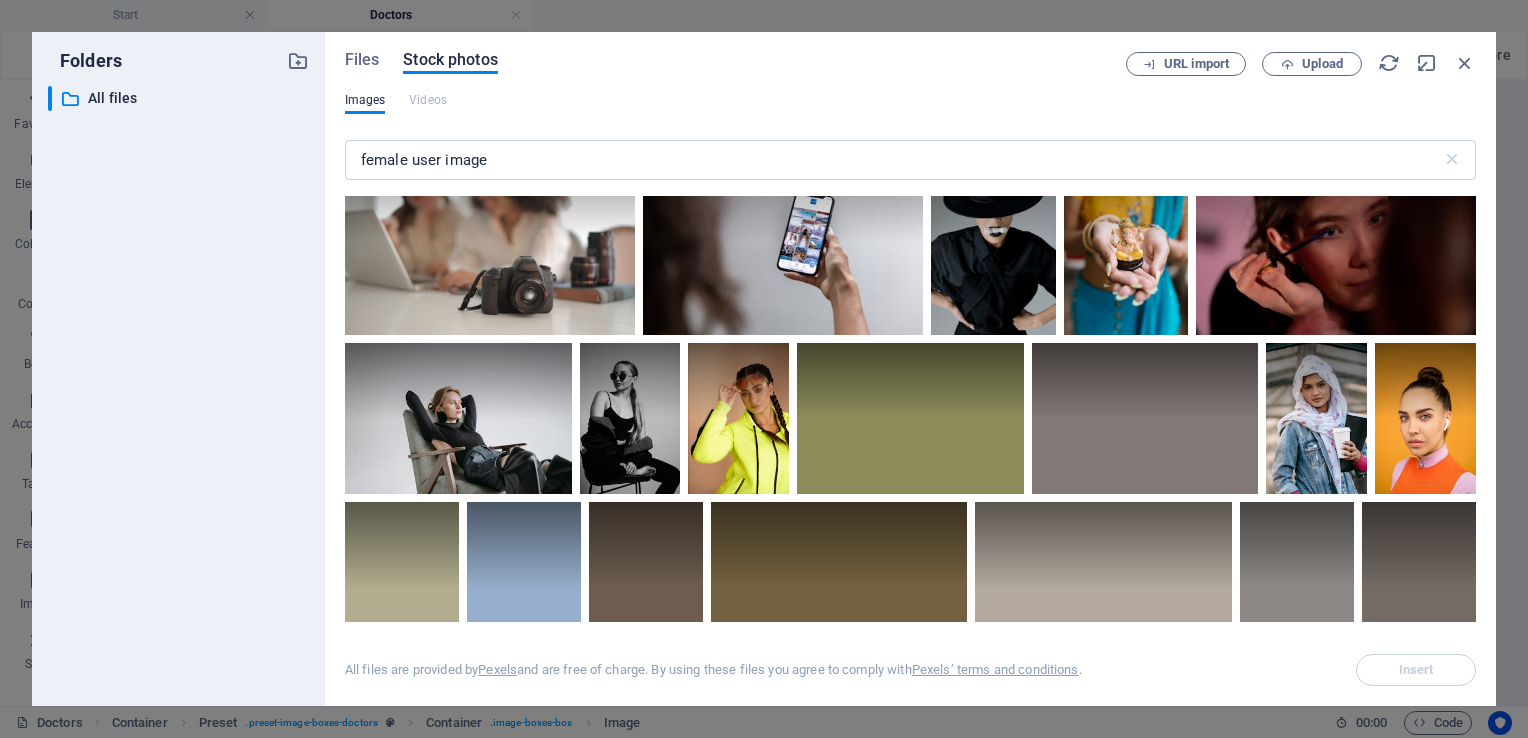 scroll, scrollTop: 1776, scrollLeft: 0, axis: vertical 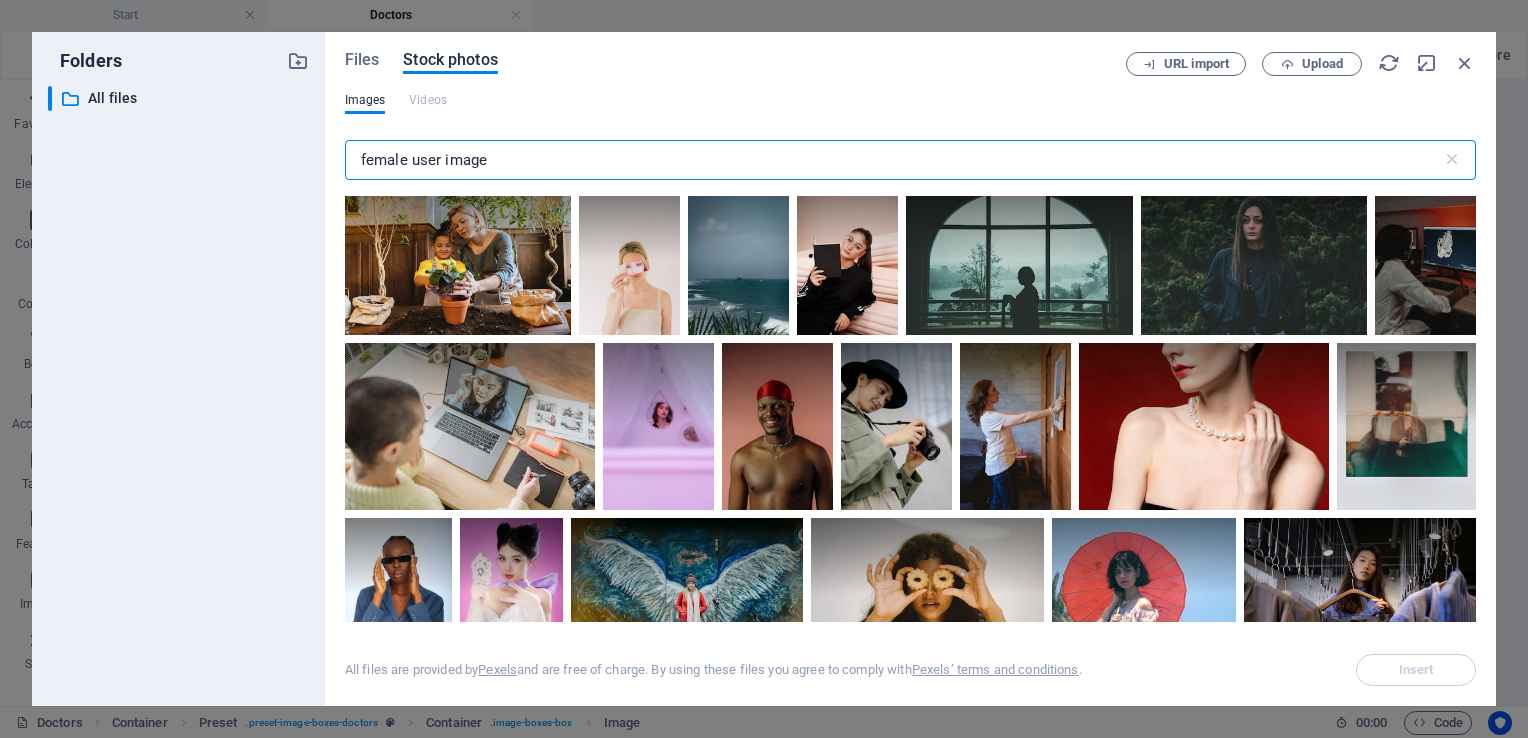 click on "female user image" at bounding box center (893, 160) 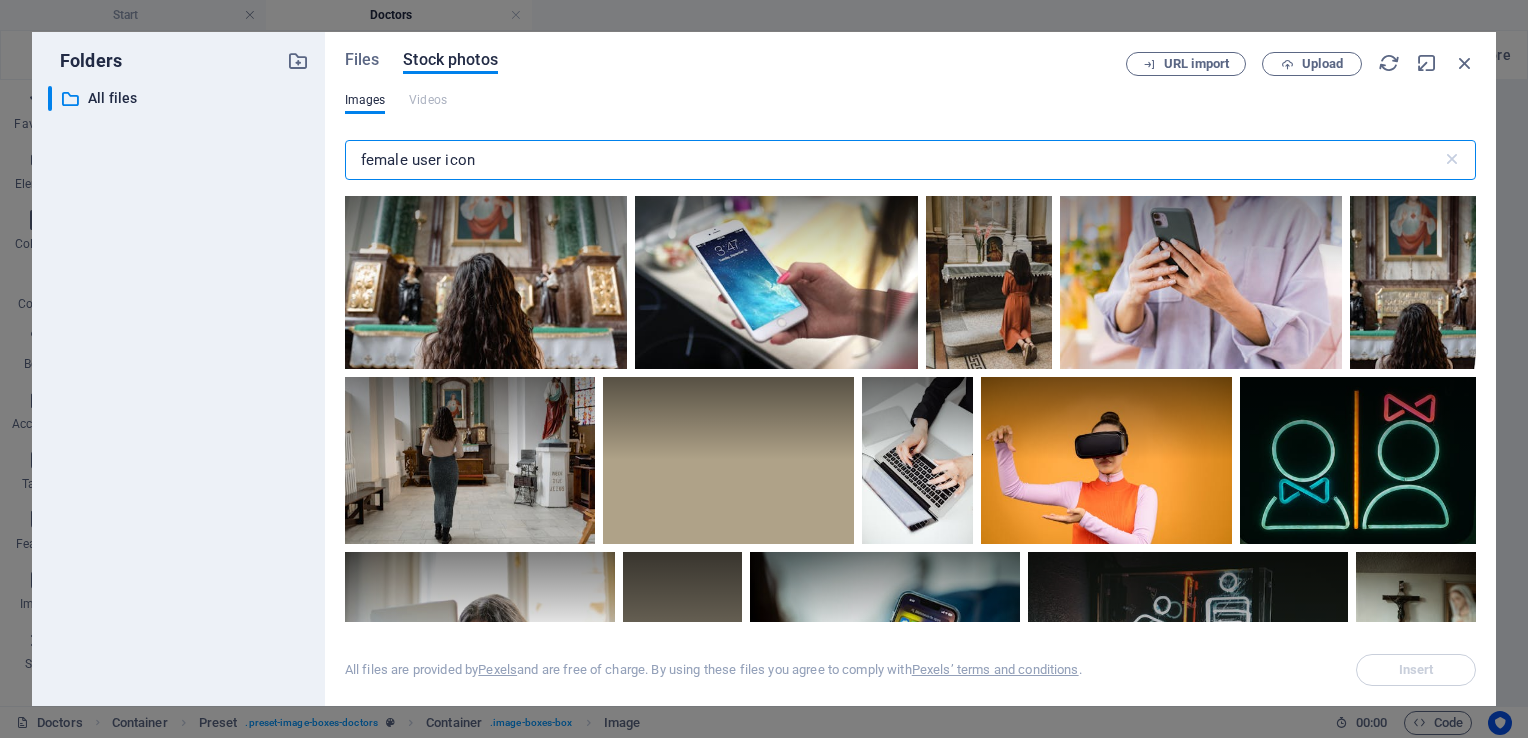 scroll, scrollTop: 486, scrollLeft: 0, axis: vertical 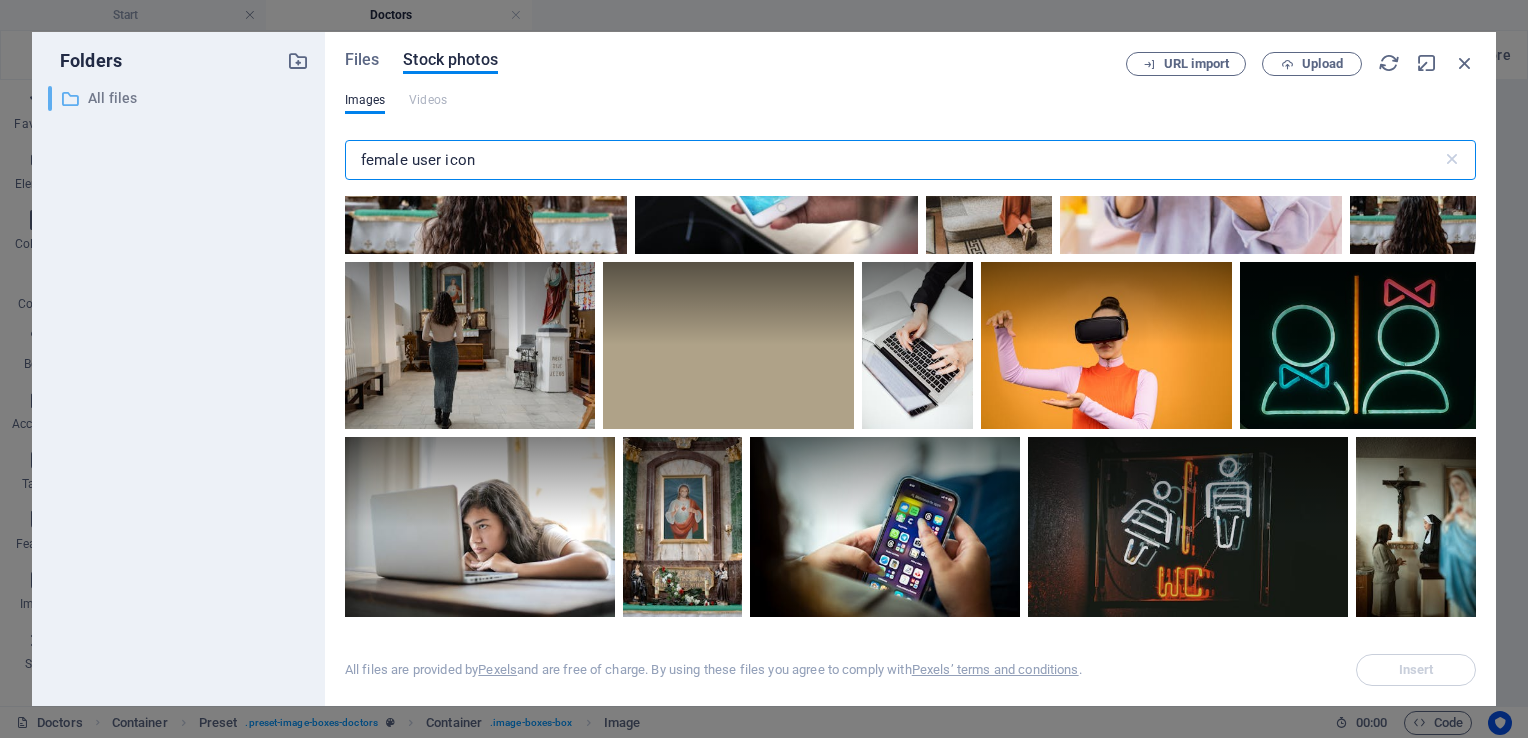 type on "female user icon" 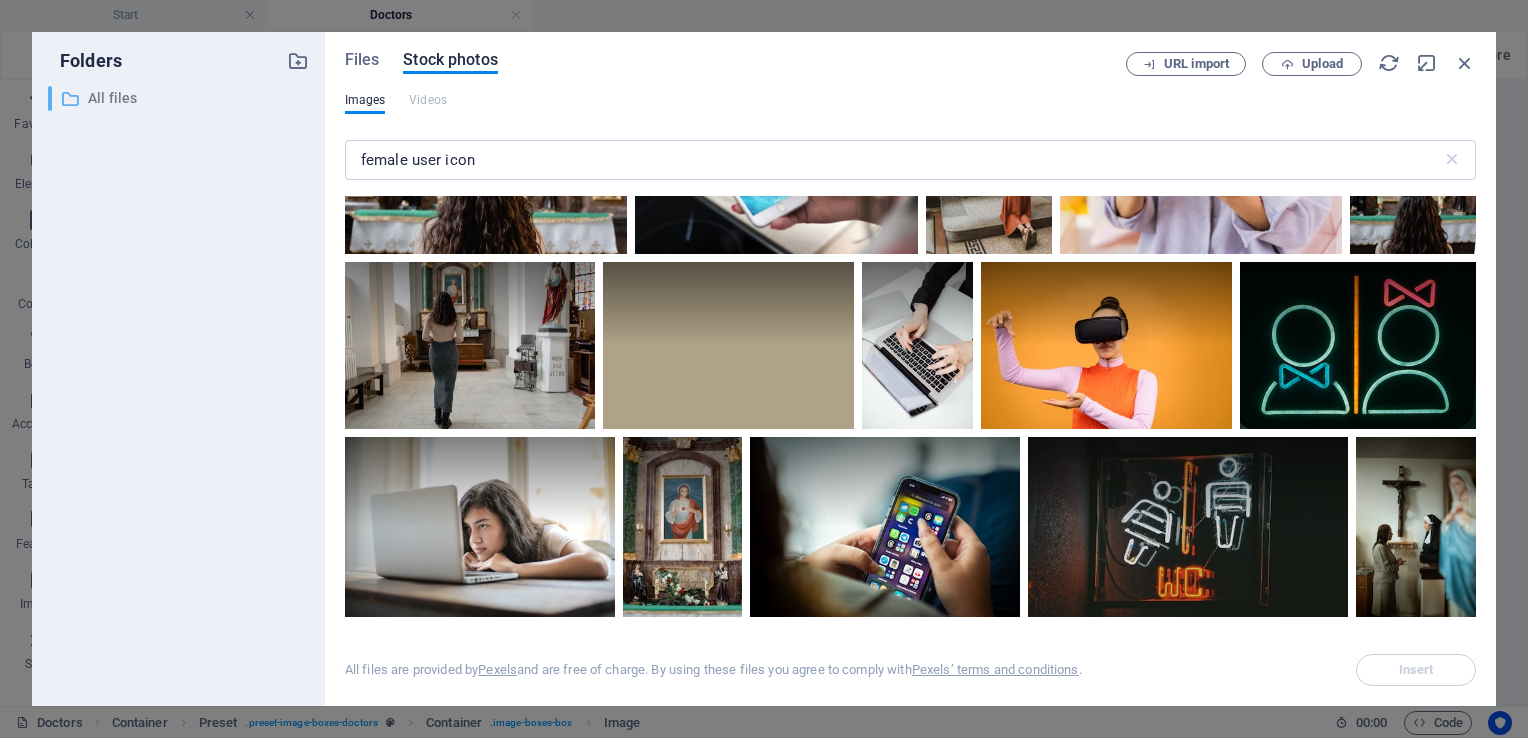 click at bounding box center (70, 99) 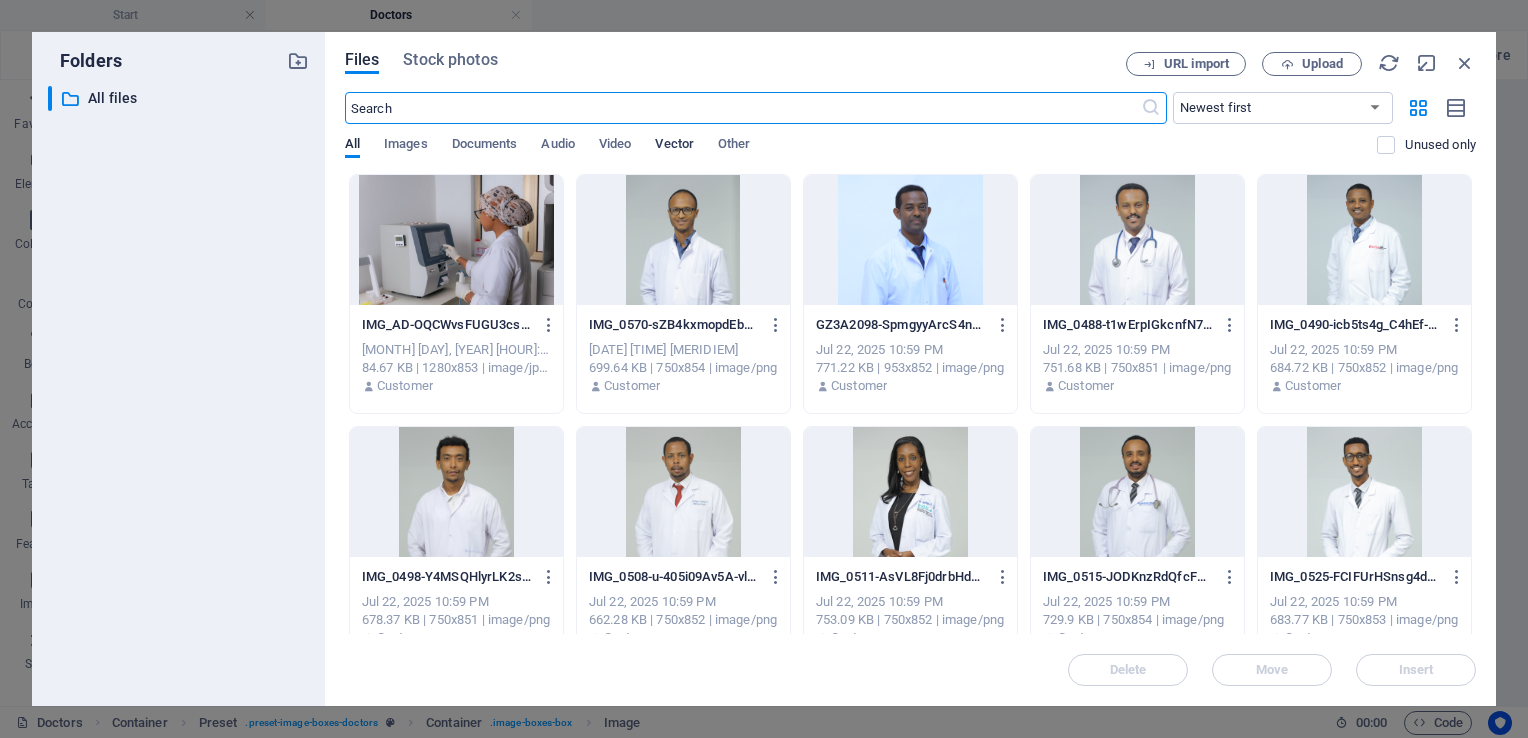 click on "Vector" at bounding box center (674, 146) 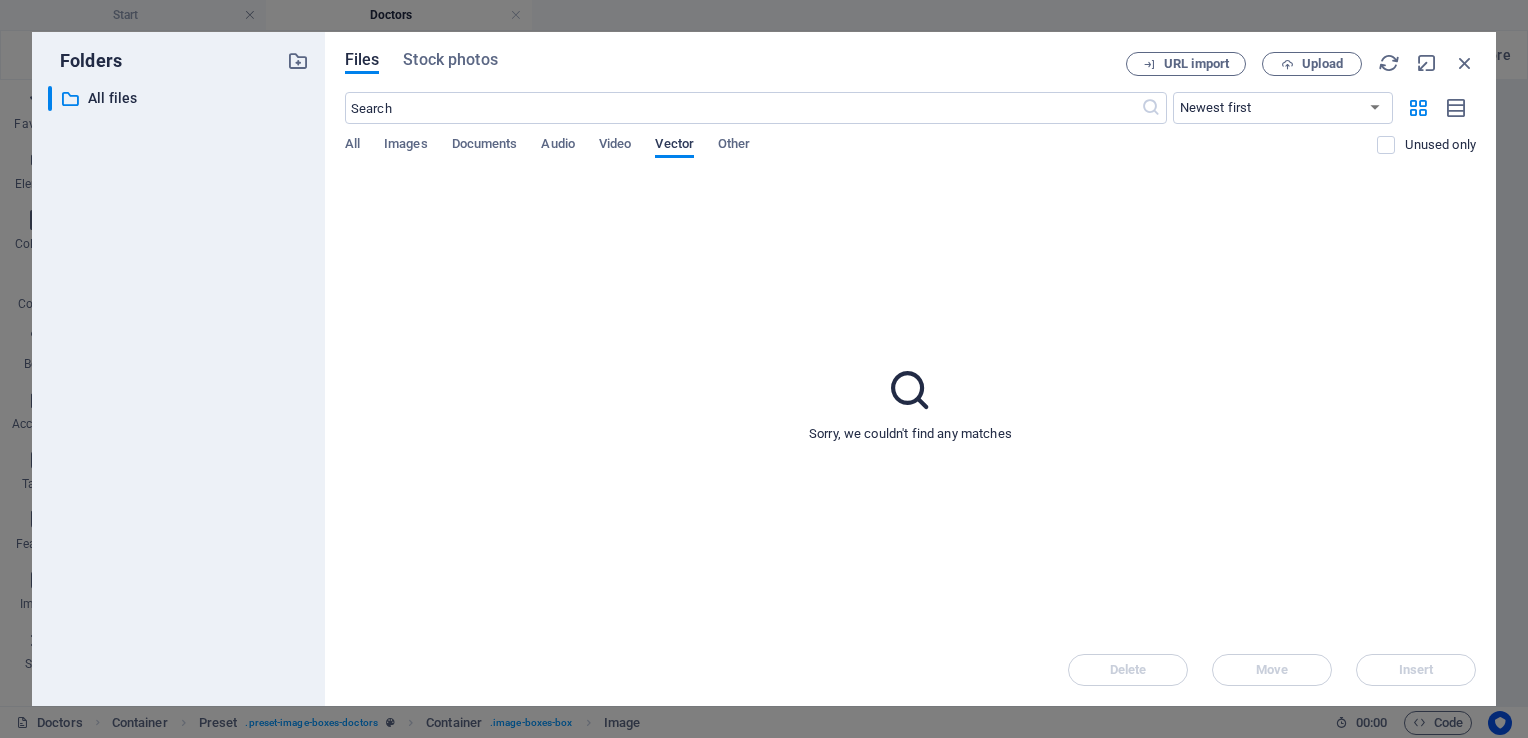click on "Vector" at bounding box center (674, 146) 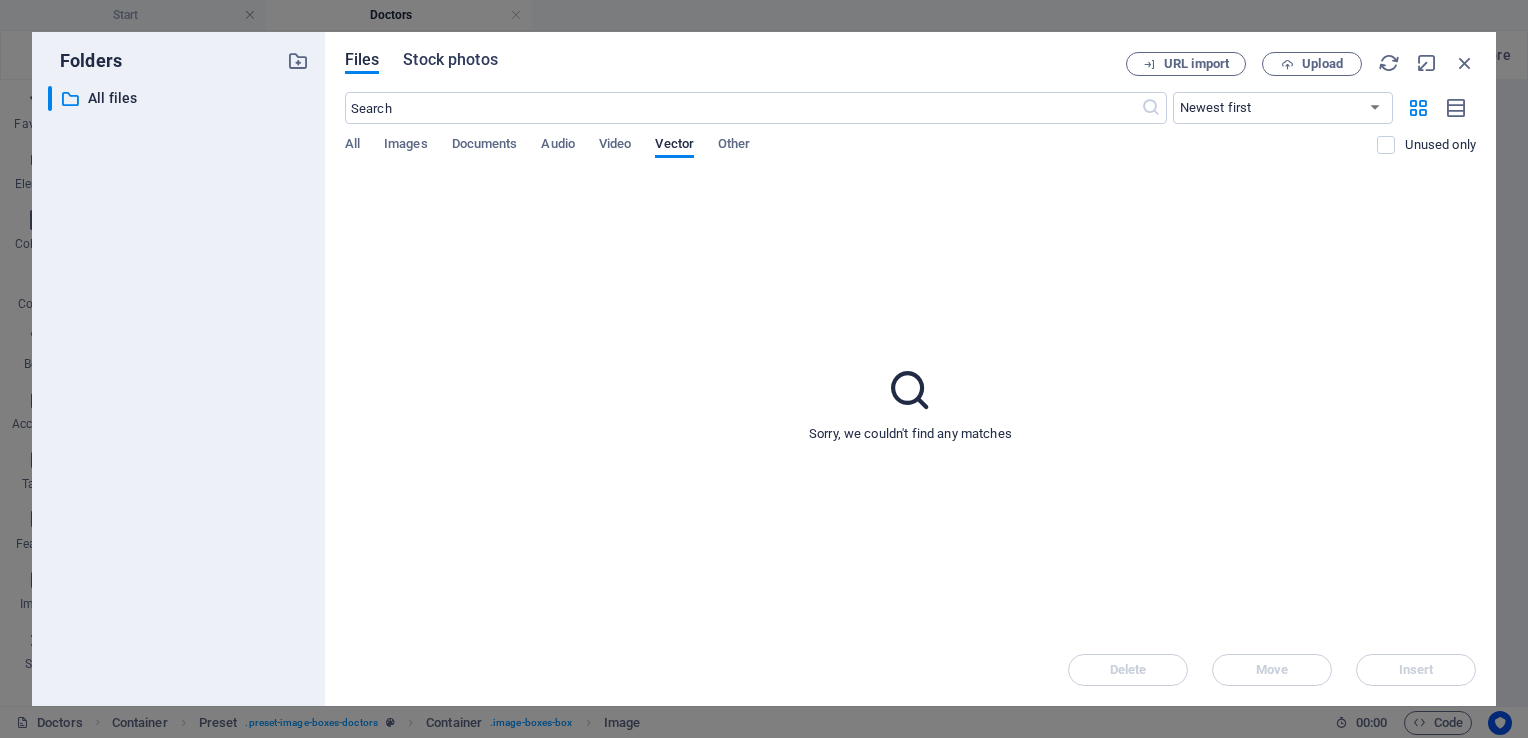 click on "Stock photos" at bounding box center [450, 60] 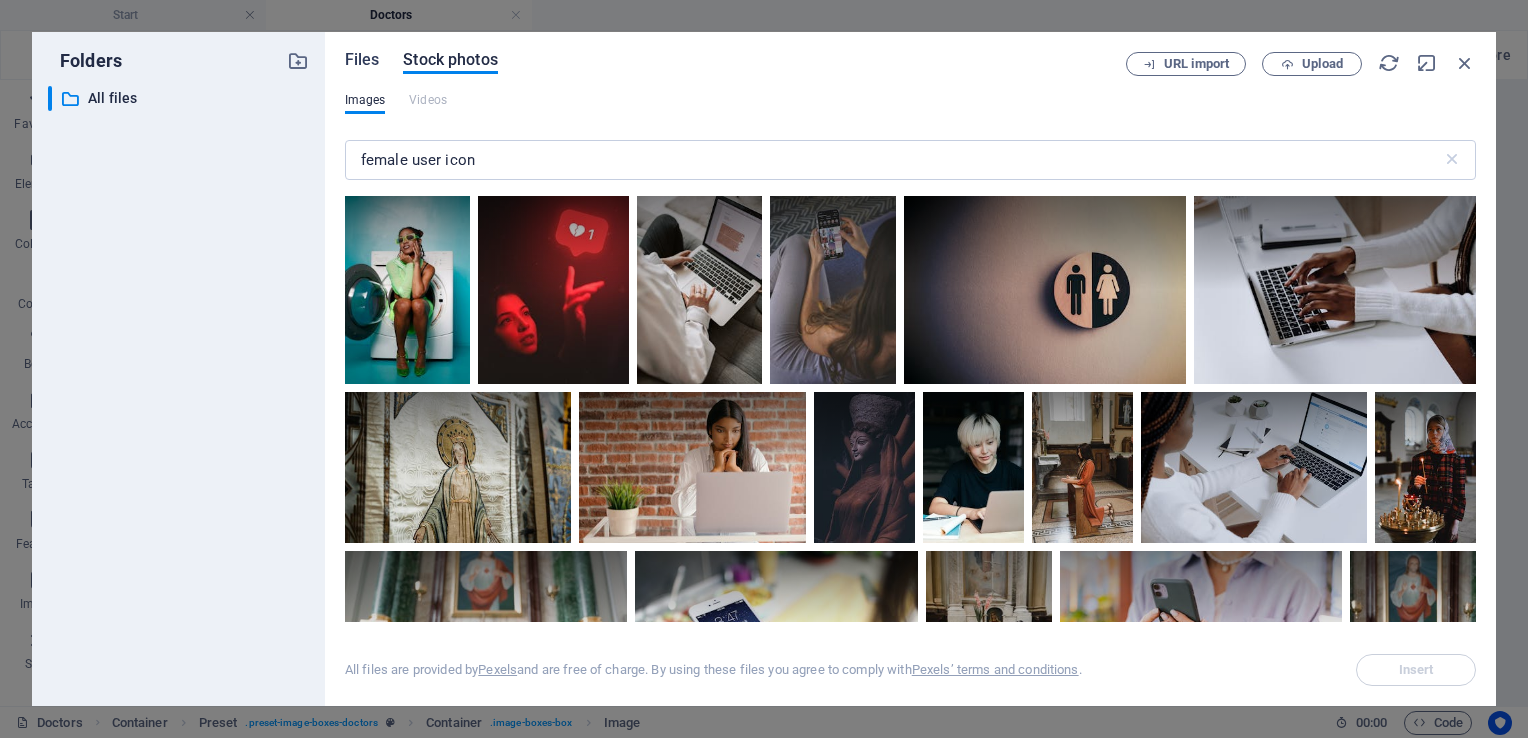 click on "Files" at bounding box center (362, 60) 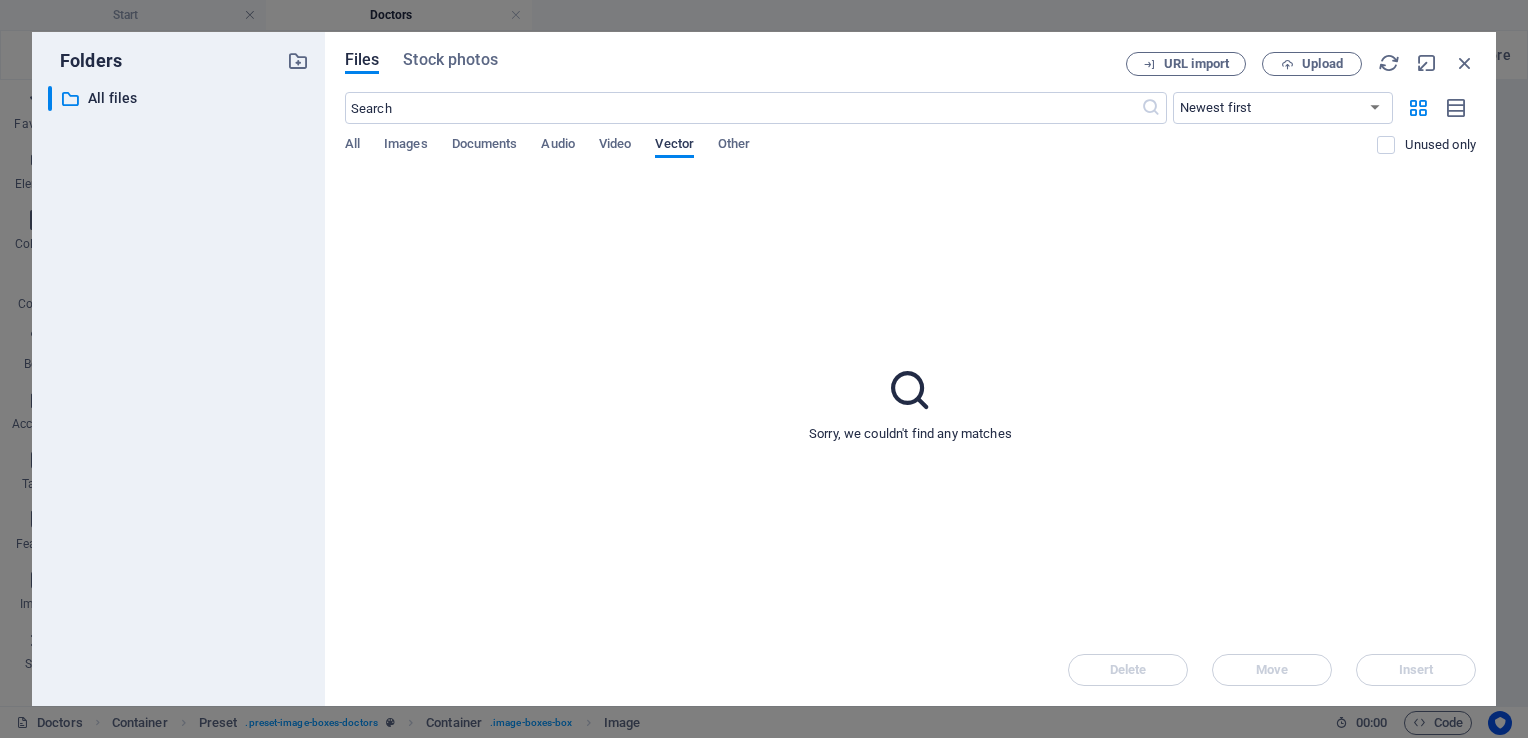 click on "Vector" at bounding box center [674, 146] 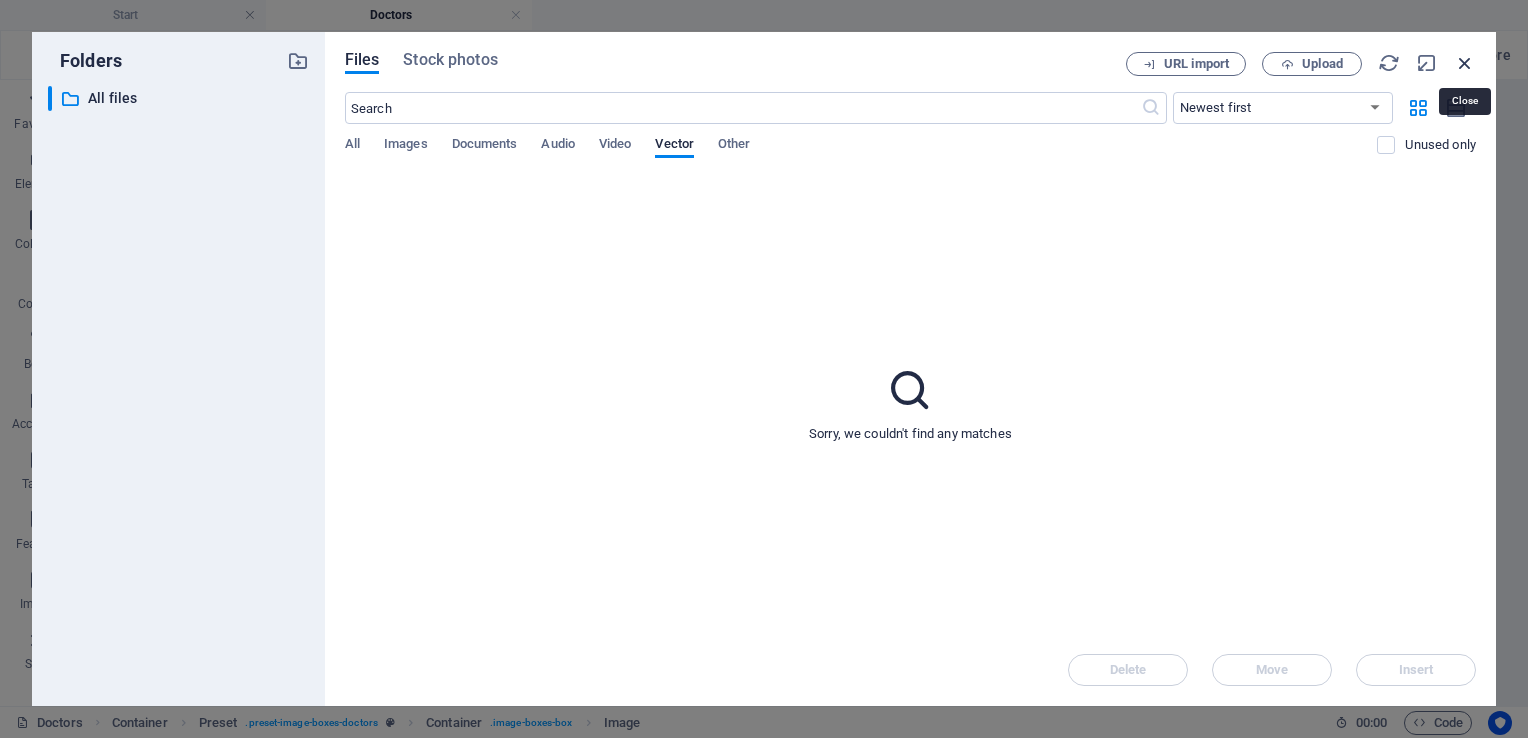 click at bounding box center [1465, 63] 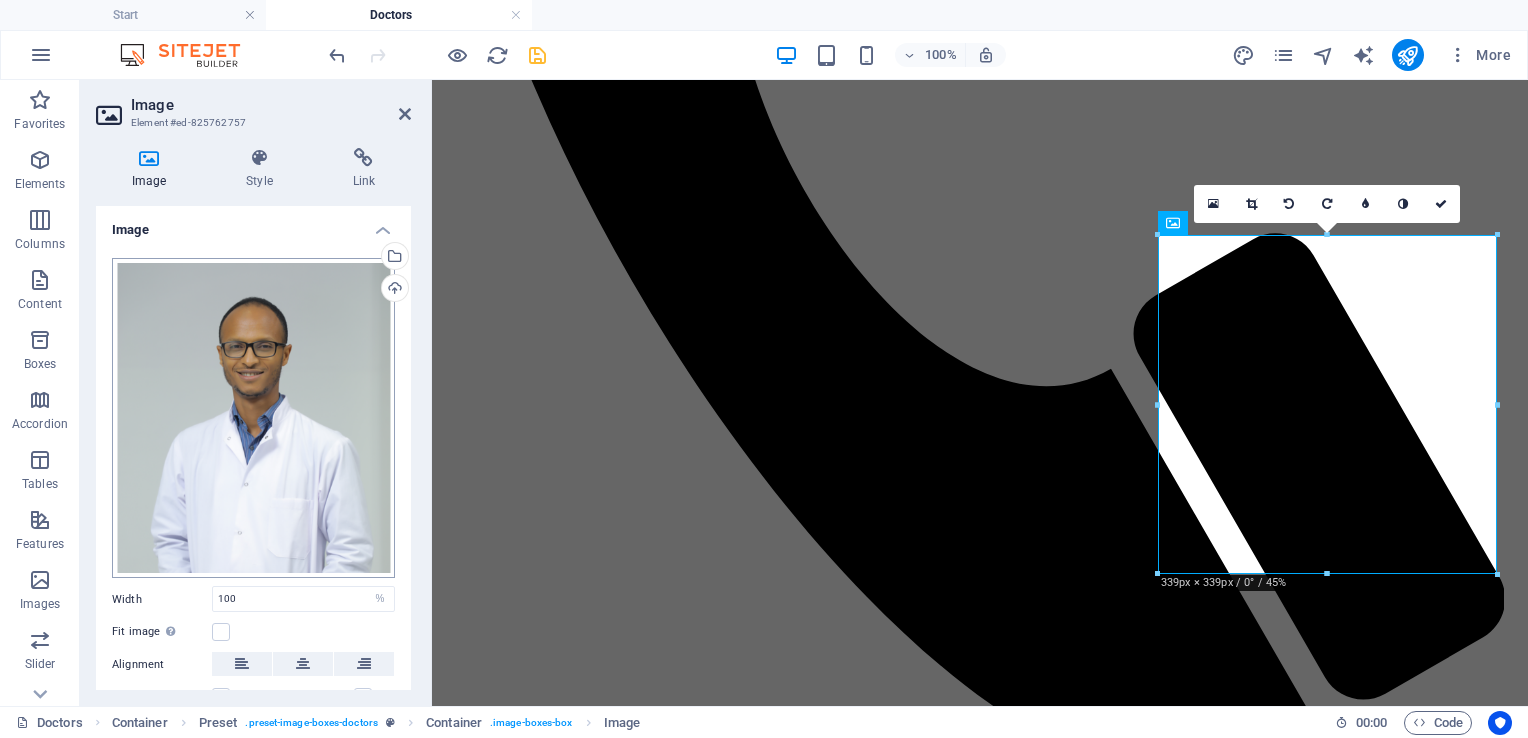 scroll, scrollTop: 142, scrollLeft: 0, axis: vertical 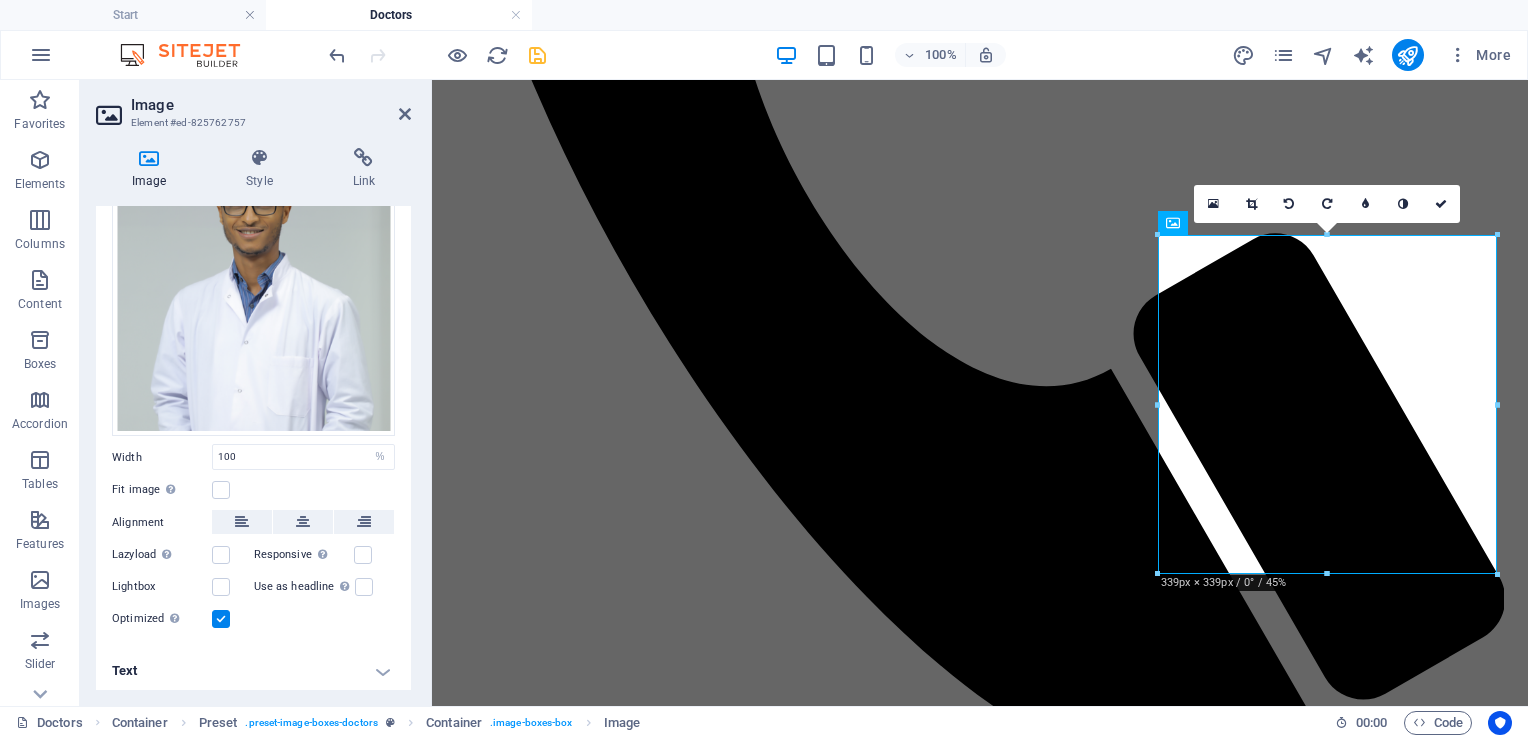 click on "Image" at bounding box center (153, 169) 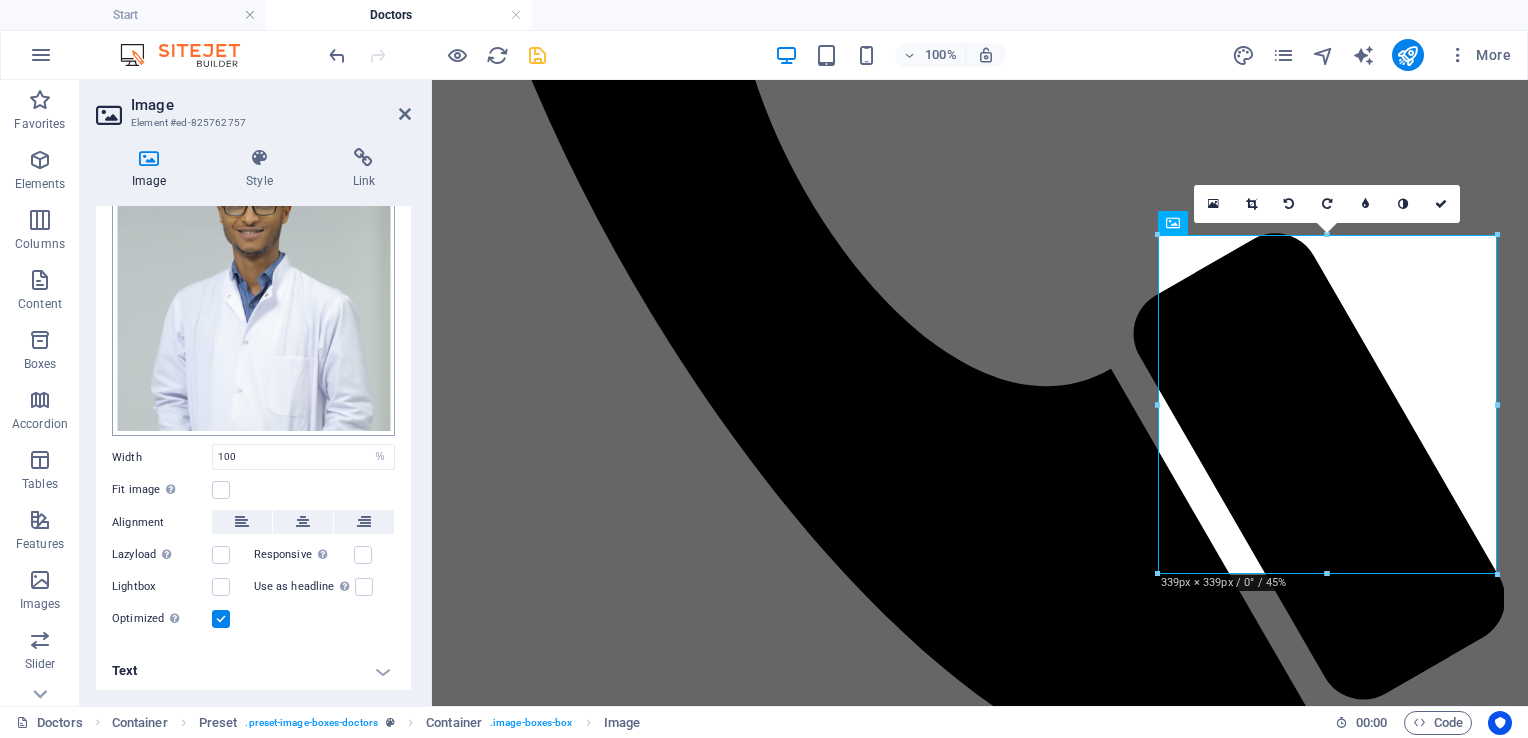 scroll, scrollTop: 0, scrollLeft: 0, axis: both 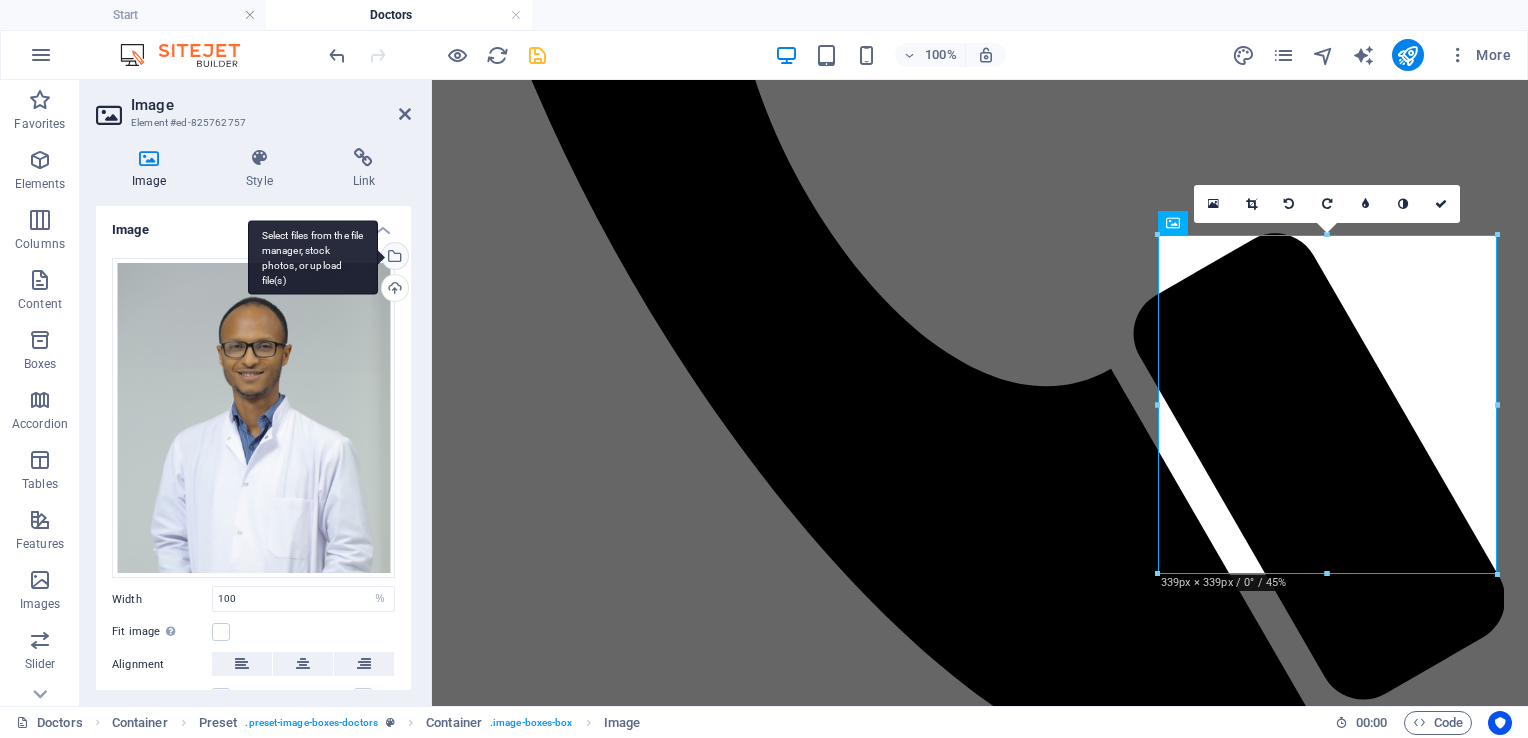 click on "Select files from the file manager, stock photos, or upload file(s)" at bounding box center [393, 258] 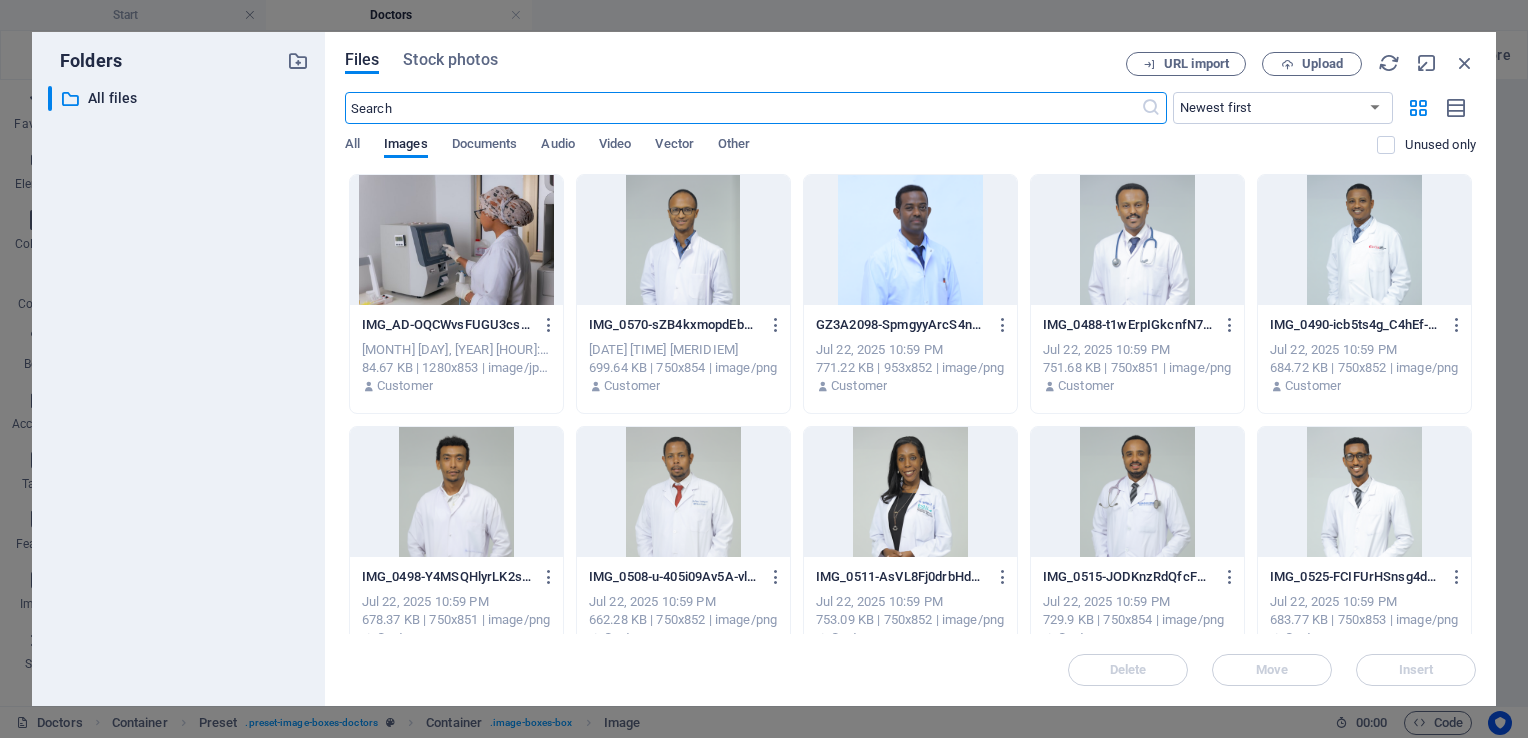 click at bounding box center (743, 108) 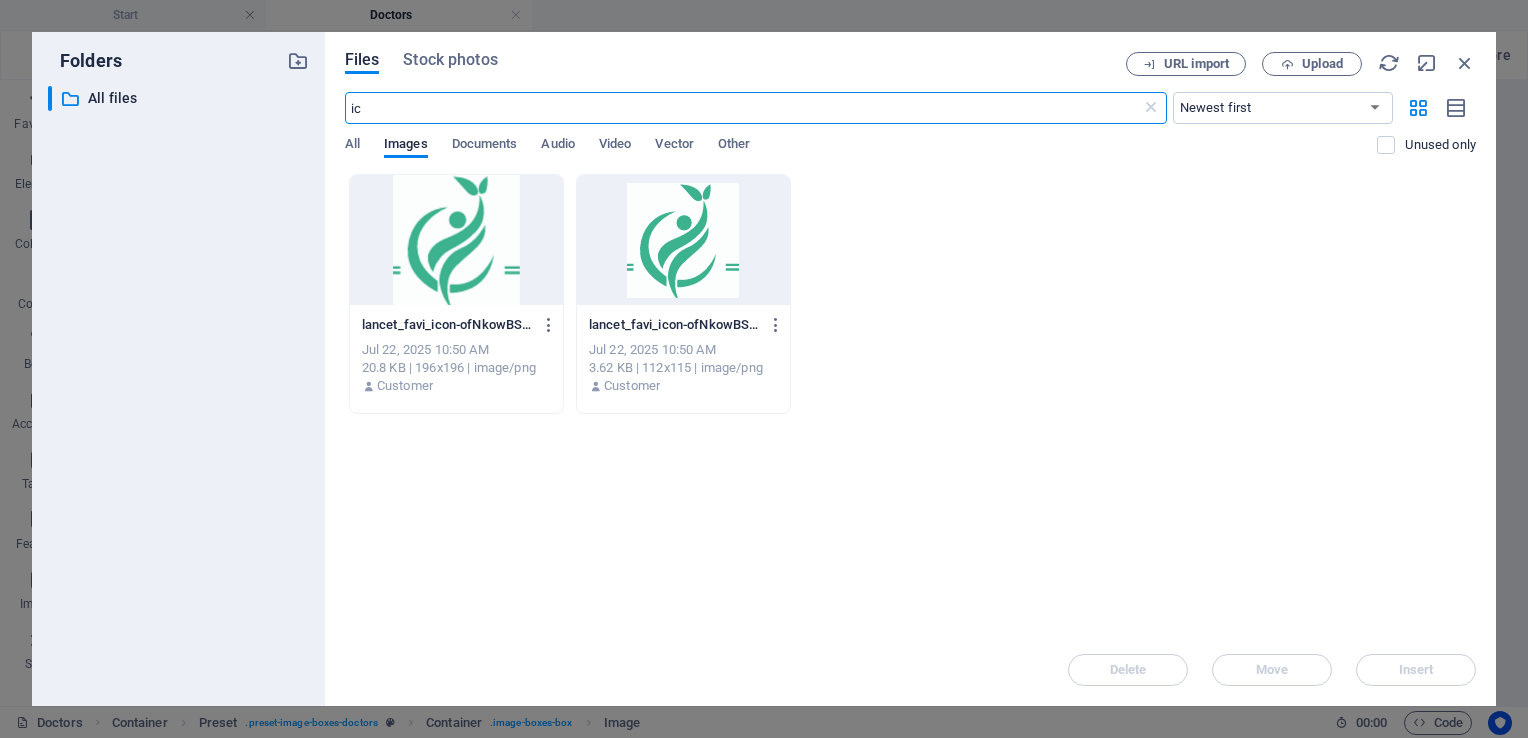 type on "i" 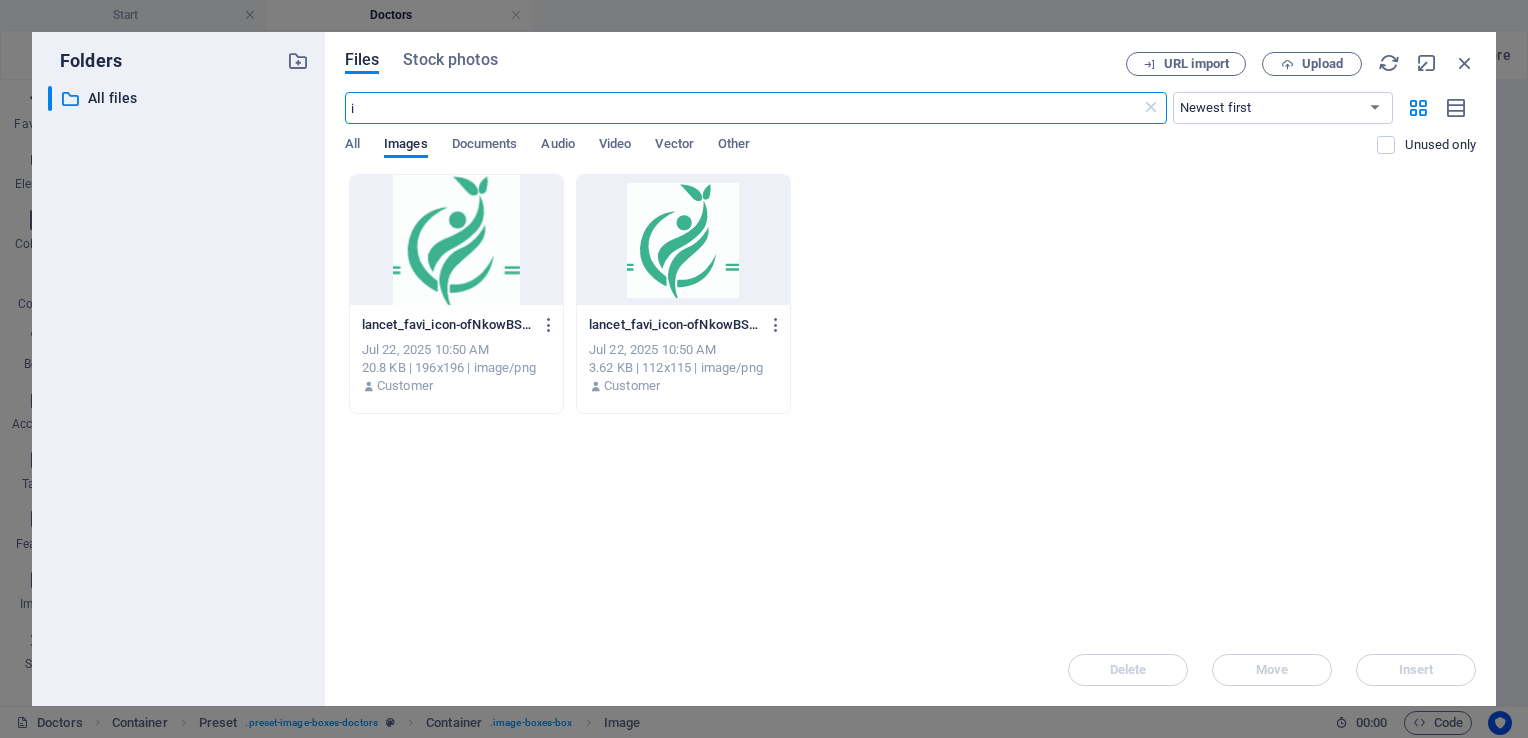 type 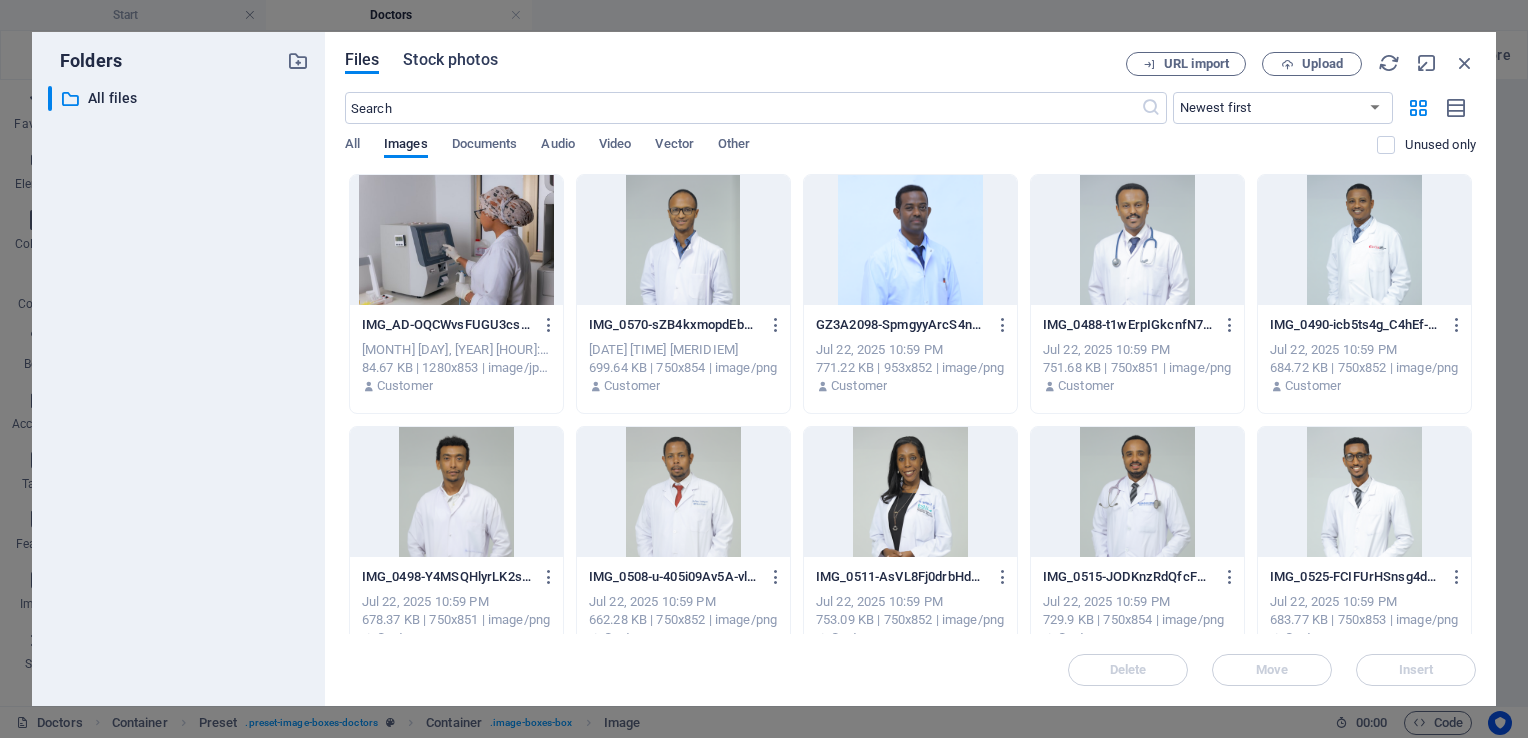 click on "Stock photos" at bounding box center [450, 60] 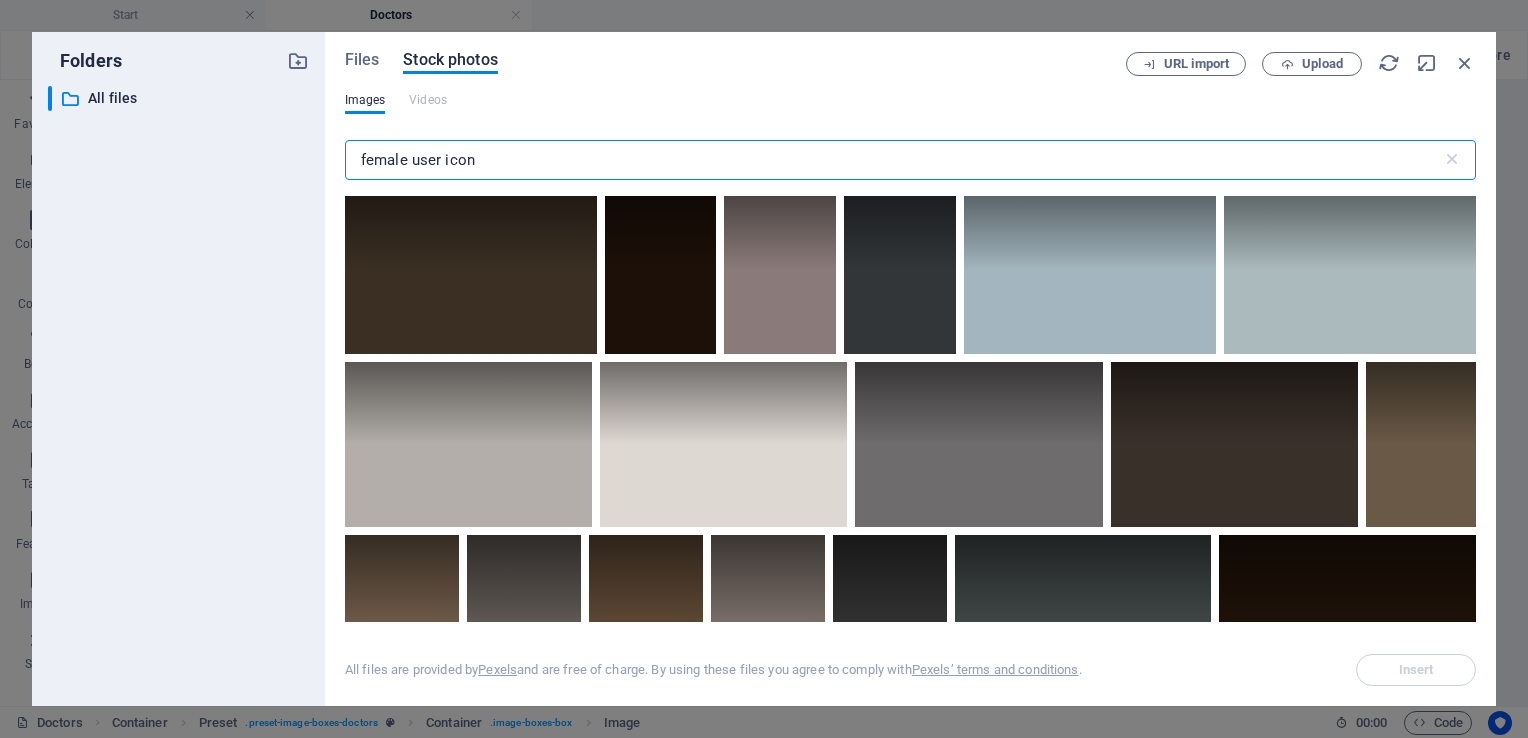 scroll, scrollTop: 3114, scrollLeft: 0, axis: vertical 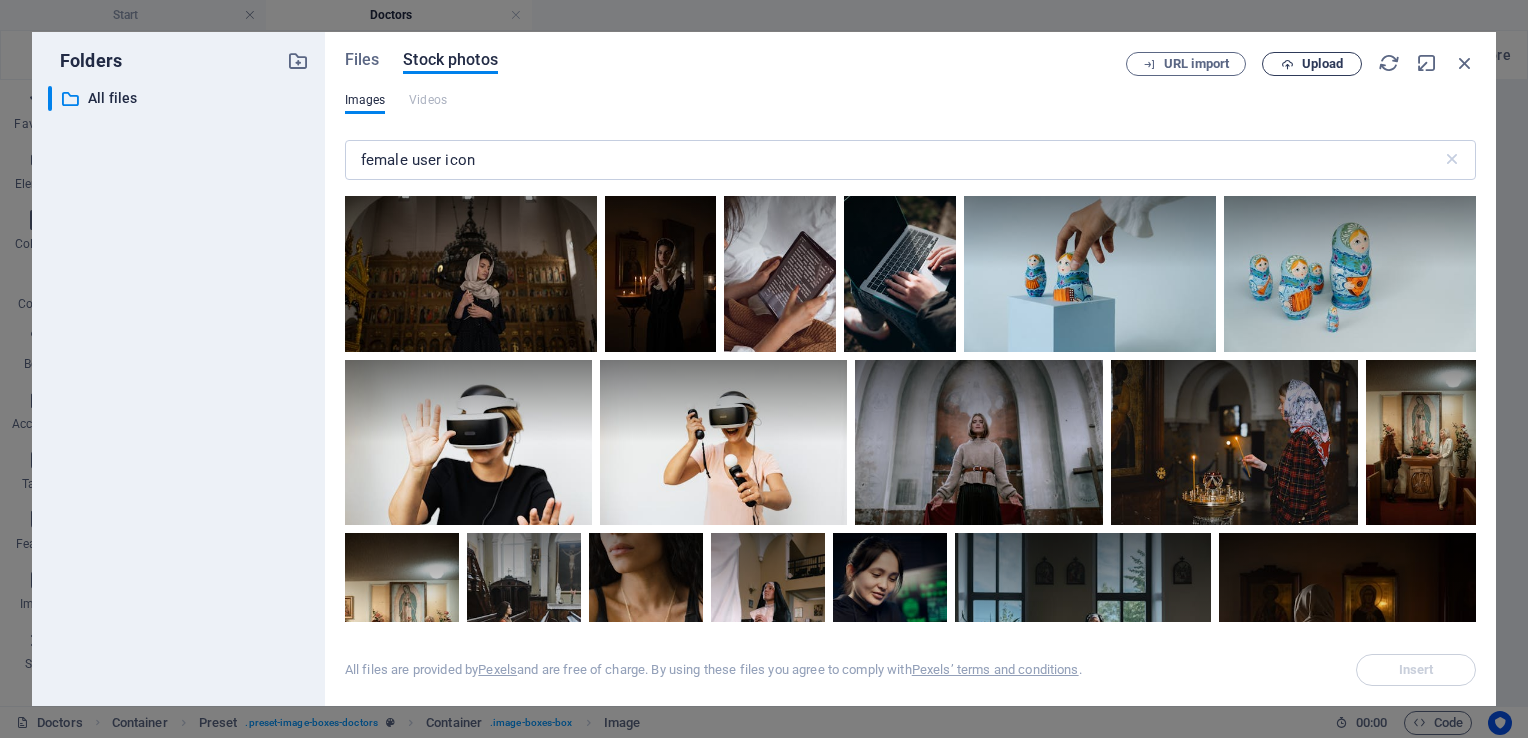 click on "Upload" at bounding box center (1312, 64) 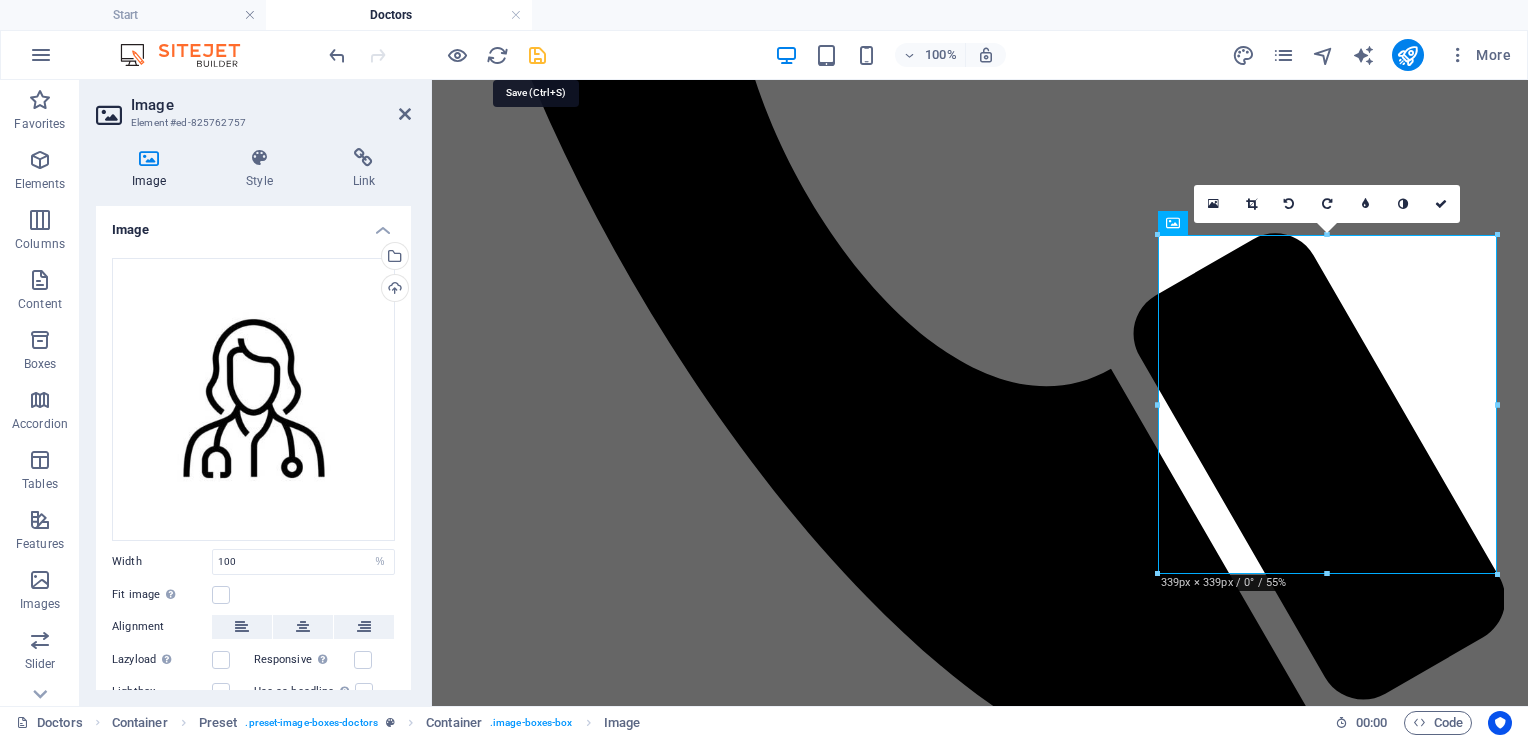 click at bounding box center (537, 55) 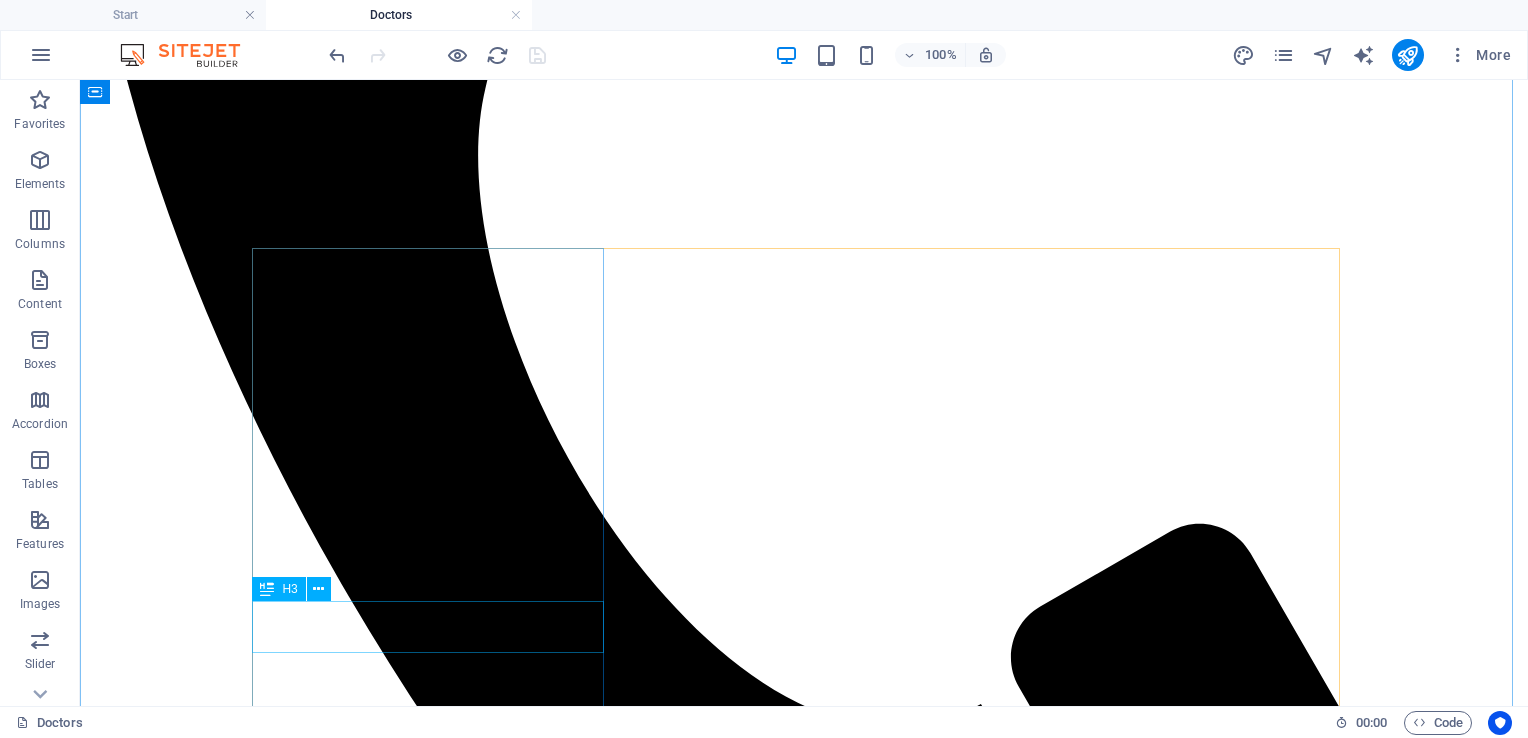 click on "Dr. [FIRST] [LAST]" at bounding box center [804, 7987] 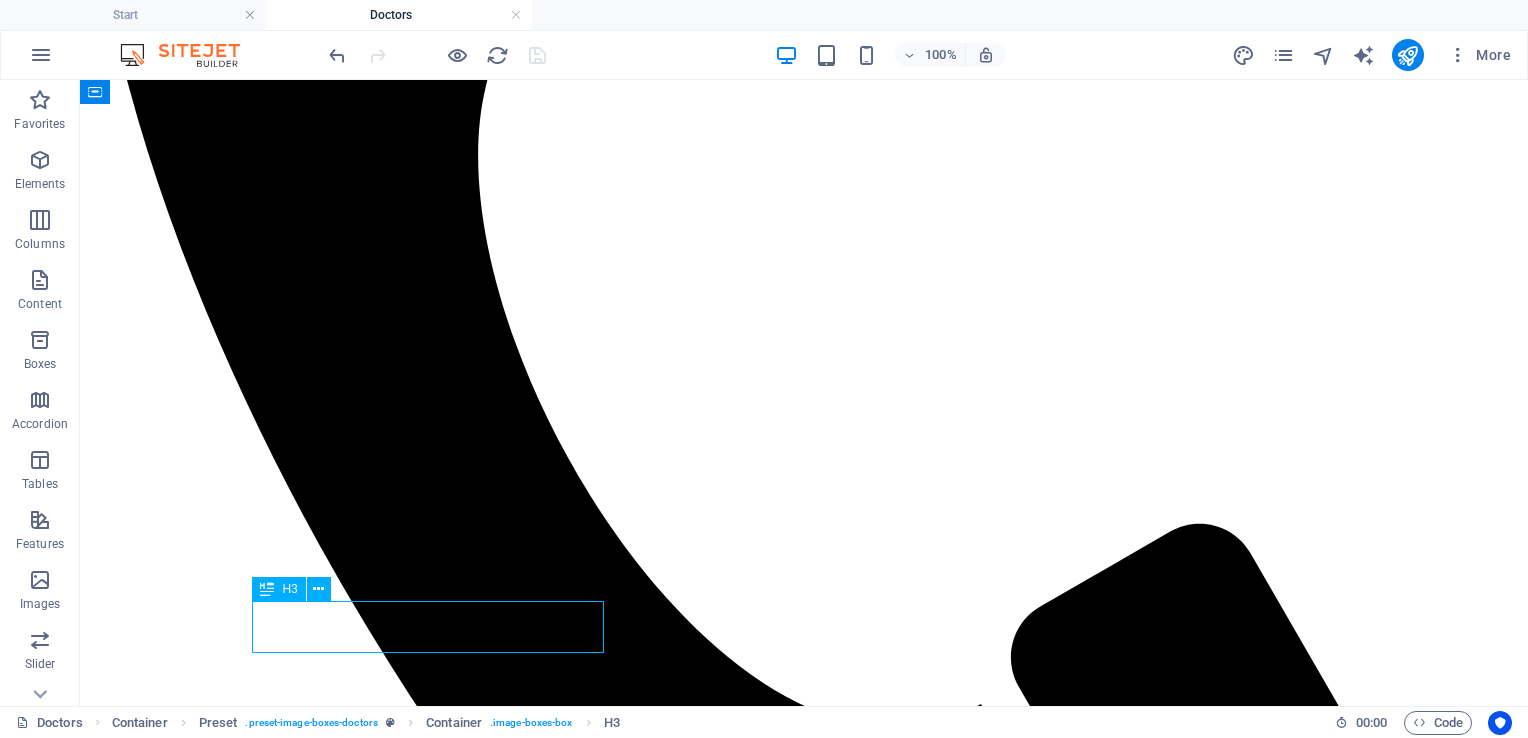 click on "Dr. [FIRST] [LAST]" at bounding box center (804, 7987) 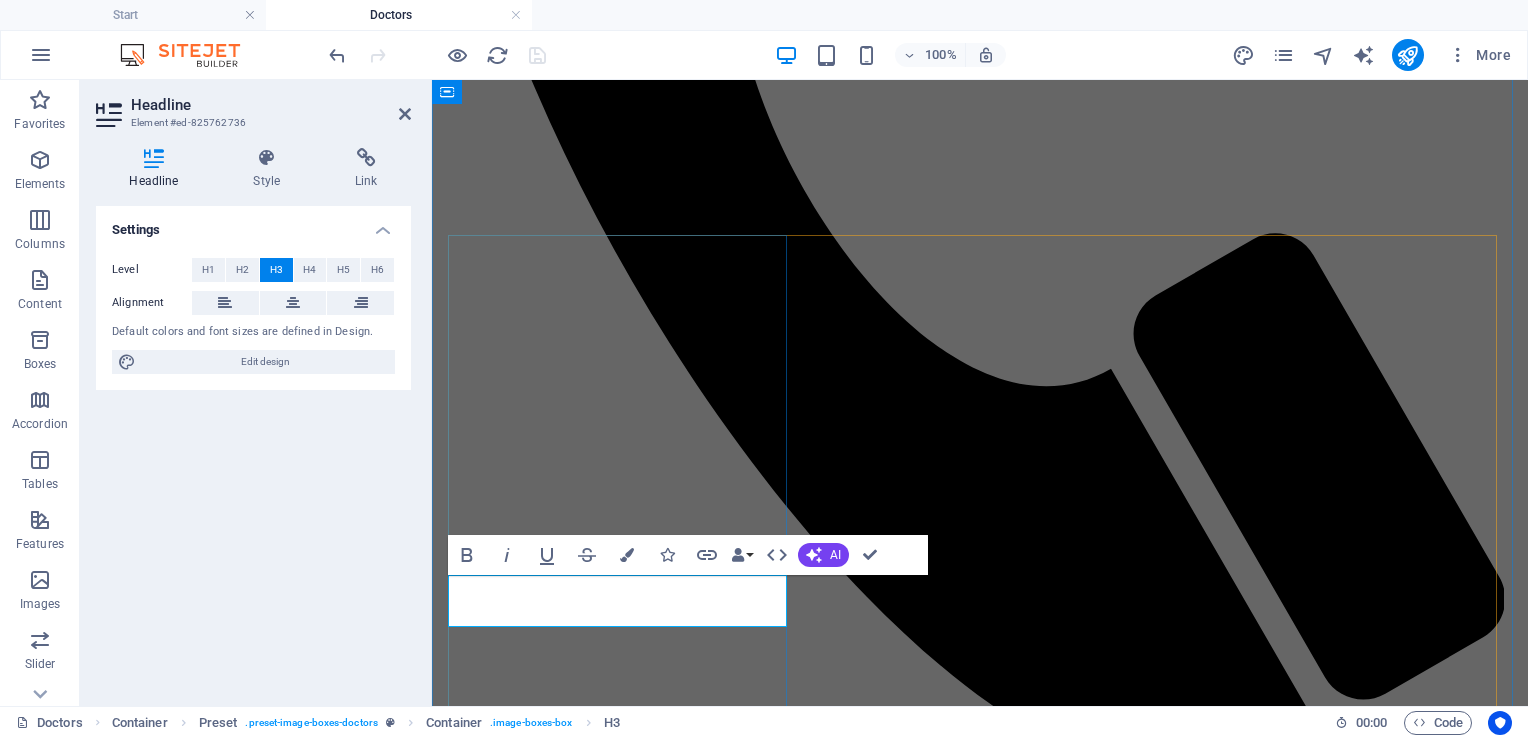 click on "Dr. [FIRST] [LAST]" at bounding box center [980, 6109] 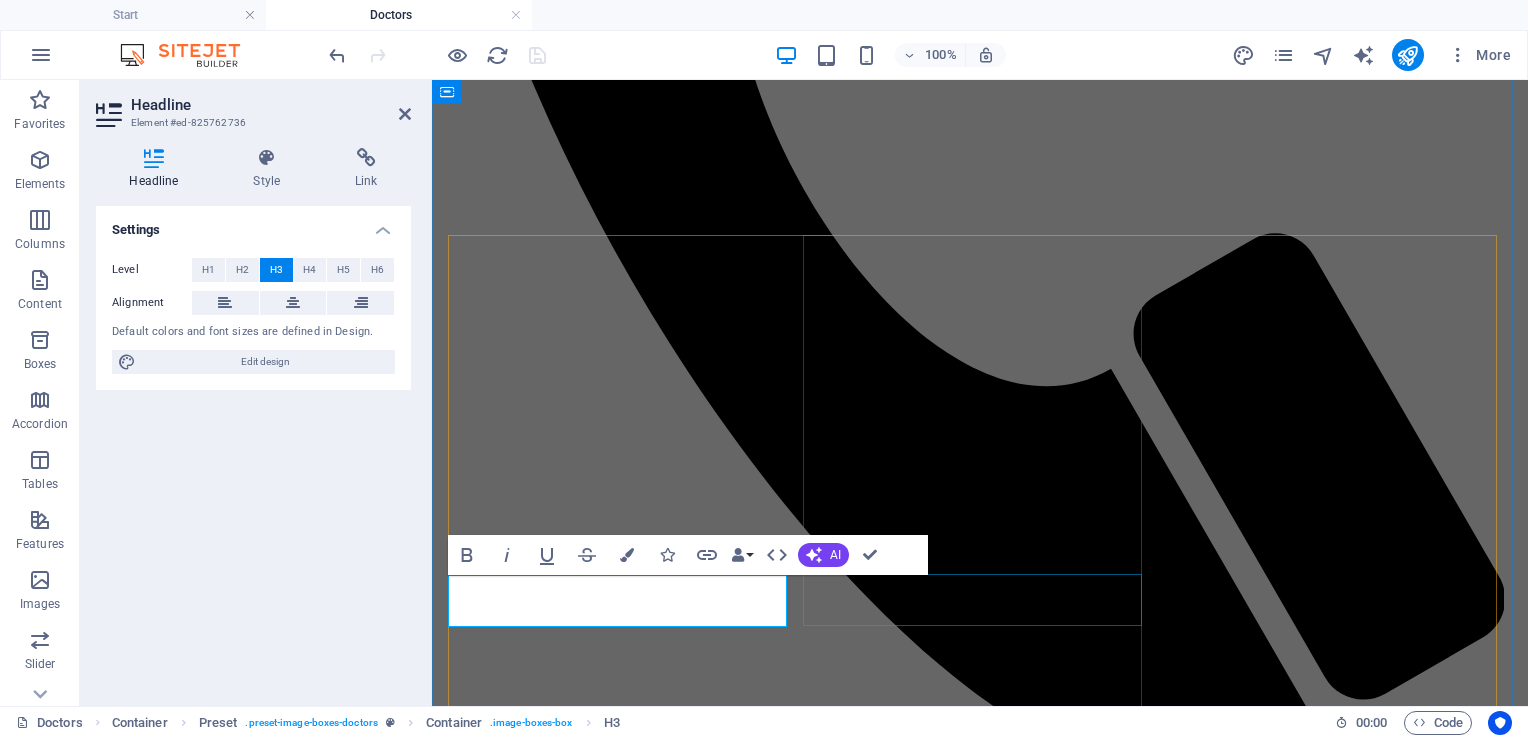 click on "Dr. [FIRST] [LAST]" at bounding box center [980, 7287] 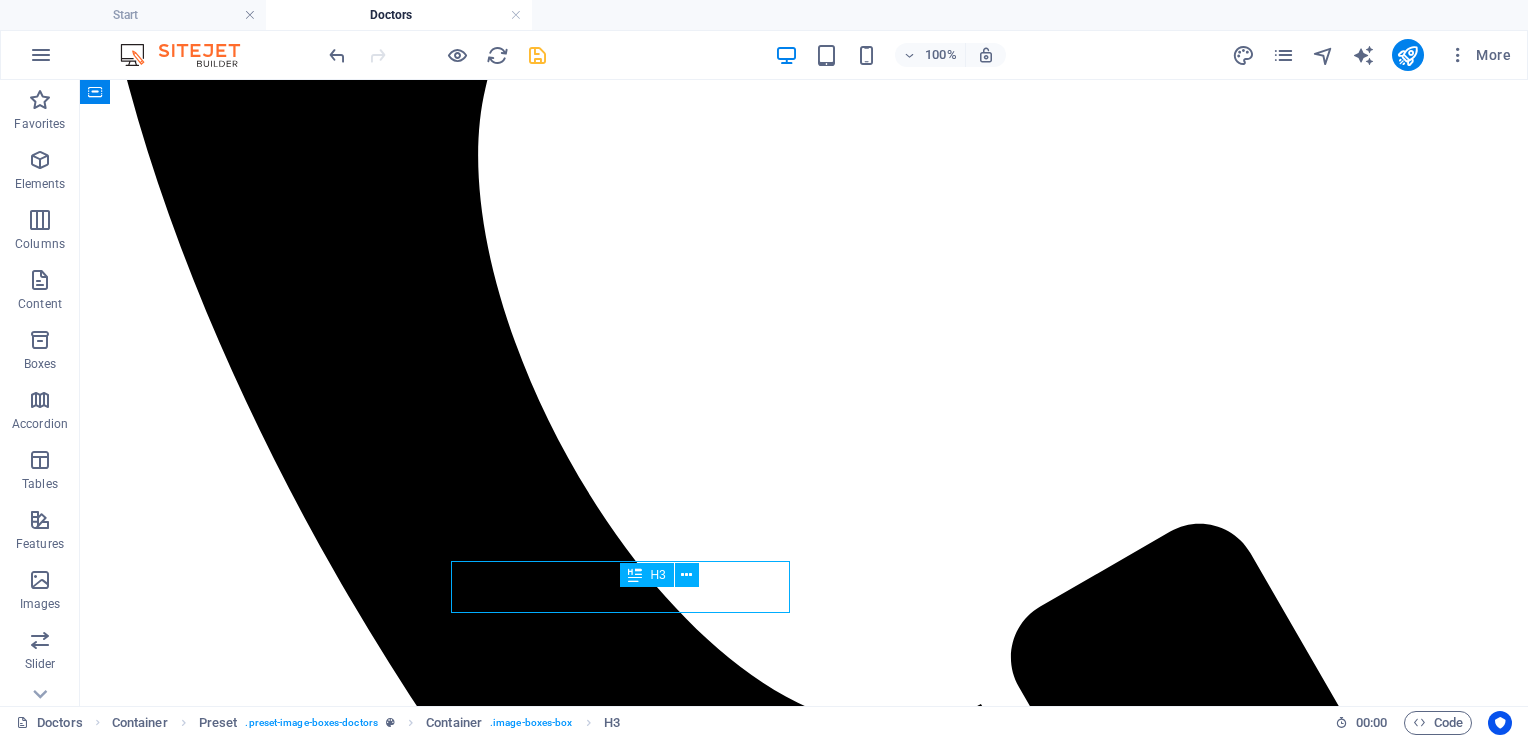 scroll, scrollTop: 1021, scrollLeft: 0, axis: vertical 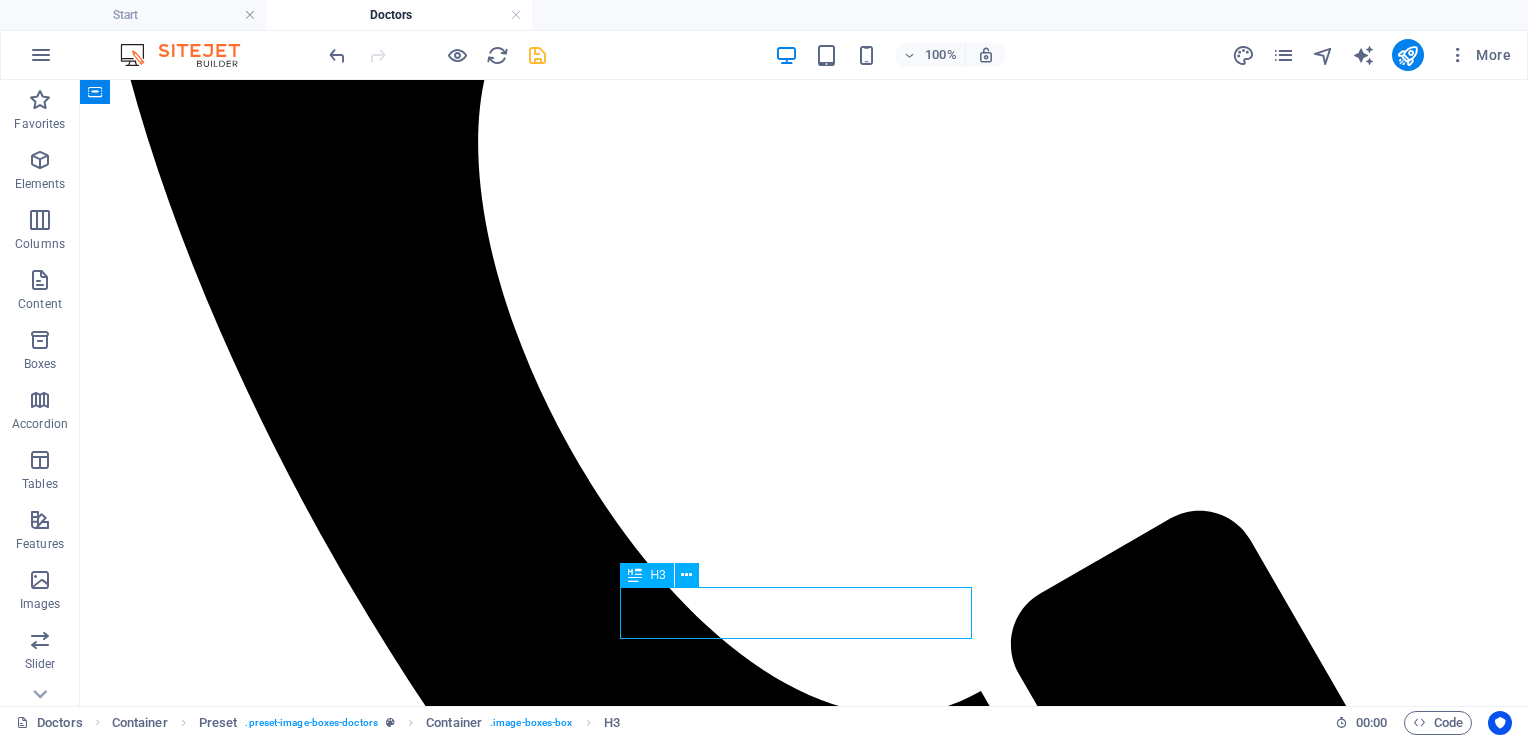 click on "Dr. [FIRST] [LAST]" at bounding box center [804, 9503] 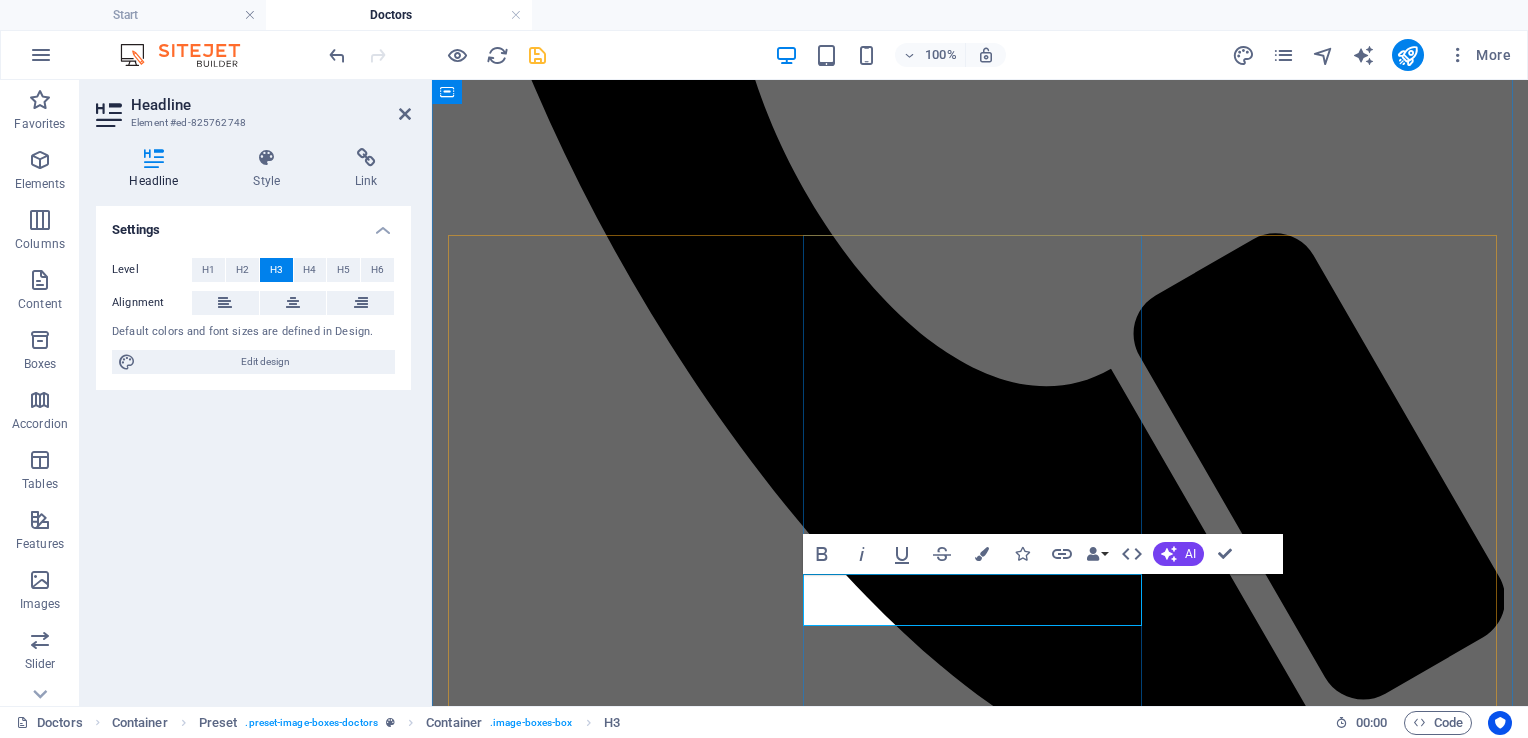 click on "Dr. [FIRST] [LAST]" at bounding box center [980, 7287] 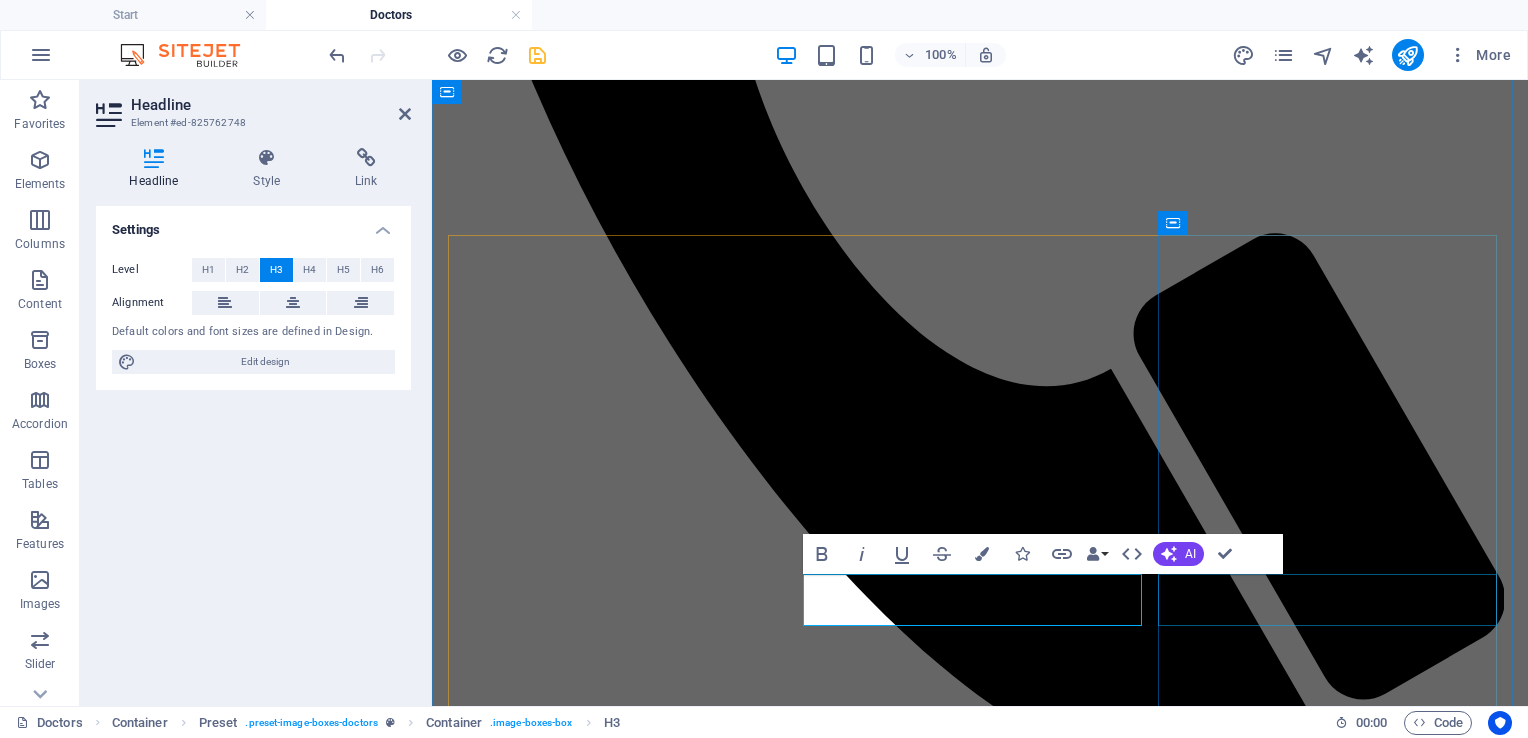 click on "Dr. [FIRST] [LAST]" at bounding box center [980, 8464] 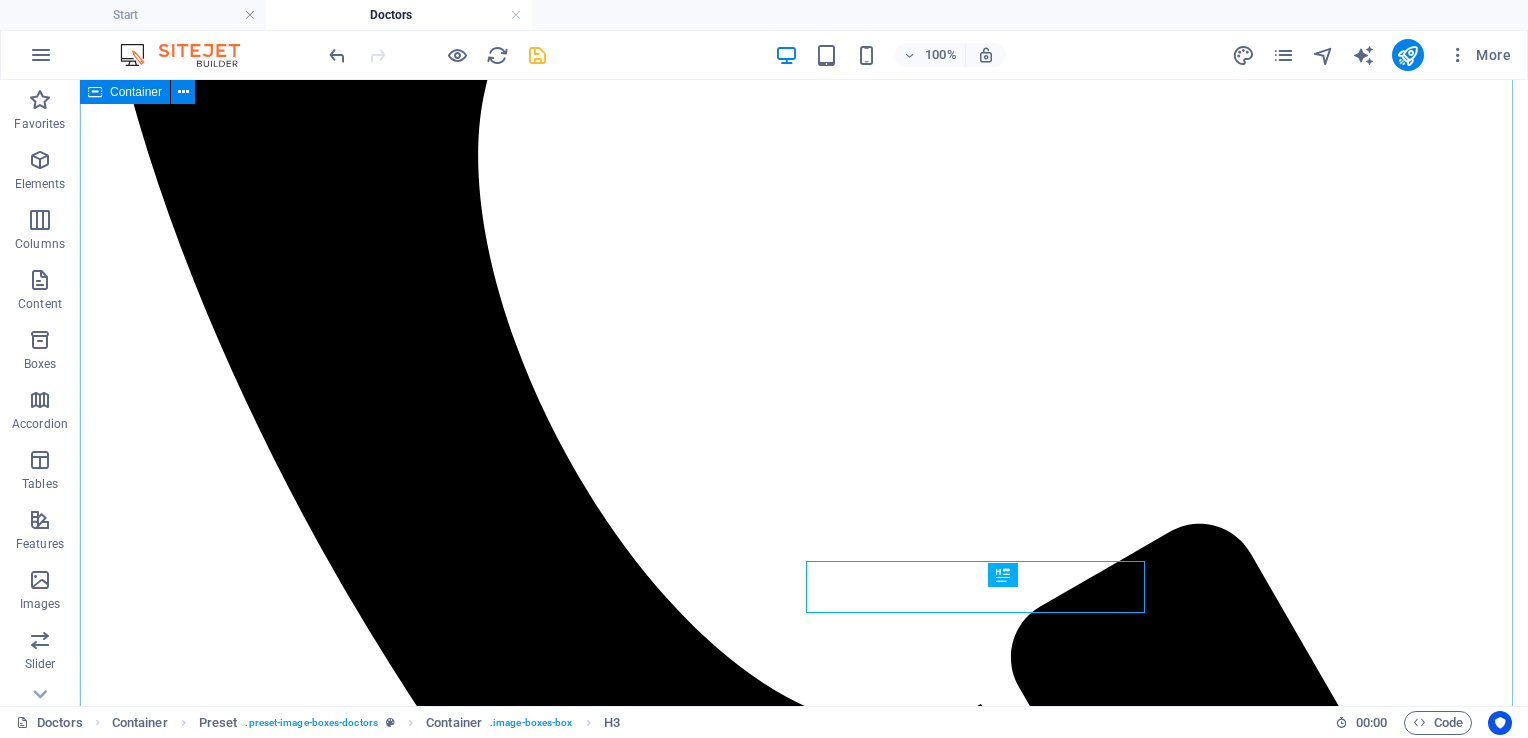 scroll, scrollTop: 1021, scrollLeft: 0, axis: vertical 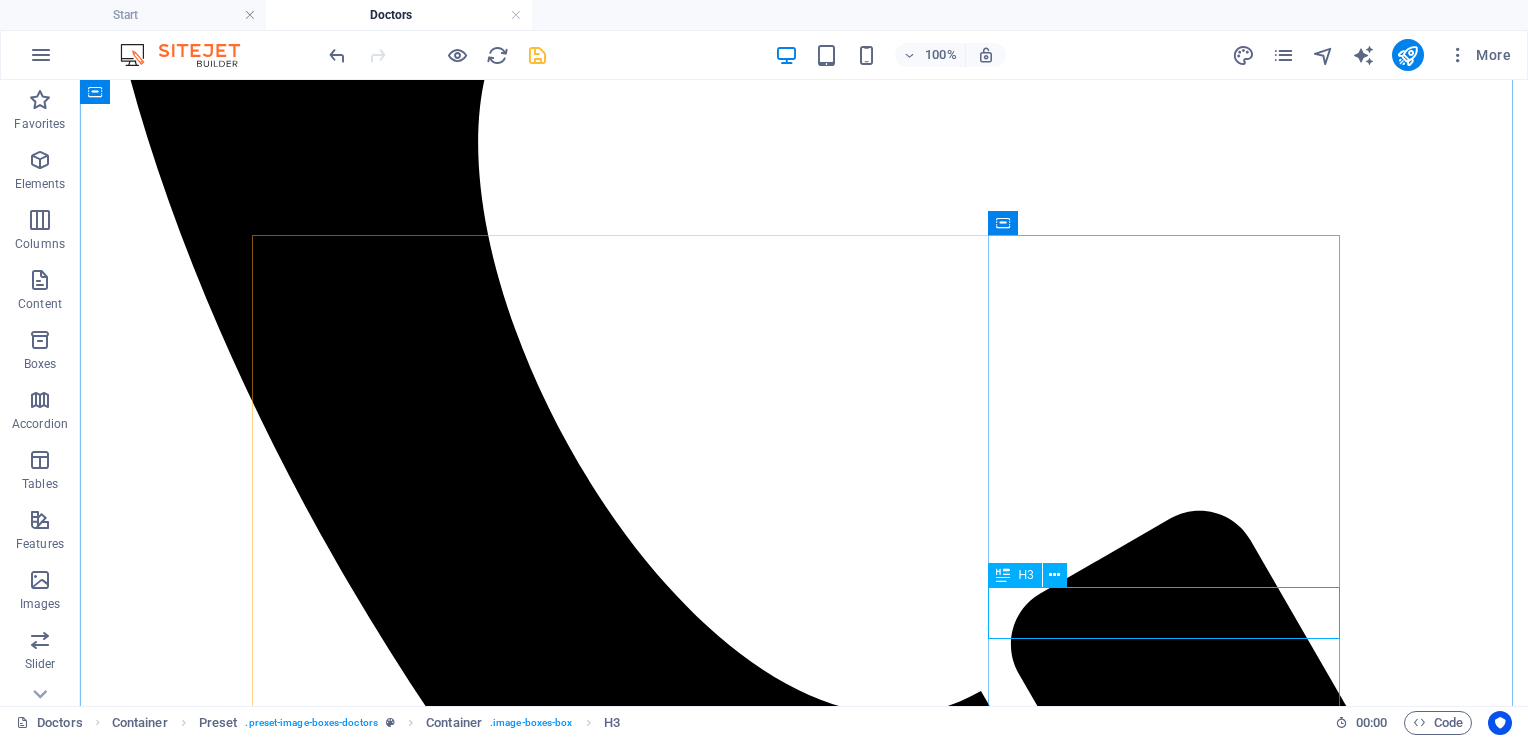 click on "Dr. [FIRST] [LAST]" at bounding box center [804, 11032] 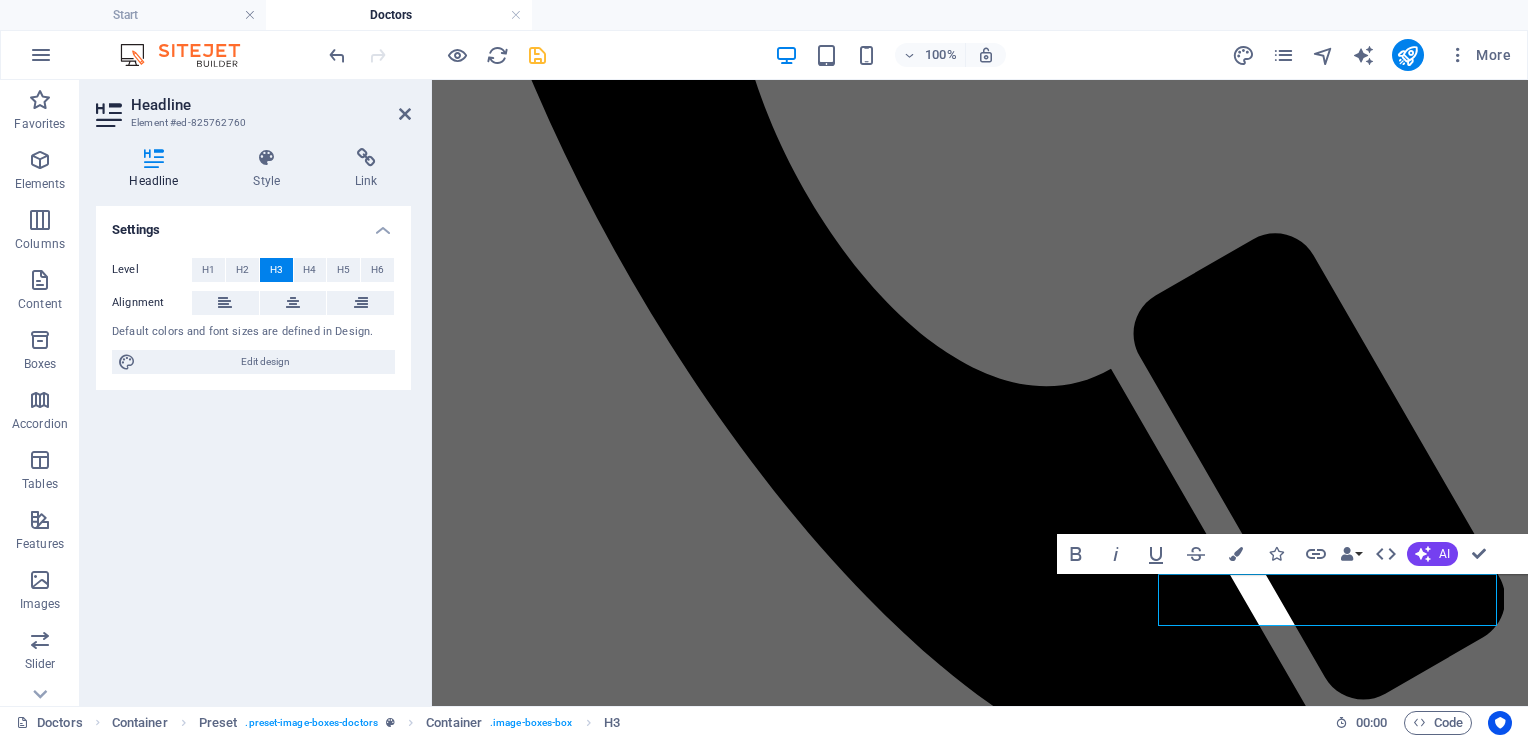 type 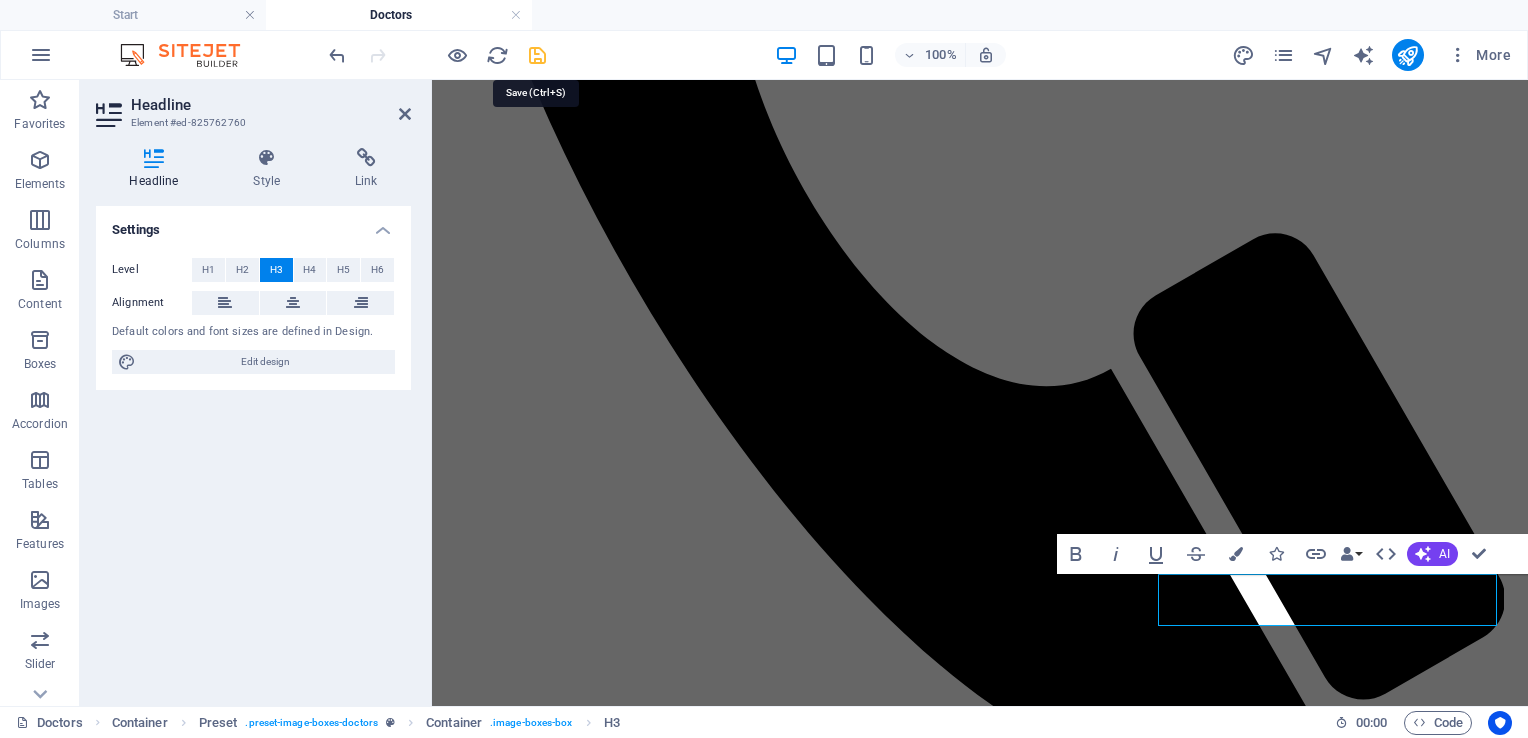 click at bounding box center (537, 55) 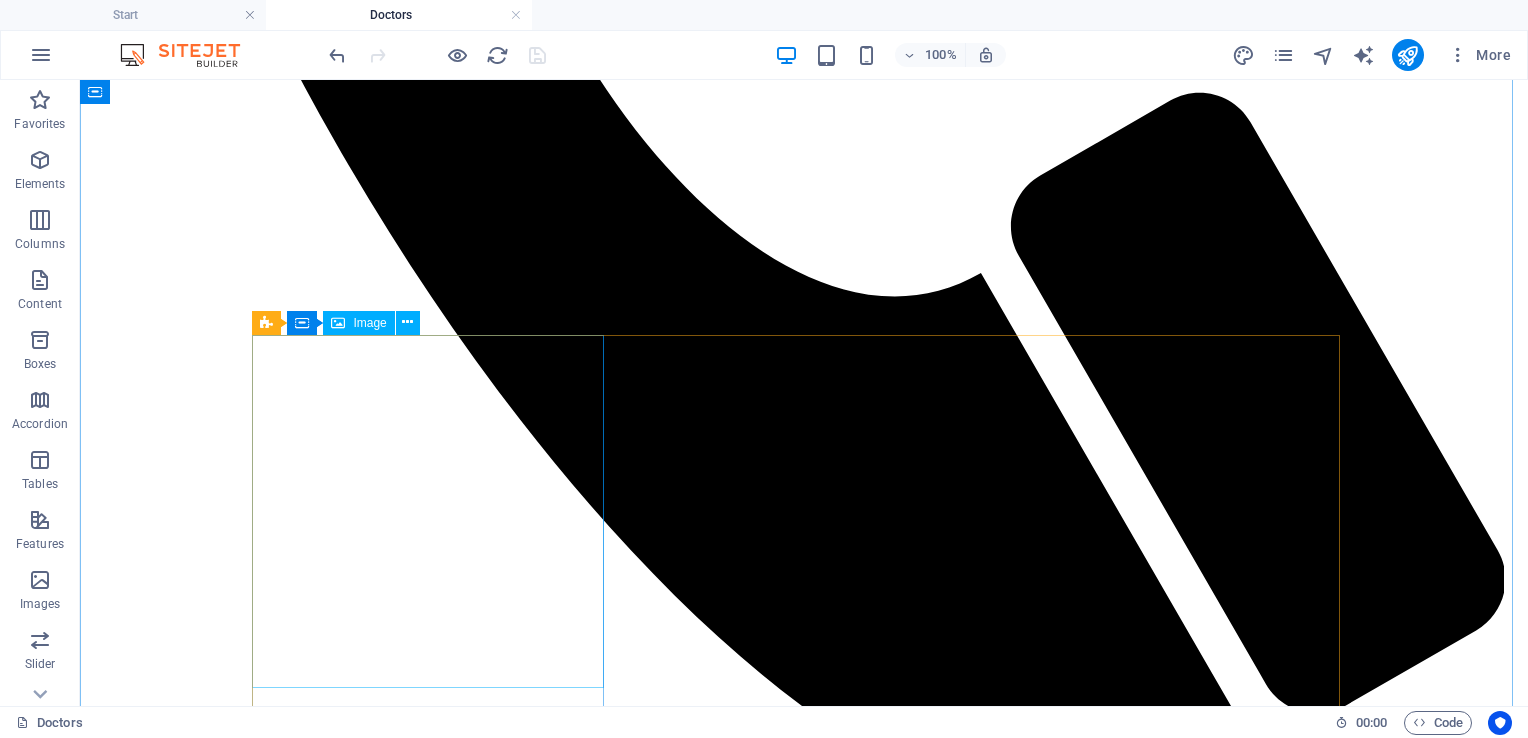 scroll, scrollTop: 1440, scrollLeft: 0, axis: vertical 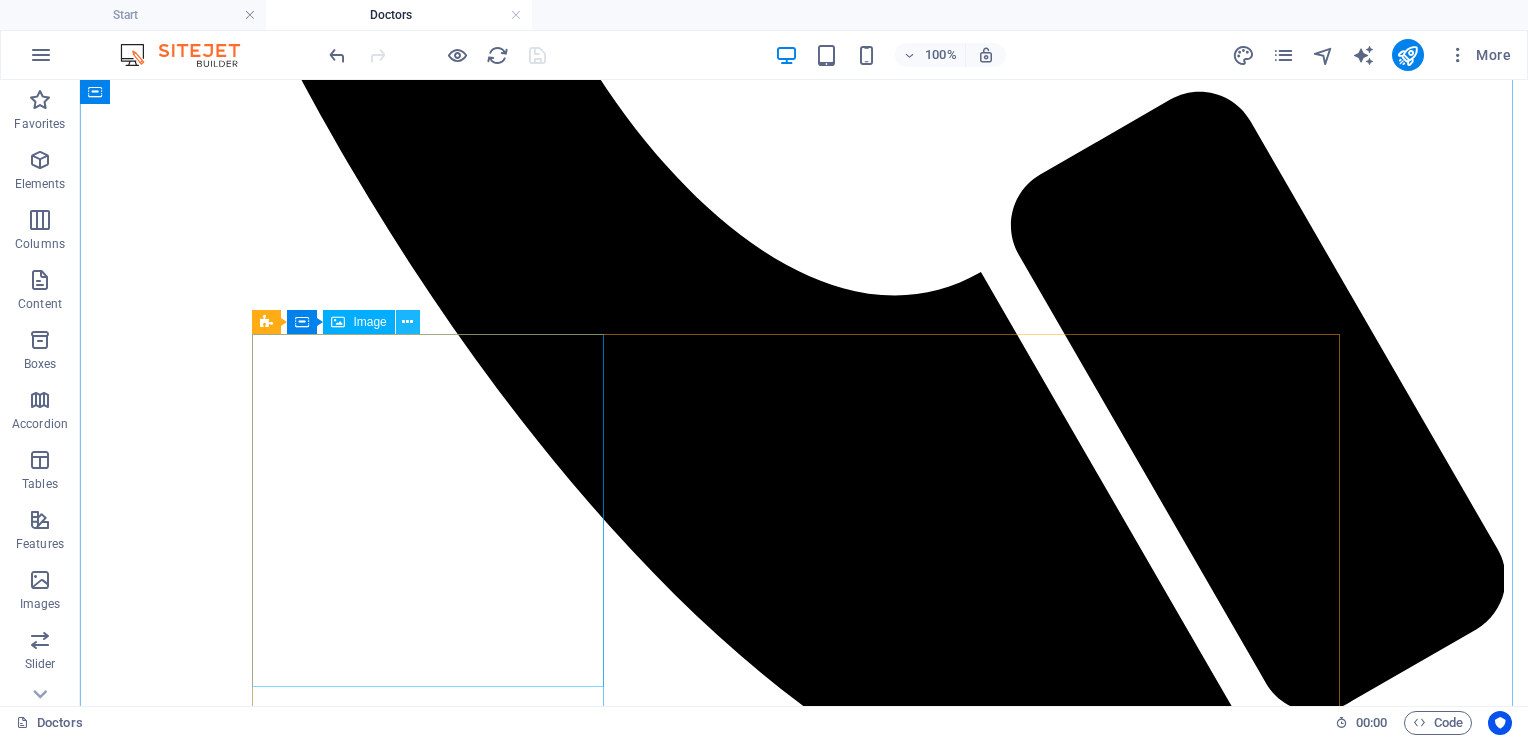 click at bounding box center (407, 322) 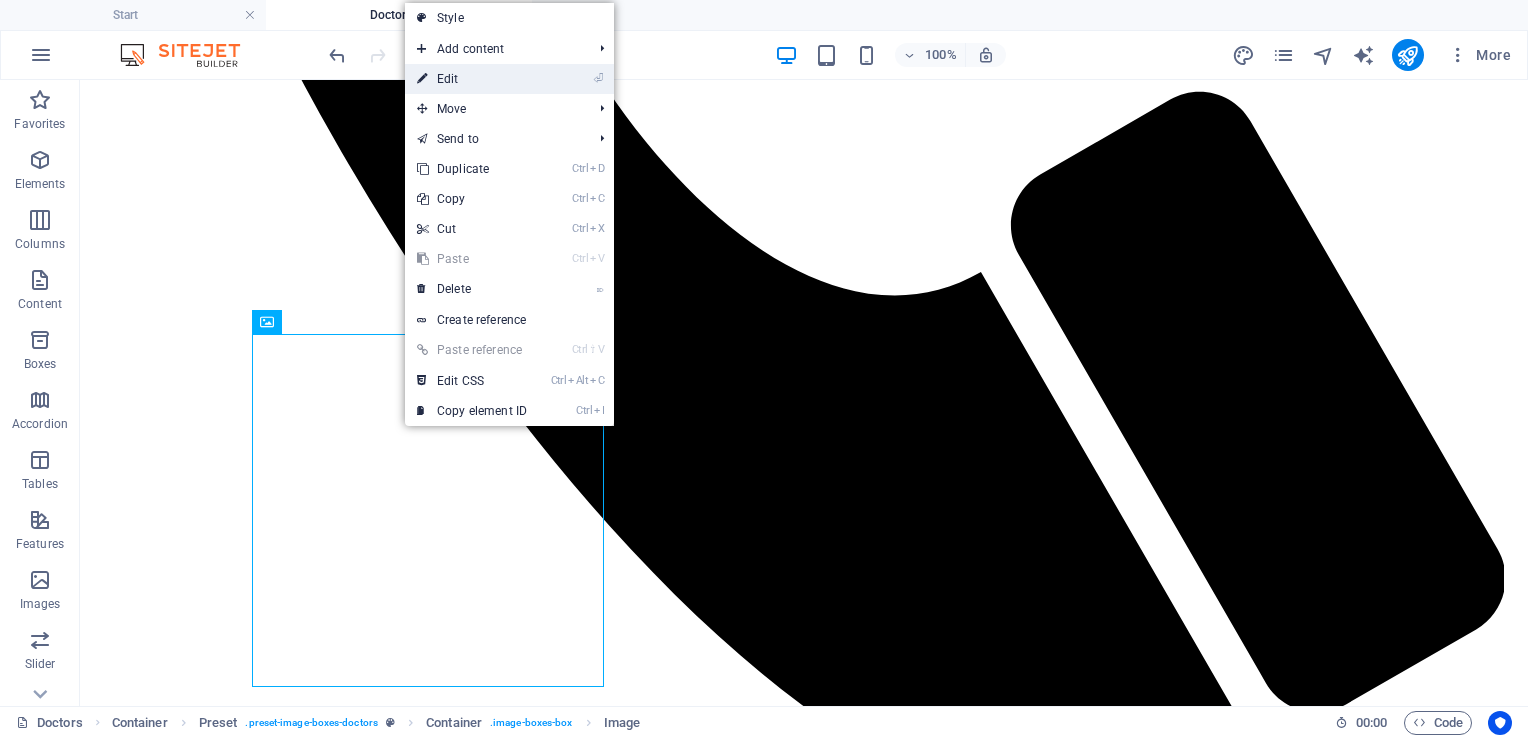 click on "⏎  Edit" at bounding box center (472, 79) 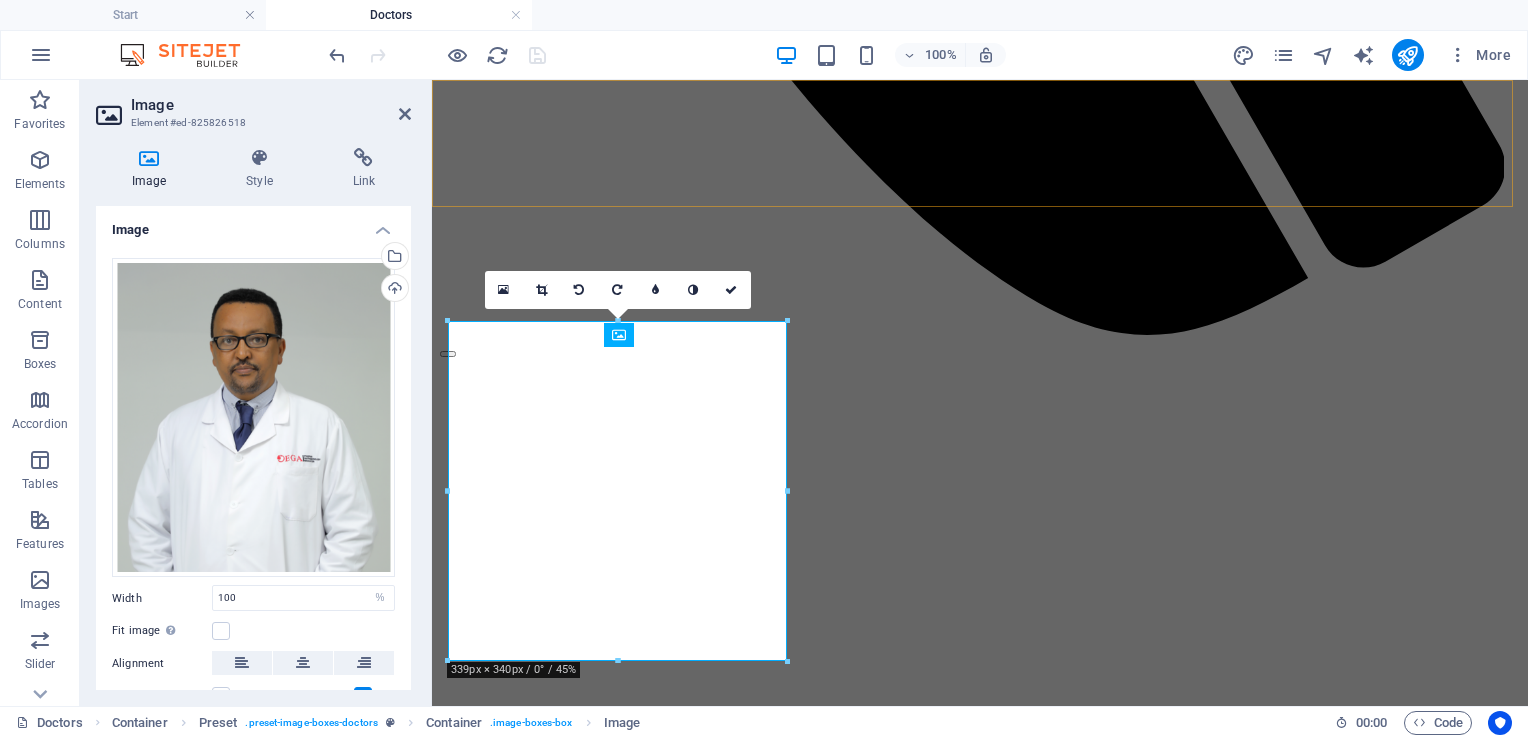 scroll, scrollTop: 1427, scrollLeft: 0, axis: vertical 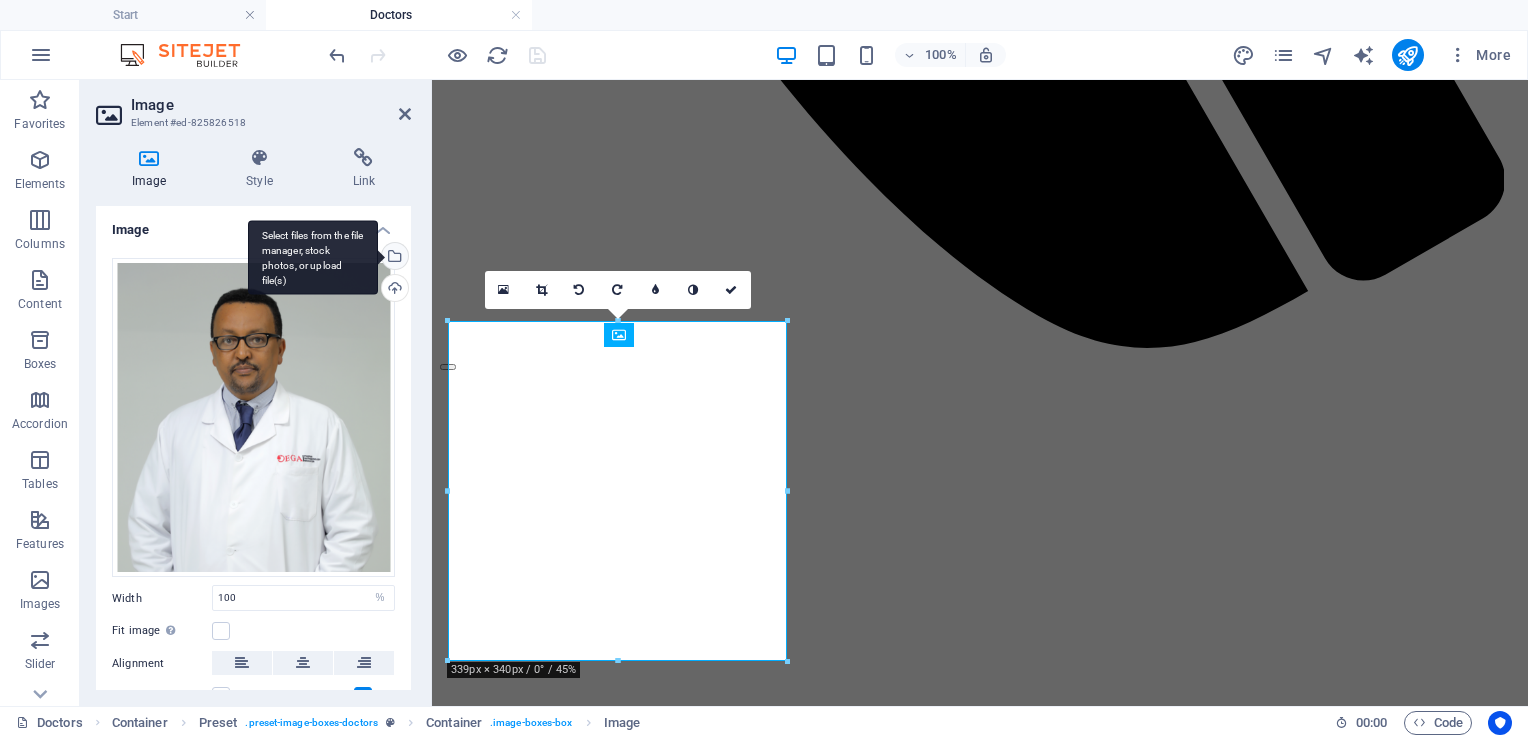 click on "Select files from the file manager, stock photos, or upload file(s)" at bounding box center [313, 257] 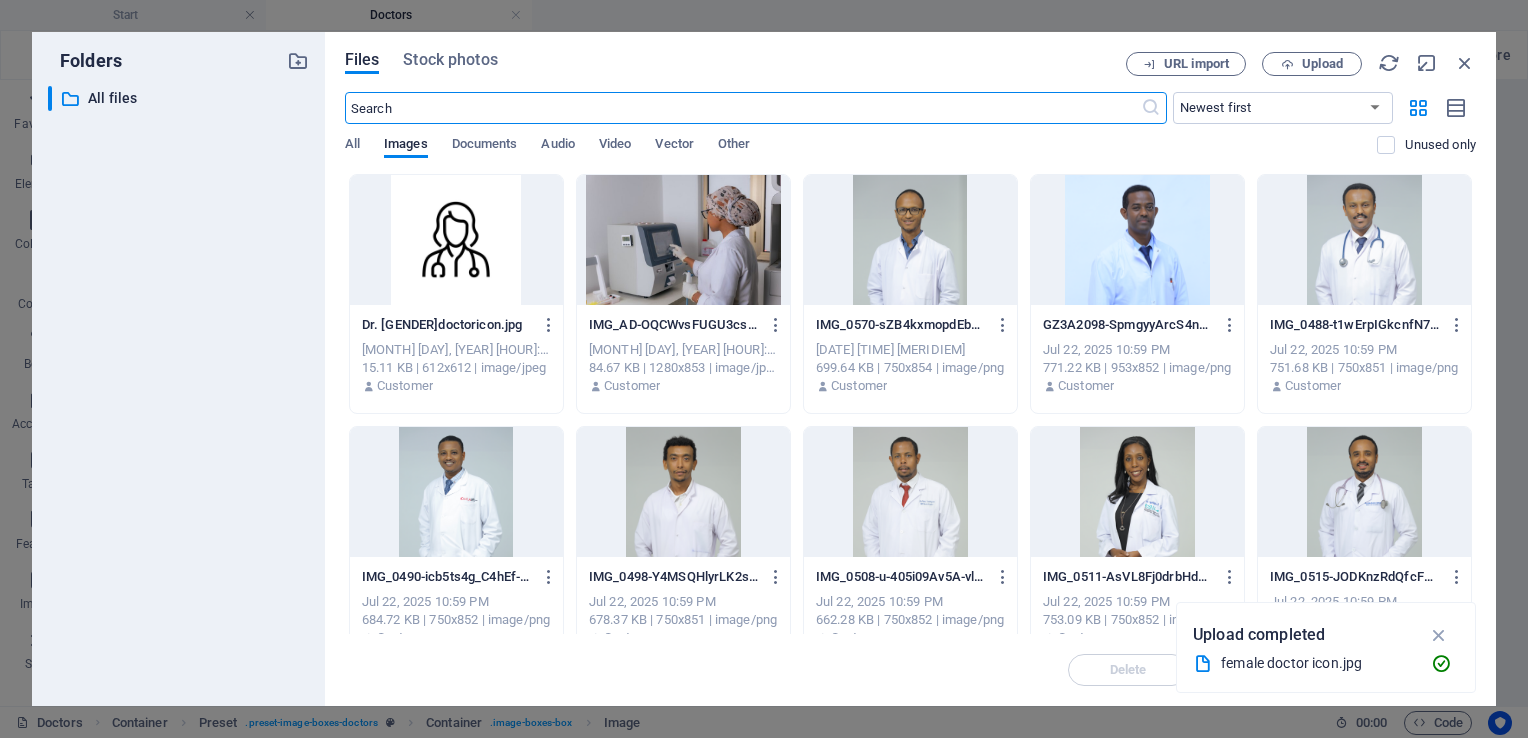 scroll, scrollTop: 1398, scrollLeft: 0, axis: vertical 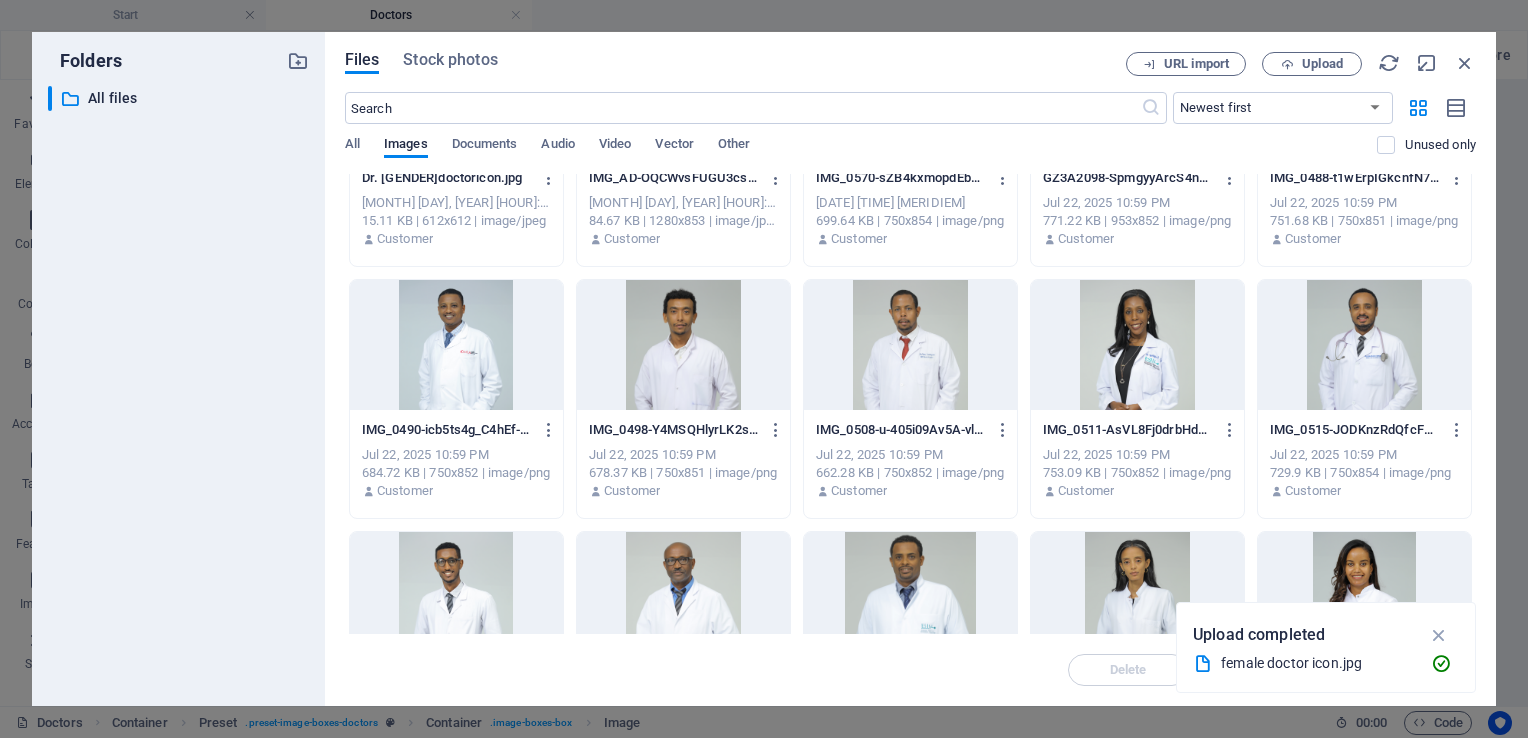 click at bounding box center [910, 345] 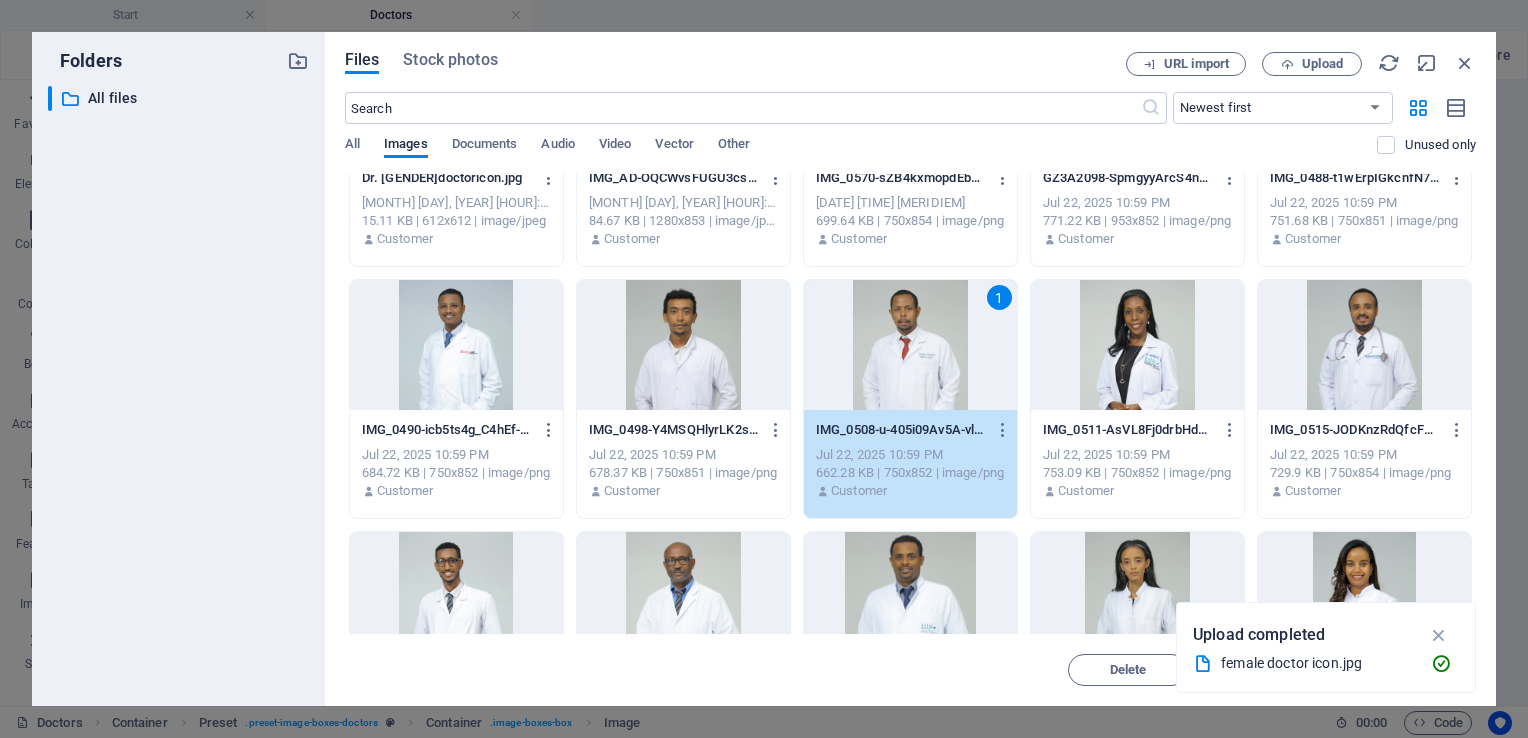 click on "1" at bounding box center [910, 345] 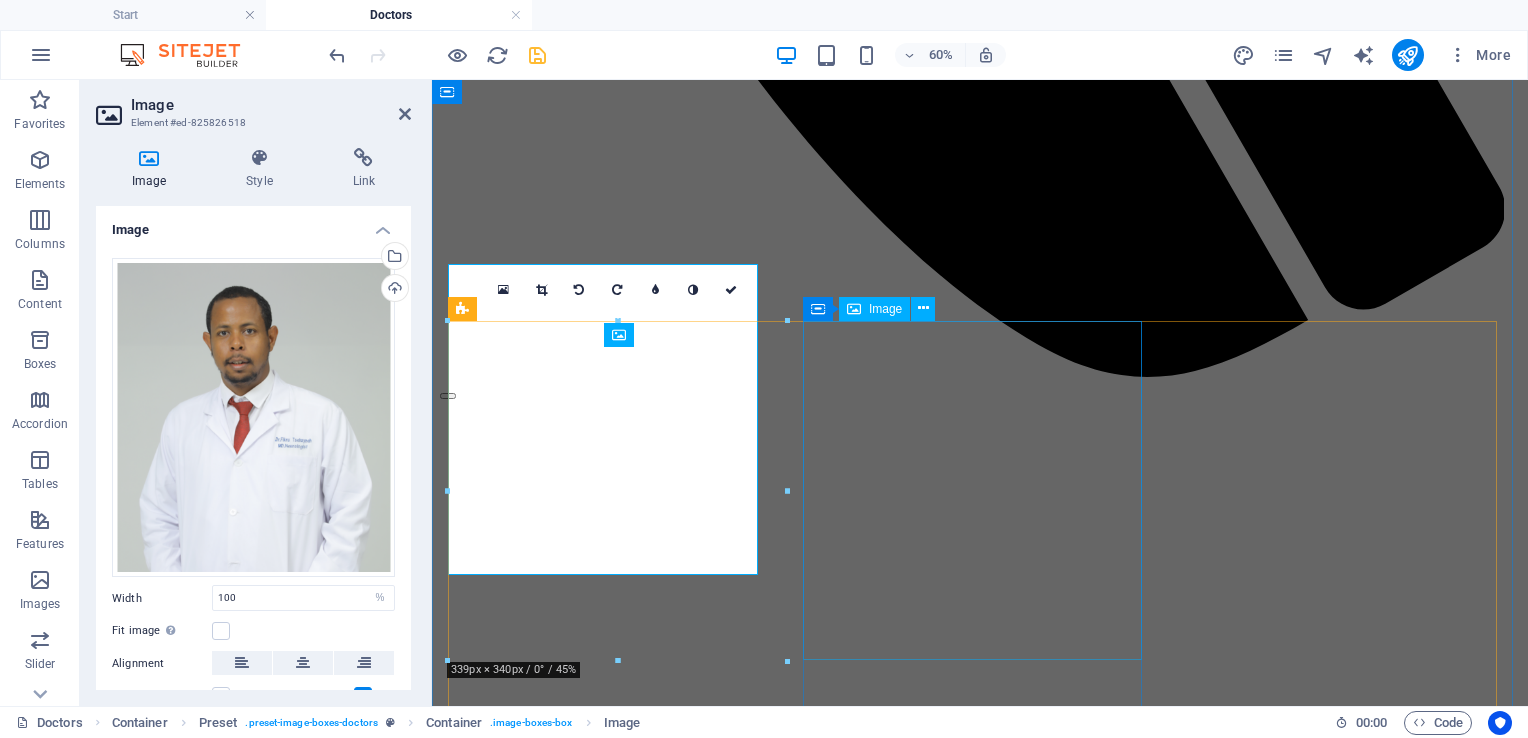 scroll, scrollTop: 1427, scrollLeft: 0, axis: vertical 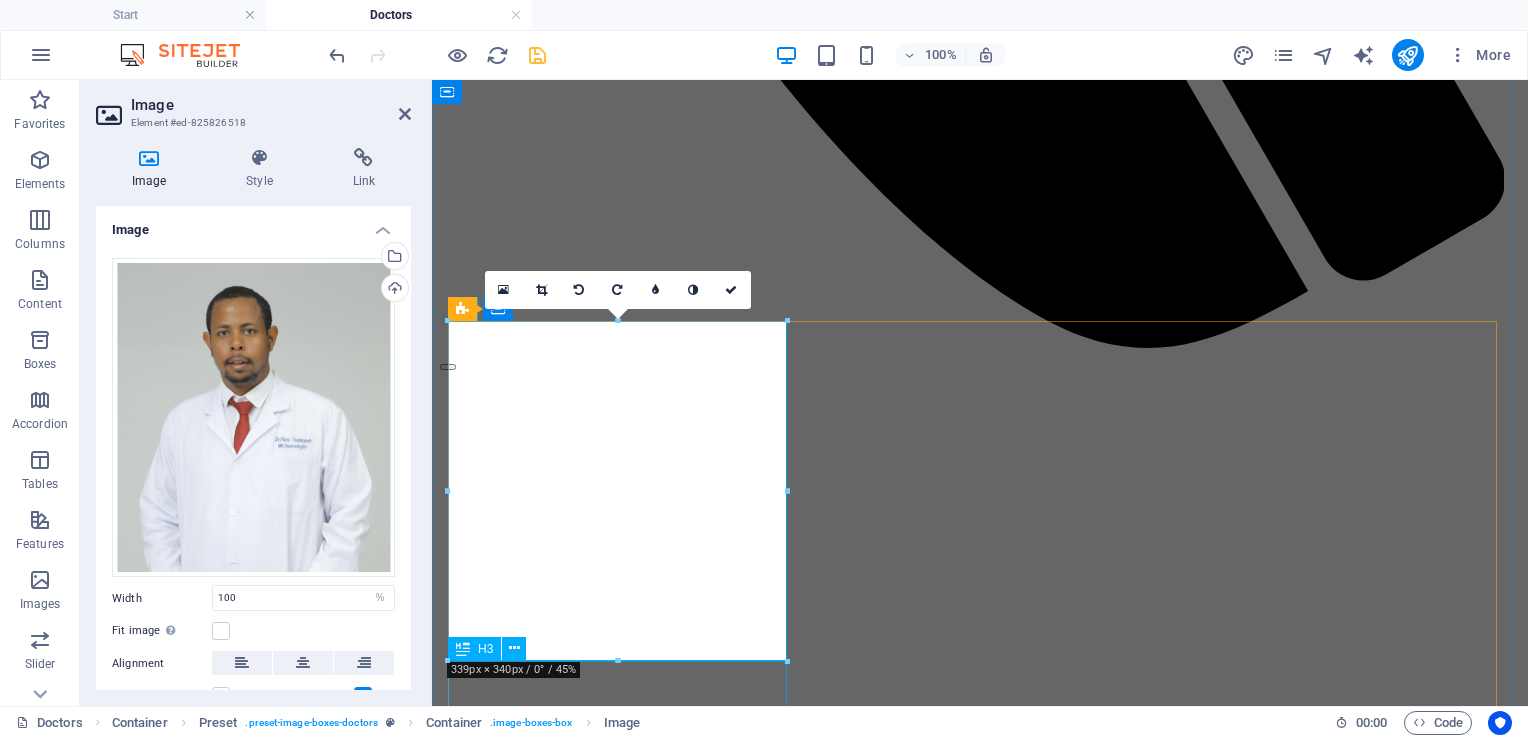click on "Dr. [FIRST] [LAST]" at bounding box center (980, 9226) 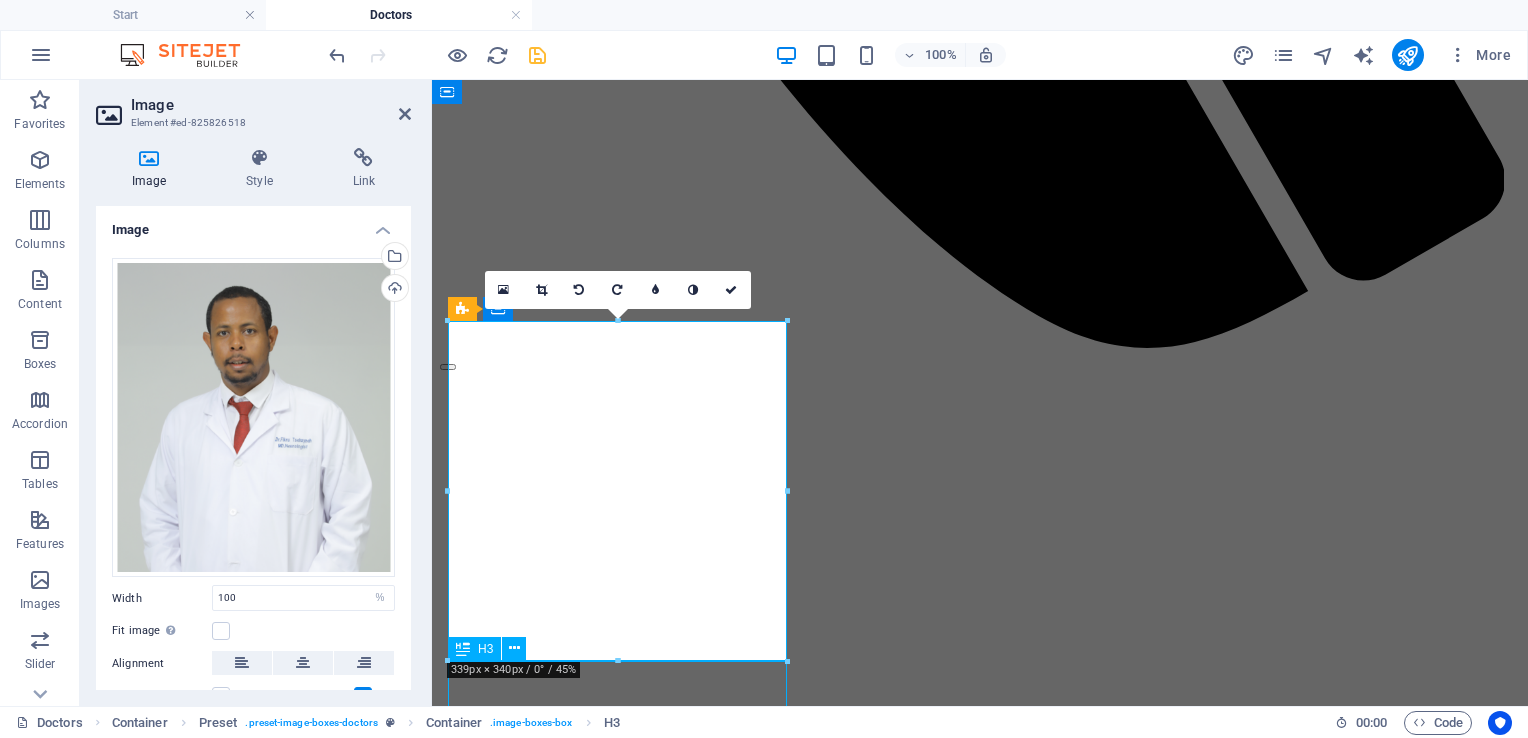 scroll, scrollTop: 1440, scrollLeft: 0, axis: vertical 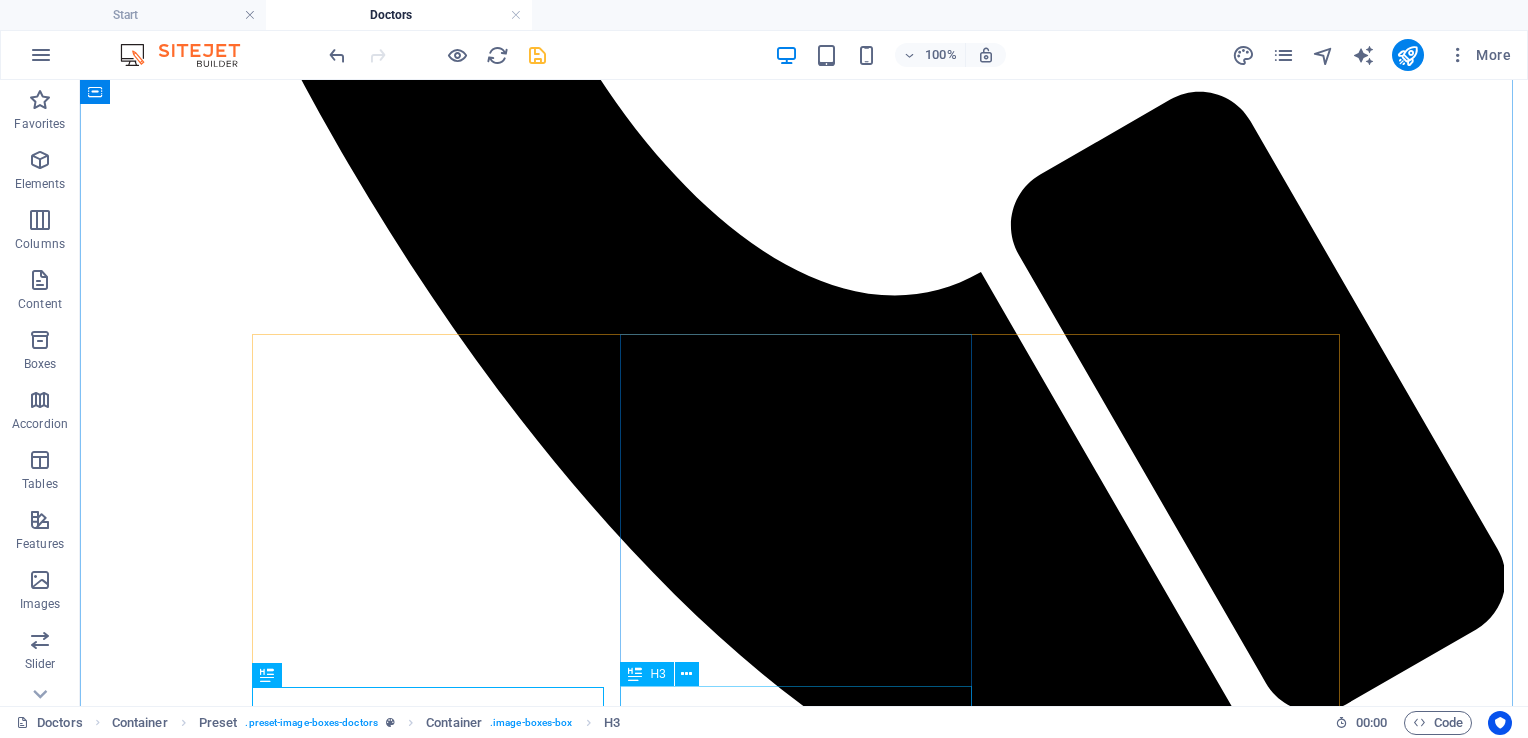 click on "Dr. [FIRST] [LAST]" at bounding box center [804, 13677] 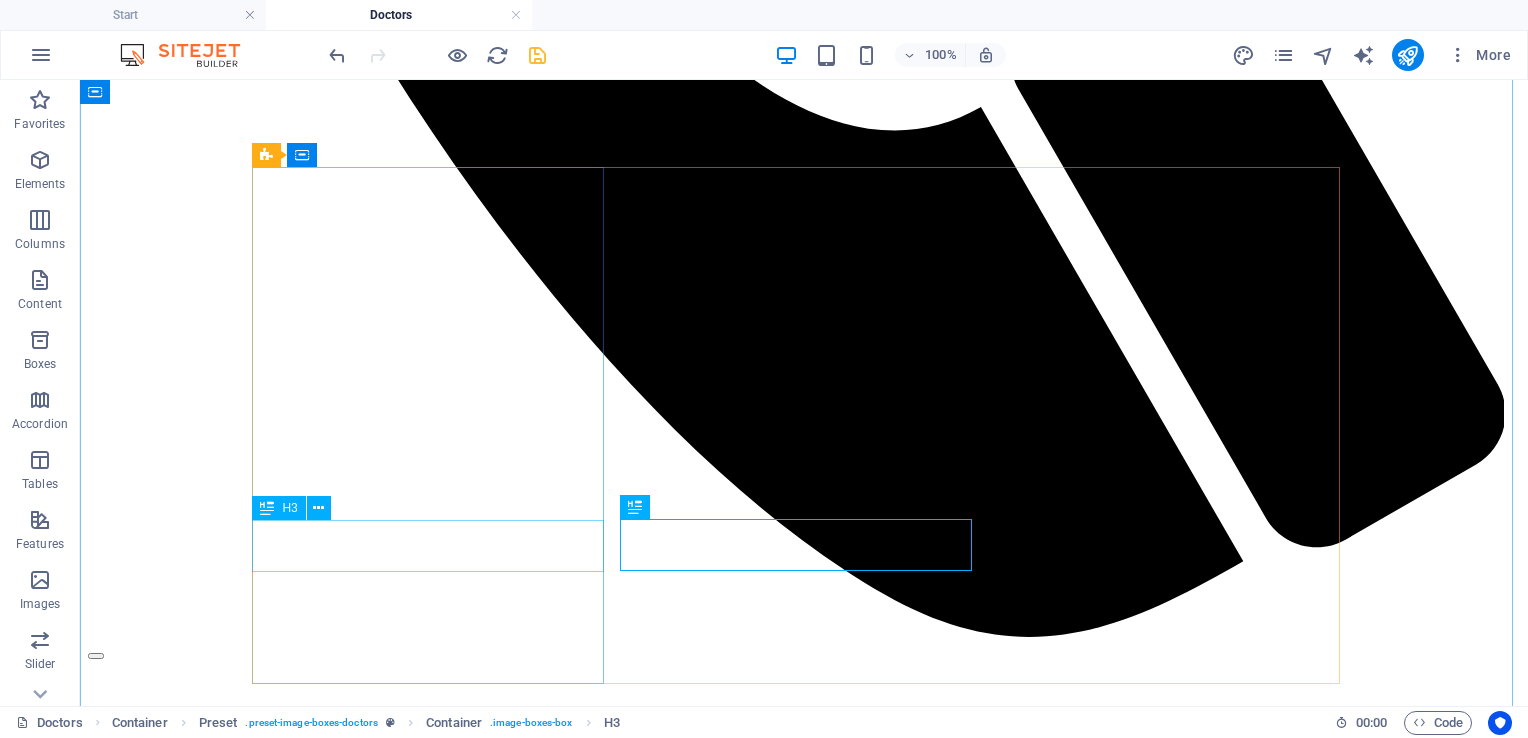 scroll, scrollTop: 1607, scrollLeft: 0, axis: vertical 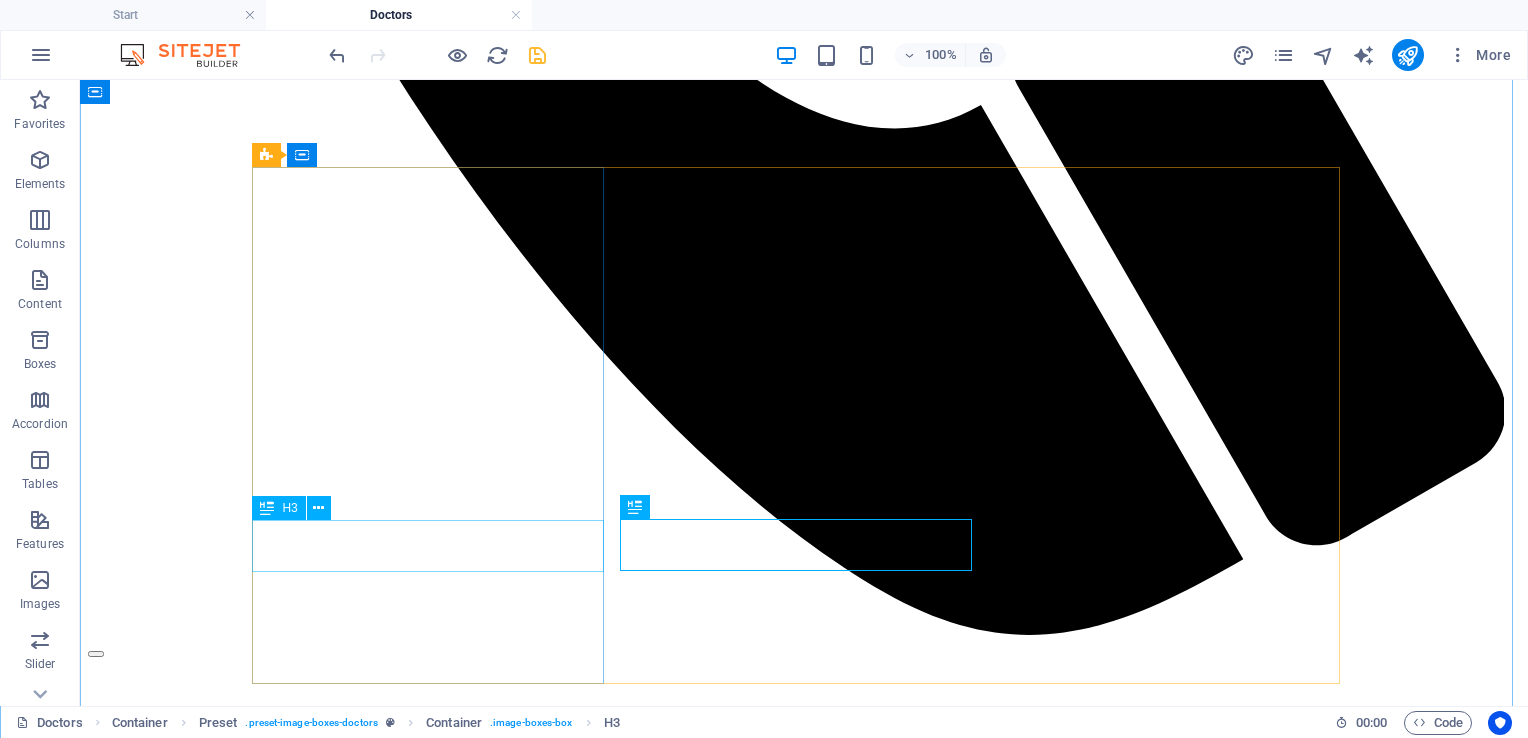 click on "Dr. [FIRST] [LAST]" at bounding box center [804, 11981] 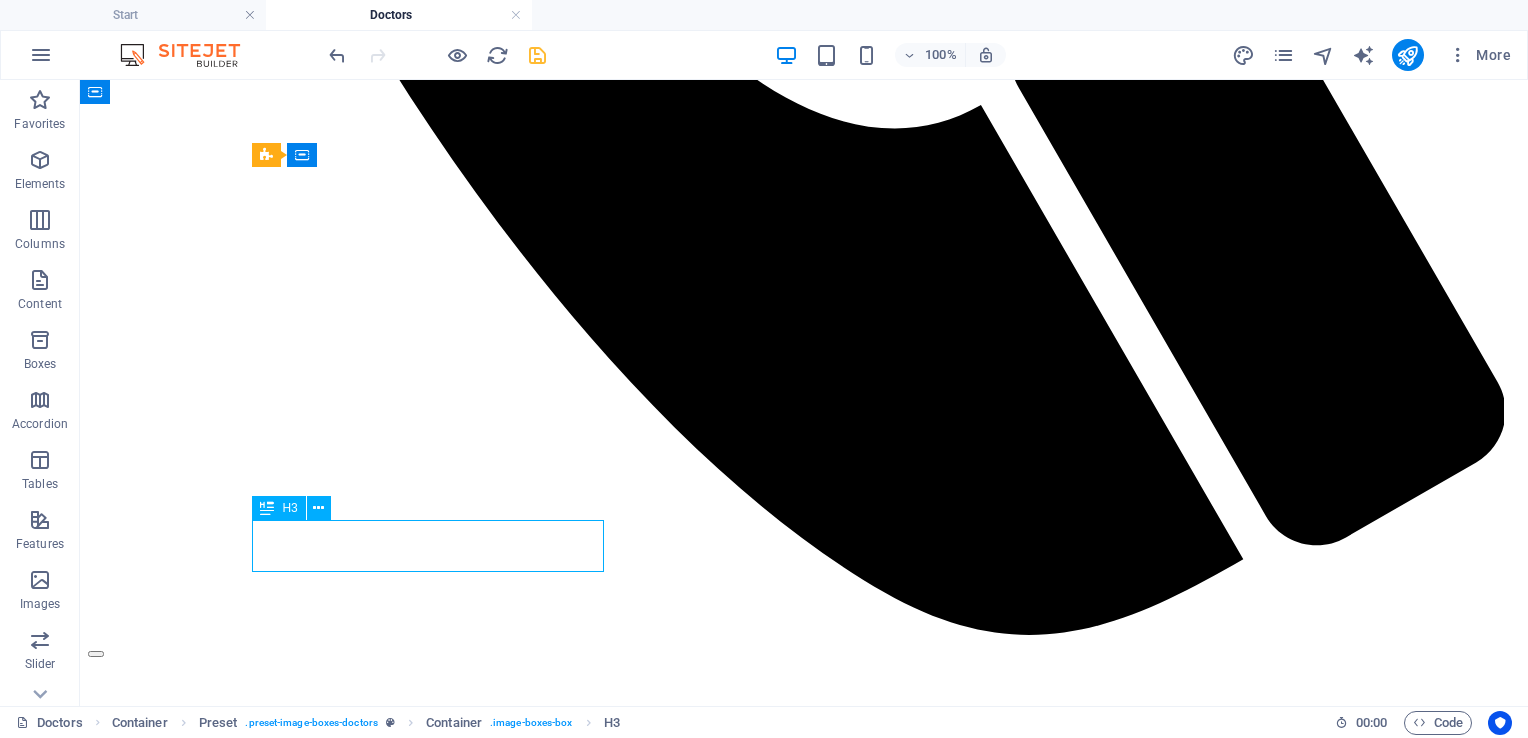 click on "Dr. [FIRST] [LAST]" at bounding box center [804, 11981] 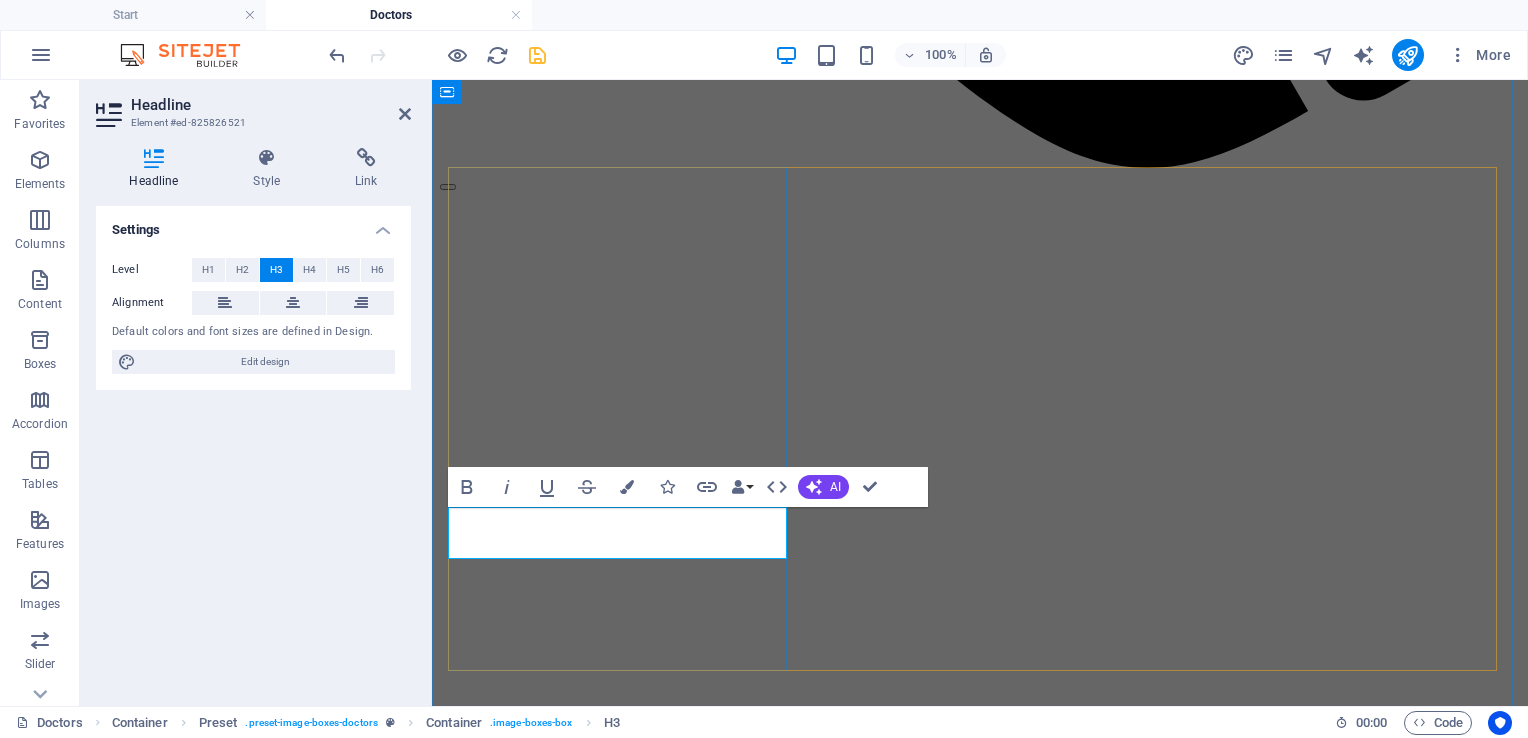 scroll, scrollTop: 1580, scrollLeft: 0, axis: vertical 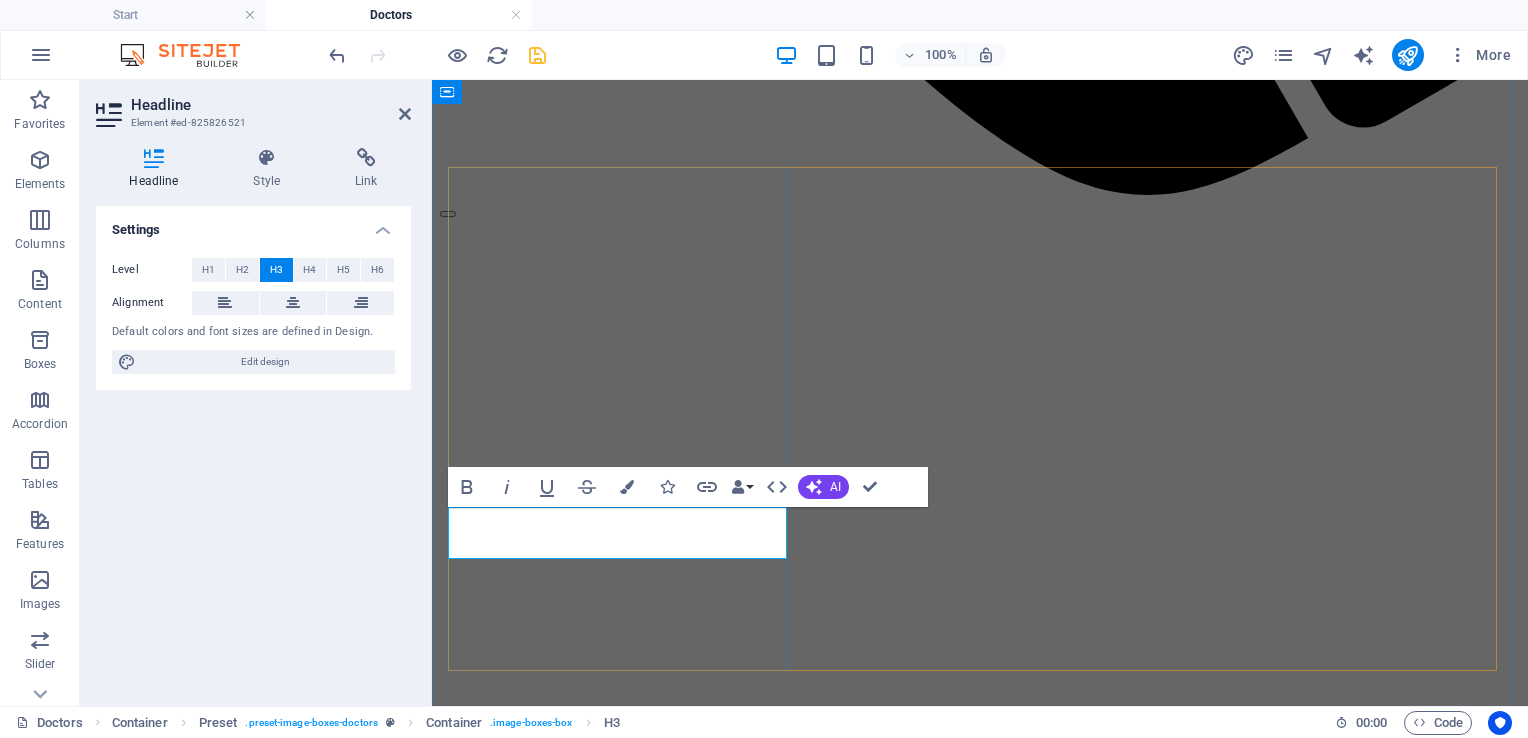 click on "Dr. [FIRST] [LAST]" at bounding box center [980, 9073] 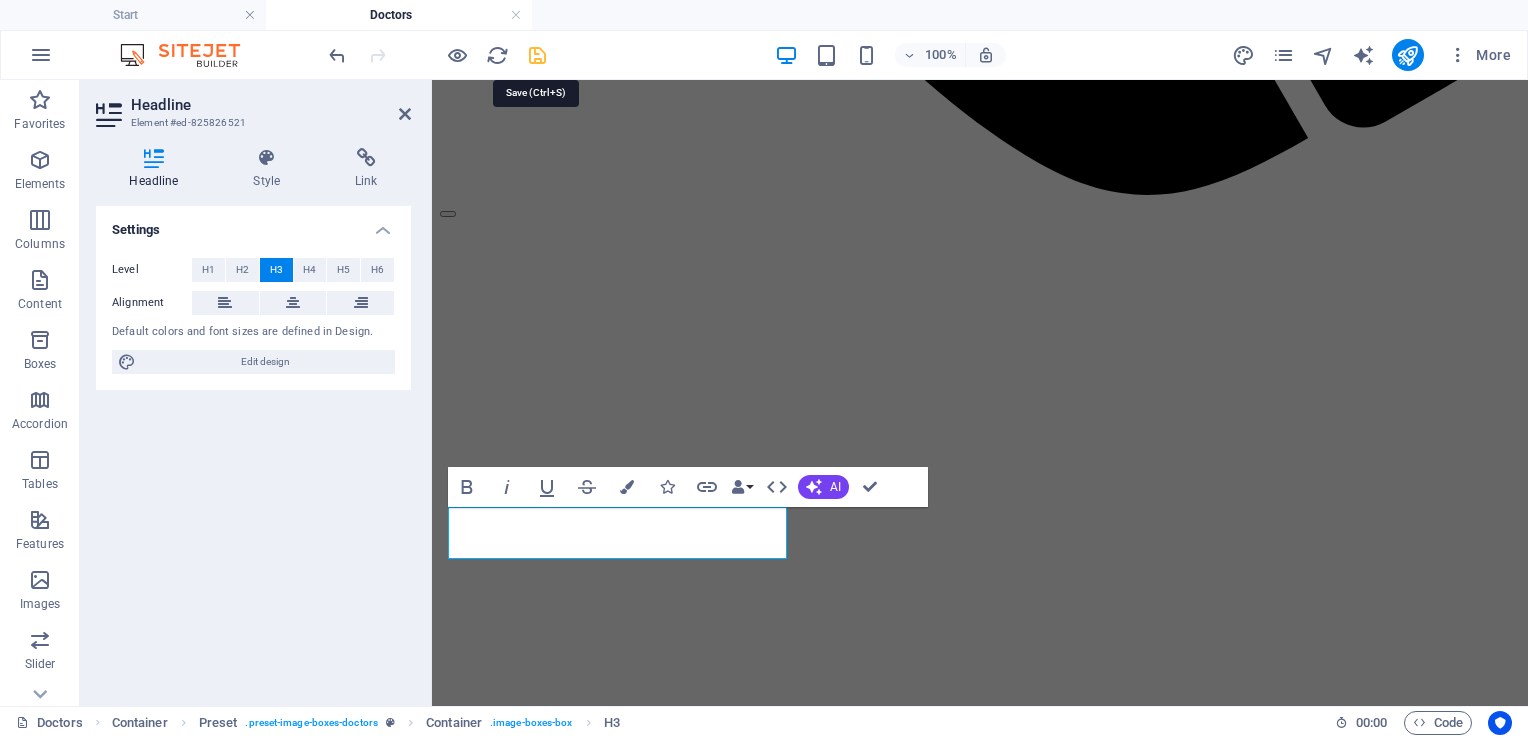 click at bounding box center (537, 55) 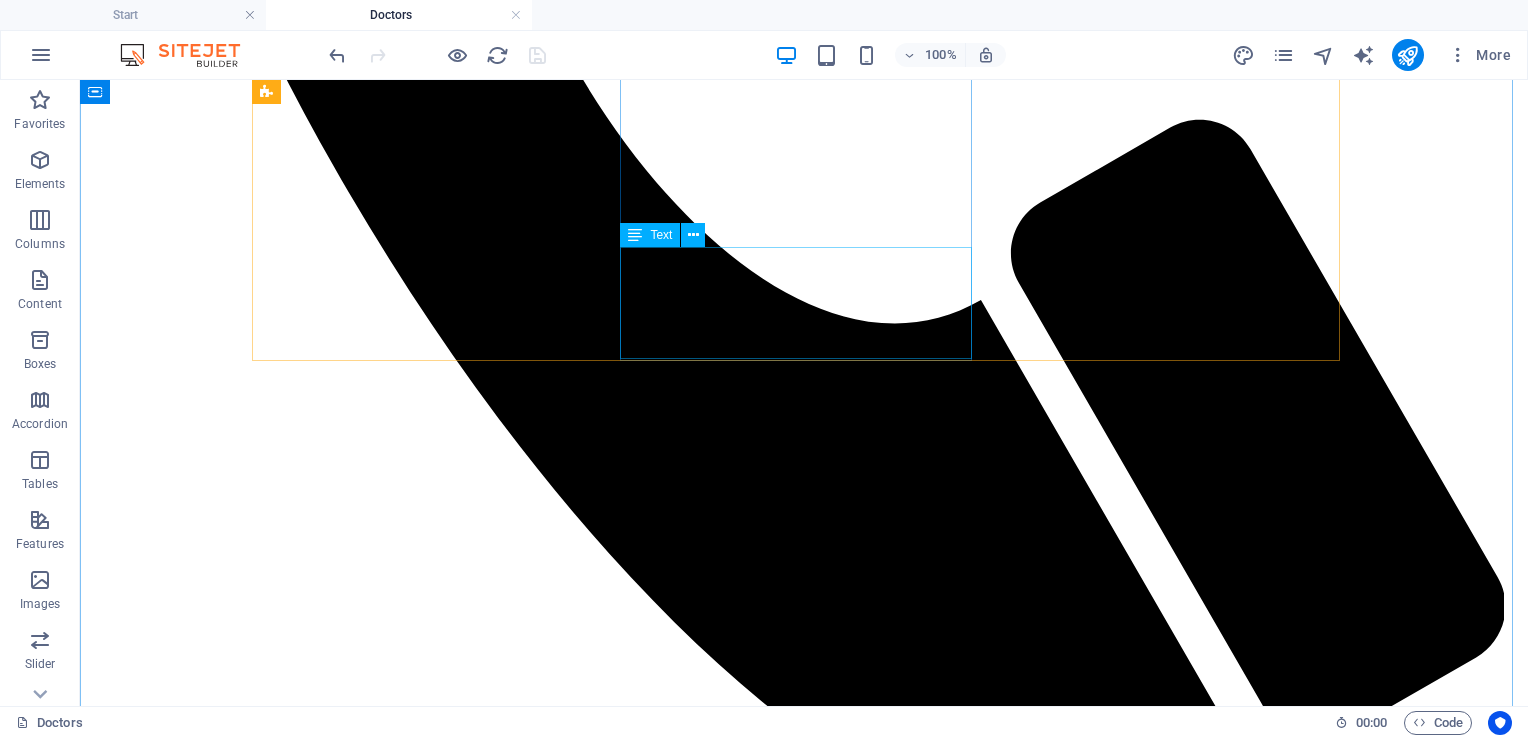 scroll, scrollTop: 1413, scrollLeft: 0, axis: vertical 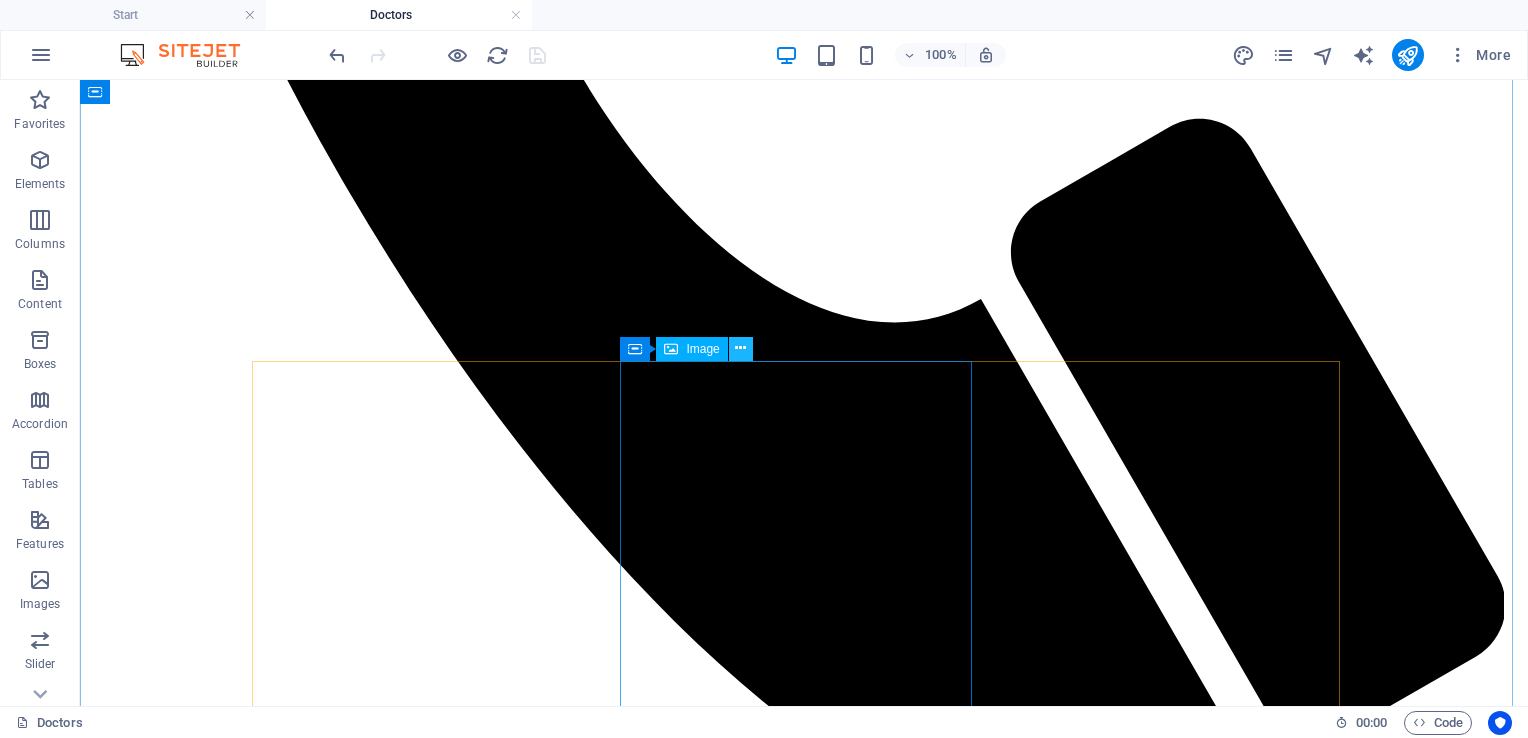 click at bounding box center [740, 348] 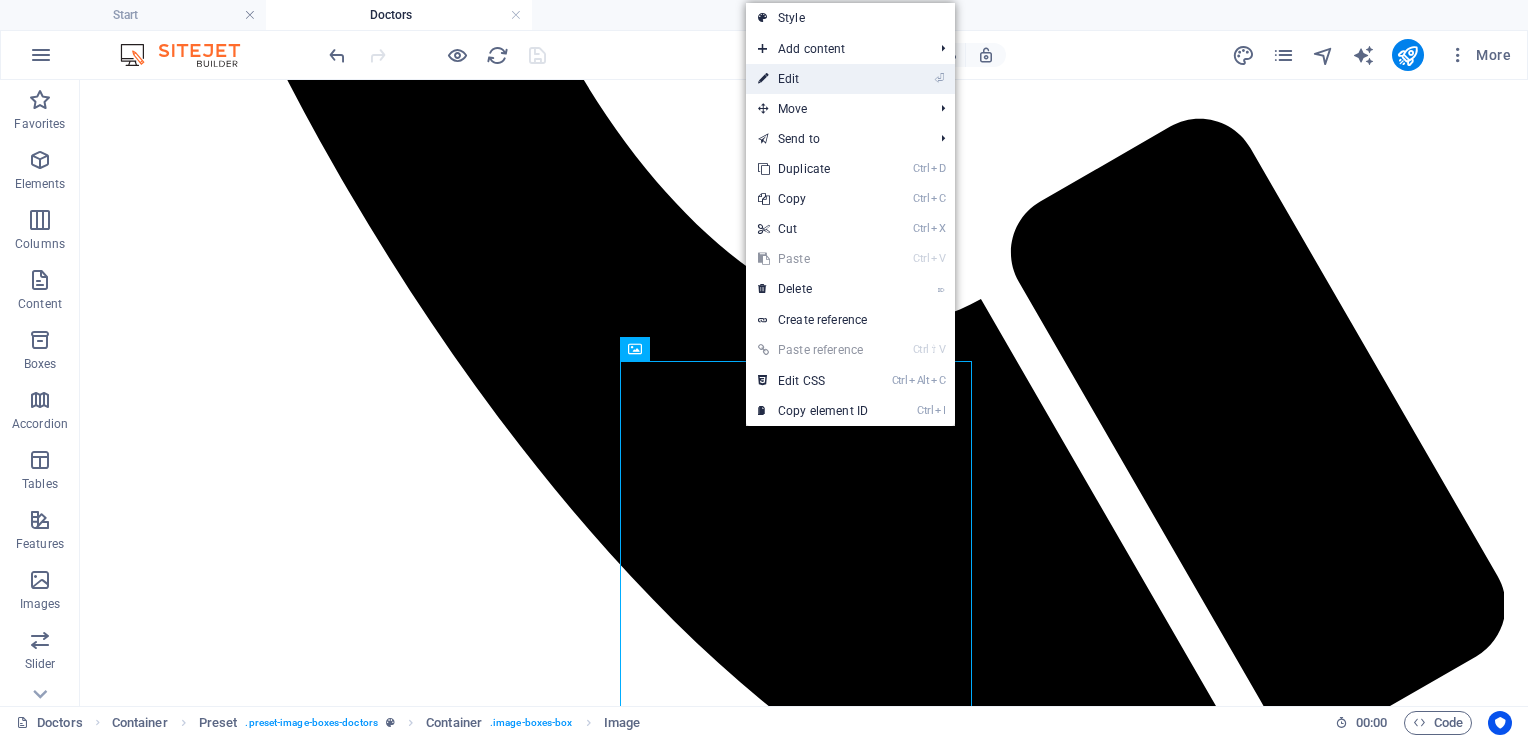 click on "⏎  Edit" at bounding box center [813, 79] 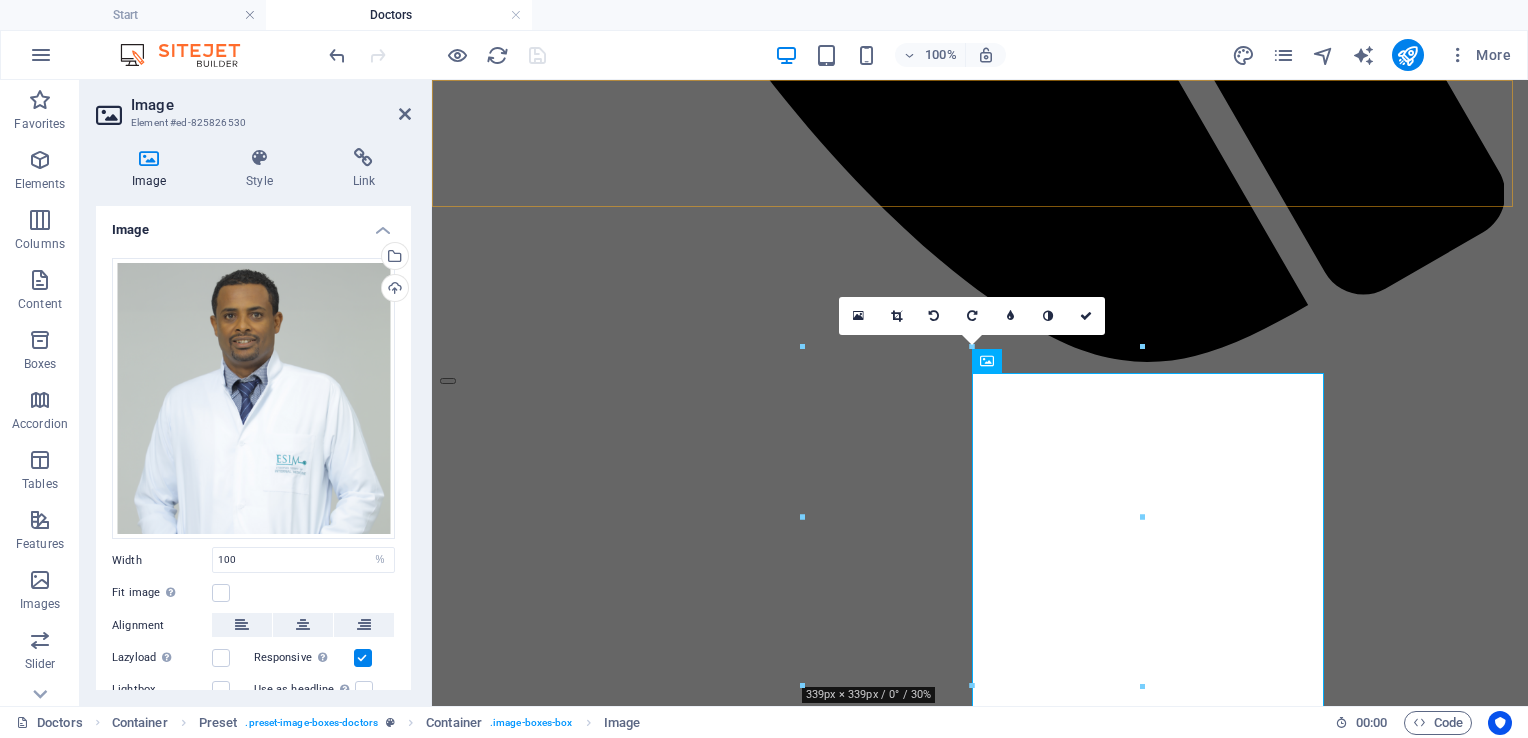 scroll, scrollTop: 1400, scrollLeft: 0, axis: vertical 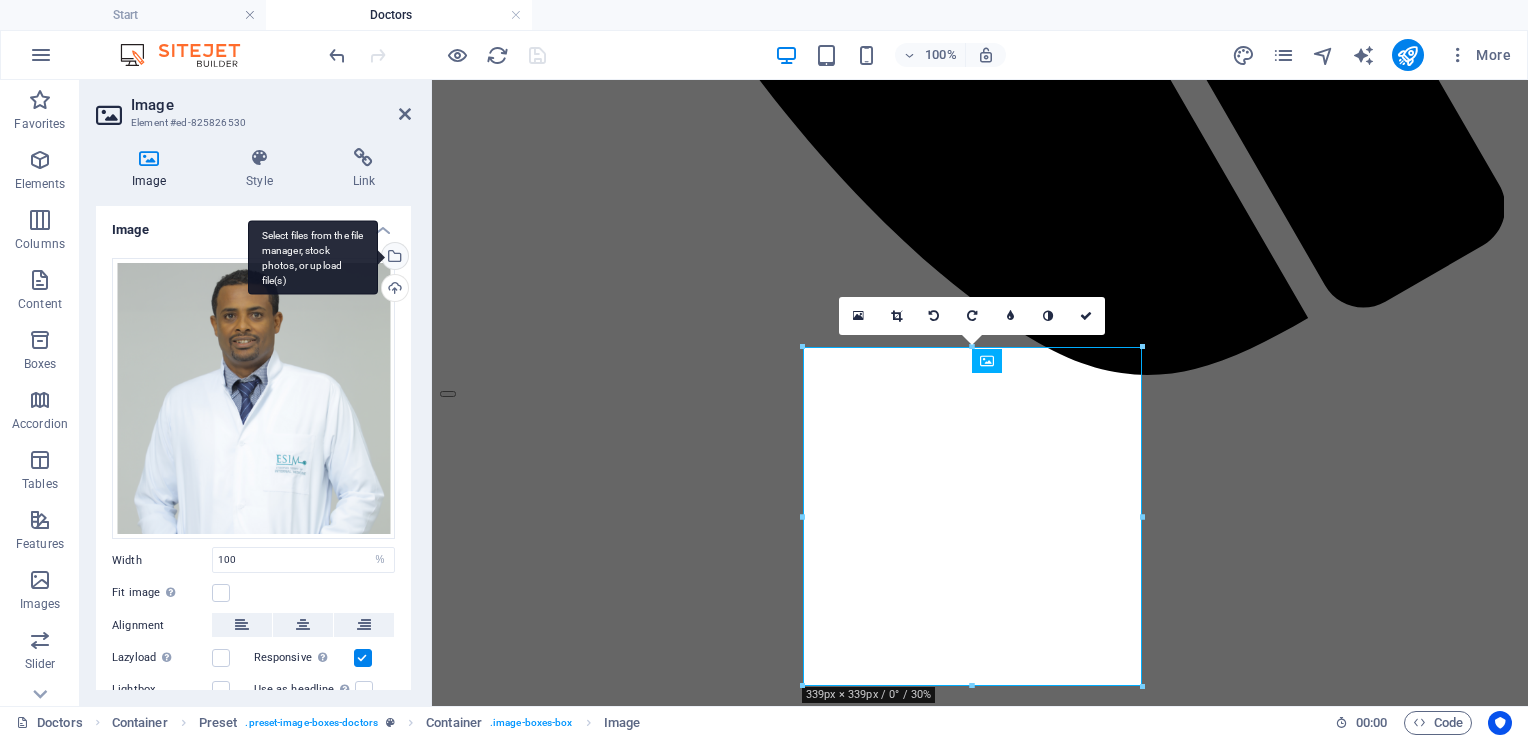 click on "Select files from the file manager, stock photos, or upload file(s)" at bounding box center (393, 258) 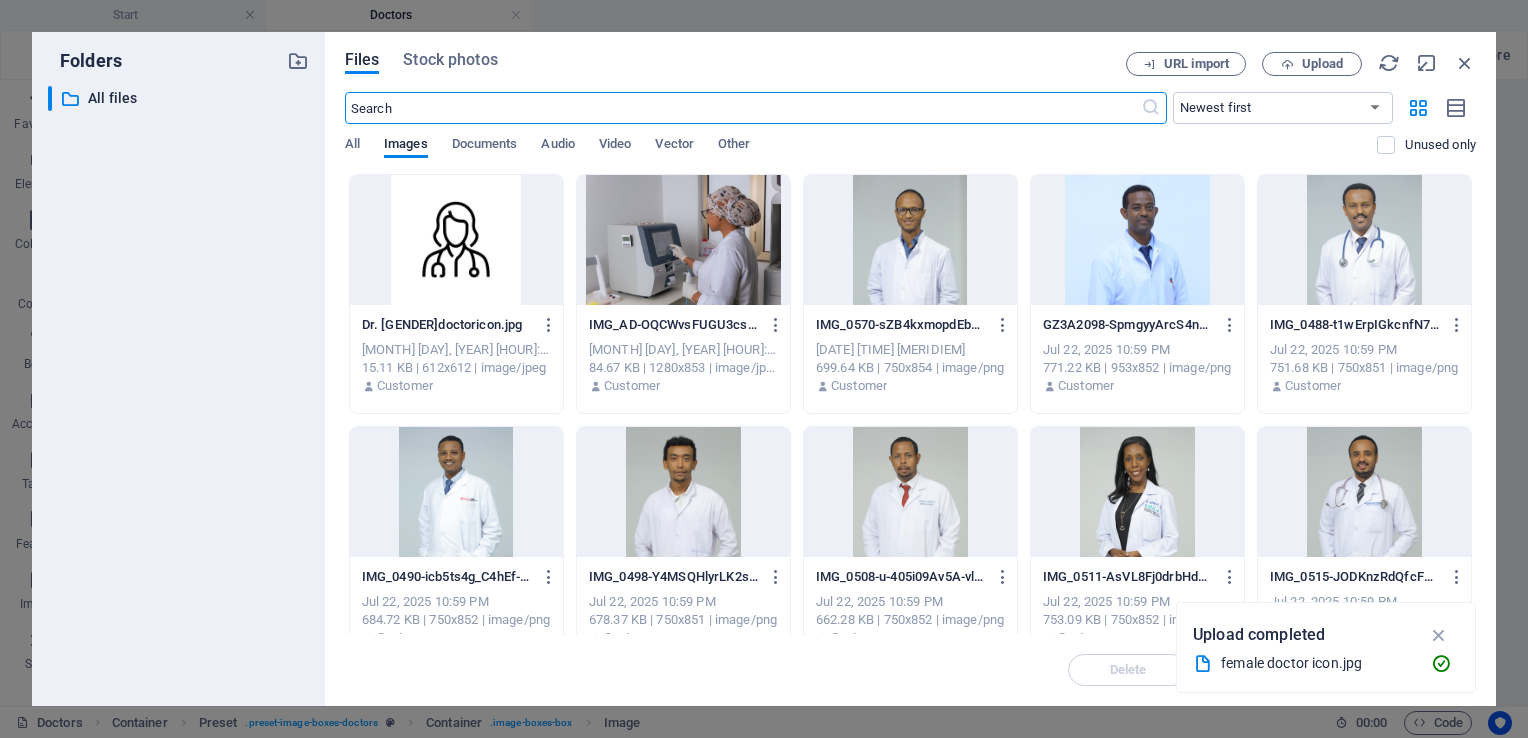 scroll, scrollTop: 1372, scrollLeft: 0, axis: vertical 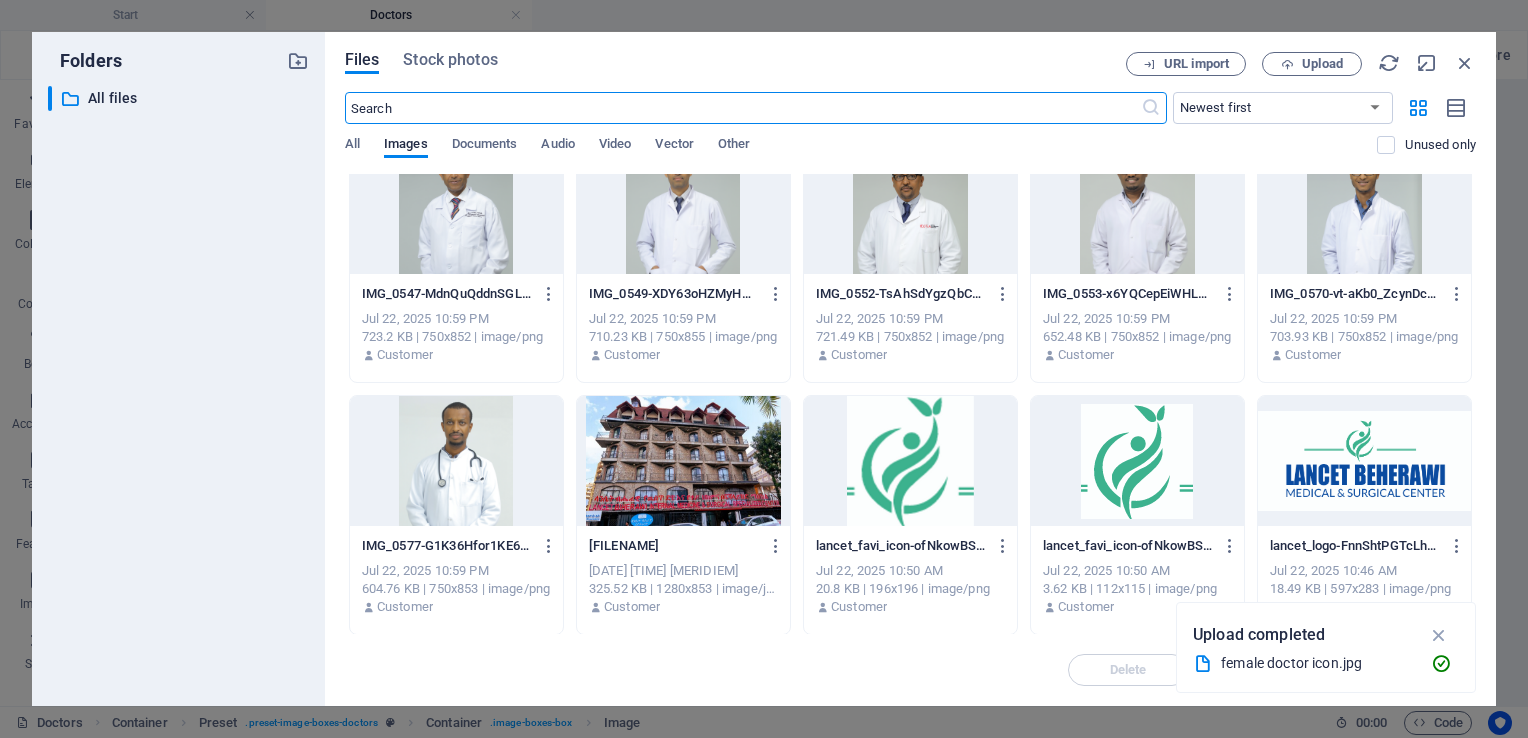 click at bounding box center [456, 461] 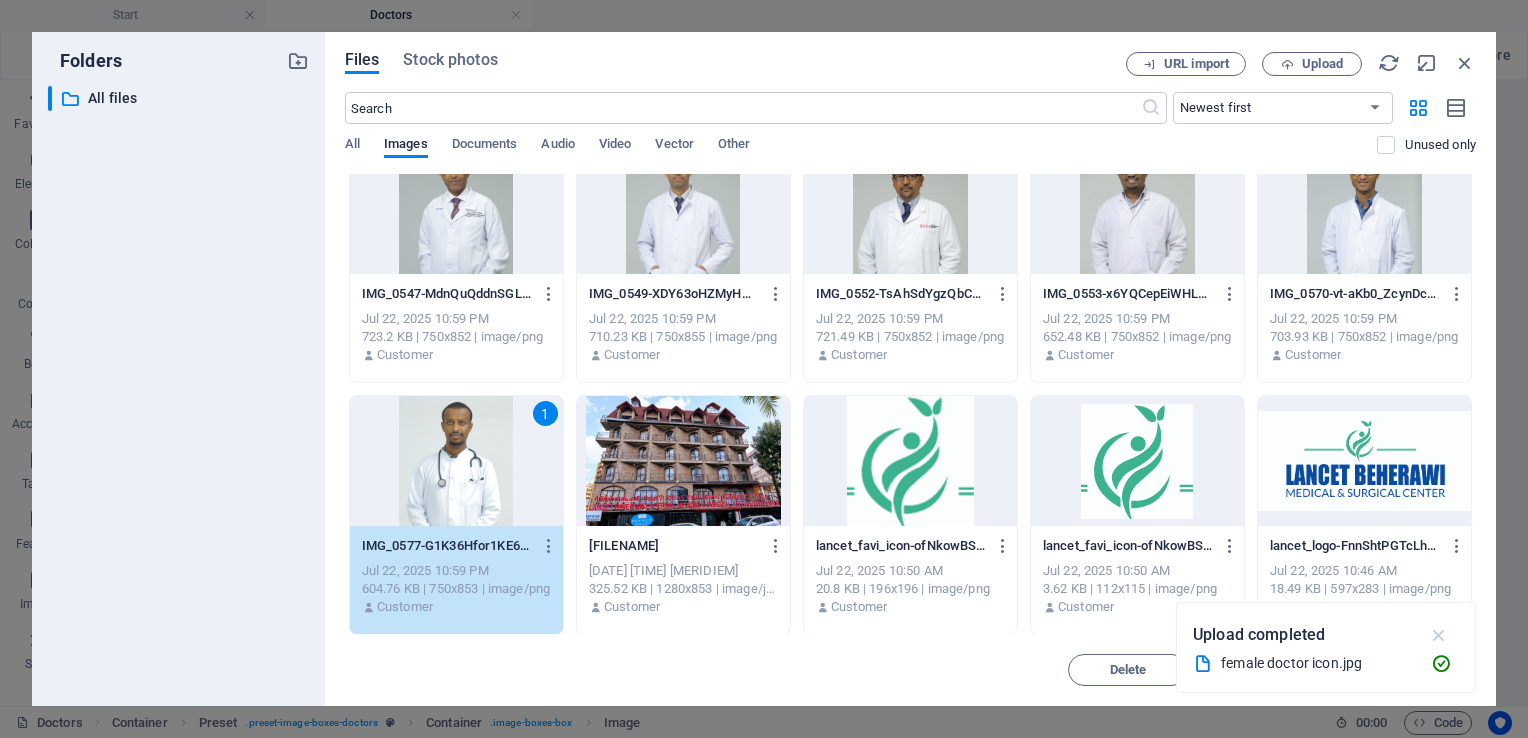 click at bounding box center (1439, 635) 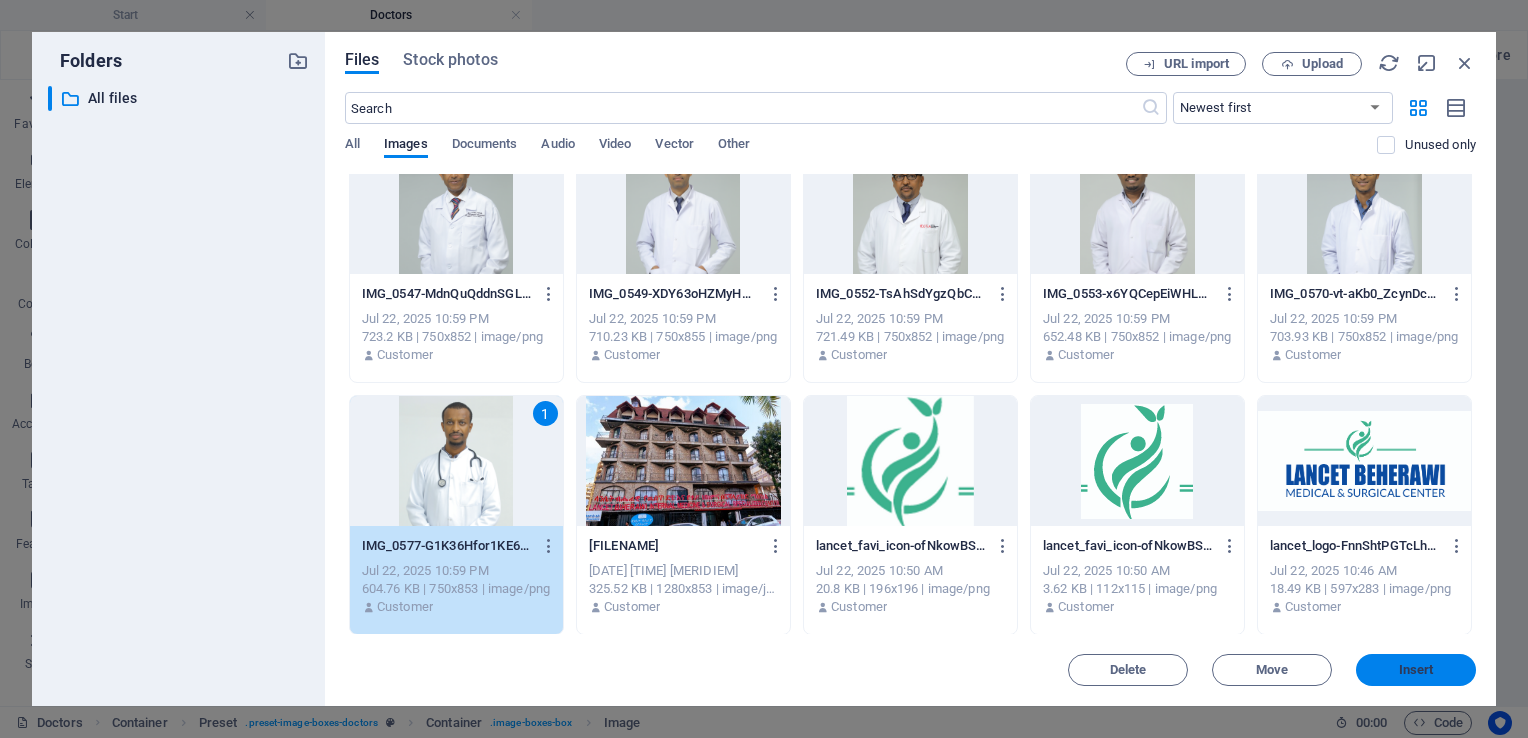 click on "Insert" at bounding box center (1416, 670) 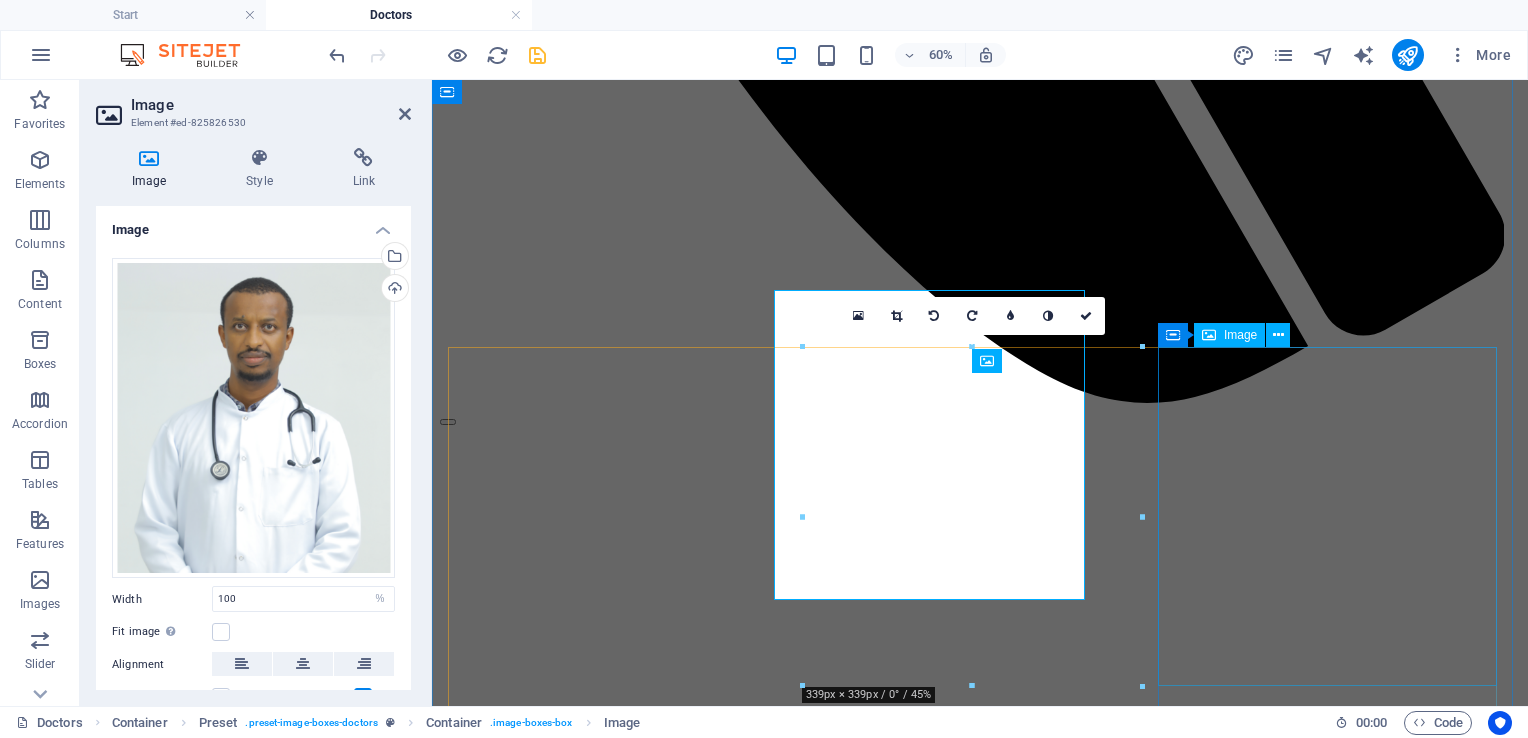 scroll, scrollTop: 1400, scrollLeft: 0, axis: vertical 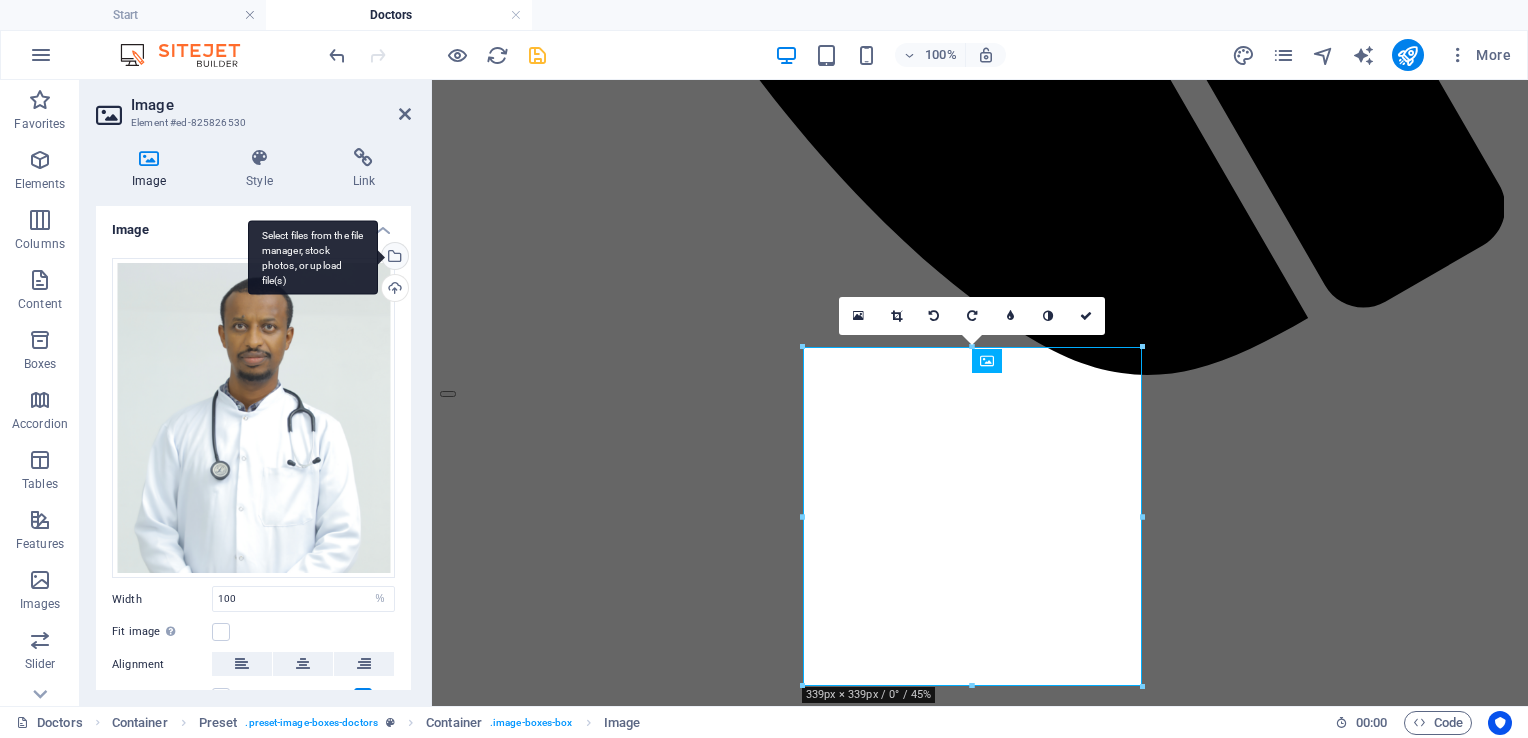 click on "Select files from the file manager, stock photos, or upload file(s)" at bounding box center [393, 258] 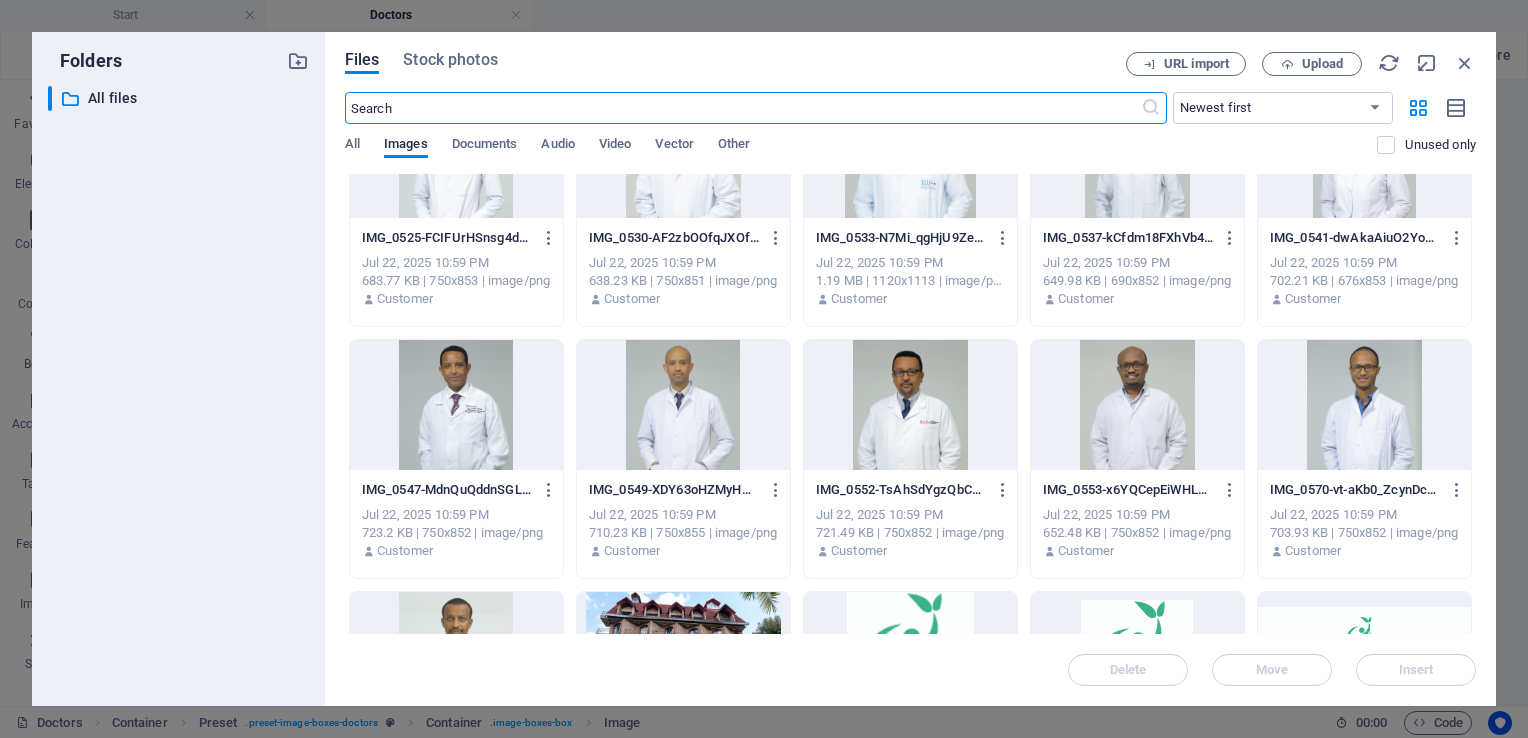 scroll, scrollTop: 772, scrollLeft: 0, axis: vertical 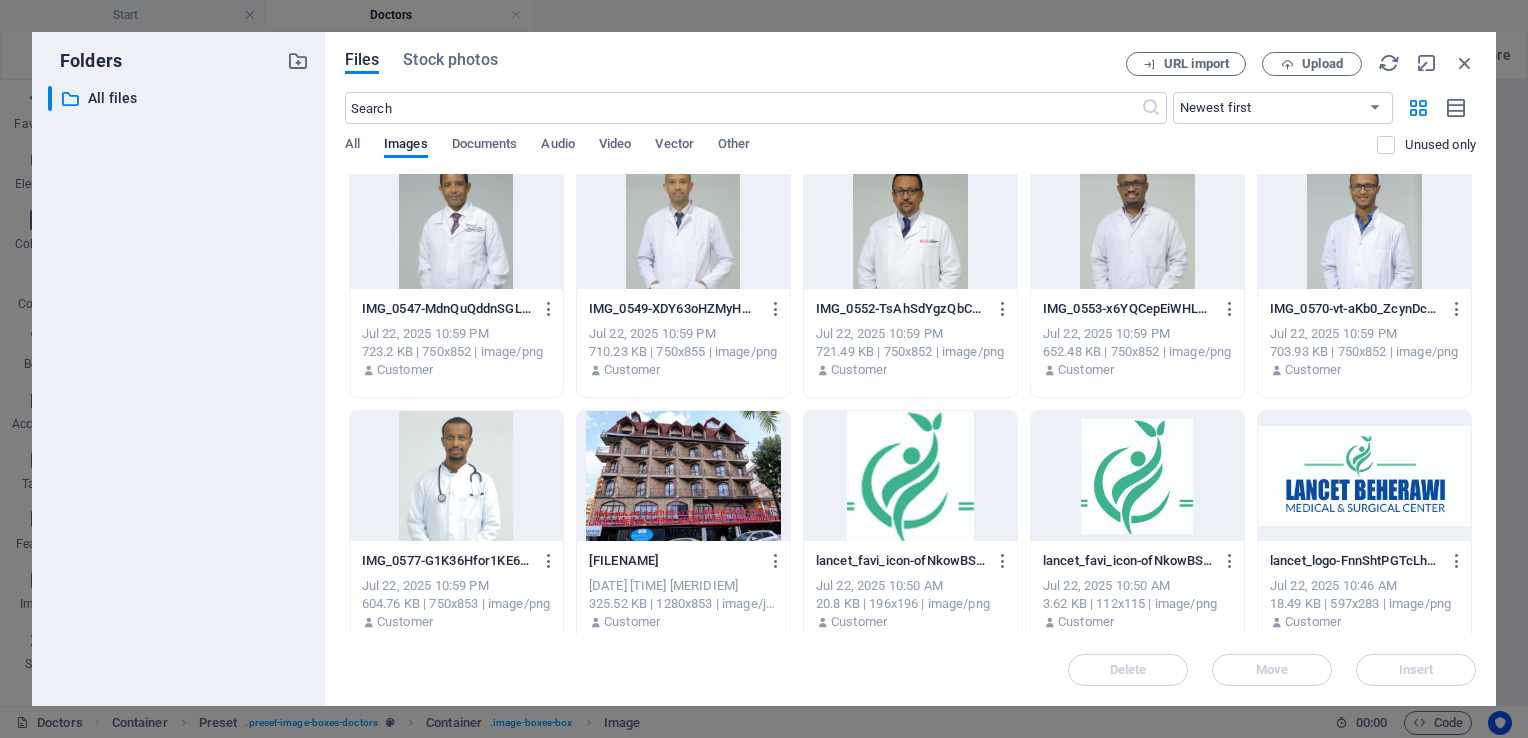 click at bounding box center (456, 476) 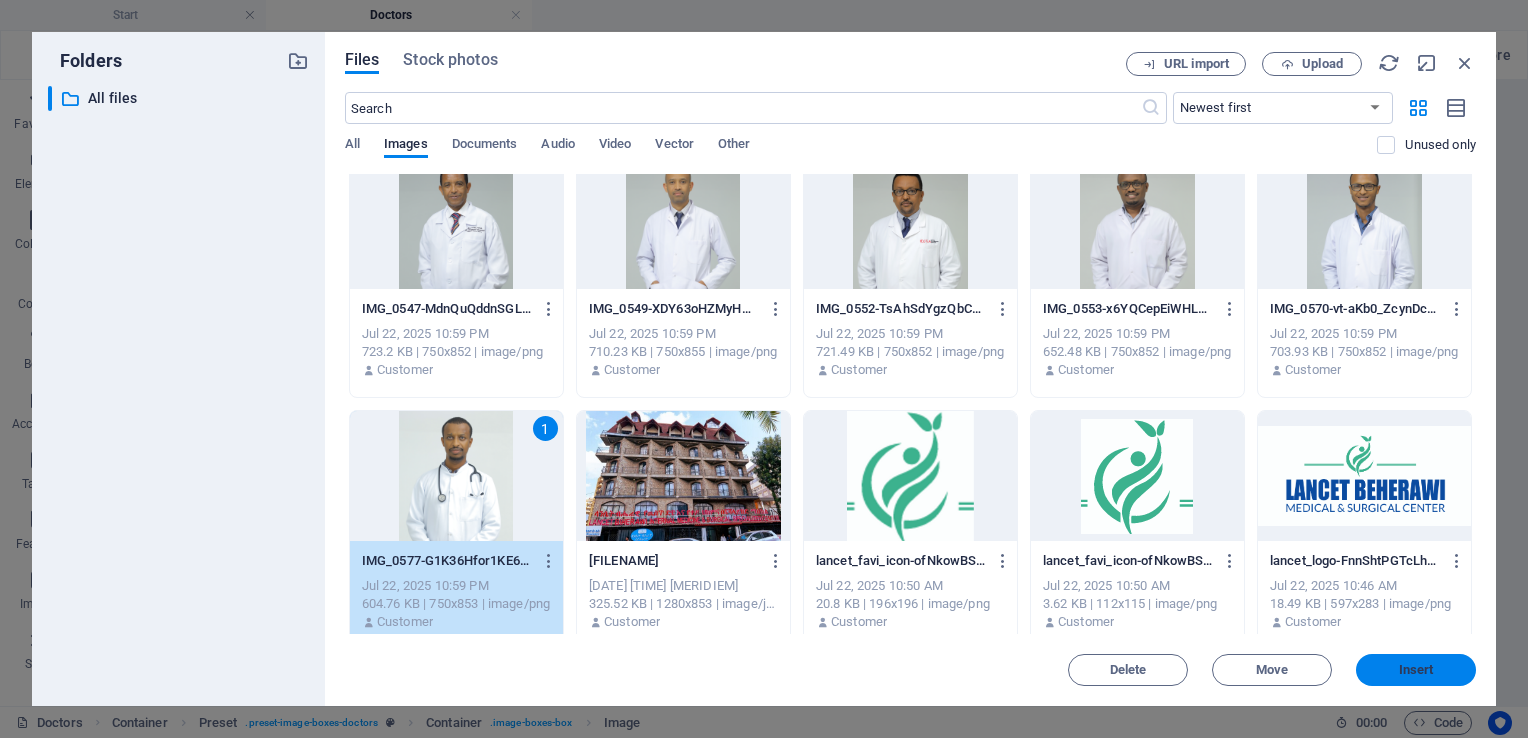 click on "Insert" at bounding box center [1416, 670] 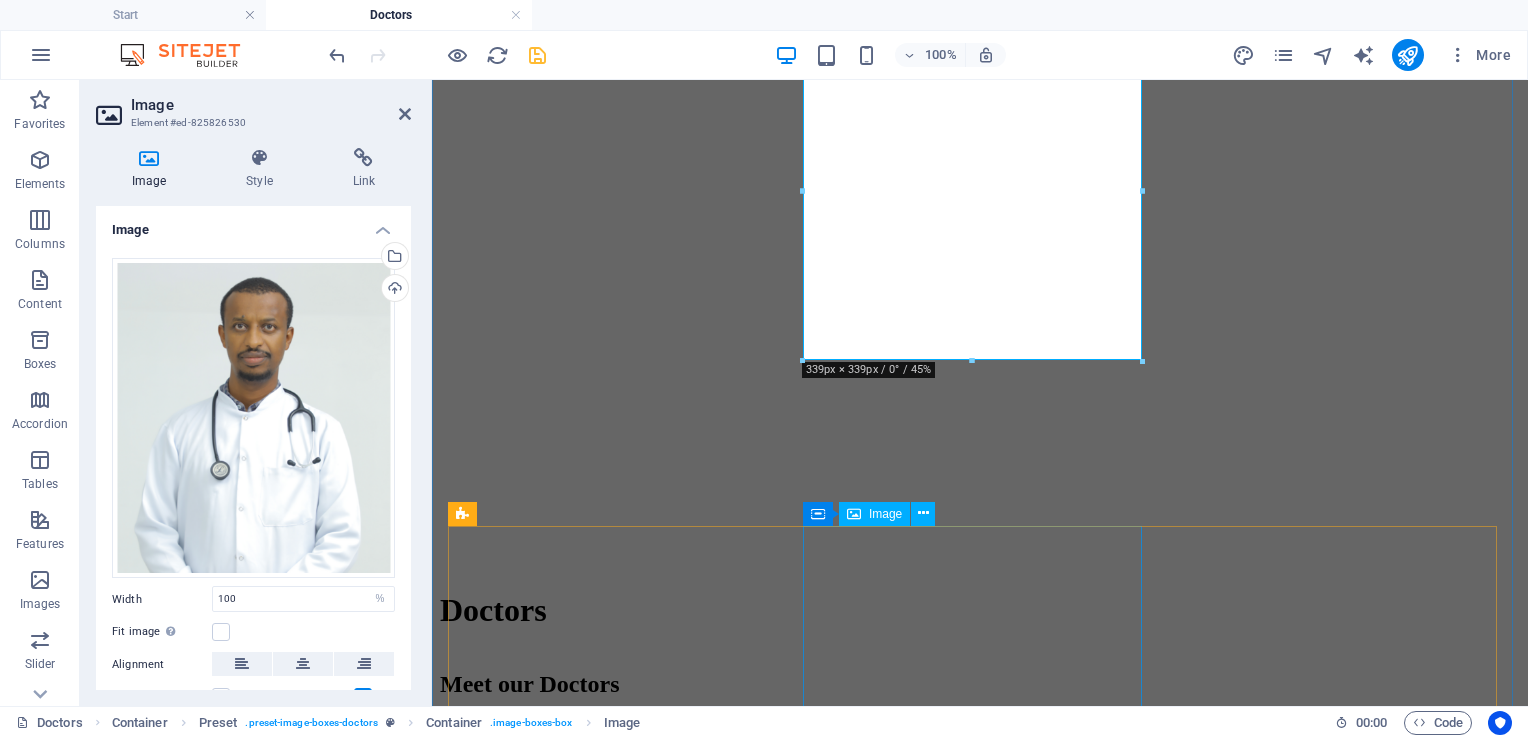 scroll, scrollTop: 1728, scrollLeft: 0, axis: vertical 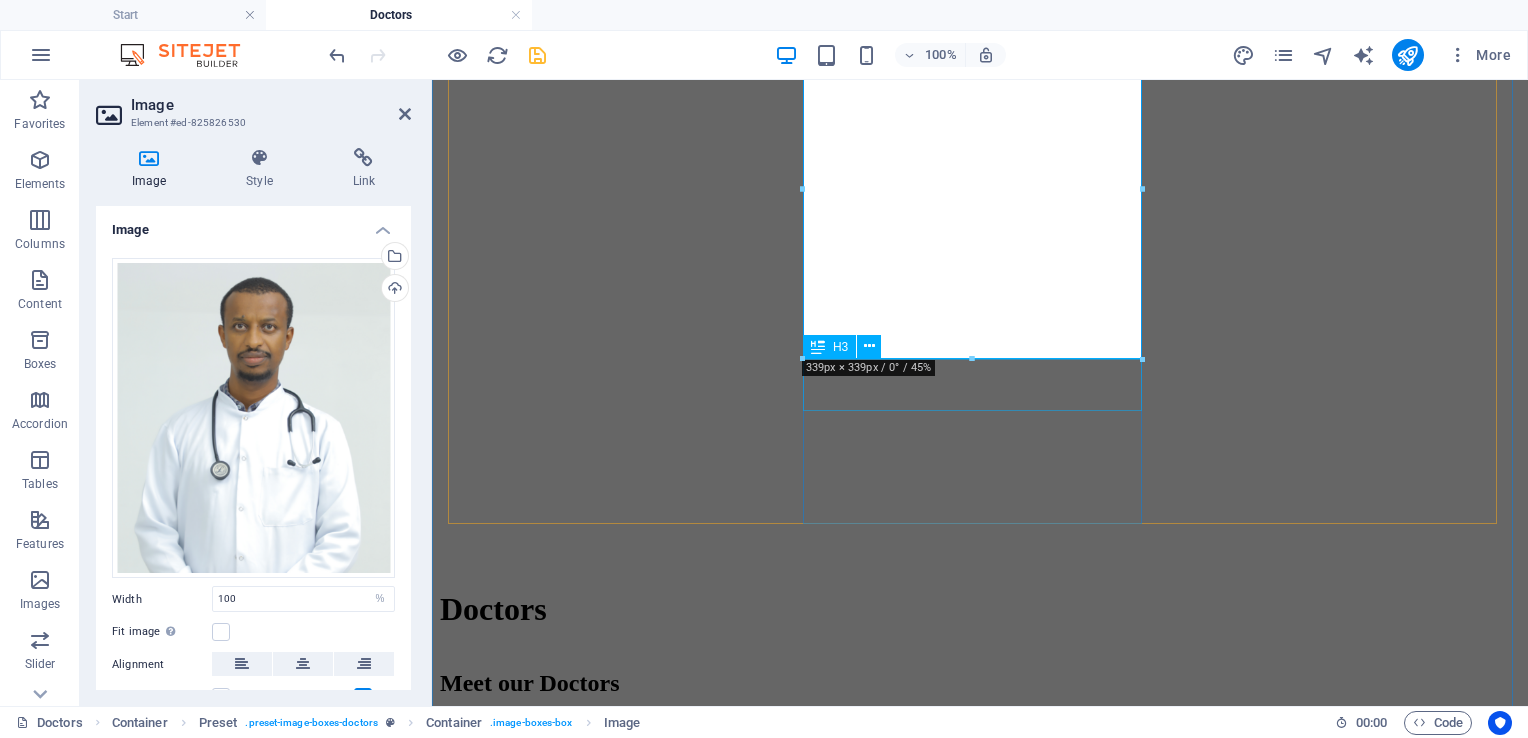 click on "Dr. [FIRST] [LAST]" at bounding box center [980, 10251] 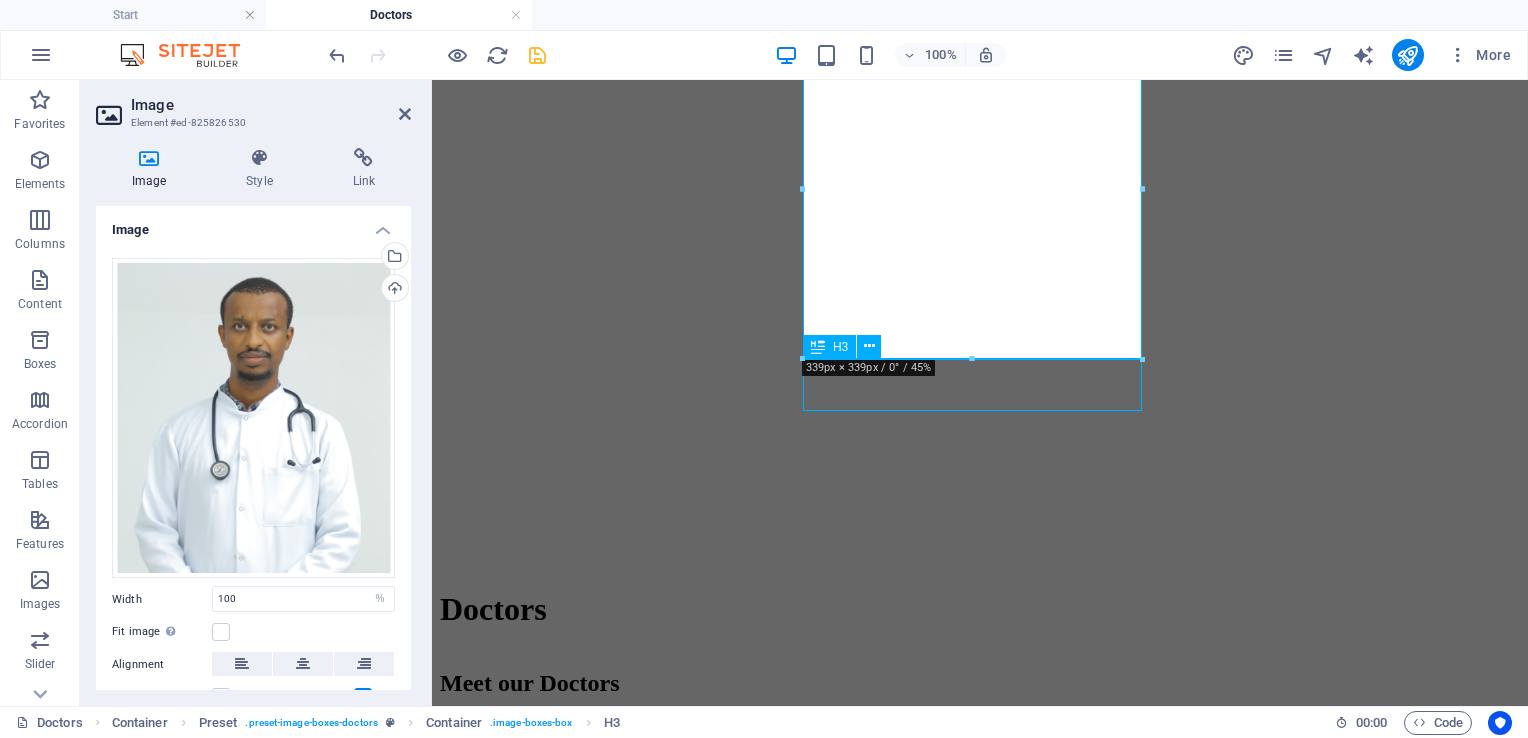 scroll, scrollTop: 1754, scrollLeft: 0, axis: vertical 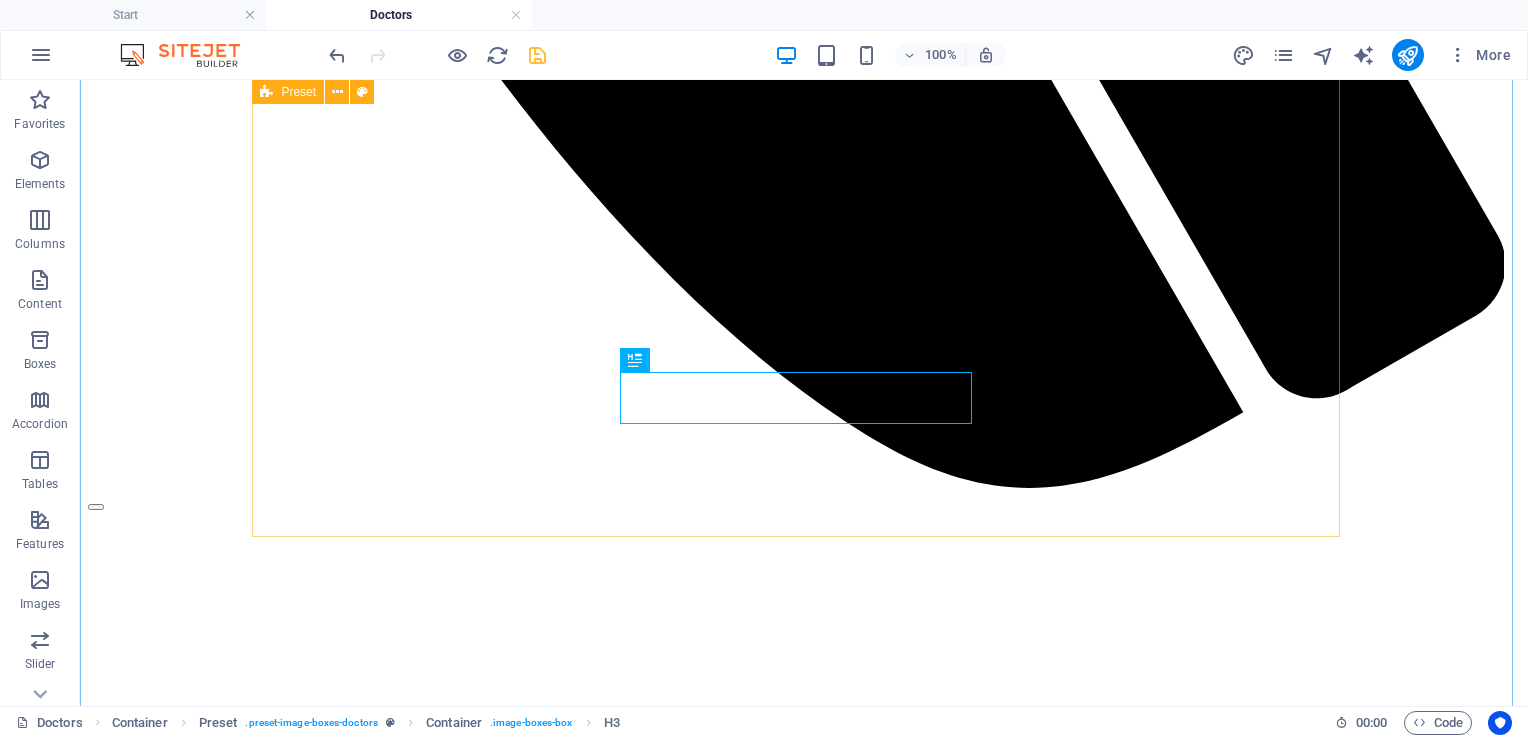 click on "Dr. [FIRST] [LAST] Lorem ipsum dolor sit amet, consetetur sadipscing elitr, sed diam nonumy eirmod tempor invidunt ut labore et dolore magna aliquyam erat. Dr. [FIRST] [LAST] Lorem ipsum dolor sit amet, consetetur sadipscing elitr, sed diam nonumy eirmod tempor invidunt ut labore et dolore magna aliquyam erat. Dr. [FIRST] [LAST] Lorem ipsum dolor sit amet, consetetur sadipscing elitr, sed diam nonumy eirmod tempor invidunt ut labore et dolore magna aliquyam erat." at bounding box center [804, 12750] 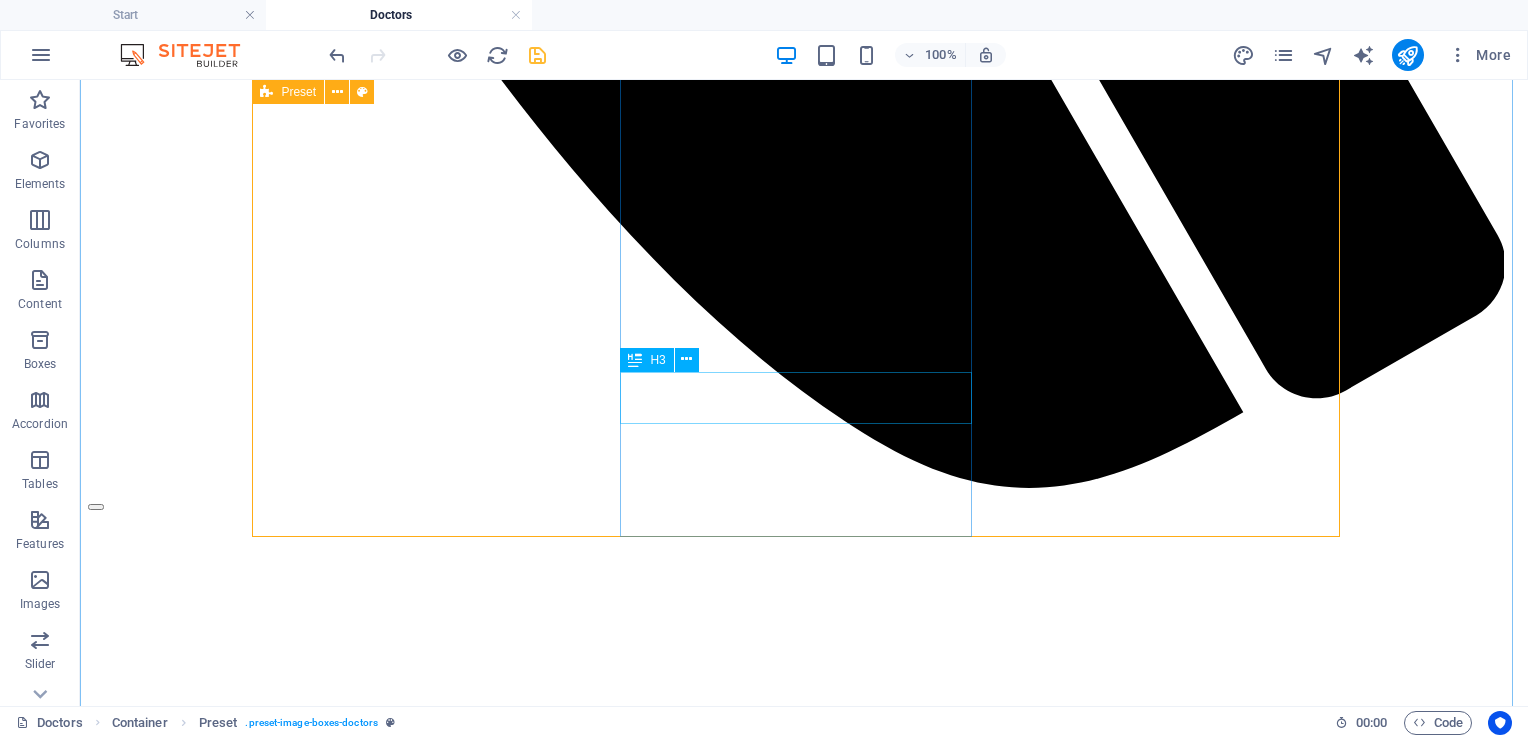 click on "Dr. [FIRST] [LAST]" at bounding box center (804, 13560) 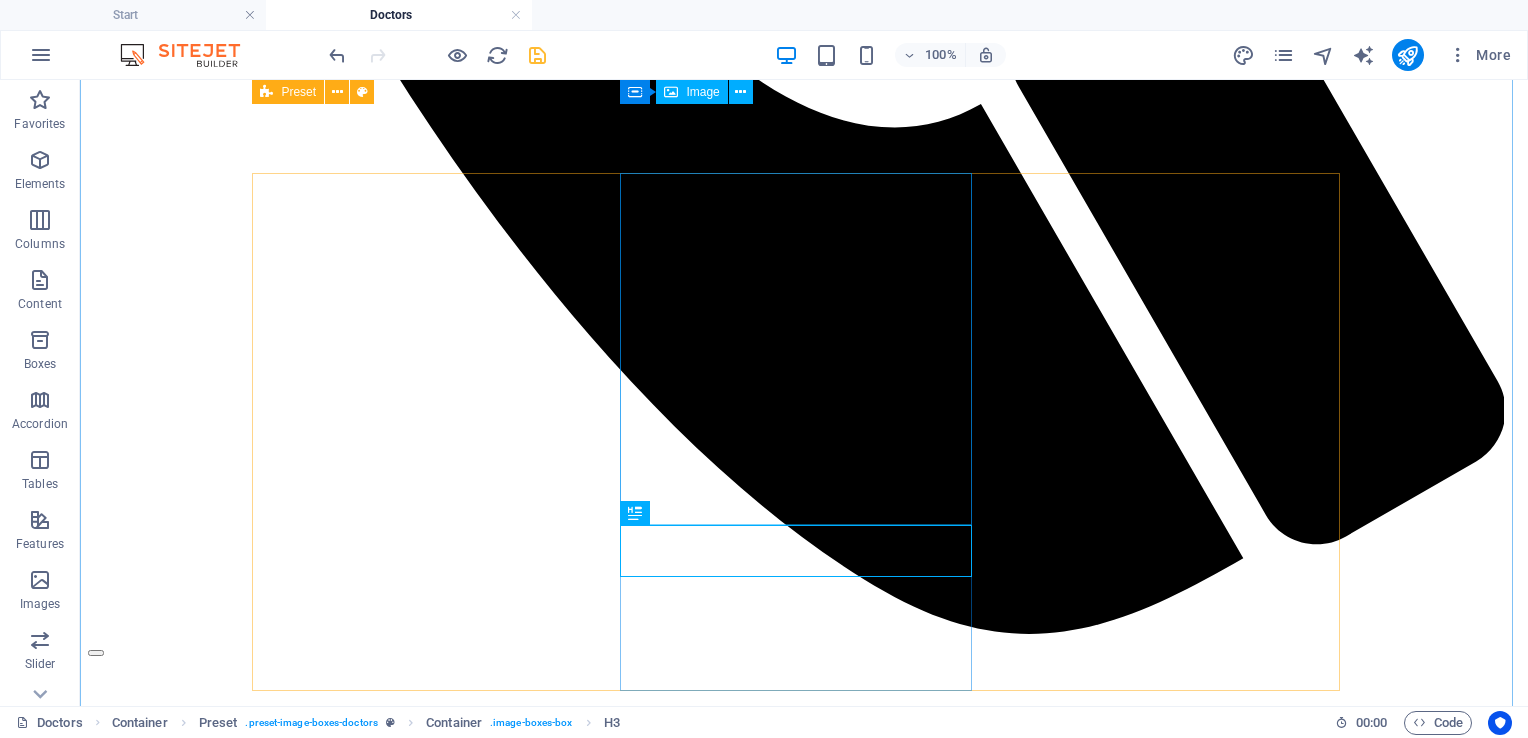 scroll, scrollTop: 1597, scrollLeft: 0, axis: vertical 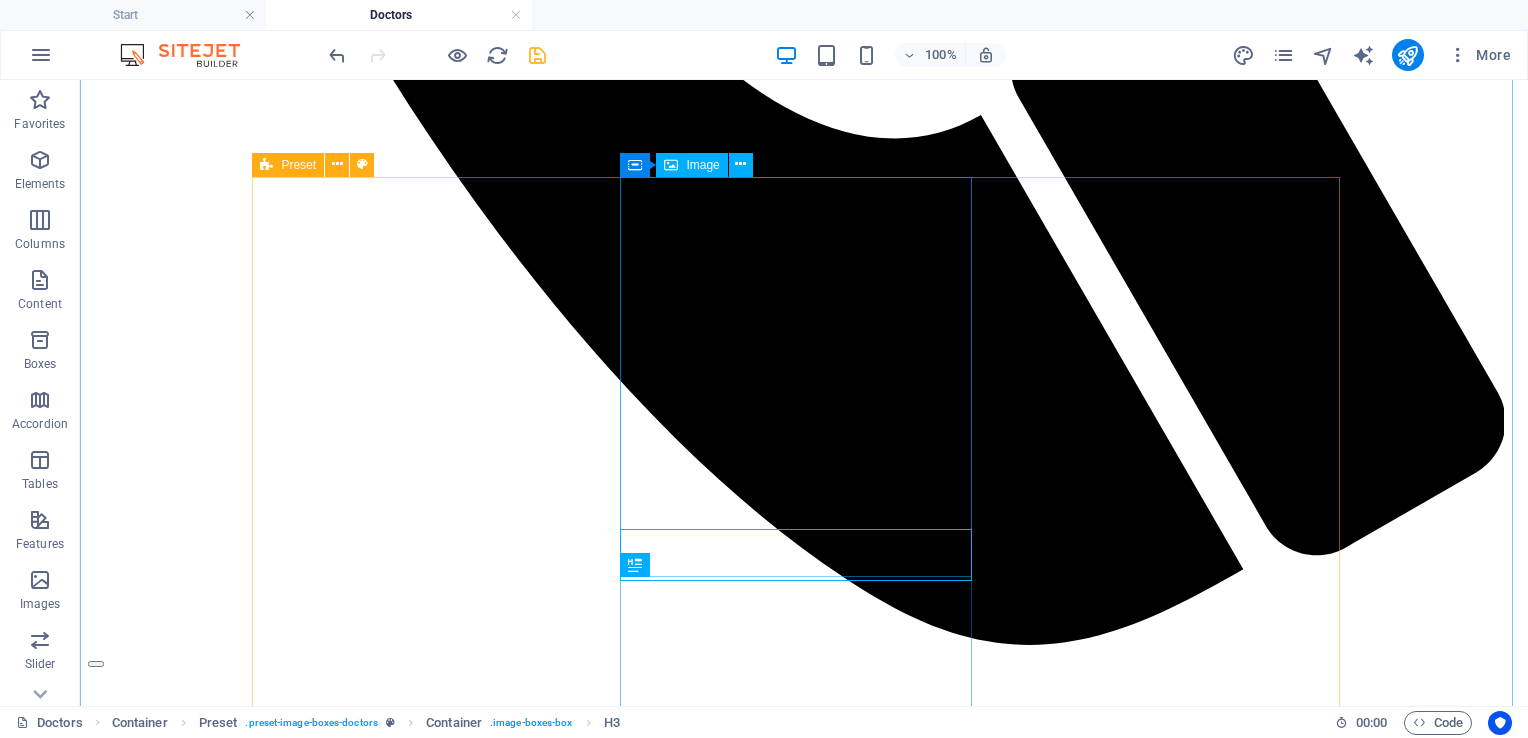 click at bounding box center (804, 12871) 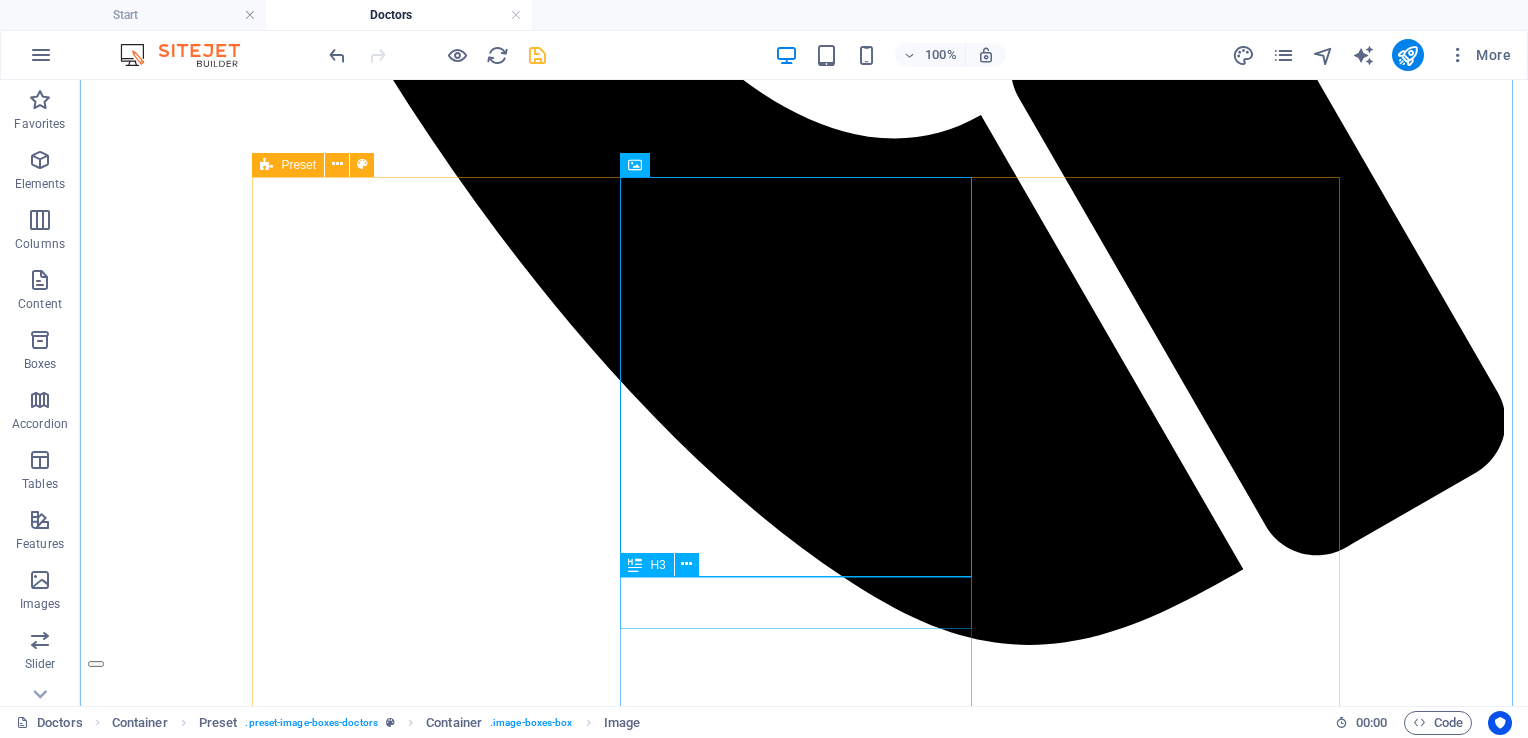 click on "Dr. [FIRST] [LAST]" at bounding box center (804, 13717) 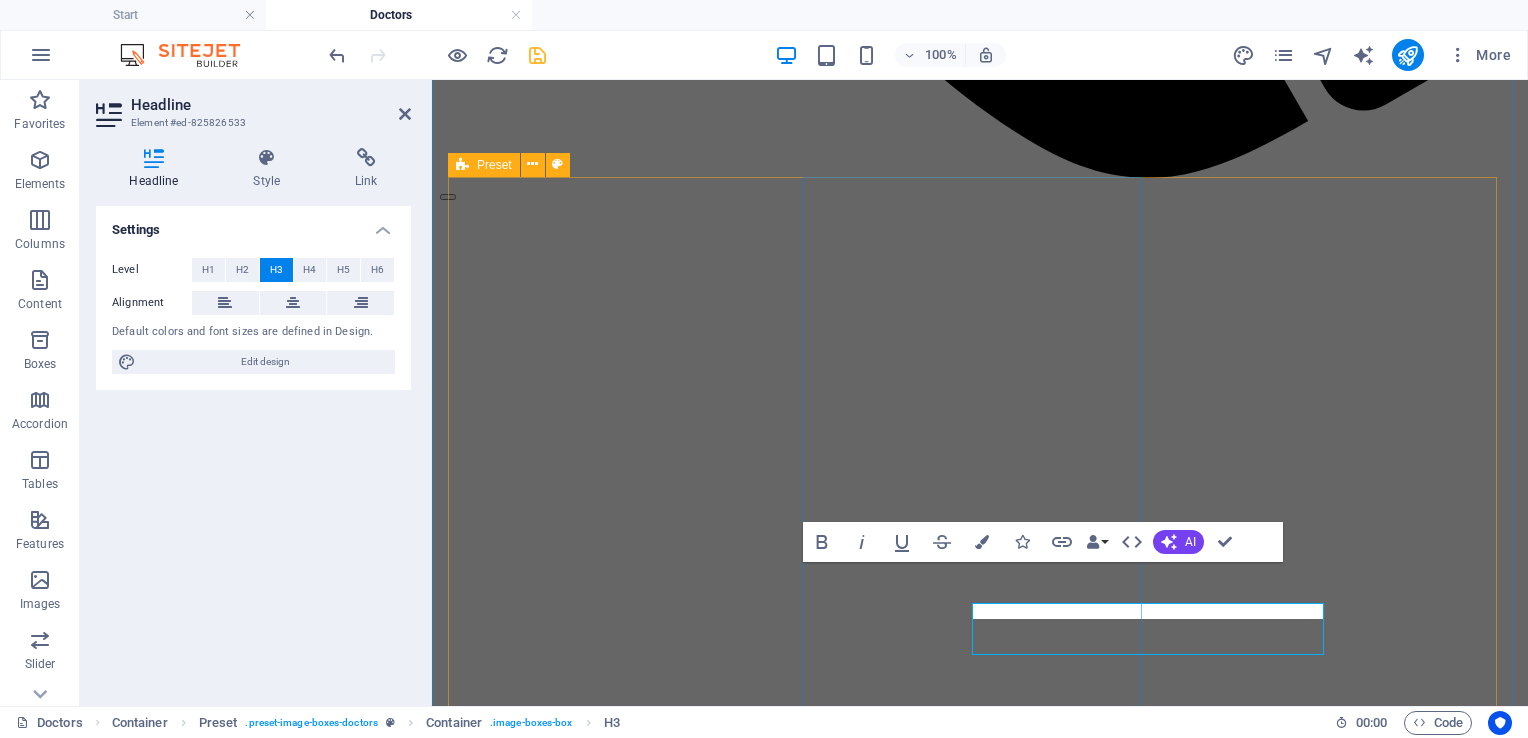 scroll, scrollTop: 1571, scrollLeft: 0, axis: vertical 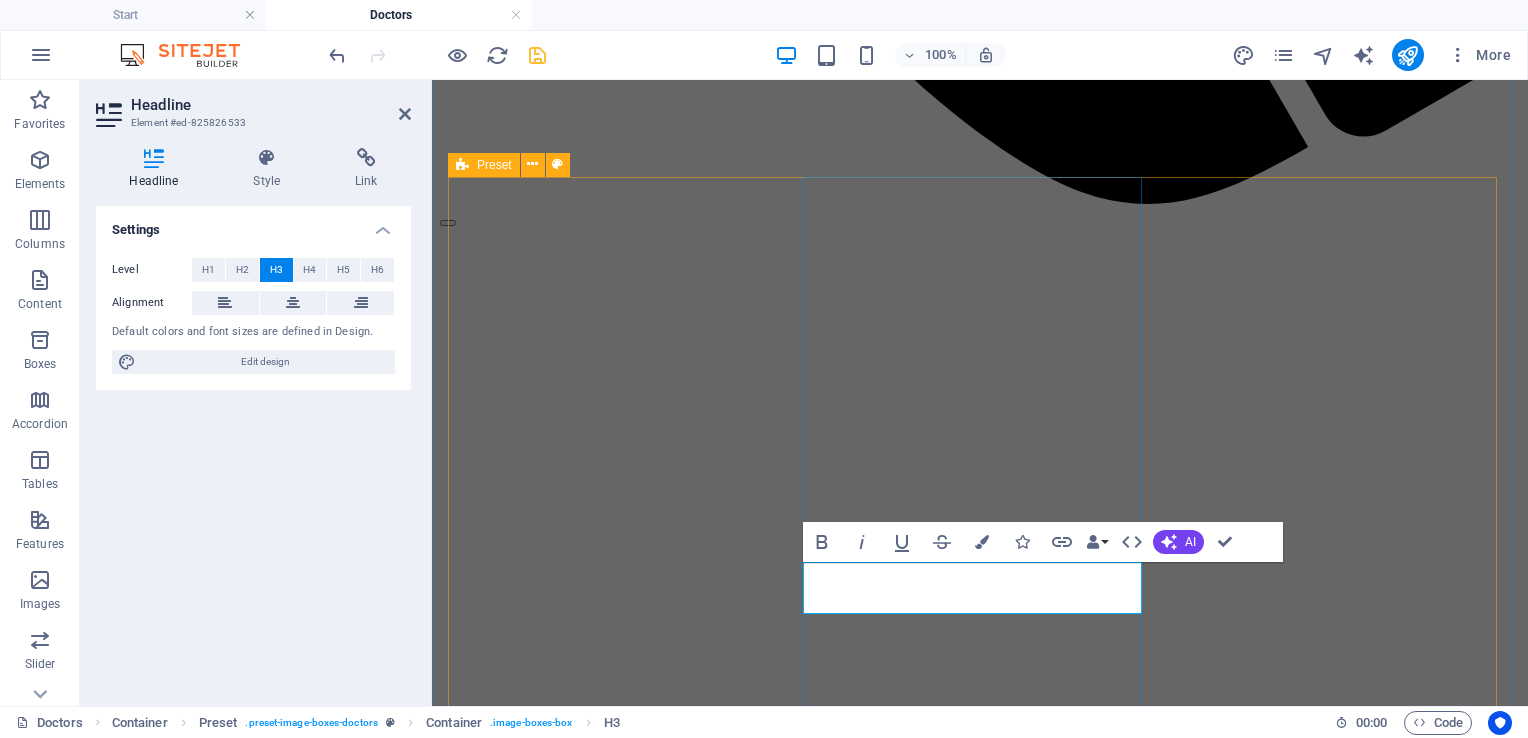 type 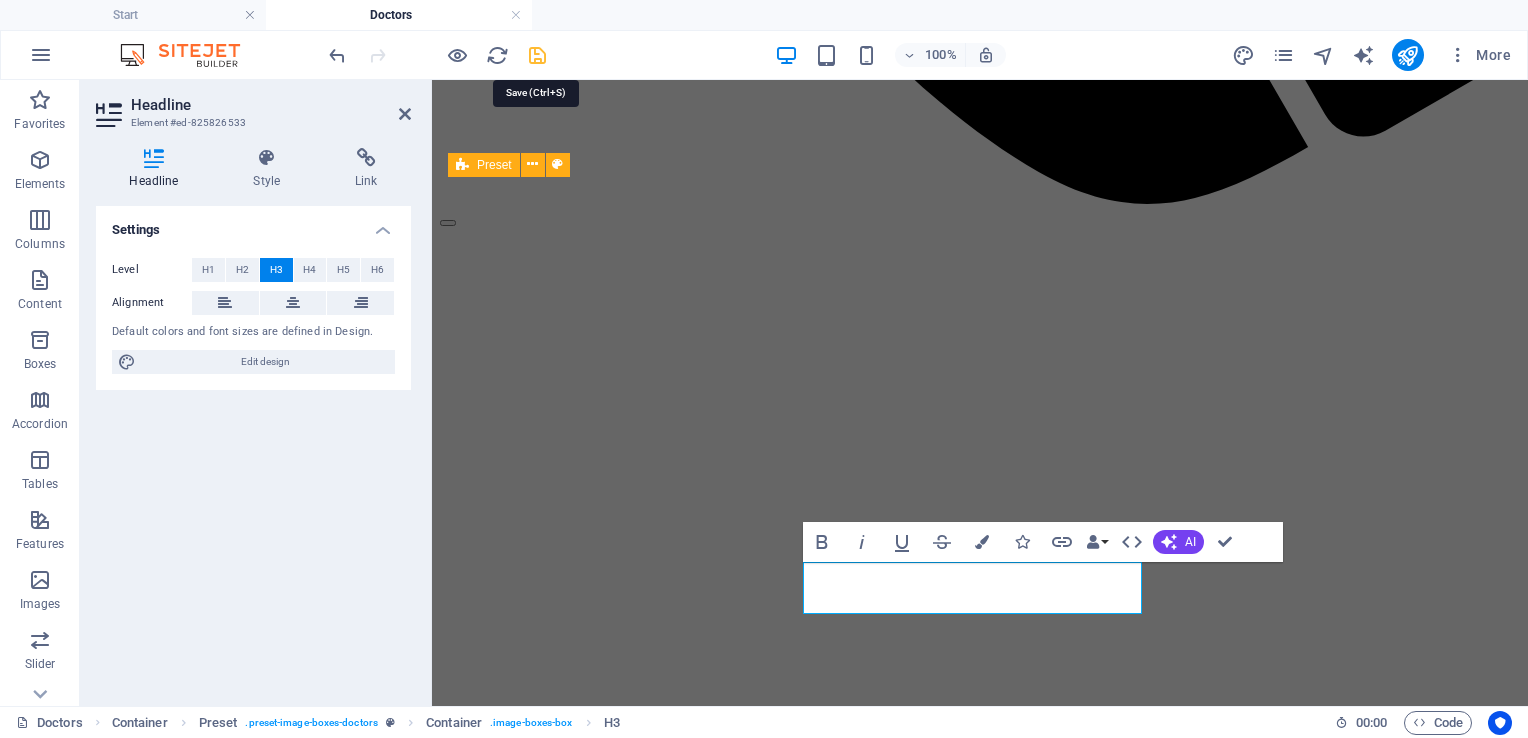 click at bounding box center [537, 55] 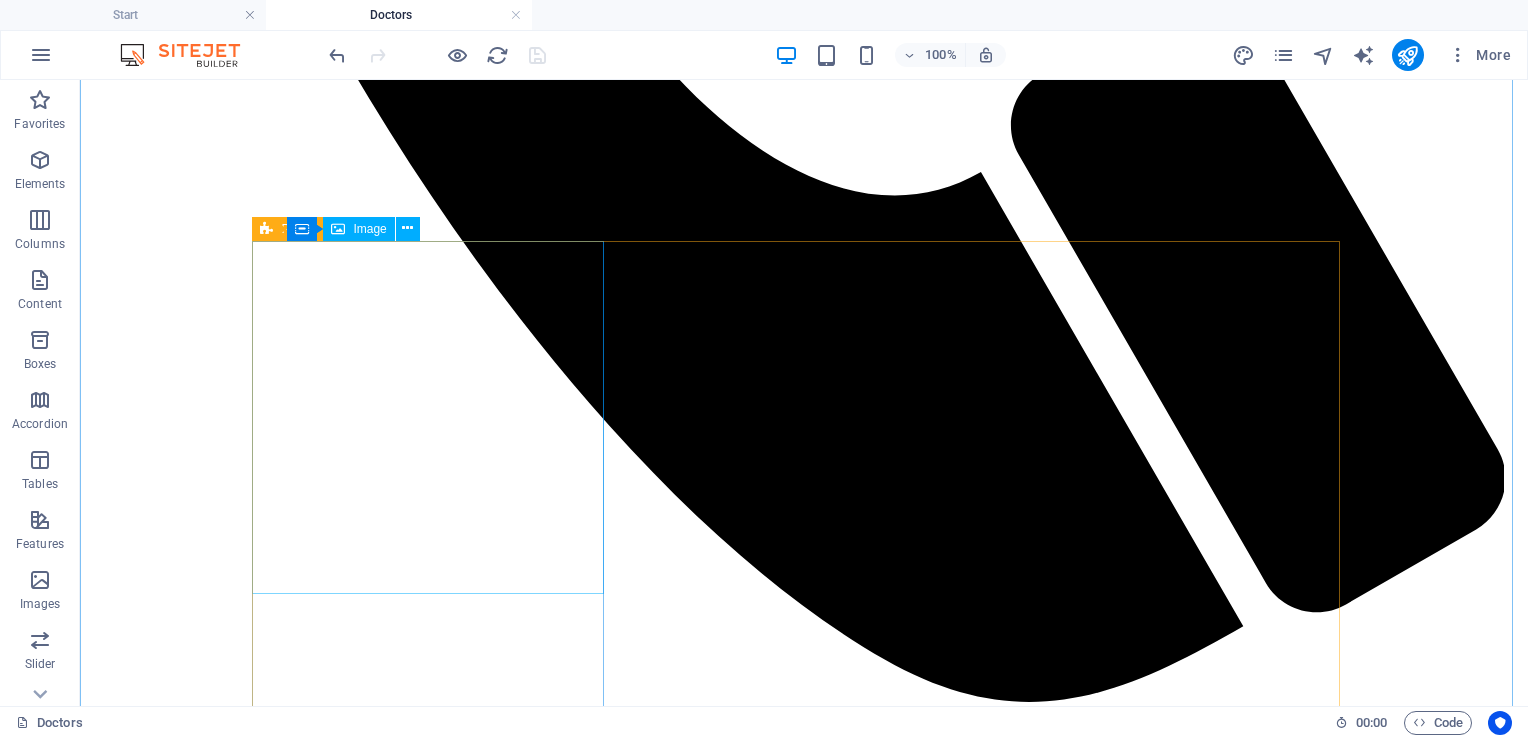 scroll, scrollTop: 1533, scrollLeft: 0, axis: vertical 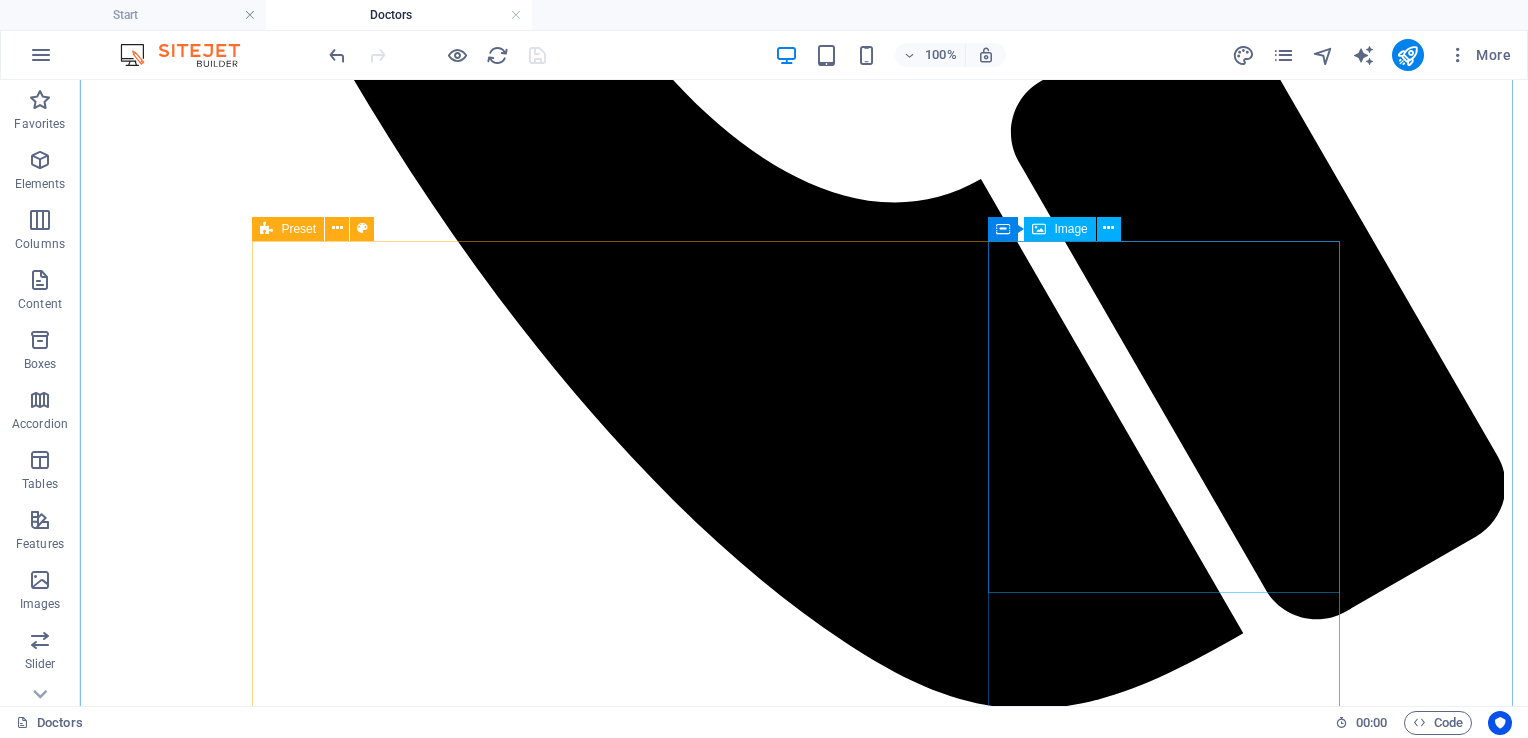 click at bounding box center [804, 14562] 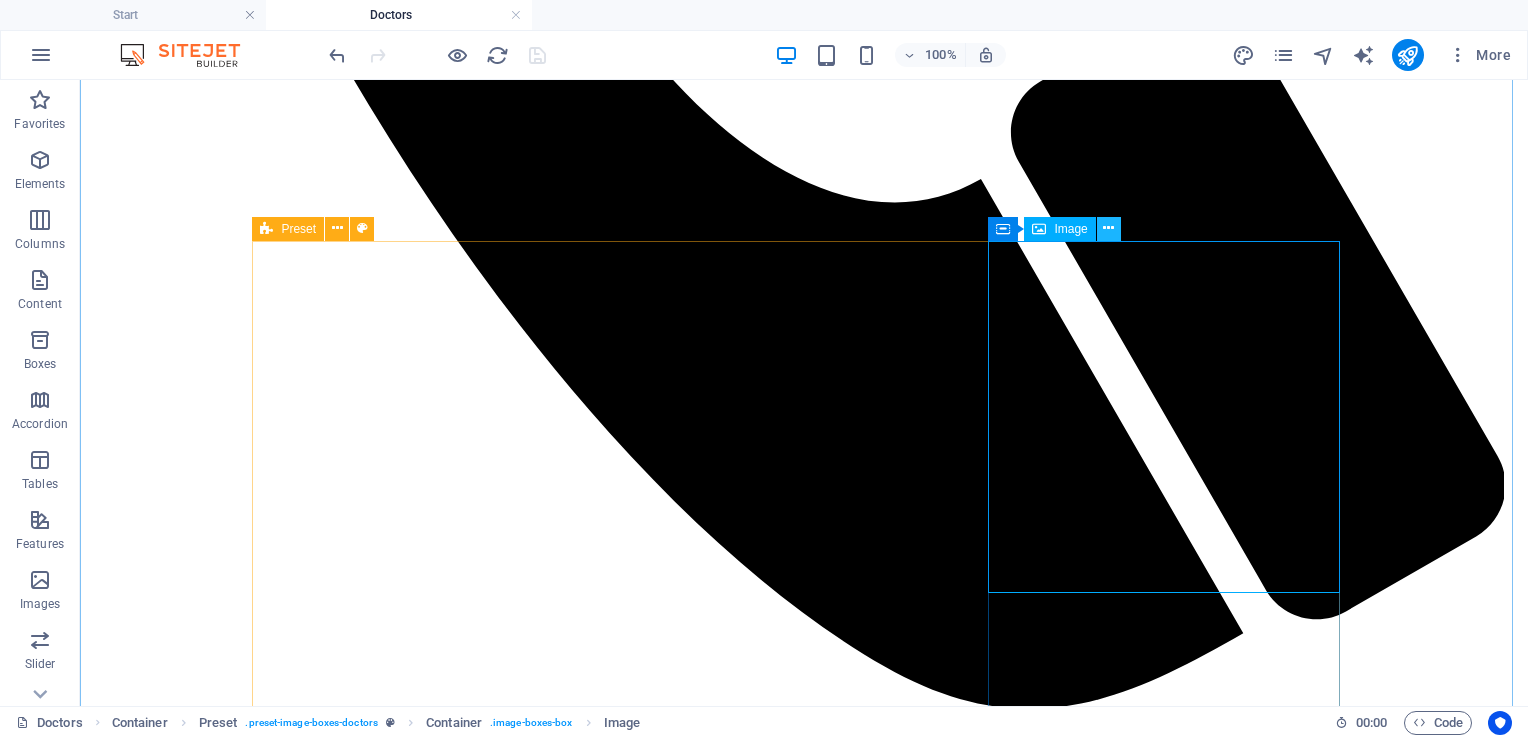 click at bounding box center [1108, 228] 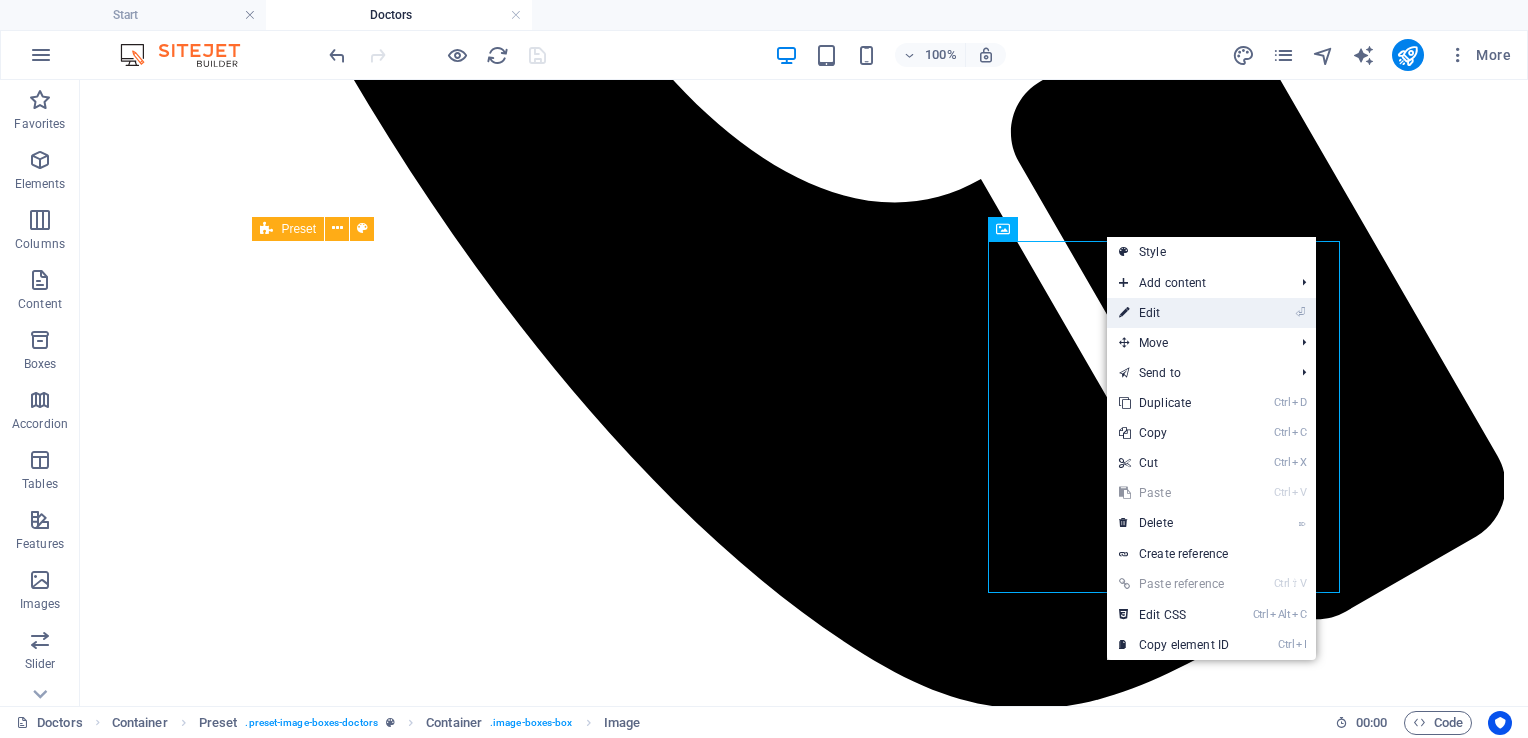 click on "⏎  Edit" at bounding box center [1174, 313] 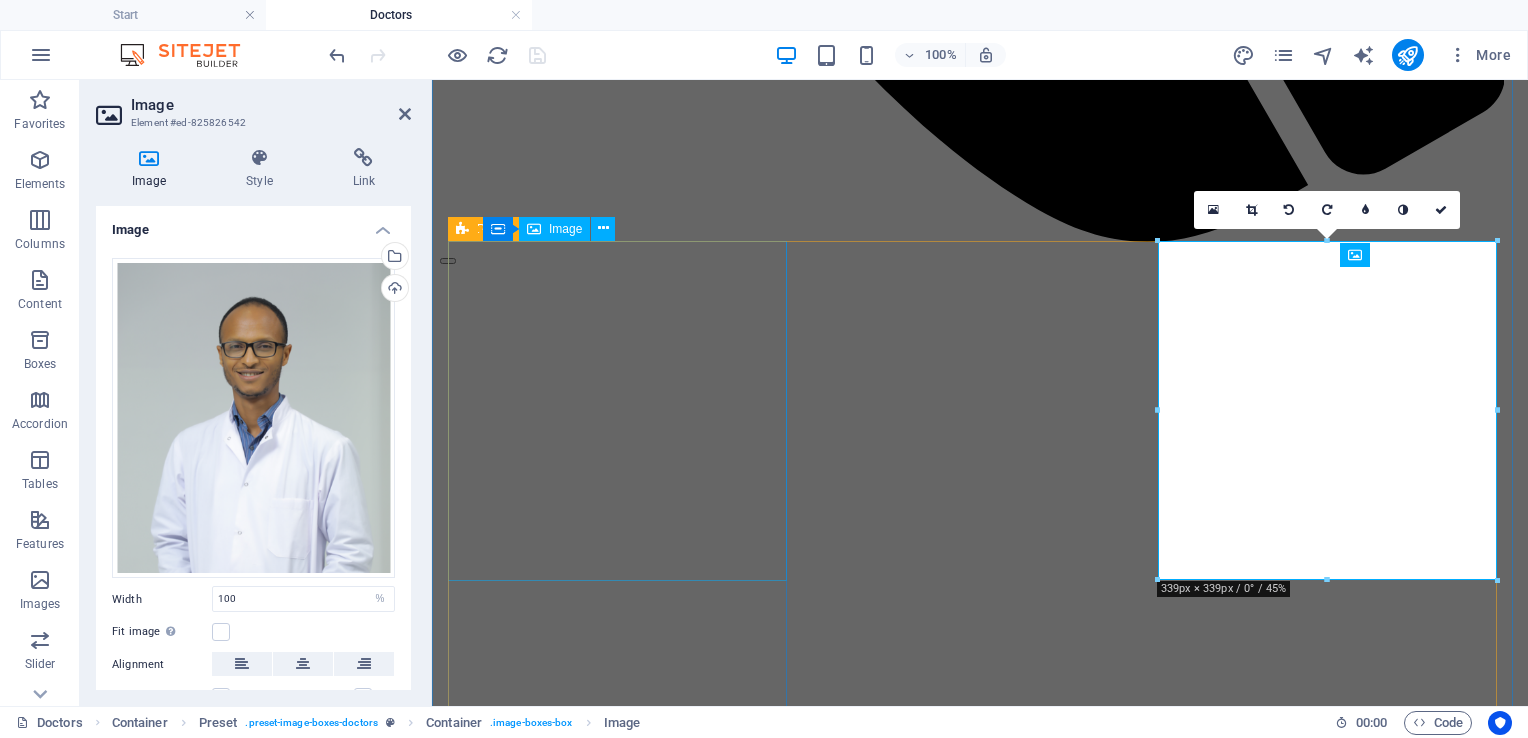 scroll, scrollTop: 1507, scrollLeft: 0, axis: vertical 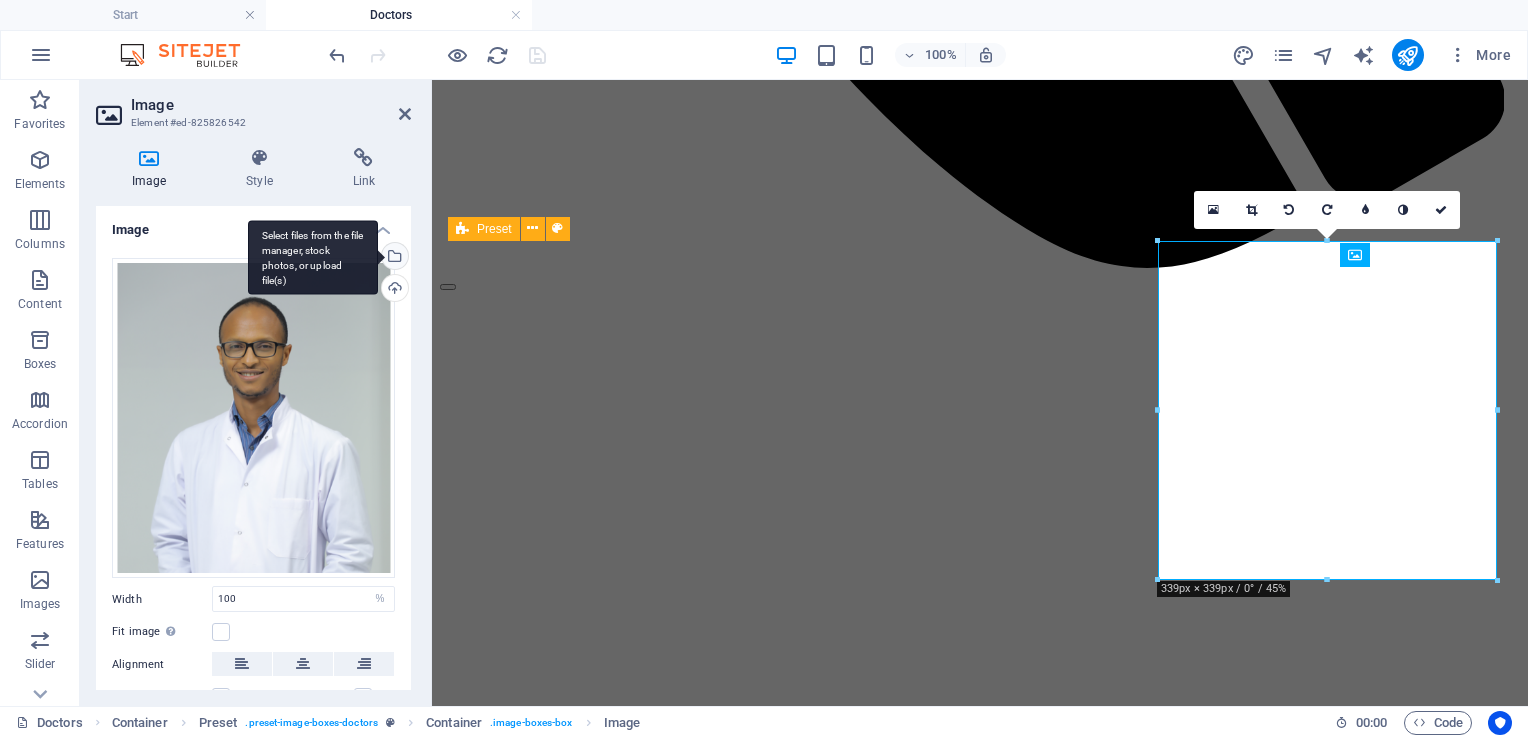 click on "Select files from the file manager, stock photos, or upload file(s)" at bounding box center (313, 257) 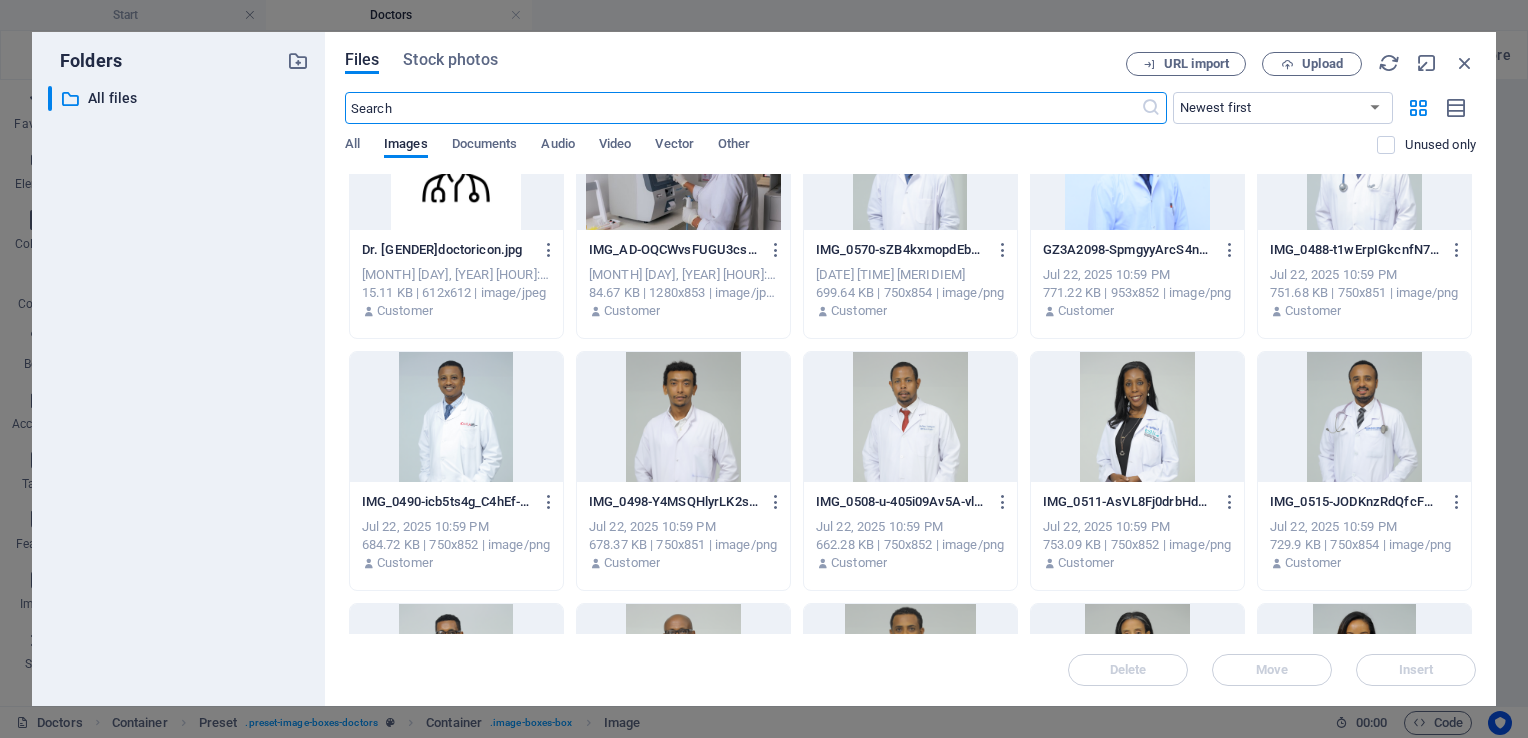 scroll, scrollTop: 0, scrollLeft: 0, axis: both 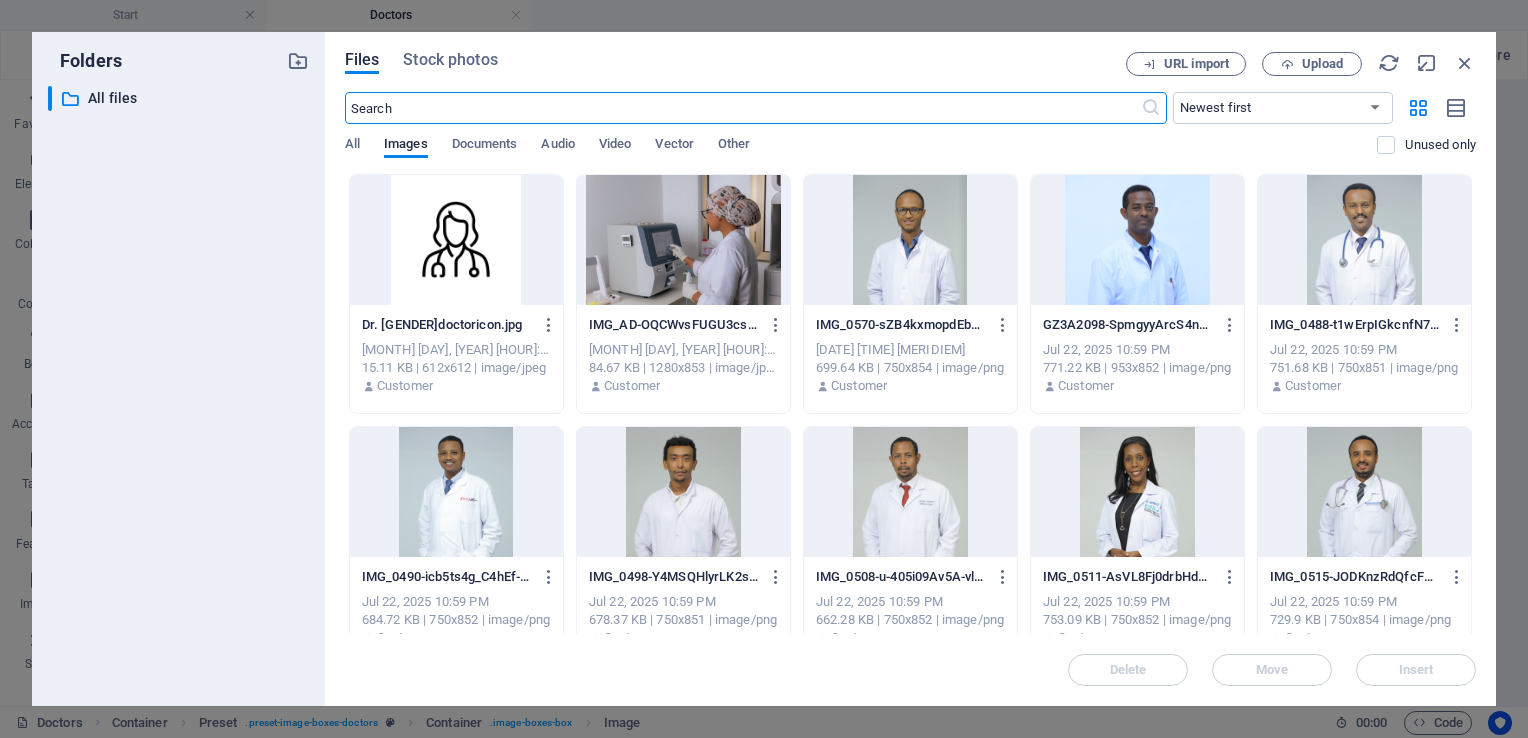 click at bounding box center (456, 492) 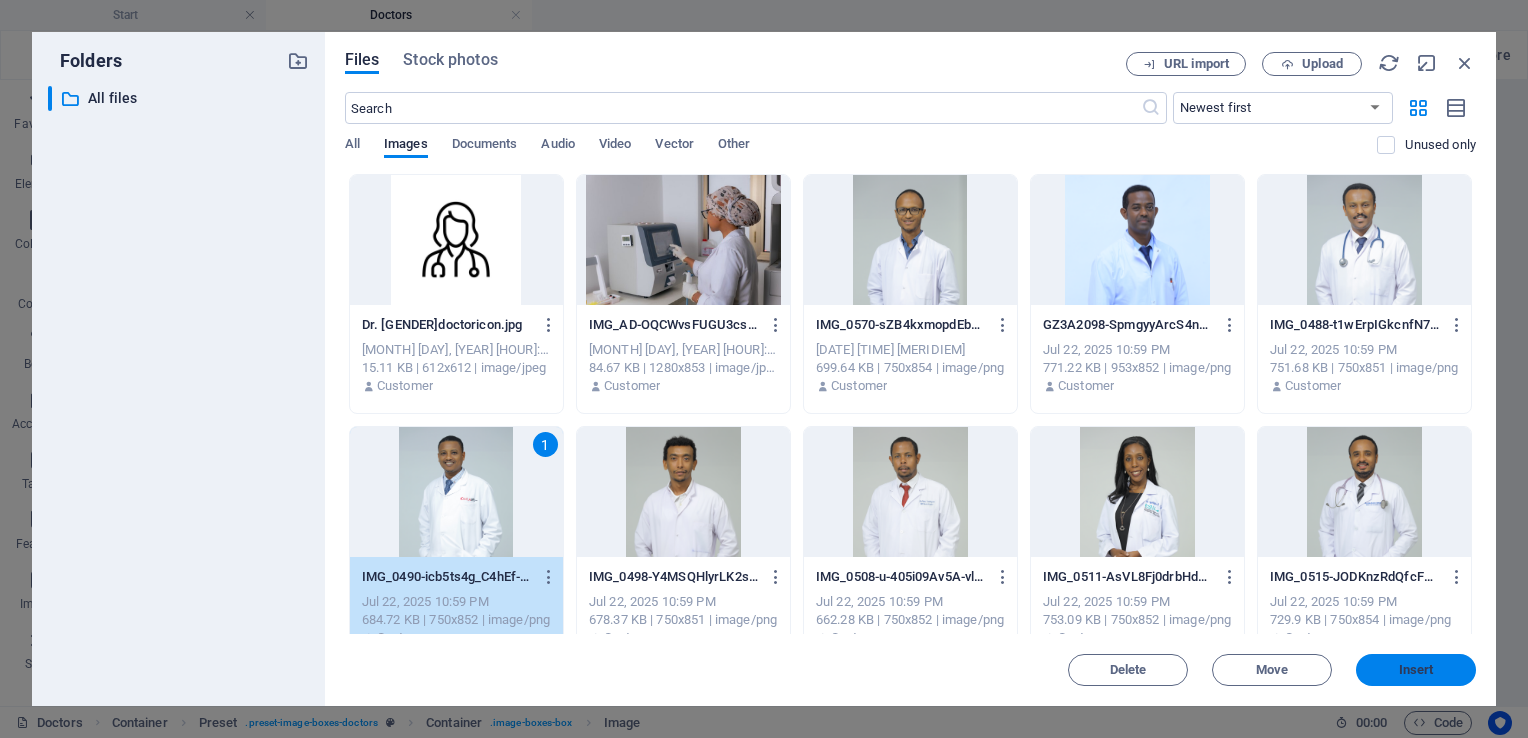 click on "Insert" at bounding box center [1416, 670] 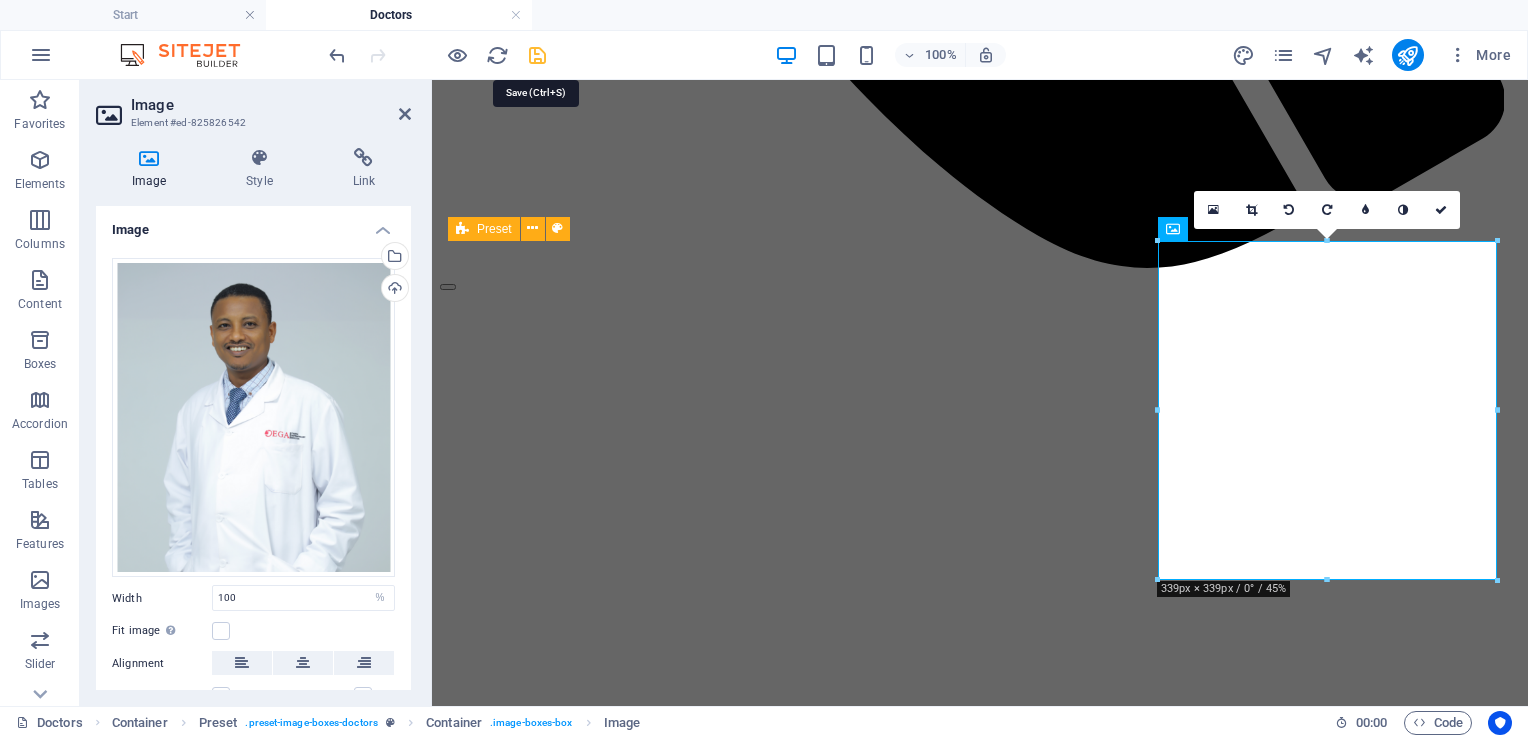 click at bounding box center (537, 55) 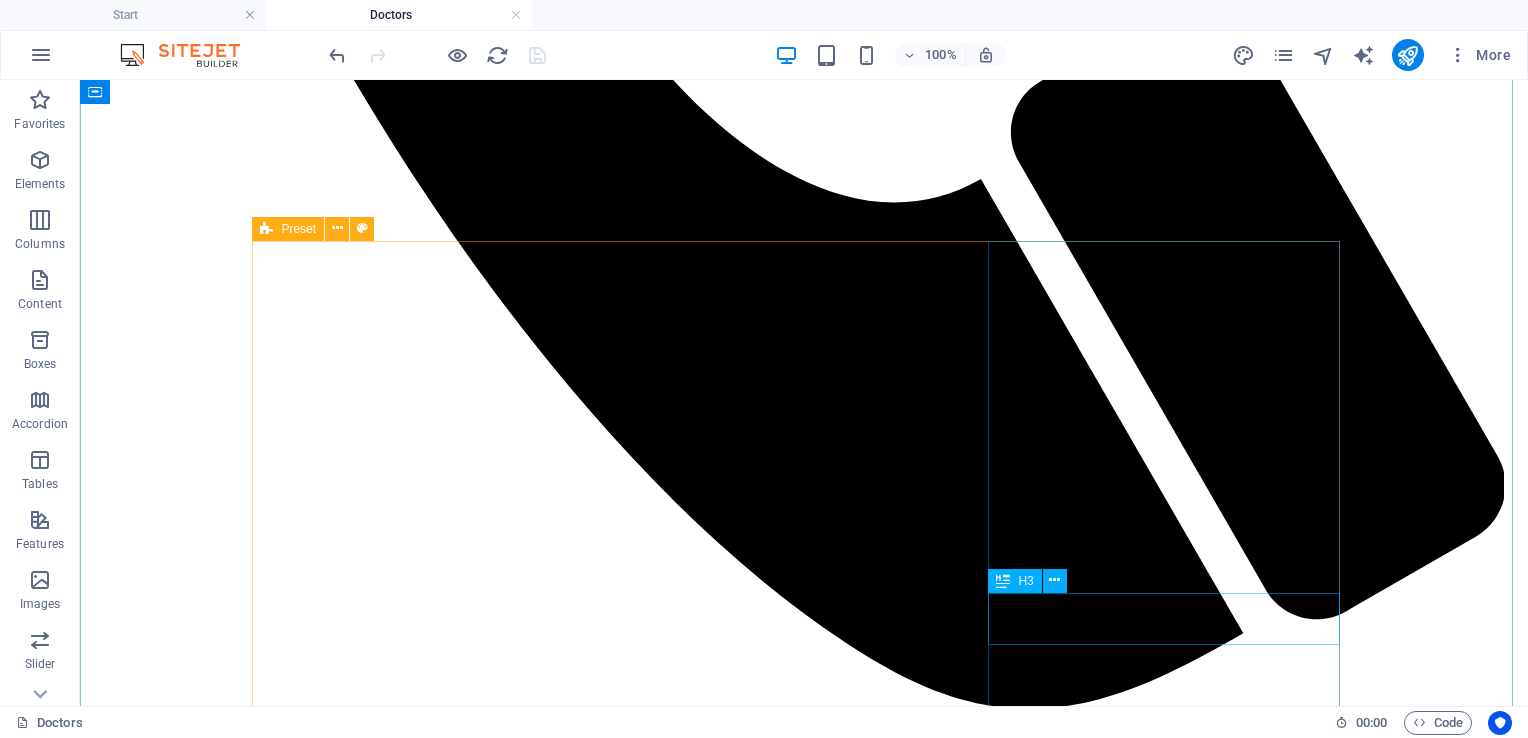 click on "Dr. [FIRST] [LAST]" at bounding box center (804, 15310) 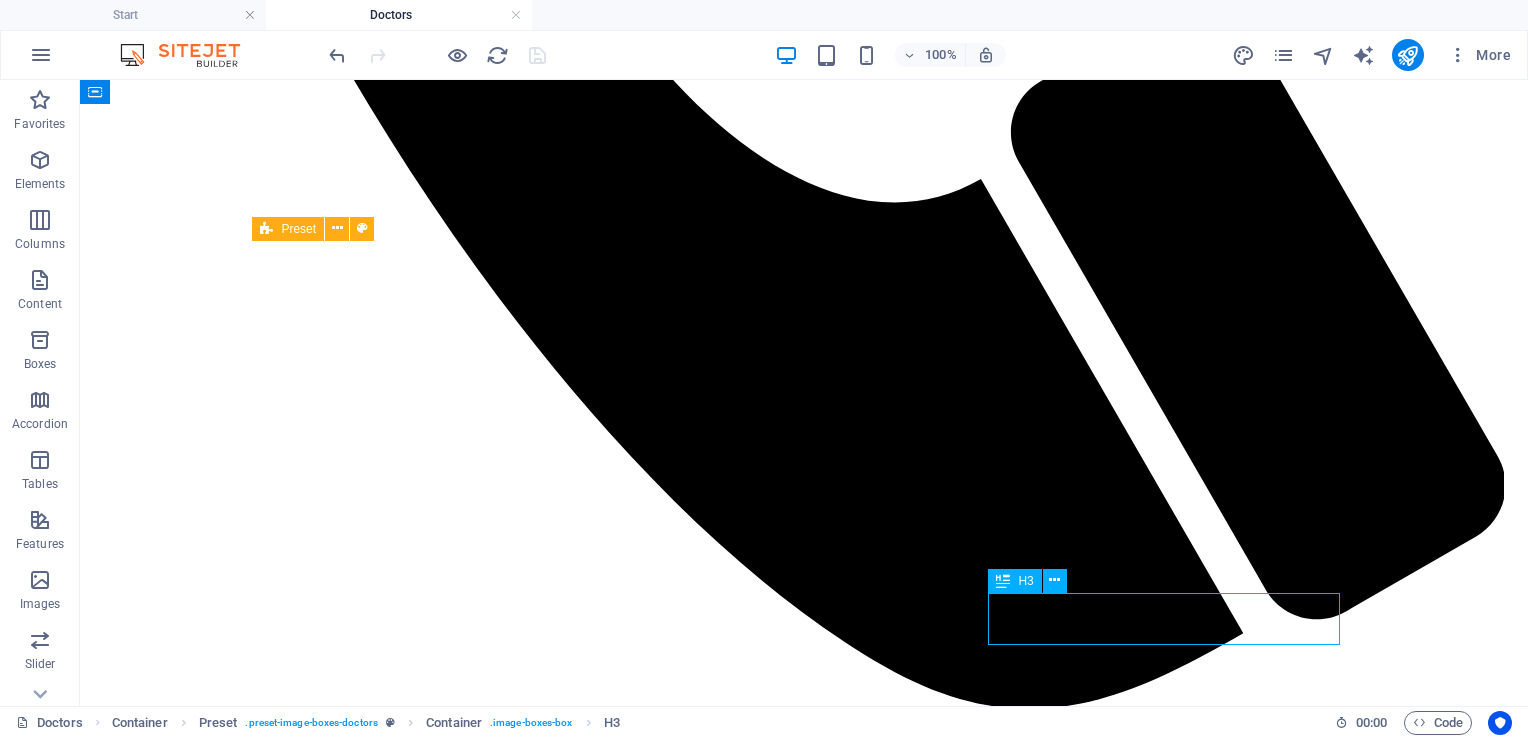 click on "Dr. [FIRST] [LAST]" at bounding box center (804, 15310) 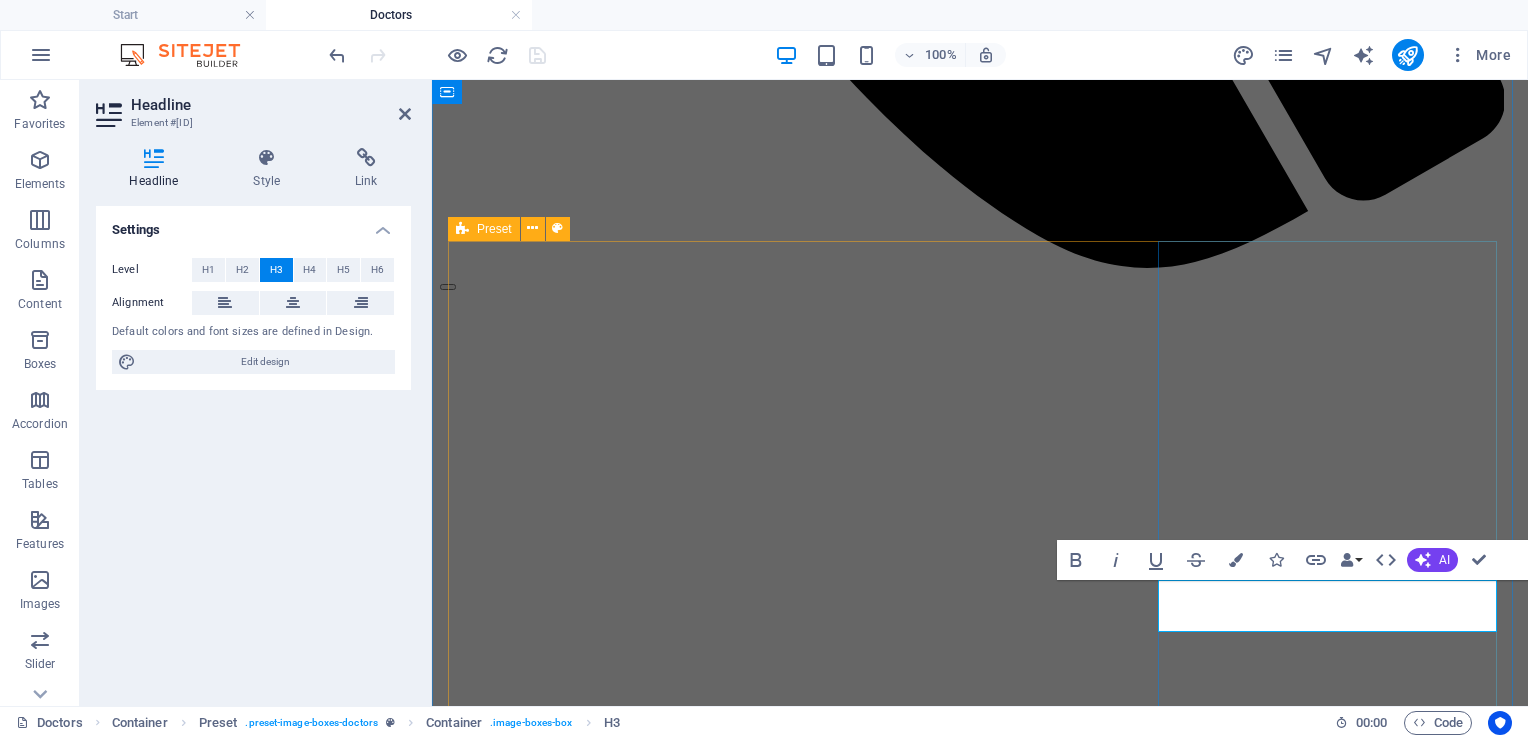 click on "Dr. [FIRST] [LAST]" at bounding box center [980, 11649] 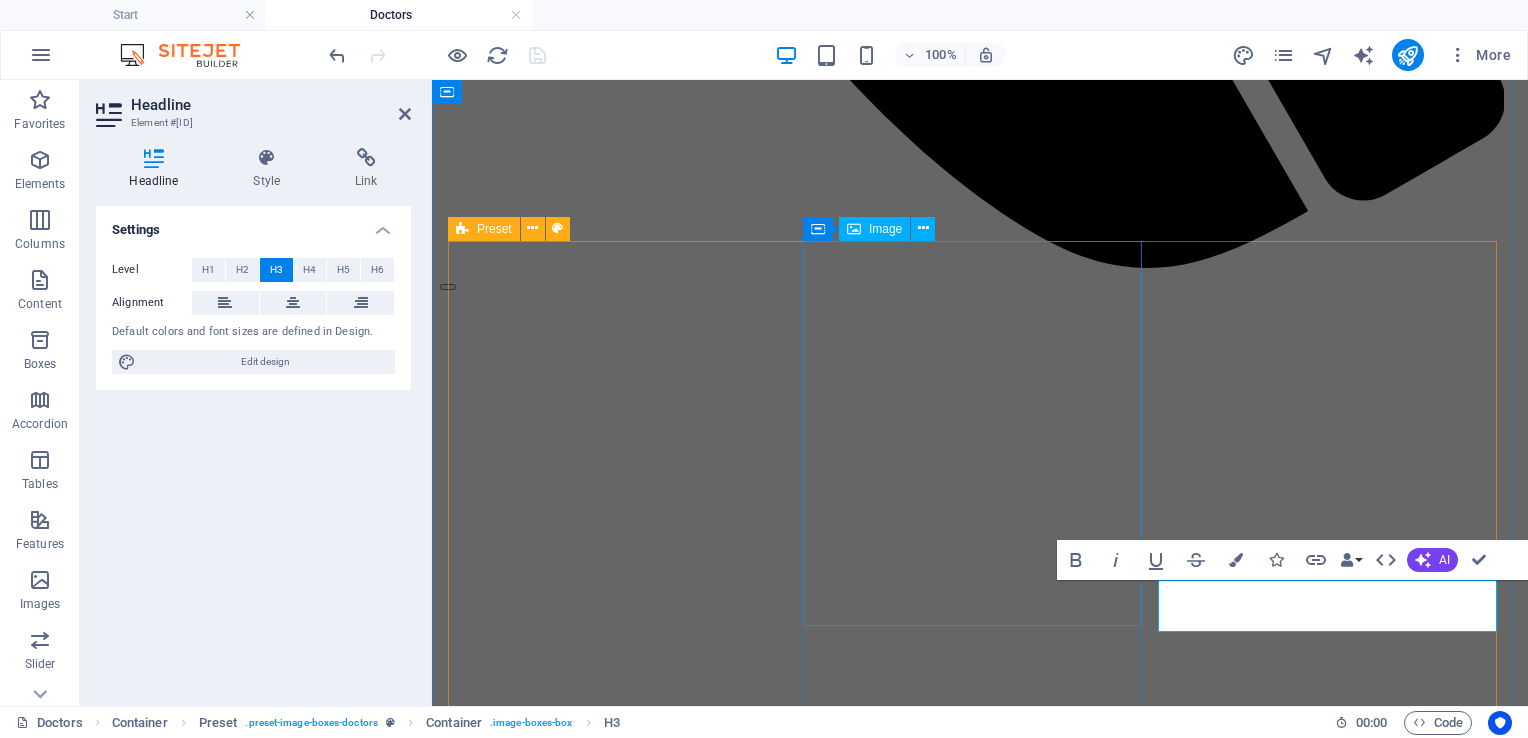 click at bounding box center [980, 9826] 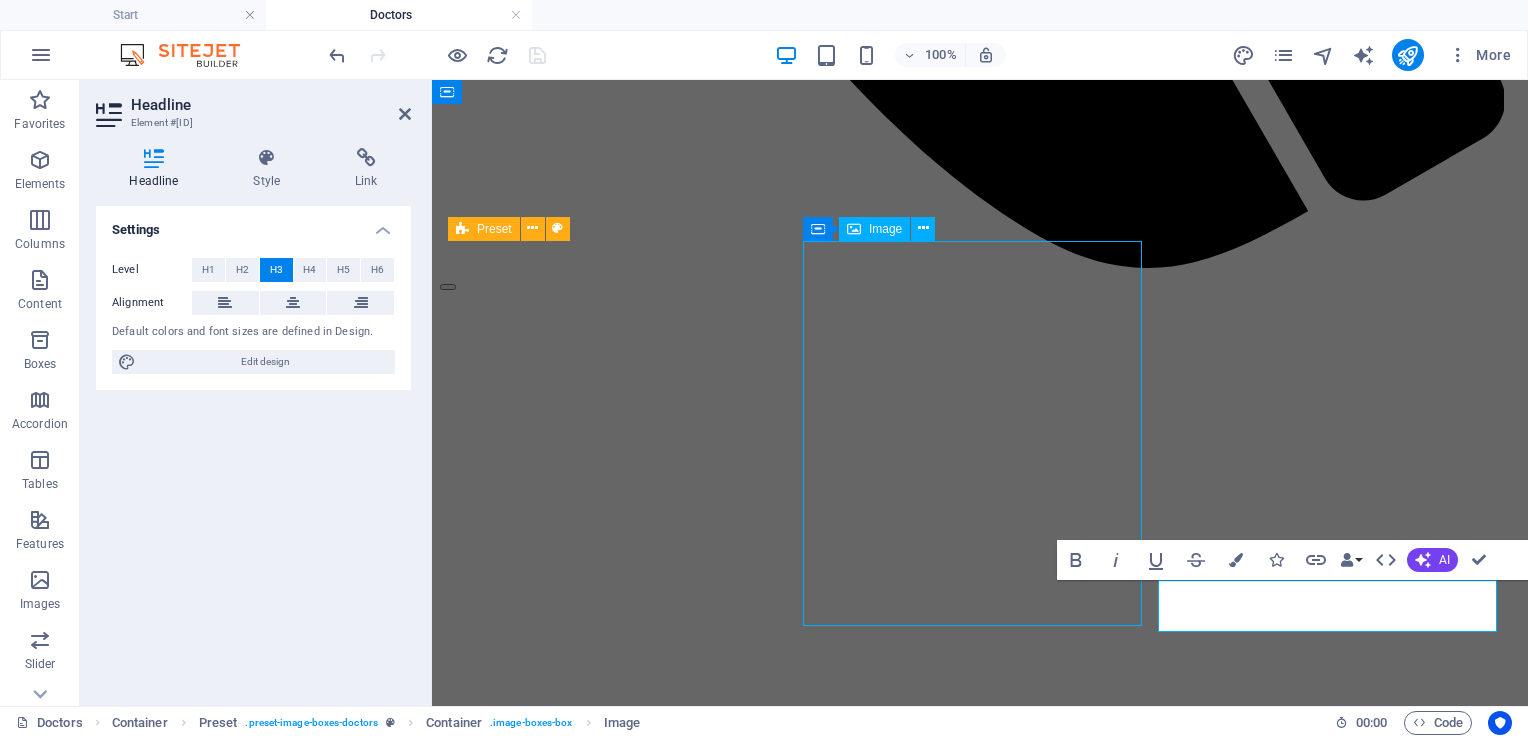 scroll, scrollTop: 1533, scrollLeft: 0, axis: vertical 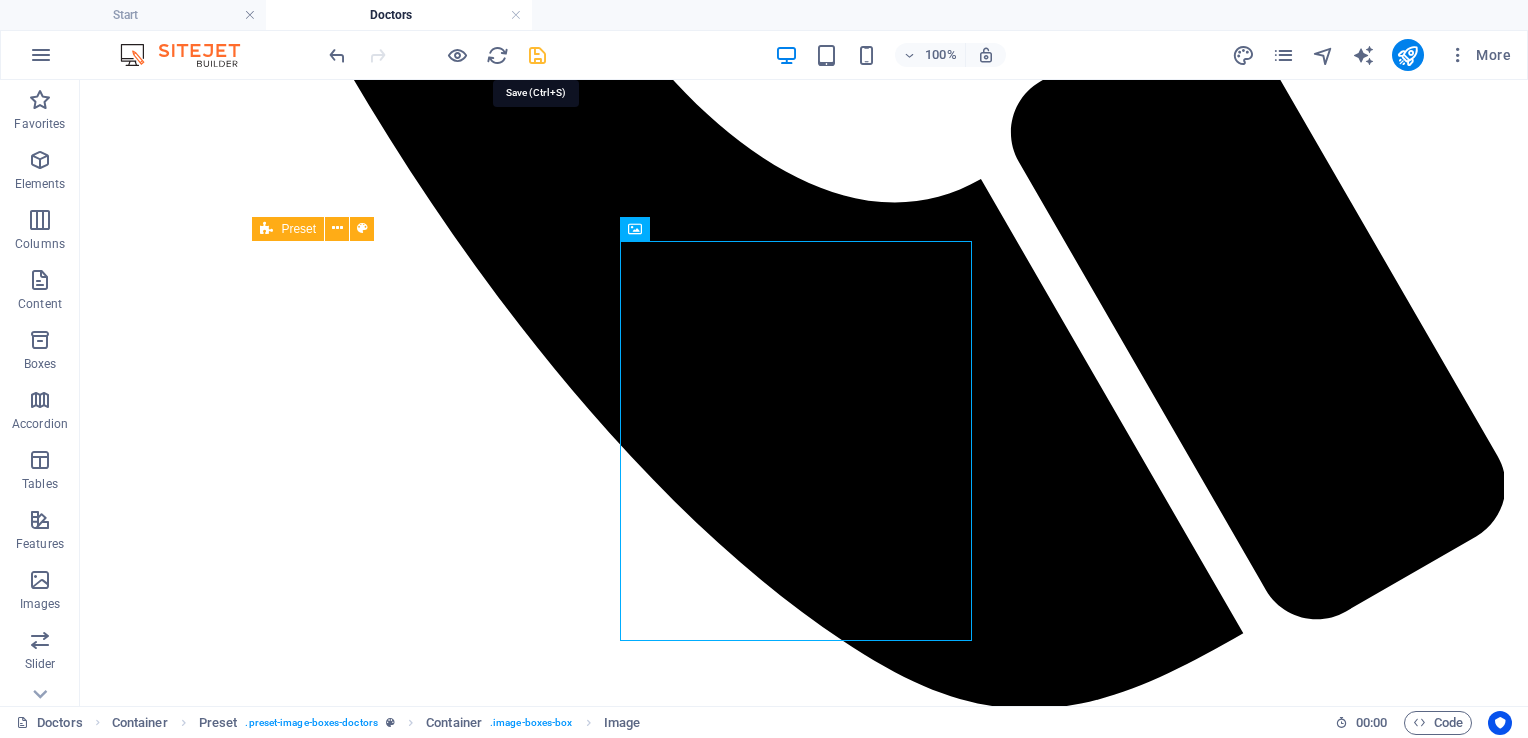 click at bounding box center [537, 55] 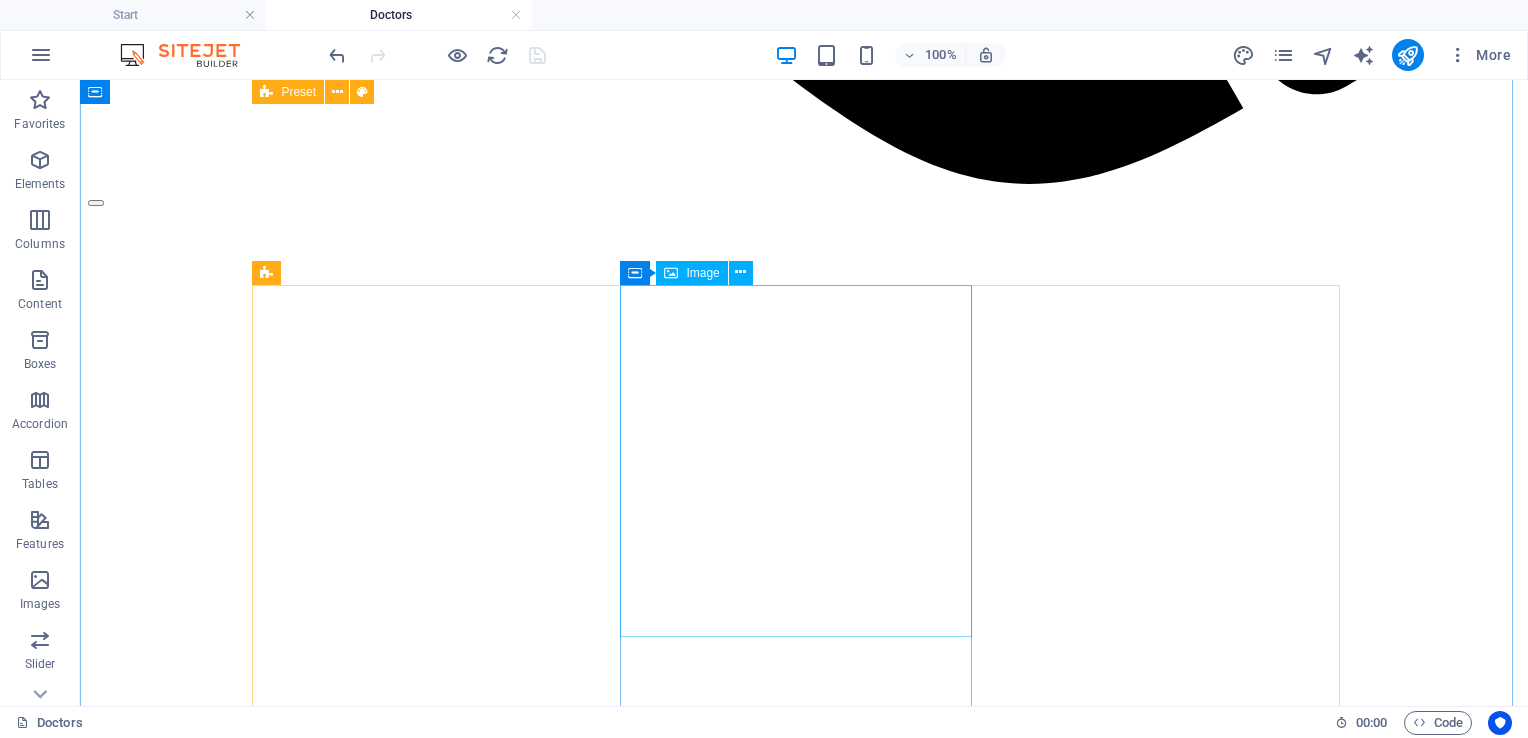 scroll, scrollTop: 2059, scrollLeft: 0, axis: vertical 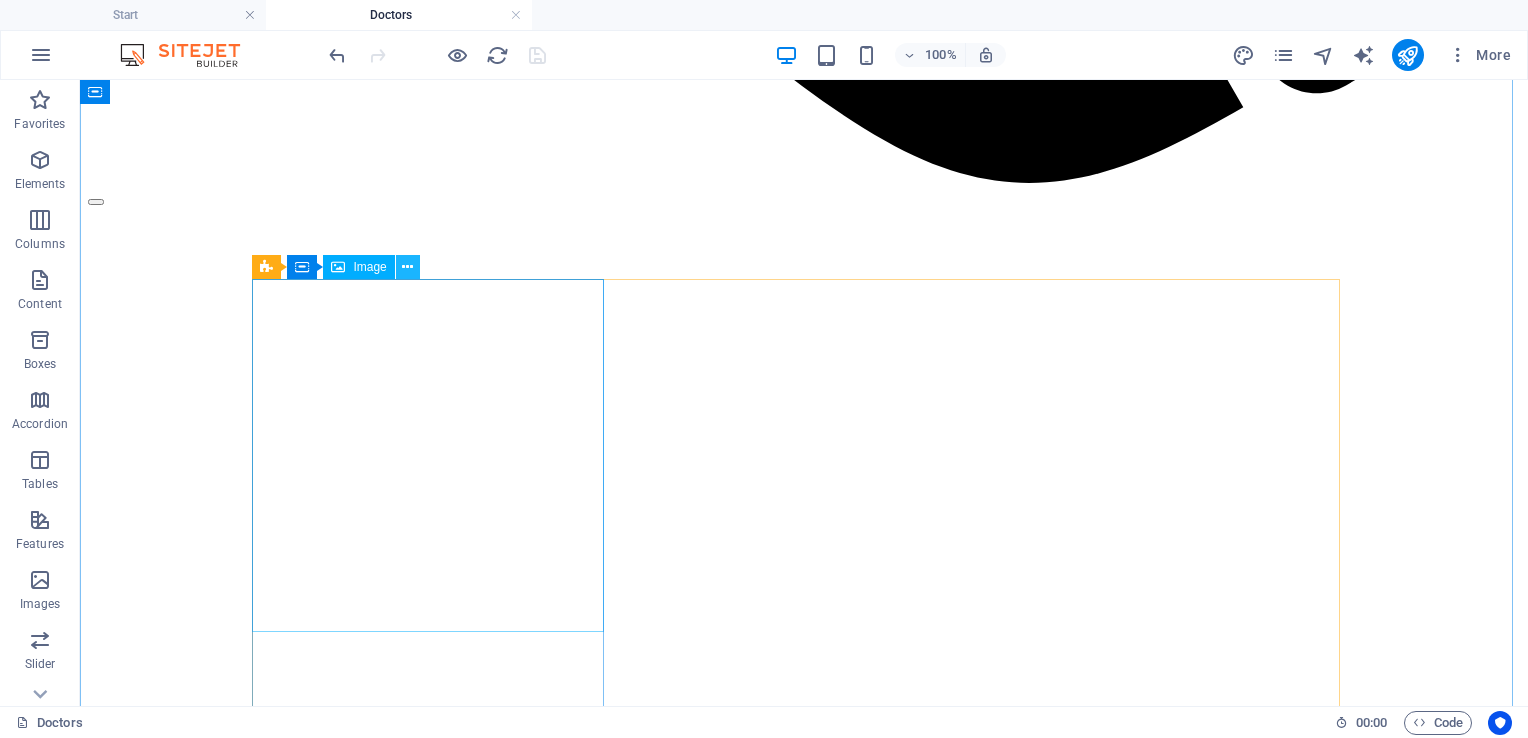 click at bounding box center [407, 267] 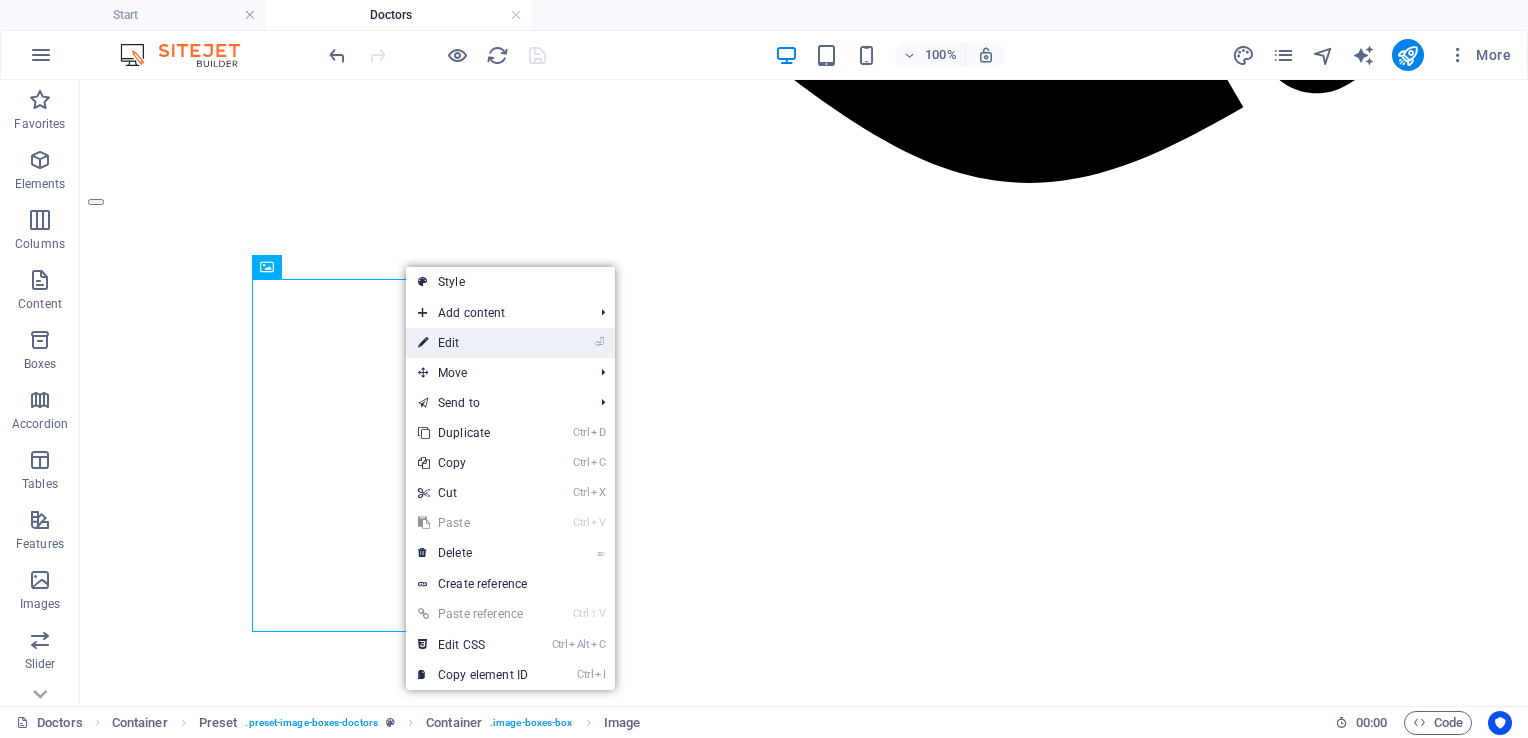 click on "⏎  Edit" at bounding box center [473, 343] 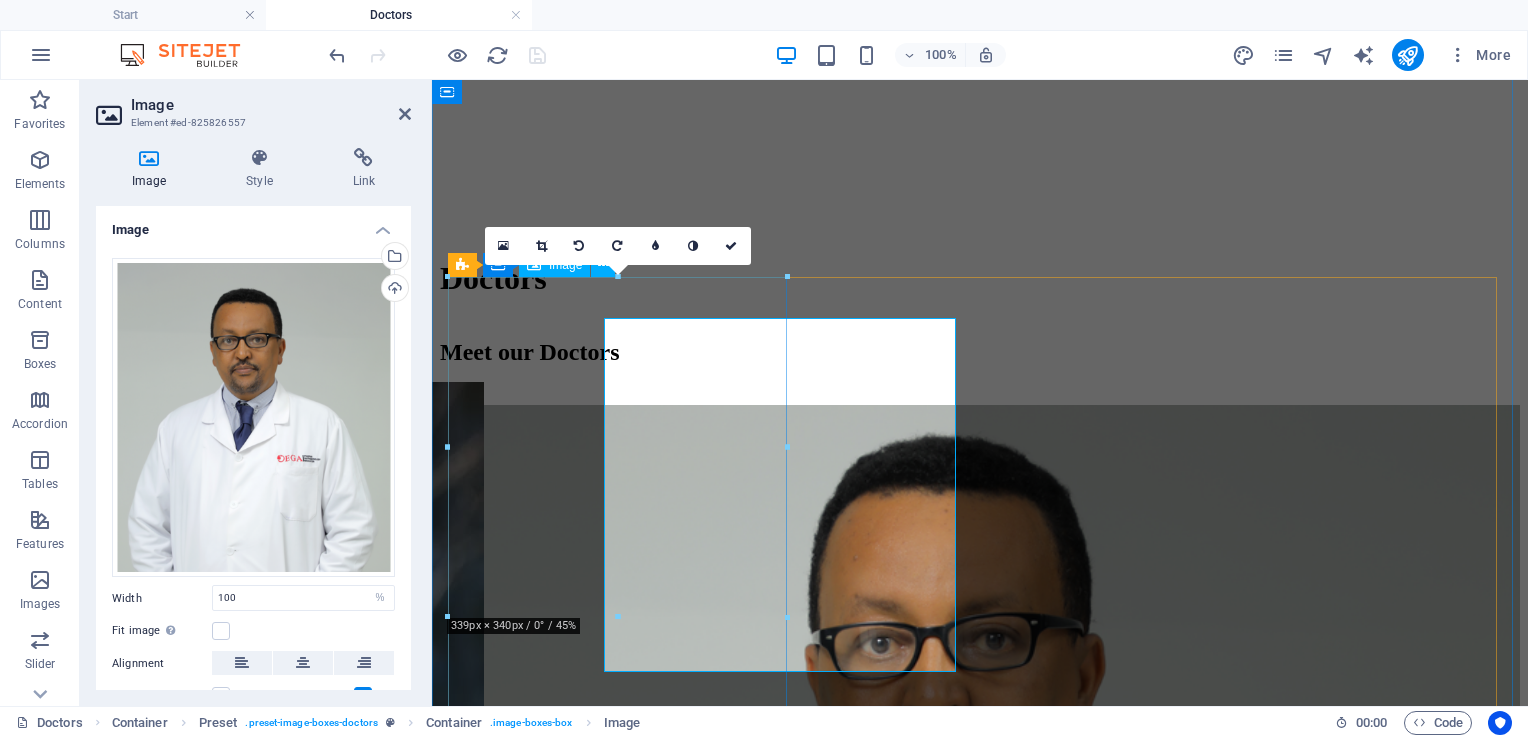 scroll, scrollTop: 2020, scrollLeft: 0, axis: vertical 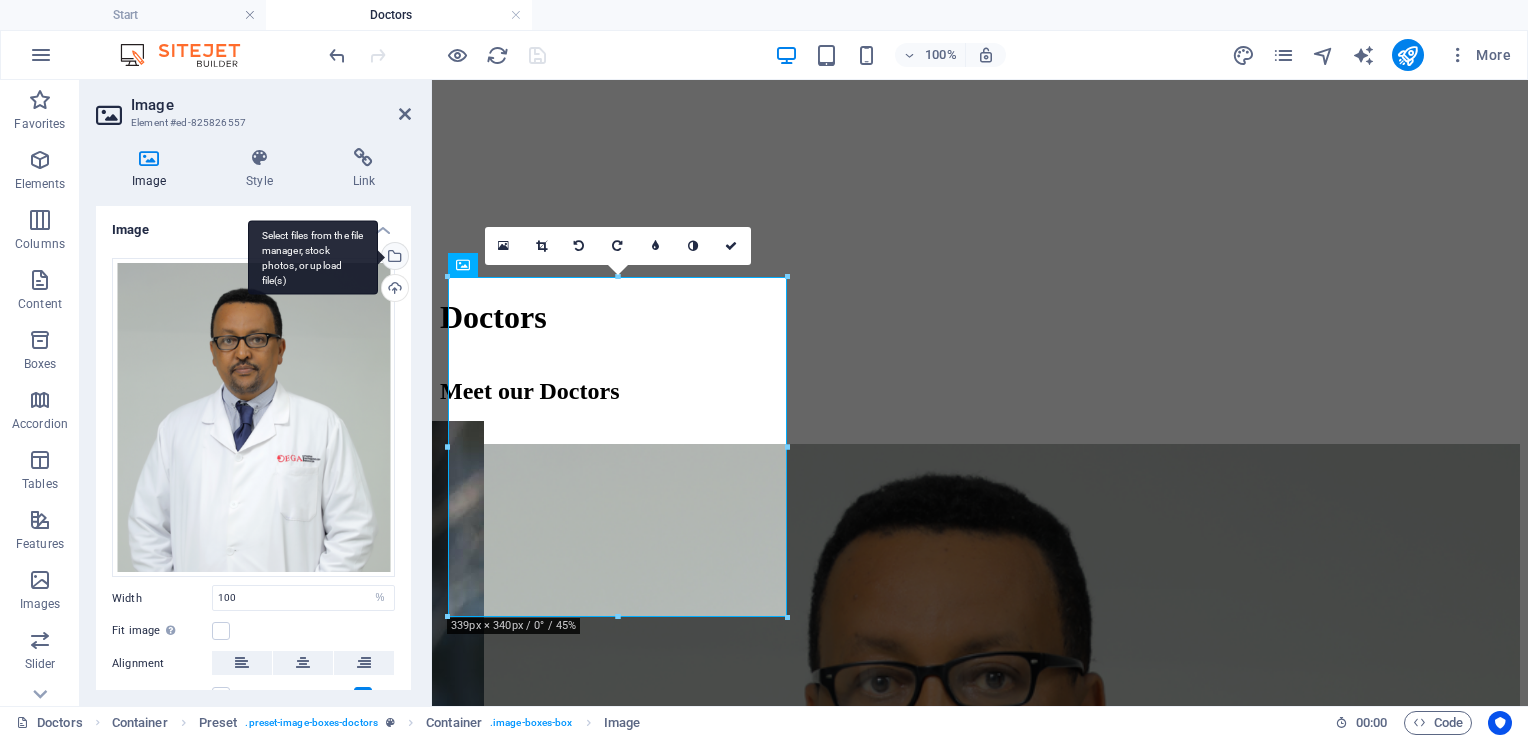 click on "Select files from the file manager, stock photos, or upload file(s)" at bounding box center [393, 258] 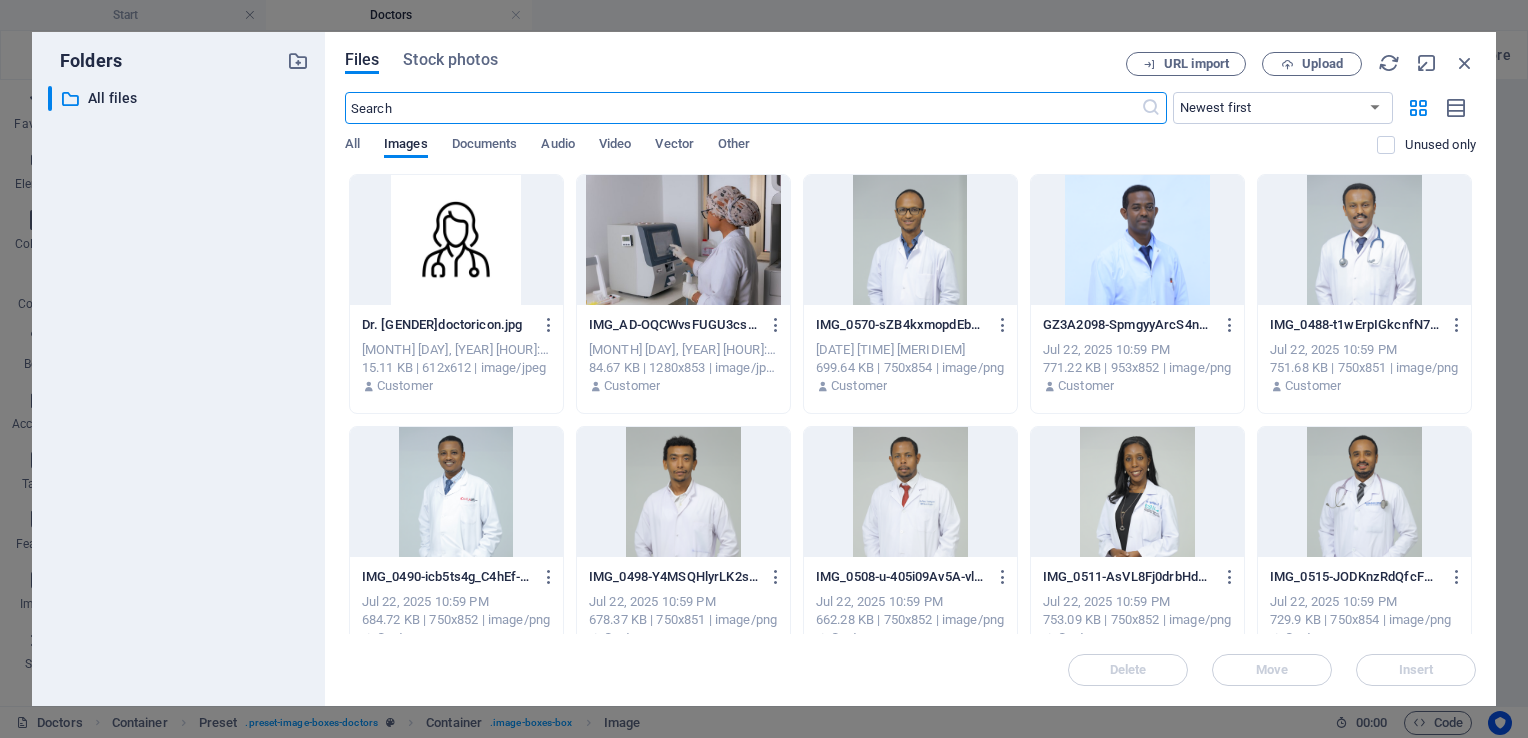 scroll, scrollTop: 1934, scrollLeft: 0, axis: vertical 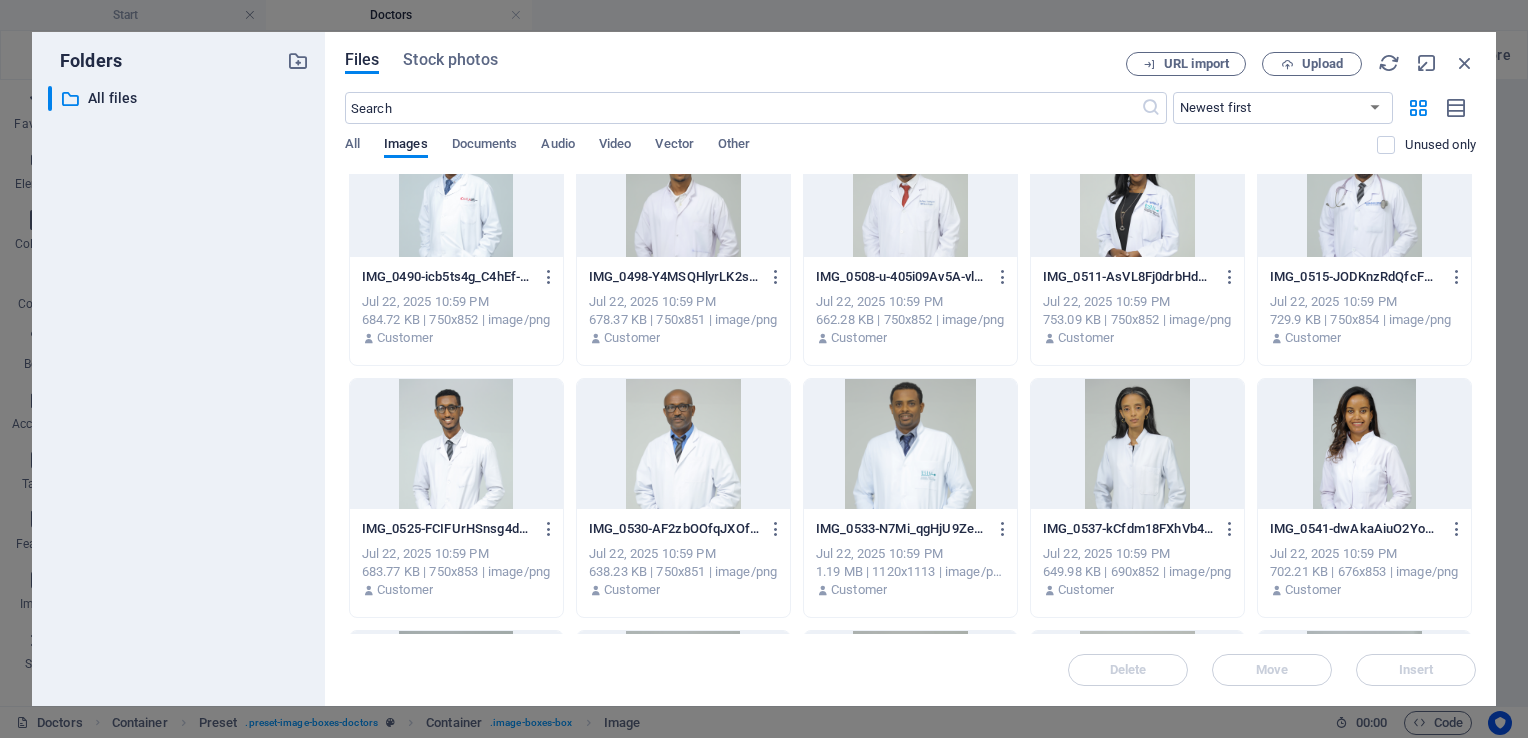 click at bounding box center (1137, 444) 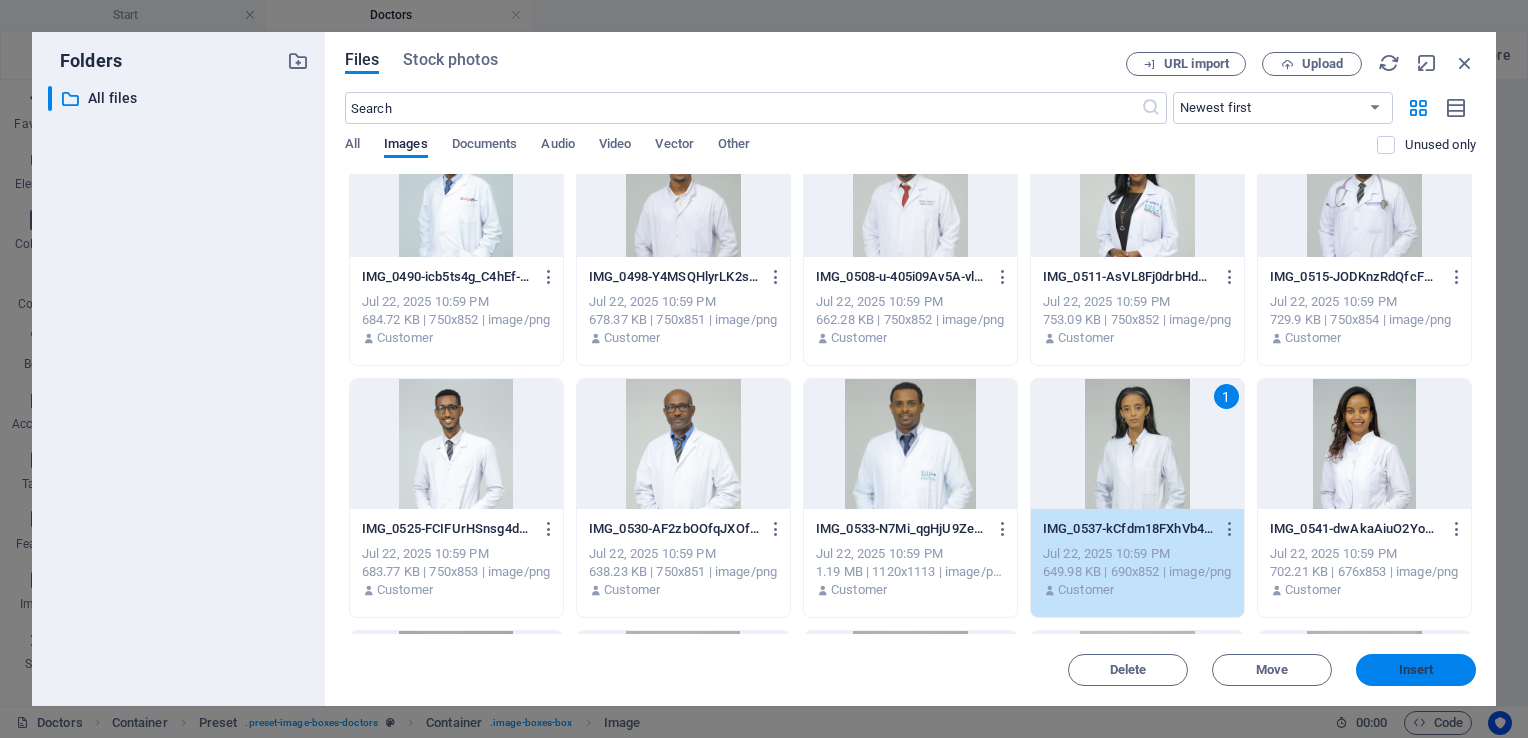 click on "Insert" at bounding box center [1416, 670] 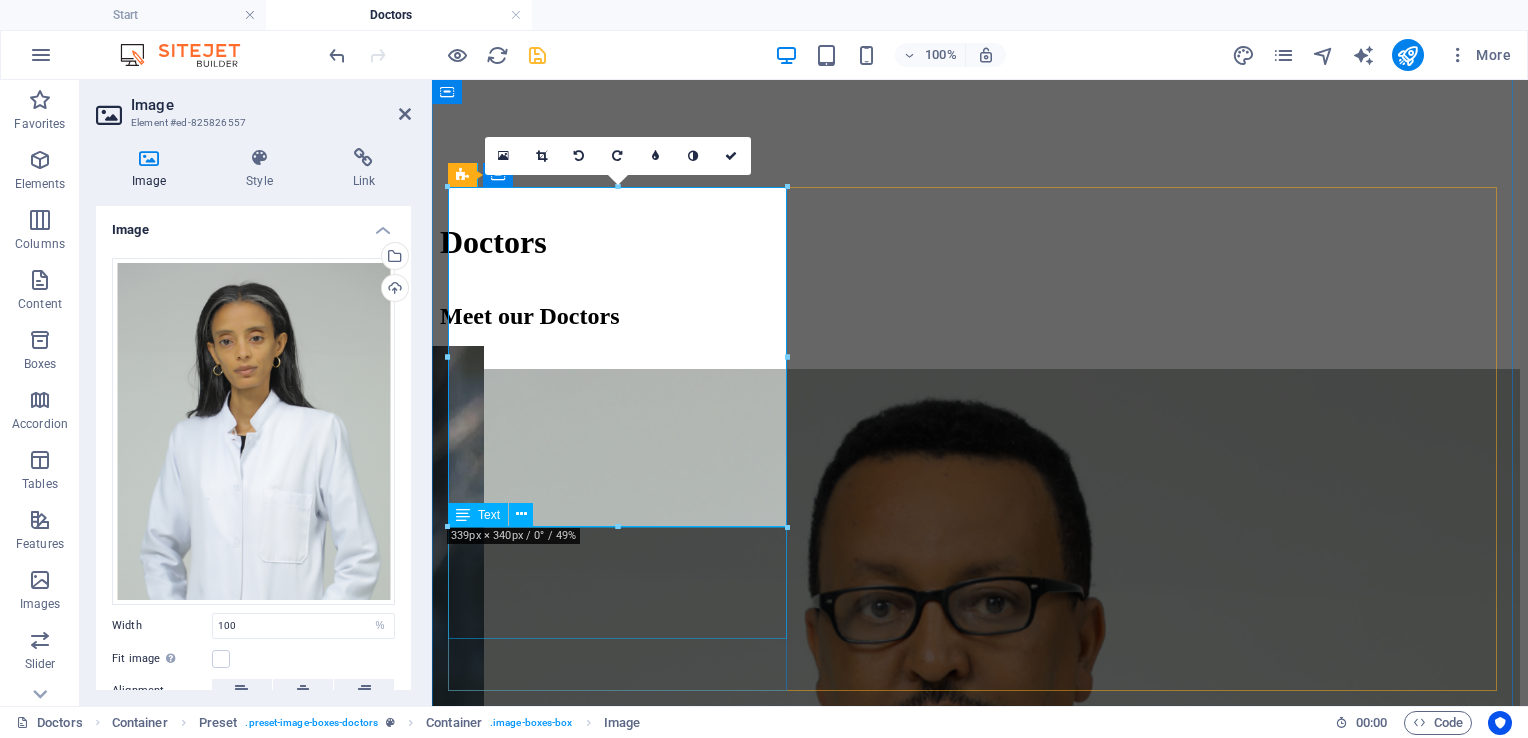scroll, scrollTop: 2092, scrollLeft: 0, axis: vertical 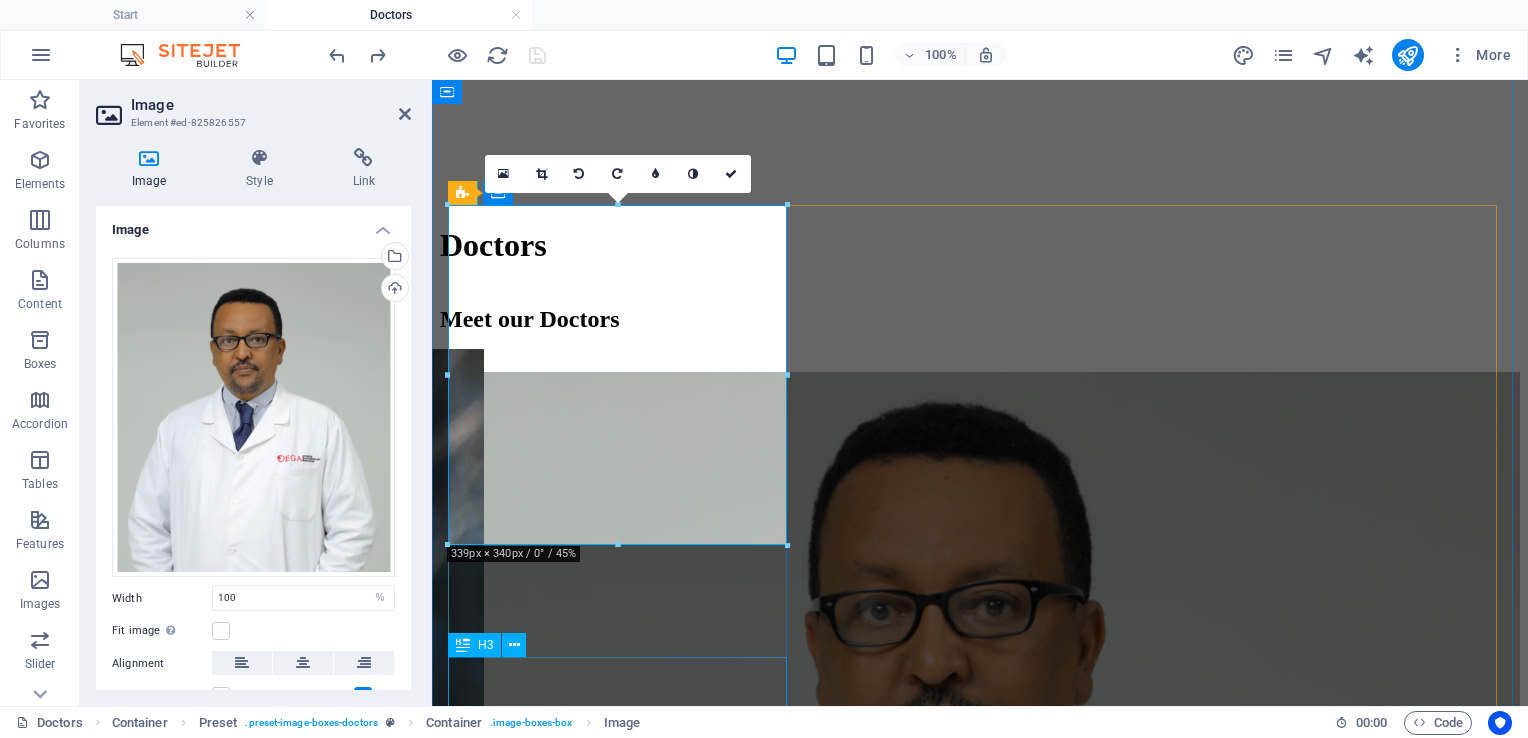 click on "Dr. [FIRST] [LAST]" at bounding box center [980, 12279] 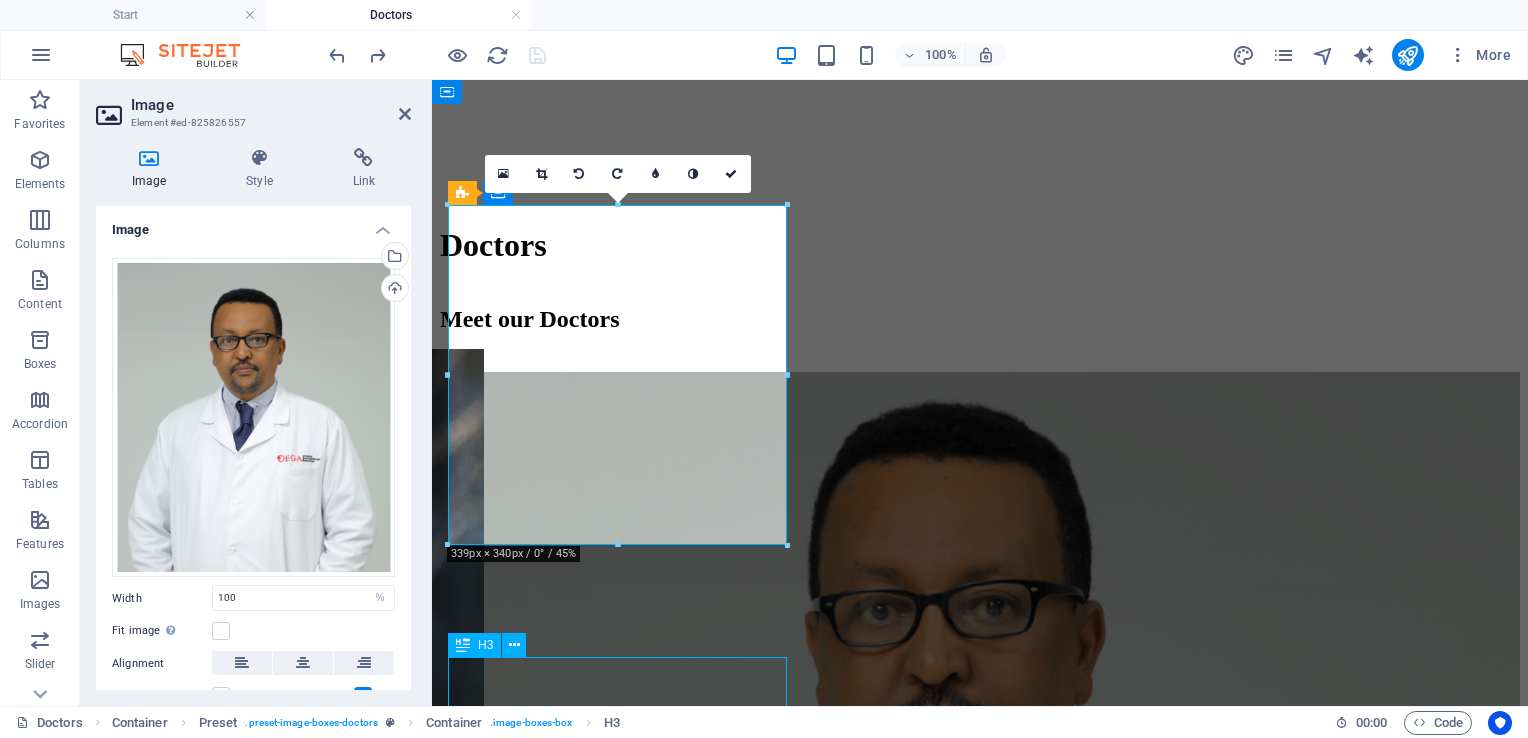 scroll, scrollTop: 2131, scrollLeft: 0, axis: vertical 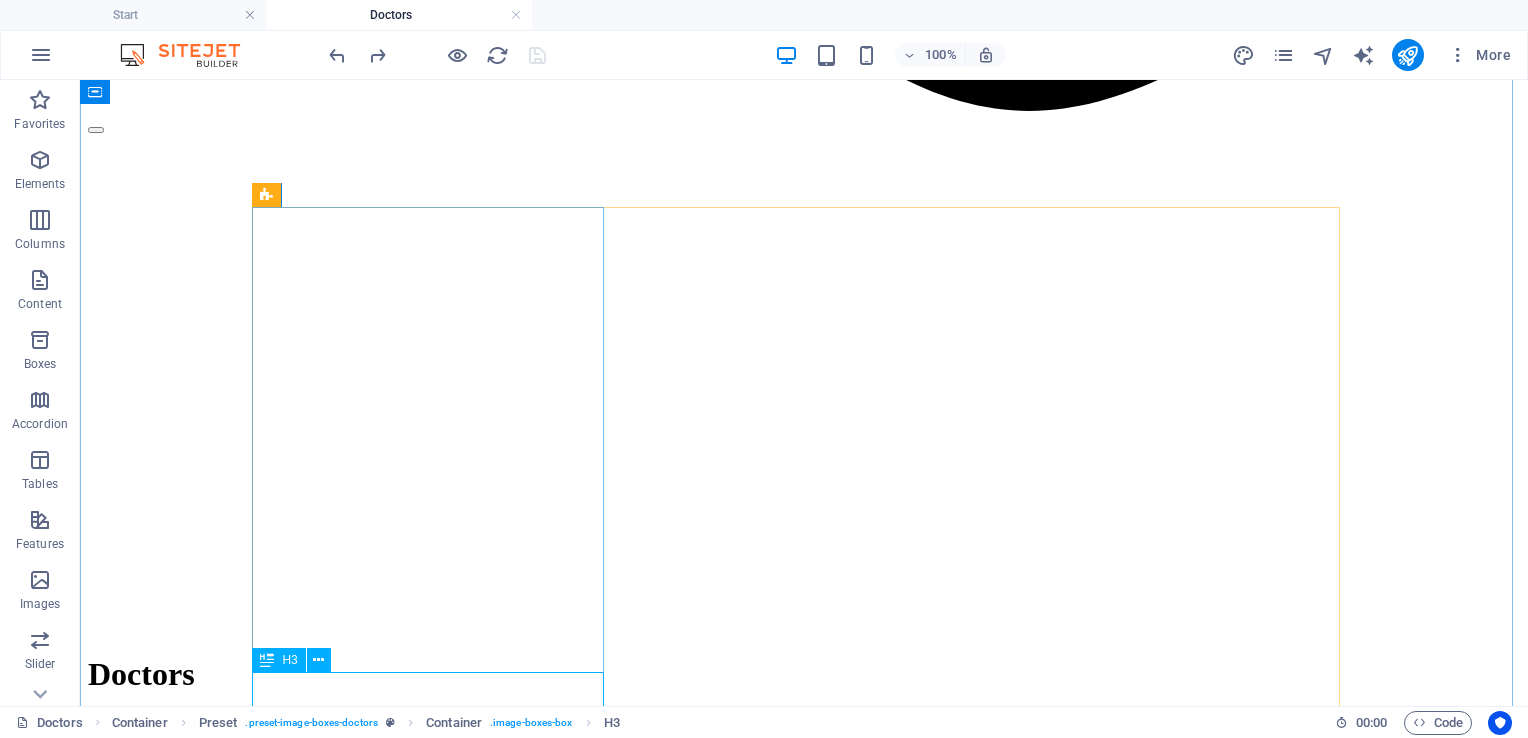 click on "Dr. [FIRST] [LAST]" at bounding box center (804, 16281) 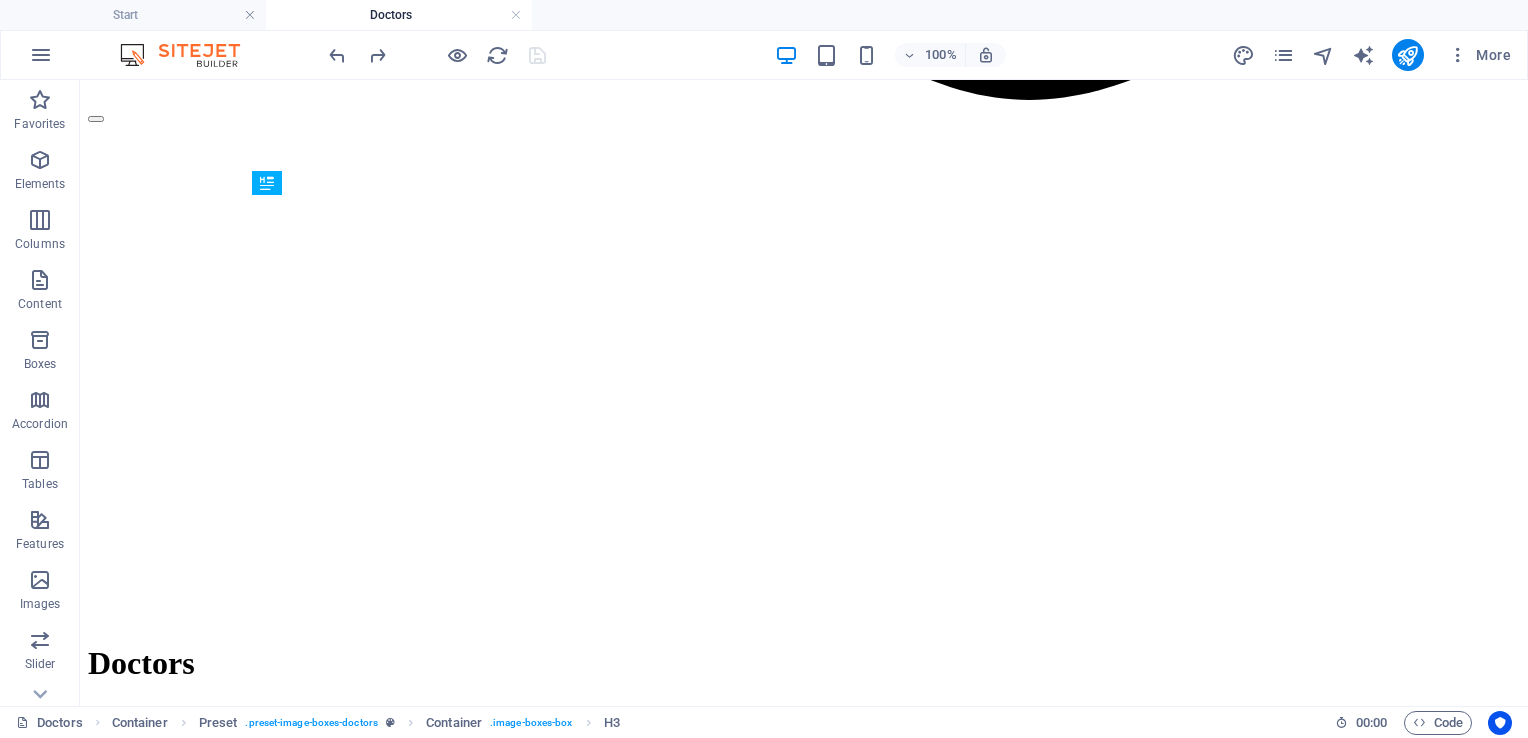 scroll, scrollTop: 2143, scrollLeft: 0, axis: vertical 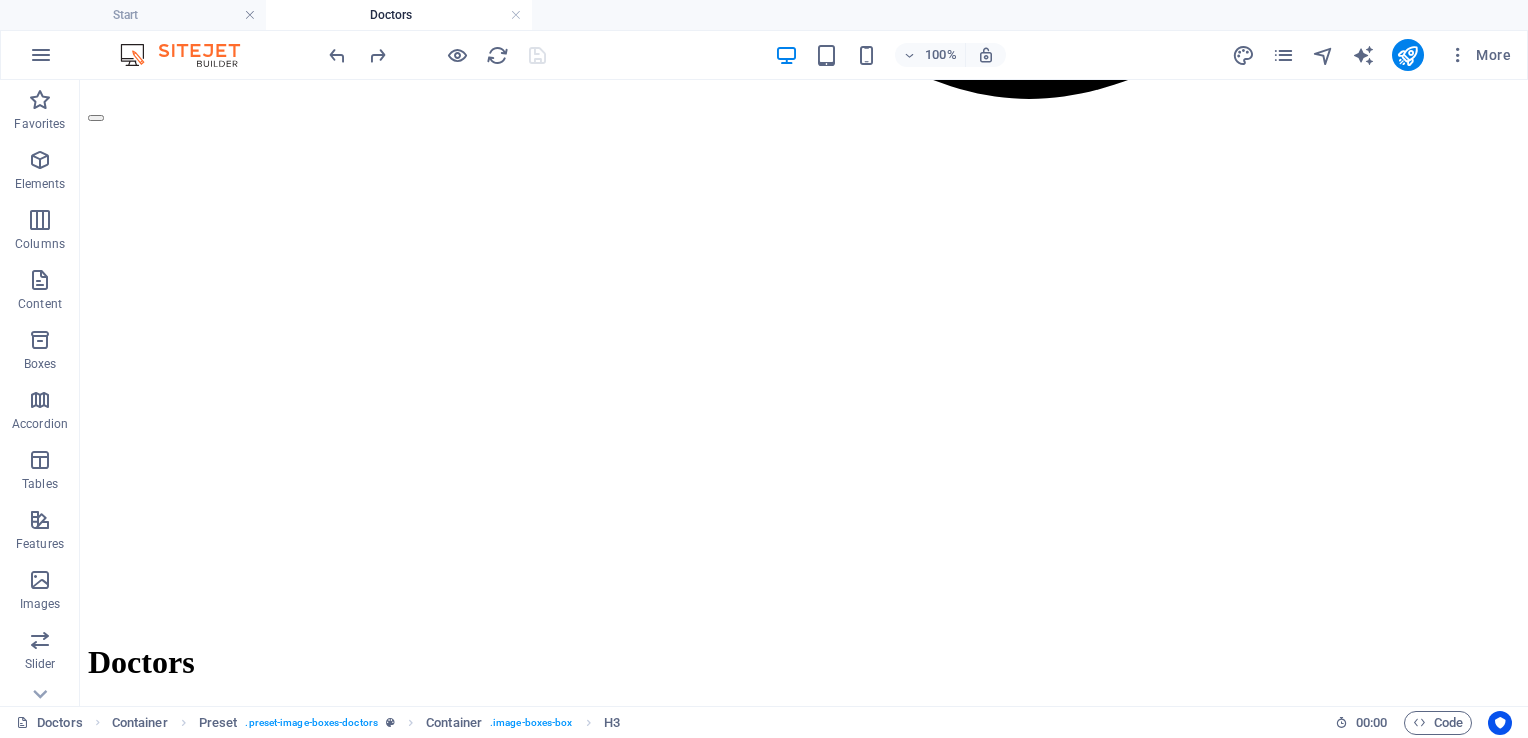drag, startPoint x: 525, startPoint y: 695, endPoint x: 515, endPoint y: 609, distance: 86.579445 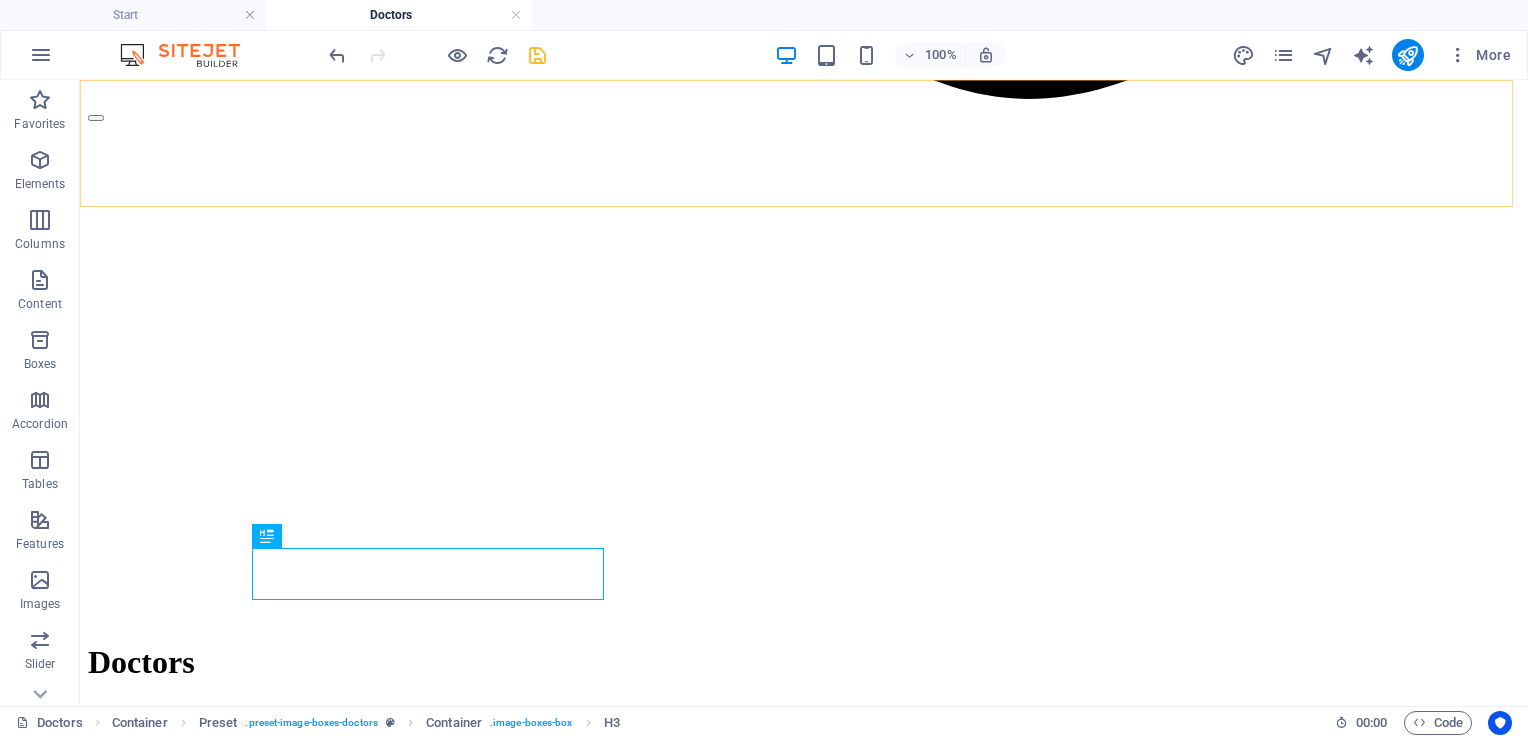 click at bounding box center (804, -1988) 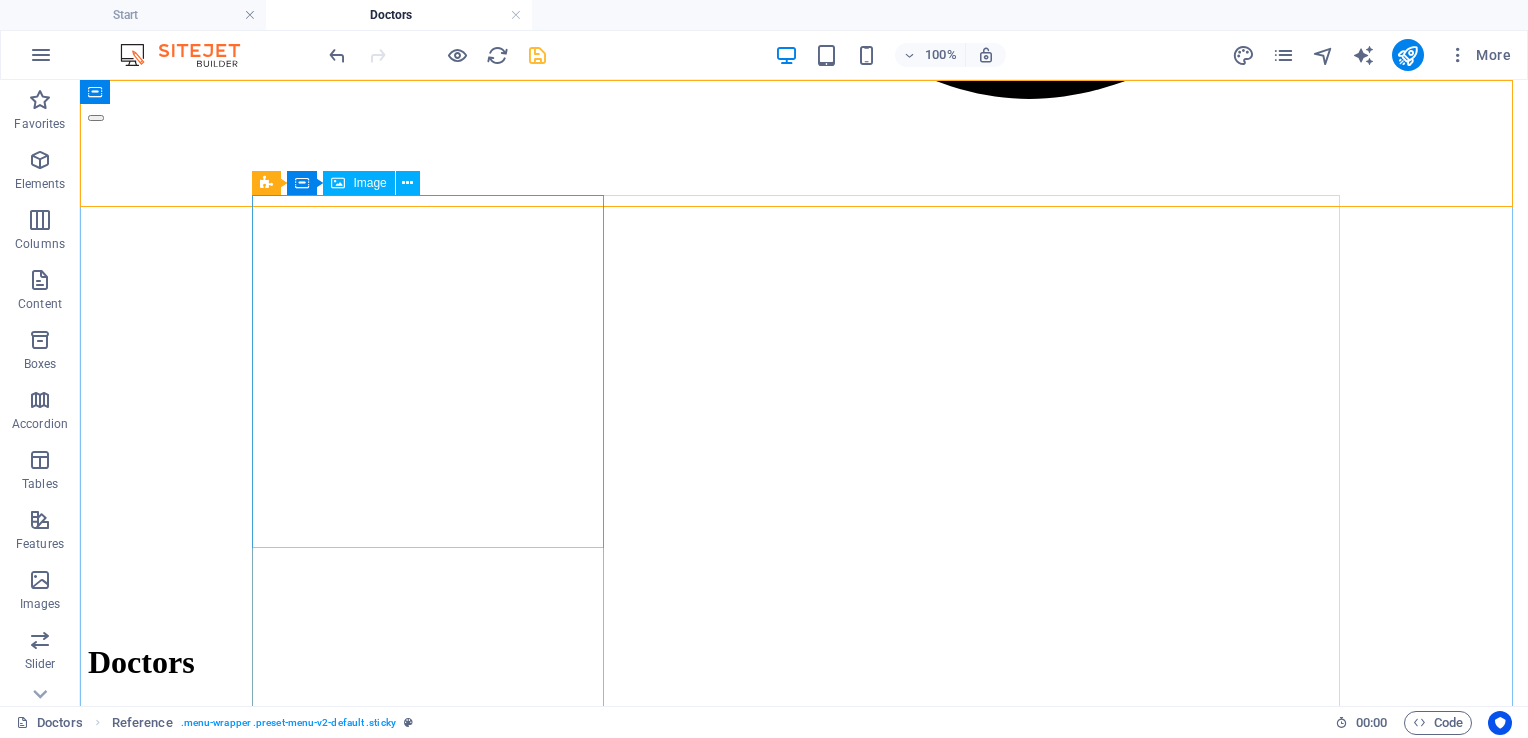click at bounding box center (804, 15484) 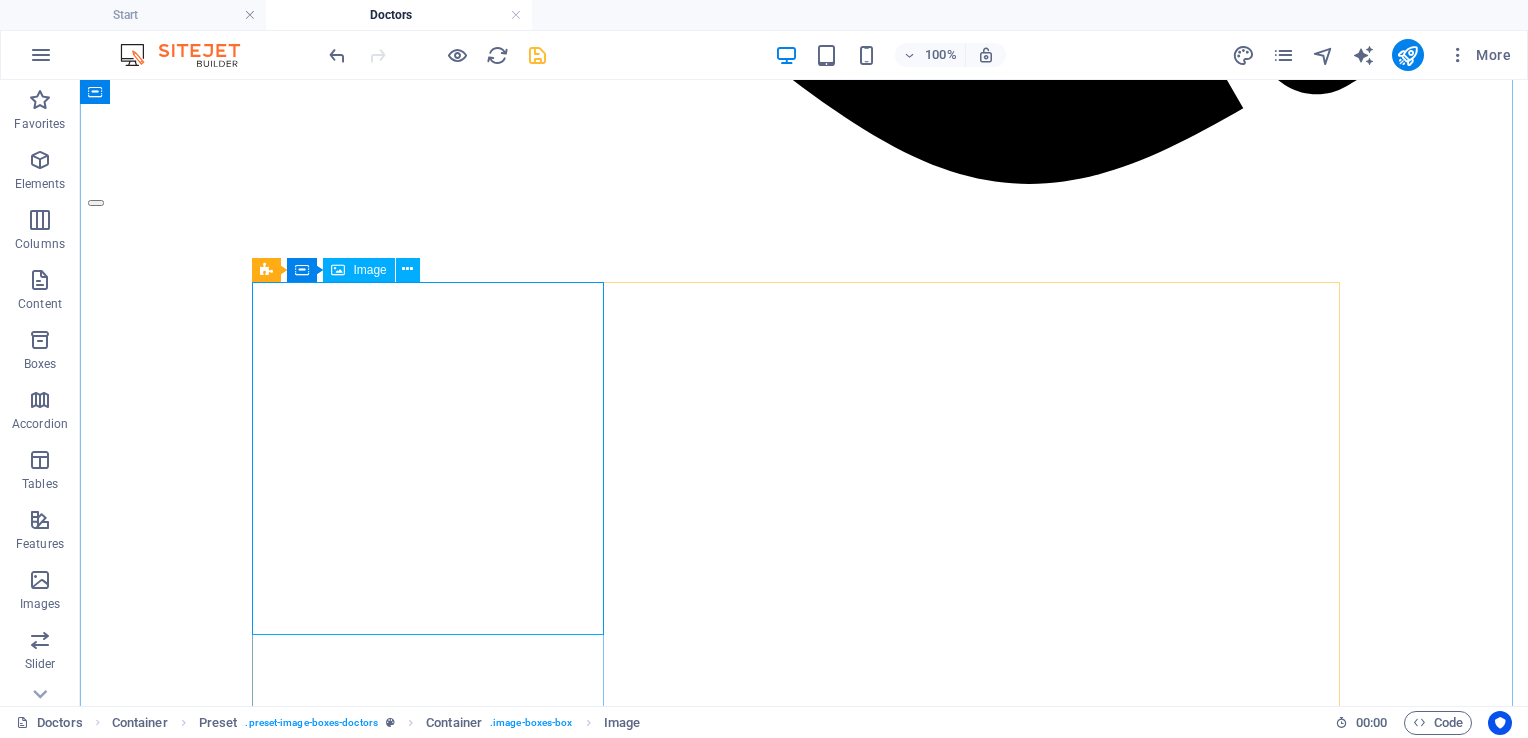 scroll, scrollTop: 2052, scrollLeft: 0, axis: vertical 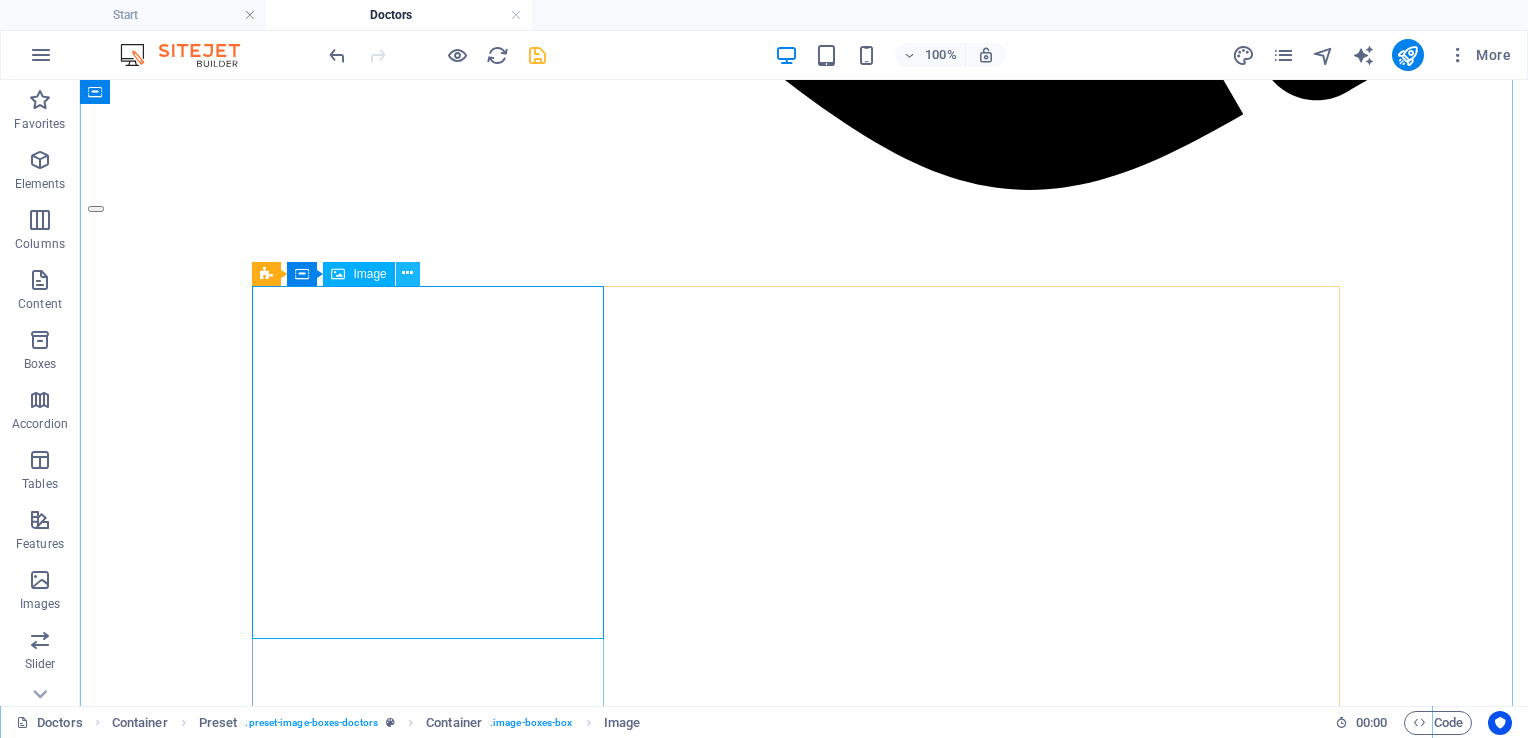 click at bounding box center (407, 273) 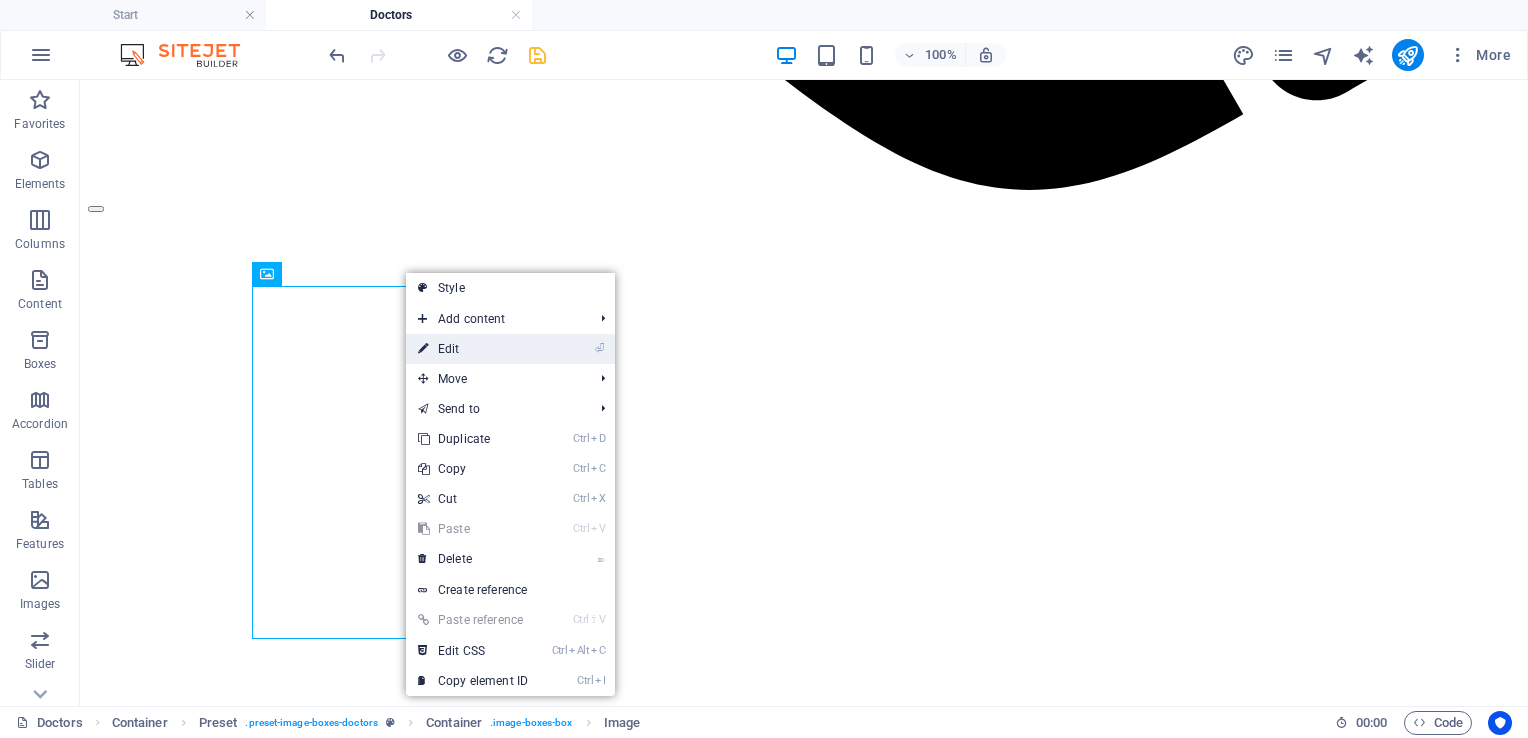 click on "⏎  Edit" at bounding box center [473, 349] 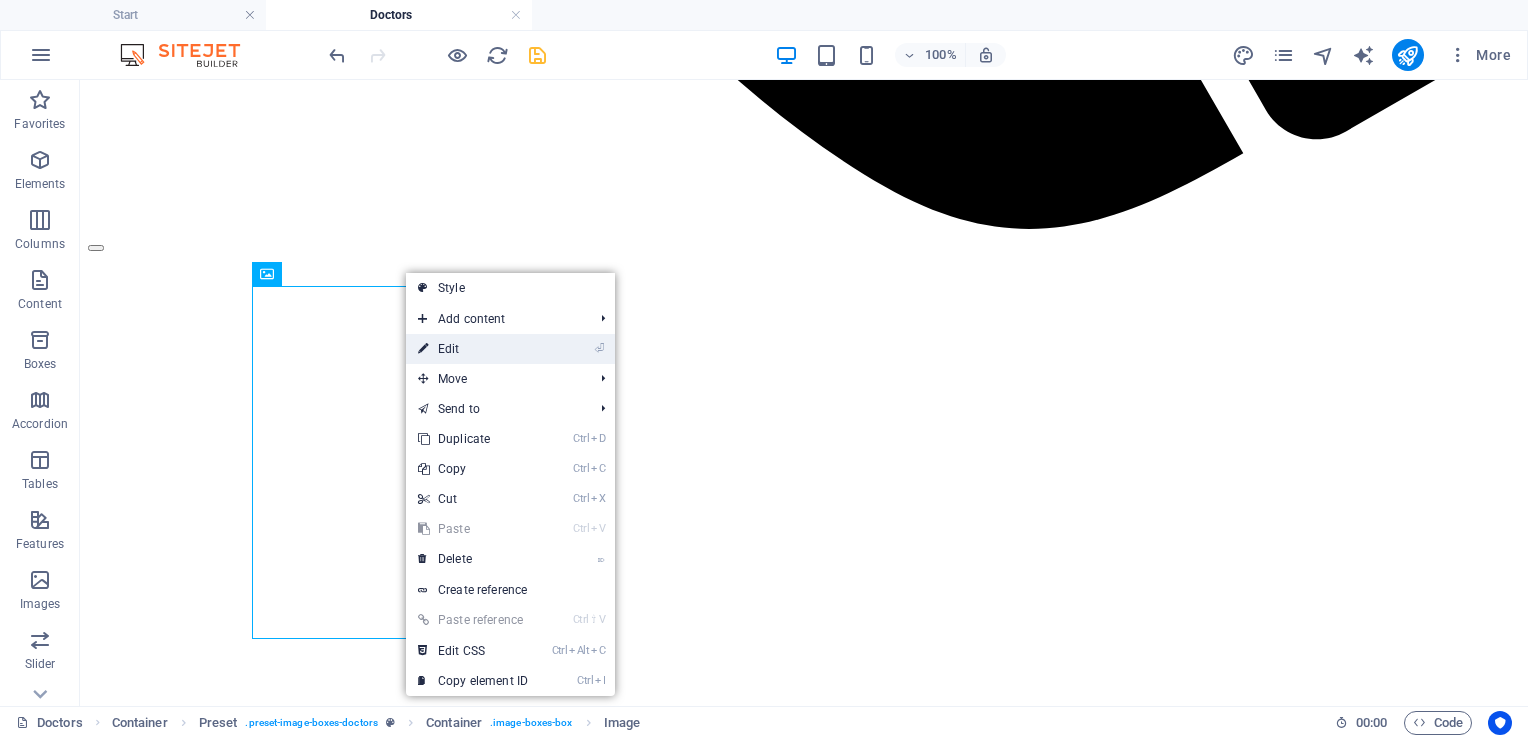 select on "%" 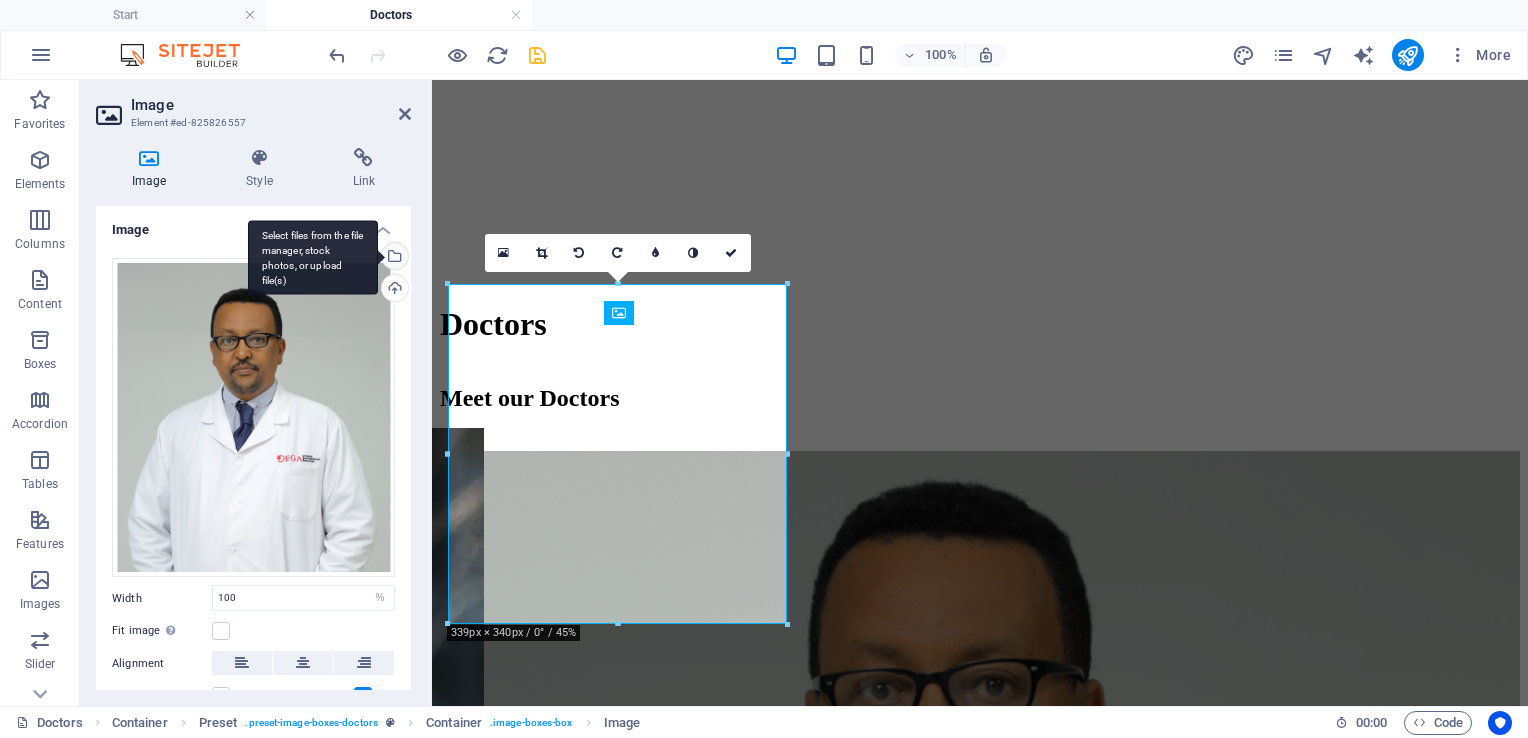 click on "Select files from the file manager, stock photos, or upload file(s)" at bounding box center [393, 258] 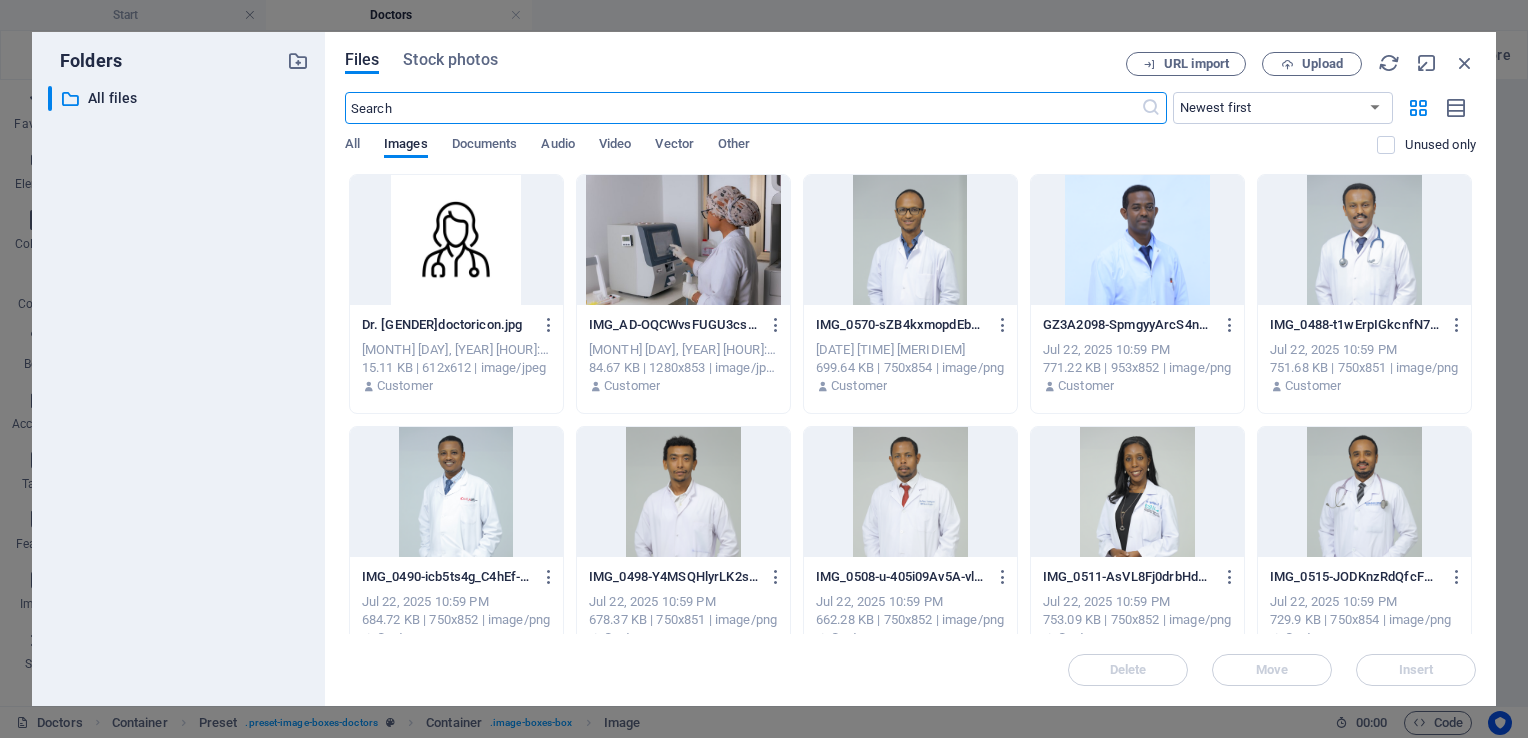 scroll, scrollTop: 1928, scrollLeft: 0, axis: vertical 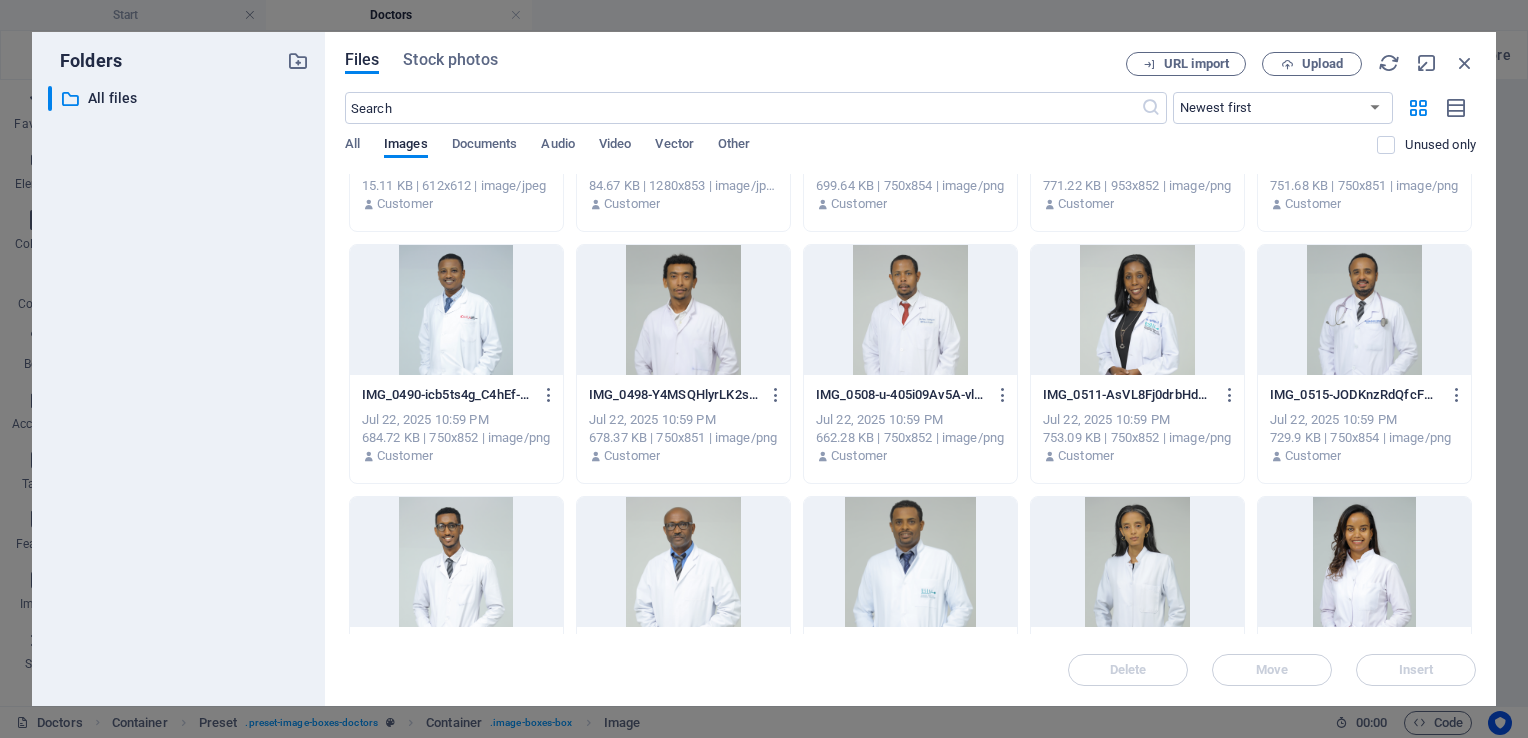 click at bounding box center [1137, 562] 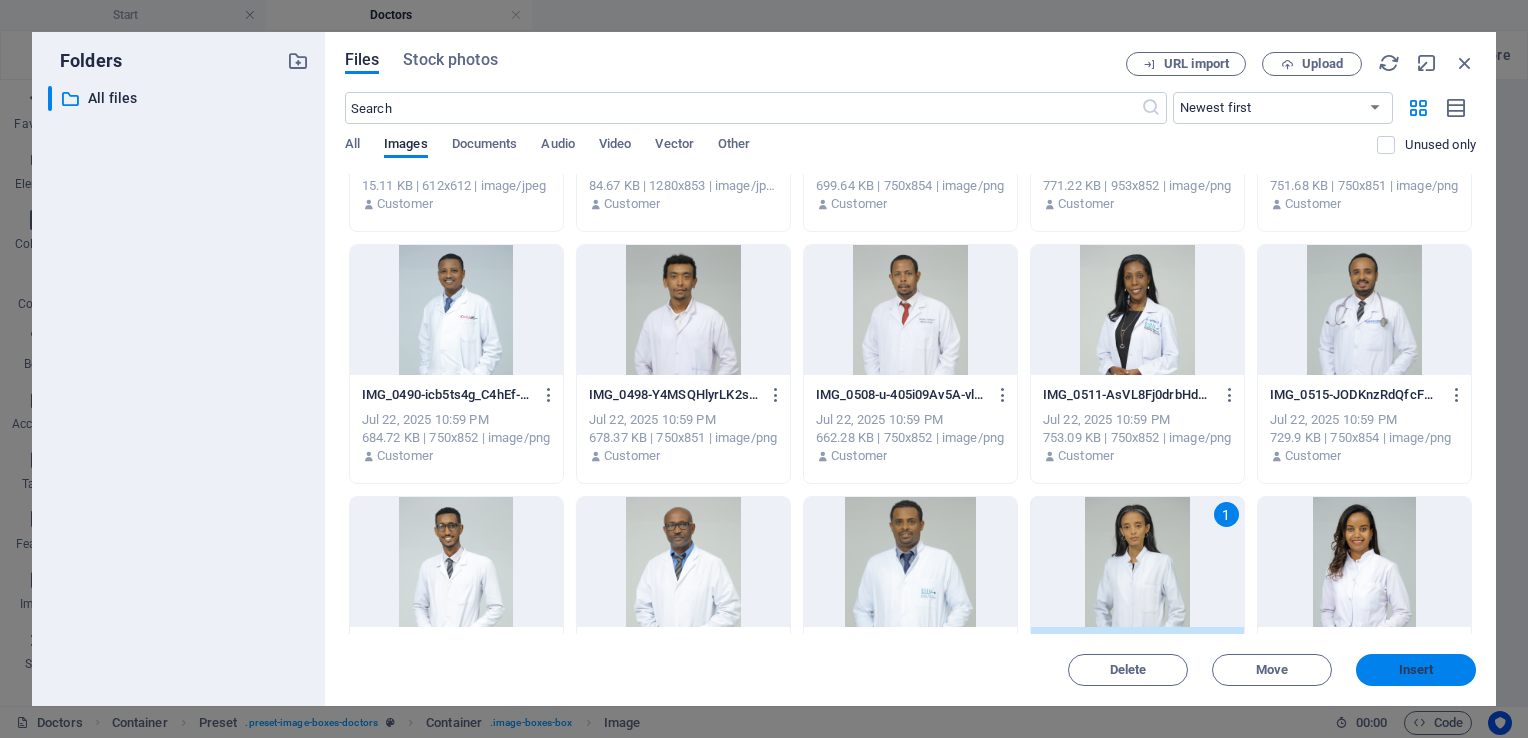click on "Insert" at bounding box center [1416, 670] 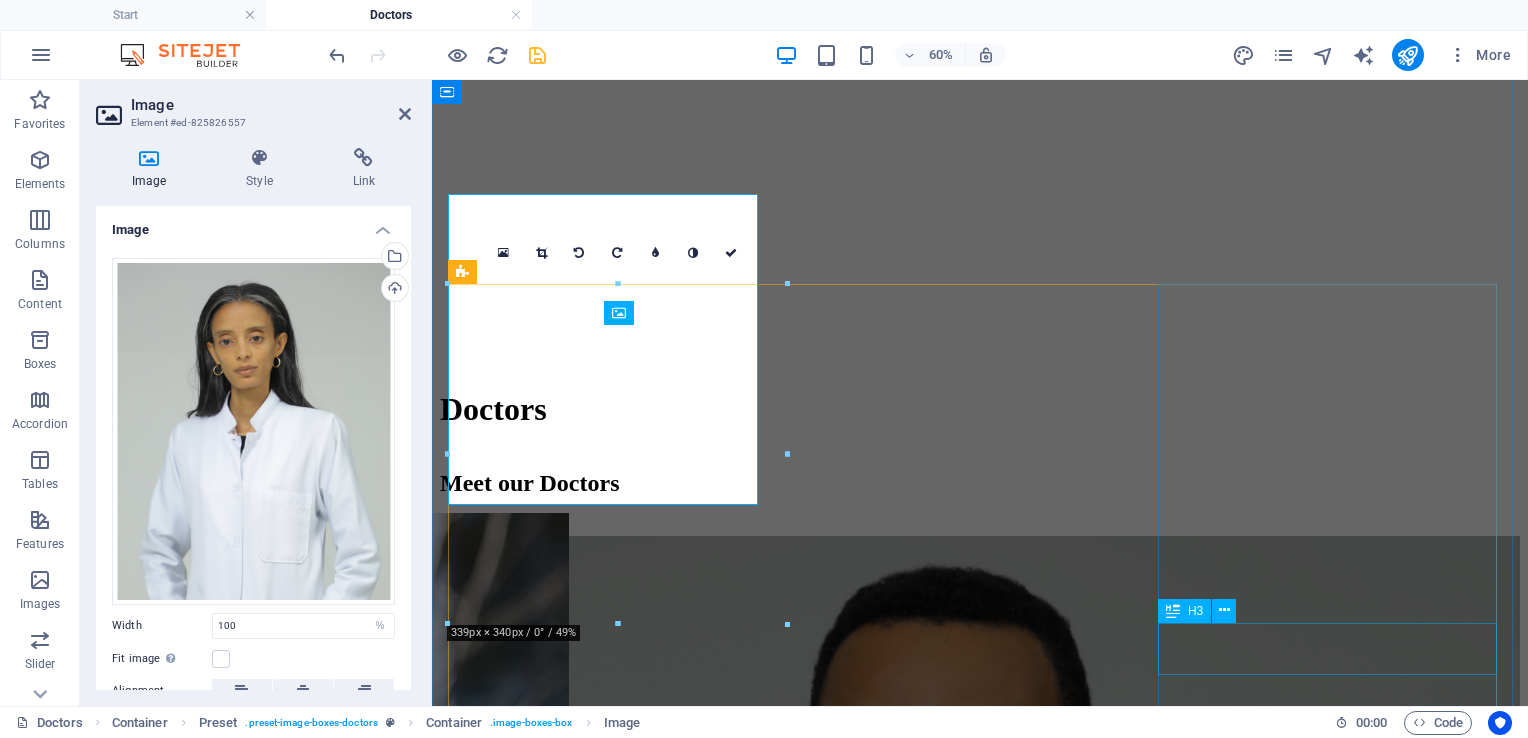 scroll, scrollTop: 2013, scrollLeft: 0, axis: vertical 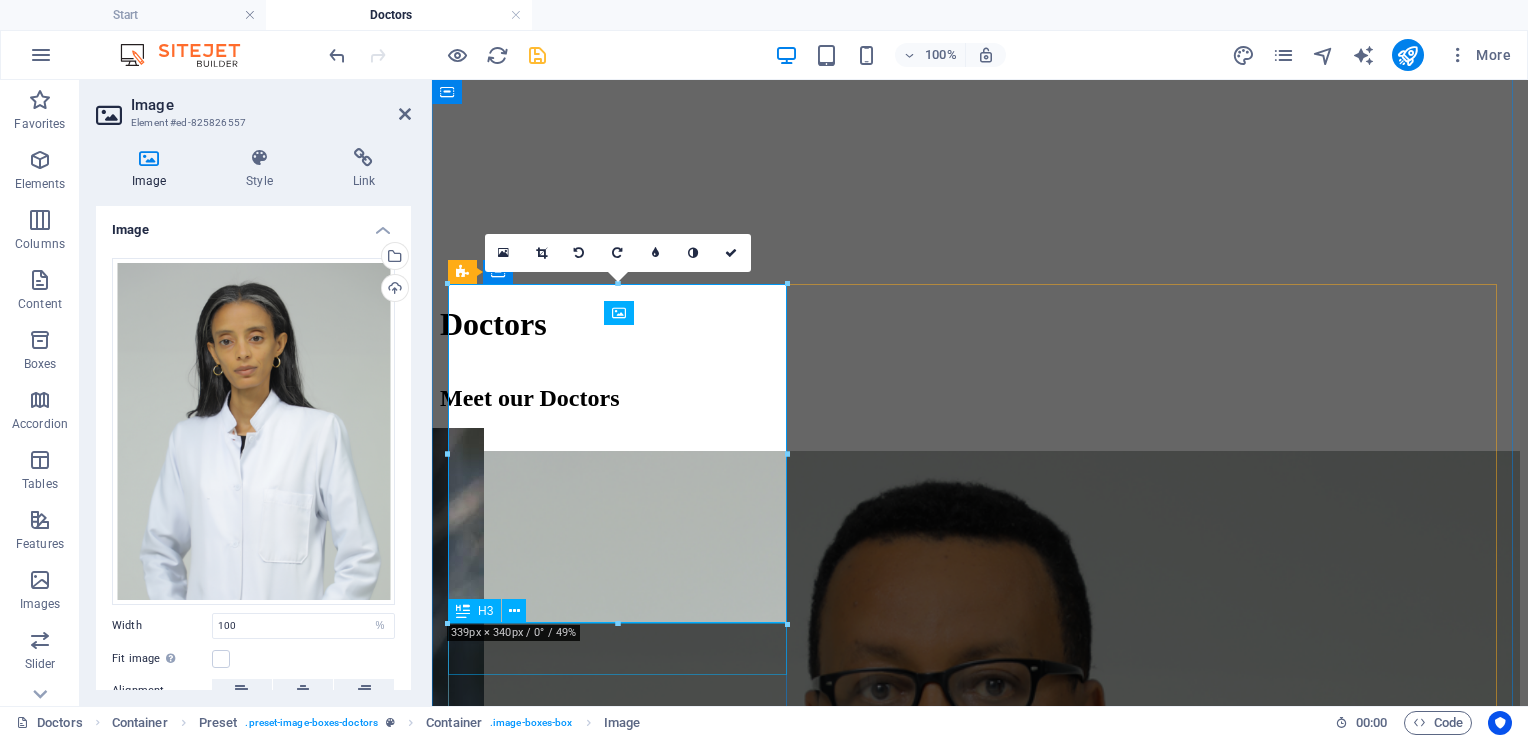 click on "Dr. [FIRST] [LAST]" at bounding box center [980, 12322] 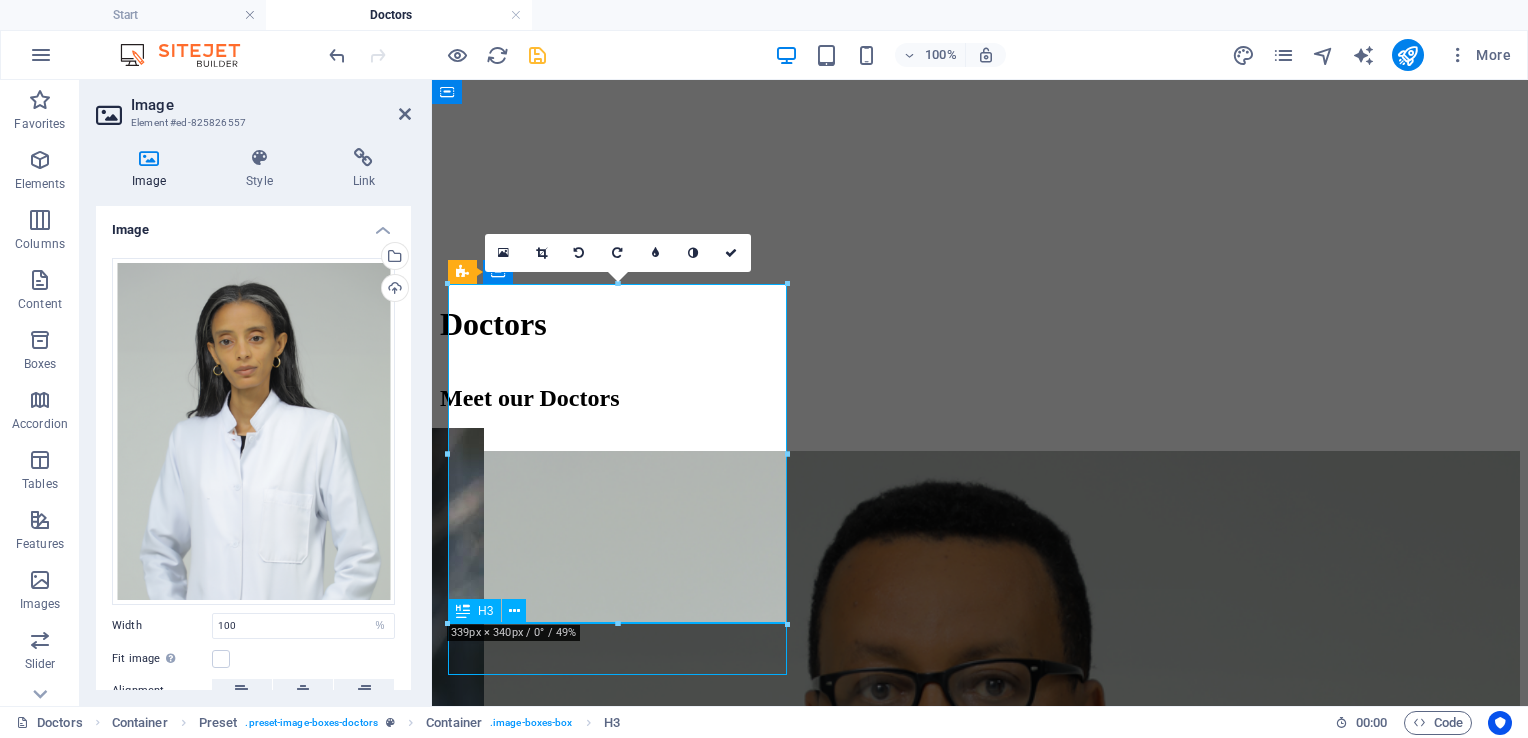 scroll, scrollTop: 2052, scrollLeft: 0, axis: vertical 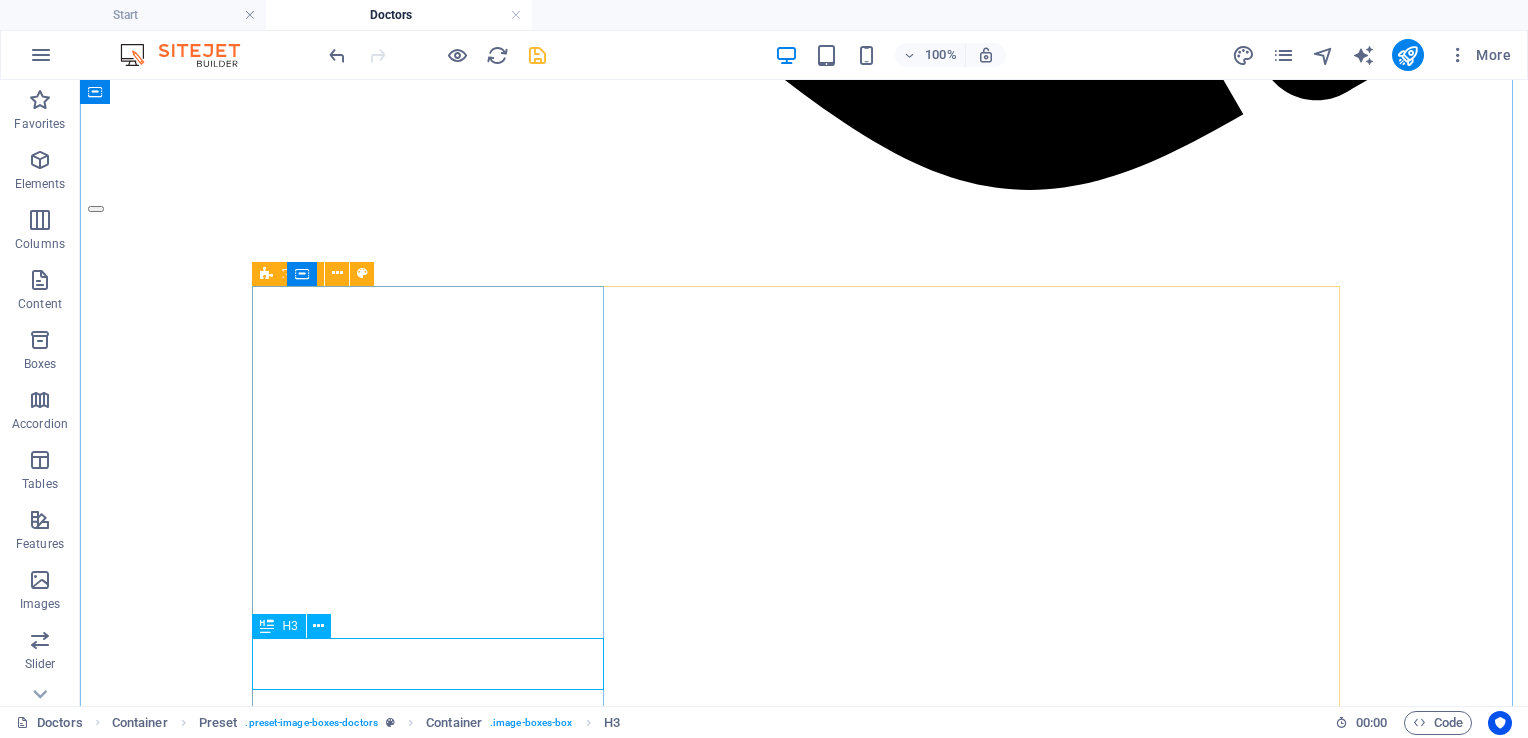 click on "Dr. [FIRST] [LAST]" at bounding box center [804, 16323] 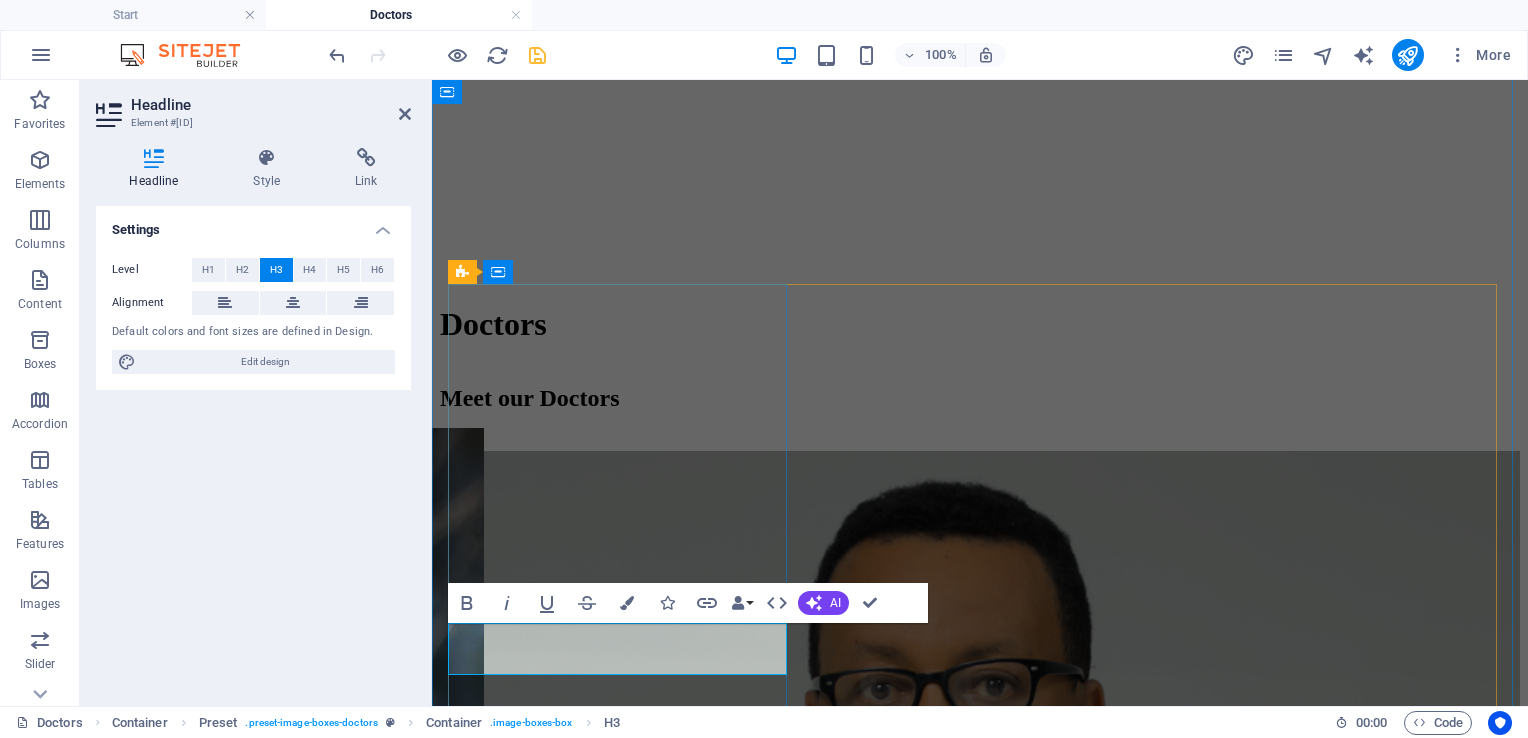 type 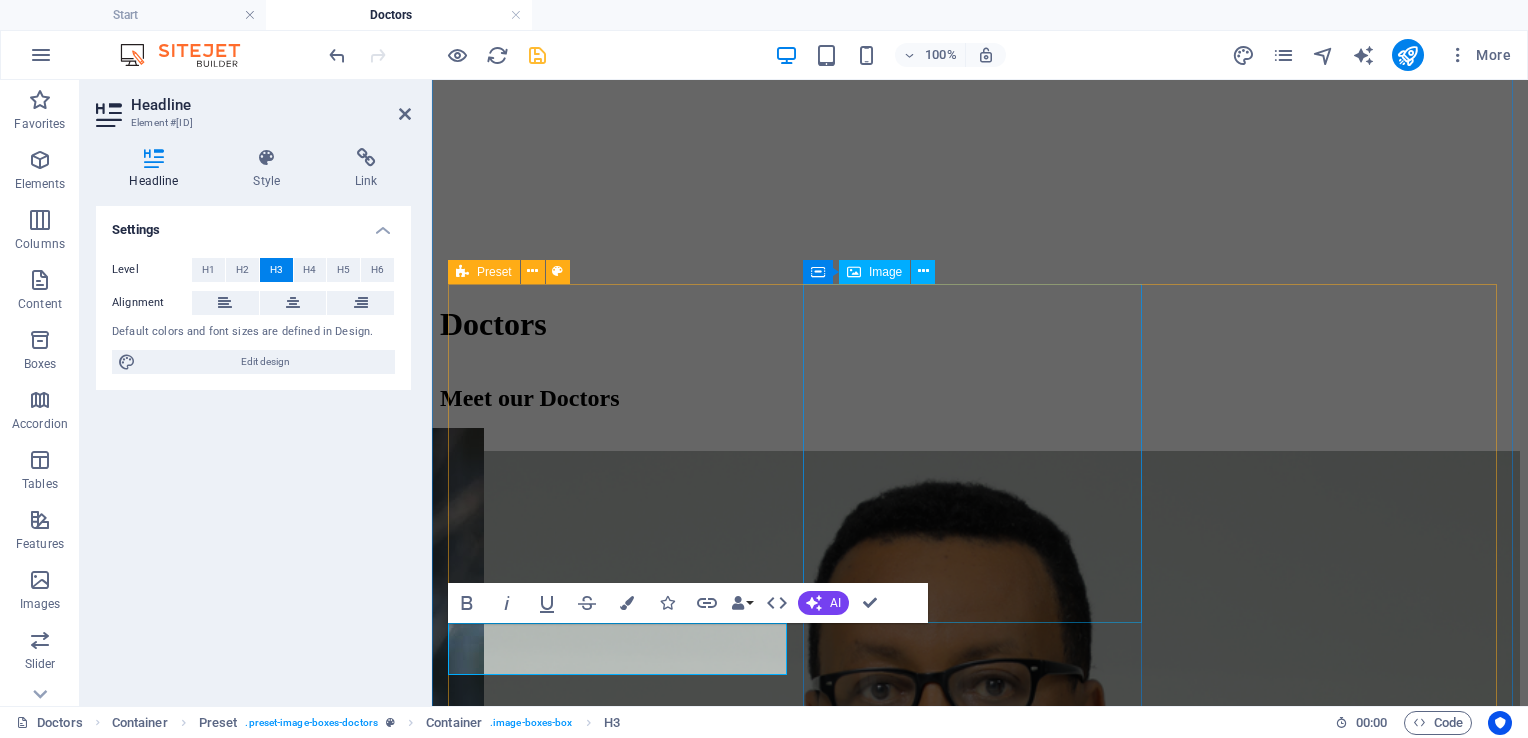 click at bounding box center [980, 12928] 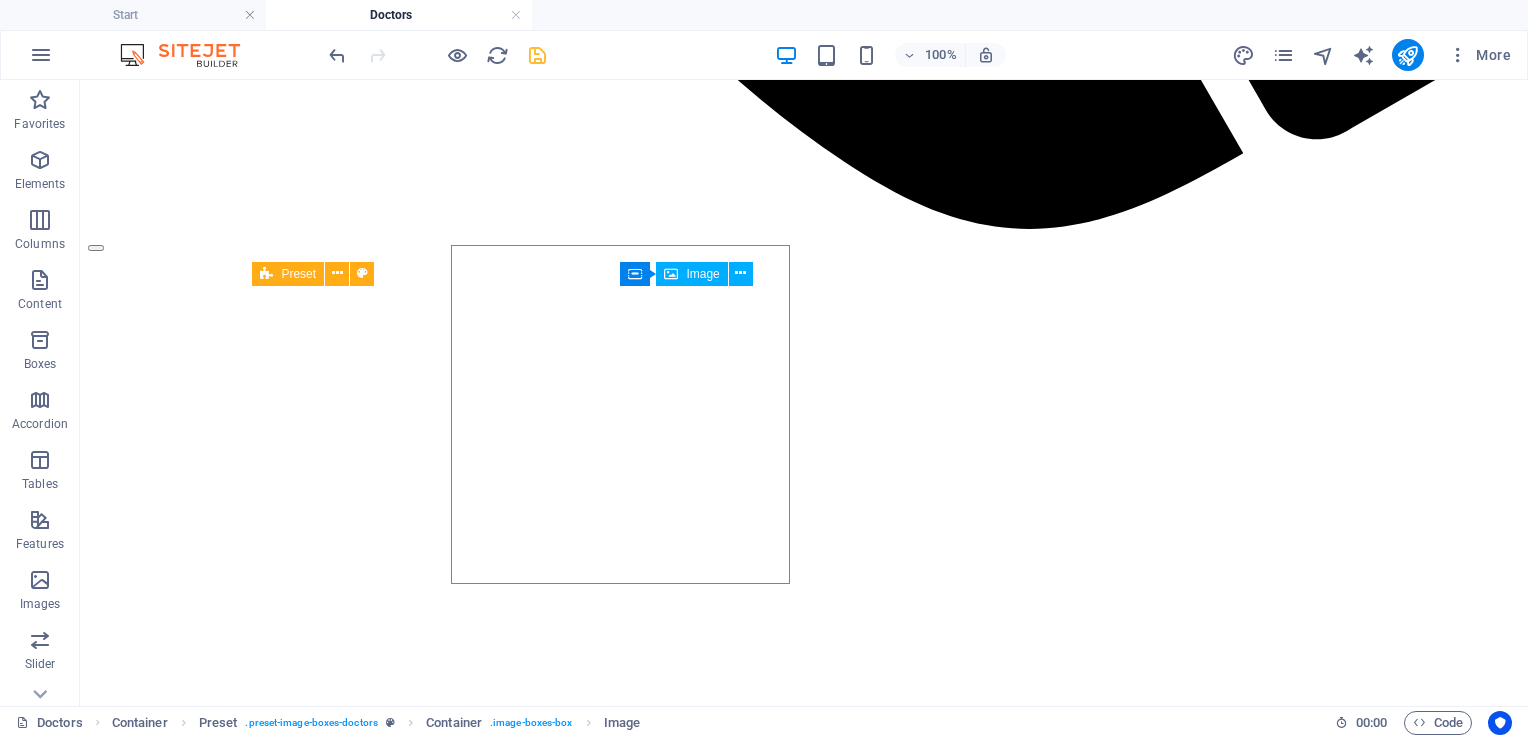 scroll, scrollTop: 2052, scrollLeft: 0, axis: vertical 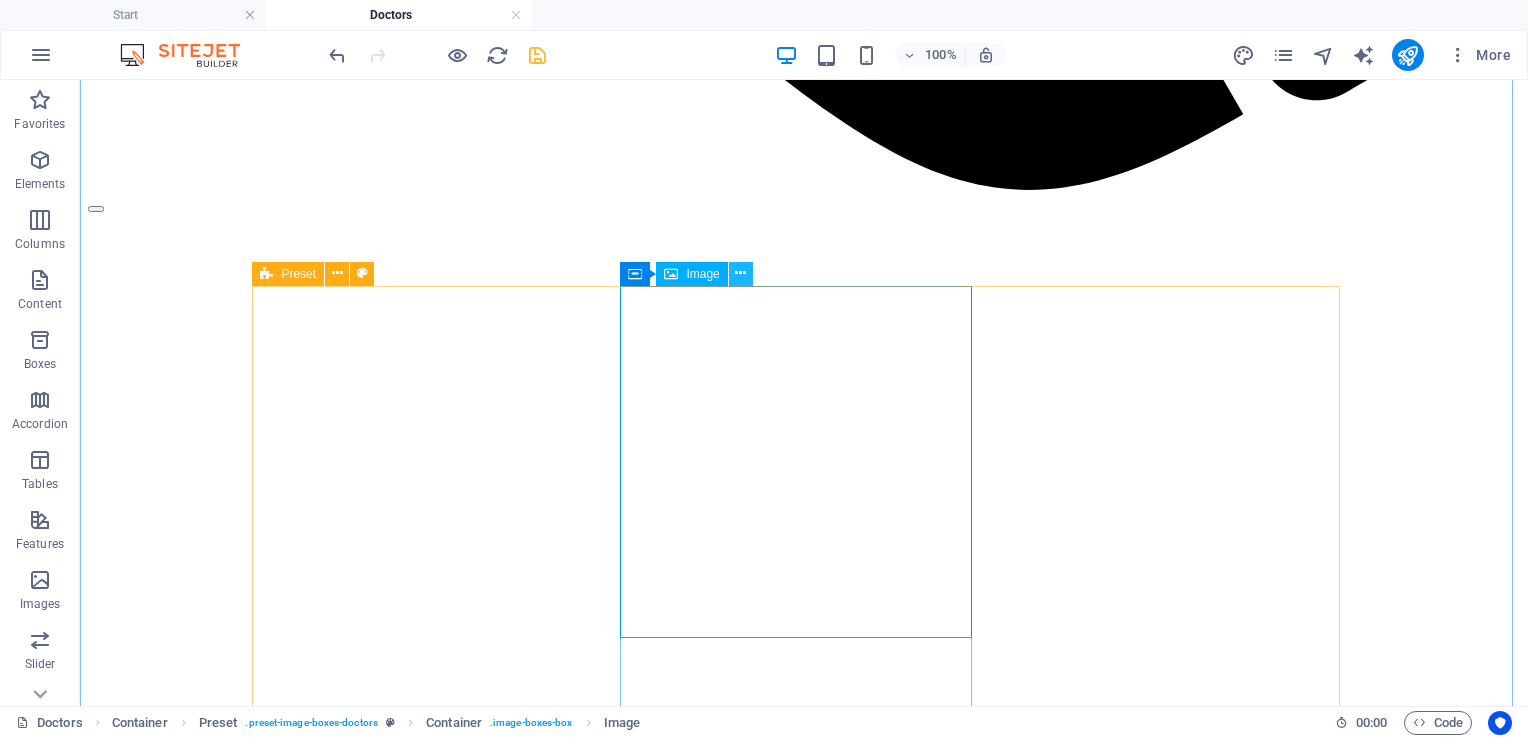 click at bounding box center [740, 273] 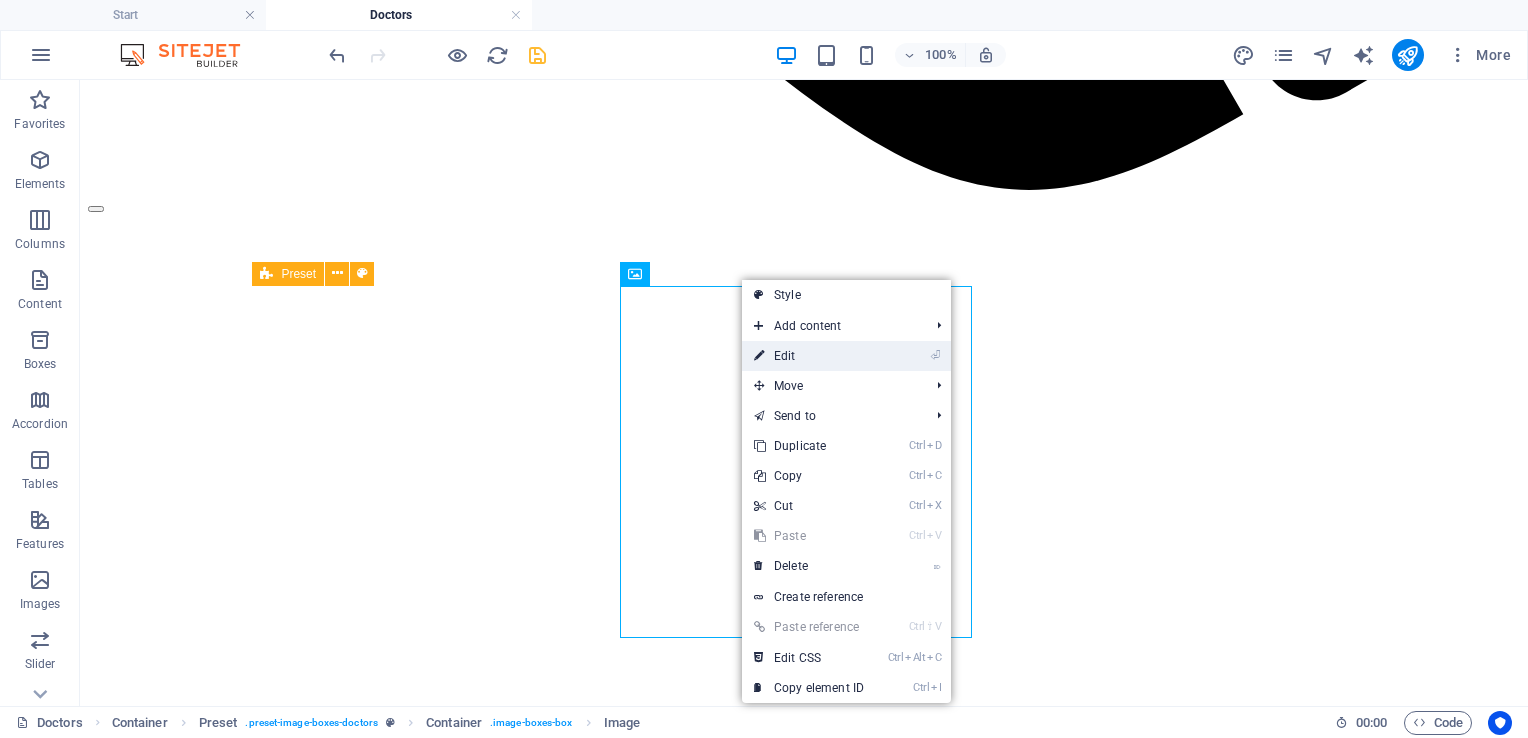 click on "⏎  Edit" at bounding box center [809, 356] 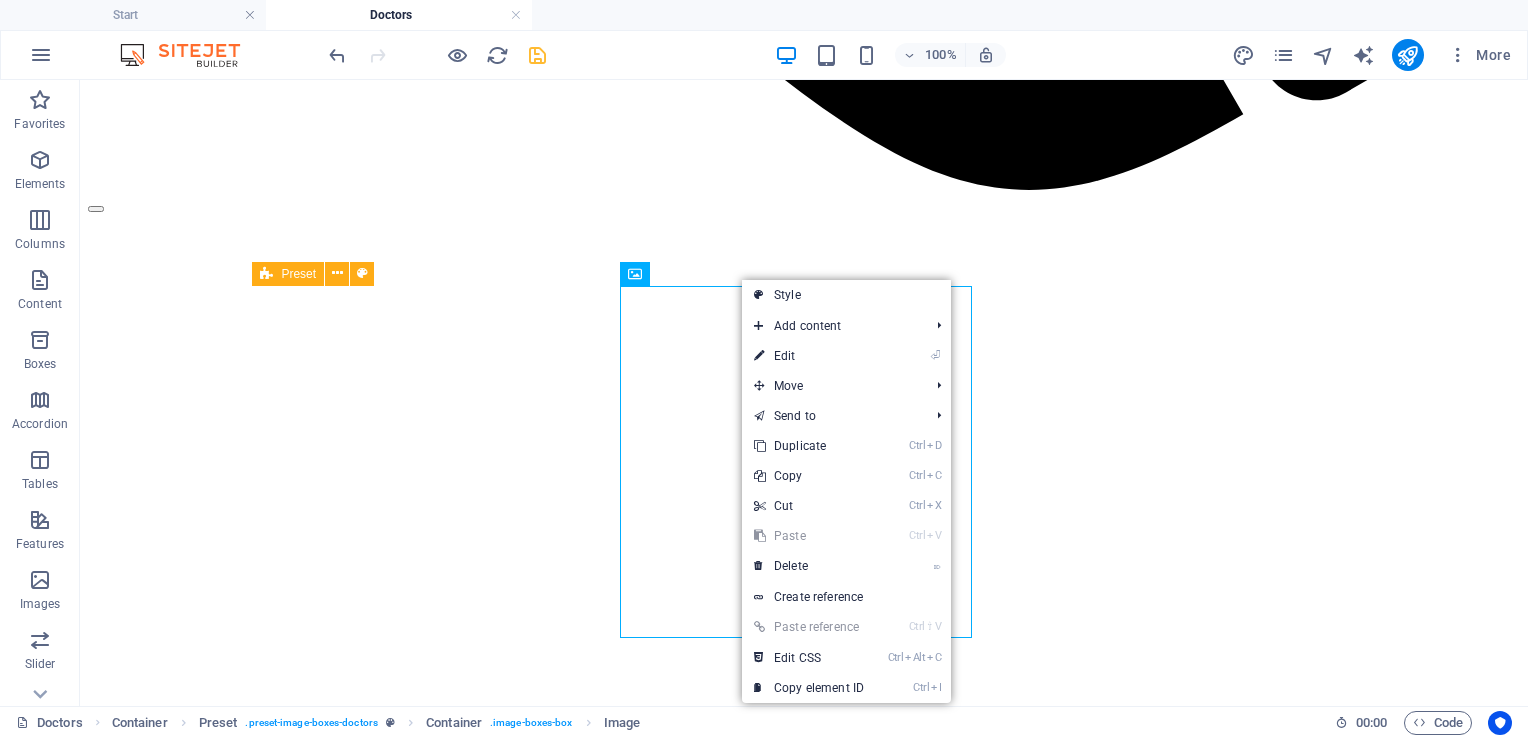 select on "%" 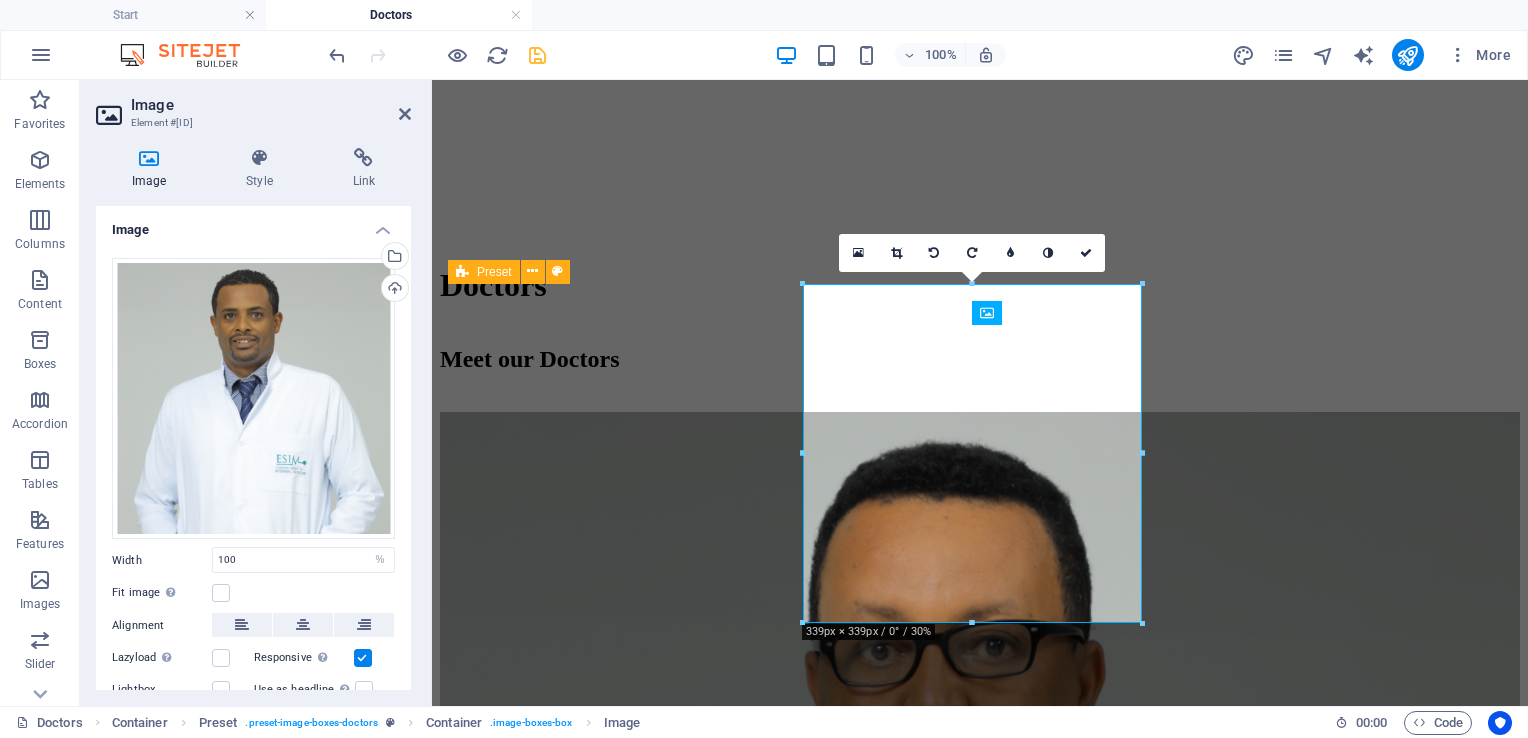 scroll, scrollTop: 2013, scrollLeft: 0, axis: vertical 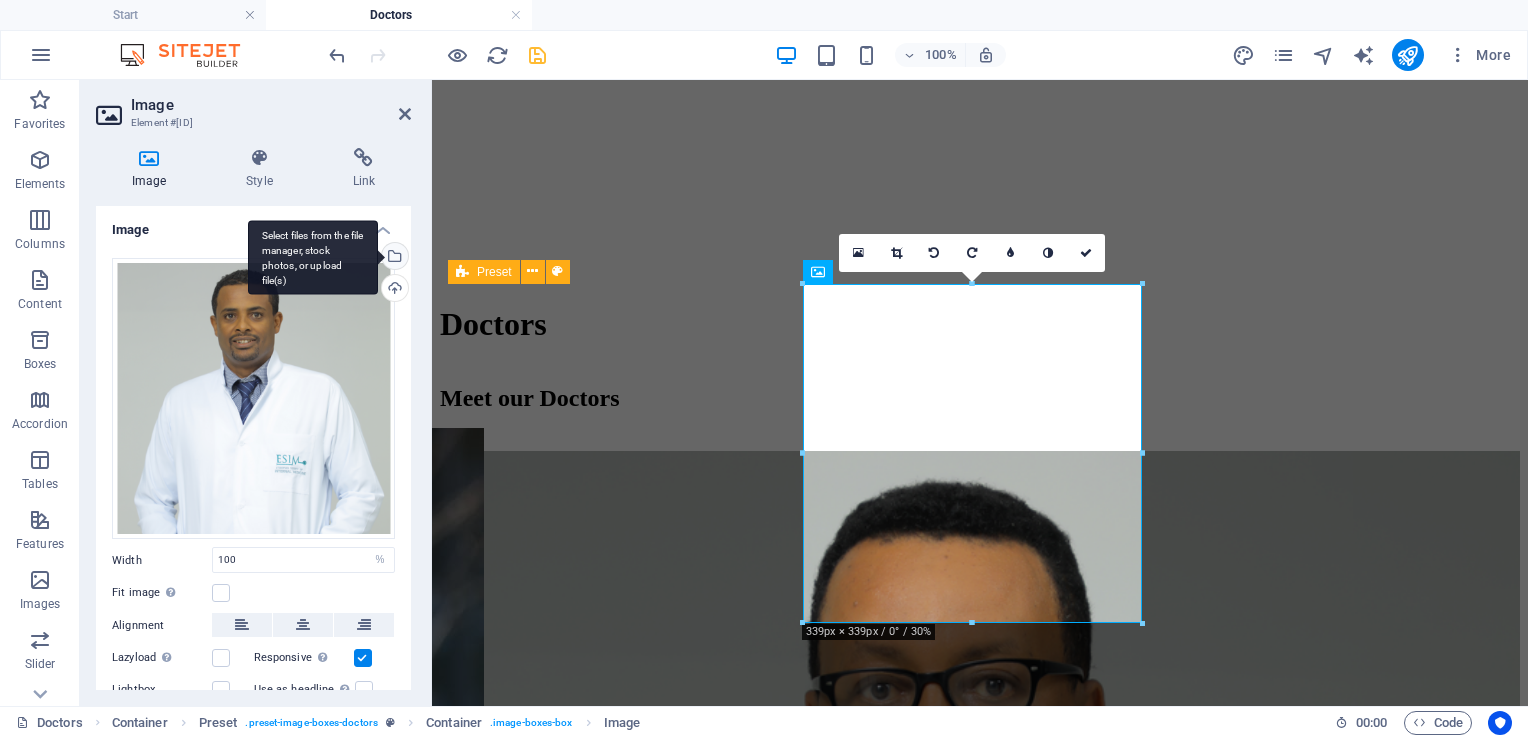 click on "Select files from the file manager, stock photos, or upload file(s)" at bounding box center (393, 258) 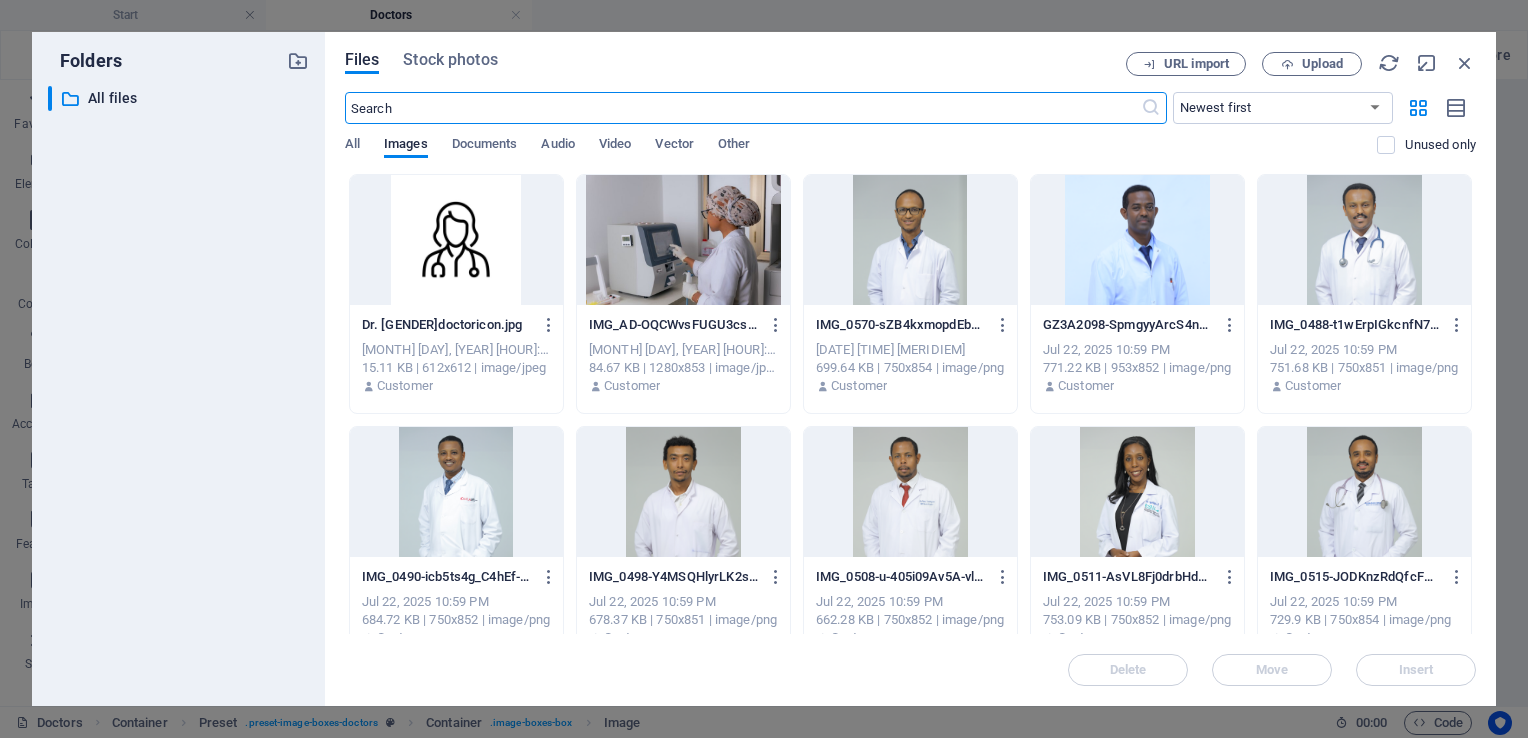 scroll, scrollTop: 1928, scrollLeft: 0, axis: vertical 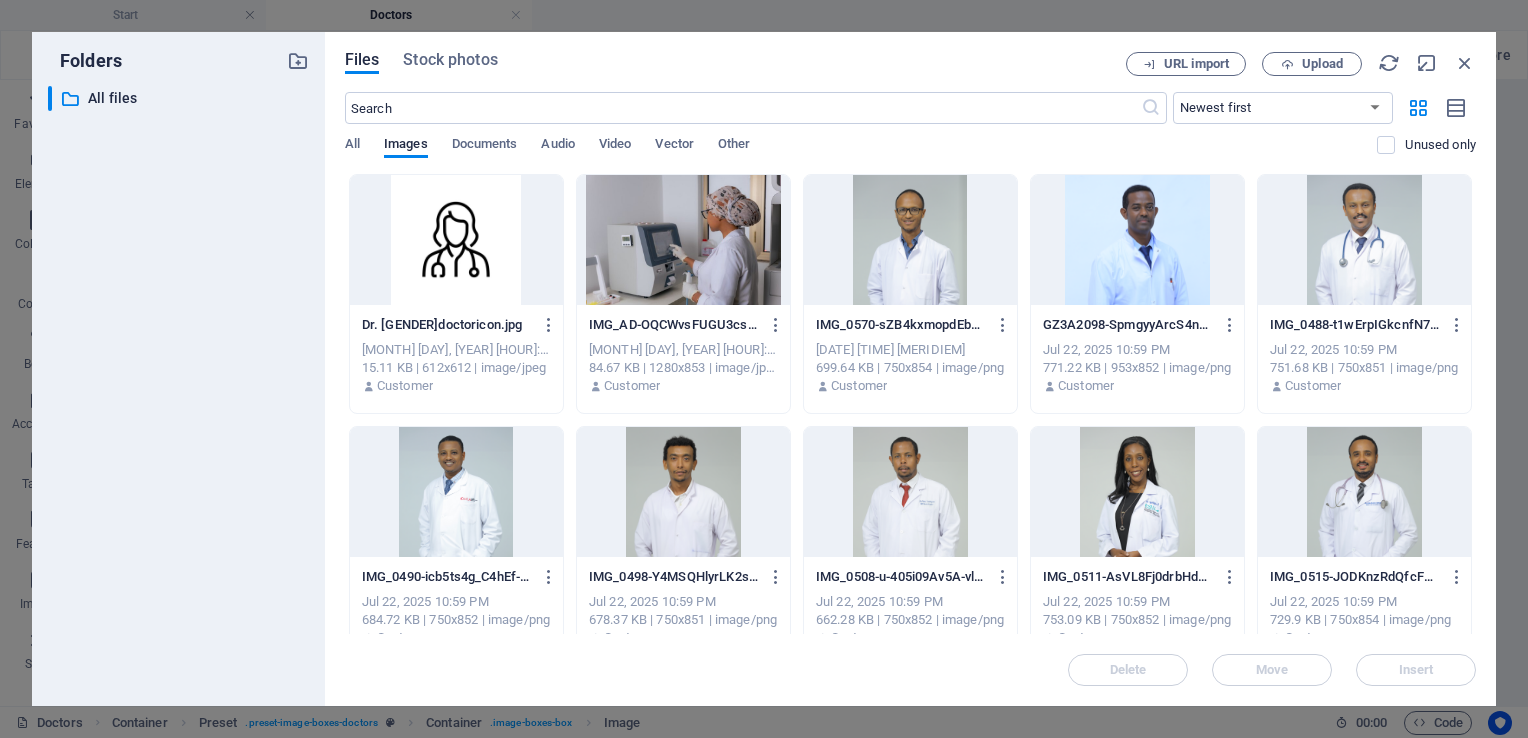 click at bounding box center [1137, 240] 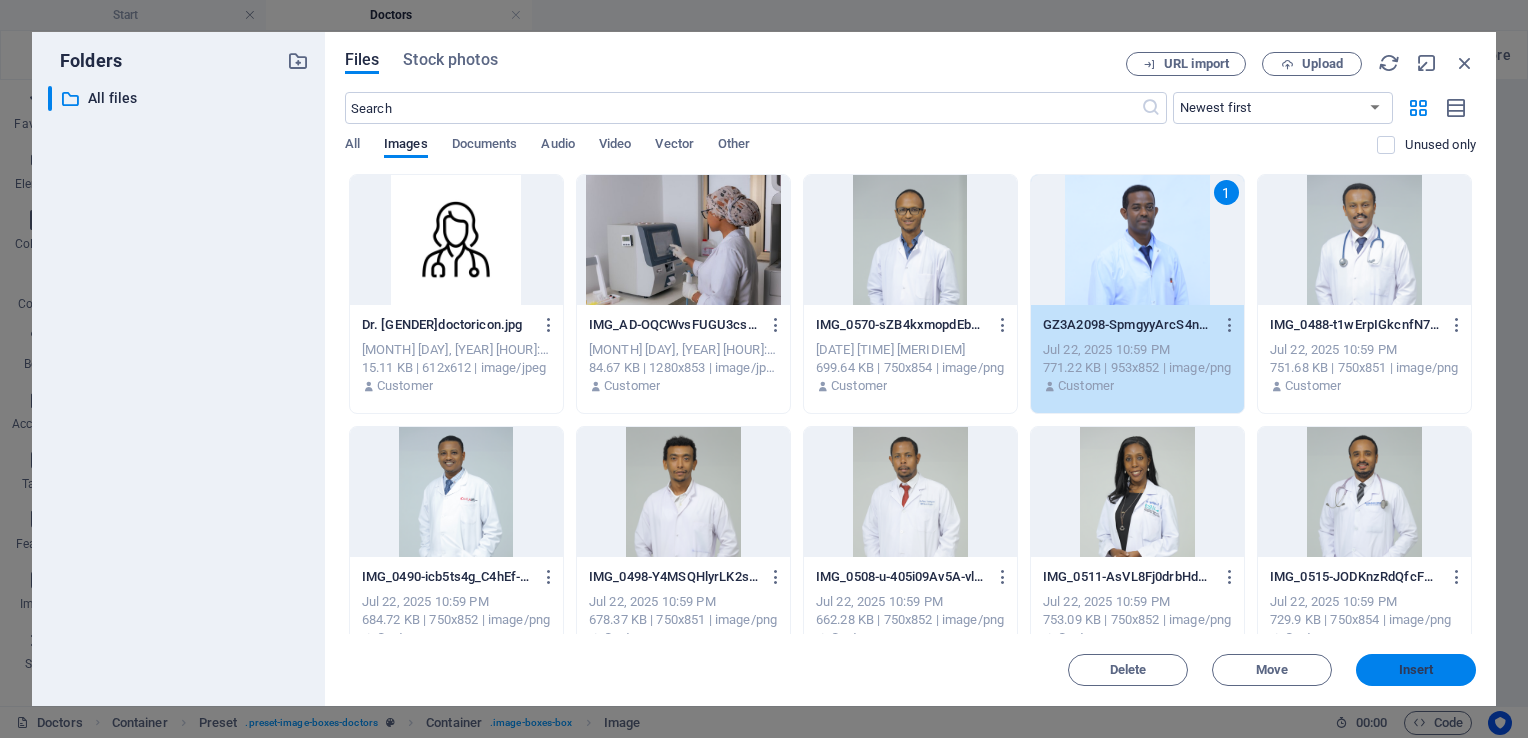 click on "Insert" at bounding box center [1416, 670] 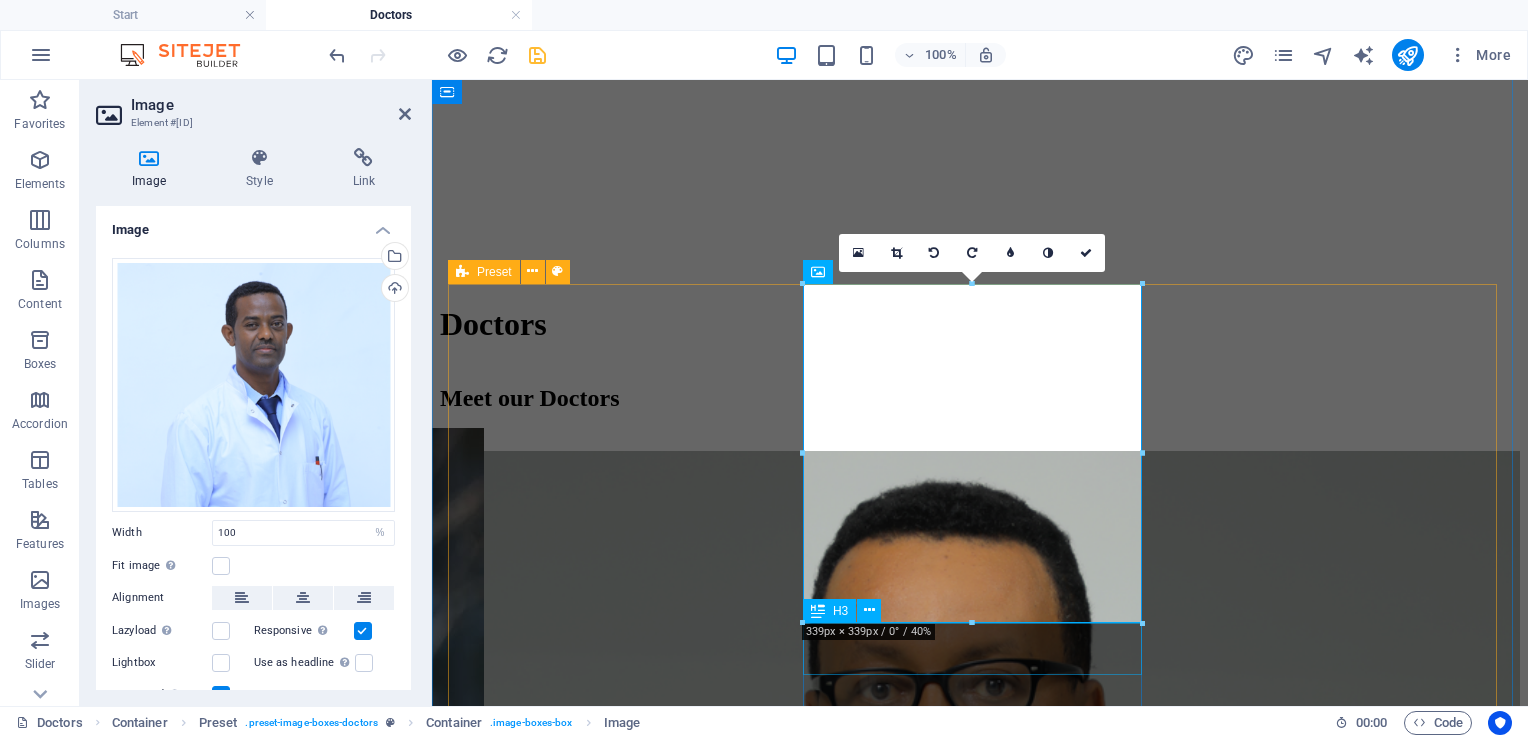 click on "Dr. [FIRST] [LAST]" at bounding box center [980, 13500] 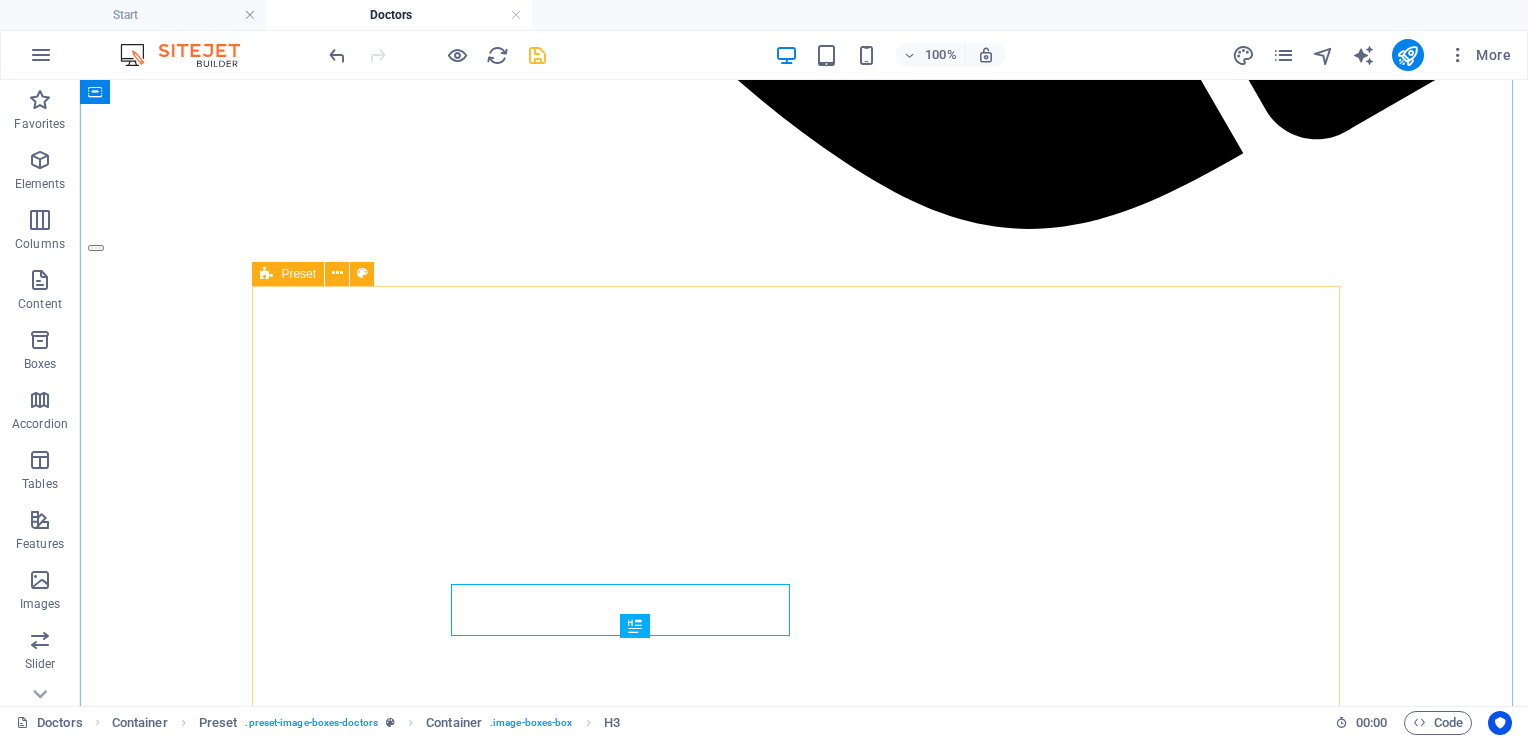 scroll, scrollTop: 2052, scrollLeft: 0, axis: vertical 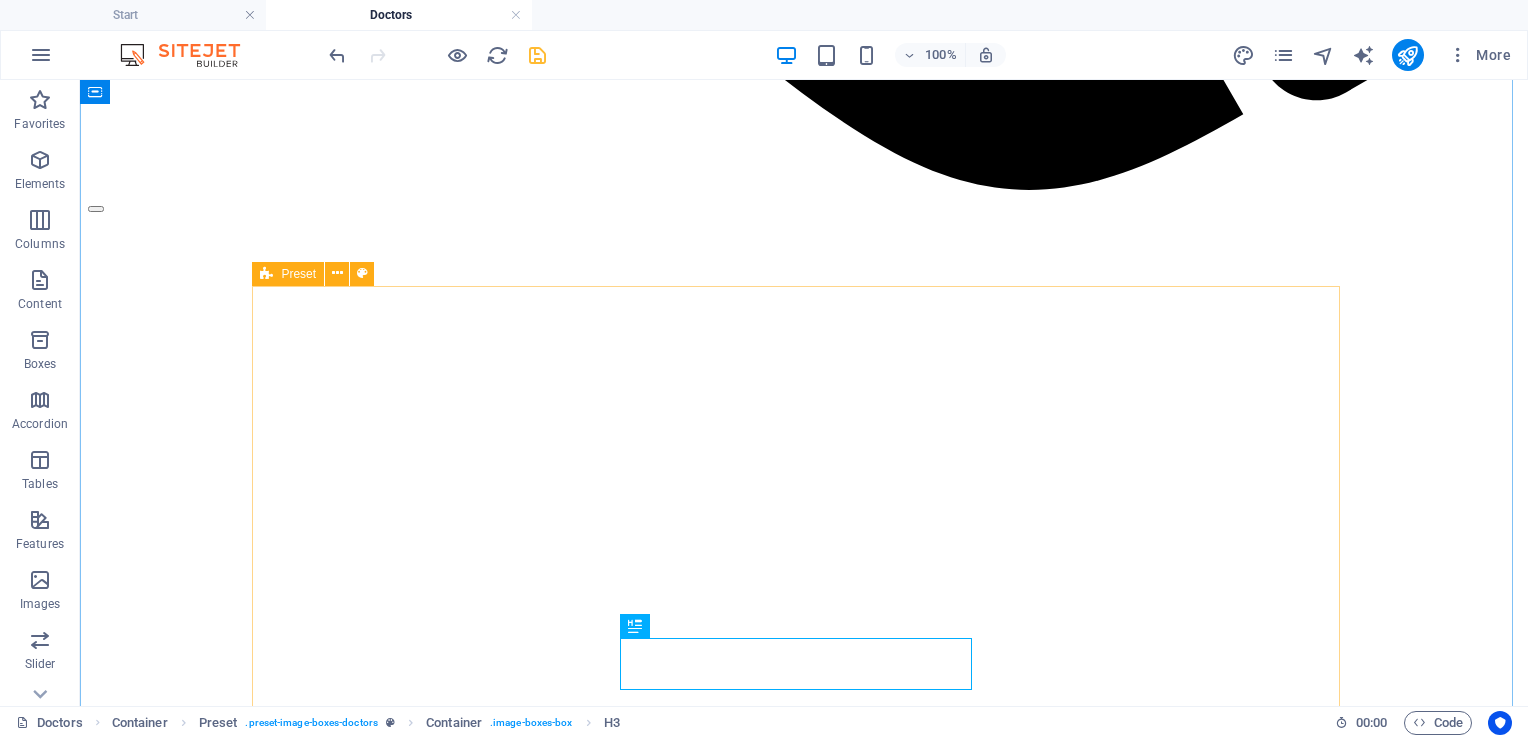 click on "Dr. [FIRST] [LAST] Lorem ipsum dolor sit amet, consetetur sadipscing elitr, sed diam nonumy eirmod tempor invidunt ut labore et dolore magna aliquyam erat. Dr. [FIRST] [LAST] Lorem ipsum dolor sit amet, consetetur sadipscing elitr, sed diam nonumy eirmod tempor invidunt ut labore et dolore magna aliquyam erat. Dr. [FIRST] [LAST] Lorem ipsum dolor sit amet, consetetur sadipscing elitr, sed diam nonumy eirmod tempor invidunt ut labore et dolore magna aliquyam erat." at bounding box center [804, 17142] 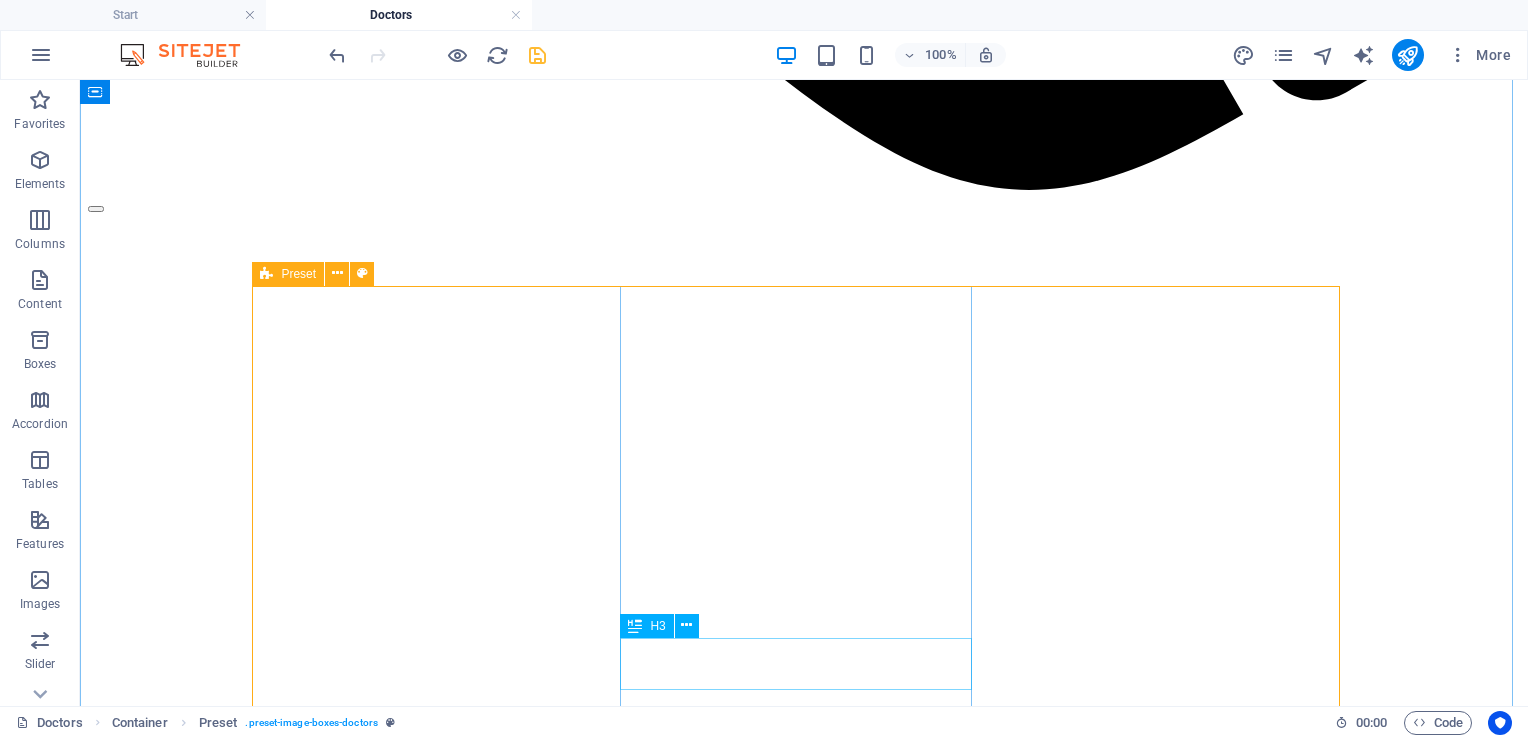 click on "Dr. [FIRST] [LAST]" at bounding box center (804, 17853) 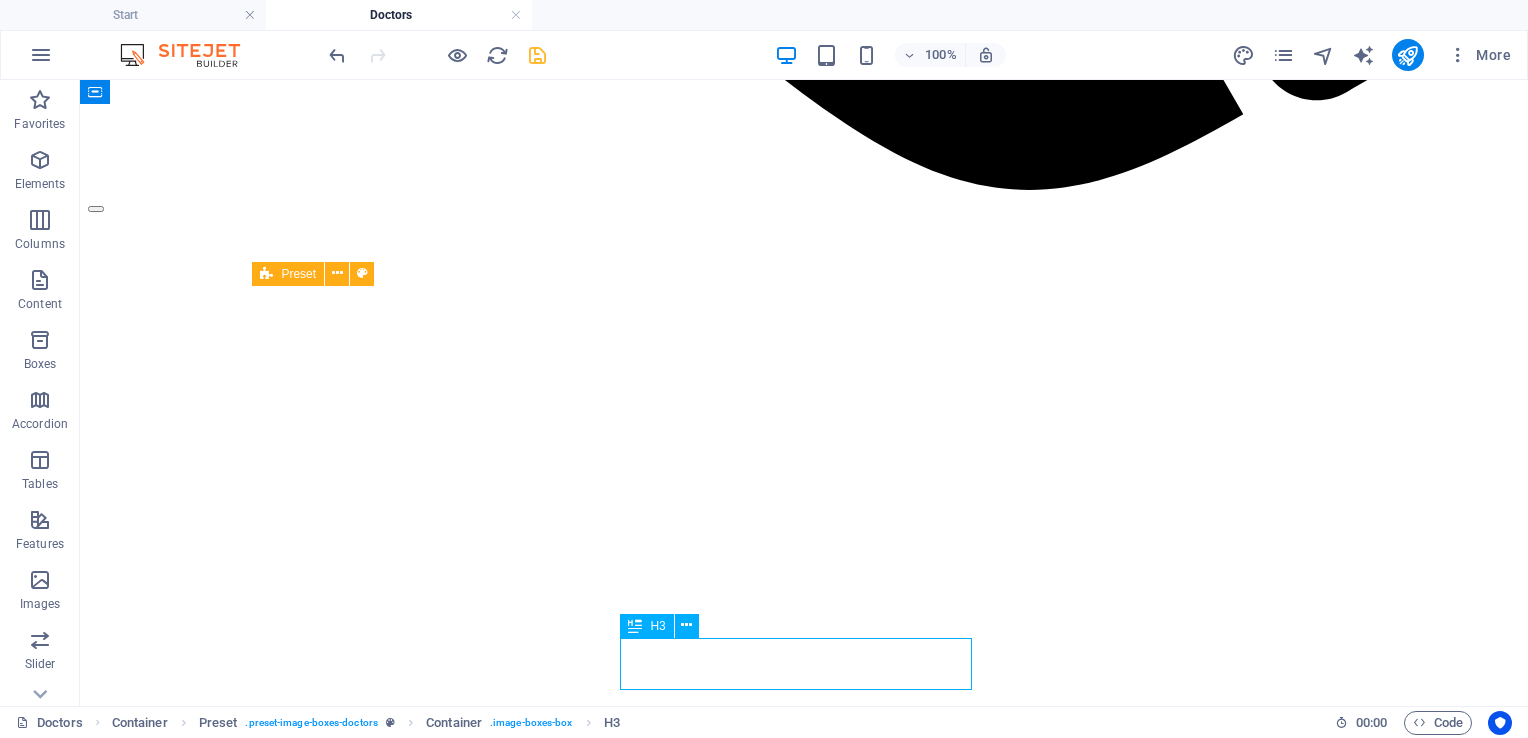 click on "Dr. [FIRST] [LAST]" at bounding box center [804, 17853] 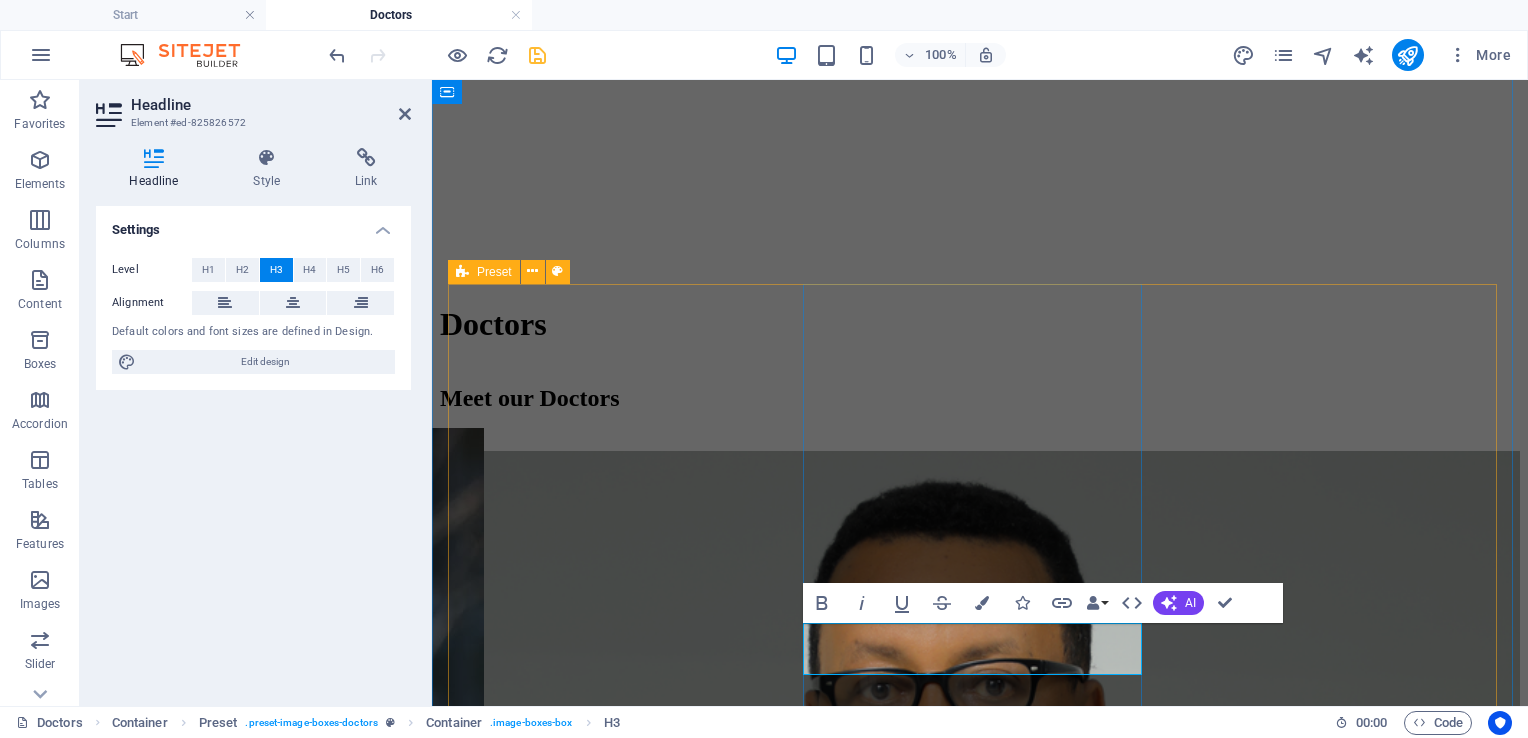 click on "Dr. [FIRST] [LAST]" at bounding box center (980, 13500) 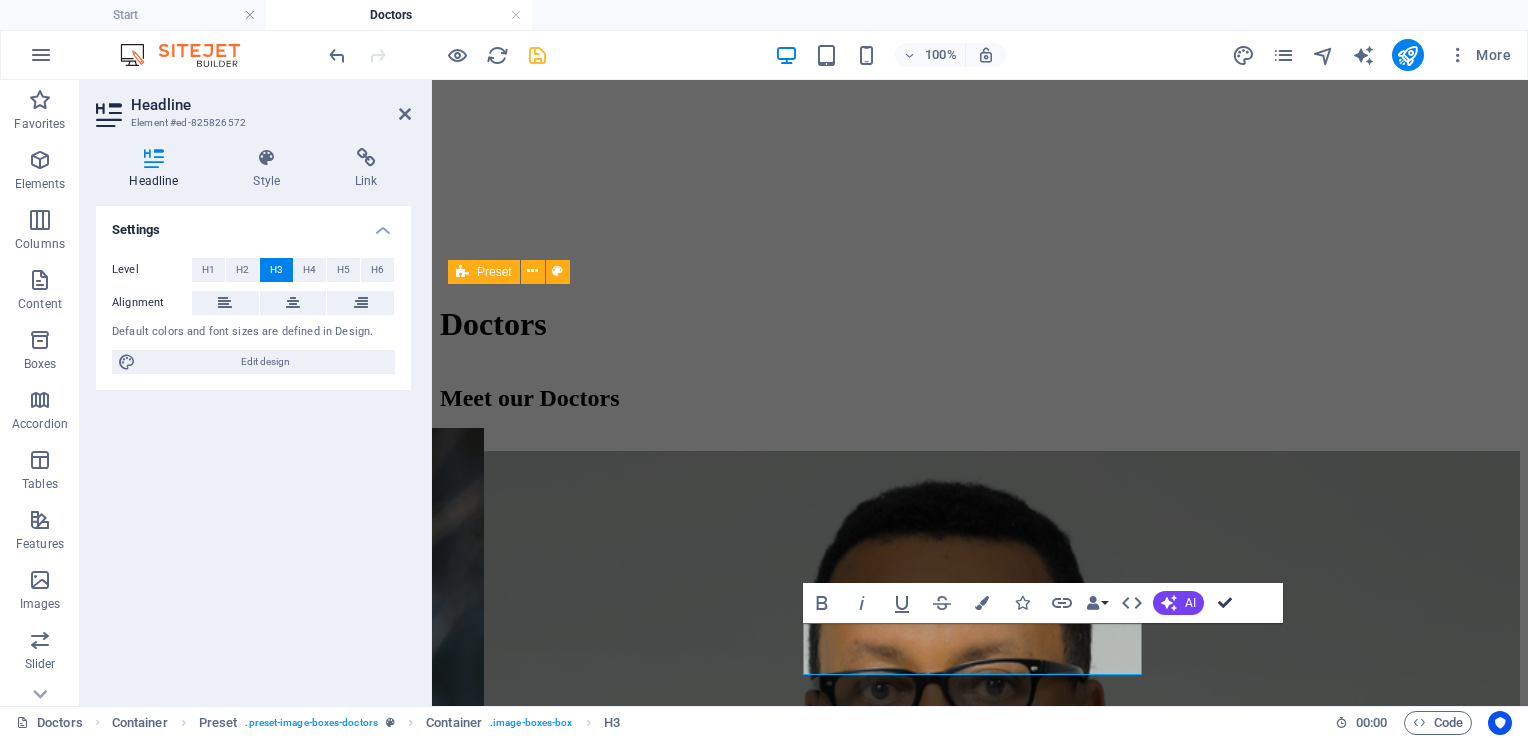 scroll, scrollTop: 2068, scrollLeft: 0, axis: vertical 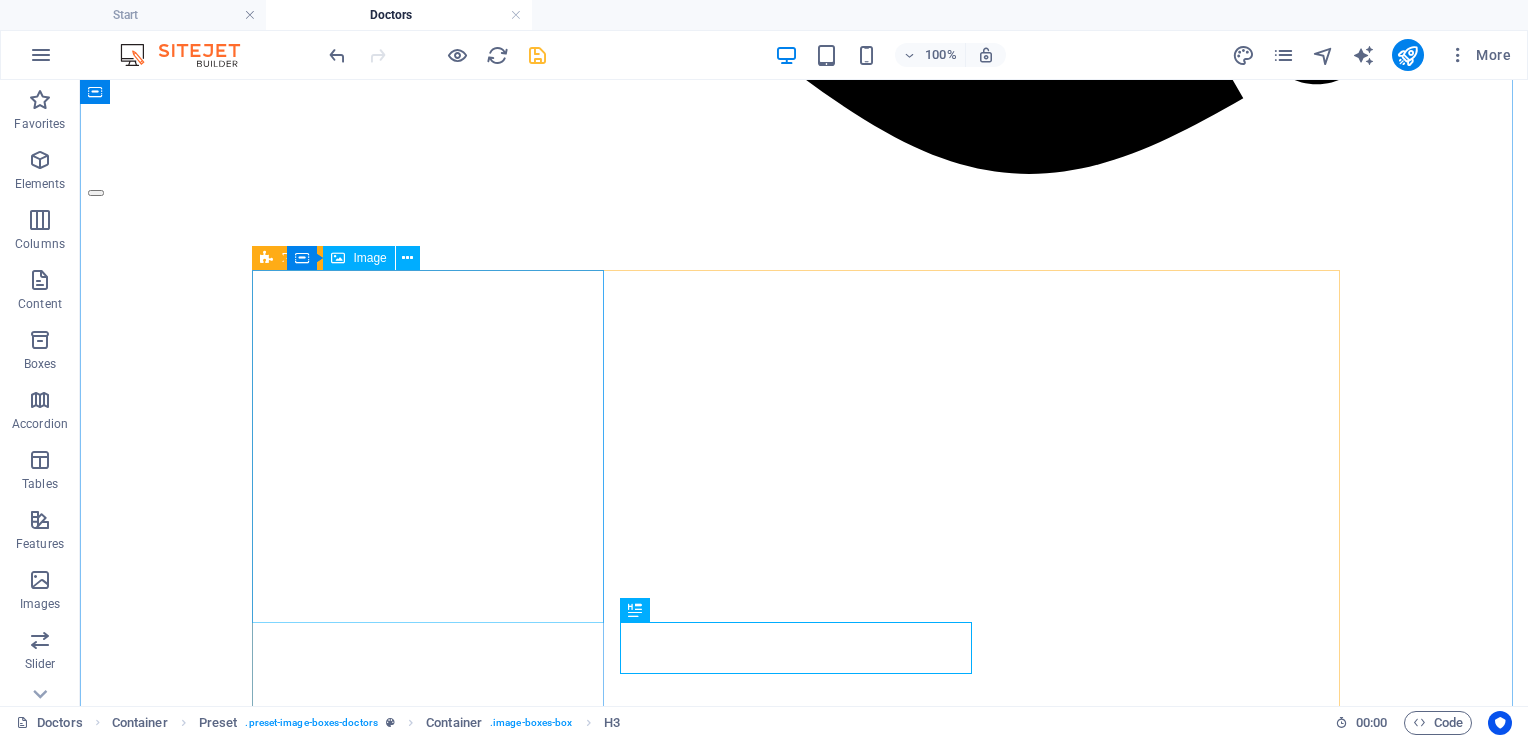 click at bounding box center (804, 15558) 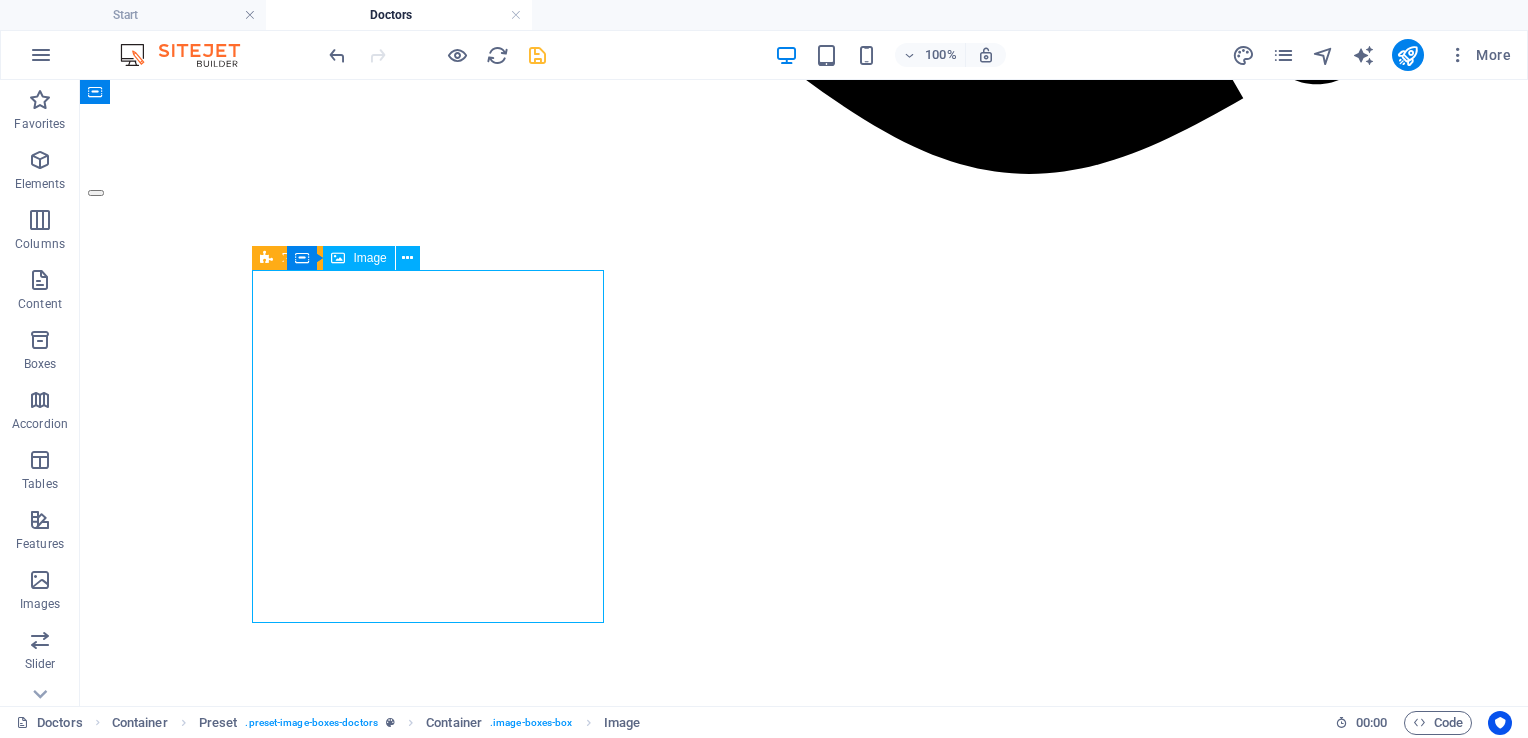 click at bounding box center (804, 15558) 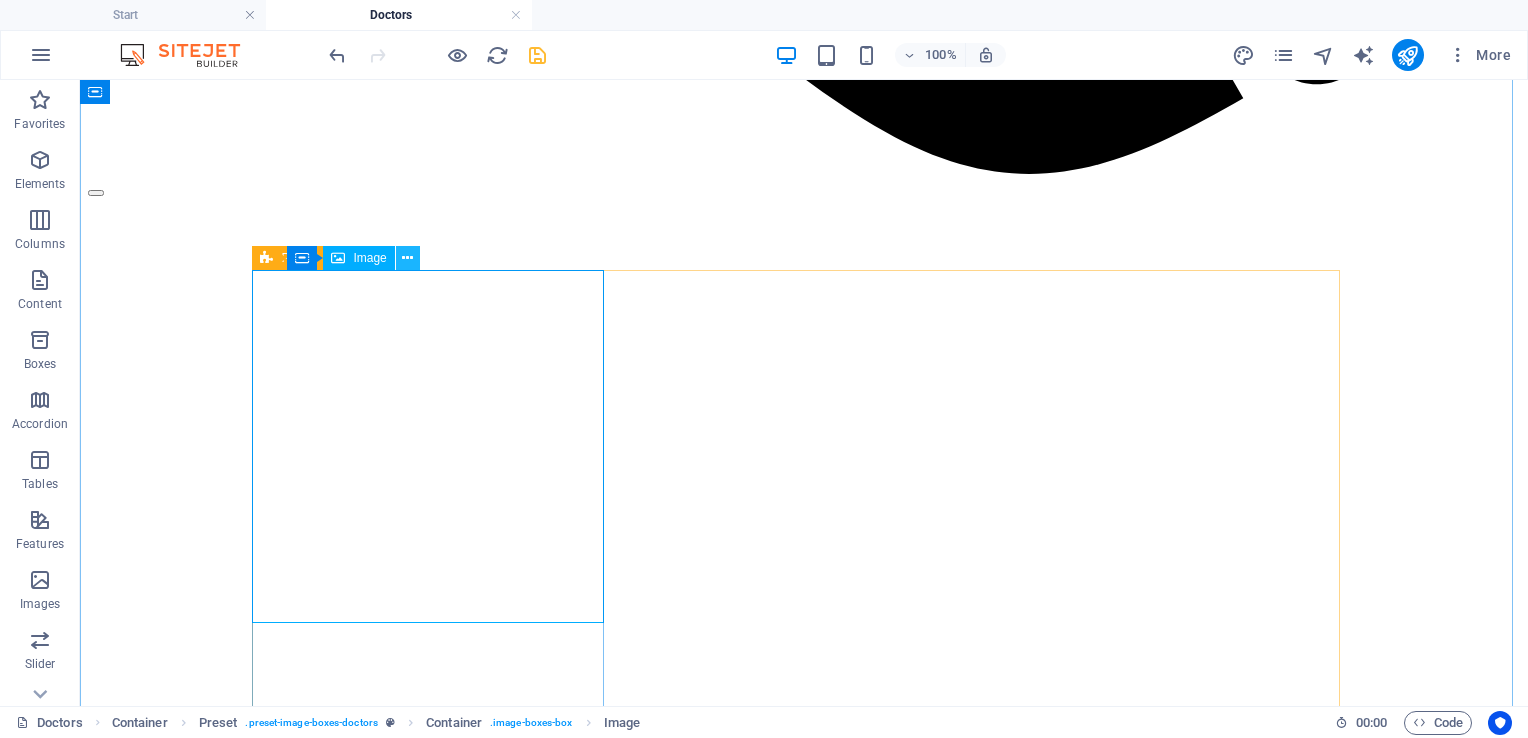 click at bounding box center (407, 258) 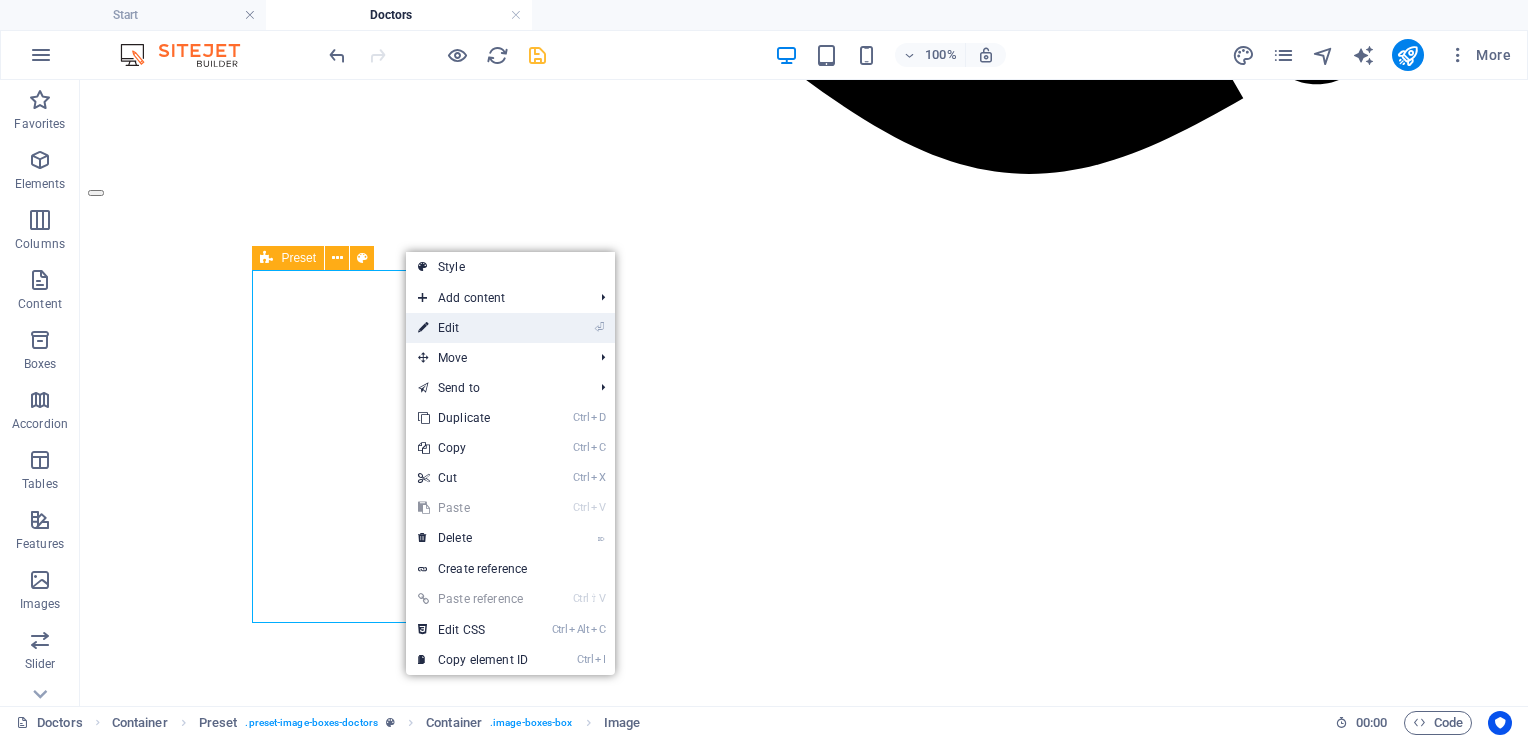 click on "⏎  Edit" at bounding box center [473, 328] 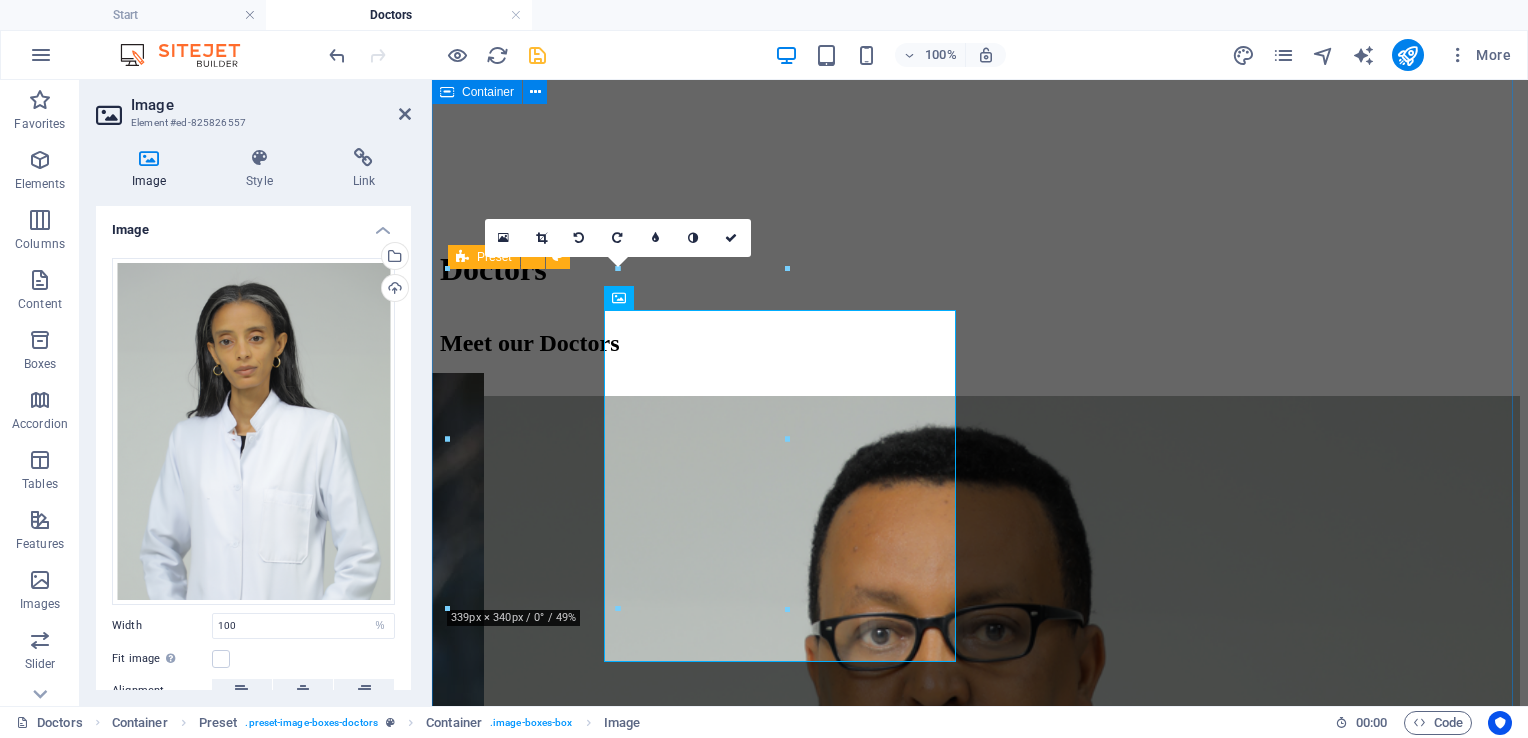 scroll, scrollTop: 2028, scrollLeft: 0, axis: vertical 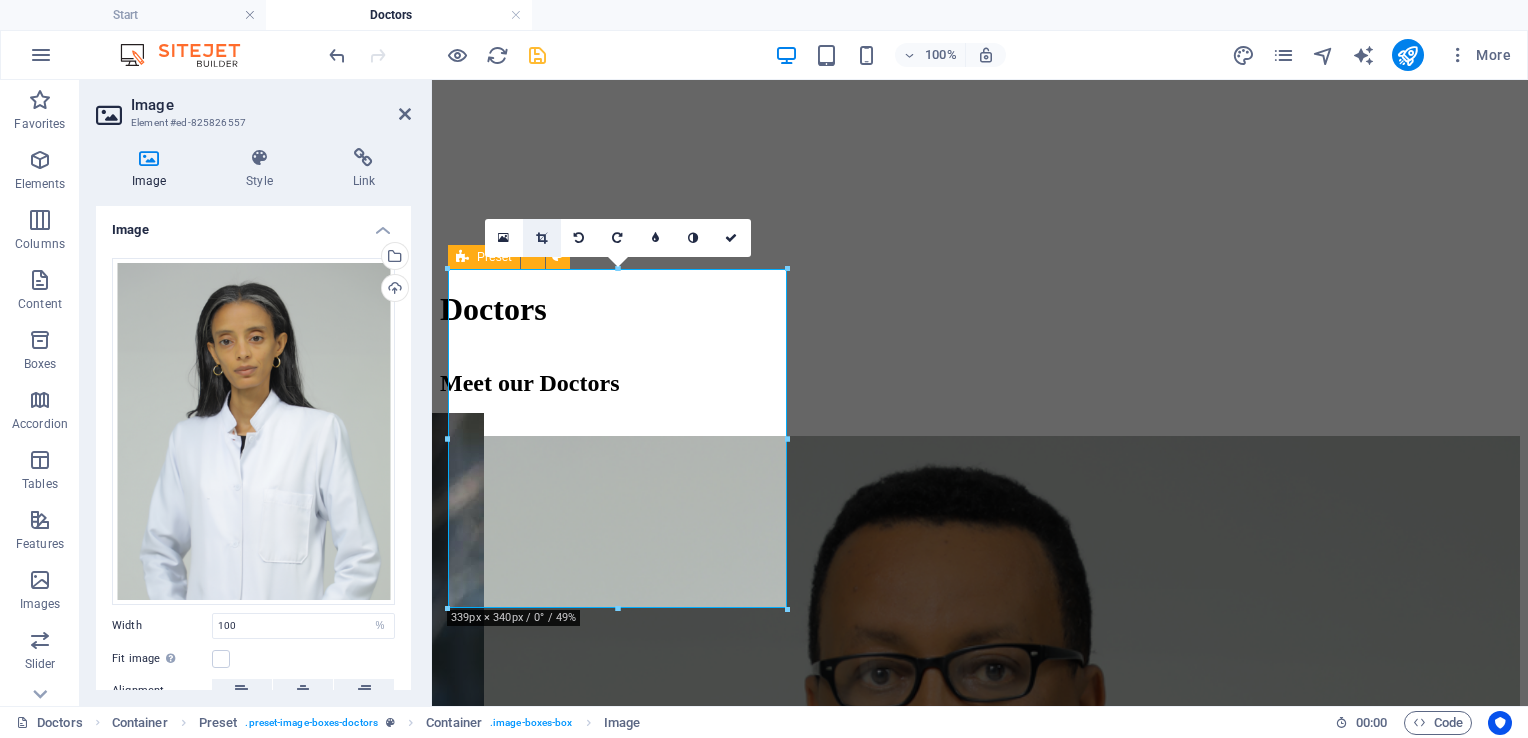 click at bounding box center (541, 238) 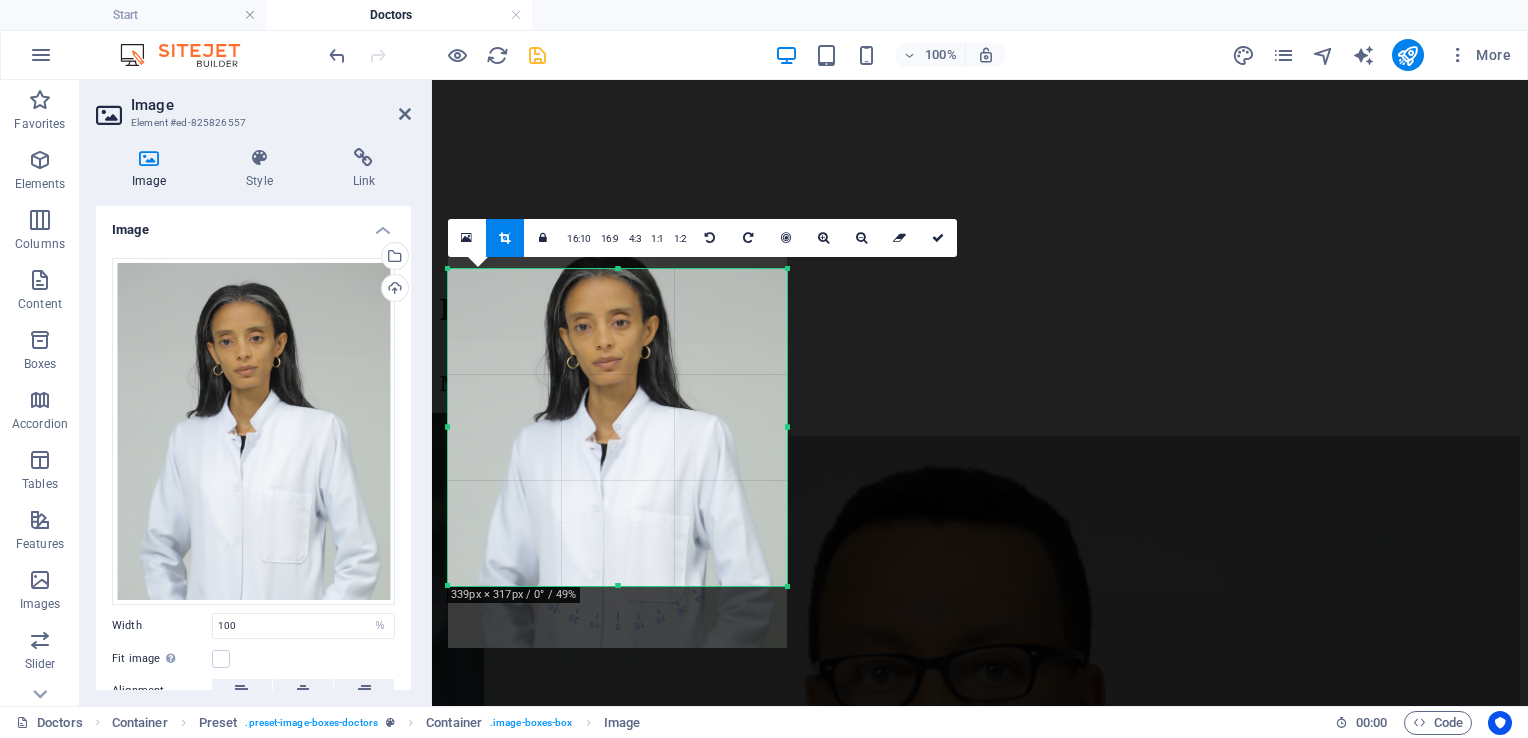 drag, startPoint x: 617, startPoint y: 609, endPoint x: 617, endPoint y: 585, distance: 24 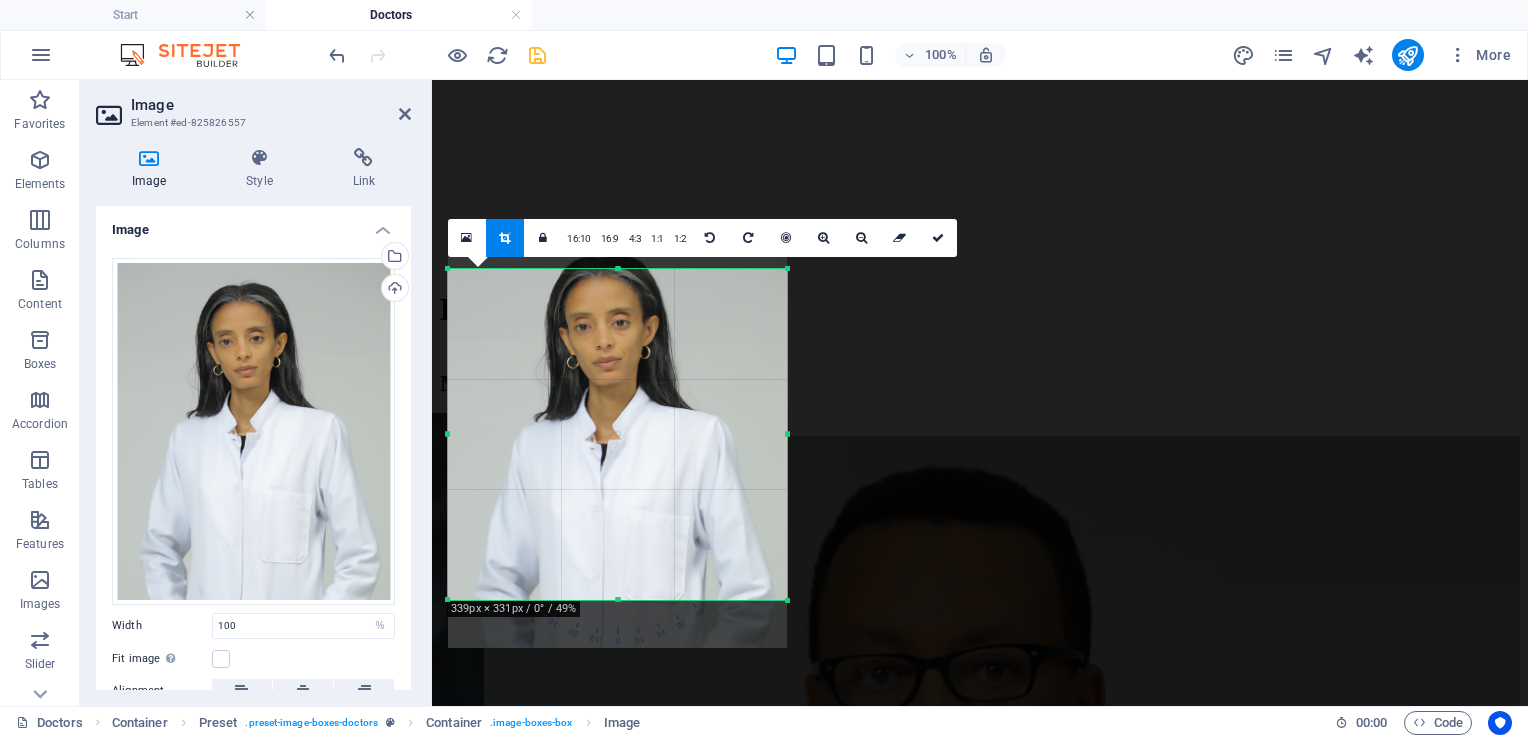 drag, startPoint x: 615, startPoint y: 581, endPoint x: 614, endPoint y: 596, distance: 15.033297 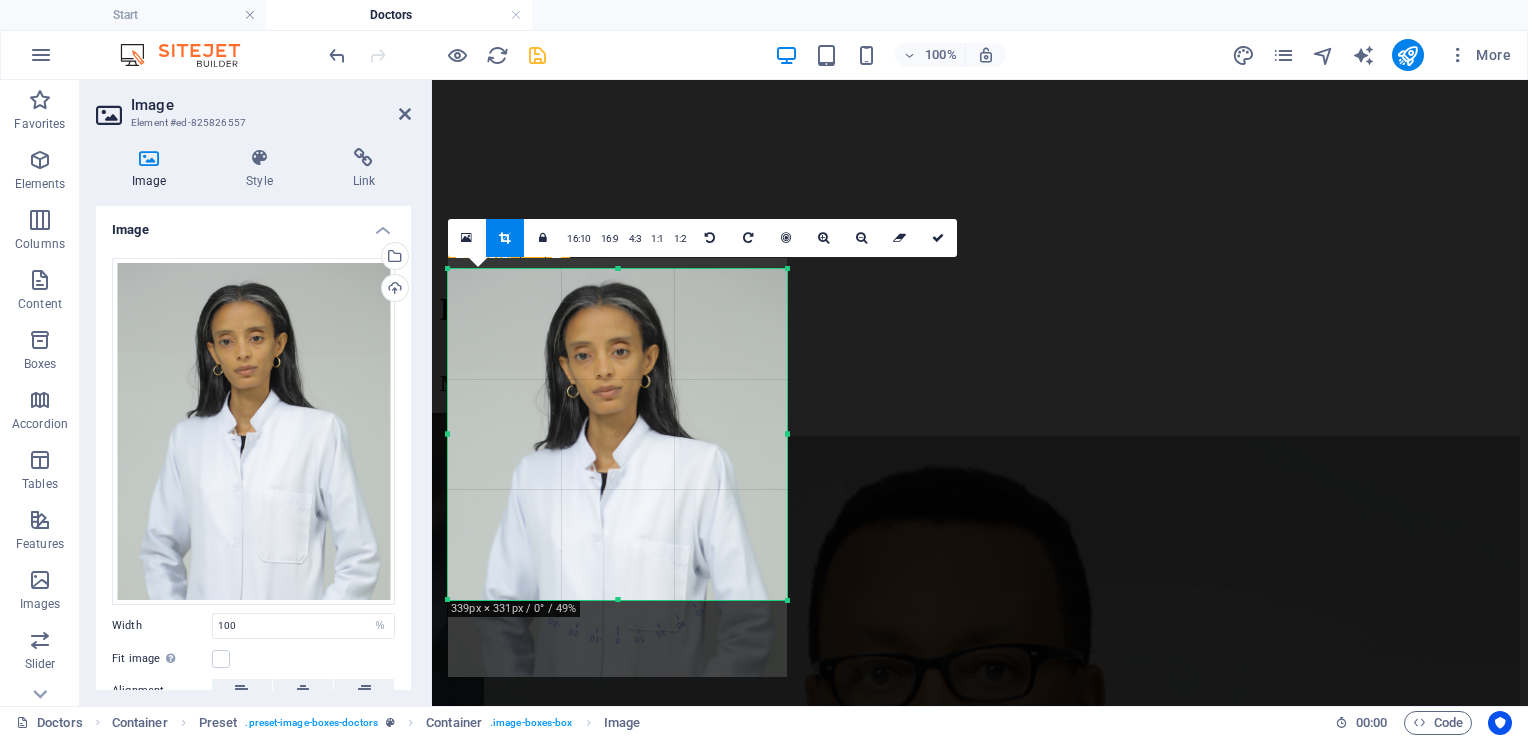 drag, startPoint x: 611, startPoint y: 349, endPoint x: 608, endPoint y: 378, distance: 29.15476 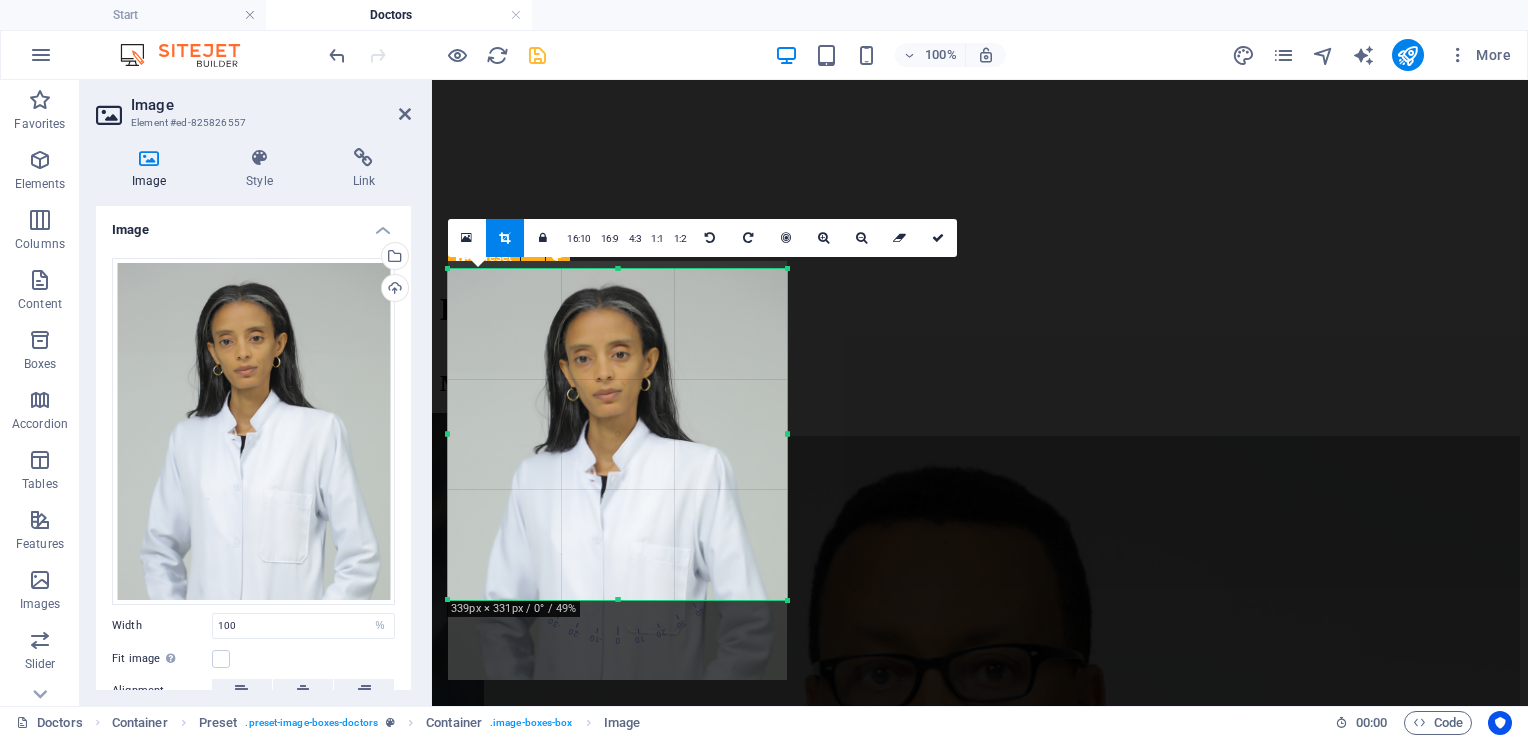 click at bounding box center [617, 470] 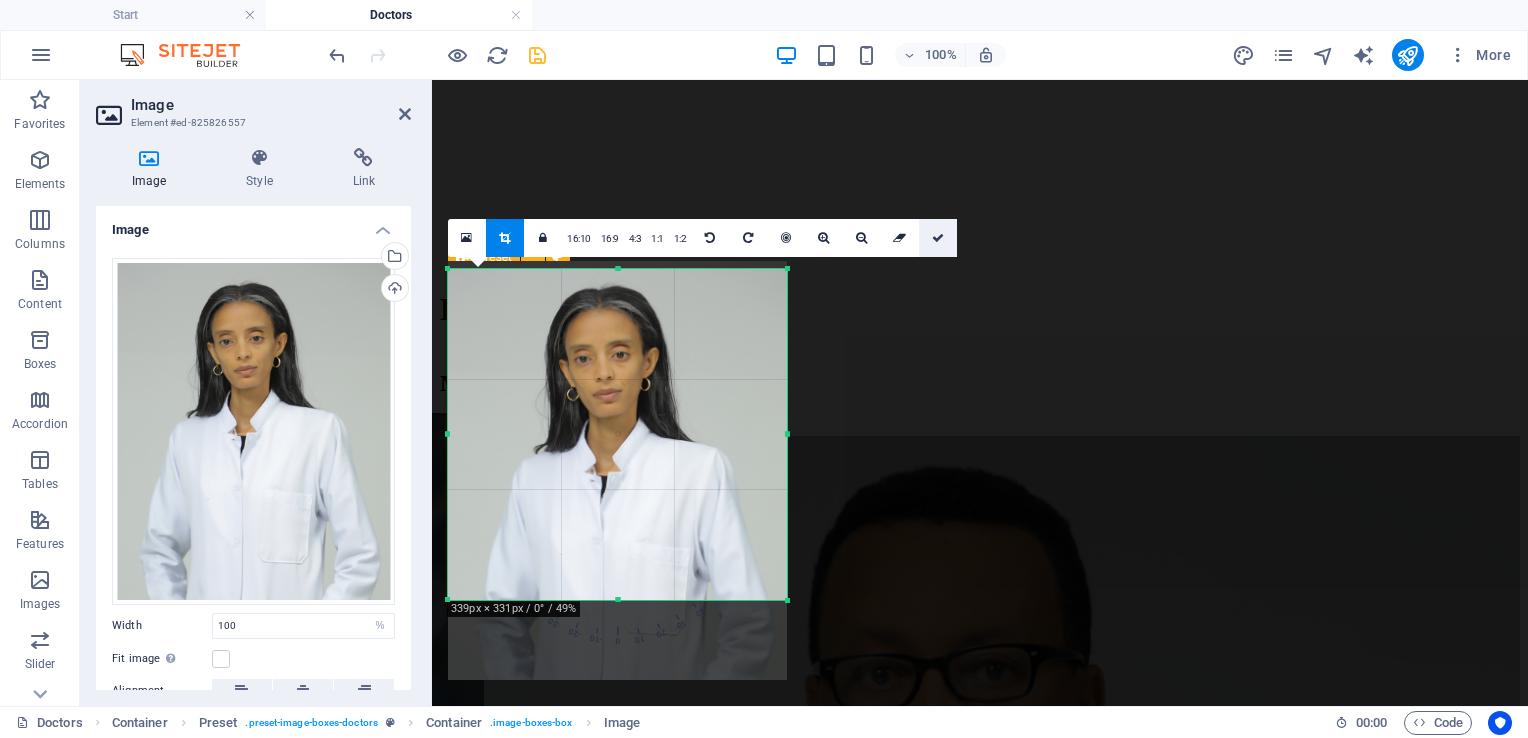 click at bounding box center (938, 238) 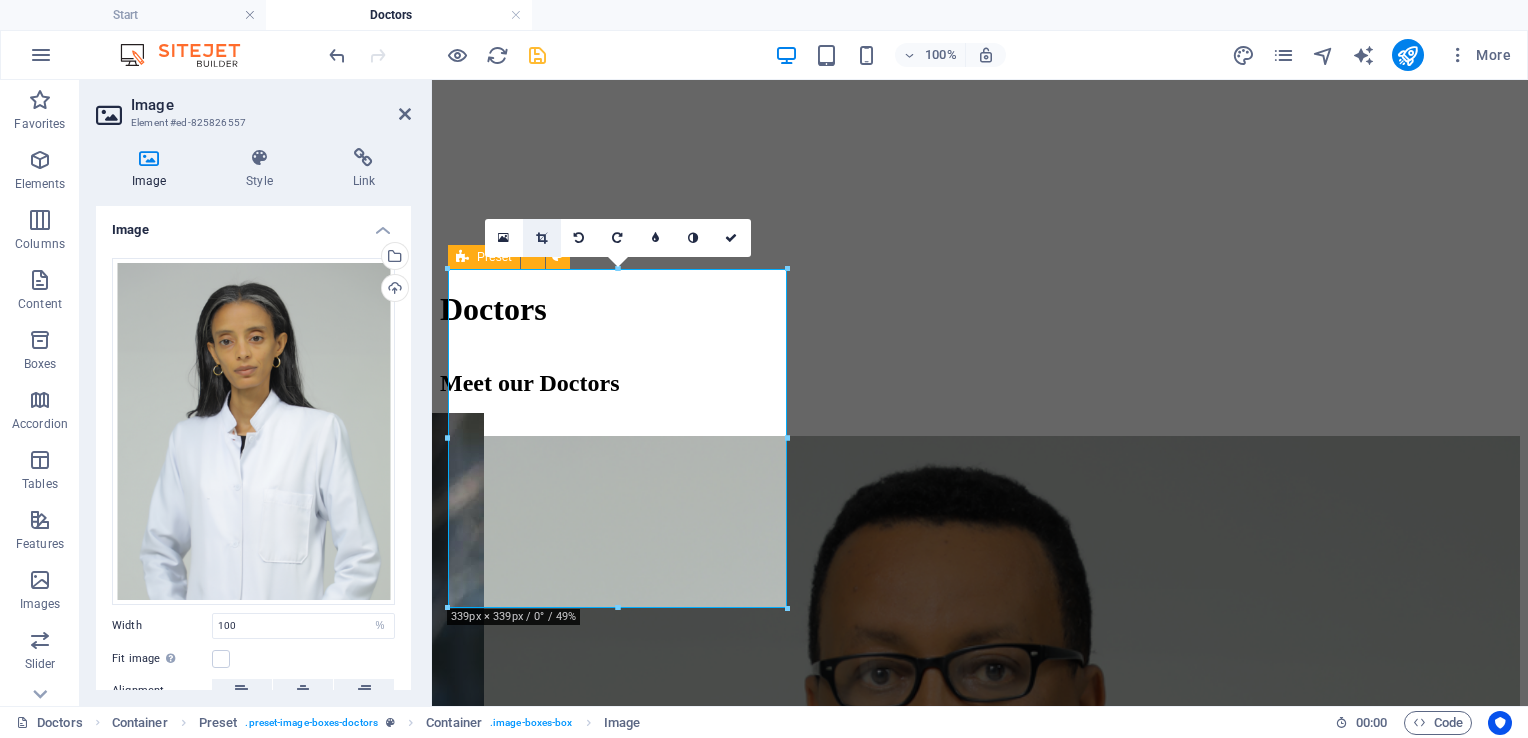click at bounding box center (541, 238) 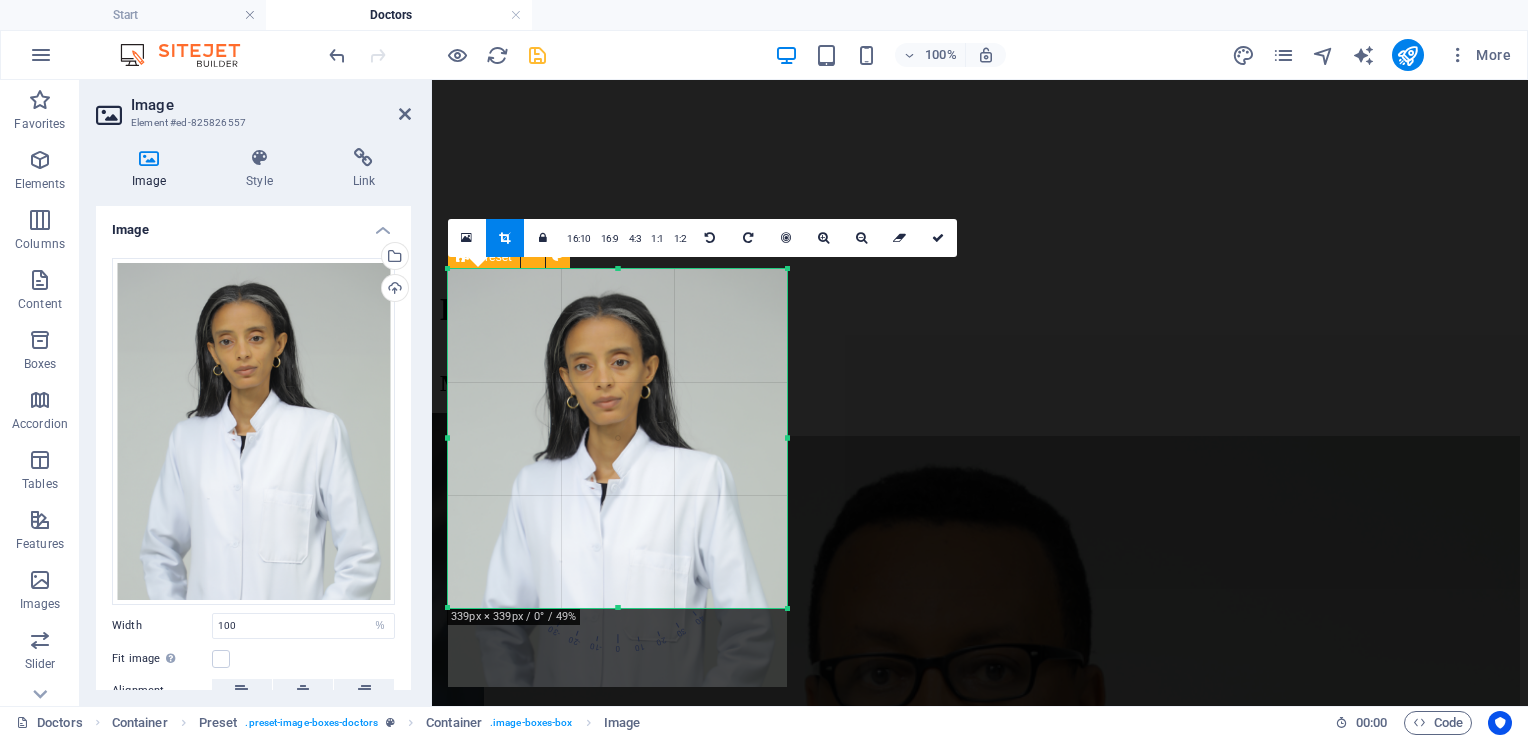 click at bounding box center [617, 478] 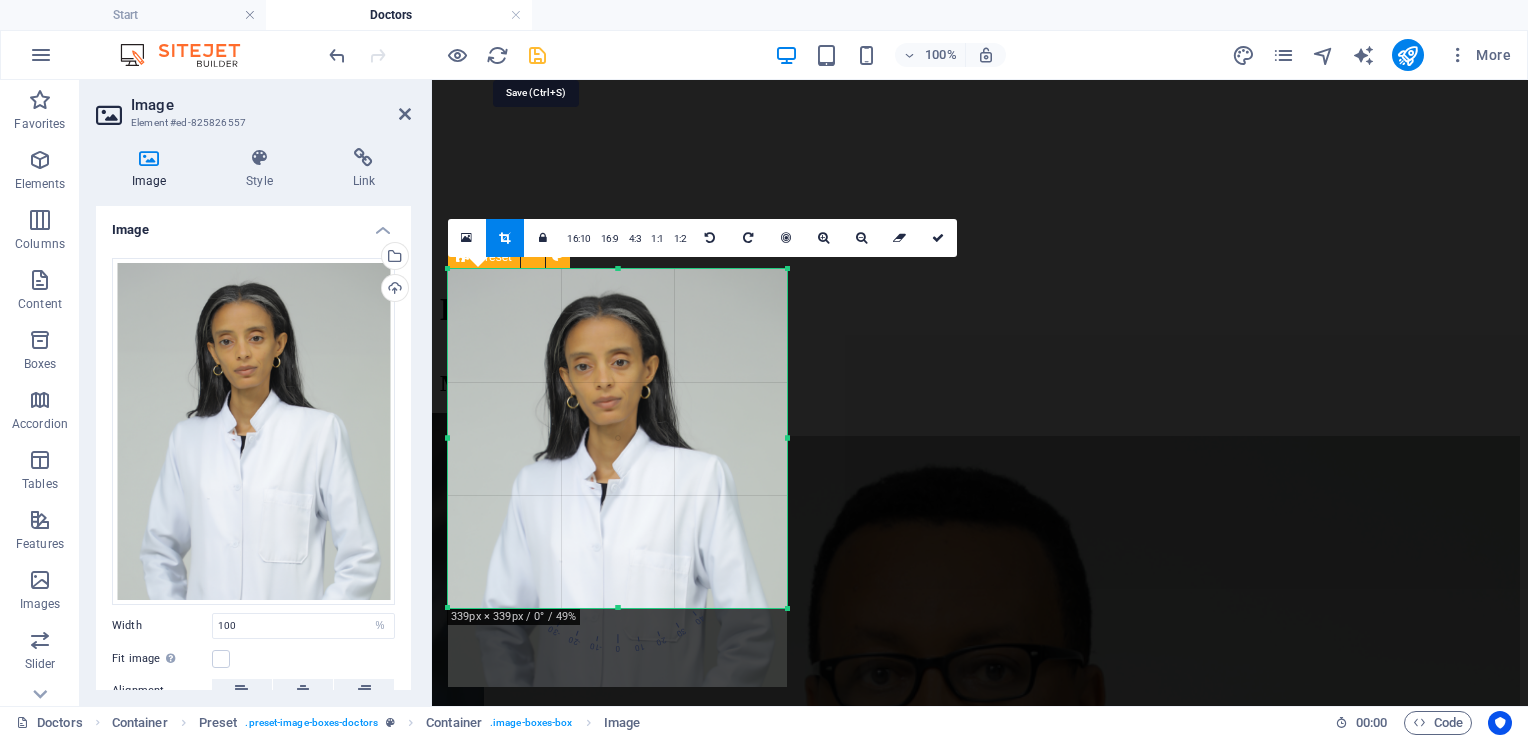 click at bounding box center (537, 55) 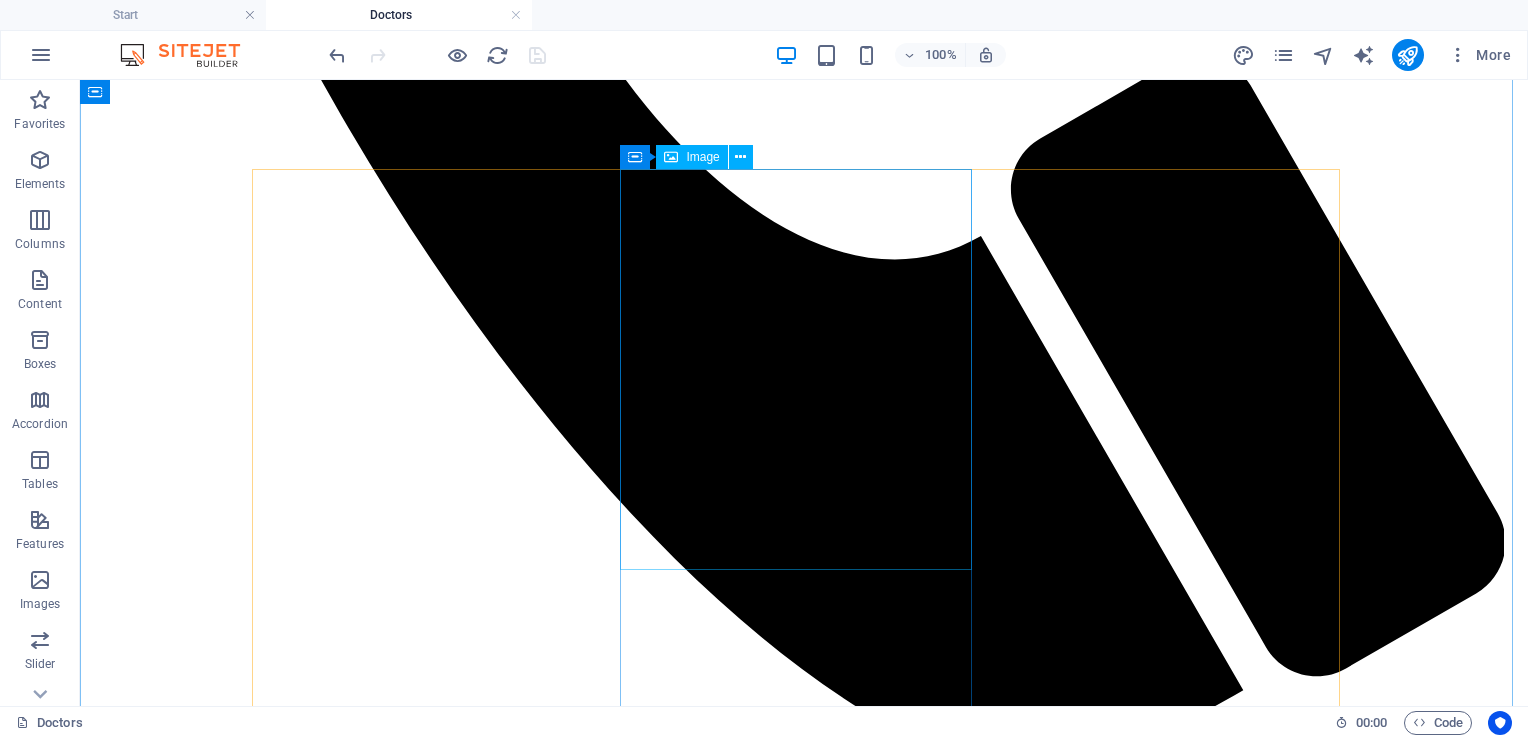 scroll, scrollTop: 1470, scrollLeft: 0, axis: vertical 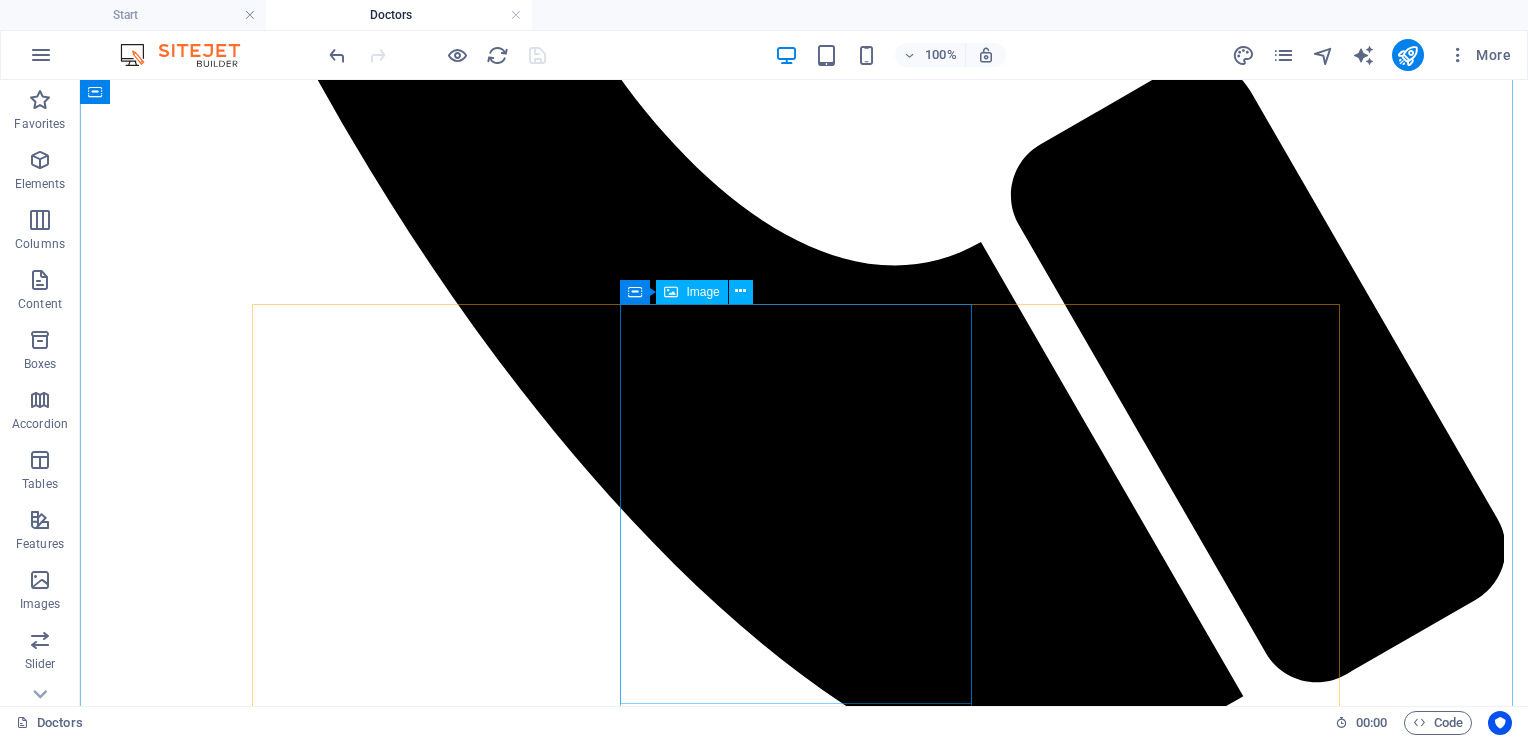 click at bounding box center [804, 12998] 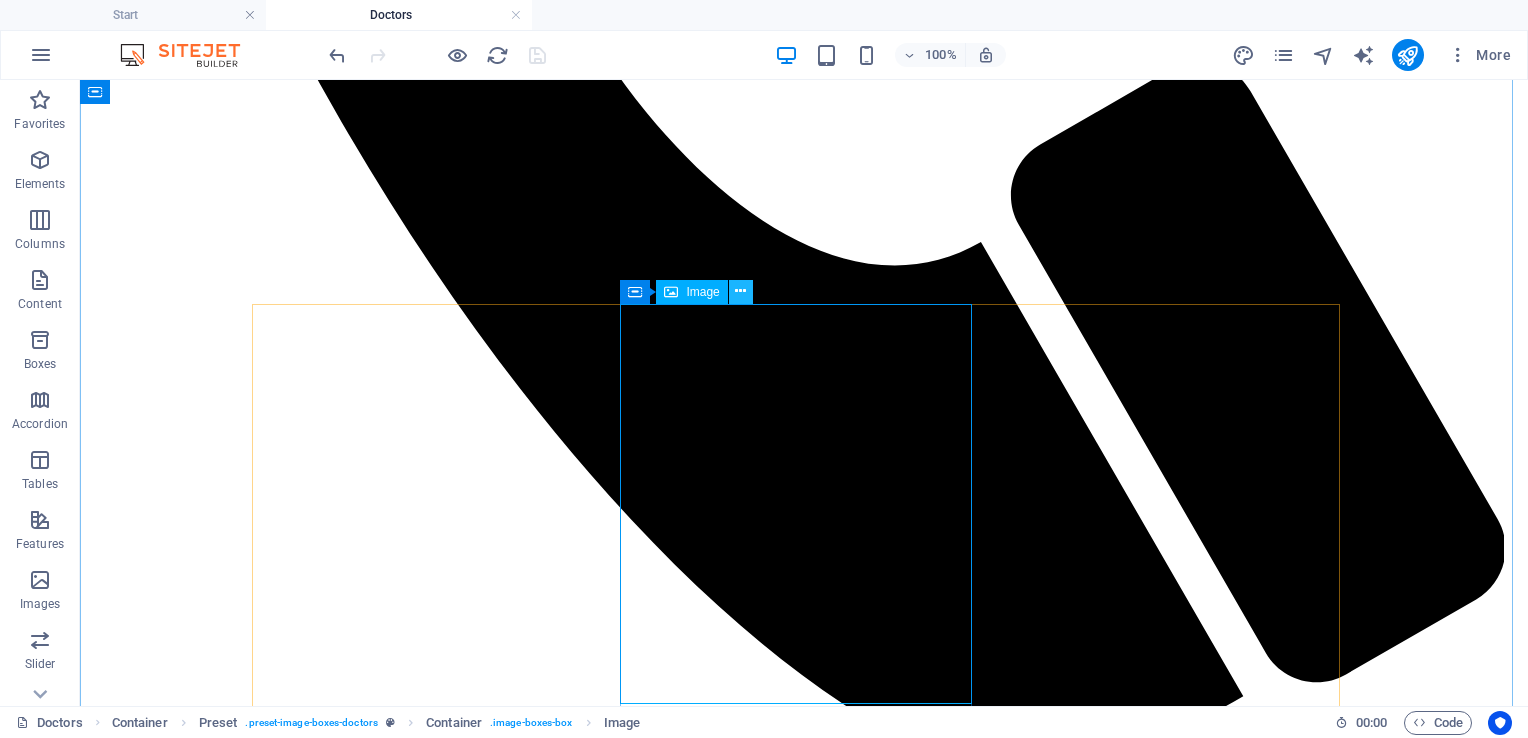 click at bounding box center [740, 291] 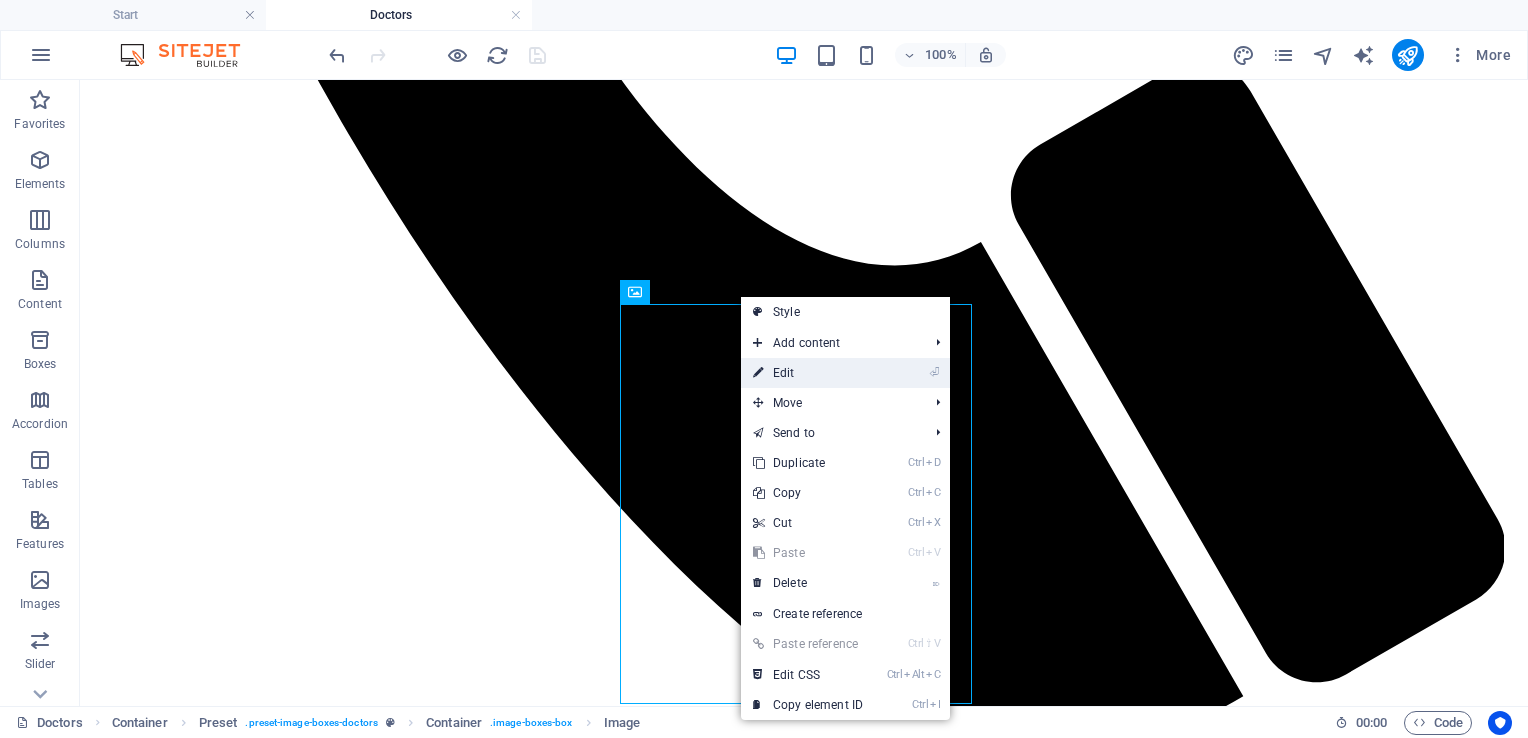 click on "⏎  Edit" at bounding box center (808, 373) 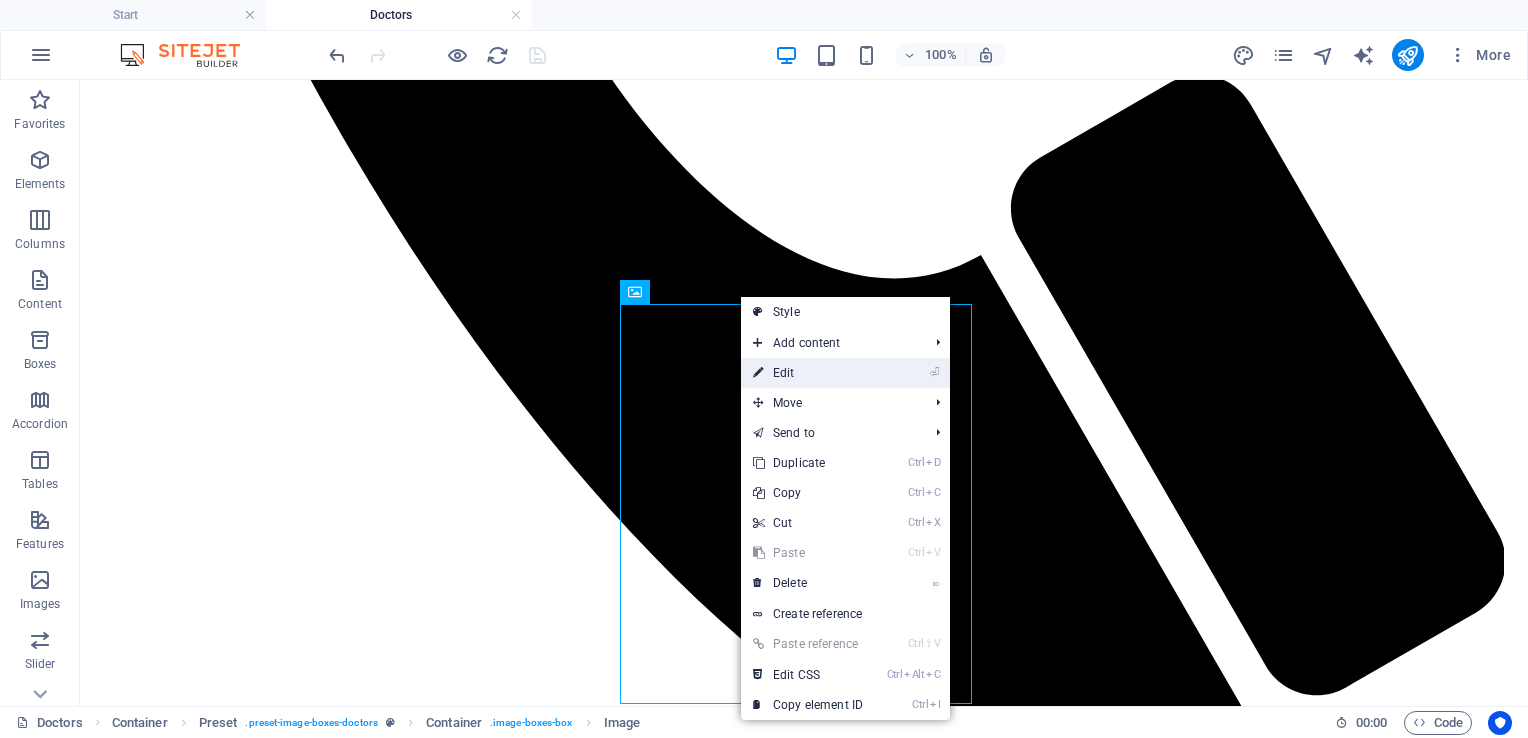 select on "%" 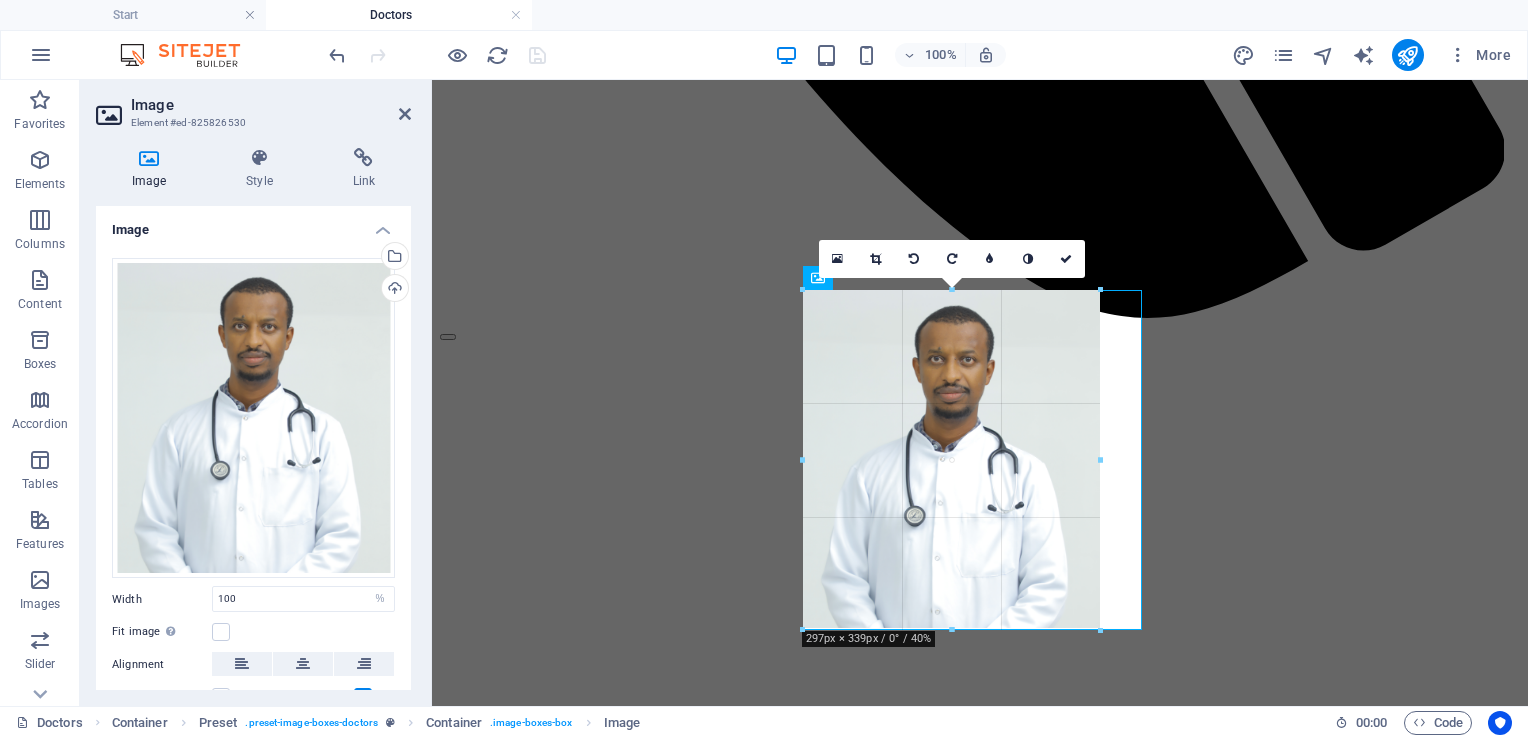 drag, startPoint x: 972, startPoint y: 674, endPoint x: 968, endPoint y: 629, distance: 45.17743 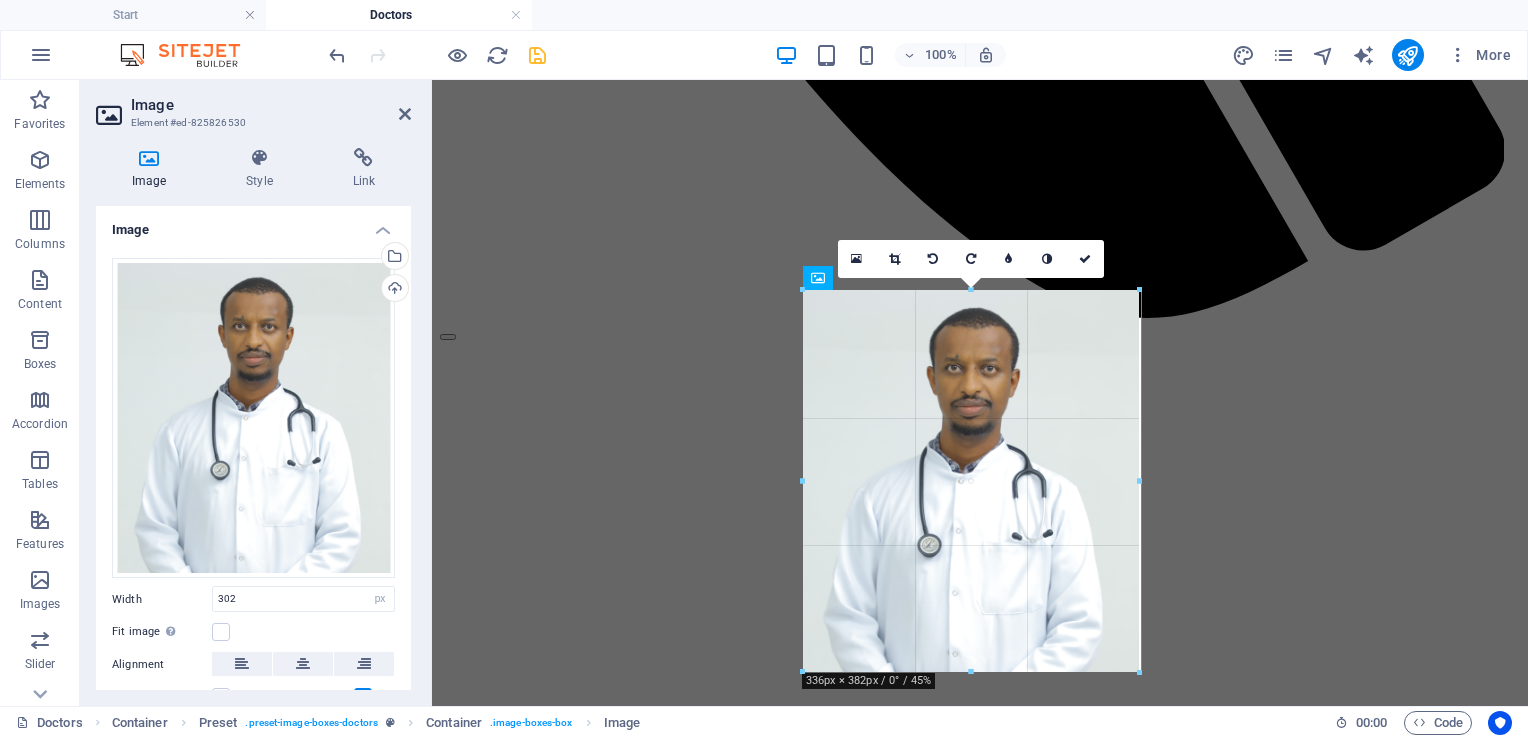 drag, startPoint x: 1105, startPoint y: 466, endPoint x: 1142, endPoint y: 459, distance: 37.65634 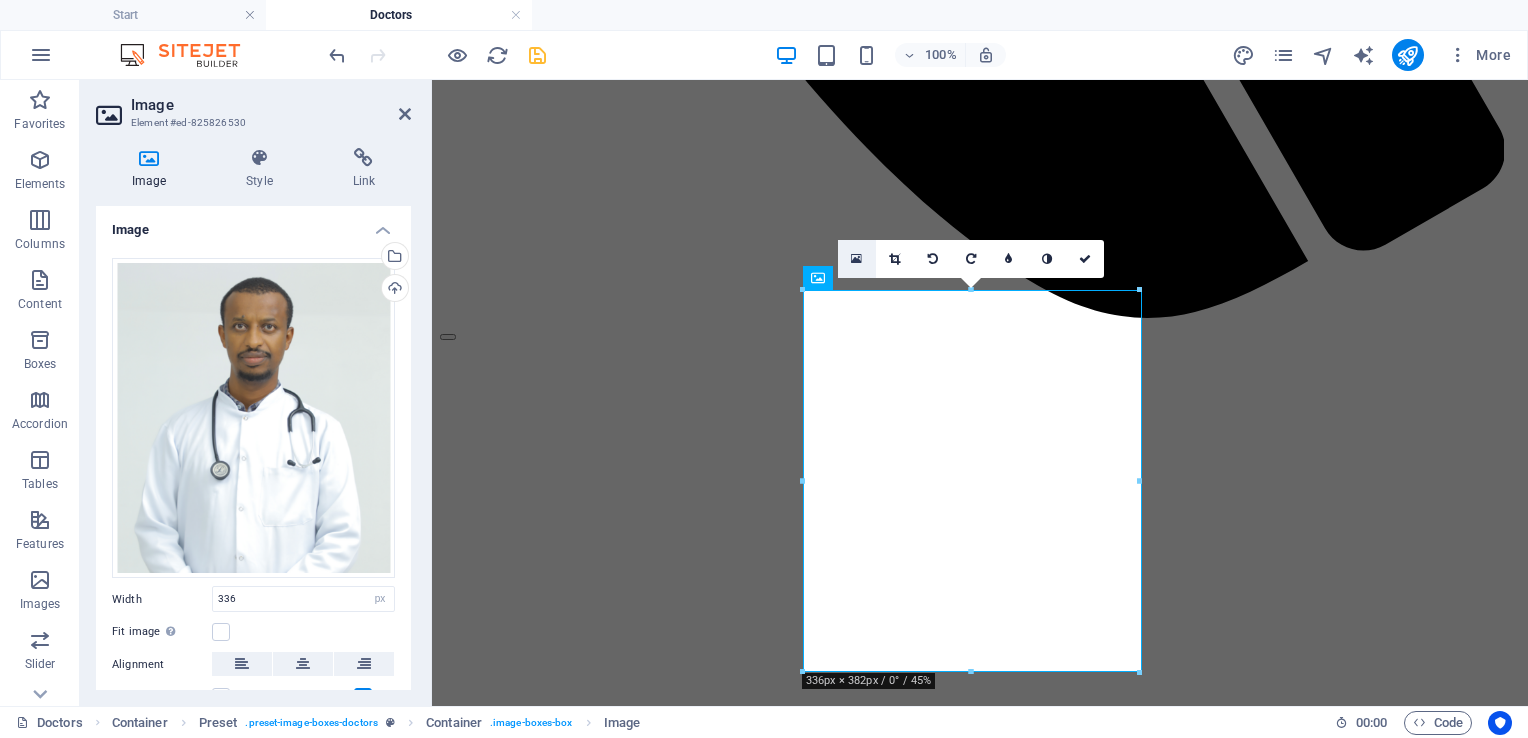 click at bounding box center (856, 259) 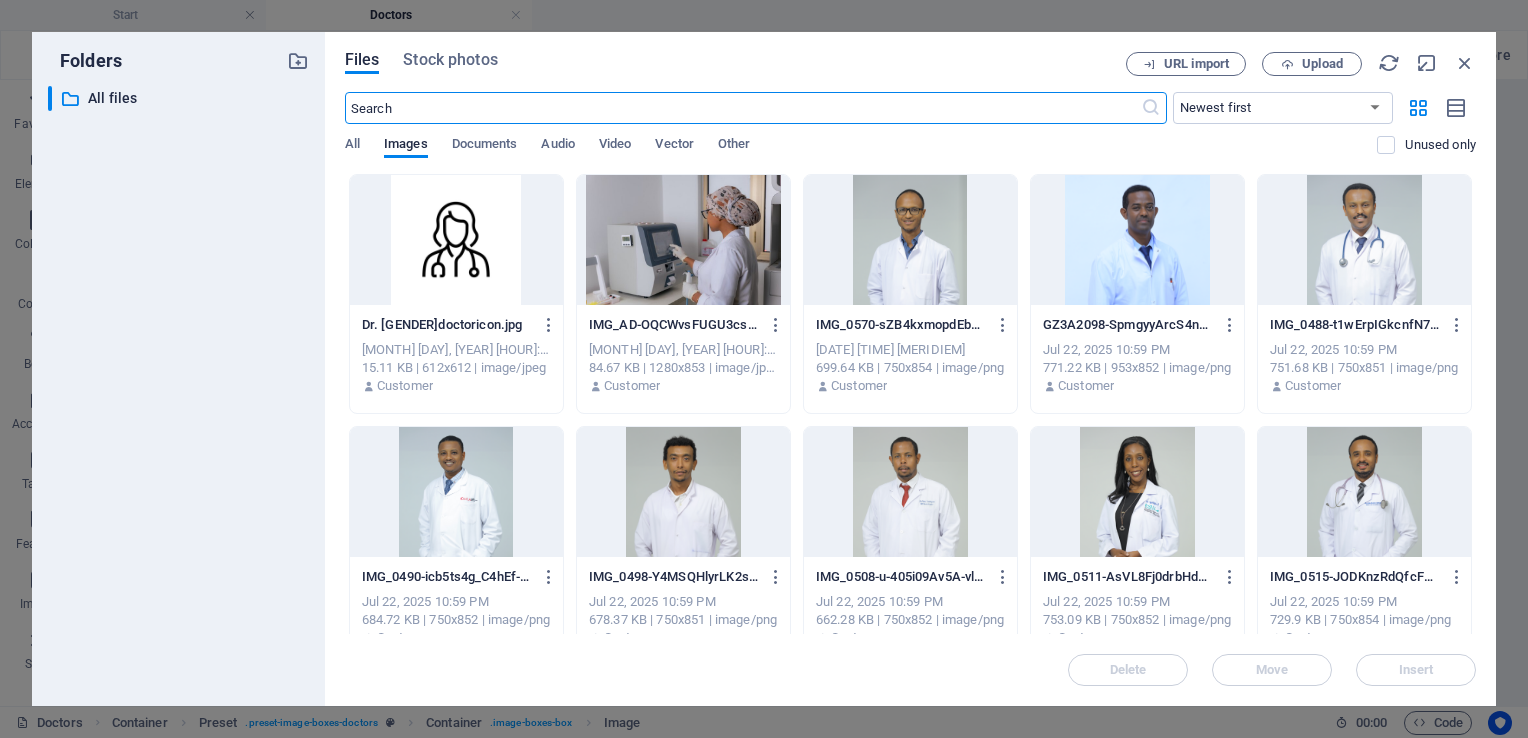 scroll, scrollTop: 1428, scrollLeft: 0, axis: vertical 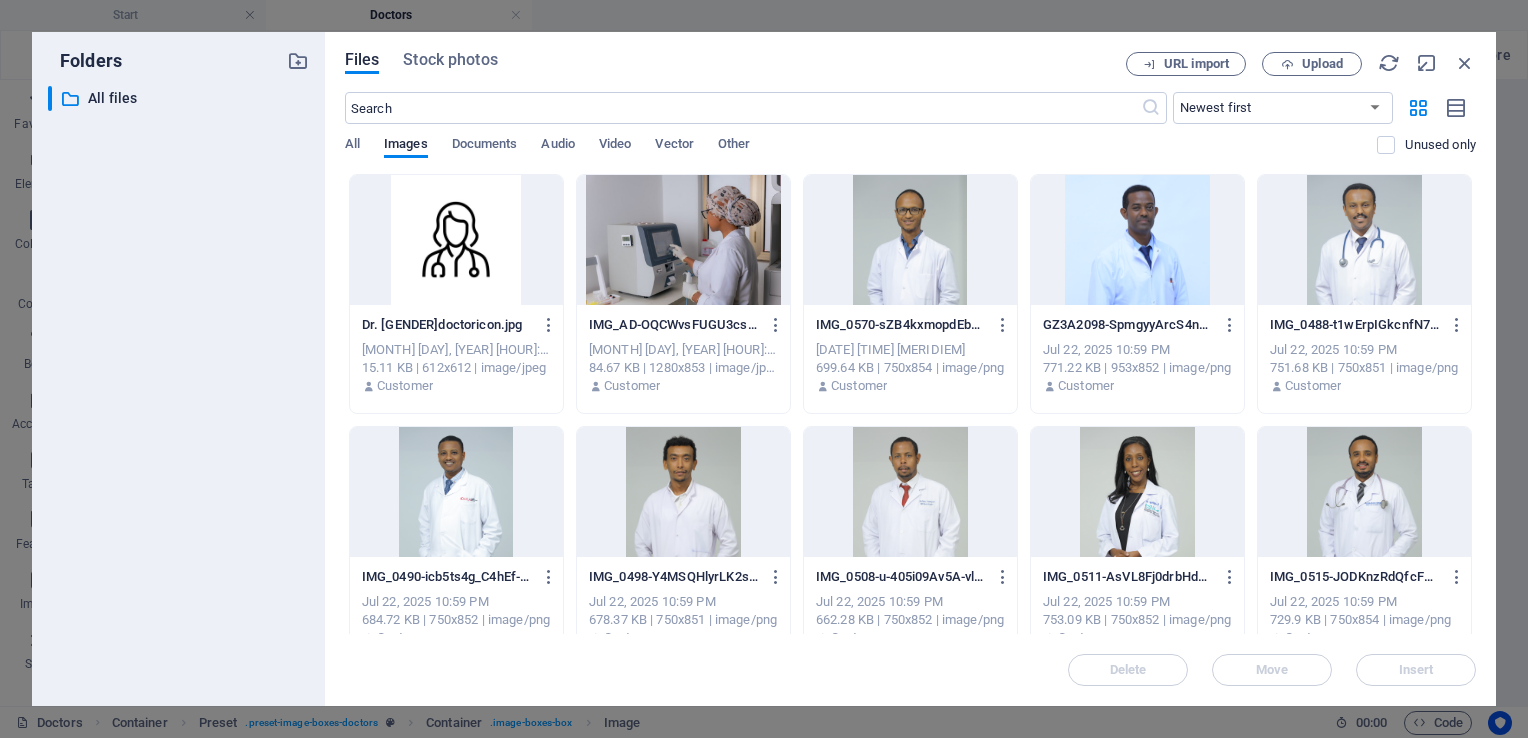 click on "Files Stock photos URL import Upload ​​ Newest first Oldest first Name (A-Z) Name (Z-A) Size (0-9) Size (9-0) Resolution (0-9) Resolution (9-0) All Images Documents Audio Video Vector Other Unused only Drop files here to upload them instantly [GENDER]doctoricon.jpg [GENDER]doctoricon.jpg [MONTH] [DAY], [YEAR] [HOUR]:[MINUTE] [AM/PM] [SIZE] | [RESOLUTION] | [TYPE] Customer IMG_AD-OQCWvsFUGU3cshd1tJeBNA.jpg IMG_AD-OQCWvsFUGU3cshd1tJeBNA.jpg [MONTH] [DAY], [YEAR] [HOUR]:[MINUTE] [AM/PM] [SIZE] | [RESOLUTION] | [TYPE] Customer IMG_0570-sZB4kxmopdEbpMkG3iMHMw.png IMG_0570-sZB4kxmopdEbpMkG3iMHMw.png [MONTH] [DAY], [YEAR] [HOUR]:[MINUTE] [AM/PM] [SIZE] | [RESOLUTION] | [TYPE] Customer GZ3A2098-SpmgyyArcS4nKijdbaA83A.png GZ3A2098-SpmgyyArcS4nKijdbaA83A.png [MONTH] [DAY], [YEAR] [HOUR]:[MINUTE] [AM/PM] [SIZE] | [RESOLUTION] | [TYPE] Customer IMG_0488-t1wErpIGkcnfN7TitYTHfA.png IMG_0488-t1wErpIGkcnfN7TitYTHfA.png [MONTH] [DAY], [YEAR] [HOUR]:[MINUTE] [AM/PM] [SIZE] | [RESOLUTION] | [TYPE] Customer IMG_0490-icb5ts4g_C4hEf-MxdZl8Q.png IMG_0490-icb5ts4g_C4hEf-MxdZl8Q.png [MONTH] [DAY], [YEAR] [HOUR]:[MINUTE] [AM/PM]" at bounding box center (910, 369) 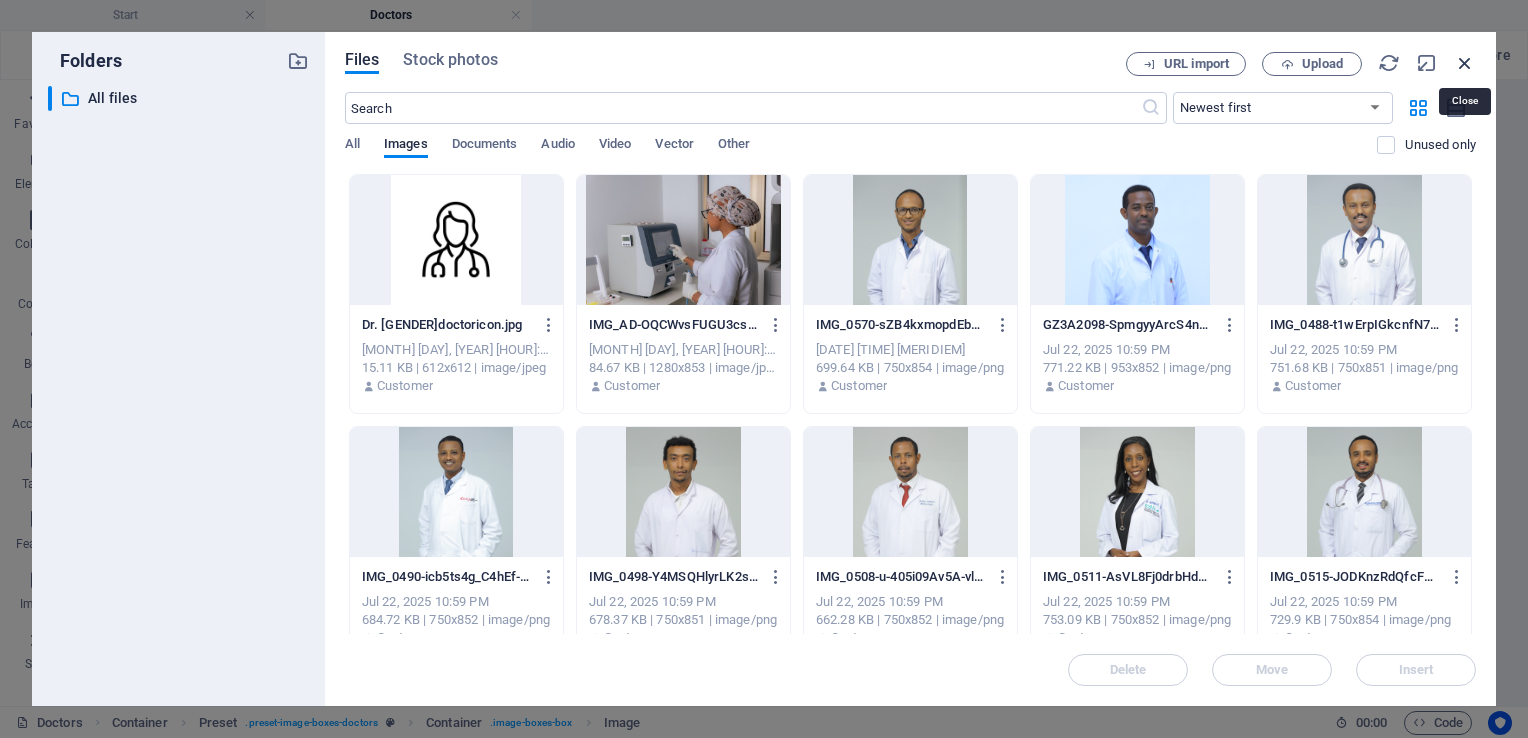 click at bounding box center (1465, 63) 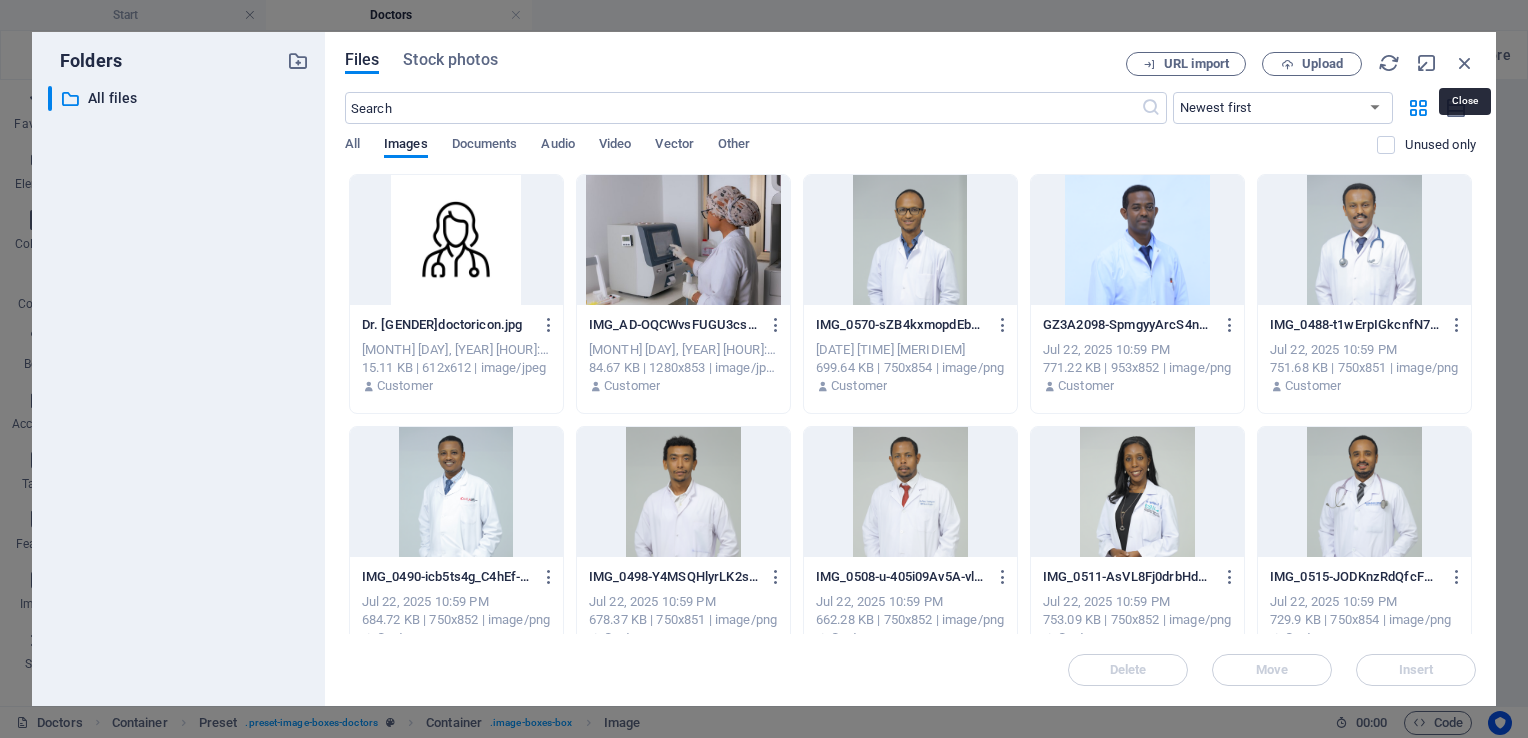 scroll, scrollTop: 1457, scrollLeft: 0, axis: vertical 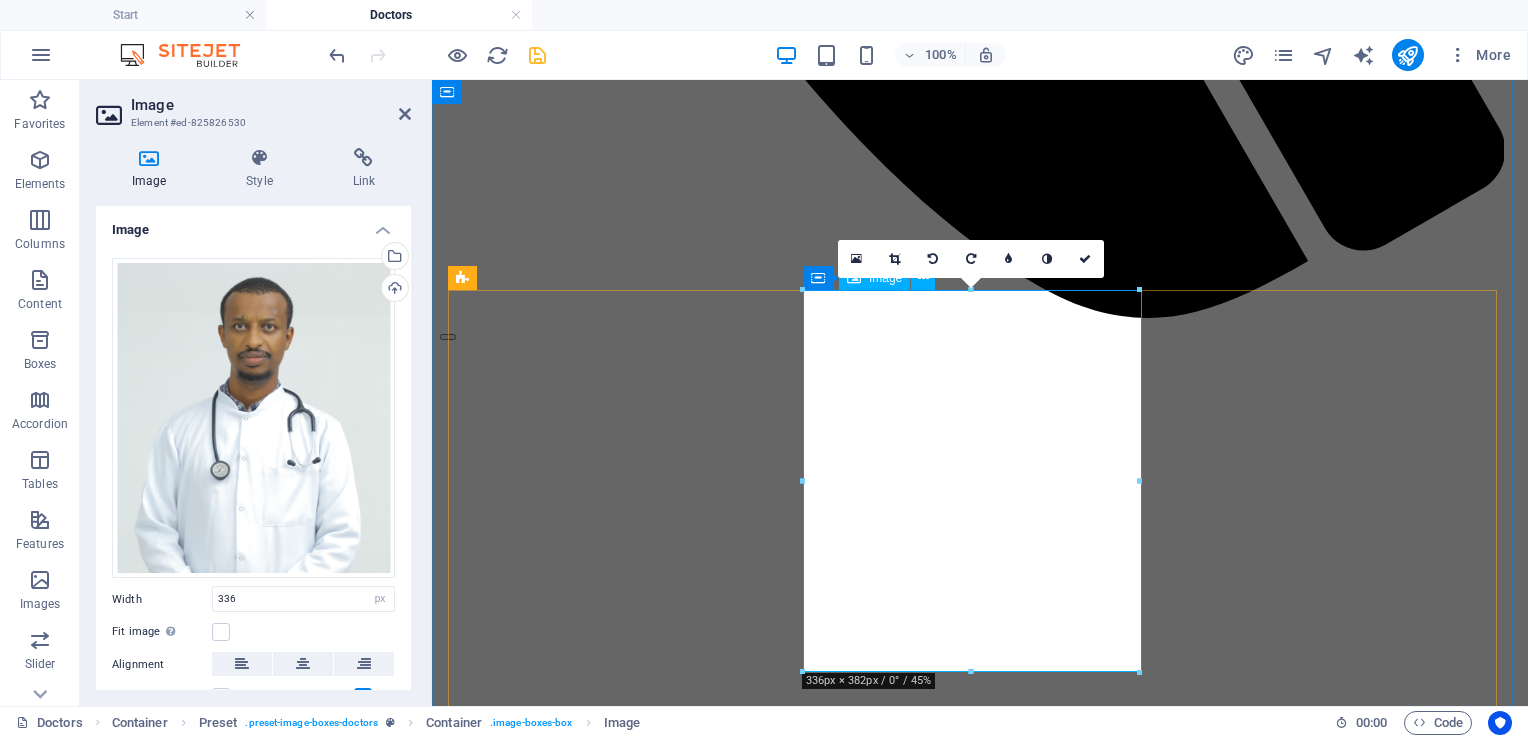 click at bounding box center [980, 9453] 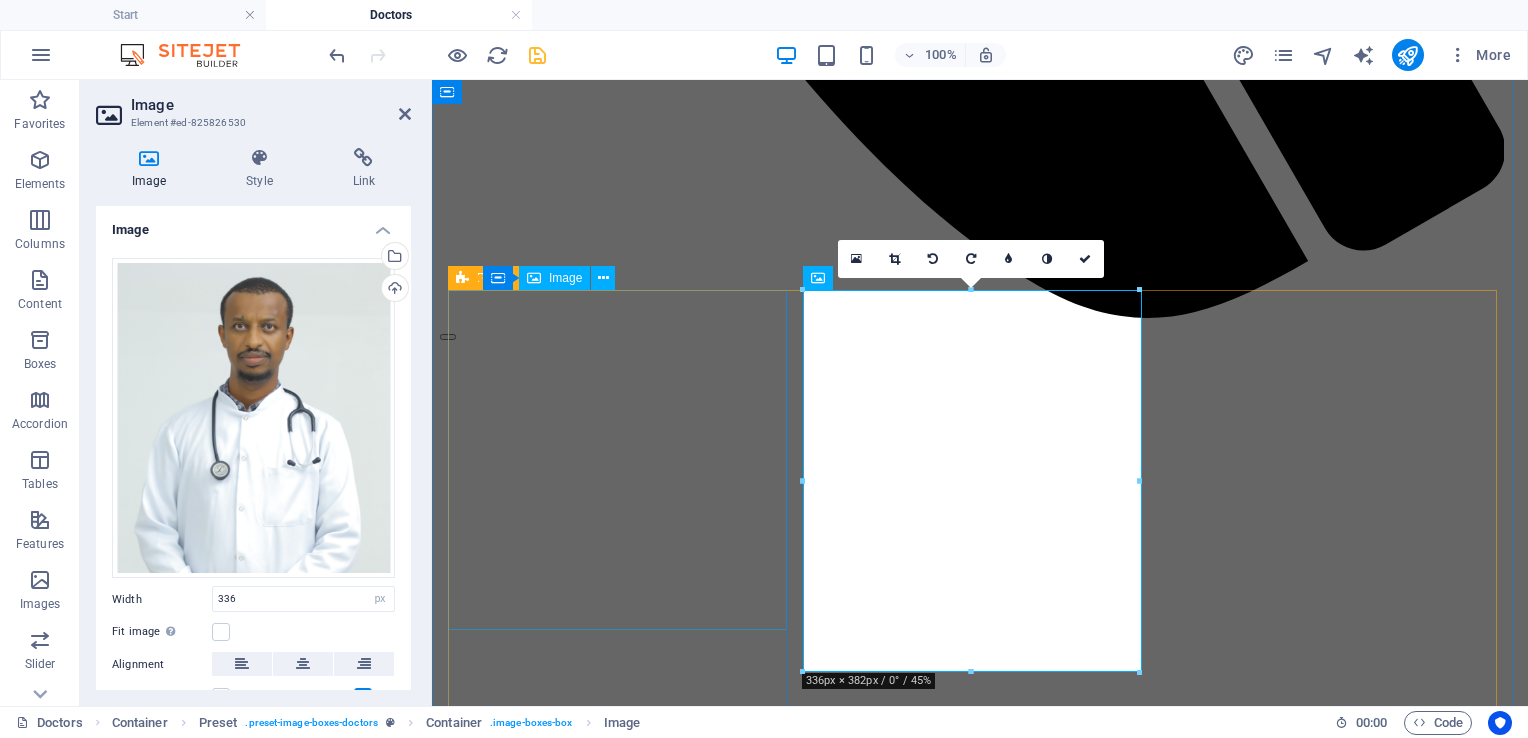 click at bounding box center (980, 8623) 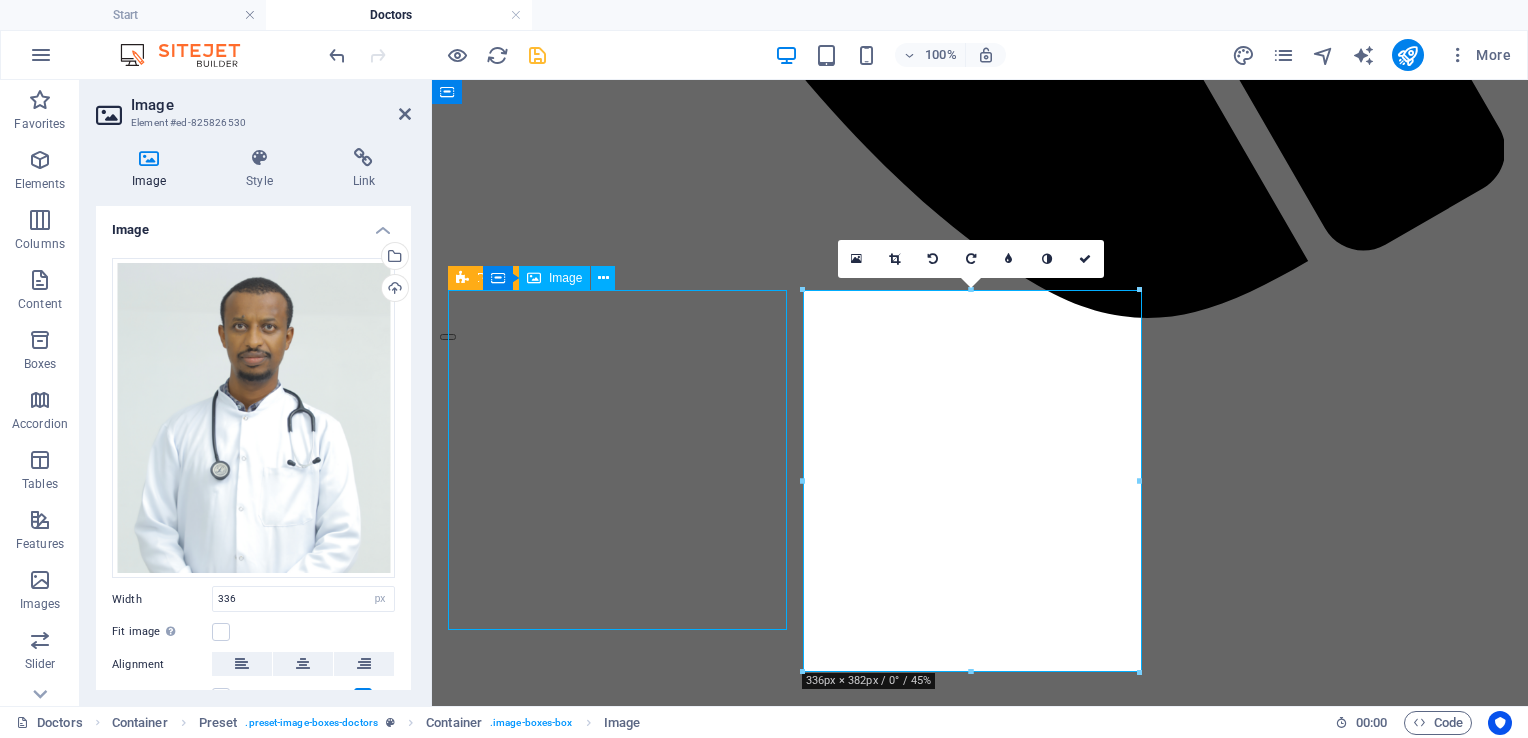 scroll, scrollTop: 1470, scrollLeft: 0, axis: vertical 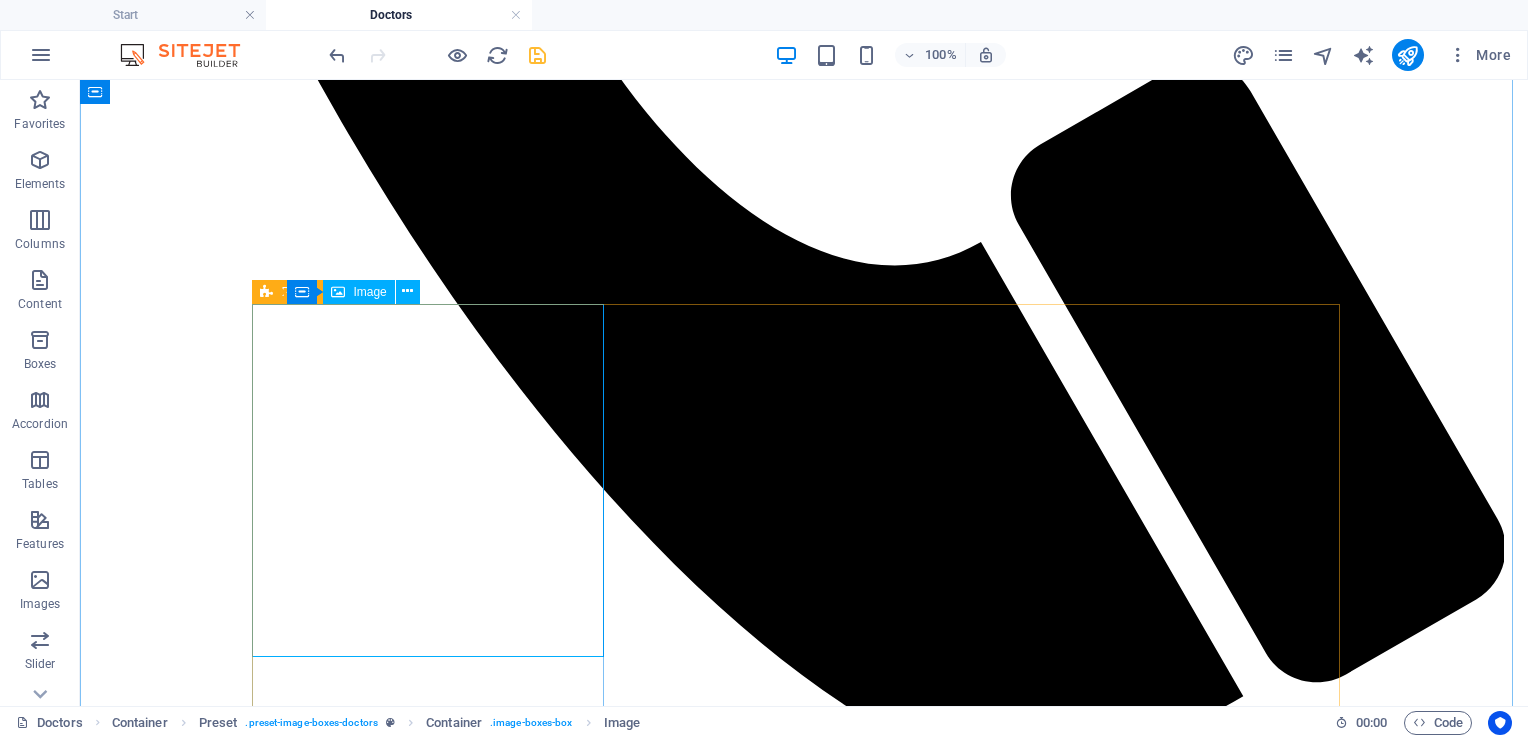click at bounding box center [804, 11367] 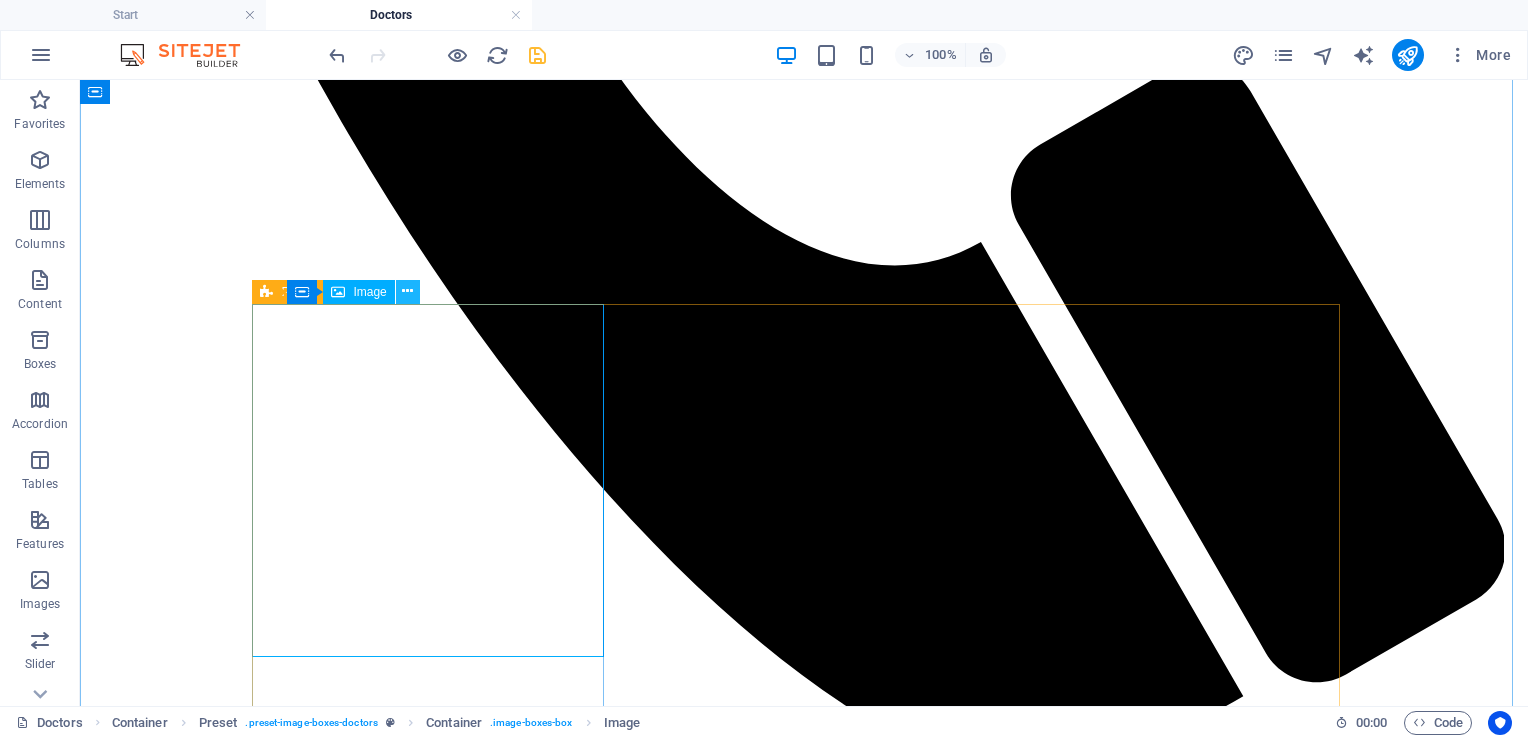 click at bounding box center (407, 291) 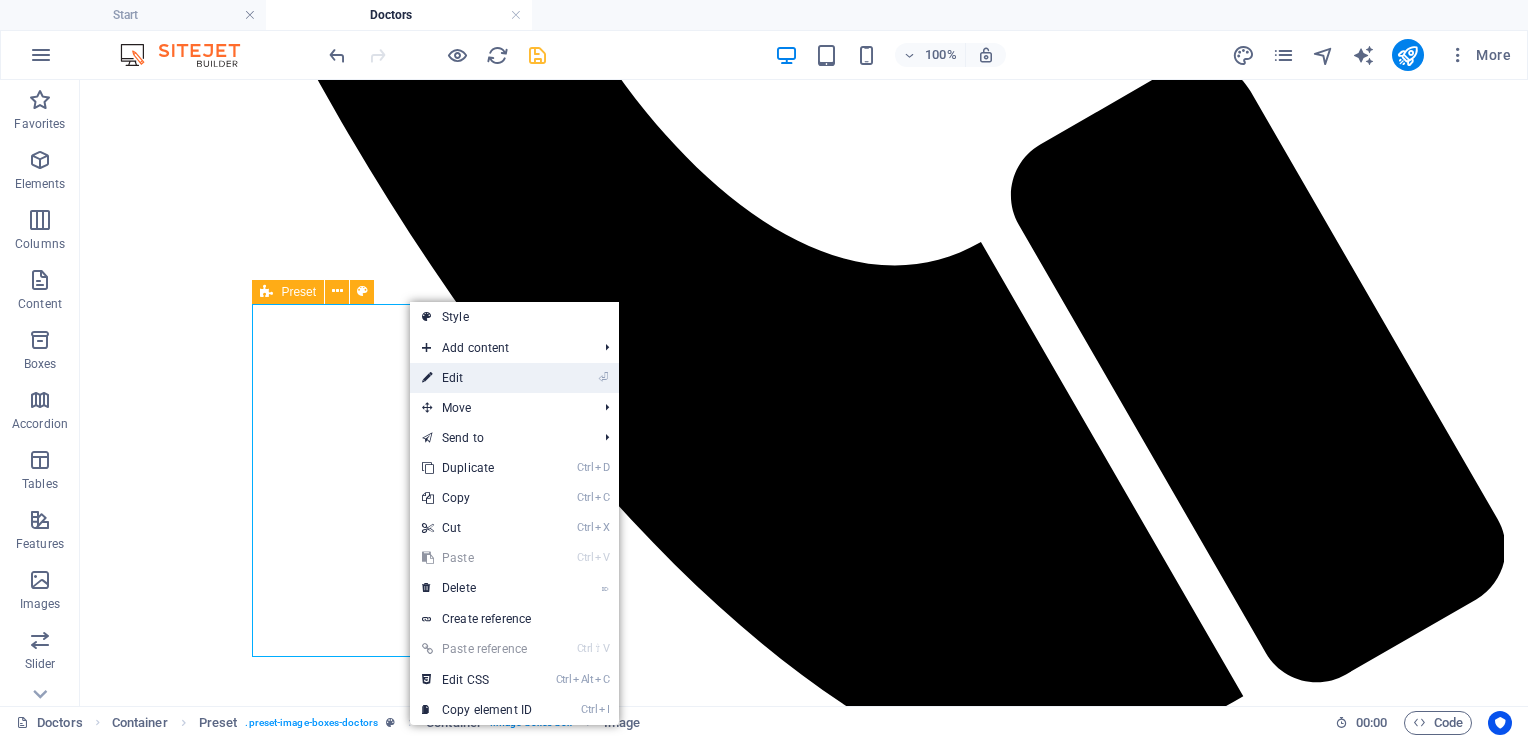 click on "⏎  Edit" at bounding box center (477, 378) 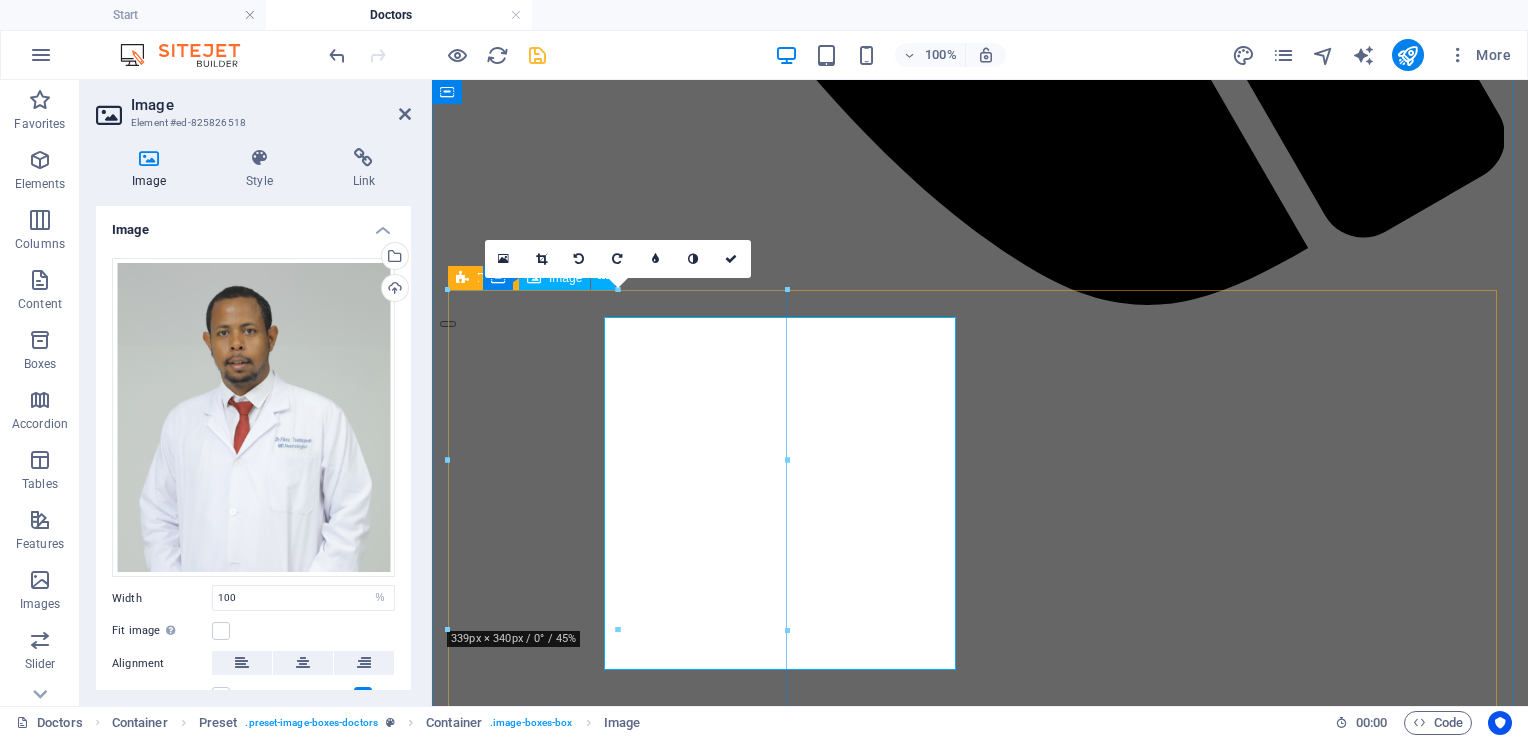 scroll, scrollTop: 1457, scrollLeft: 0, axis: vertical 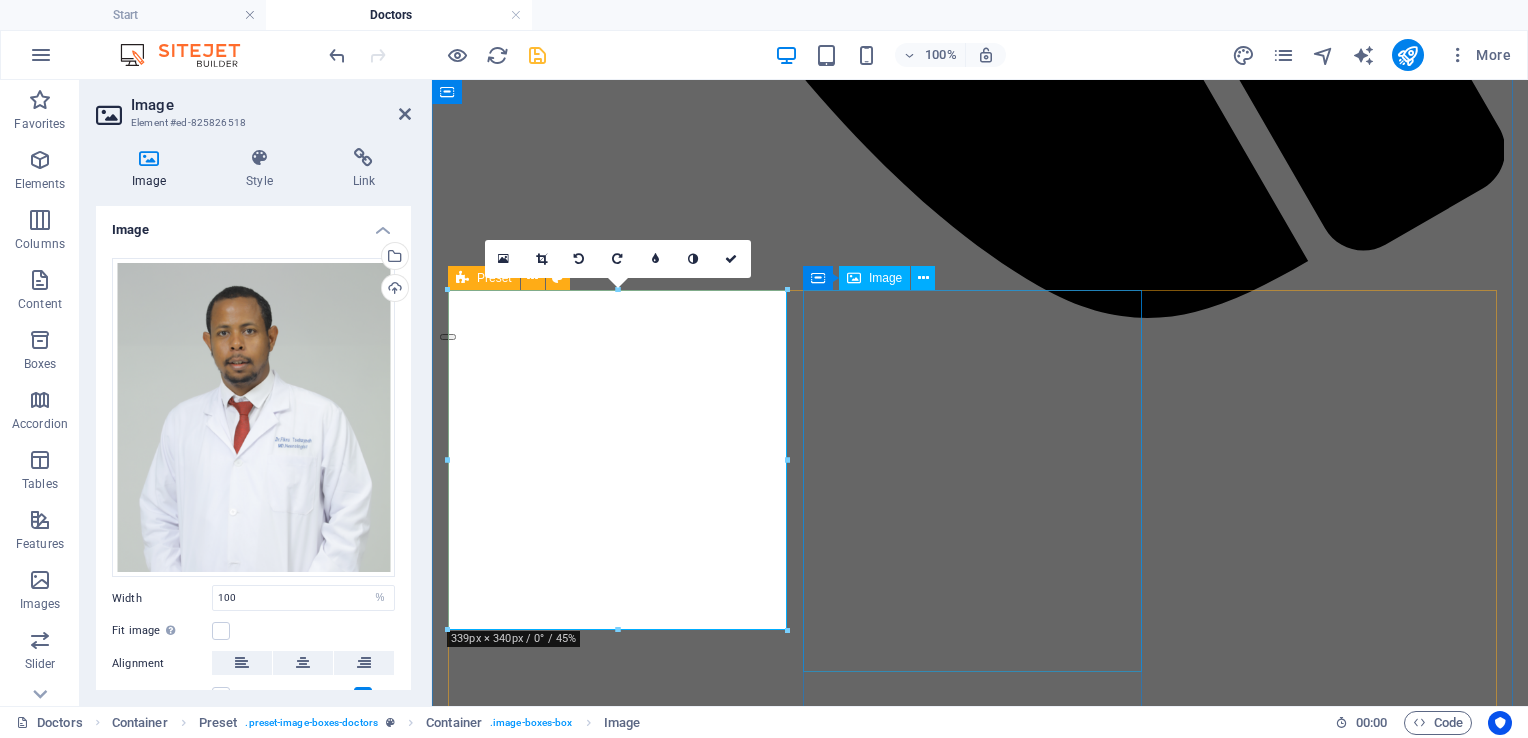 click at bounding box center [980, 9452] 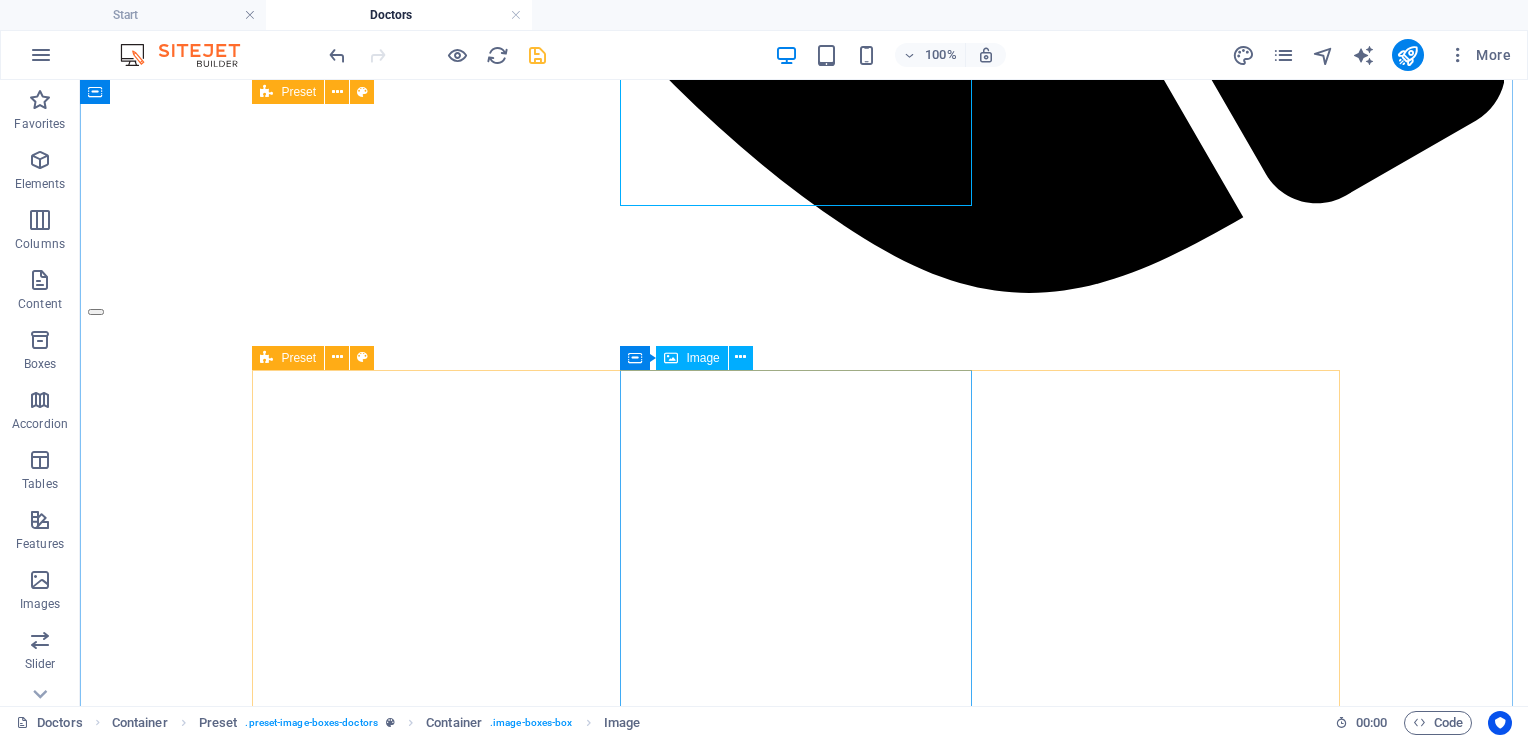 scroll, scrollTop: 1950, scrollLeft: 0, axis: vertical 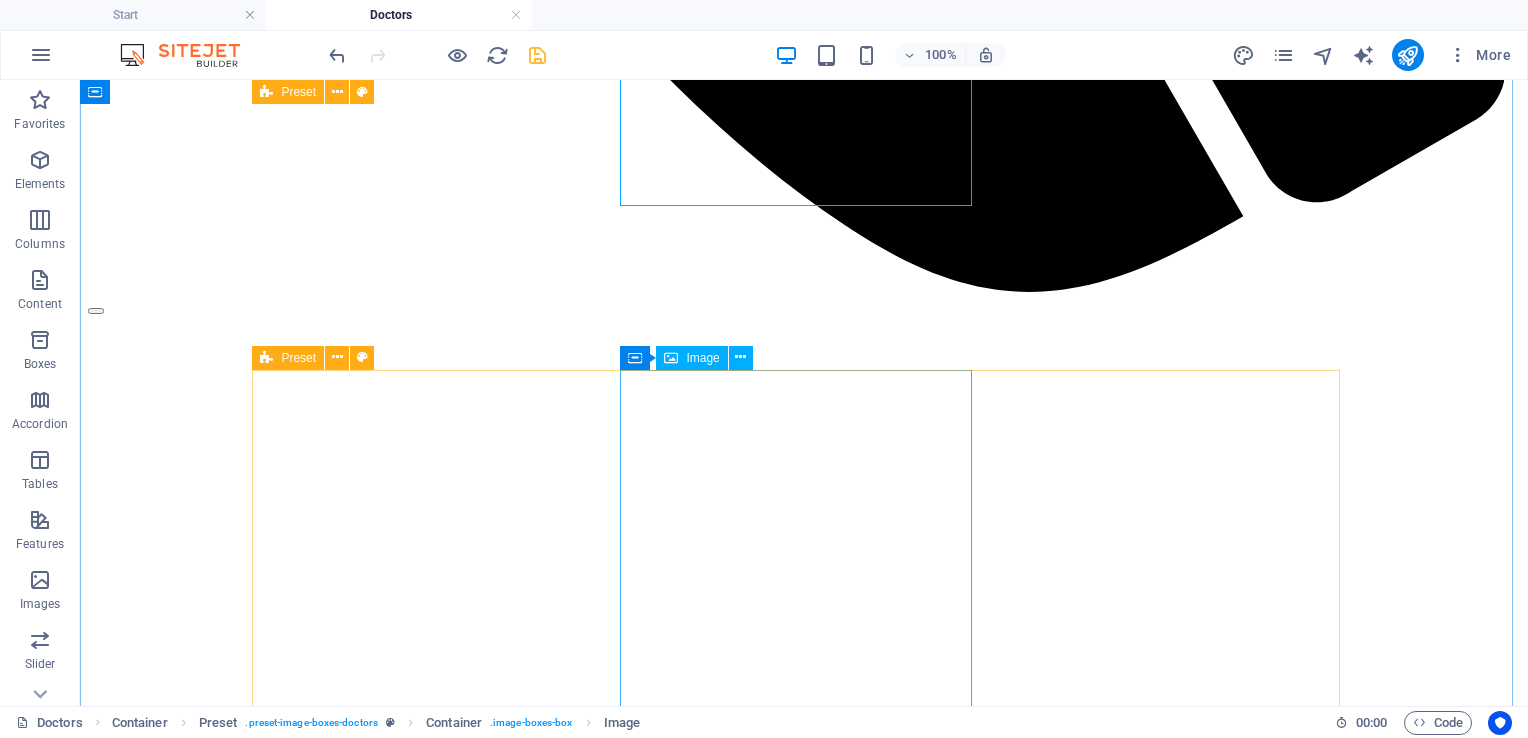 click at bounding box center (804, 14878) 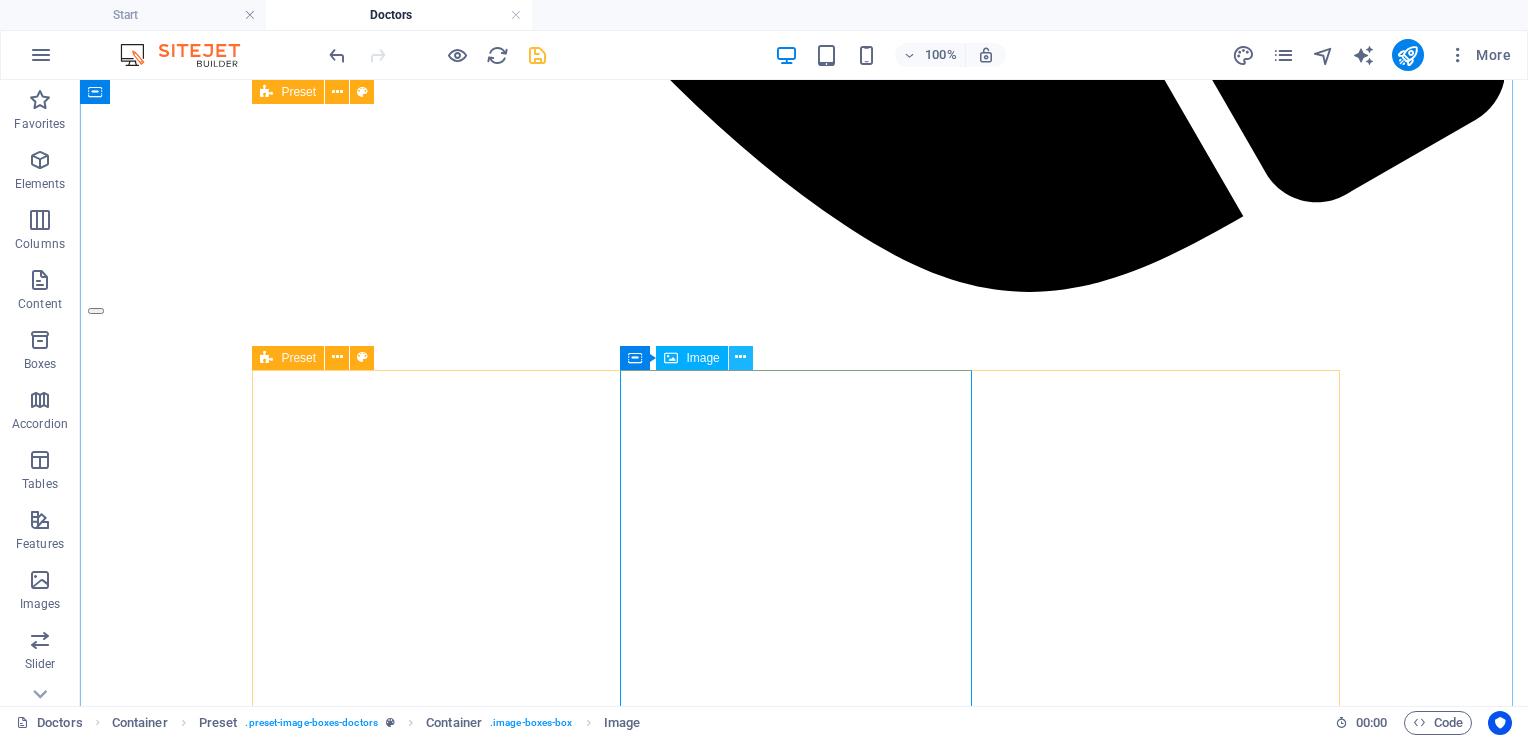 click at bounding box center (740, 357) 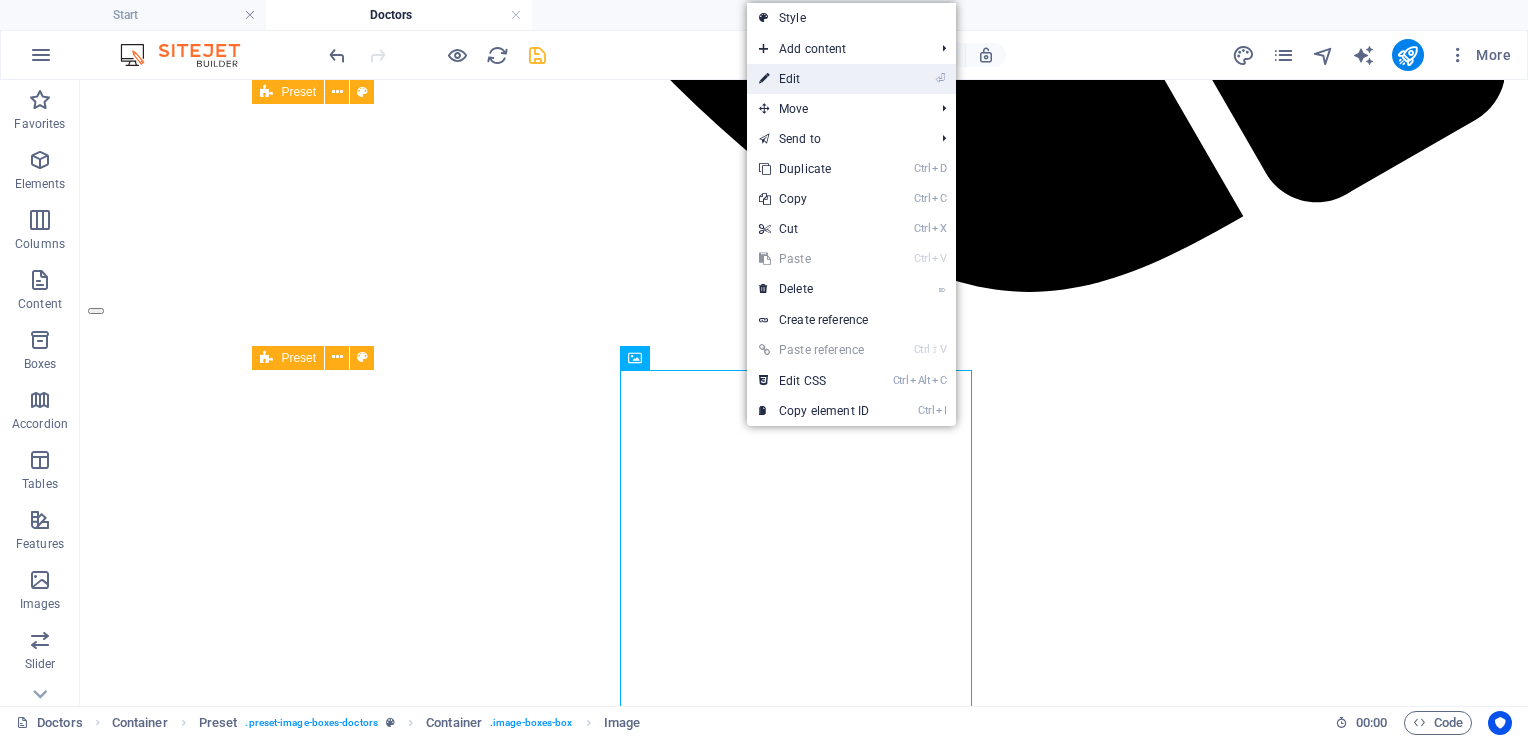click on "⏎  Edit" at bounding box center (814, 79) 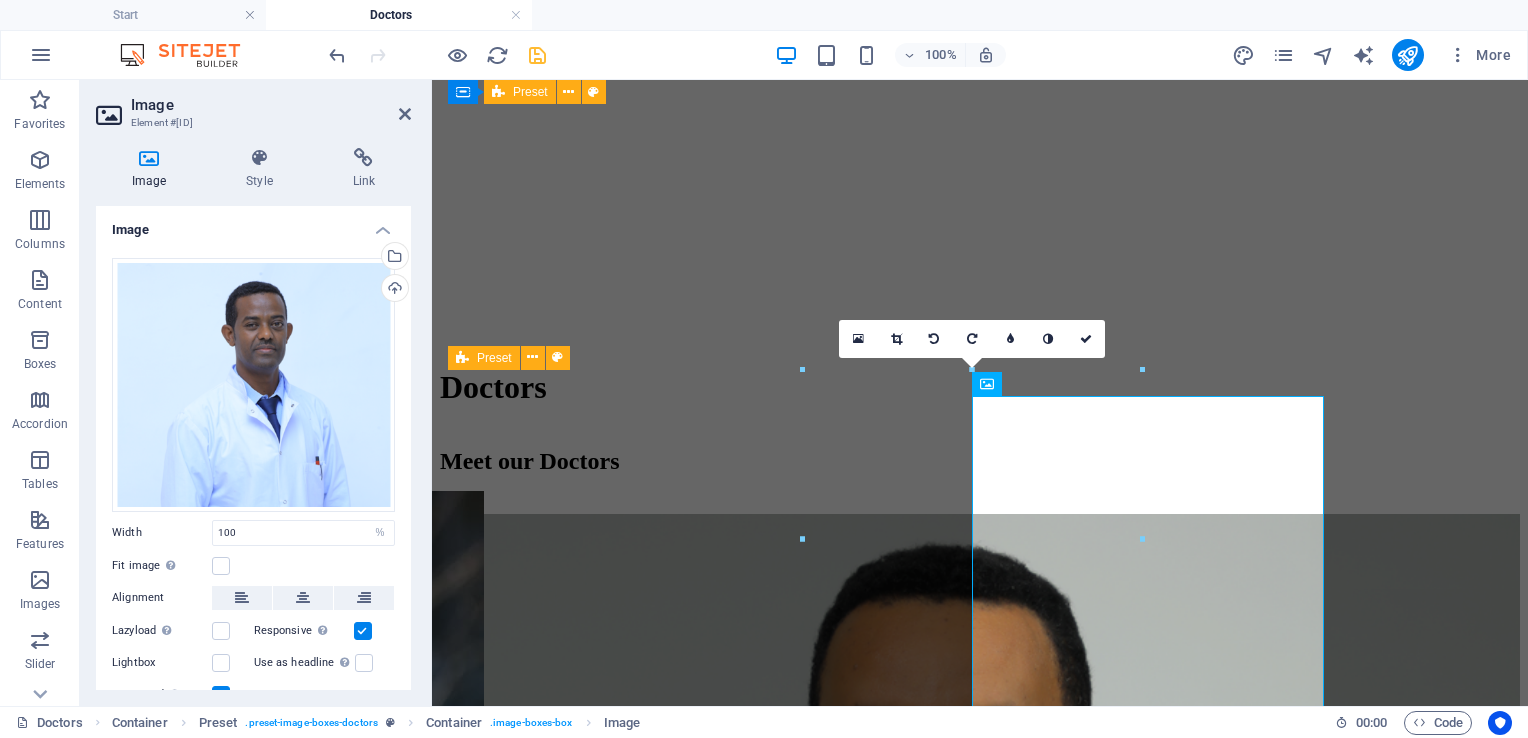 scroll, scrollTop: 1924, scrollLeft: 0, axis: vertical 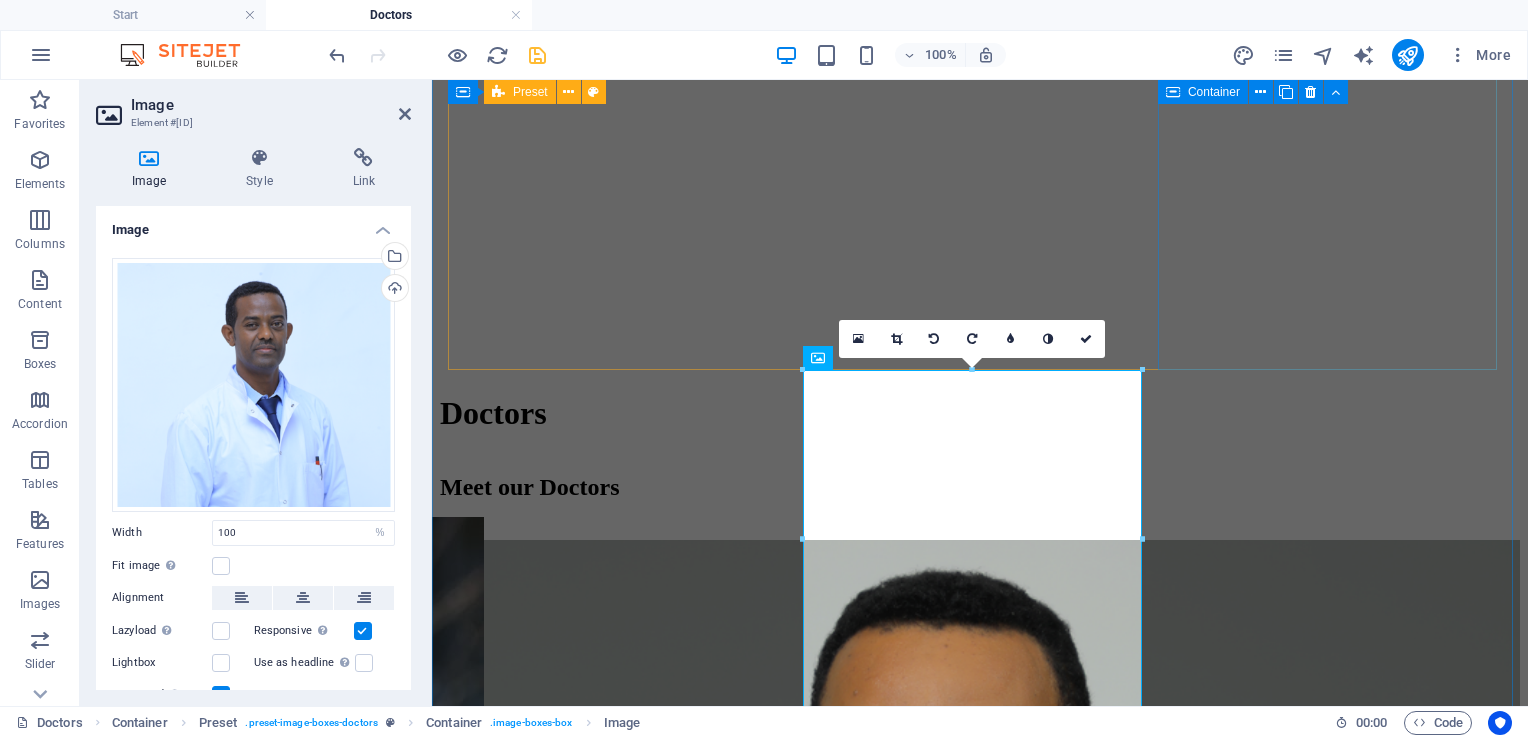 click on "Dr. [FIRST] [LAST] [PHRASE]" at bounding box center (980, 9851) 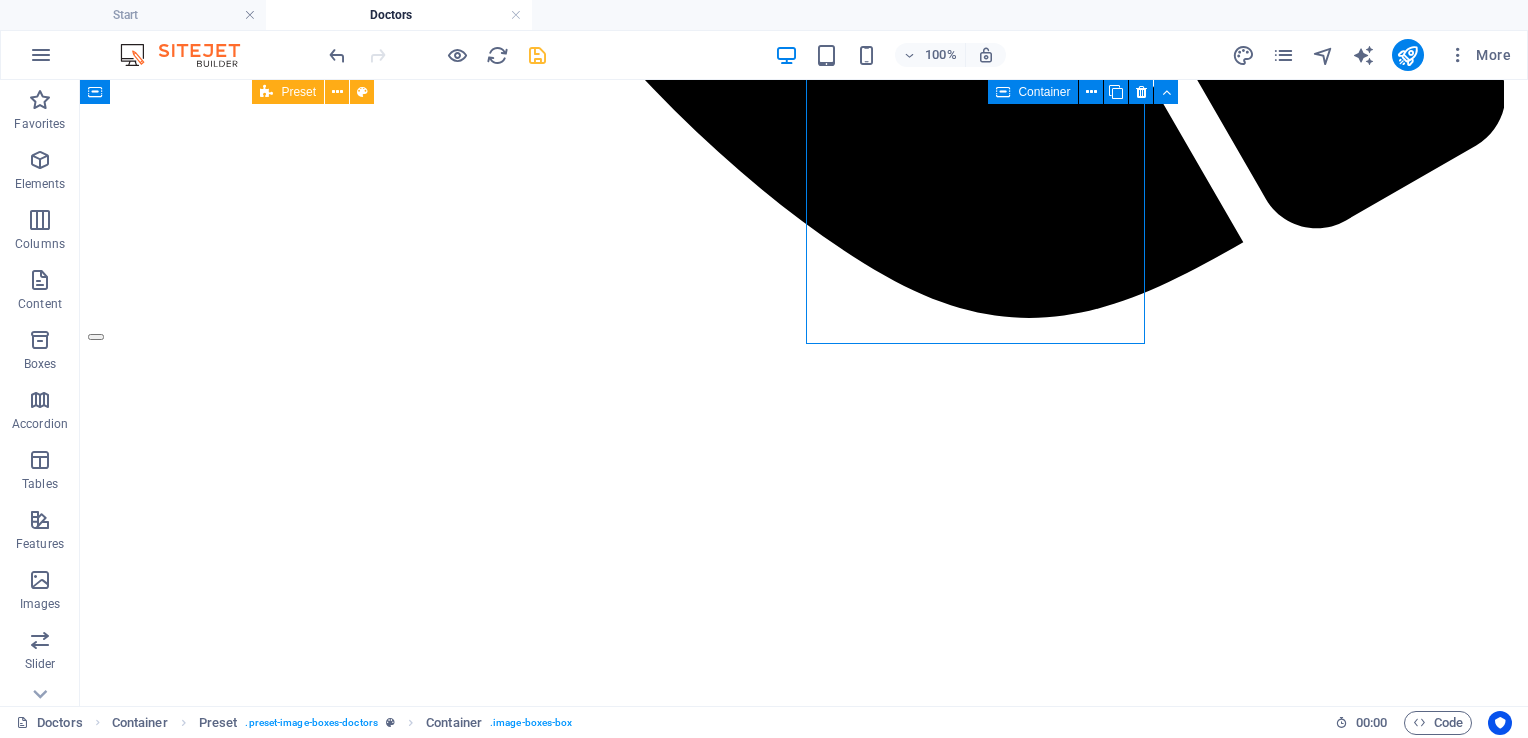 scroll, scrollTop: 1950, scrollLeft: 0, axis: vertical 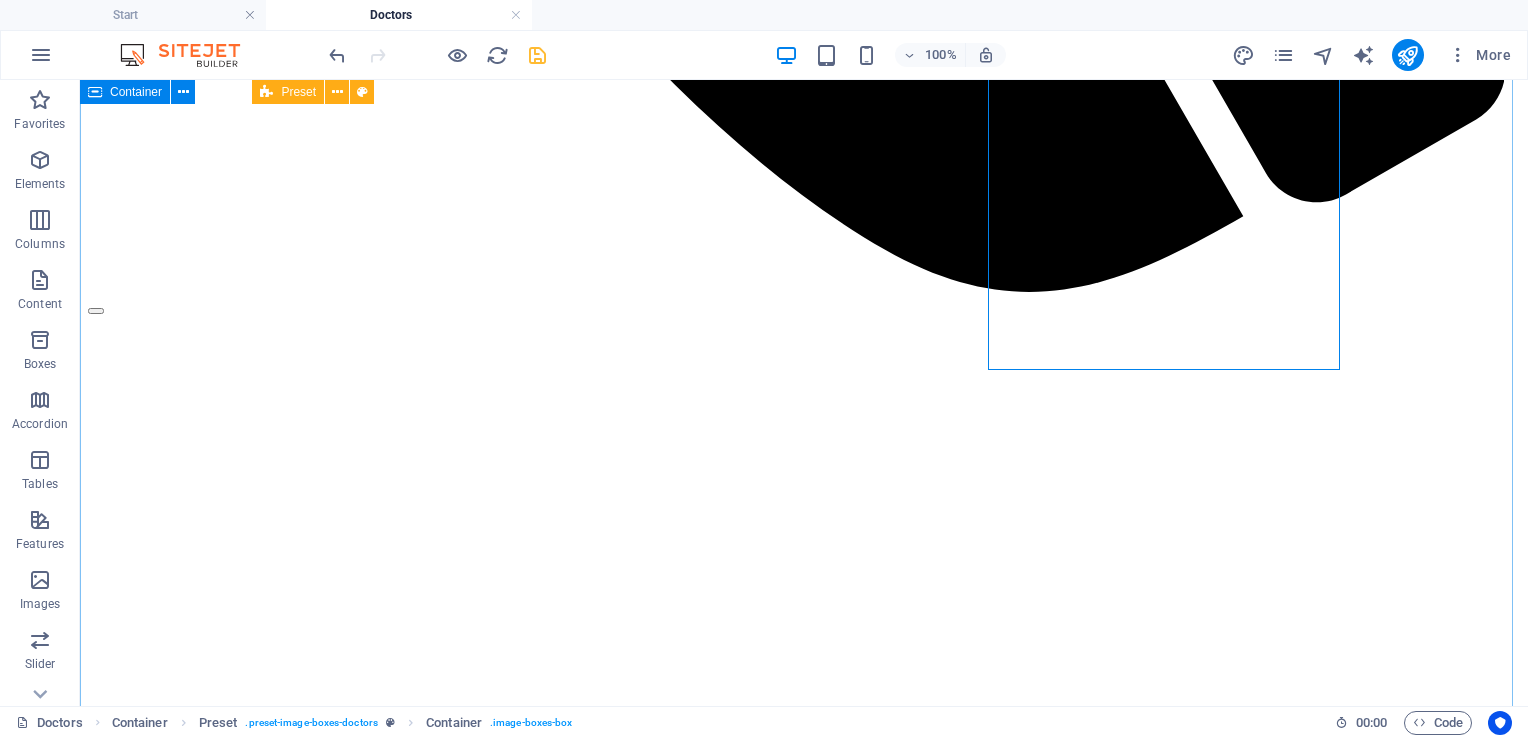 click on "Meet our Doctors Dr. [FIRST] [LAST] [PHRASE] Dr. [FIRST] [LAST] [PHRASE] Dr. [FIRST] [LAST] [PHRASE] Dr. [LAST] [LAST] [PHRASE] Dr. [FIRST] [LAST] [PHRASE] Dr. [FIRST] [LAST] [PHRASE] Dr. [FIRST] [LAST] Dr. [FIRST] [LAST] Dr. [FIRST] [LAST] Dr. [FIRST] [LAST]" at bounding box center [804, 13652] 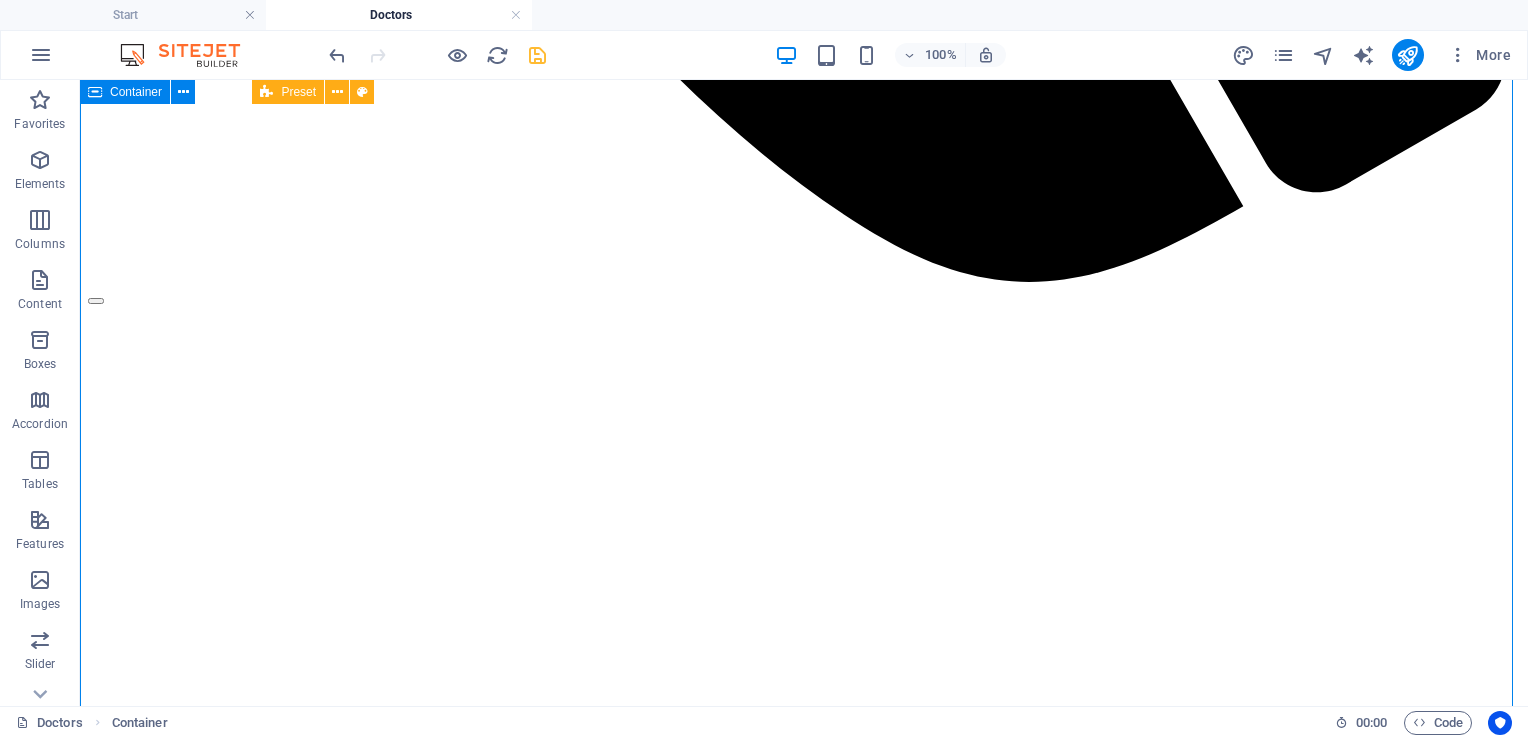 scroll, scrollTop: 1961, scrollLeft: 0, axis: vertical 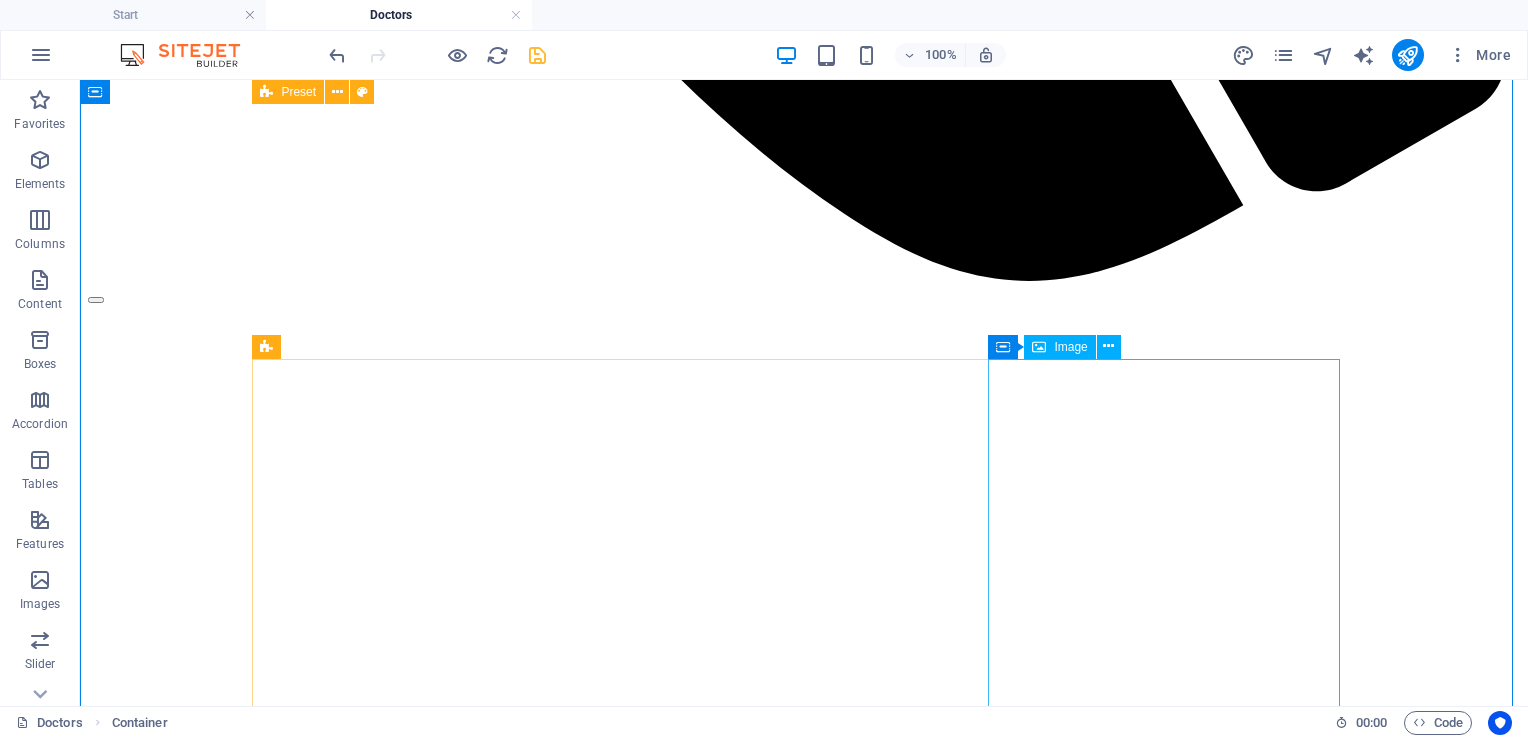 click at bounding box center [804, 16396] 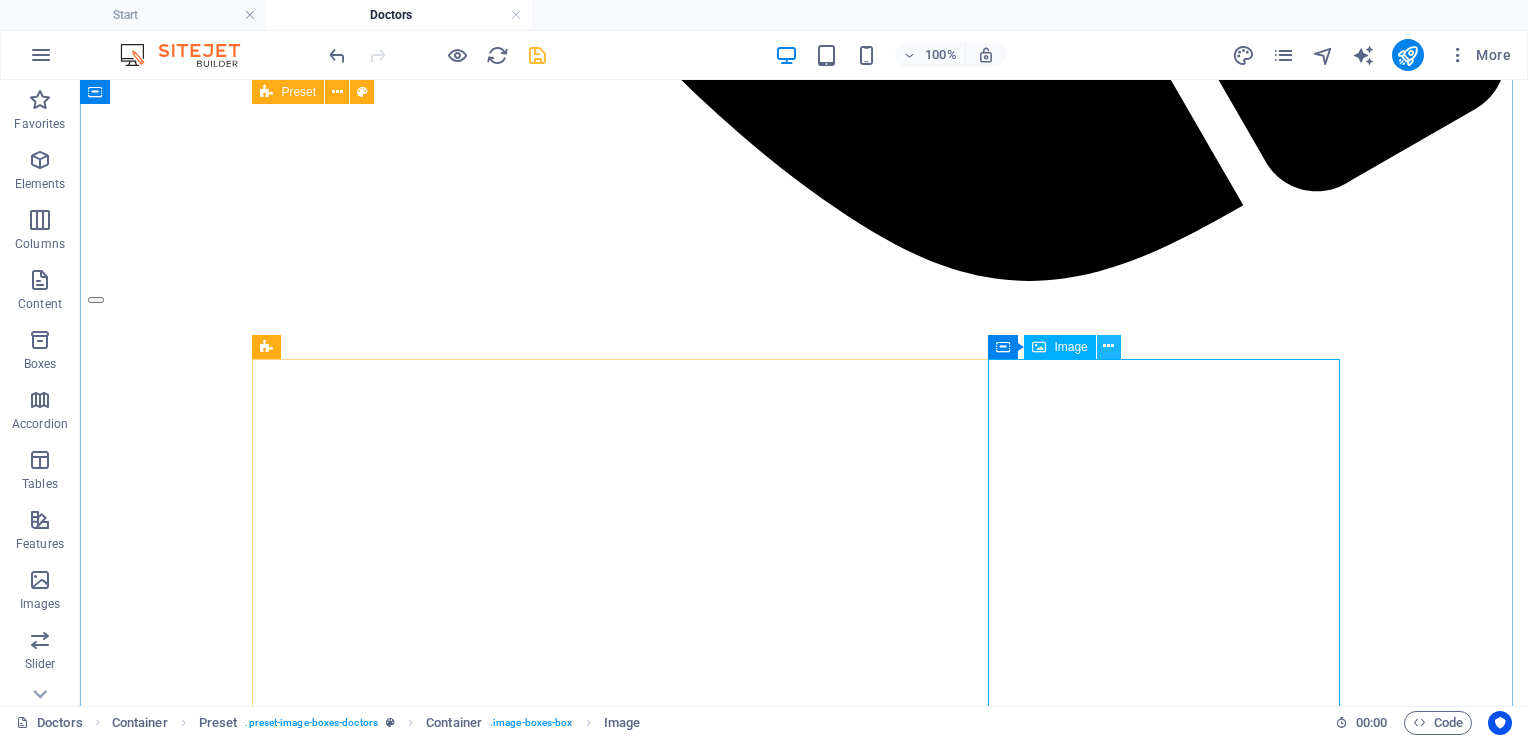 click at bounding box center (1109, 347) 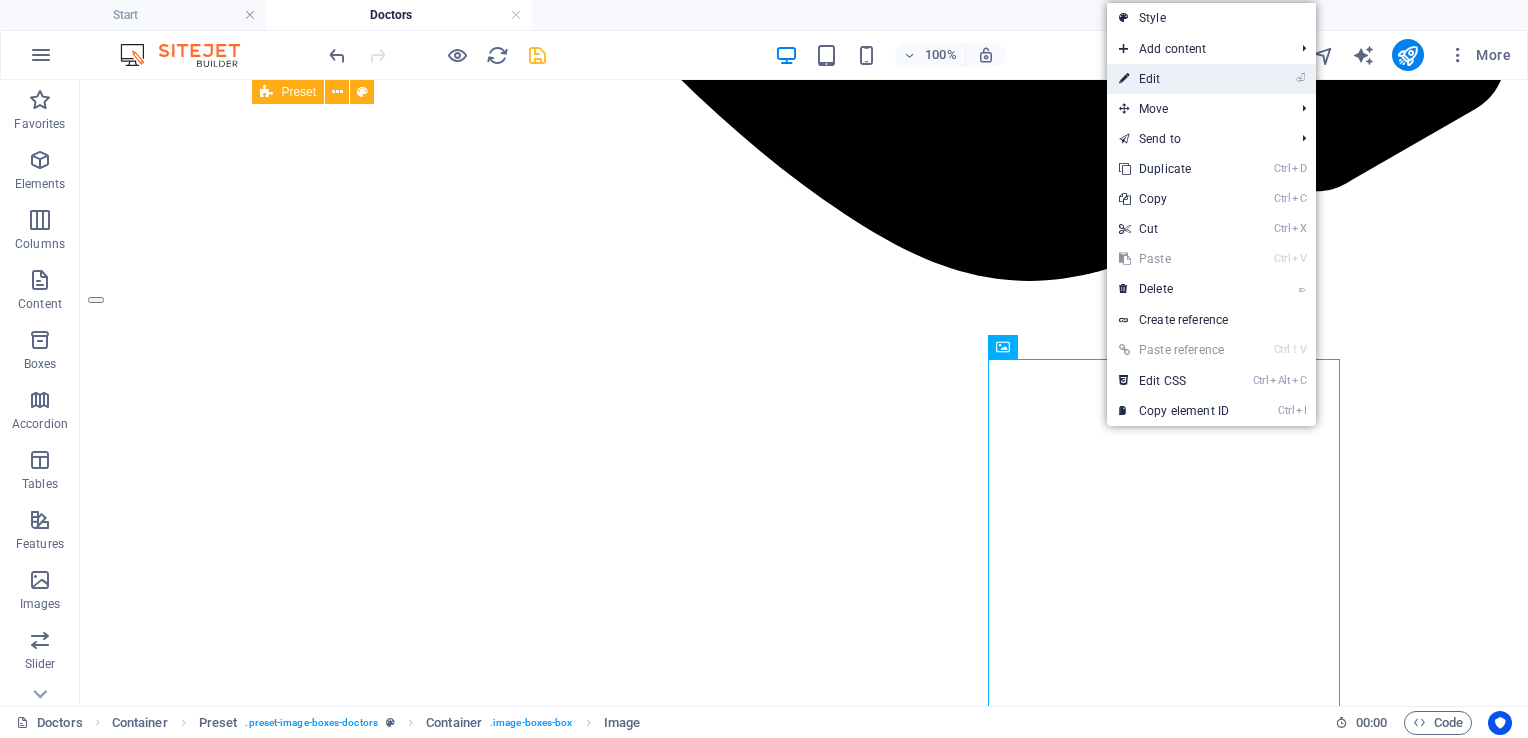 click on "⏎  Edit" at bounding box center (1174, 79) 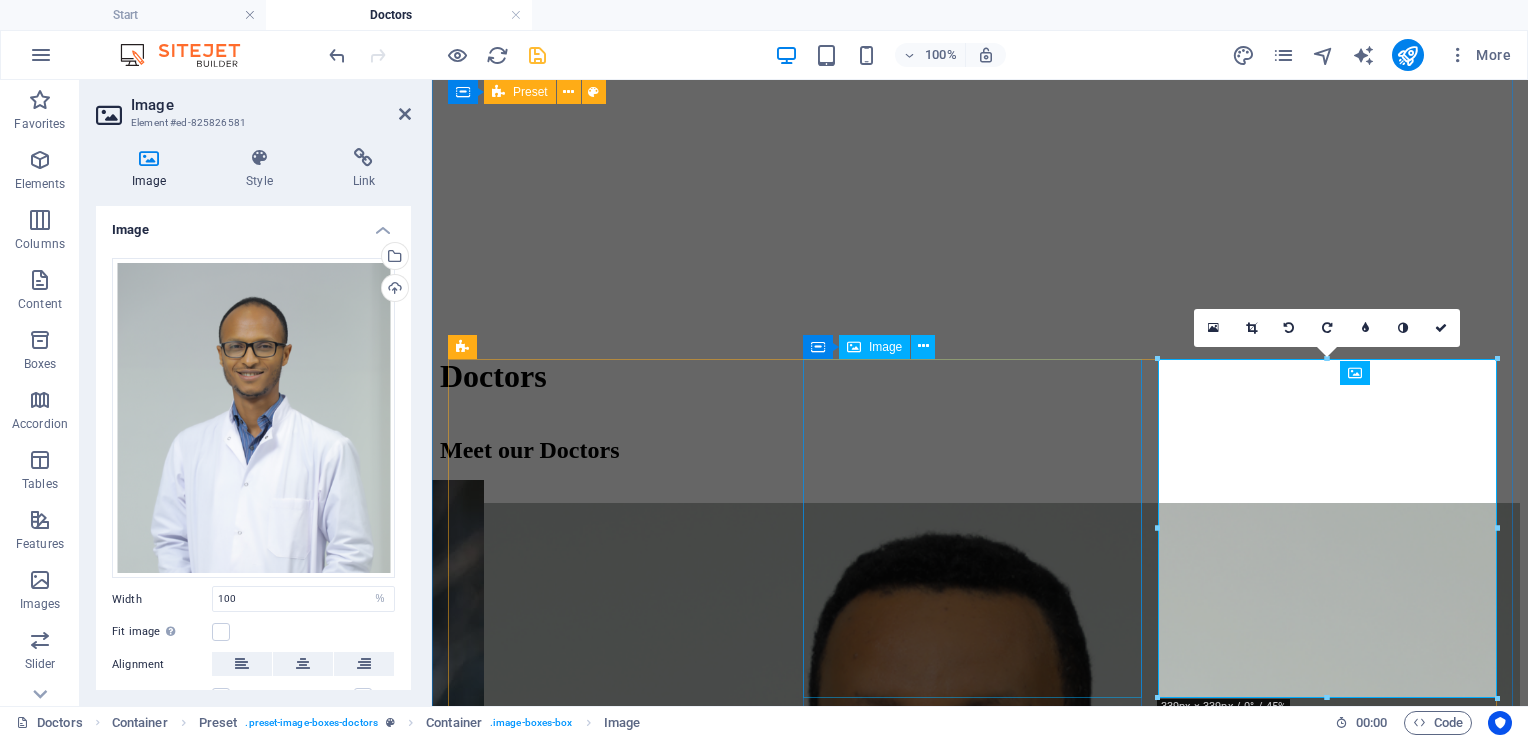 scroll, scrollTop: 1935, scrollLeft: 0, axis: vertical 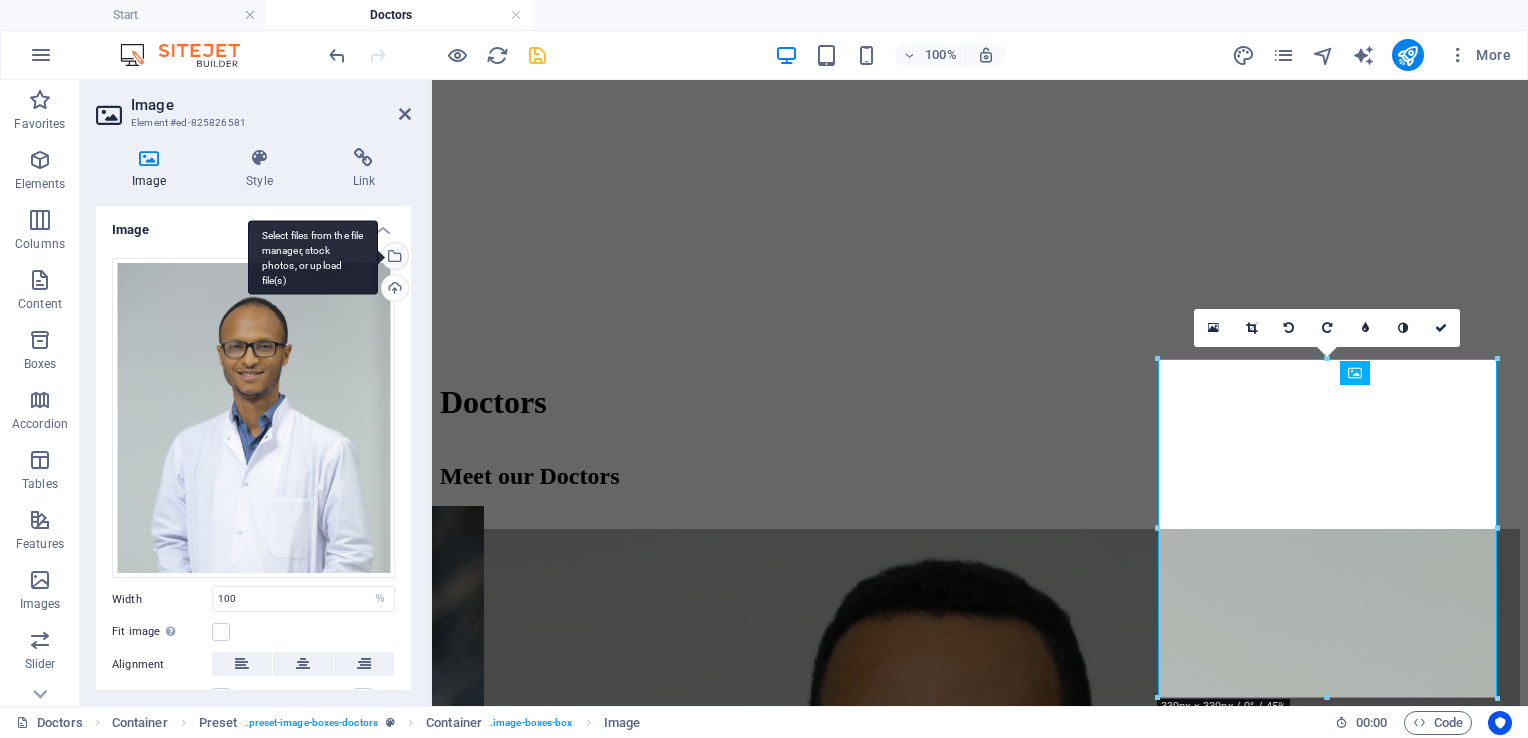 click on "Select files from the file manager, stock photos, or upload file(s)" at bounding box center [313, 257] 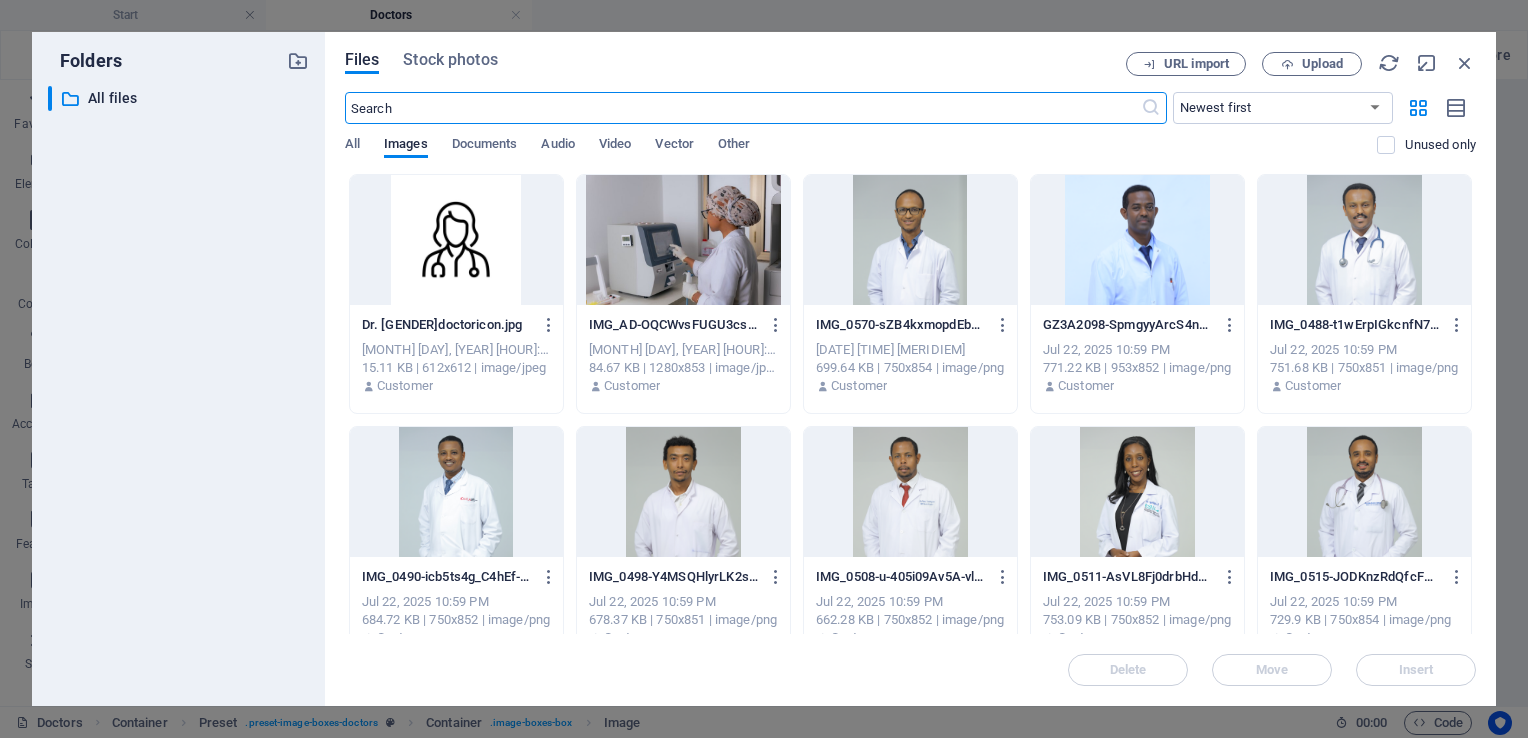 scroll, scrollTop: 1877, scrollLeft: 0, axis: vertical 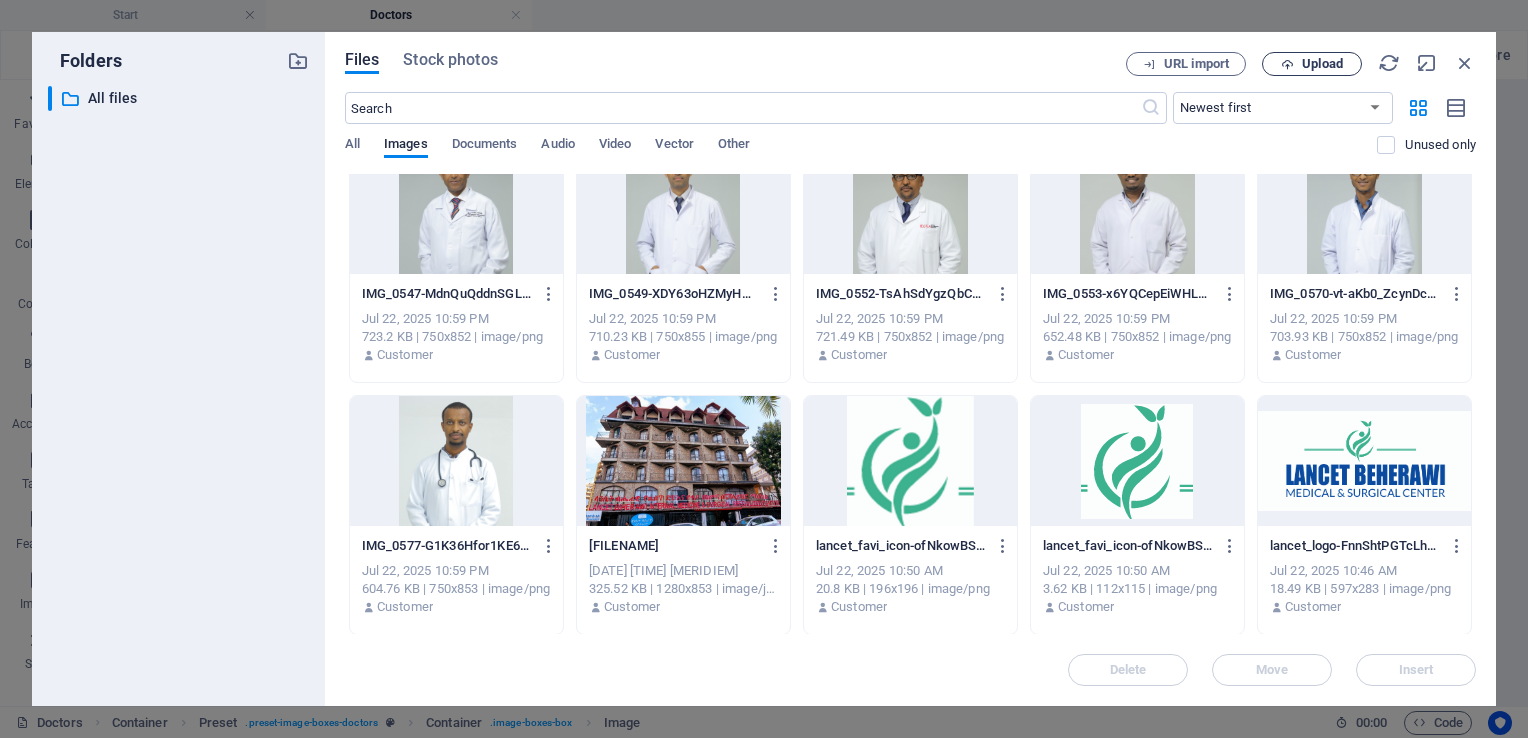 click at bounding box center (1287, 64) 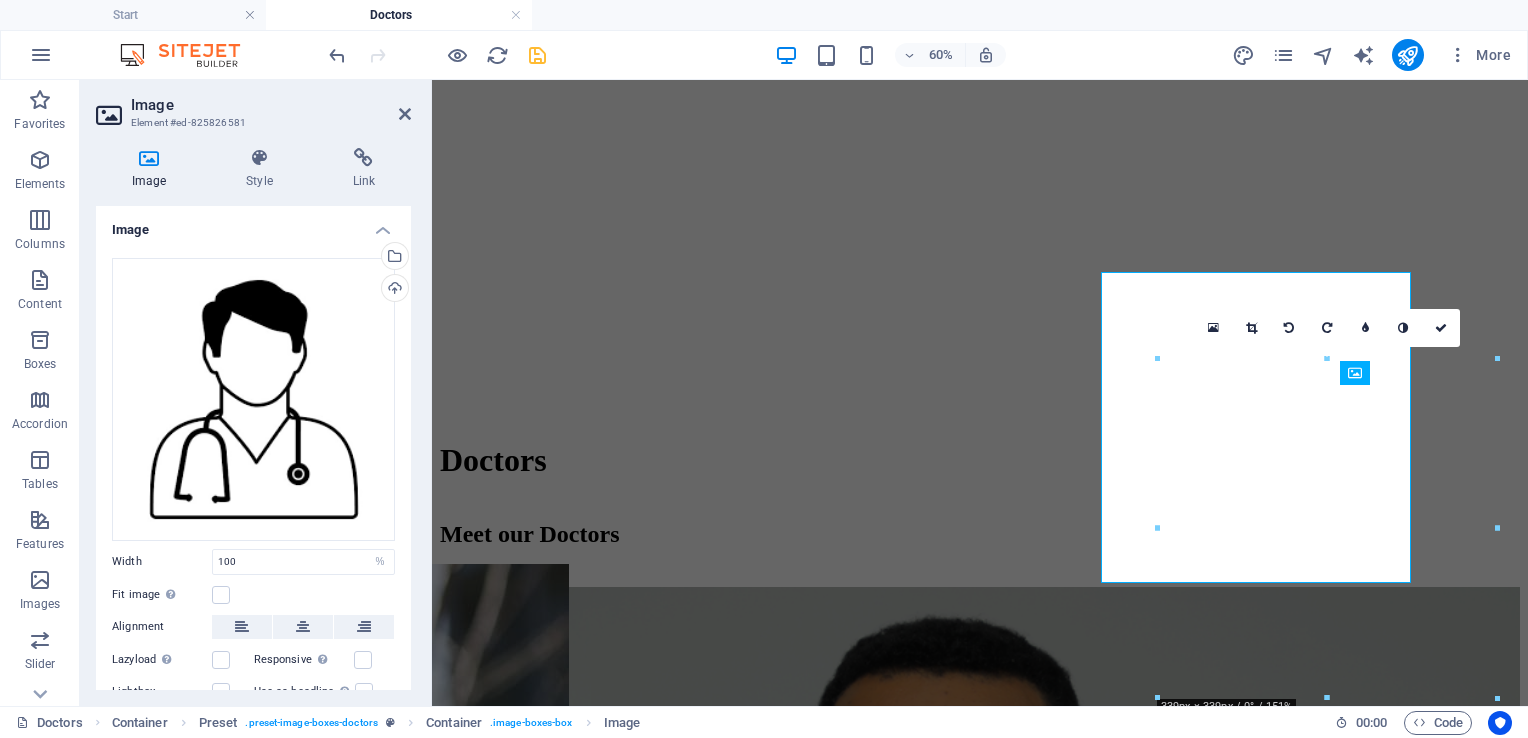 scroll, scrollTop: 1935, scrollLeft: 0, axis: vertical 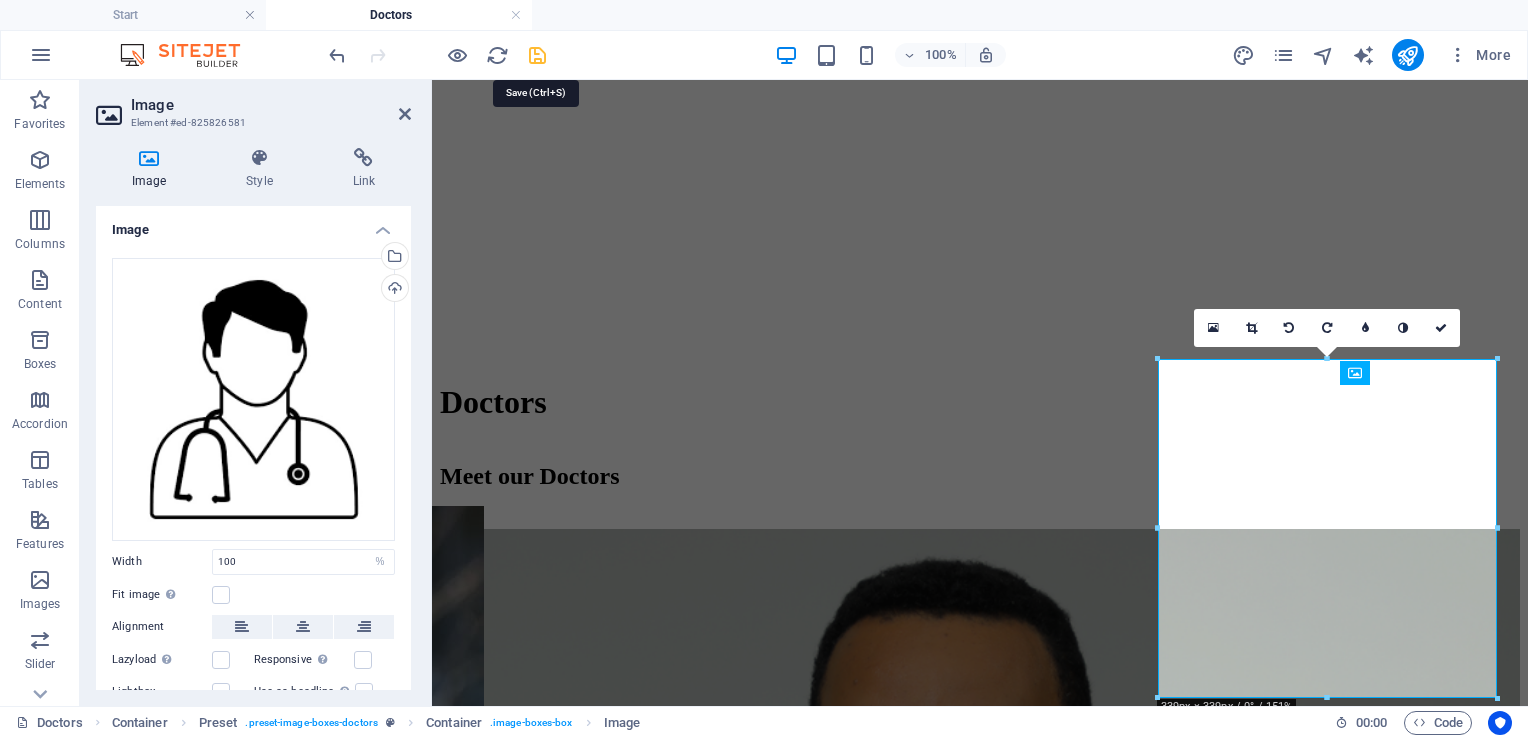 click at bounding box center [537, 55] 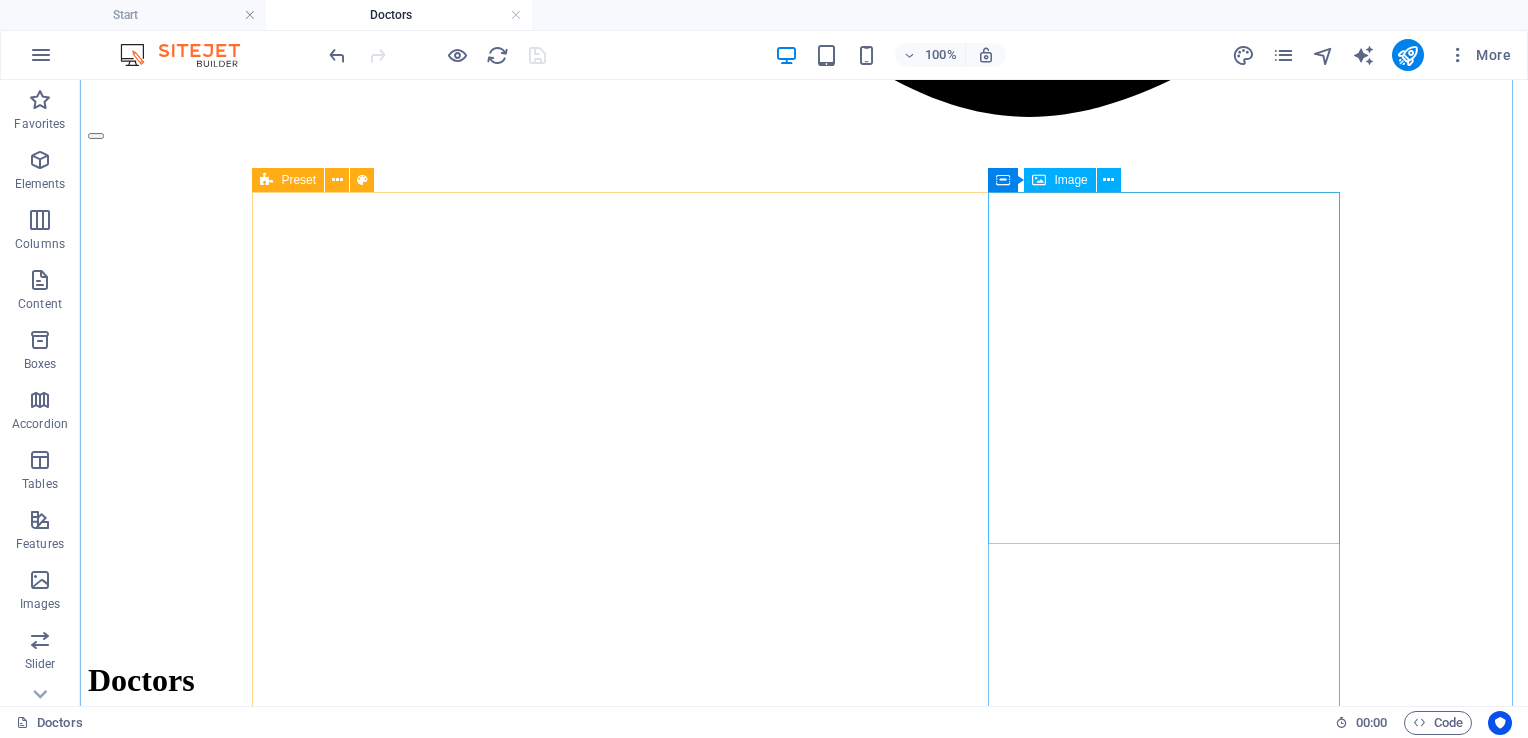 scroll, scrollTop: 2128, scrollLeft: 0, axis: vertical 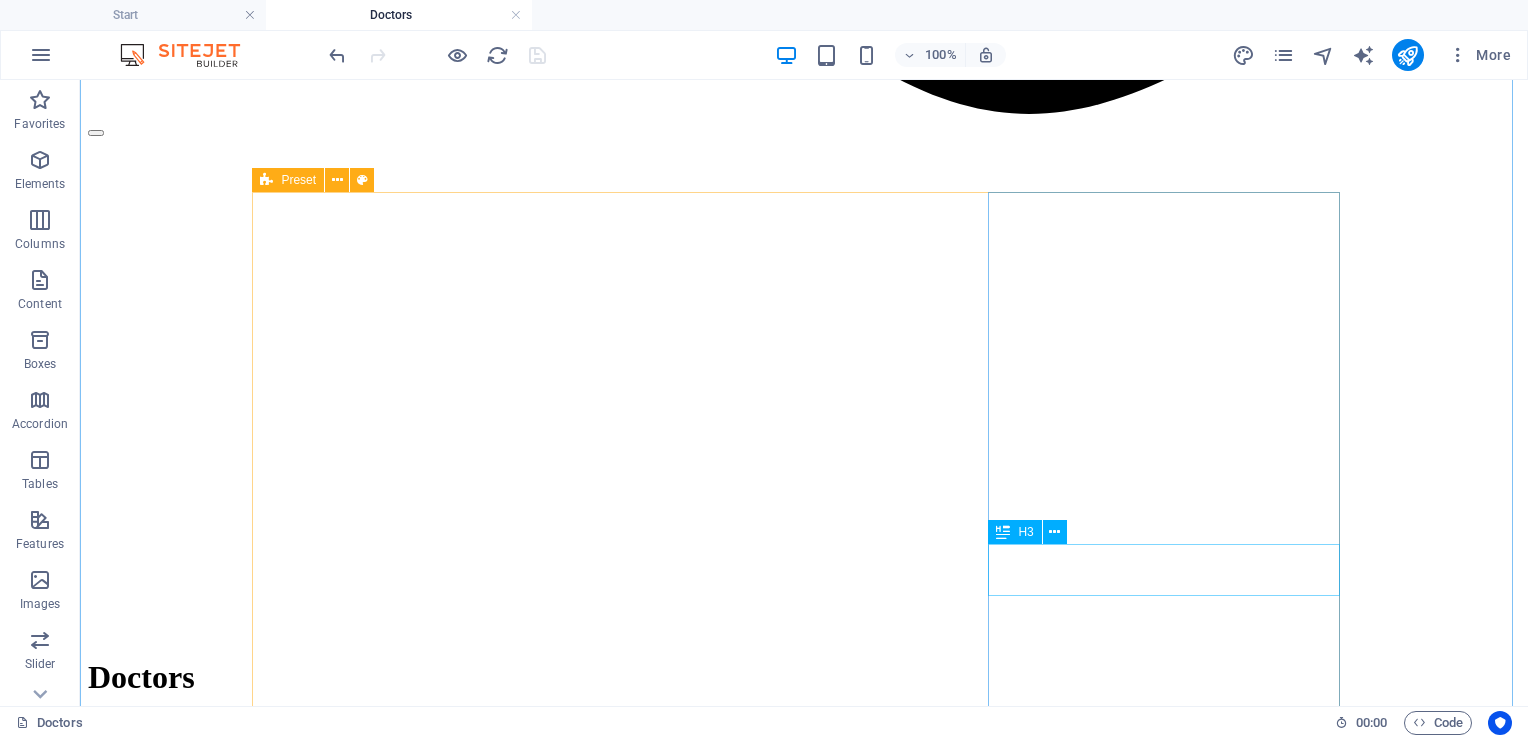 click on "Dr. [FIRST] [LAST]" at bounding box center [804, 16977] 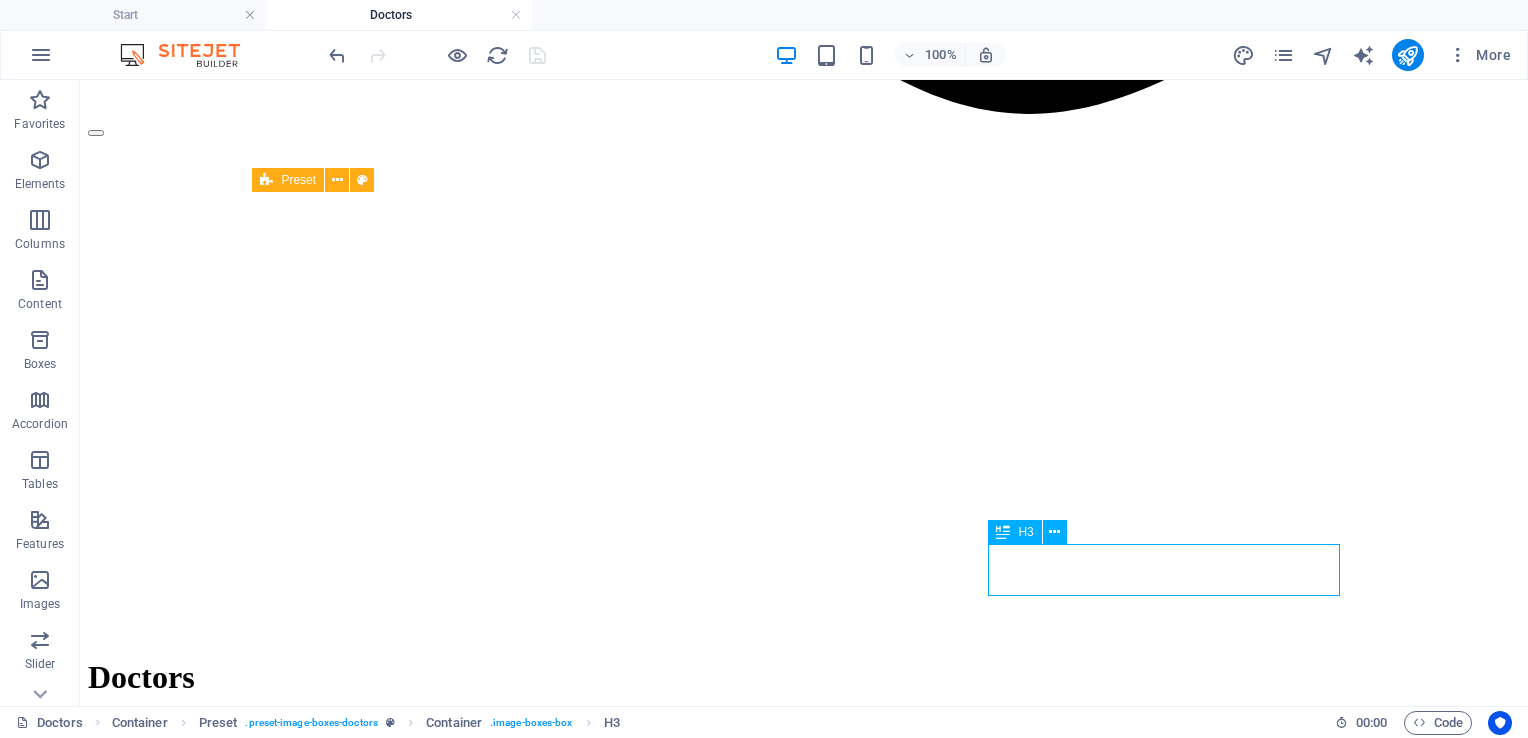 click on "Dr. [FIRST] [LAST]" at bounding box center (804, 16977) 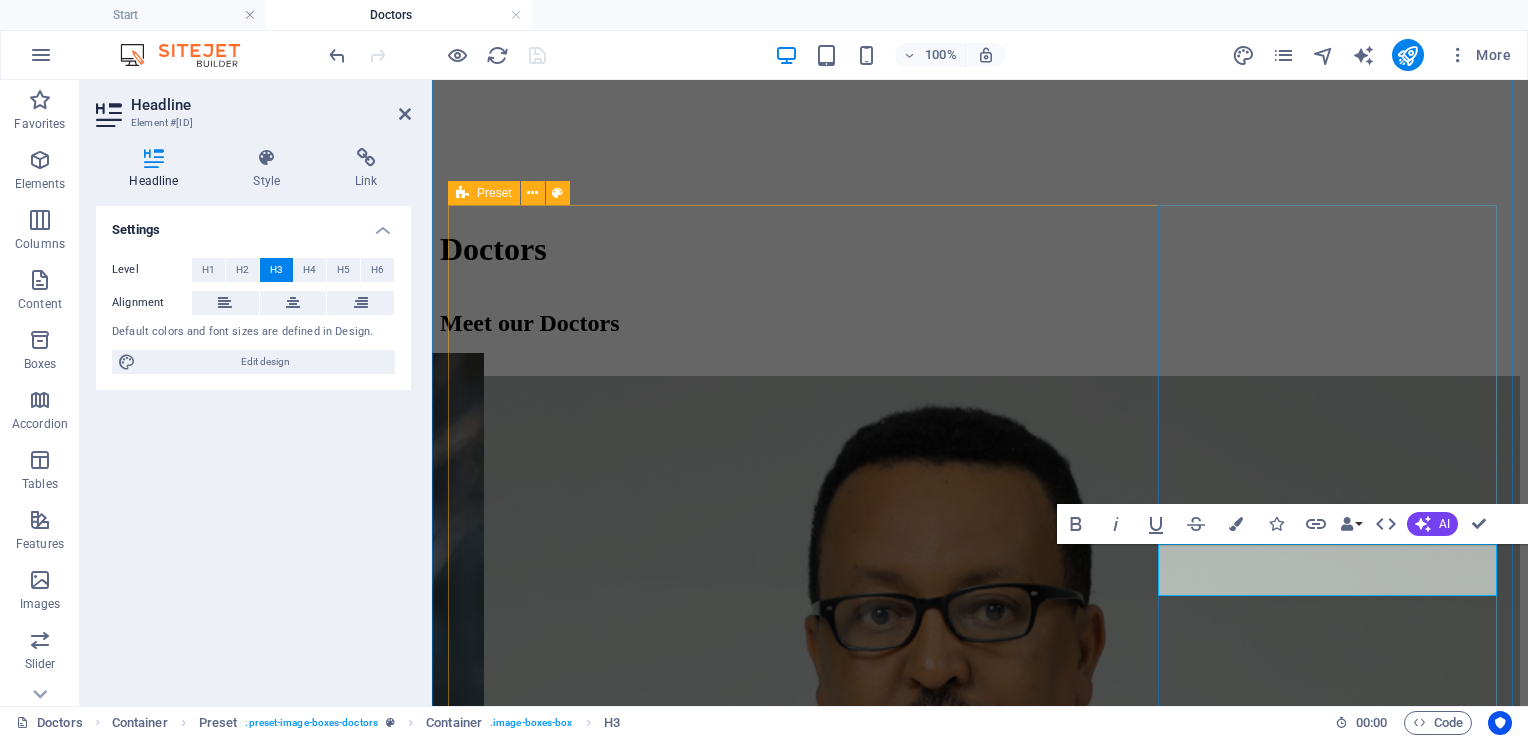 type 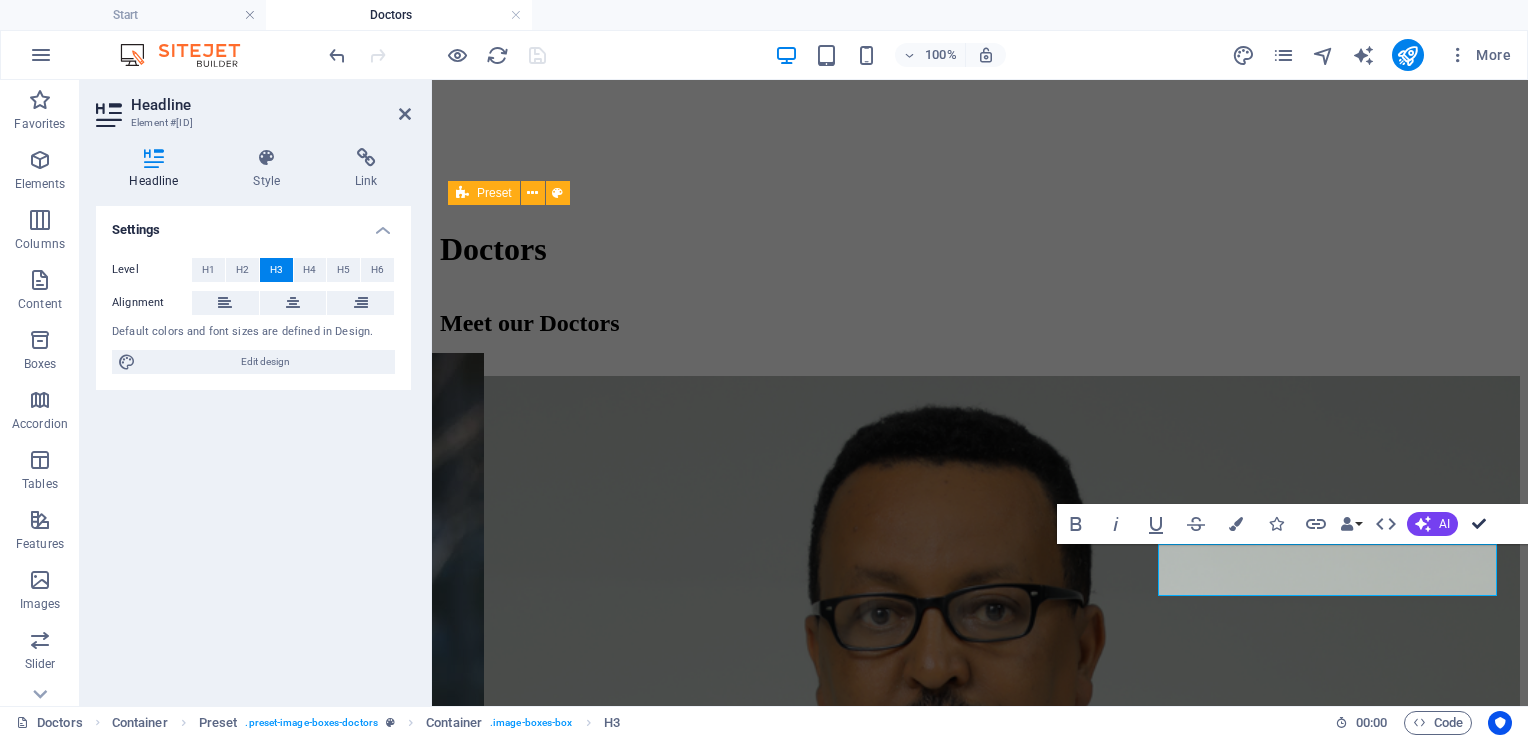 scroll, scrollTop: 2128, scrollLeft: 0, axis: vertical 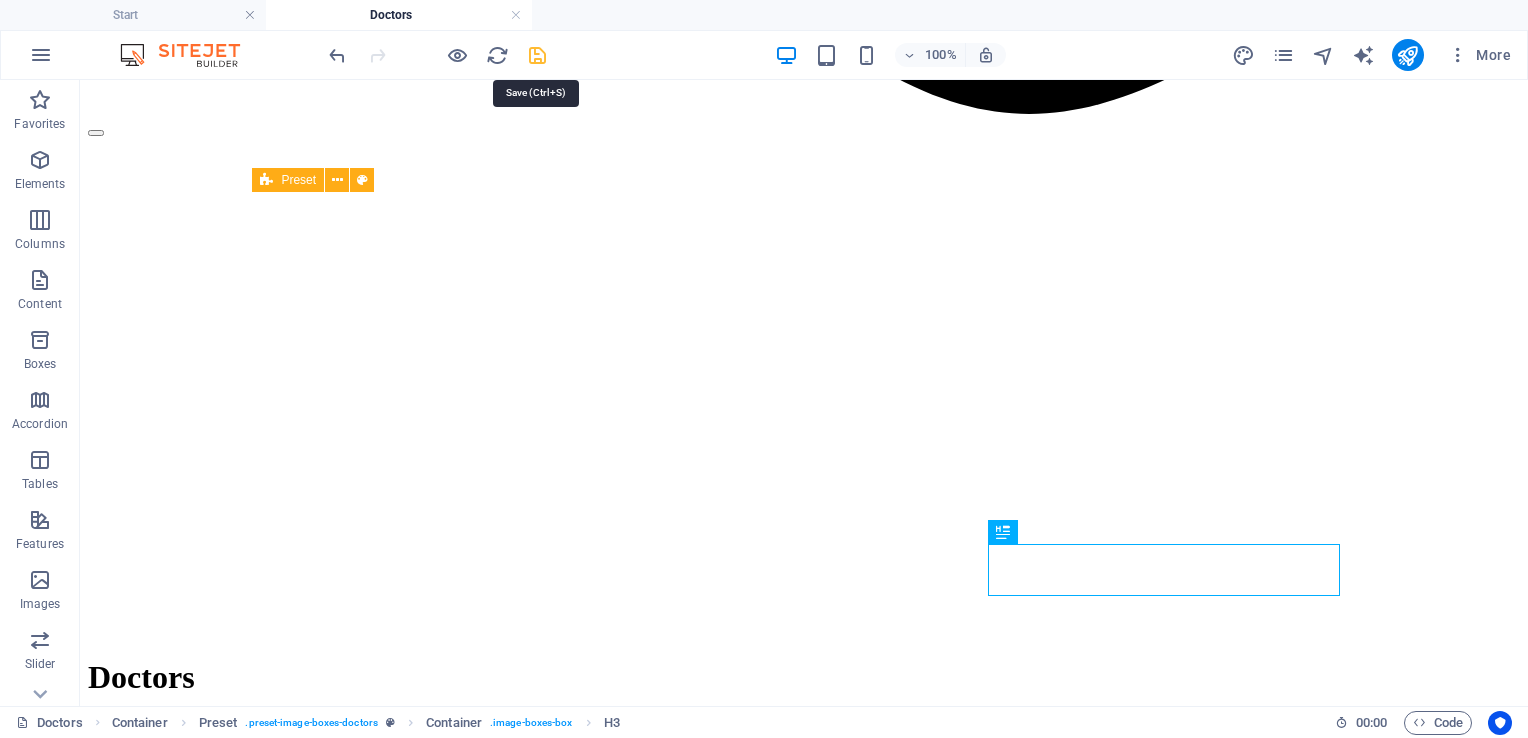 click at bounding box center (537, 55) 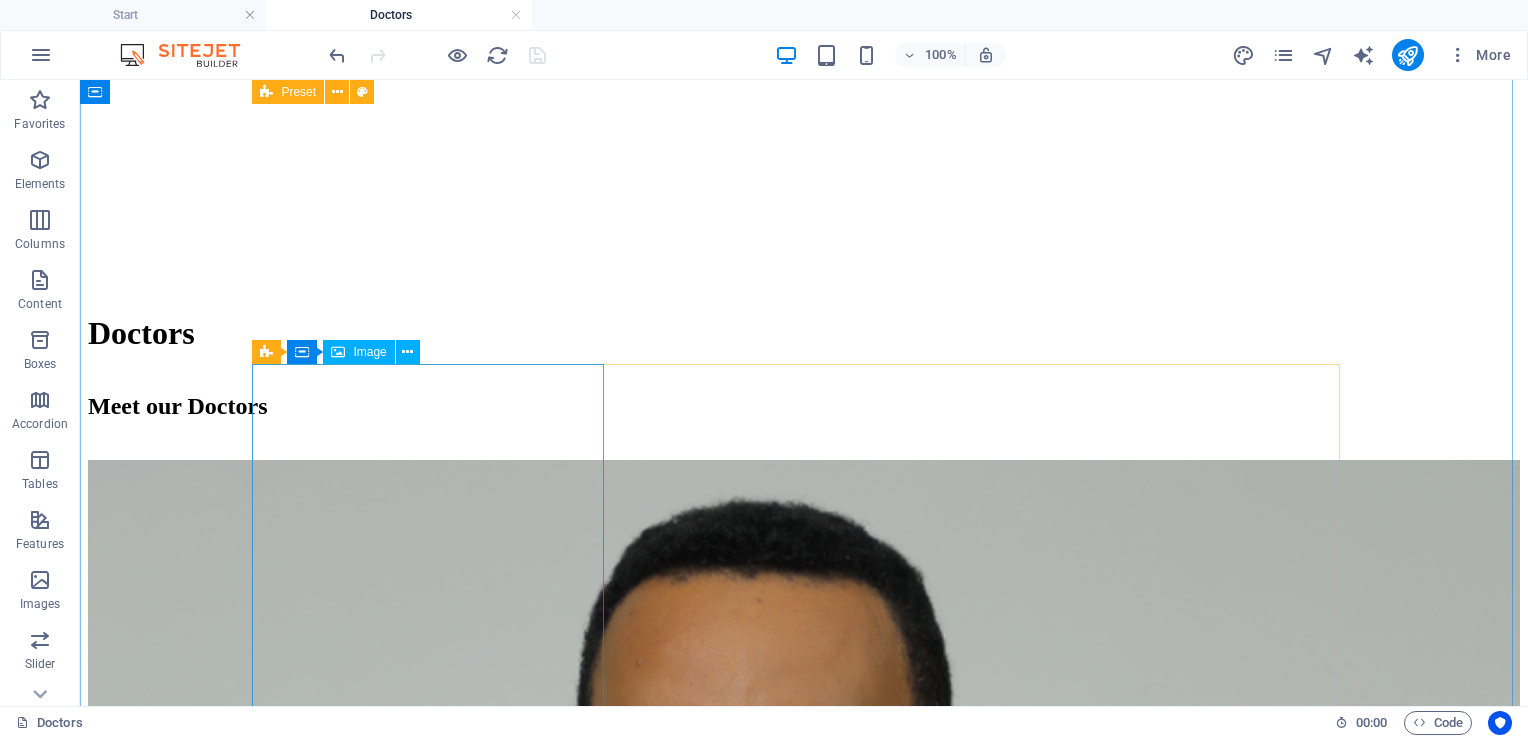 scroll, scrollTop: 2472, scrollLeft: 0, axis: vertical 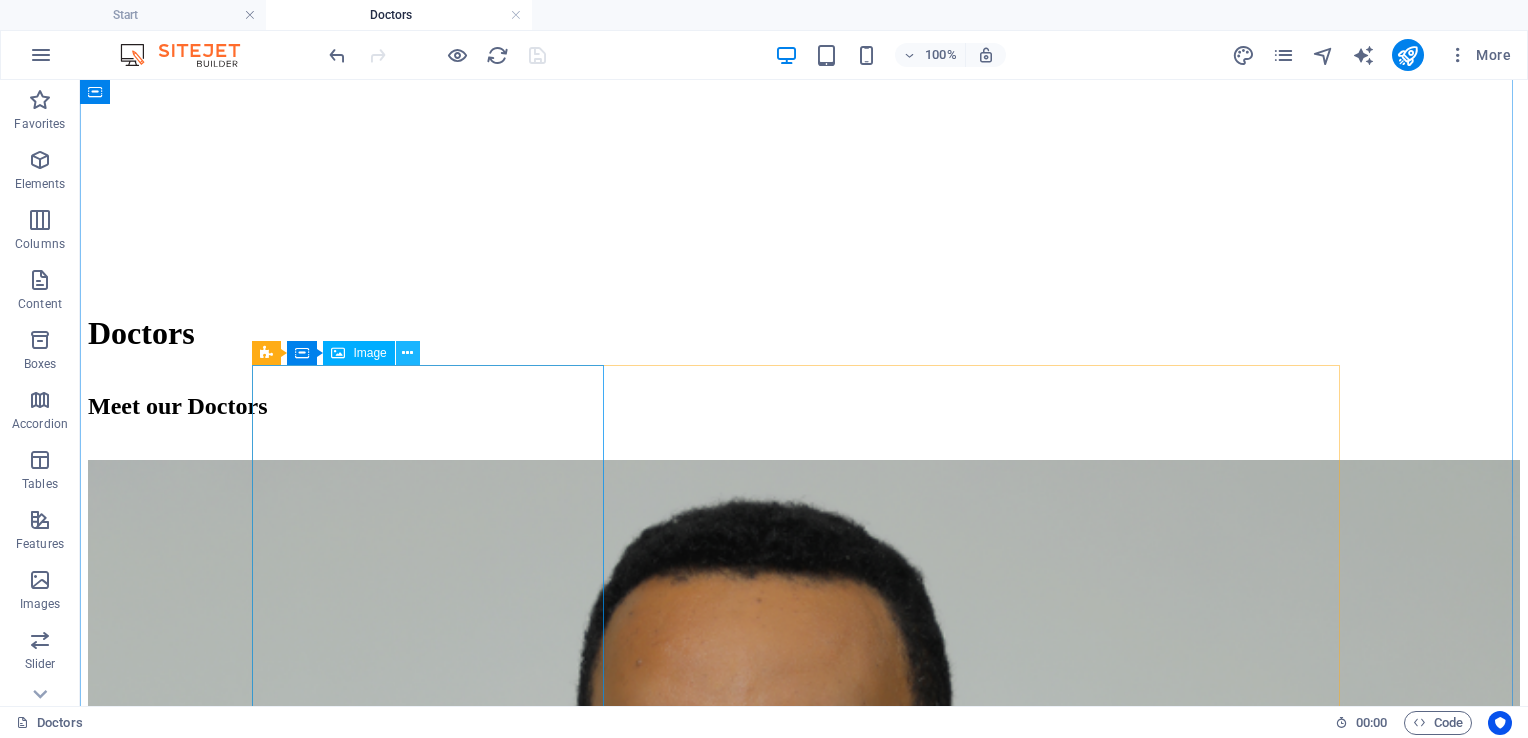click at bounding box center [407, 353] 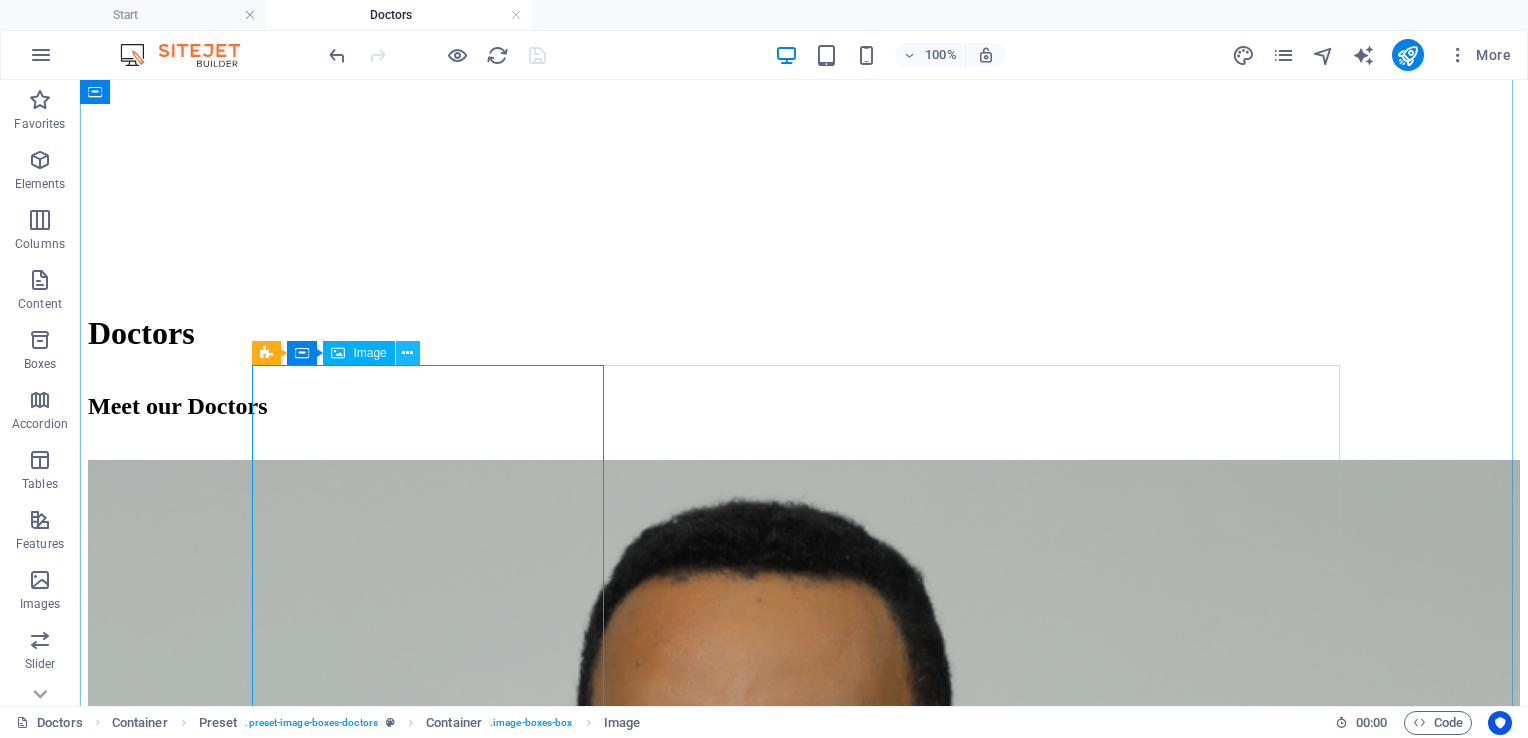click at bounding box center [407, 353] 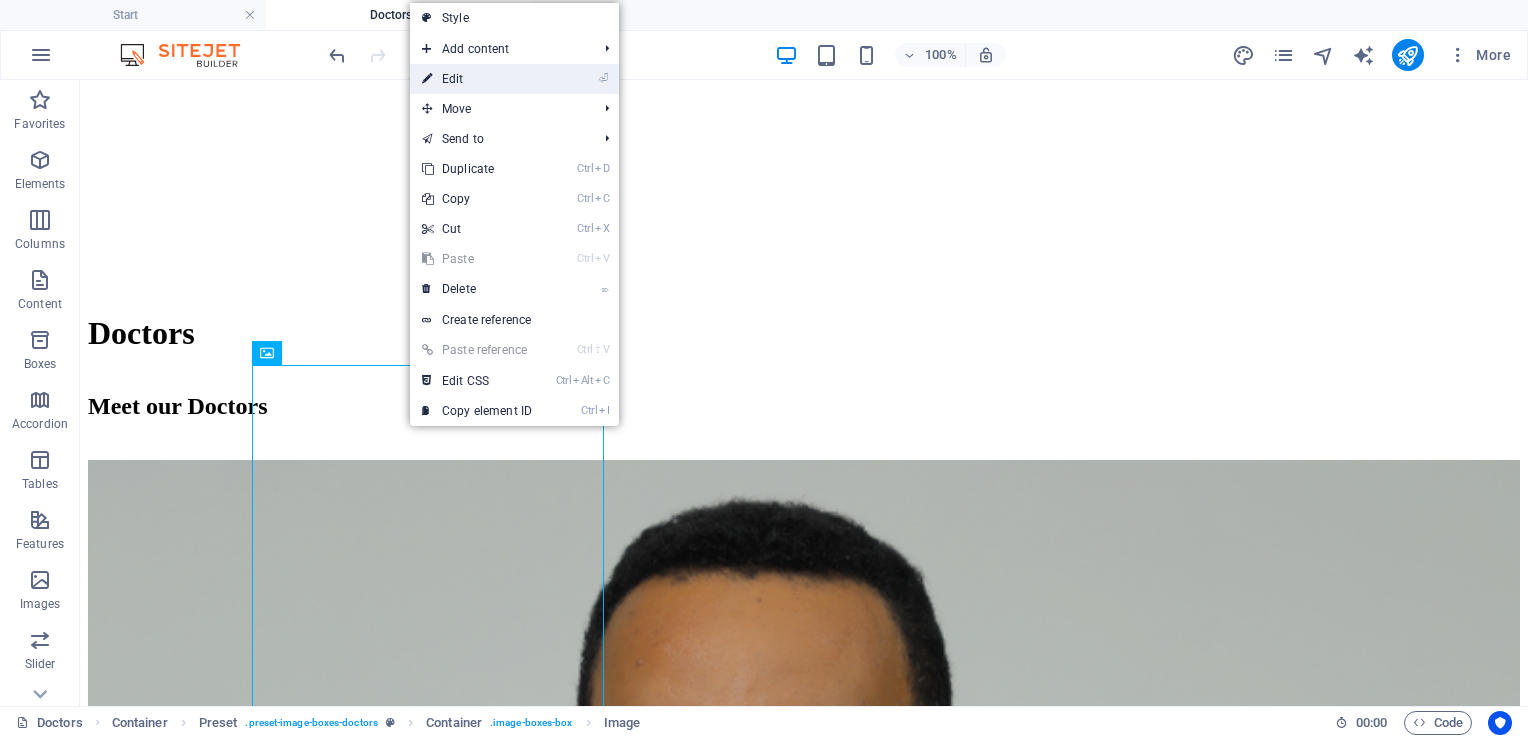 click on "⏎  Edit" at bounding box center (477, 79) 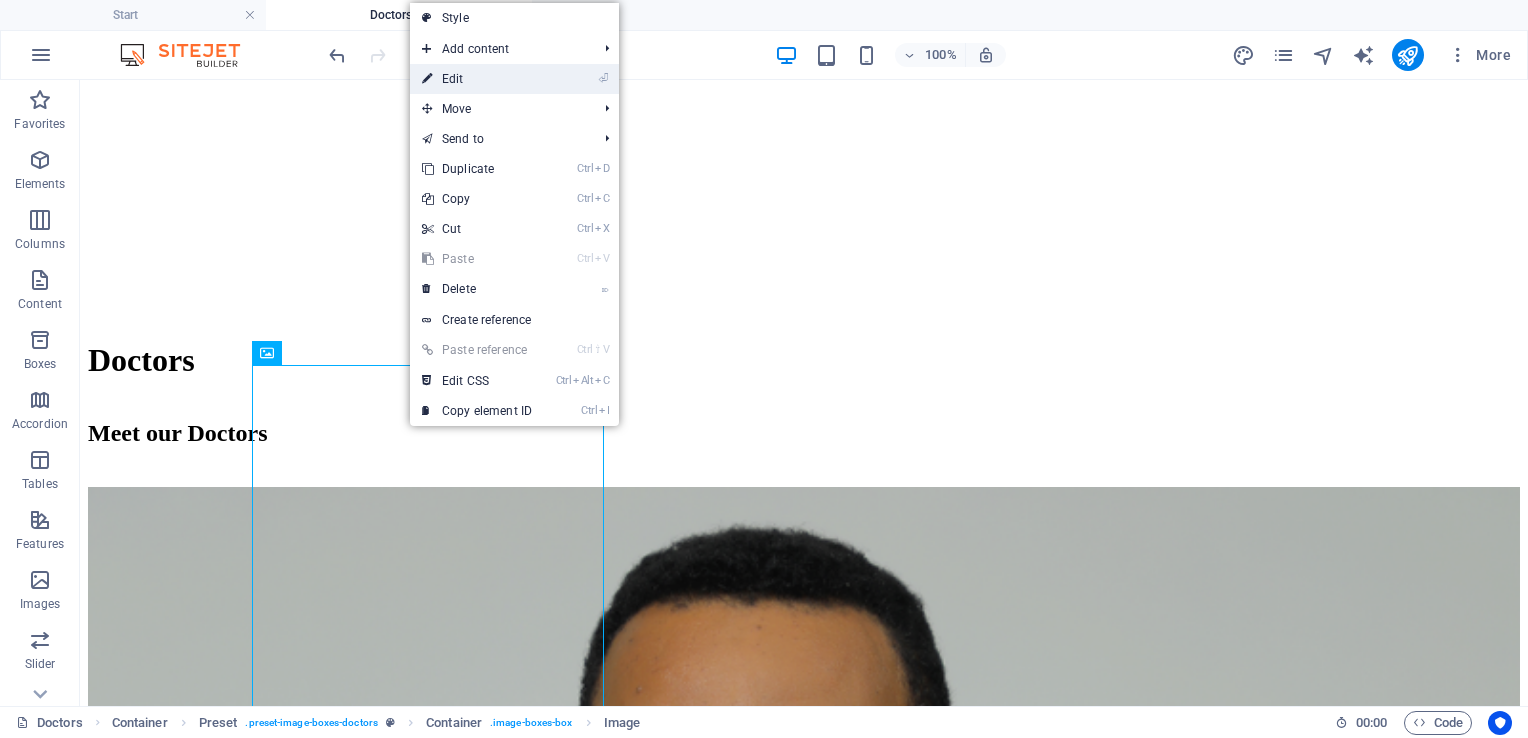 select on "%" 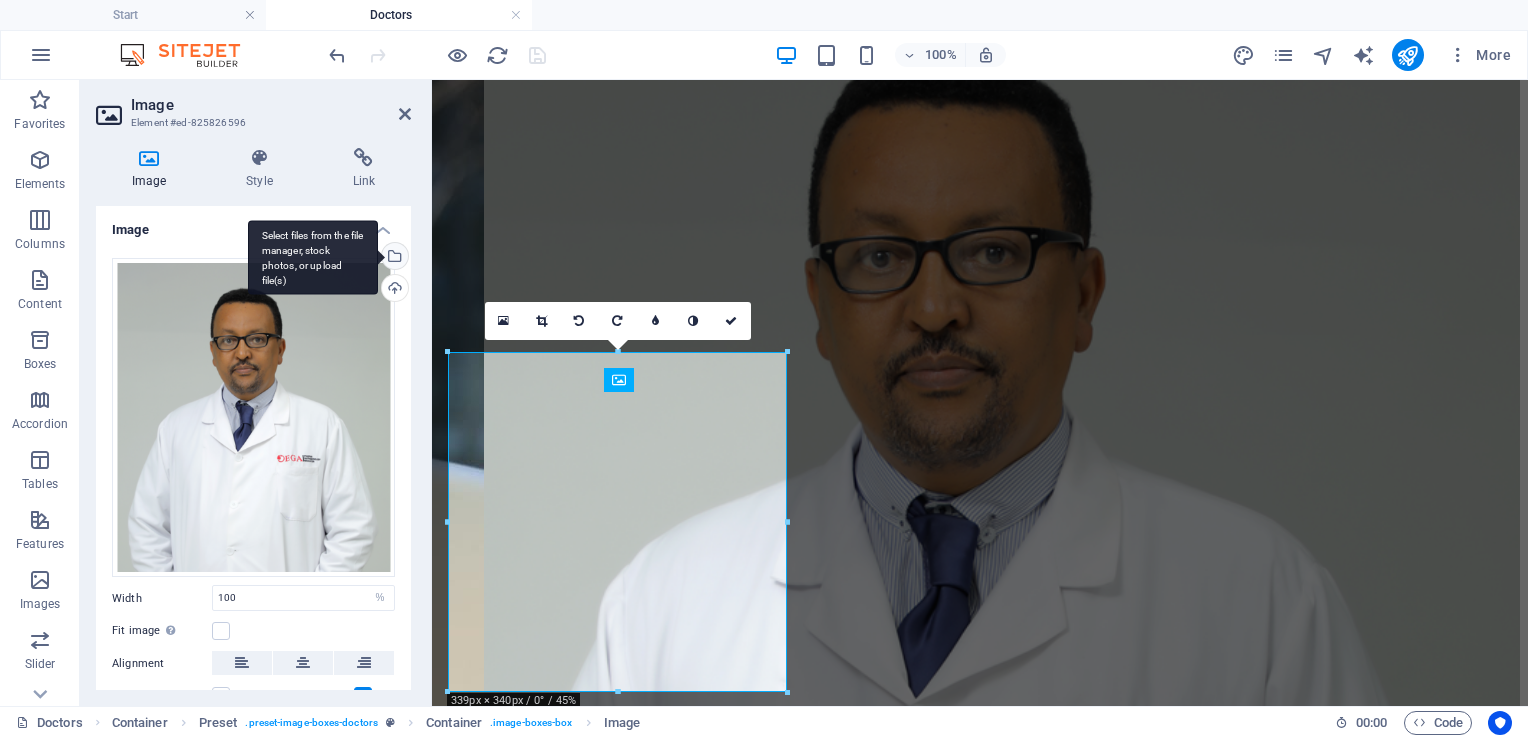 click on "Select files from the file manager, stock photos, or upload file(s)" at bounding box center [313, 257] 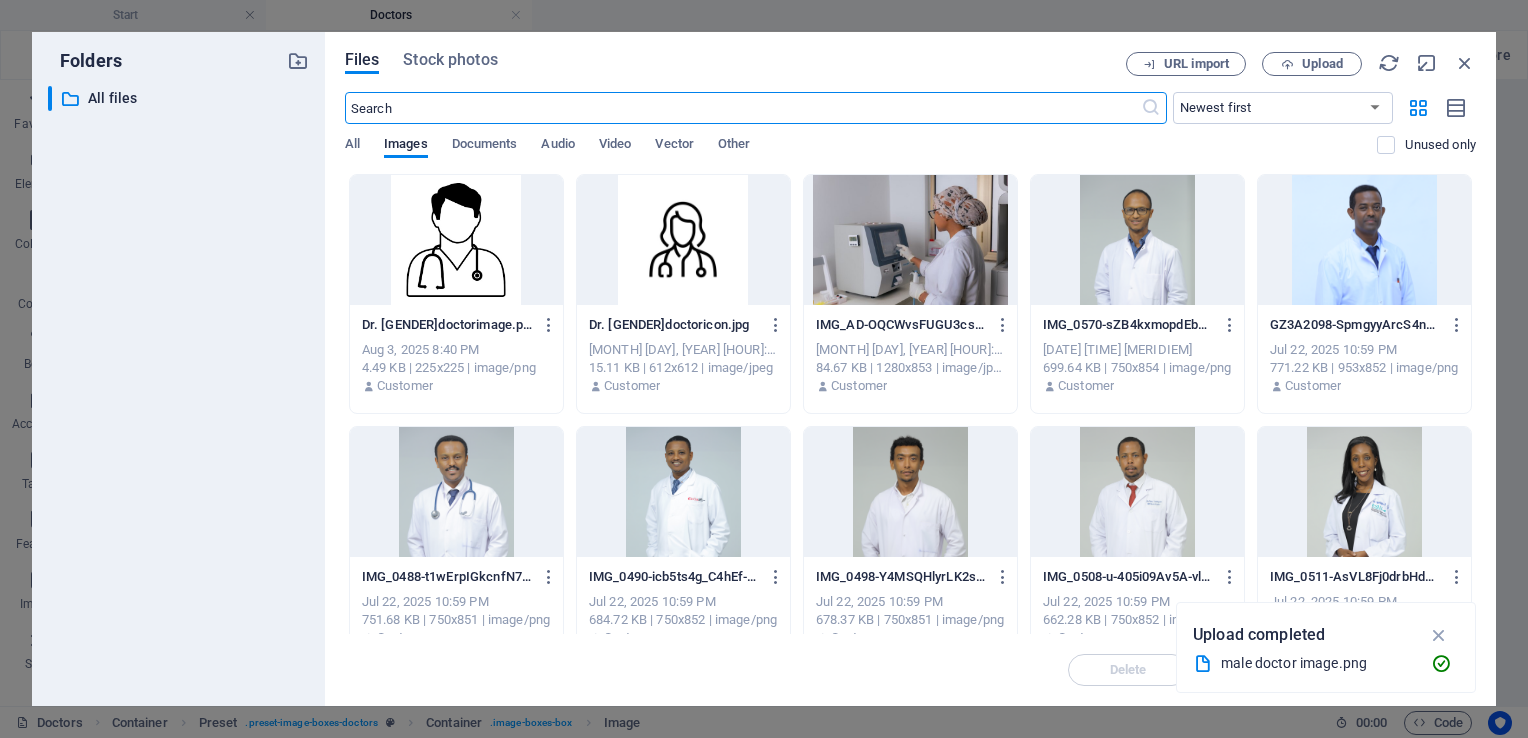 scroll, scrollTop: 2359, scrollLeft: 0, axis: vertical 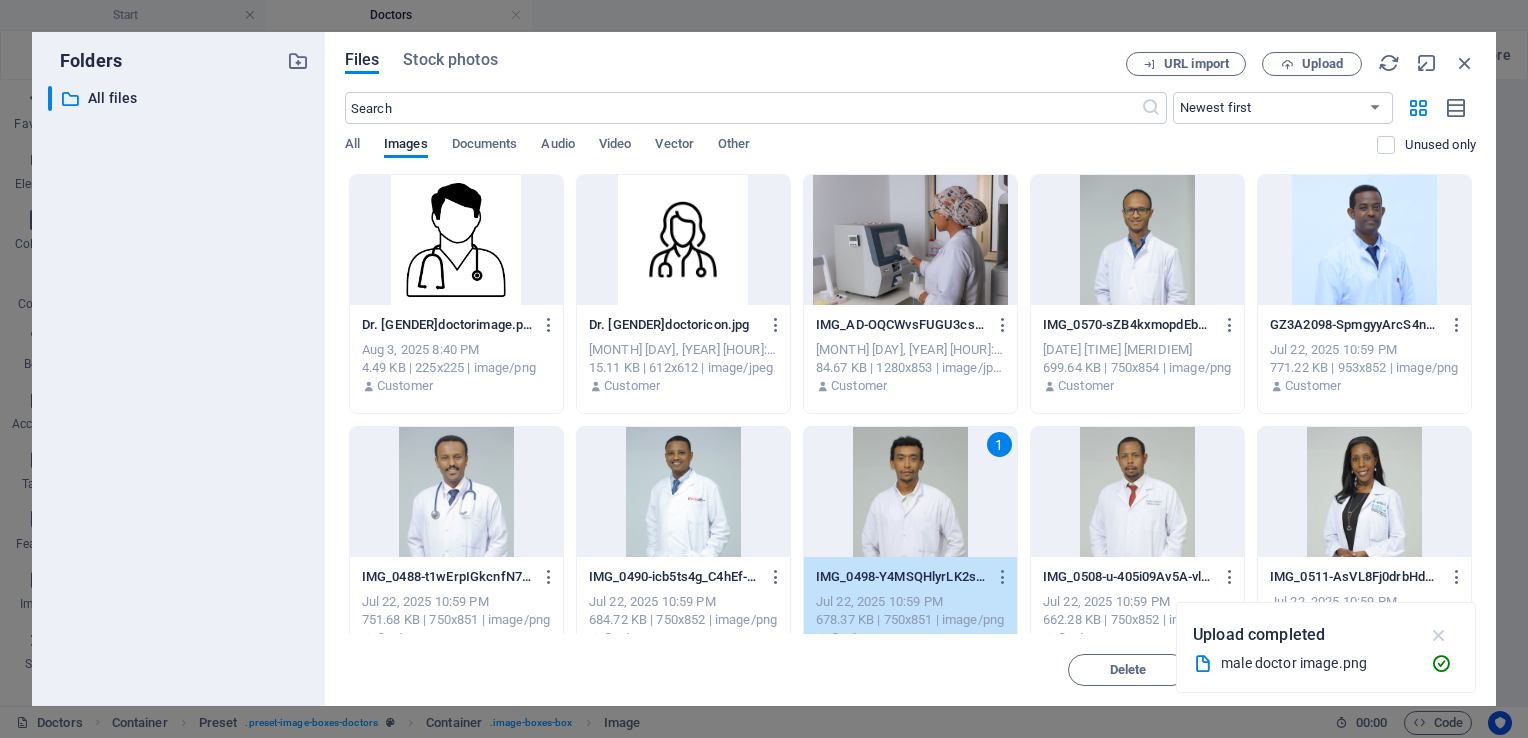 click at bounding box center [1439, 635] 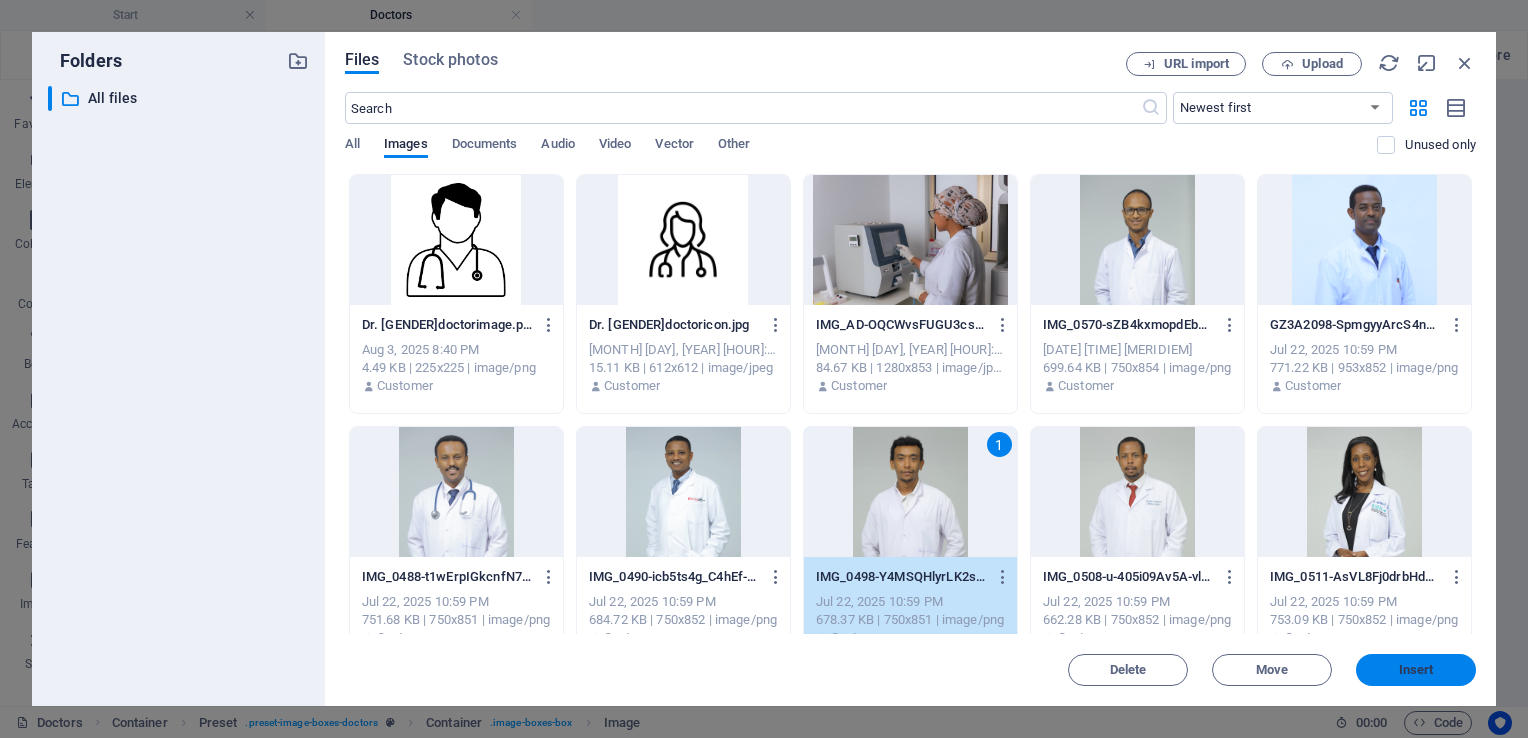 click on "Insert" at bounding box center (1416, 670) 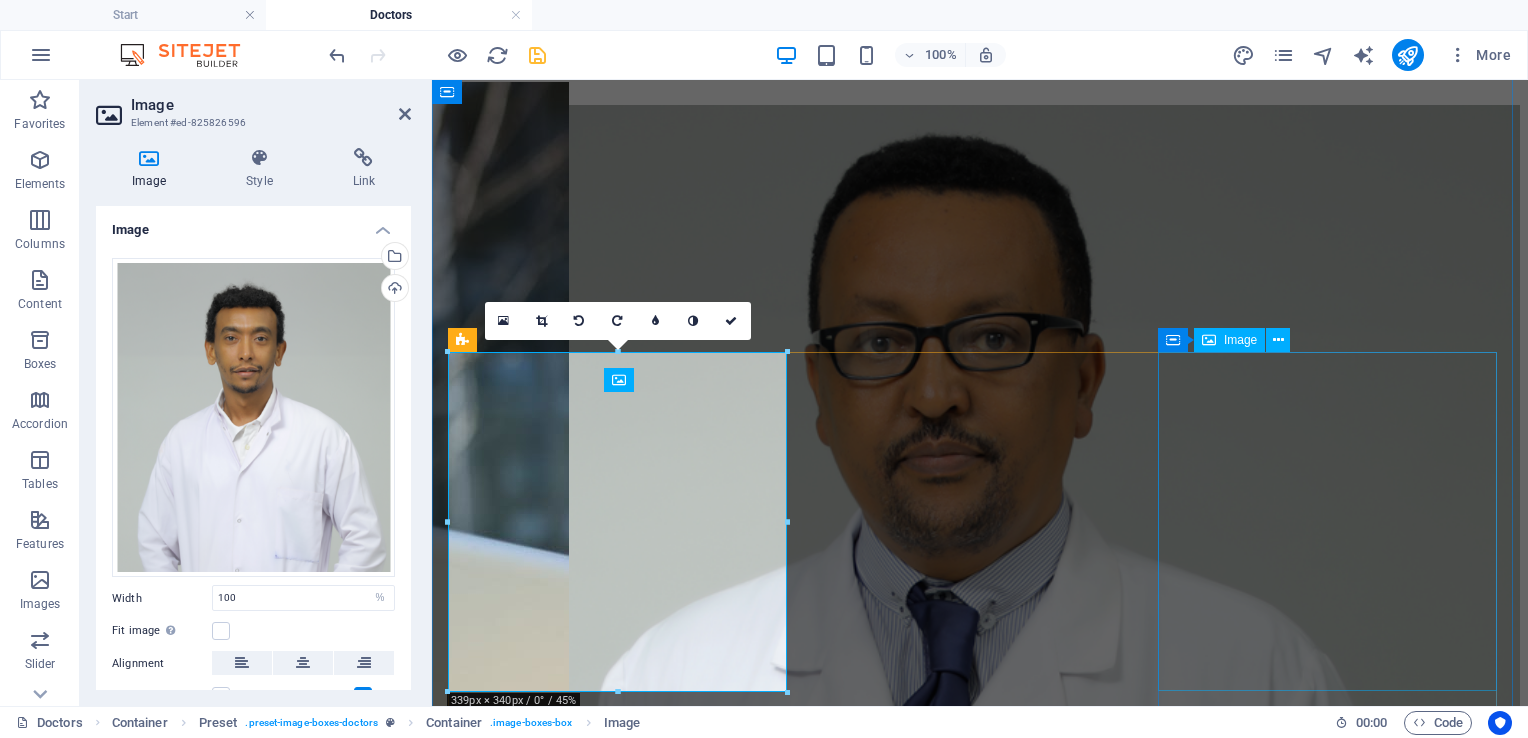 scroll, scrollTop: 2445, scrollLeft: 0, axis: vertical 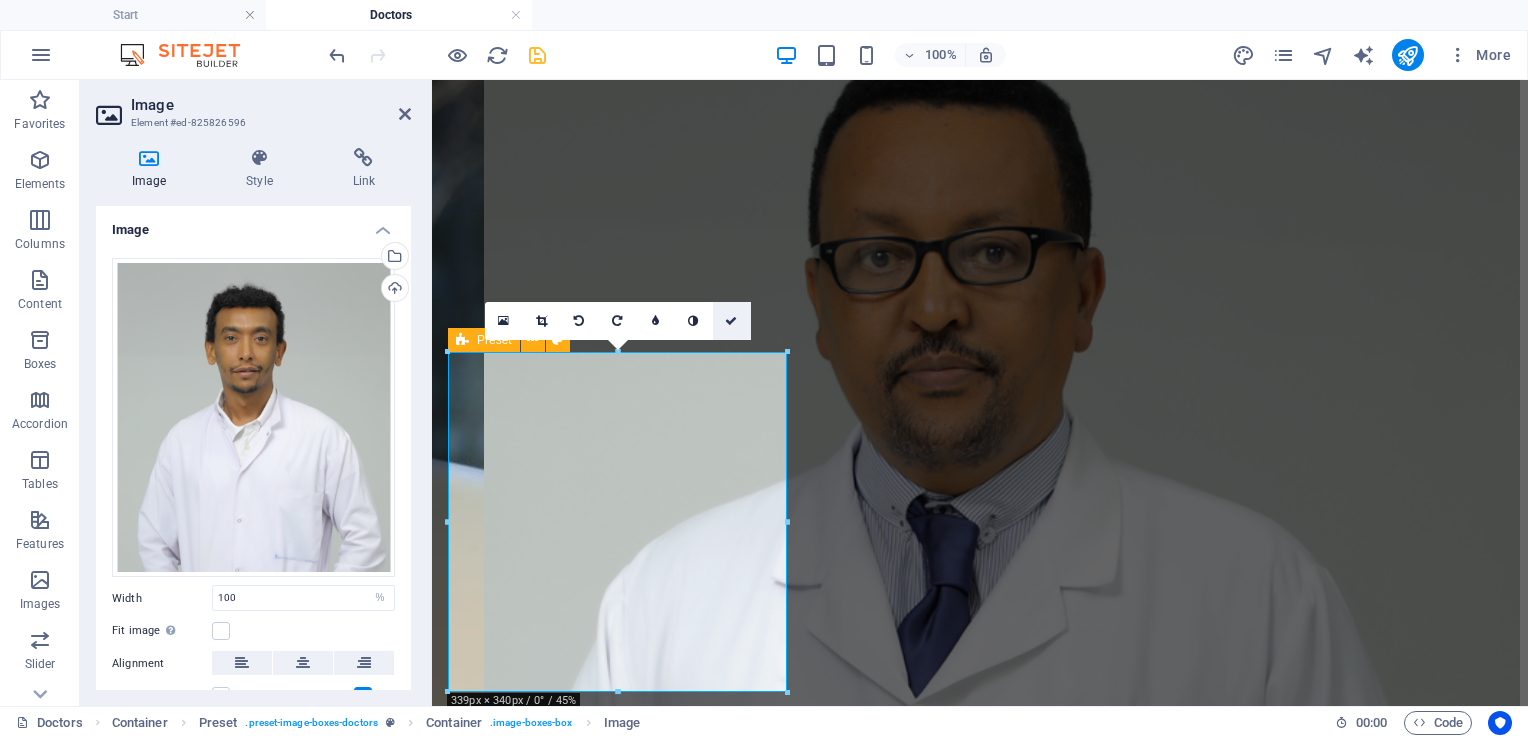 click at bounding box center [732, 321] 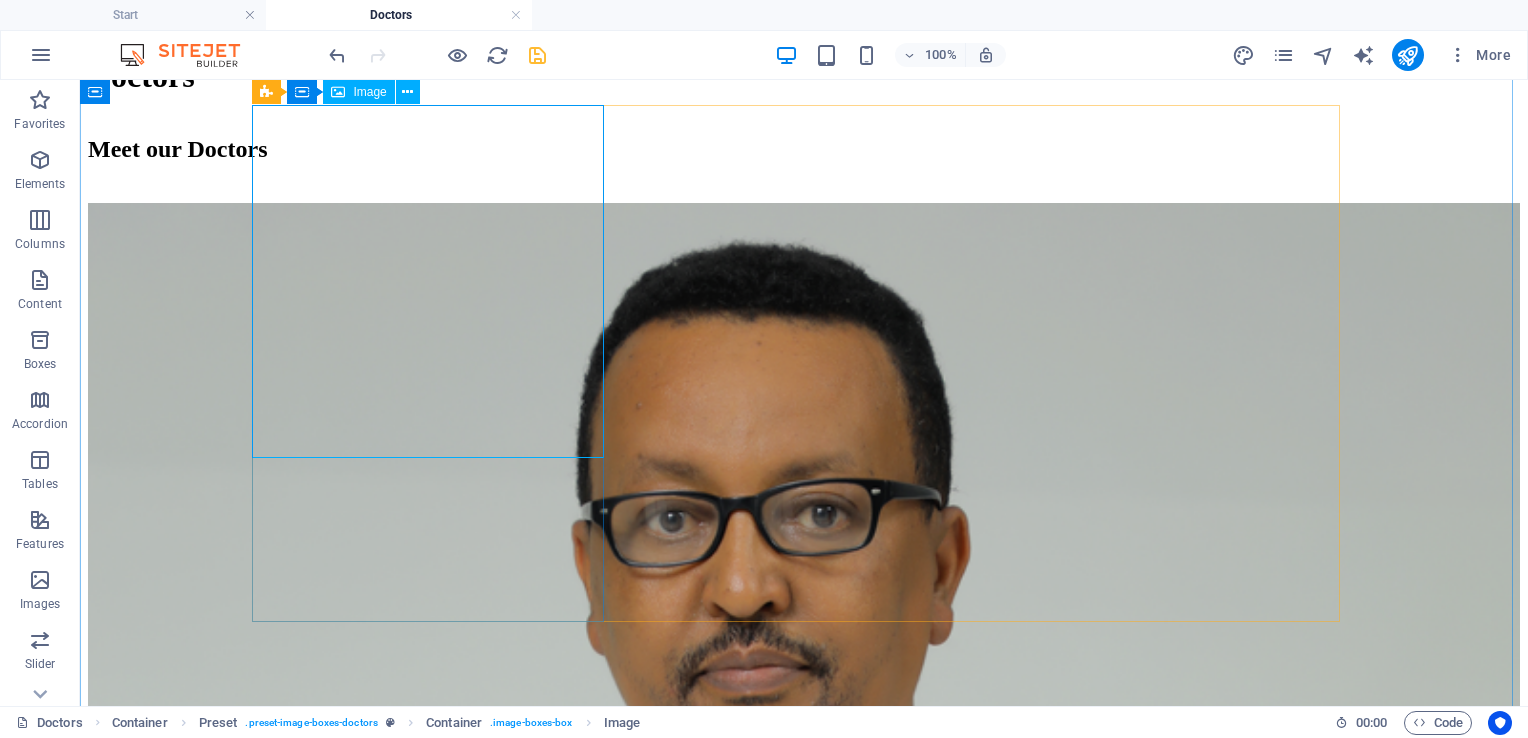 scroll, scrollTop: 2728, scrollLeft: 0, axis: vertical 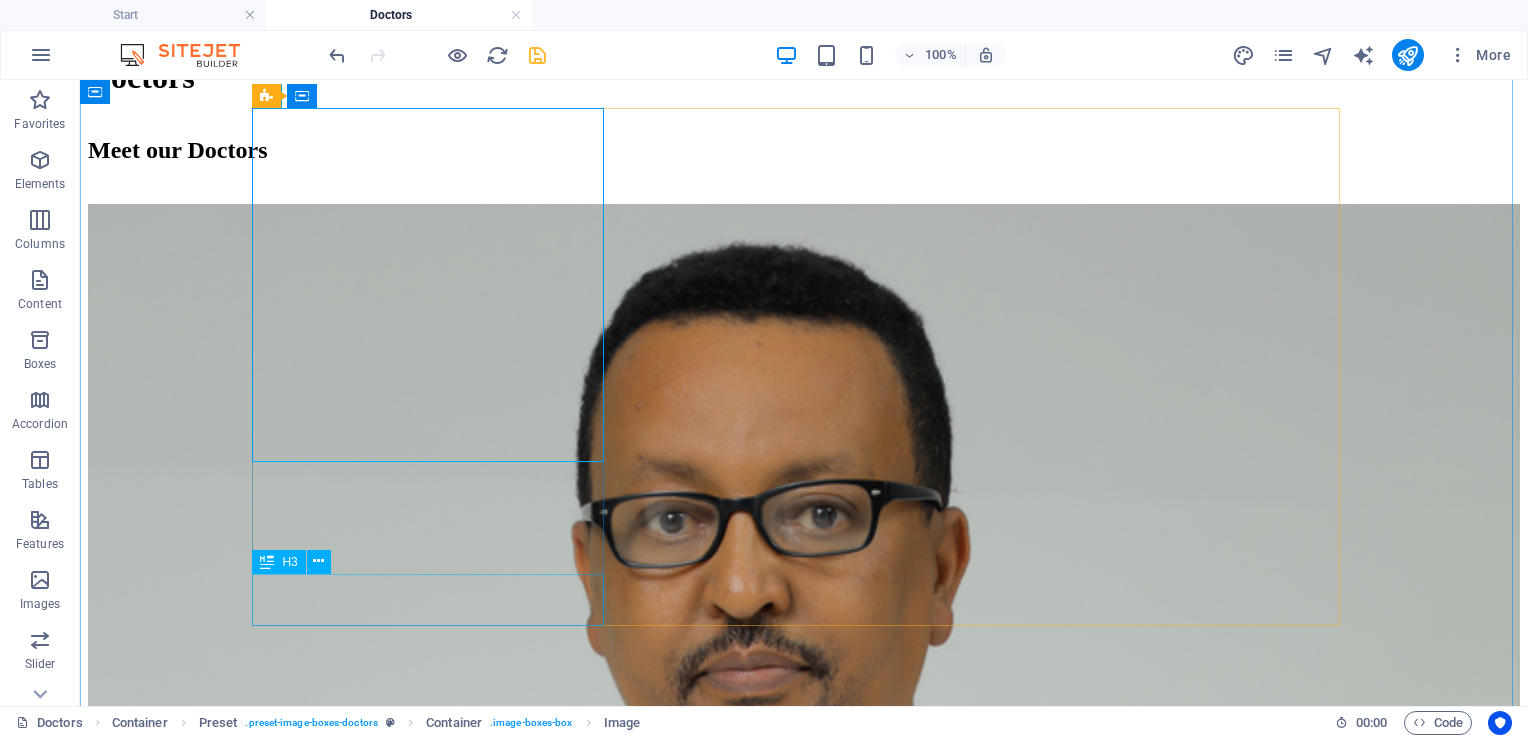 click on "Dr. [FIRST] [LAST]" at bounding box center (804, 17945) 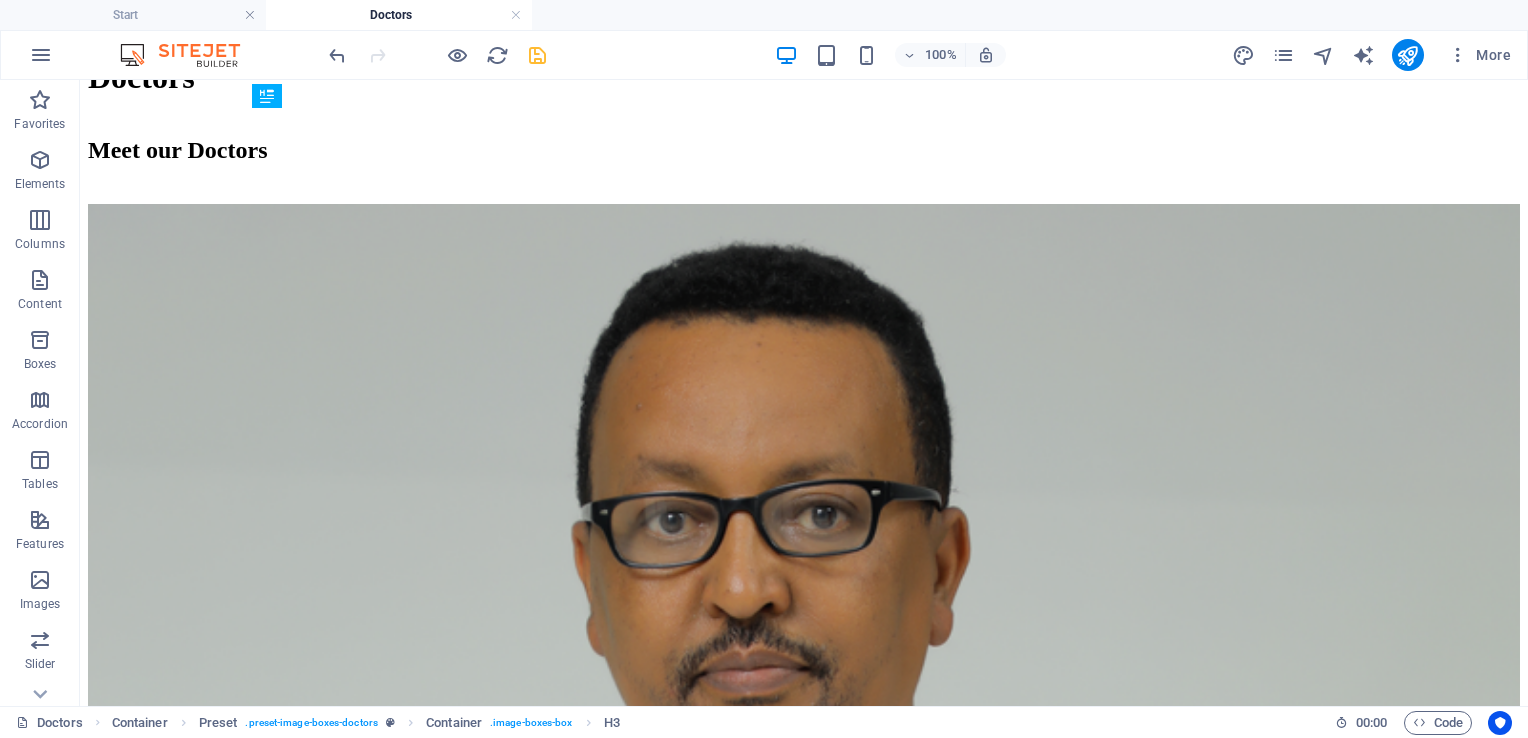 drag, startPoint x: 495, startPoint y: 601, endPoint x: 493, endPoint y: 520, distance: 81.02469 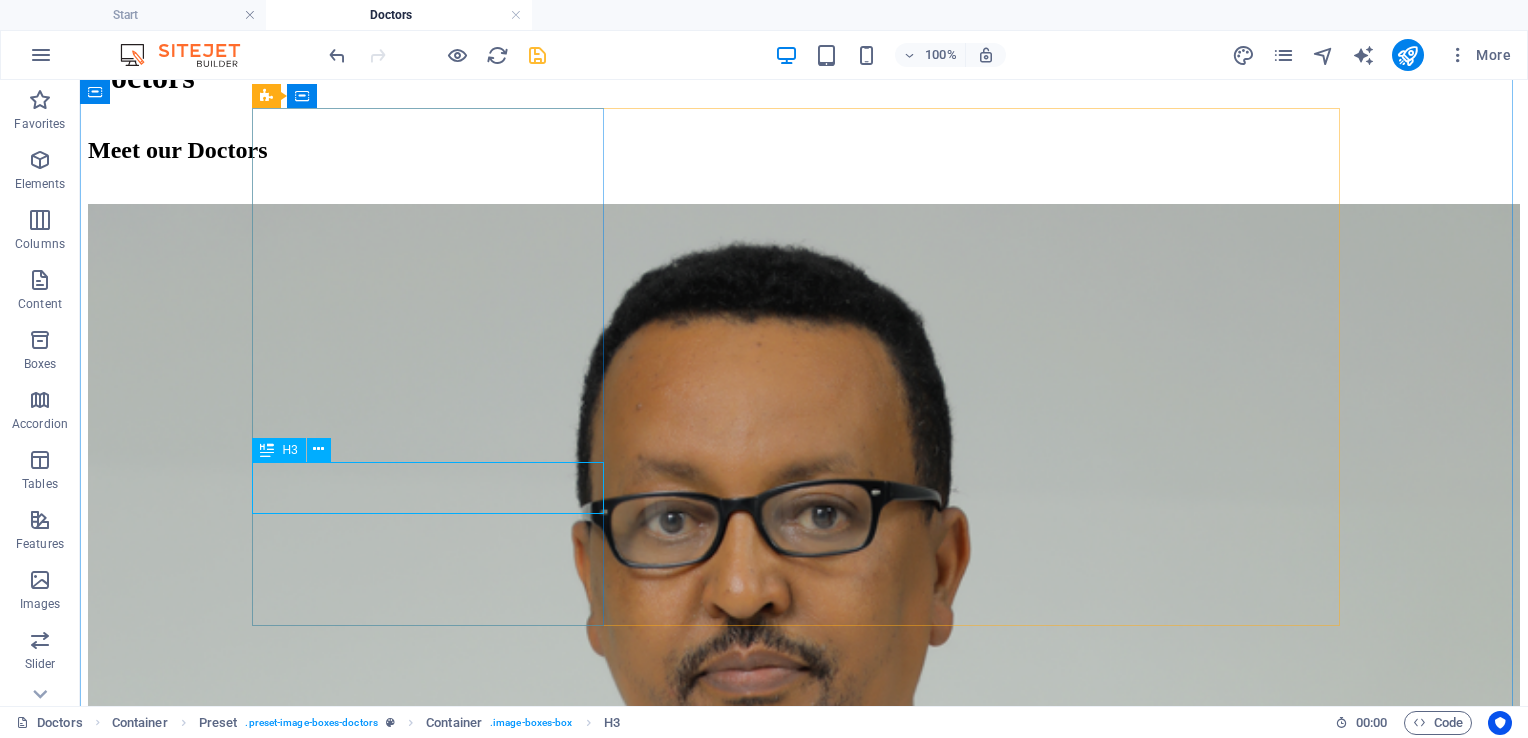 click on "Dr. [FIRST] [LAST]" at bounding box center (804, 17911) 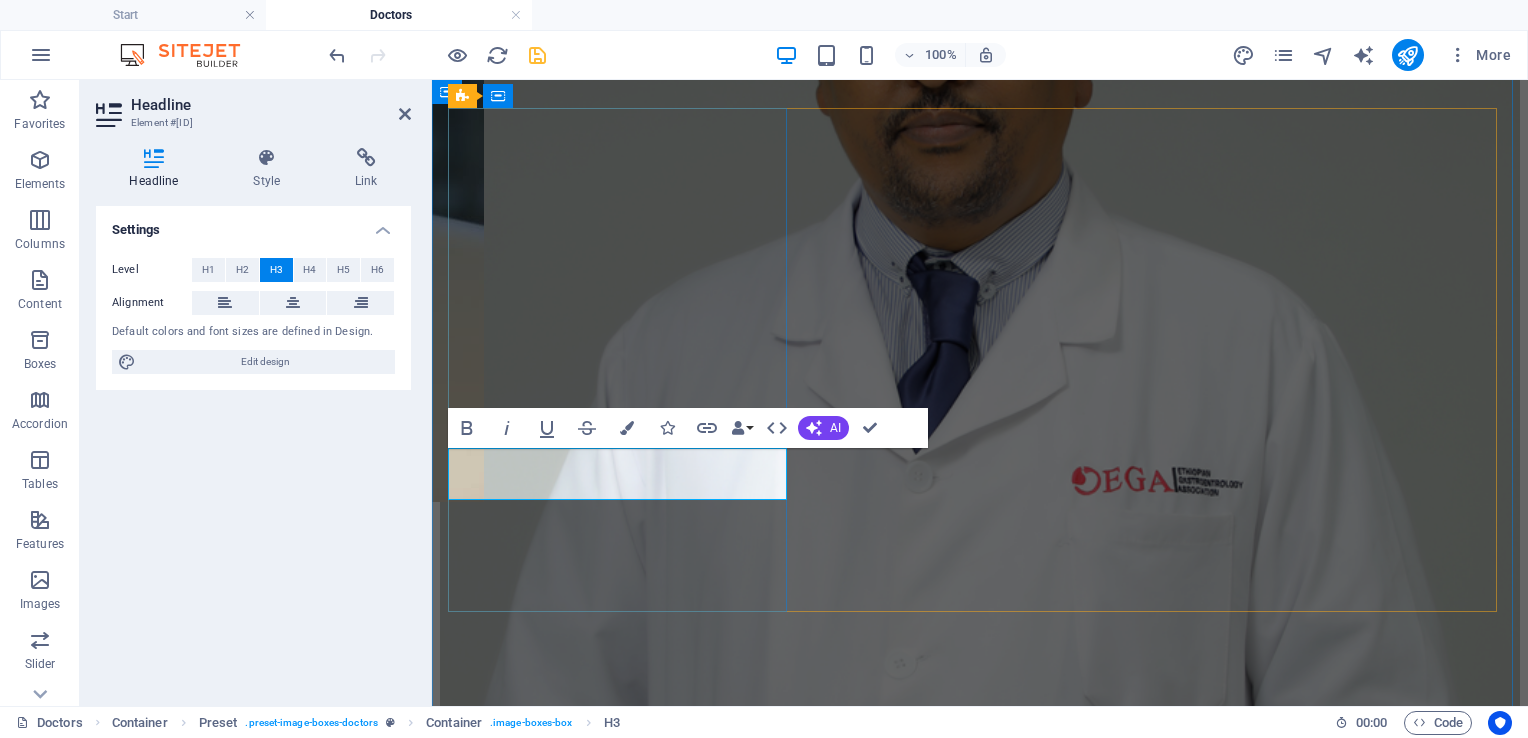 click on "Dr. [FIRST] [LAST]" at bounding box center [980, 13607] 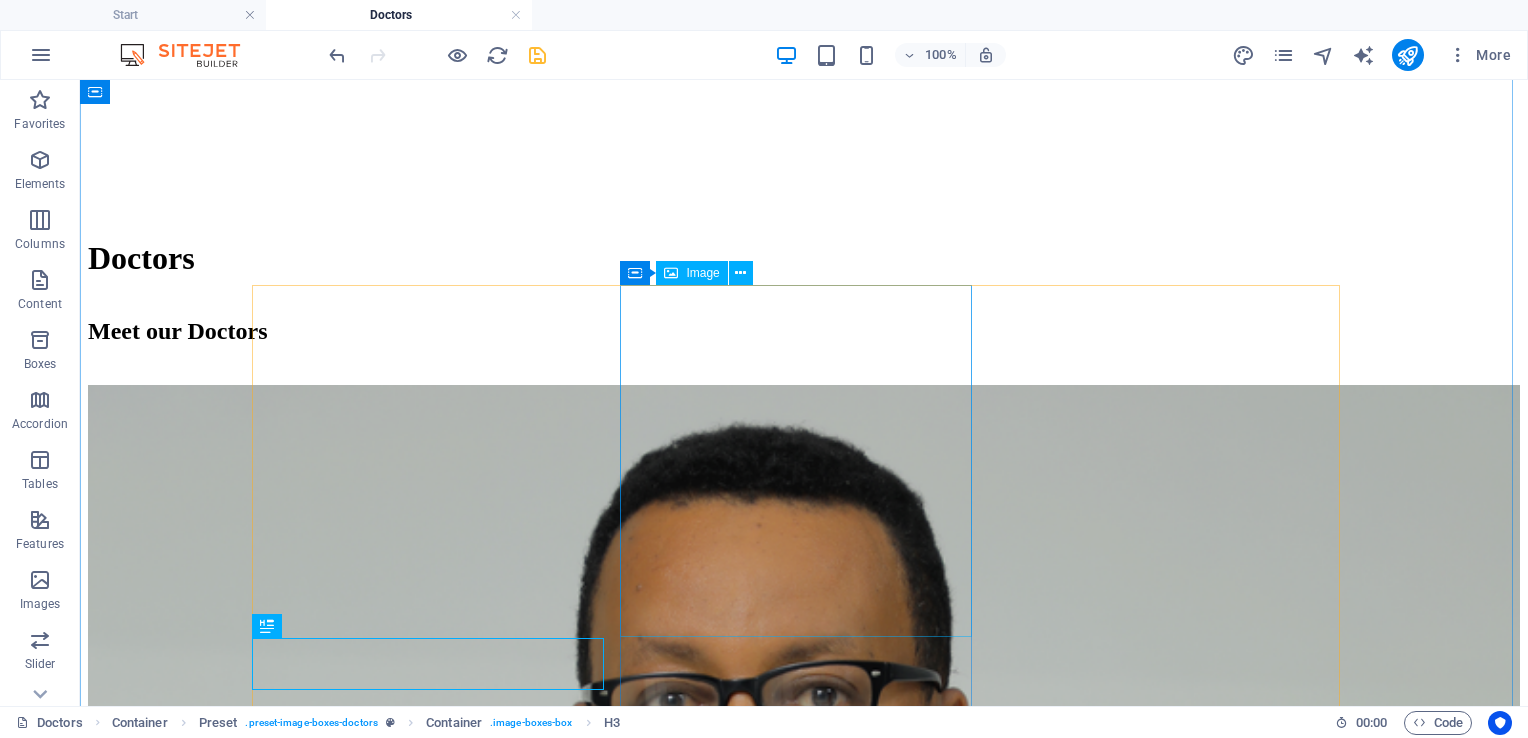 scroll, scrollTop: 2546, scrollLeft: 0, axis: vertical 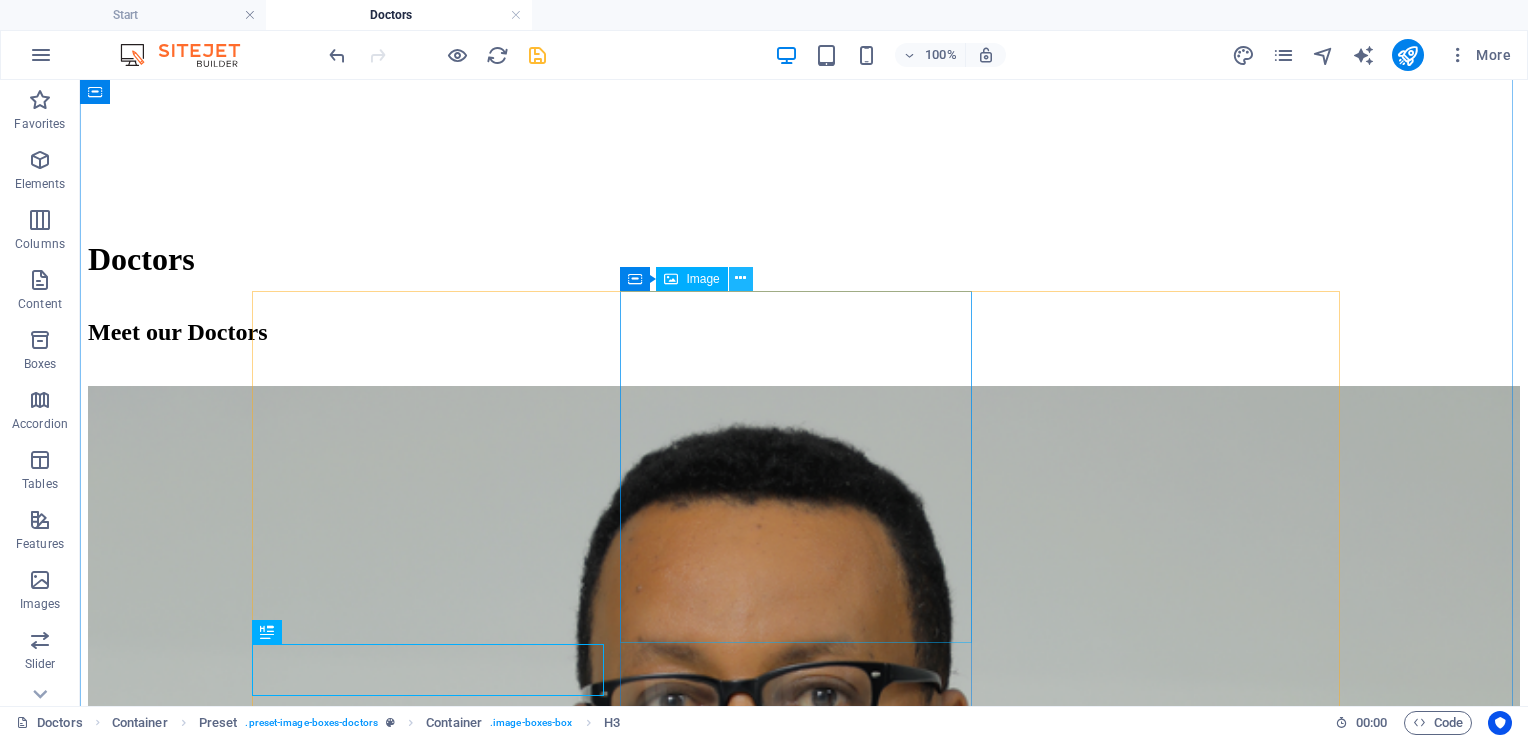 click at bounding box center (740, 278) 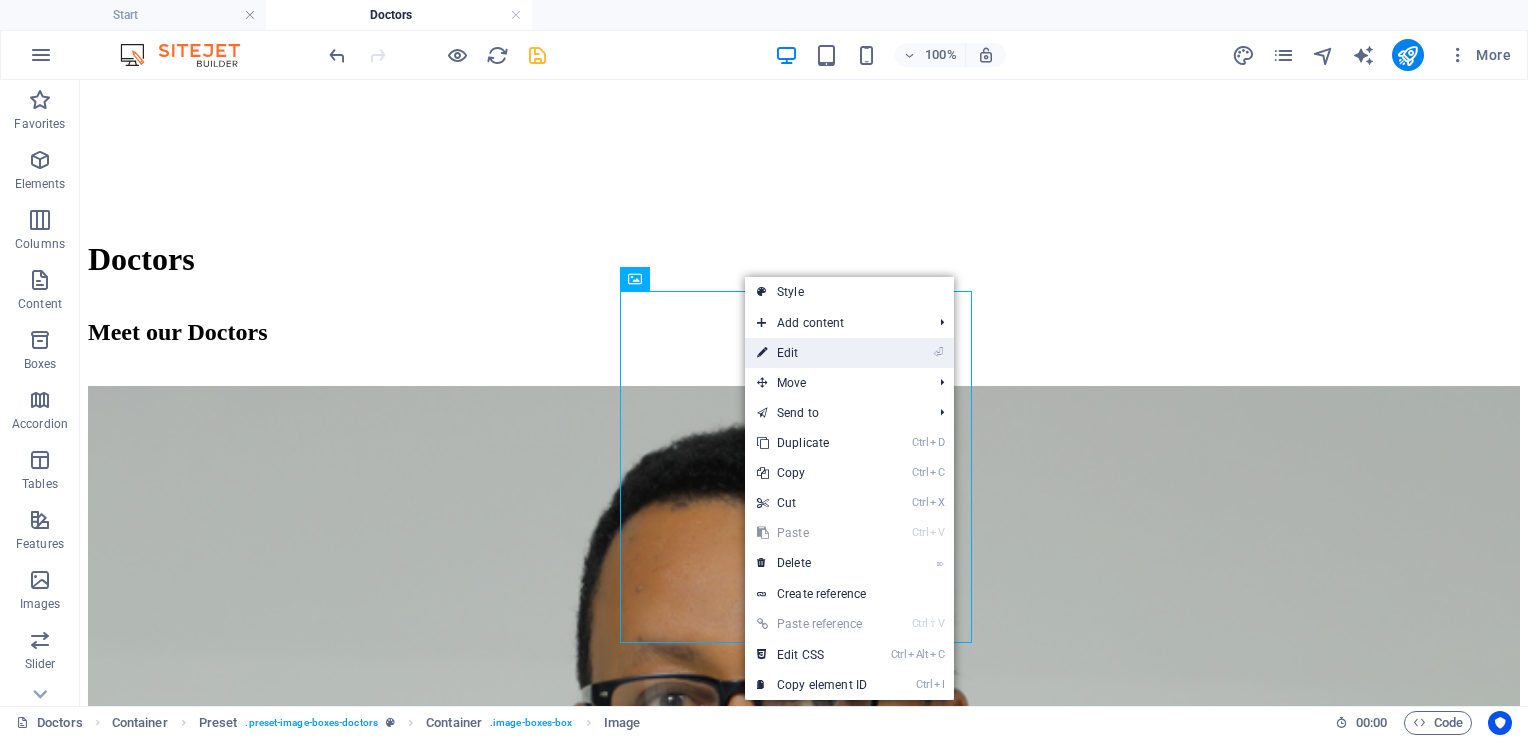 click on "⏎  Edit" at bounding box center (812, 353) 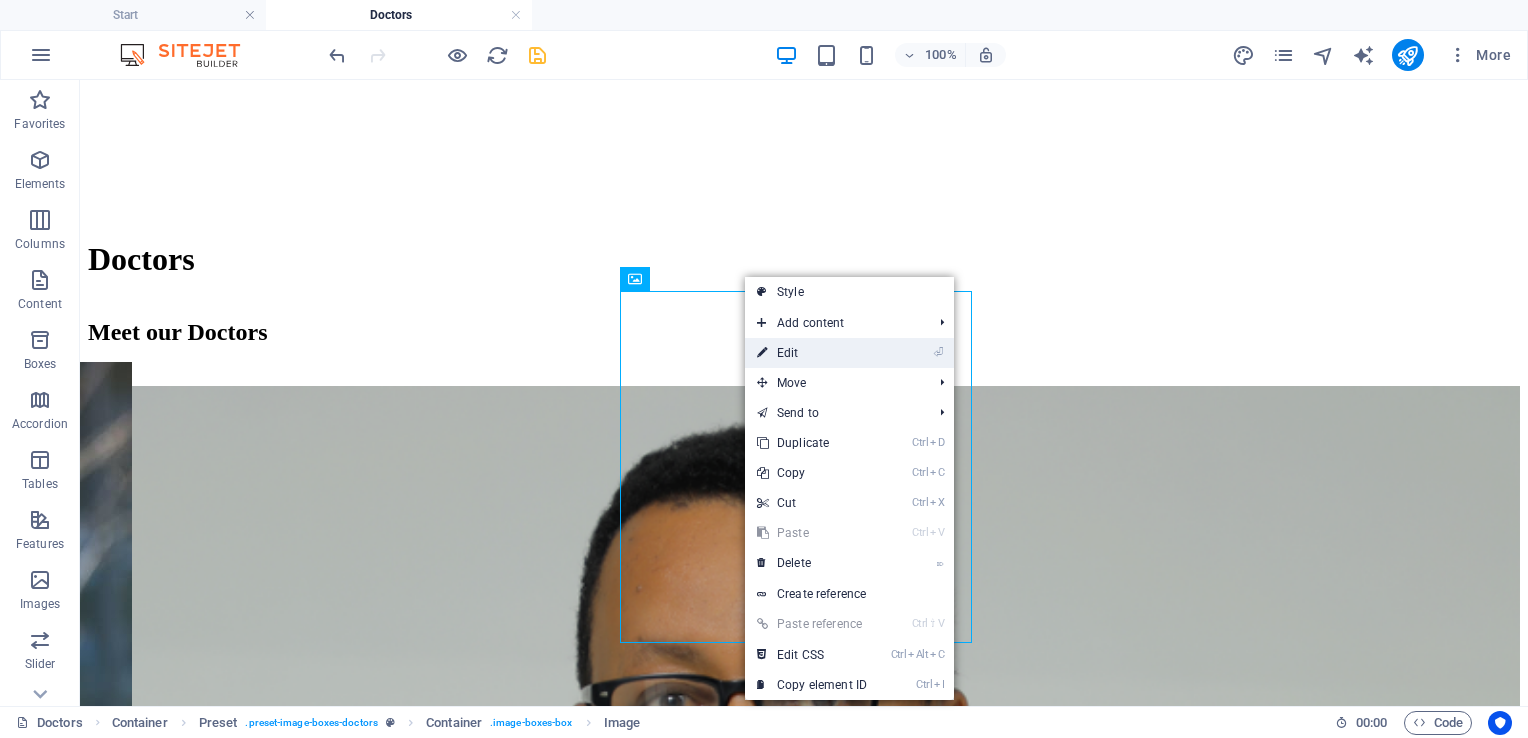 scroll, scrollTop: 2520, scrollLeft: 0, axis: vertical 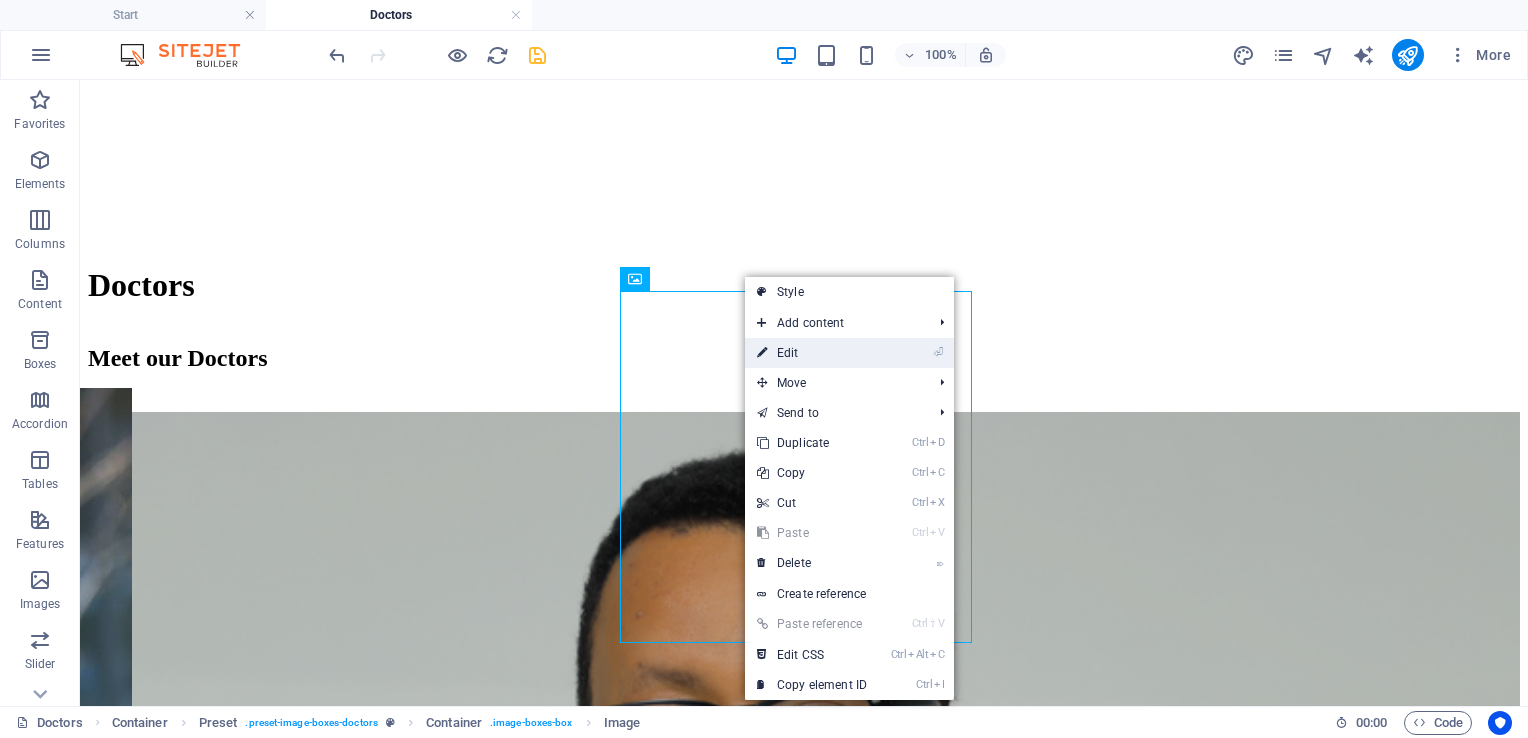 select on "%" 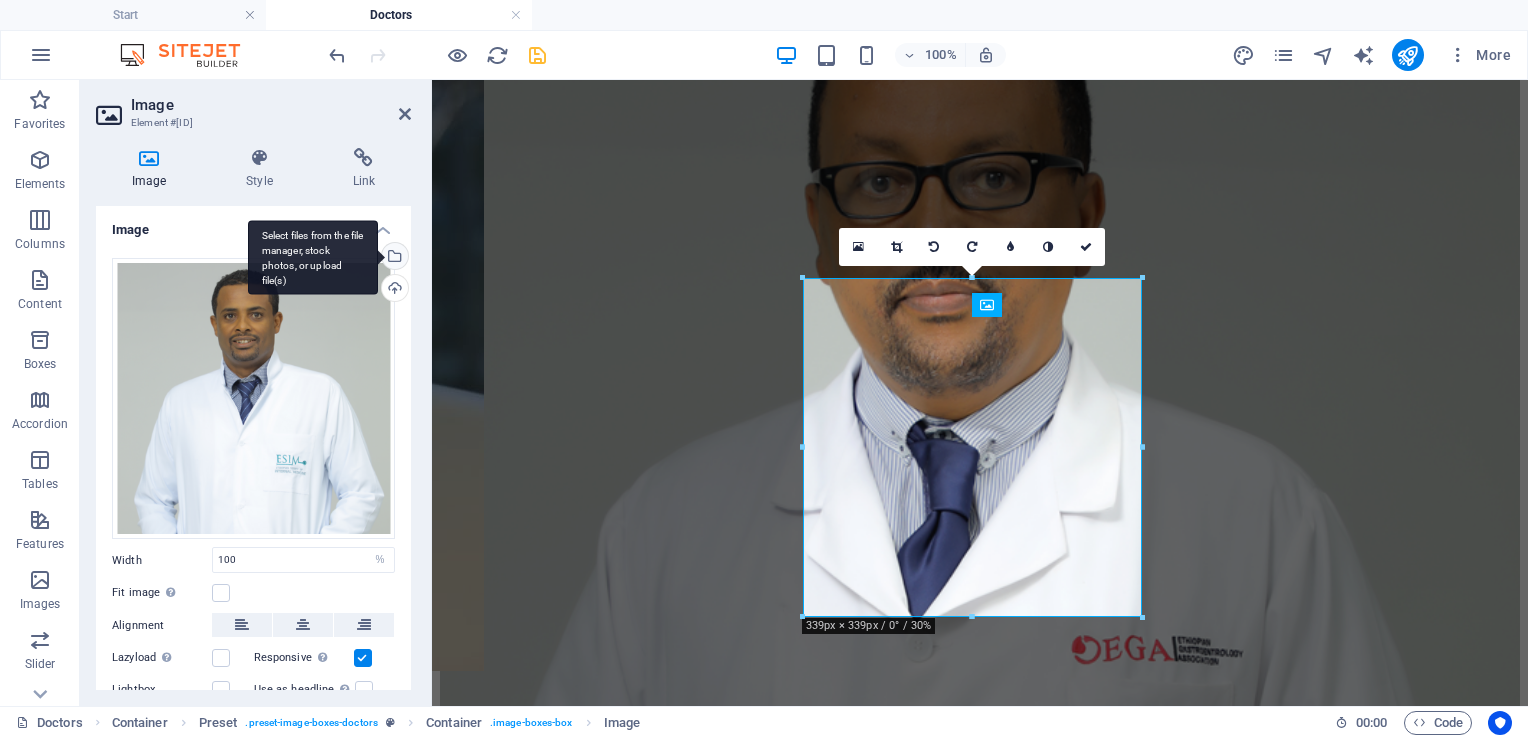 click on "Select files from the file manager, stock photos, or upload file(s)" at bounding box center [313, 257] 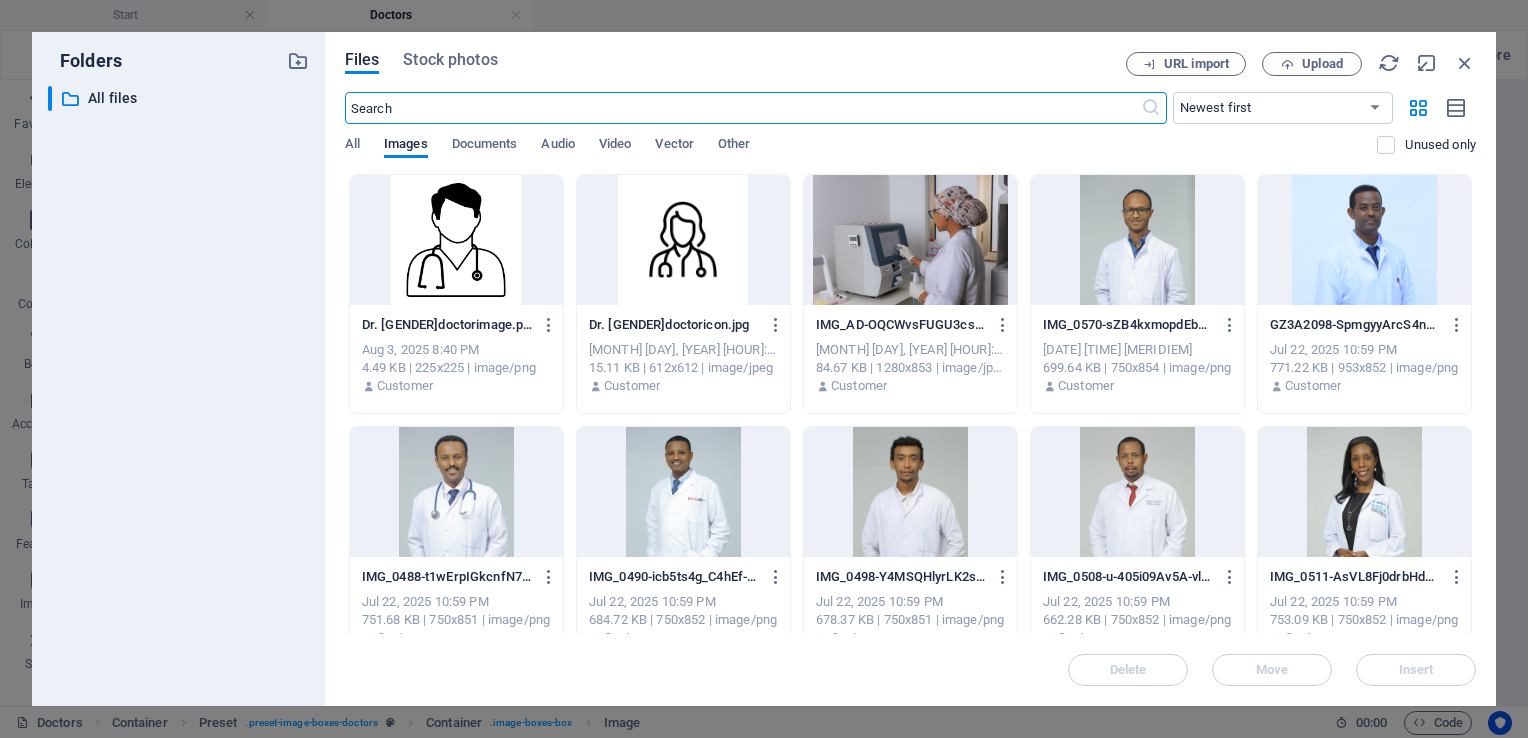 scroll, scrollTop: 2433, scrollLeft: 0, axis: vertical 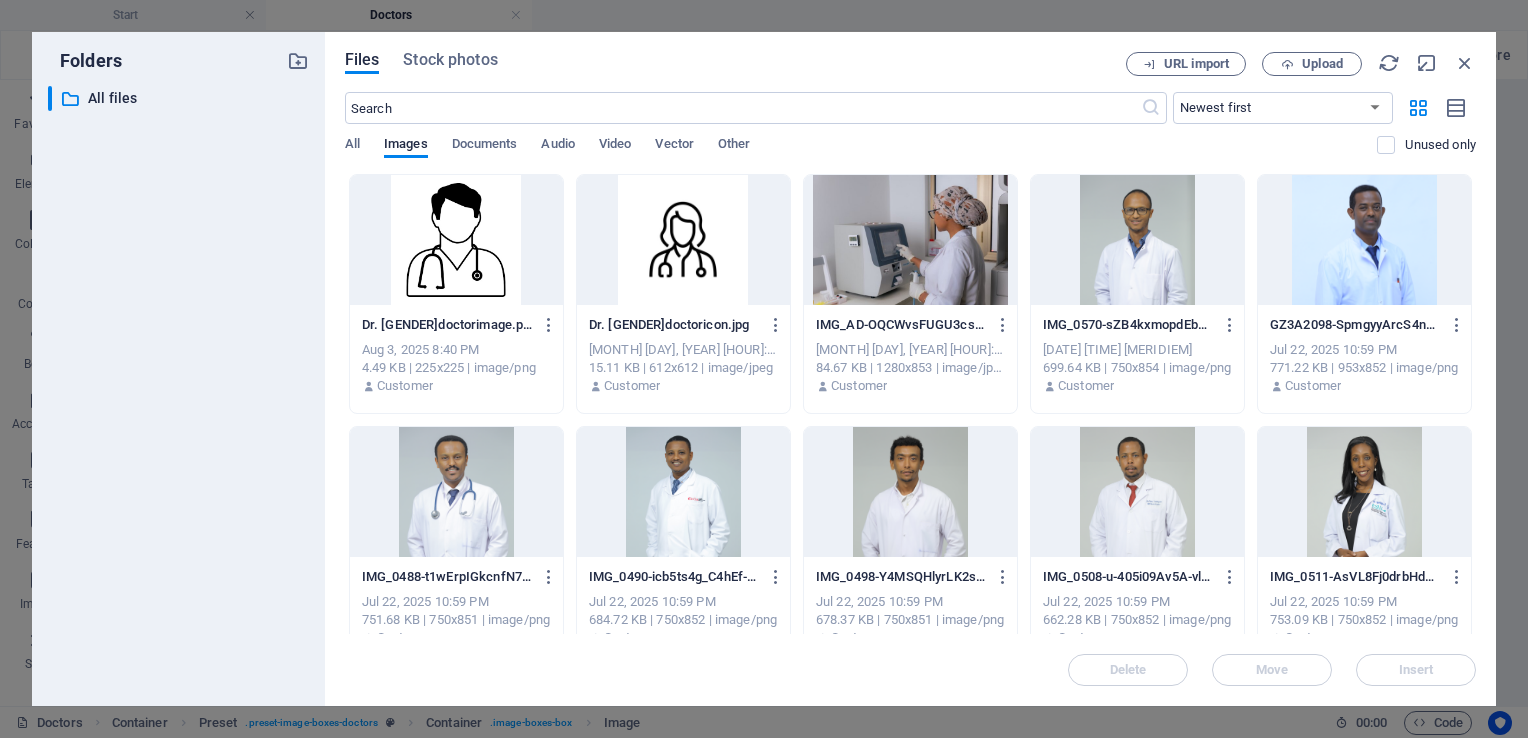 click at bounding box center [456, 492] 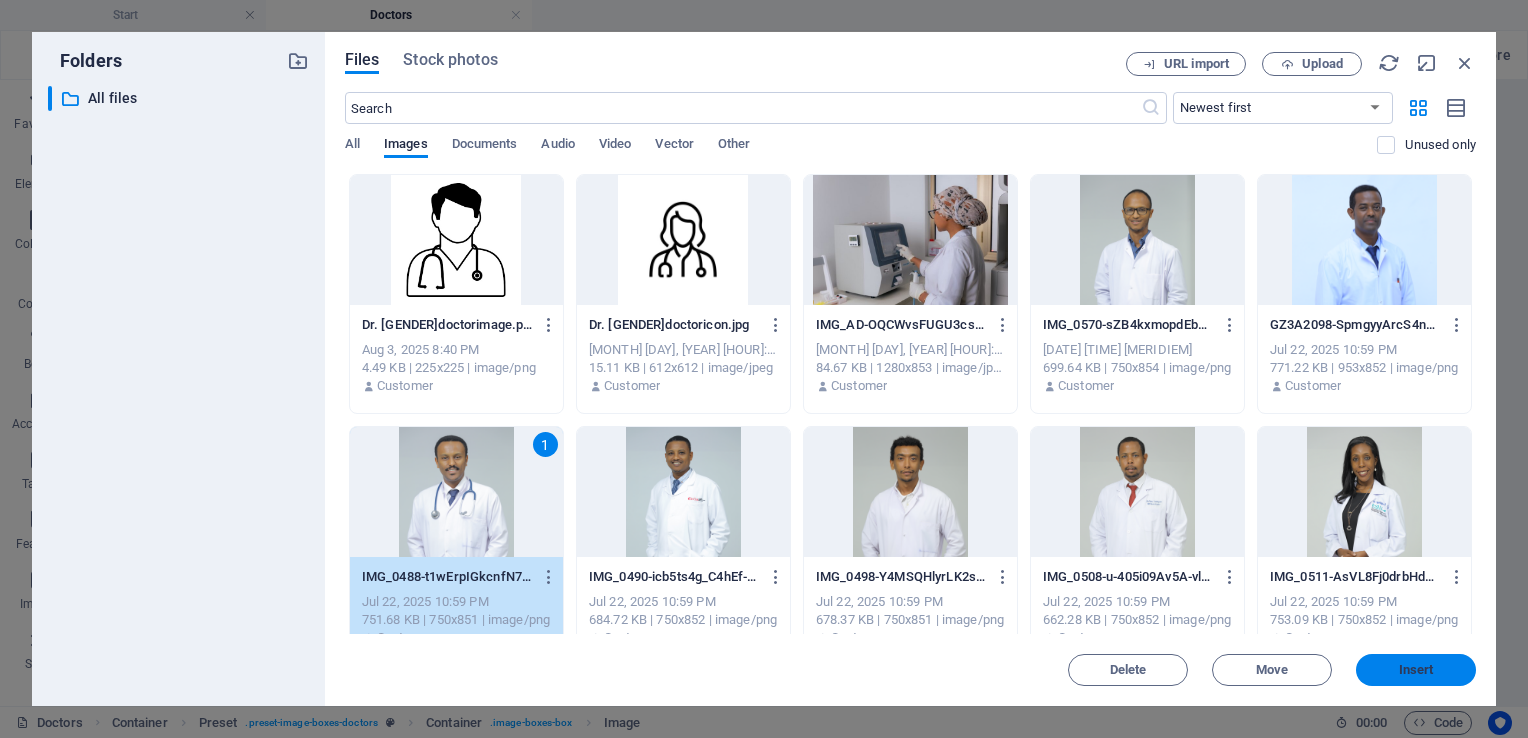 click on "Insert" at bounding box center [1416, 670] 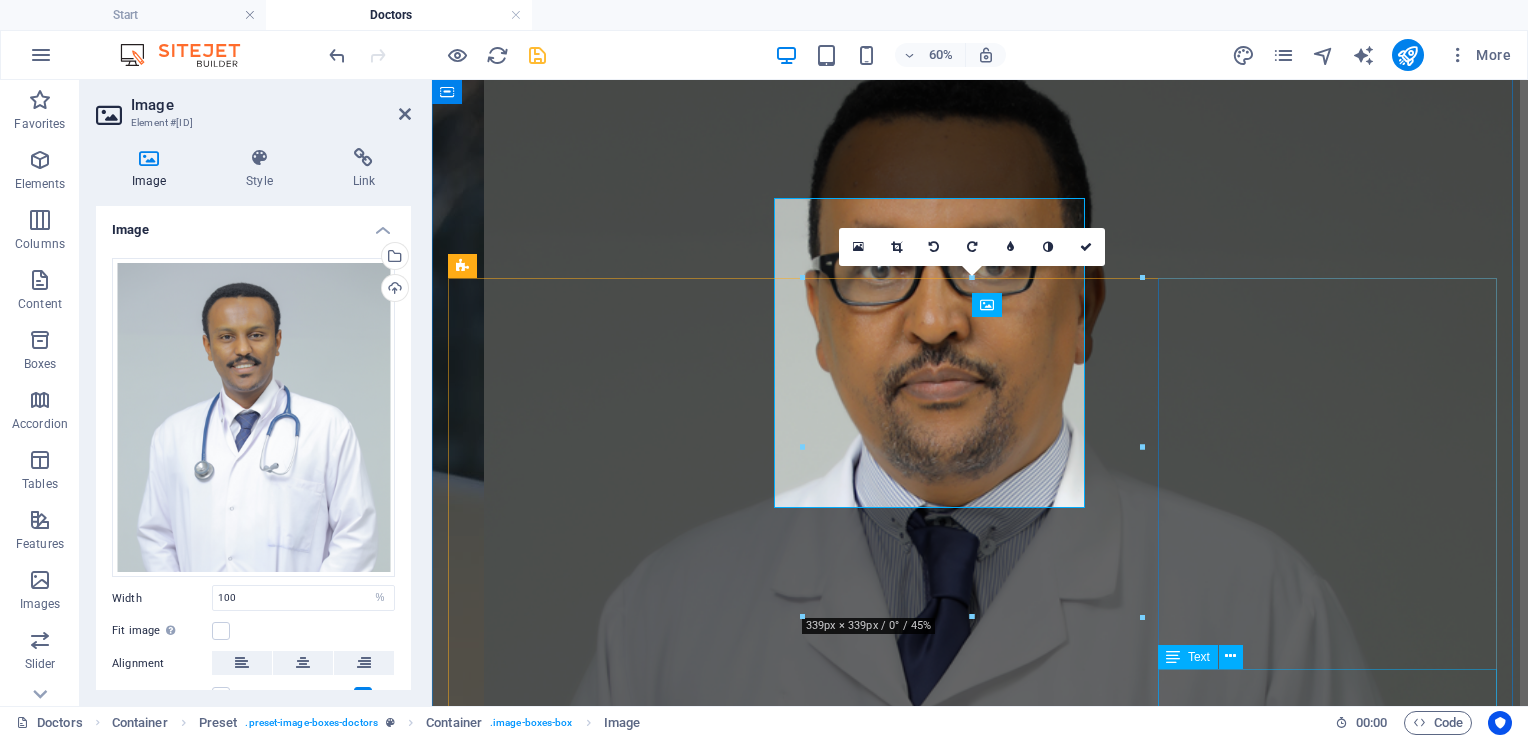 scroll, scrollTop: 2520, scrollLeft: 0, axis: vertical 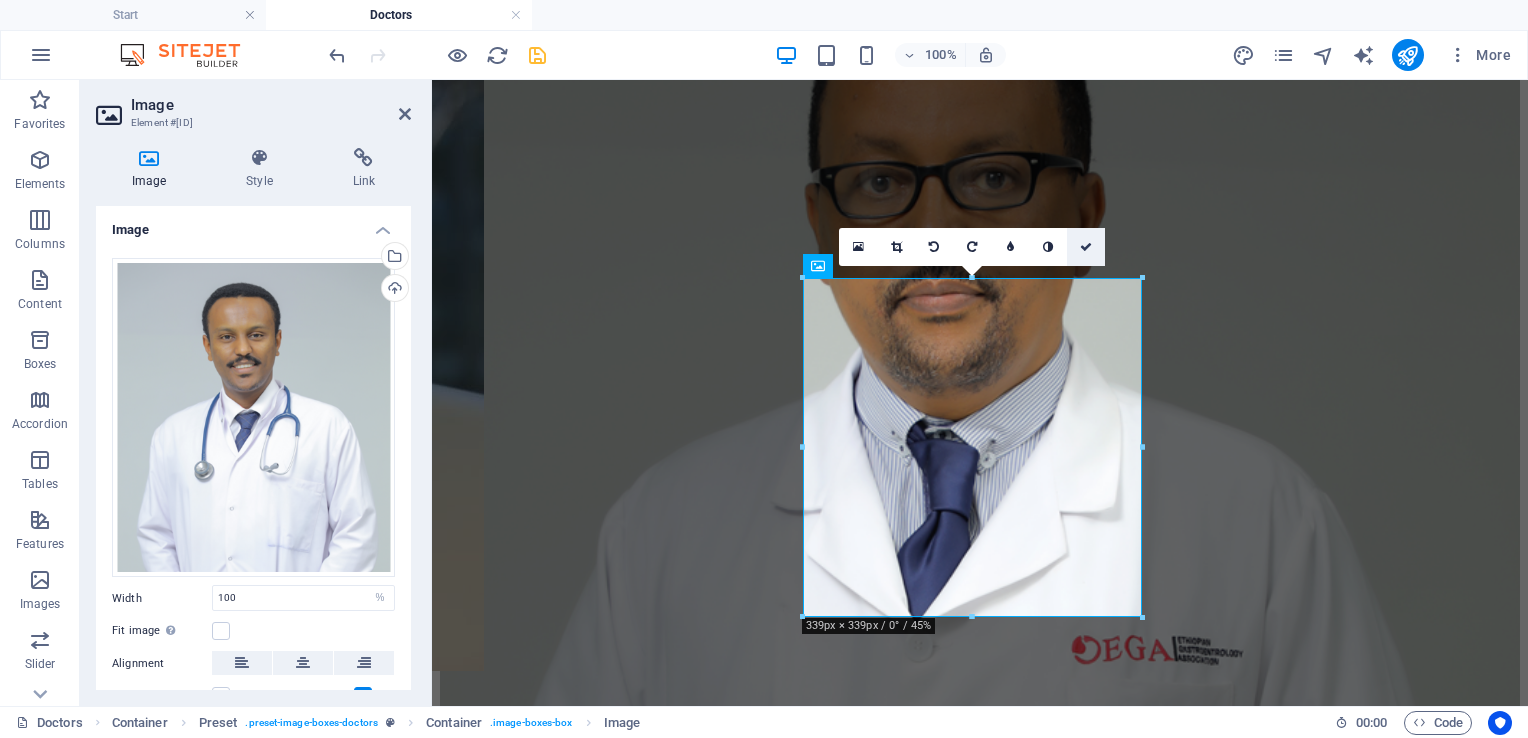 click at bounding box center (1086, 247) 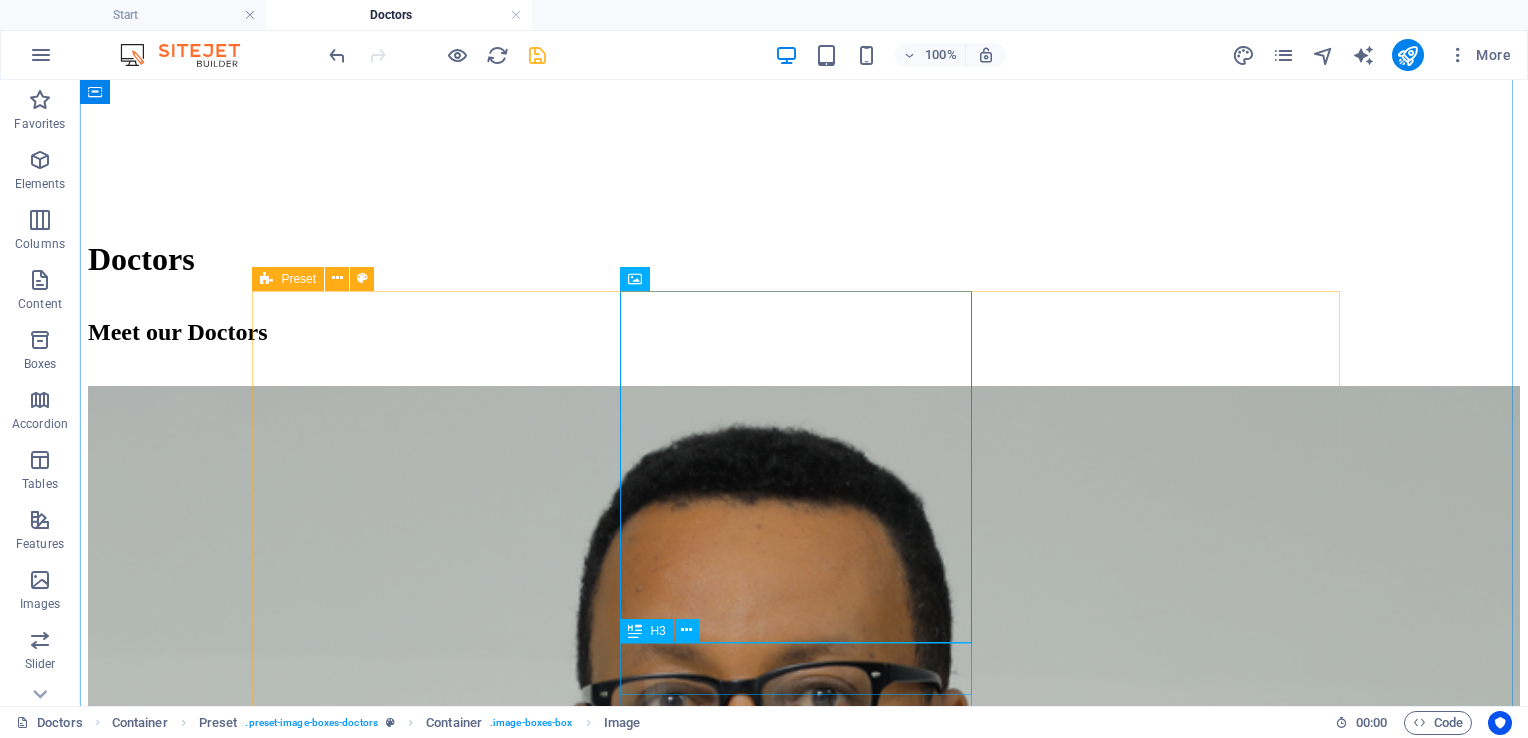 click on "Dr. [FIRST] [LAST]" at bounding box center (804, 19623) 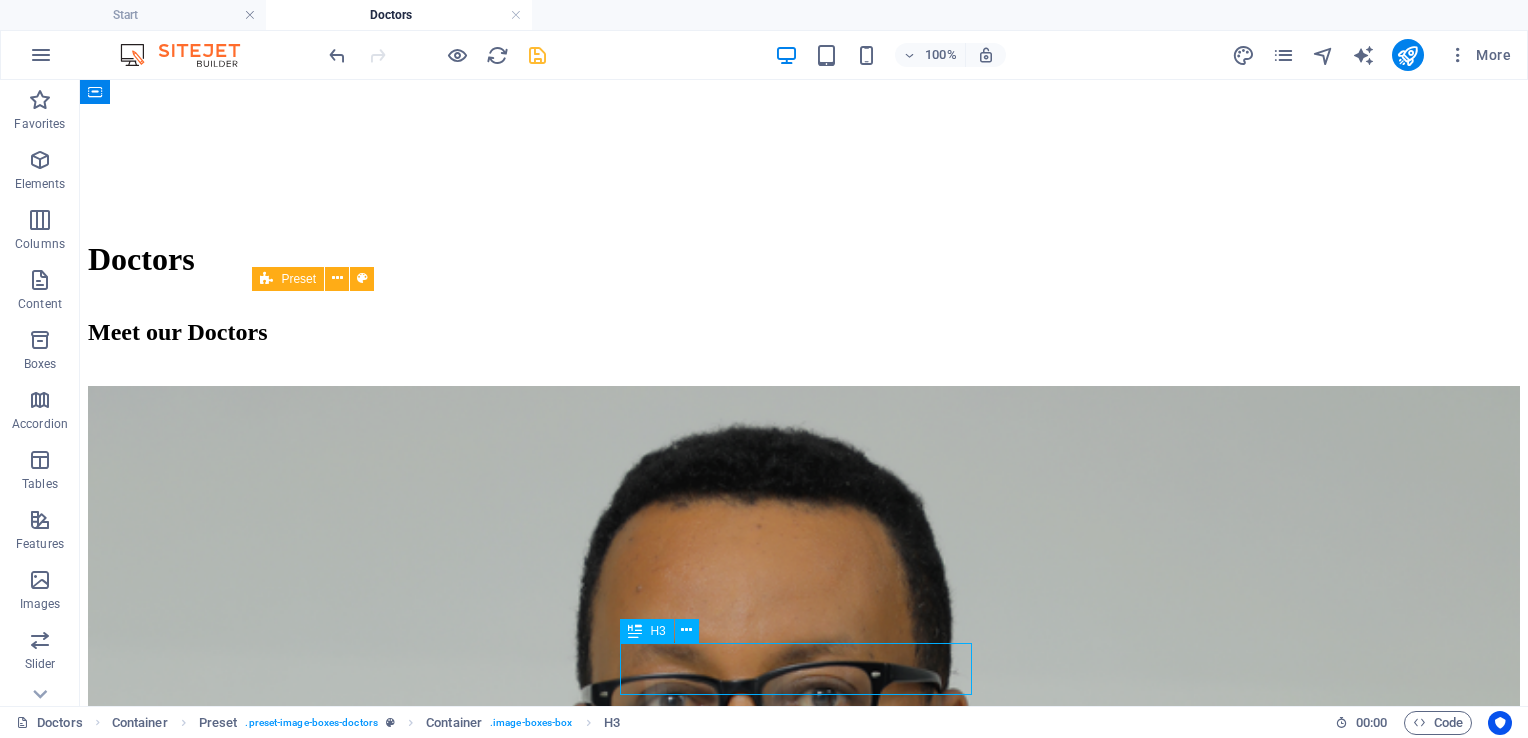 click on "Dr. [FIRST] [LAST]" at bounding box center [804, 19623] 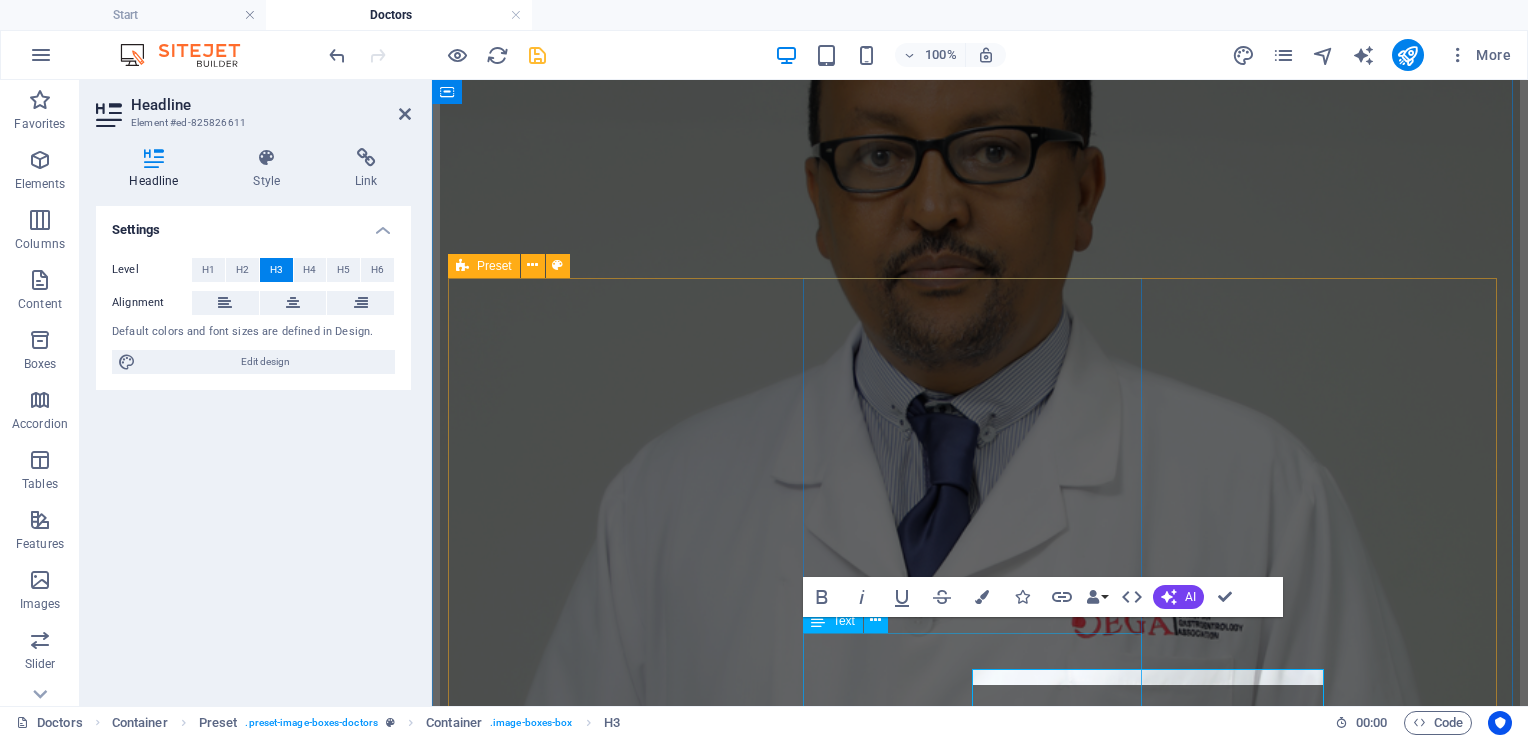 scroll, scrollTop: 2520, scrollLeft: 0, axis: vertical 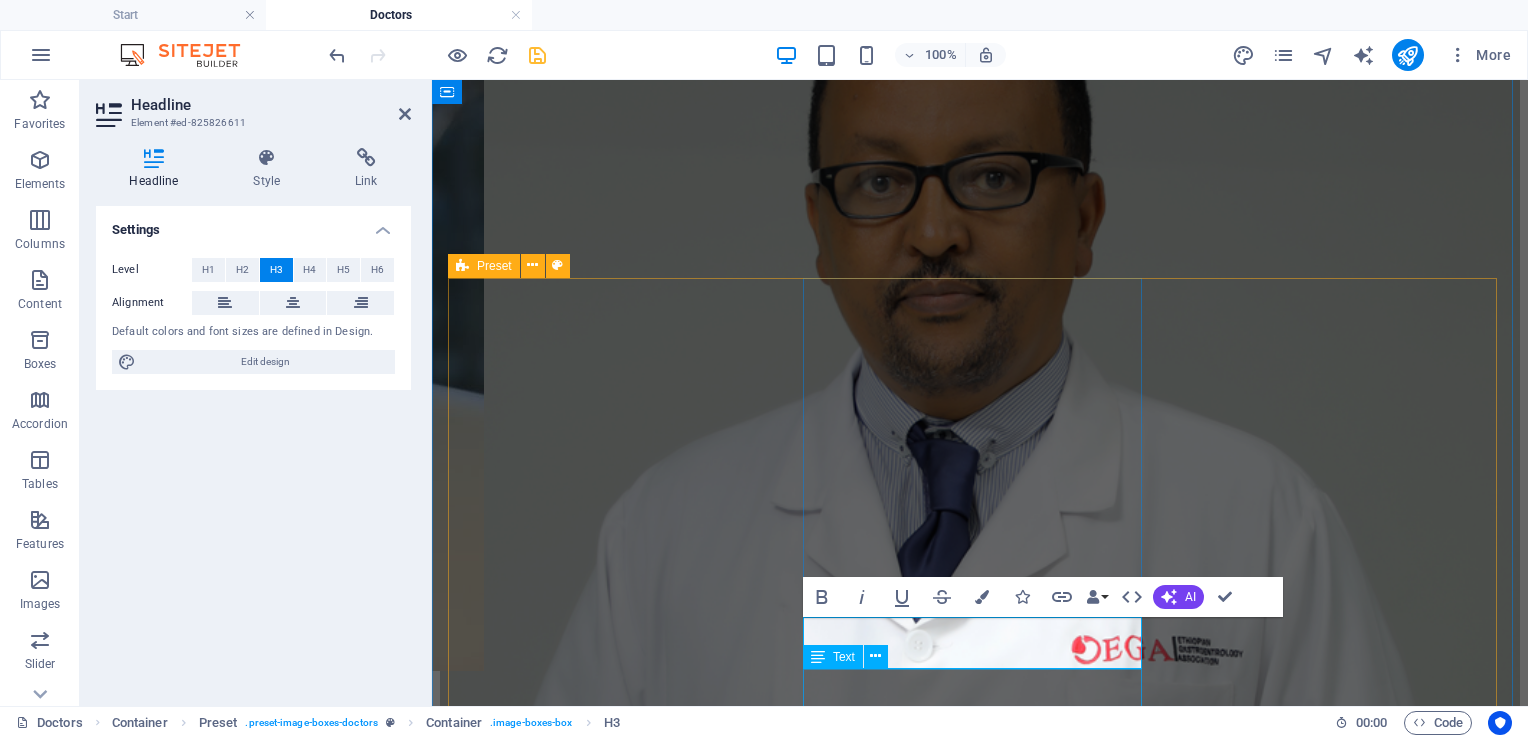 type 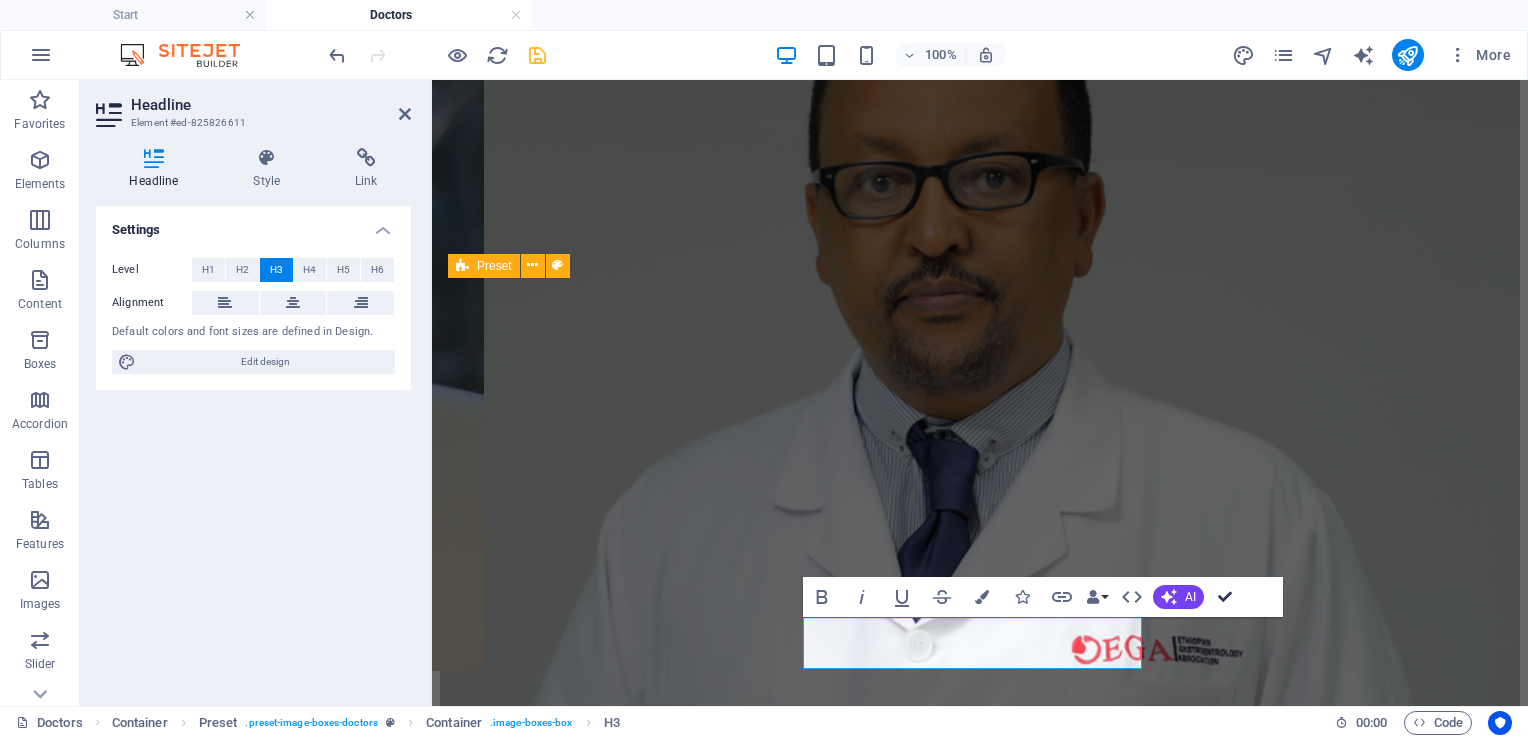 scroll, scrollTop: 2572, scrollLeft: 0, axis: vertical 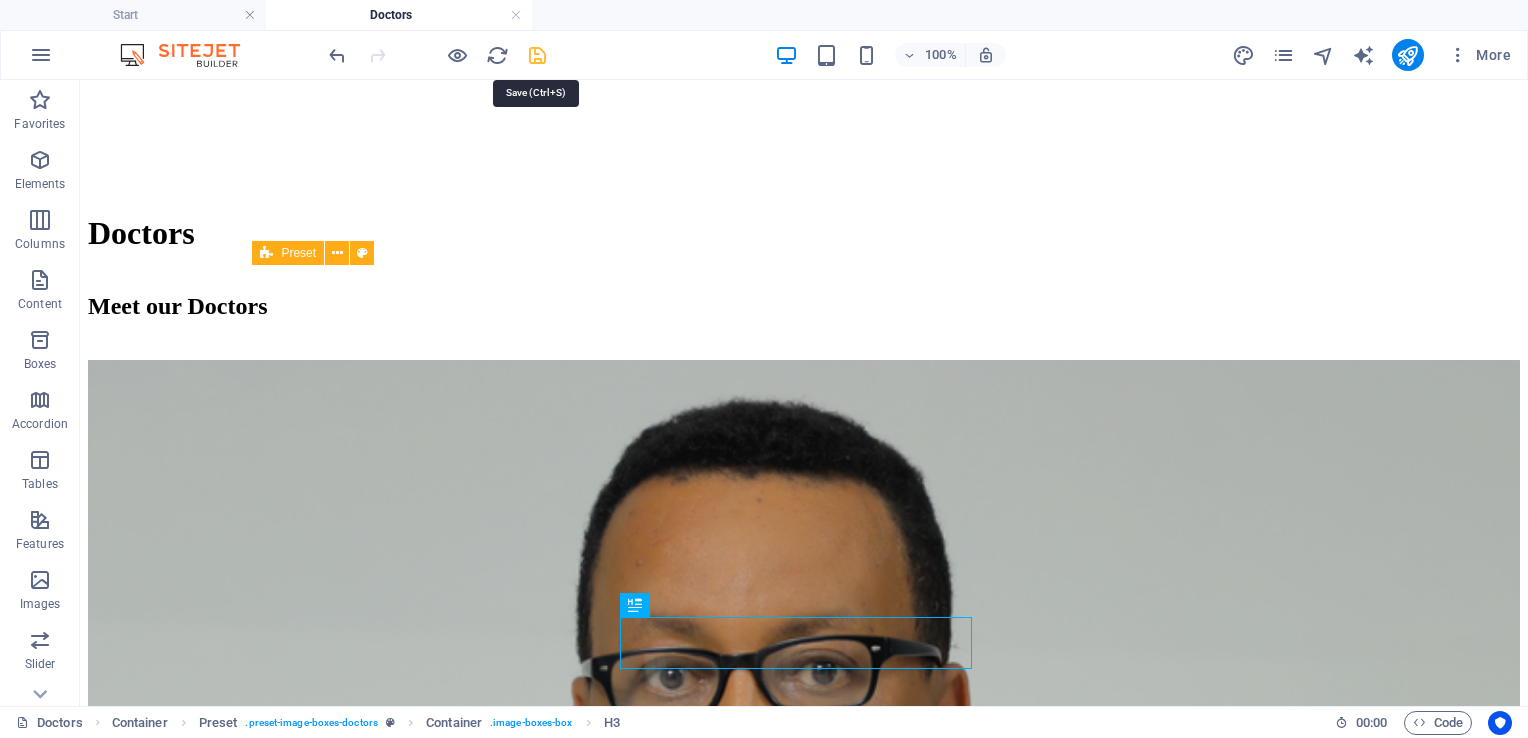 click at bounding box center (537, 55) 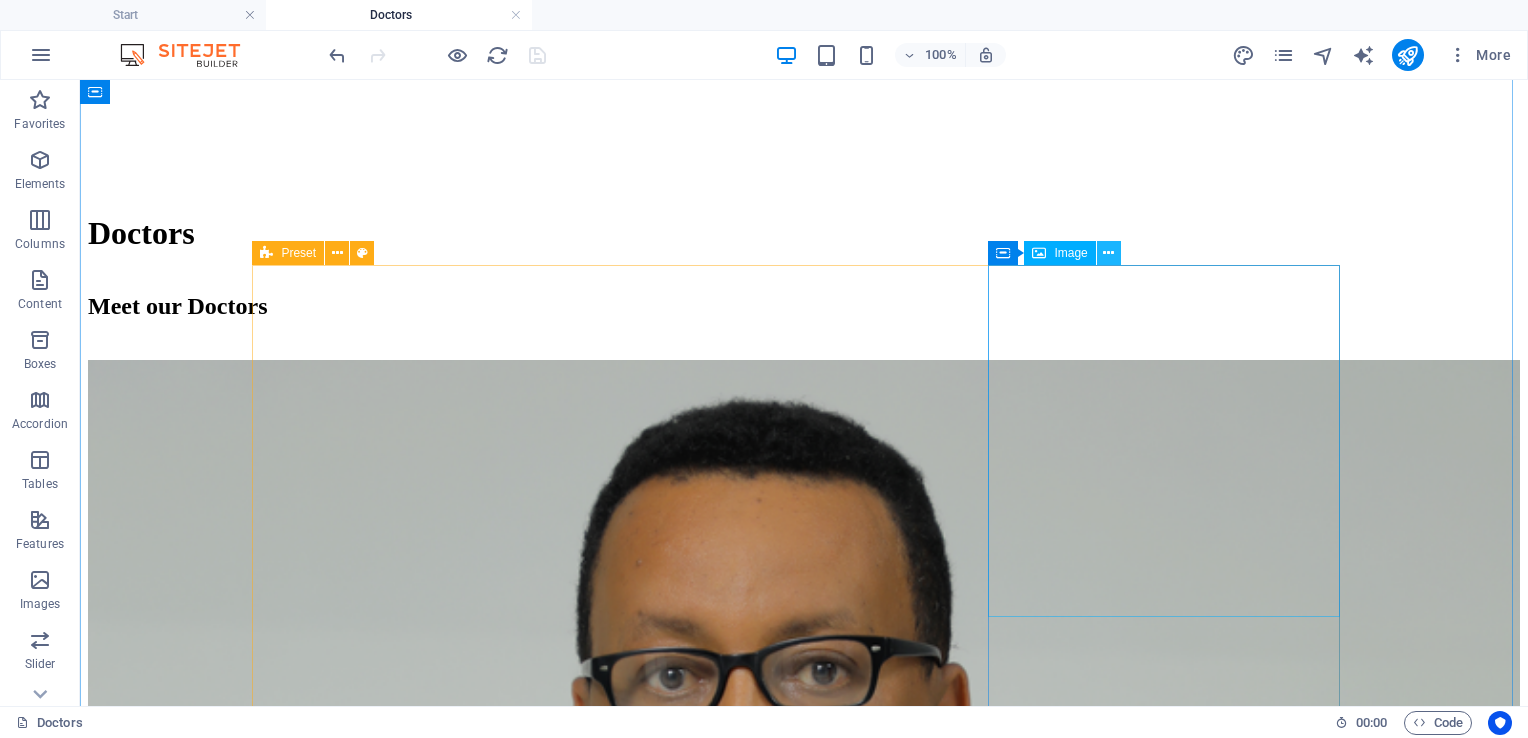 click at bounding box center (1108, 253) 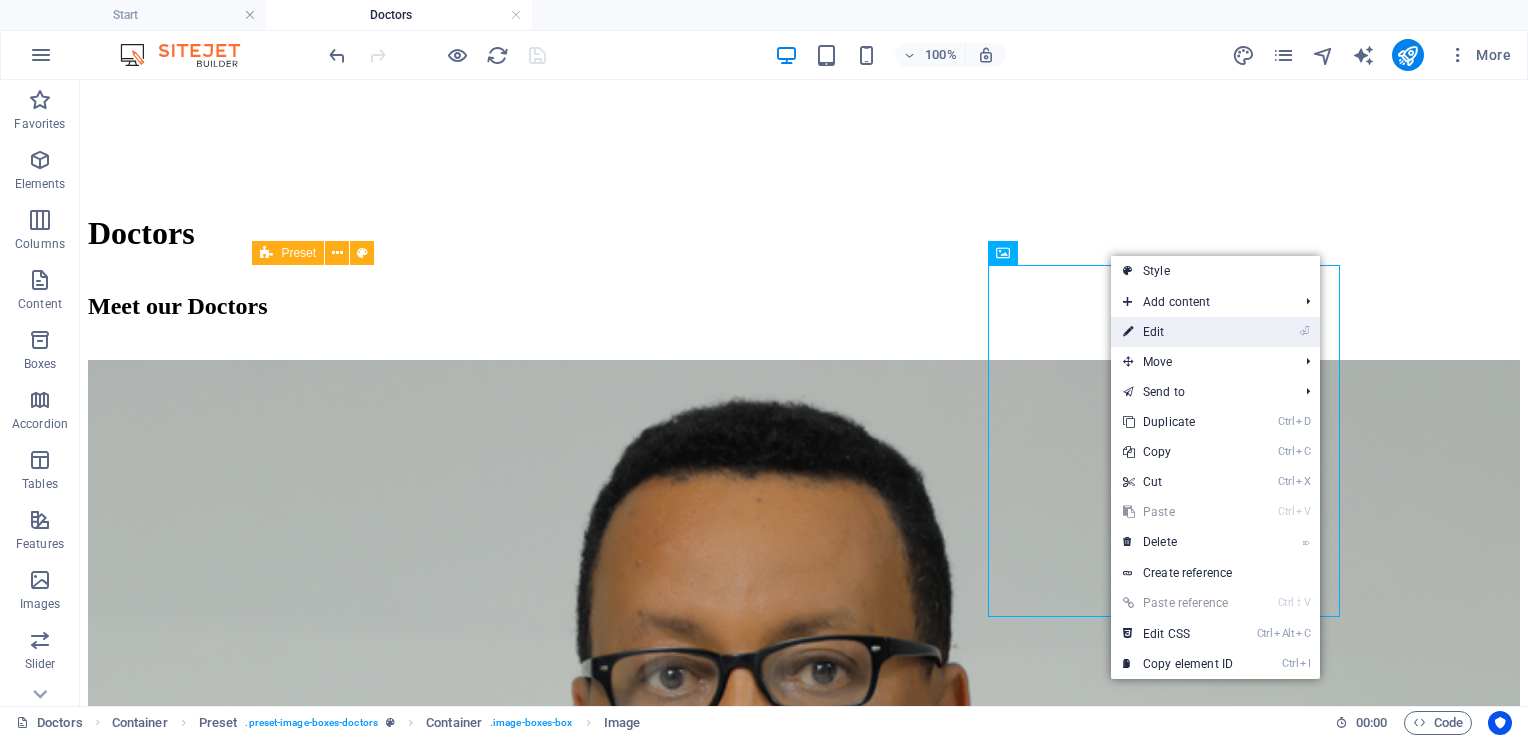 click on "⏎  Edit" at bounding box center (1178, 332) 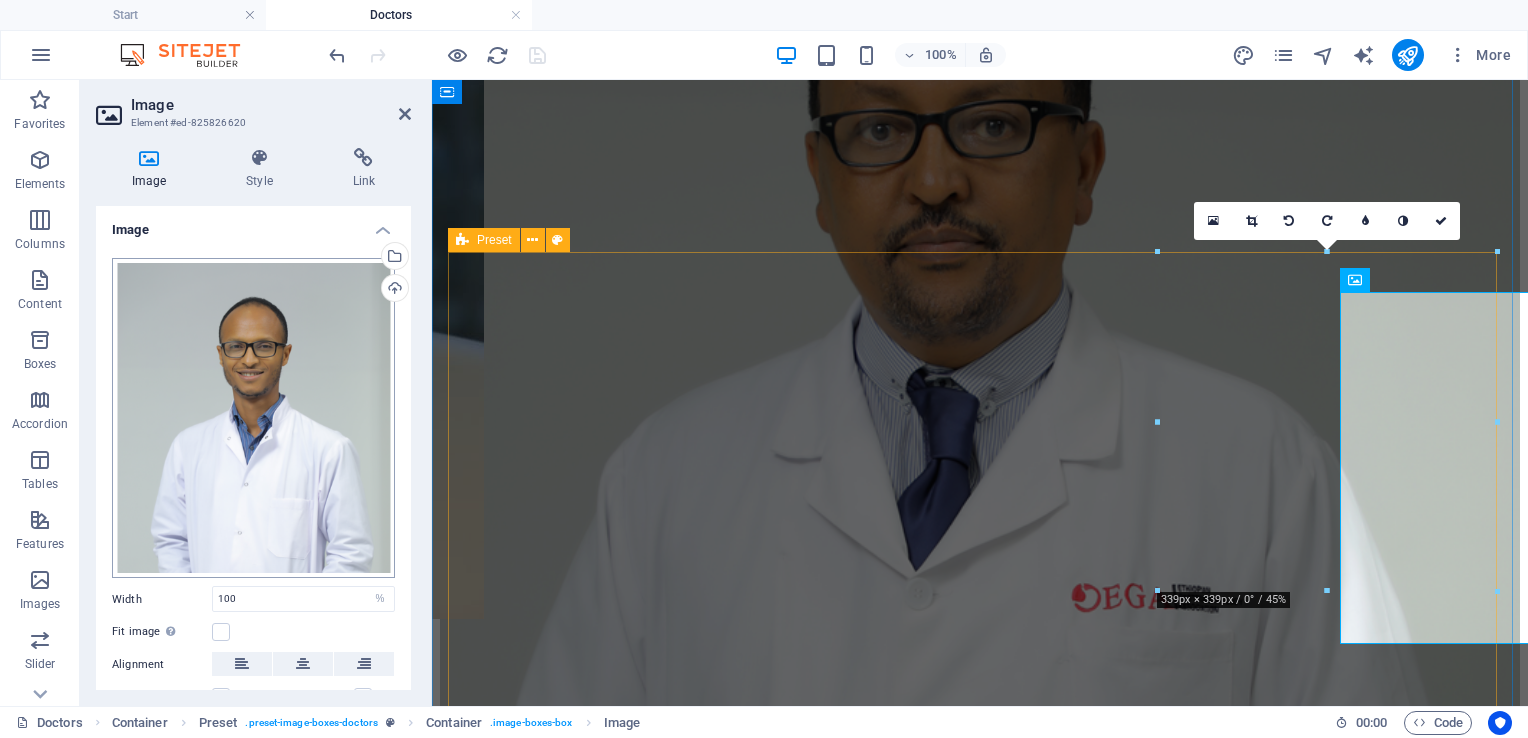 scroll, scrollTop: 2545, scrollLeft: 0, axis: vertical 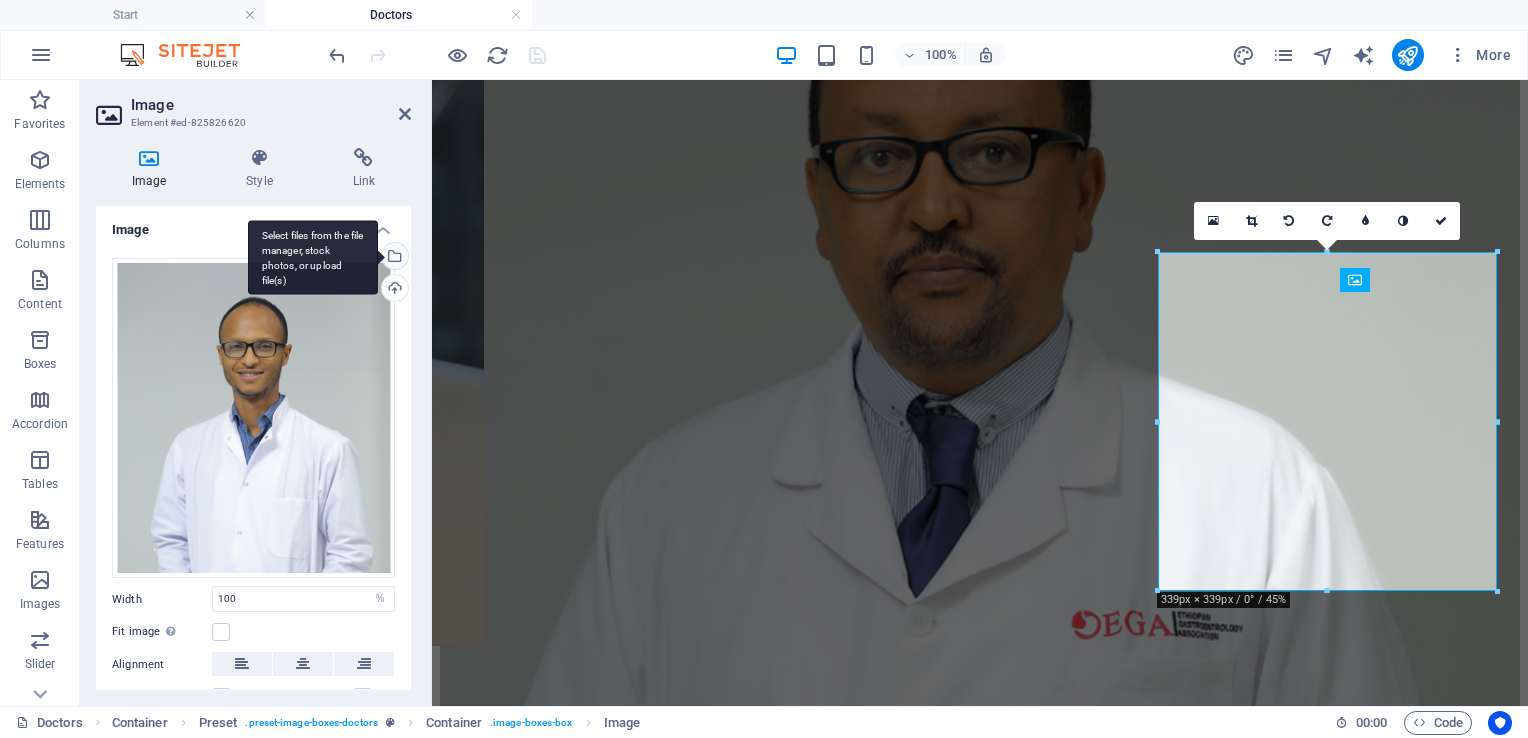 click on "Select files from the file manager, stock photos, or upload file(s)" at bounding box center [393, 258] 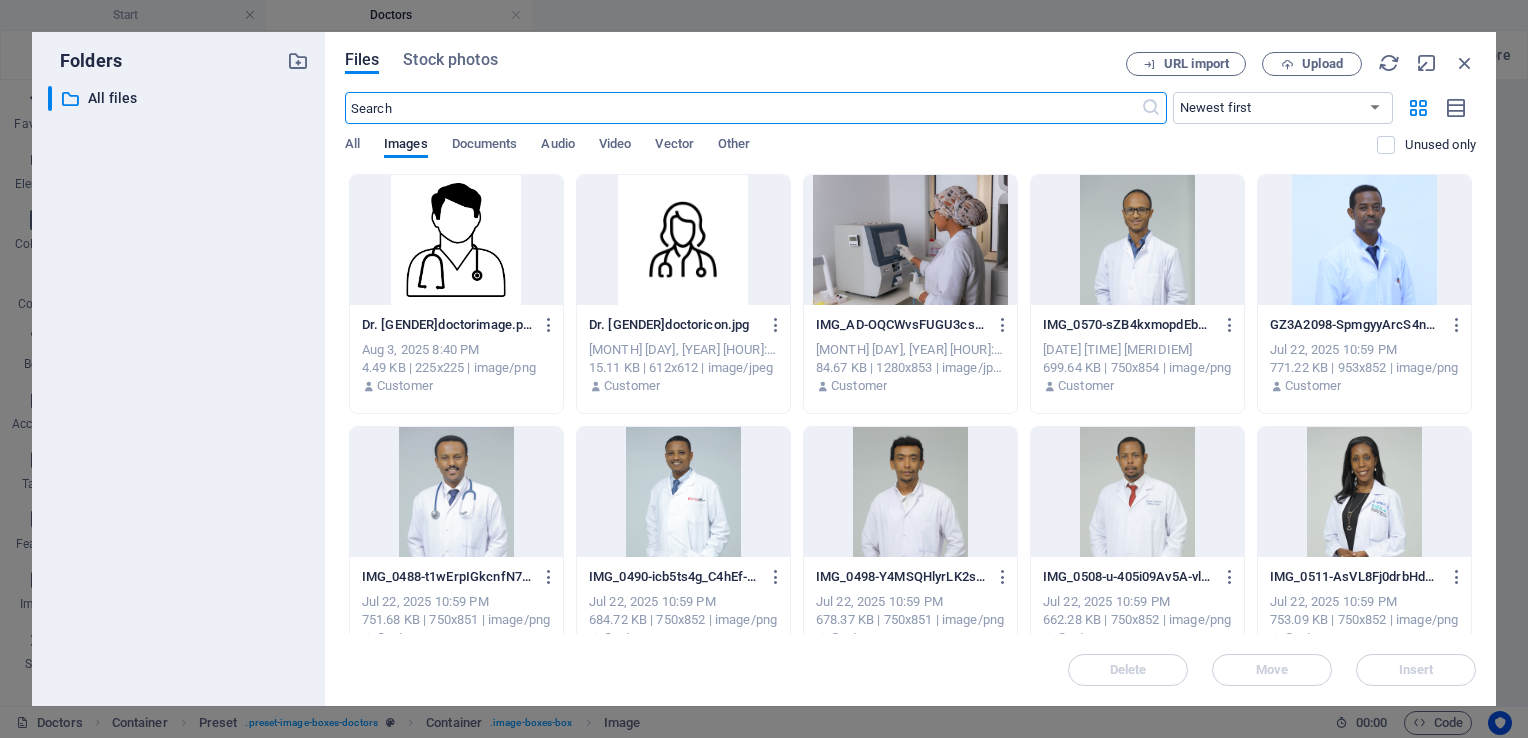 scroll, scrollTop: 2459, scrollLeft: 0, axis: vertical 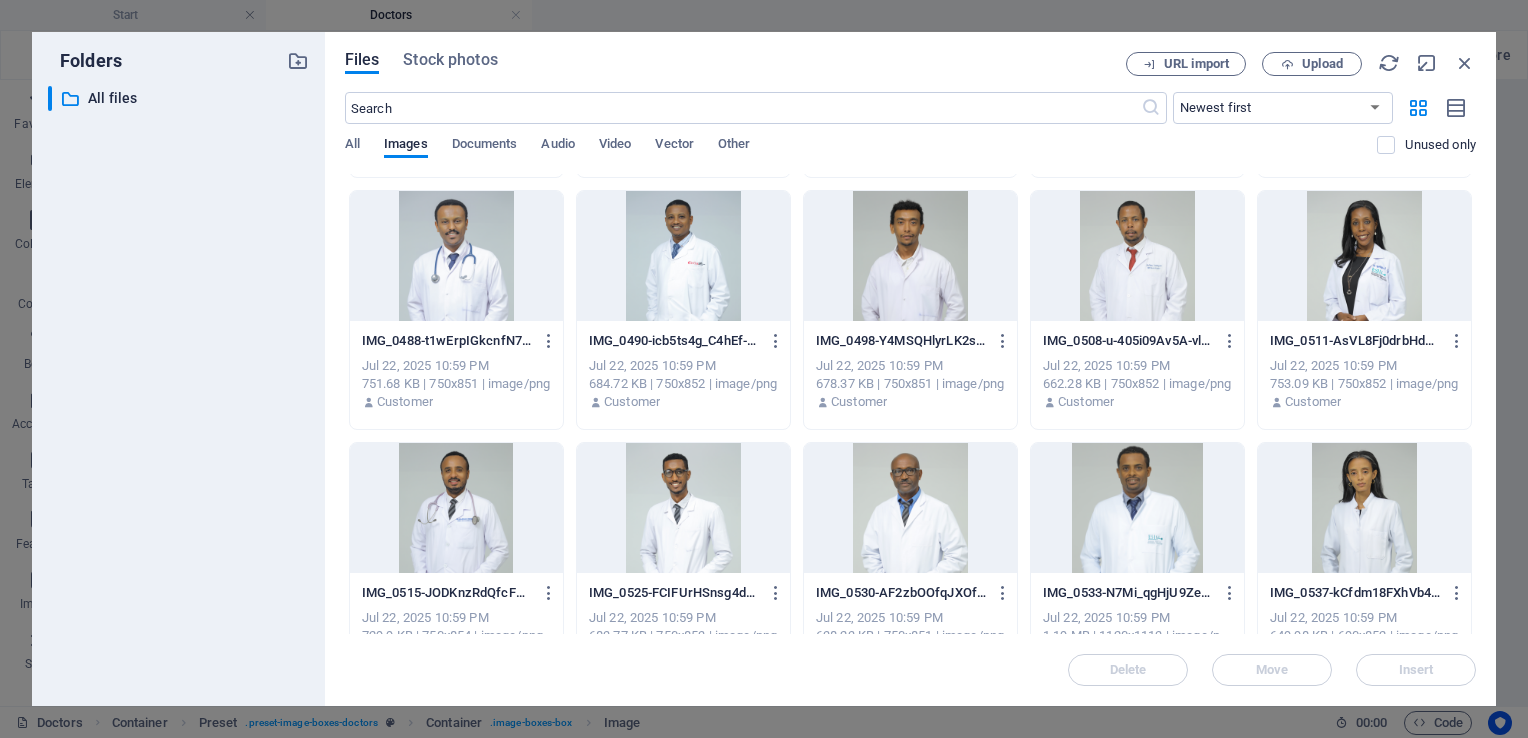 click at bounding box center [456, 508] 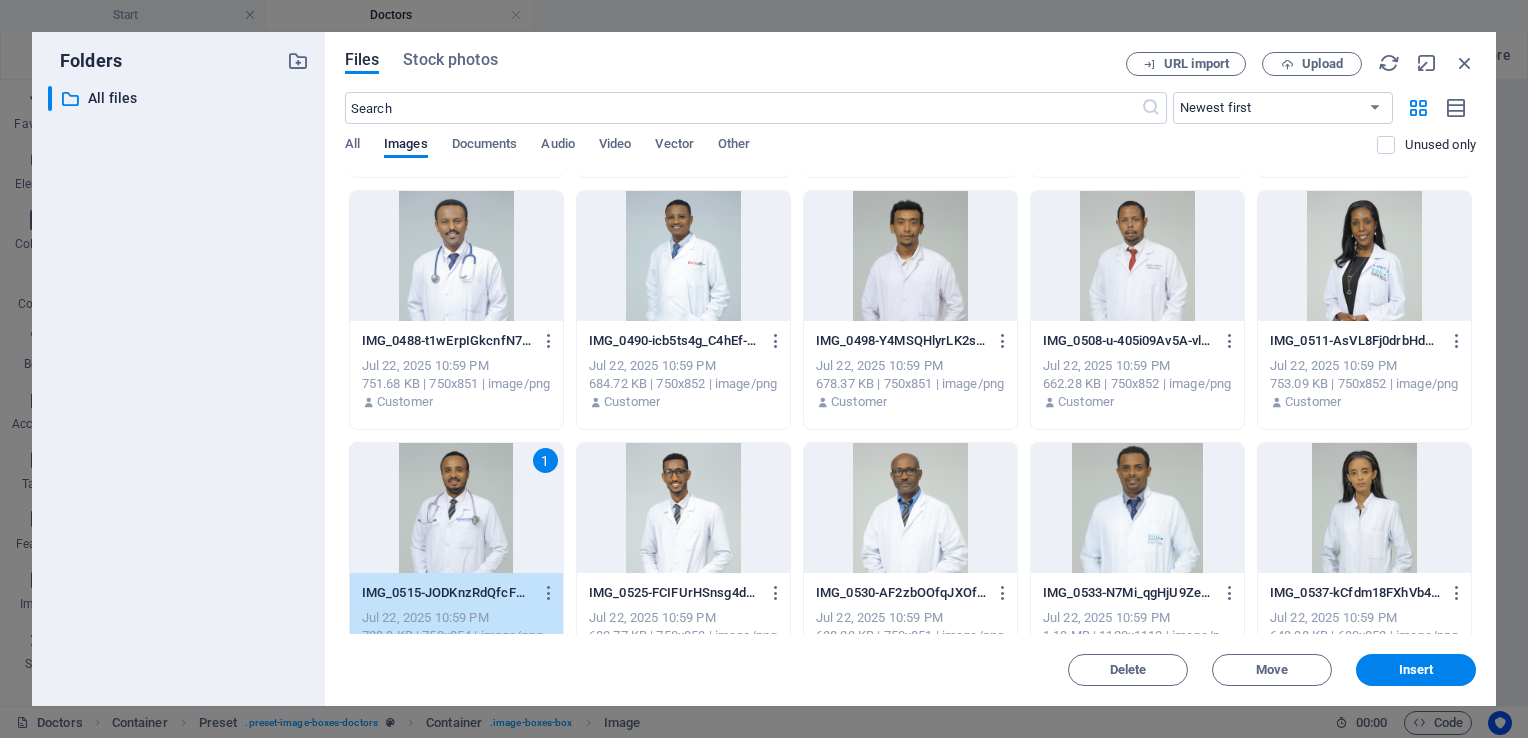 click on "1" at bounding box center [456, 508] 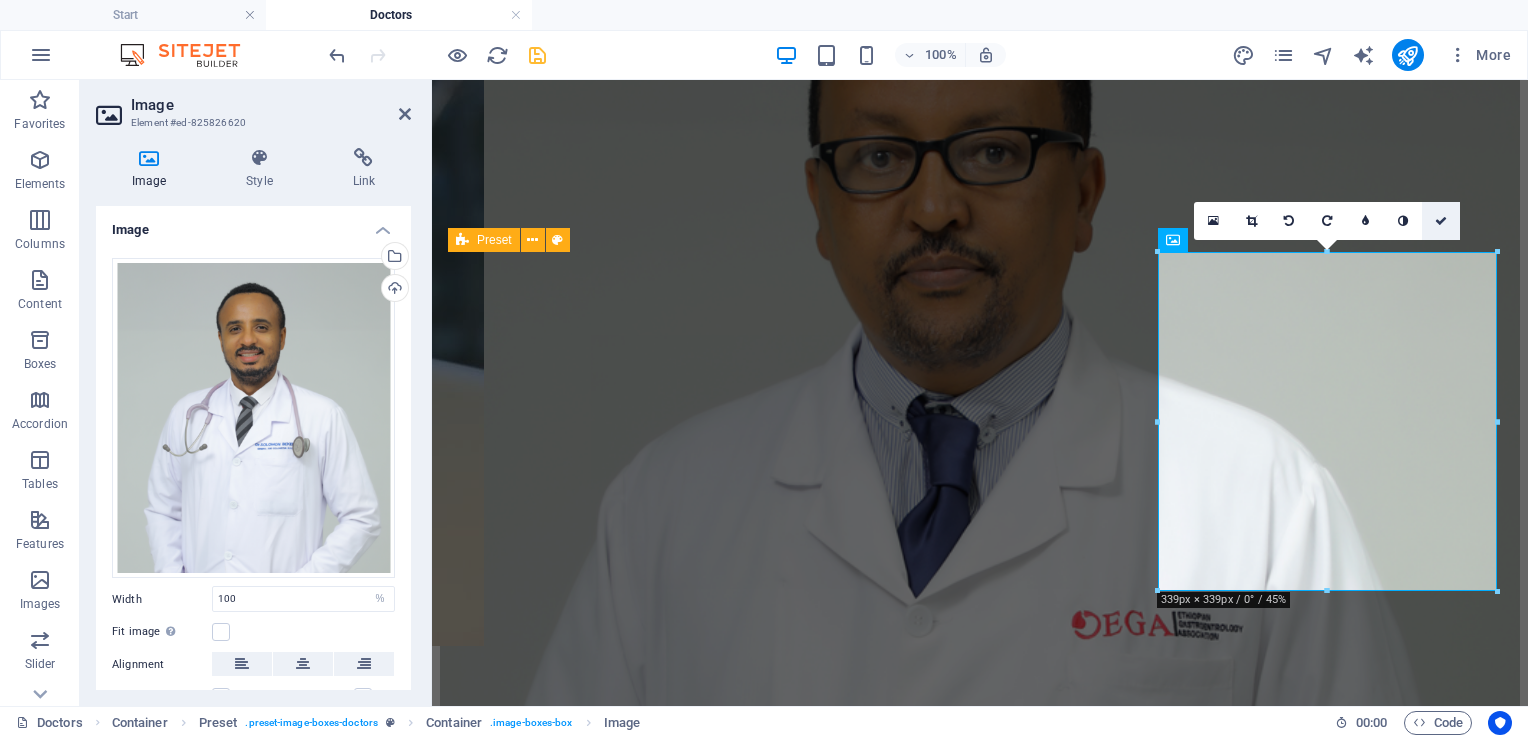 click at bounding box center (1441, 221) 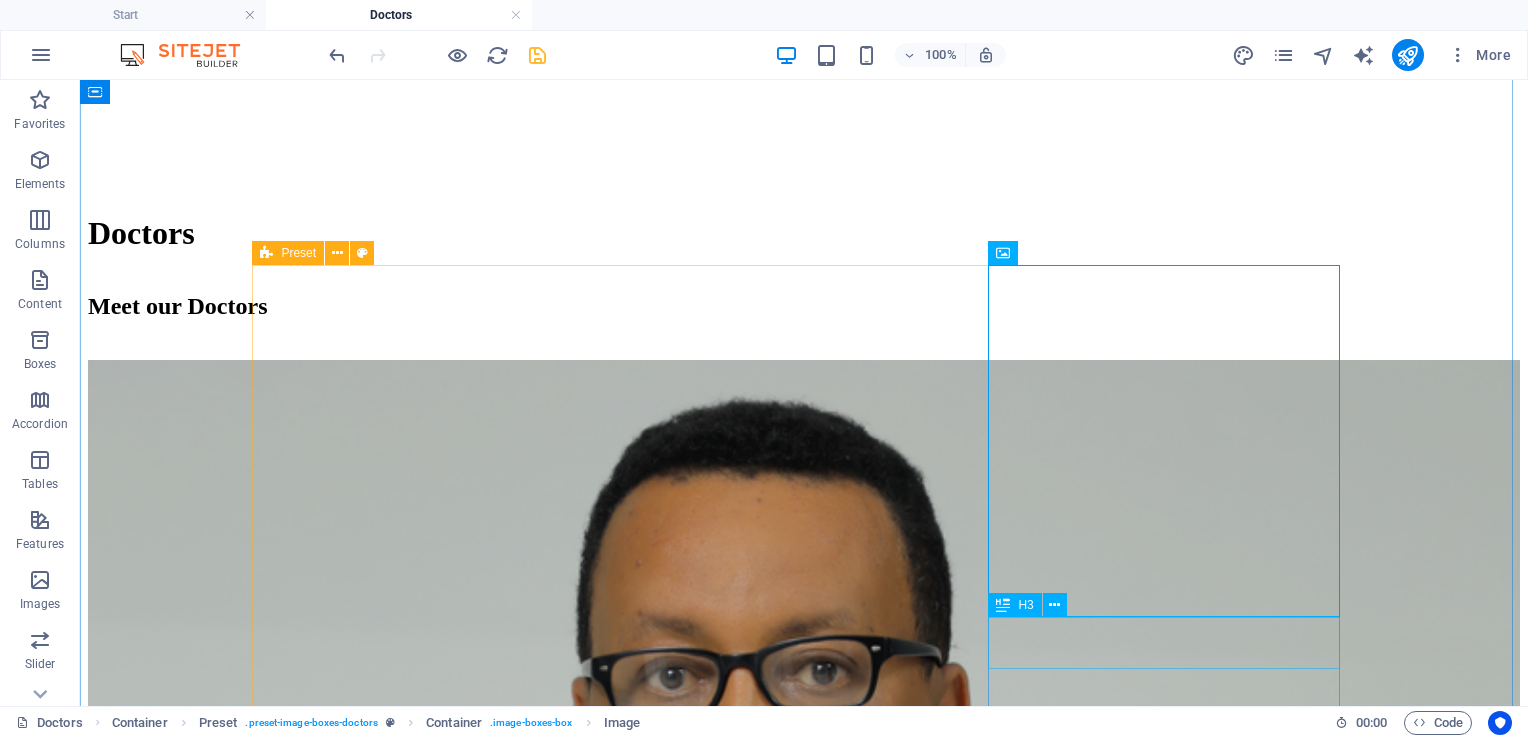 click on "Dr. [FIRST] [LAST]" at bounding box center [804, 21126] 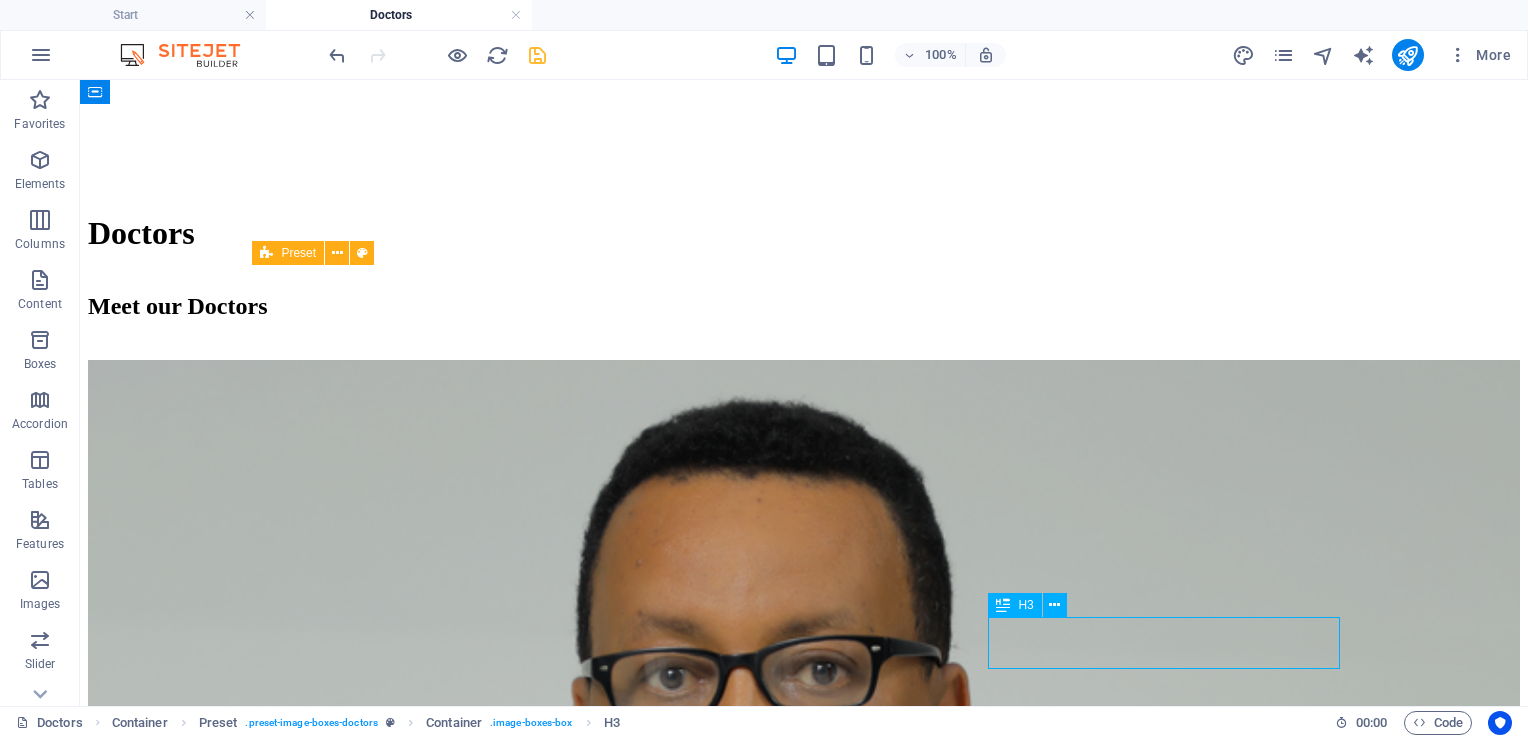 click on "Dr. [FIRST] [LAST]" at bounding box center [804, 21126] 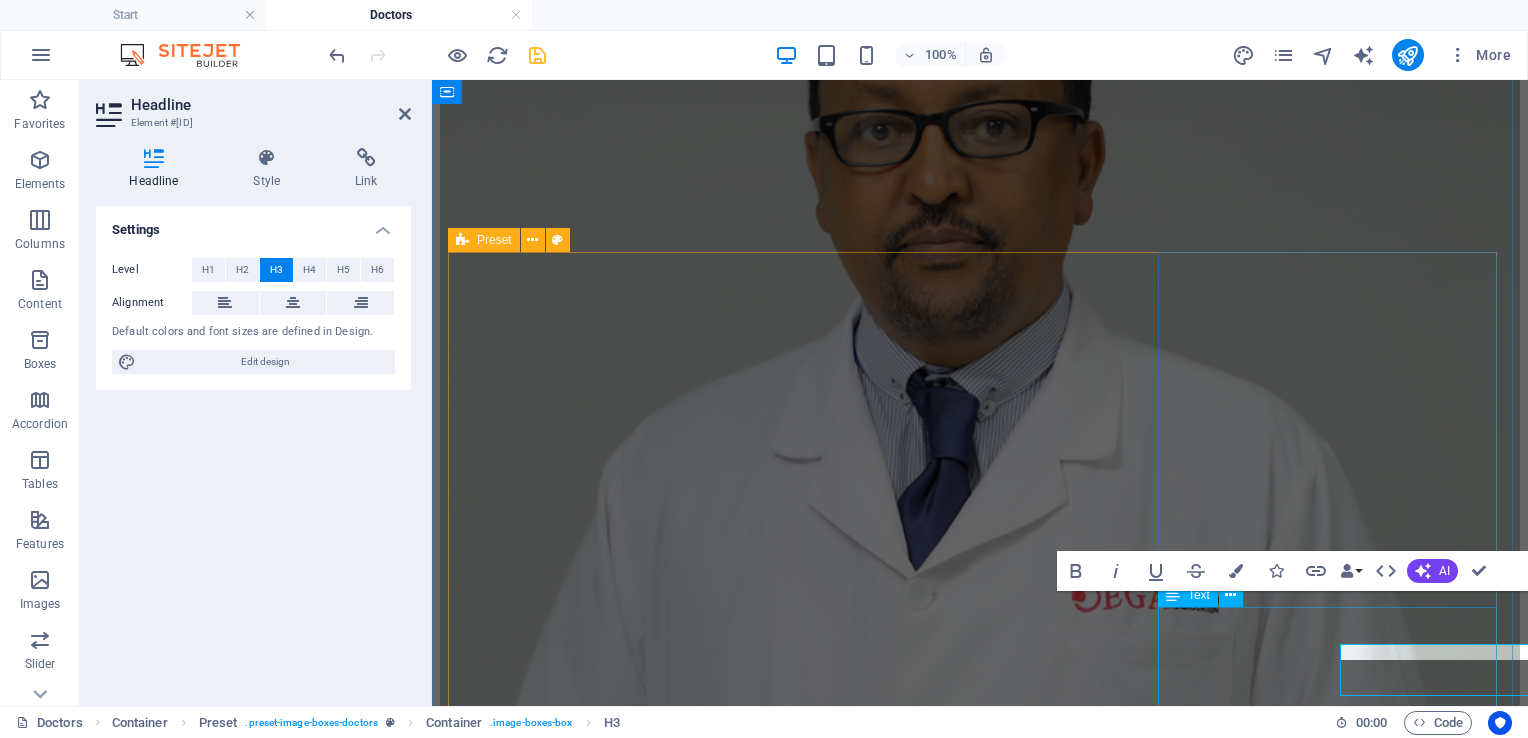 scroll, scrollTop: 2545, scrollLeft: 0, axis: vertical 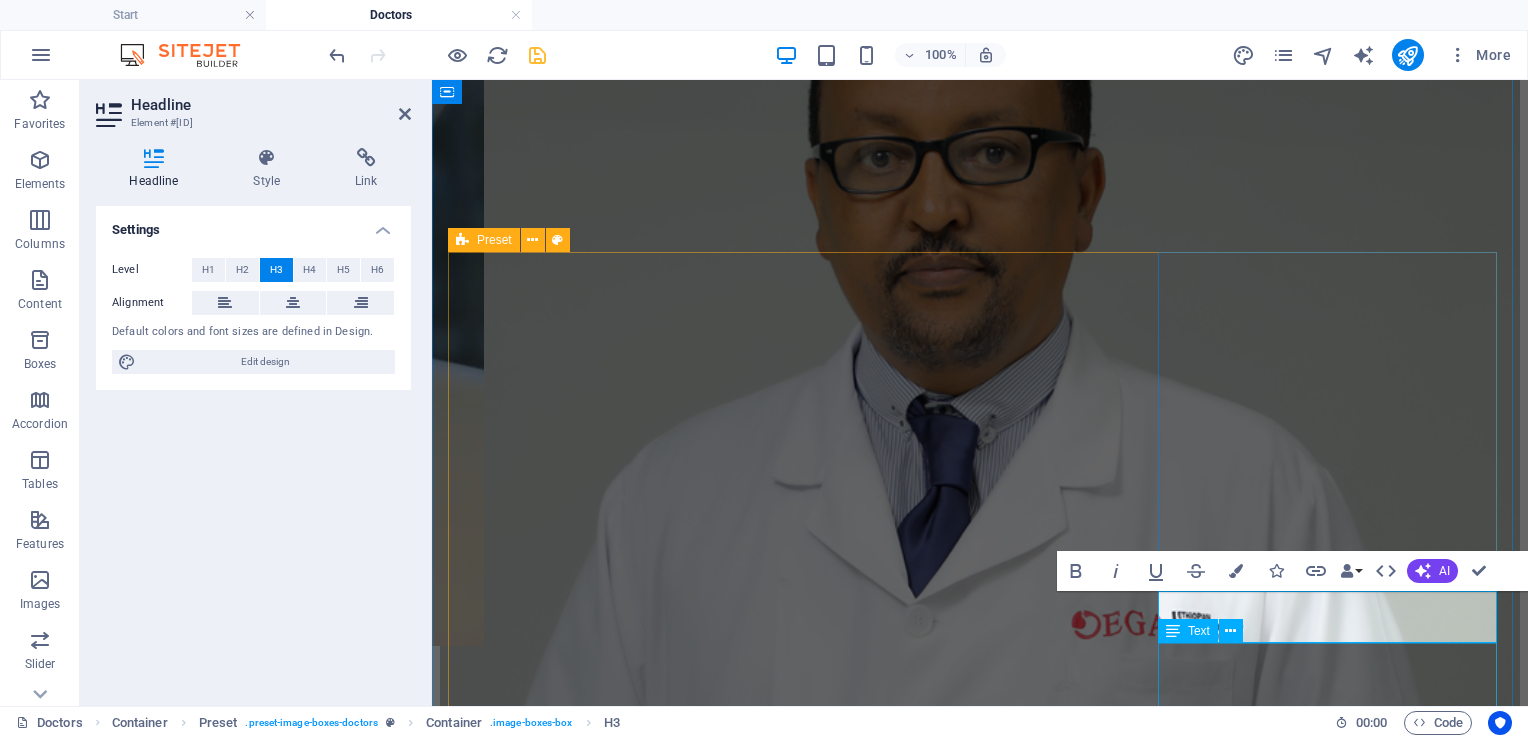 type 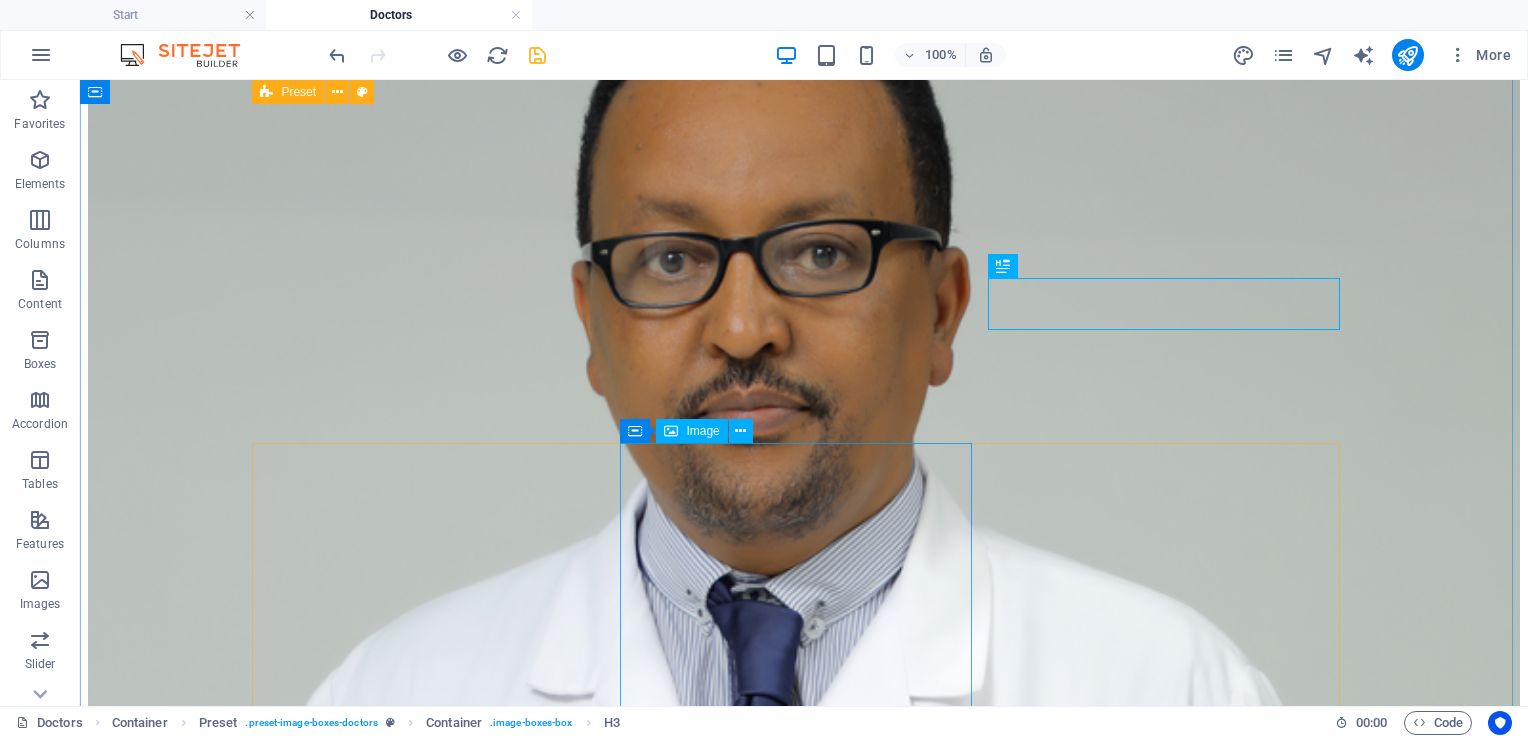 scroll, scrollTop: 2996, scrollLeft: 0, axis: vertical 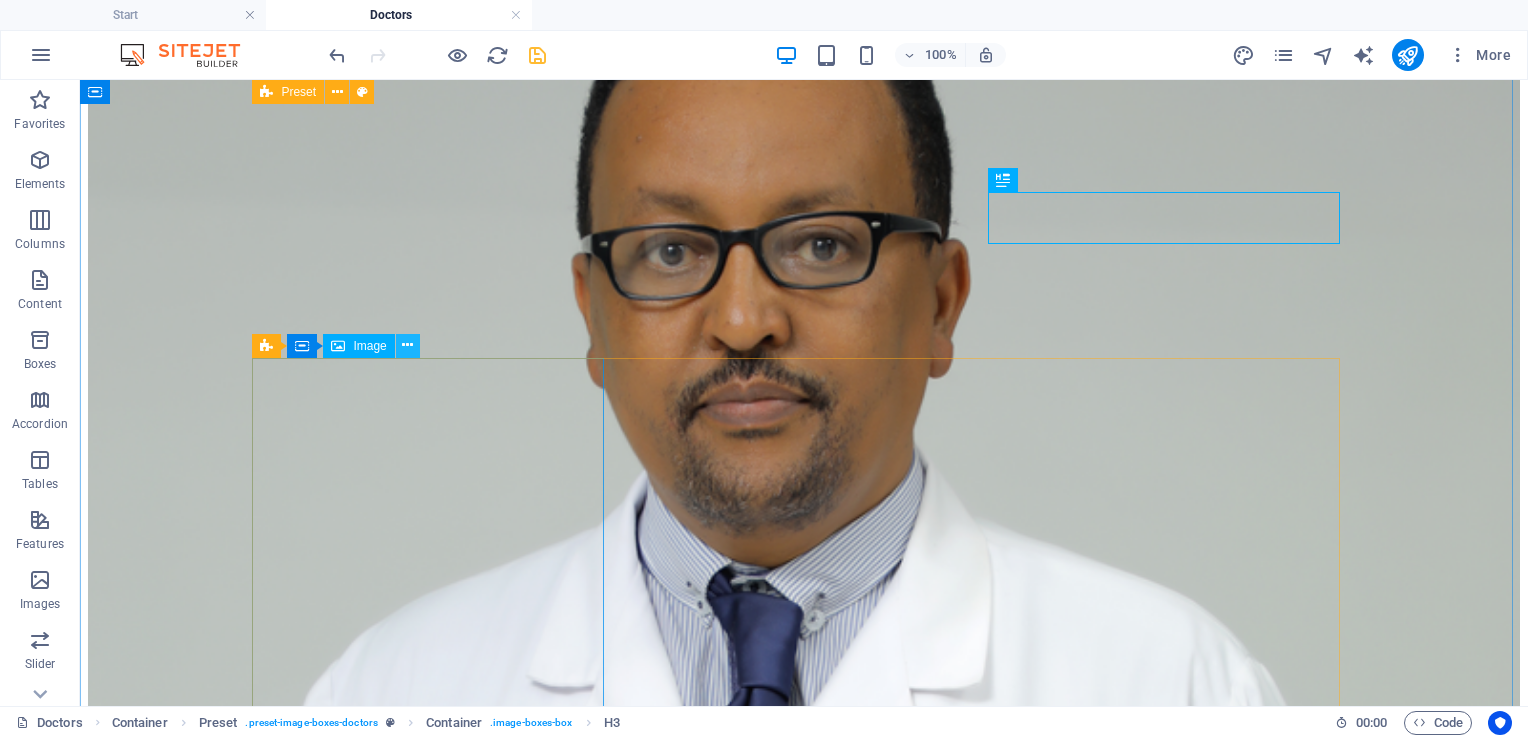 click at bounding box center [407, 345] 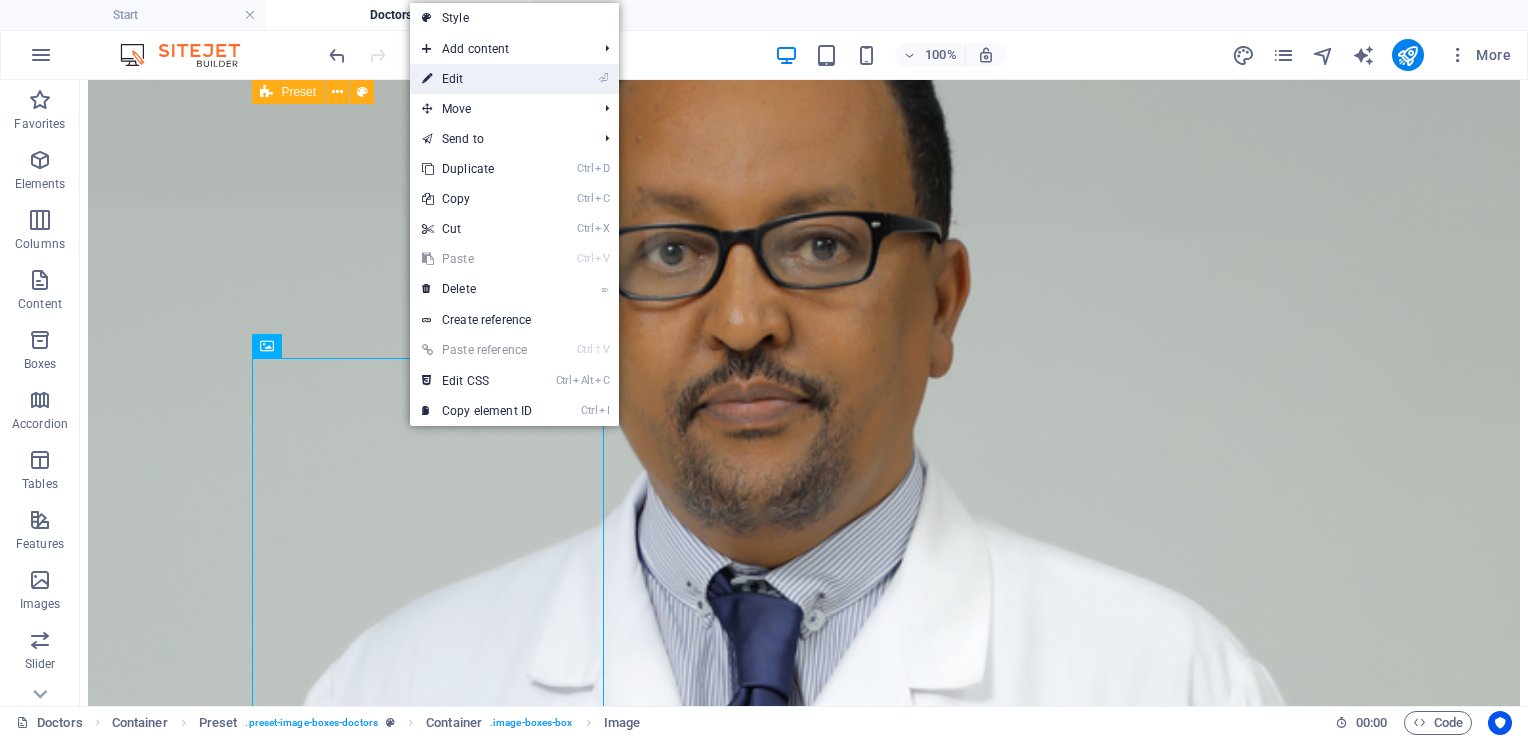 click on "⏎  Edit" at bounding box center [477, 79] 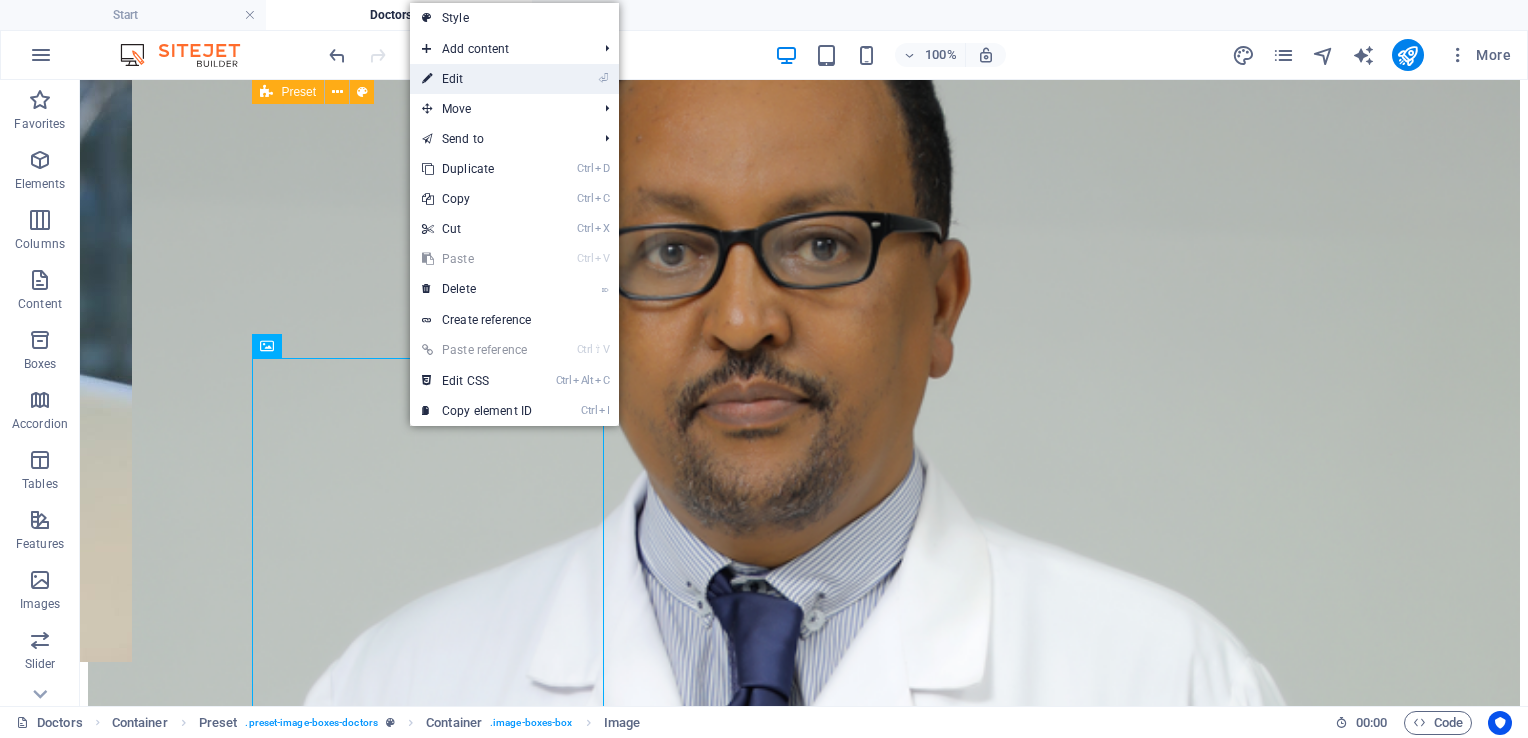 scroll, scrollTop: 2957, scrollLeft: 0, axis: vertical 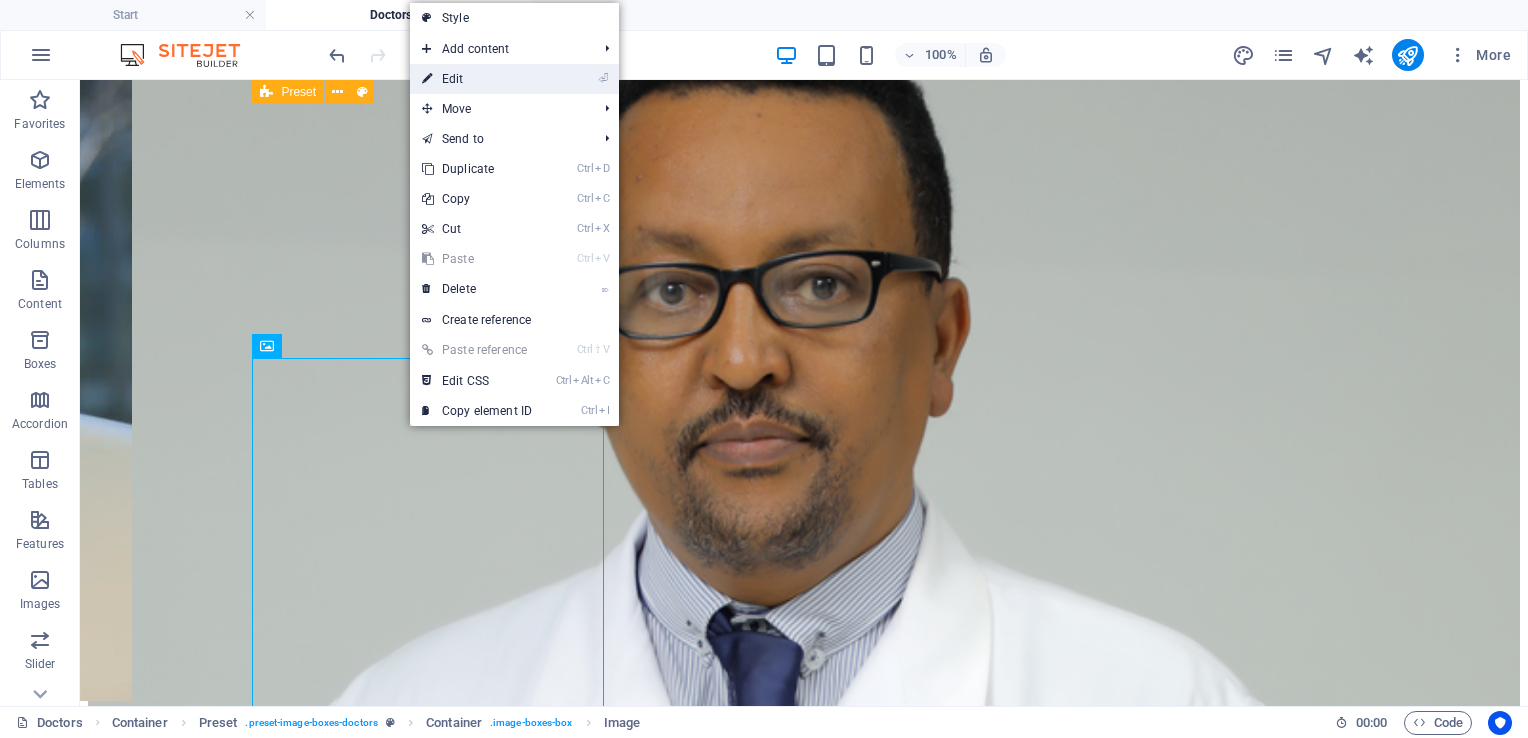 select on "%" 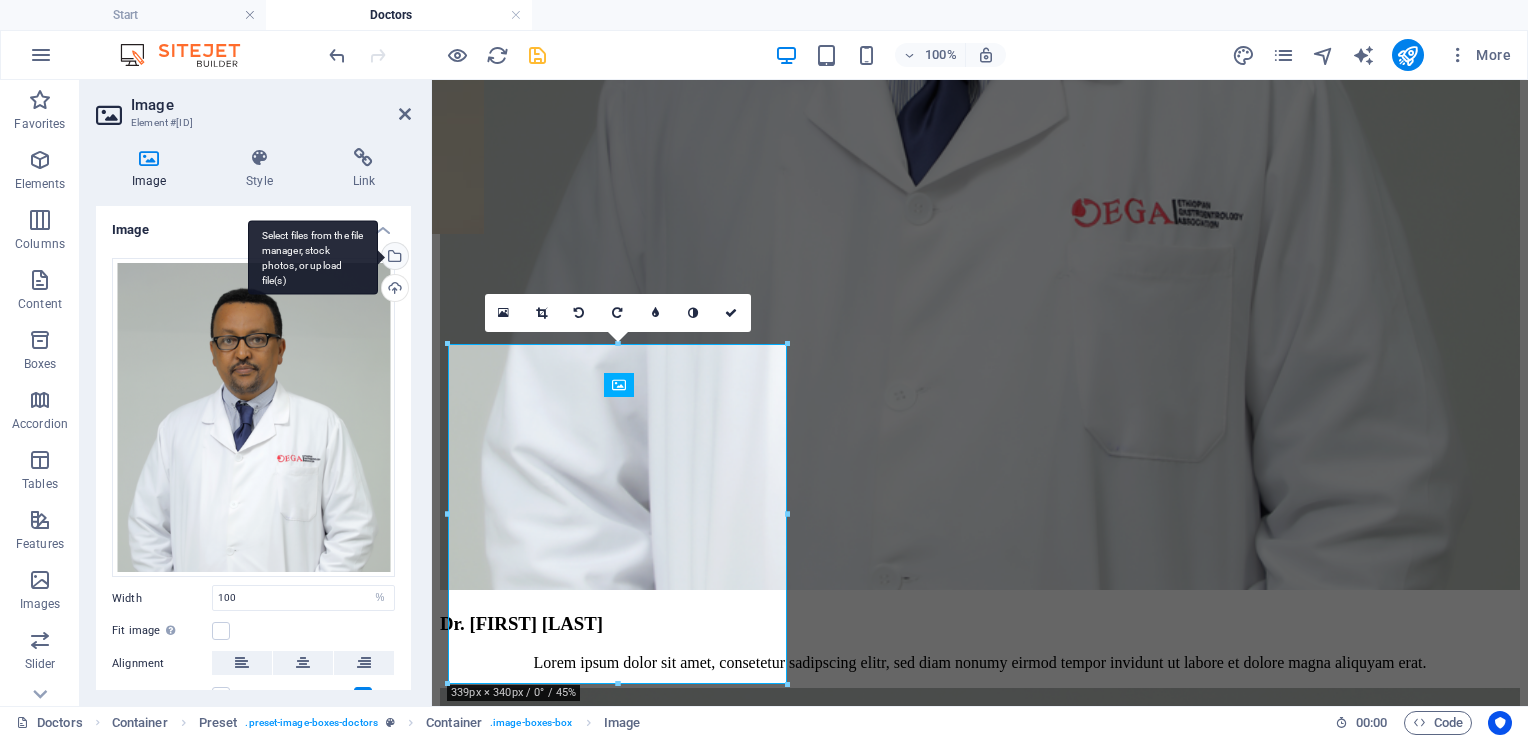 click on "Select files from the file manager, stock photos, or upload file(s)" at bounding box center [393, 258] 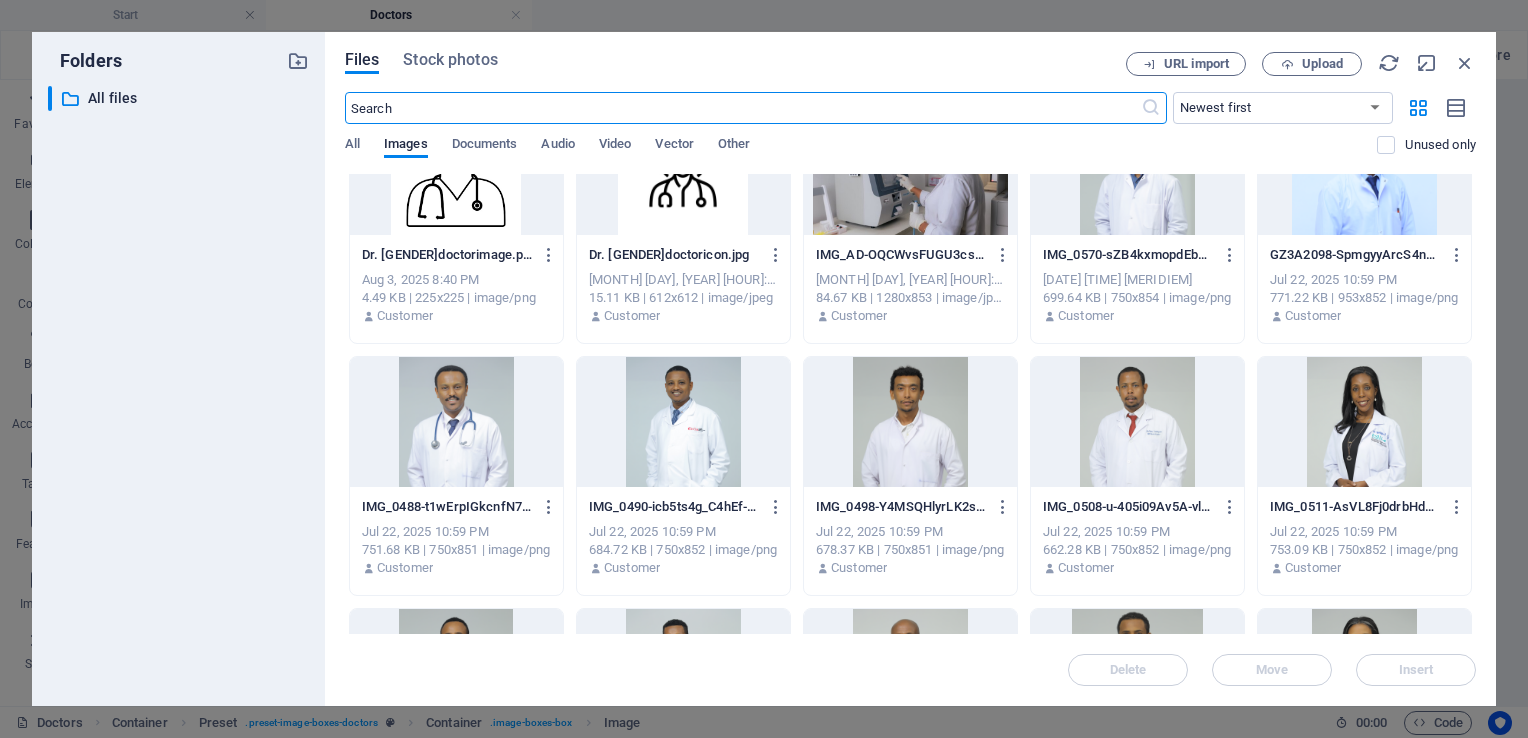 scroll, scrollTop: 0, scrollLeft: 0, axis: both 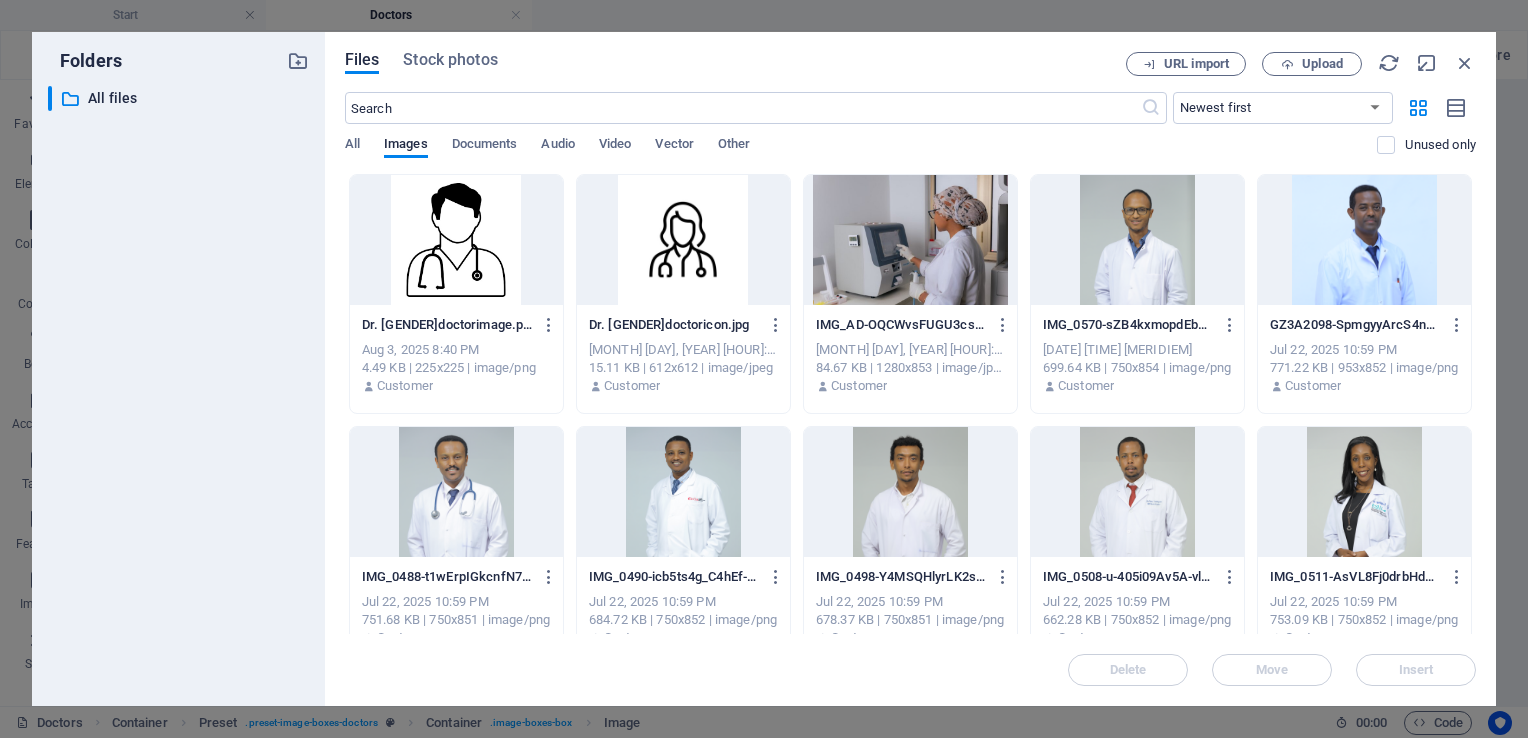 click at bounding box center (456, 240) 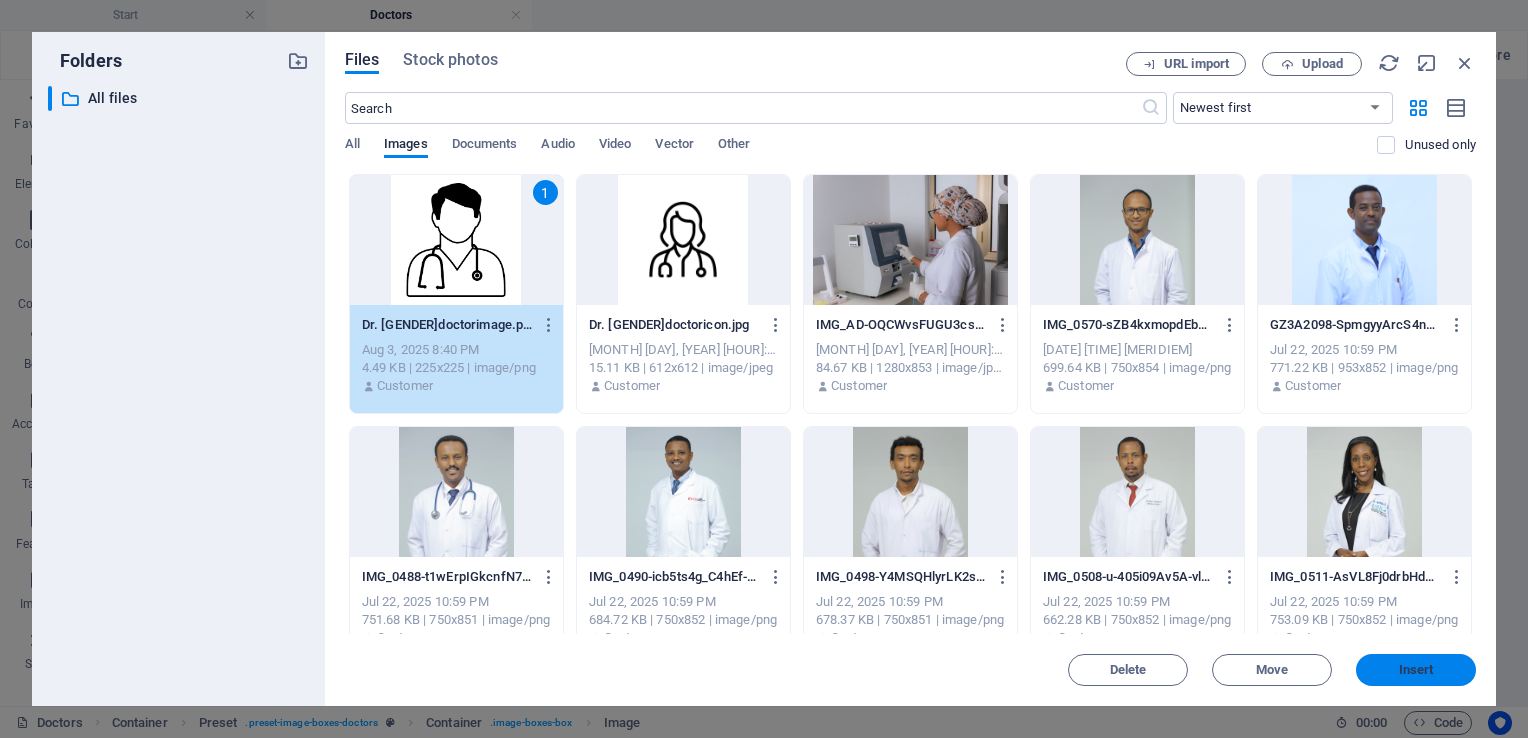 click on "Insert" at bounding box center [1416, 670] 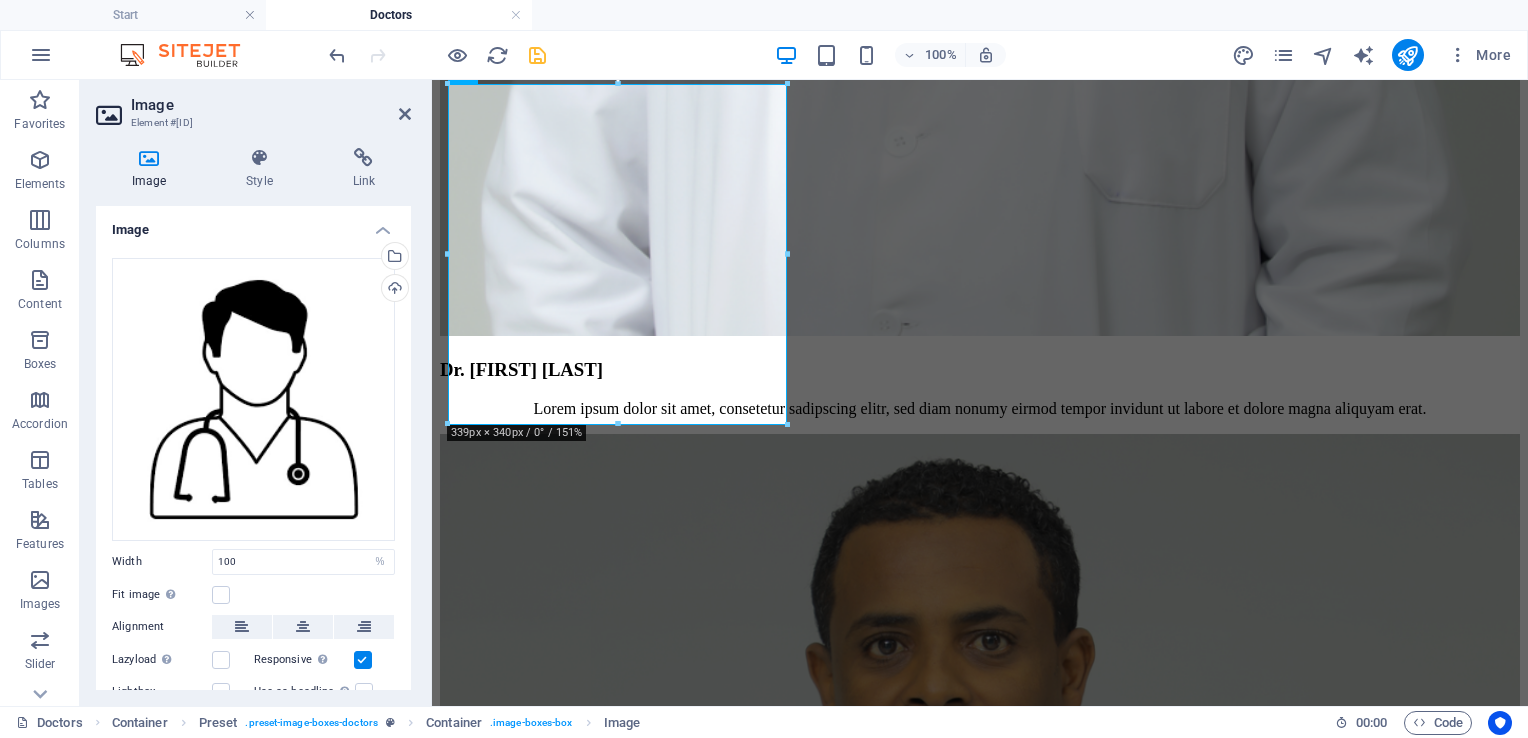 scroll, scrollTop: 3221, scrollLeft: 0, axis: vertical 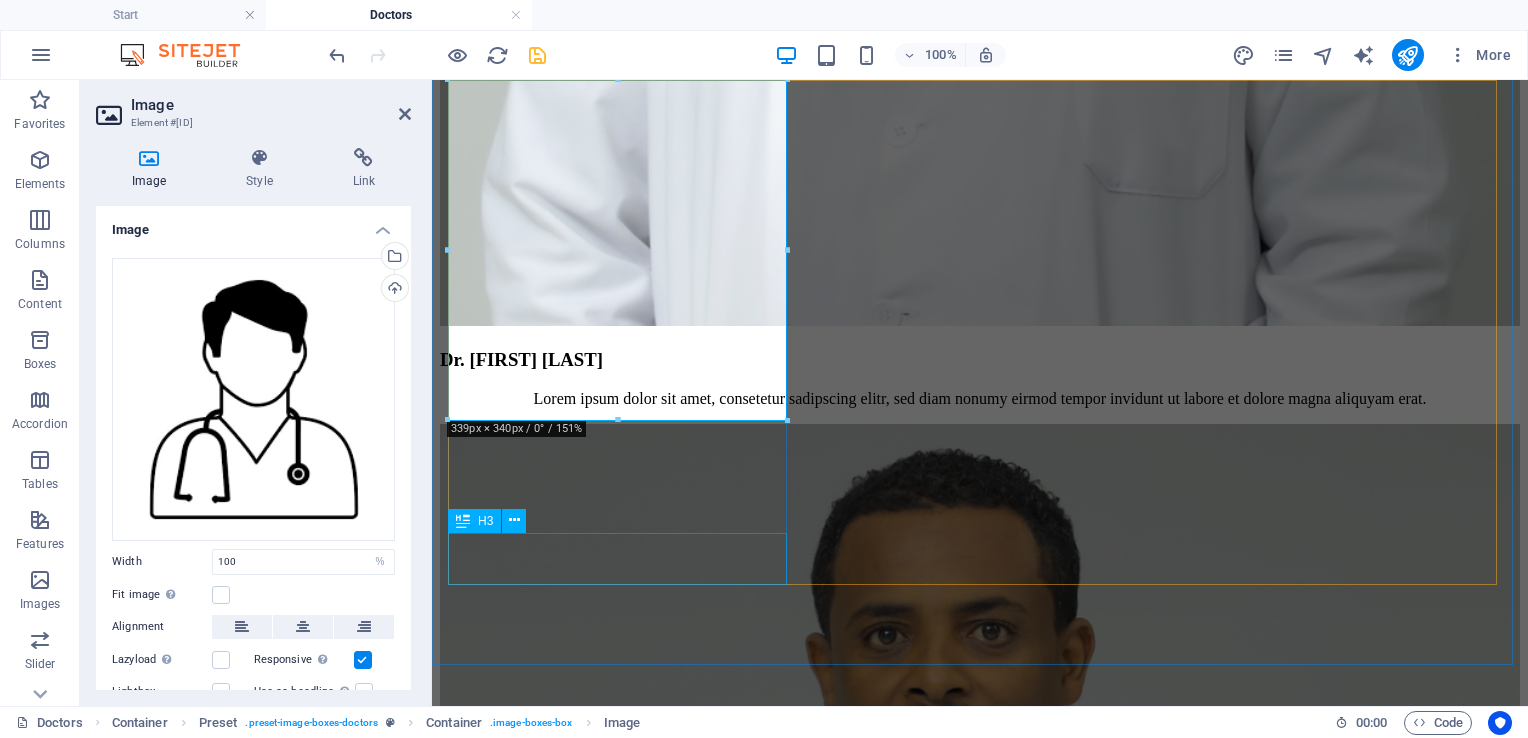 click on "Dr. [FIRST] [LAST]" at bounding box center [980, 16646] 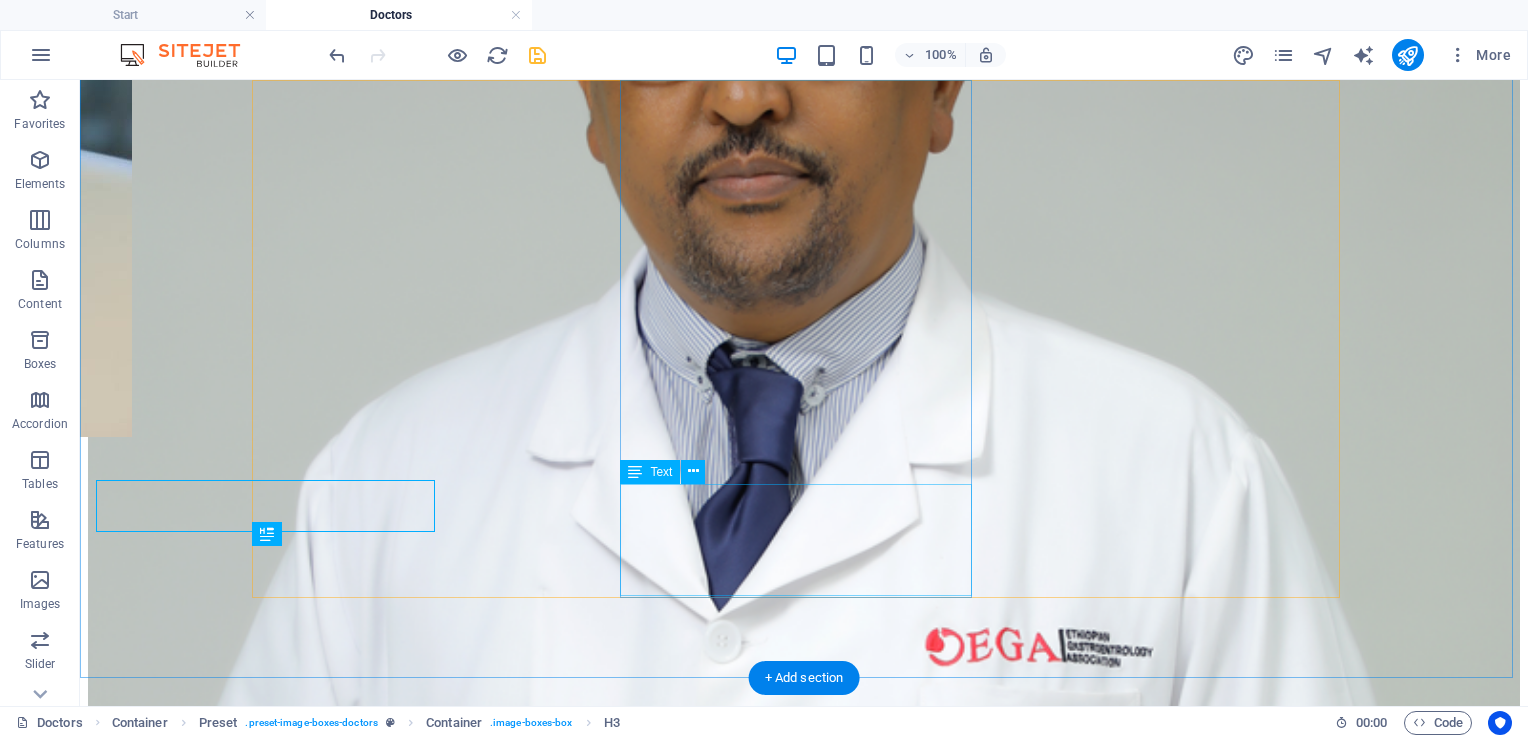 scroll, scrollTop: 3274, scrollLeft: 0, axis: vertical 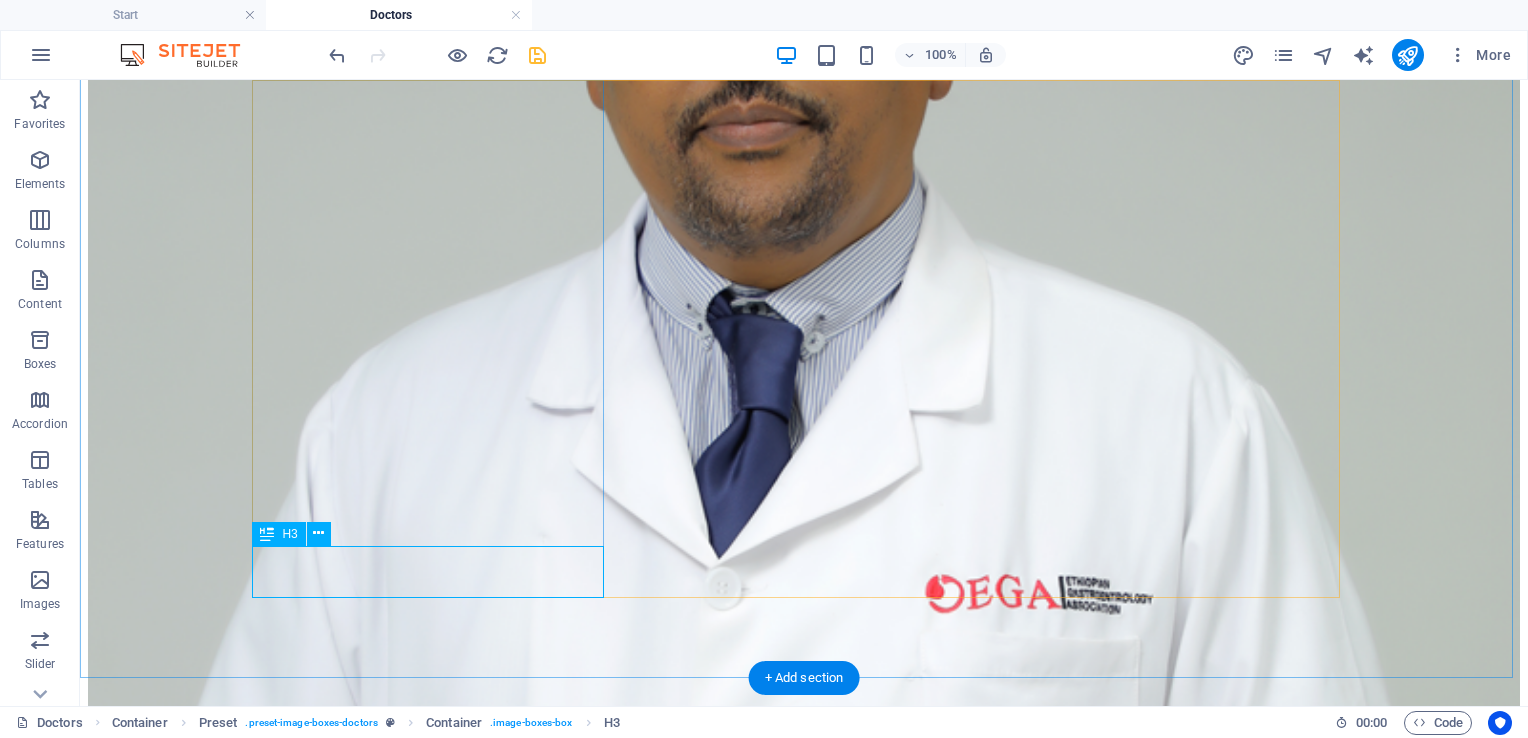 click on "Dr. [FIRST] [LAST]" at bounding box center (804, 21994) 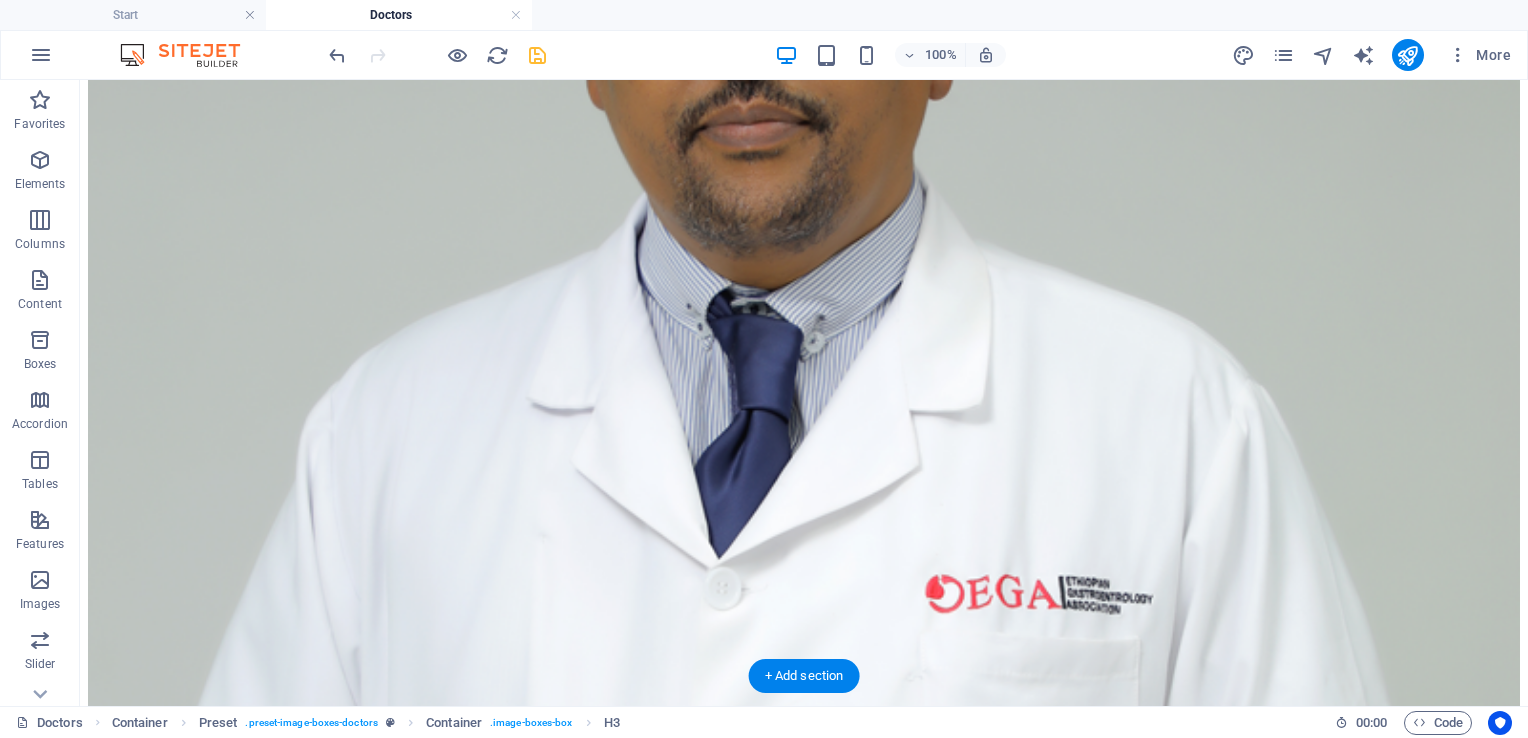 drag, startPoint x: 496, startPoint y: 563, endPoint x: 490, endPoint y: 464, distance: 99.18165 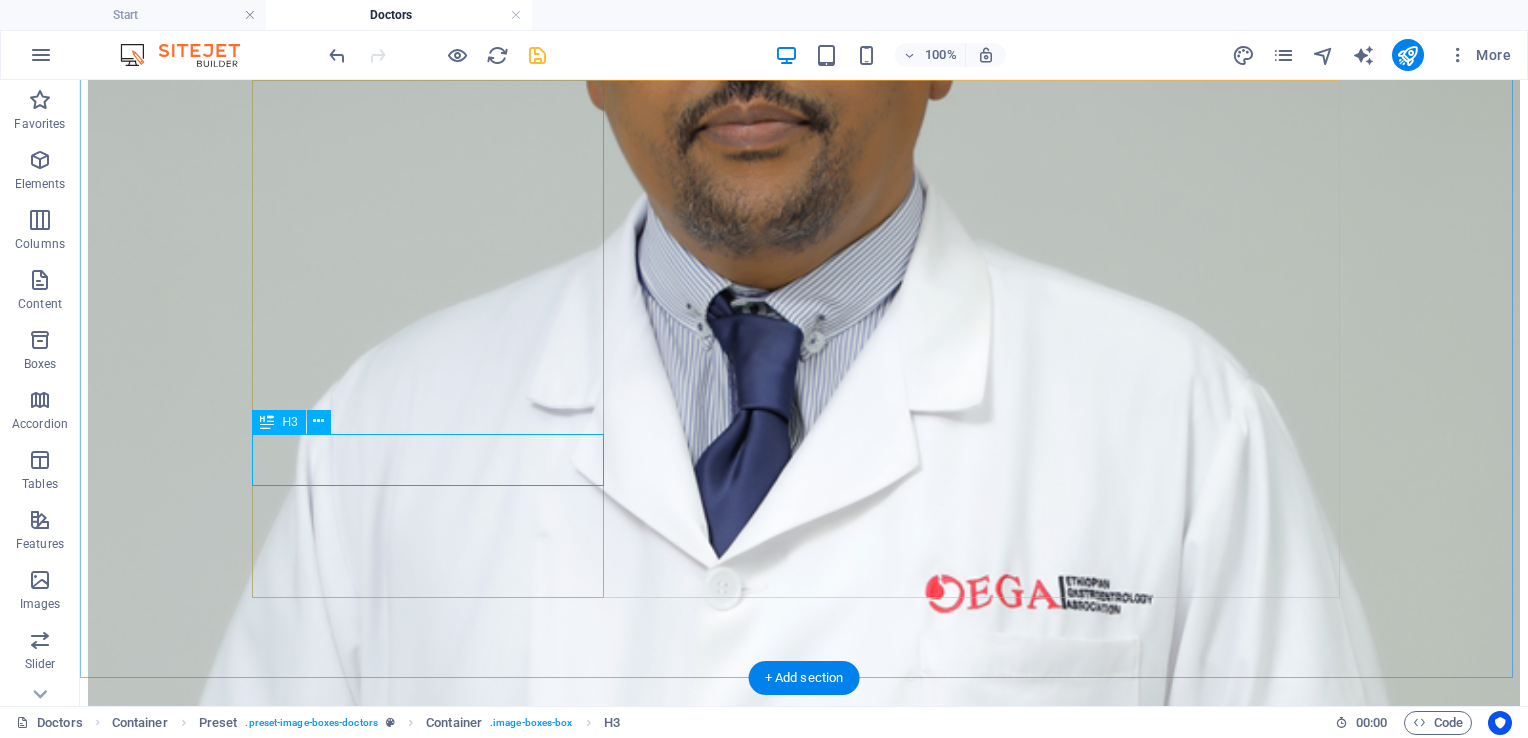 click on "Dr. [FIRST] [LAST]" at bounding box center [804, 21960] 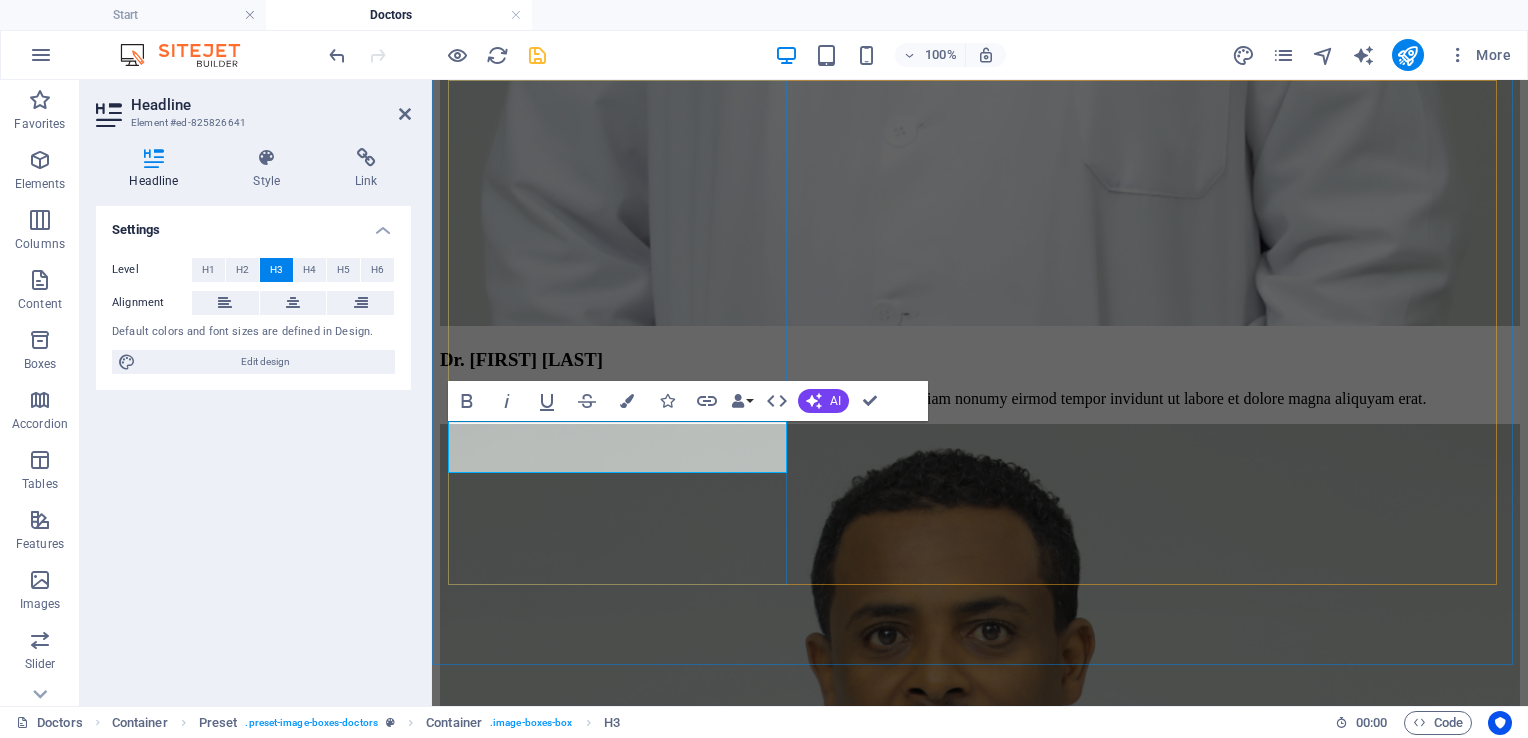 type 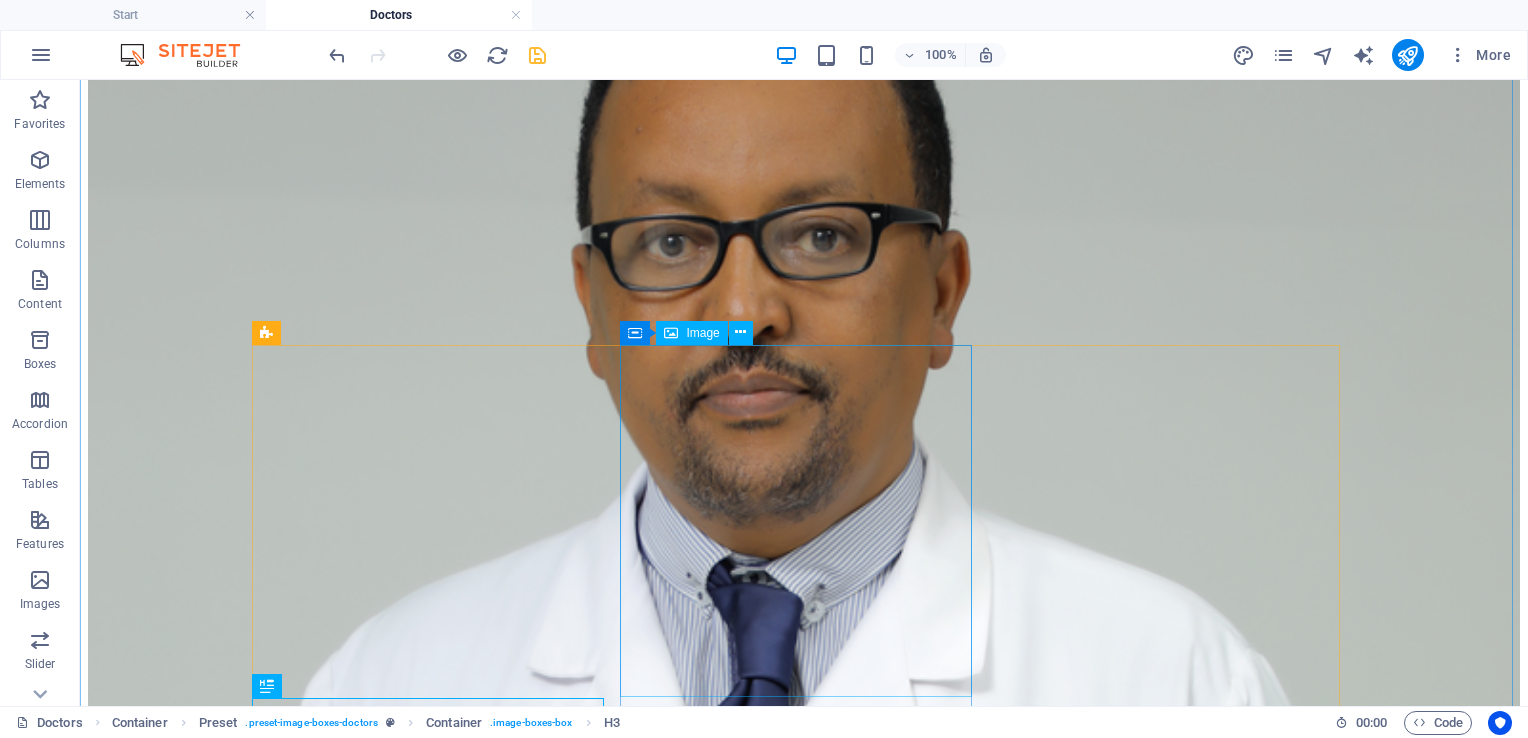 scroll, scrollTop: 3004, scrollLeft: 0, axis: vertical 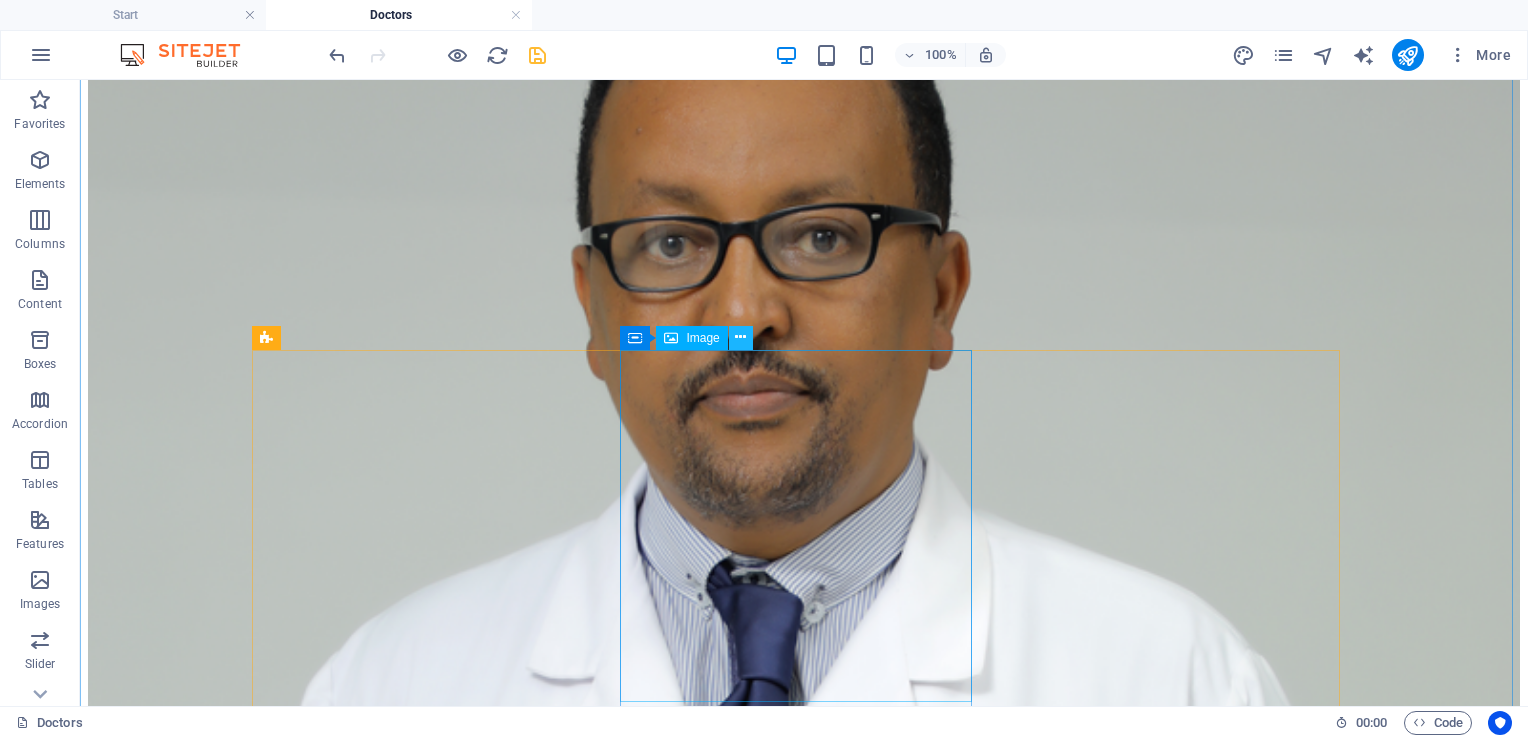 click at bounding box center (740, 337) 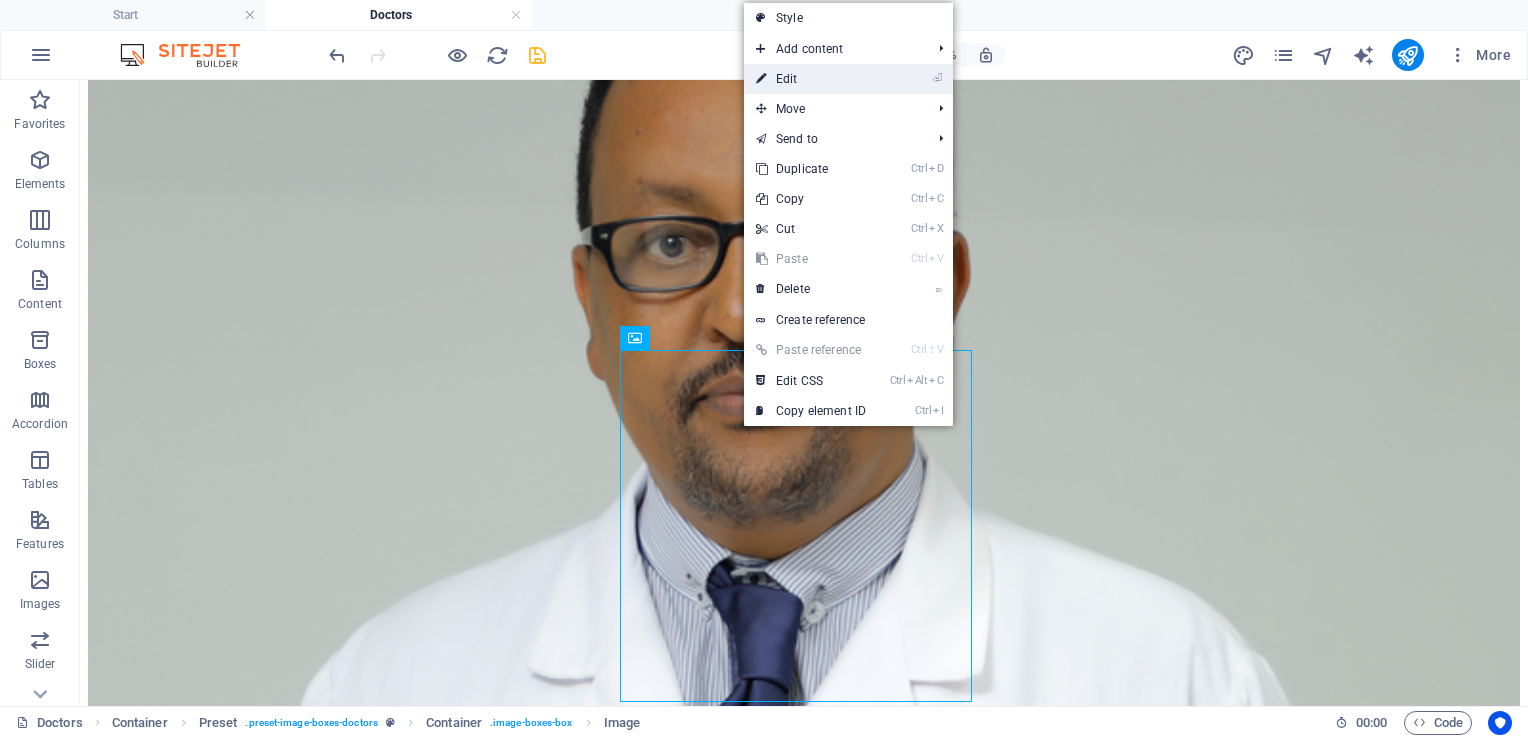 click on "⏎  Edit" at bounding box center (811, 79) 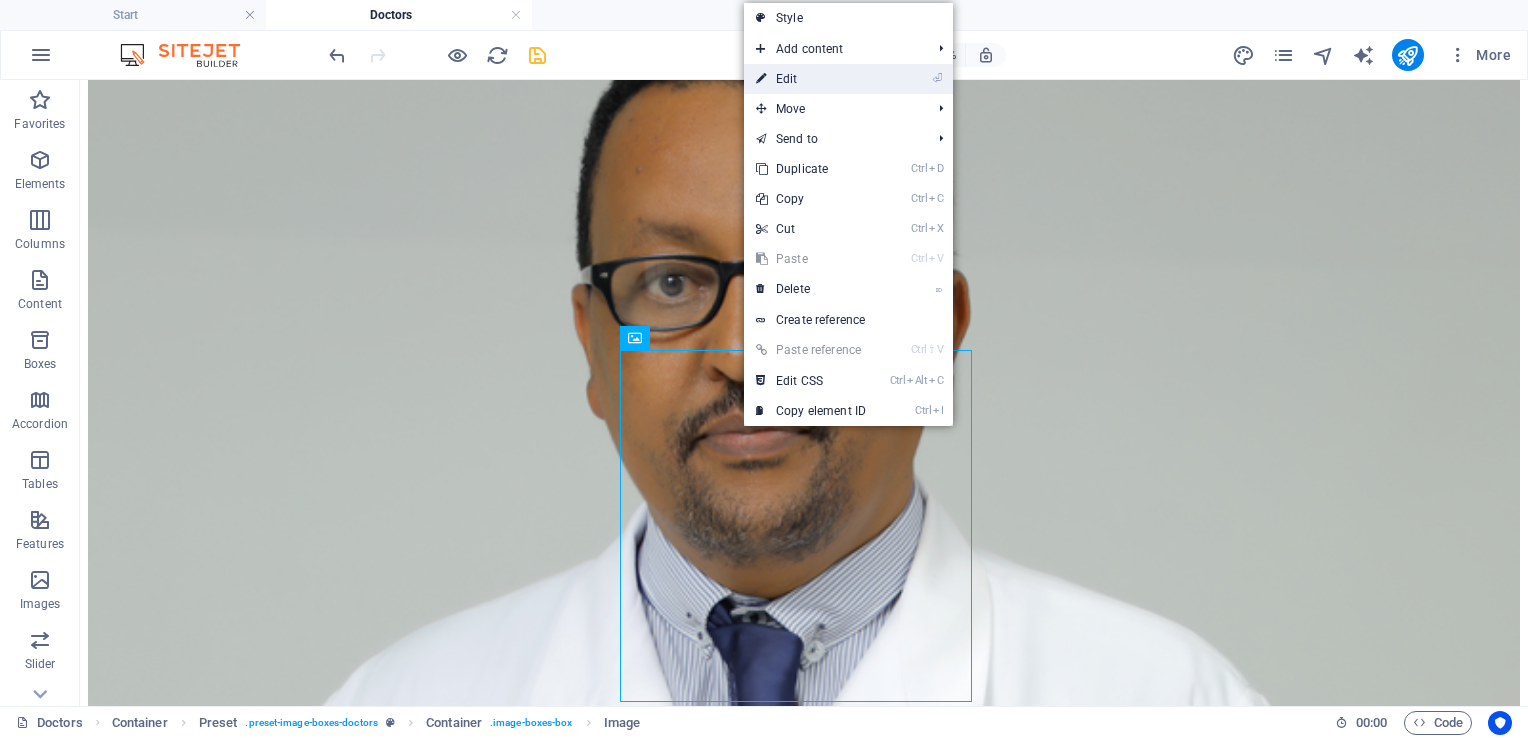 select on "%" 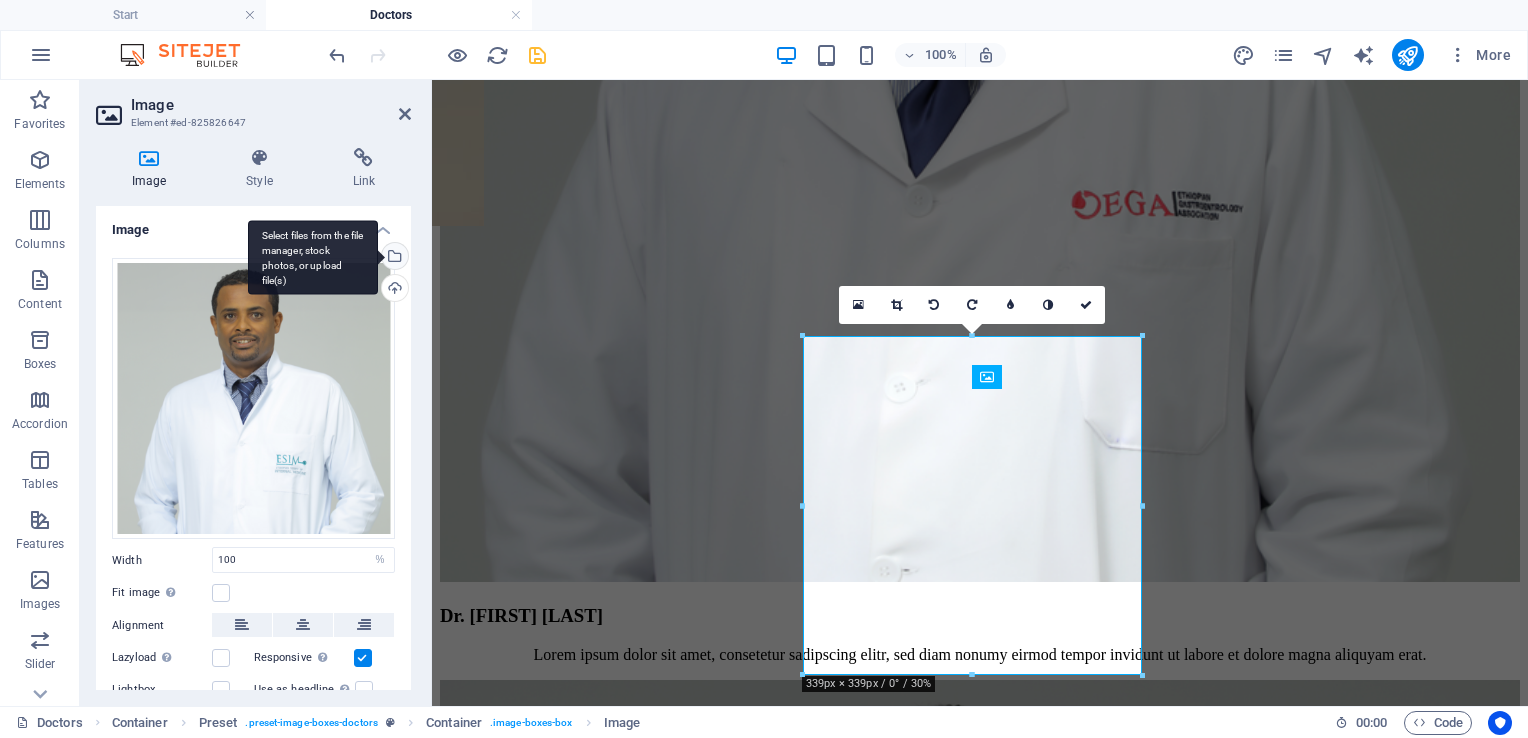 click on "Select files from the file manager, stock photos, or upload file(s)" at bounding box center [393, 258] 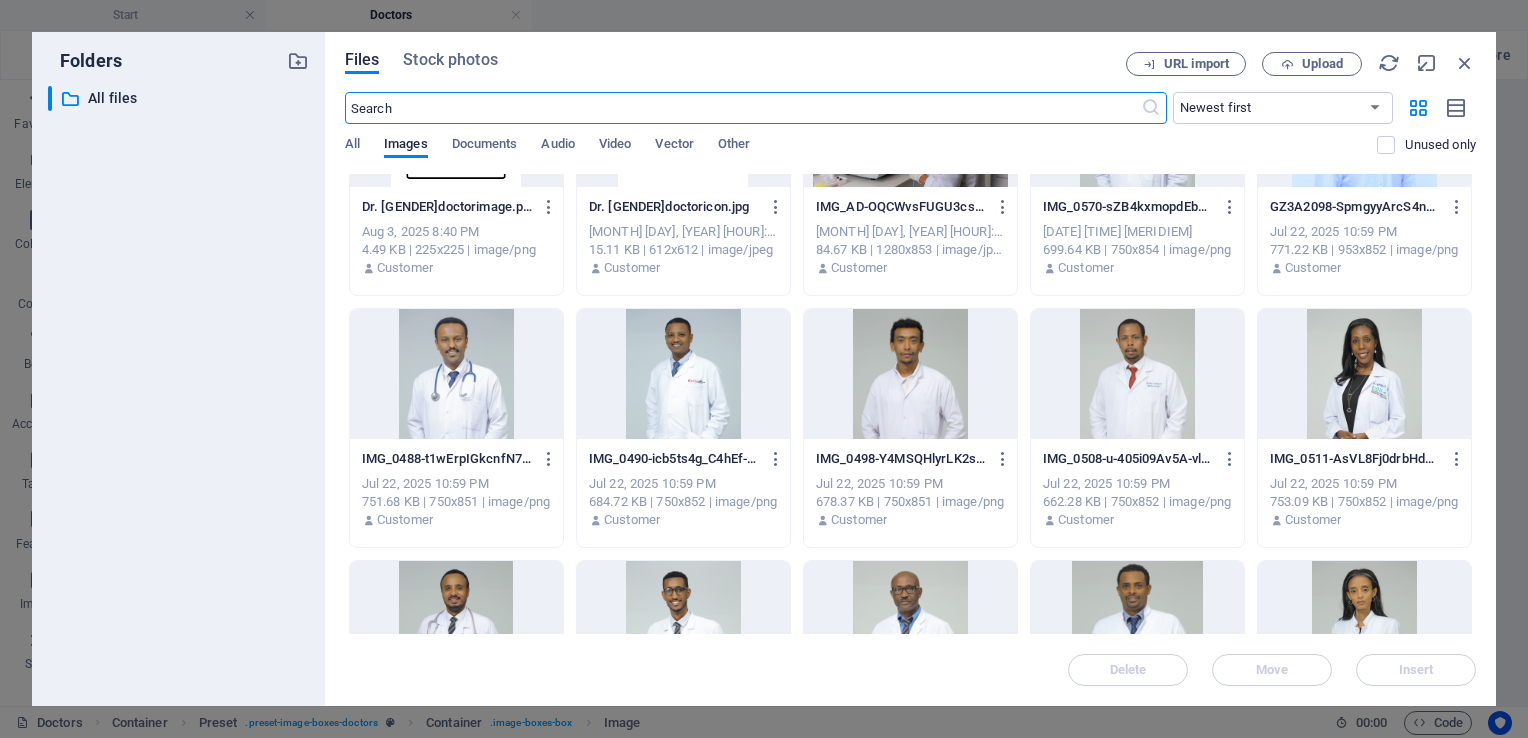 scroll, scrollTop: 0, scrollLeft: 0, axis: both 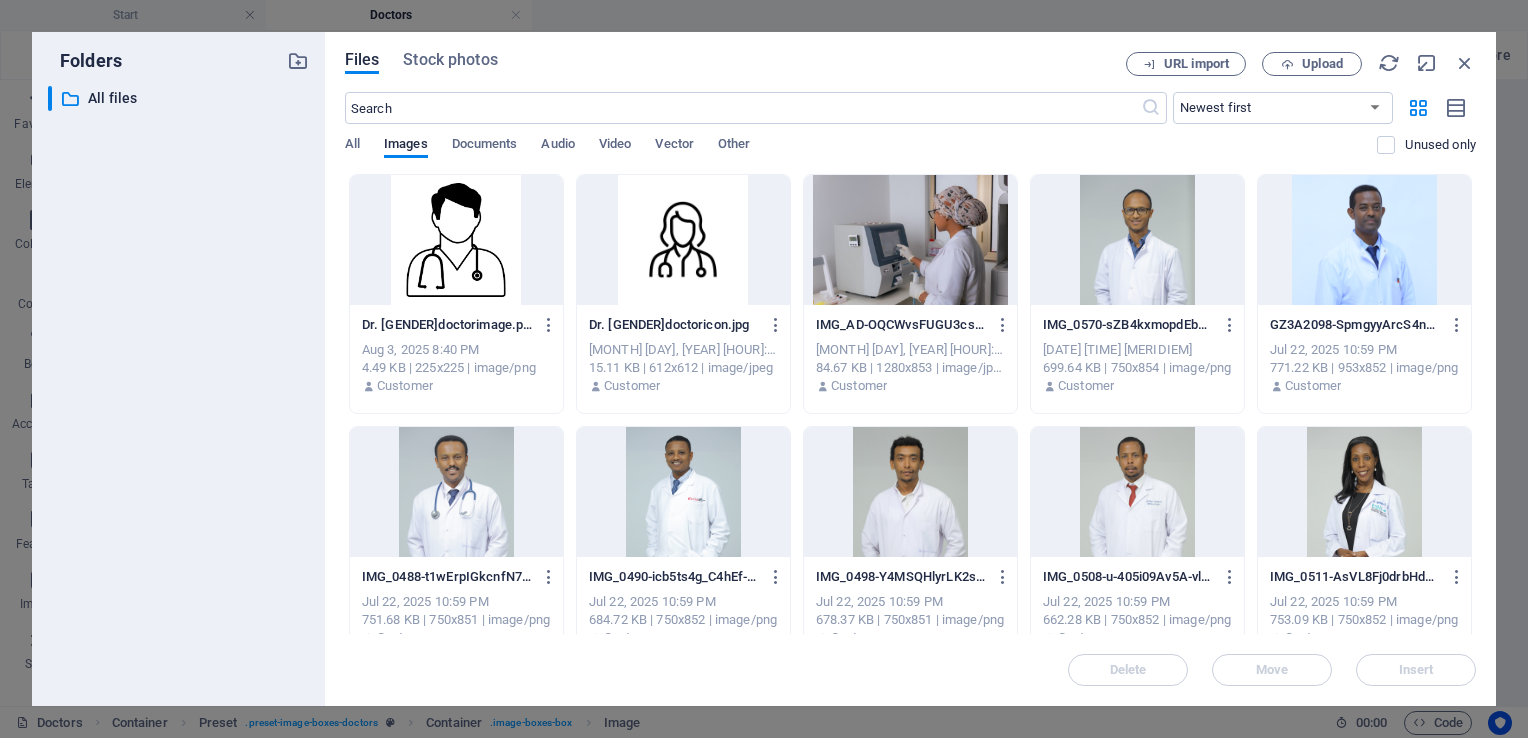 click at bounding box center (456, 240) 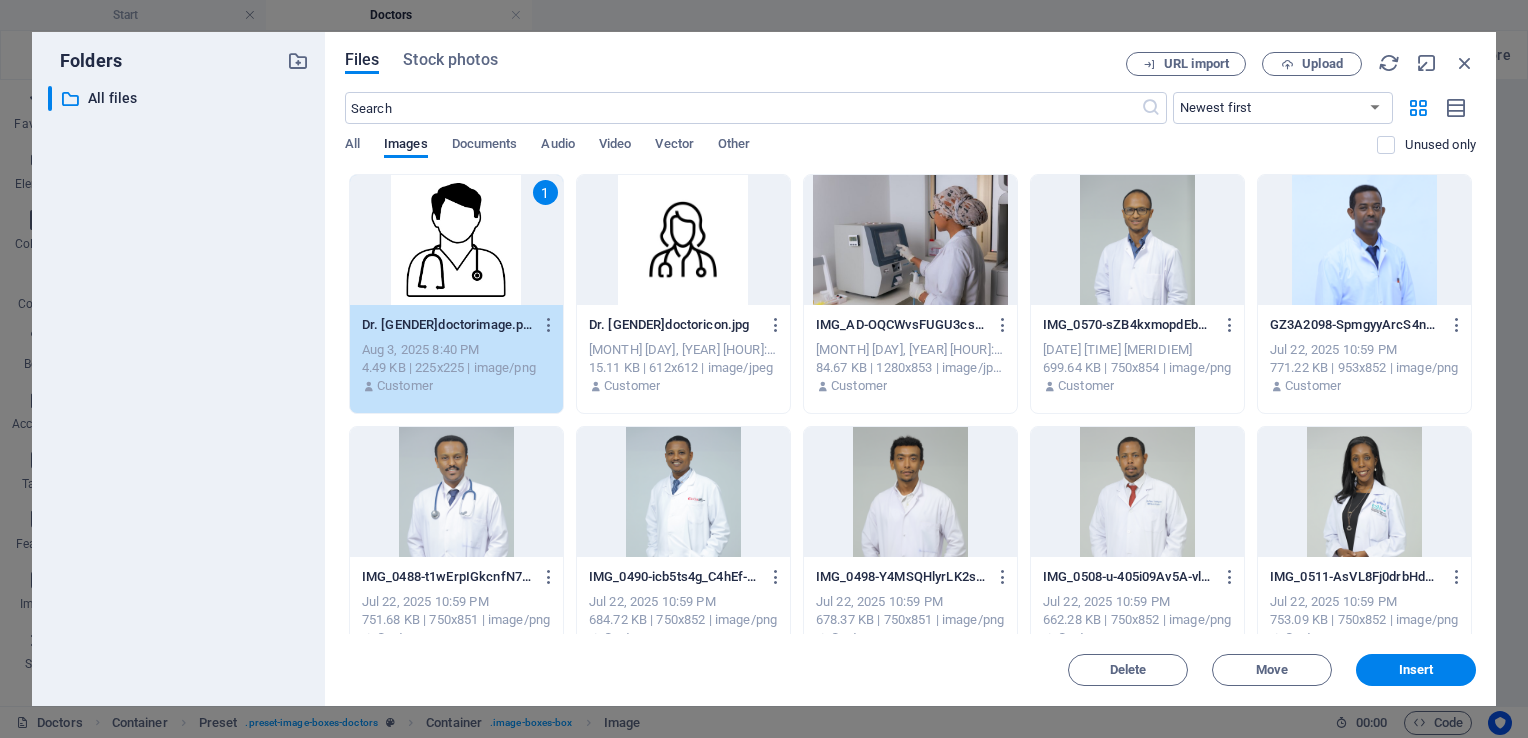 click on "1" at bounding box center (456, 240) 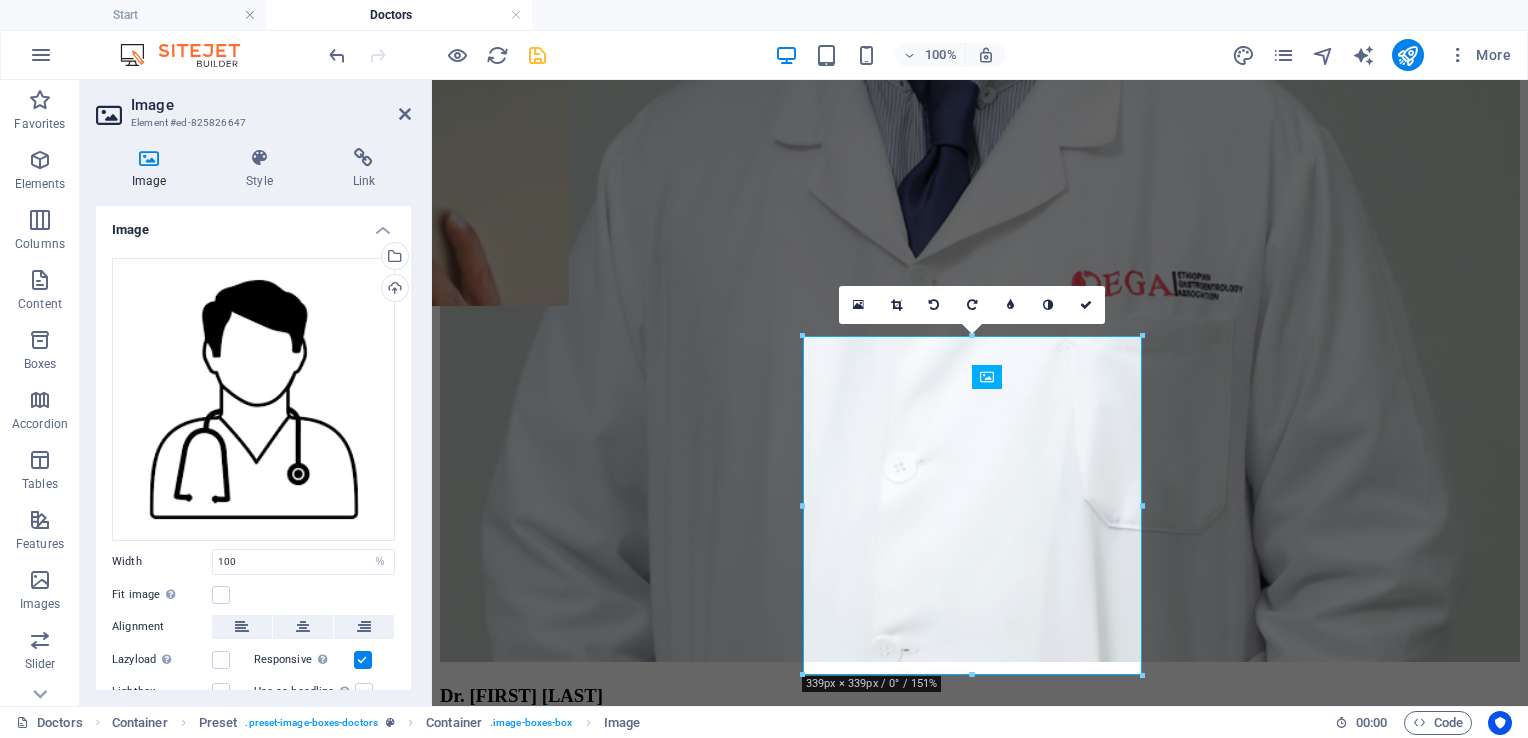 scroll, scrollTop: 2965, scrollLeft: 0, axis: vertical 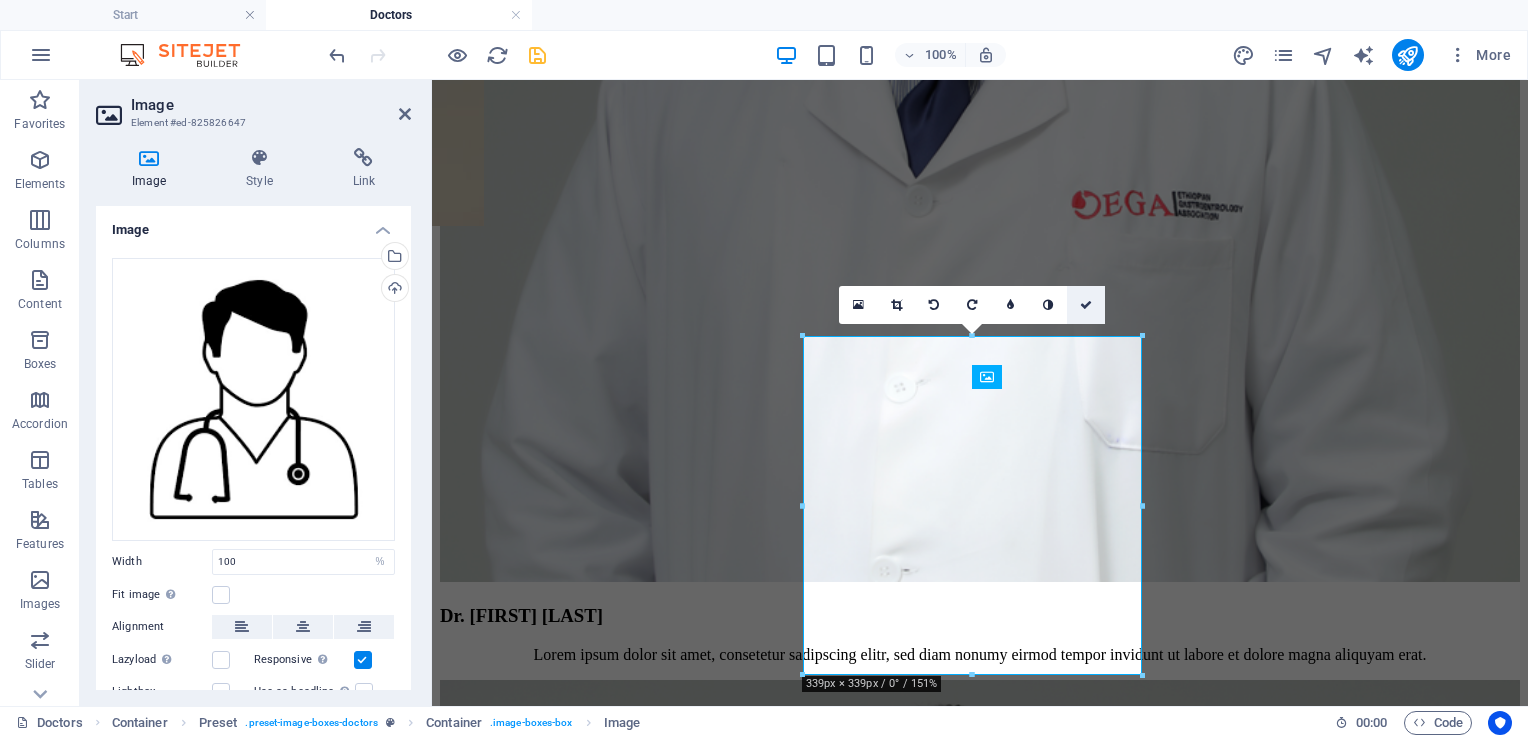 click at bounding box center [1086, 305] 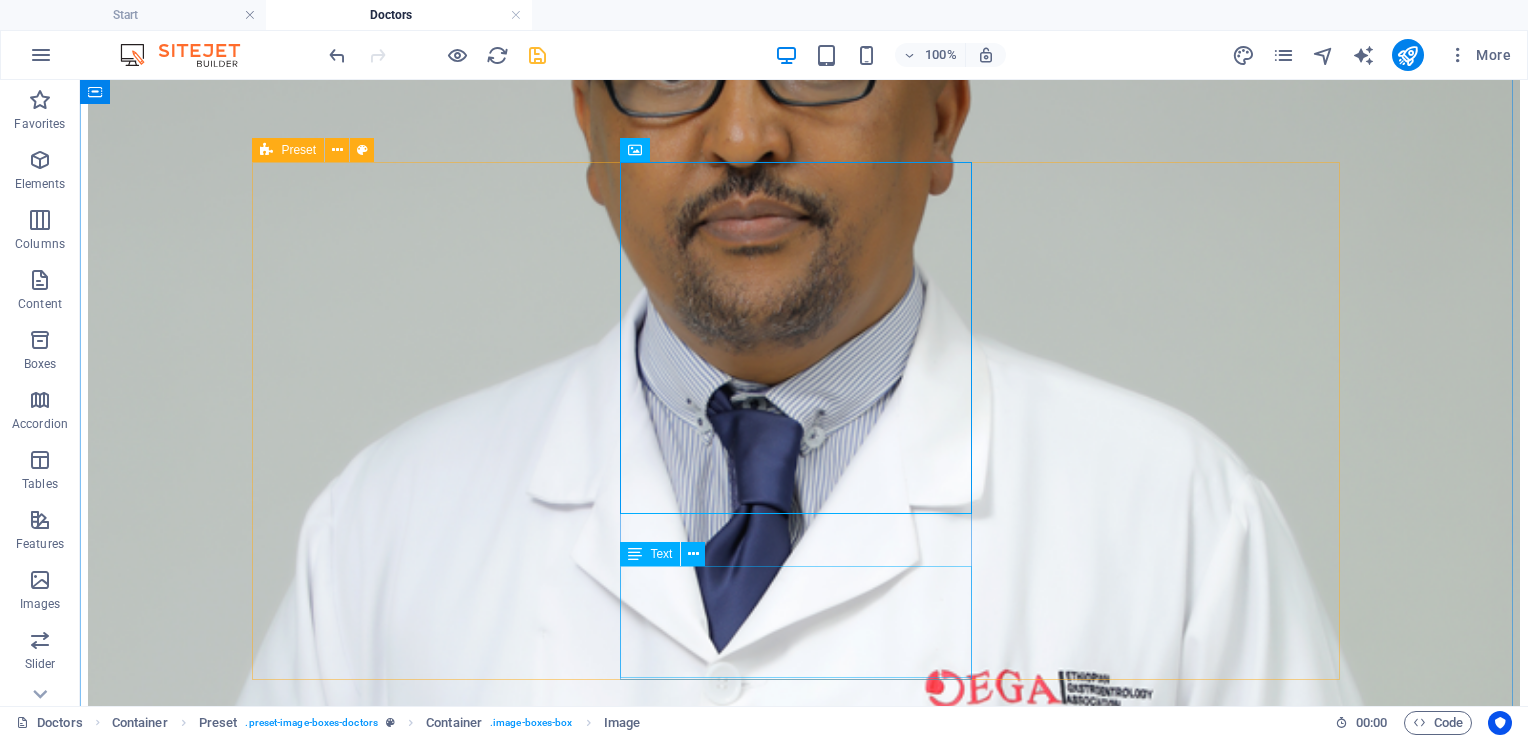 scroll, scrollTop: 3204, scrollLeft: 0, axis: vertical 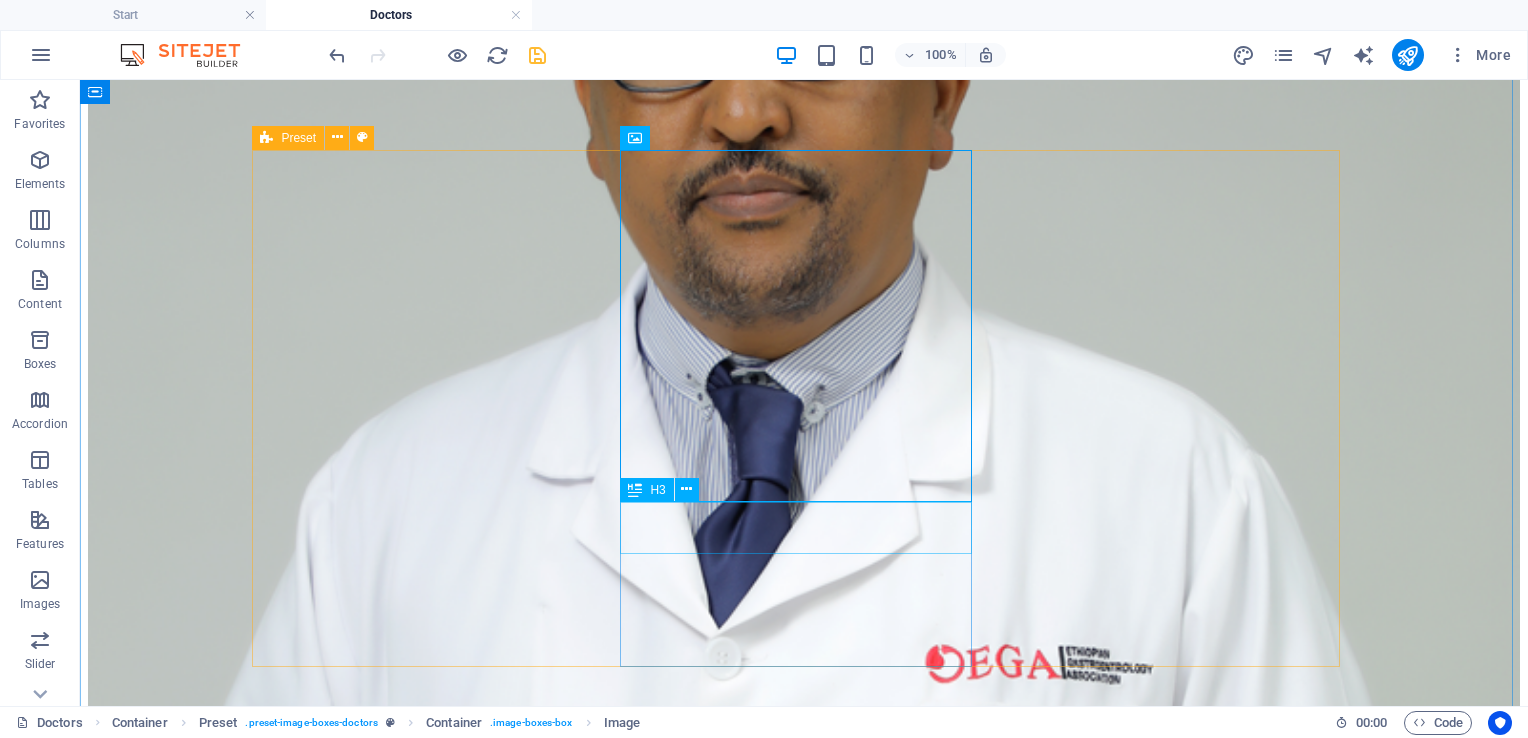 click on "Dr. [FIRST] [LAST]" at bounding box center [804, 23559] 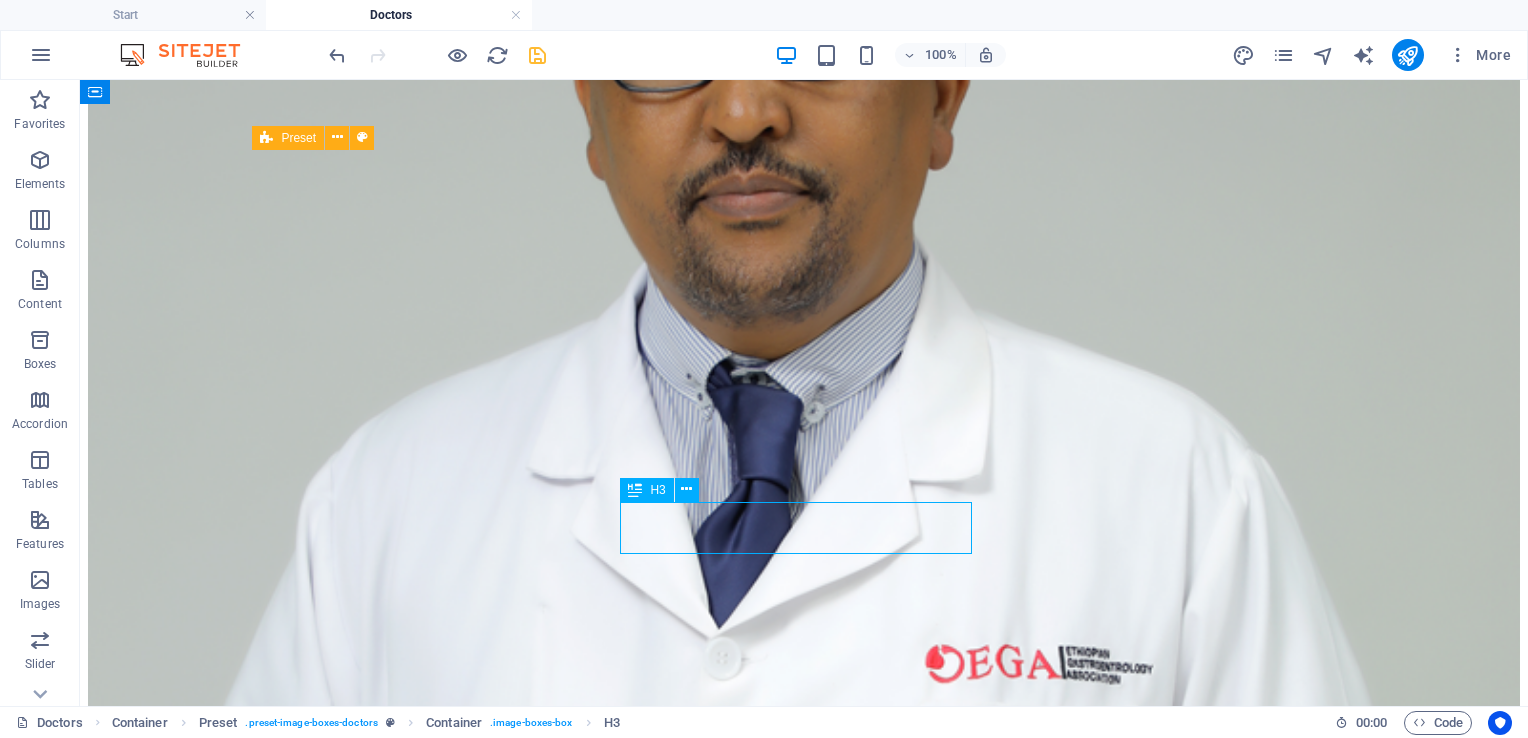 click on "Dr. [FIRST] [LAST]" at bounding box center [804, 23559] 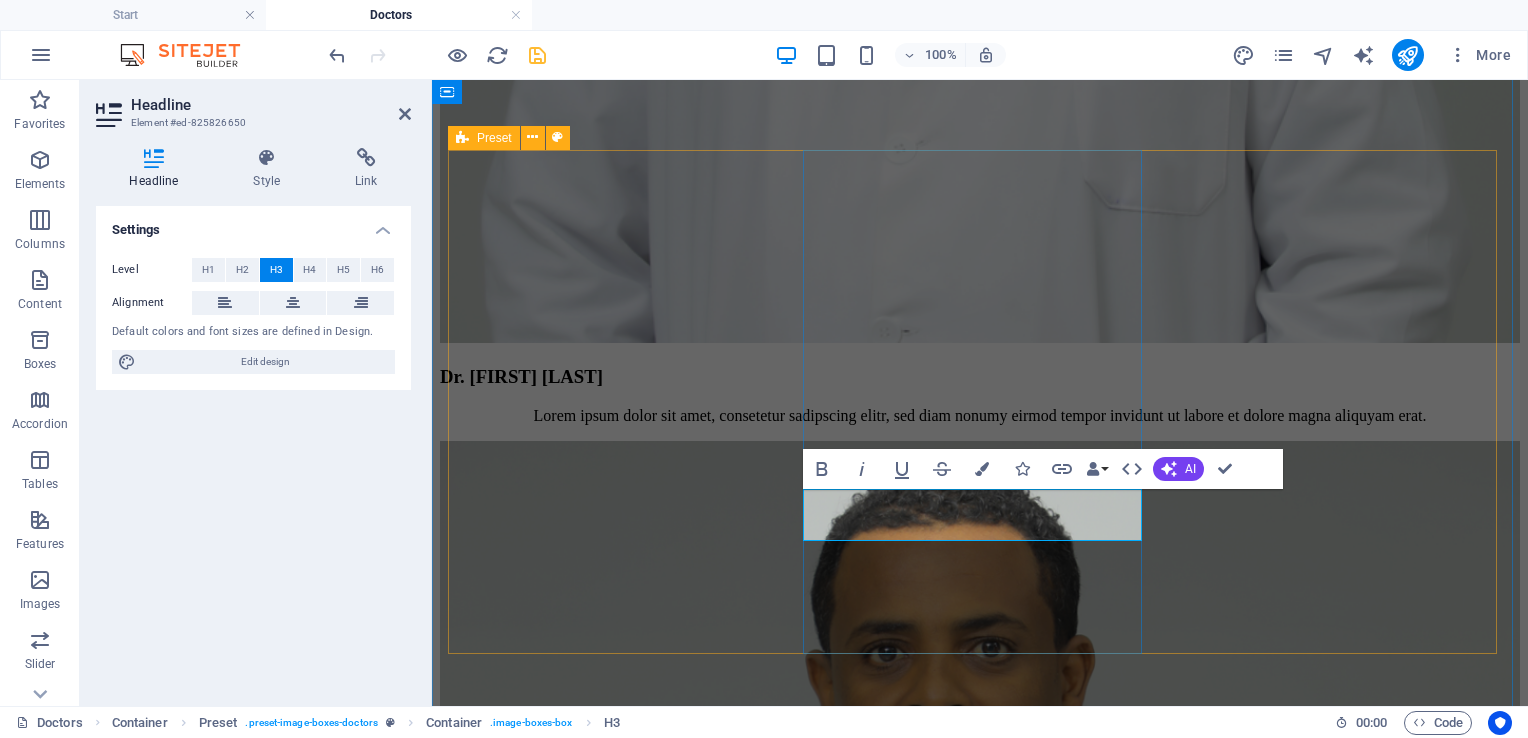 scroll, scrollTop: 3152, scrollLeft: 0, axis: vertical 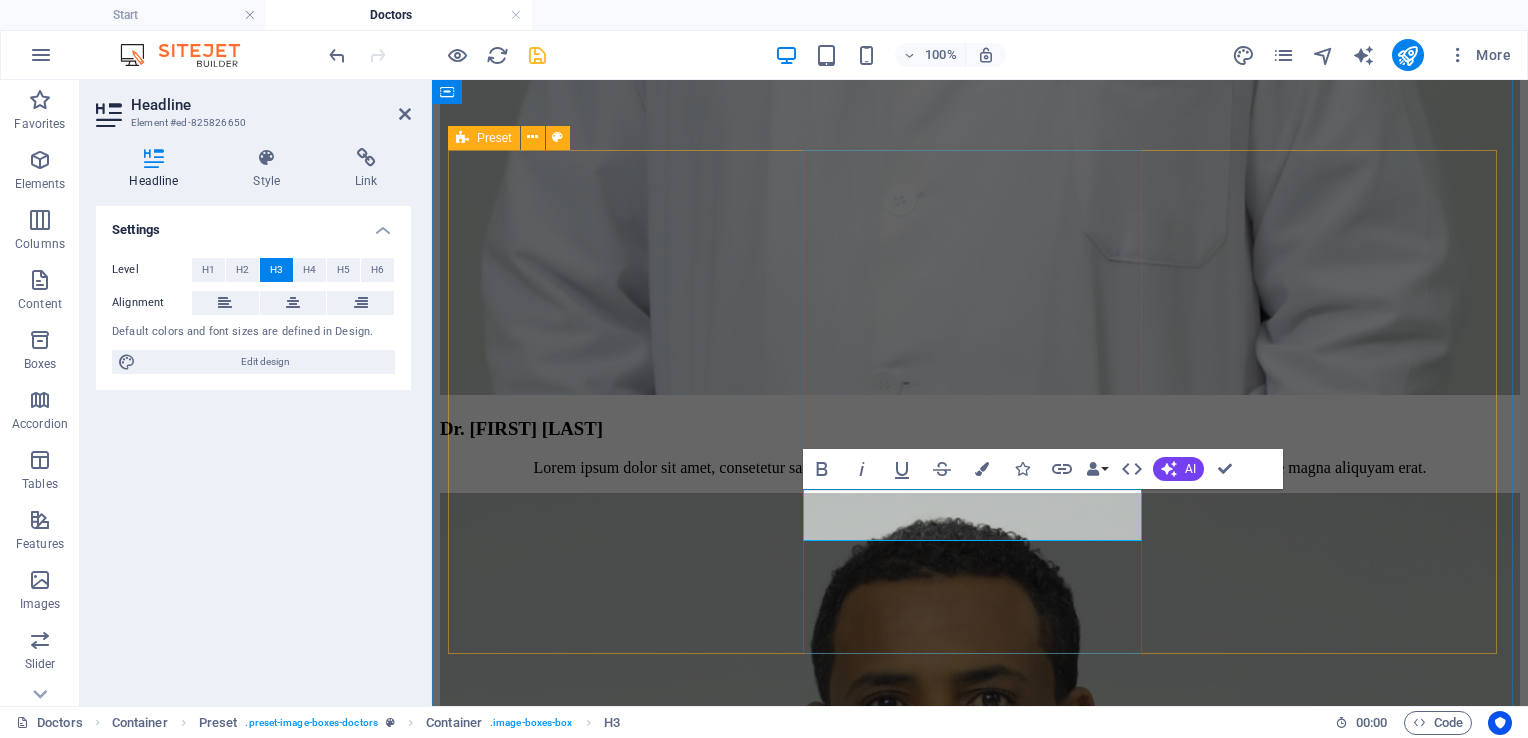 type 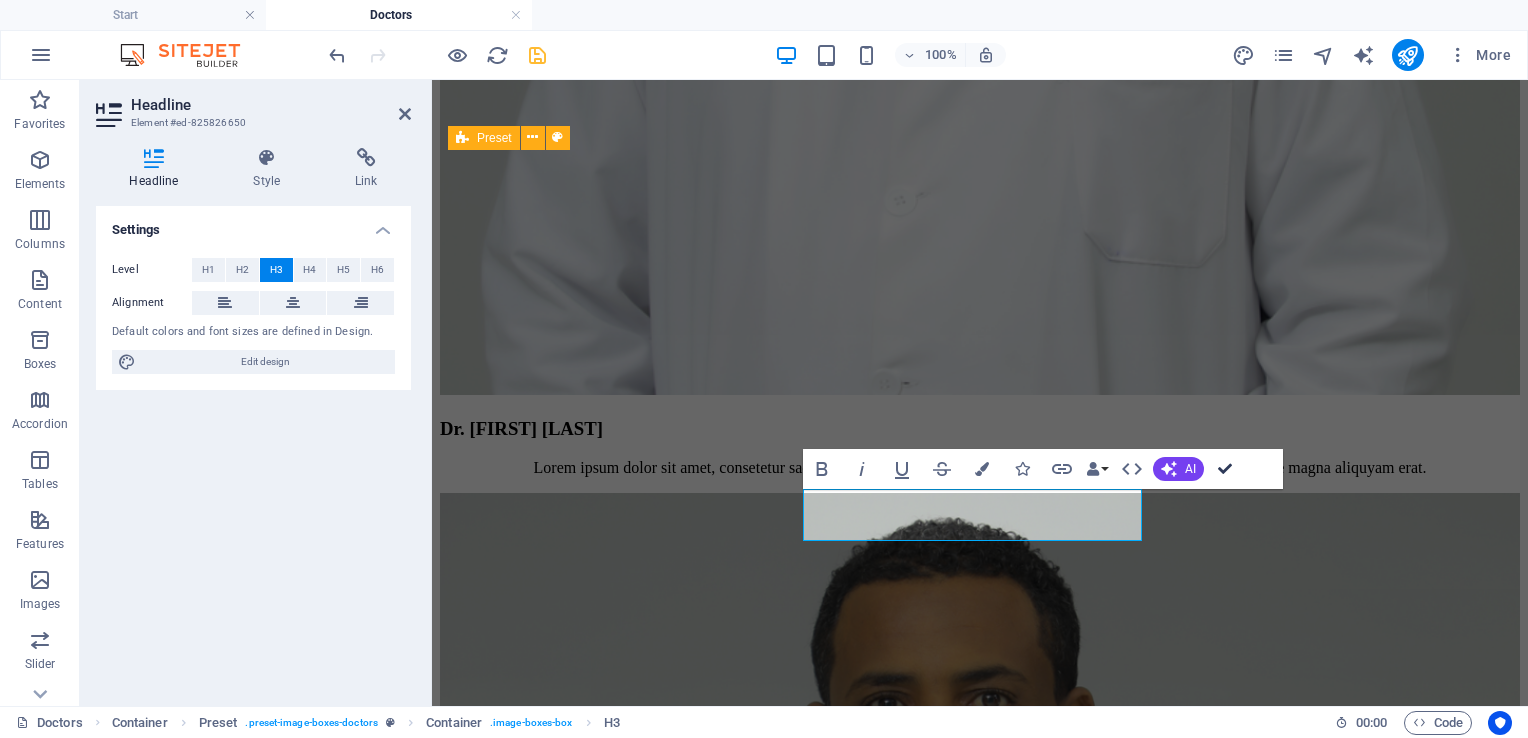 scroll, scrollTop: 3217, scrollLeft: 0, axis: vertical 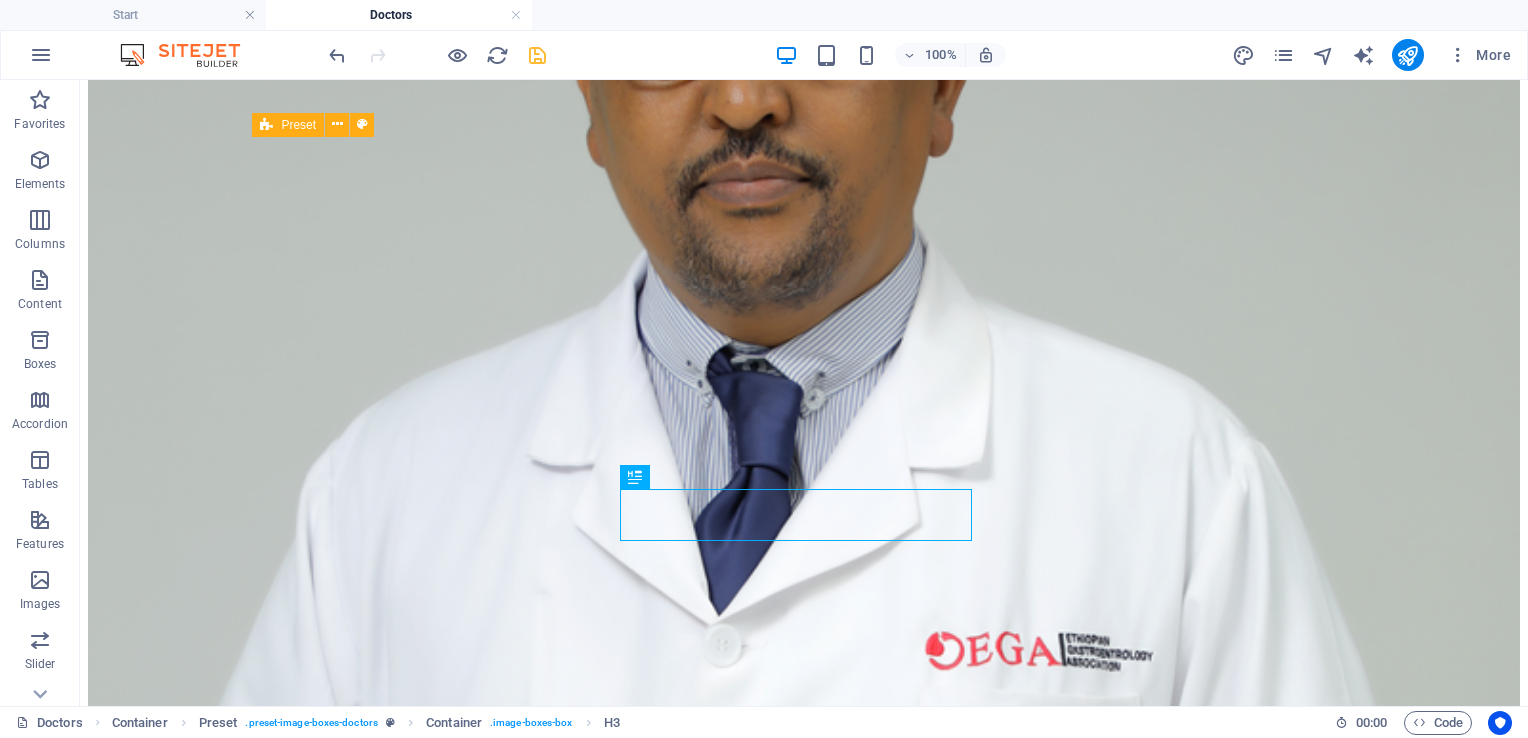 click at bounding box center [437, 55] 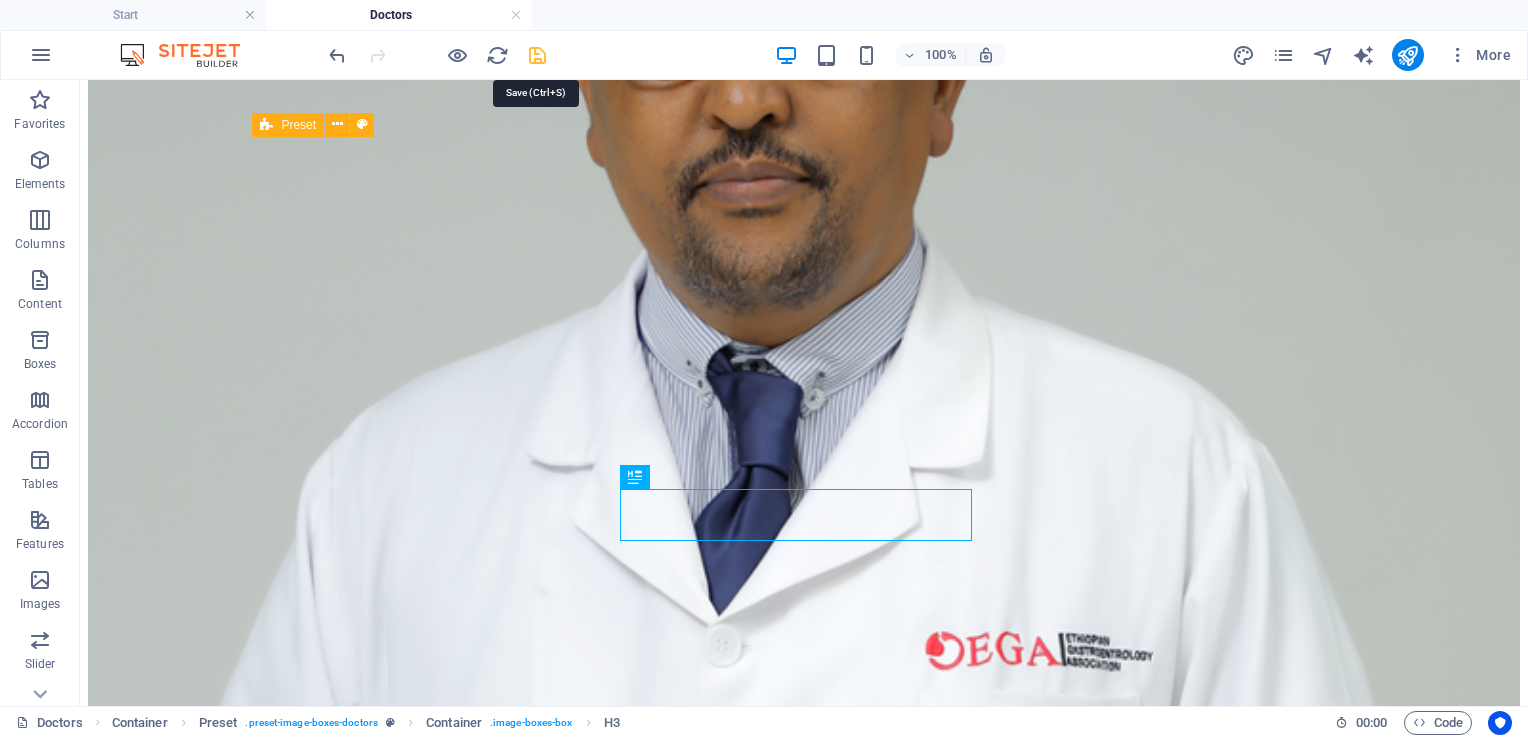 click at bounding box center [537, 55] 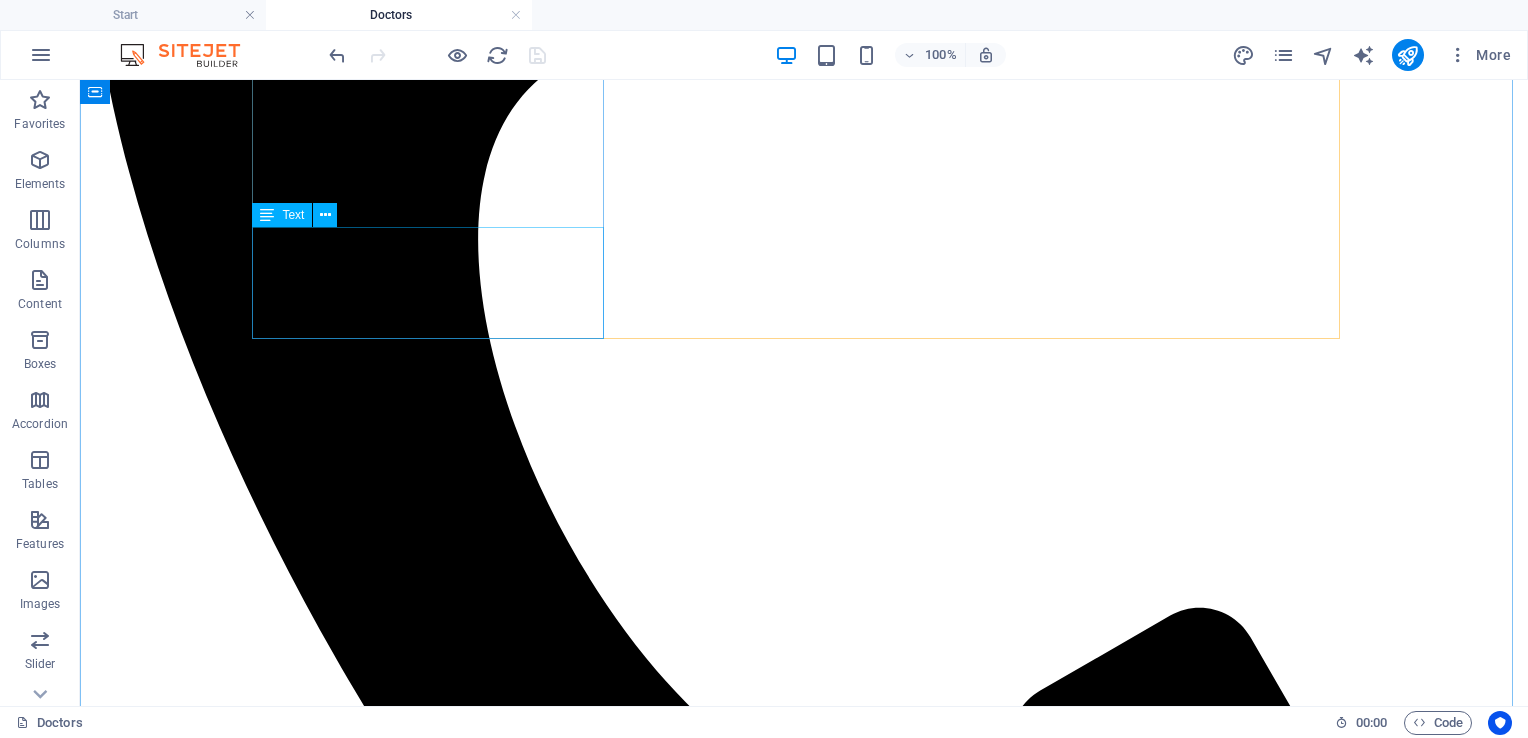 scroll, scrollTop: 976, scrollLeft: 0, axis: vertical 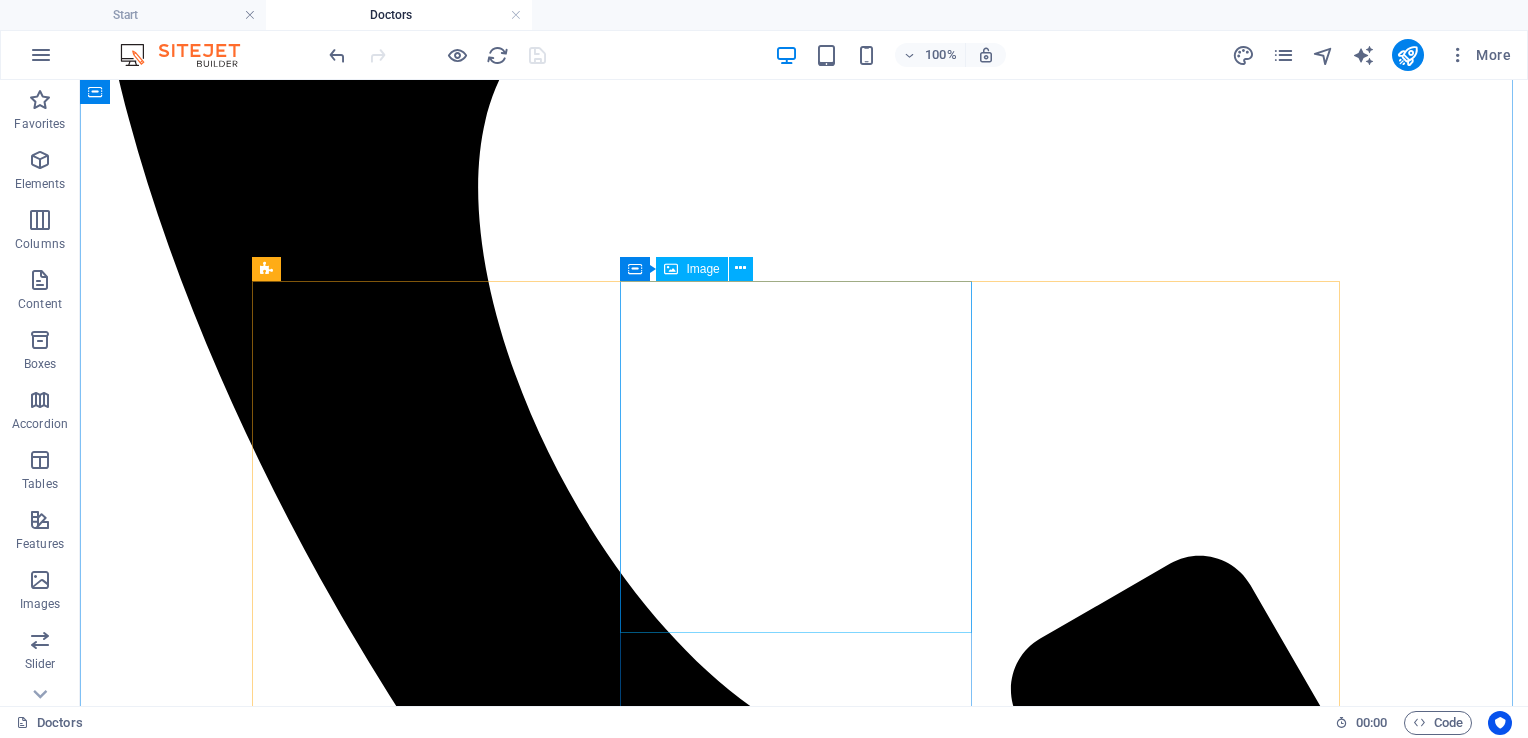 click at bounding box center (804, 8800) 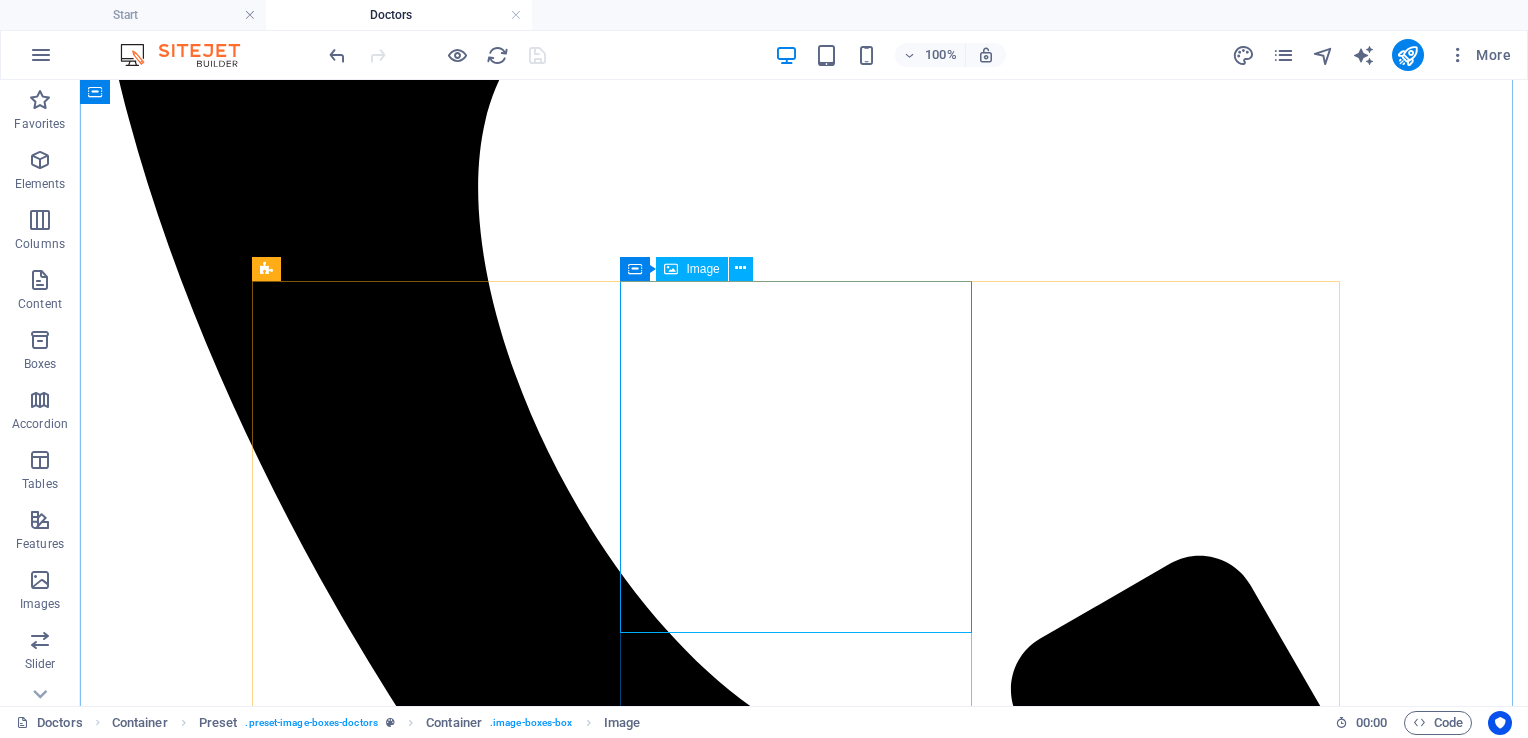 click at bounding box center [804, 8800] 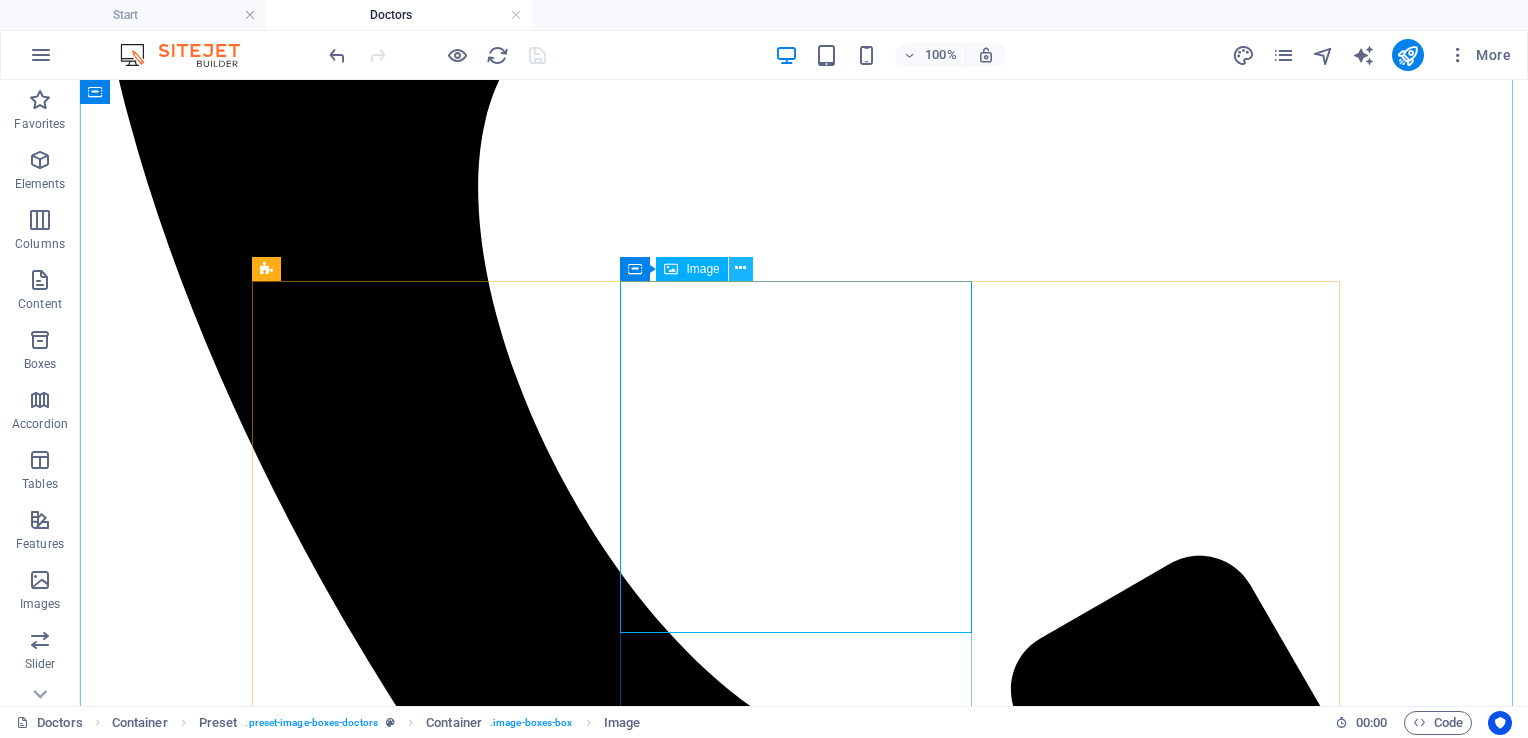 click at bounding box center (740, 268) 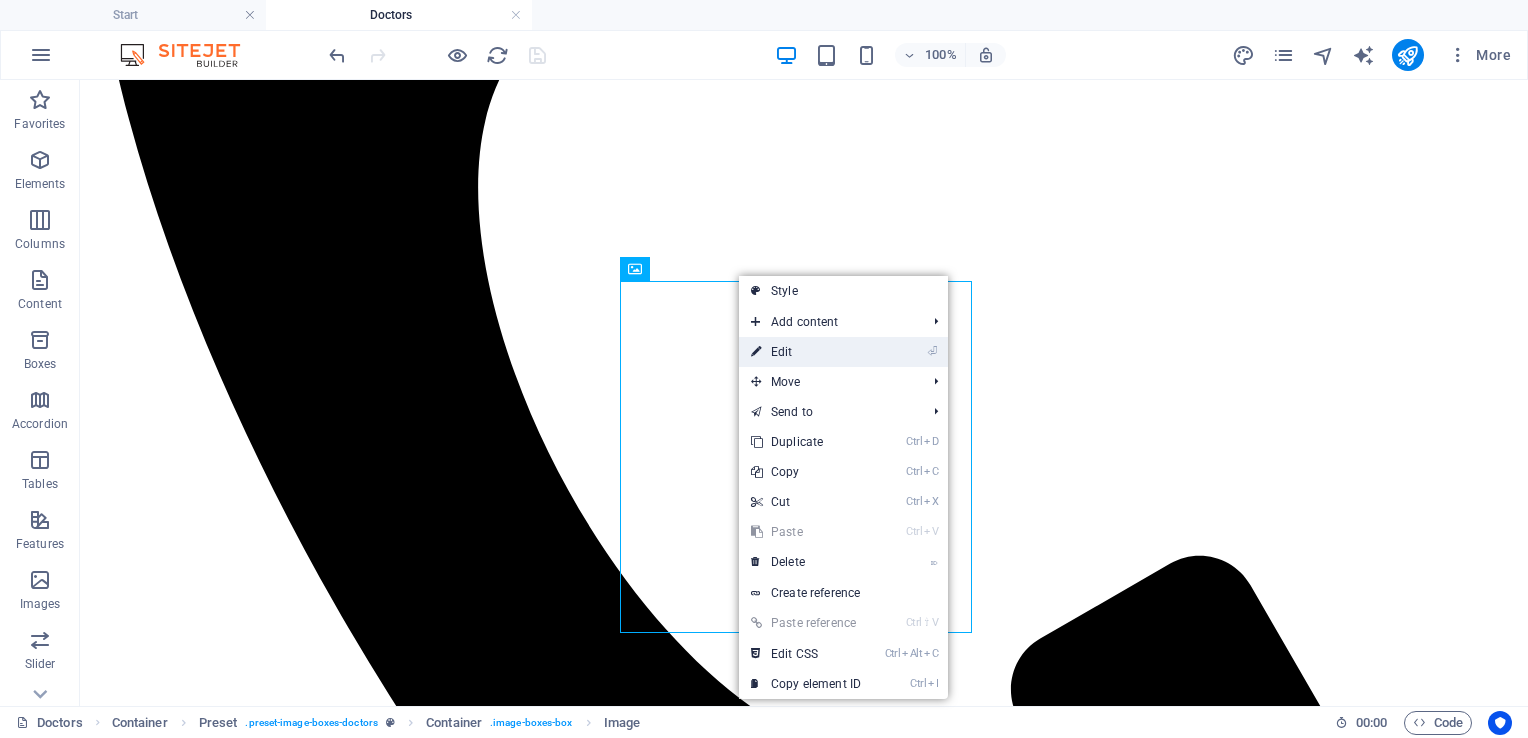 click on "⏎  Edit" at bounding box center [806, 352] 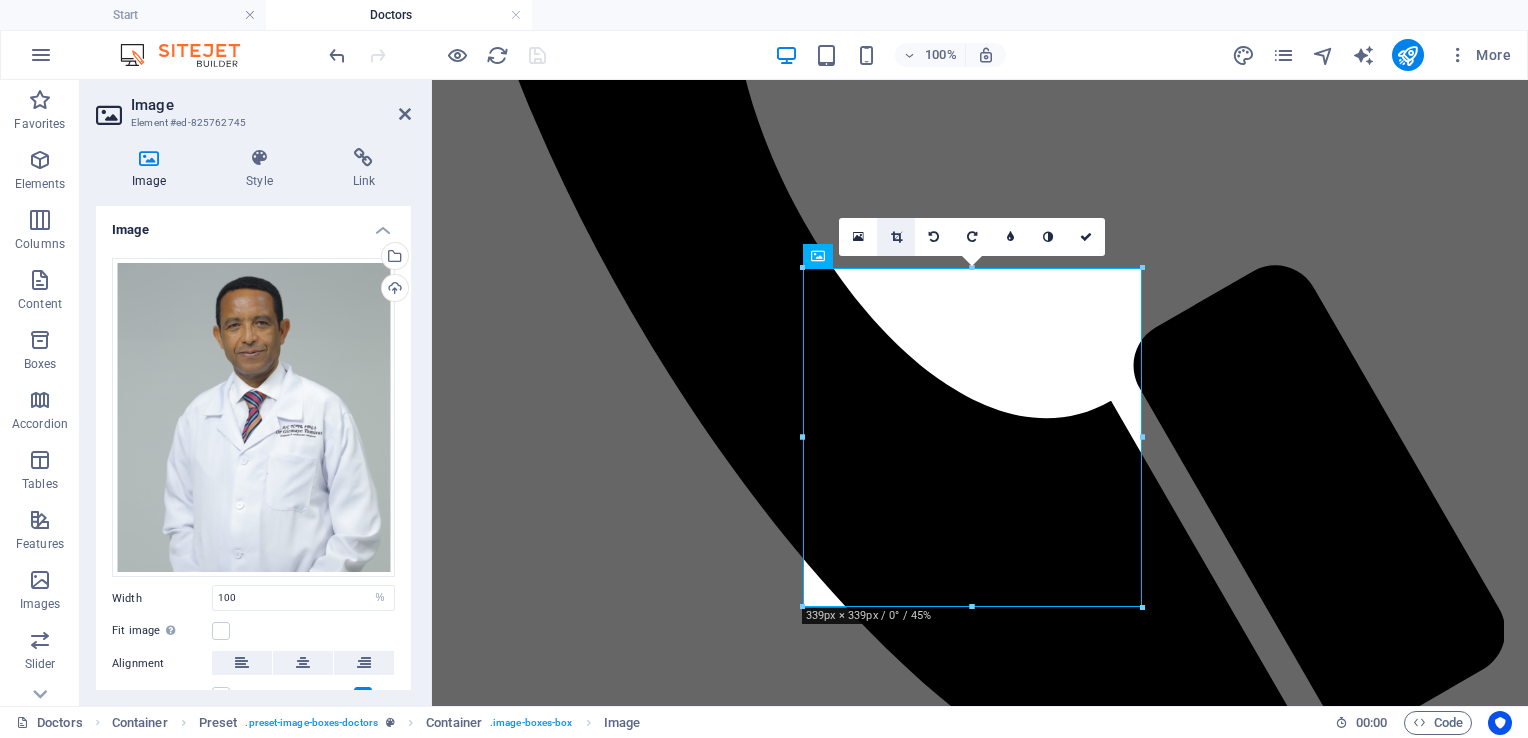 click at bounding box center (896, 237) 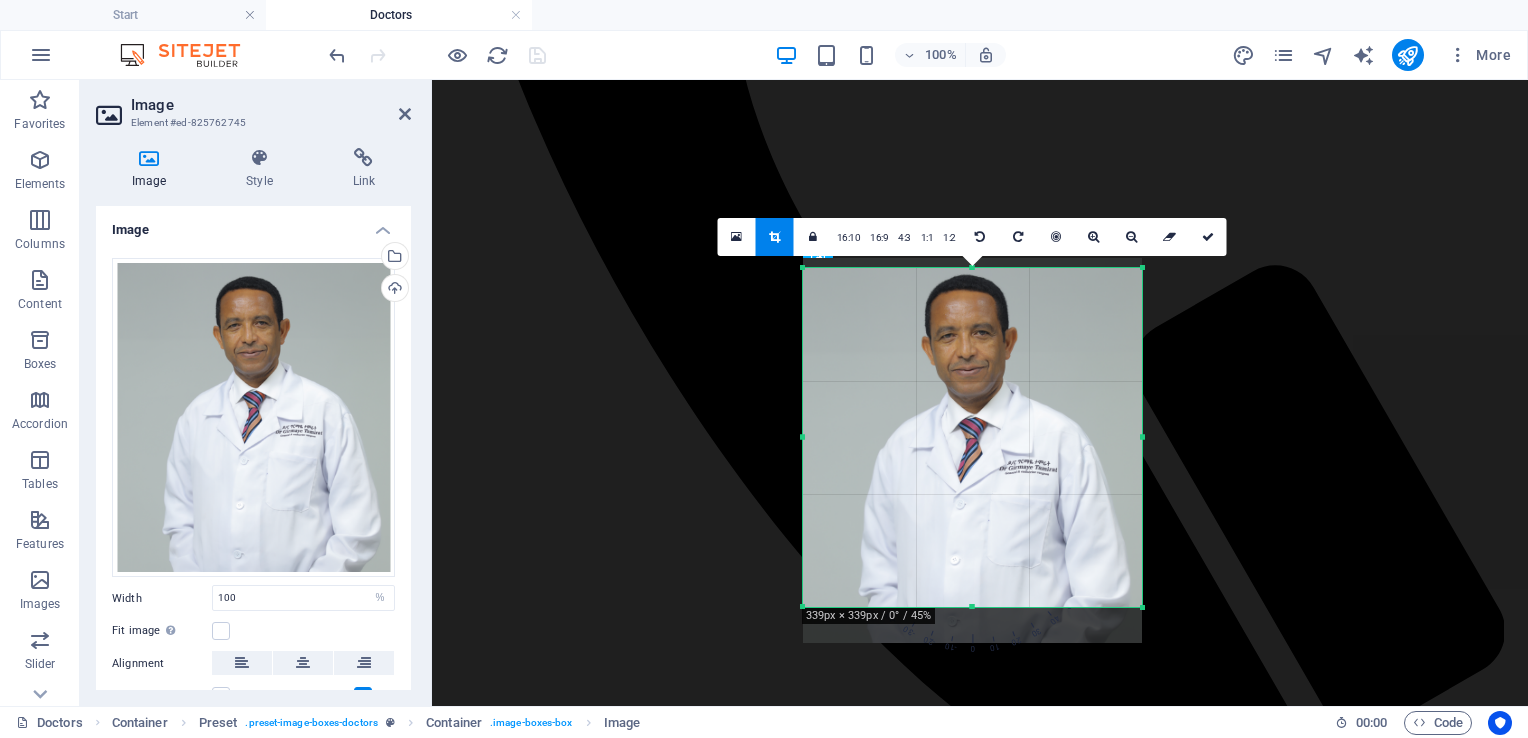 drag, startPoint x: 936, startPoint y: 341, endPoint x: 936, endPoint y: 353, distance: 12 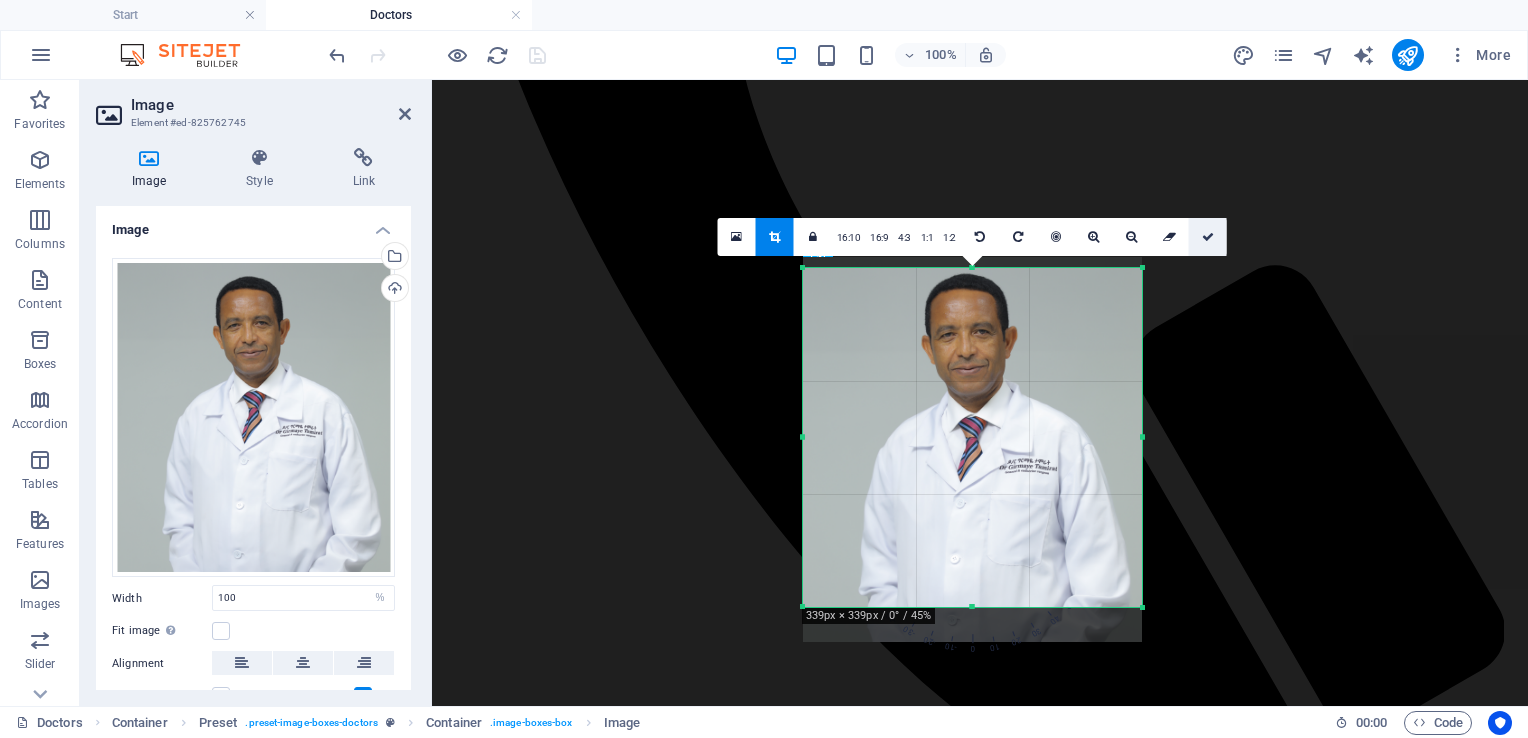 click at bounding box center [1208, 237] 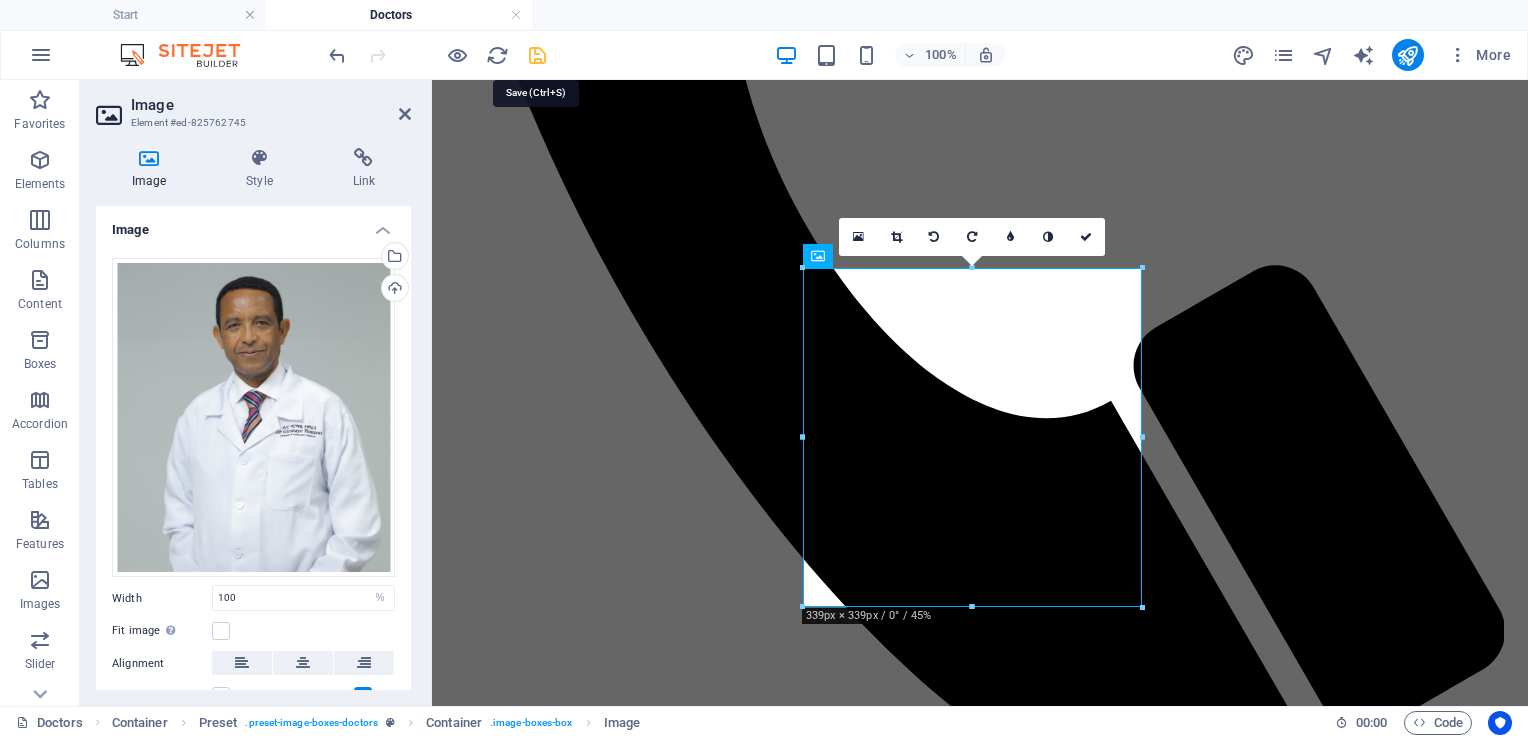 click at bounding box center (537, 55) 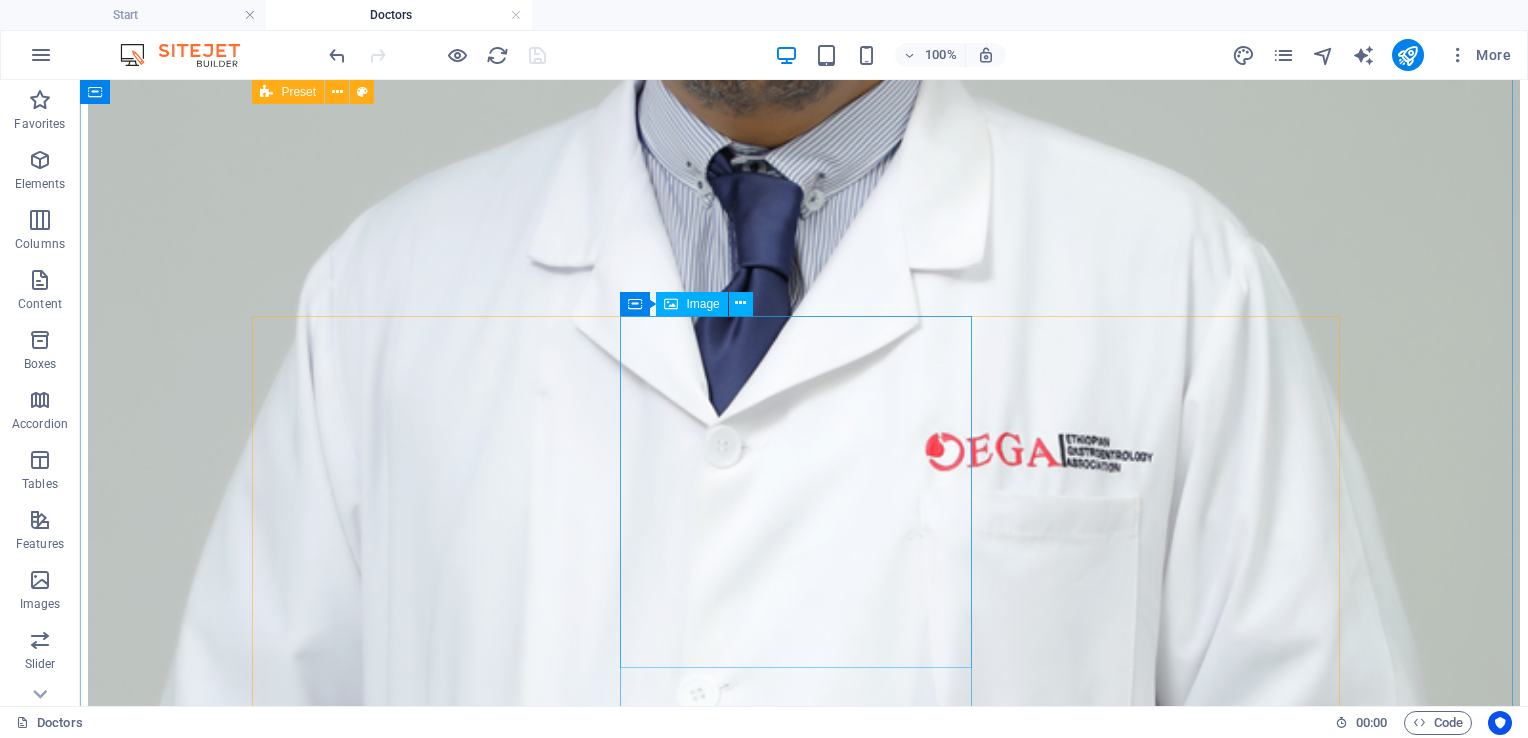 scroll, scrollTop: 3032, scrollLeft: 0, axis: vertical 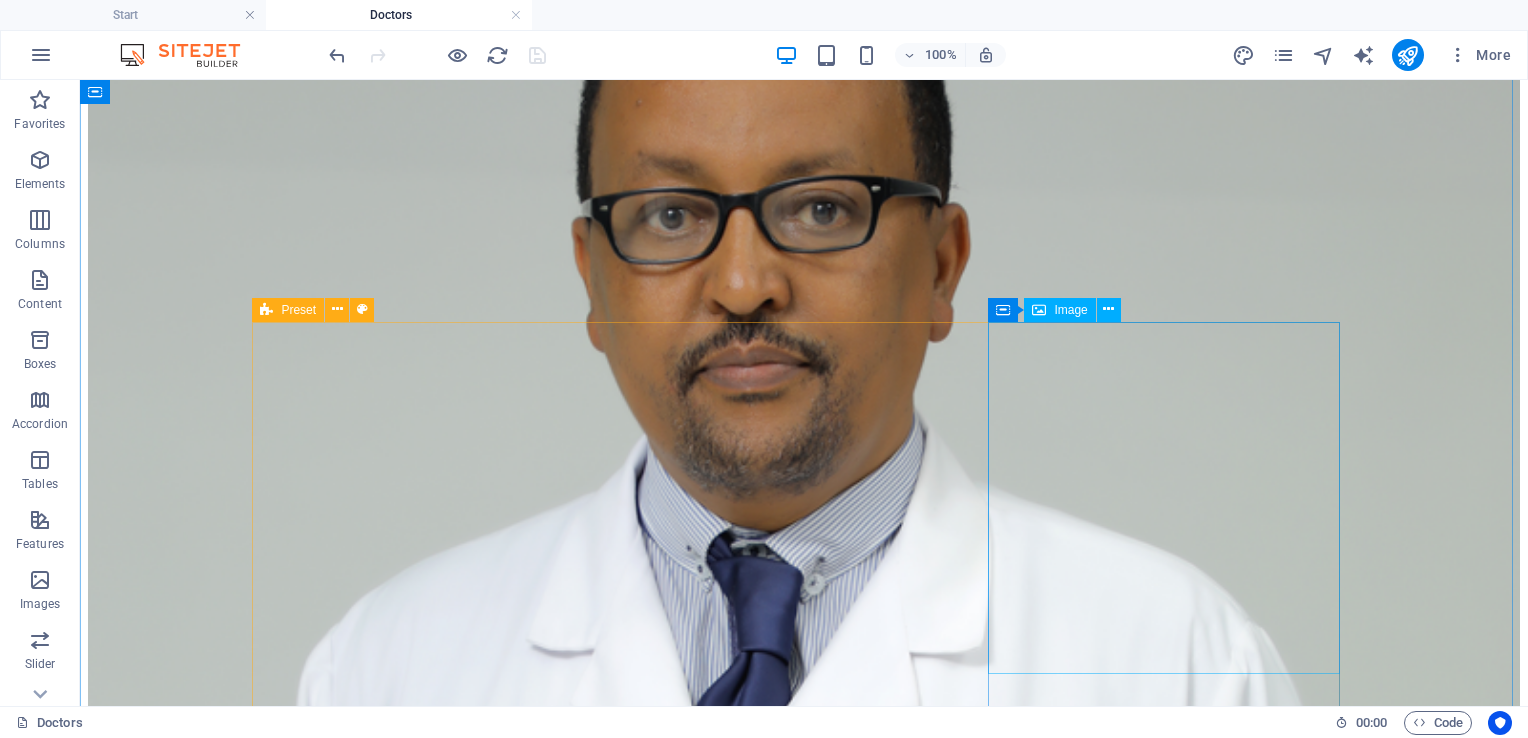 click at bounding box center (804, 24513) 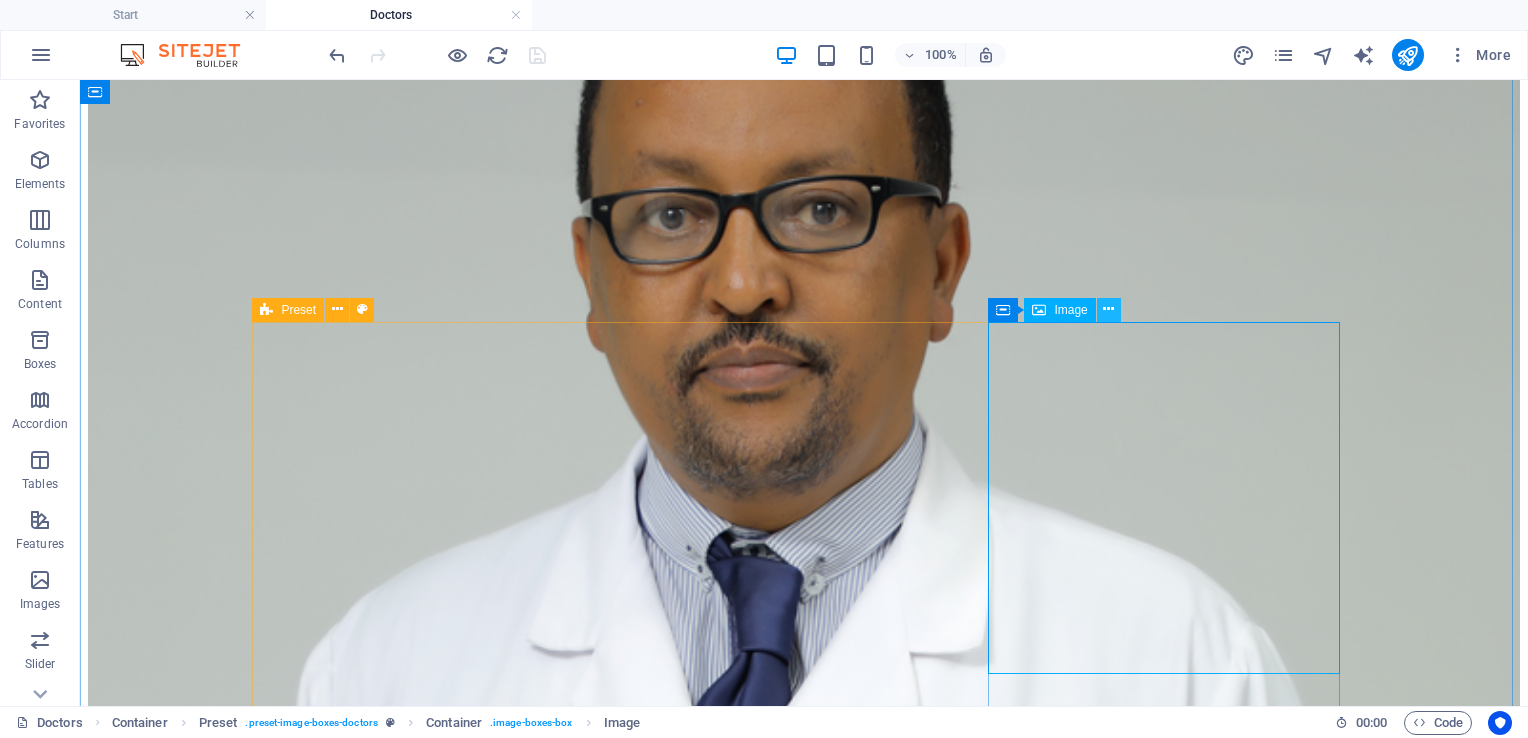 click at bounding box center (1108, 309) 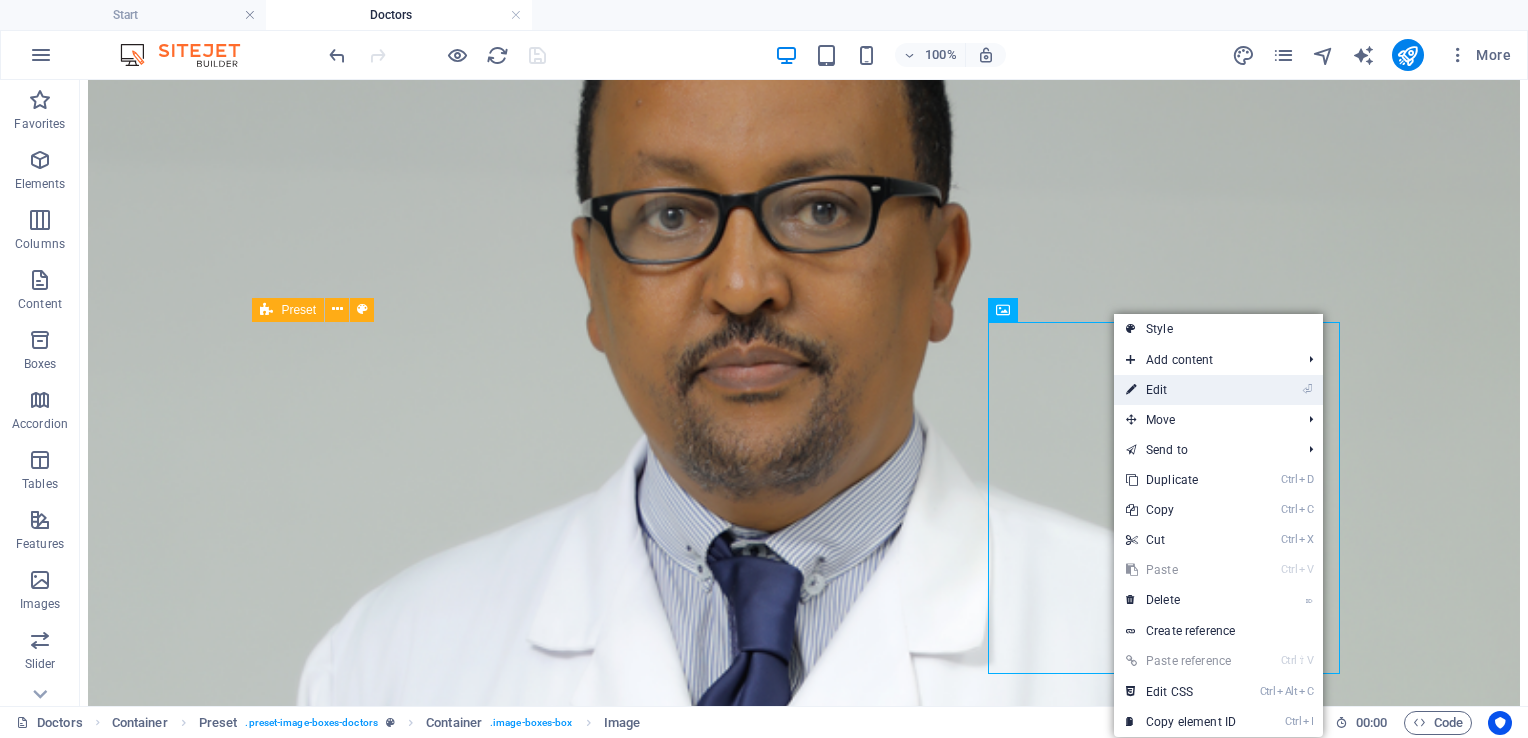 drag, startPoint x: 1166, startPoint y: 386, endPoint x: 268, endPoint y: 68, distance: 952.64264 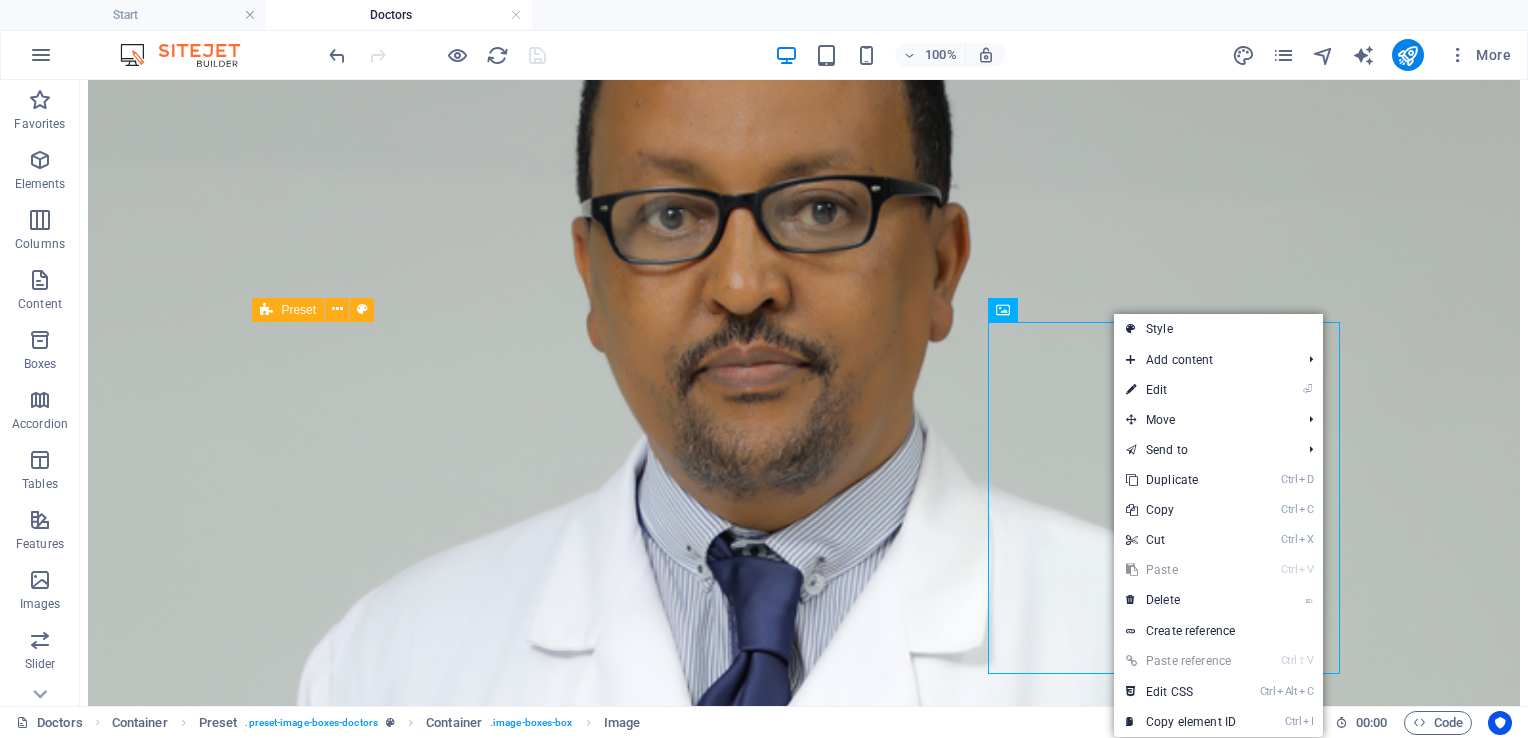 select on "%" 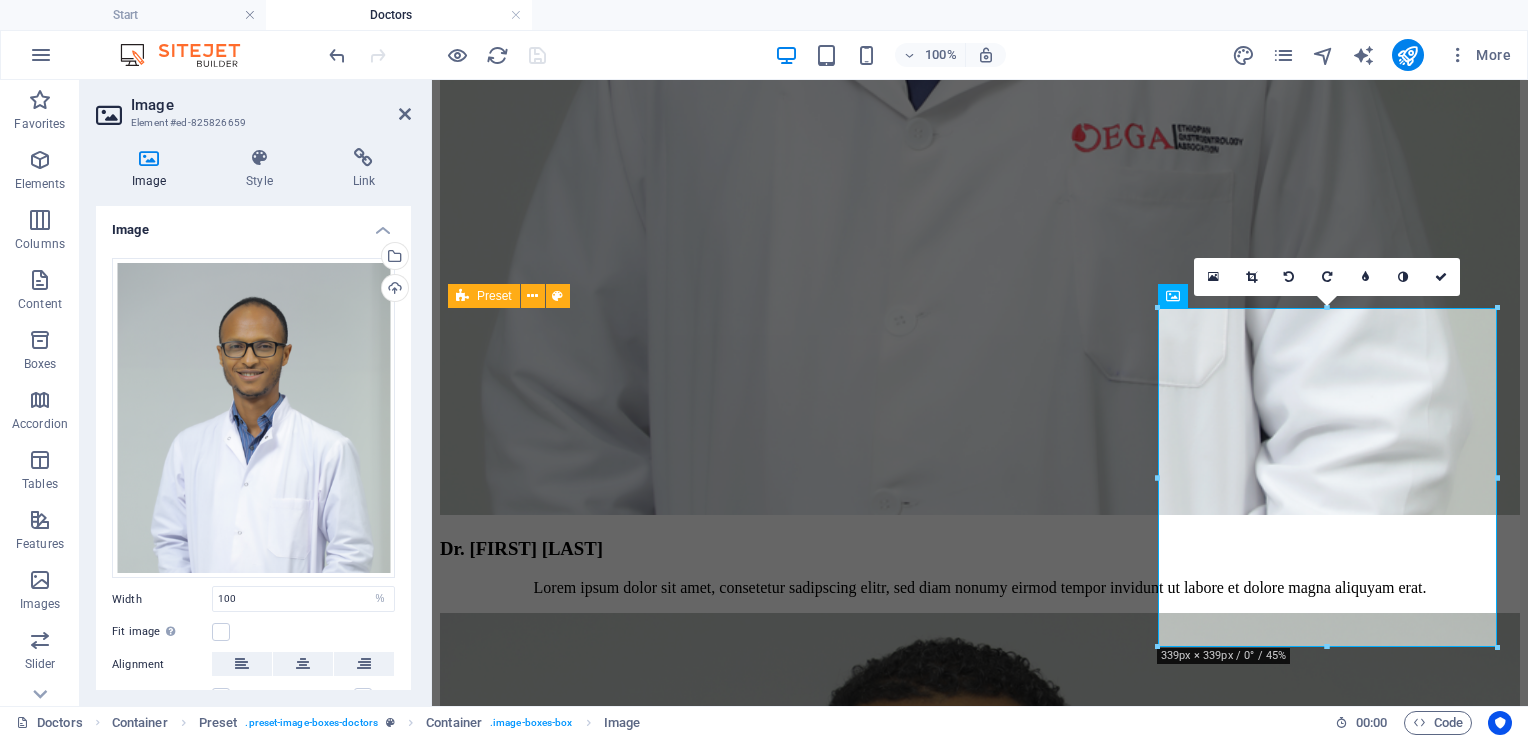 scroll, scrollTop: 2993, scrollLeft: 0, axis: vertical 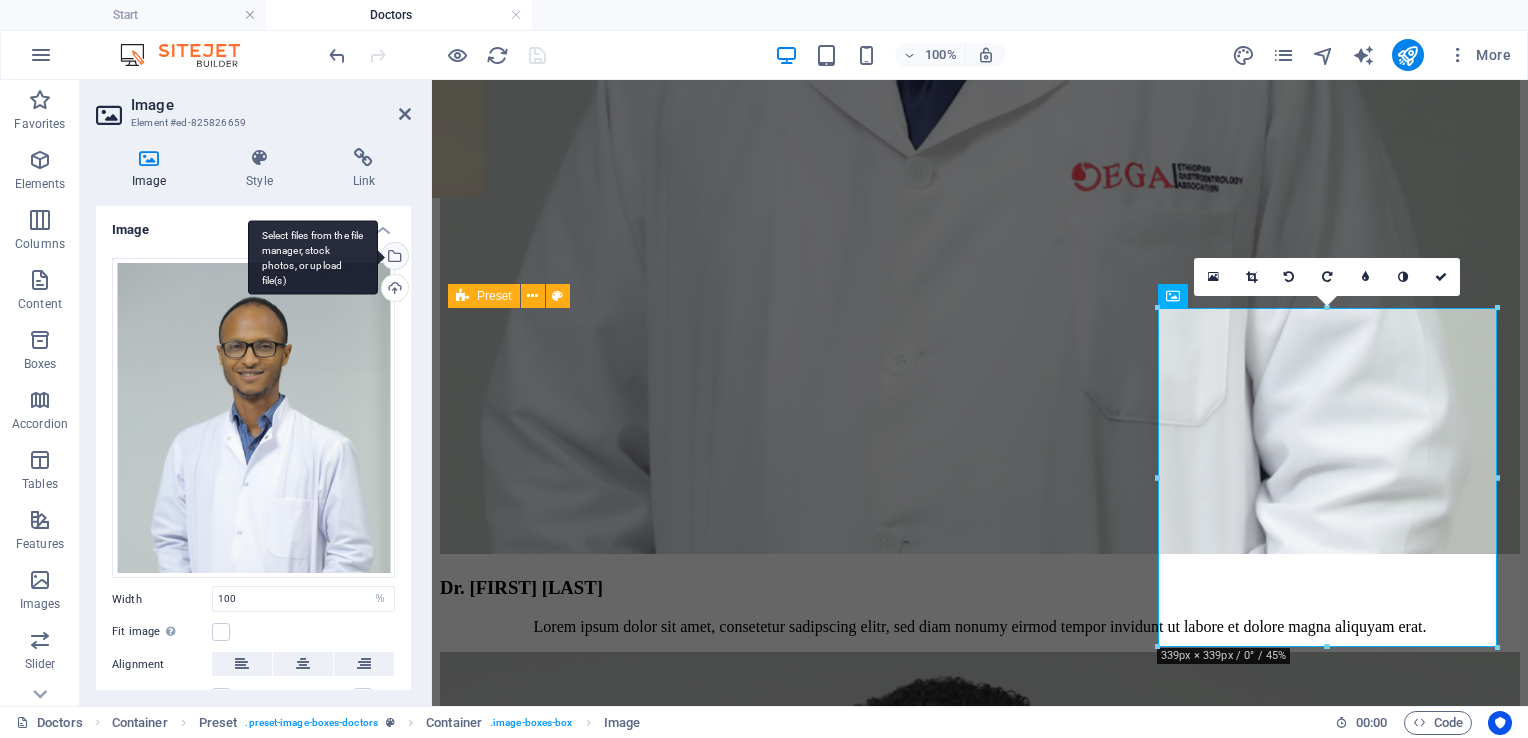 click on "Select files from the file manager, stock photos, or upload file(s)" at bounding box center [313, 257] 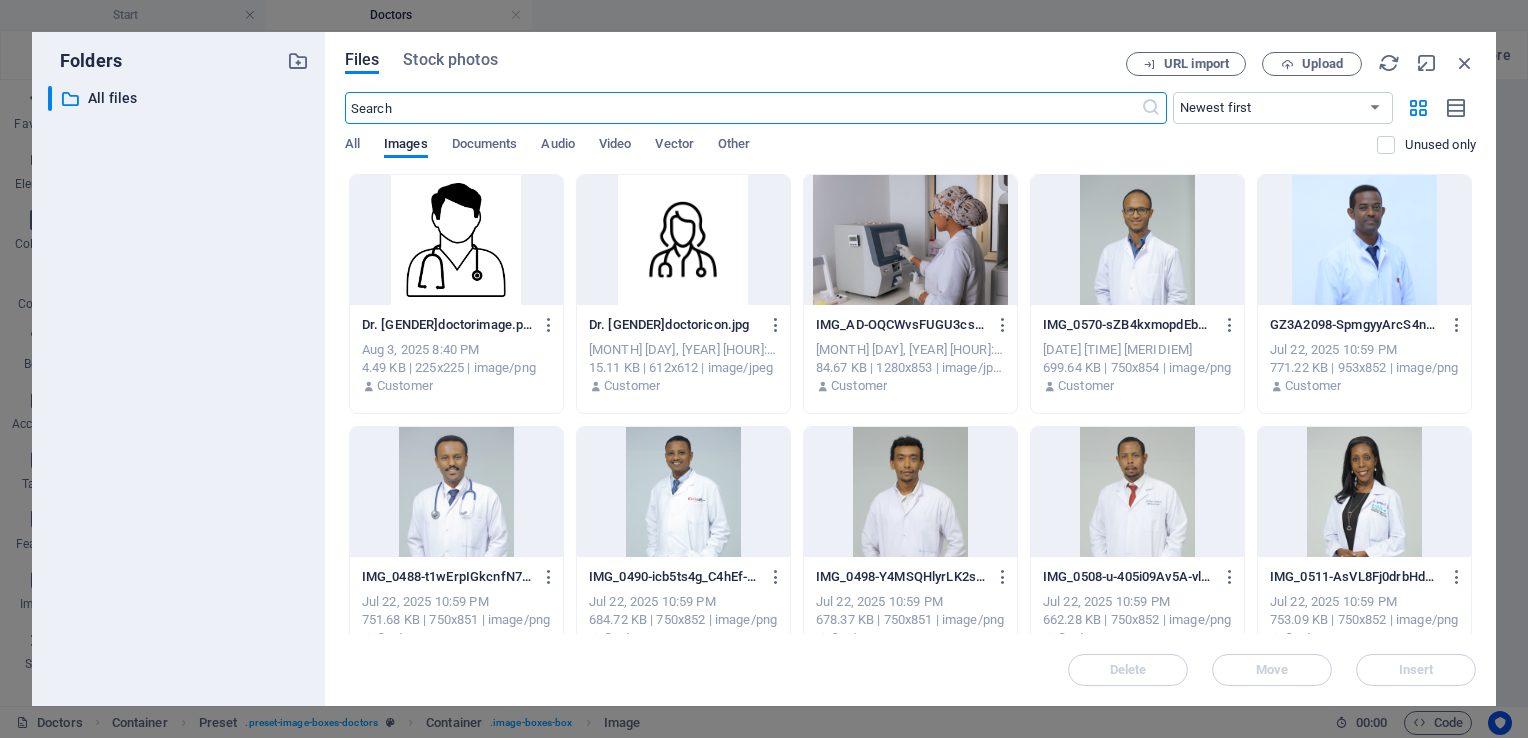 scroll, scrollTop: 2913, scrollLeft: 0, axis: vertical 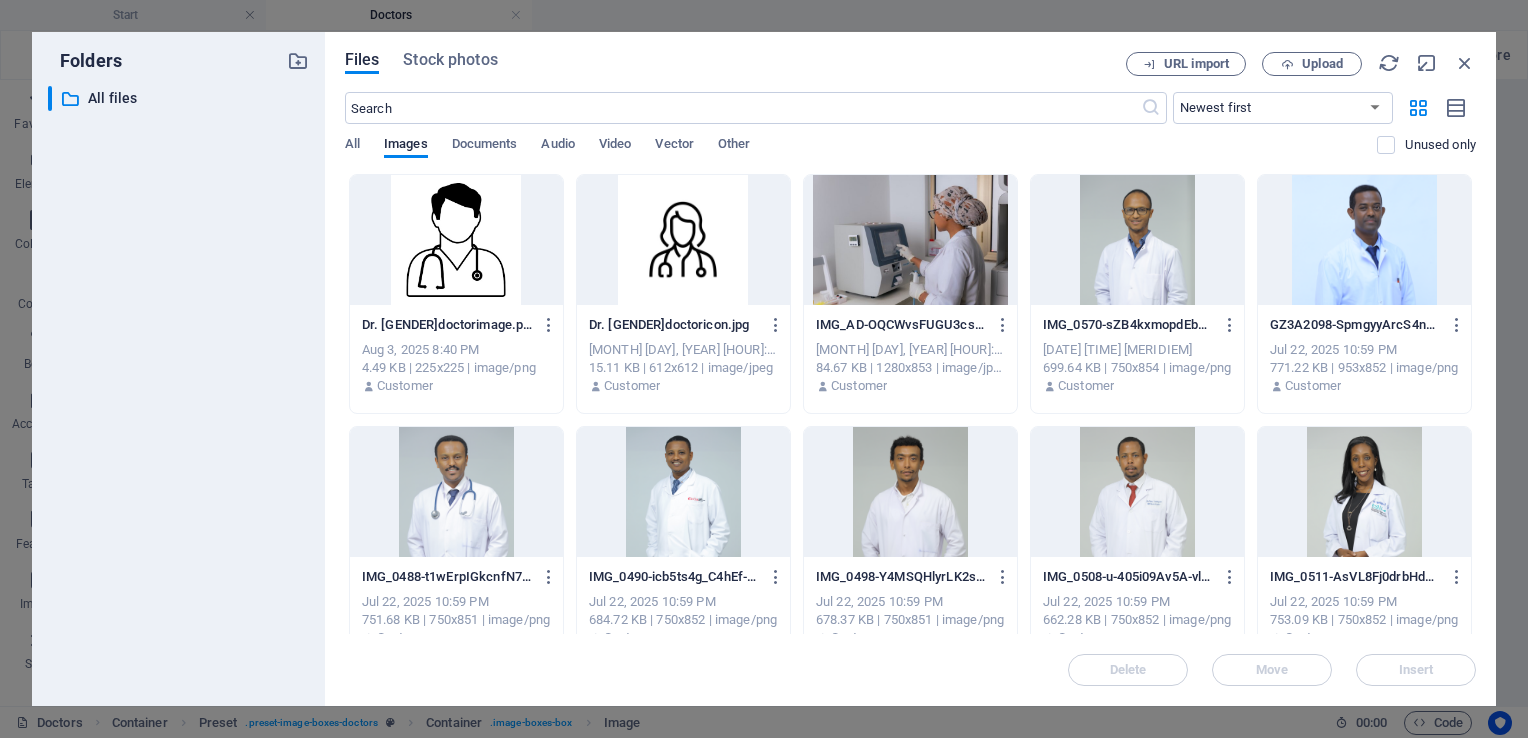 click at bounding box center (683, 240) 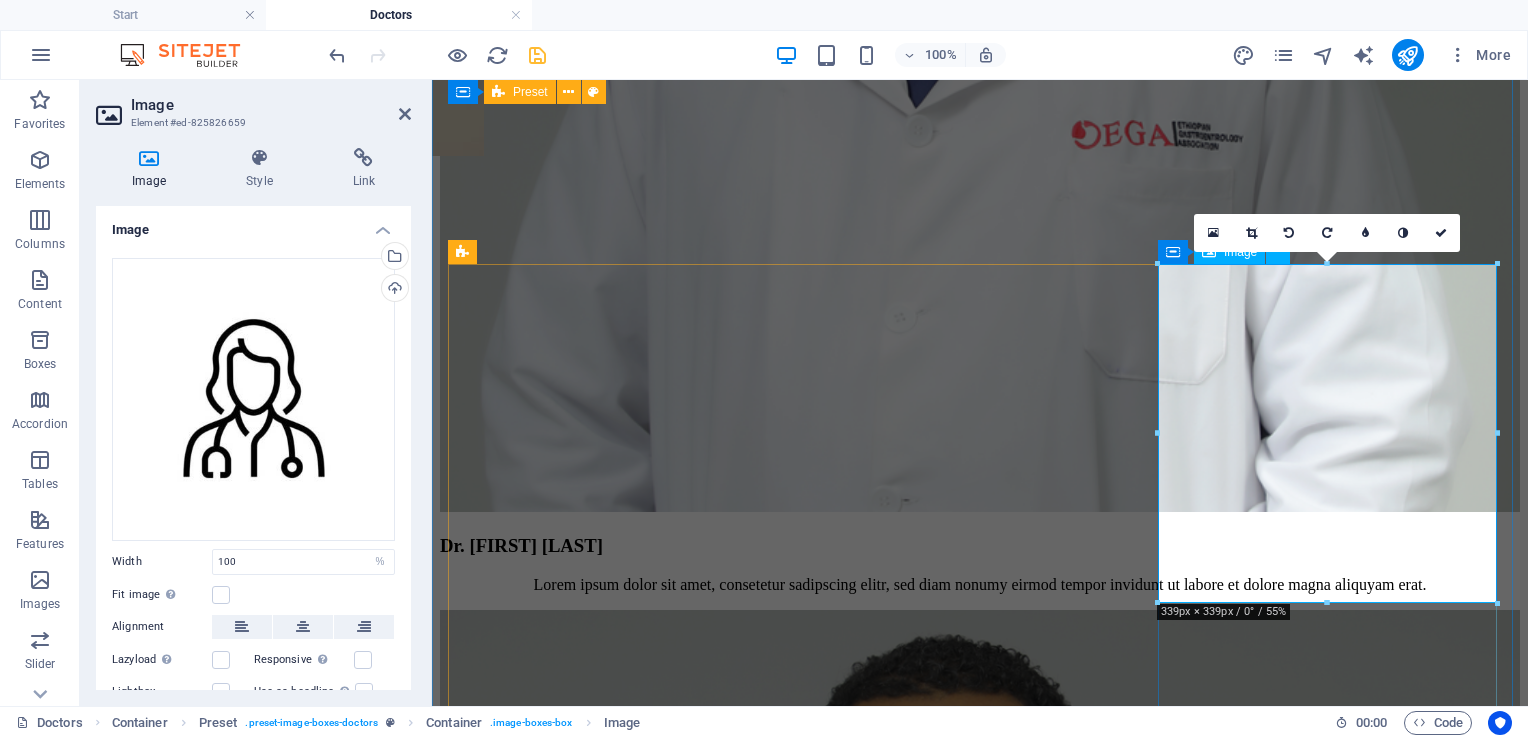scroll, scrollTop: 3034, scrollLeft: 0, axis: vertical 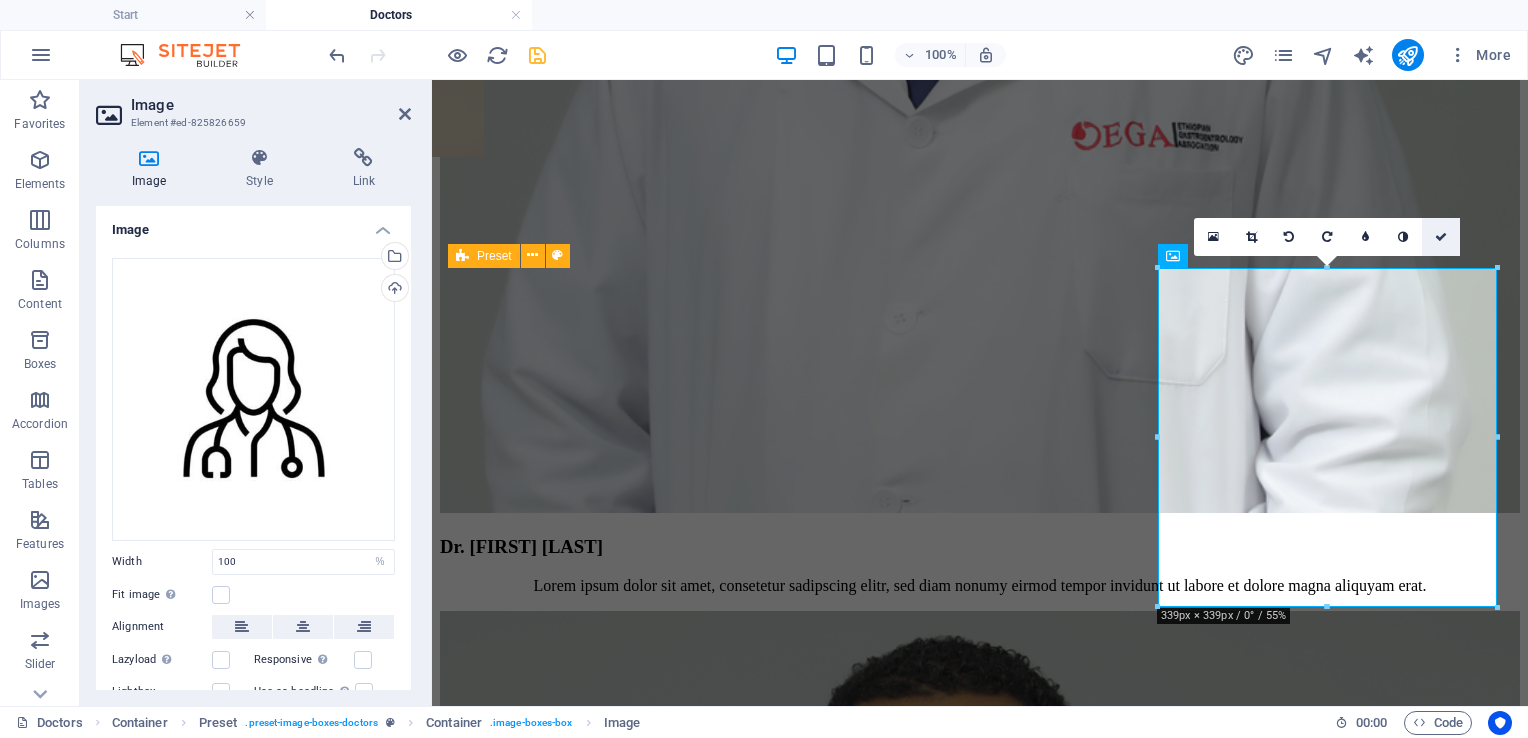 click at bounding box center [1441, 237] 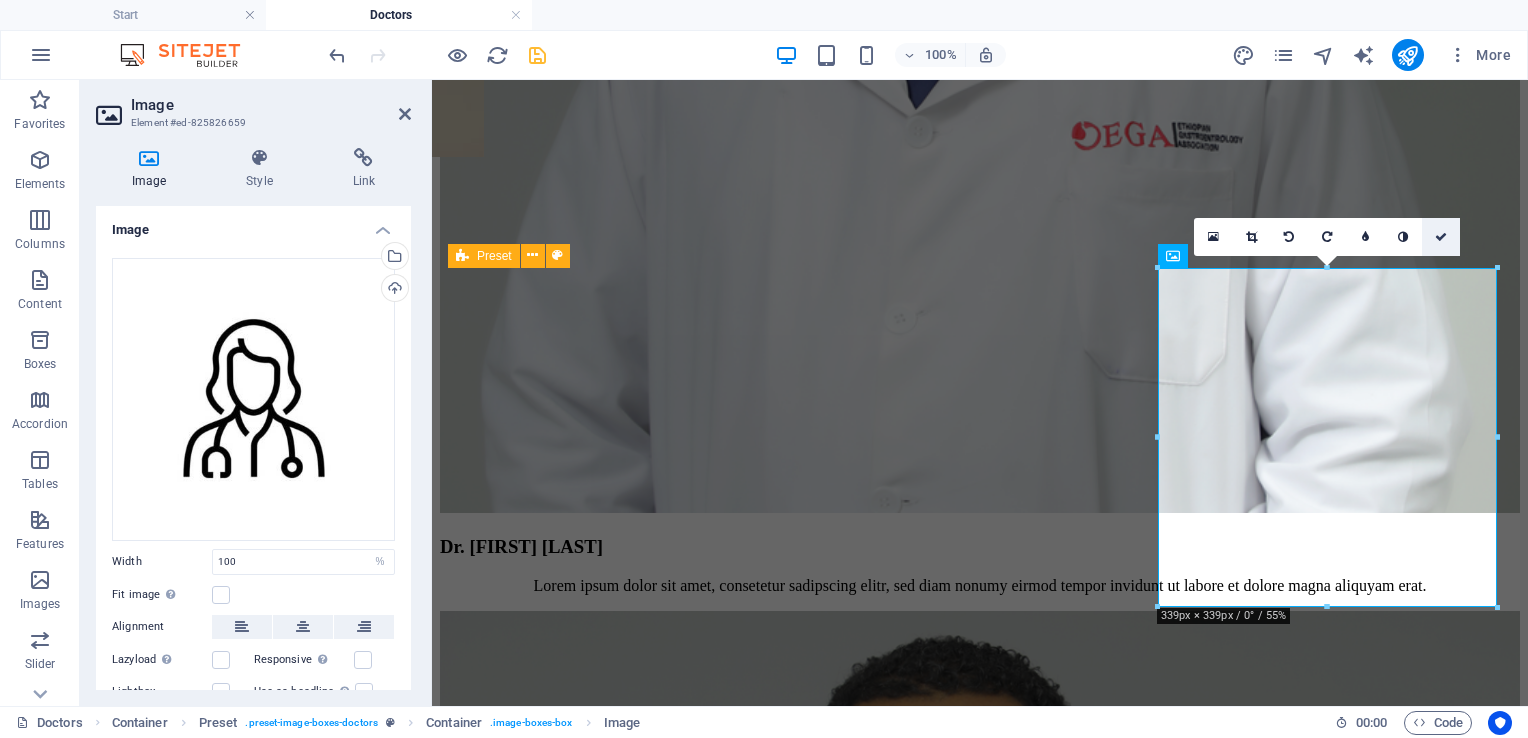 scroll, scrollTop: 3073, scrollLeft: 0, axis: vertical 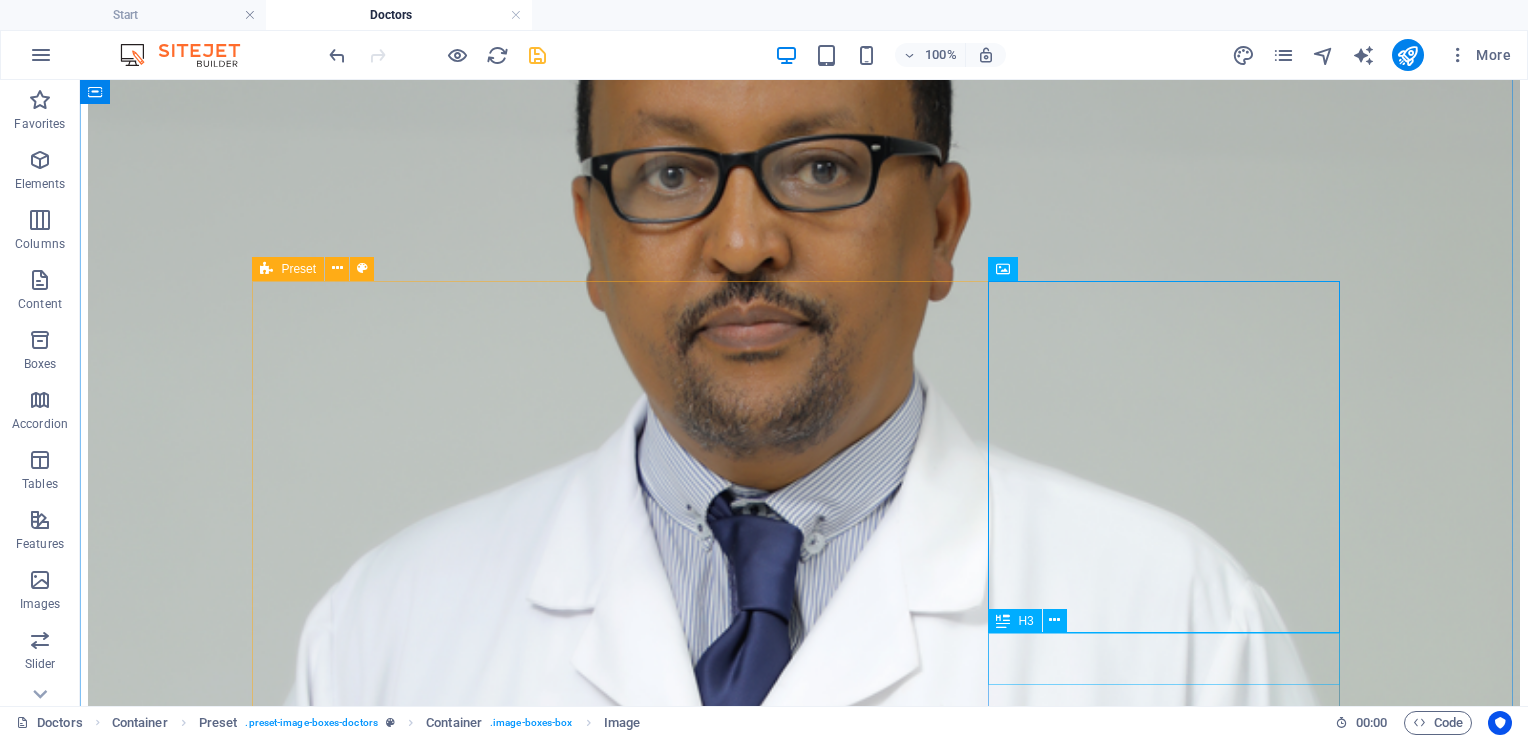 click on "Dr. [FIRST] [LAST]" at bounding box center [804, 25220] 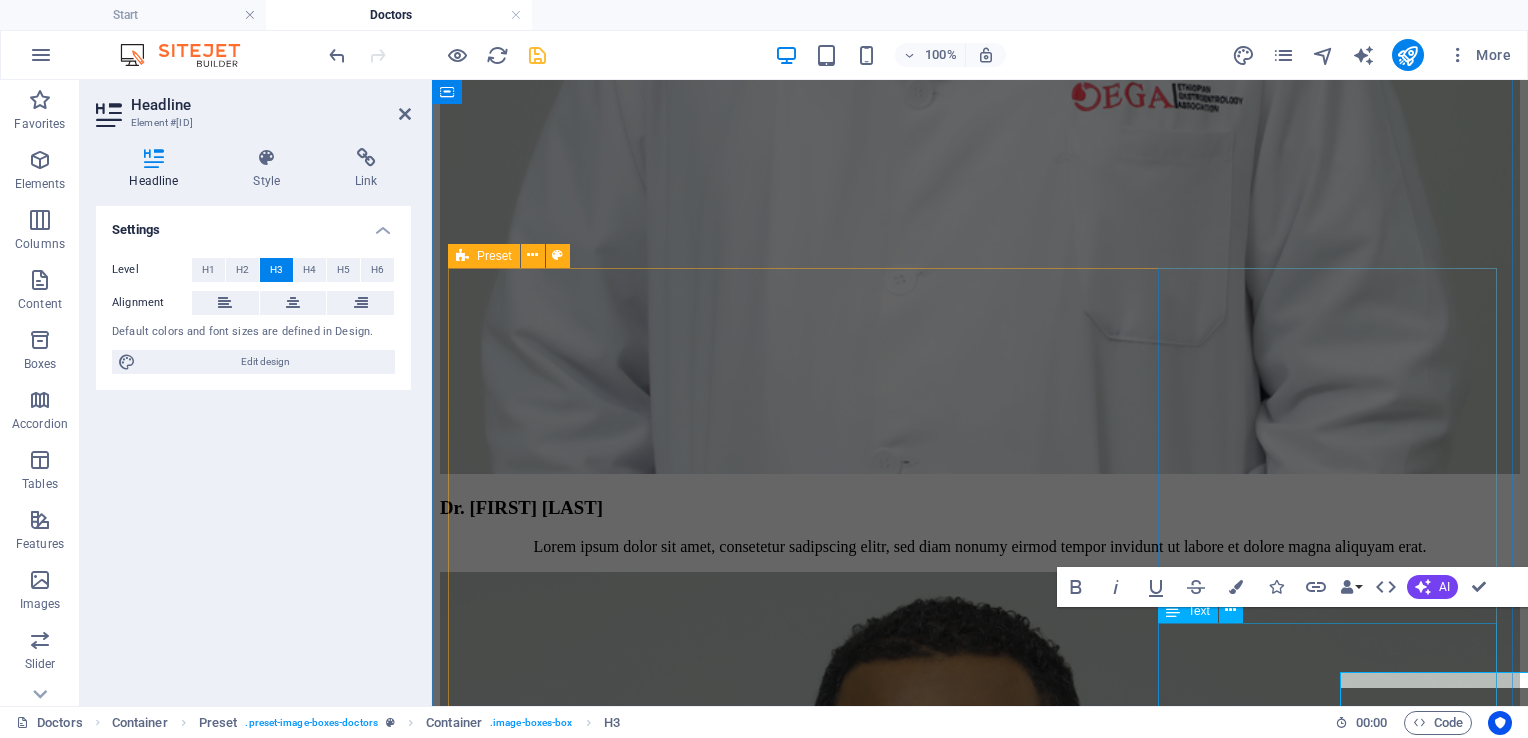 scroll, scrollTop: 3034, scrollLeft: 0, axis: vertical 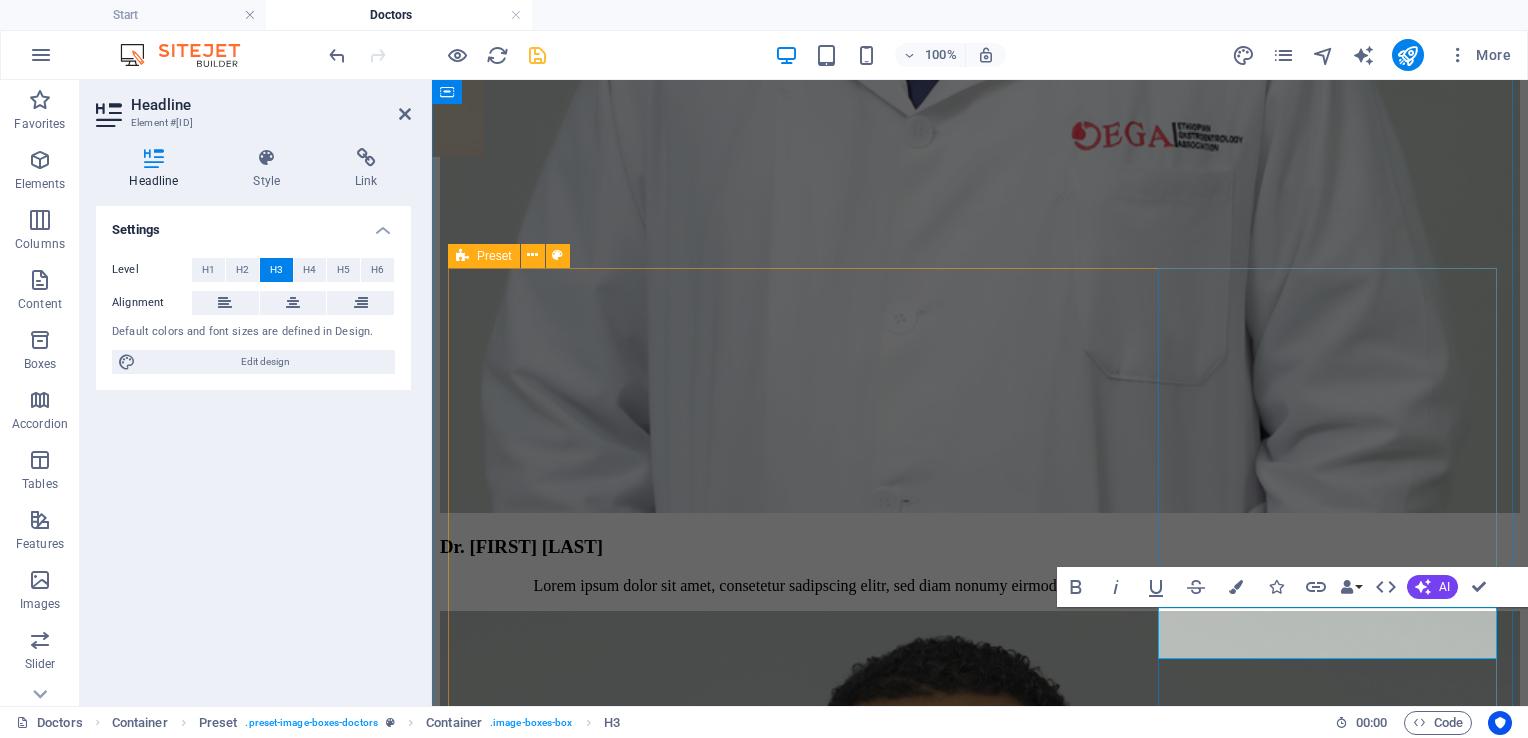 click on "Dr. [FIRST] [LAST]" at bounding box center (980, 19154) 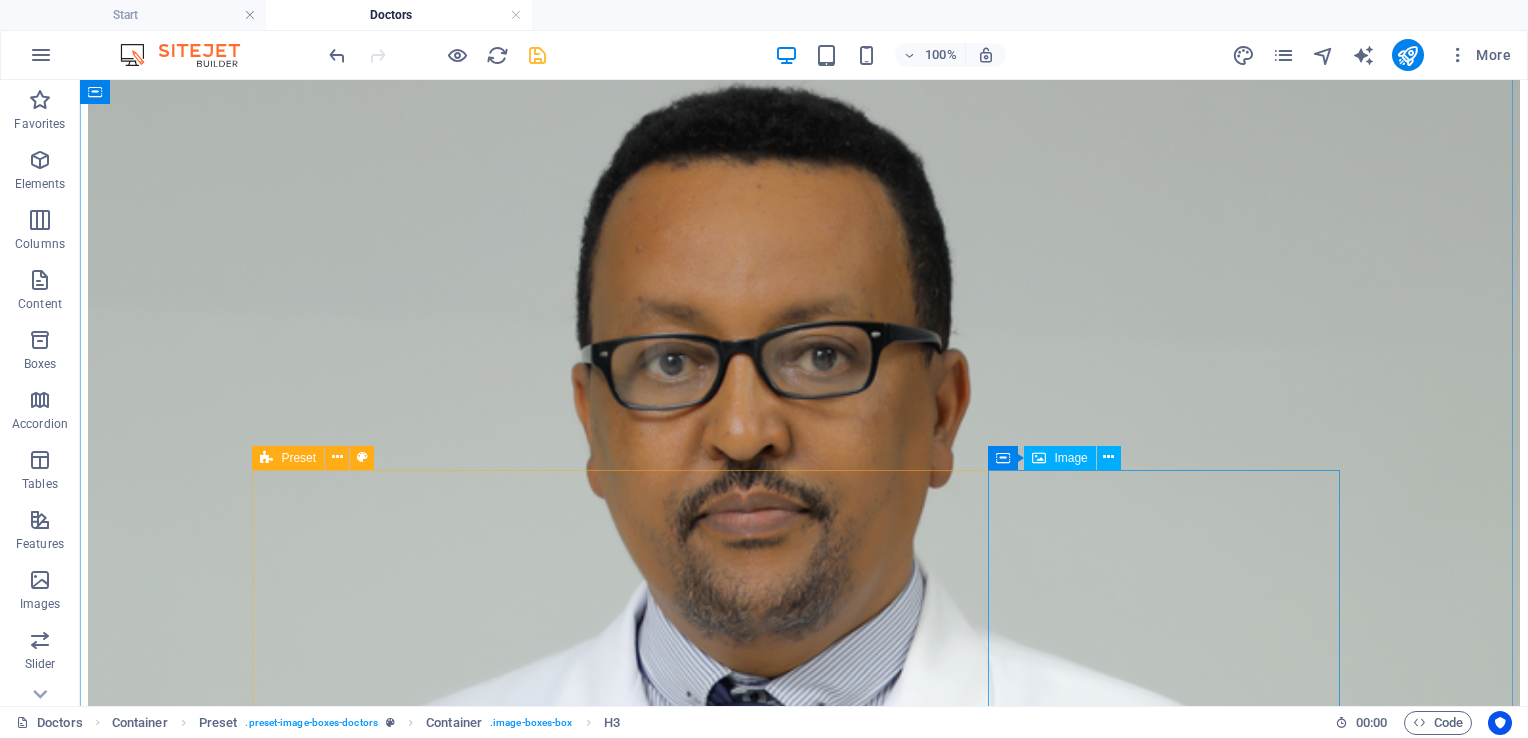 scroll, scrollTop: 2884, scrollLeft: 0, axis: vertical 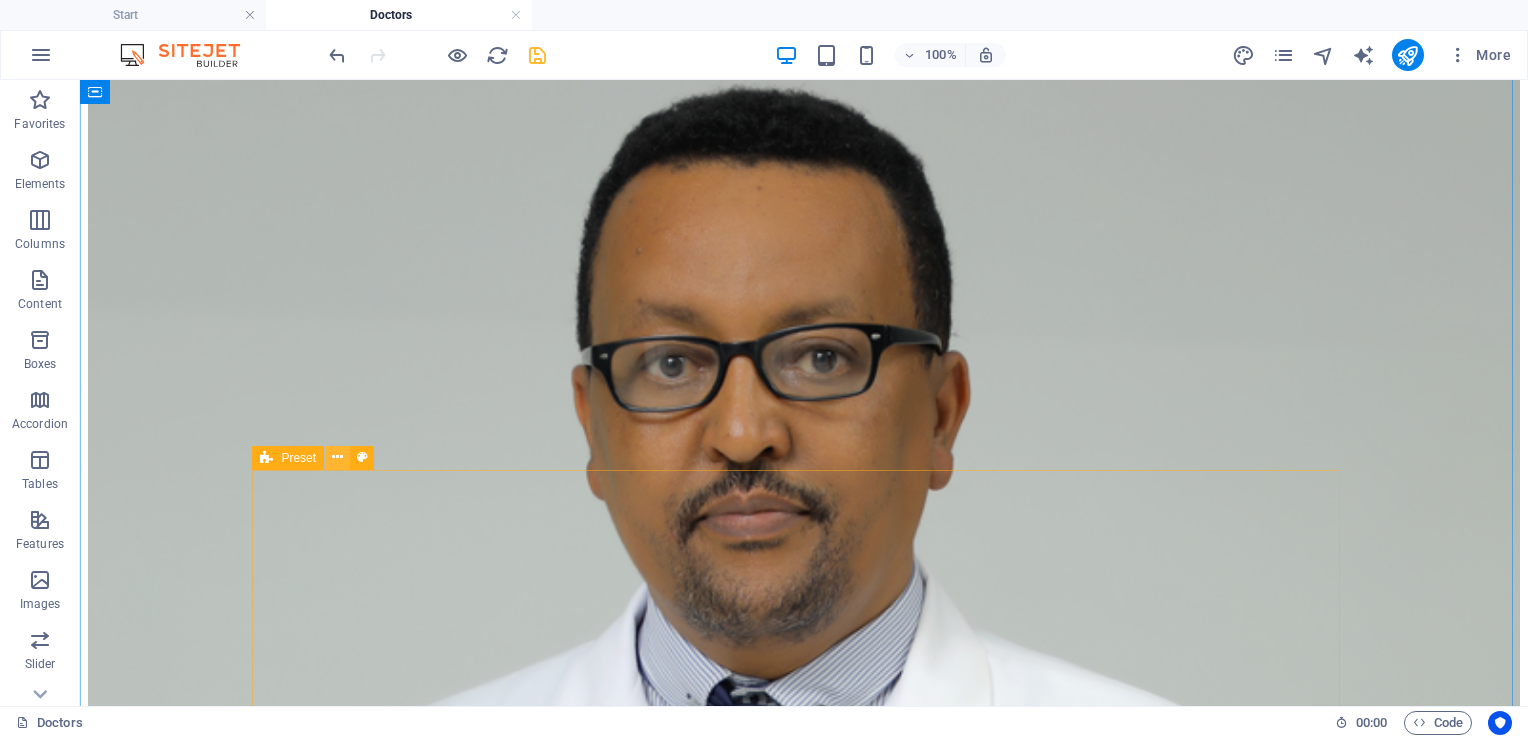 click at bounding box center (337, 457) 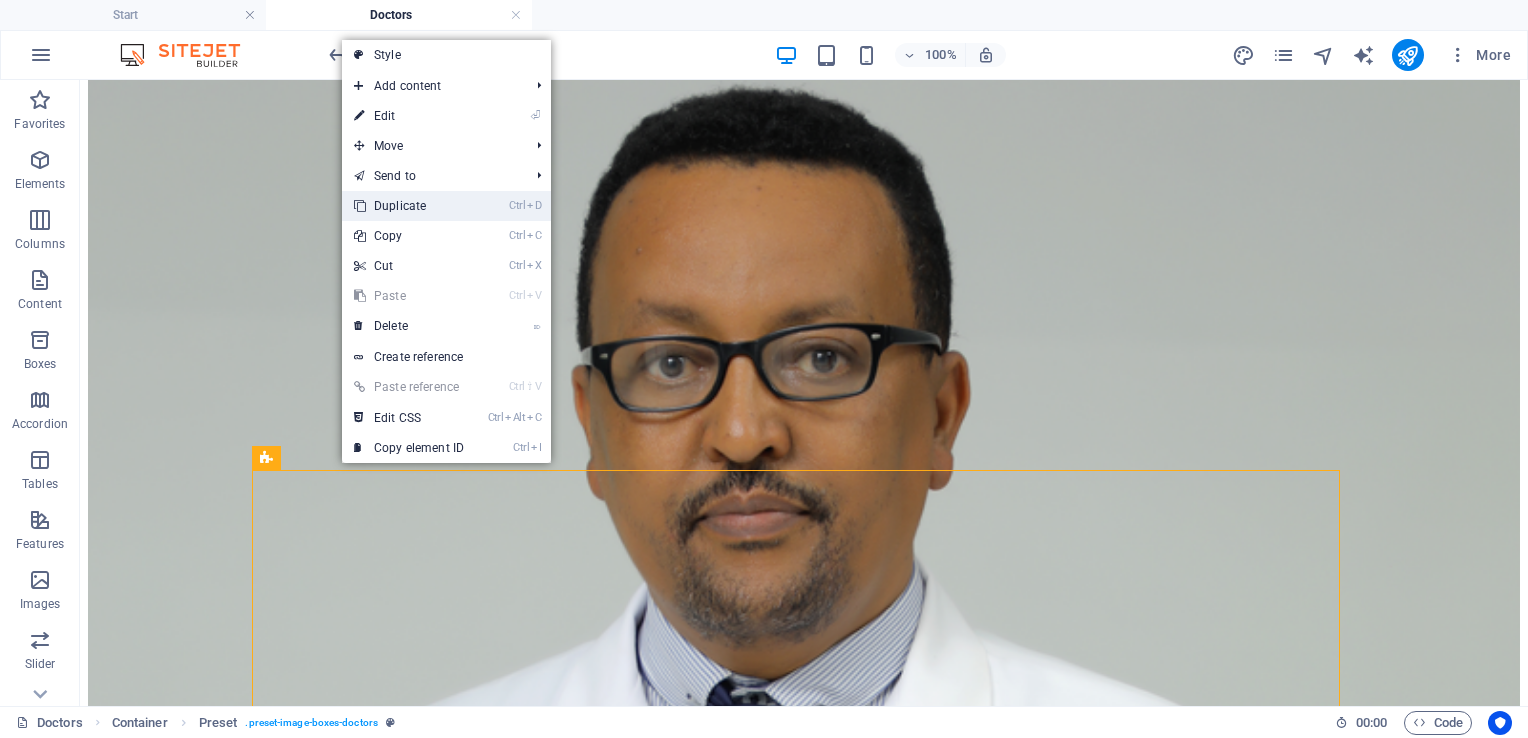click on "Ctrl D  Duplicate" at bounding box center [409, 206] 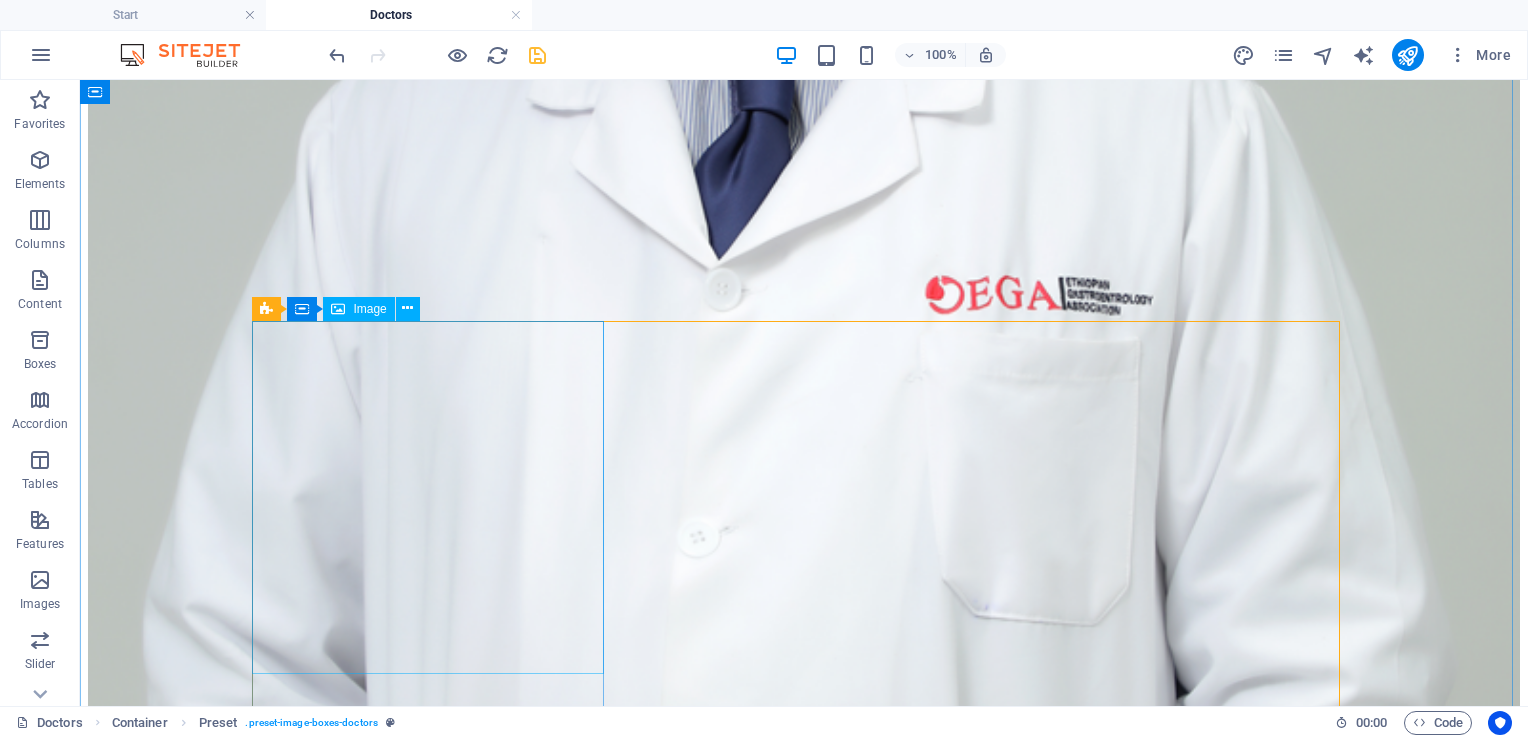 scroll, scrollTop: 3501, scrollLeft: 0, axis: vertical 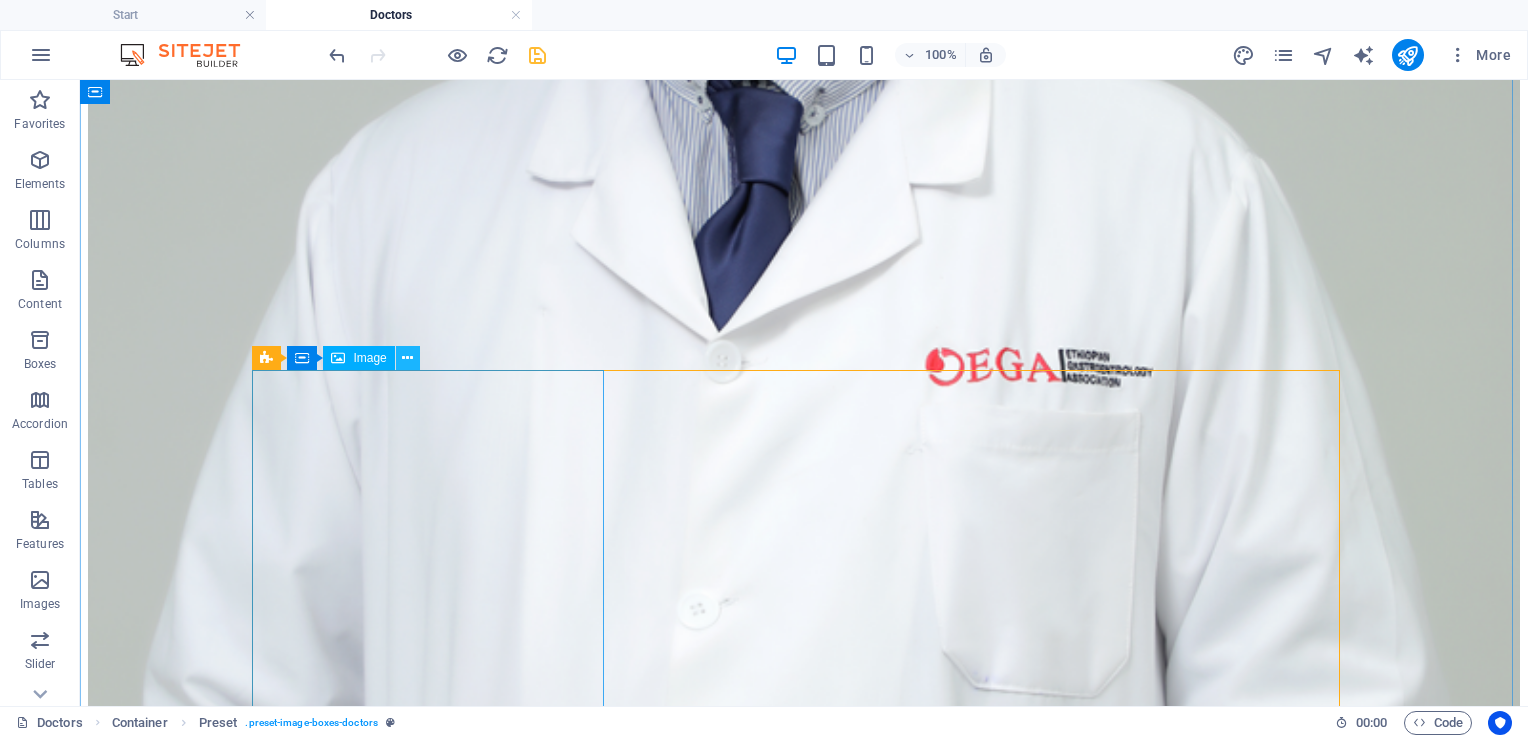 click at bounding box center (407, 358) 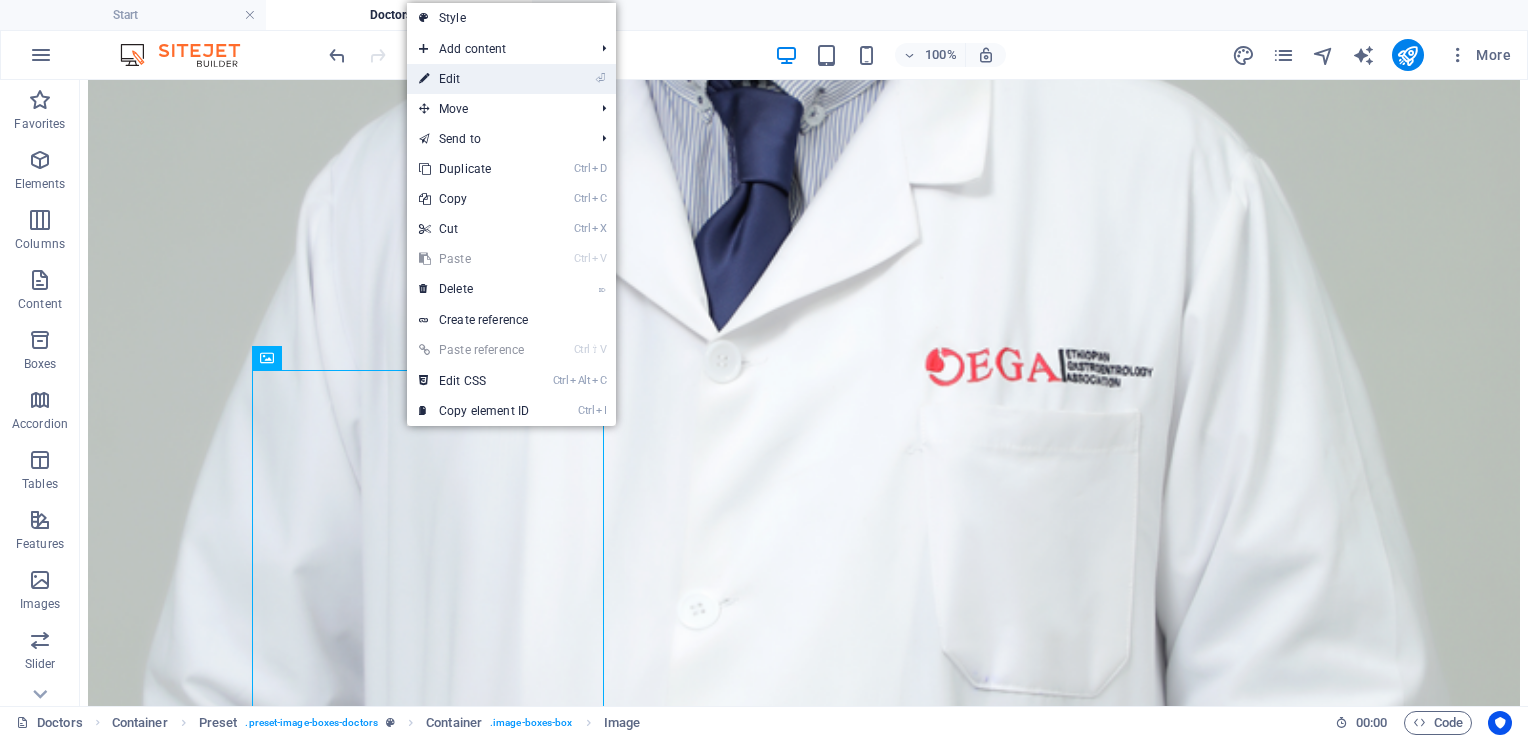 drag, startPoint x: 454, startPoint y: 74, endPoint x: 8, endPoint y: 166, distance: 455.38995 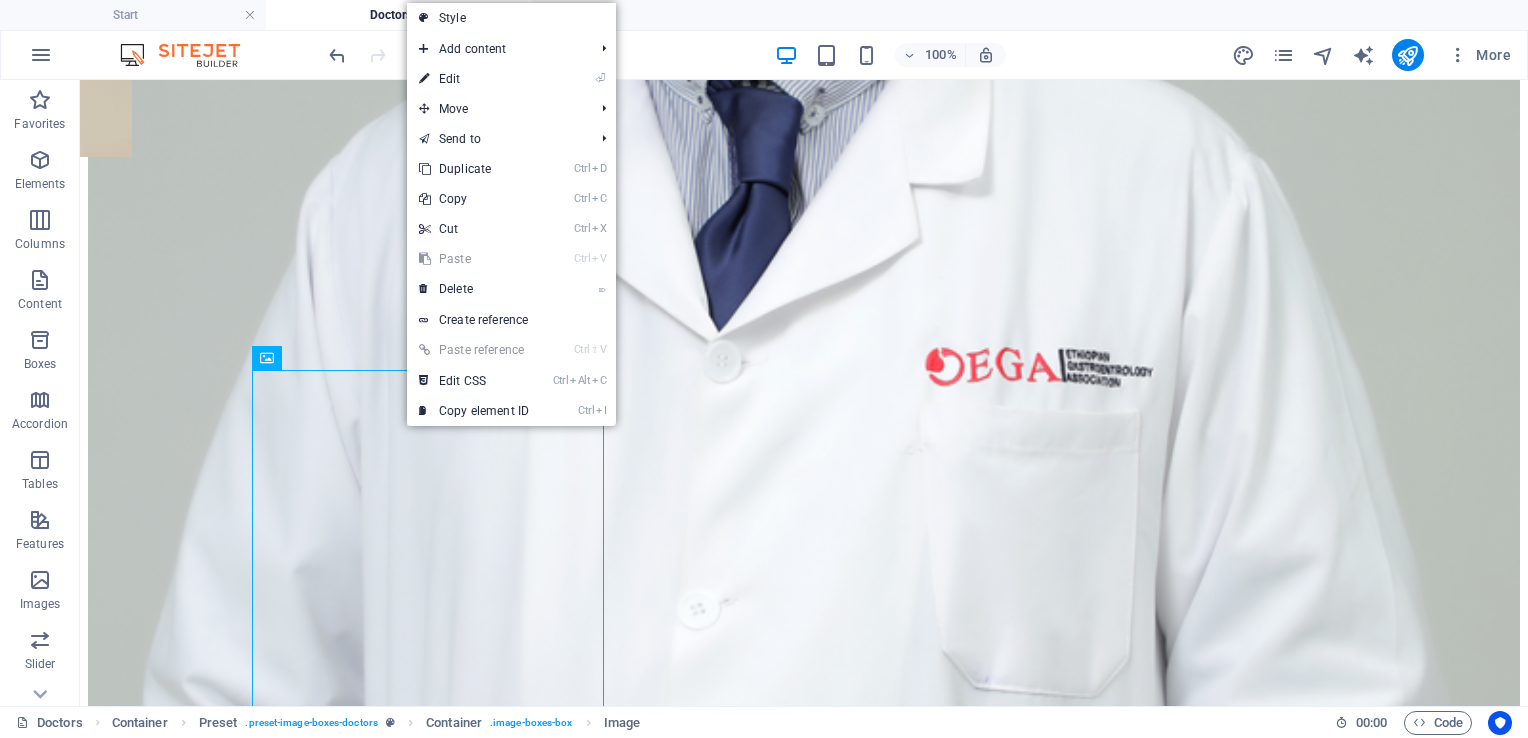 scroll, scrollTop: 3448, scrollLeft: 0, axis: vertical 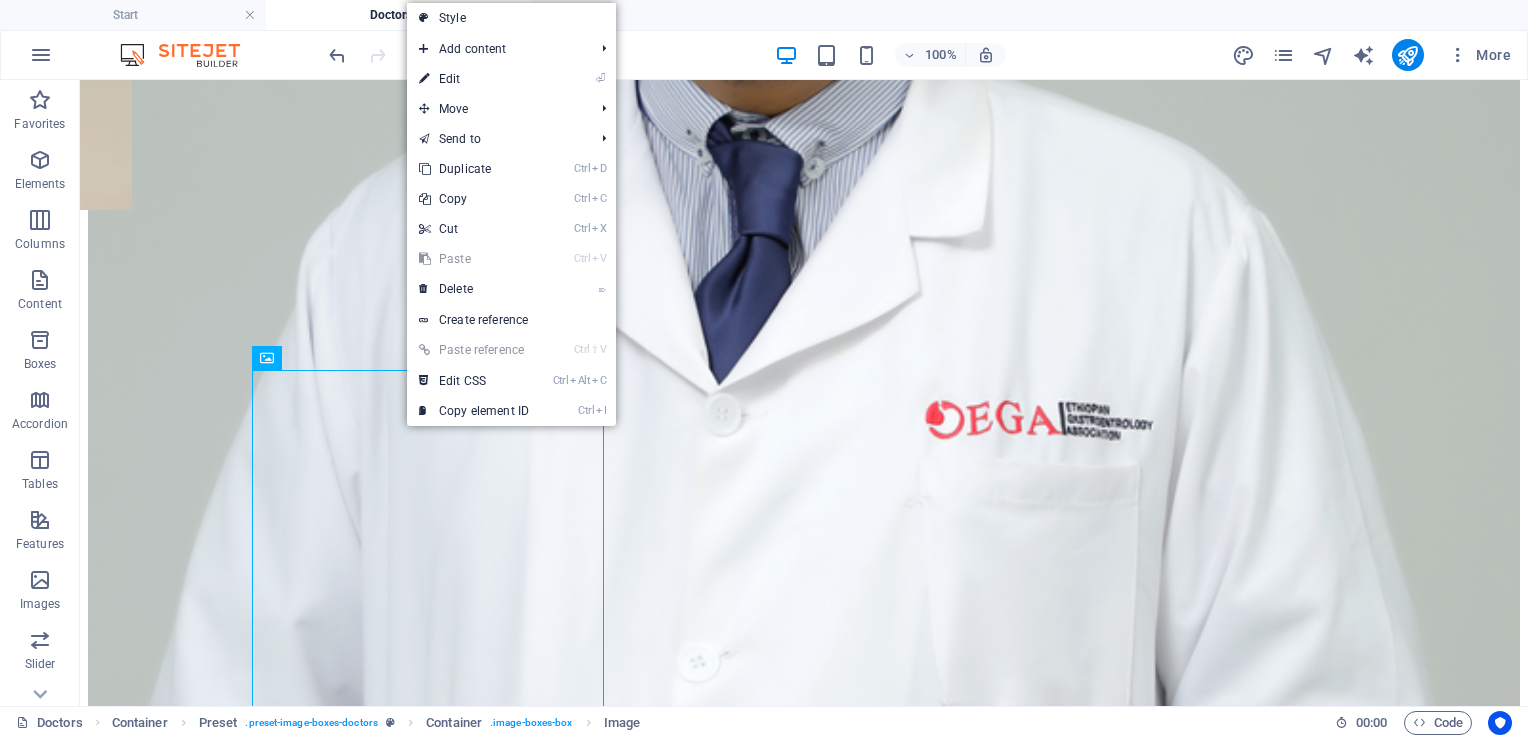 select on "%" 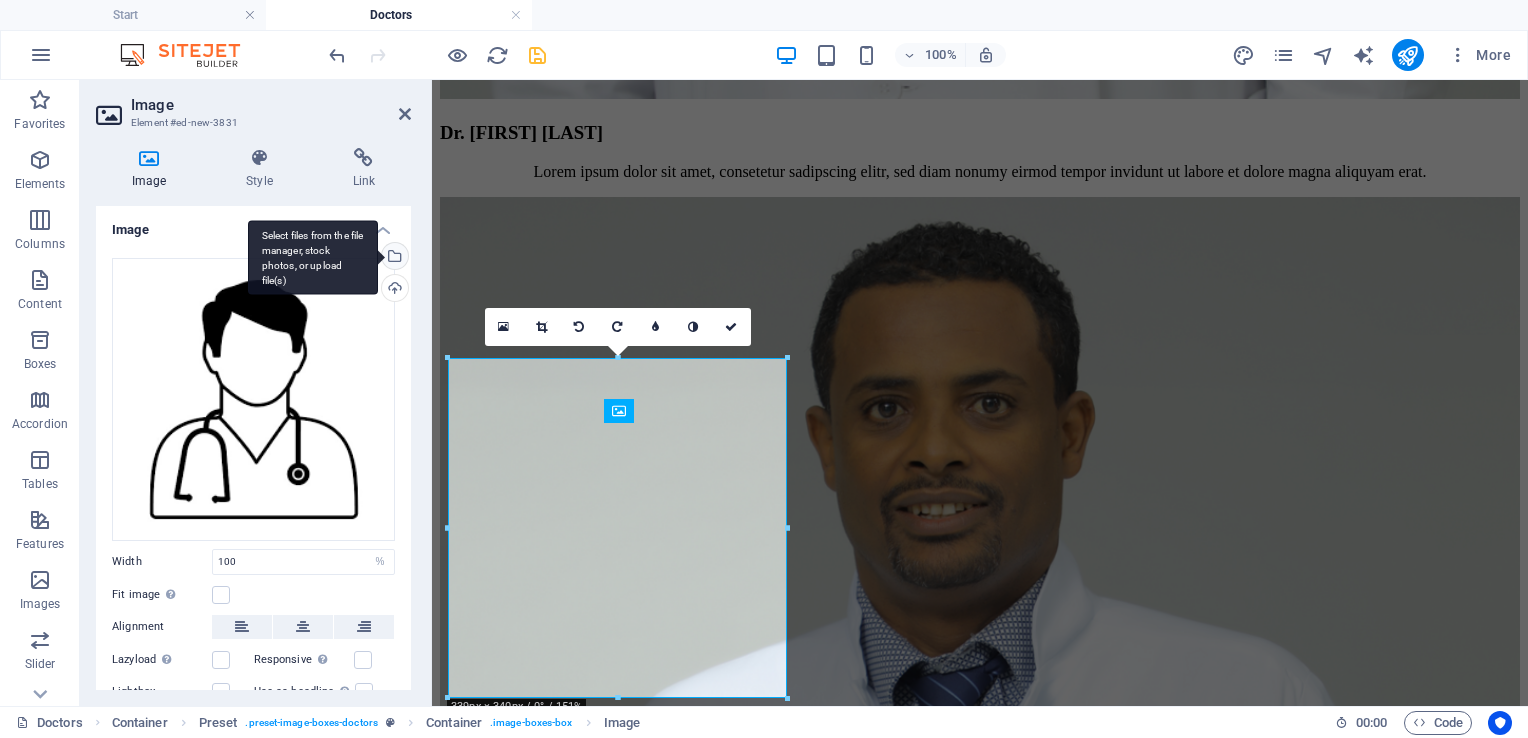 click on "Select files from the file manager, stock photos, or upload file(s)" at bounding box center (393, 258) 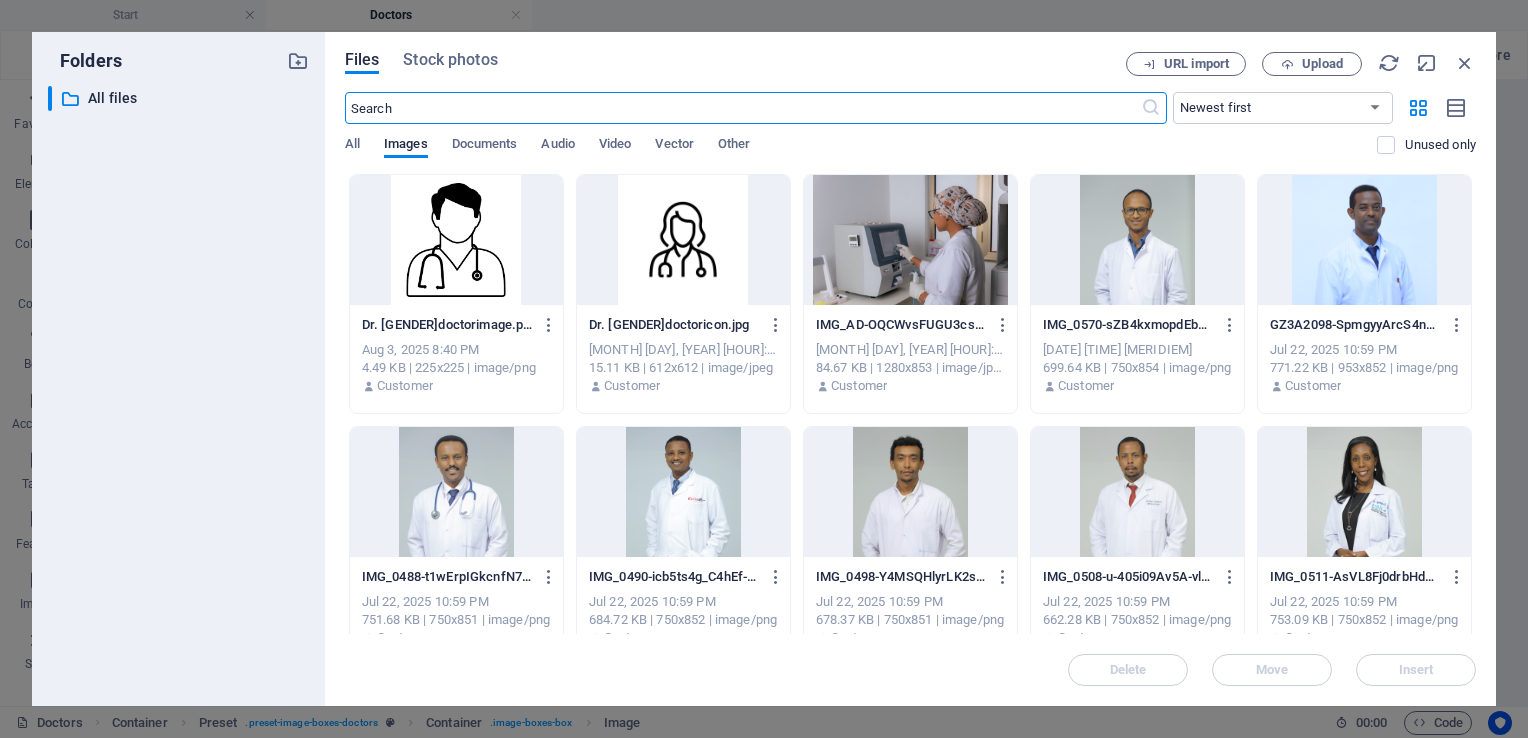 scroll, scrollTop: 3340, scrollLeft: 0, axis: vertical 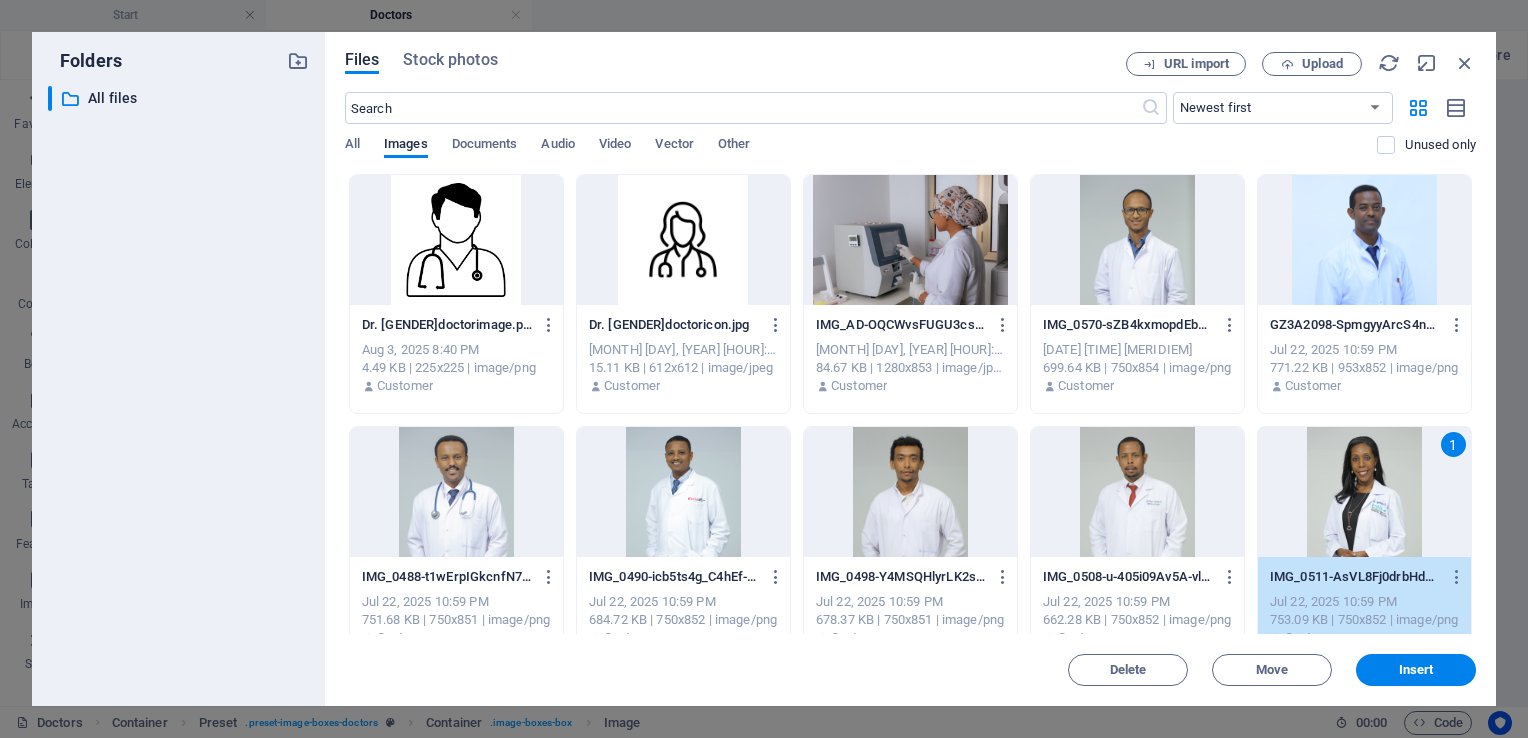 click on "1" at bounding box center [1364, 492] 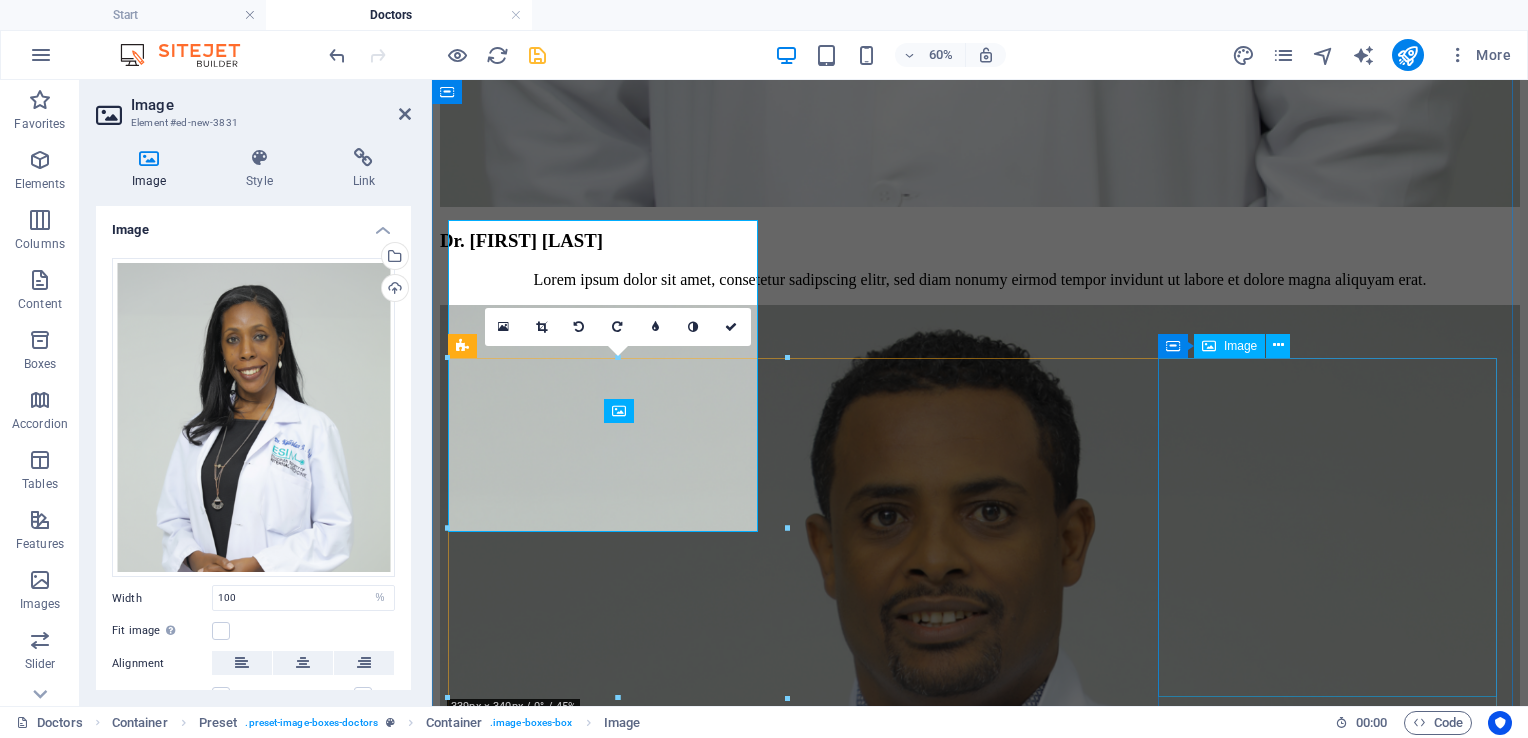 scroll, scrollTop: 3448, scrollLeft: 0, axis: vertical 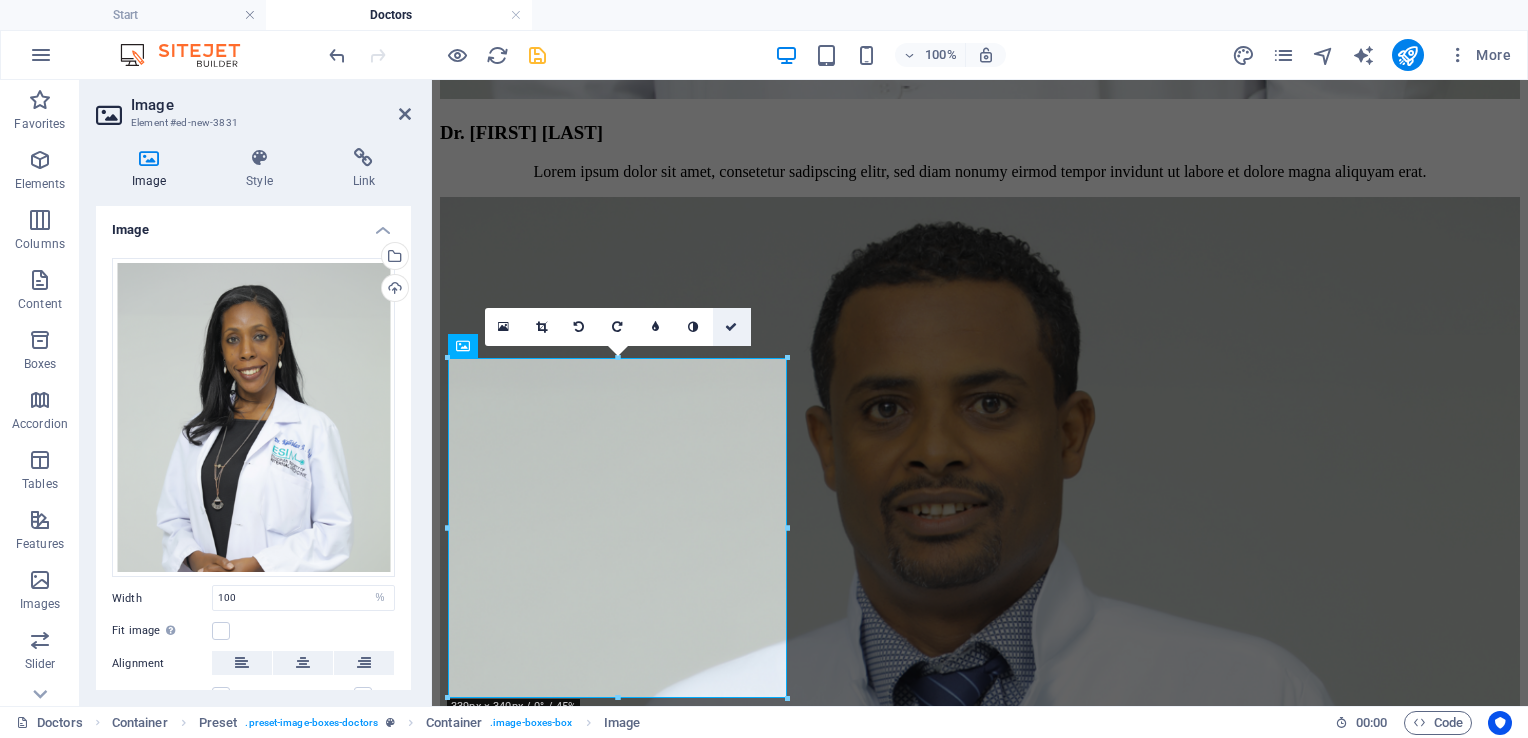 click at bounding box center [731, 327] 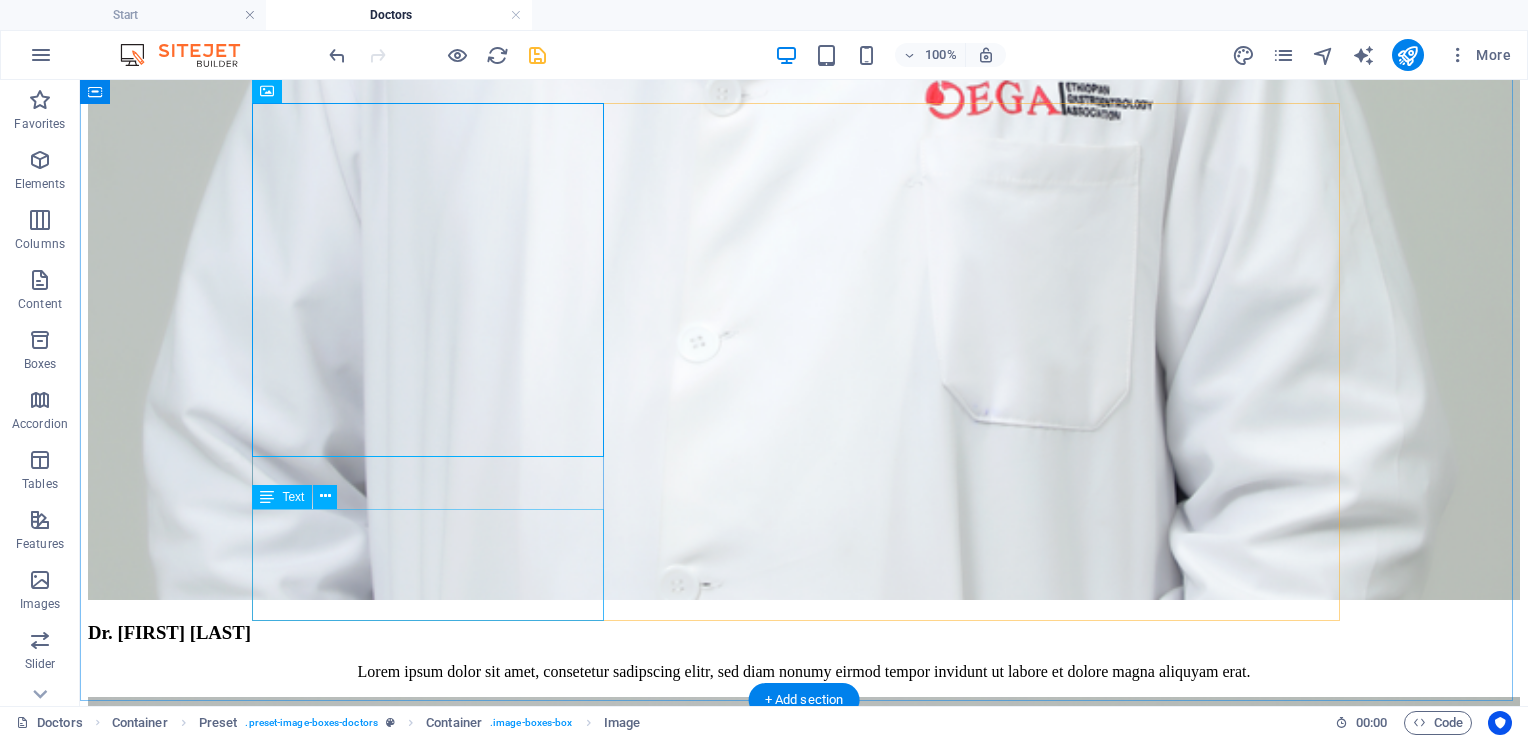 scroll, scrollTop: 3781, scrollLeft: 0, axis: vertical 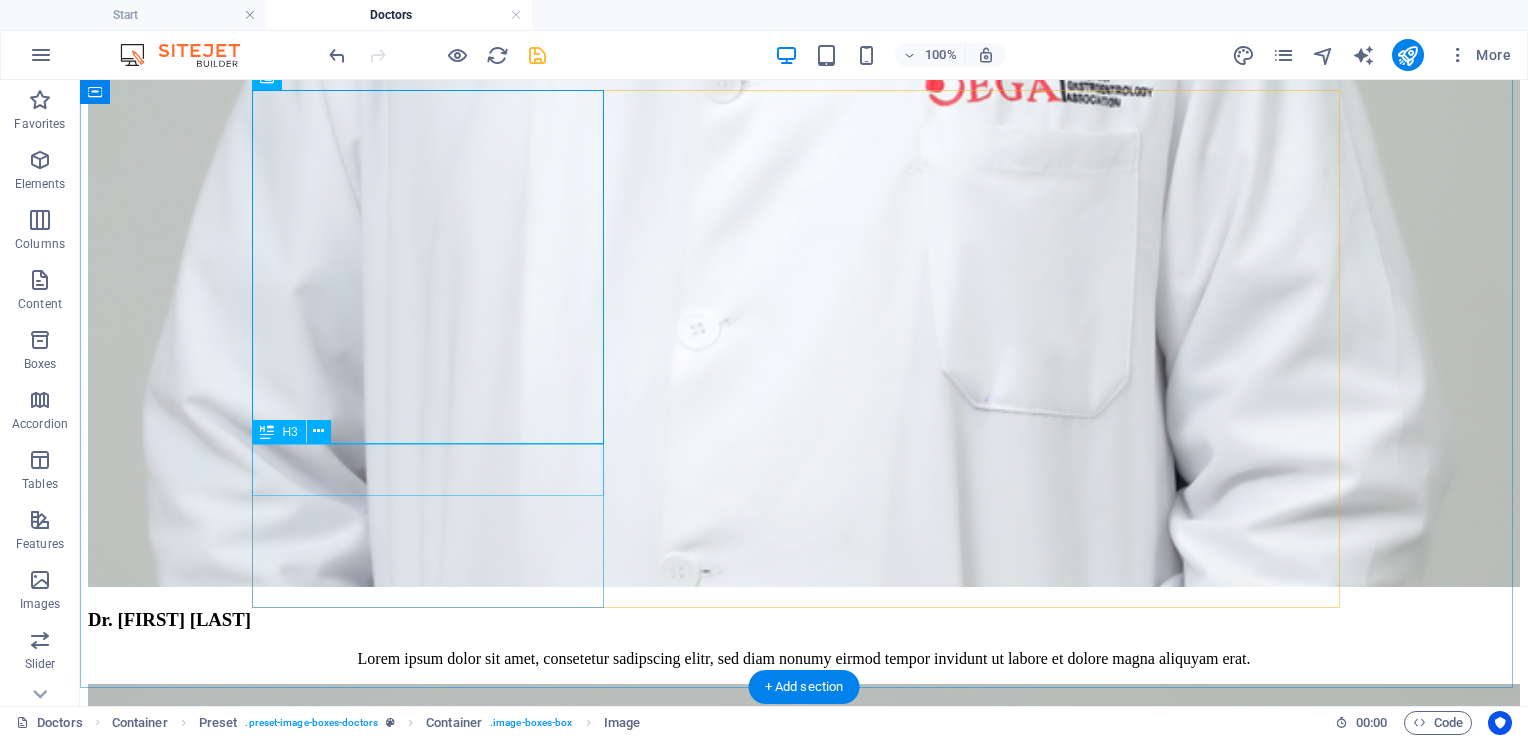 click on "Dr. [FIRST] [LAST]" at bounding box center [804, 26047] 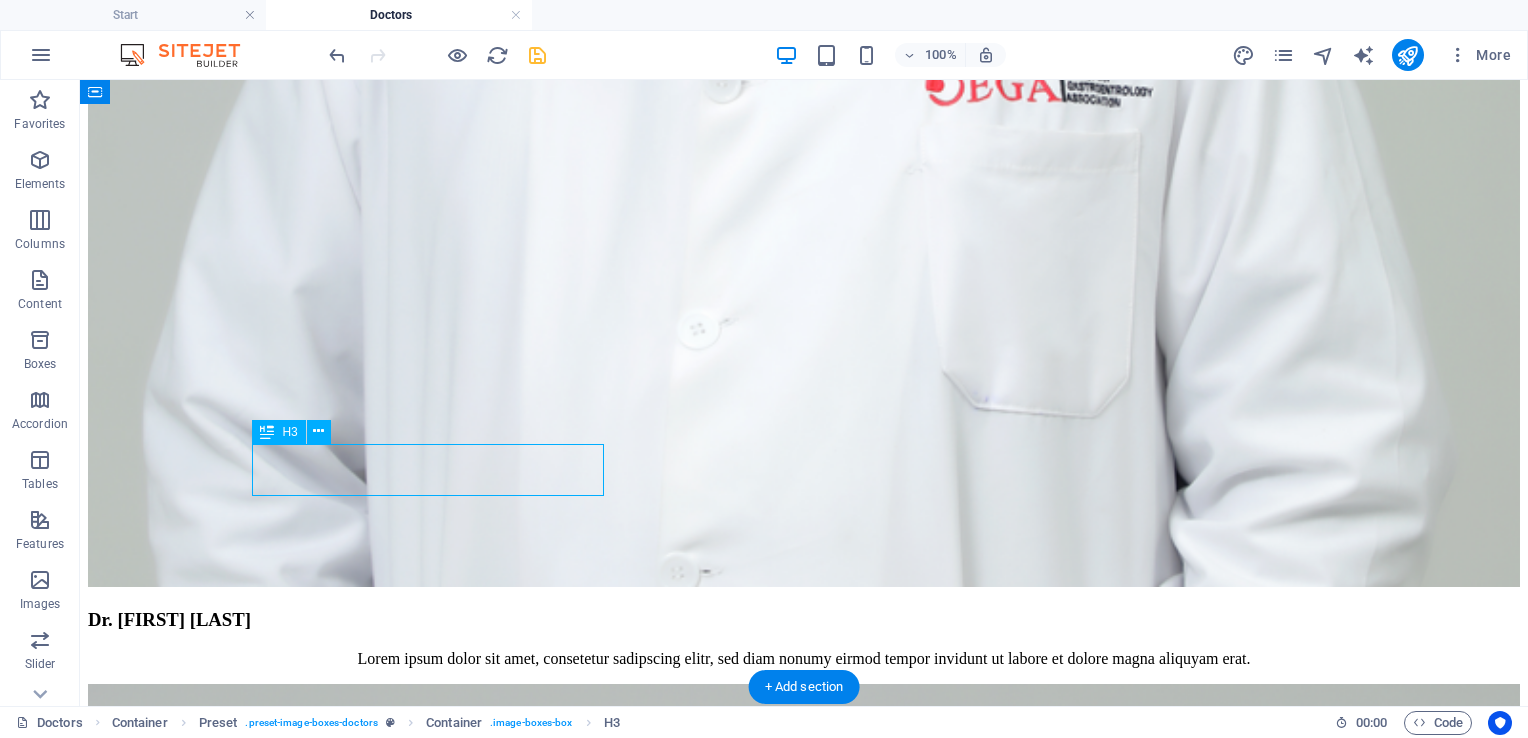click on "Dr. [FIRST] [LAST]" at bounding box center (804, 26047) 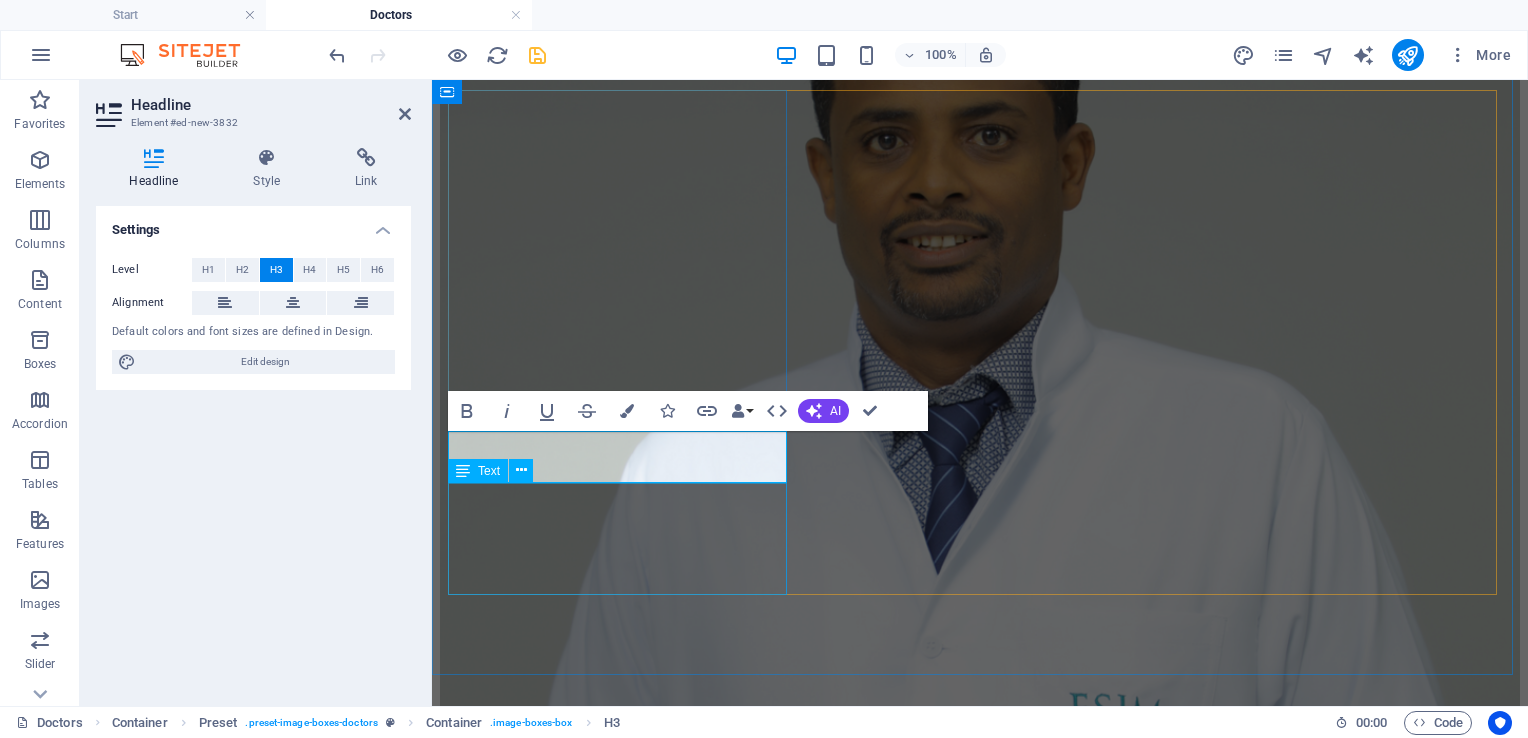 type 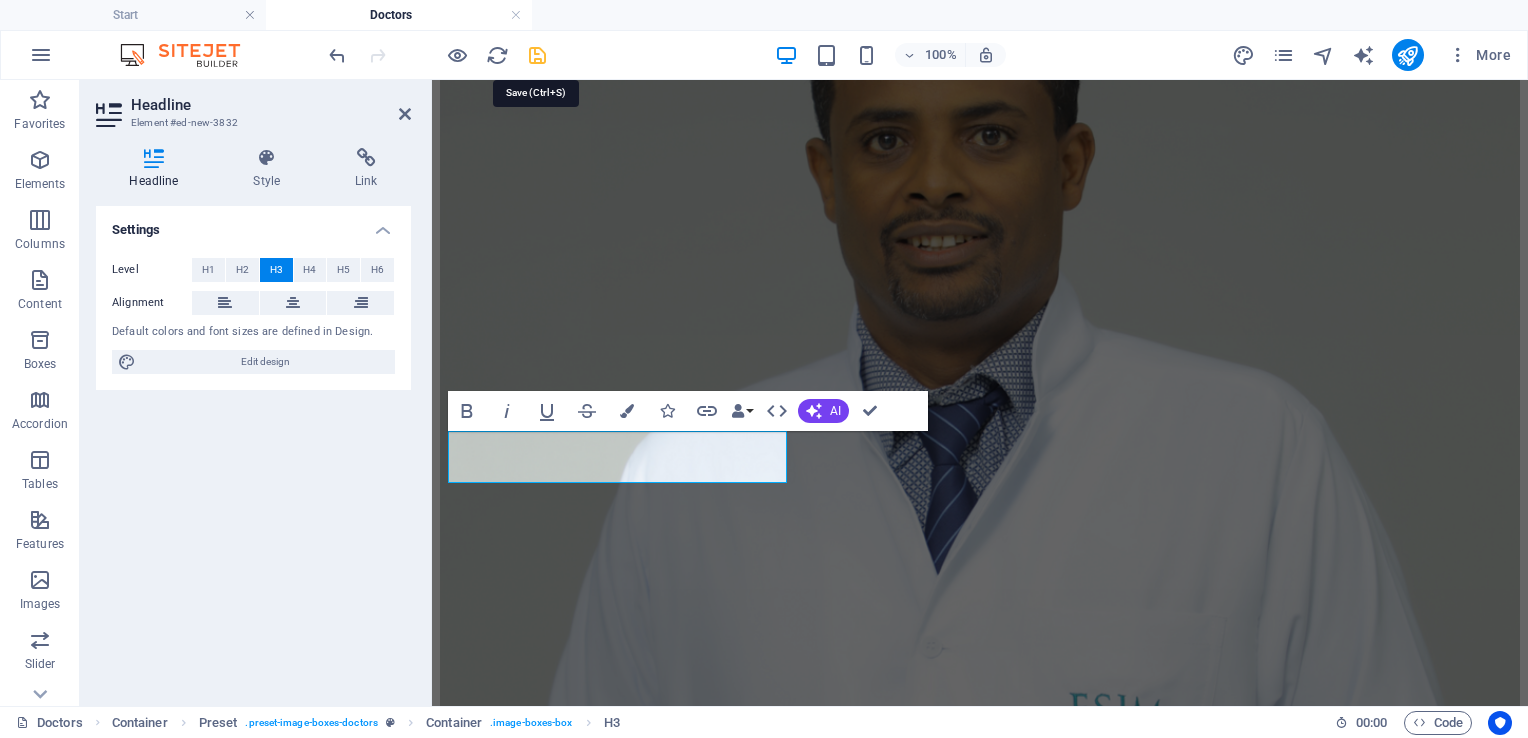 click at bounding box center [537, 55] 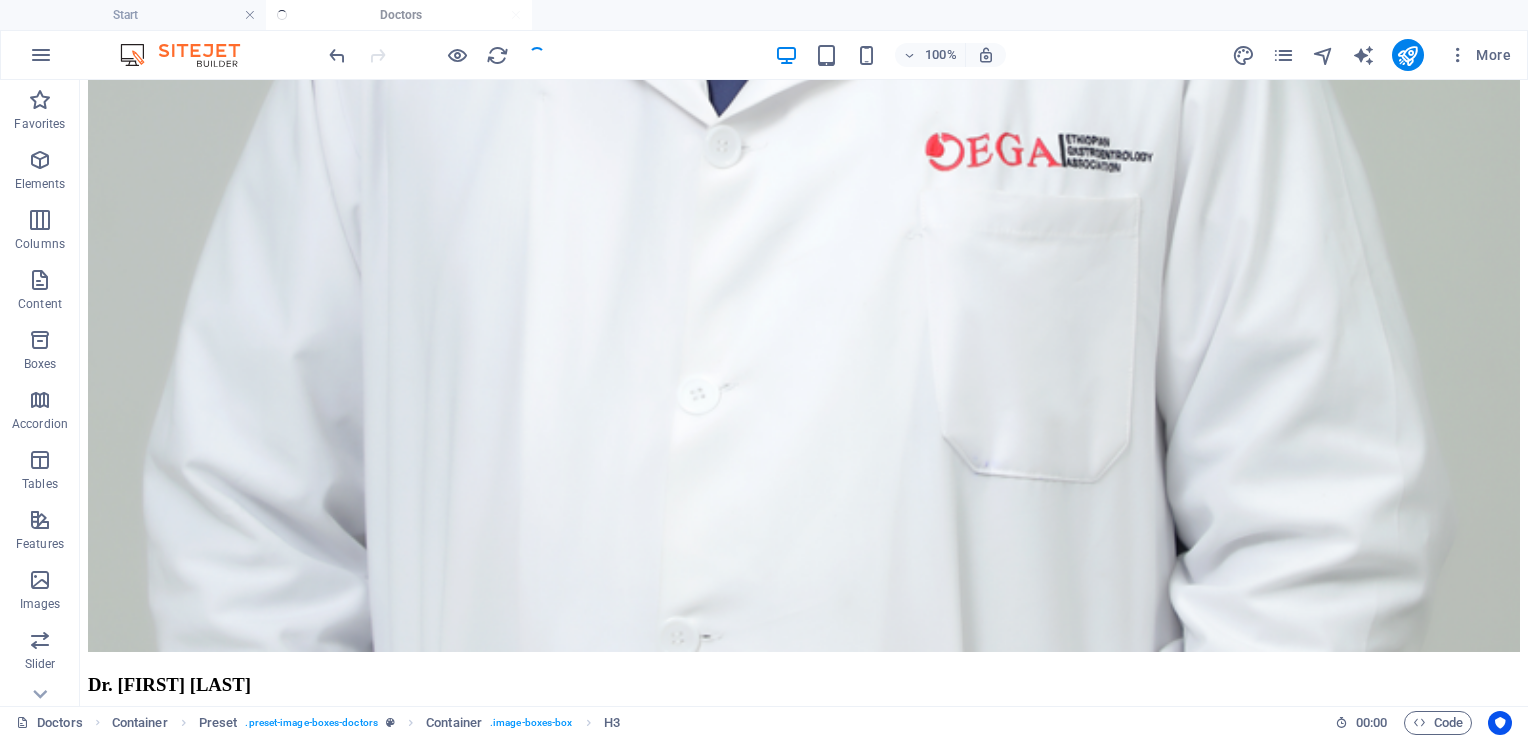 scroll, scrollTop: 3781, scrollLeft: 0, axis: vertical 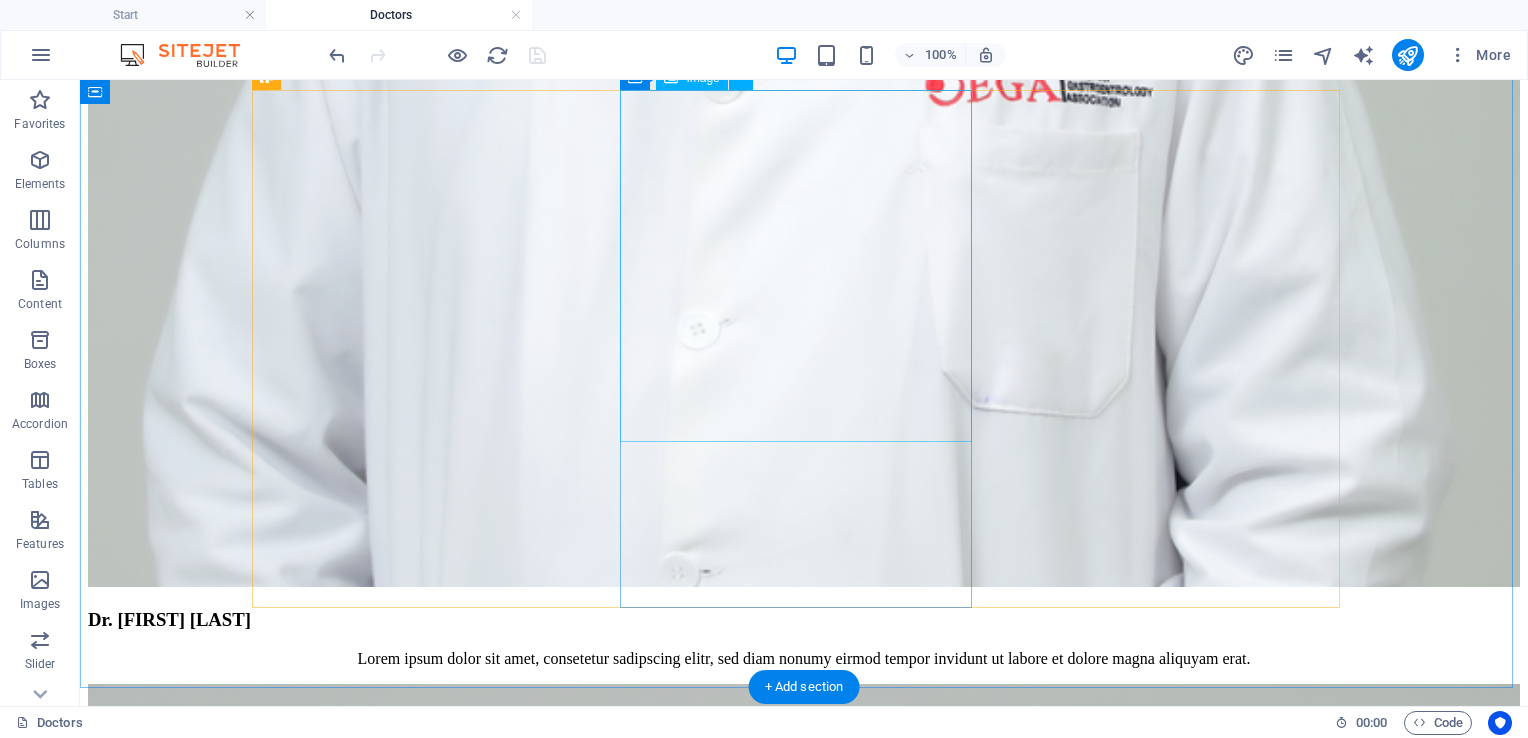 click at bounding box center (804, 26829) 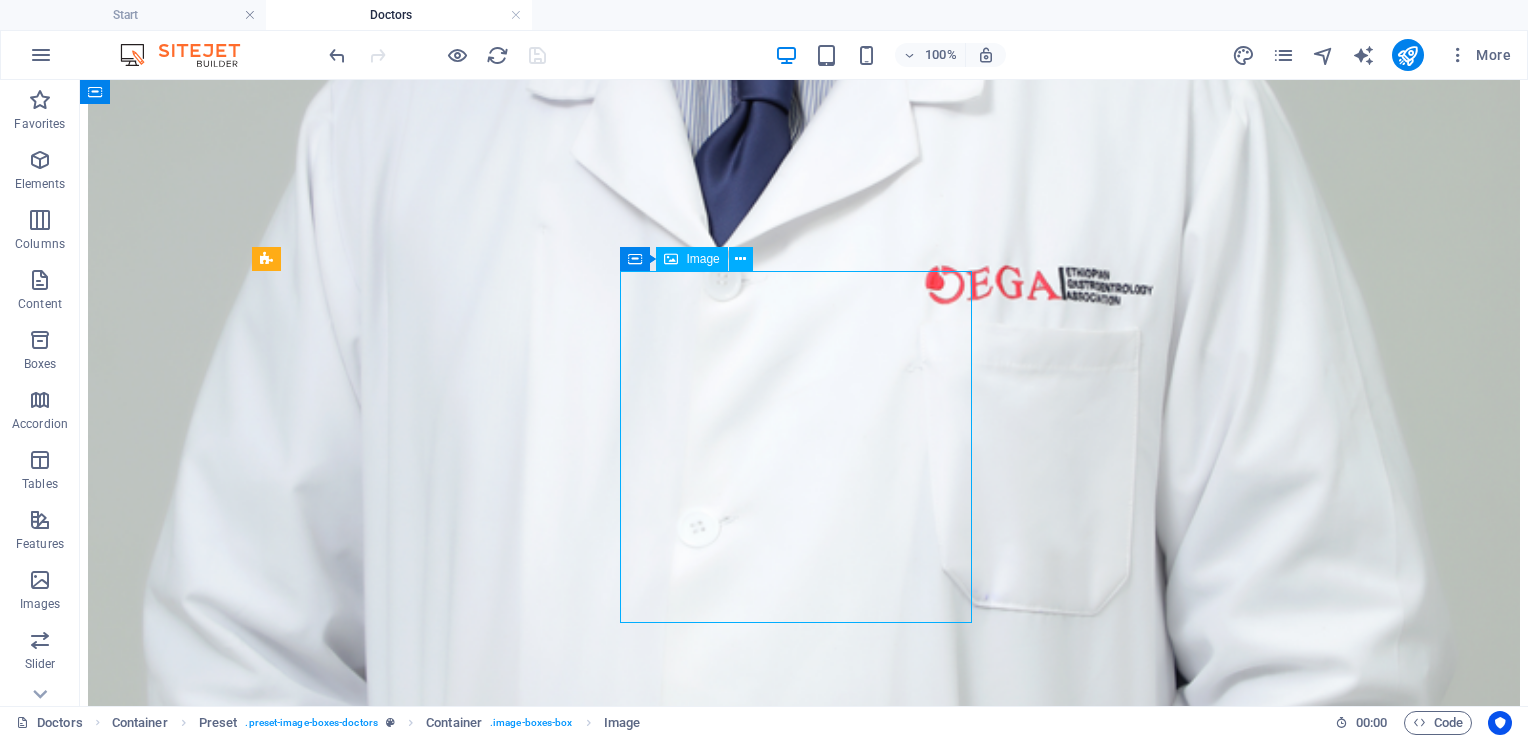 scroll, scrollTop: 3580, scrollLeft: 0, axis: vertical 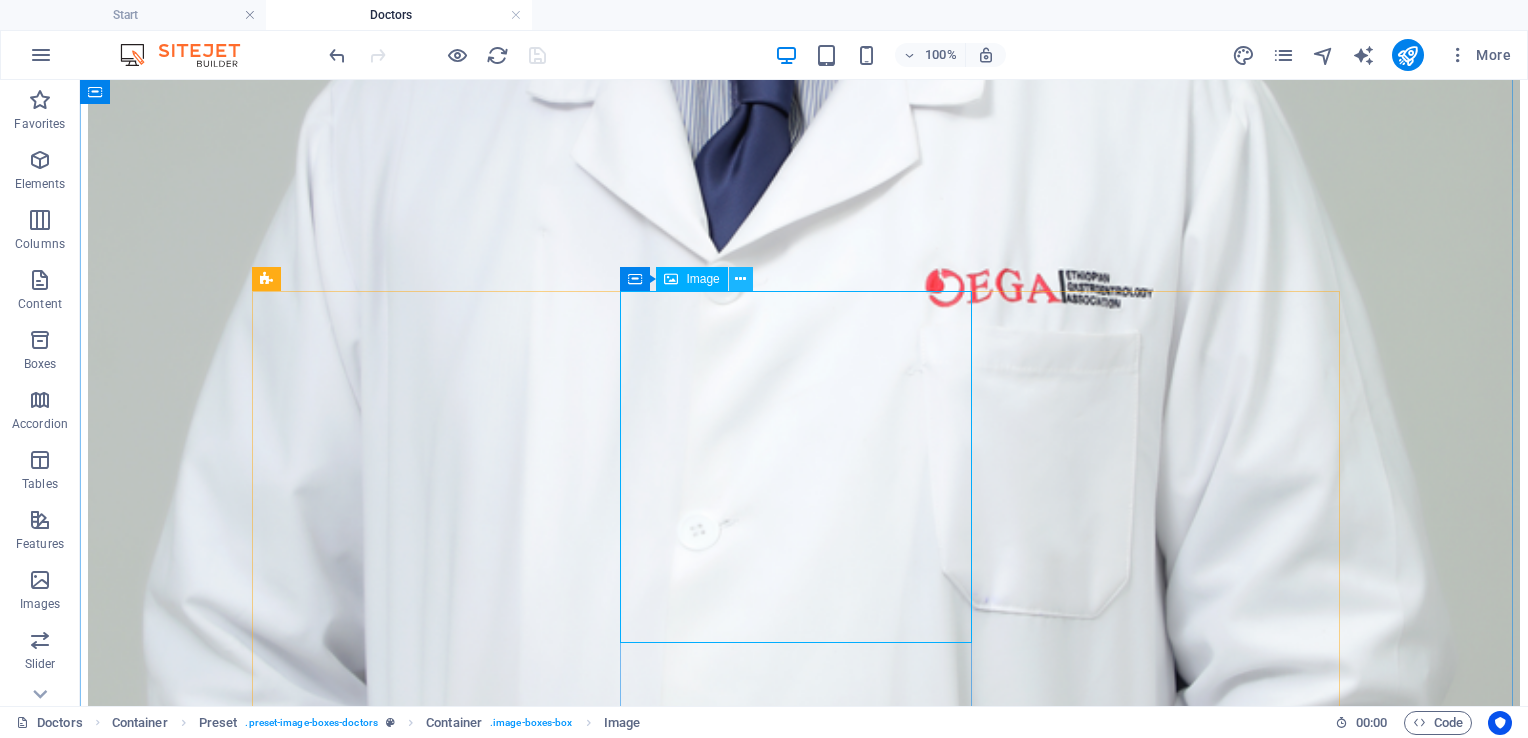 click at bounding box center (740, 279) 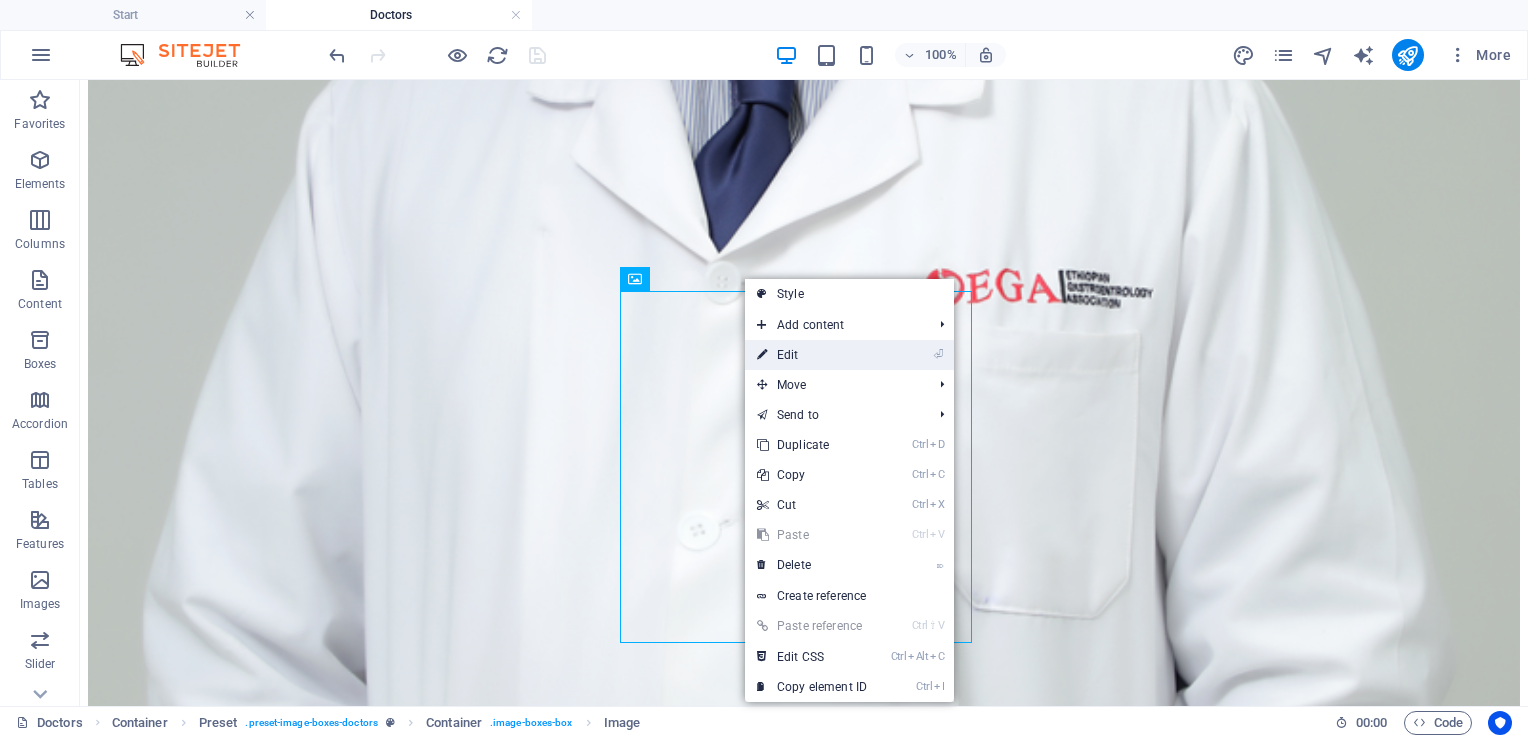 click on "⏎  Edit" at bounding box center (812, 355) 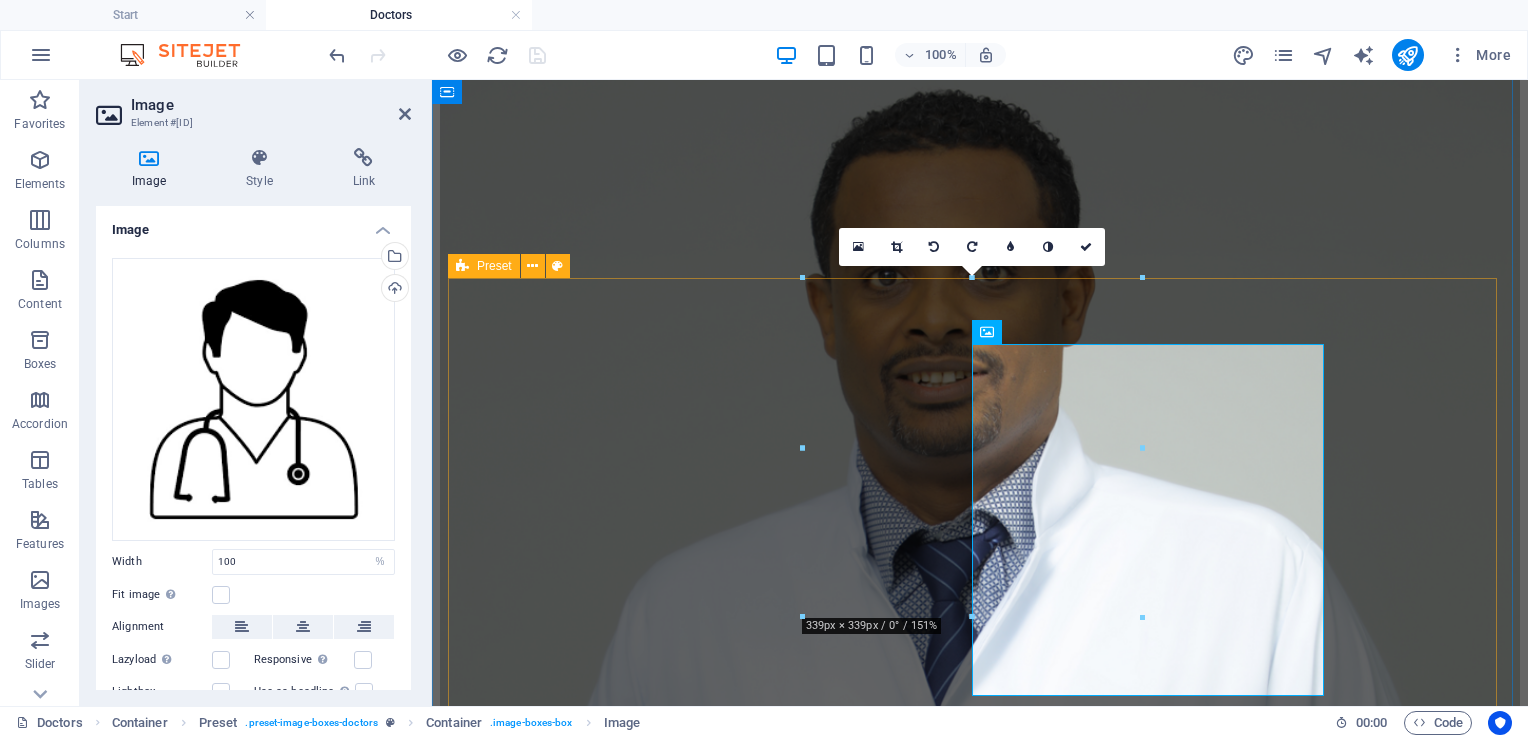scroll, scrollTop: 3528, scrollLeft: 0, axis: vertical 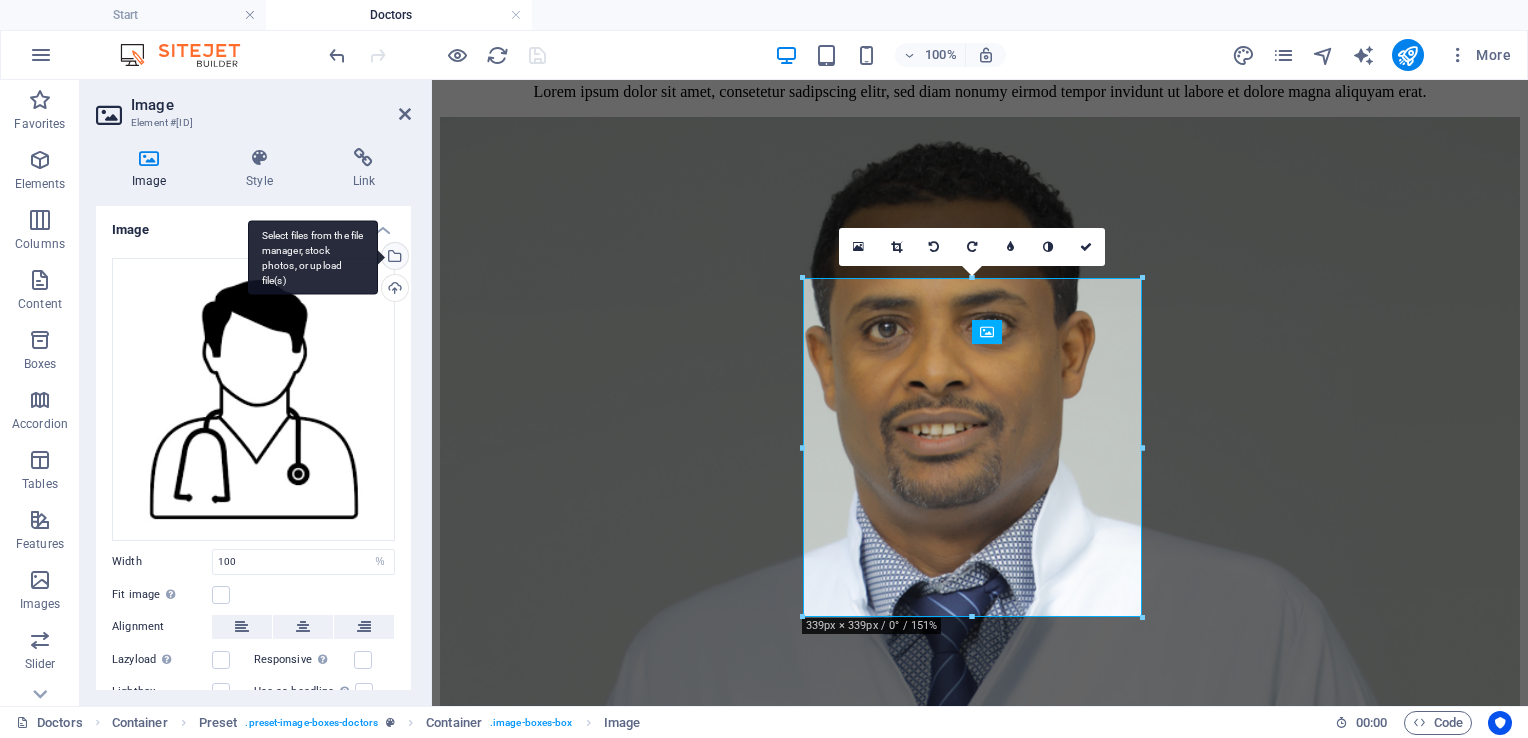 click on "Select files from the file manager, stock photos, or upload file(s)" at bounding box center [393, 258] 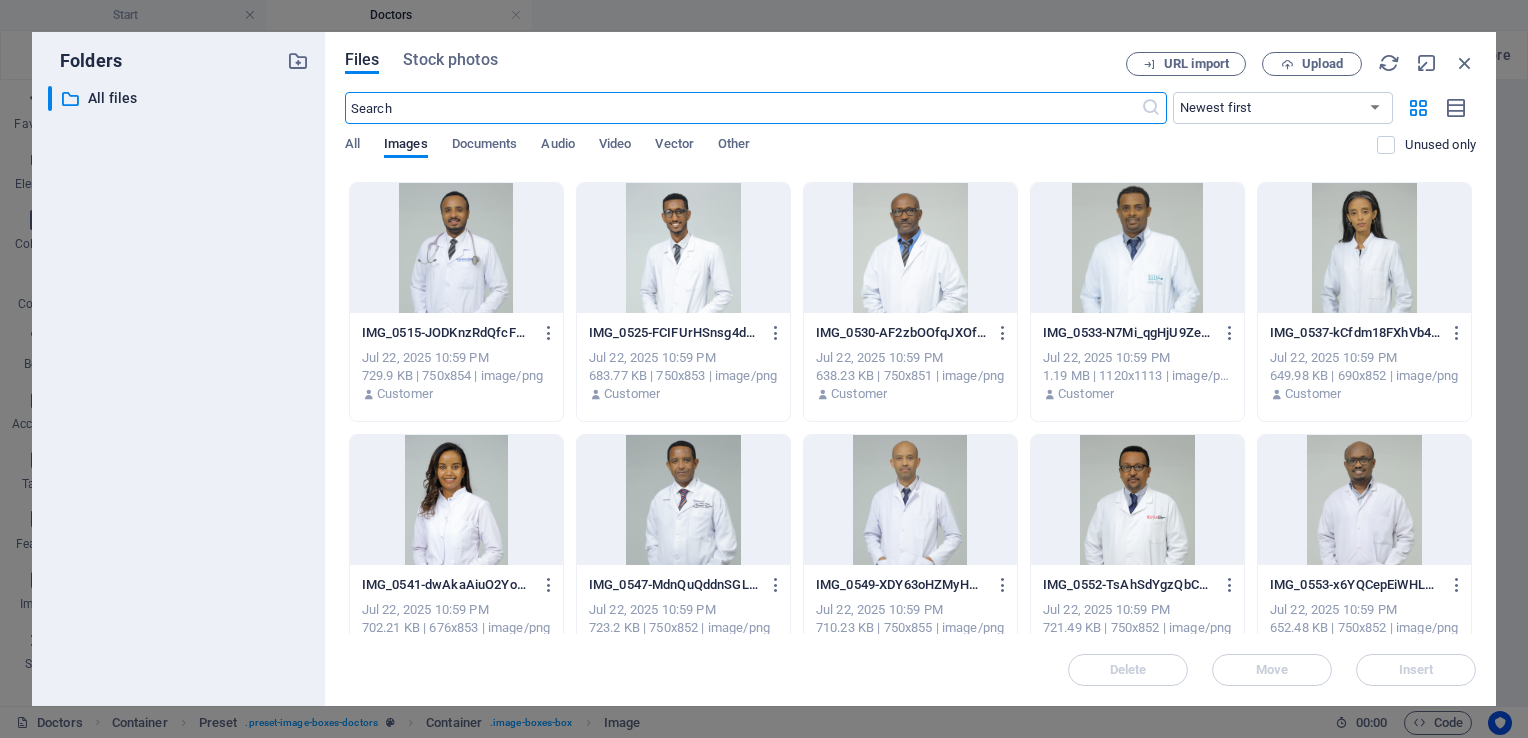 scroll, scrollTop: 496, scrollLeft: 0, axis: vertical 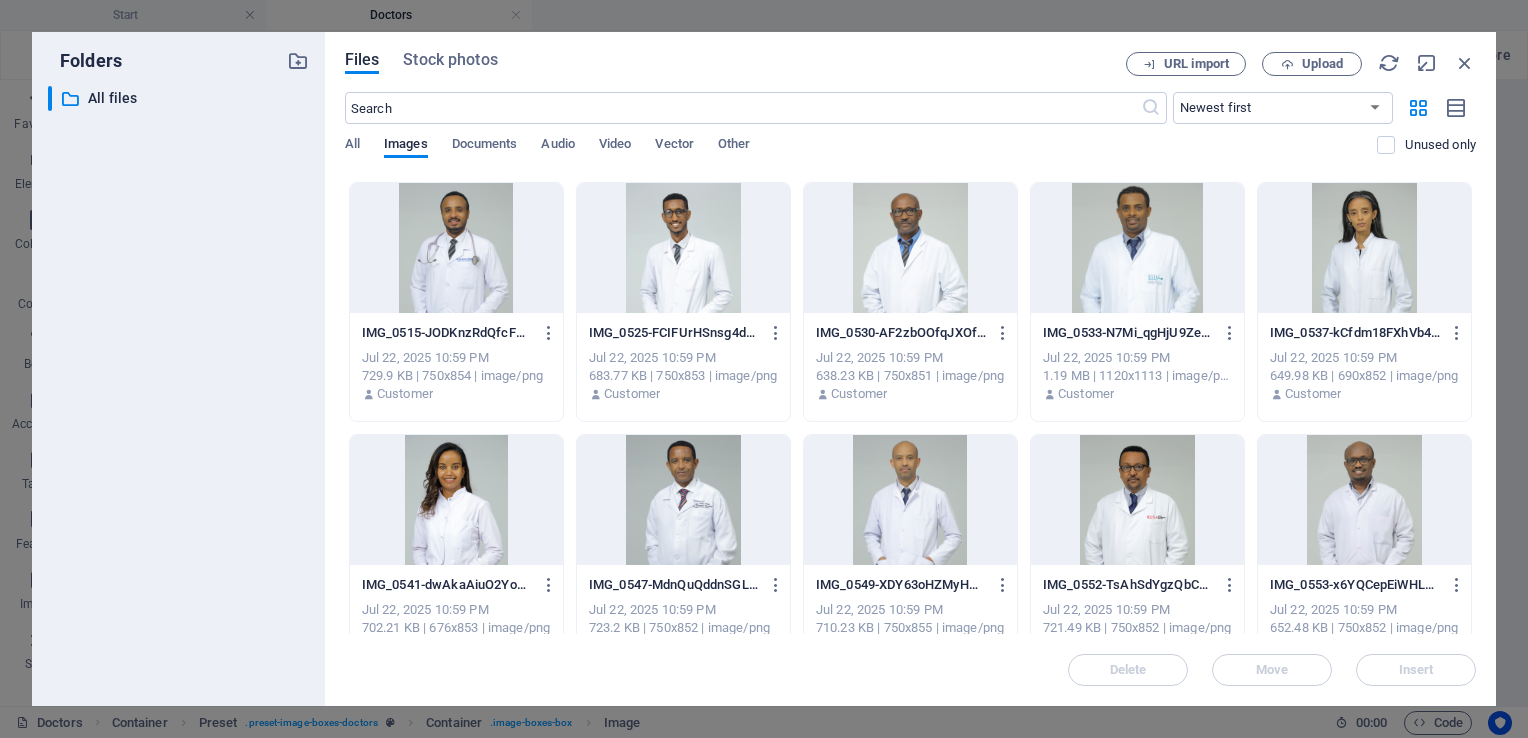 click at bounding box center (910, 500) 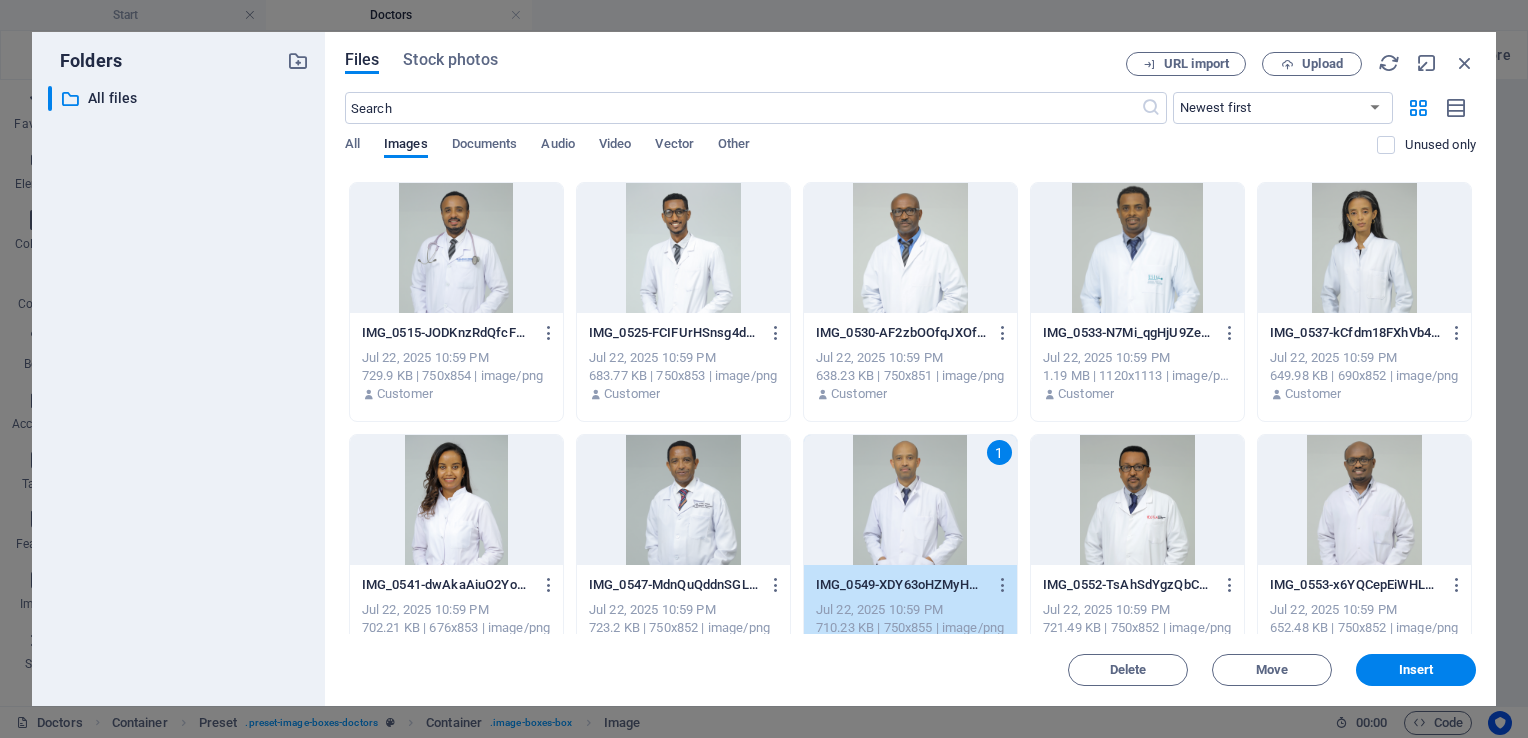 click on "1" at bounding box center (910, 500) 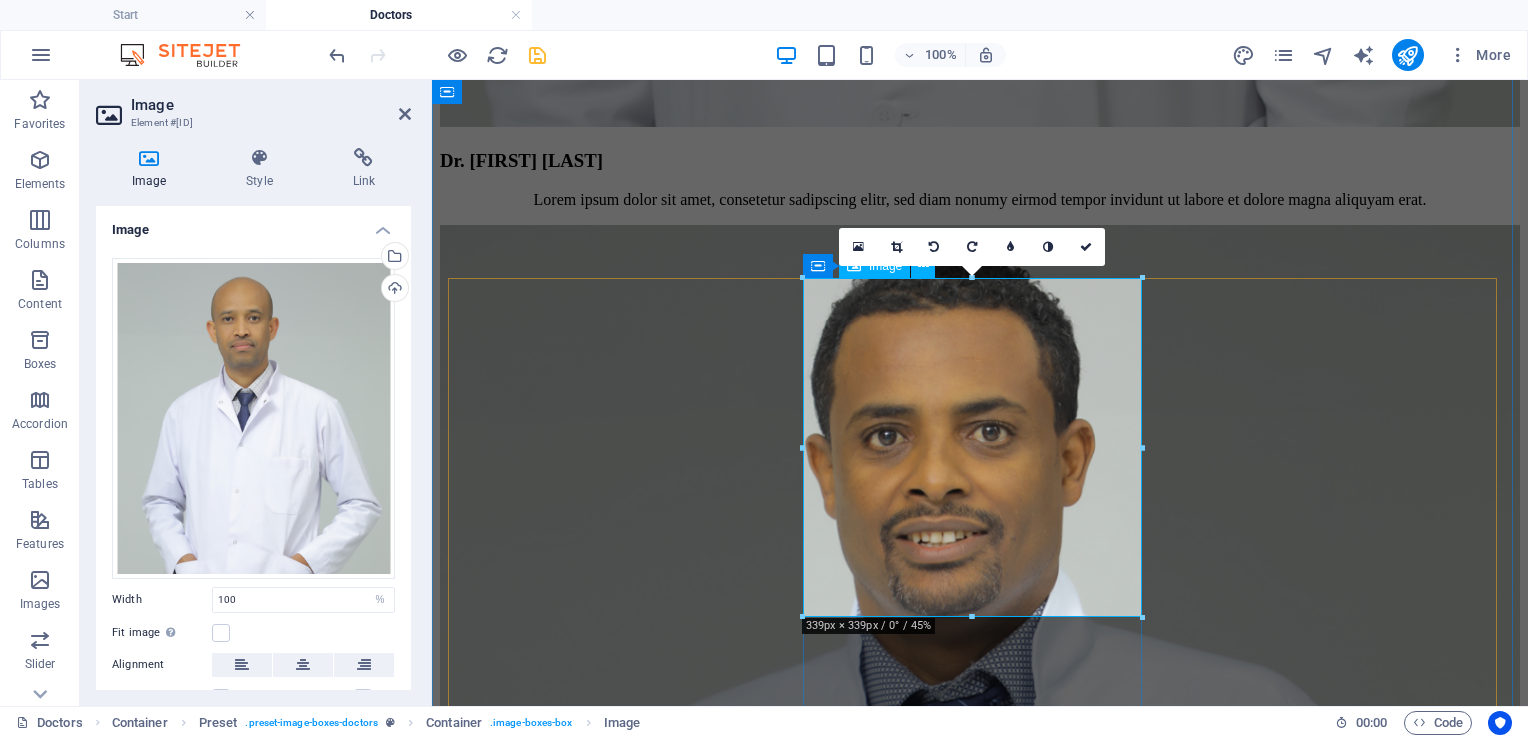 scroll, scrollTop: 3528, scrollLeft: 0, axis: vertical 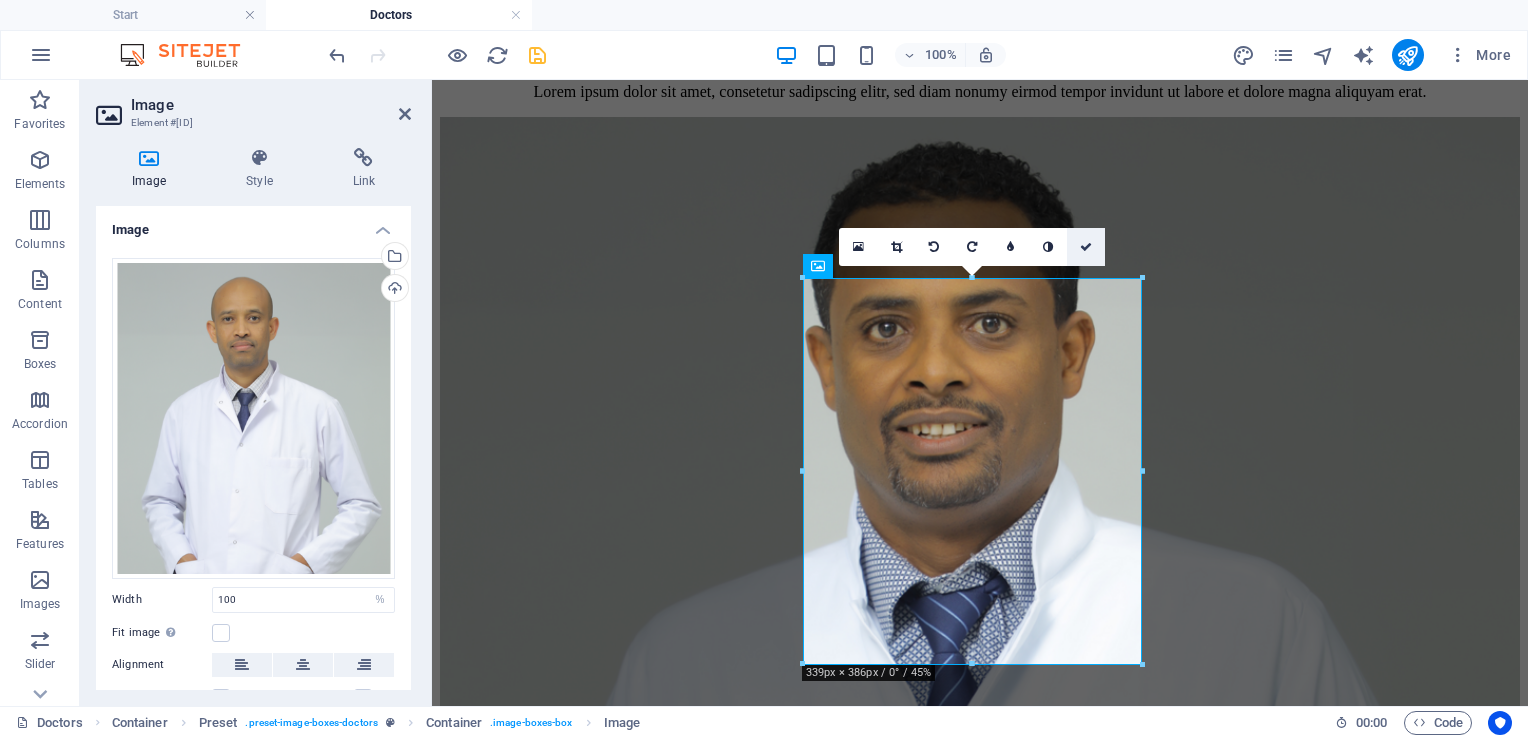 click at bounding box center [1086, 247] 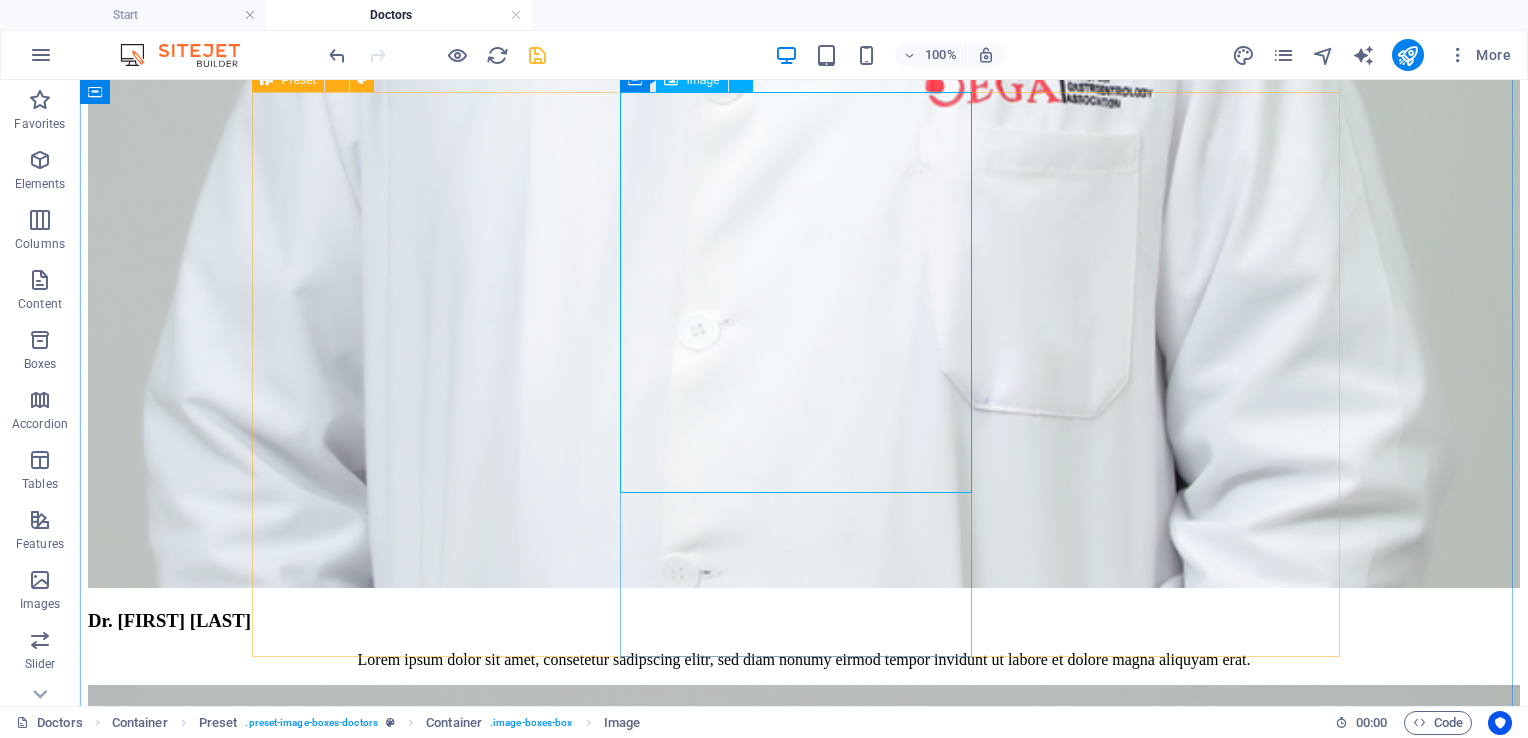 scroll, scrollTop: 3616, scrollLeft: 0, axis: vertical 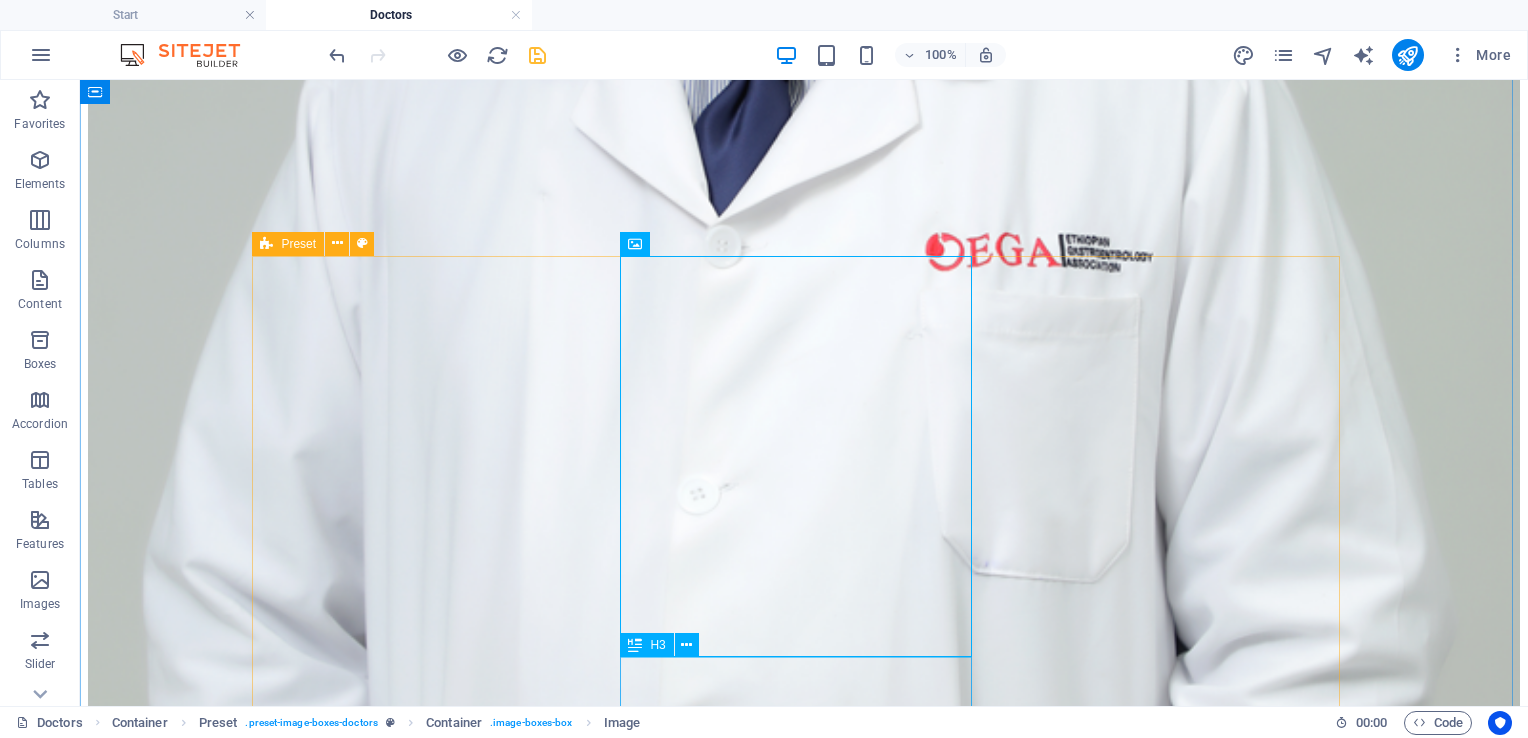 click on "Dr. [FIRST] [LAST]" at bounding box center (804, 27942) 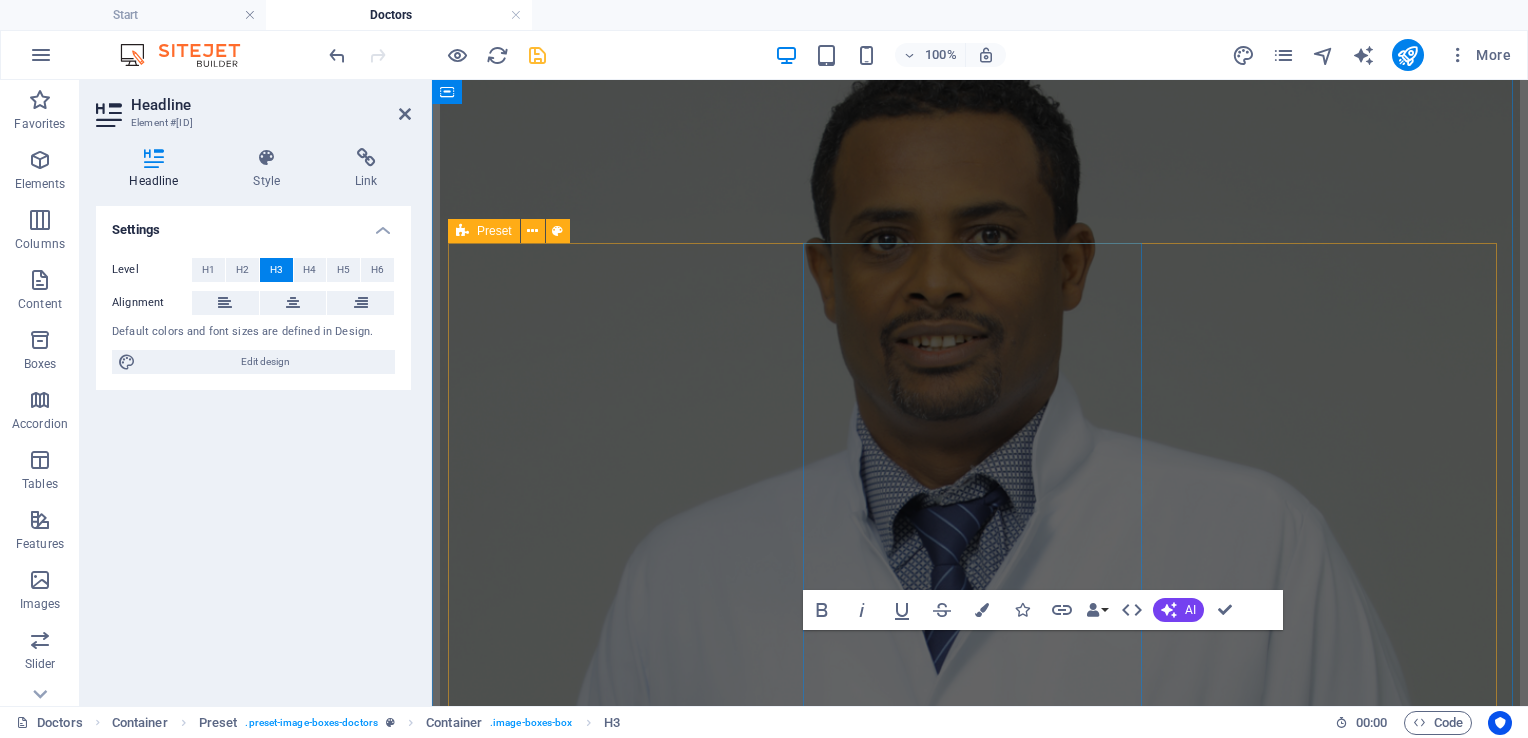 scroll, scrollTop: 3563, scrollLeft: 0, axis: vertical 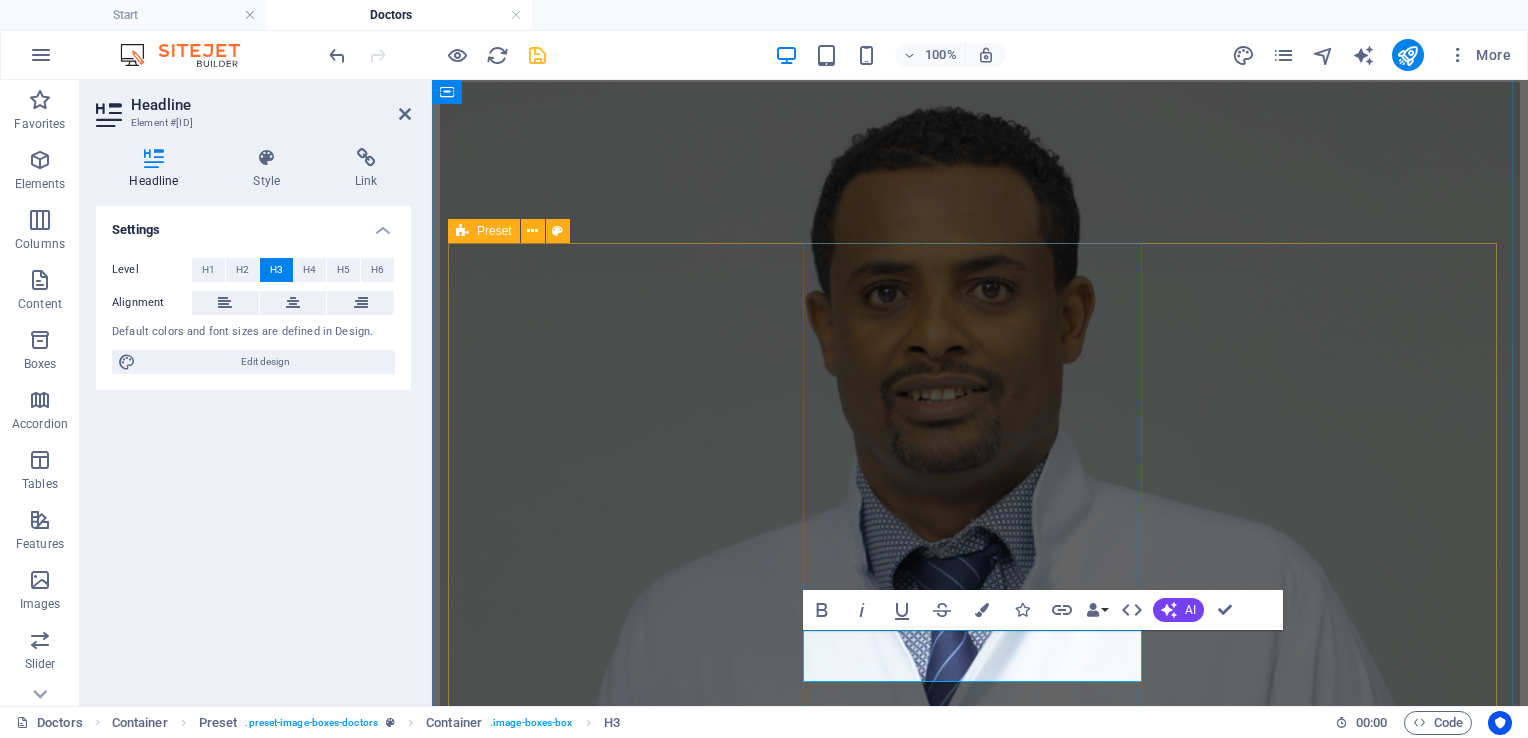click on "Dr. [FIRST] [LAST]" at bounding box center [980, 21135] 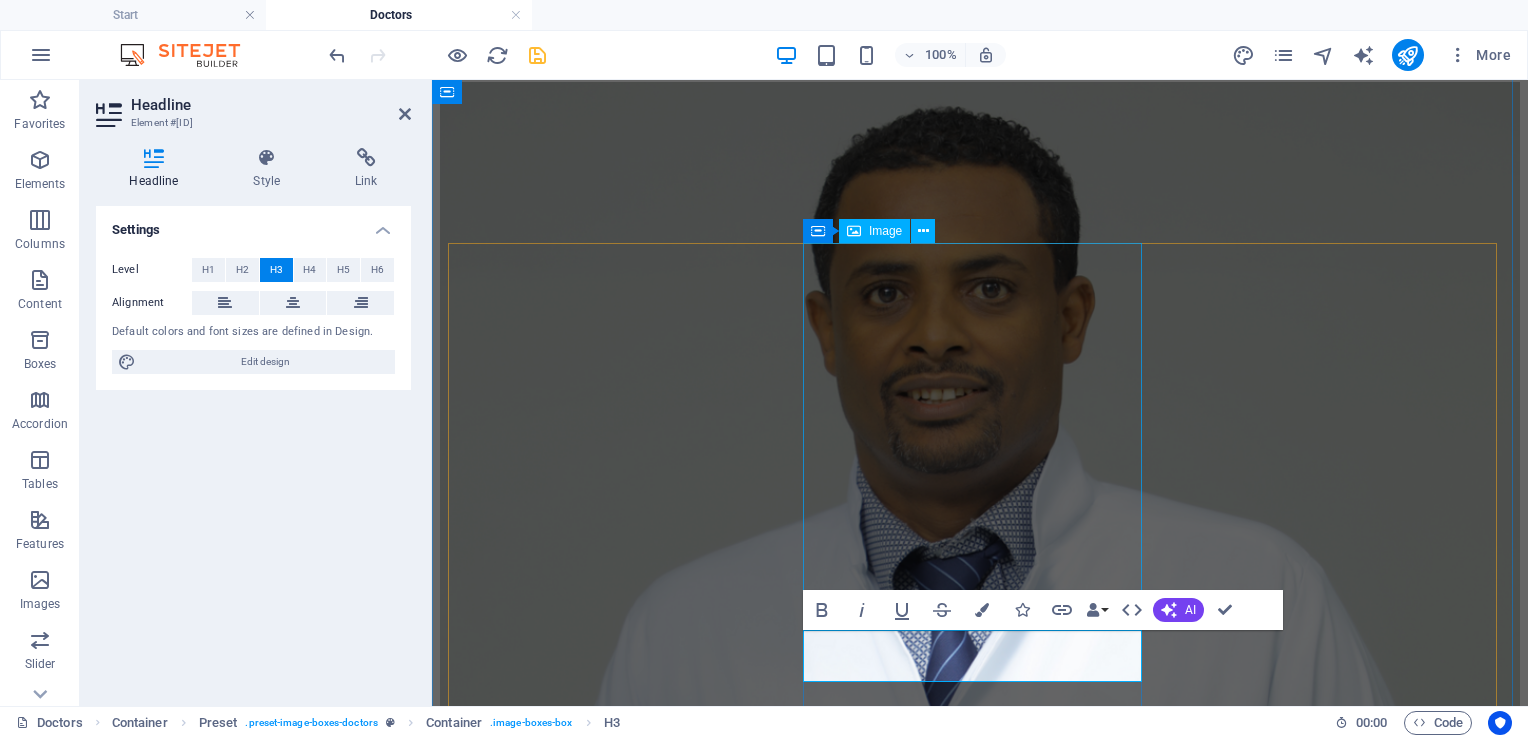 click at bounding box center [980, 20487] 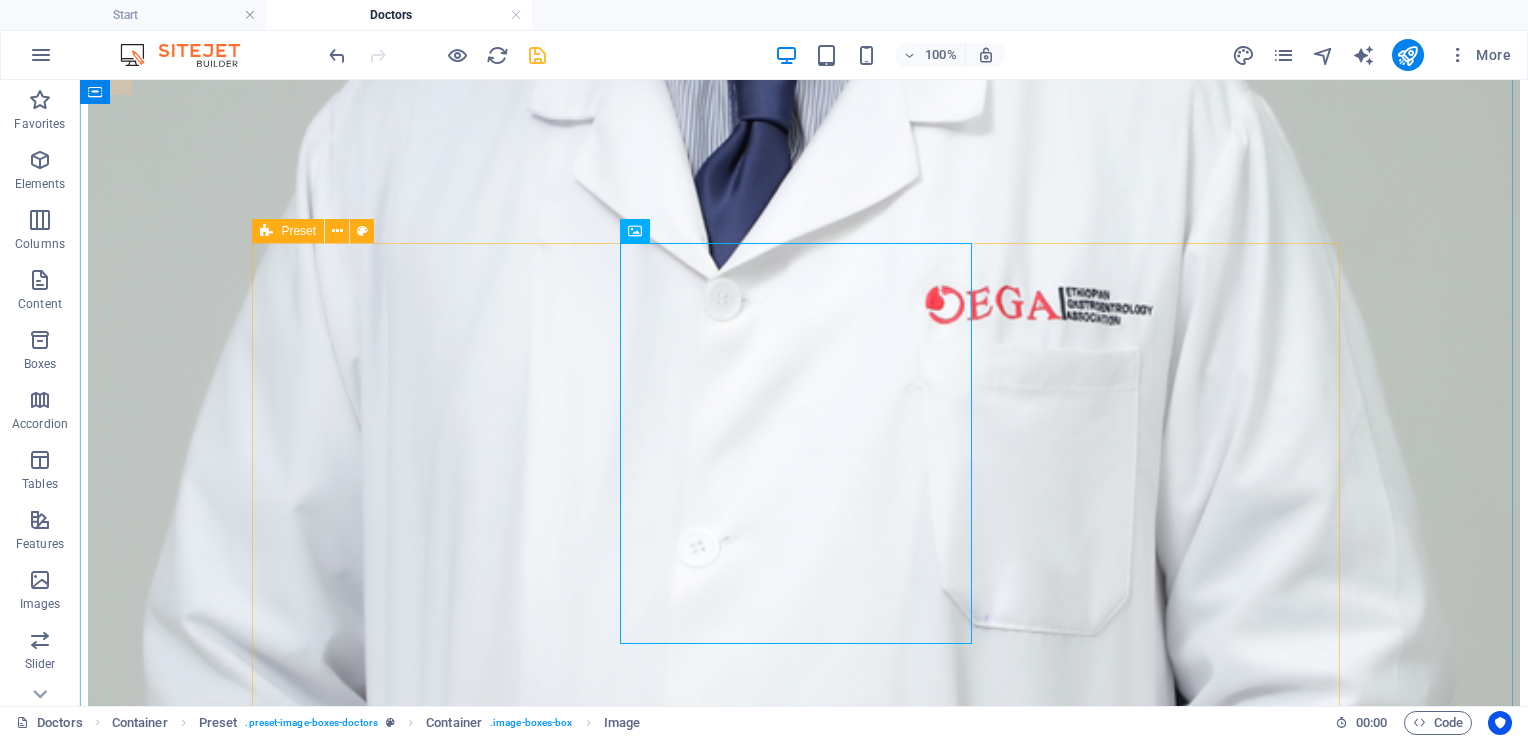 scroll, scrollTop: 3628, scrollLeft: 0, axis: vertical 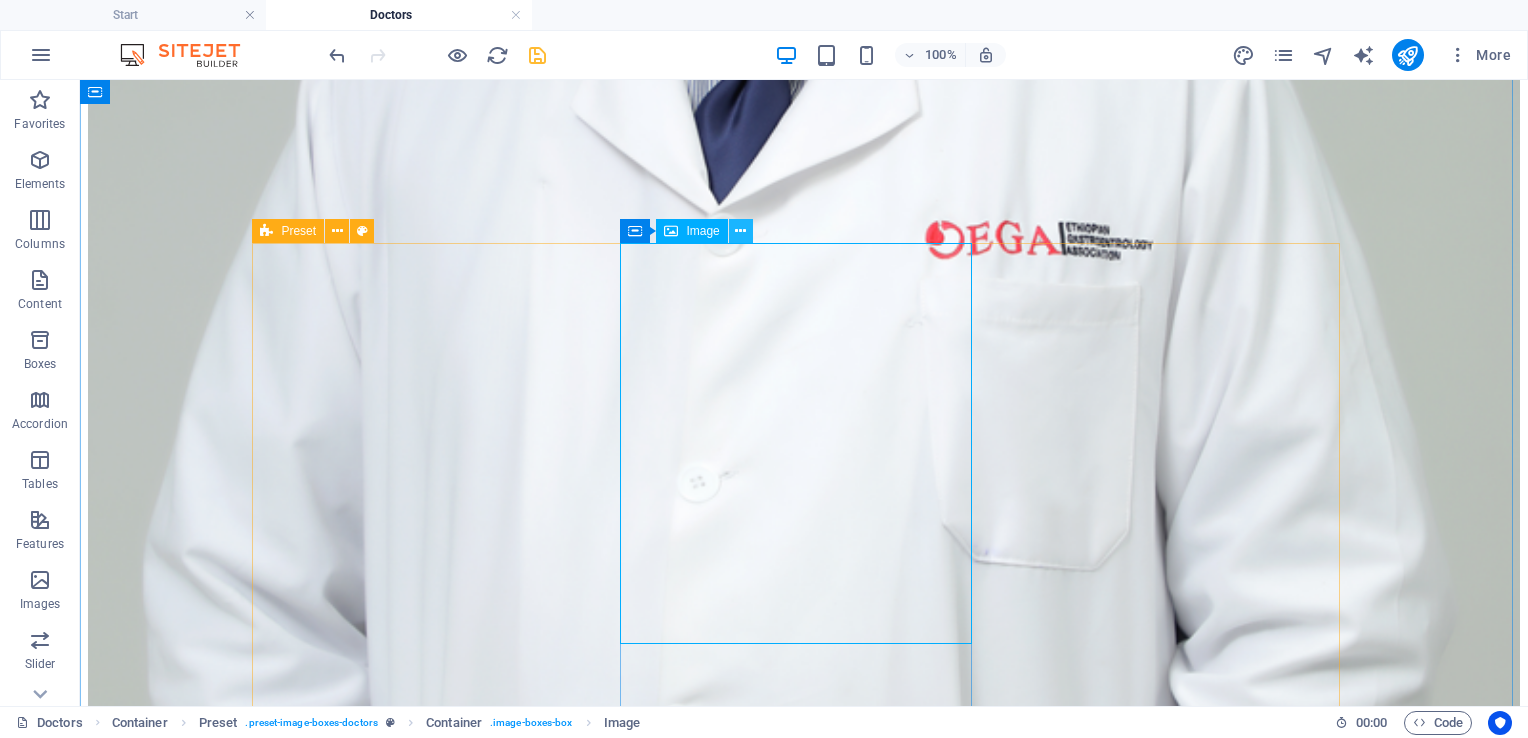 click at bounding box center [740, 231] 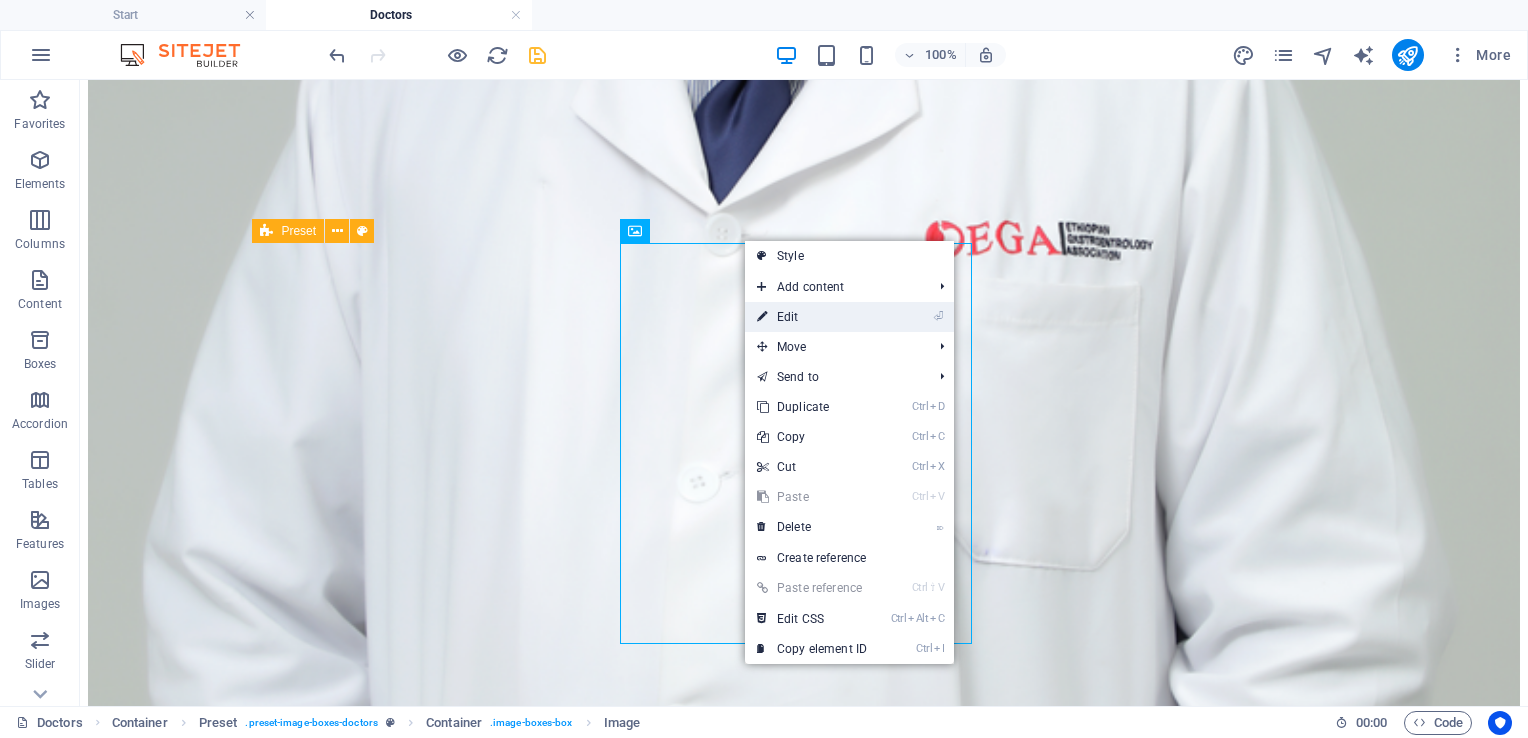 click on "⏎  Edit" at bounding box center [812, 317] 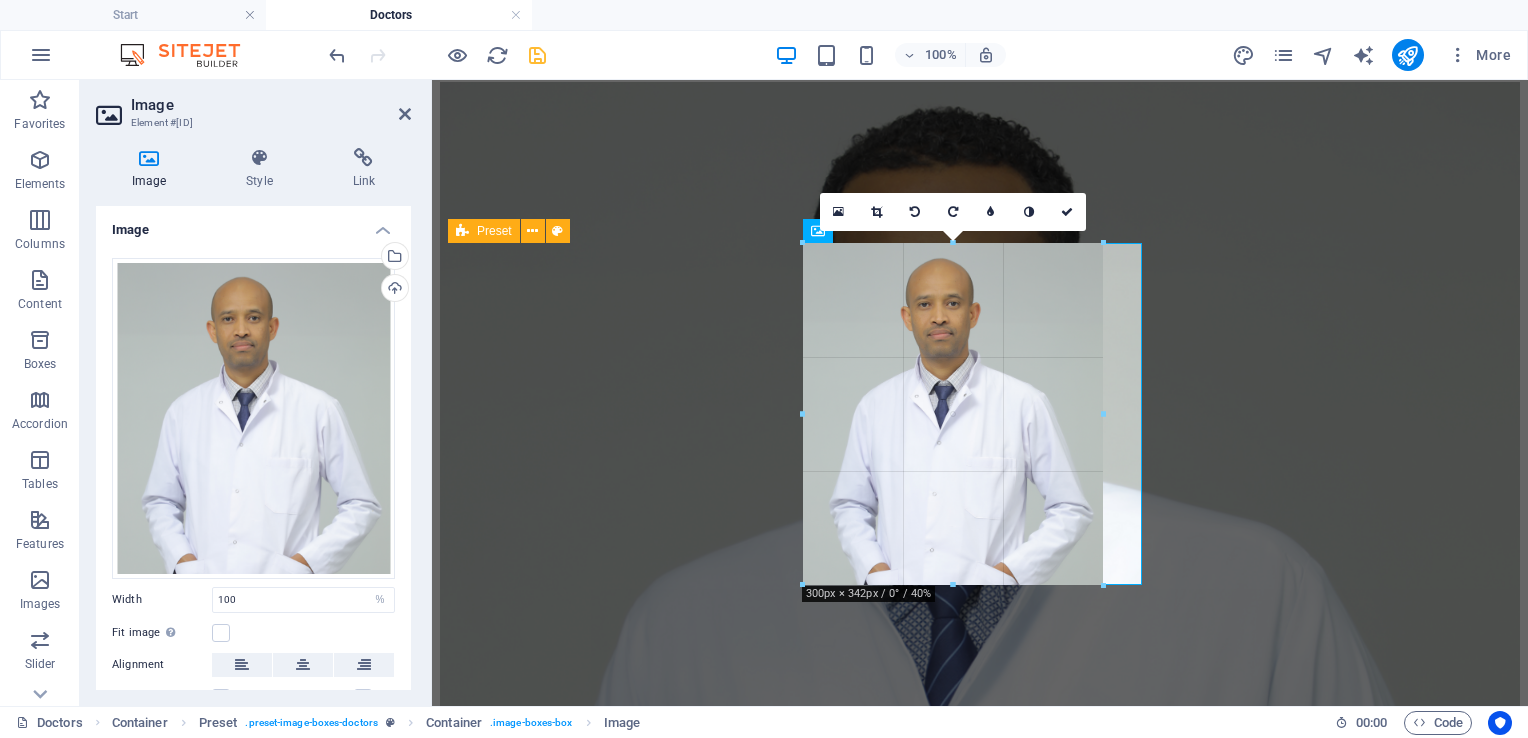 drag, startPoint x: 974, startPoint y: 626, endPoint x: 997, endPoint y: 582, distance: 49.648766 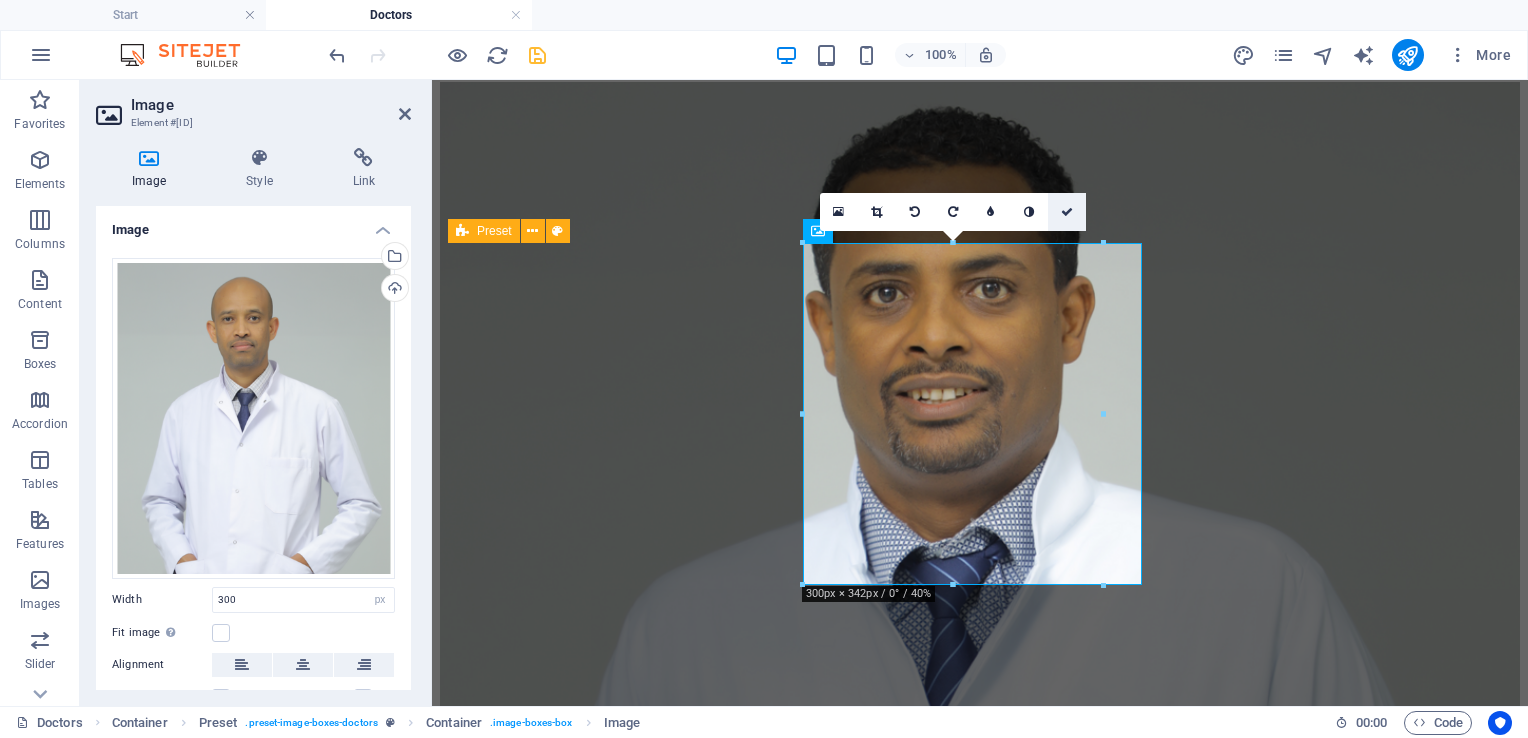 click at bounding box center [1067, 212] 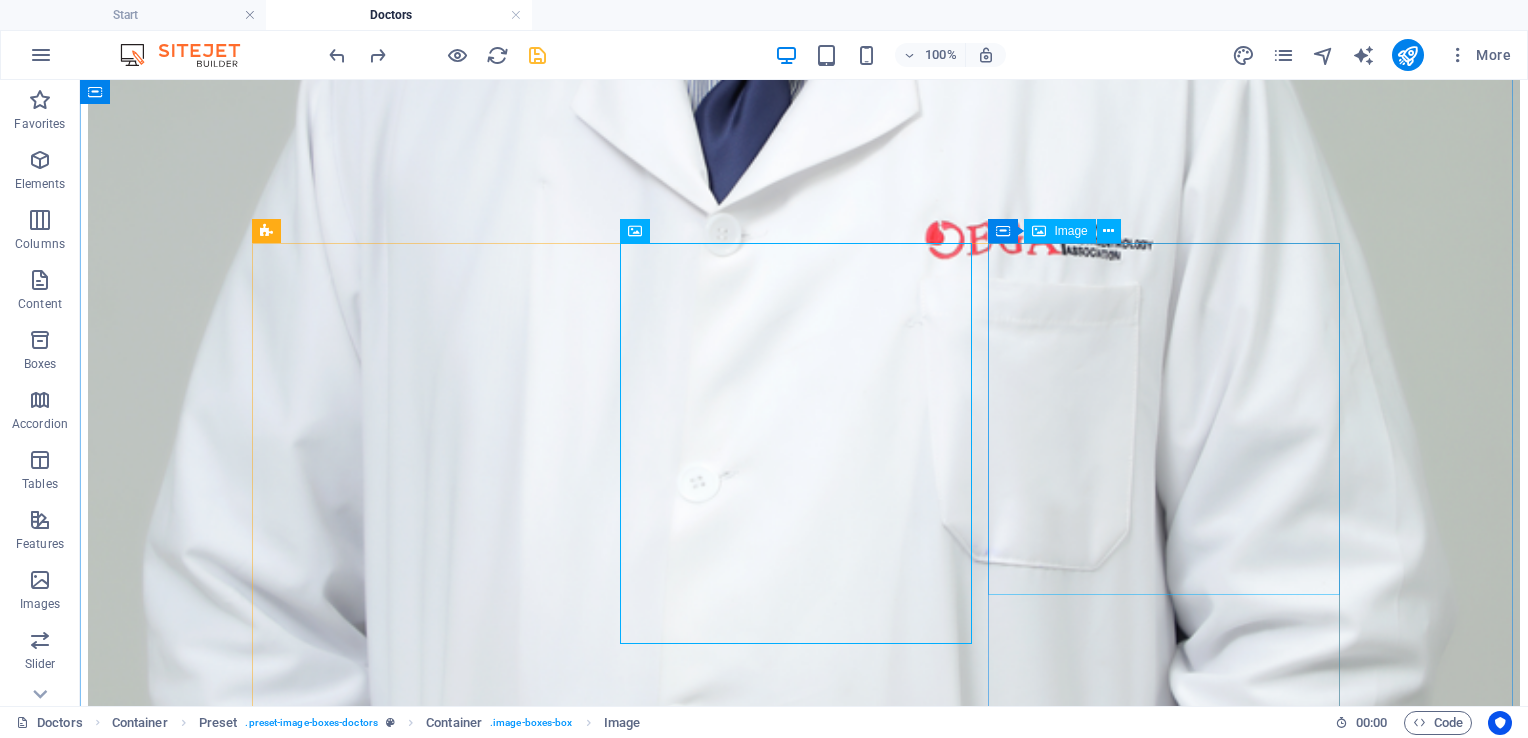 click at bounding box center [804, 28712] 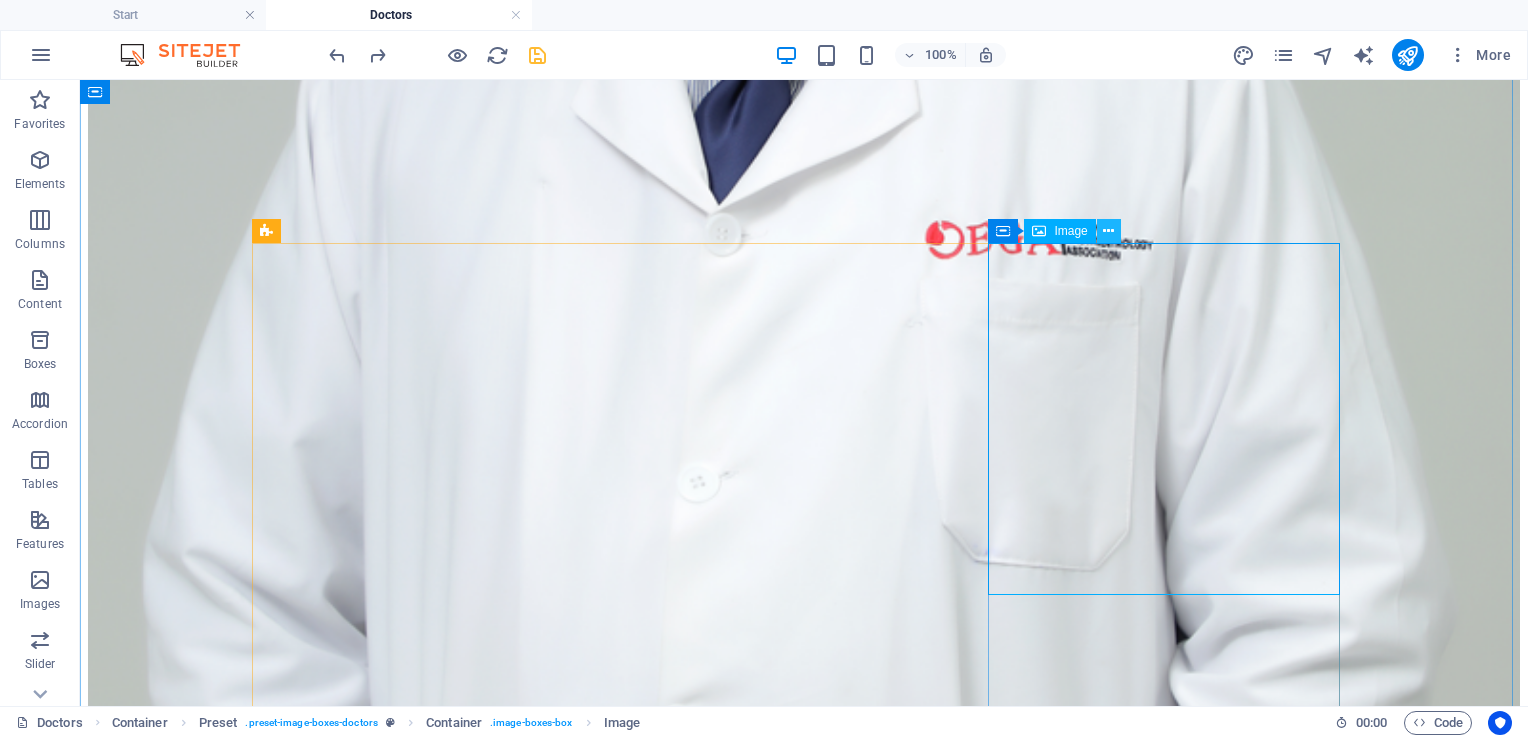 click at bounding box center [1108, 231] 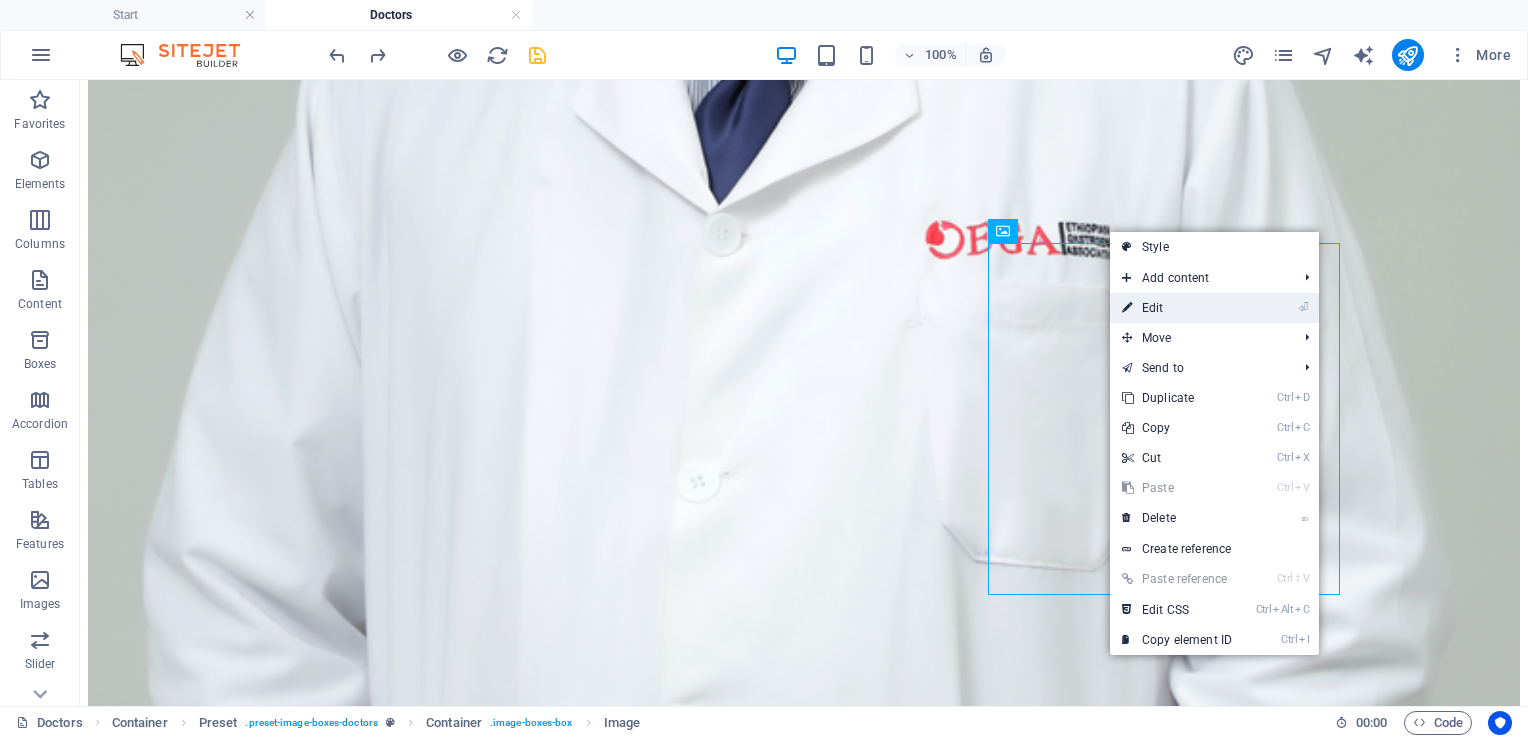 click on "⏎  Edit" at bounding box center [1177, 308] 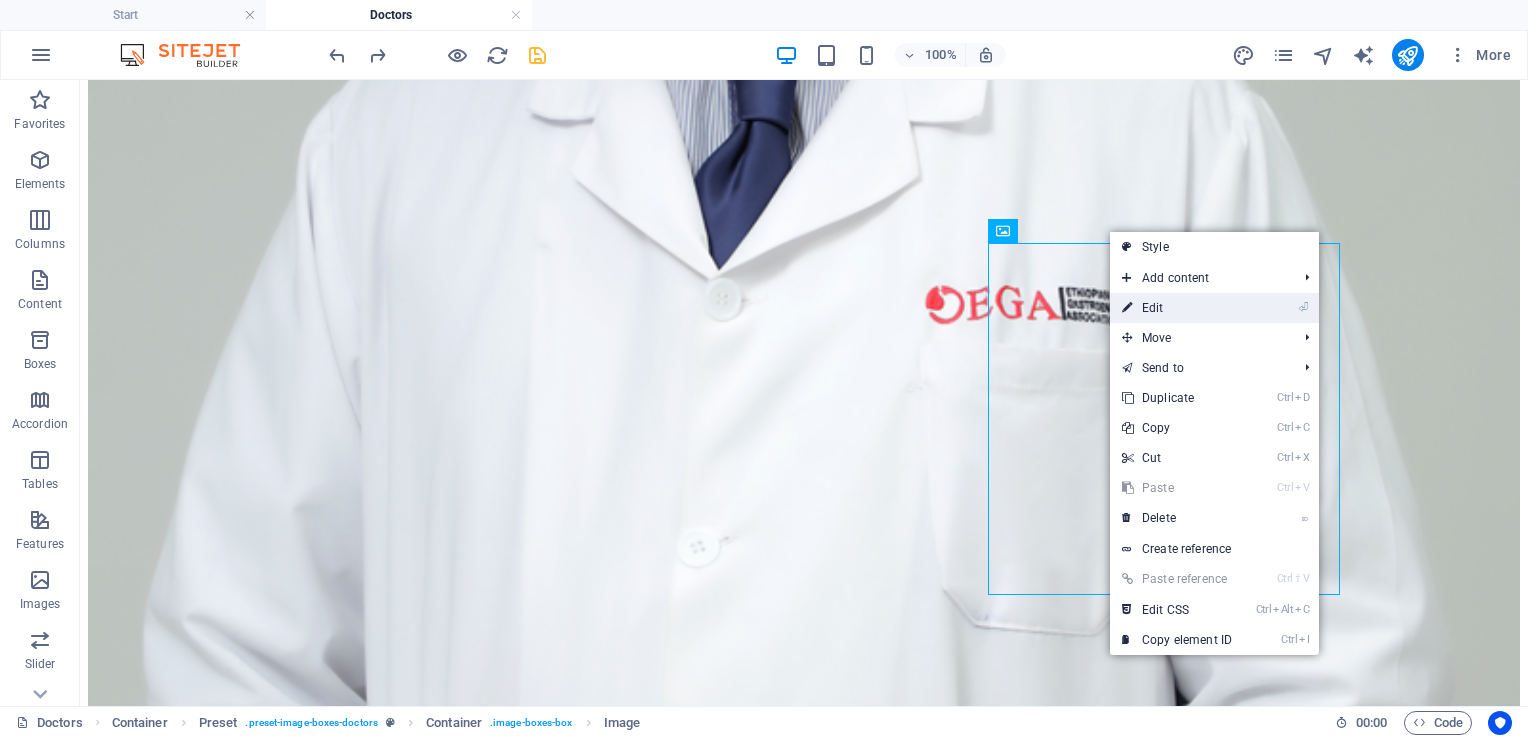 select on "%" 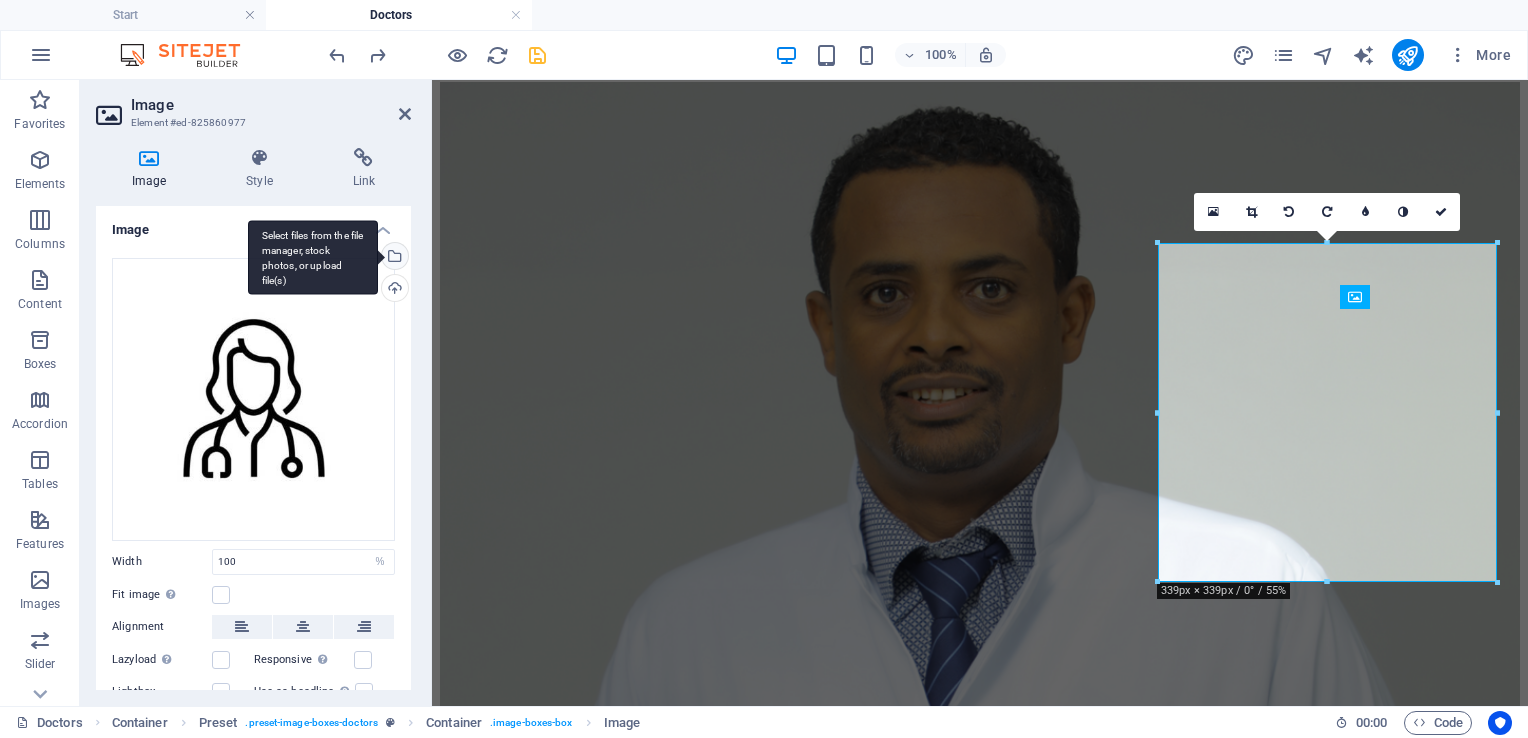 click on "Select files from the file manager, stock photos, or upload file(s)" at bounding box center (393, 258) 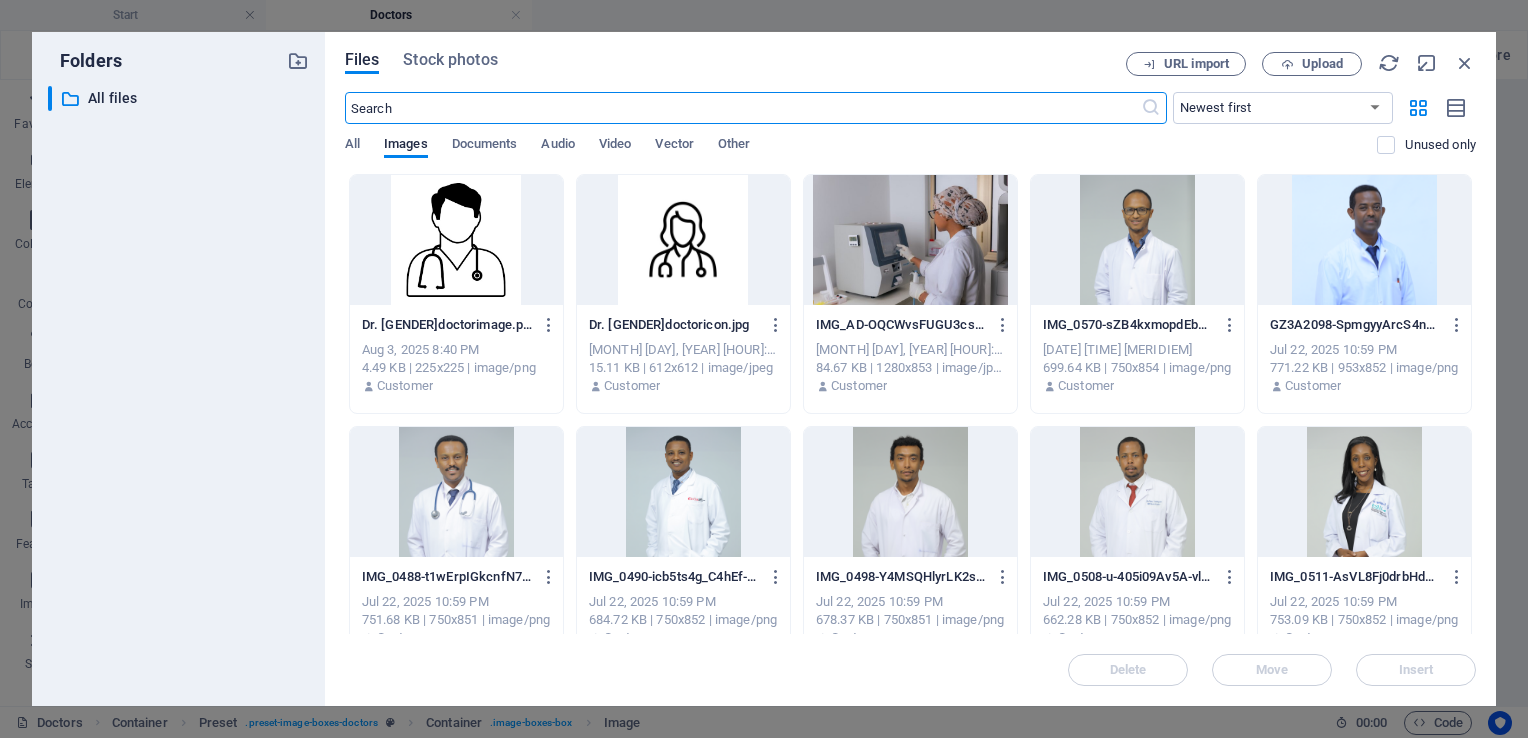 scroll, scrollTop: 3426, scrollLeft: 0, axis: vertical 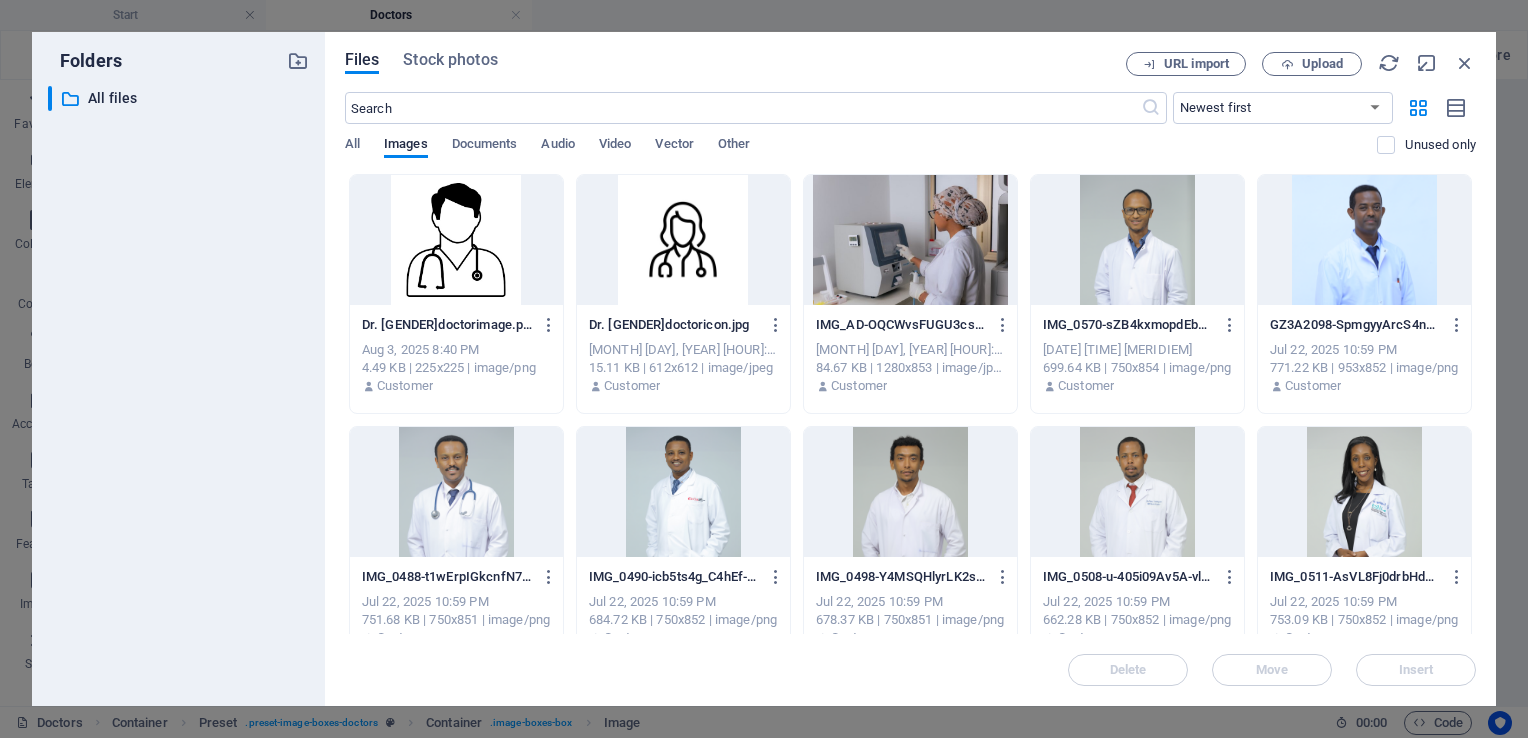 click at bounding box center [456, 240] 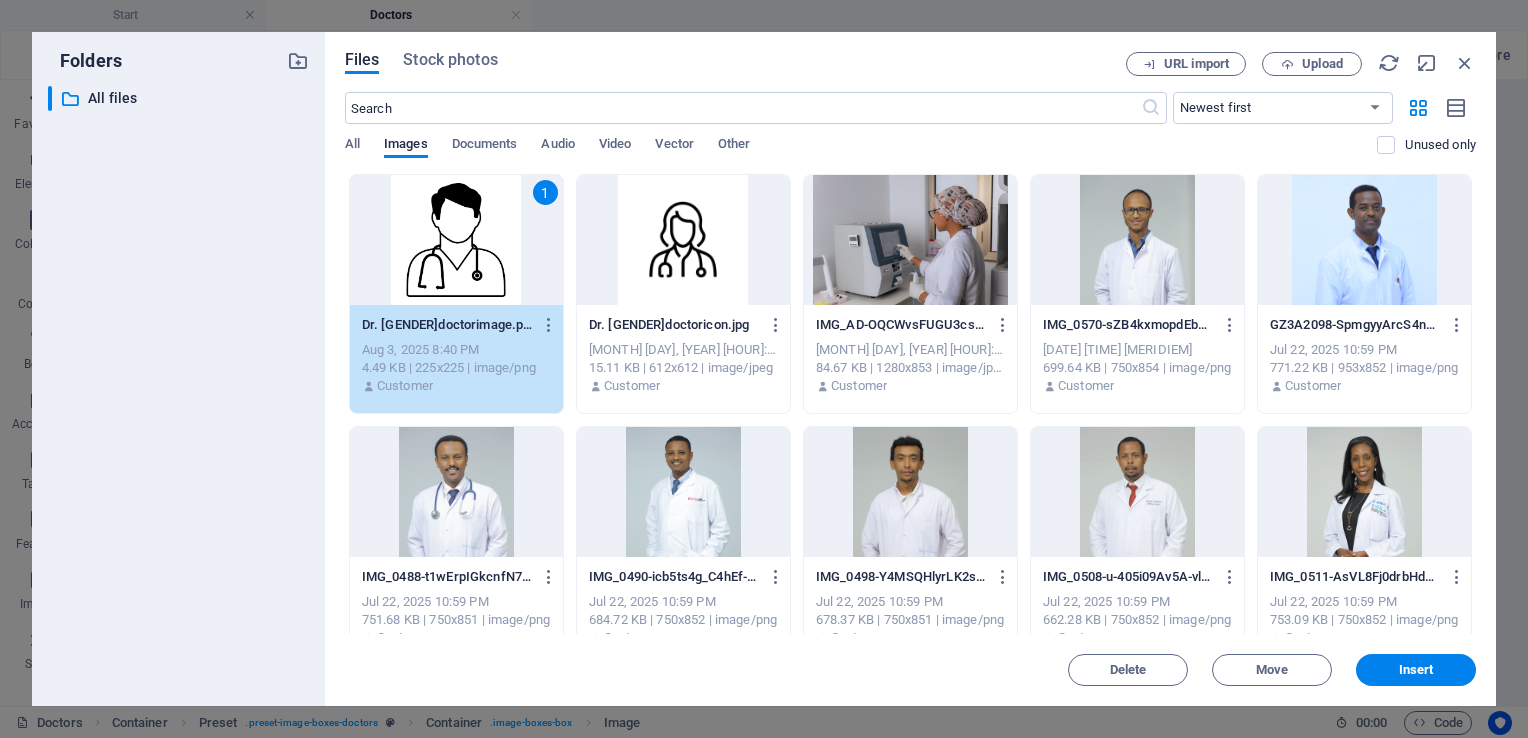 click on "1" at bounding box center [456, 240] 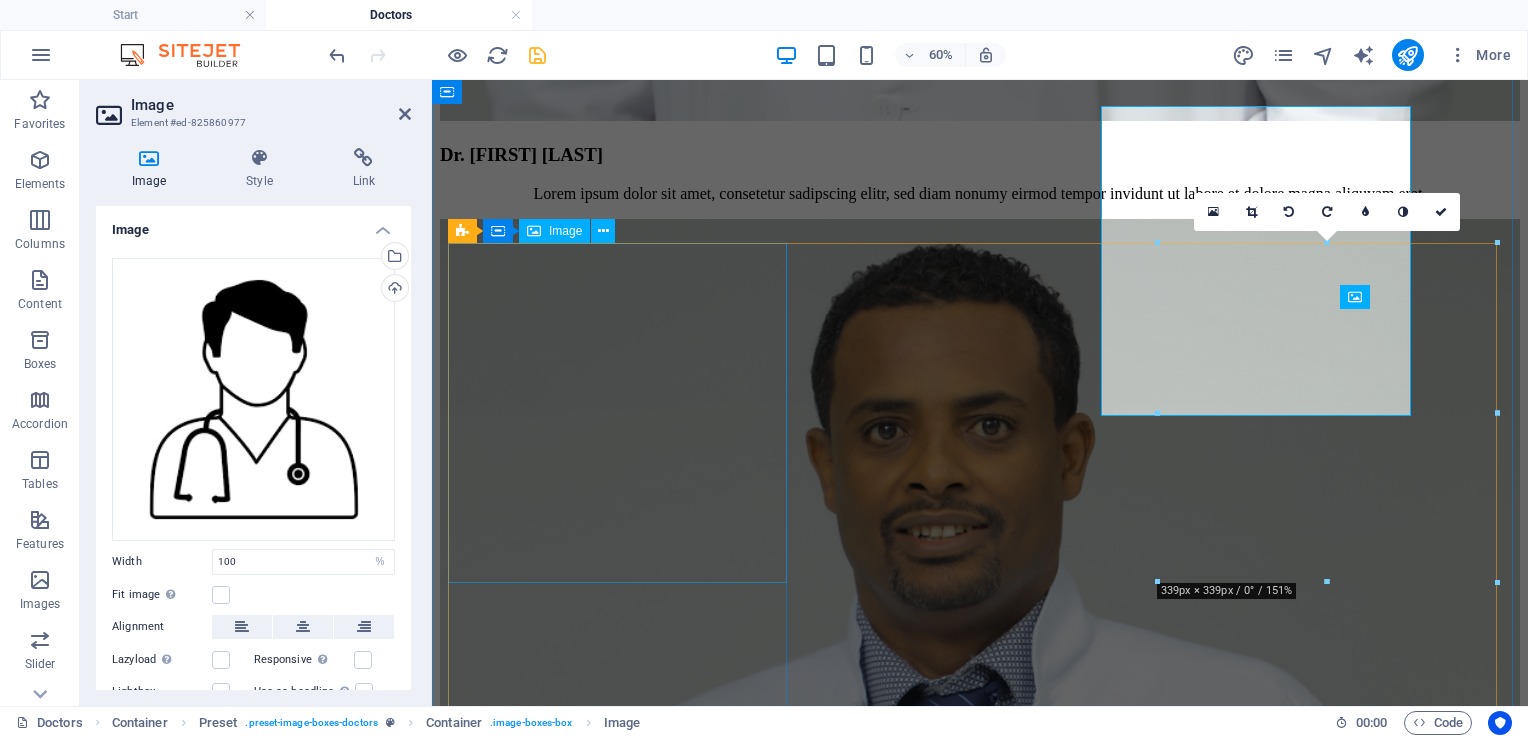 scroll, scrollTop: 3563, scrollLeft: 0, axis: vertical 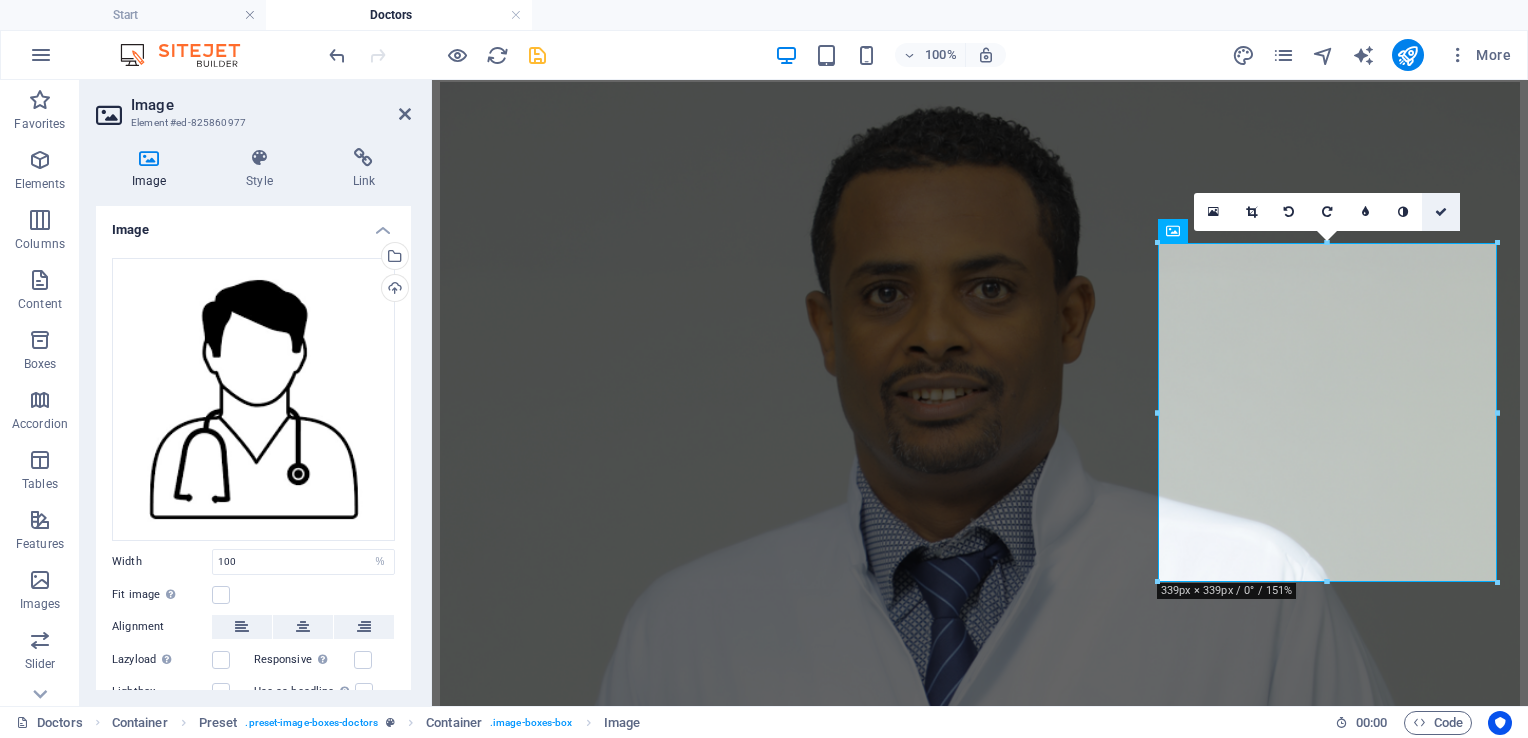 click at bounding box center (1441, 212) 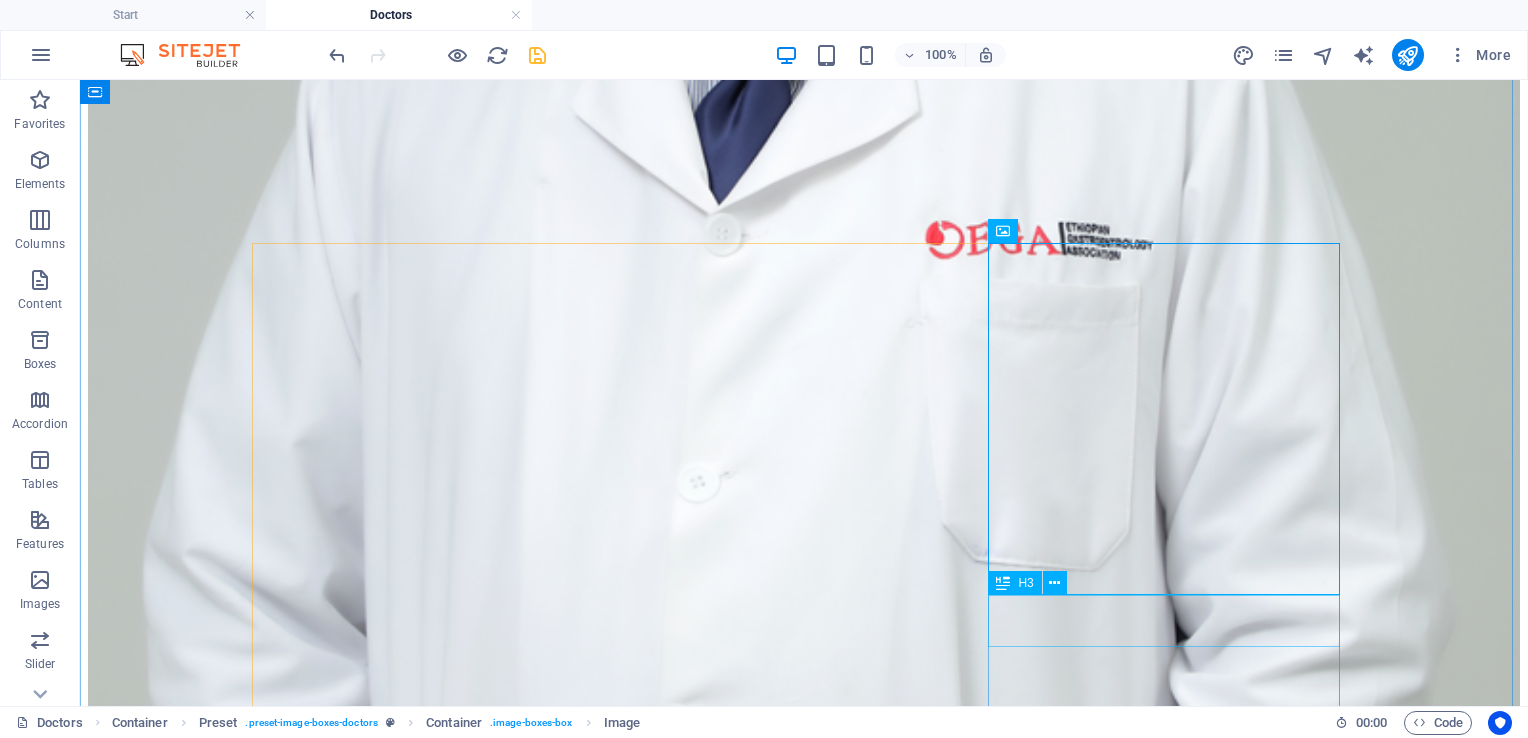 click on "Dr. [FIRST] [LAST]" at bounding box center [804, 29459] 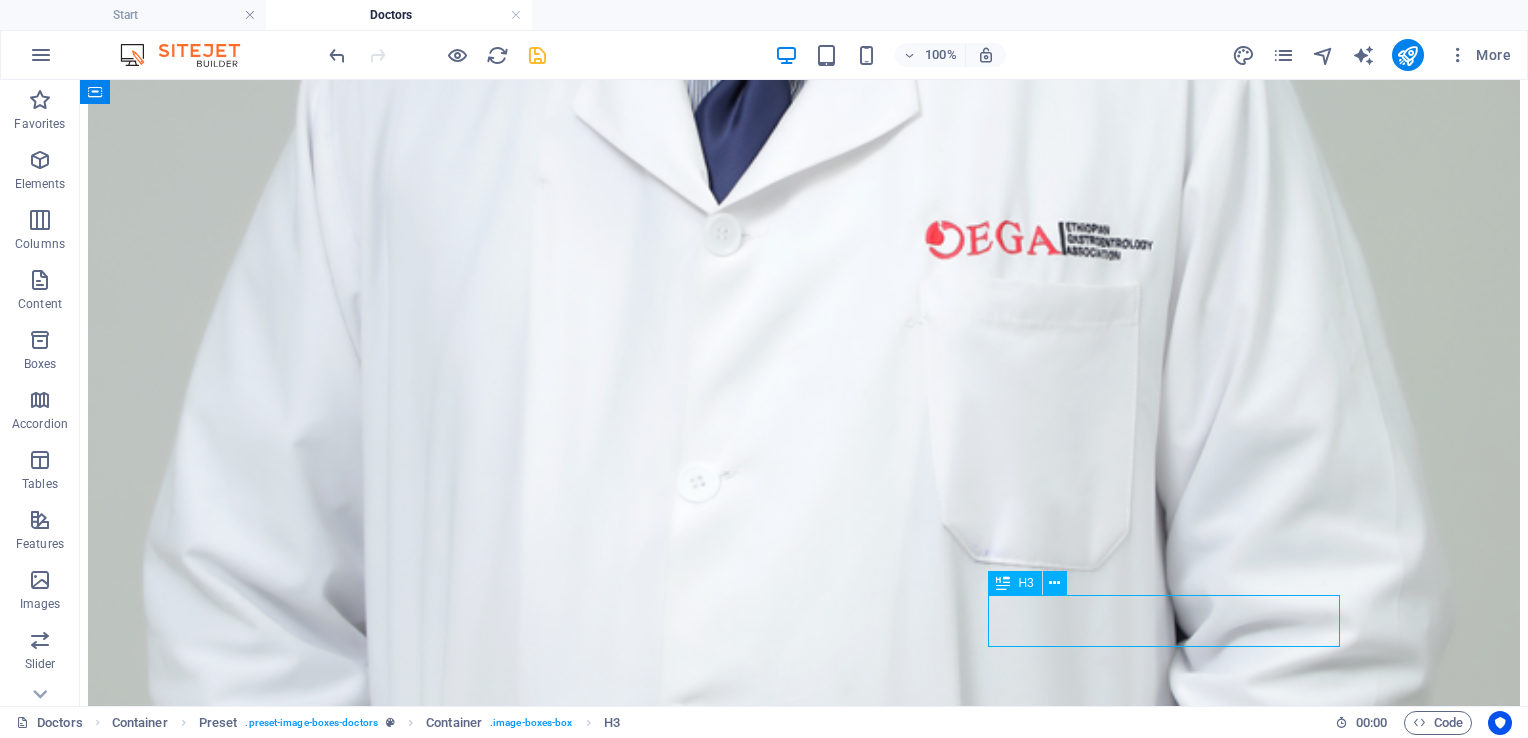click on "Dr. [FIRST] [LAST]" at bounding box center (804, 29459) 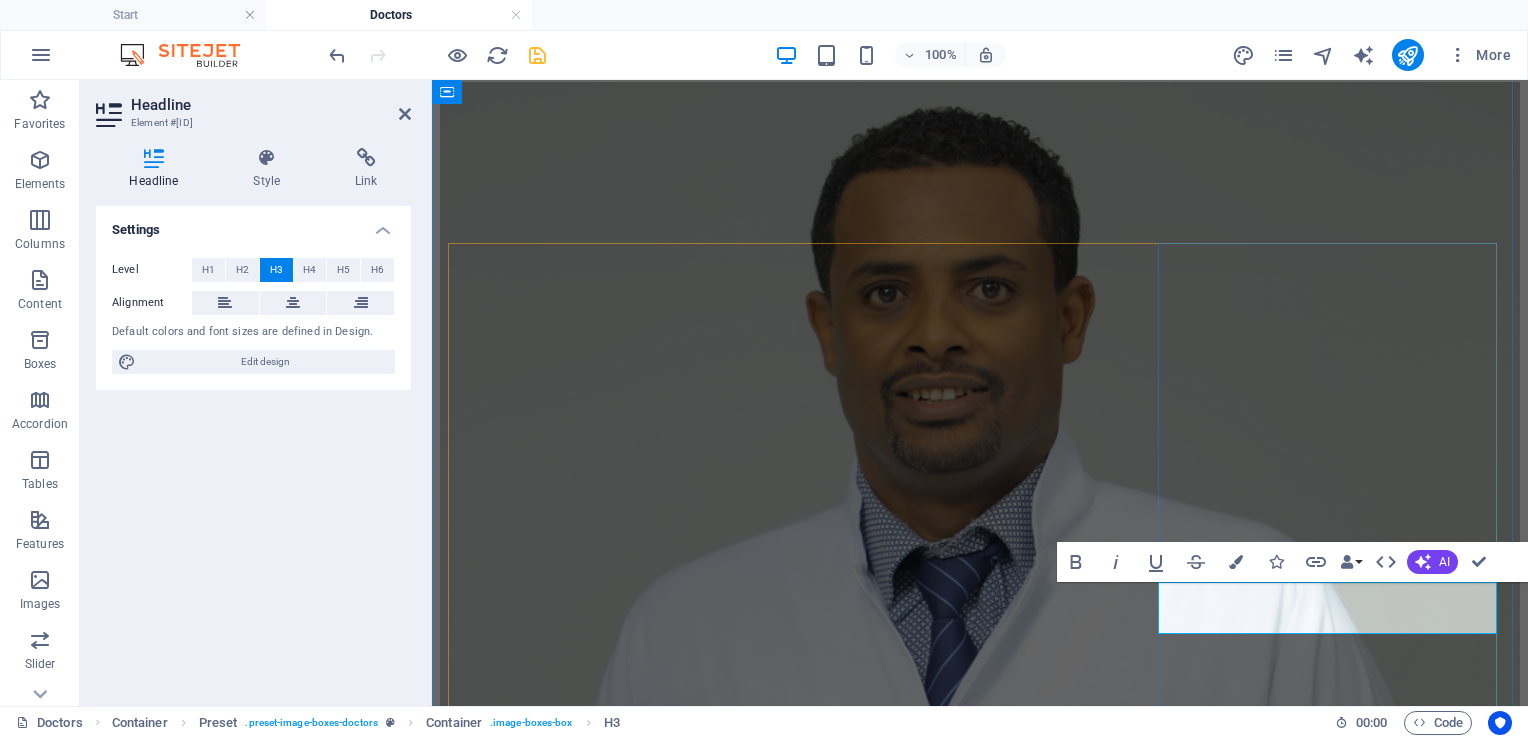 type 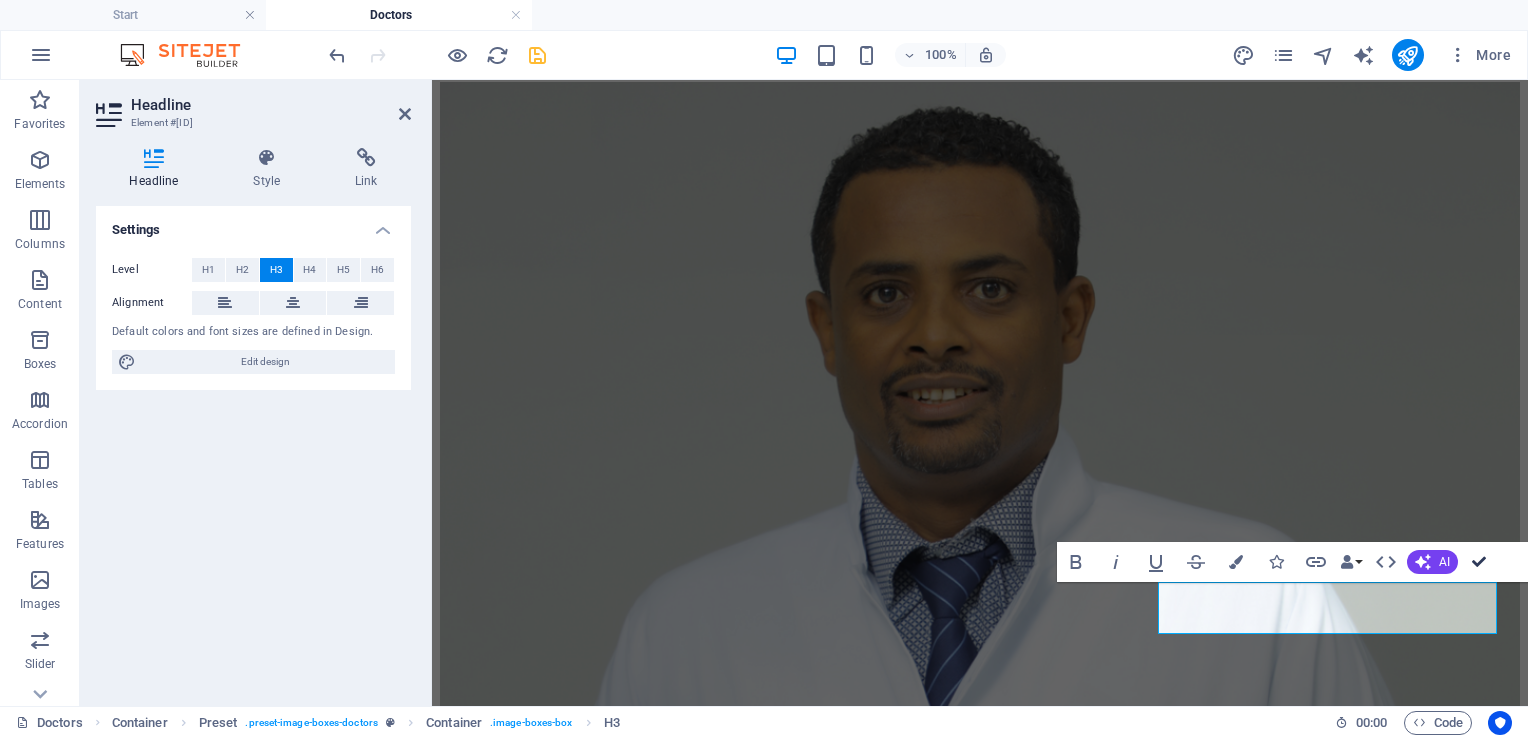 scroll, scrollTop: 3641, scrollLeft: 0, axis: vertical 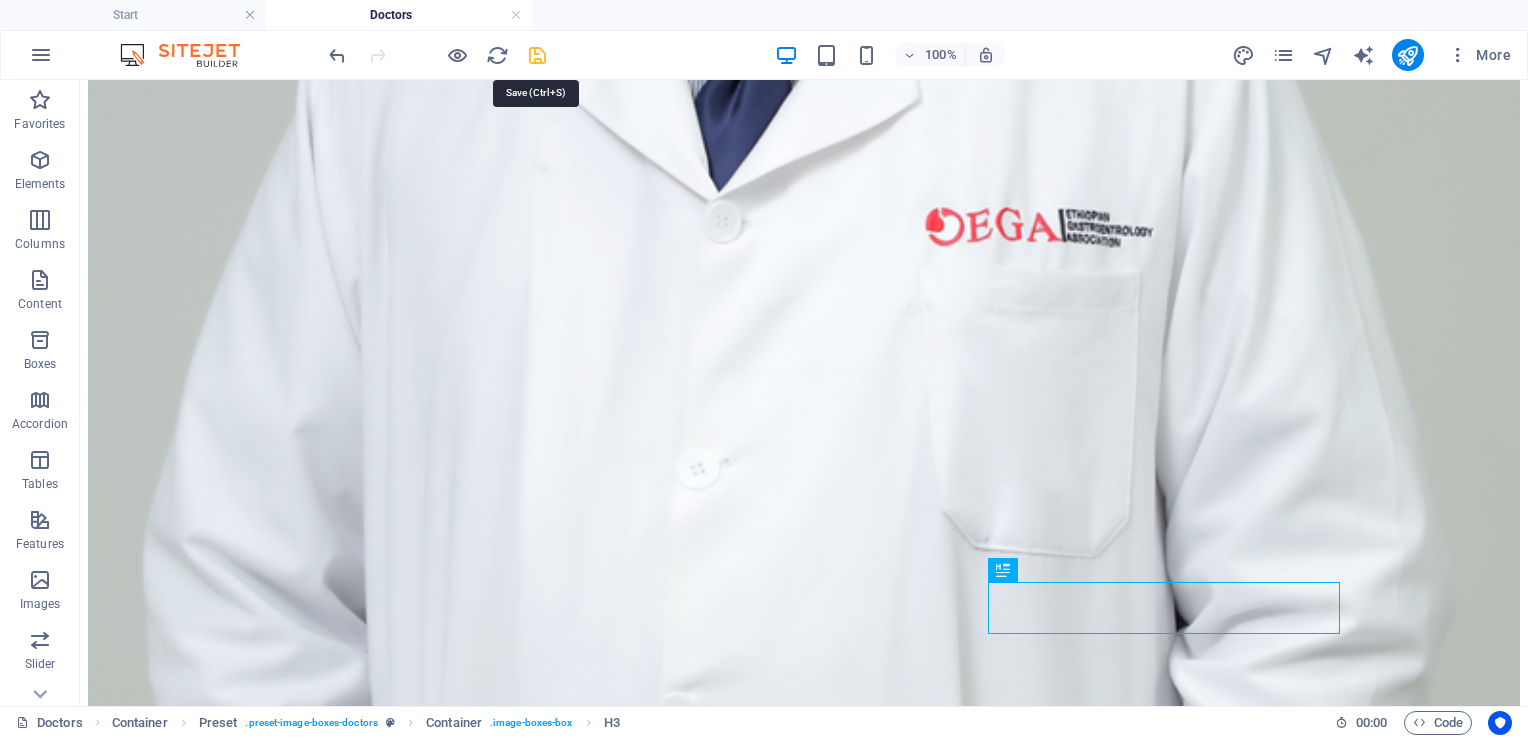 click at bounding box center [537, 55] 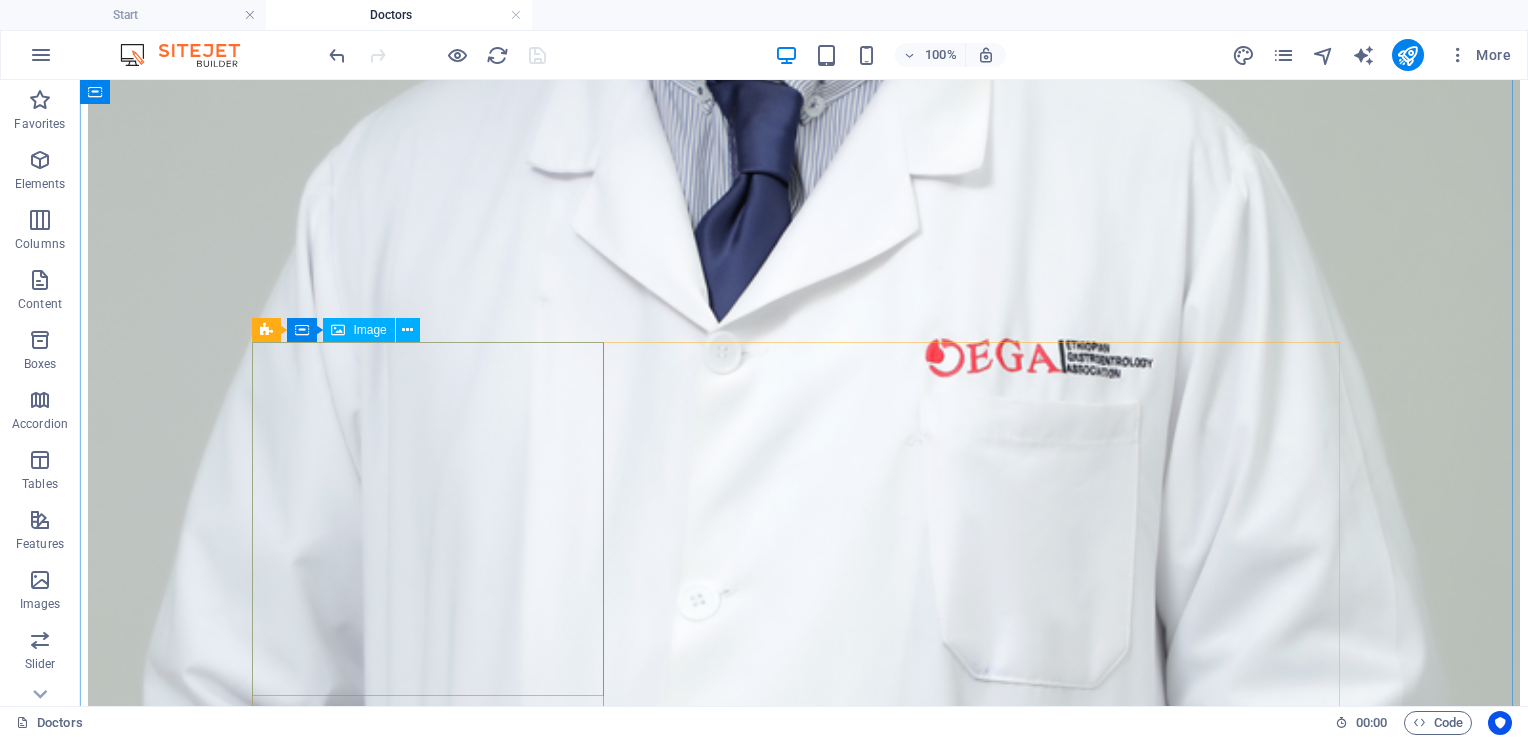 scroll, scrollTop: 3495, scrollLeft: 0, axis: vertical 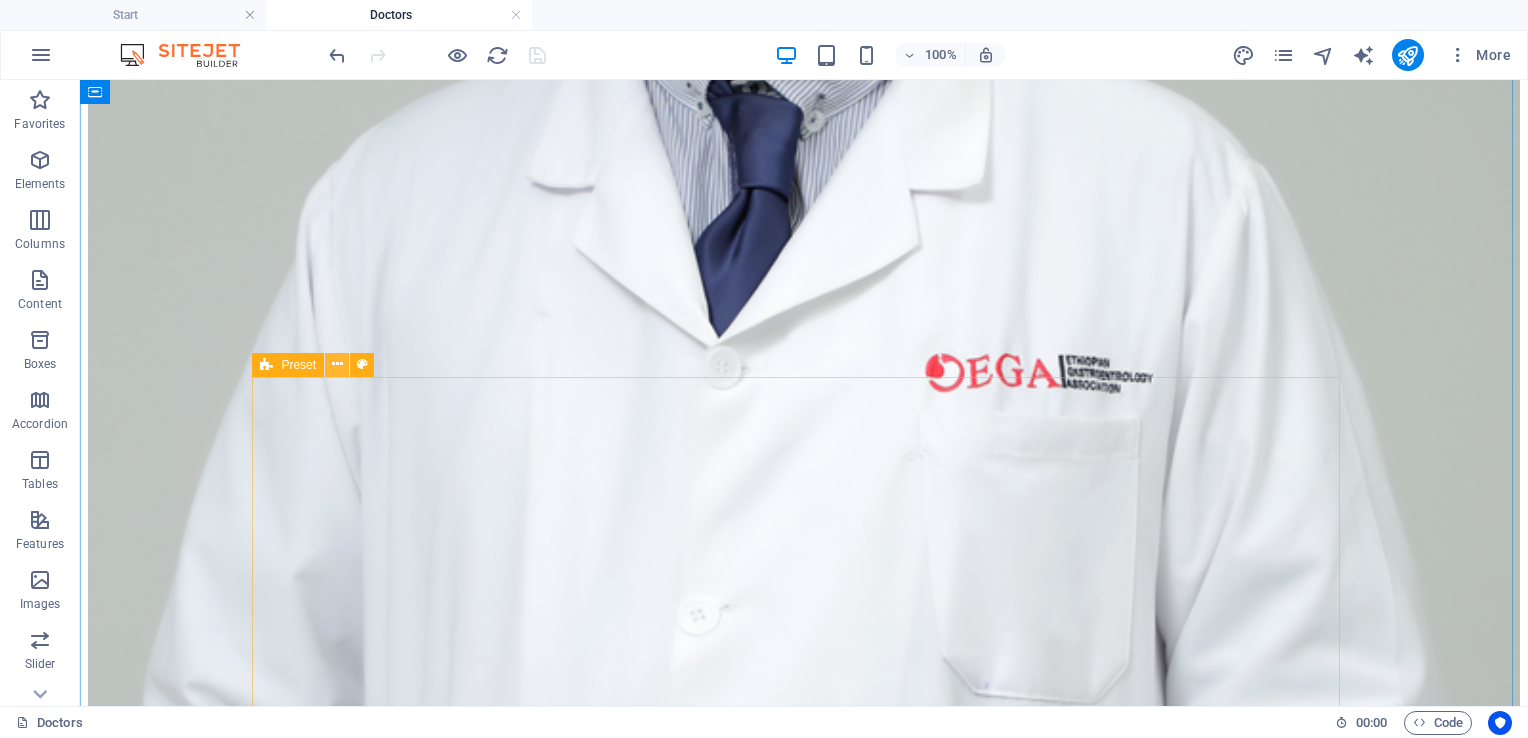 click on "Preset" at bounding box center (288, 365) 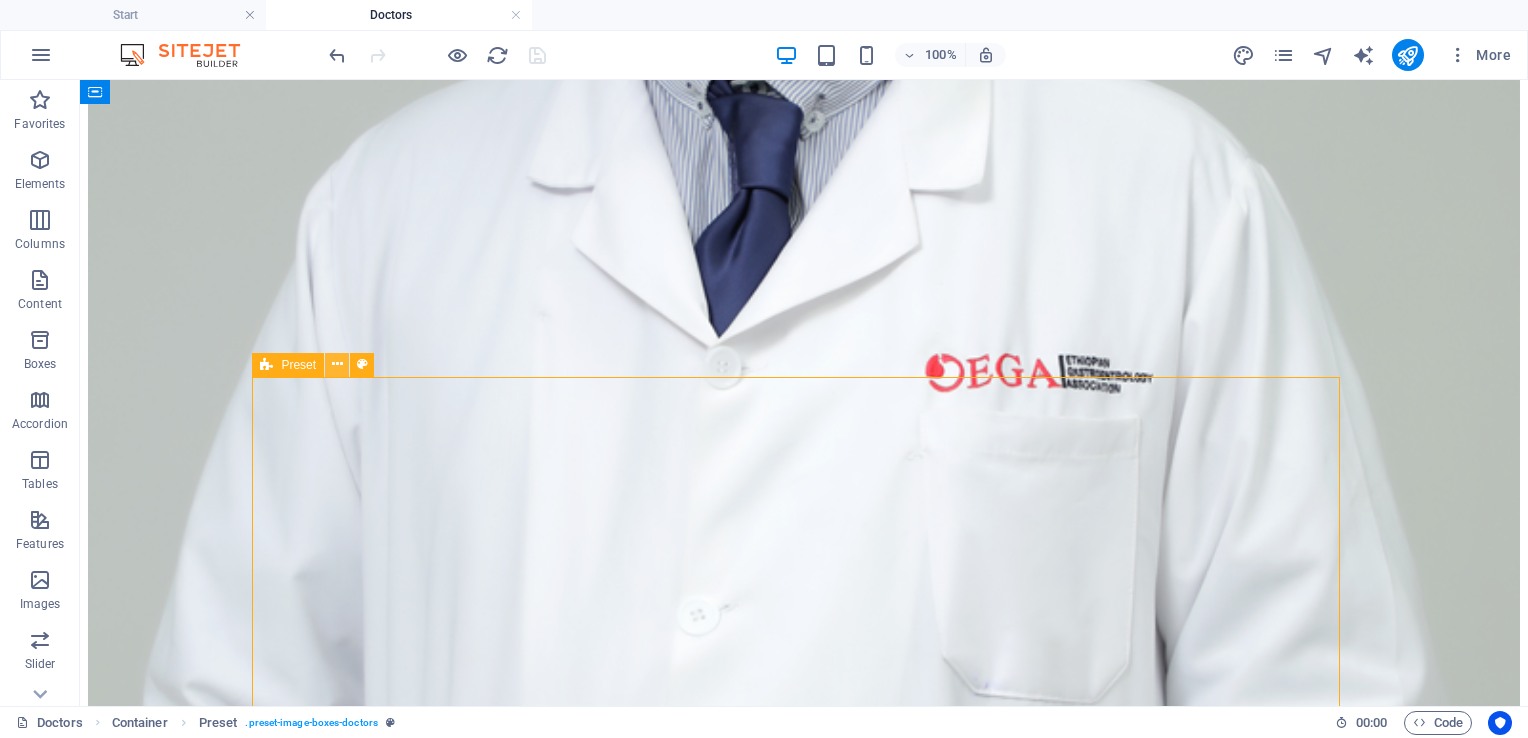 click at bounding box center [337, 364] 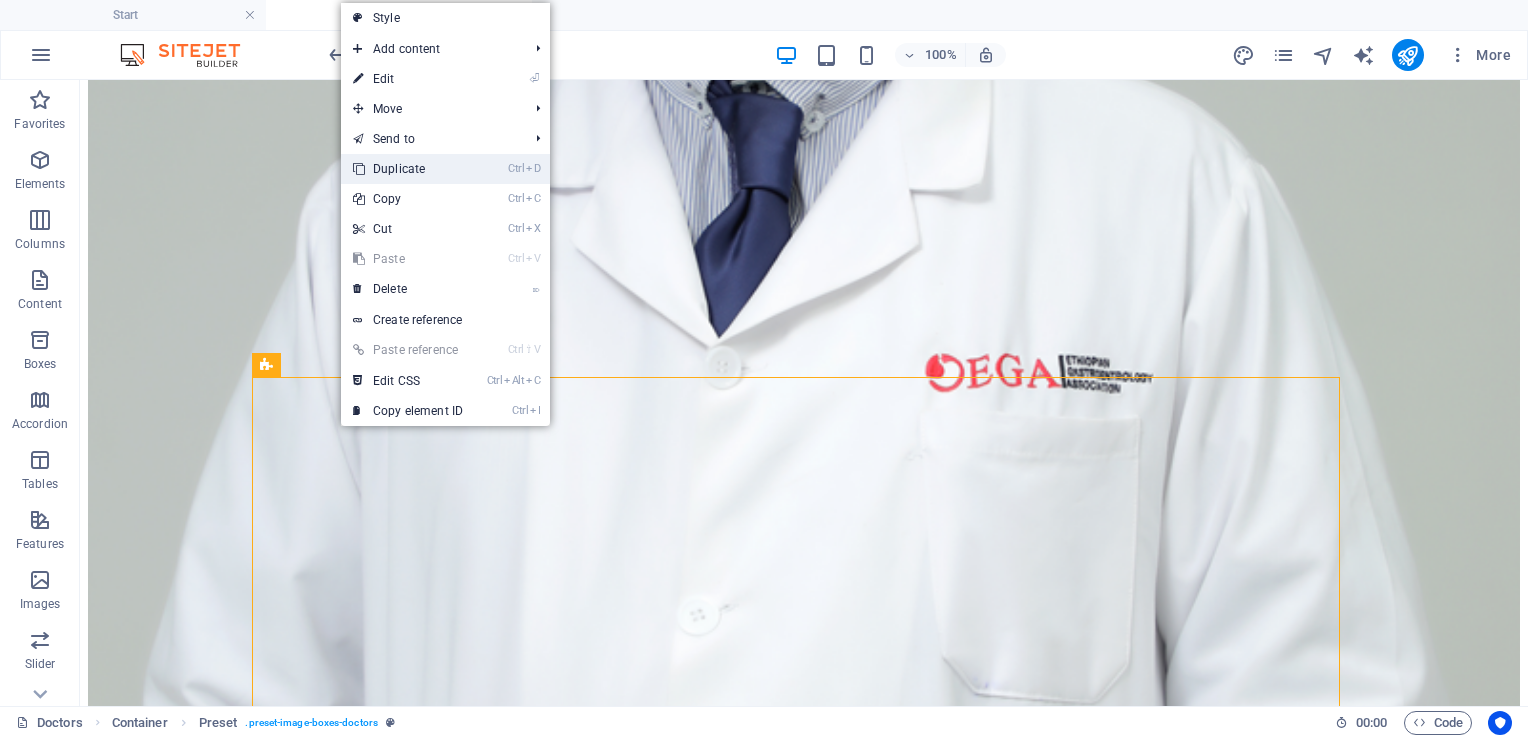click on "Ctrl D  Duplicate" at bounding box center (408, 169) 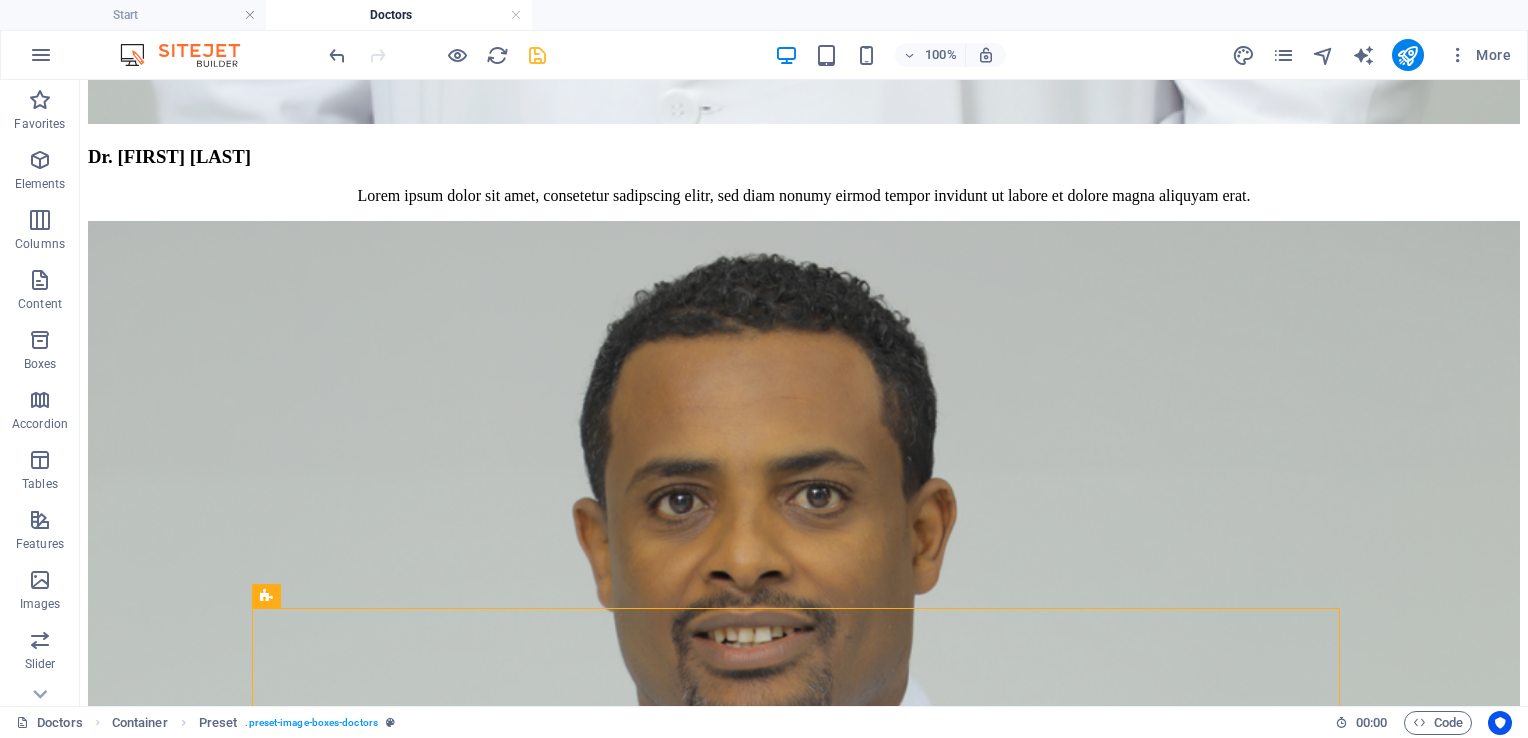 scroll, scrollTop: 4326, scrollLeft: 0, axis: vertical 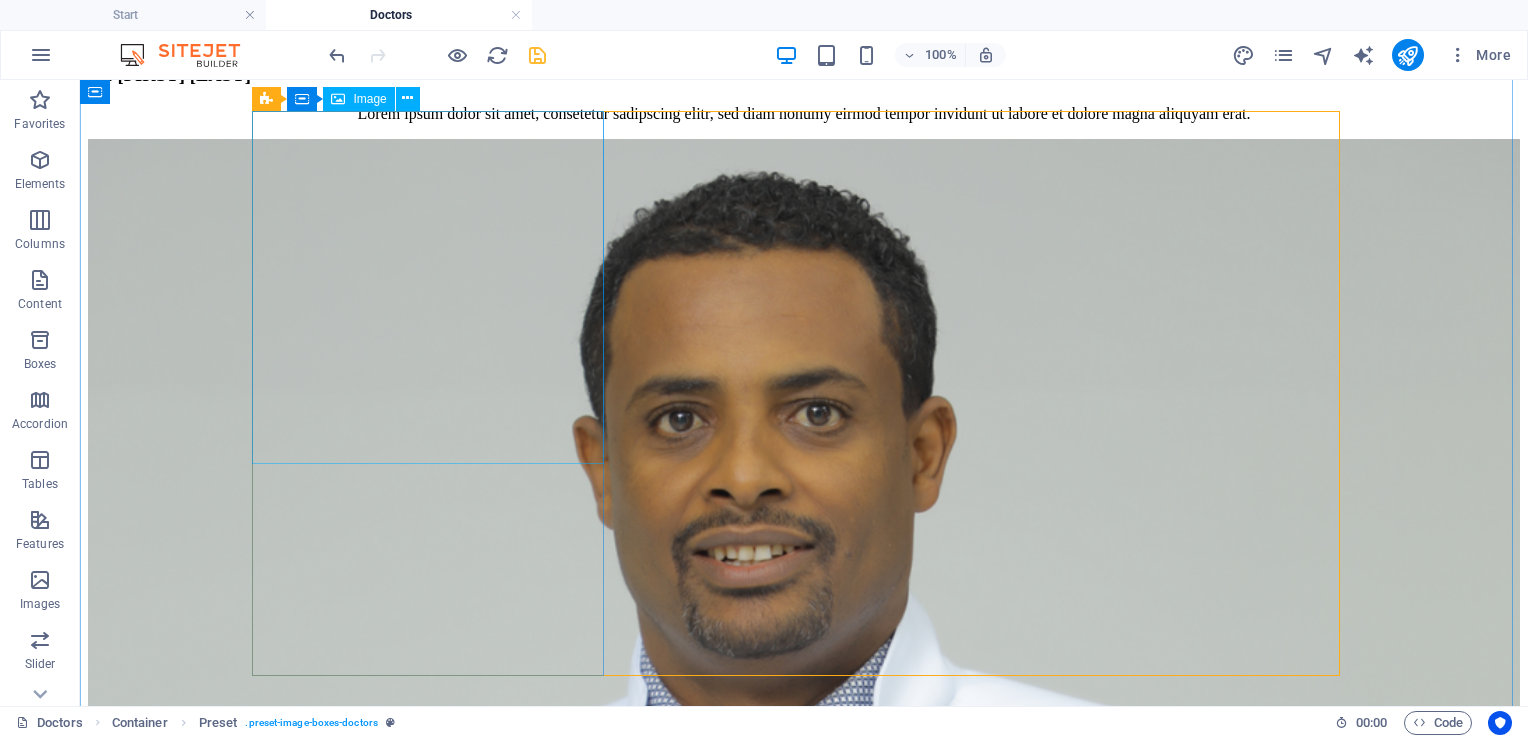 click at bounding box center [804, 29546] 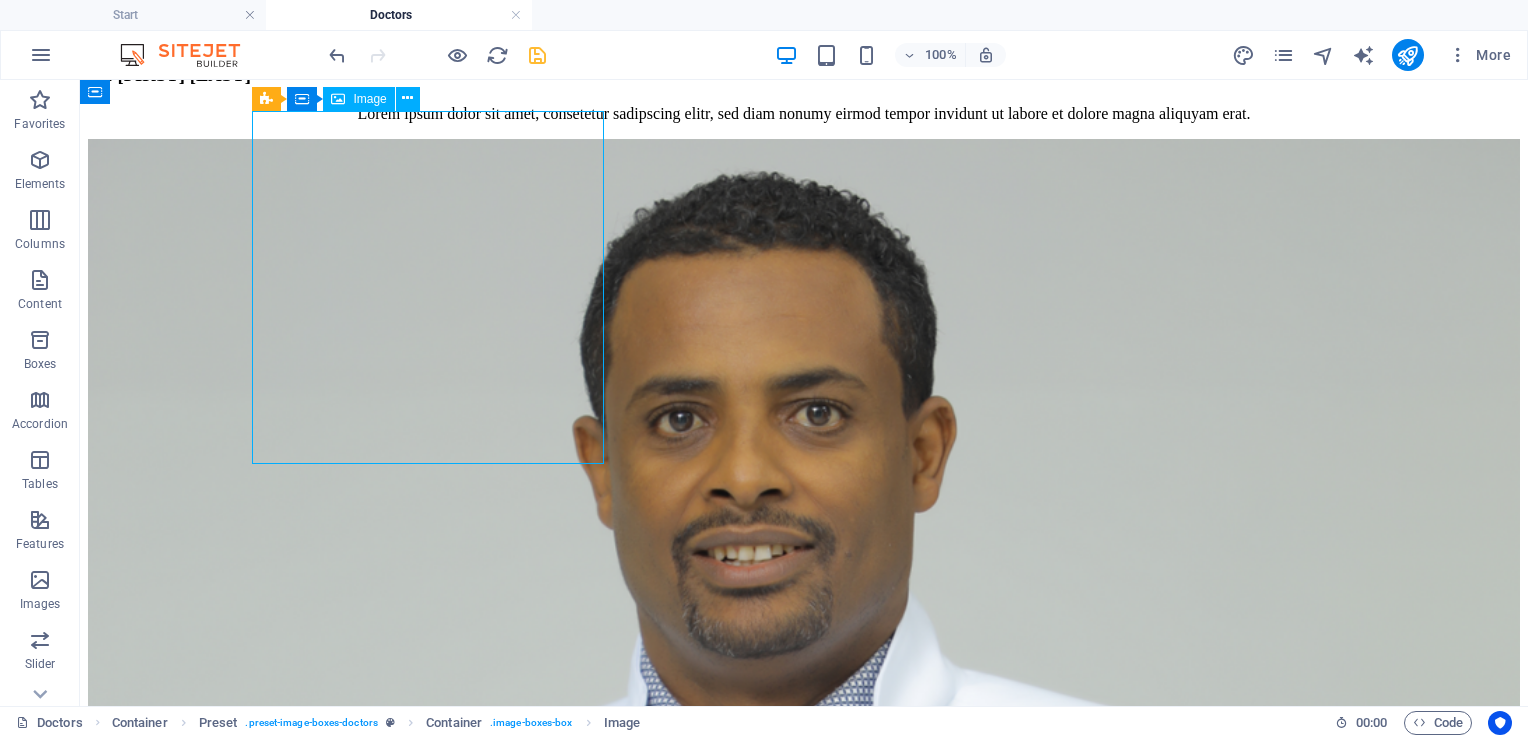 scroll, scrollTop: 4120, scrollLeft: 0, axis: vertical 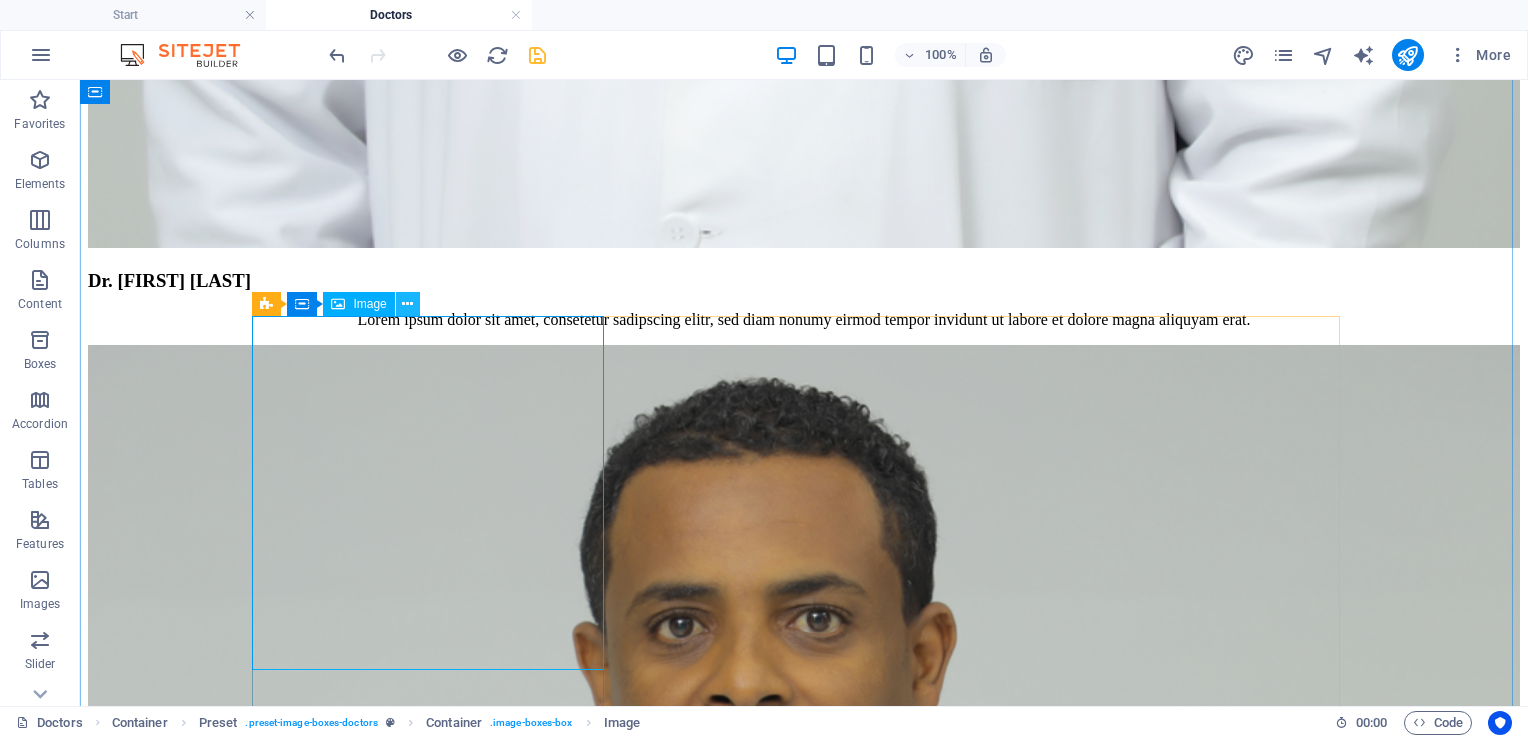 click at bounding box center [407, 304] 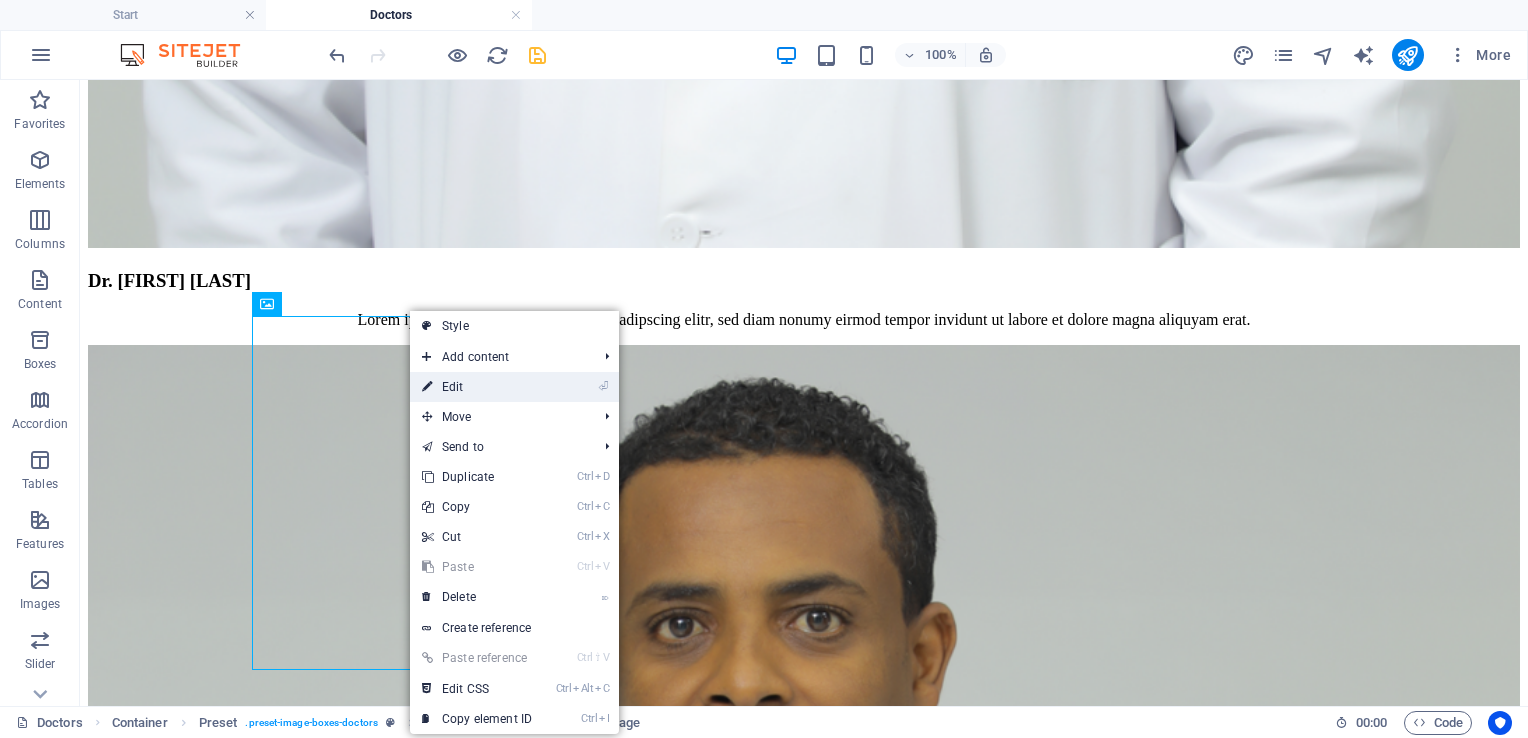 click on "⏎  Edit" at bounding box center (477, 387) 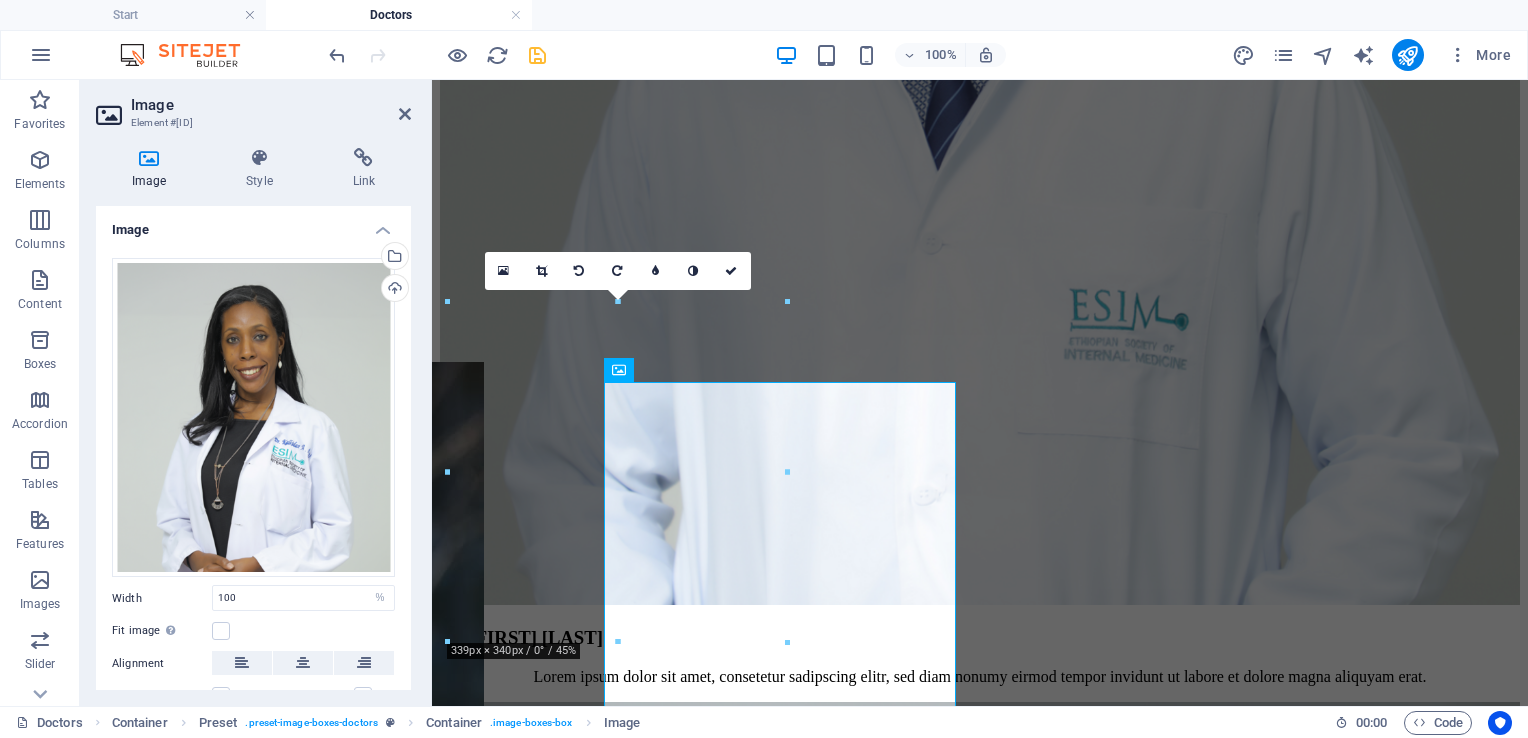scroll, scrollTop: 4055, scrollLeft: 0, axis: vertical 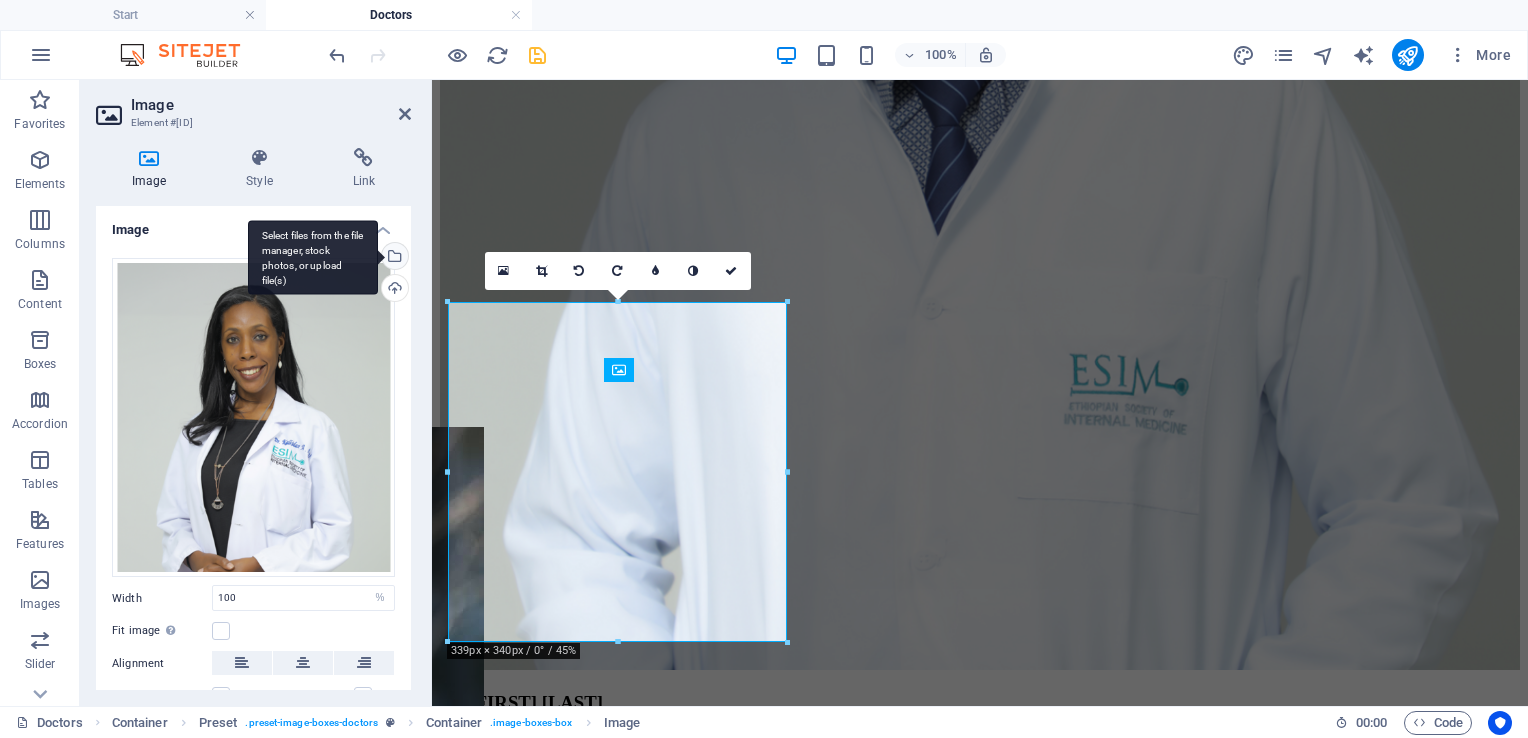 click on "Select files from the file manager, stock photos, or upload file(s)" at bounding box center [393, 258] 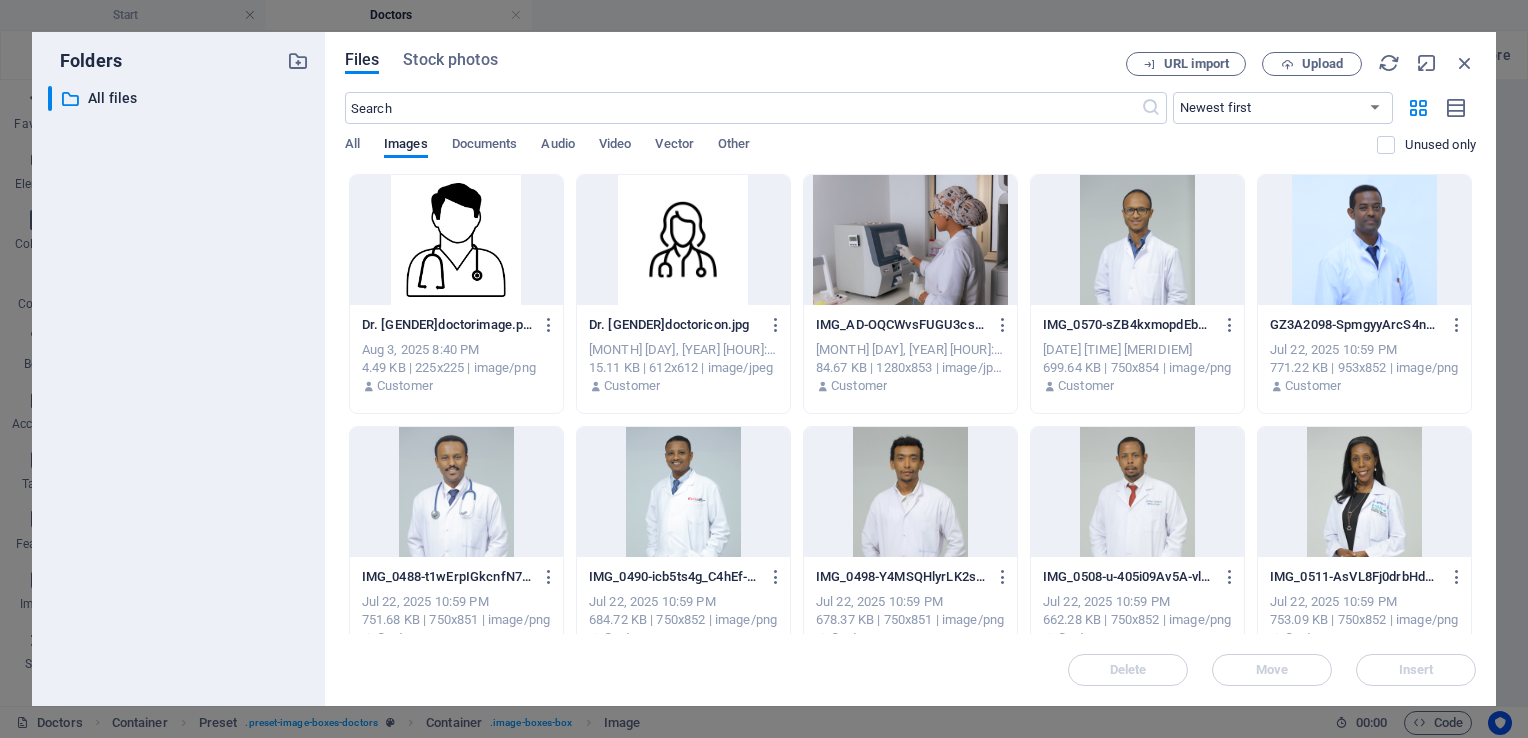 click at bounding box center [456, 240] 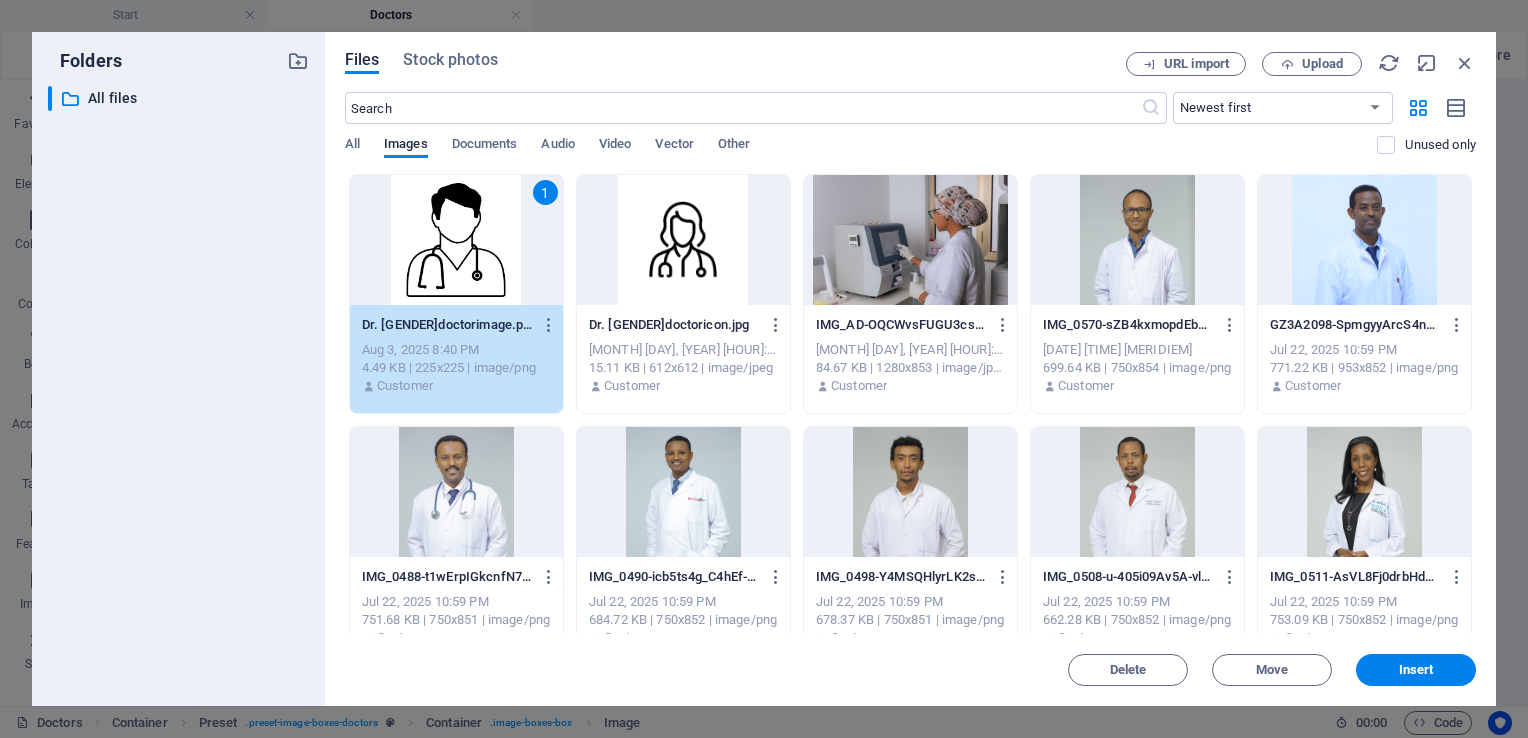 click on "1" at bounding box center (456, 240) 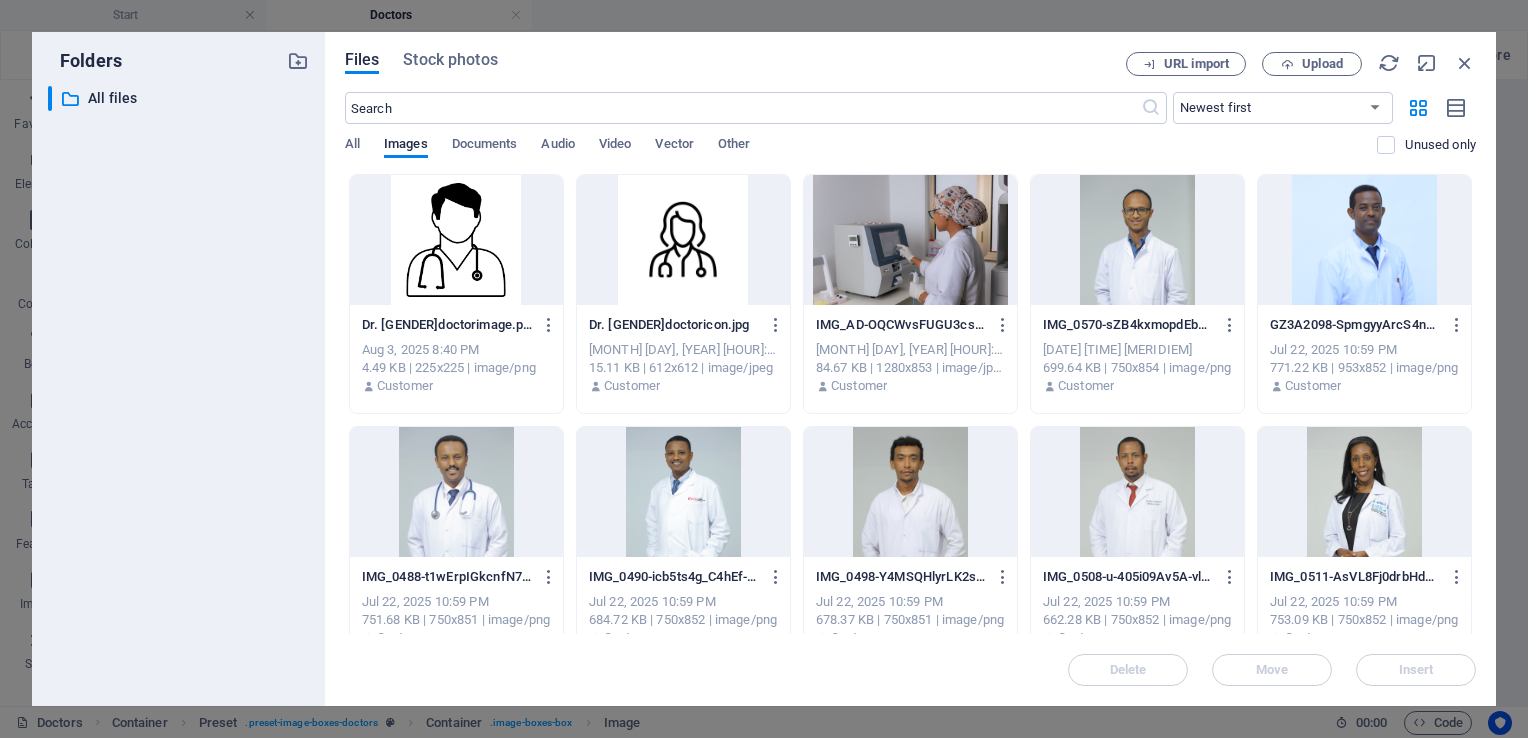 click at bounding box center (456, 240) 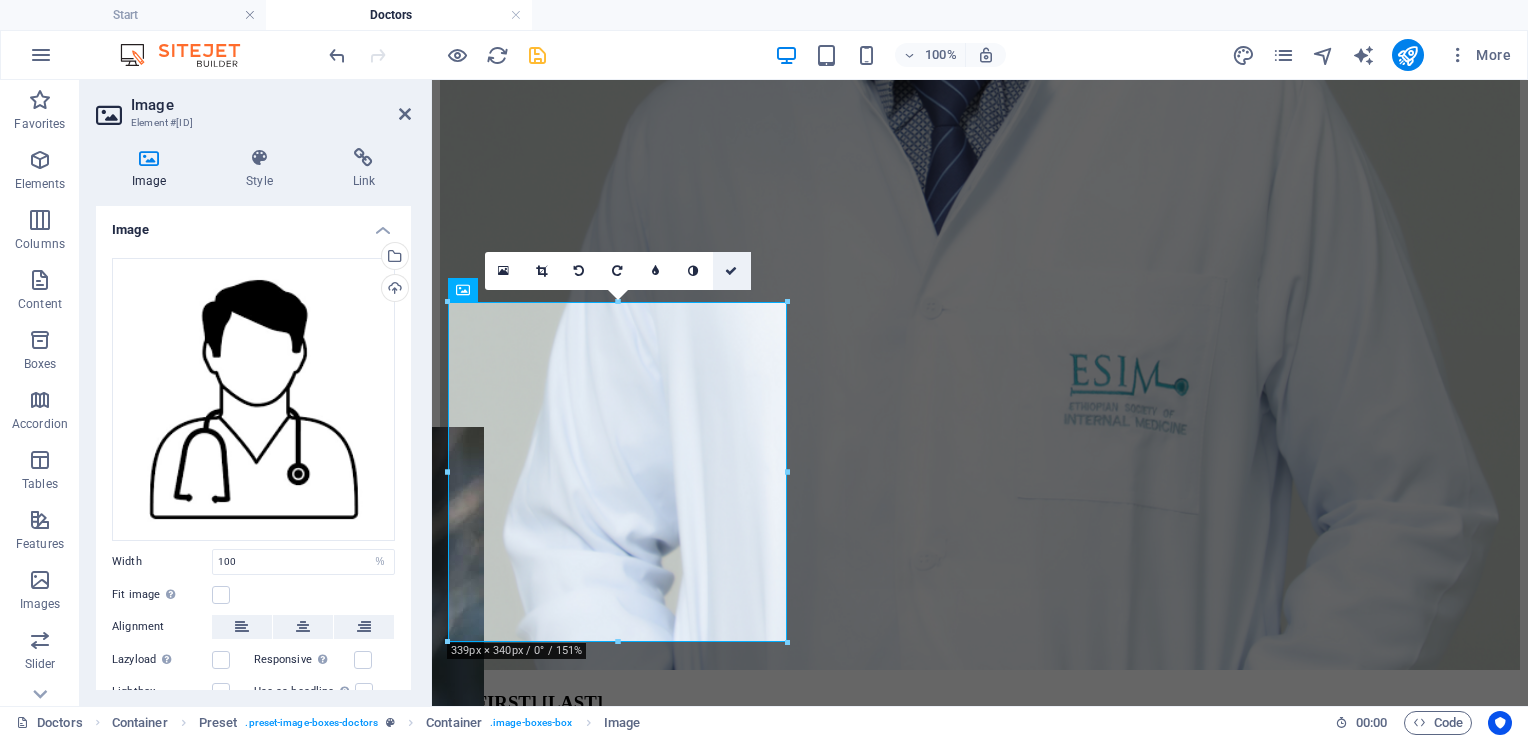 click at bounding box center [731, 271] 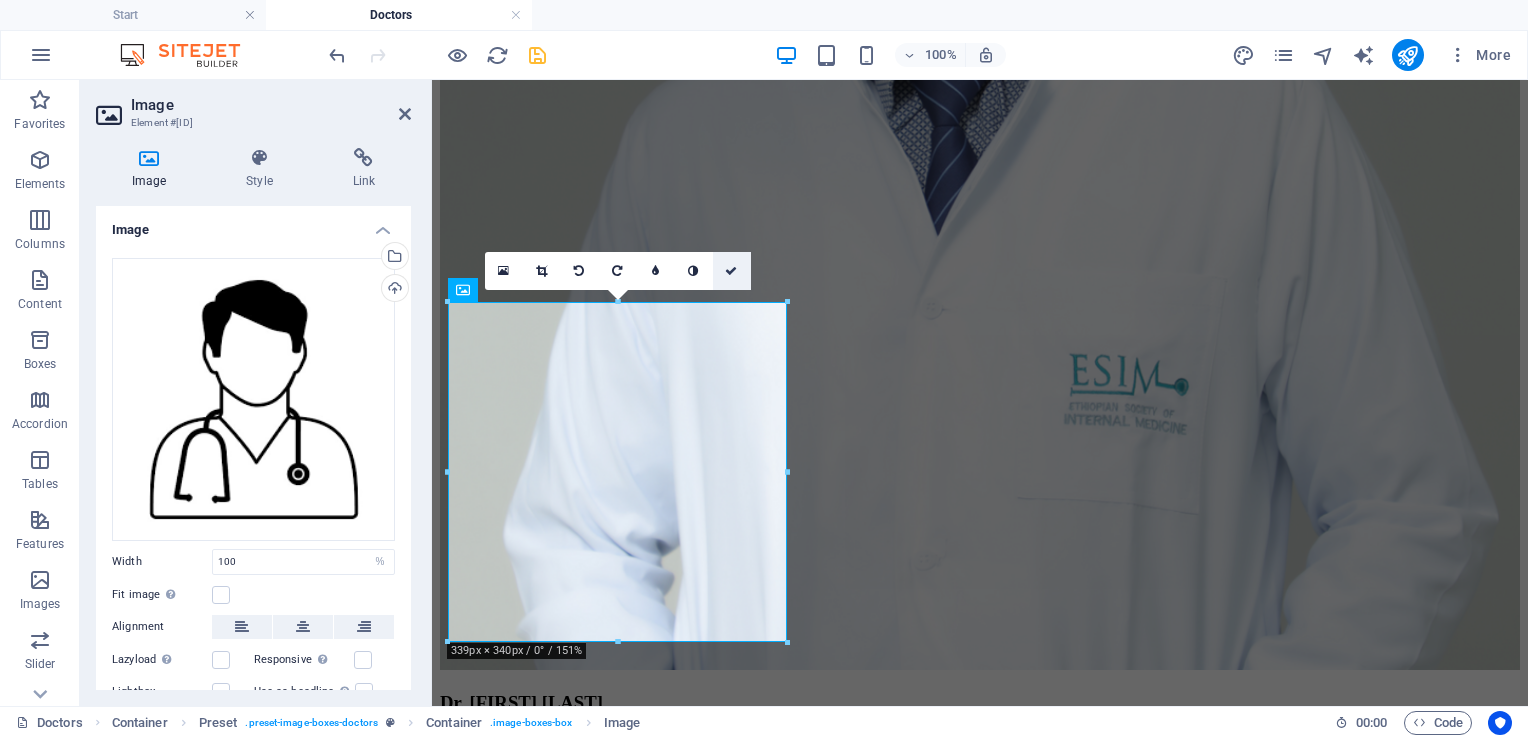 scroll, scrollTop: 4120, scrollLeft: 0, axis: vertical 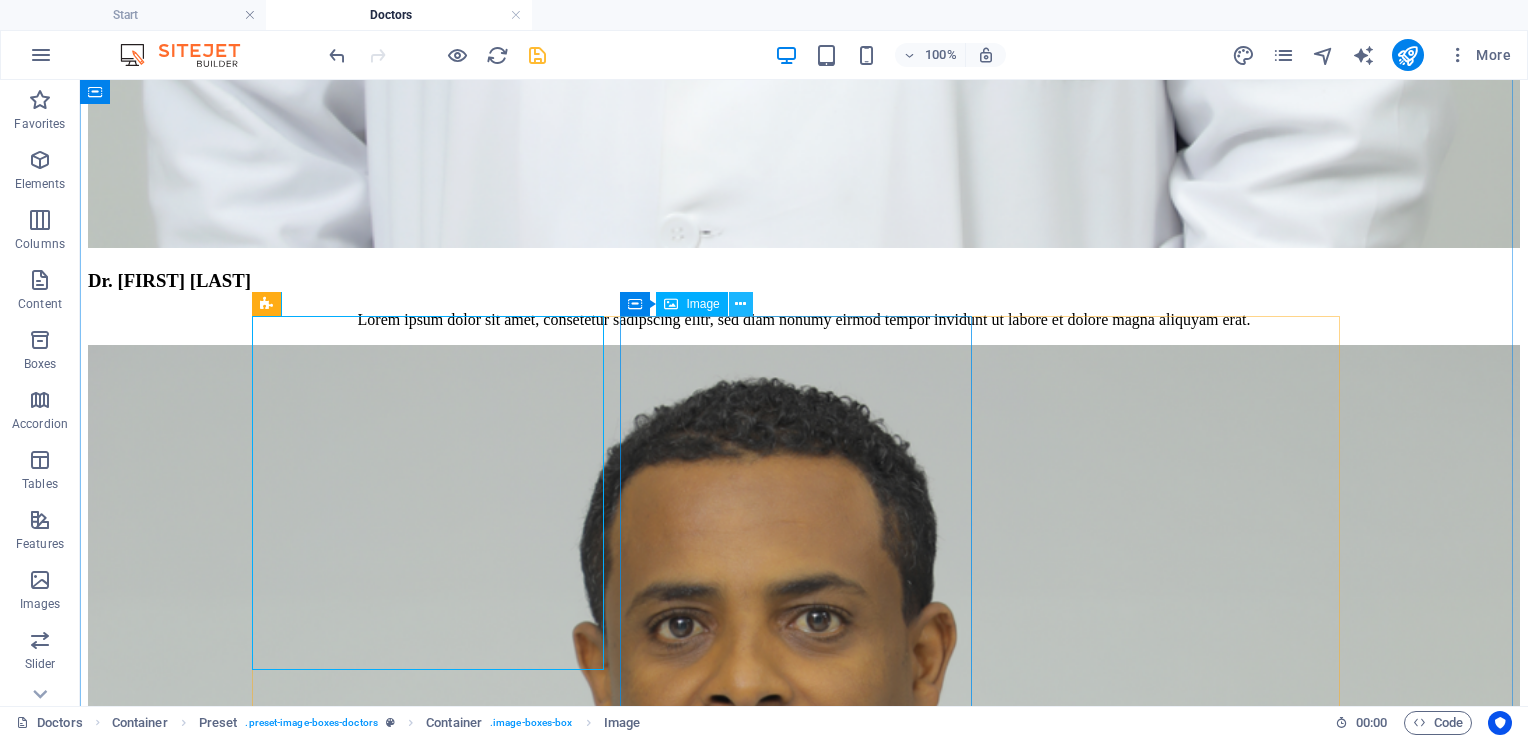 click at bounding box center (740, 304) 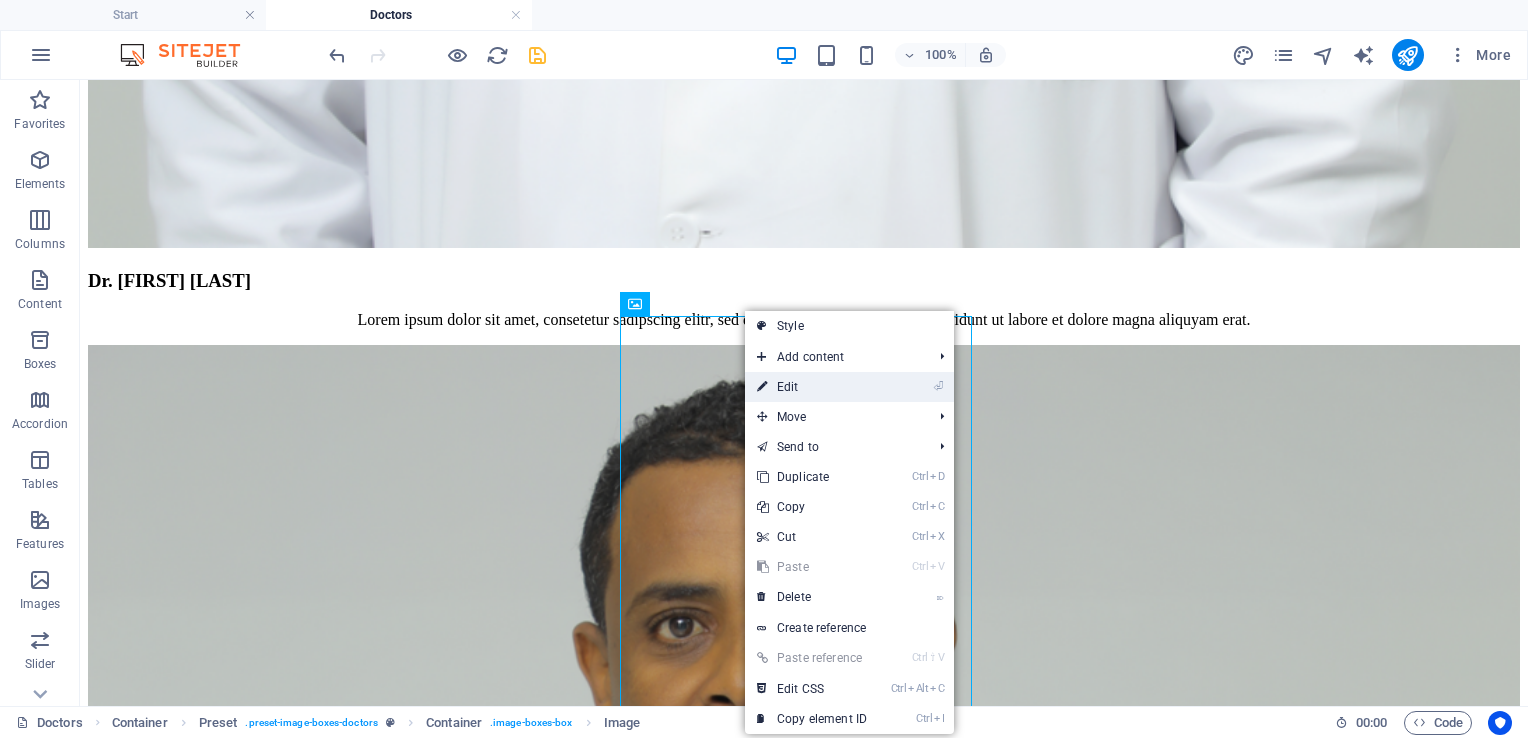 click at bounding box center [762, 387] 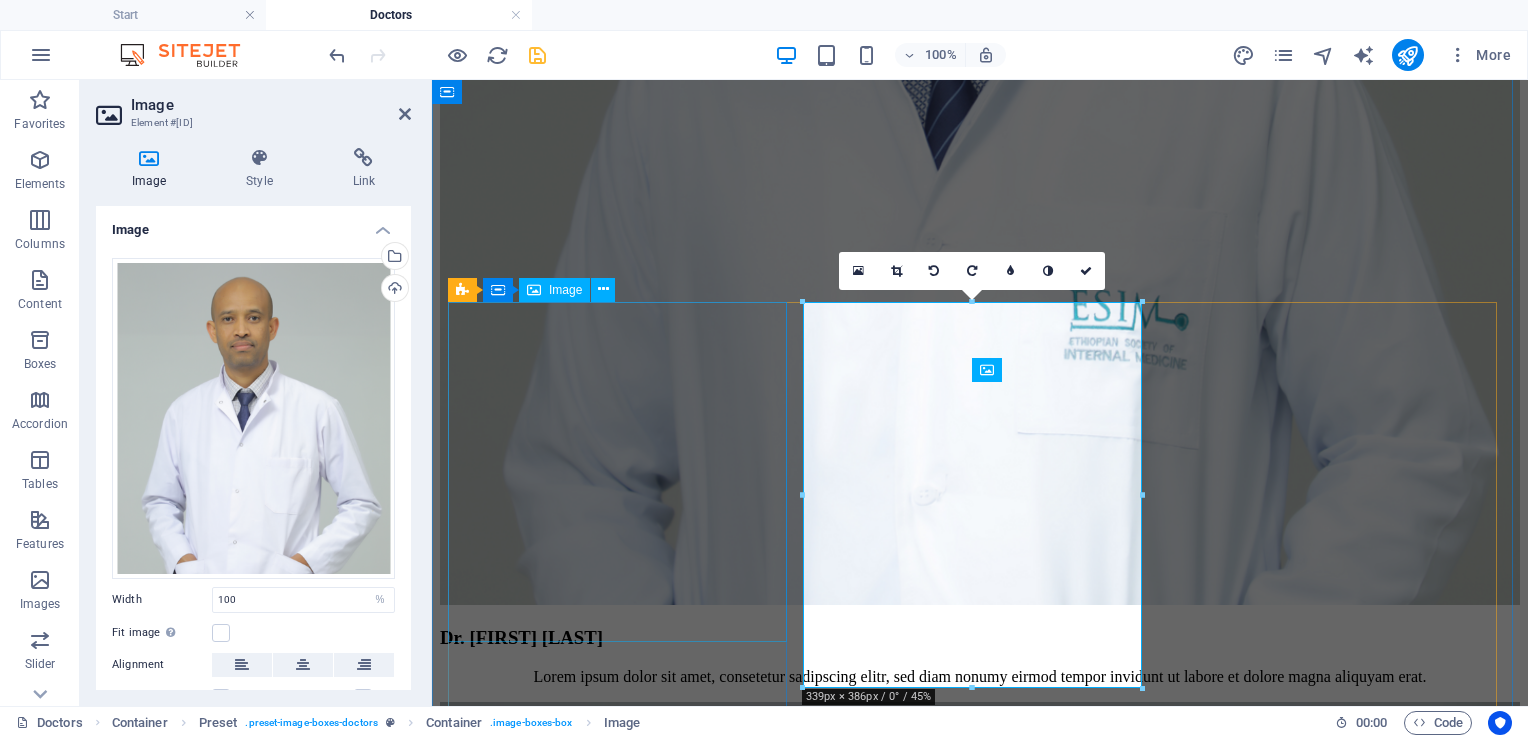 scroll, scrollTop: 4055, scrollLeft: 0, axis: vertical 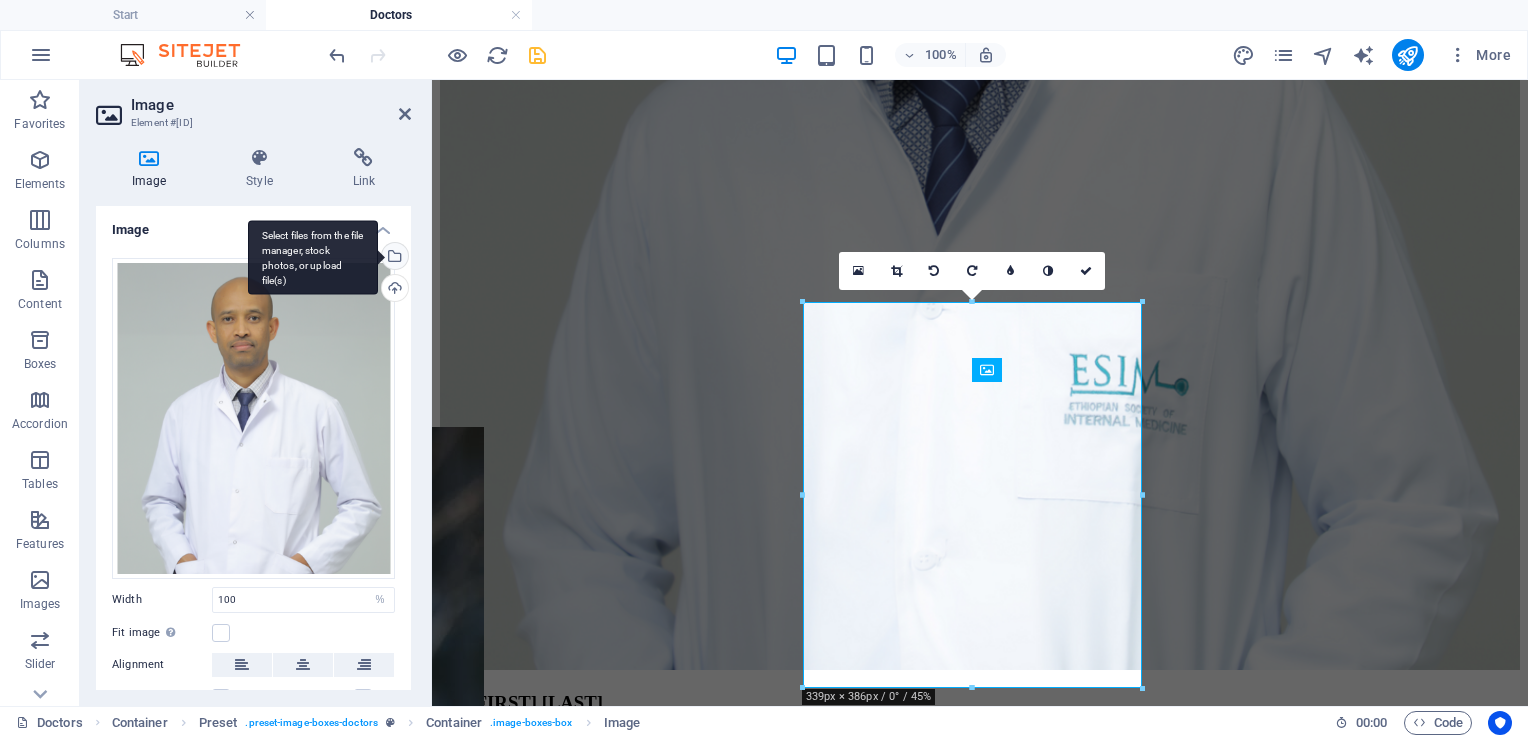 click on "Select files from the file manager, stock photos, or upload file(s)" at bounding box center [393, 258] 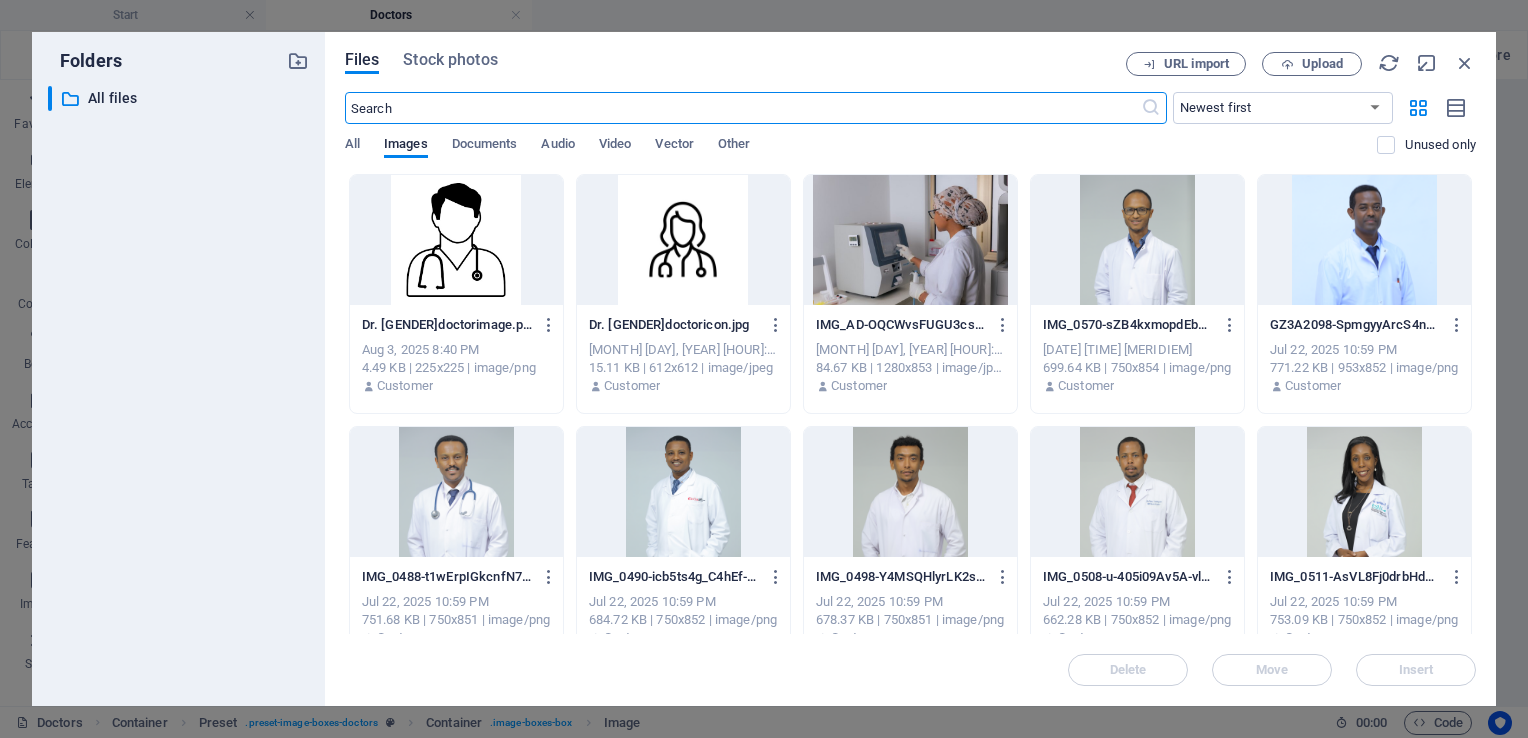 scroll, scrollTop: 3918, scrollLeft: 0, axis: vertical 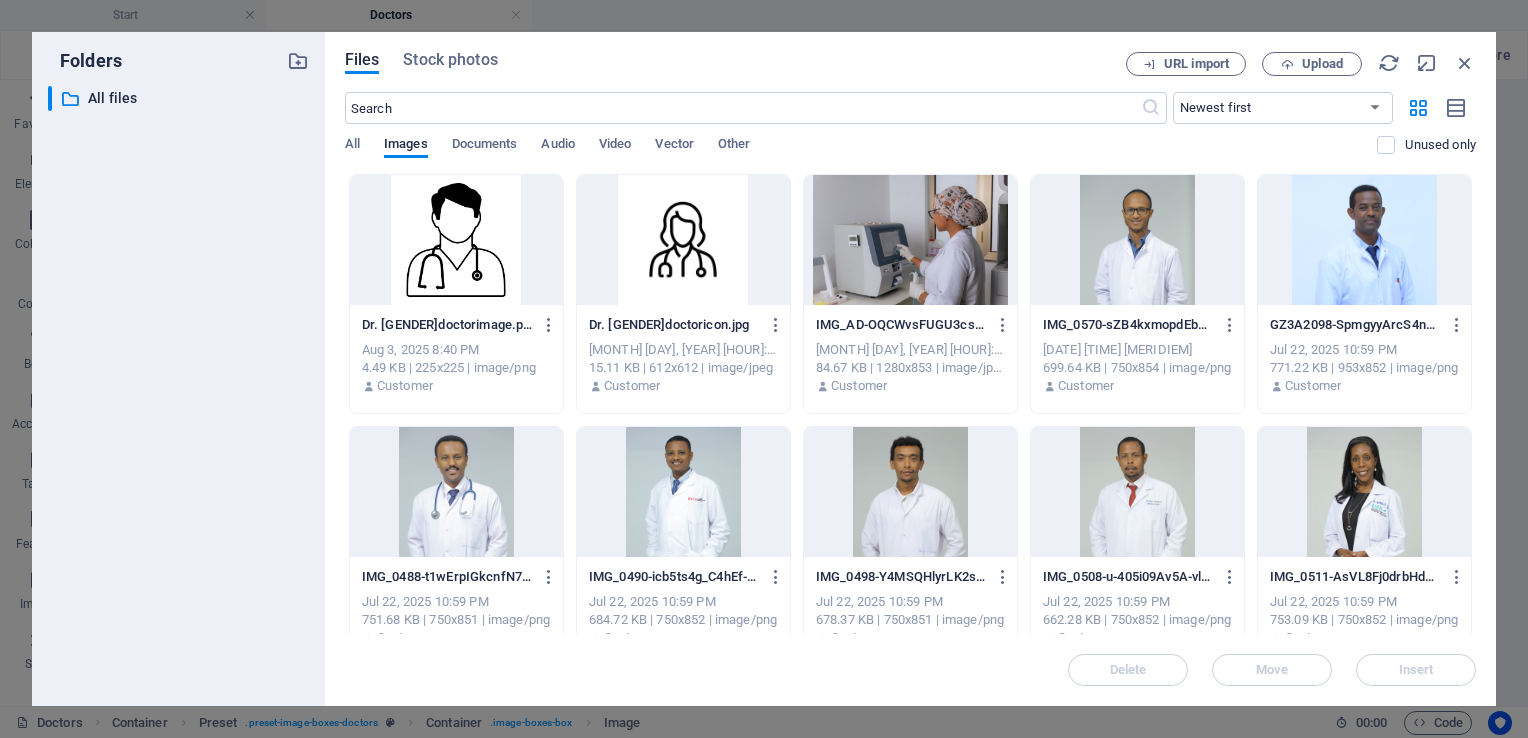 click at bounding box center [683, 240] 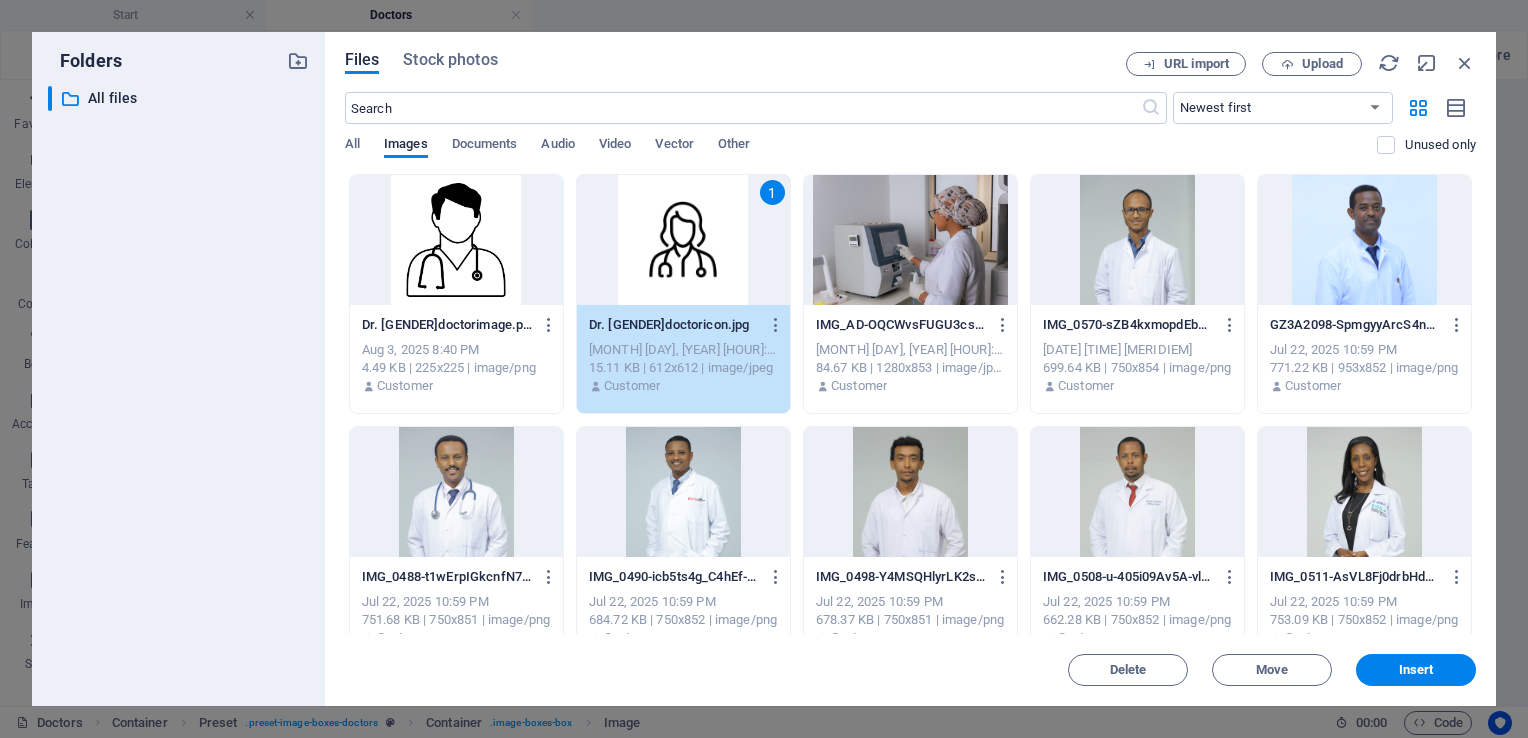 click on "1" at bounding box center (683, 240) 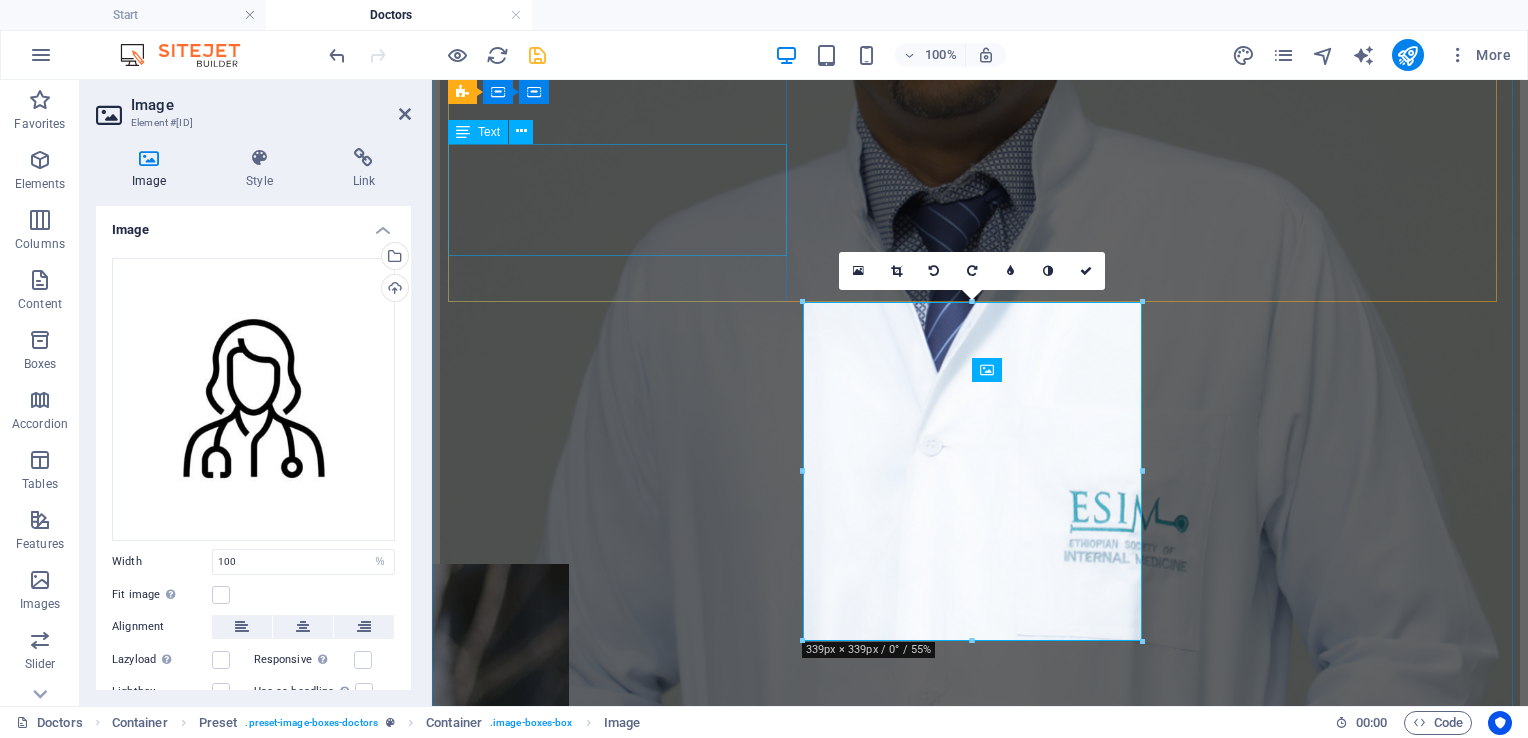 scroll, scrollTop: 4055, scrollLeft: 0, axis: vertical 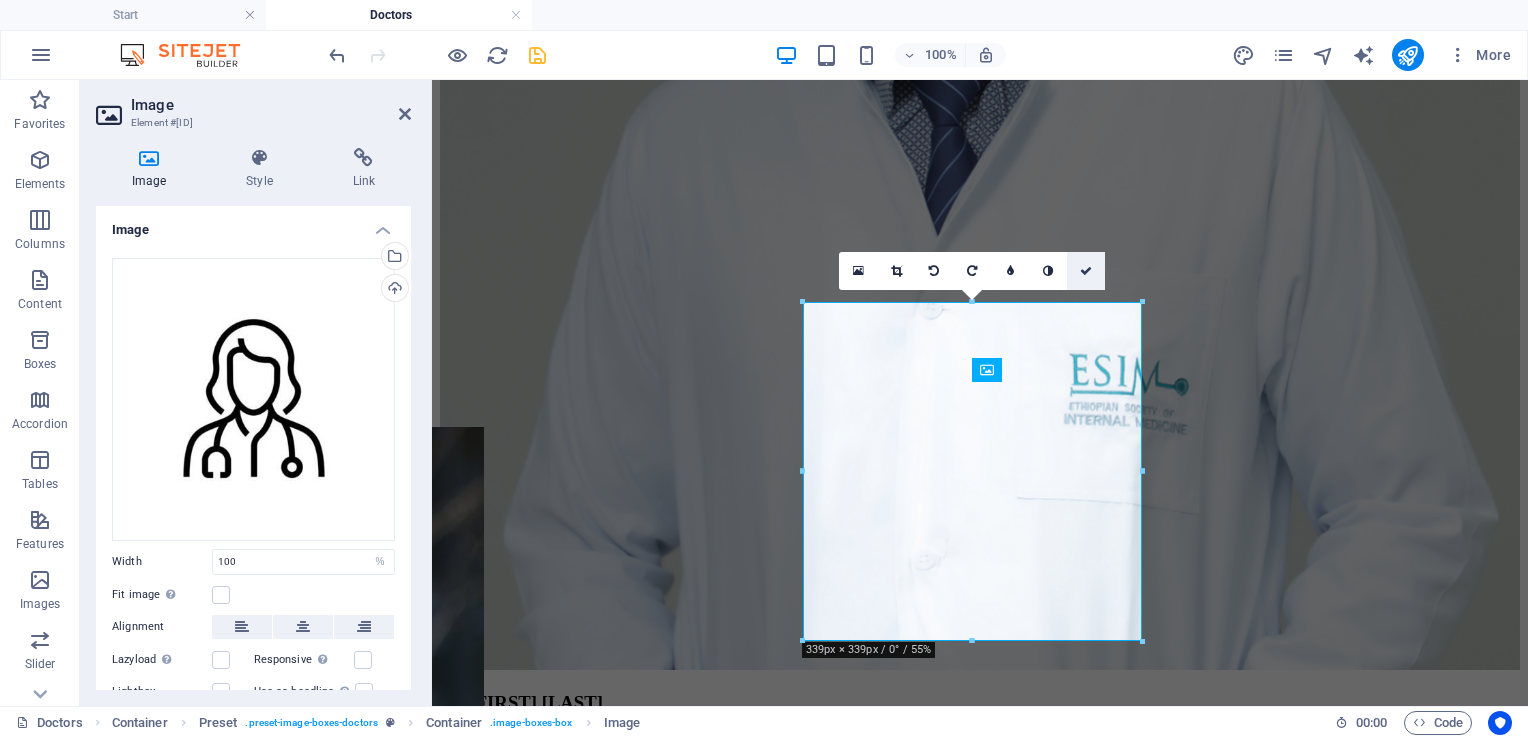 click at bounding box center [1086, 271] 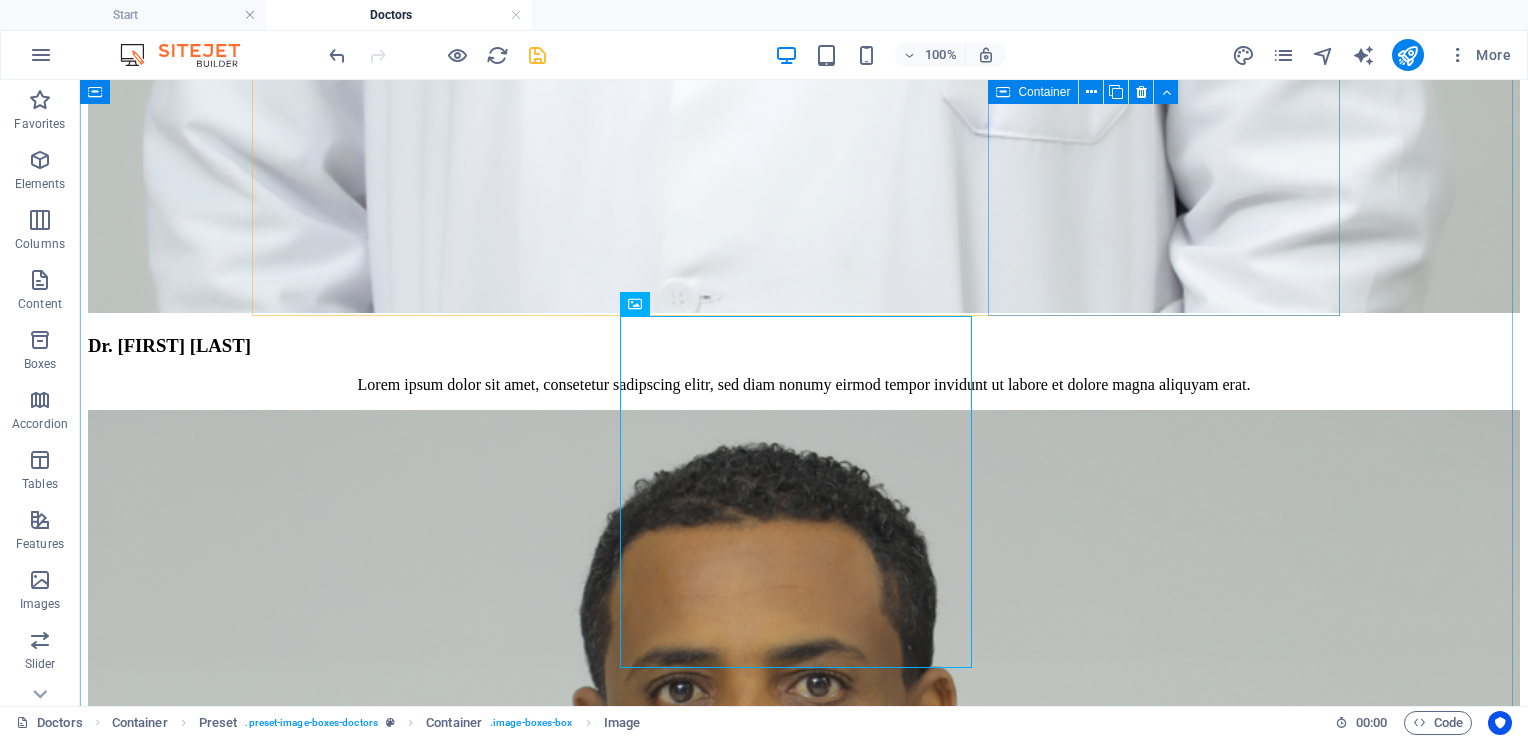 scroll, scrollTop: 4120, scrollLeft: 0, axis: vertical 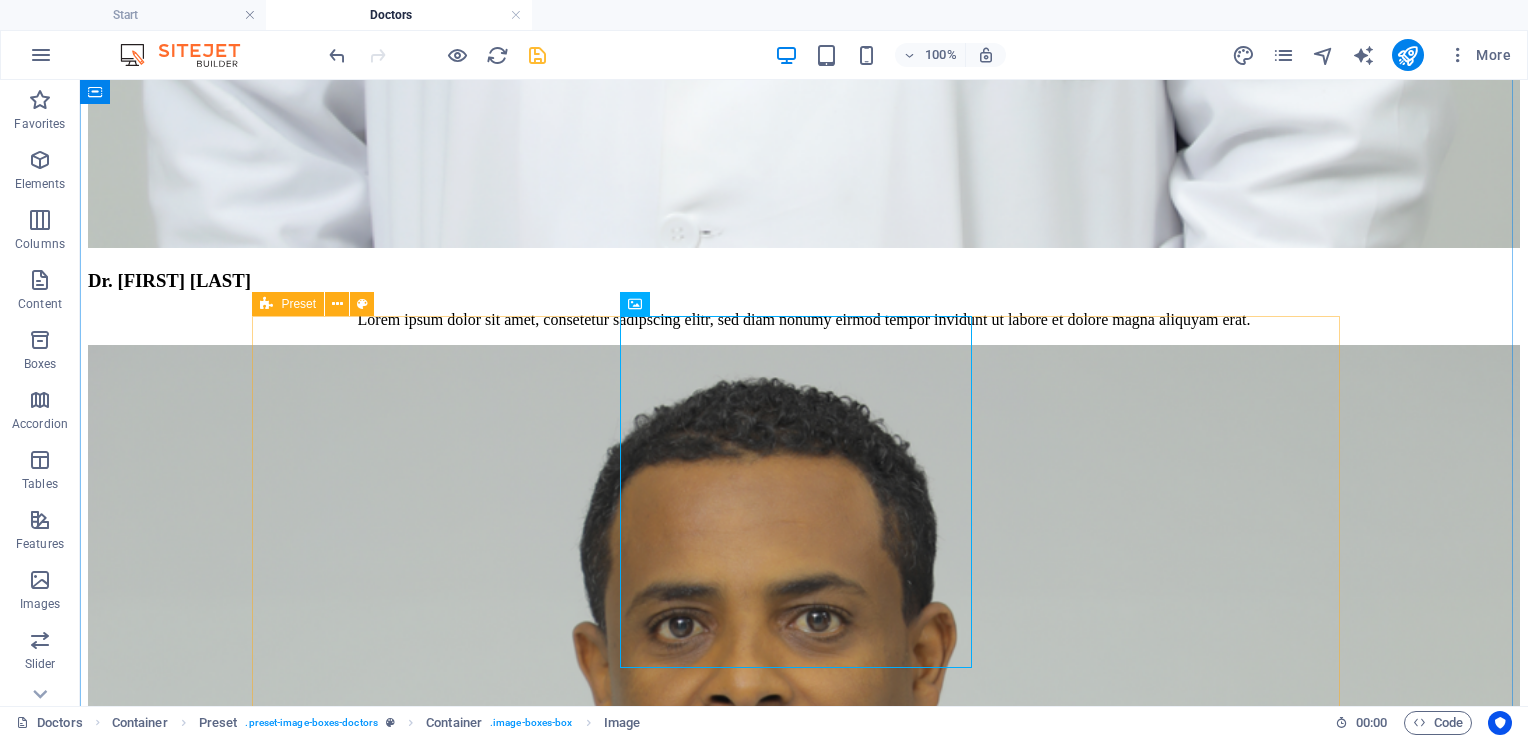 click at bounding box center [266, 304] 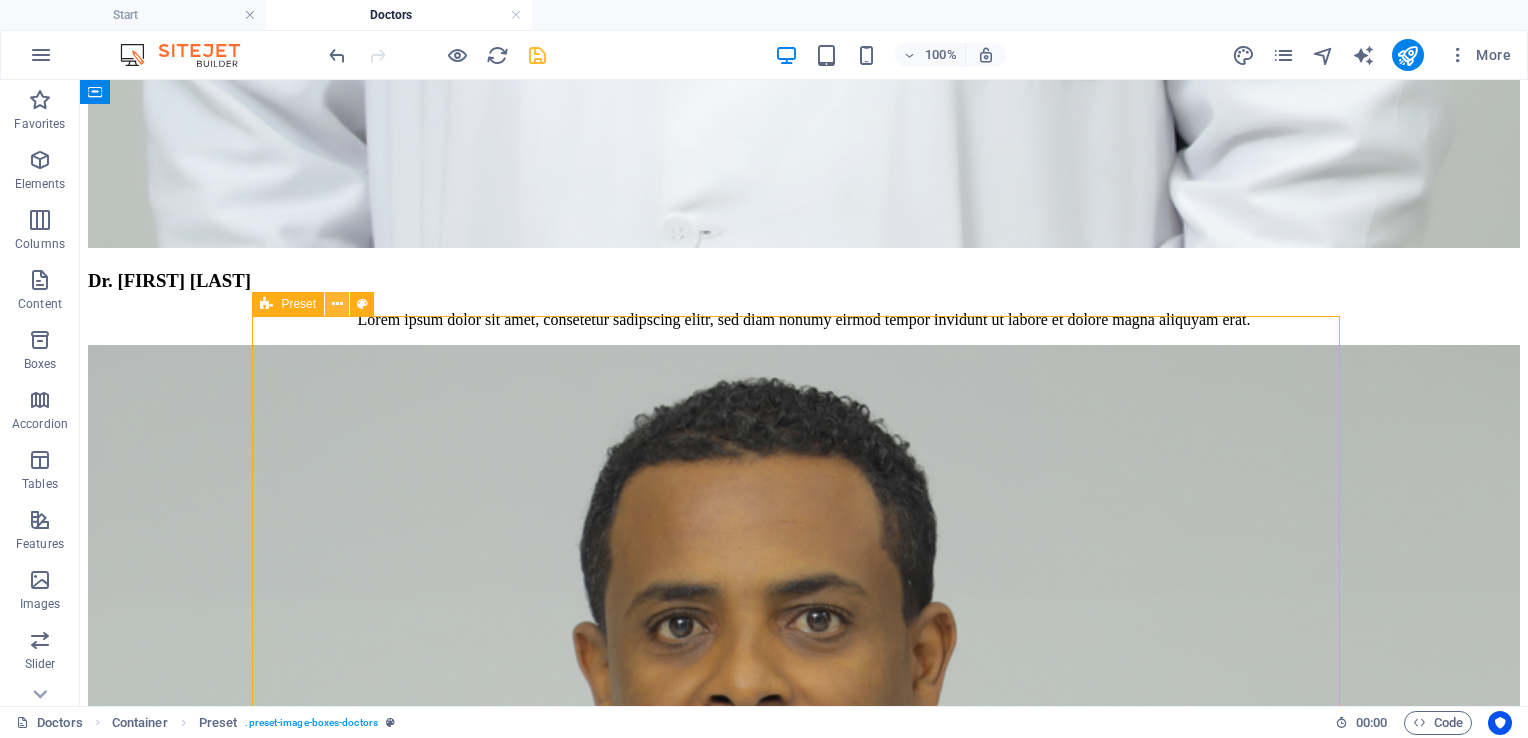 click at bounding box center (337, 304) 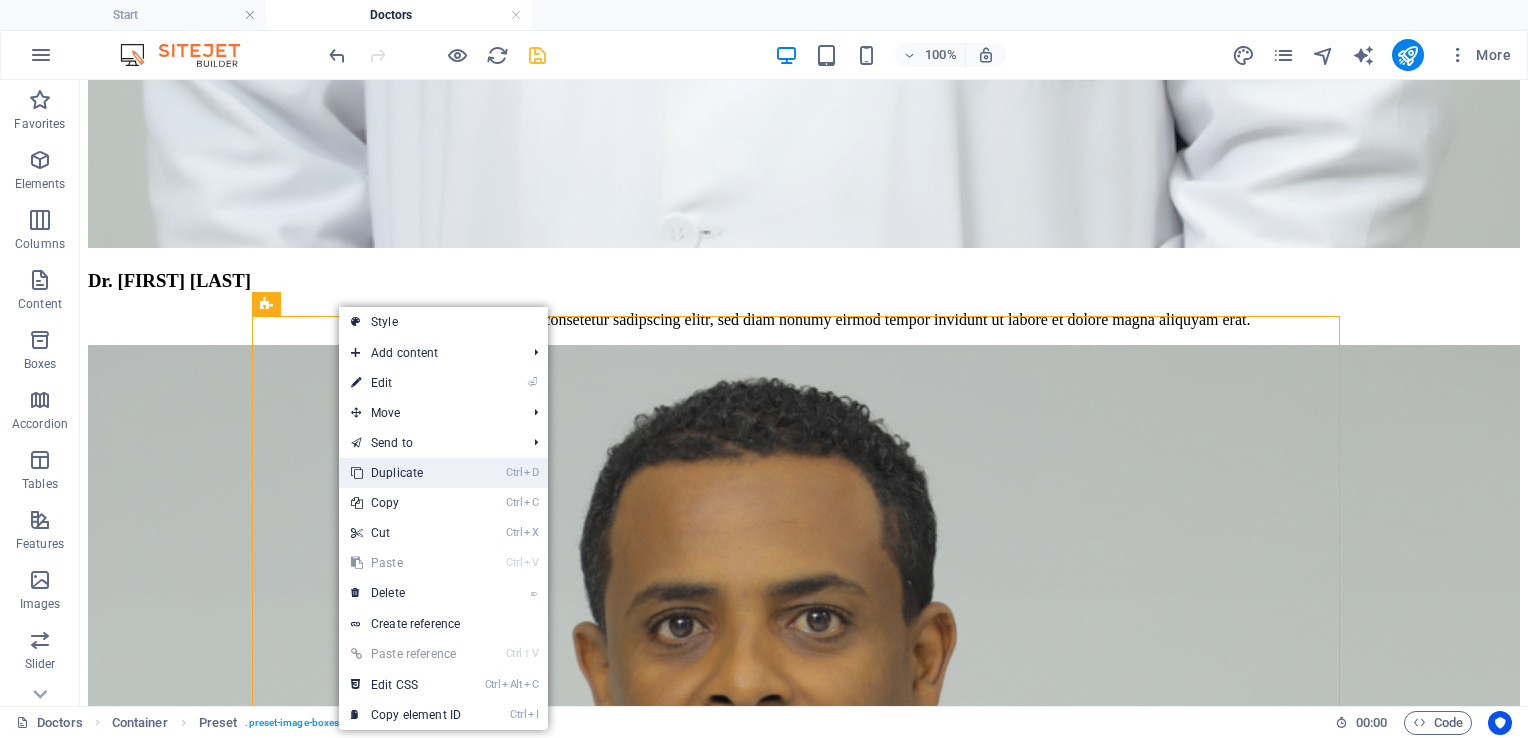 click on "Ctrl D  Duplicate" at bounding box center [406, 473] 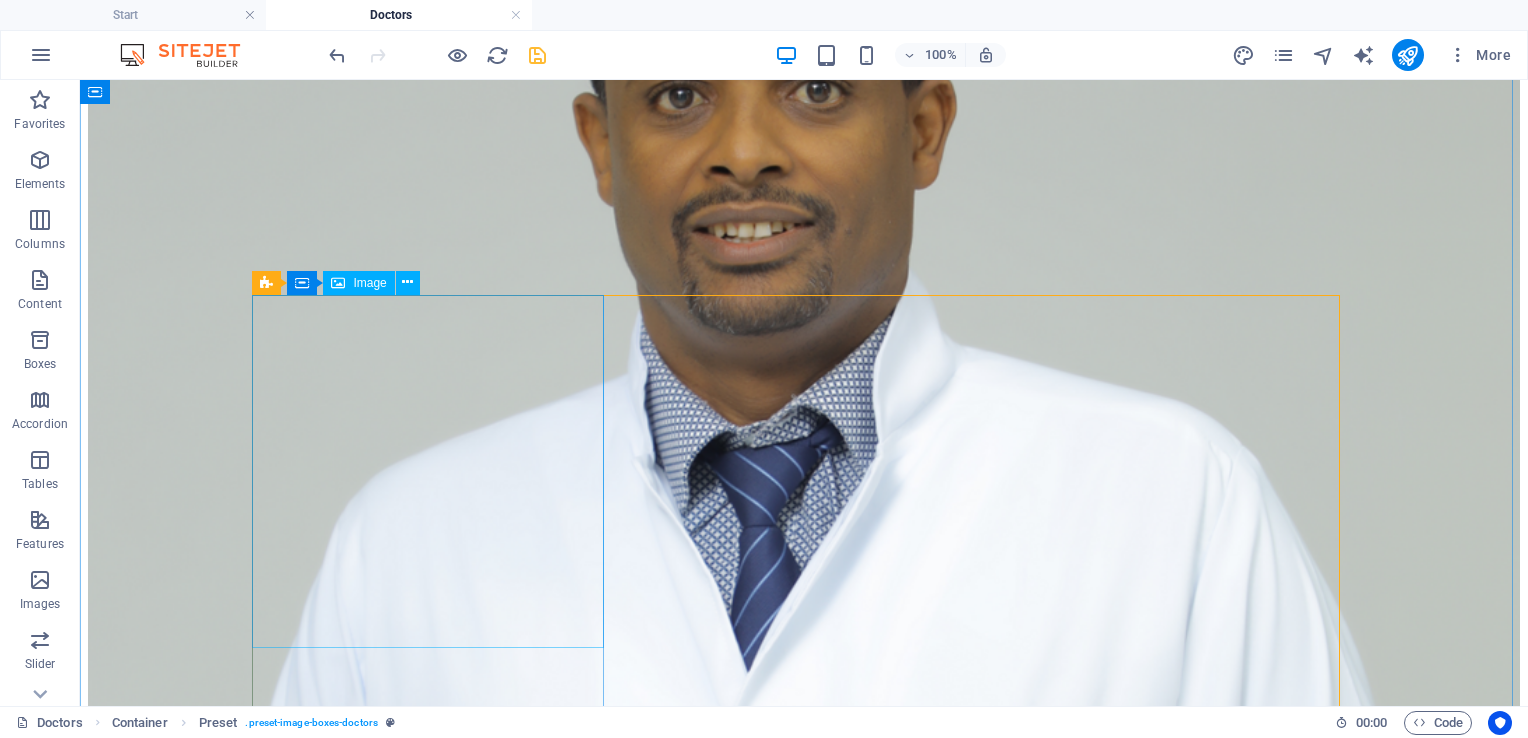 scroll, scrollTop: 4645, scrollLeft: 0, axis: vertical 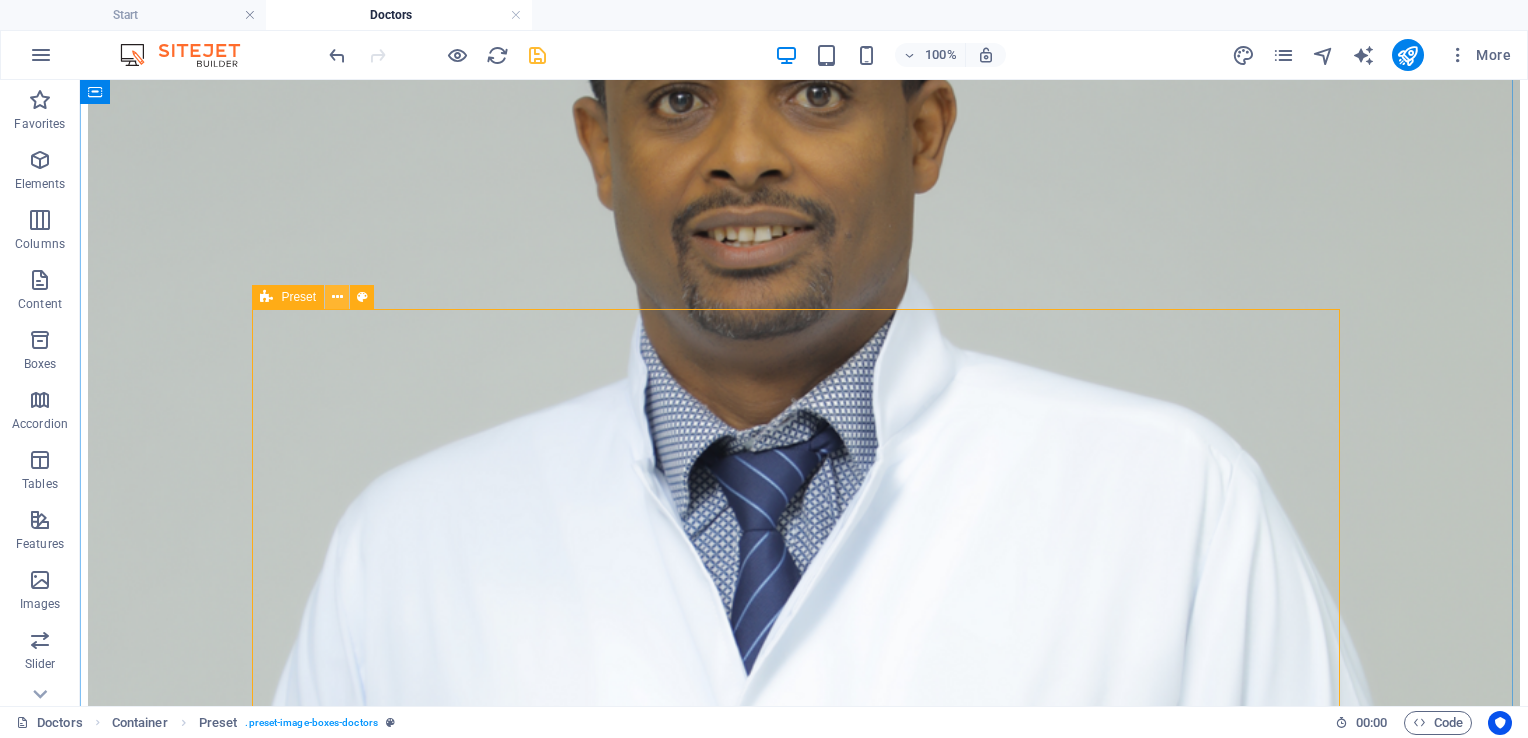 click at bounding box center (337, 297) 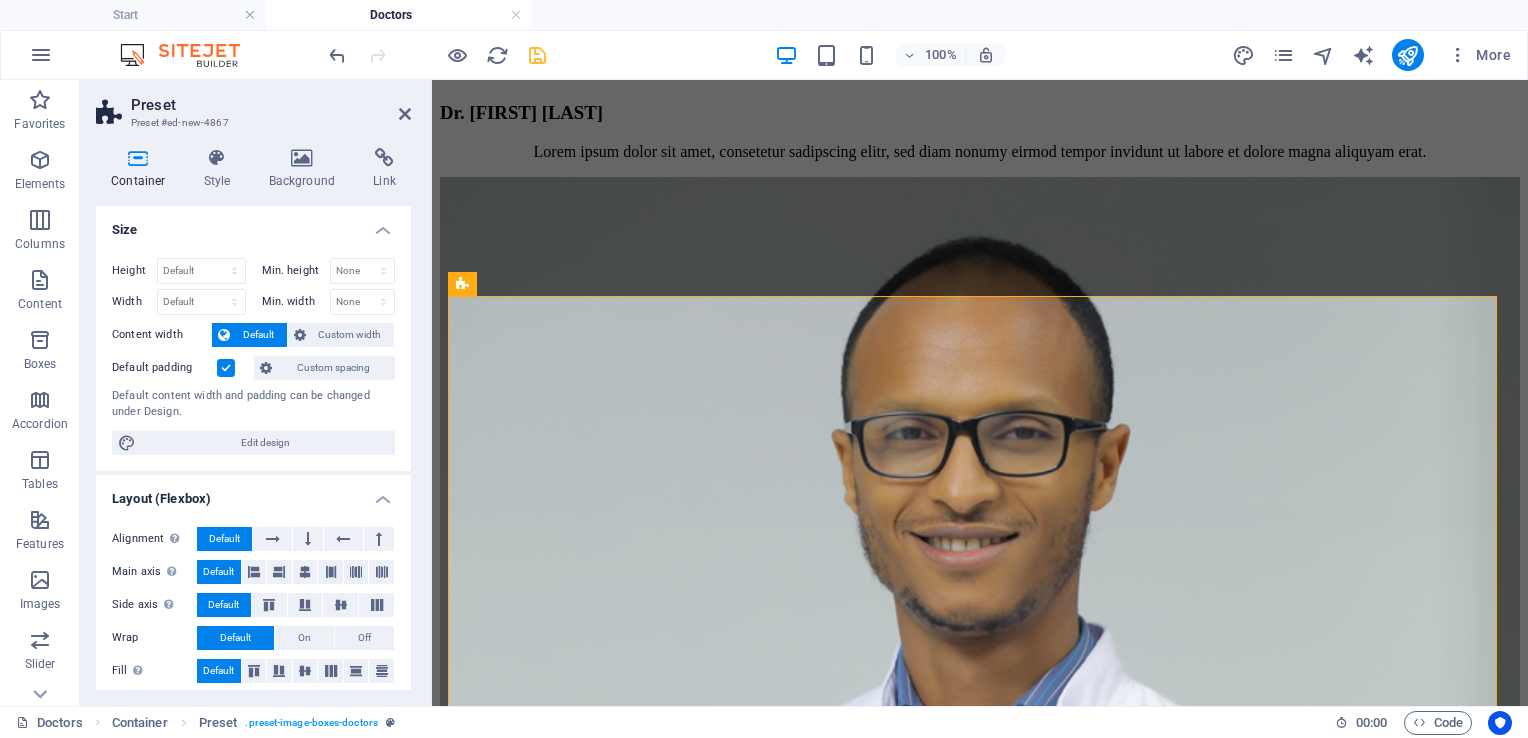 scroll, scrollTop: 4564, scrollLeft: 0, axis: vertical 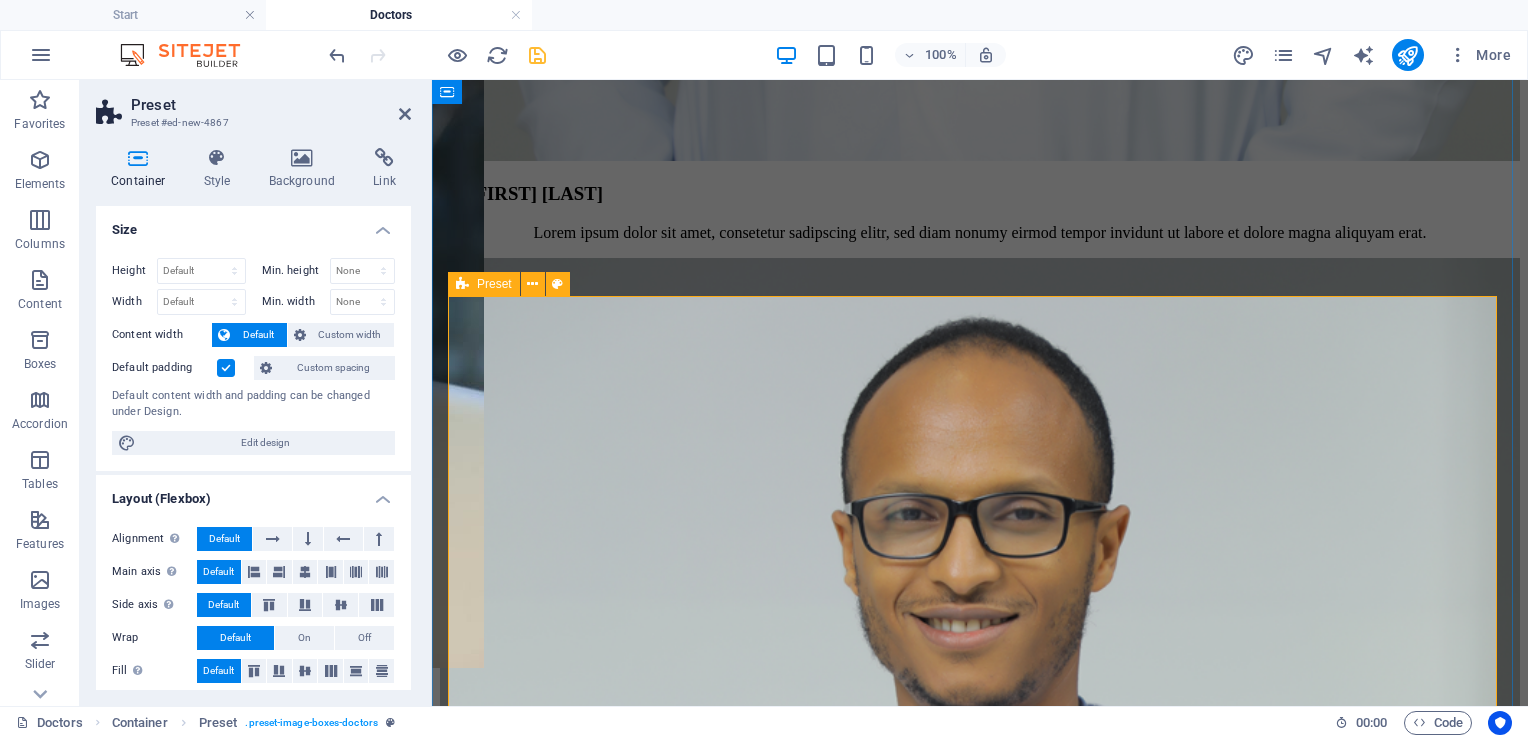 click at bounding box center (462, 284) 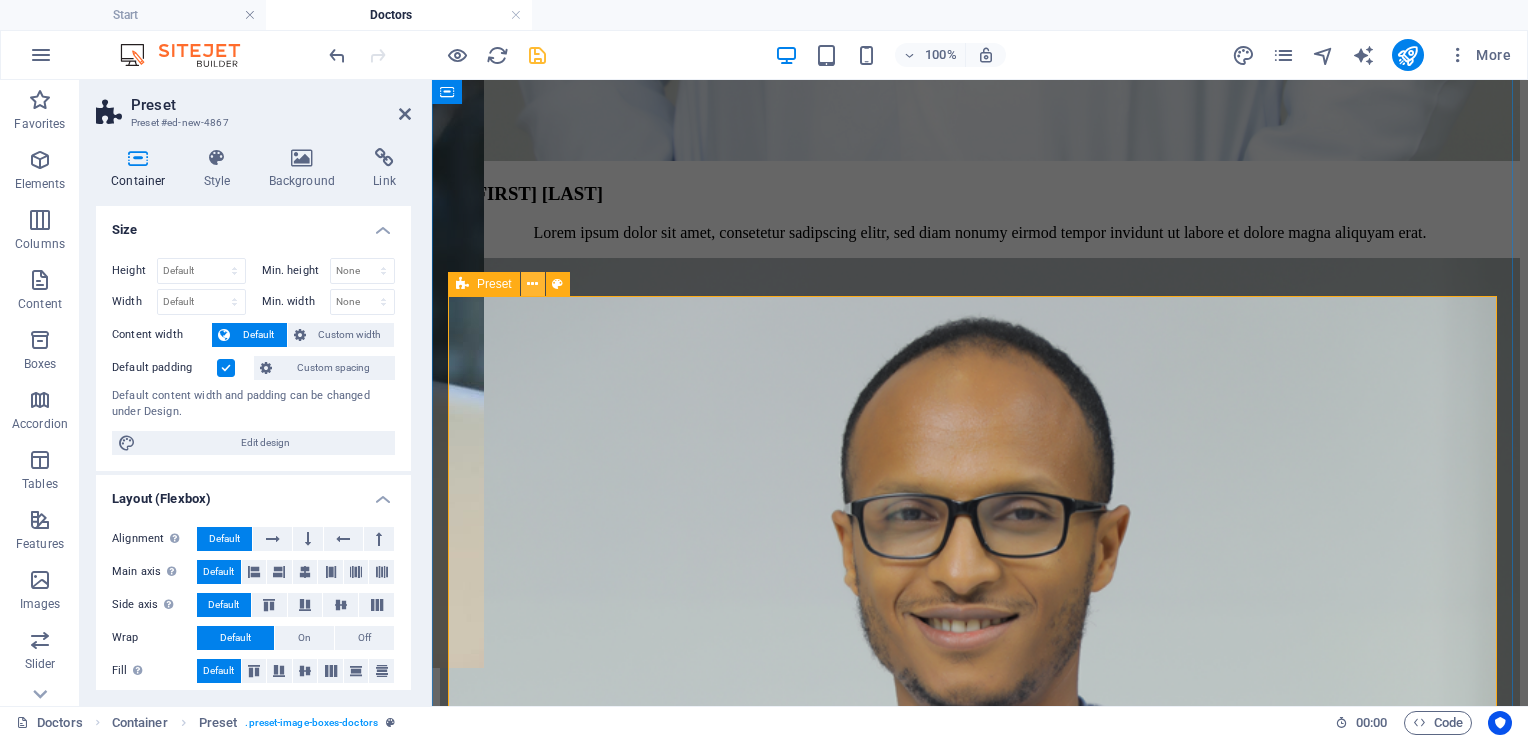 click at bounding box center (533, 284) 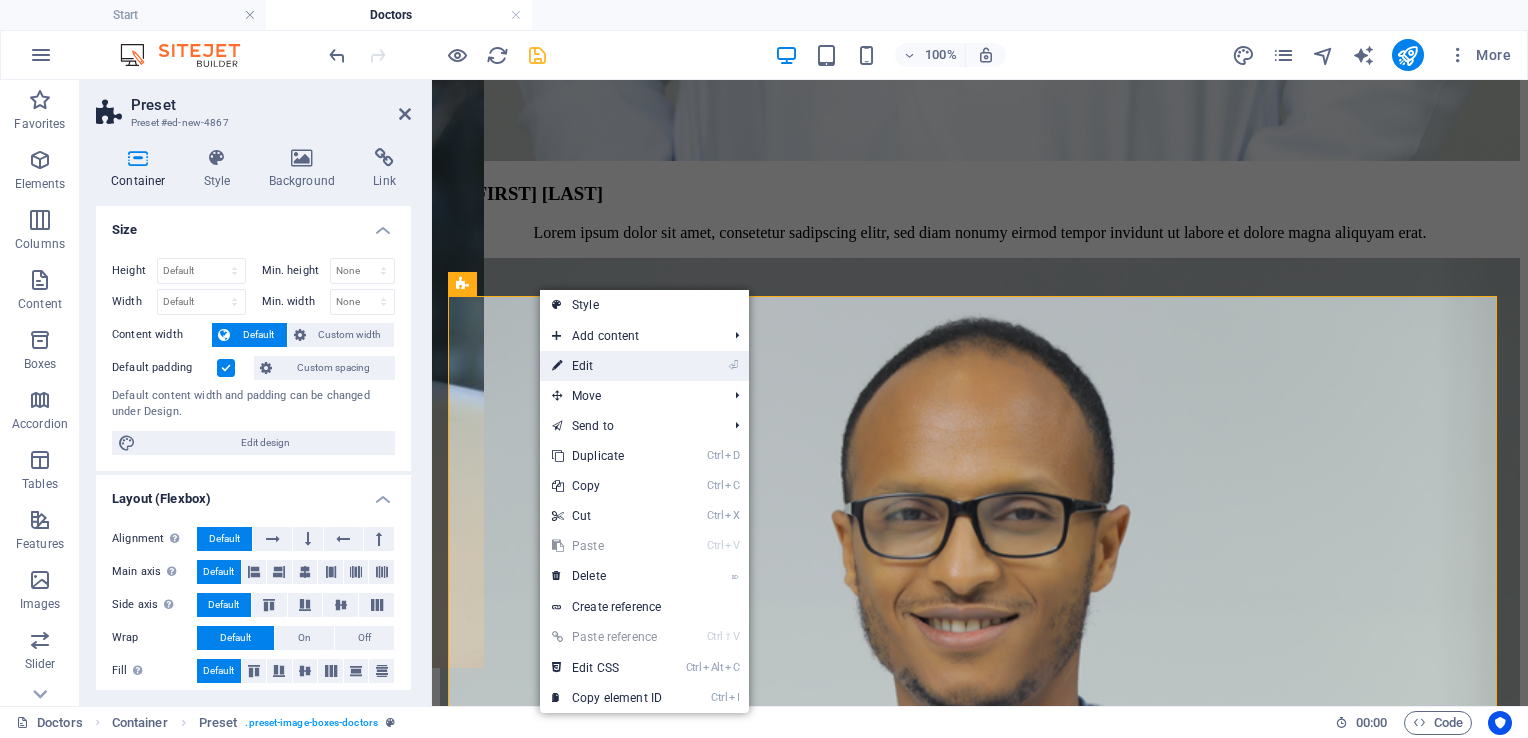 click on "⏎  Edit" at bounding box center (607, 366) 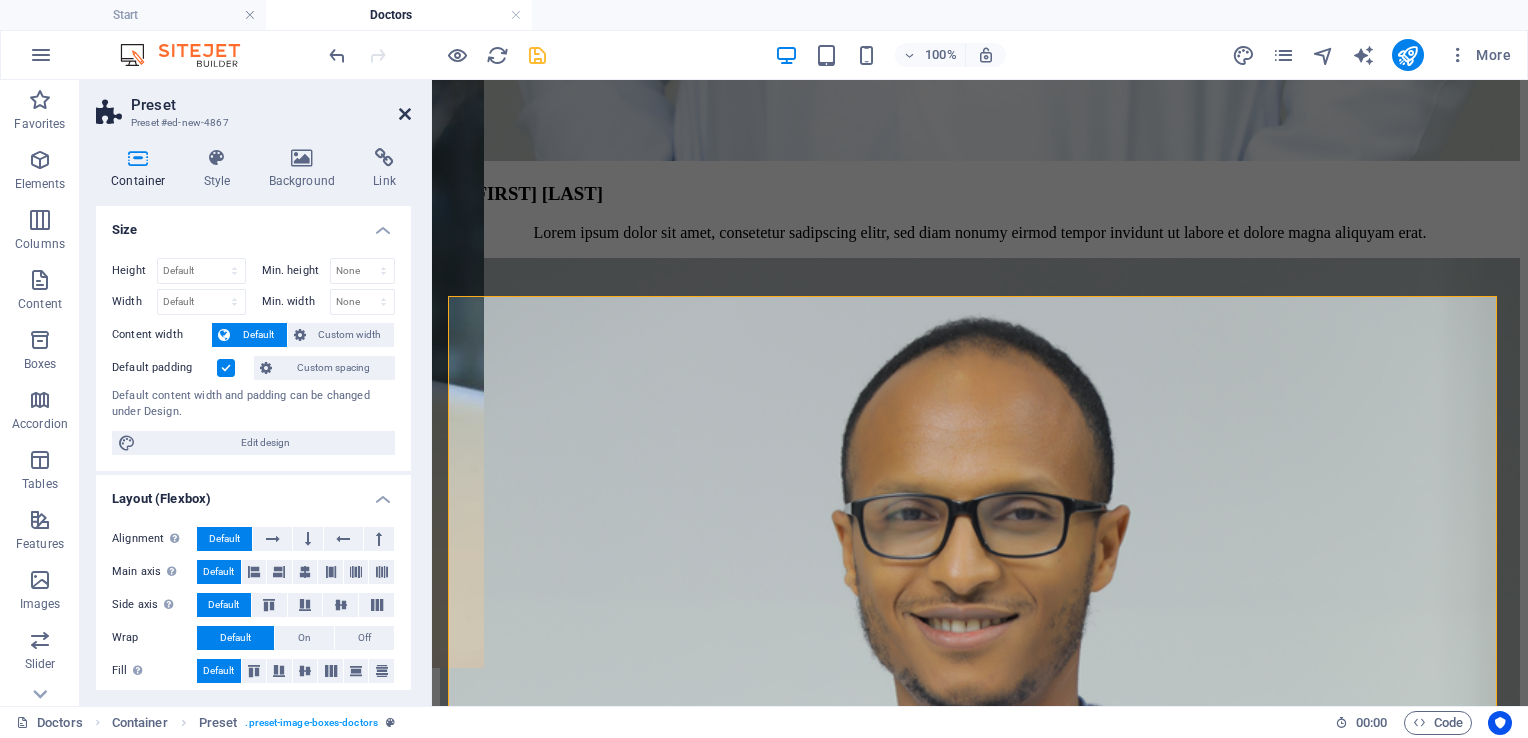 click at bounding box center (405, 114) 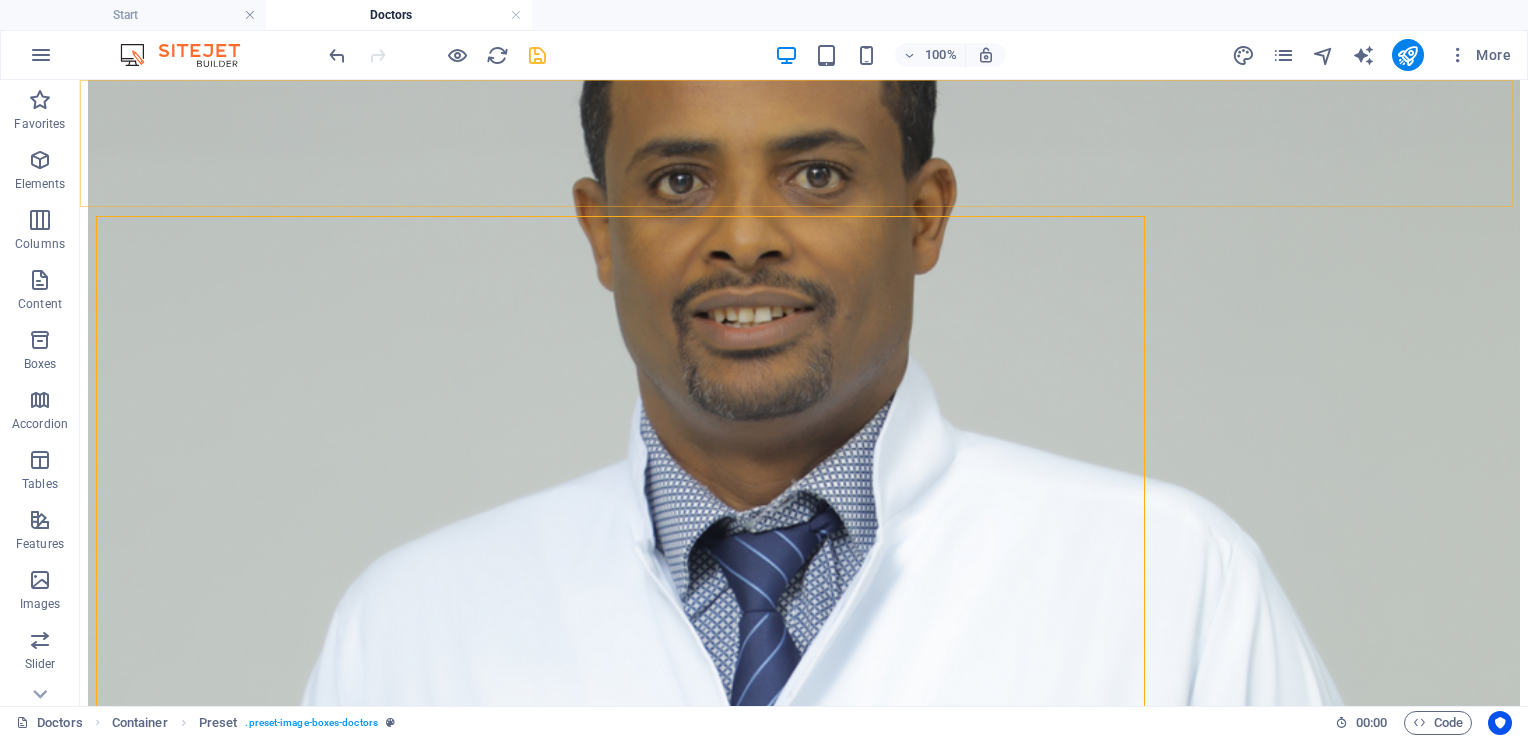 scroll, scrollTop: 4645, scrollLeft: 0, axis: vertical 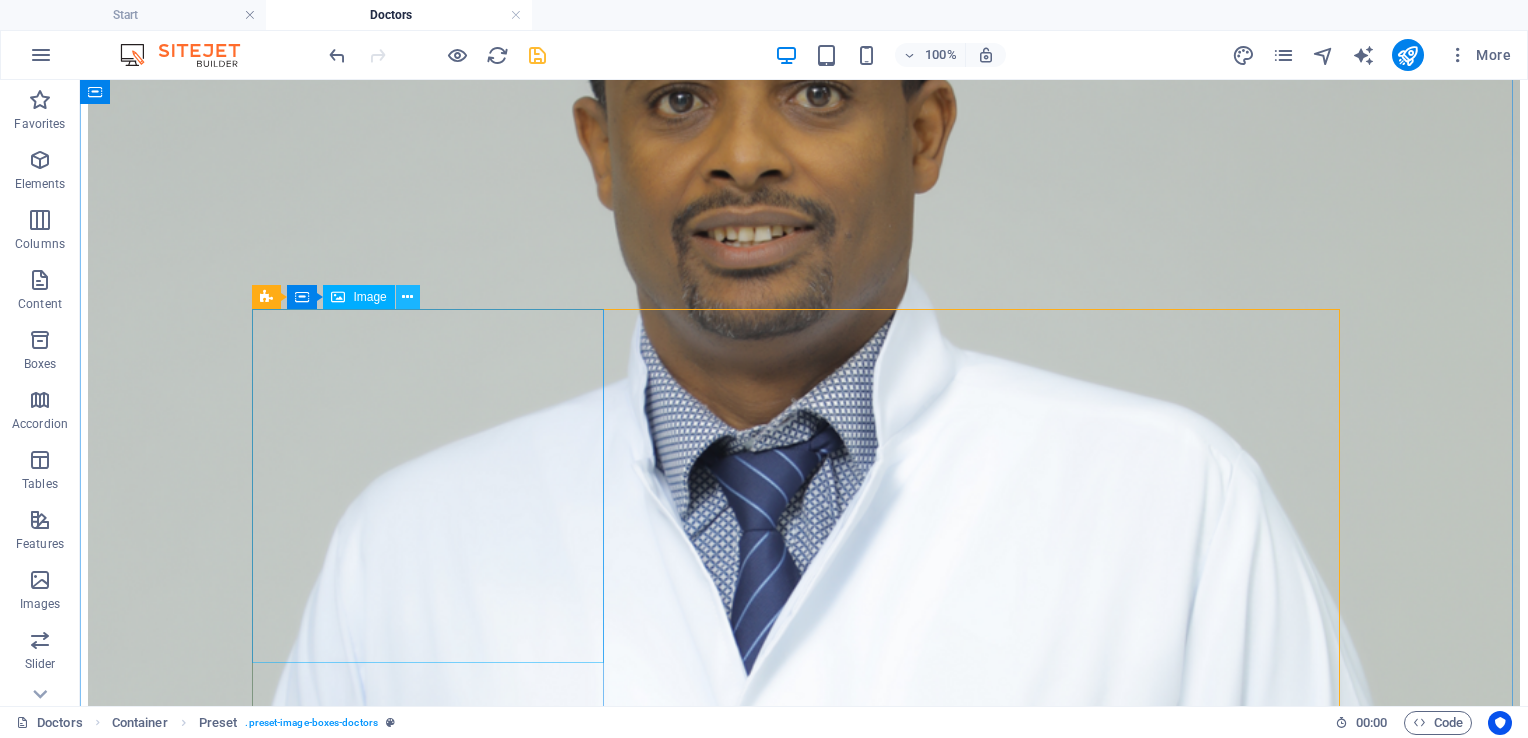 click at bounding box center [407, 297] 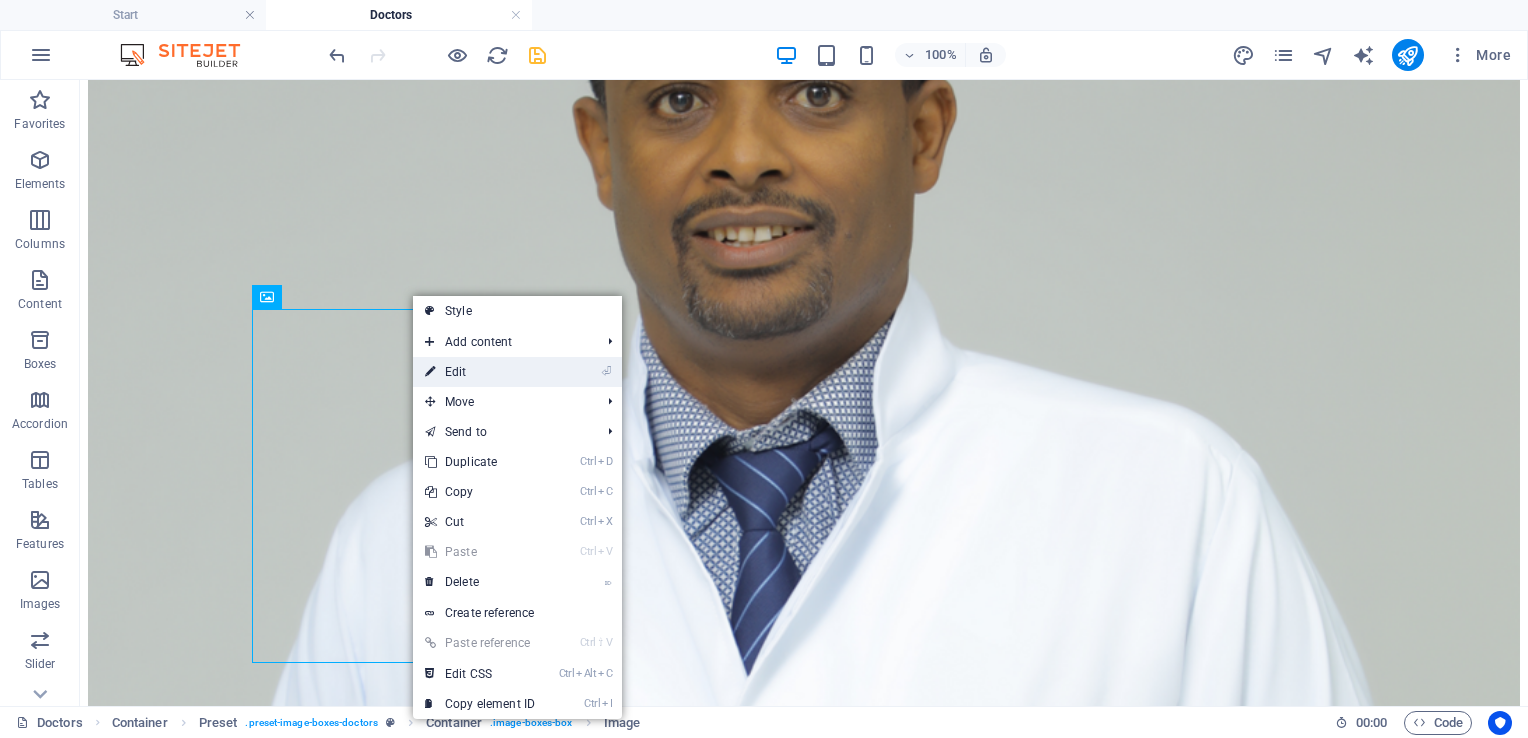 click on "⏎  Edit" at bounding box center (480, 372) 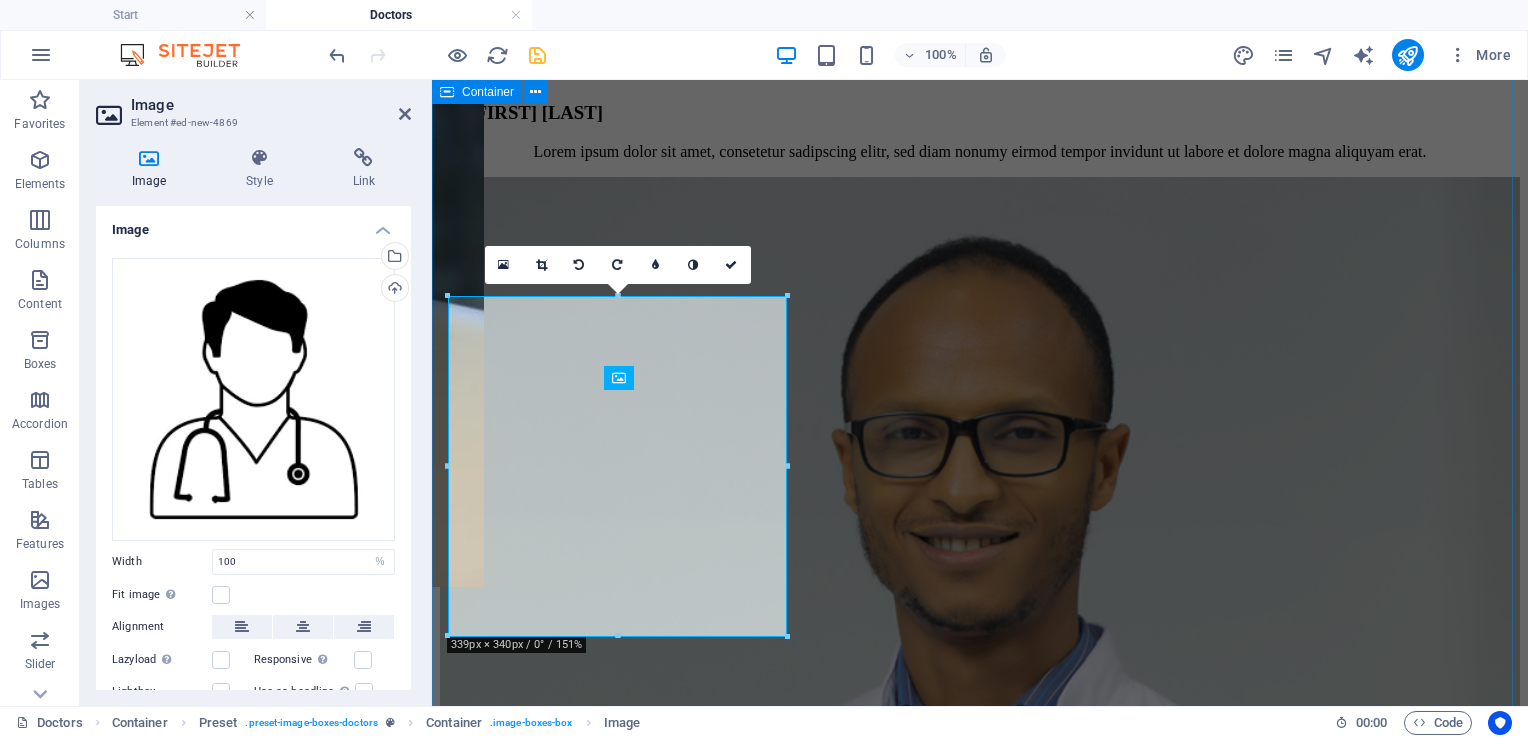 scroll, scrollTop: 4564, scrollLeft: 0, axis: vertical 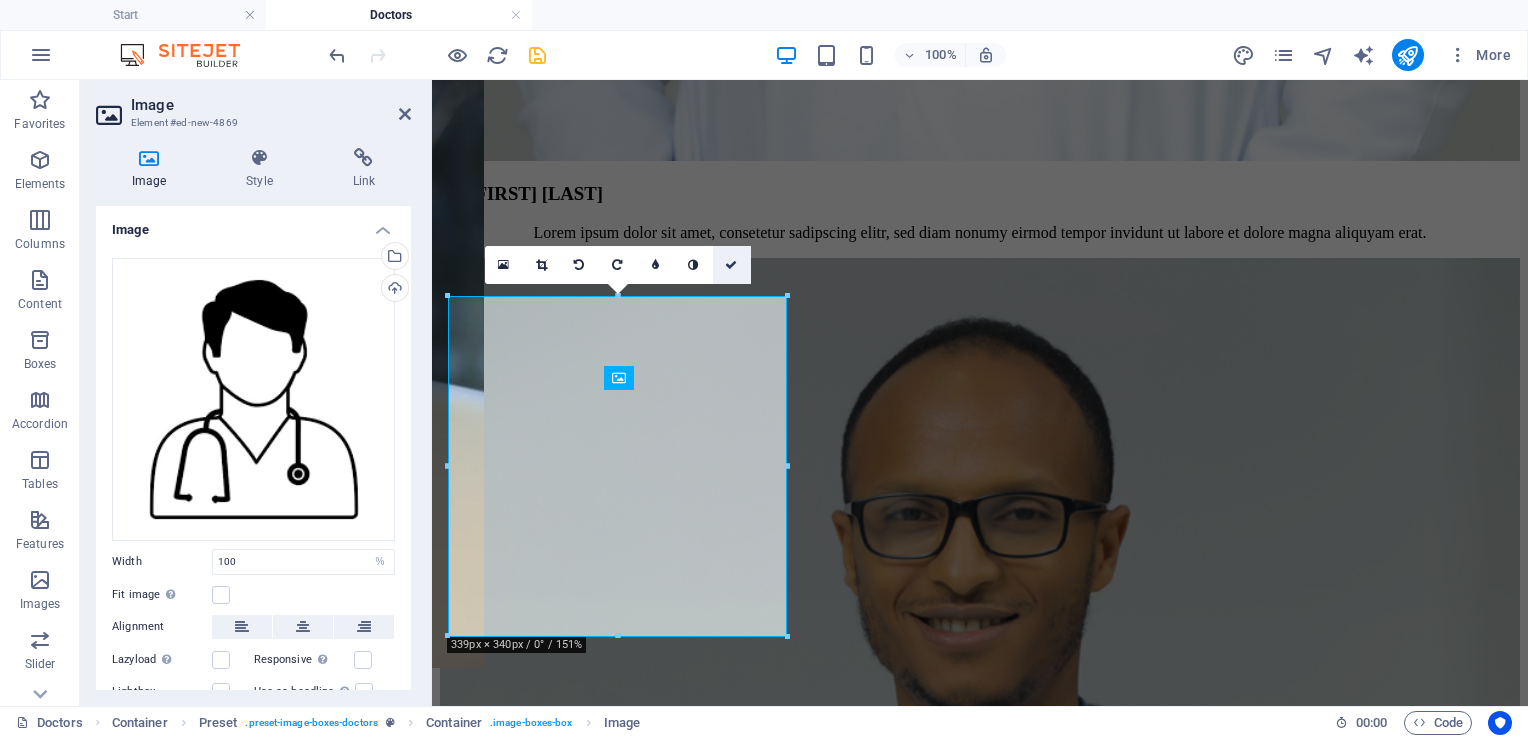 click at bounding box center [732, 265] 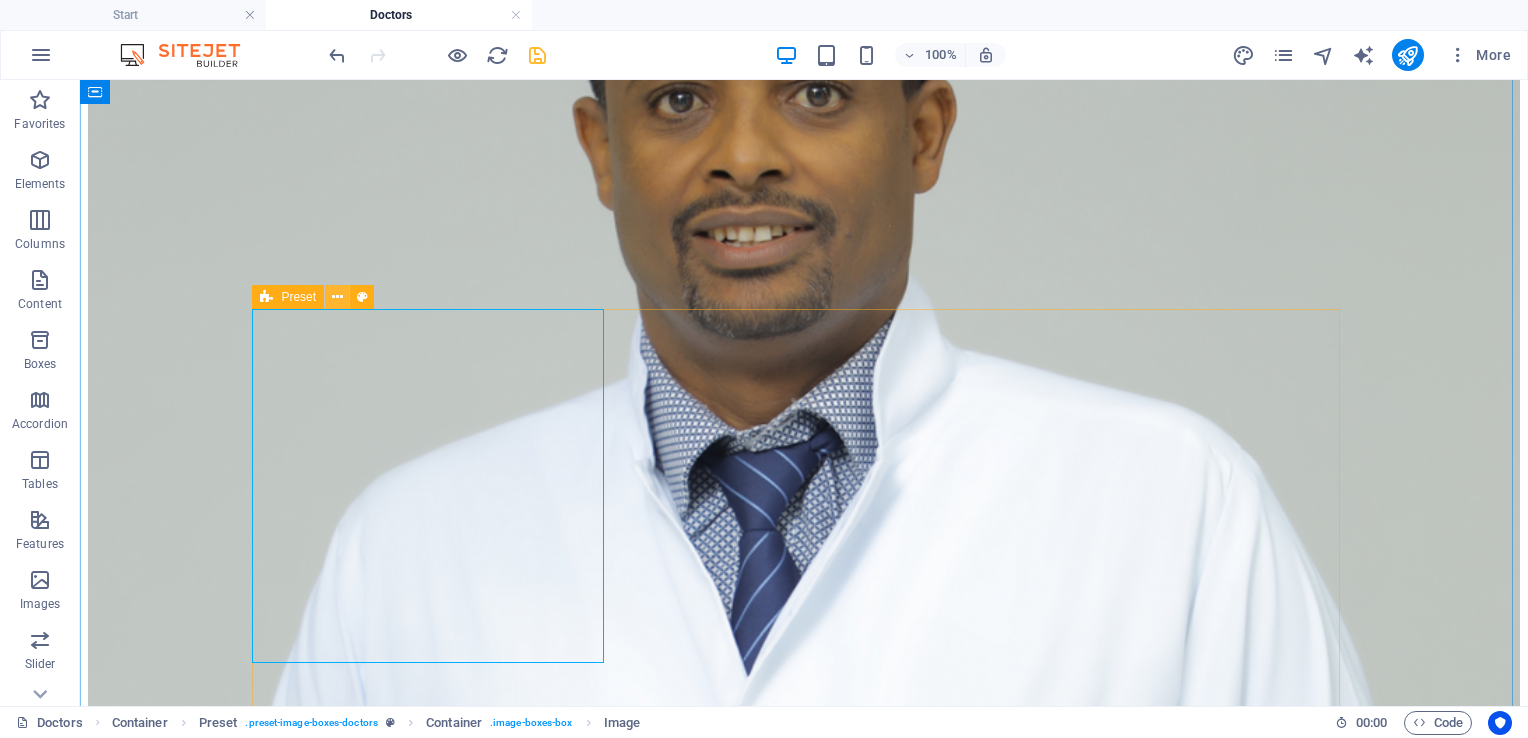 click at bounding box center [337, 297] 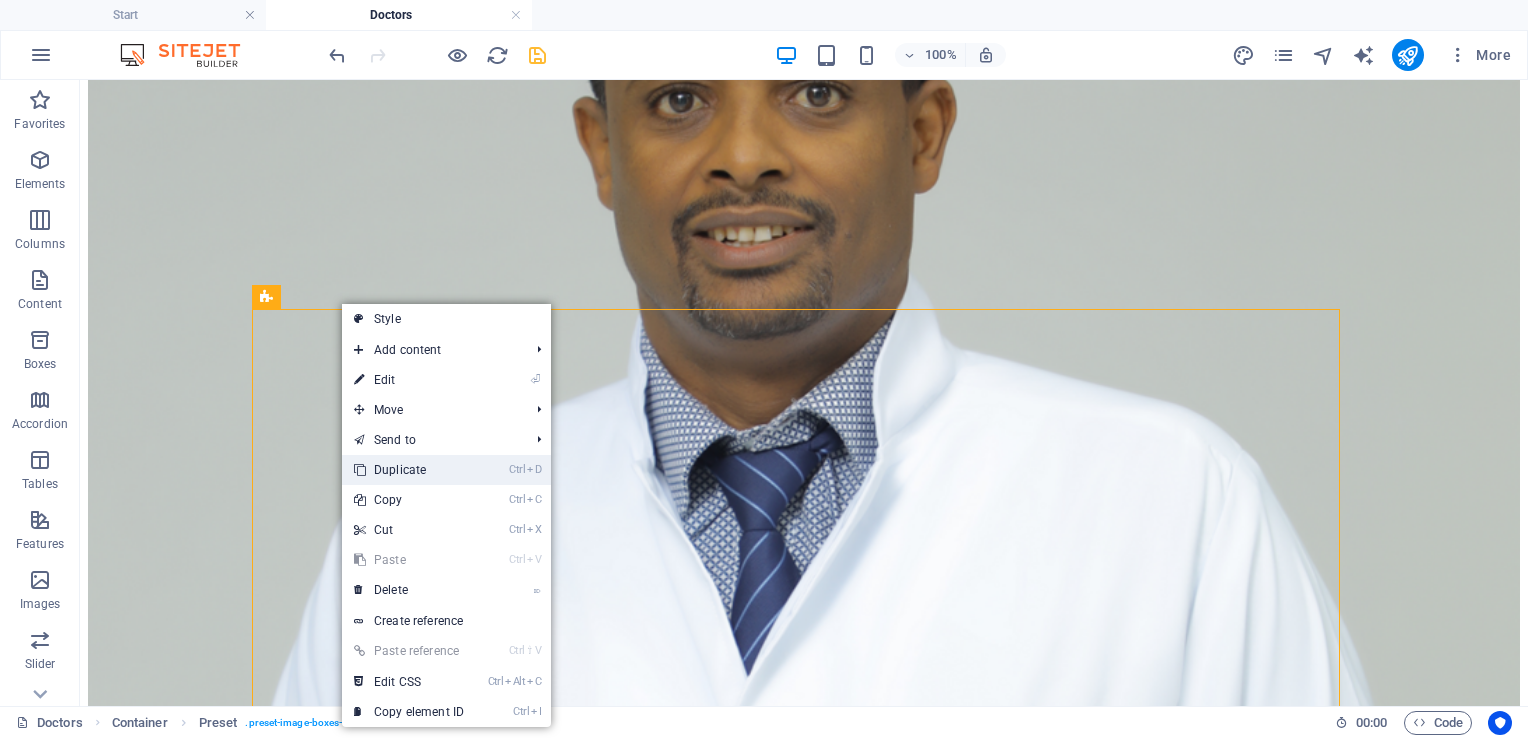 click on "Ctrl D  Duplicate" at bounding box center (409, 470) 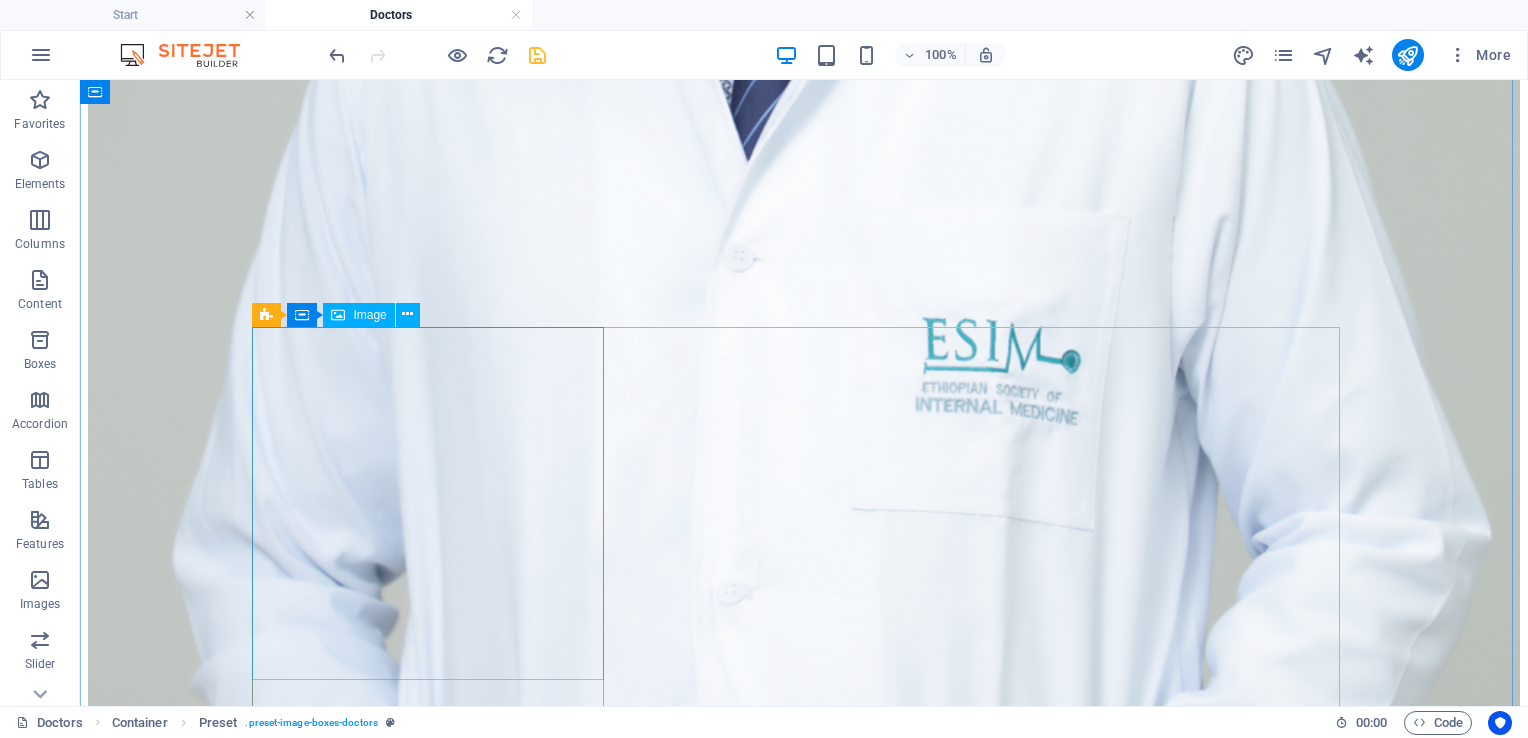 scroll, scrollTop: 5143, scrollLeft: 0, axis: vertical 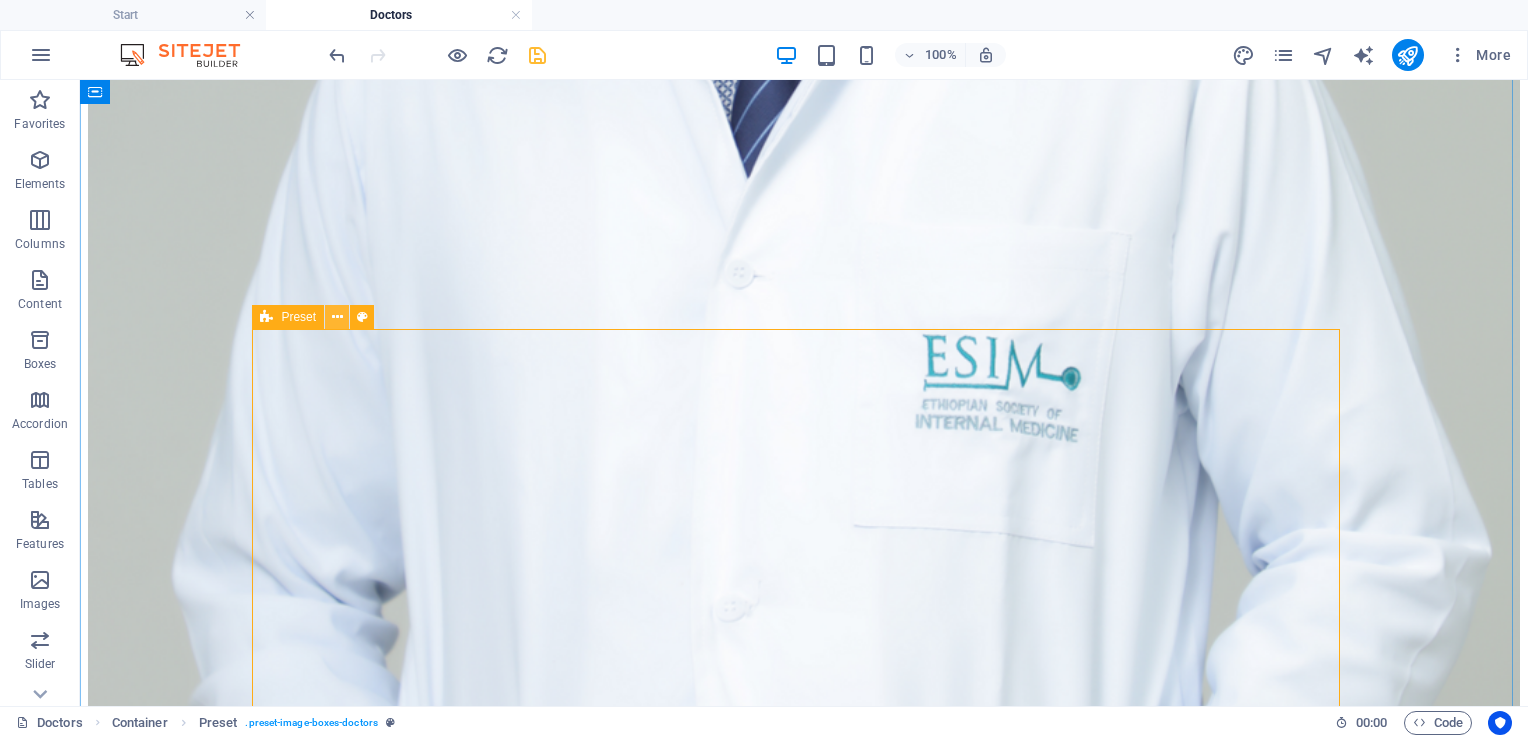 click at bounding box center [337, 317] 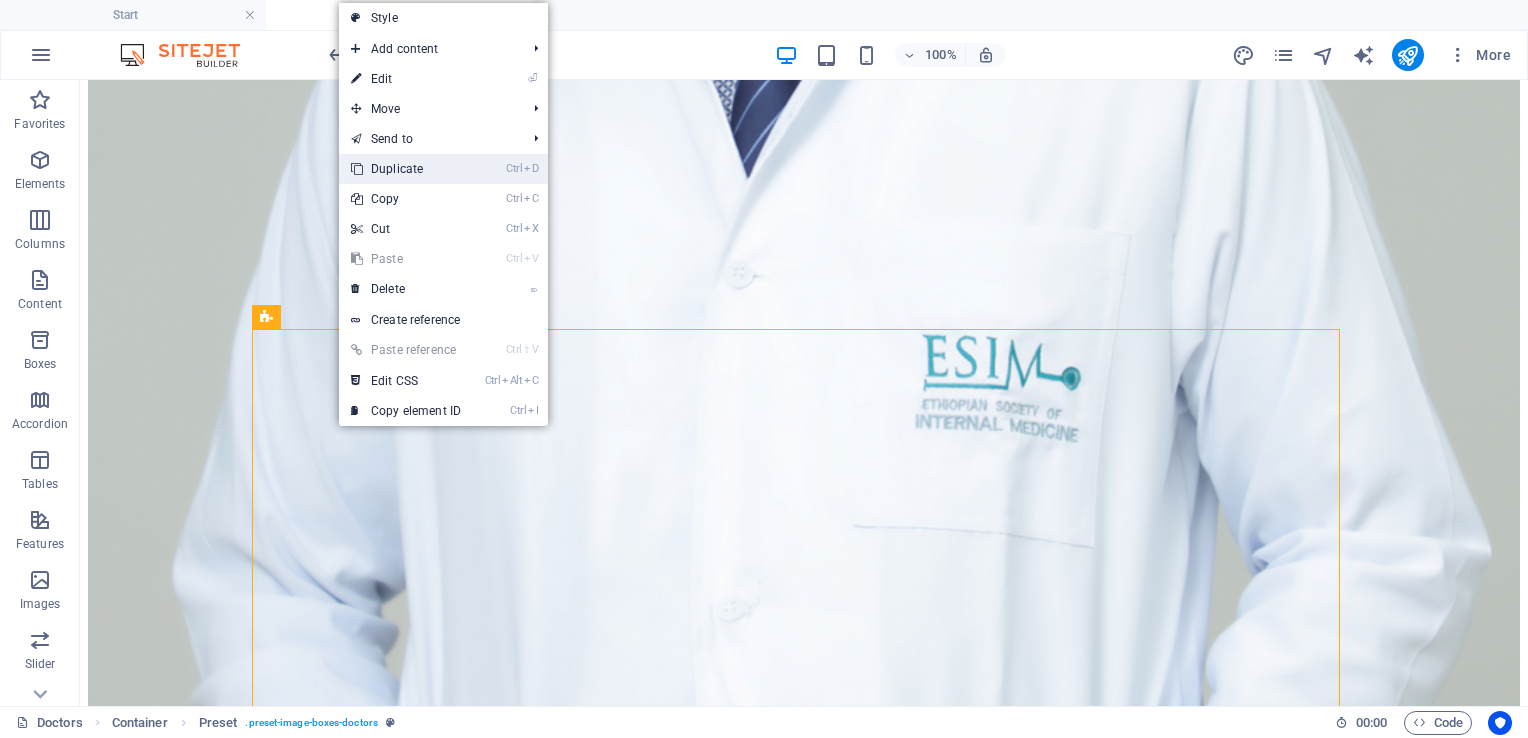 click on "Ctrl D  Duplicate" at bounding box center (406, 169) 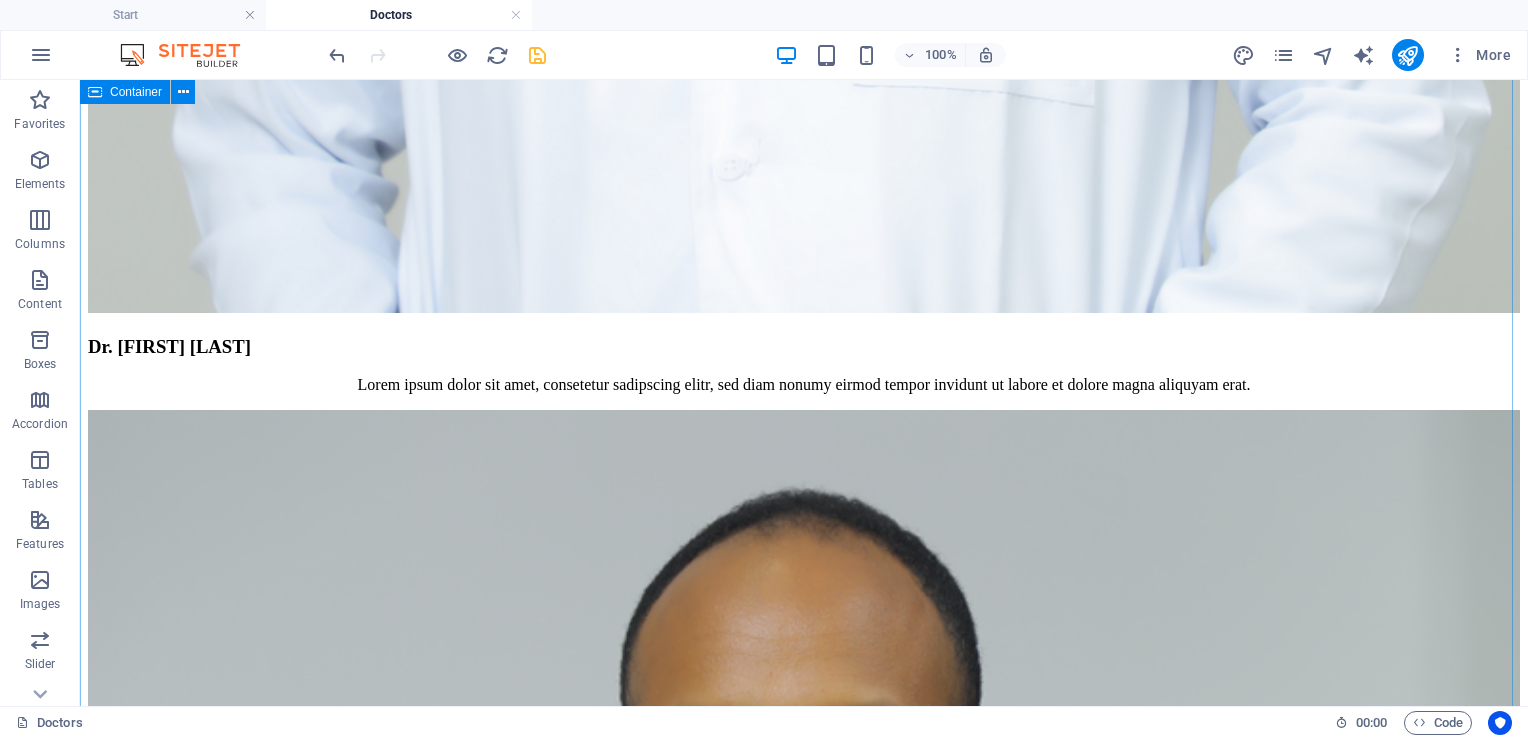 scroll, scrollTop: 5598, scrollLeft: 0, axis: vertical 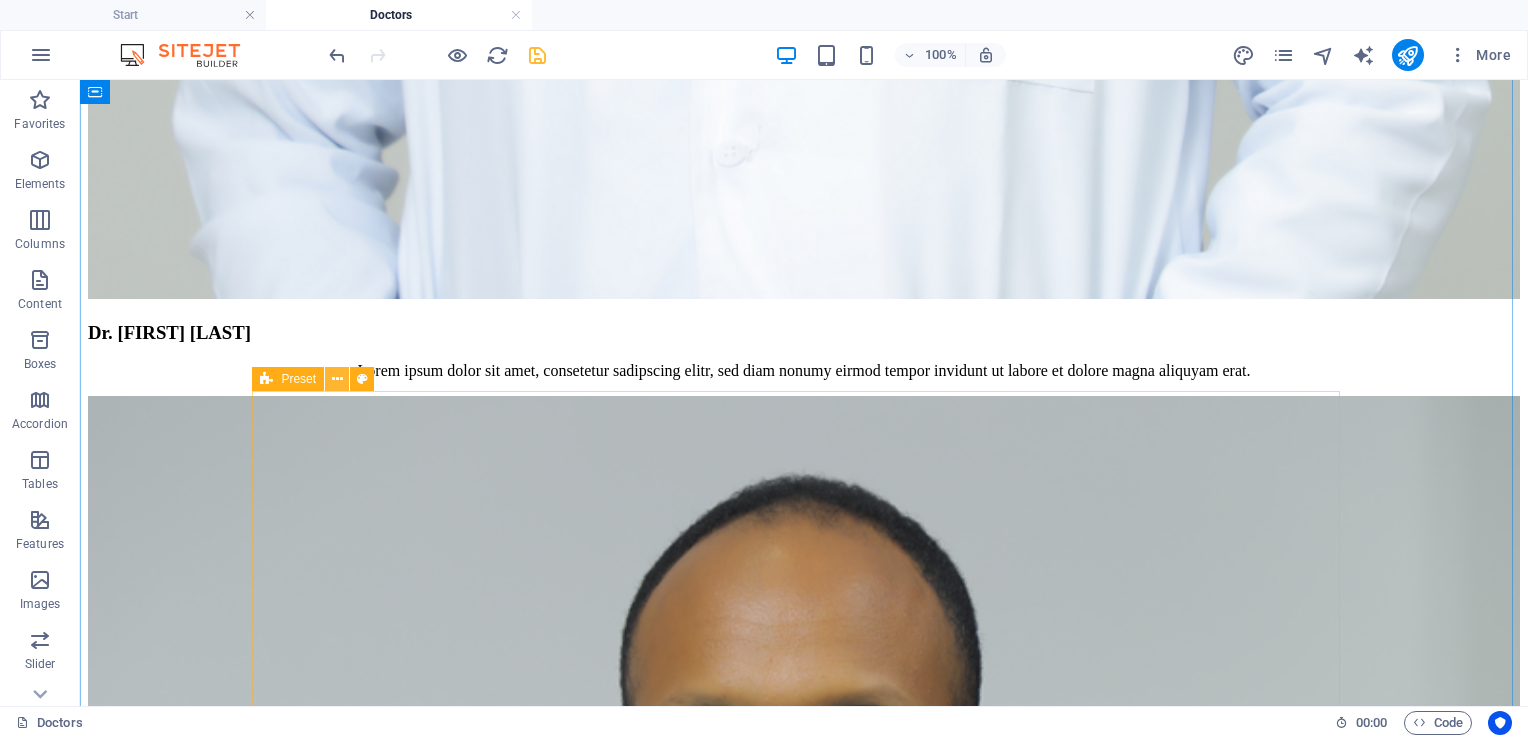 click at bounding box center [337, 379] 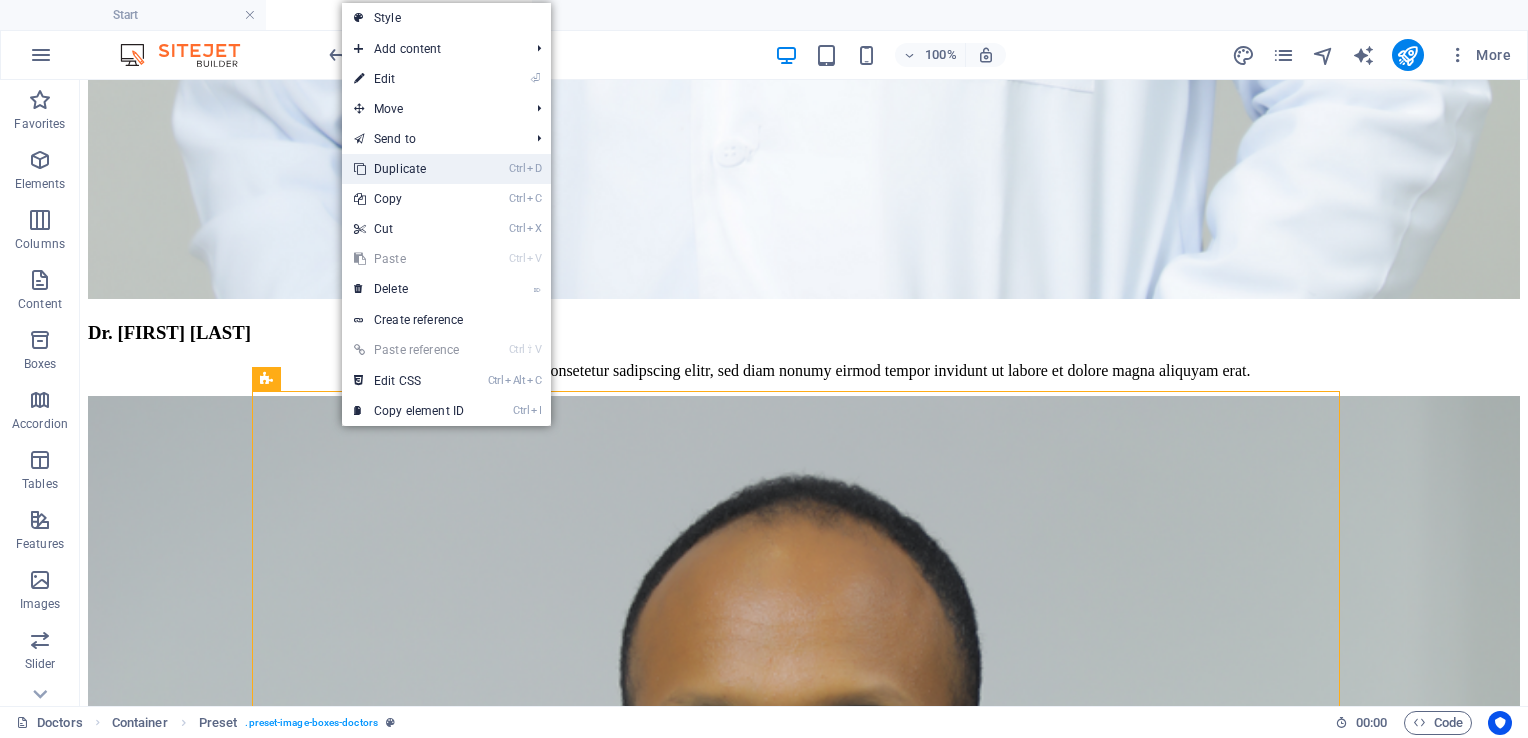click on "Ctrl D  Duplicate" at bounding box center [409, 169] 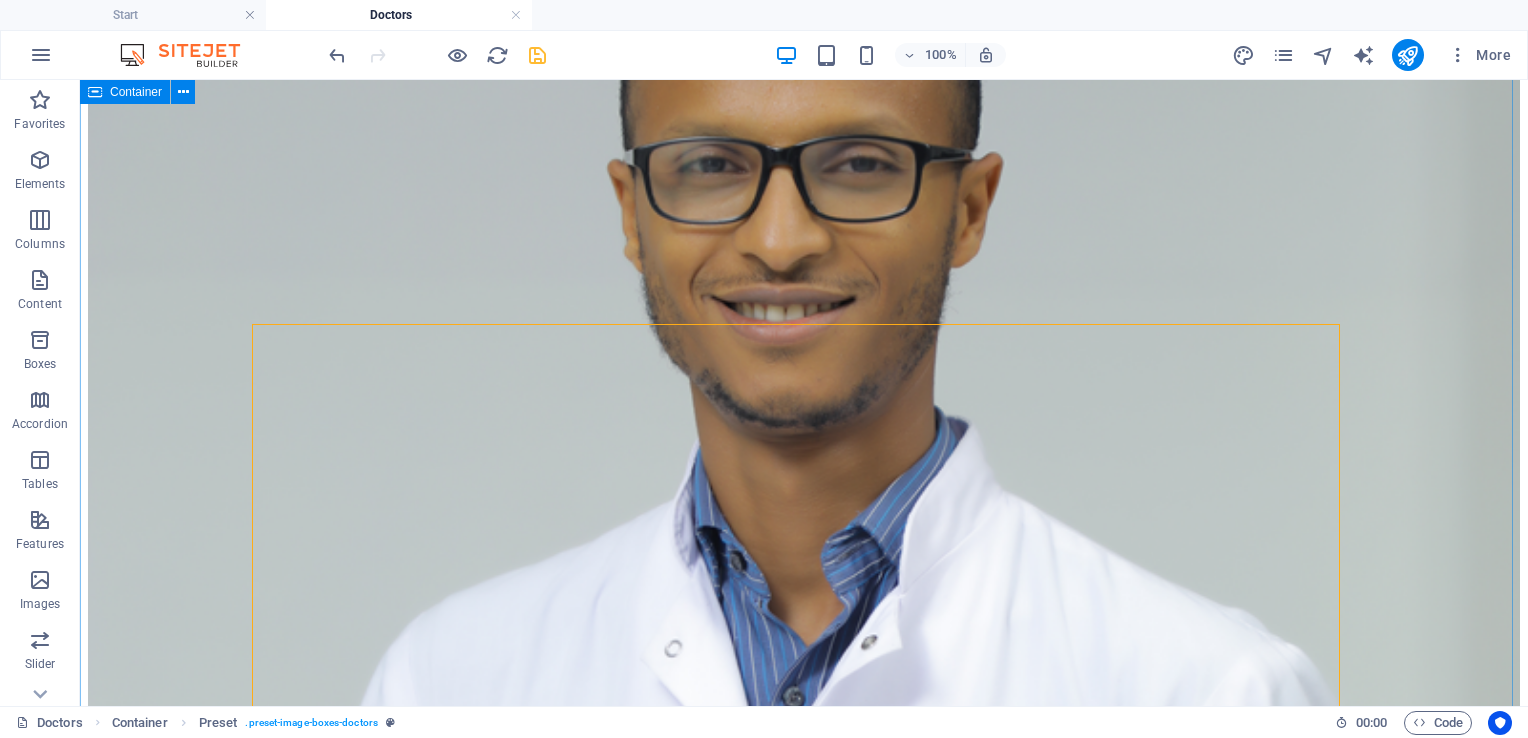 scroll, scrollTop: 6168, scrollLeft: 0, axis: vertical 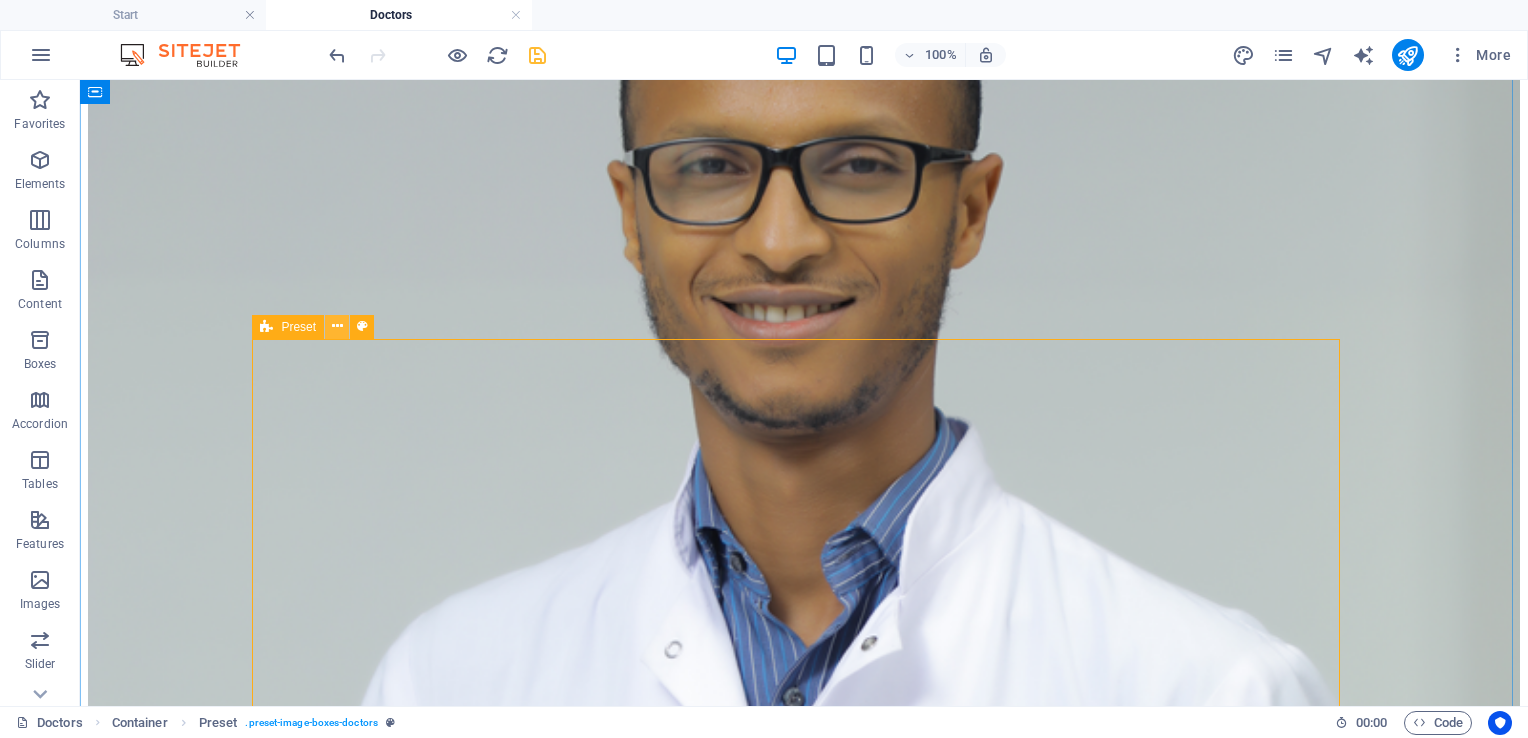 click at bounding box center [337, 326] 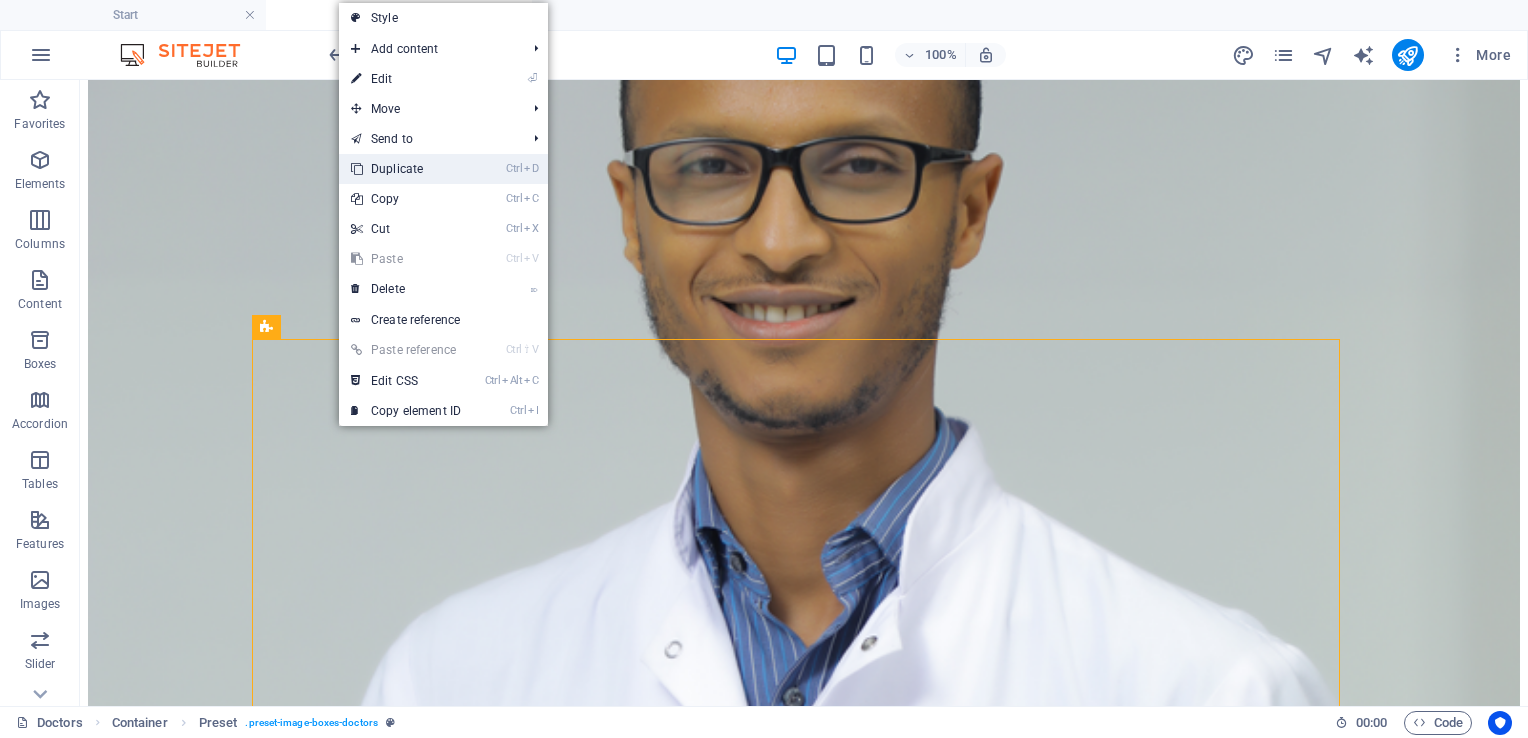click on "Ctrl D  Duplicate" at bounding box center (406, 169) 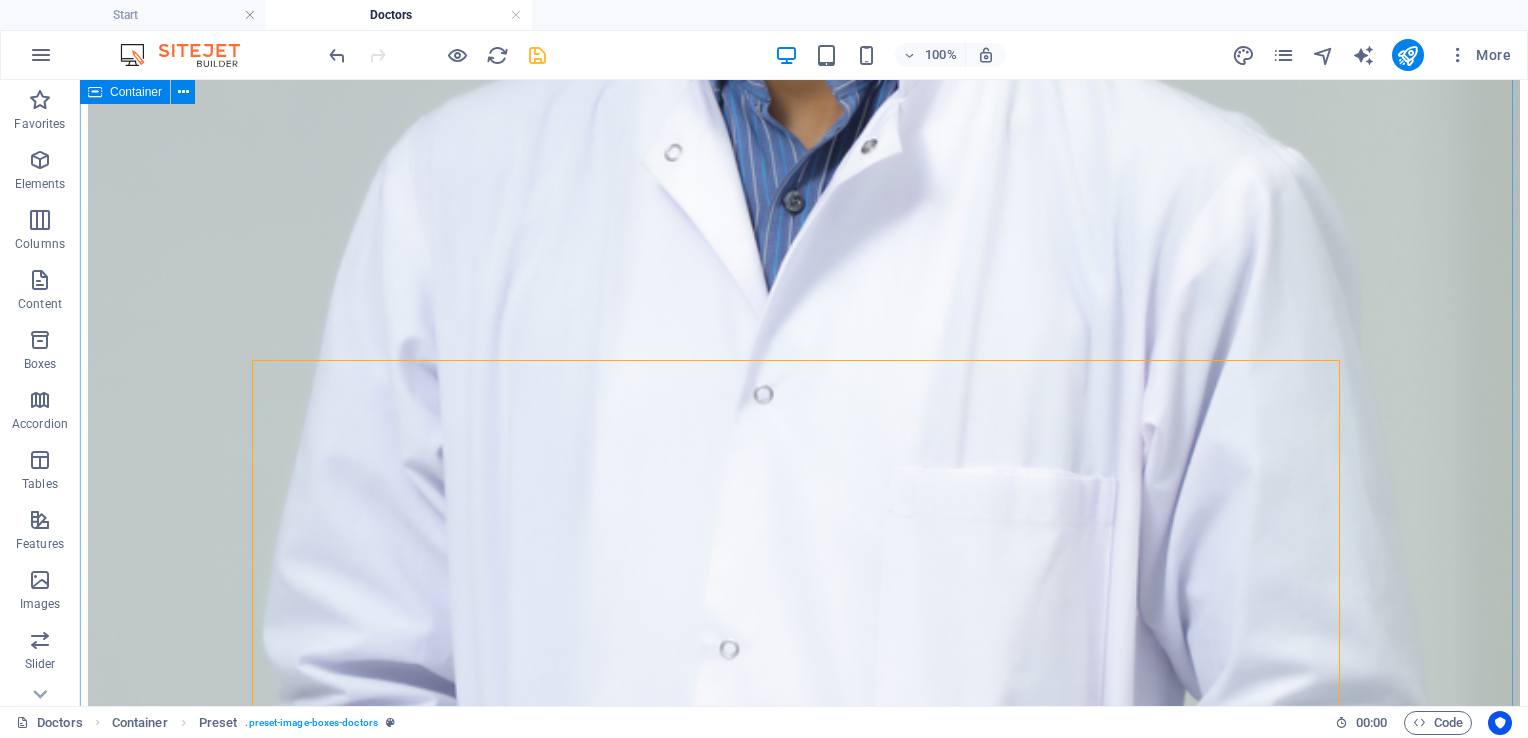 scroll, scrollTop: 6664, scrollLeft: 0, axis: vertical 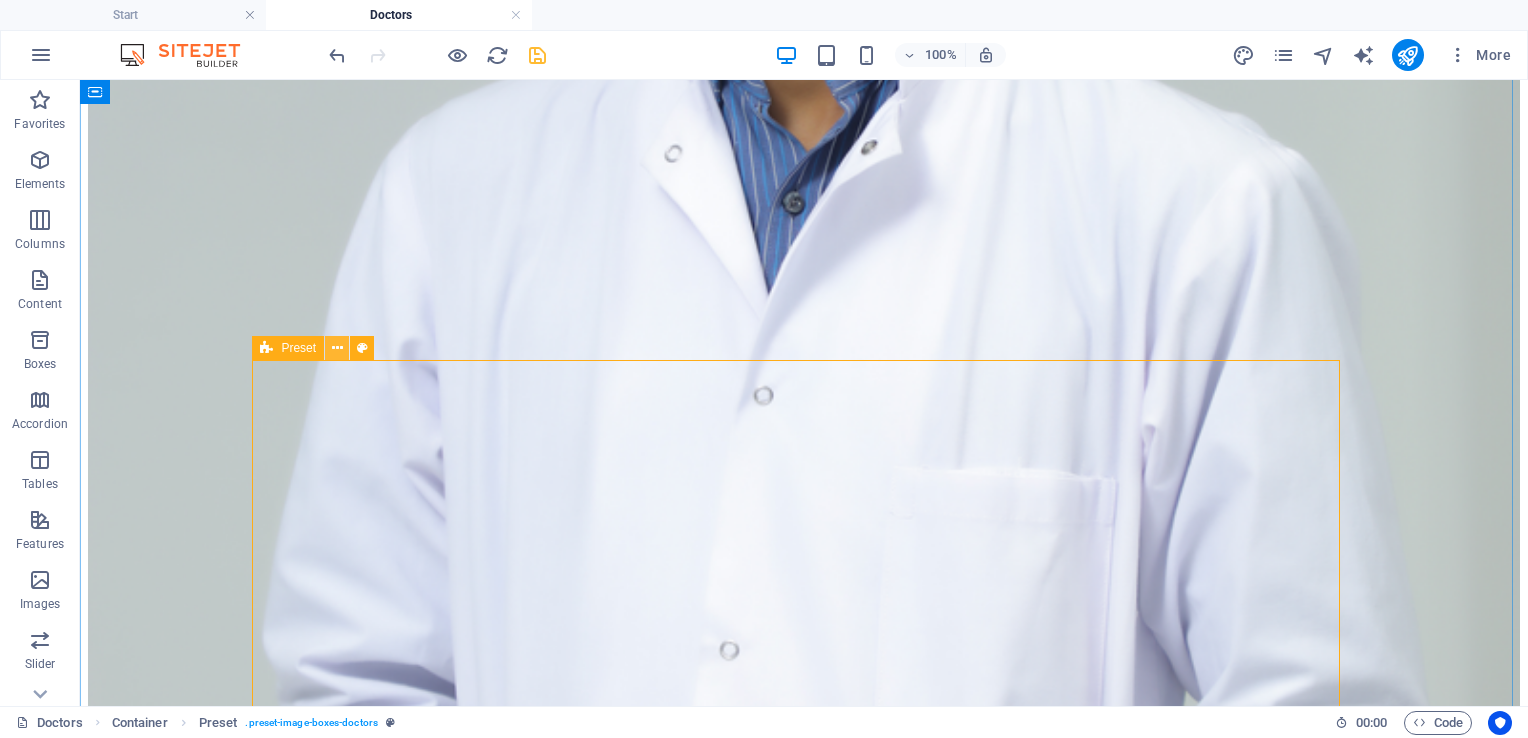 click at bounding box center (337, 348) 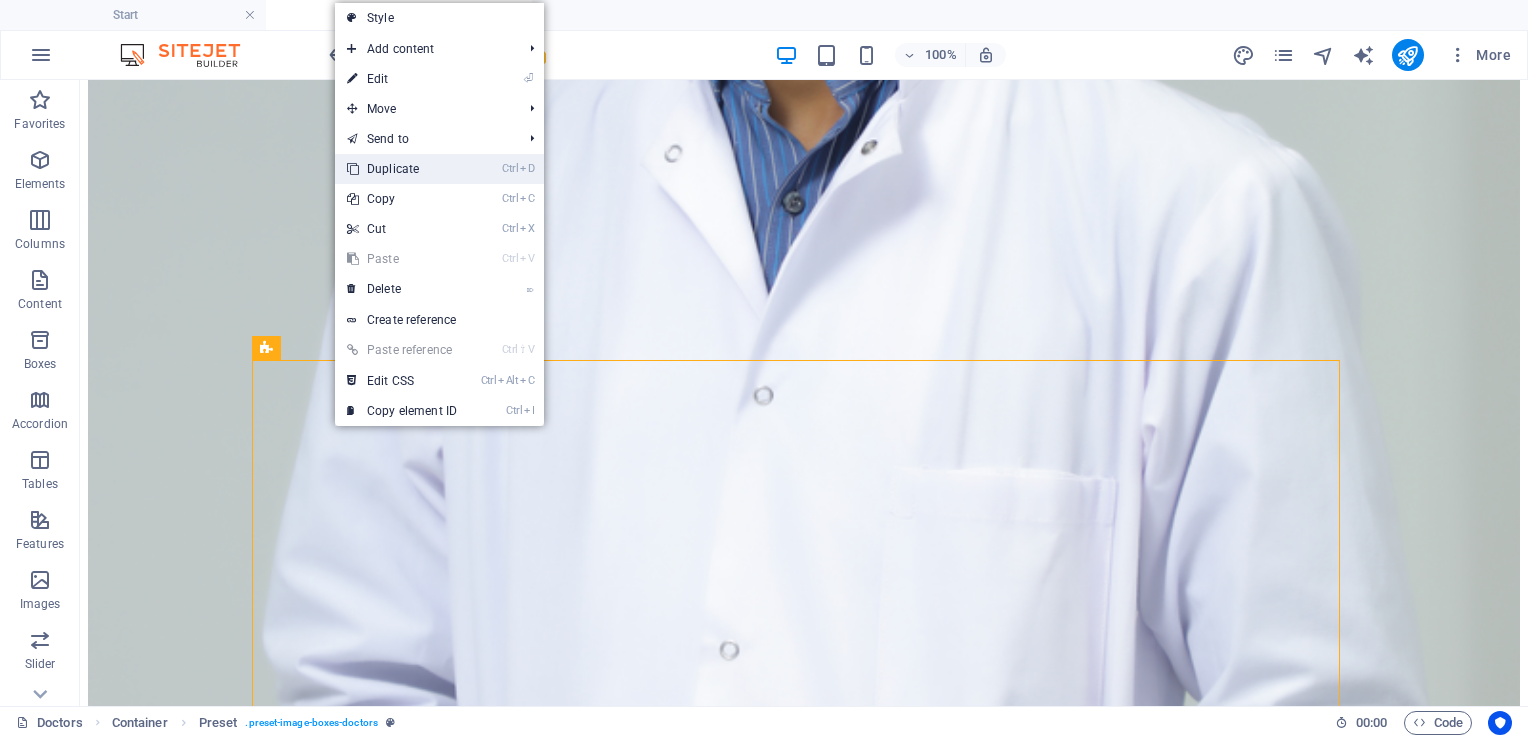 click on "Ctrl D  Duplicate" at bounding box center [402, 169] 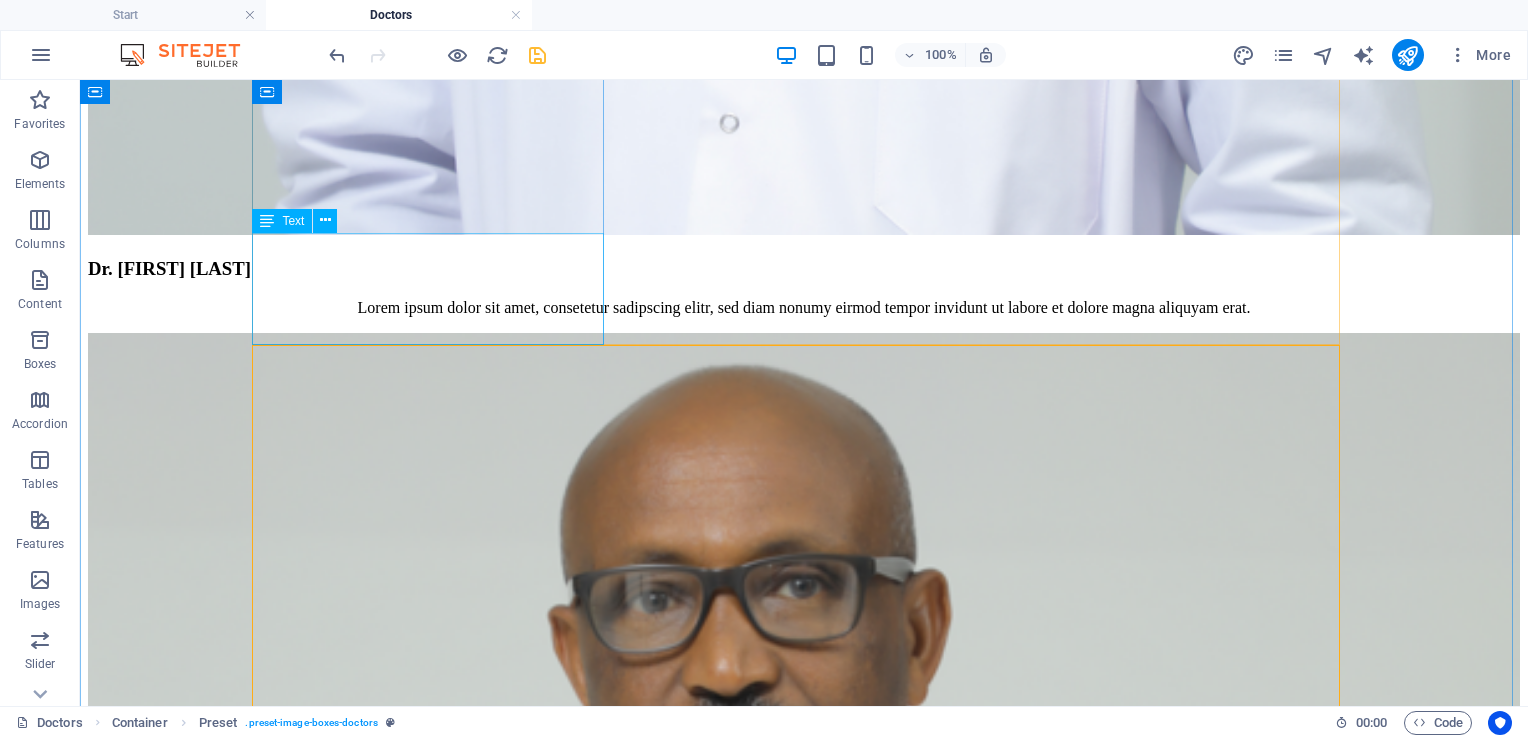 scroll, scrollTop: 7189, scrollLeft: 0, axis: vertical 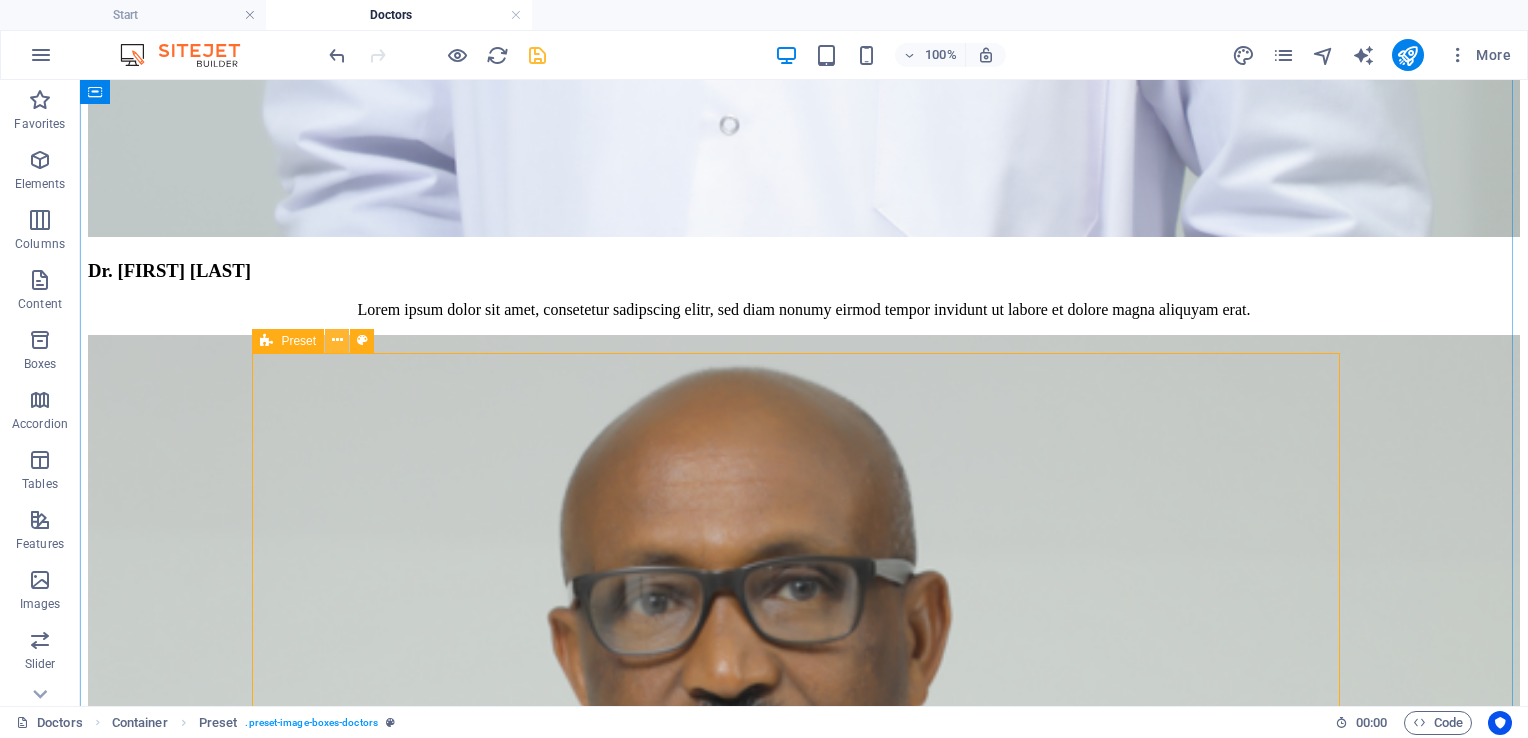click at bounding box center [337, 340] 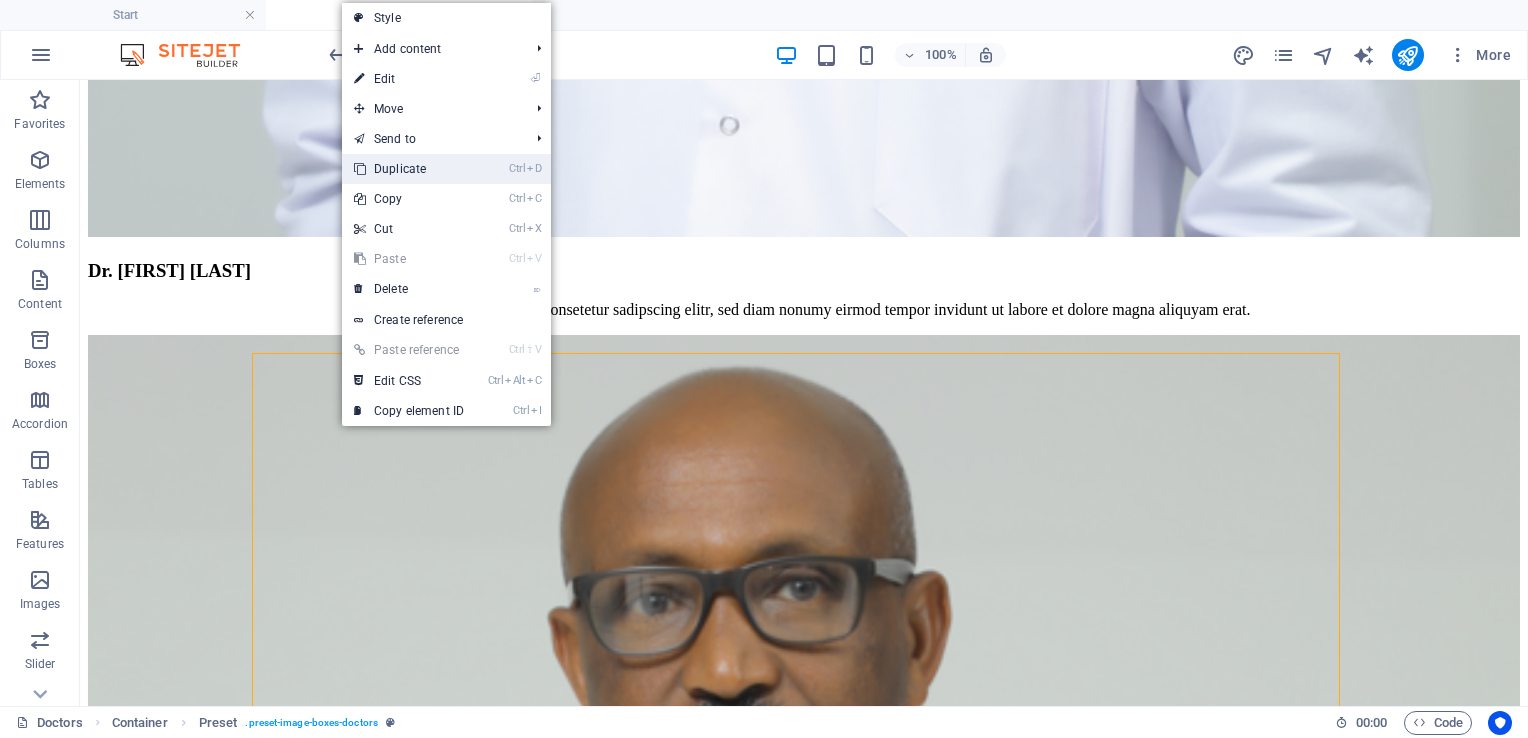 click on "Ctrl D  Duplicate" at bounding box center [409, 169] 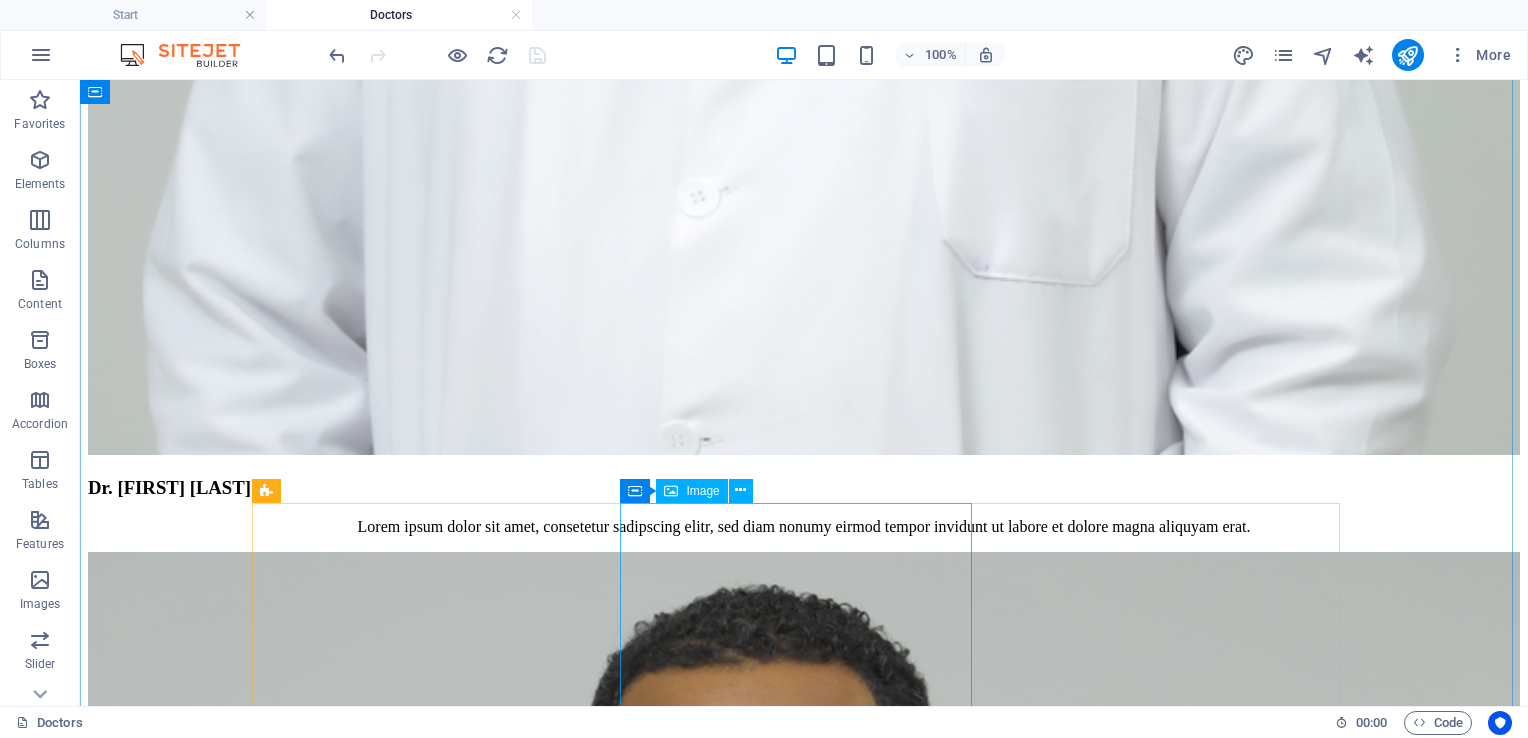 scroll, scrollTop: 3886, scrollLeft: 0, axis: vertical 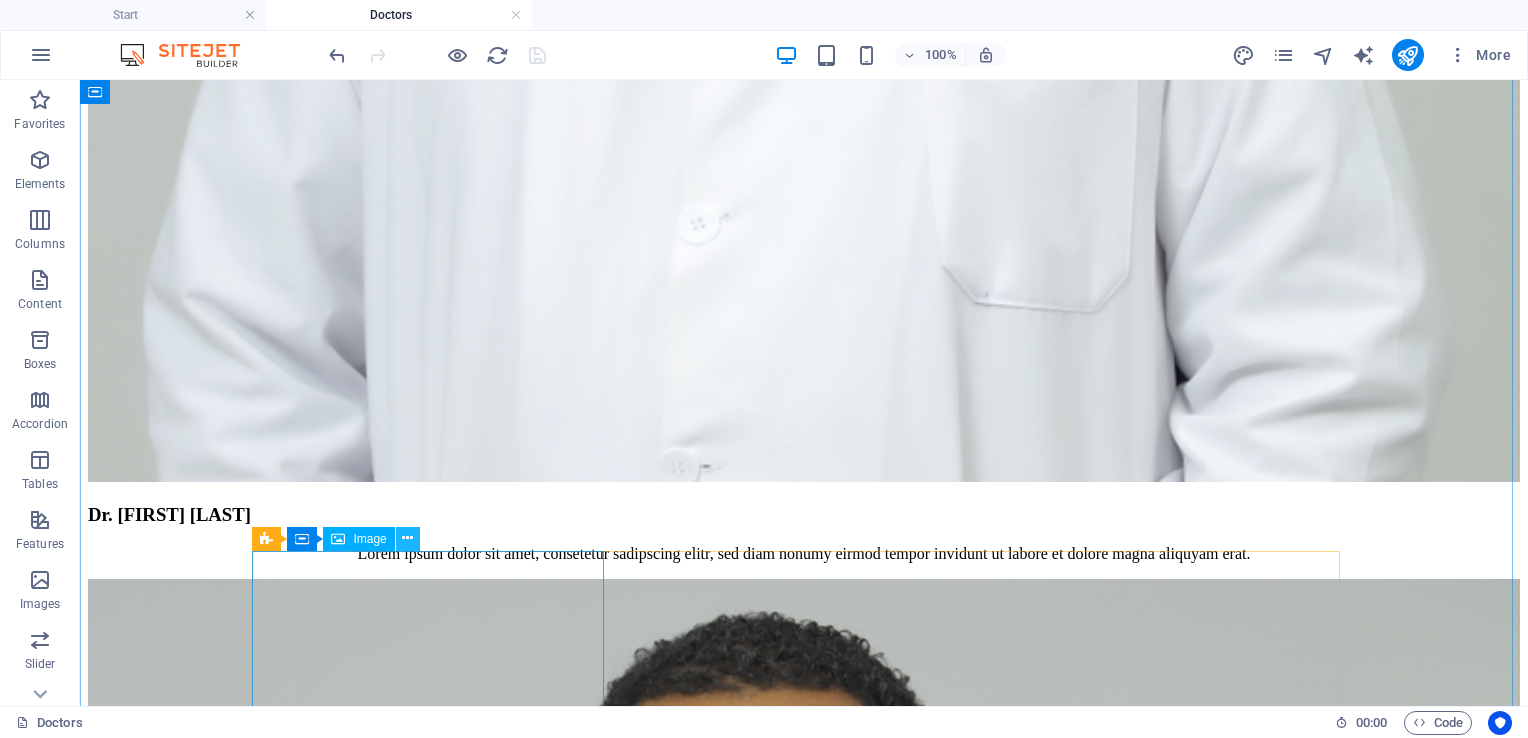 click at bounding box center [407, 538] 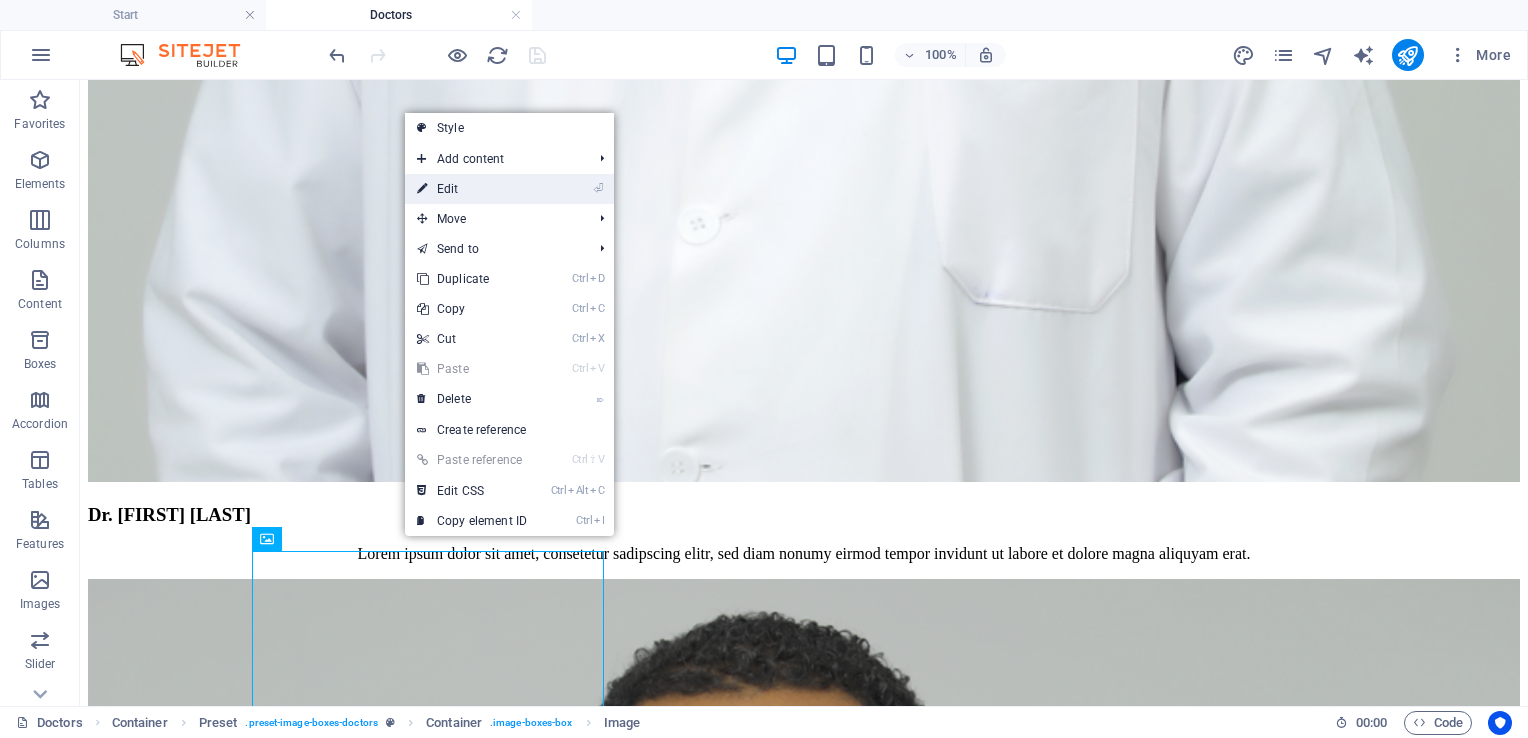 click on "⏎  Edit" at bounding box center (472, 189) 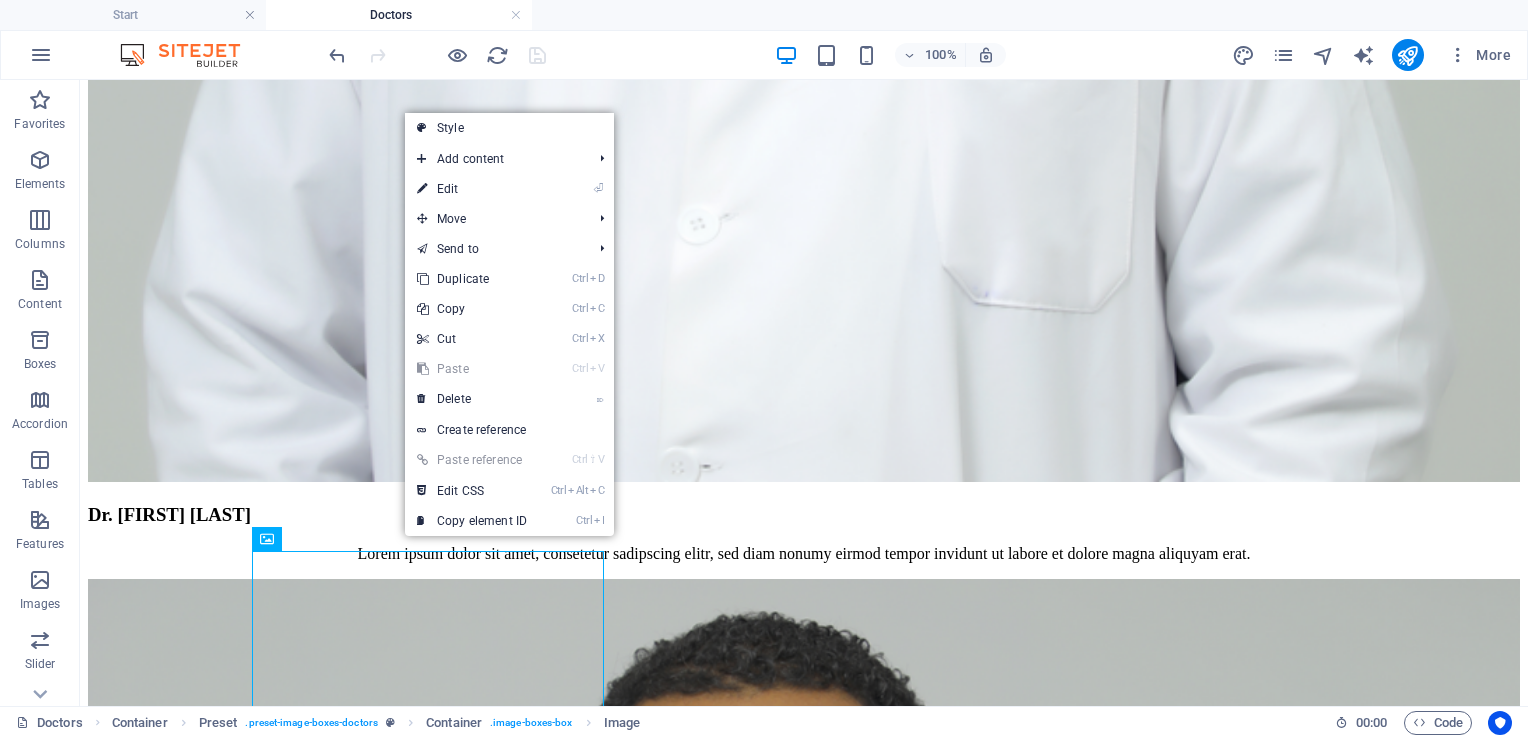select on "%" 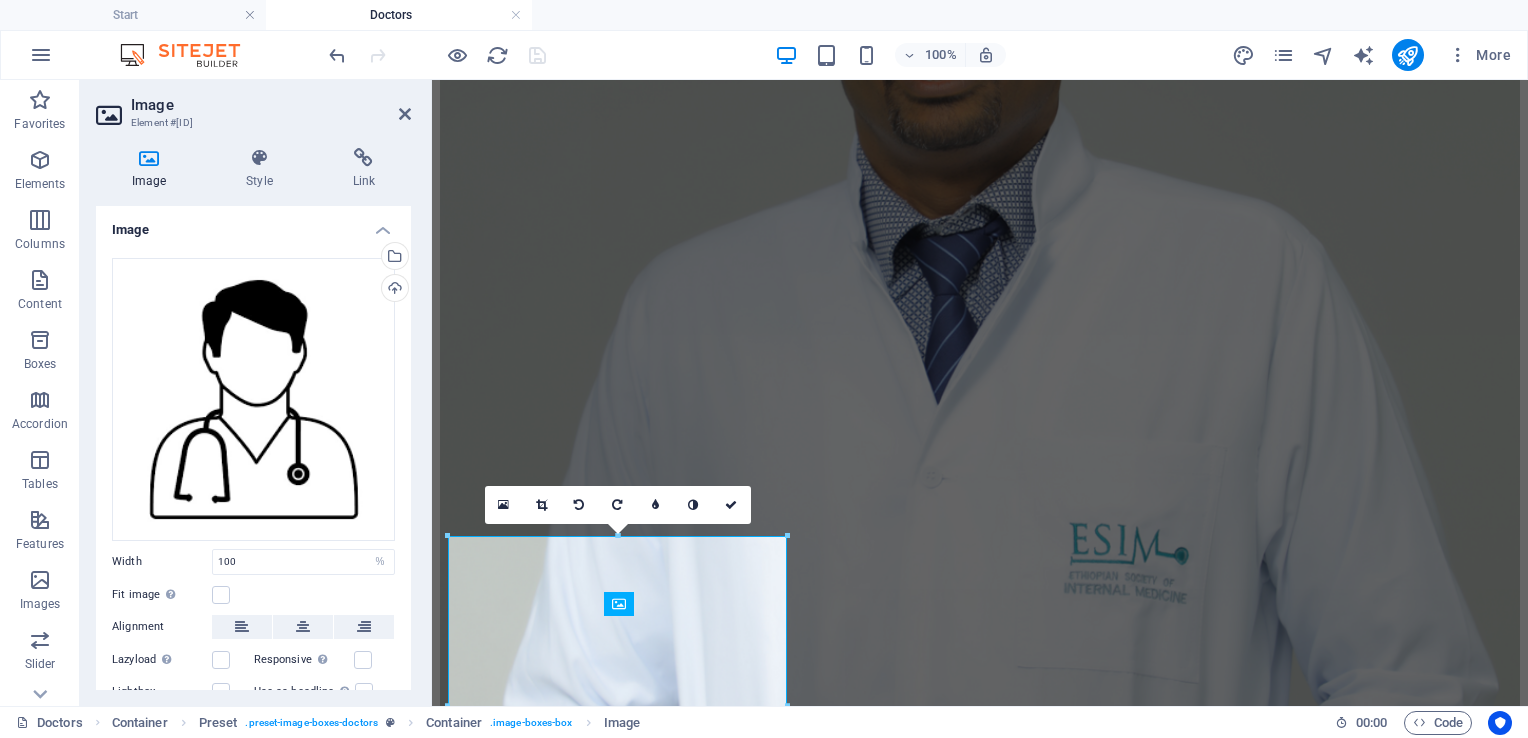 scroll, scrollTop: 3820, scrollLeft: 0, axis: vertical 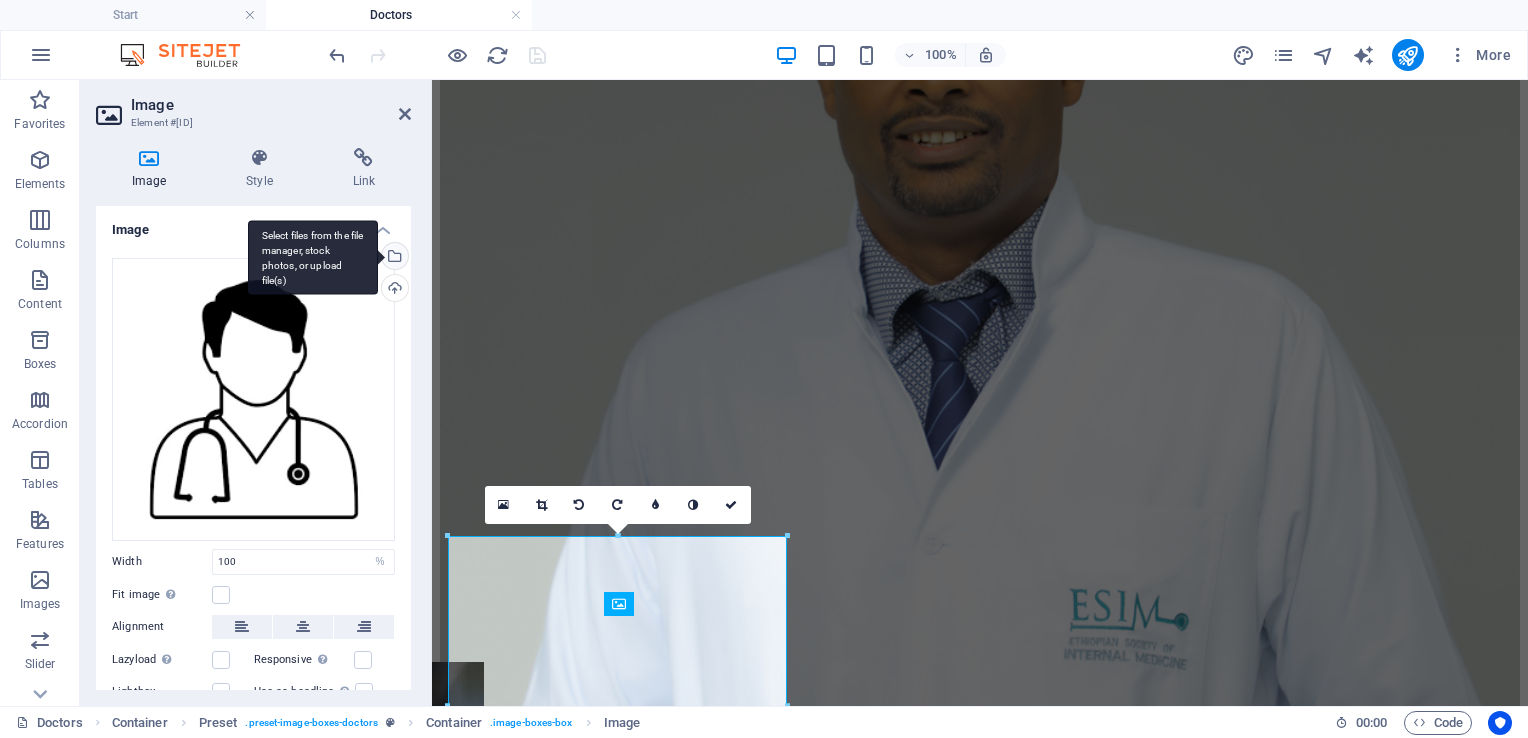 click on "Select files from the file manager, stock photos, or upload file(s)" at bounding box center [393, 258] 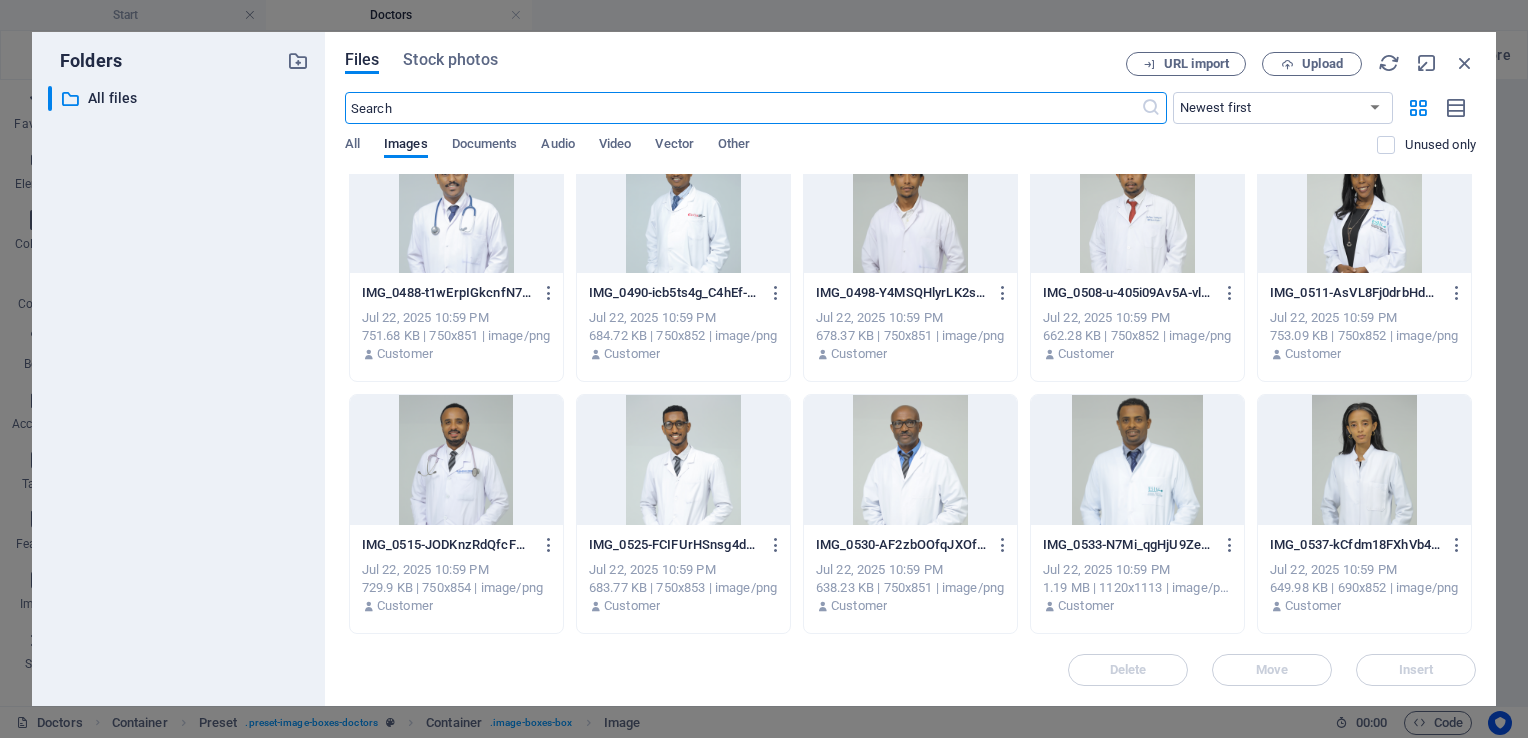 scroll, scrollTop: 284, scrollLeft: 0, axis: vertical 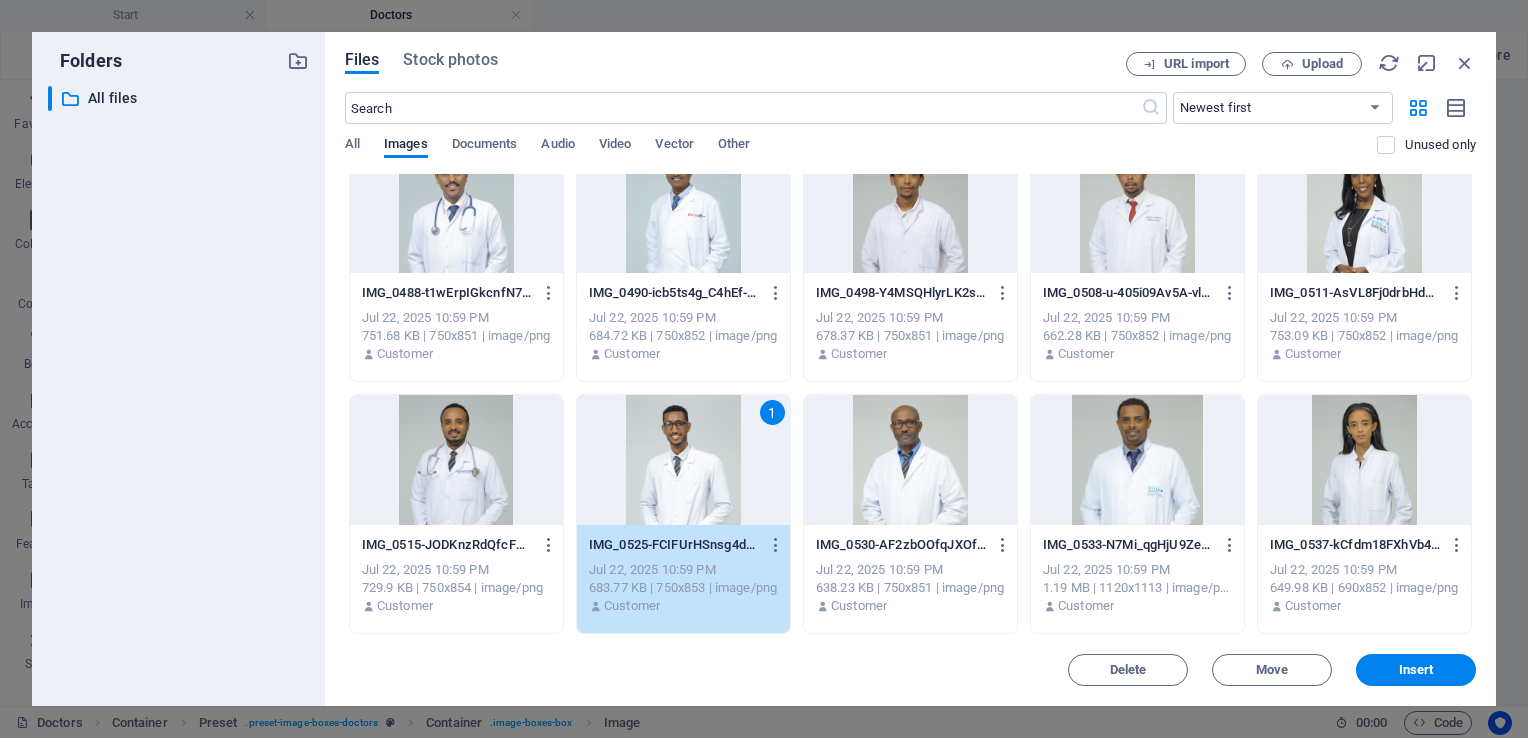 click on "1" at bounding box center [683, 460] 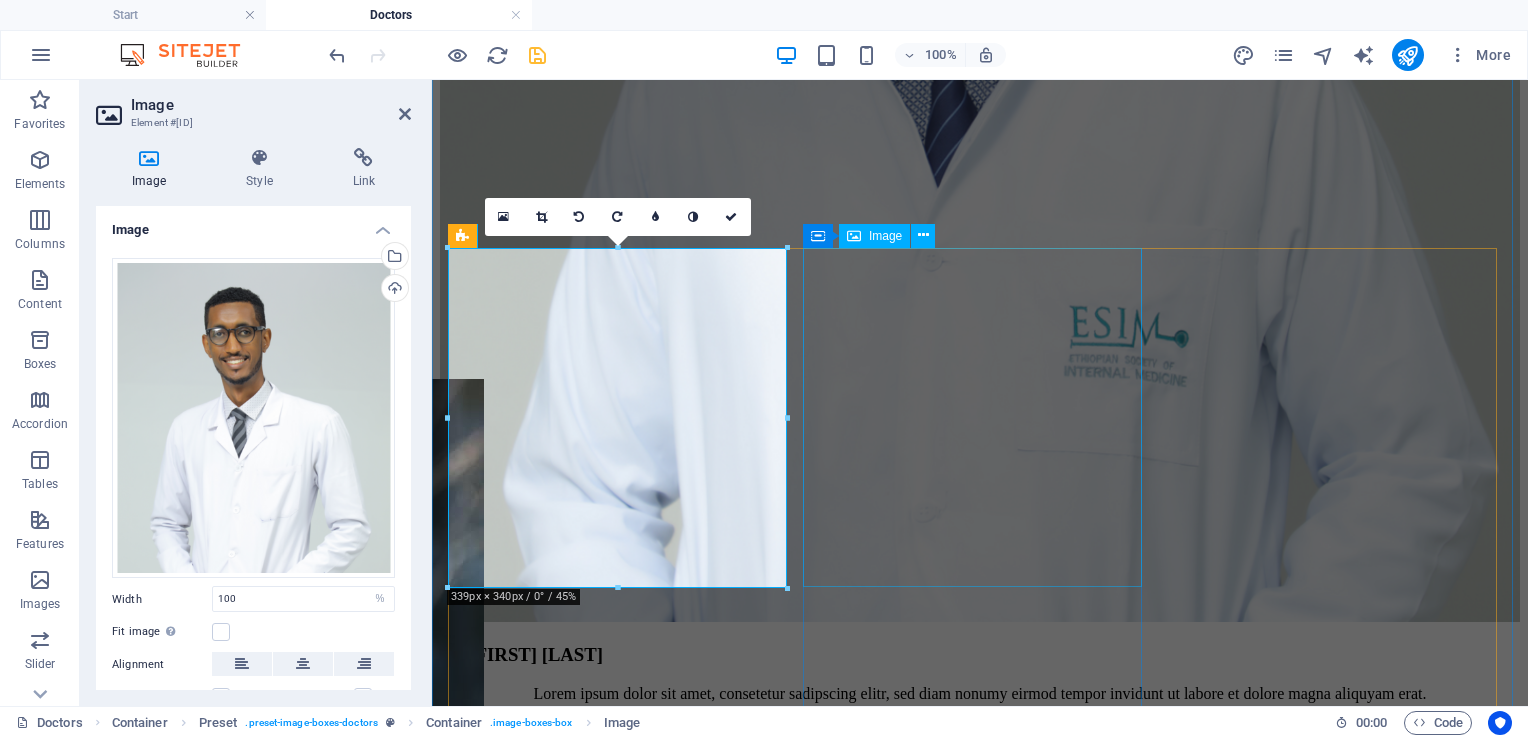 scroll, scrollTop: 4099, scrollLeft: 0, axis: vertical 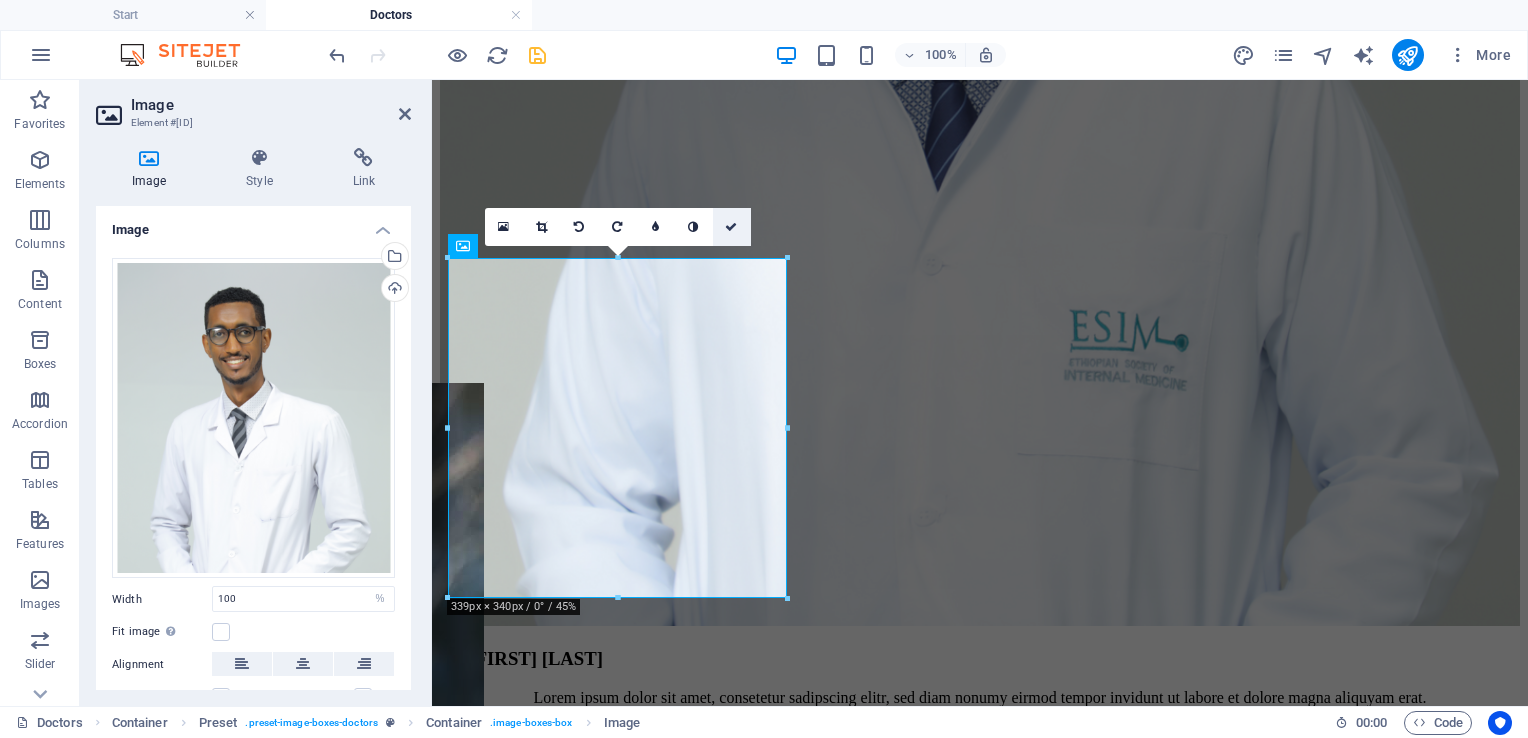 click at bounding box center (731, 227) 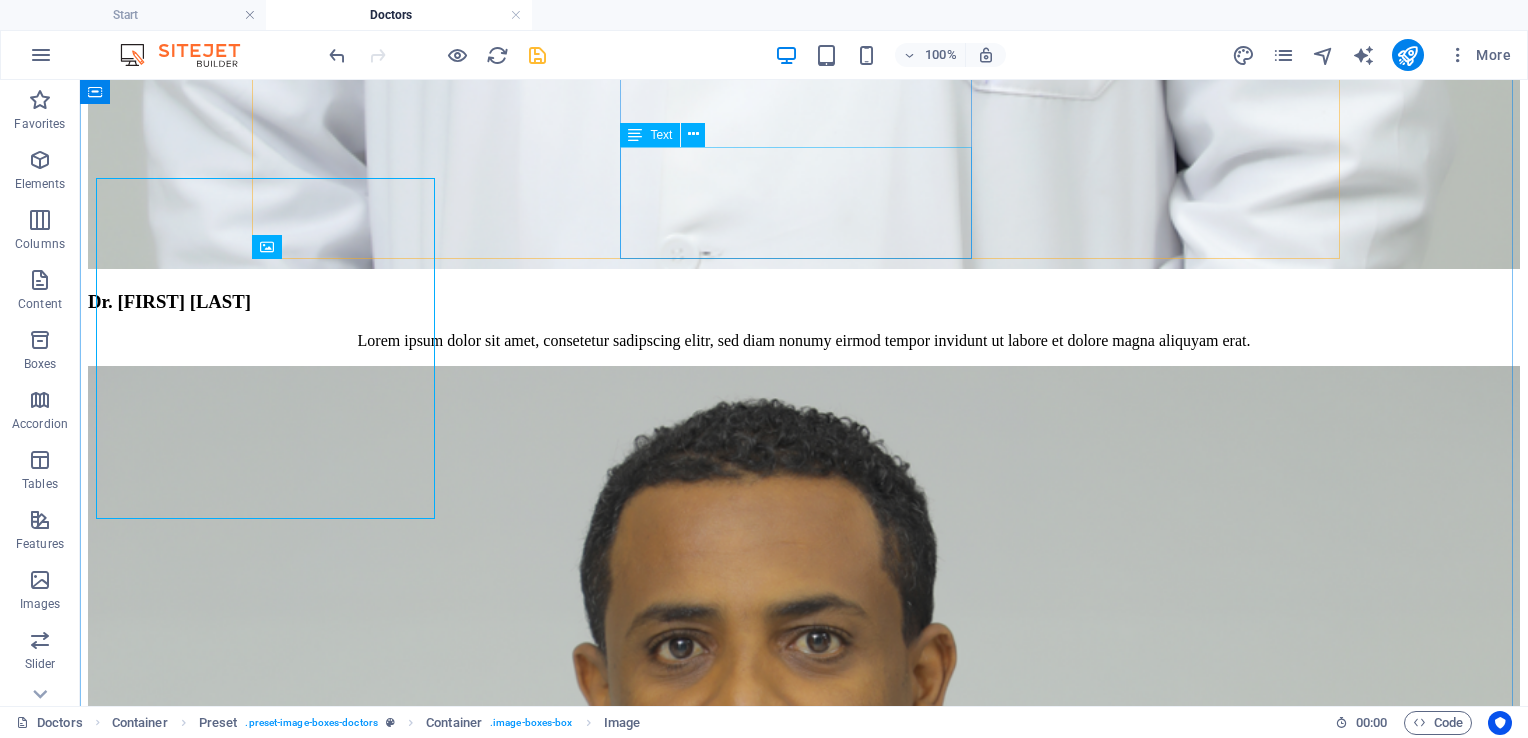 scroll, scrollTop: 4178, scrollLeft: 0, axis: vertical 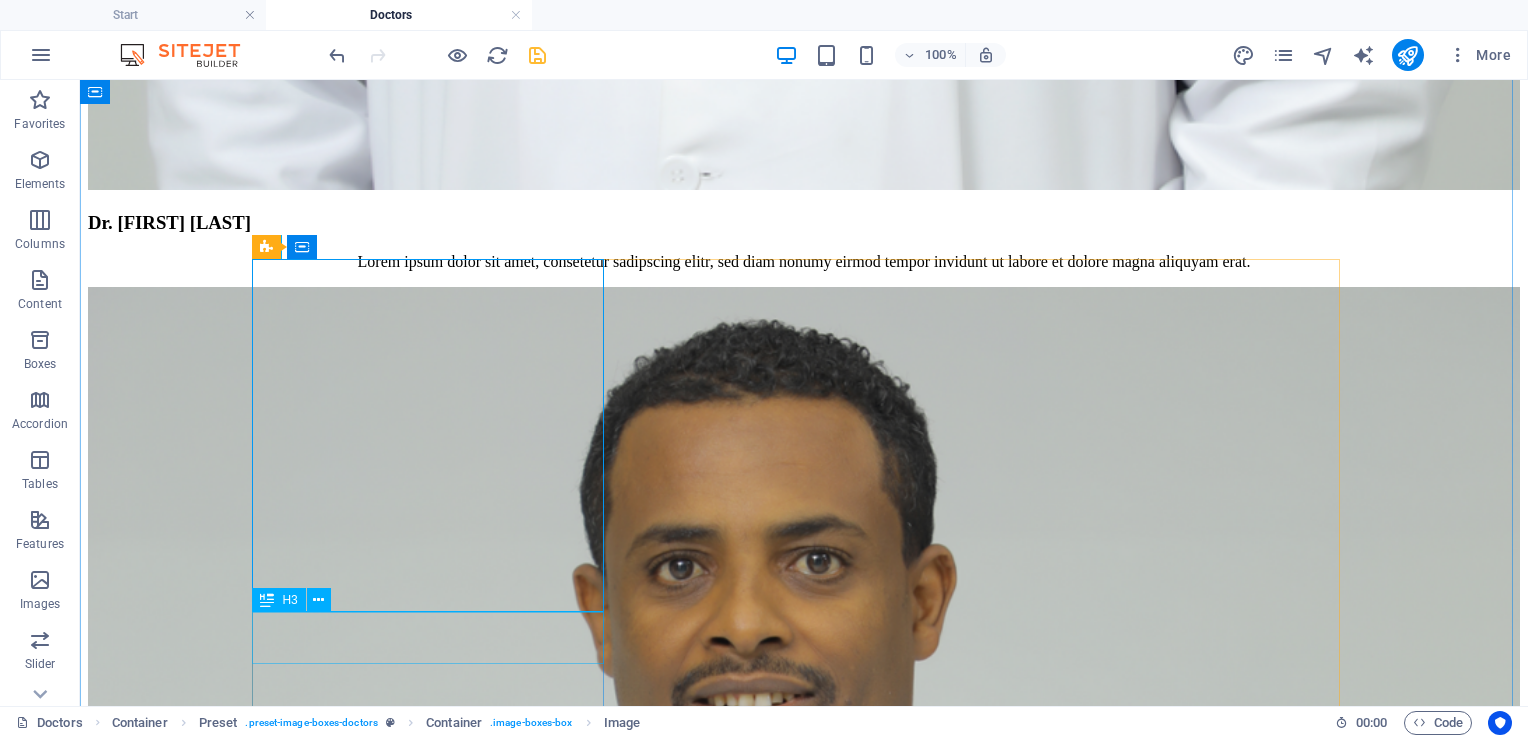 click on "Dr. [FIRST] [LAST]" at bounding box center [804, 30445] 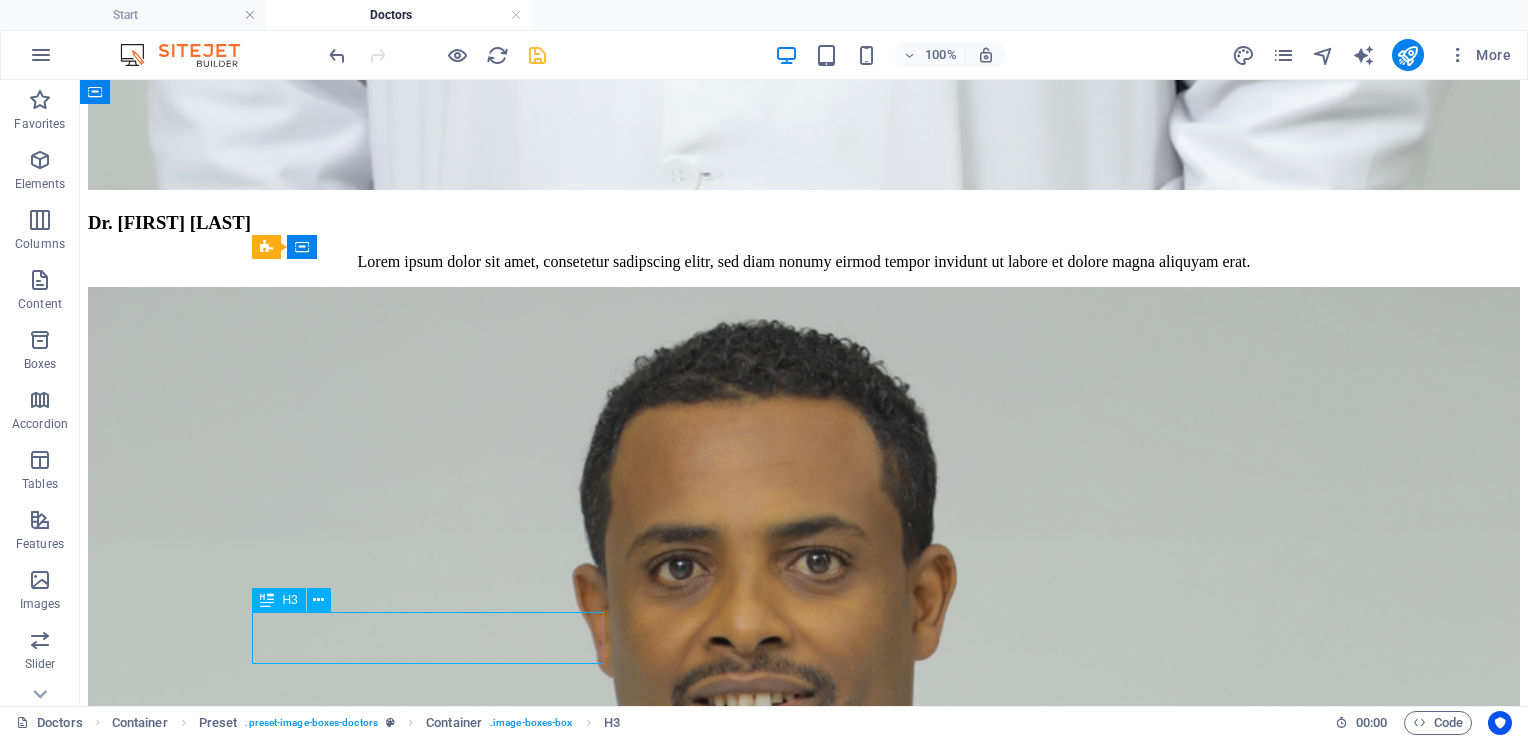 click on "Dr. [FIRST] [LAST]" at bounding box center (804, 30445) 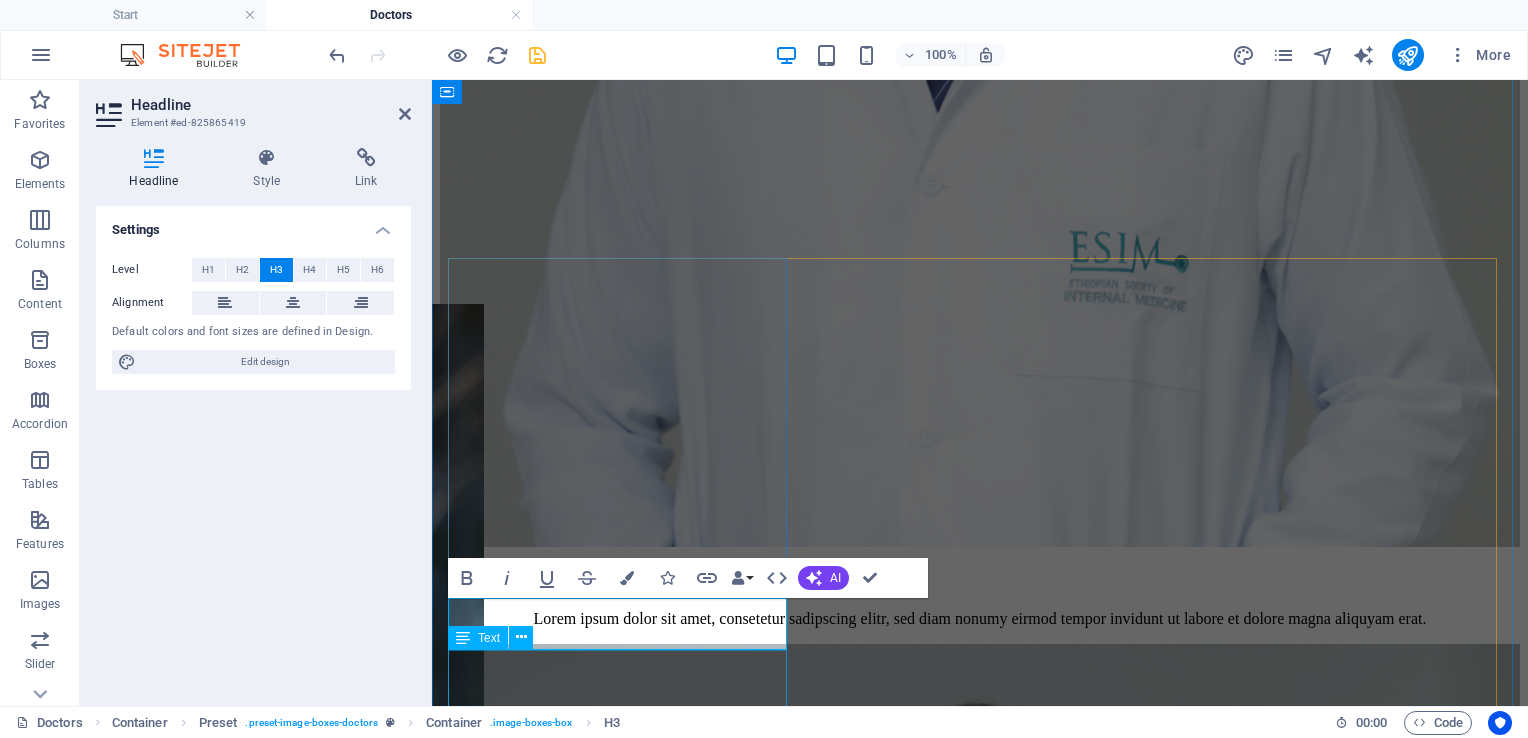 scroll, scrollTop: 4099, scrollLeft: 0, axis: vertical 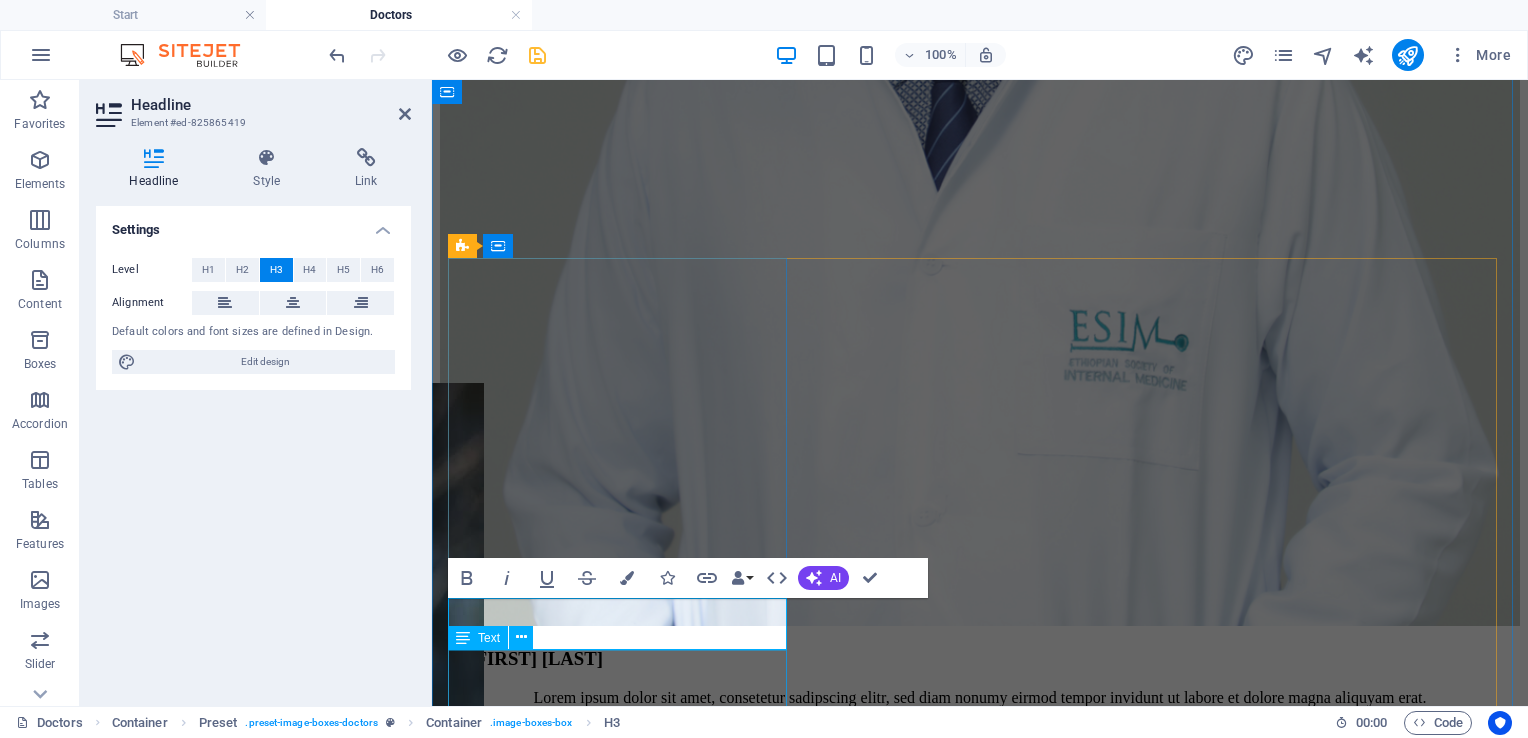 type 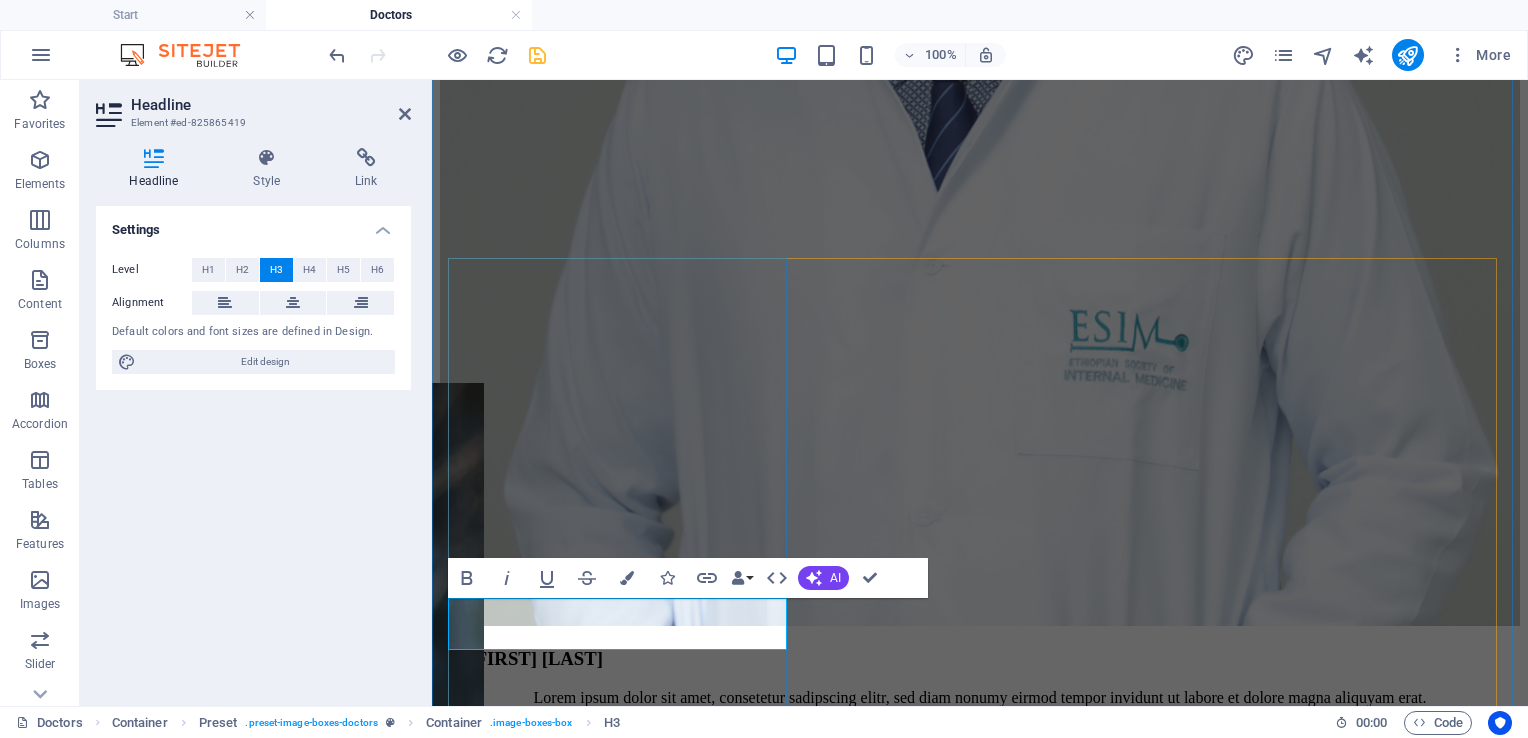 click on "Dr. [FIRST] [LAST]" at bounding box center [980, 22958] 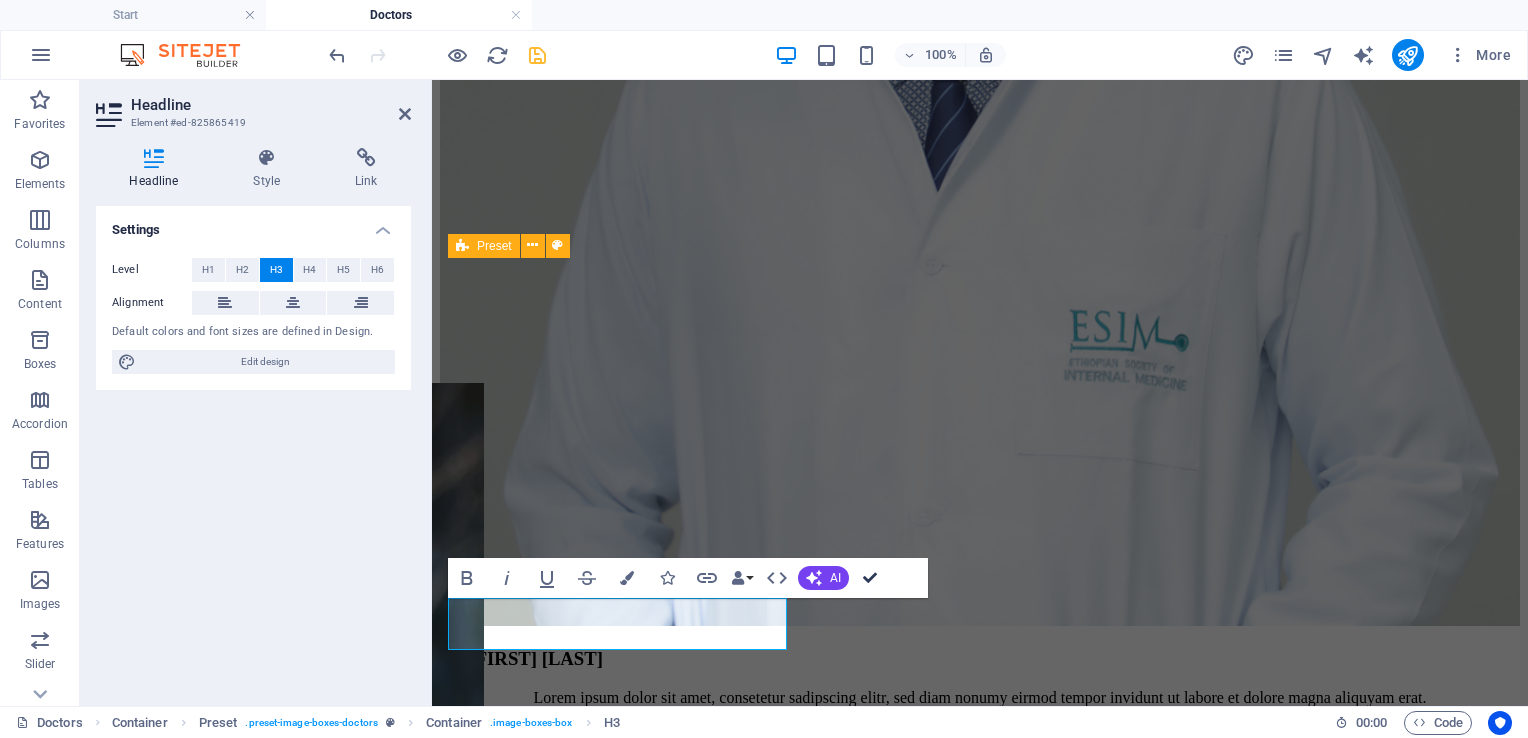 scroll, scrollTop: 4192, scrollLeft: 0, axis: vertical 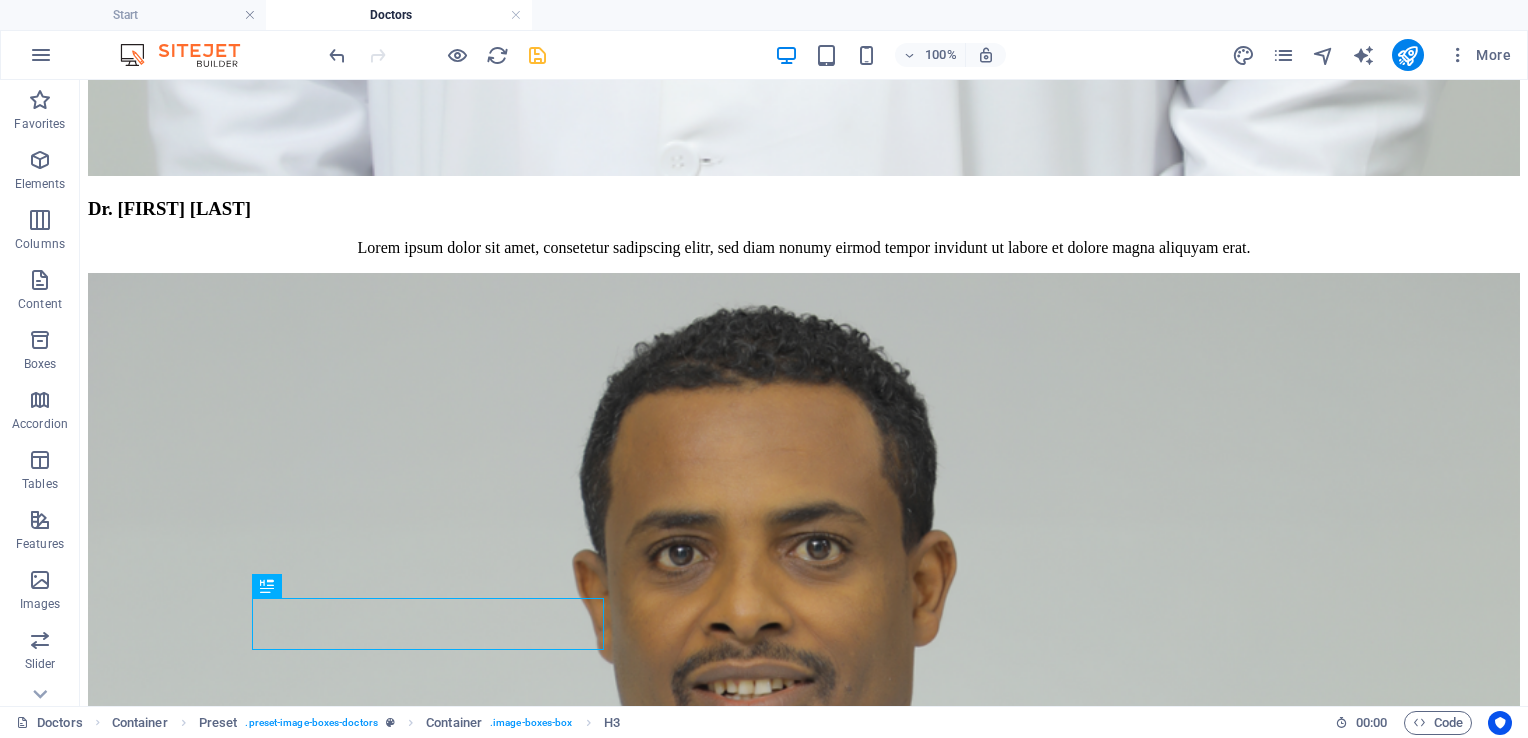 click at bounding box center (437, 55) 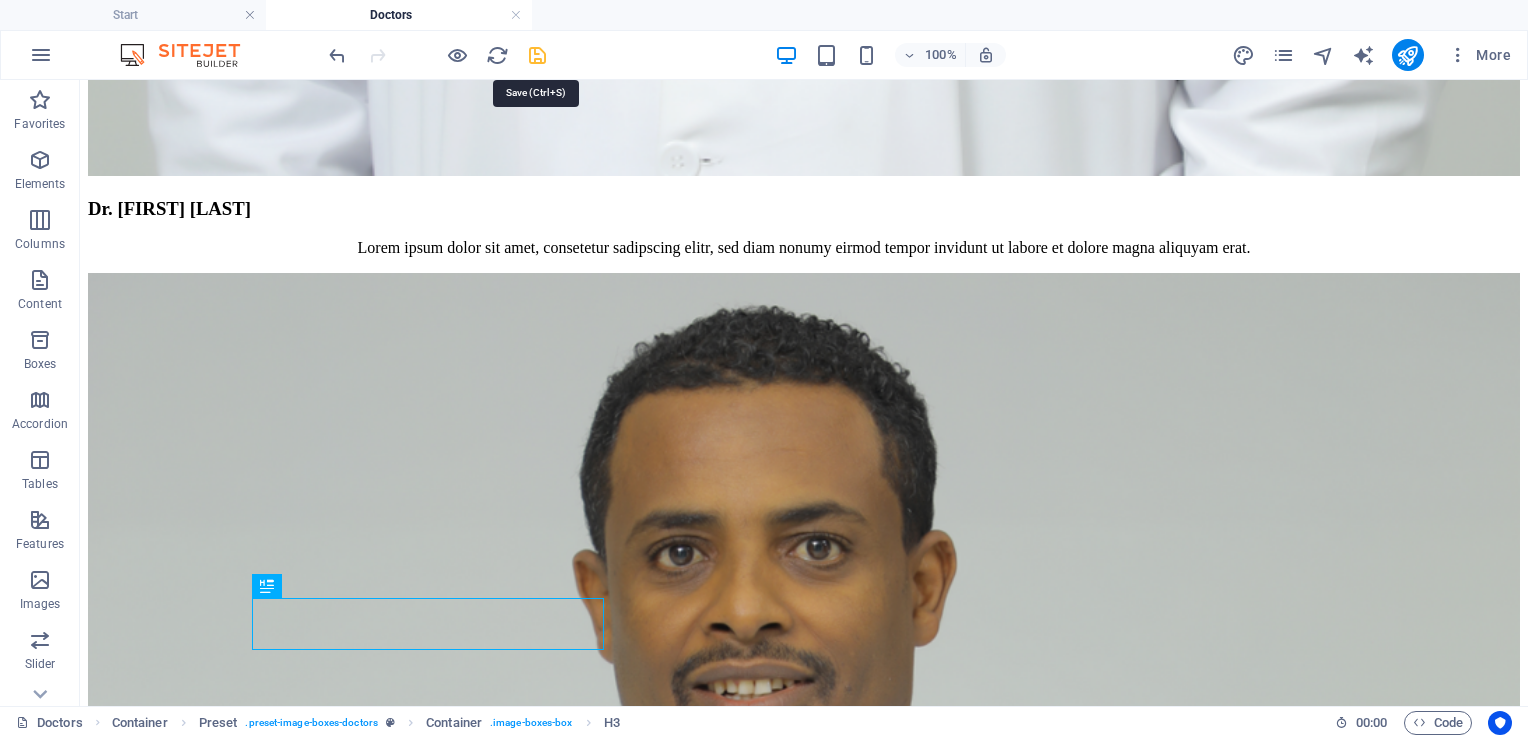 click at bounding box center (537, 55) 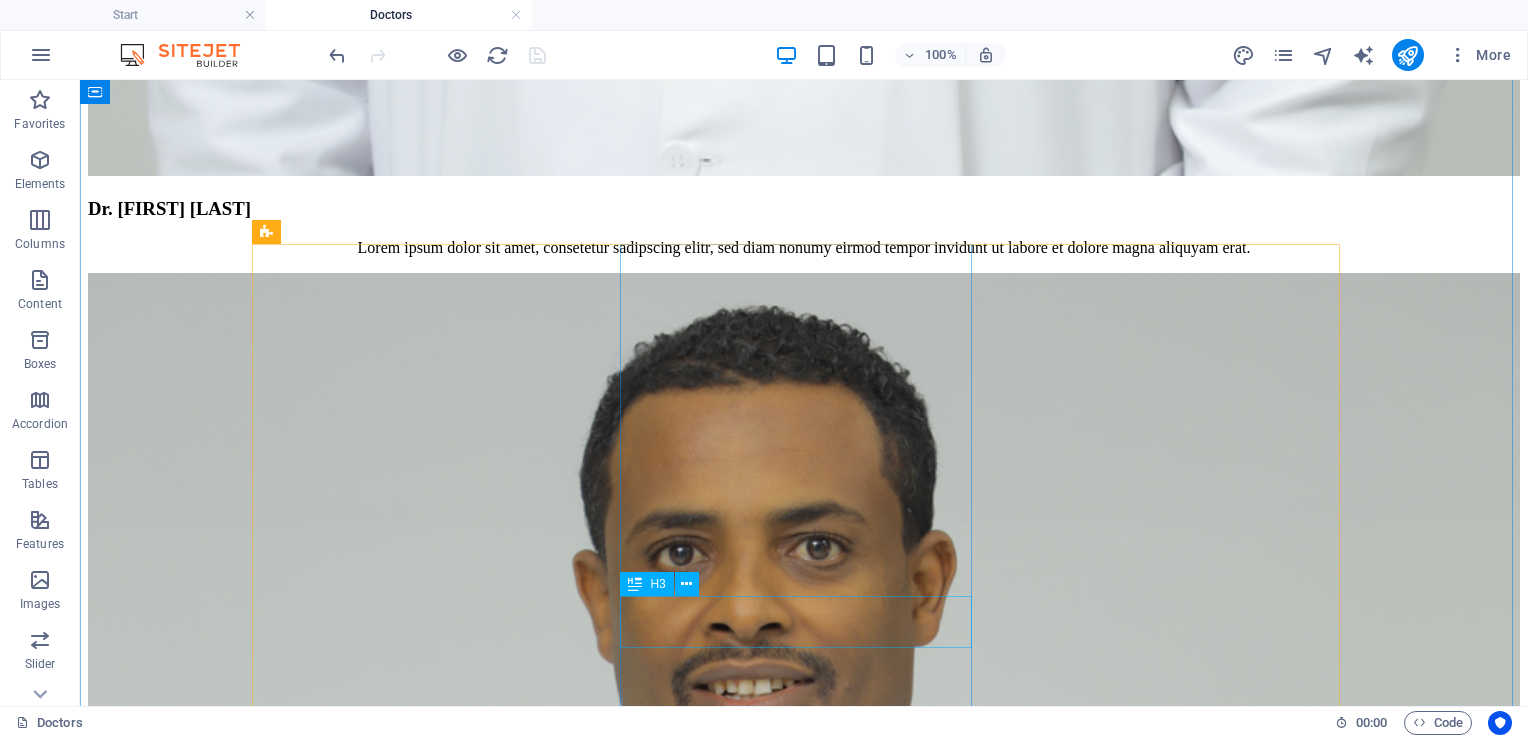 click on "Dr. [FIRST] [LAST]" at bounding box center (804, 31960) 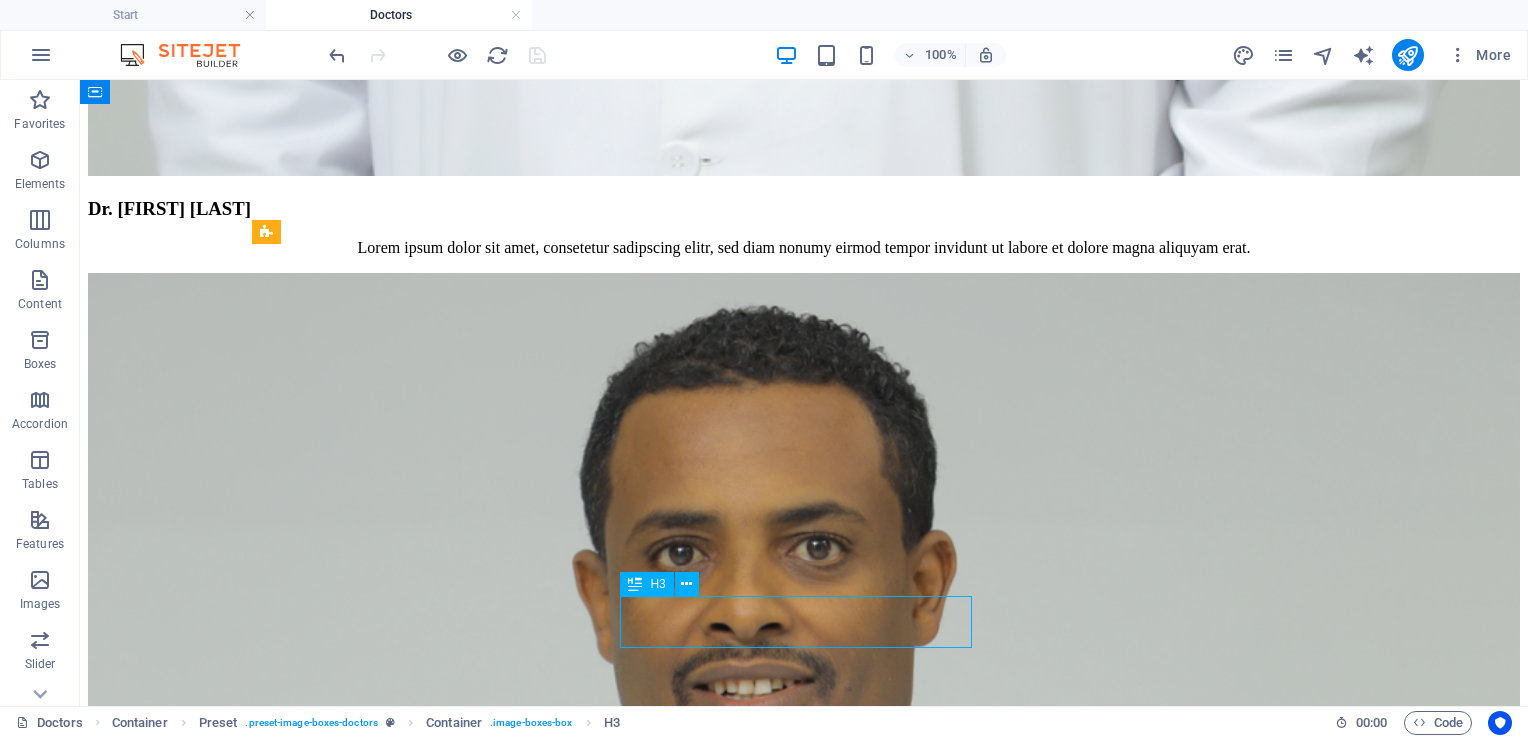 click on "Dr. [FIRST] [LAST]" at bounding box center (804, 31960) 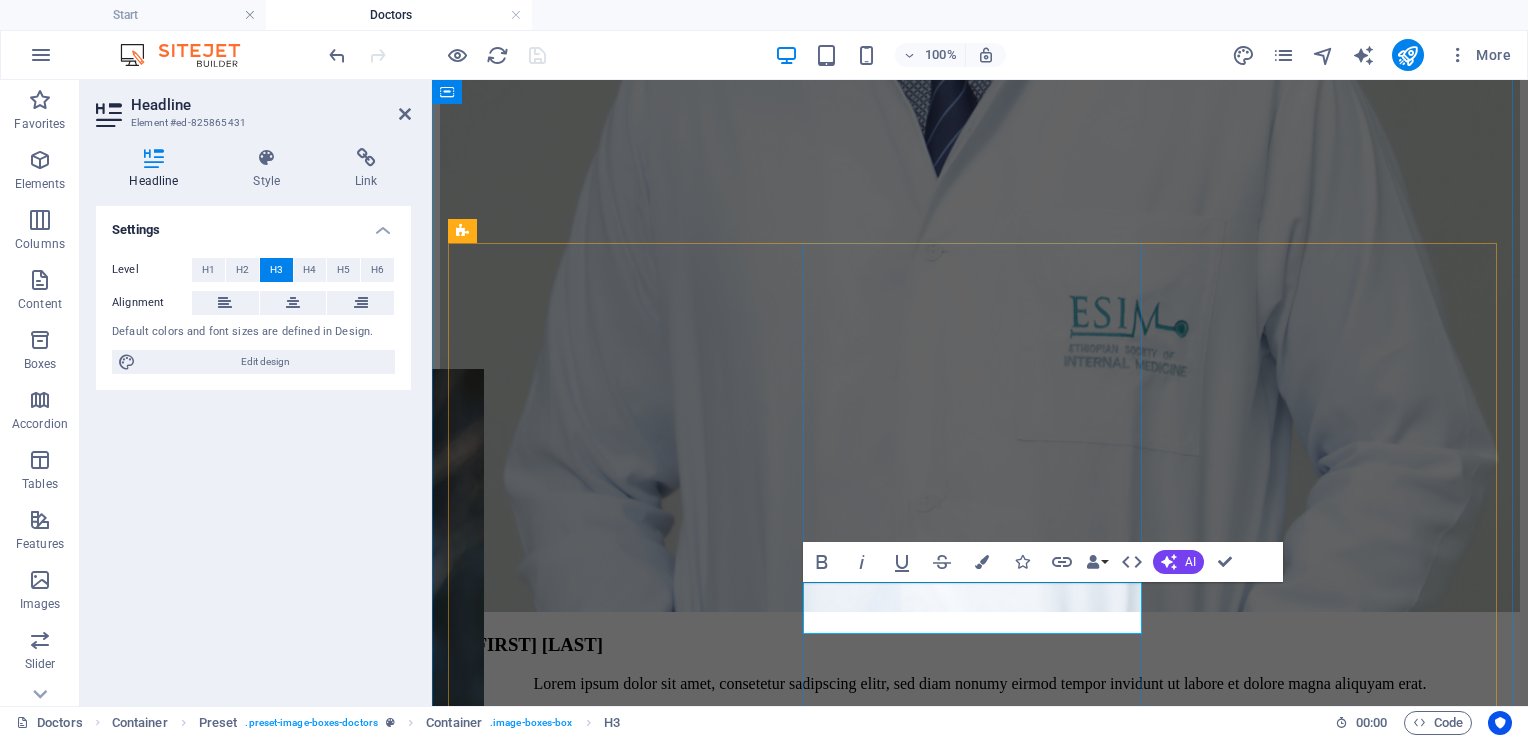type 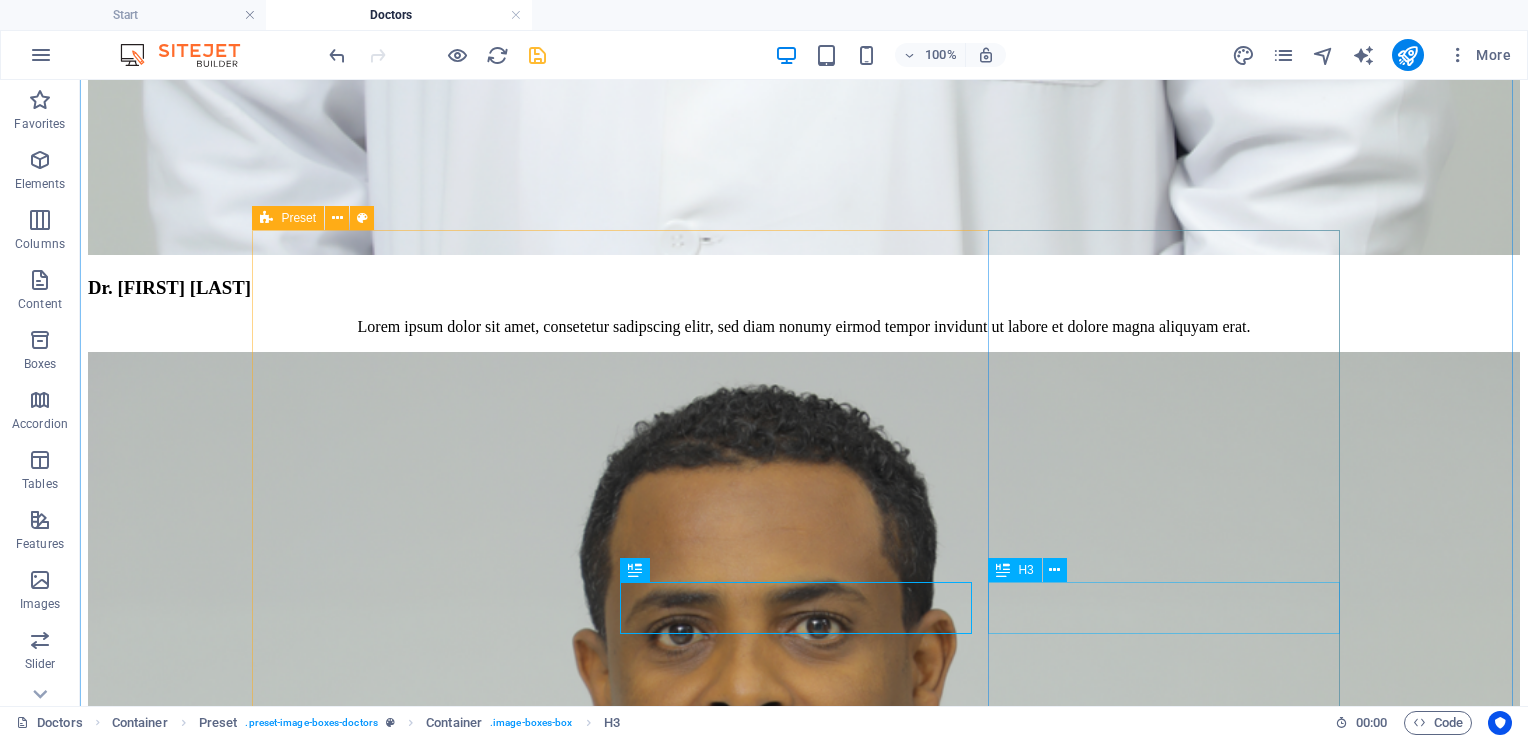 scroll, scrollTop: 4207, scrollLeft: 0, axis: vertical 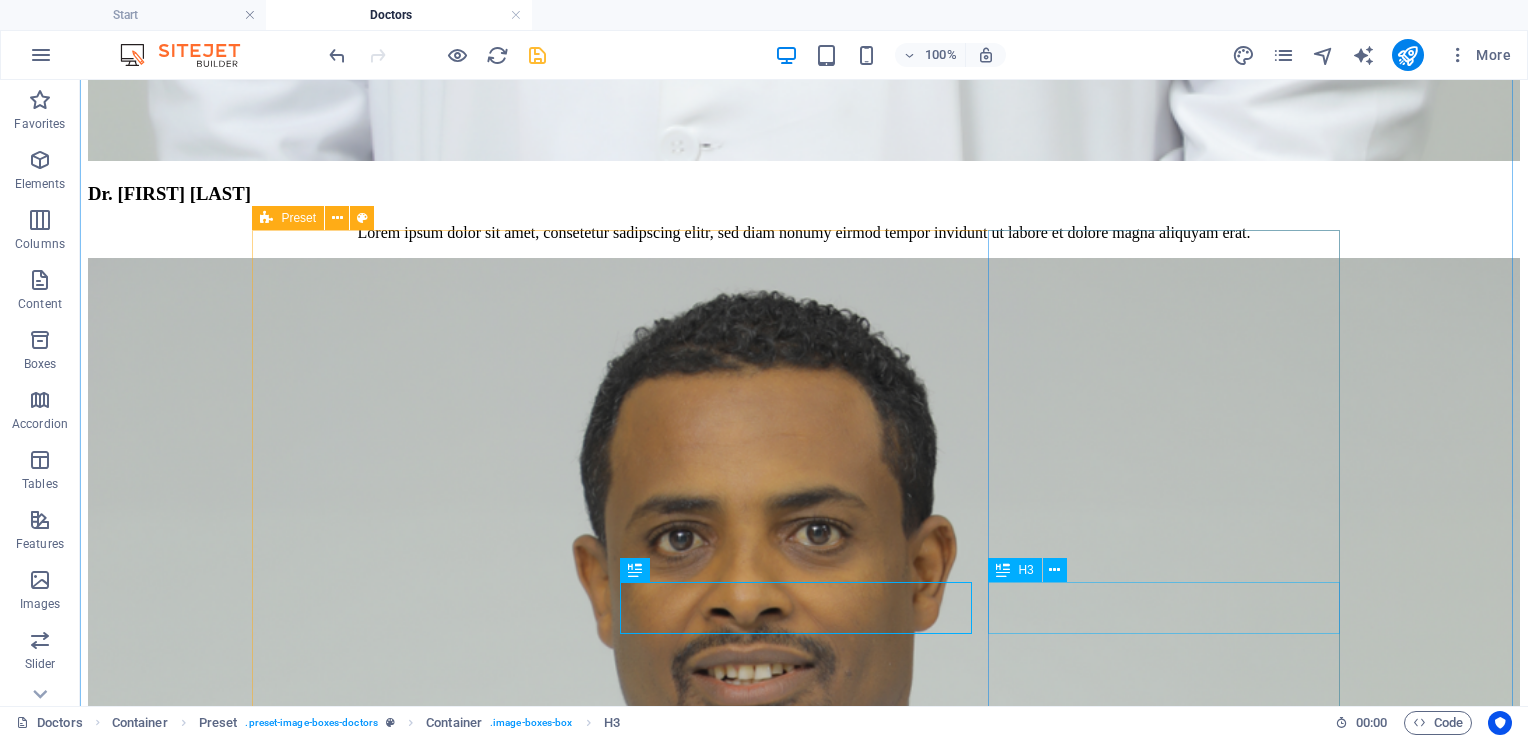 click on "Dr. [FIRST] [LAST]" at bounding box center [804, 33474] 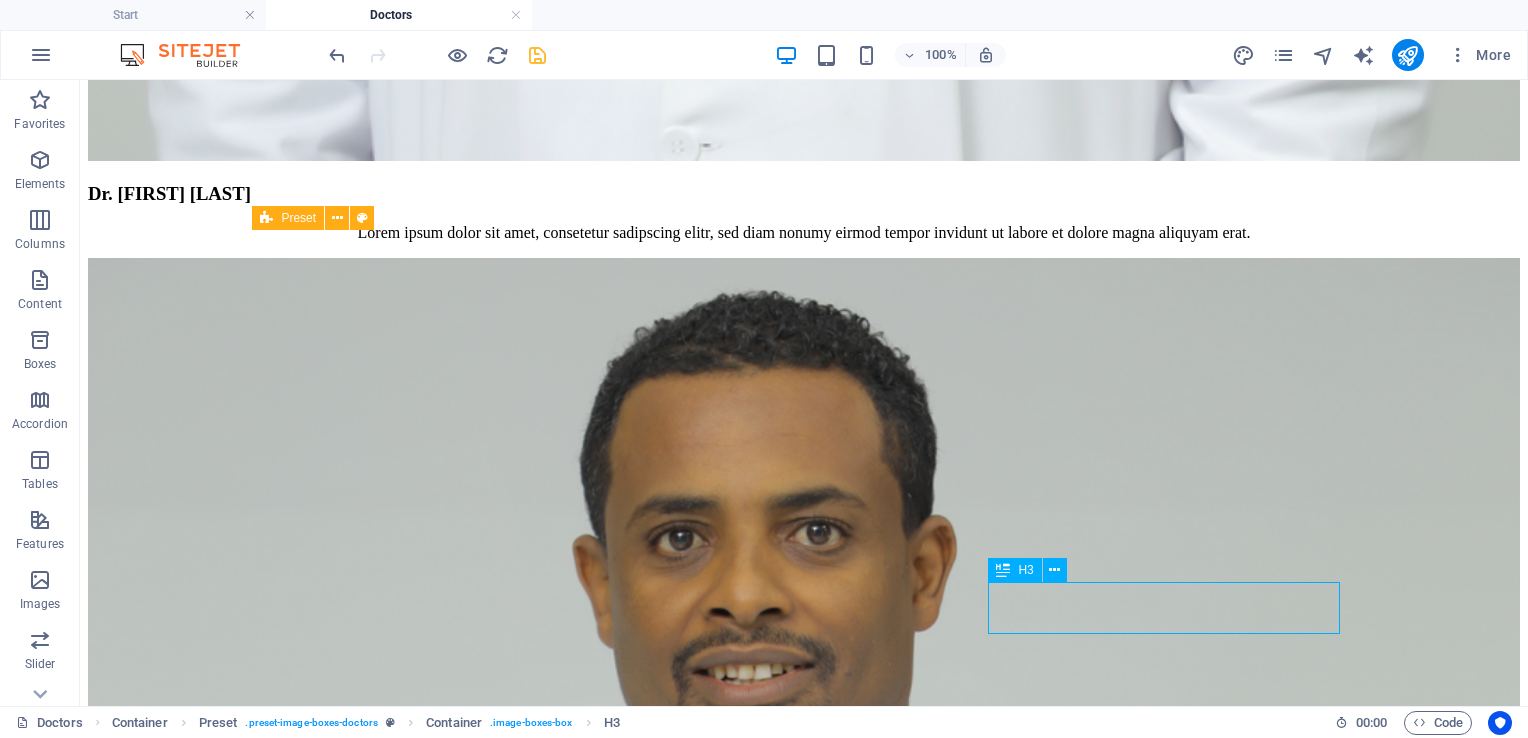 click on "Dr. [FIRST] [LAST]" at bounding box center (804, 33474) 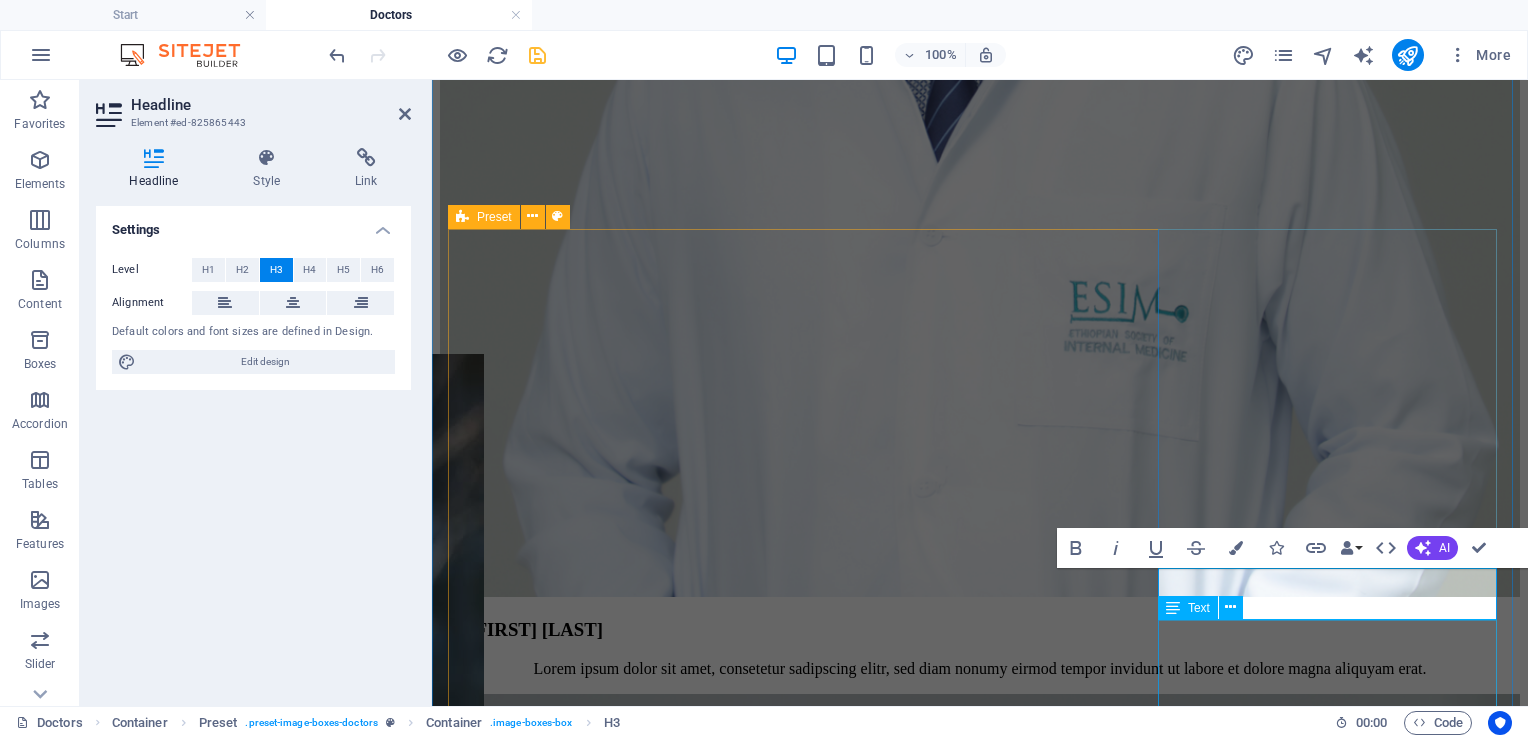 type 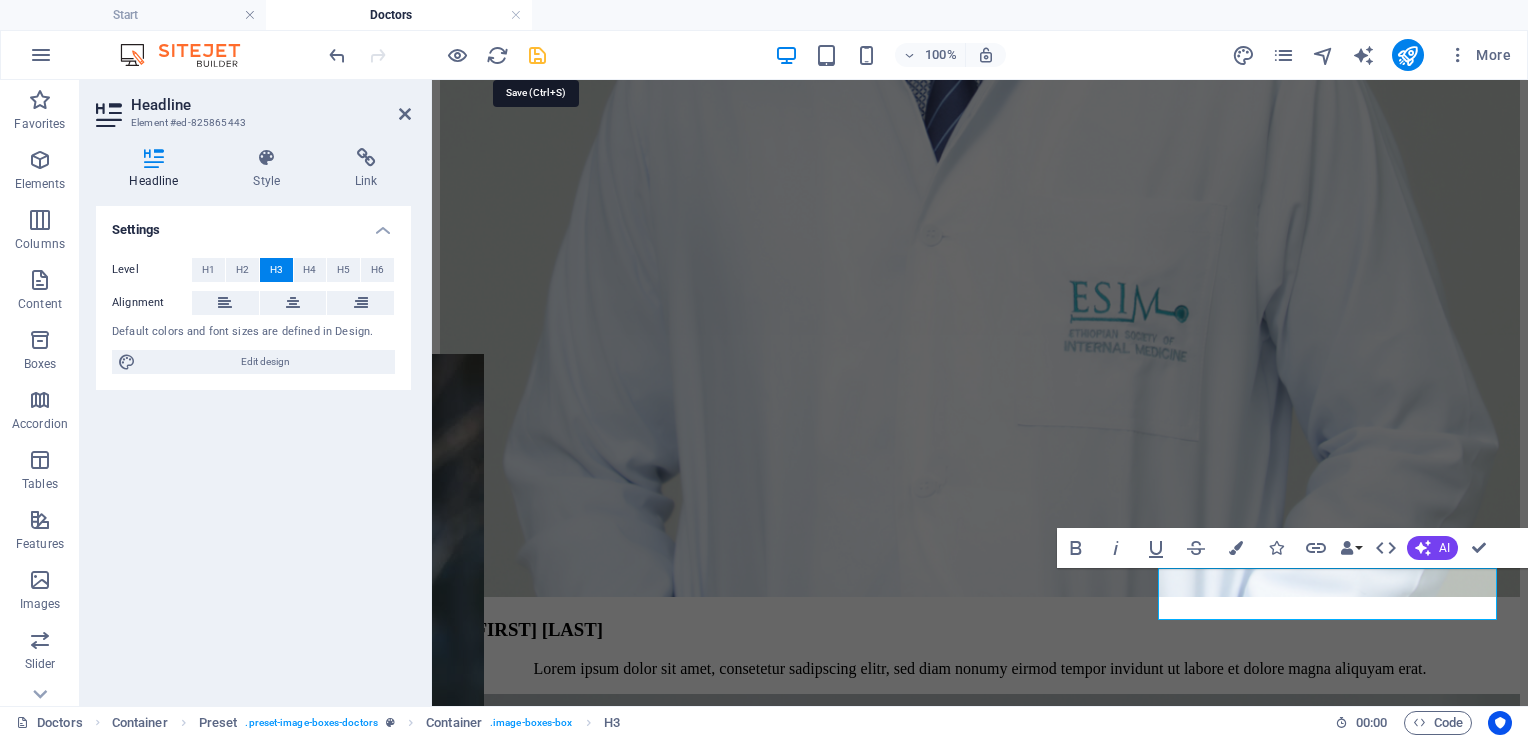 click at bounding box center [537, 55] 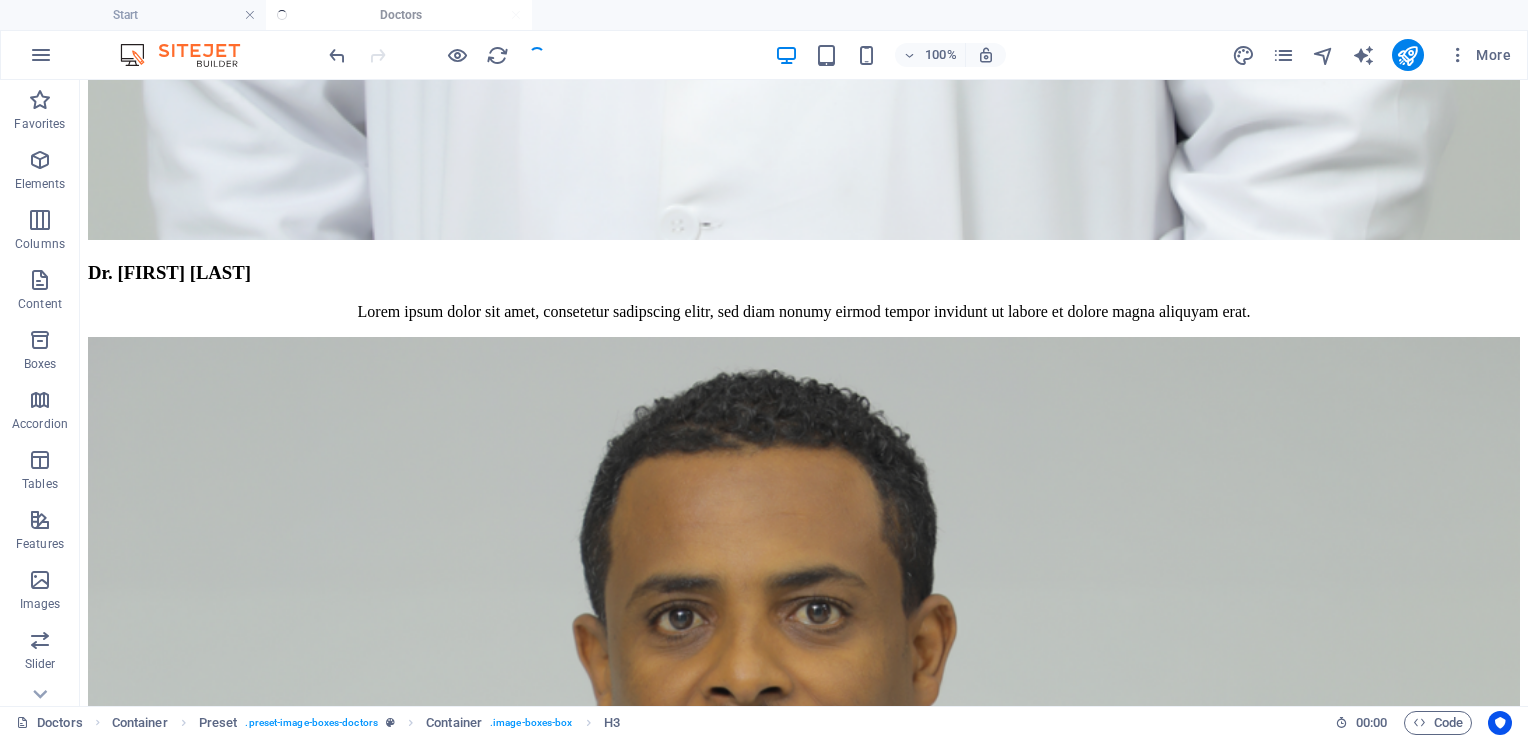scroll, scrollTop: 4207, scrollLeft: 0, axis: vertical 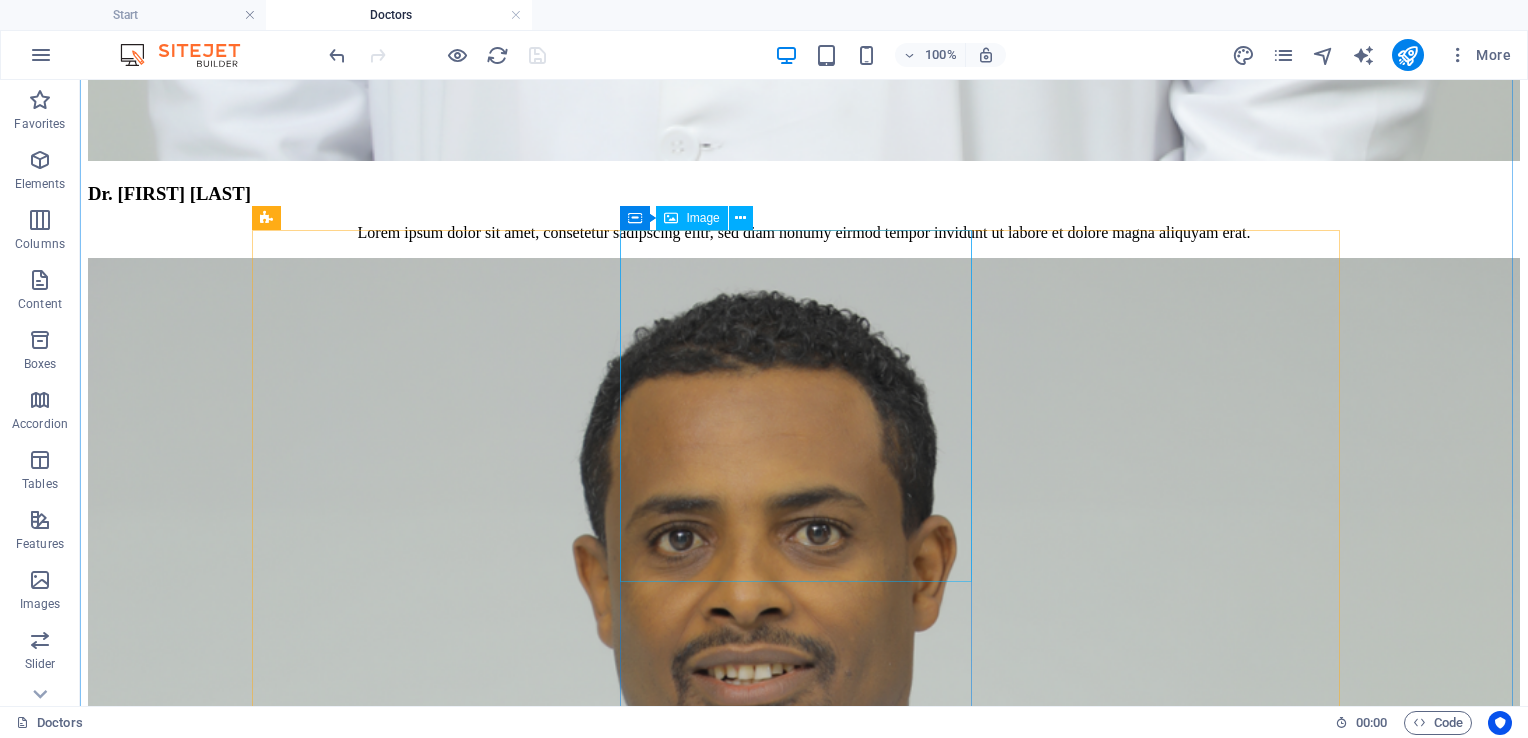 click at bounding box center (804, 31197) 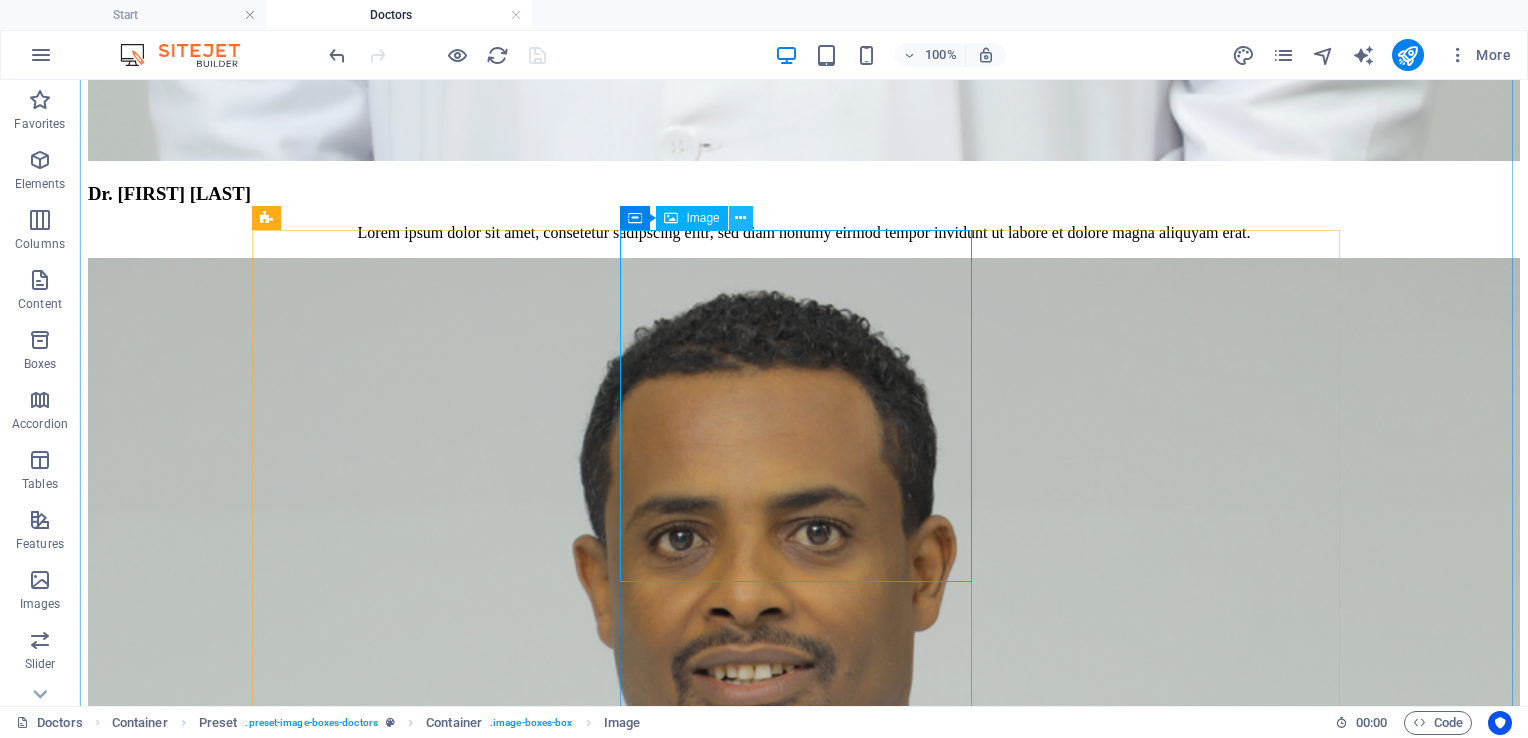 click at bounding box center [740, 218] 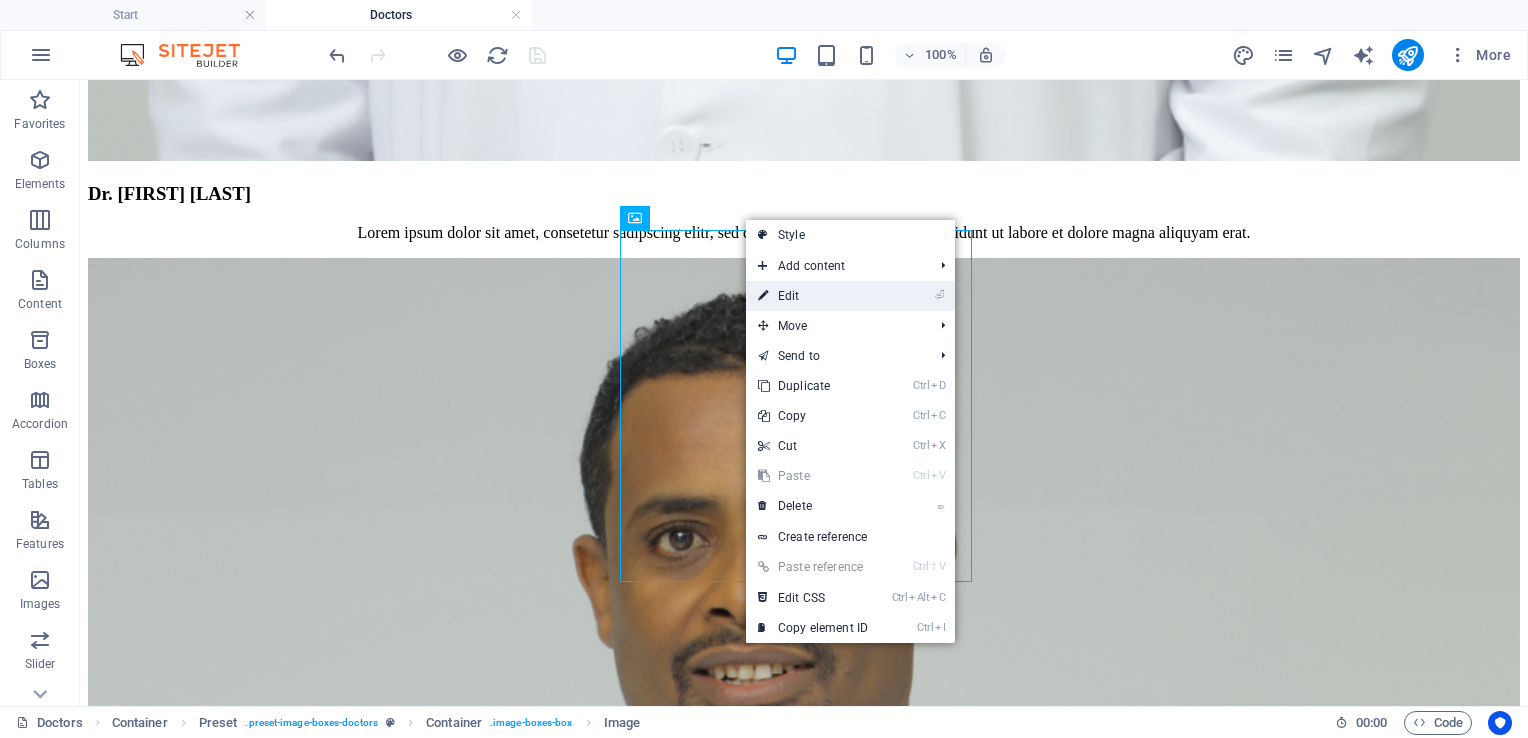 click on "⏎  Edit" at bounding box center [813, 296] 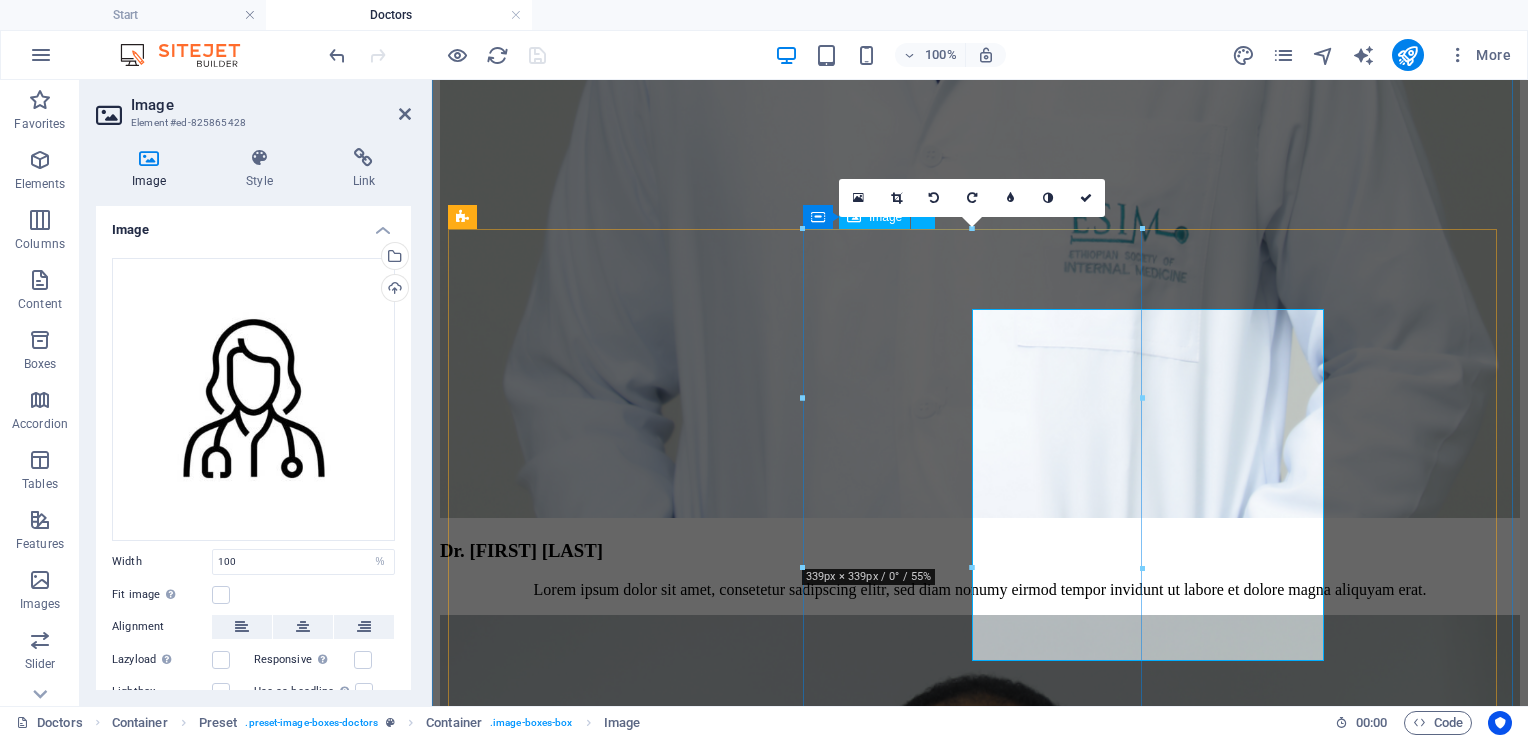 scroll, scrollTop: 4128, scrollLeft: 0, axis: vertical 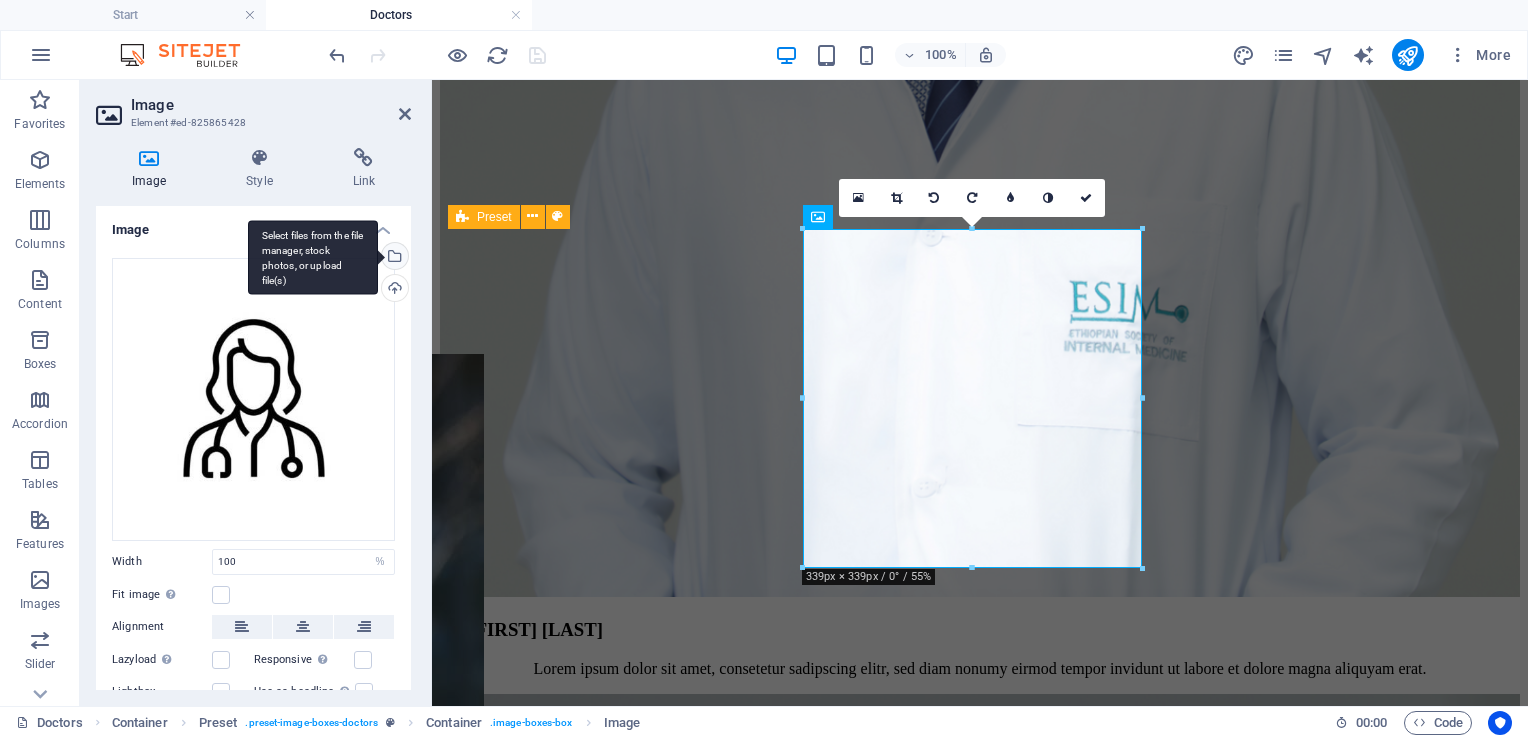 click on "Select files from the file manager, stock photos, or upload file(s)" at bounding box center [393, 258] 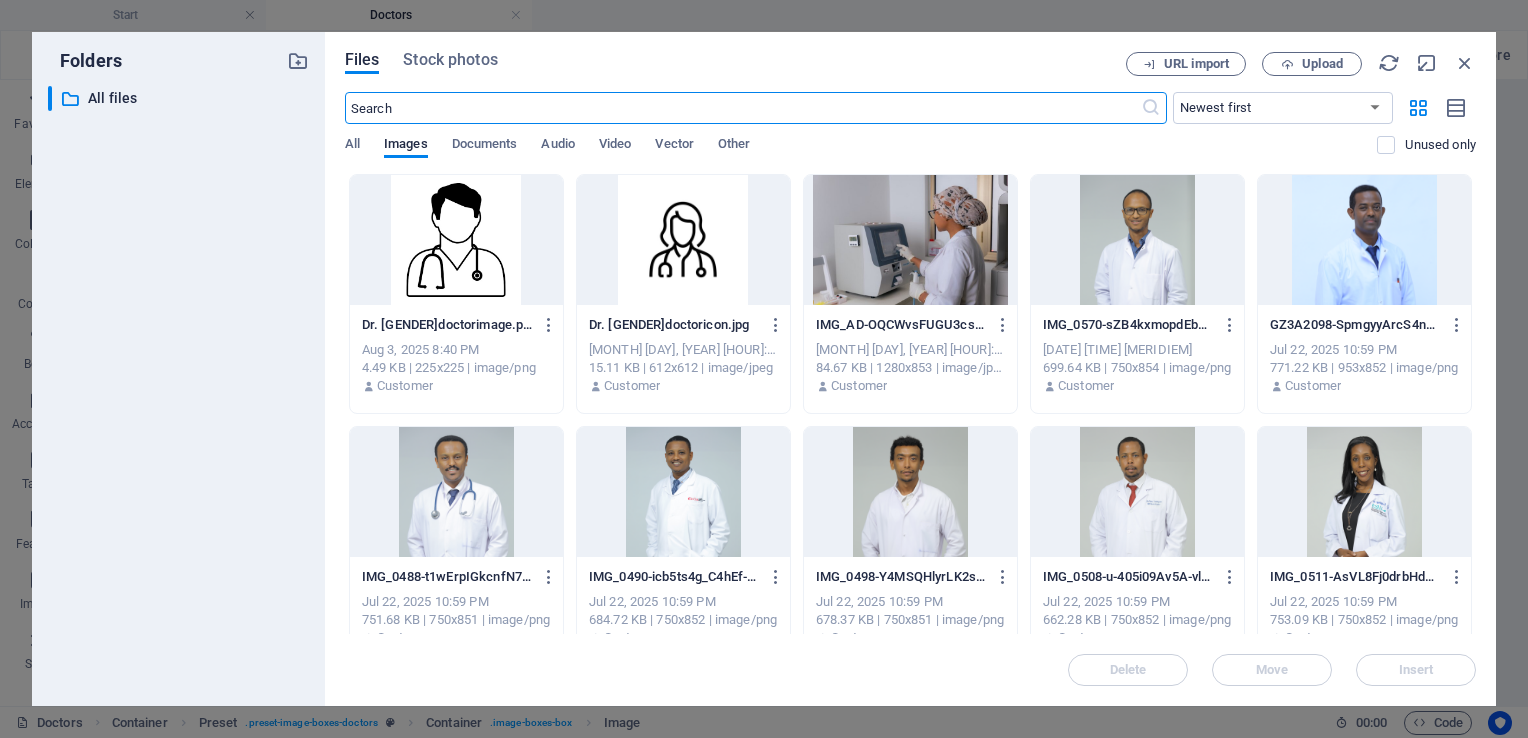 scroll, scrollTop: 3962, scrollLeft: 0, axis: vertical 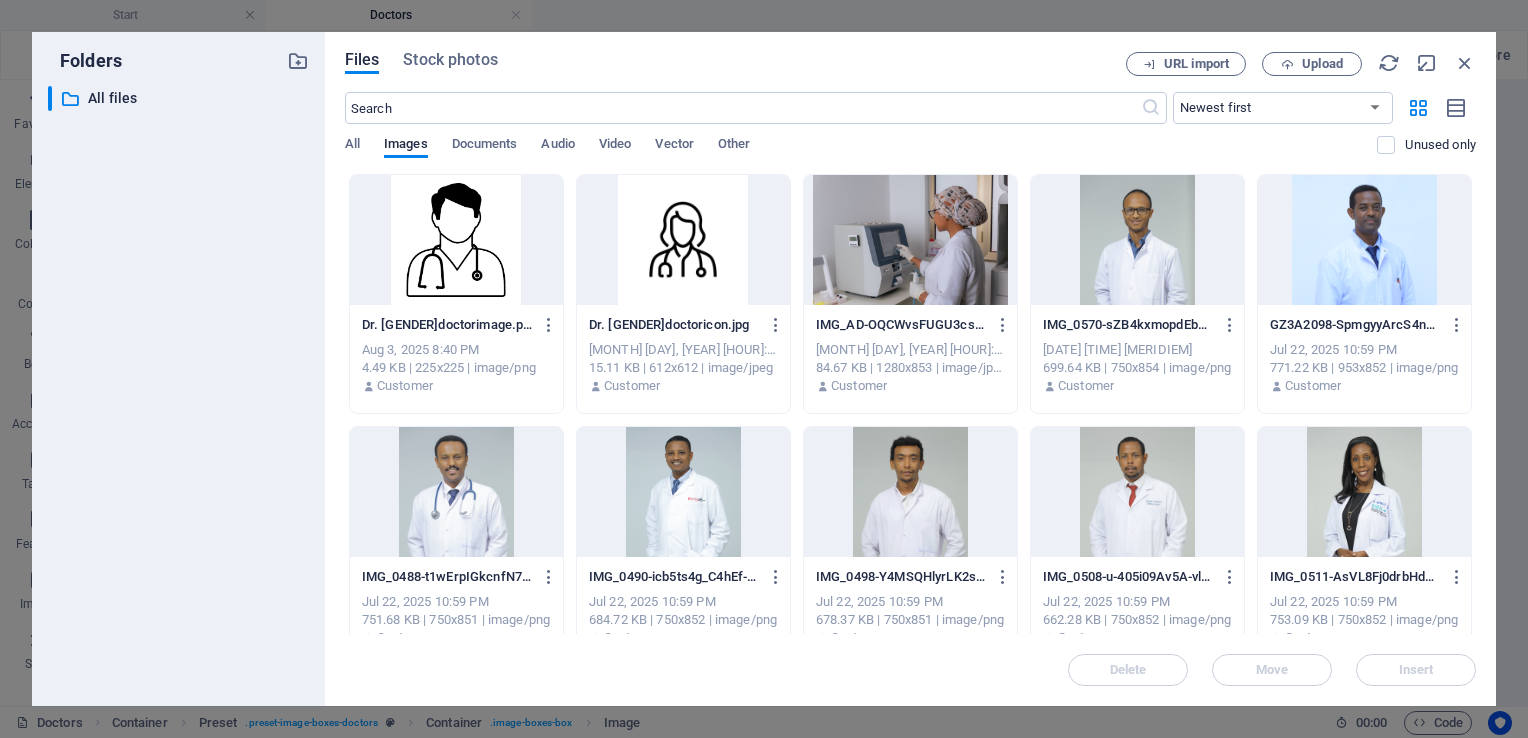 click at bounding box center (456, 240) 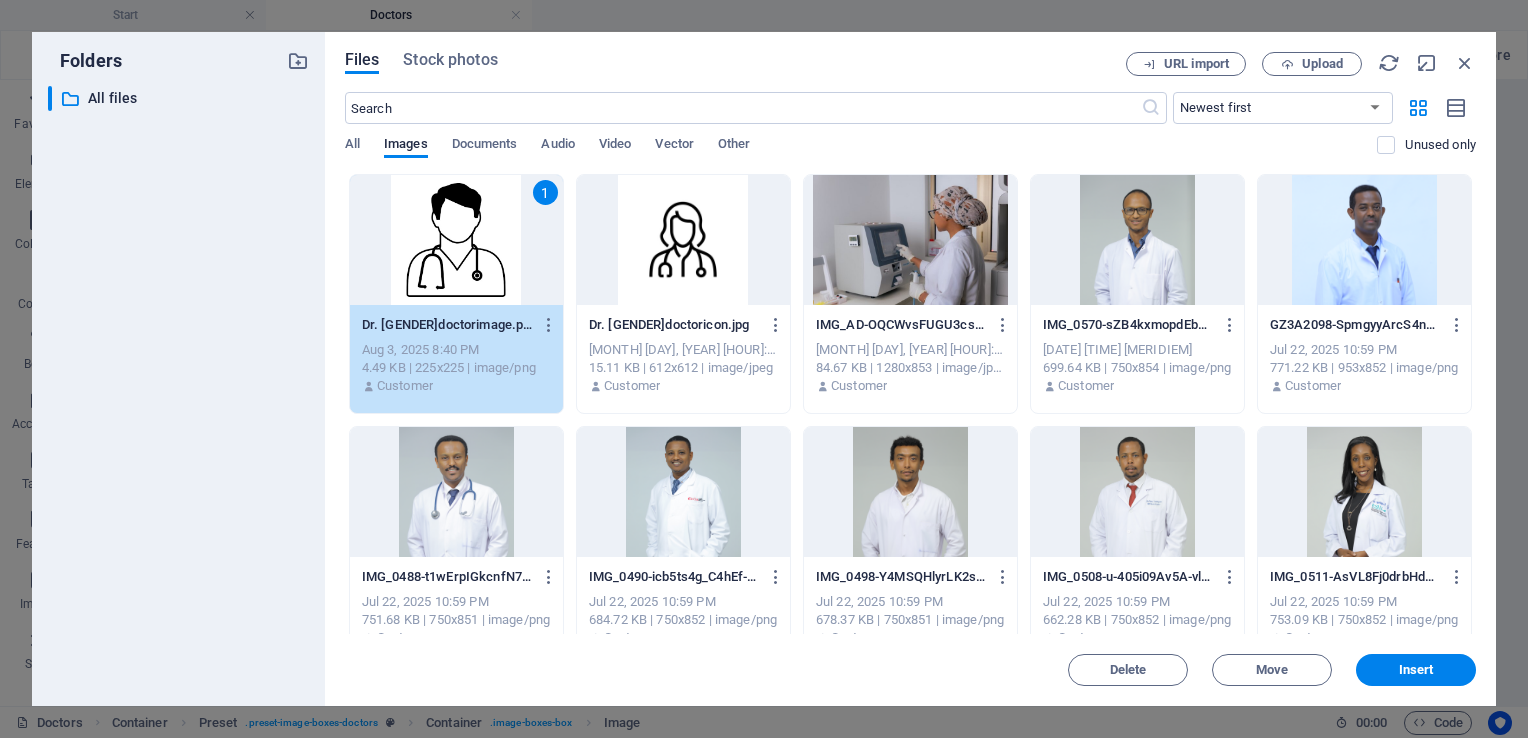 click on "1" at bounding box center (456, 240) 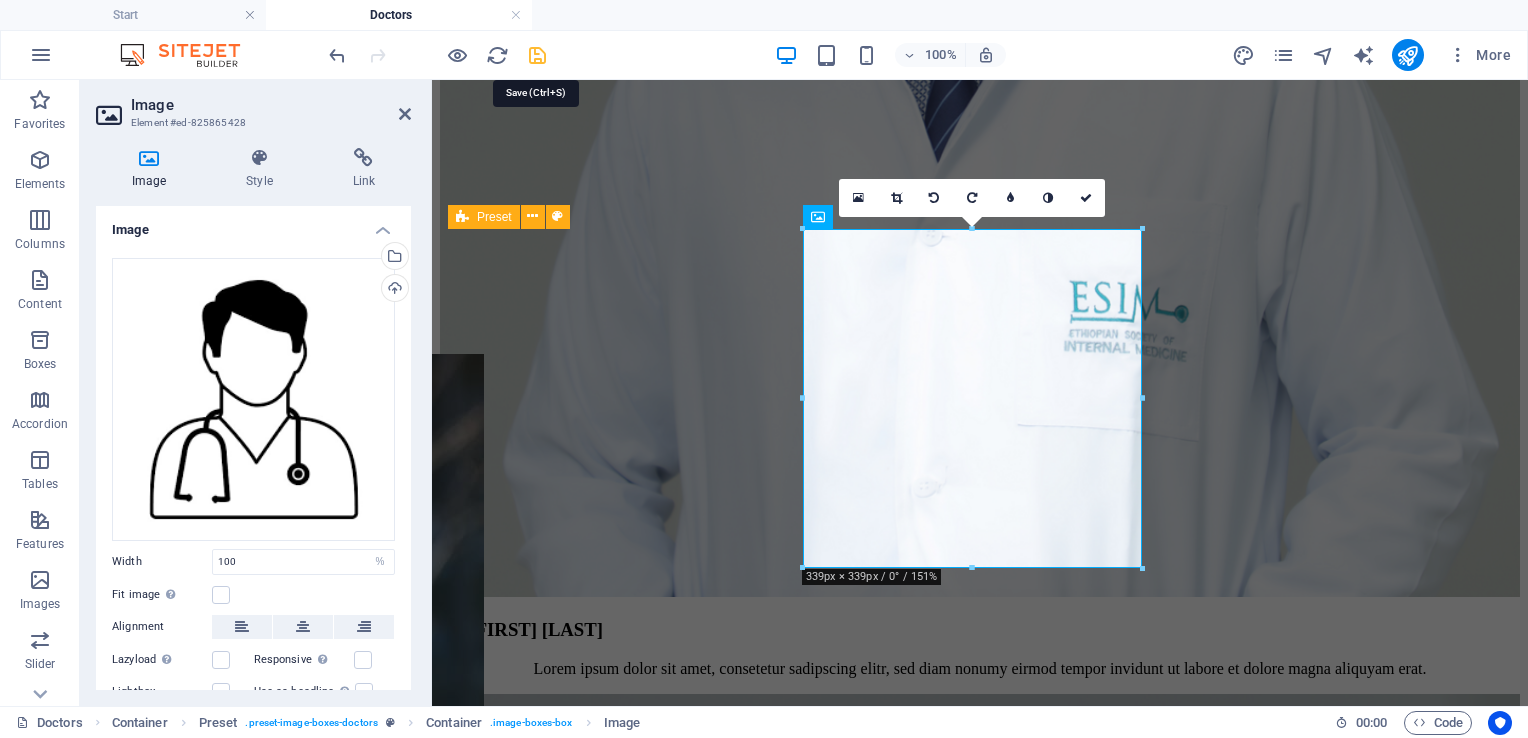 click at bounding box center (537, 55) 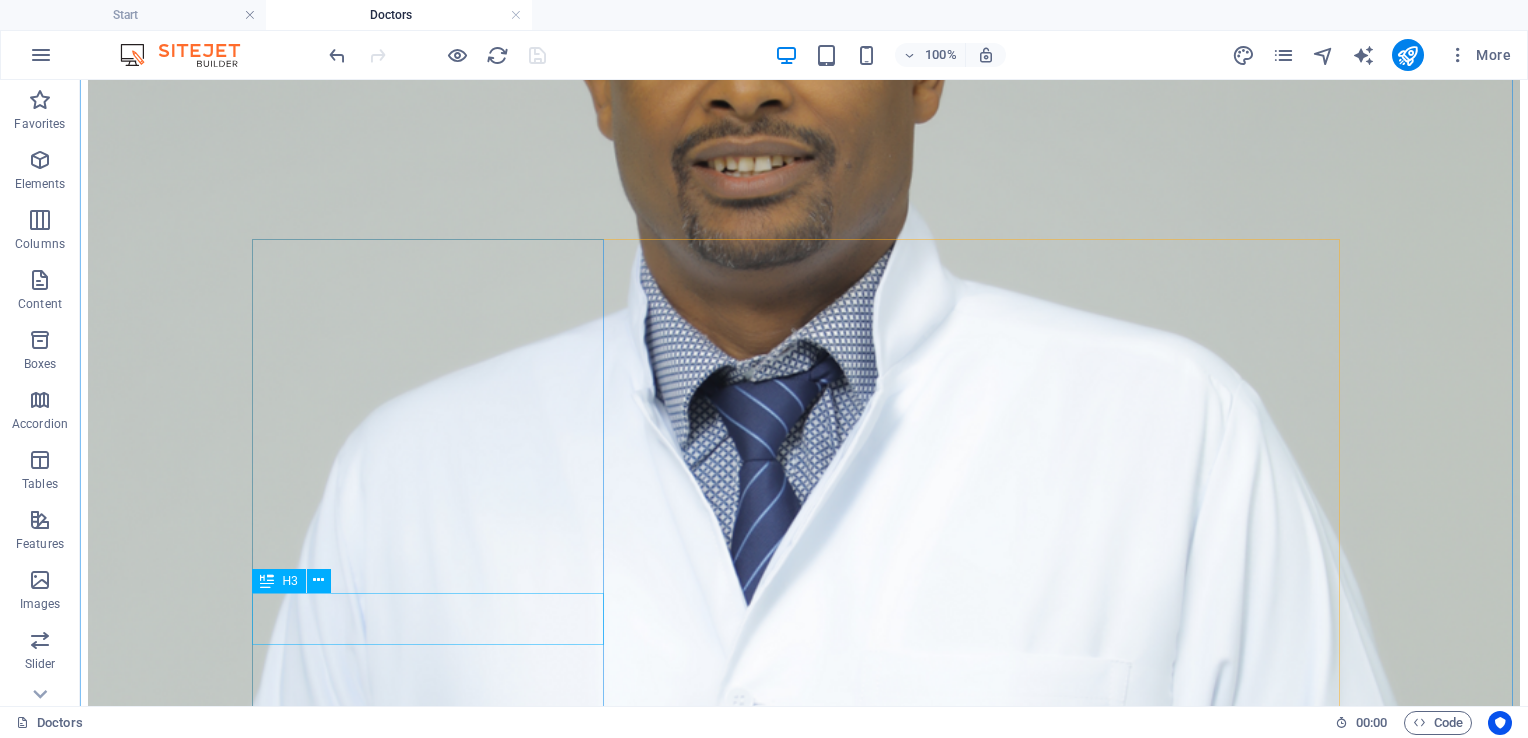 scroll, scrollTop: 4580, scrollLeft: 0, axis: vertical 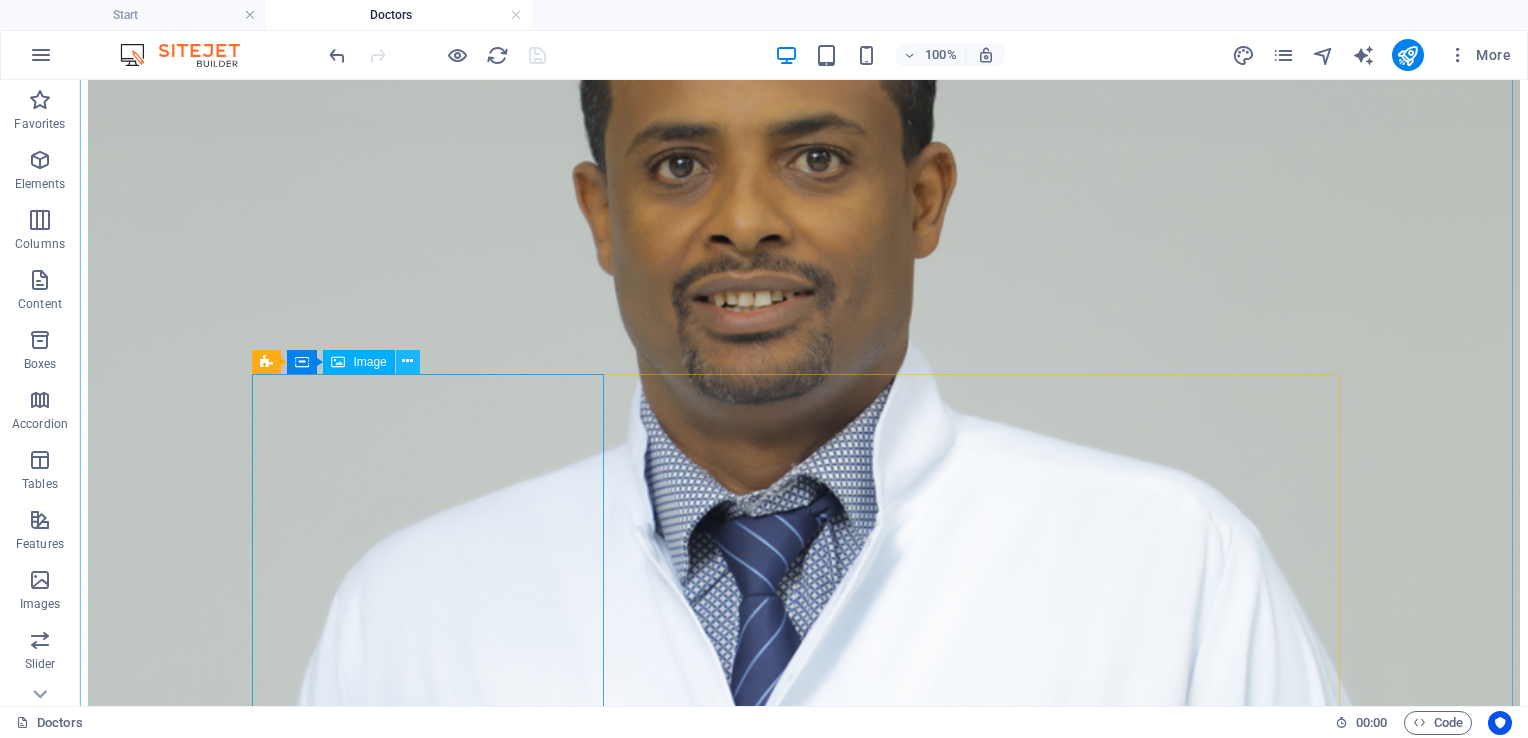 click at bounding box center (407, 361) 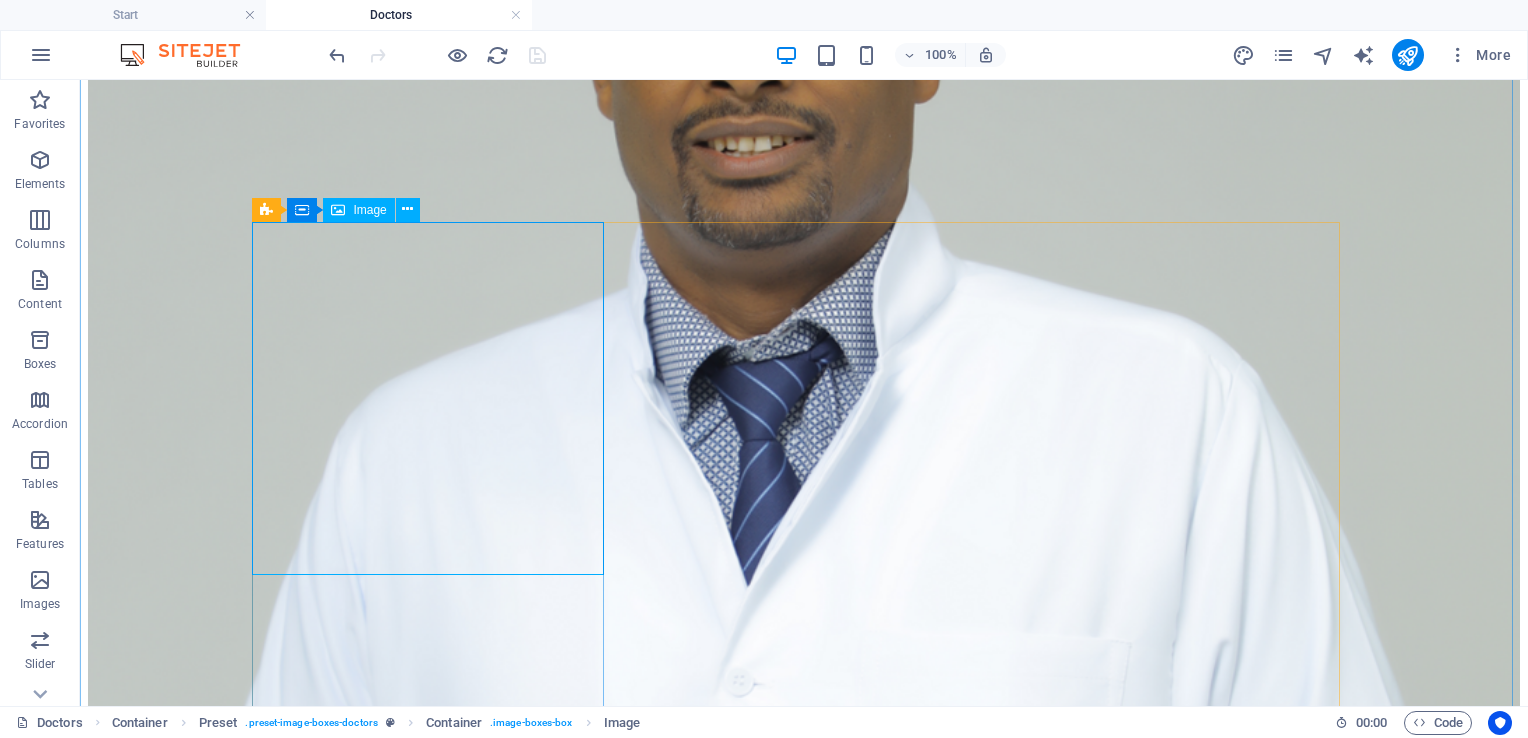 scroll, scrollTop: 4736, scrollLeft: 0, axis: vertical 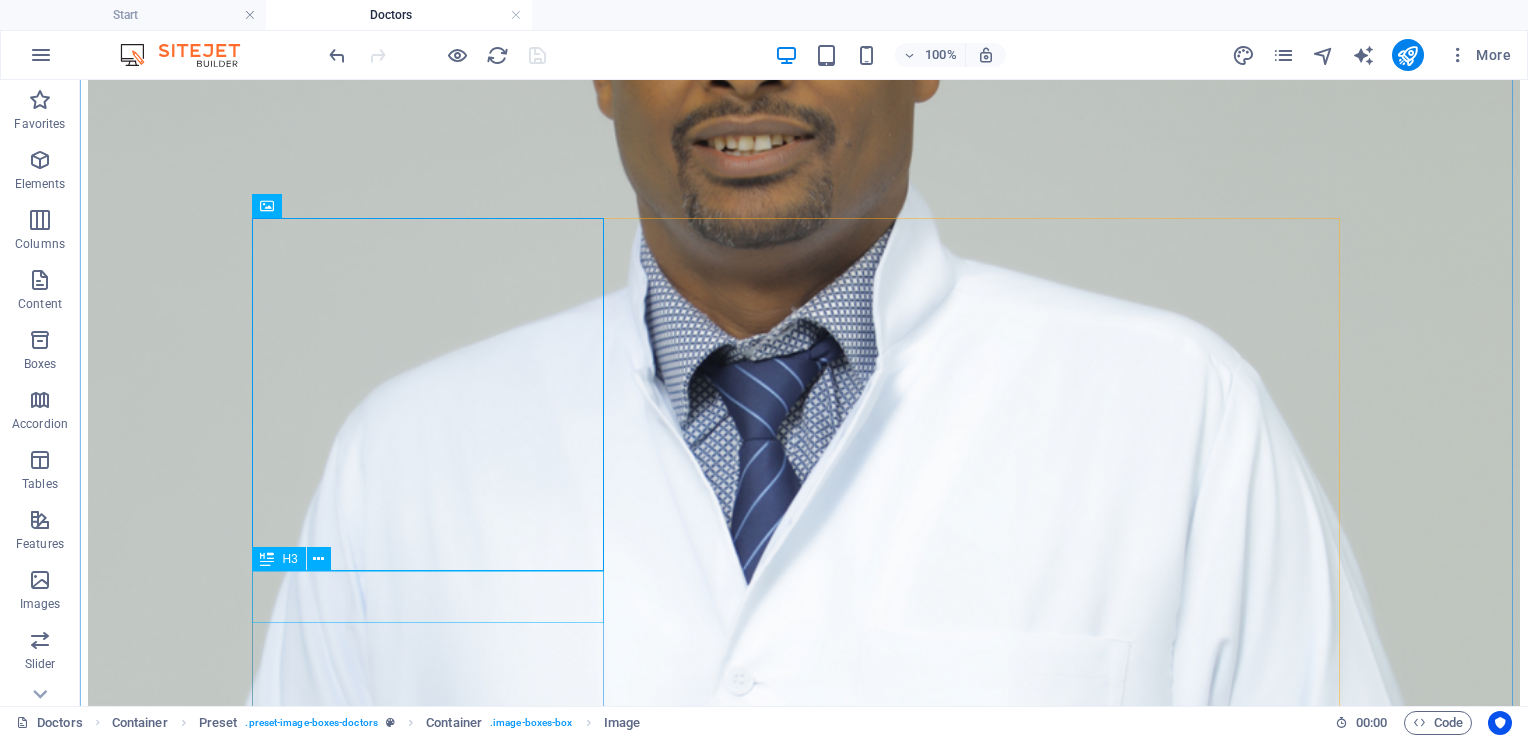 click on "Dr. [FIRST] [LAST]" at bounding box center [804, 34481] 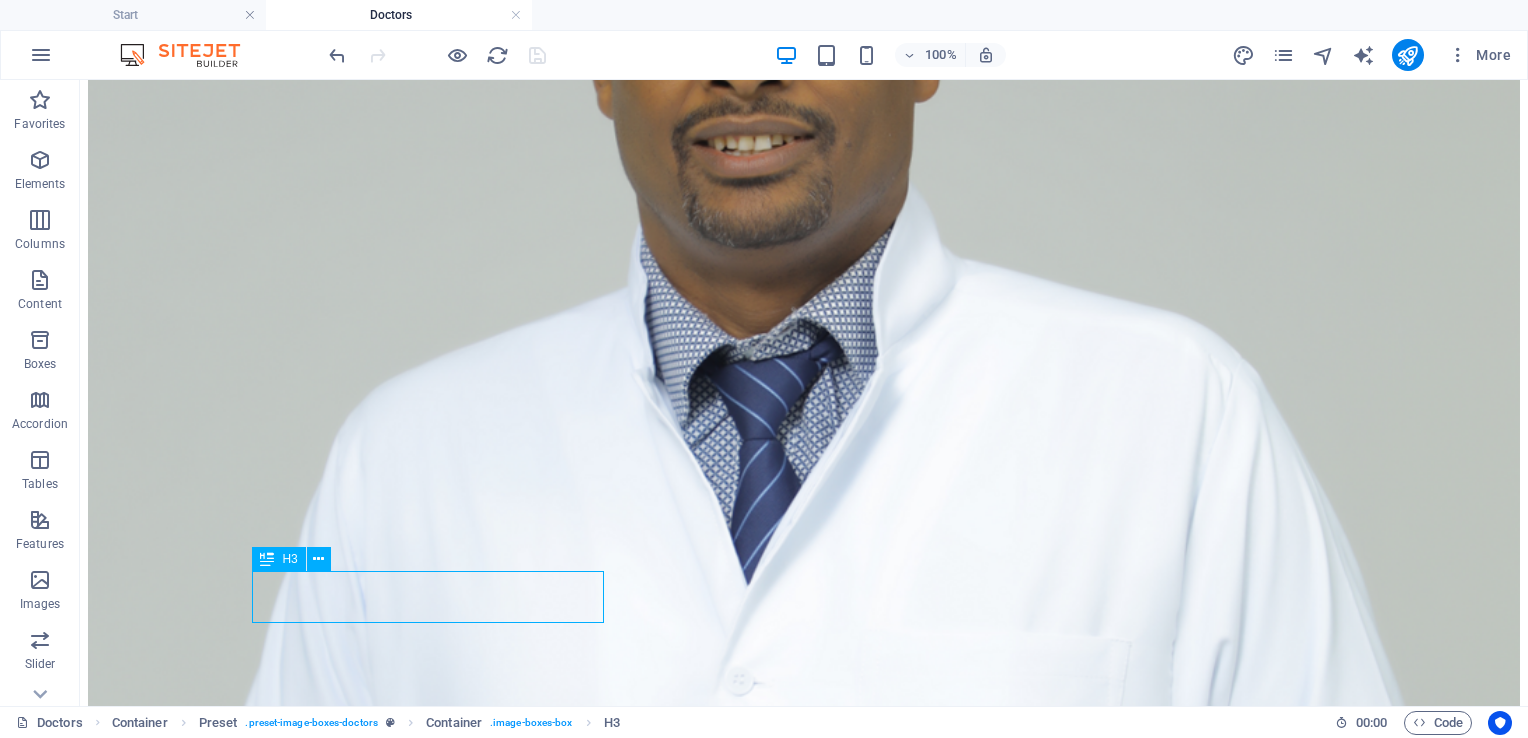 click on "Dr. [FIRST] [LAST]" at bounding box center [804, 34481] 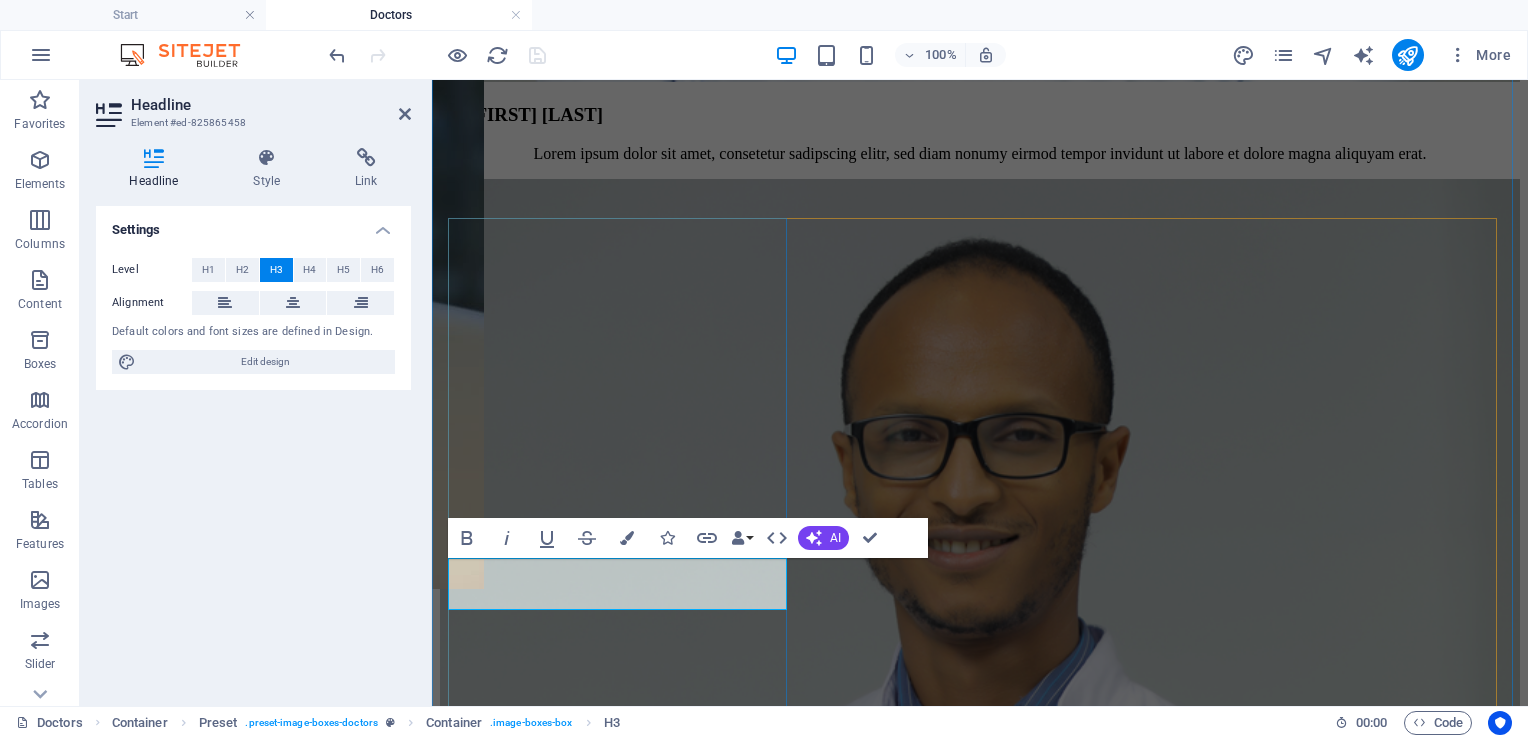 click on "Dr. [FIRST] [LAST]" at bounding box center [980, 25951] 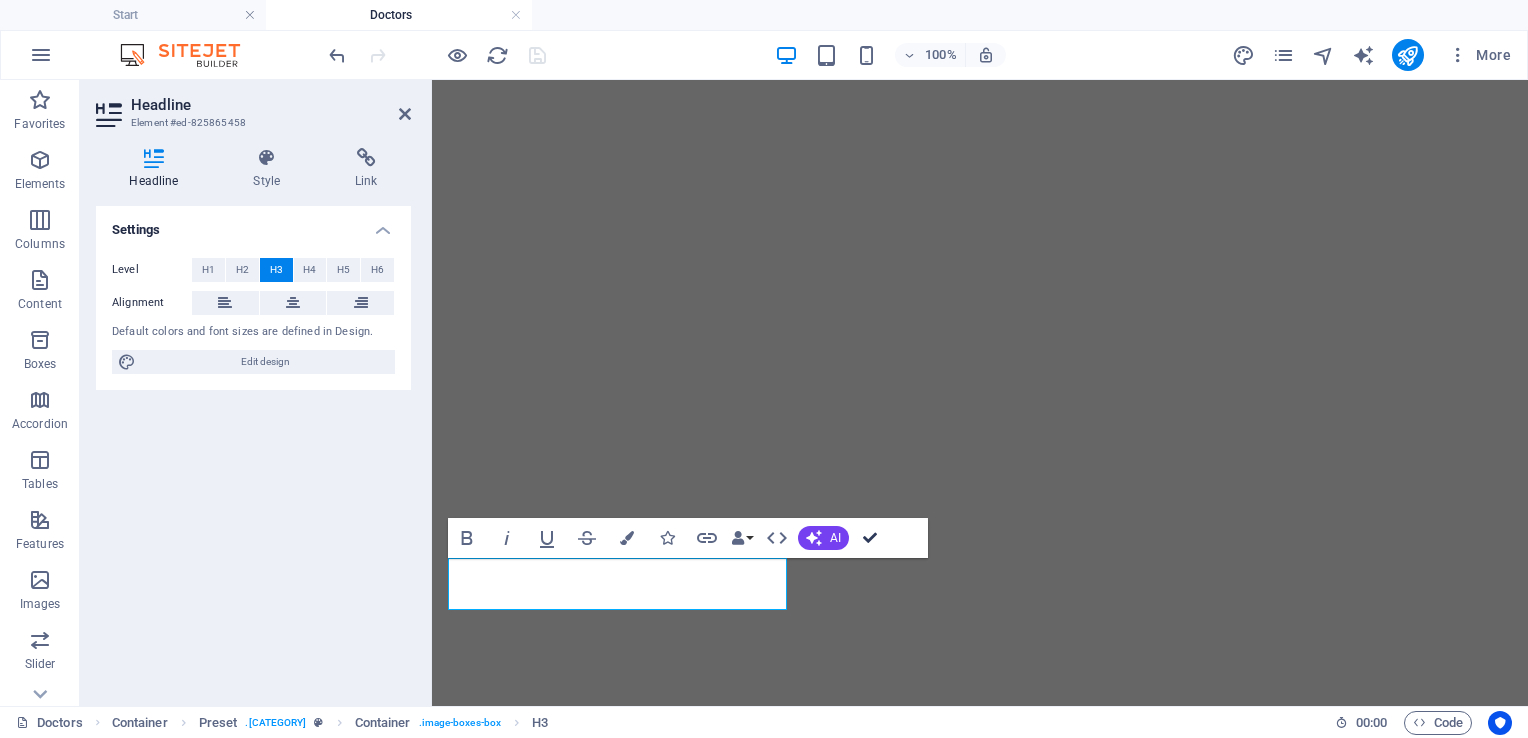 scroll, scrollTop: 0, scrollLeft: 0, axis: both 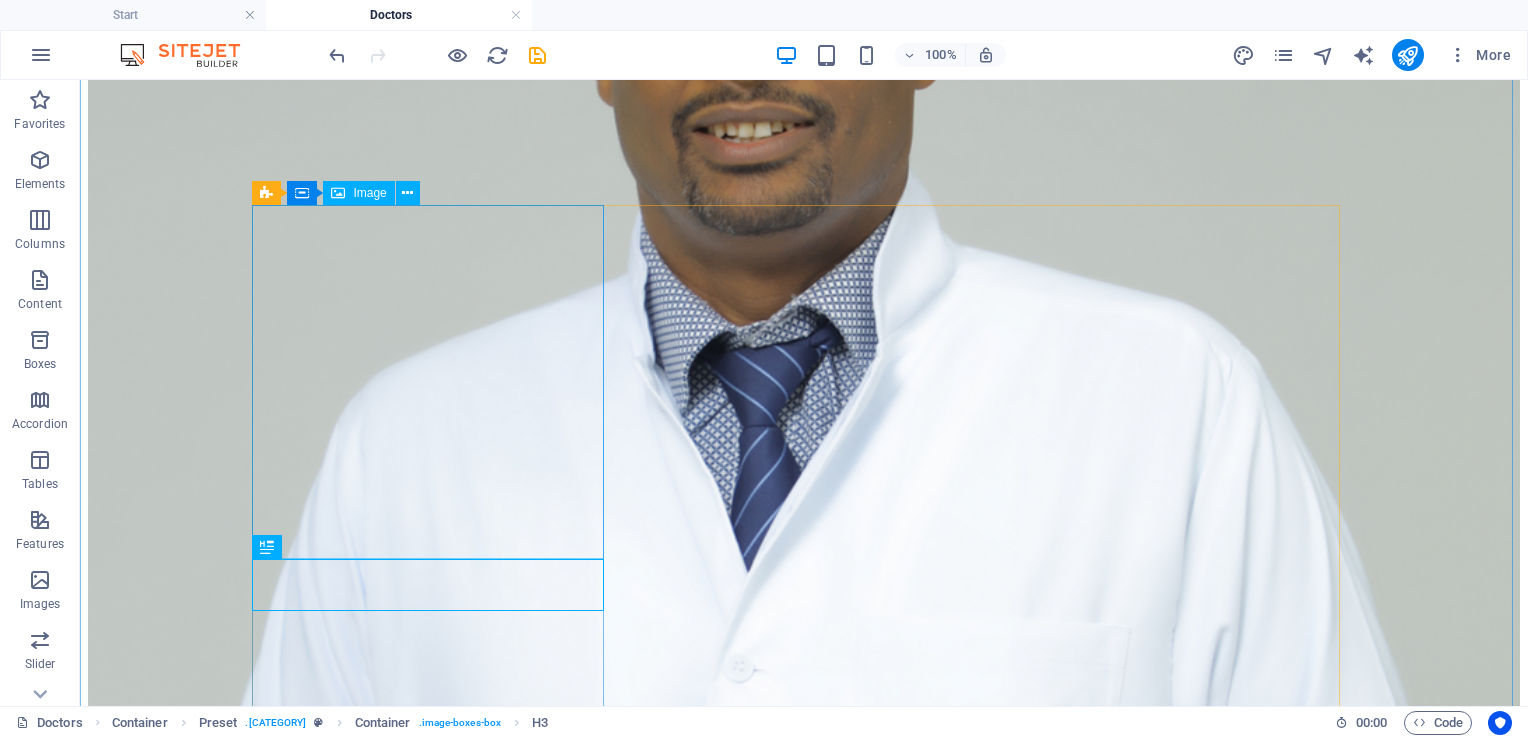 click at bounding box center (804, 33717) 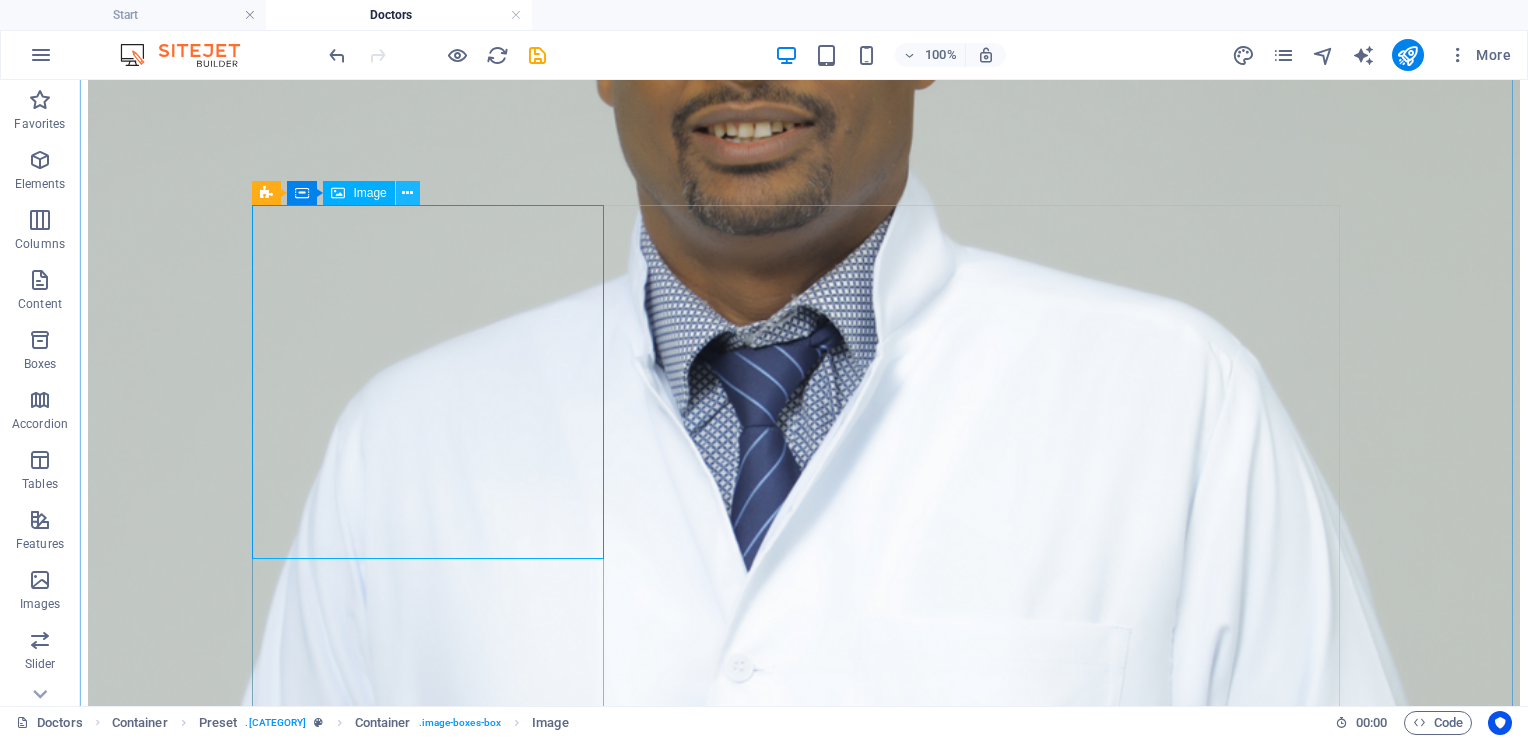 click at bounding box center (407, 193) 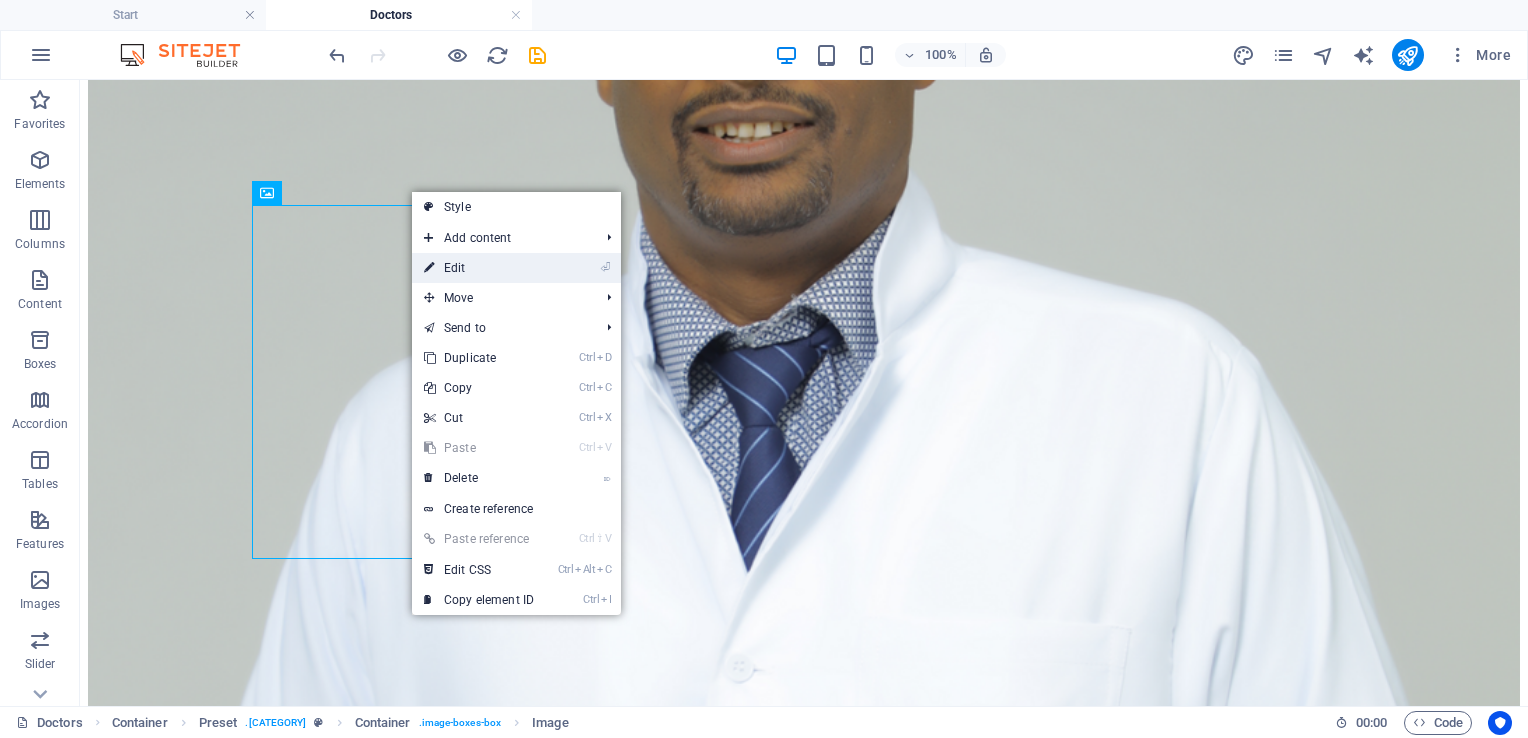 click on "⏎  Edit" at bounding box center (479, 268) 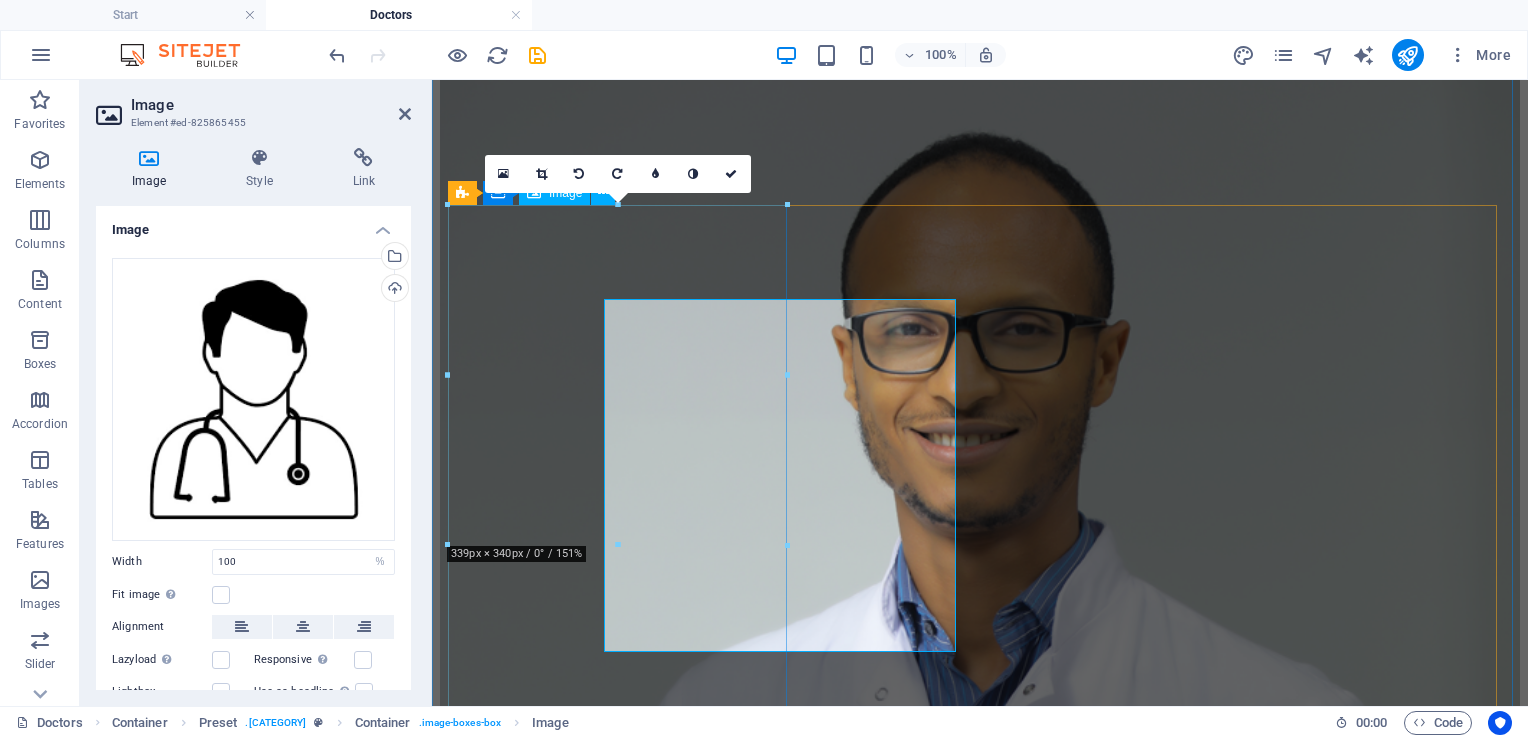 scroll, scrollTop: 4656, scrollLeft: 0, axis: vertical 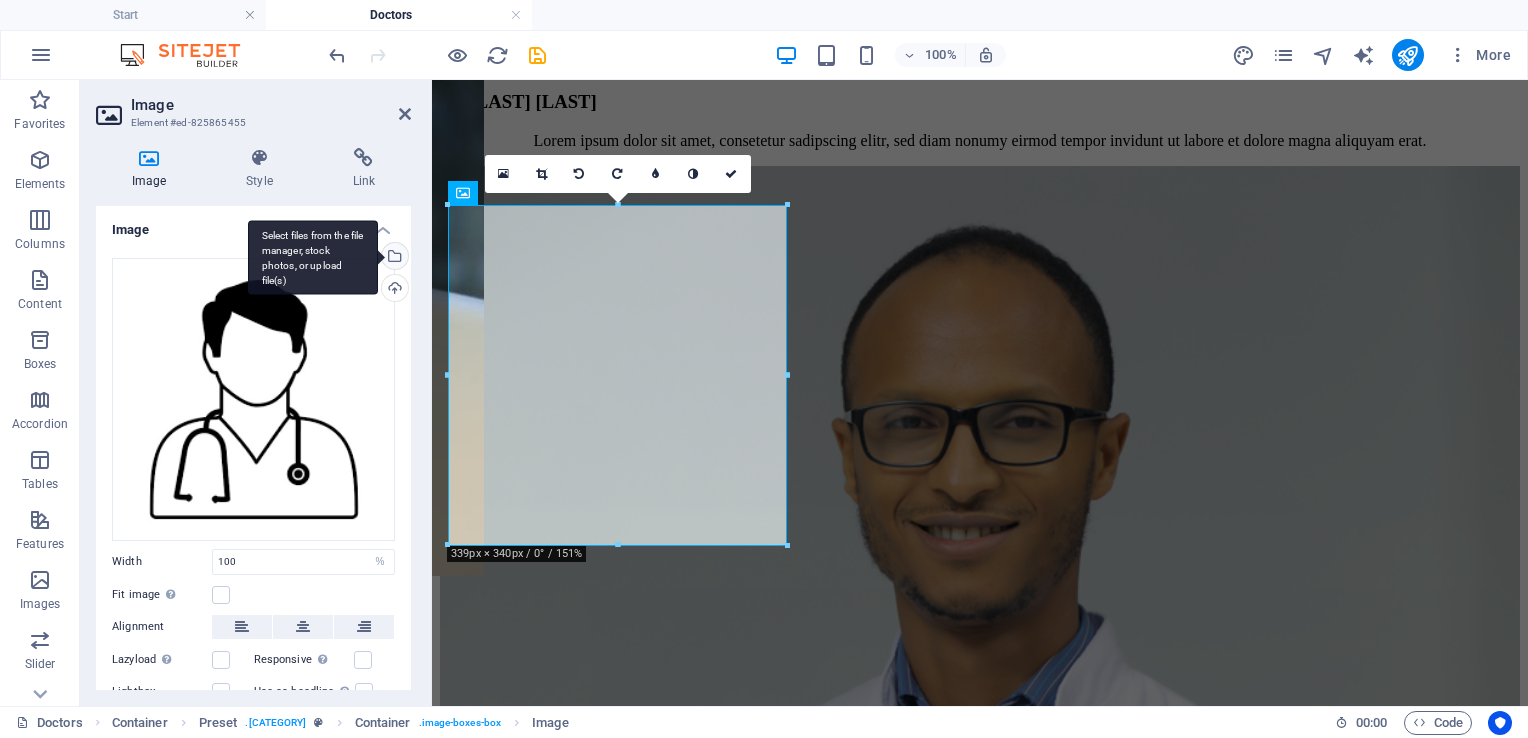 click on "Select files from the file manager, stock photos, or upload file(s)" at bounding box center [393, 258] 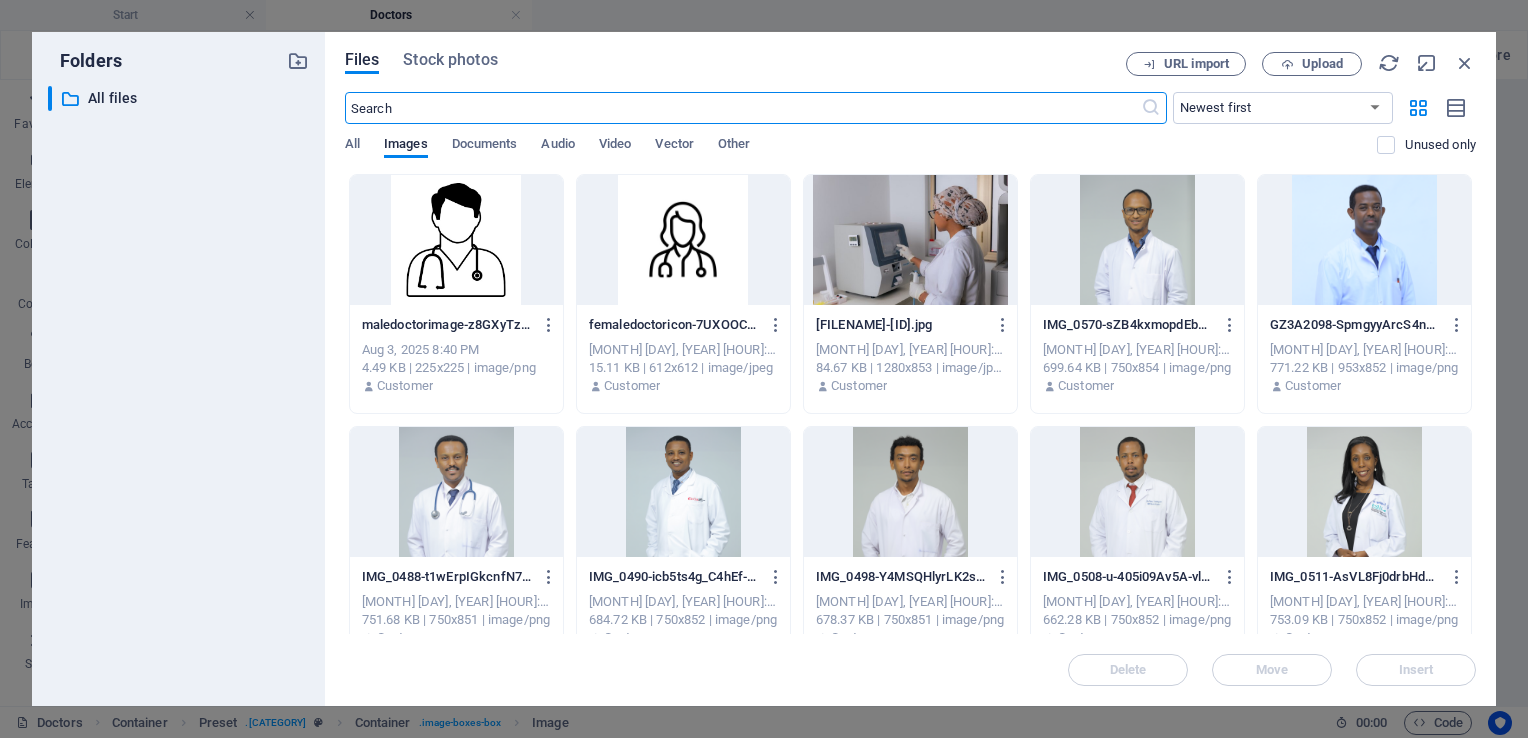 scroll, scrollTop: 4493, scrollLeft: 0, axis: vertical 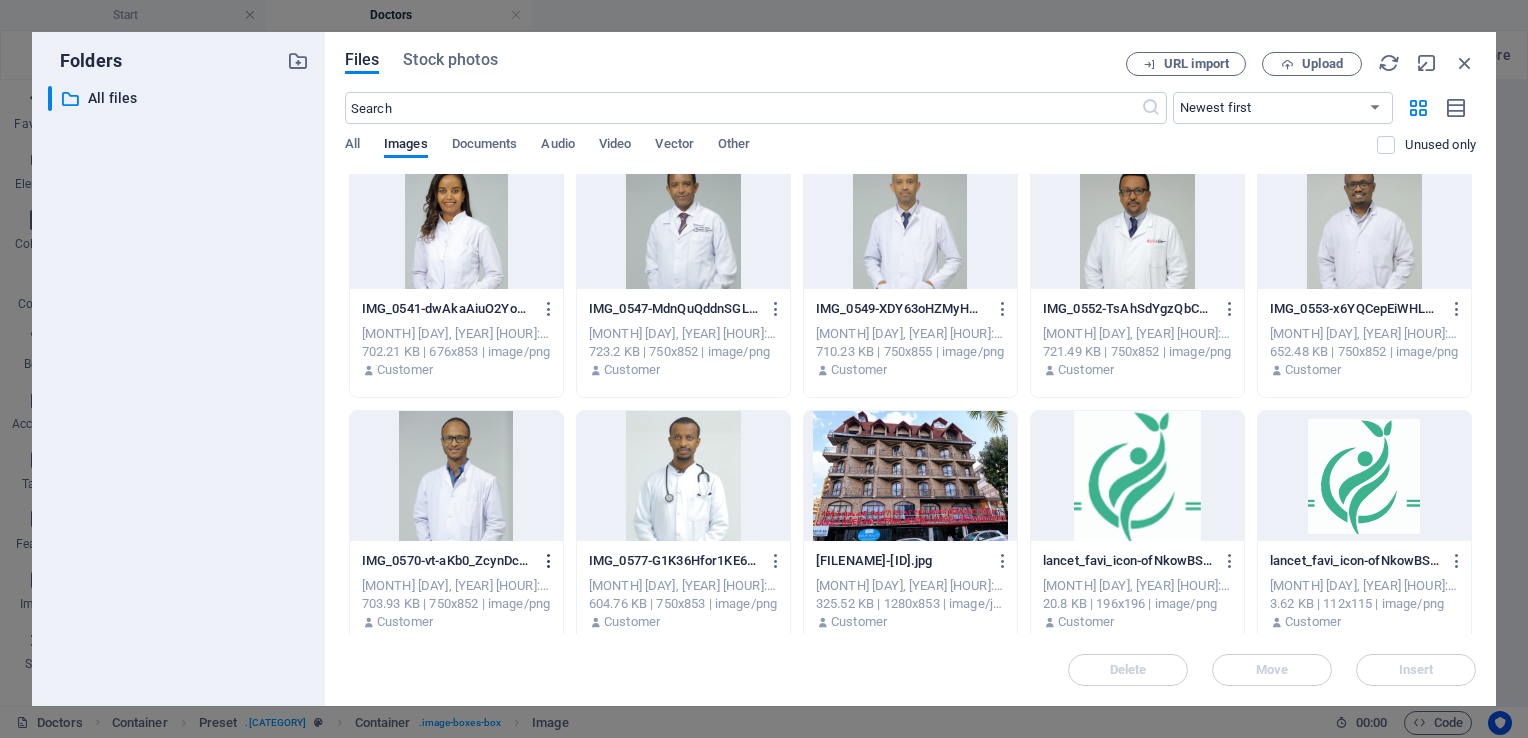 click at bounding box center [549, 561] 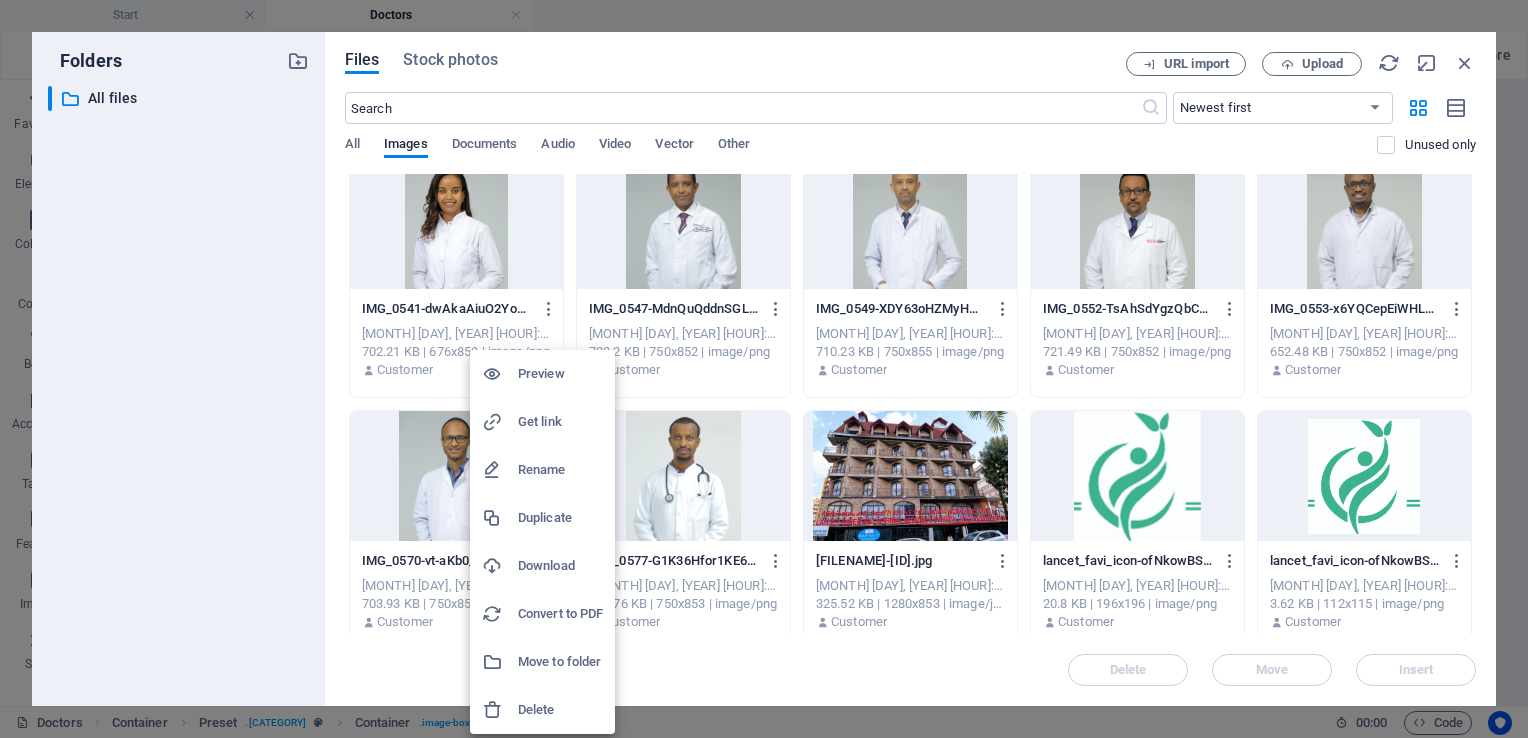 click on "Delete" at bounding box center [560, 710] 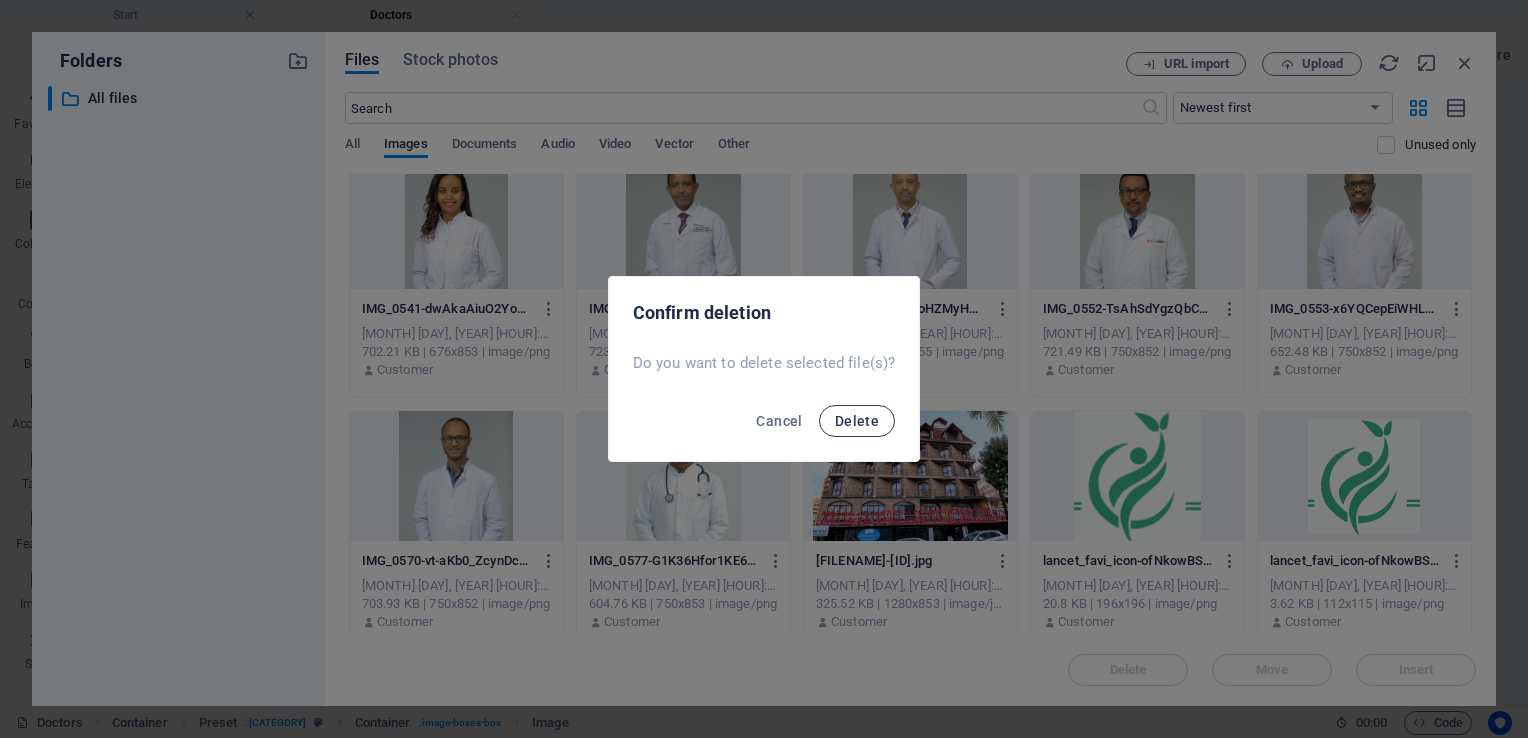 click on "Delete" at bounding box center (857, 421) 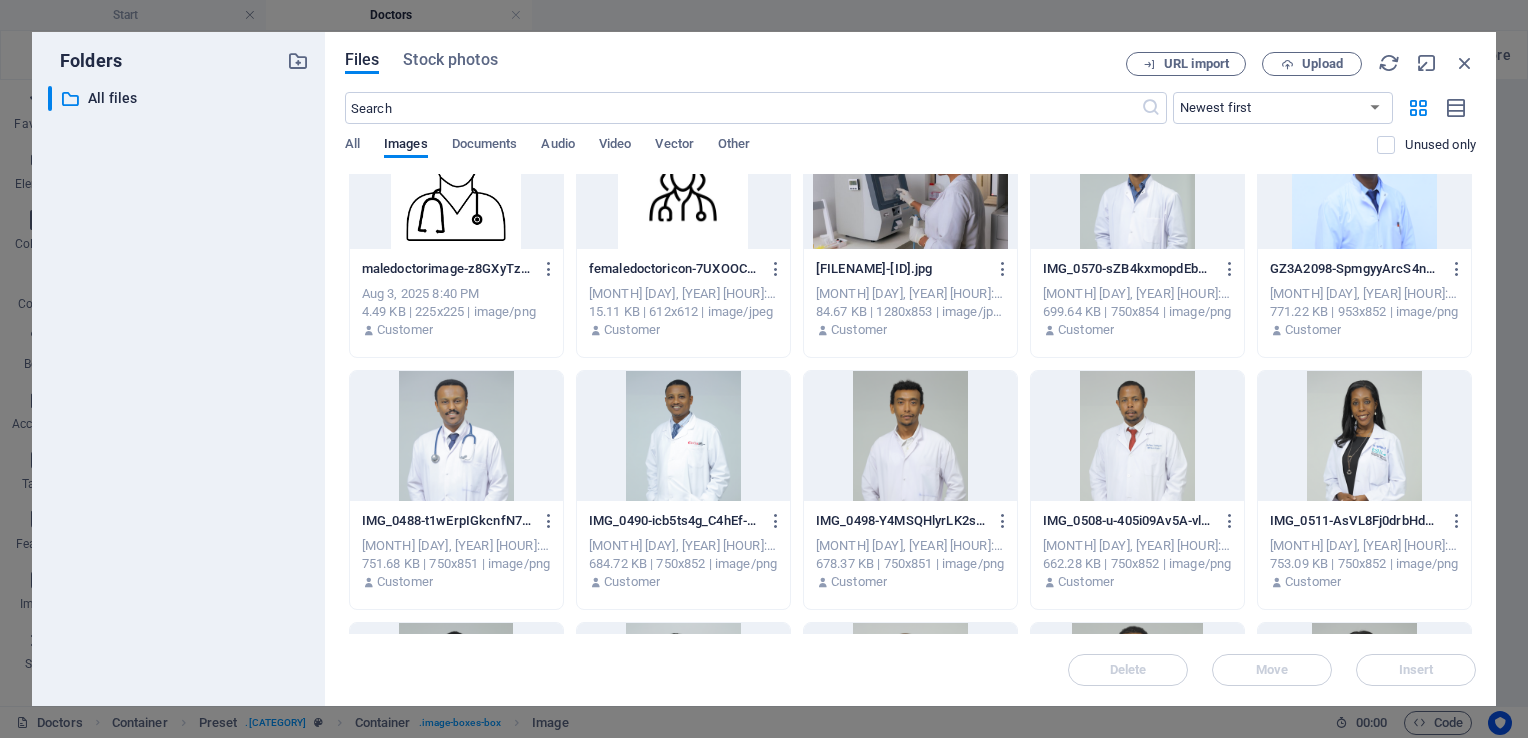 scroll, scrollTop: 0, scrollLeft: 0, axis: both 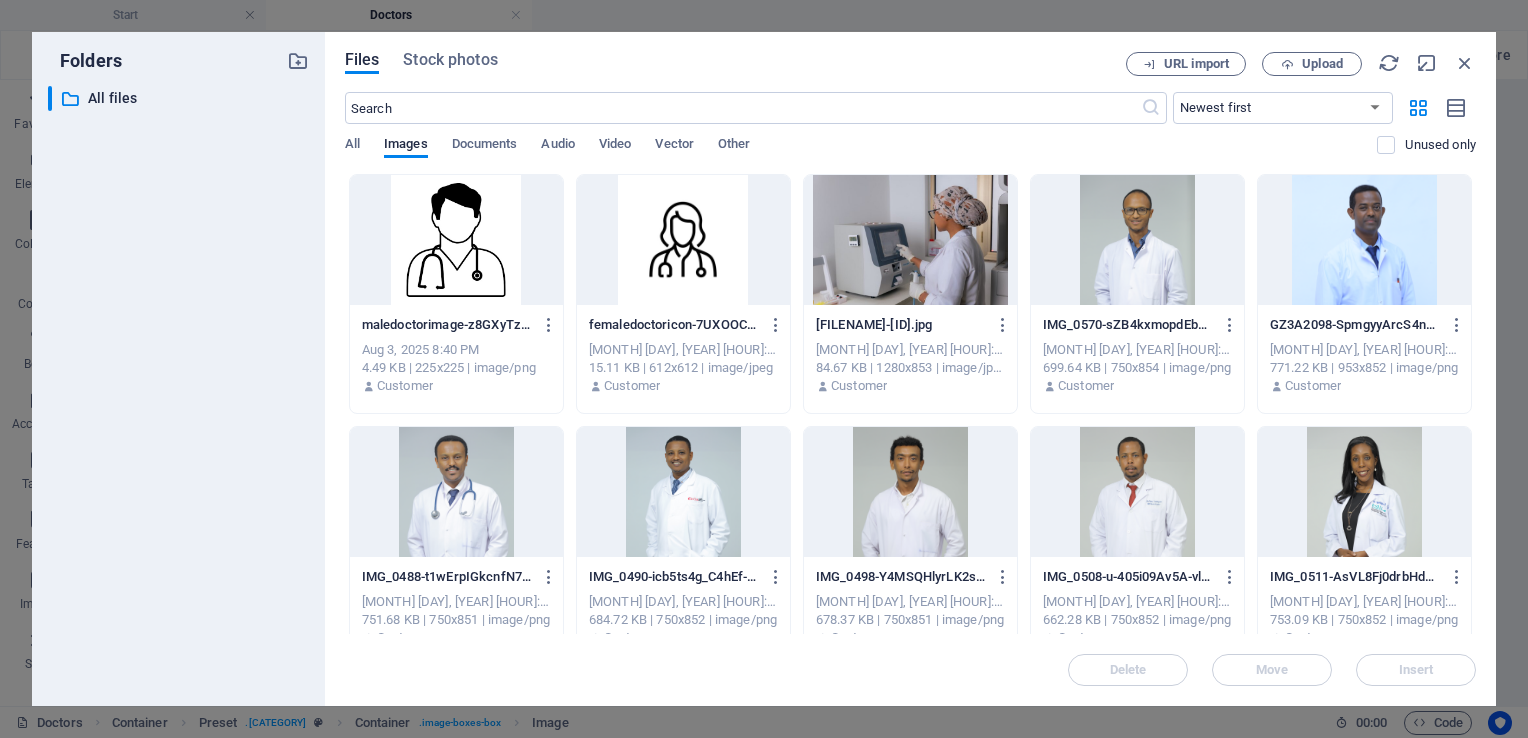 click on "maledoctorimage-z8GXyTzfVTLqfcFEI_1jvQ.png maledoctorimage-z8GXyTzfVTLqfcFEI_1jvQ.png Aug 3, 2025 8:40 PM 4.49 KB | 225x225 | image/png Customer femaledoctoricon-7UXOOCQGNE24Ff4nYpzYsg.jpg femaledoctoricon-7UXOOCQGNE24Ff4nYpzYsg.jpg Aug 3, 2025 8:24 PM 15.11 KB | 612x612 | image/jpeg Customer IMG_AD-OQCWvsFUGU3cshd1tJeBNA.jpg IMG_AD-OQCWvsFUGU3cshd1tJeBNA.jpg Jul 24, 2025 1:13 PM 84.67 KB | 1280x853 | image/jpeg Customer IMG_0570-sZB4kxmopdEbpMkG3iMHMw.png IMG_0570-sZB4kxmopdEbpMkG3iMHMw.png Jul 22, 2025 11:10 PM 699.64 KB | 750x854 | image/png Customer GZ3A2098-SpmgyyArcS4nKijdbaA83A.png GZ3A2098-SpmgyyArcS4nKijdbaA83A.png Jul 22, 2025 10:59 PM 771.22 KB | 953x852 | image/png Customer IMG_0488-t1wErpIGkcnfN7TitYTHfA.png IMG_0488-t1wErpIGkcnfN7TitYTHfA.png Jul 22, 2025 10:59 PM 751.68 KB | 750x851 | image/png Customer IMG_0490-icb5ts4g_C4hEf-MxdZl8Q.png IMG_0490-icb5ts4g_C4hEf-MxdZl8Q.png Jul 22, 2025 10:59 PM 684.72 KB | 750x852 | image/png Customer IMG_0498-Y4MSQHlyrLK2sp7ezzd0SQ.png Jul 22, 2025 10:59 PM" at bounding box center [910, 798] 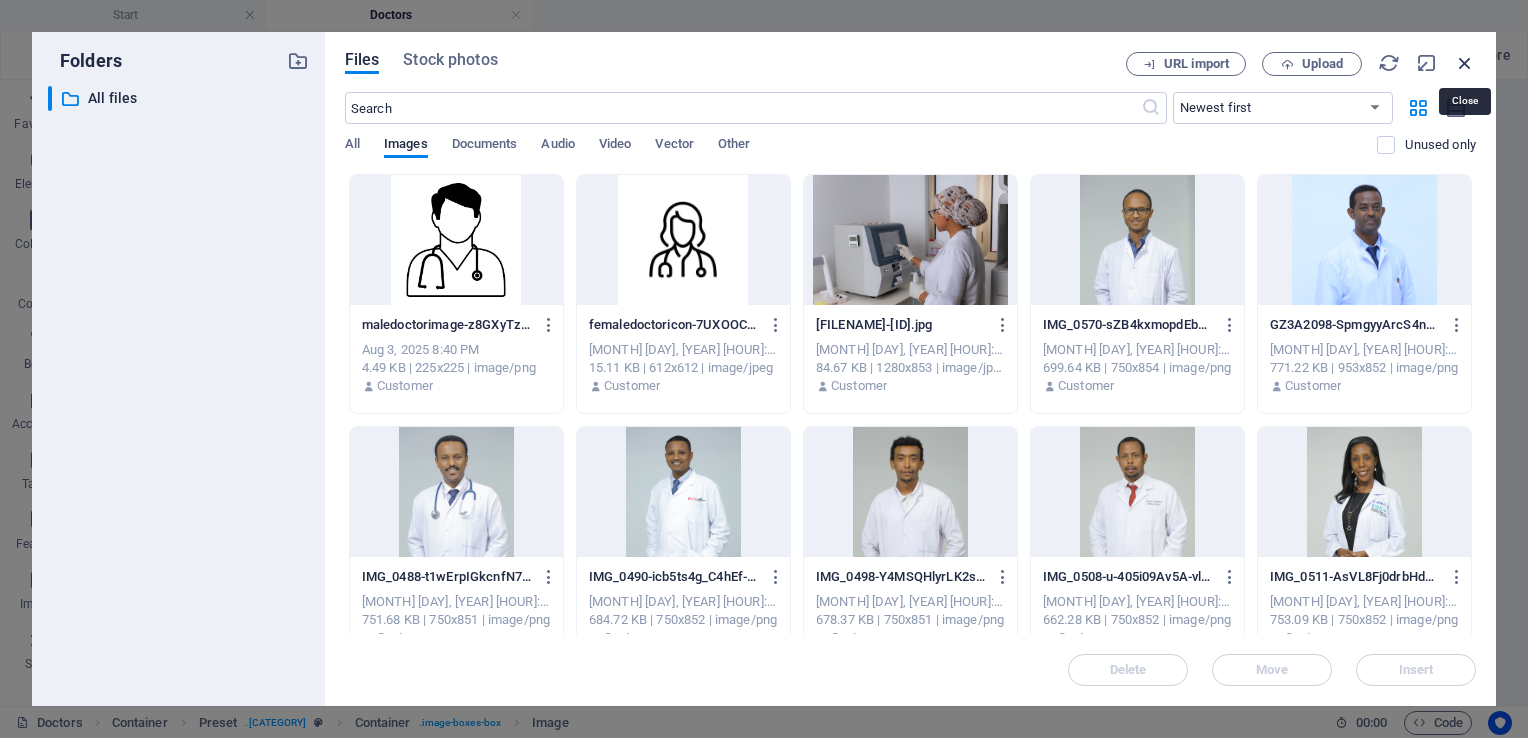 click at bounding box center [1465, 63] 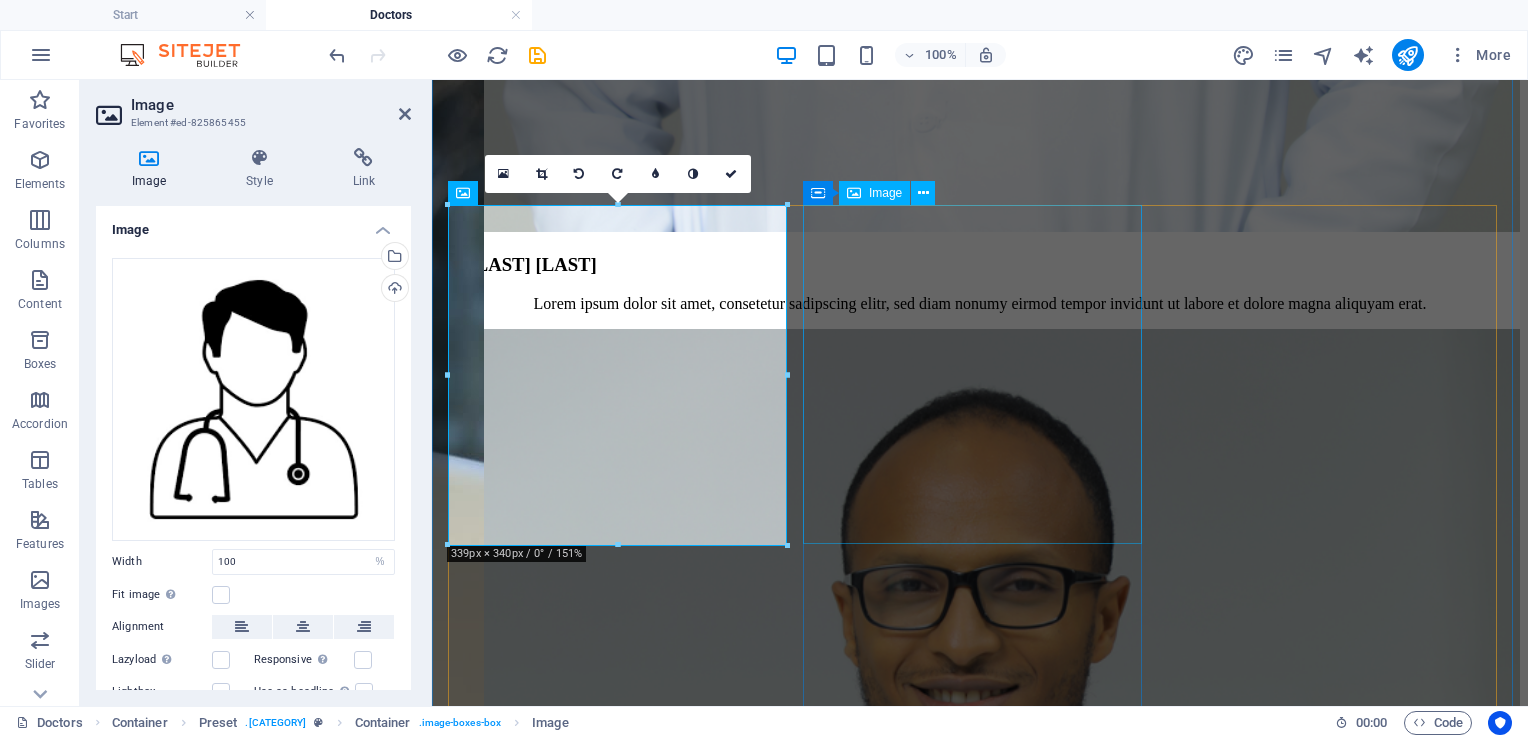 scroll, scrollTop: 4656, scrollLeft: 0, axis: vertical 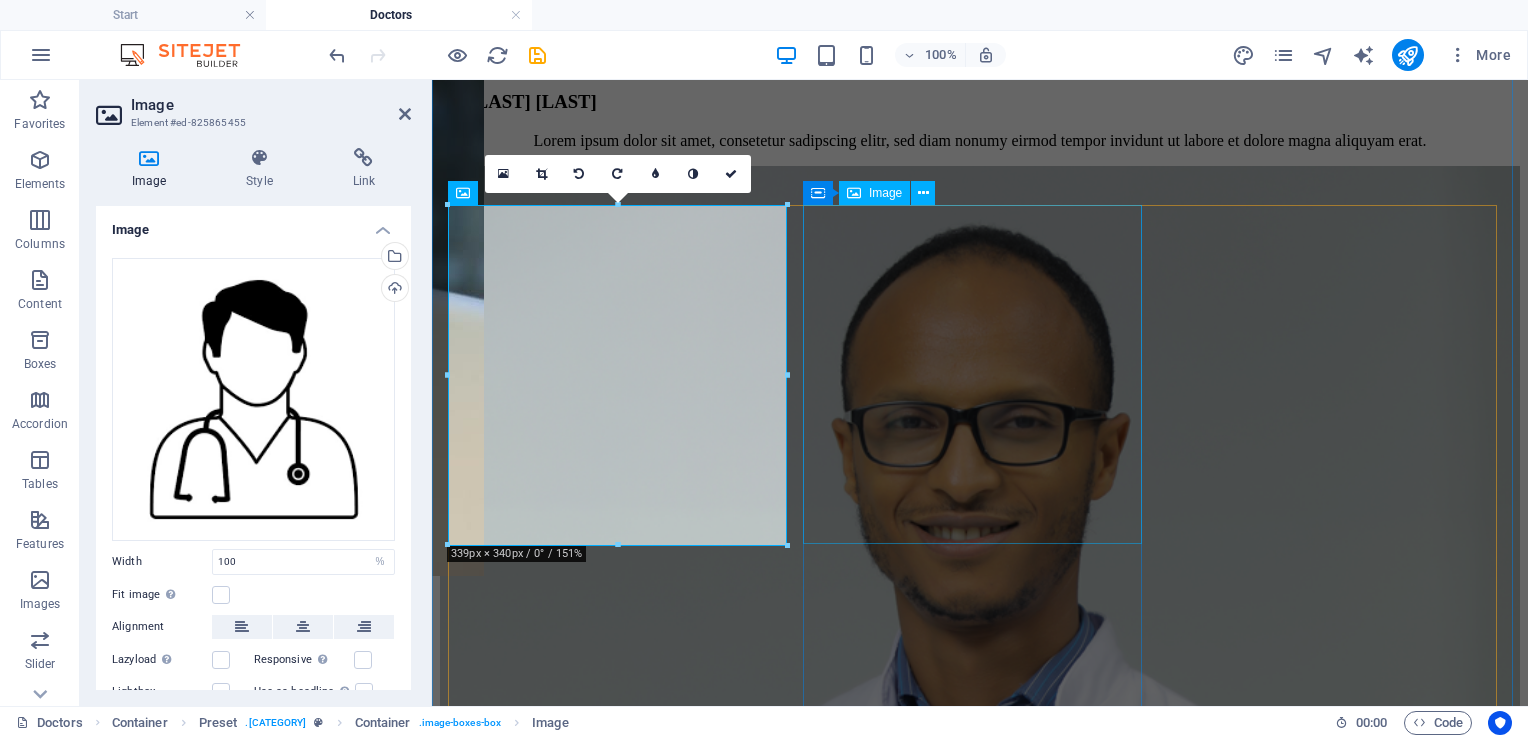 click at bounding box center (980, 26544) 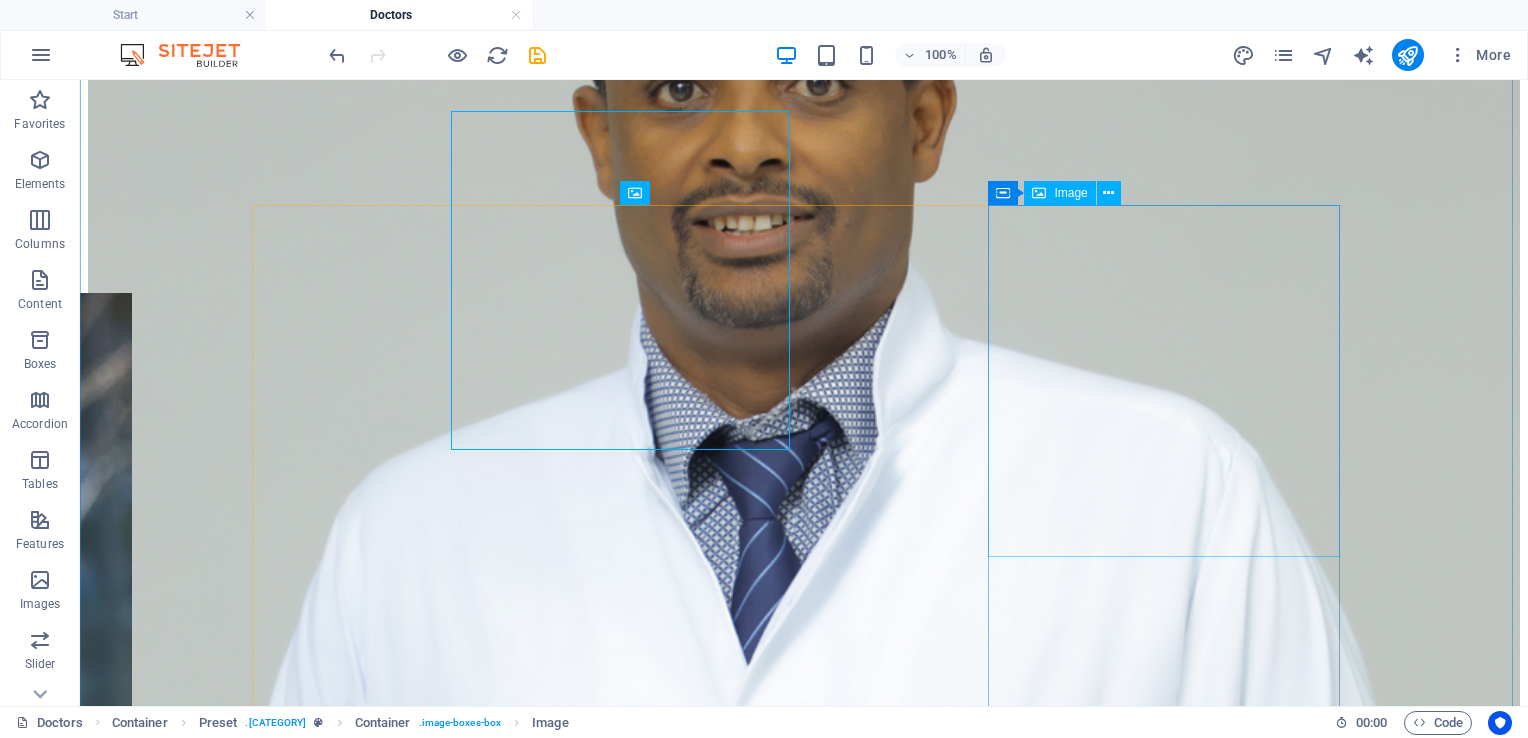 scroll, scrollTop: 4749, scrollLeft: 0, axis: vertical 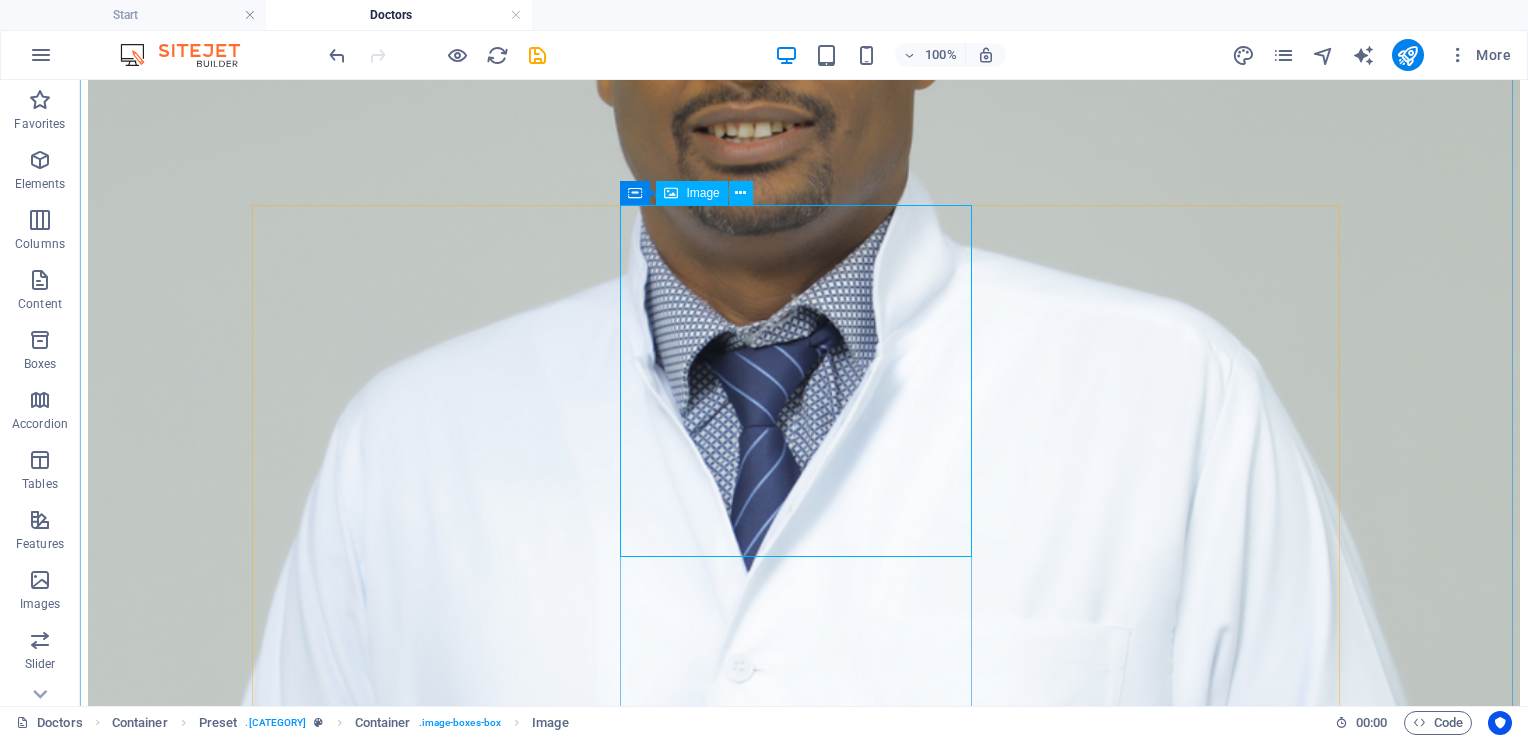 click at bounding box center (804, 35250) 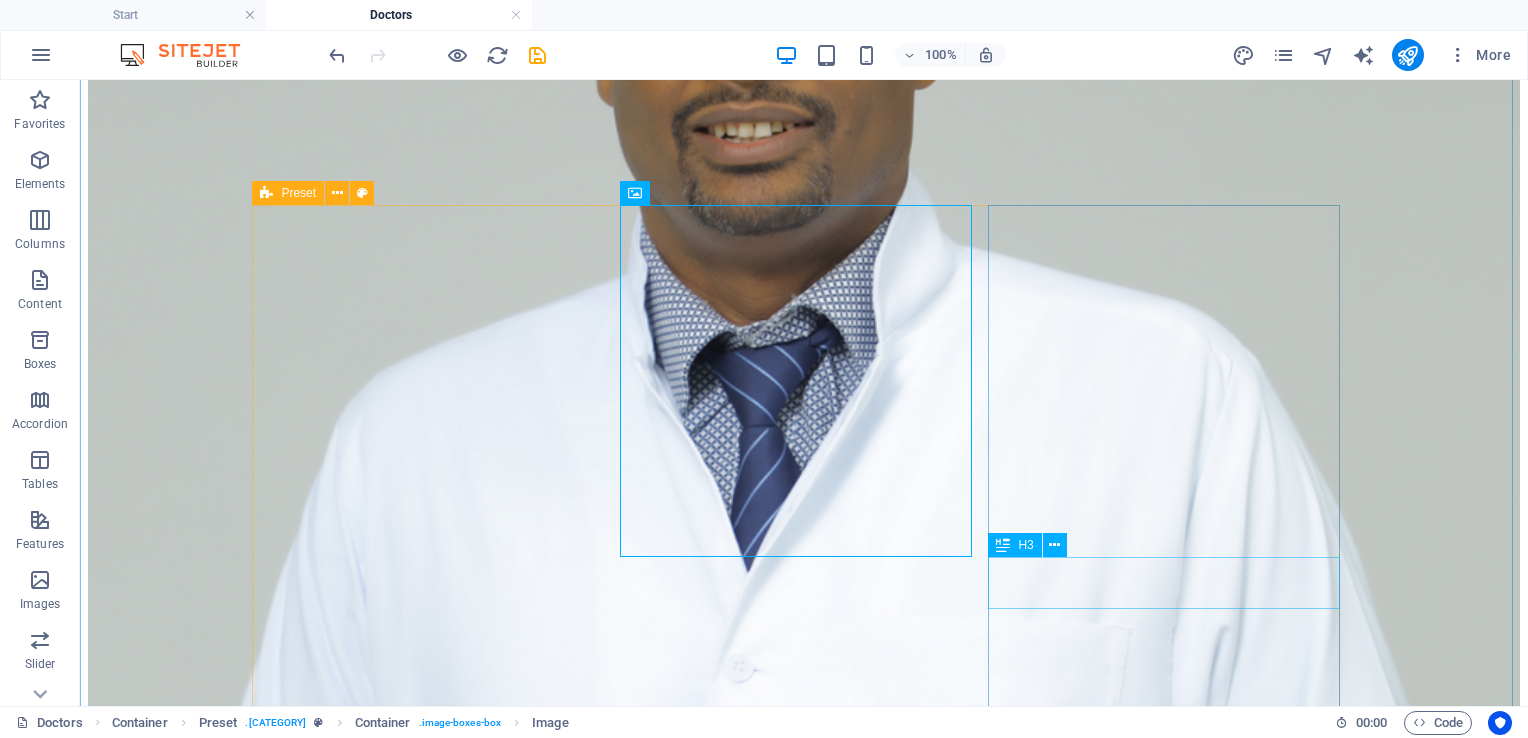 click on "Dr. [FIRST] [LAST]" at bounding box center [804, 37527] 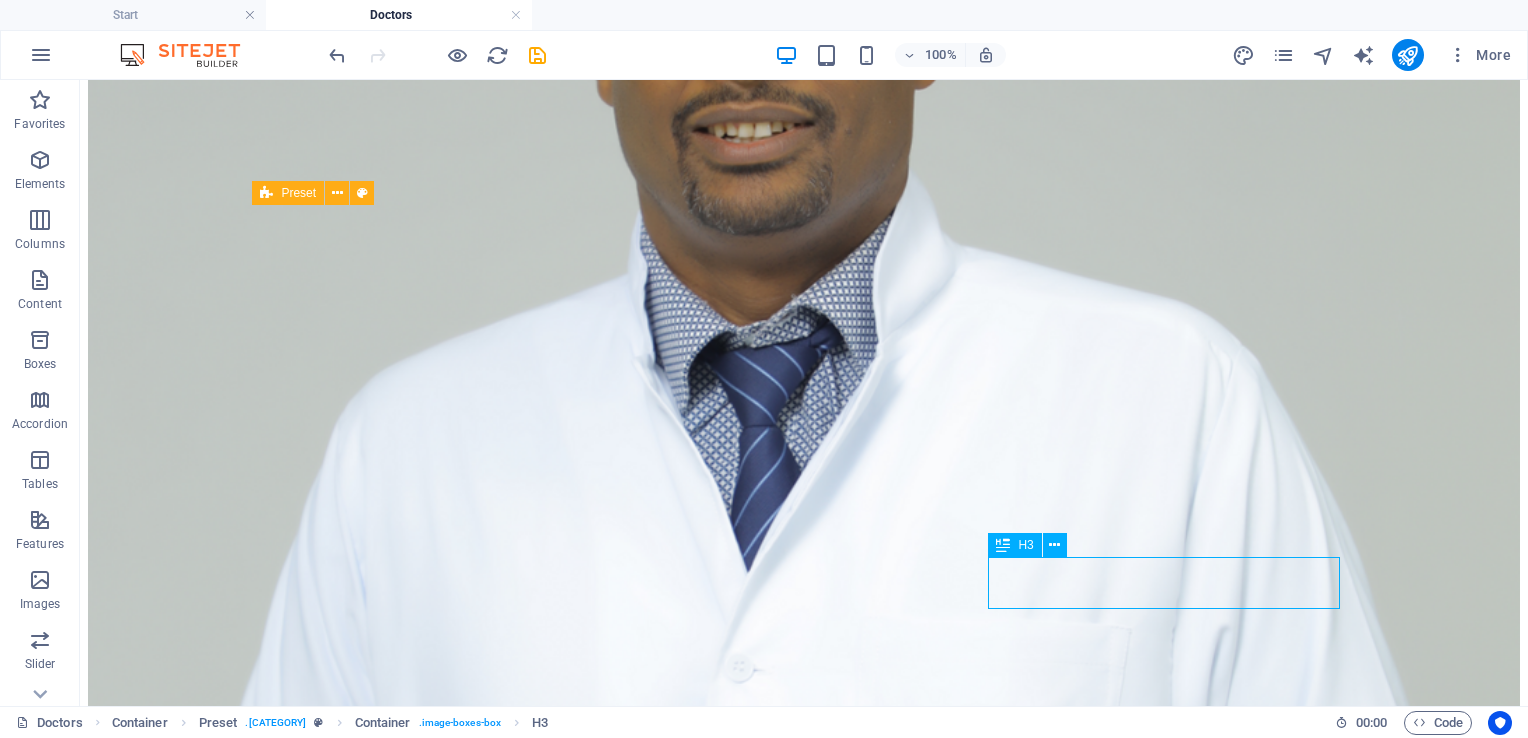 click on "Dr. [FIRST] [LAST]" at bounding box center [804, 37527] 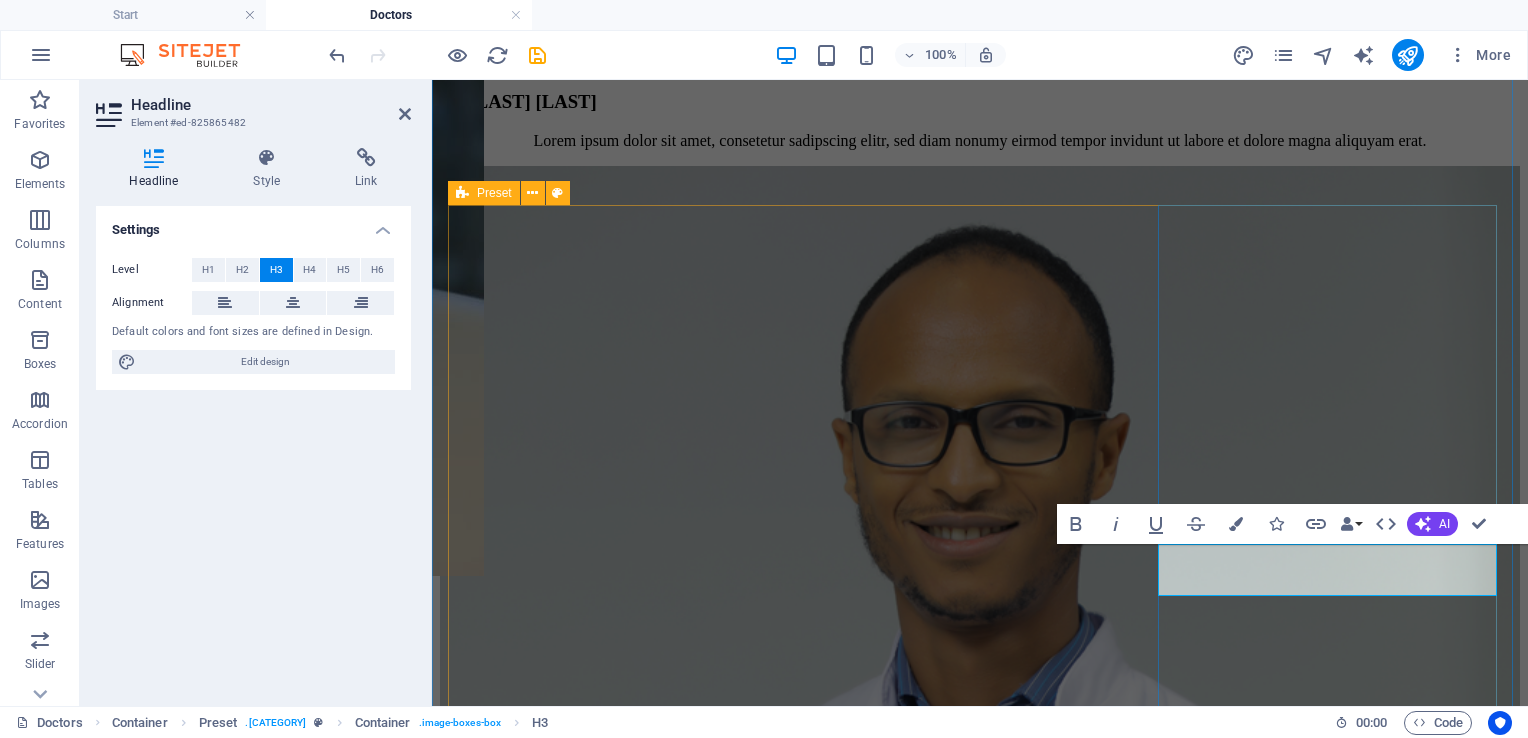 type 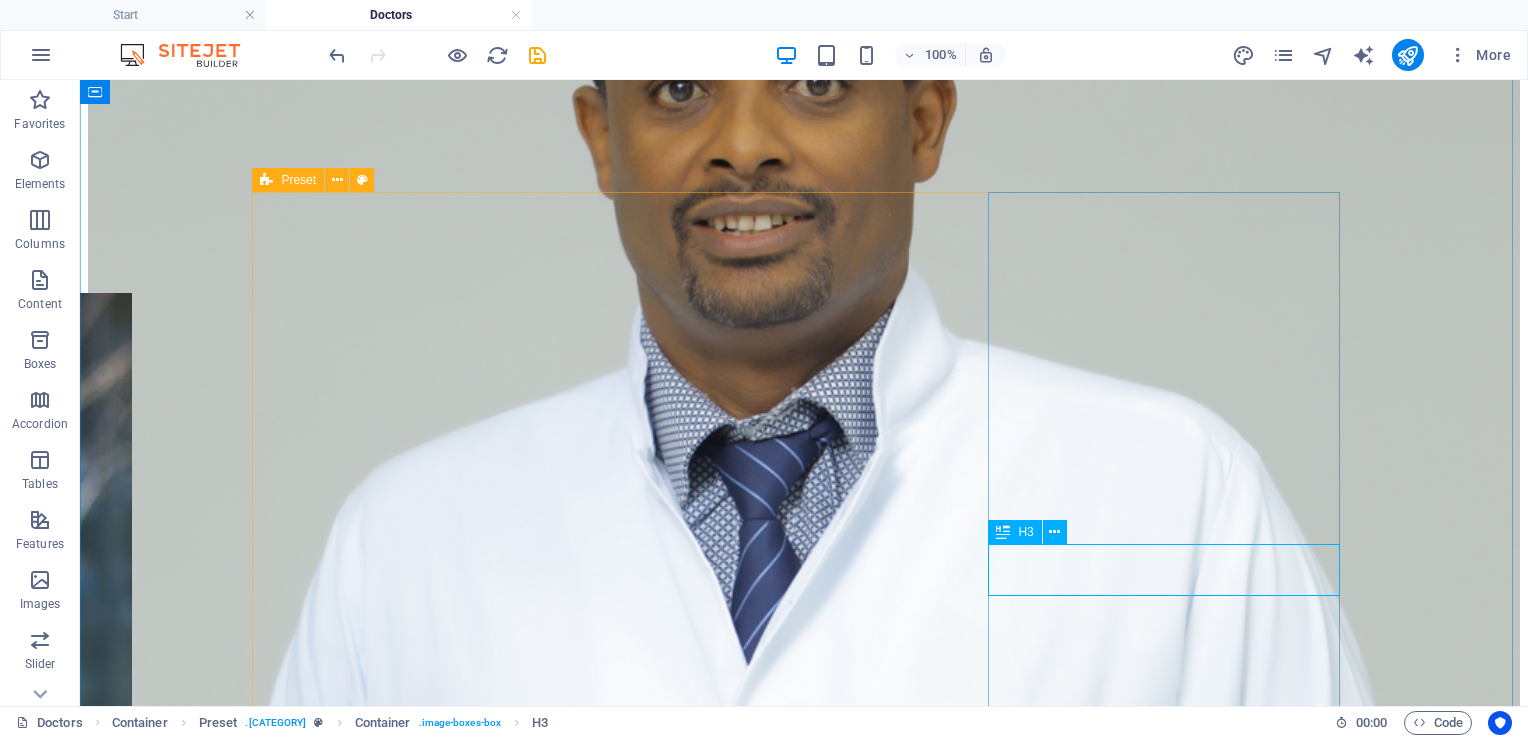 scroll, scrollTop: 4762, scrollLeft: 0, axis: vertical 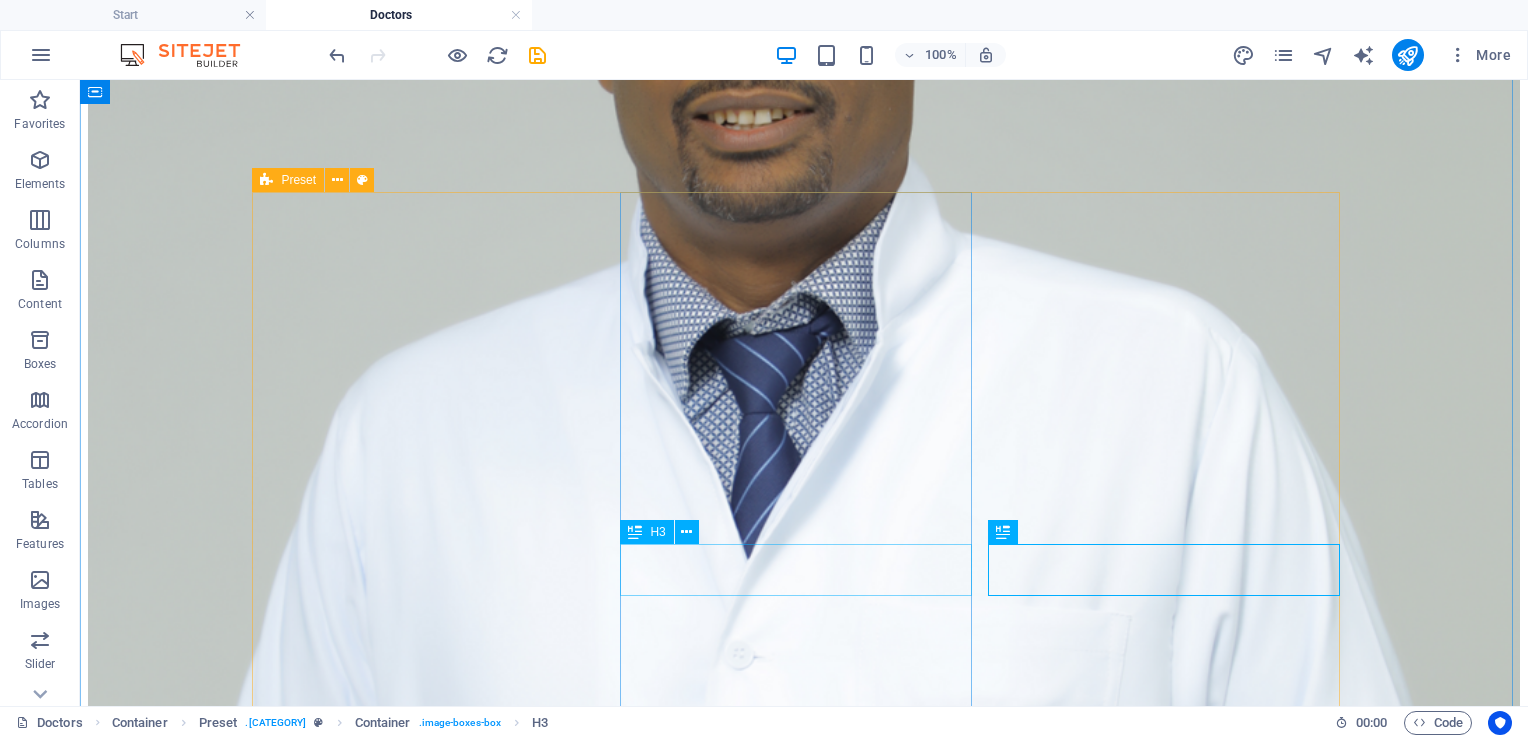 click on "Dr. [FIRST] [LAST]" at bounding box center (804, 35985) 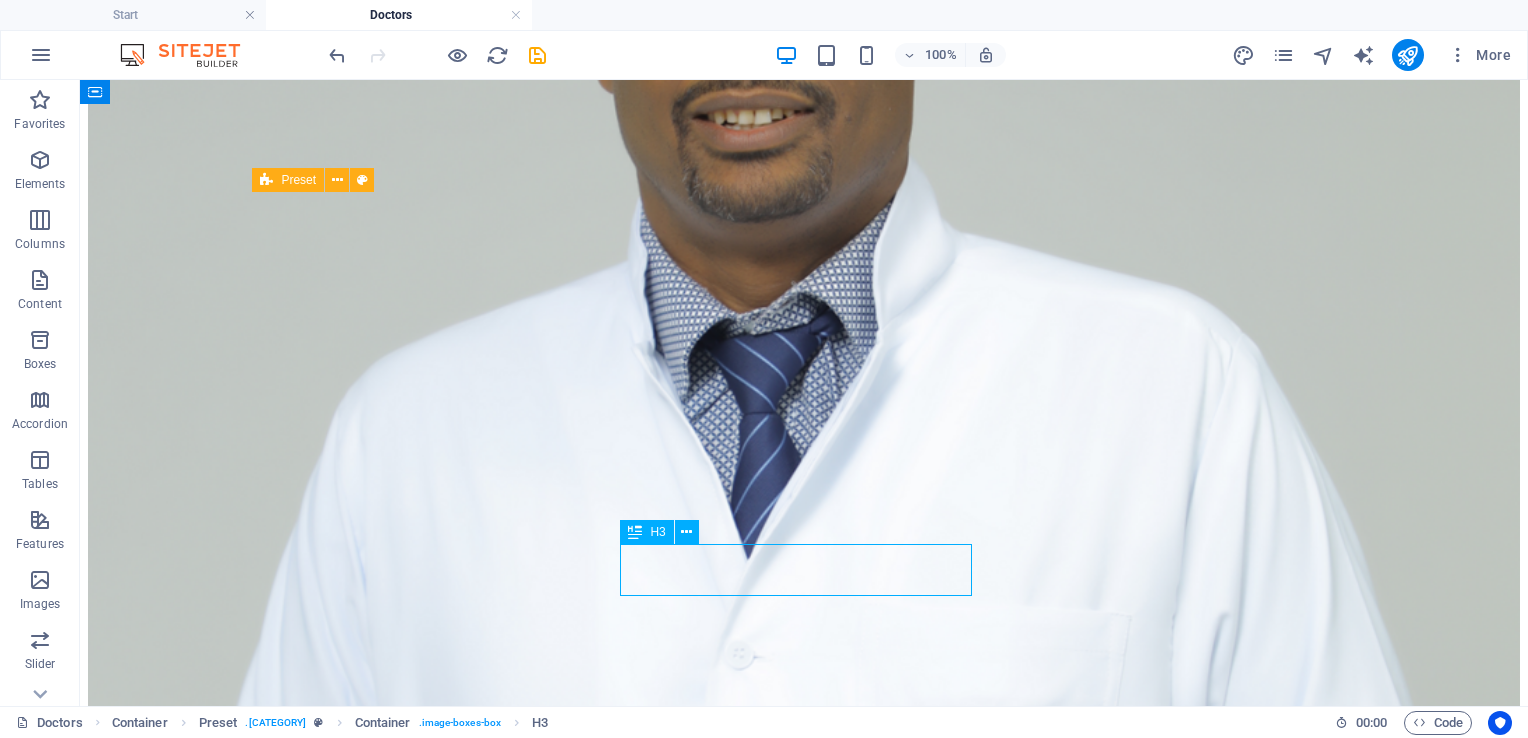 click on "Dr. [FIRST] [LAST]" at bounding box center [804, 35985] 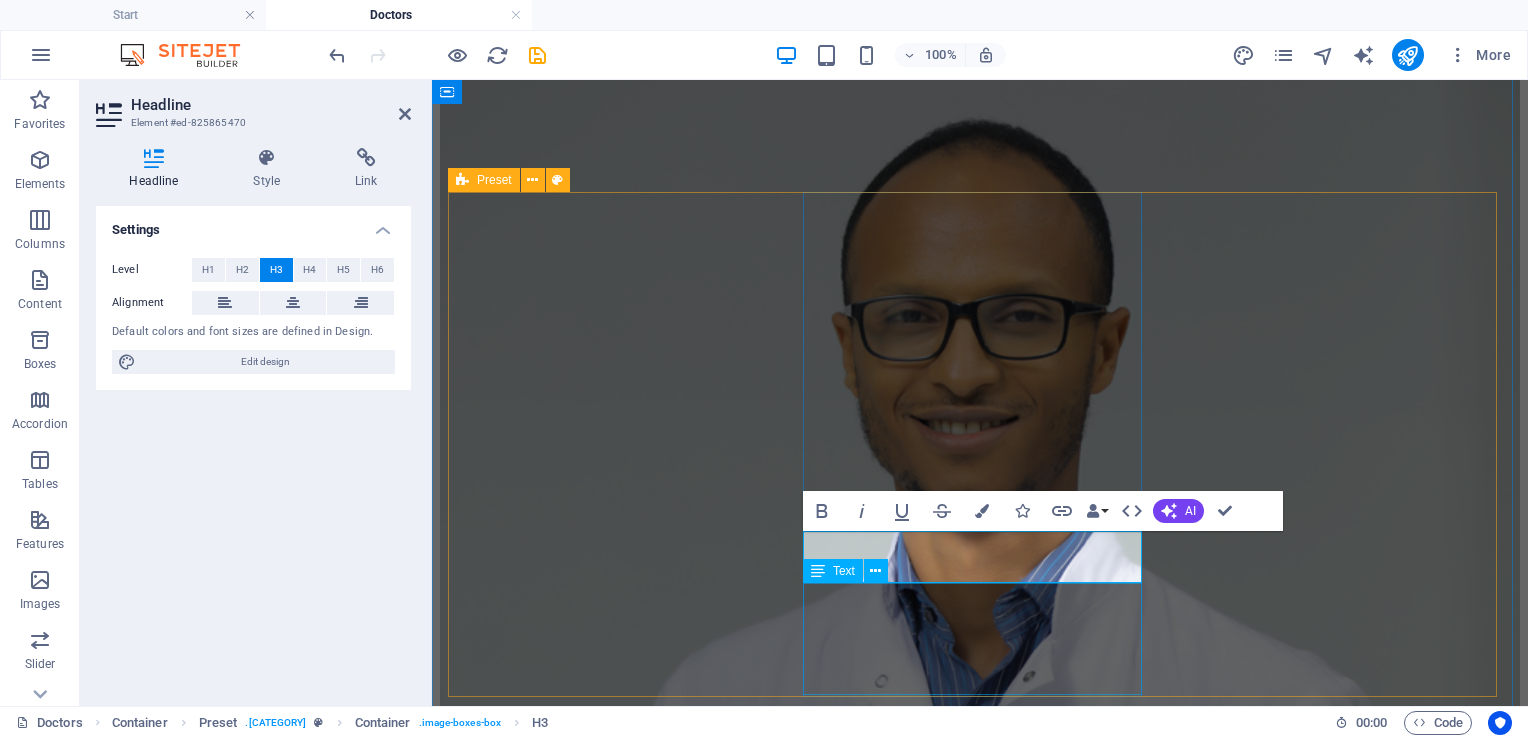scroll, scrollTop: 4668, scrollLeft: 0, axis: vertical 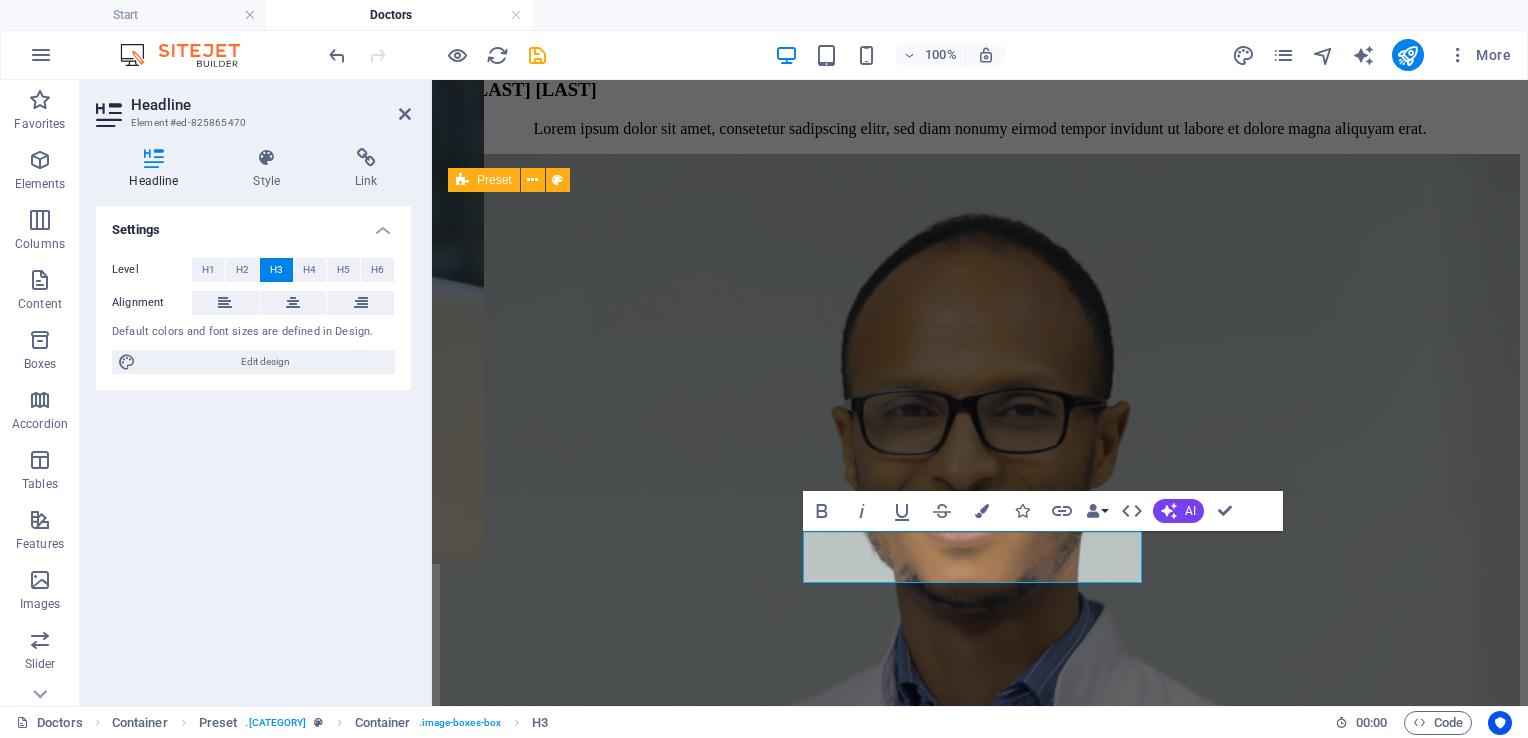 type 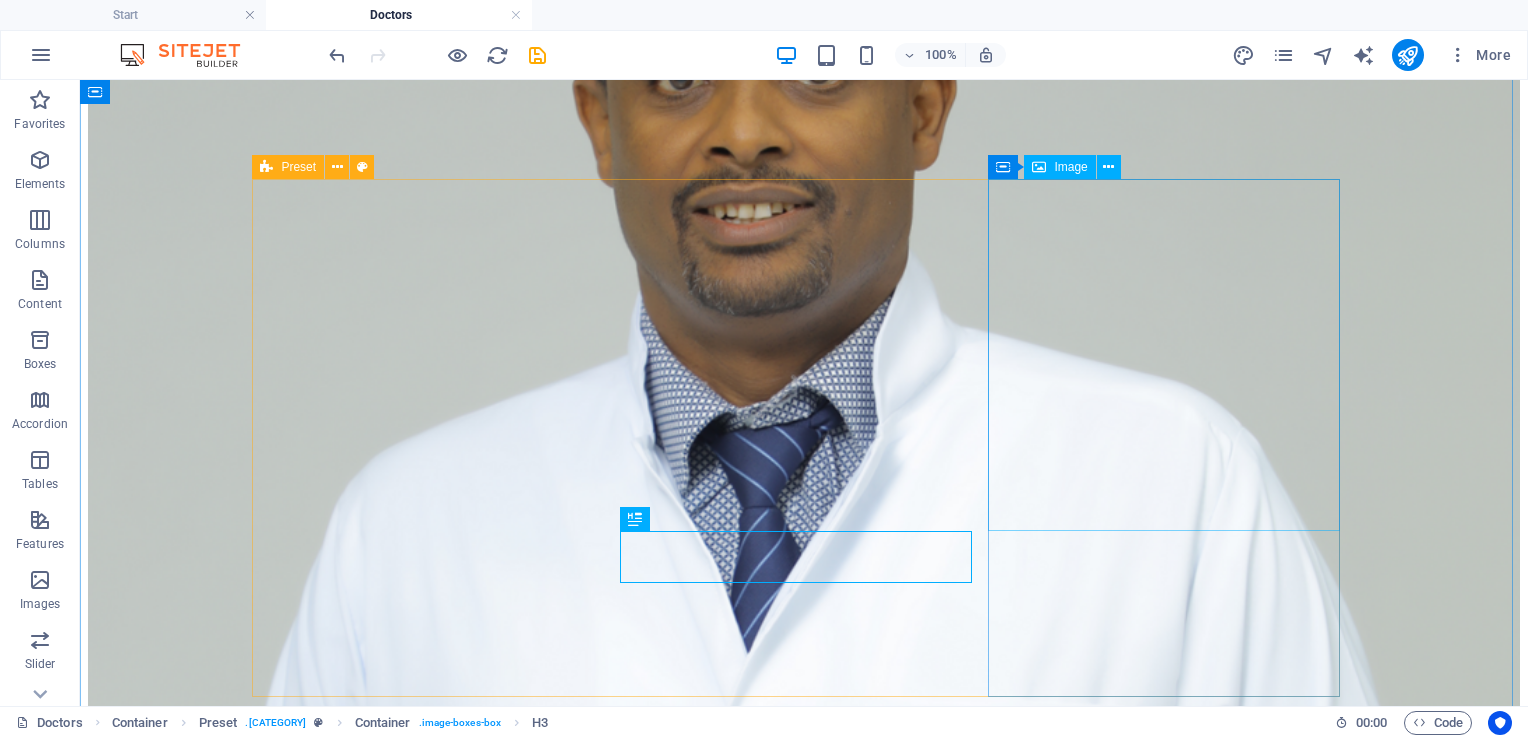 scroll, scrollTop: 4775, scrollLeft: 0, axis: vertical 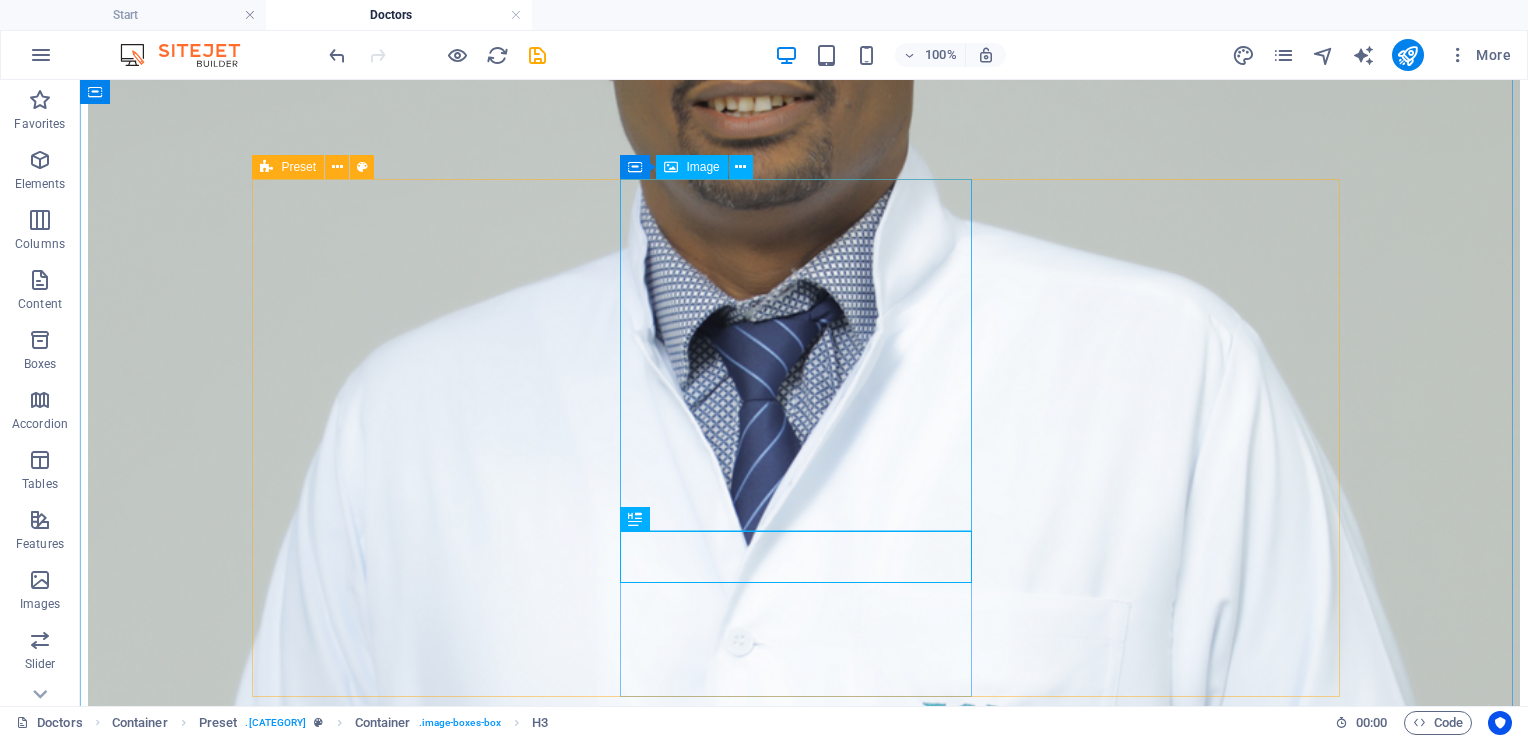click at bounding box center [804, 35224] 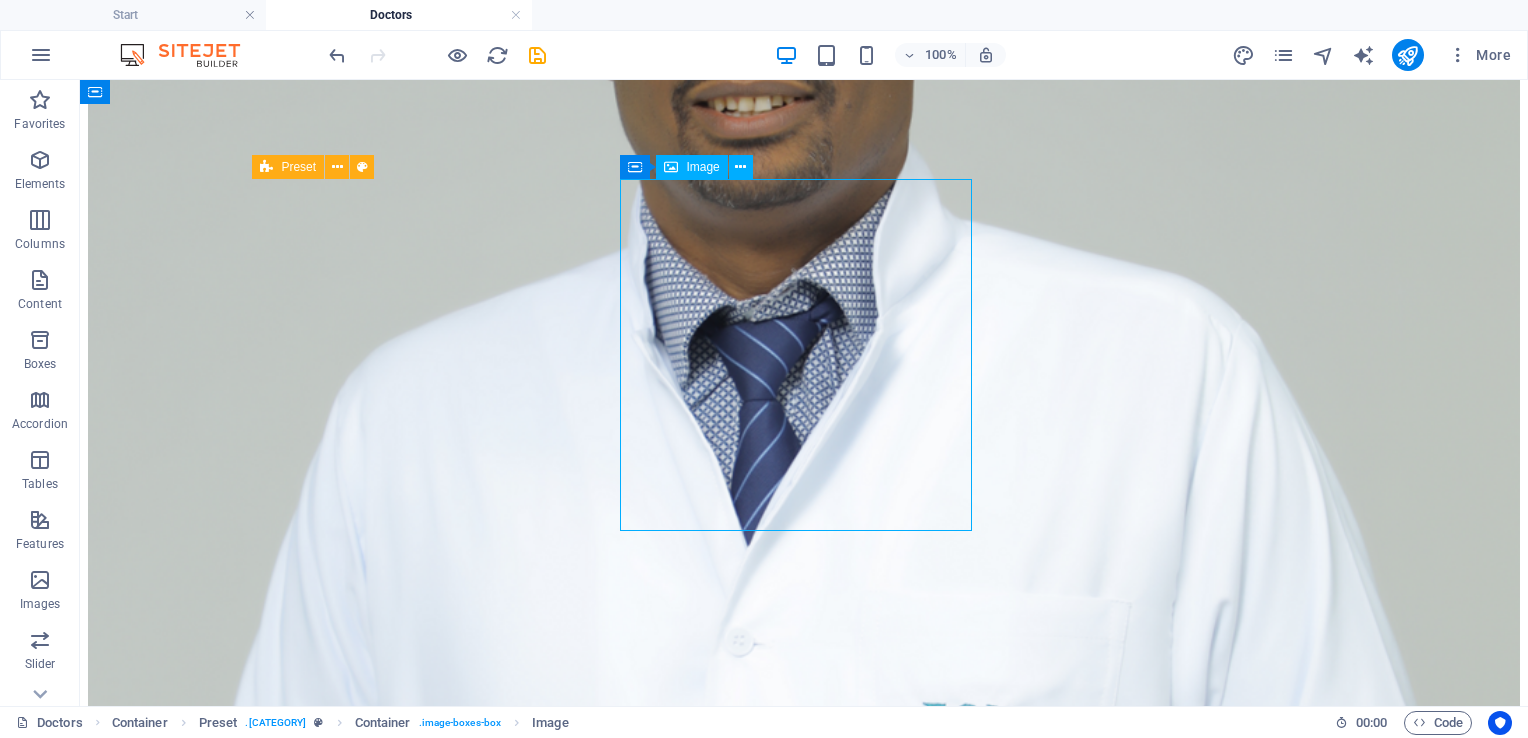 scroll, scrollTop: 4642, scrollLeft: 0, axis: vertical 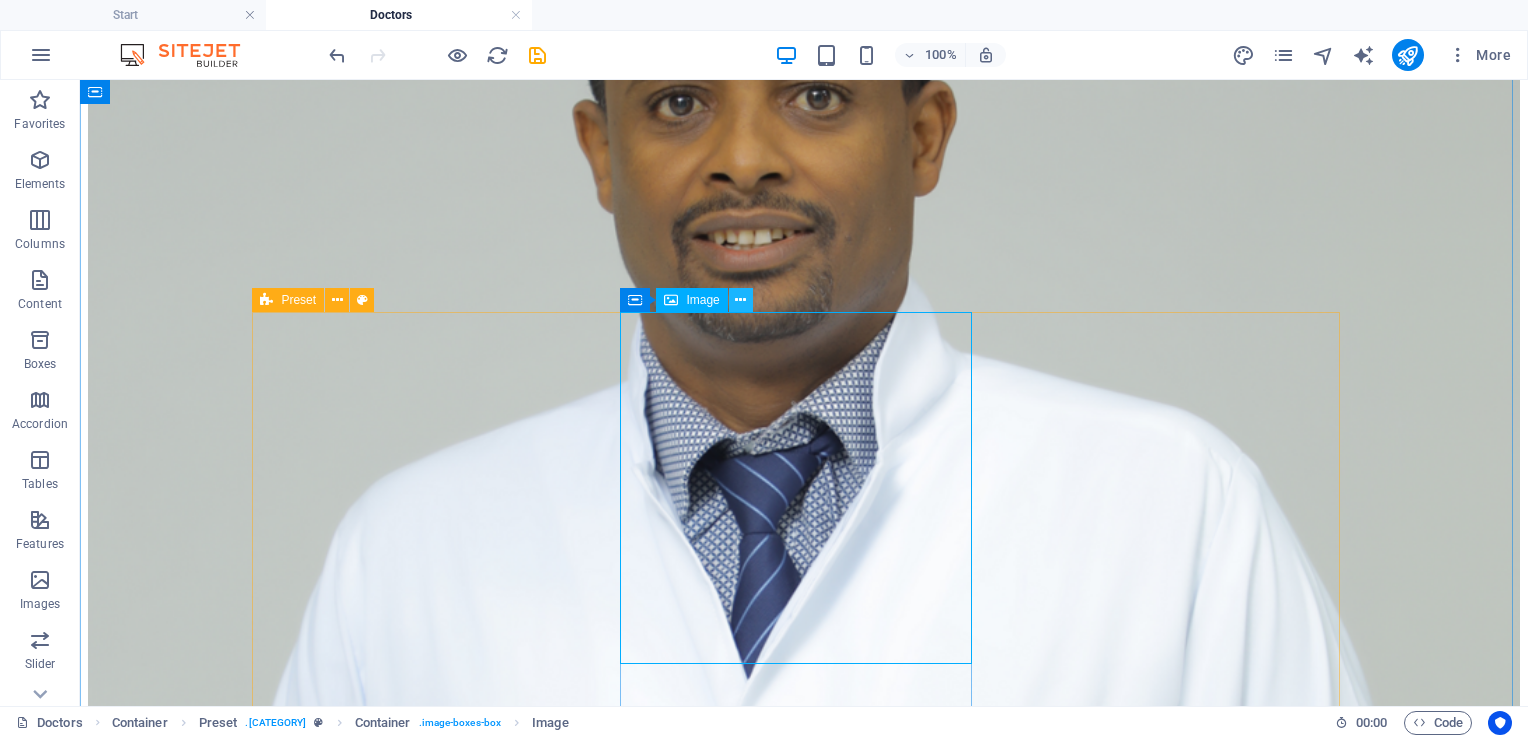 click at bounding box center (740, 300) 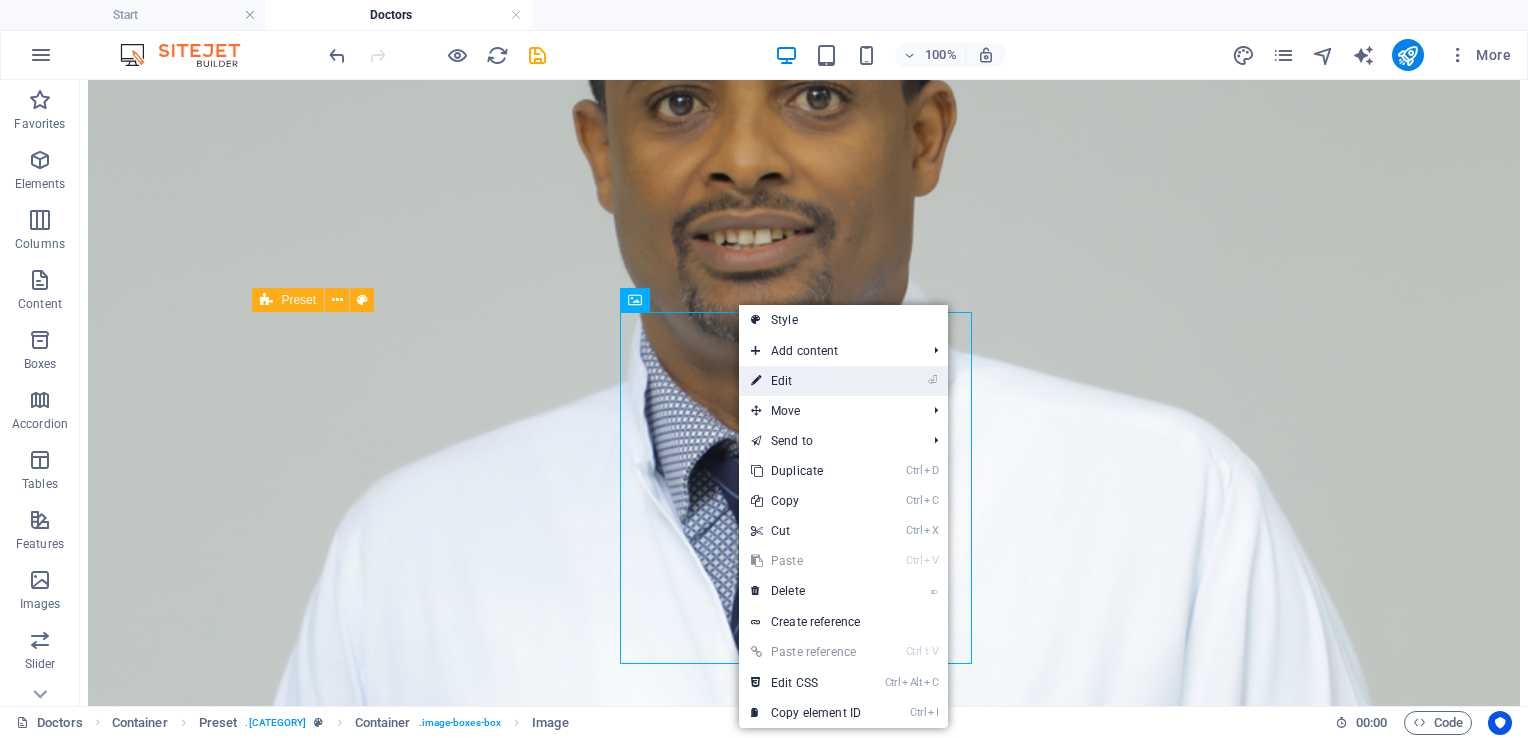 click on "⏎  Edit" at bounding box center (806, 381) 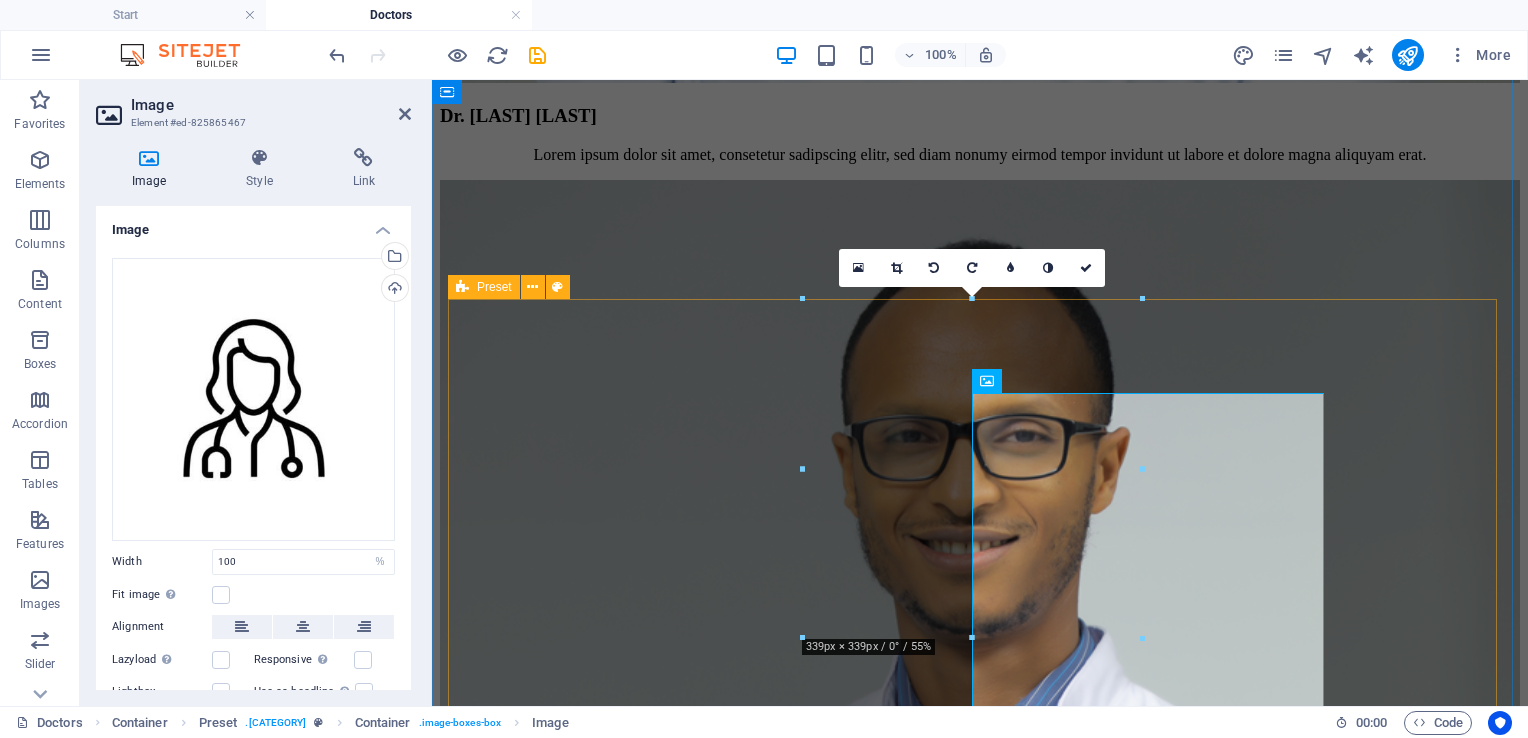 scroll, scrollTop: 4561, scrollLeft: 0, axis: vertical 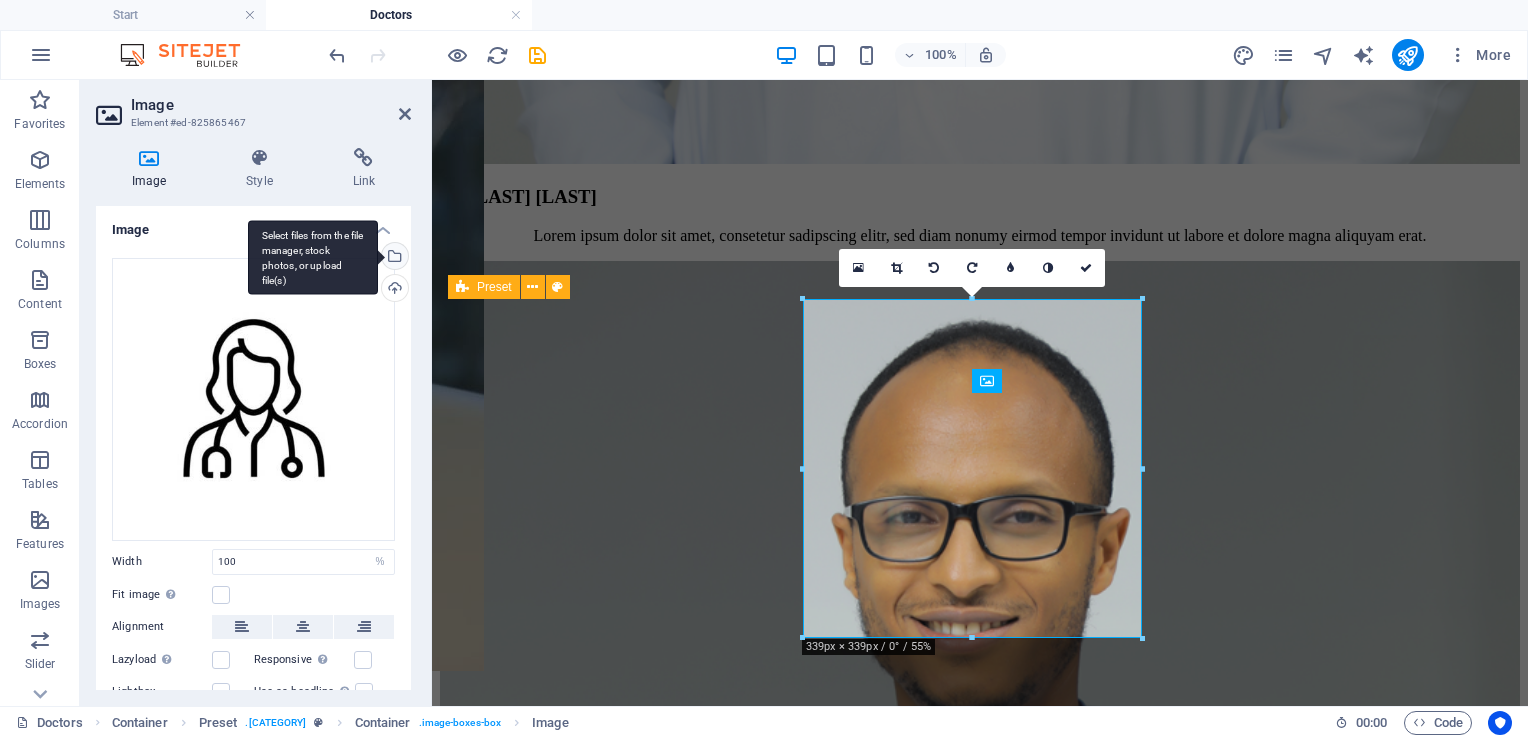 click on "Select files from the file manager, stock photos, or upload file(s)" at bounding box center (393, 258) 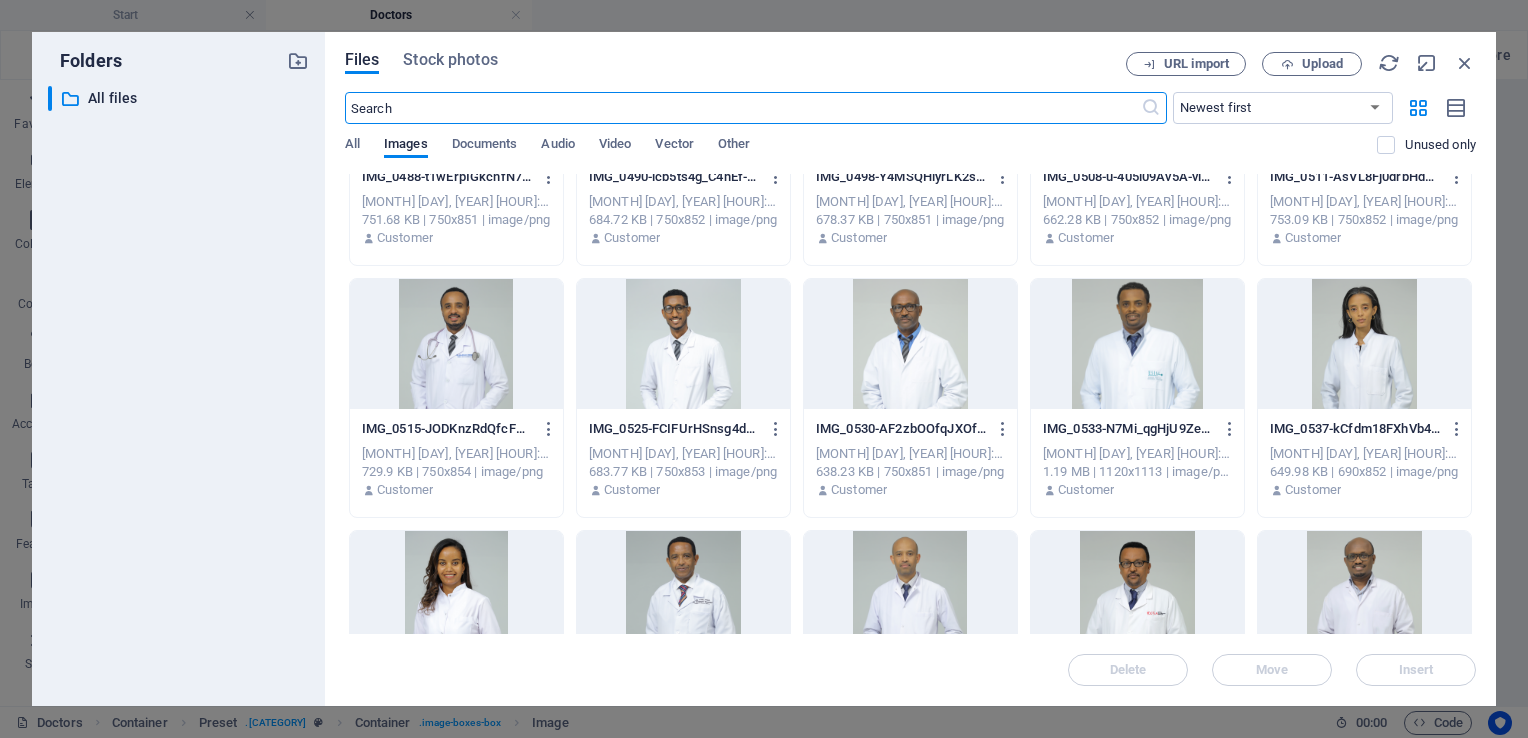 scroll, scrollTop: 402, scrollLeft: 0, axis: vertical 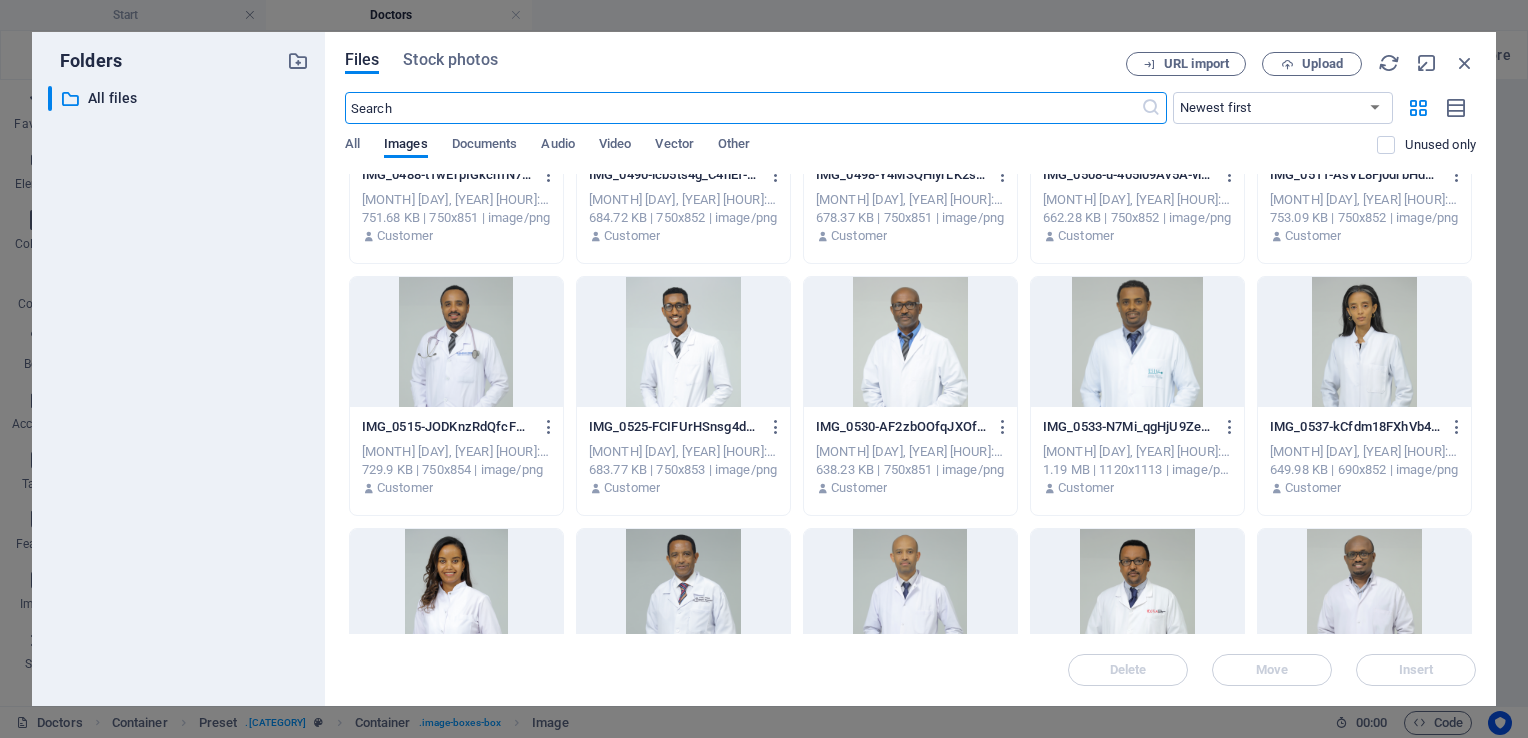 click at bounding box center [1364, 594] 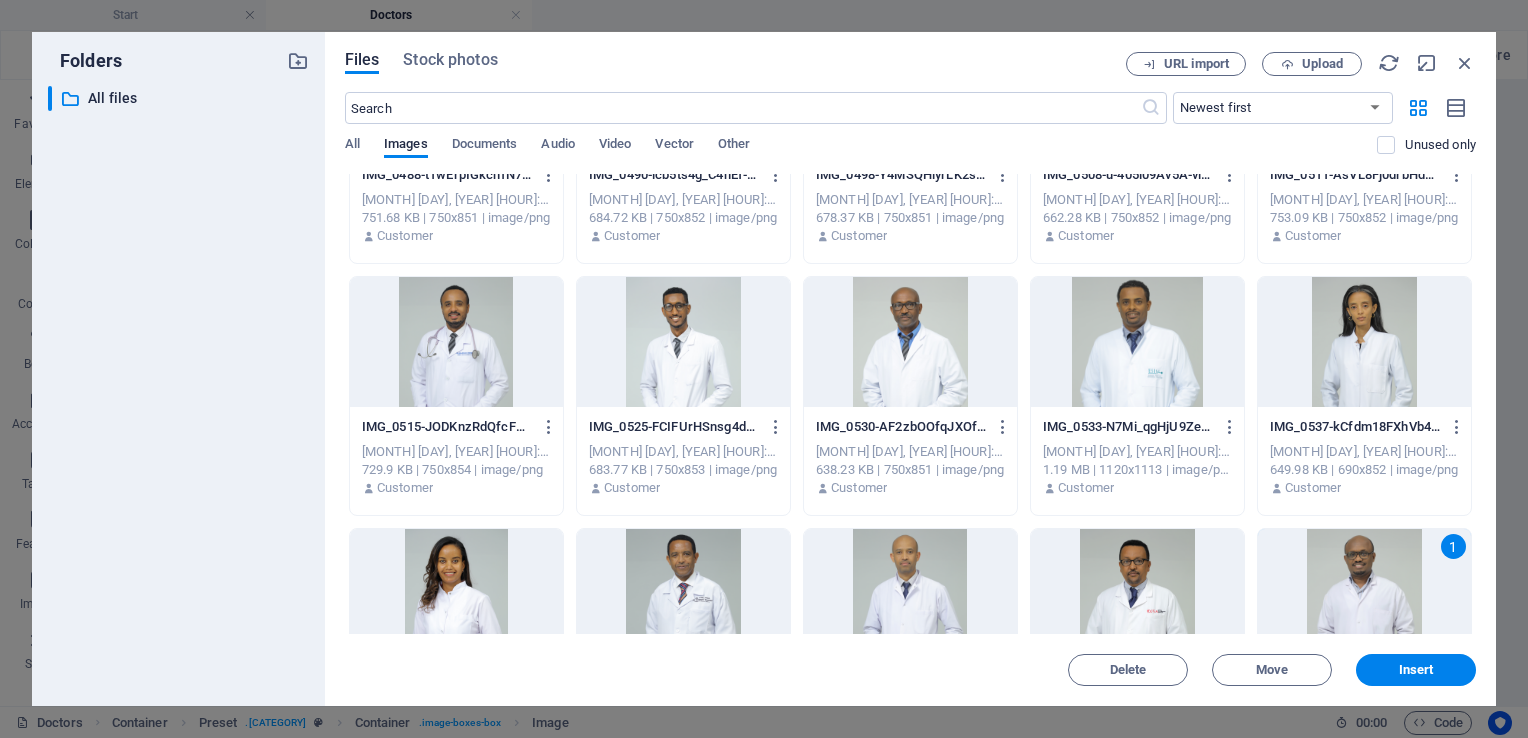 click on "1" at bounding box center [1364, 594] 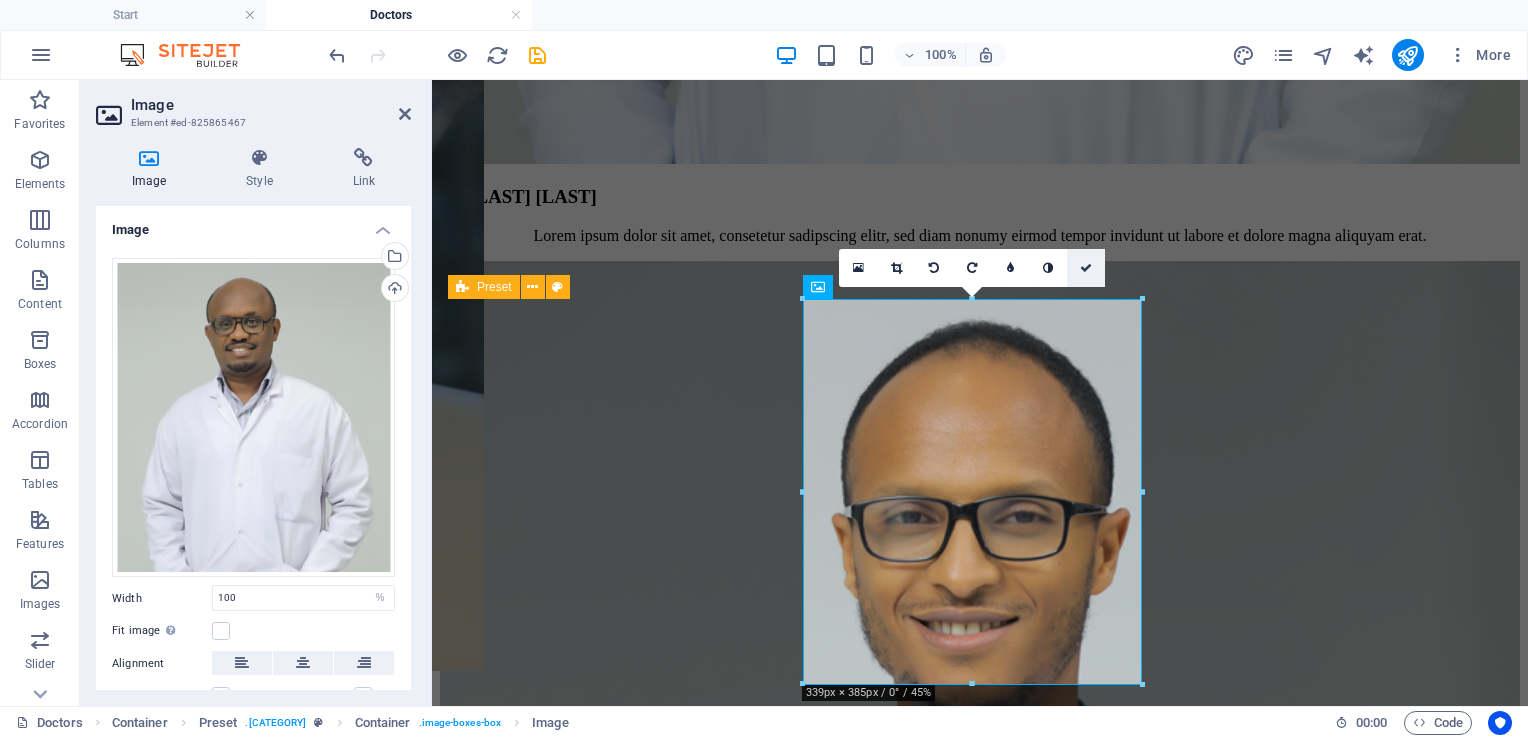 click at bounding box center [1086, 268] 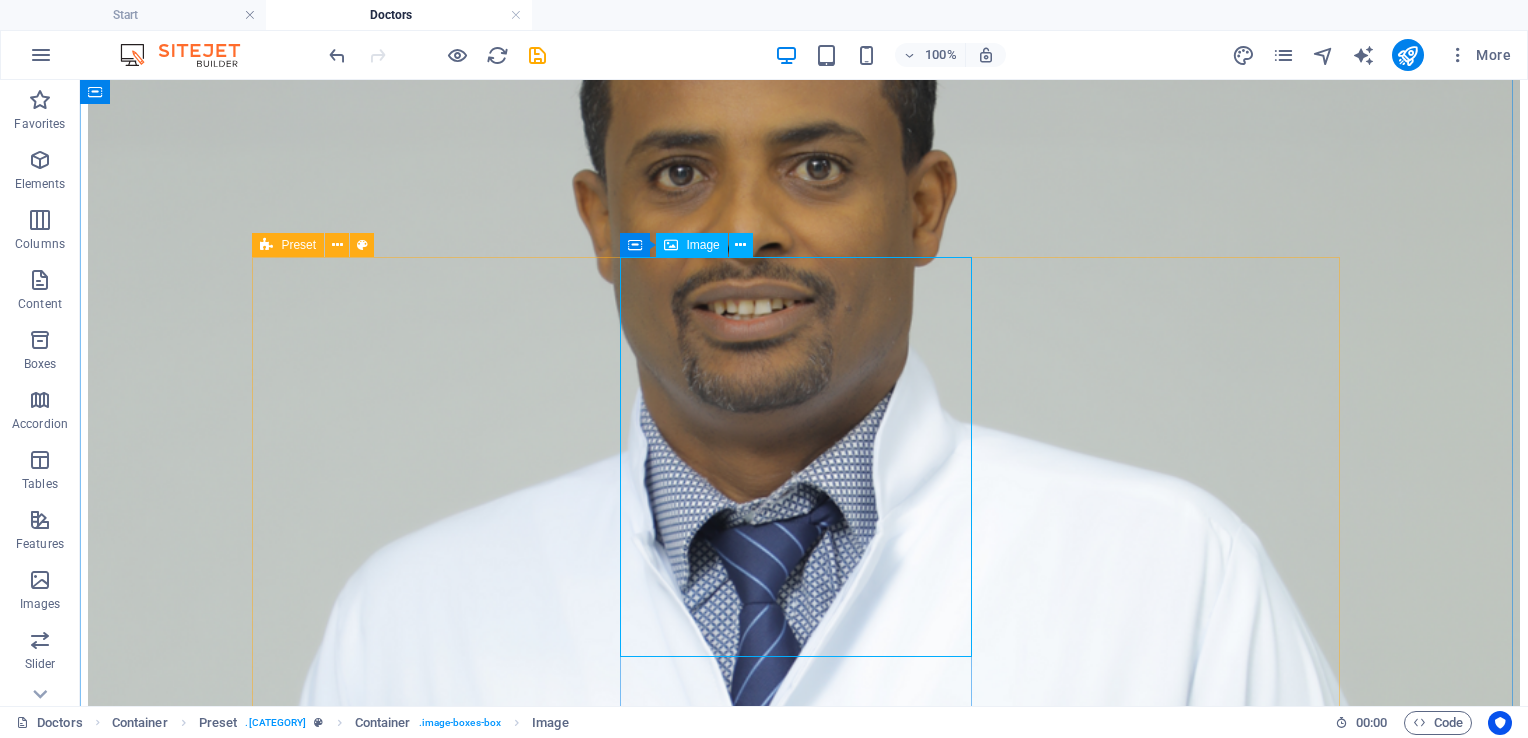 scroll, scrollTop: 4714, scrollLeft: 0, axis: vertical 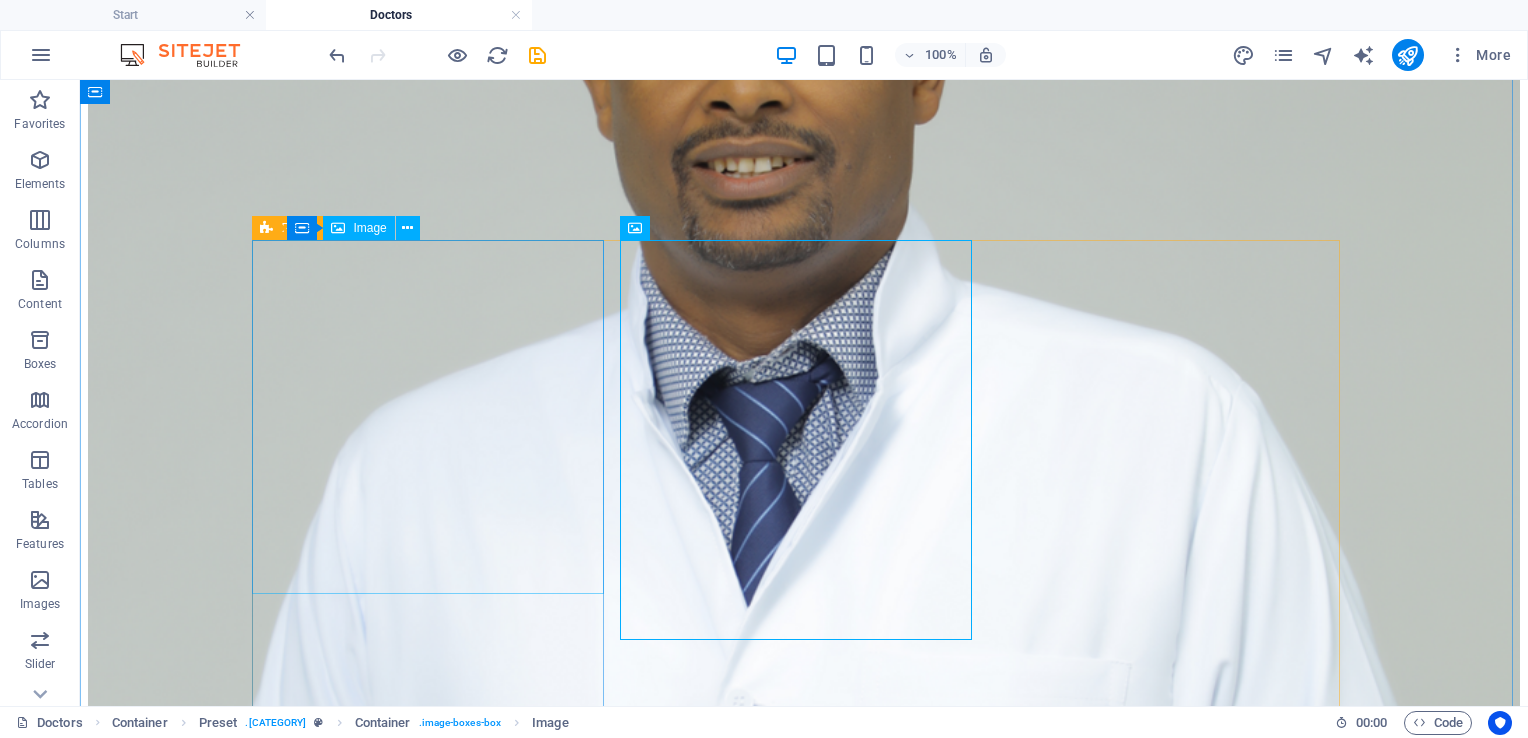 click at bounding box center (804, 33752) 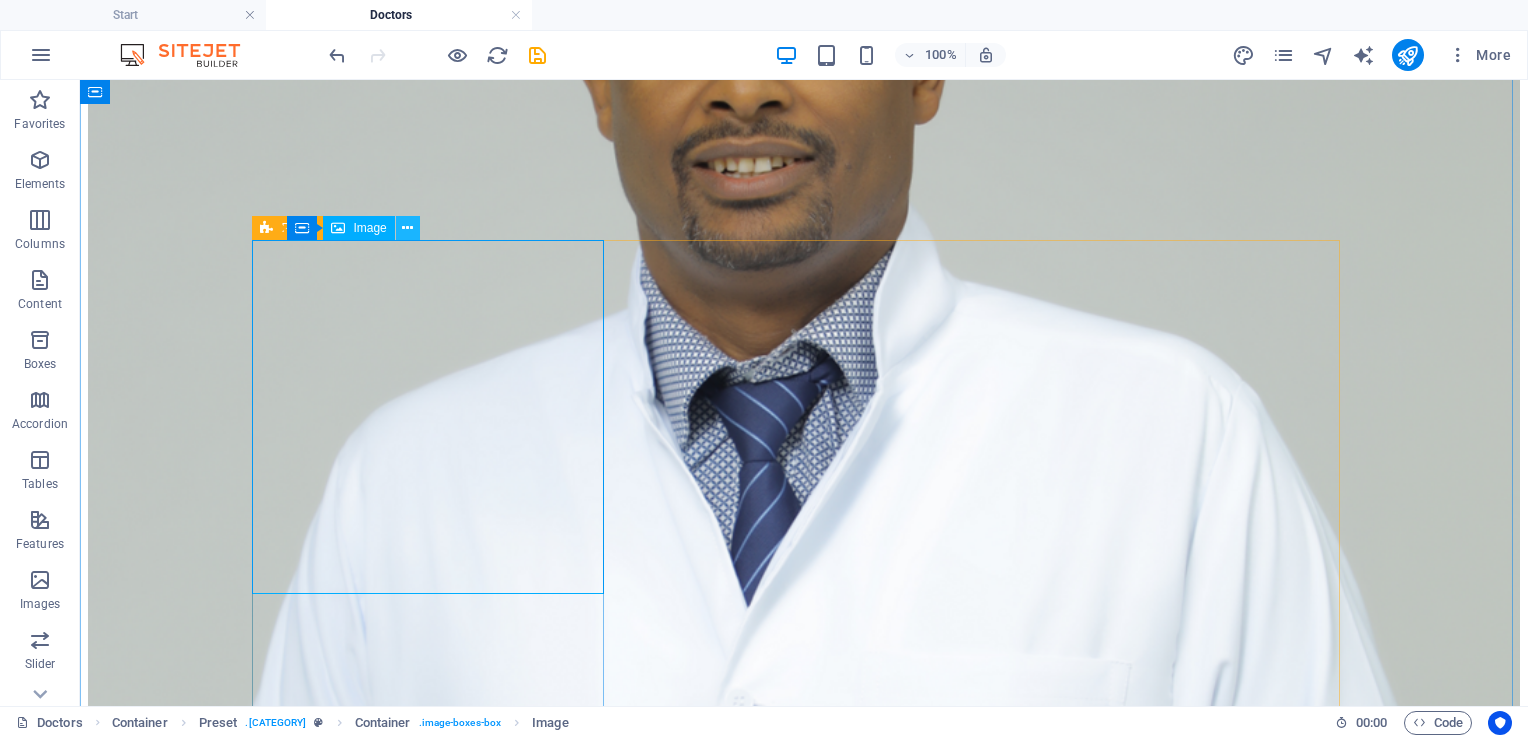 click at bounding box center [407, 228] 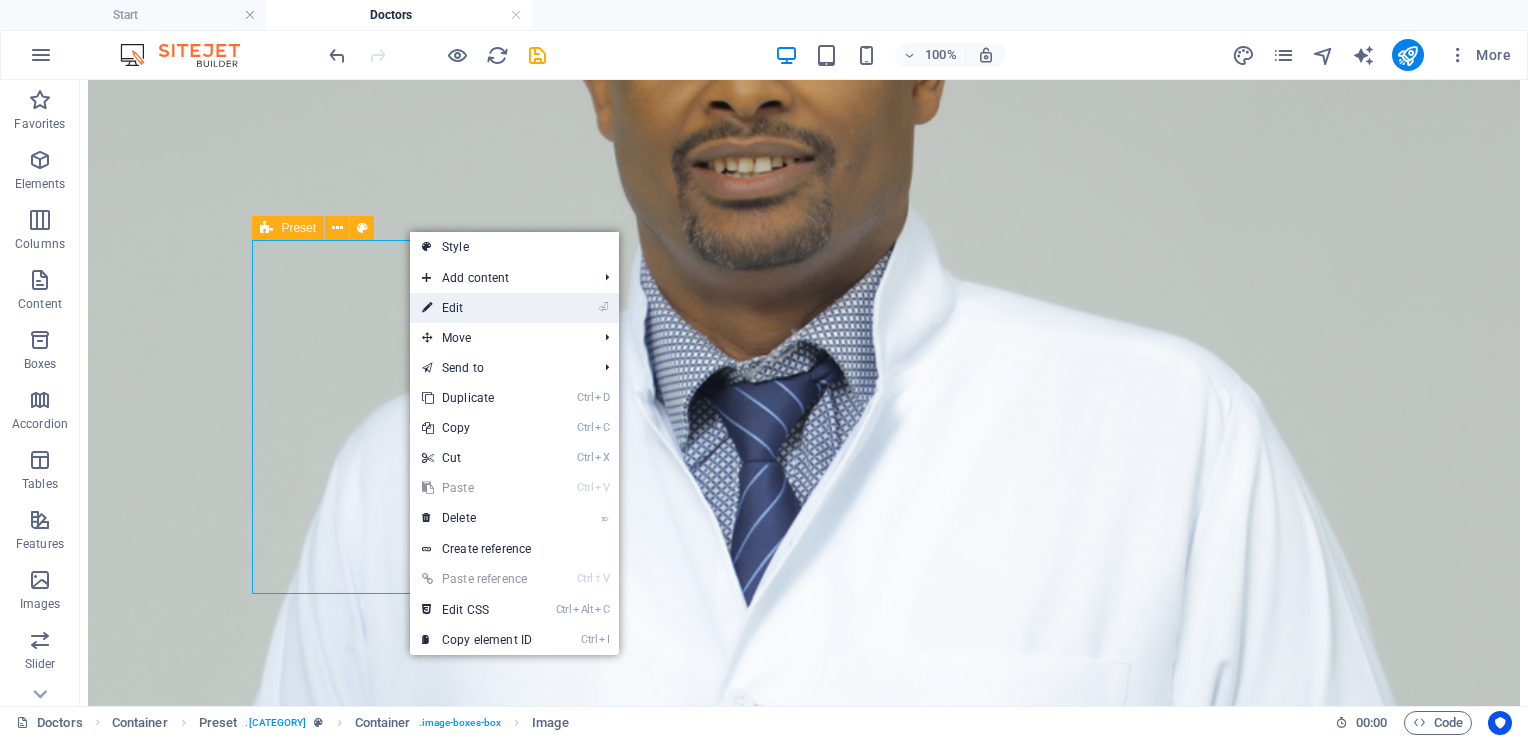 click on "⏎  Edit" at bounding box center [477, 308] 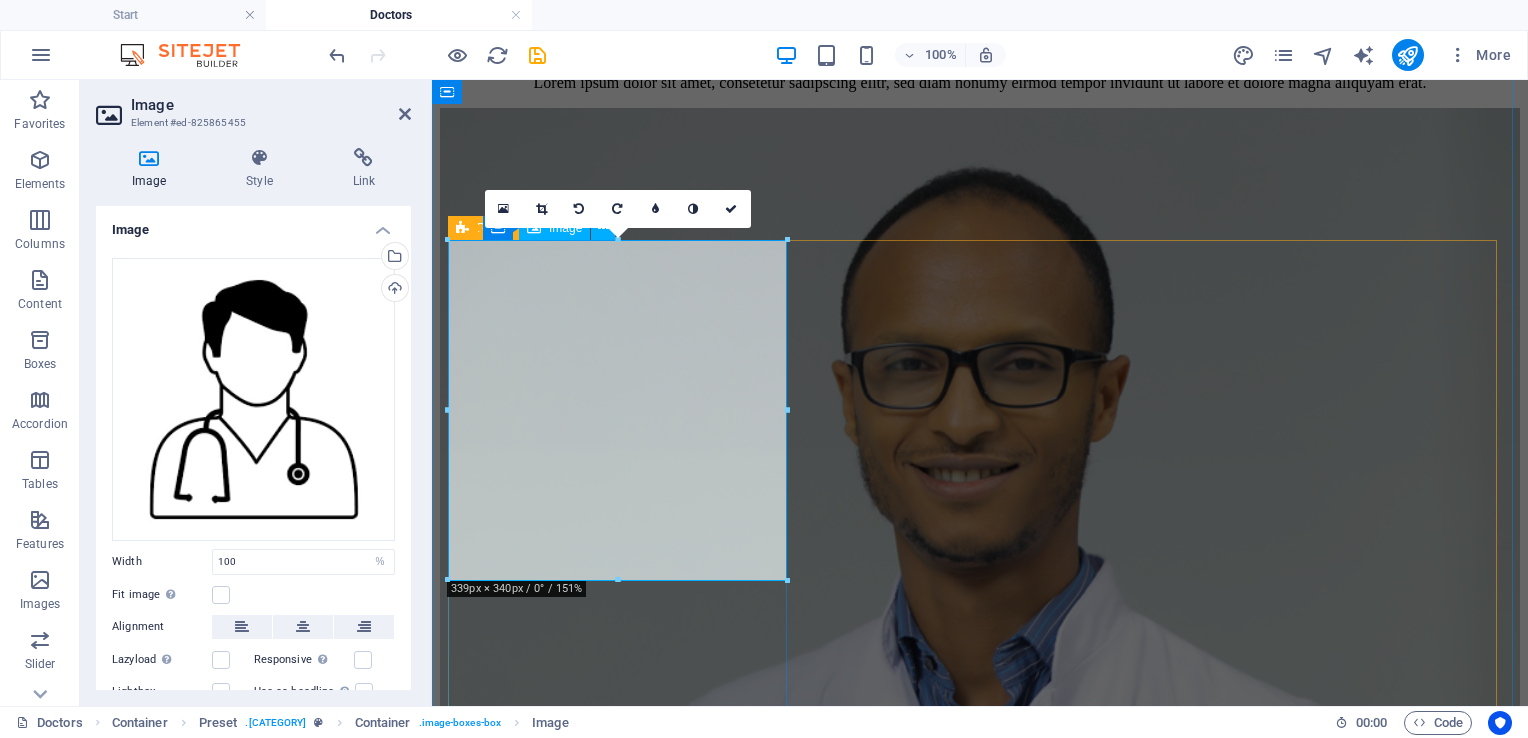 scroll, scrollTop: 4620, scrollLeft: 0, axis: vertical 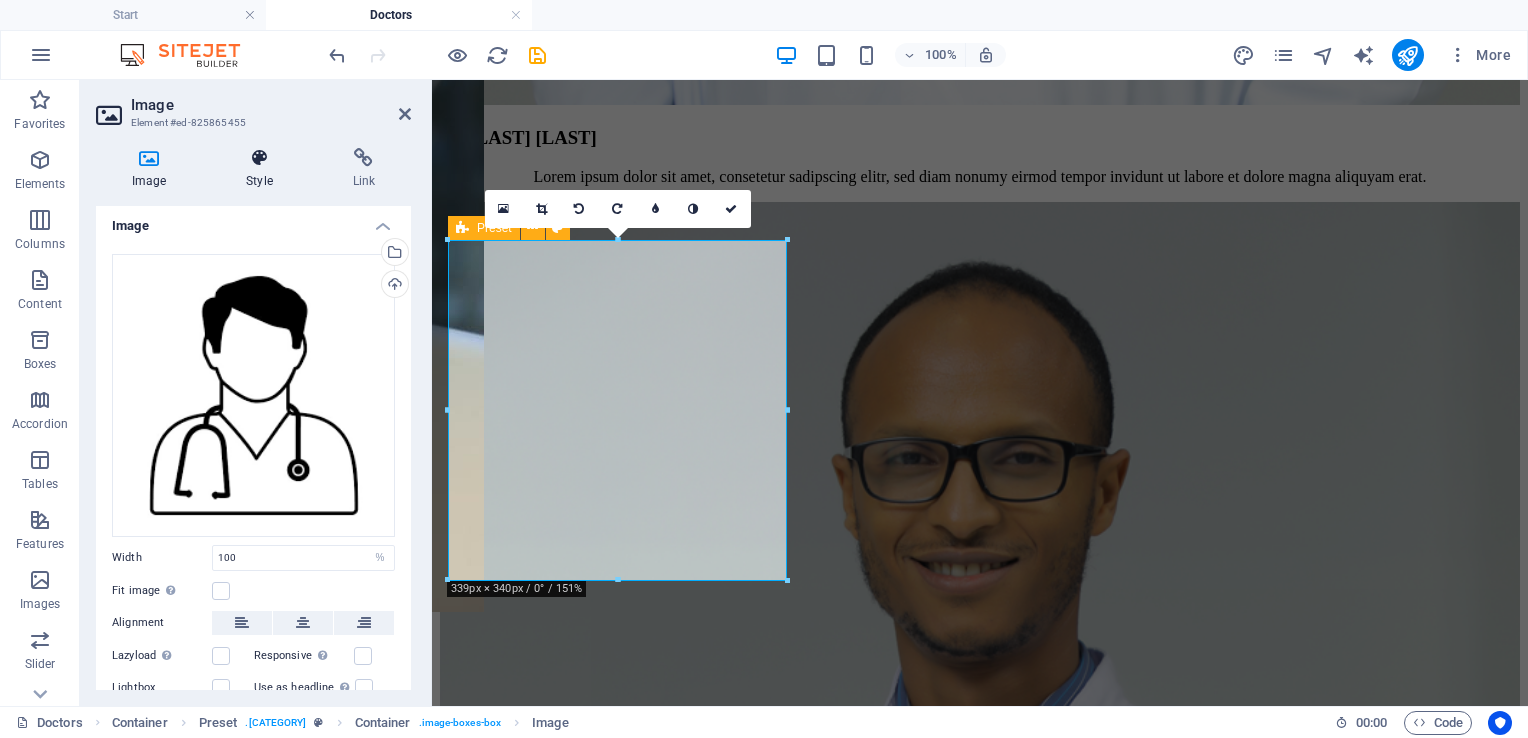 click on "Style" at bounding box center [263, 169] 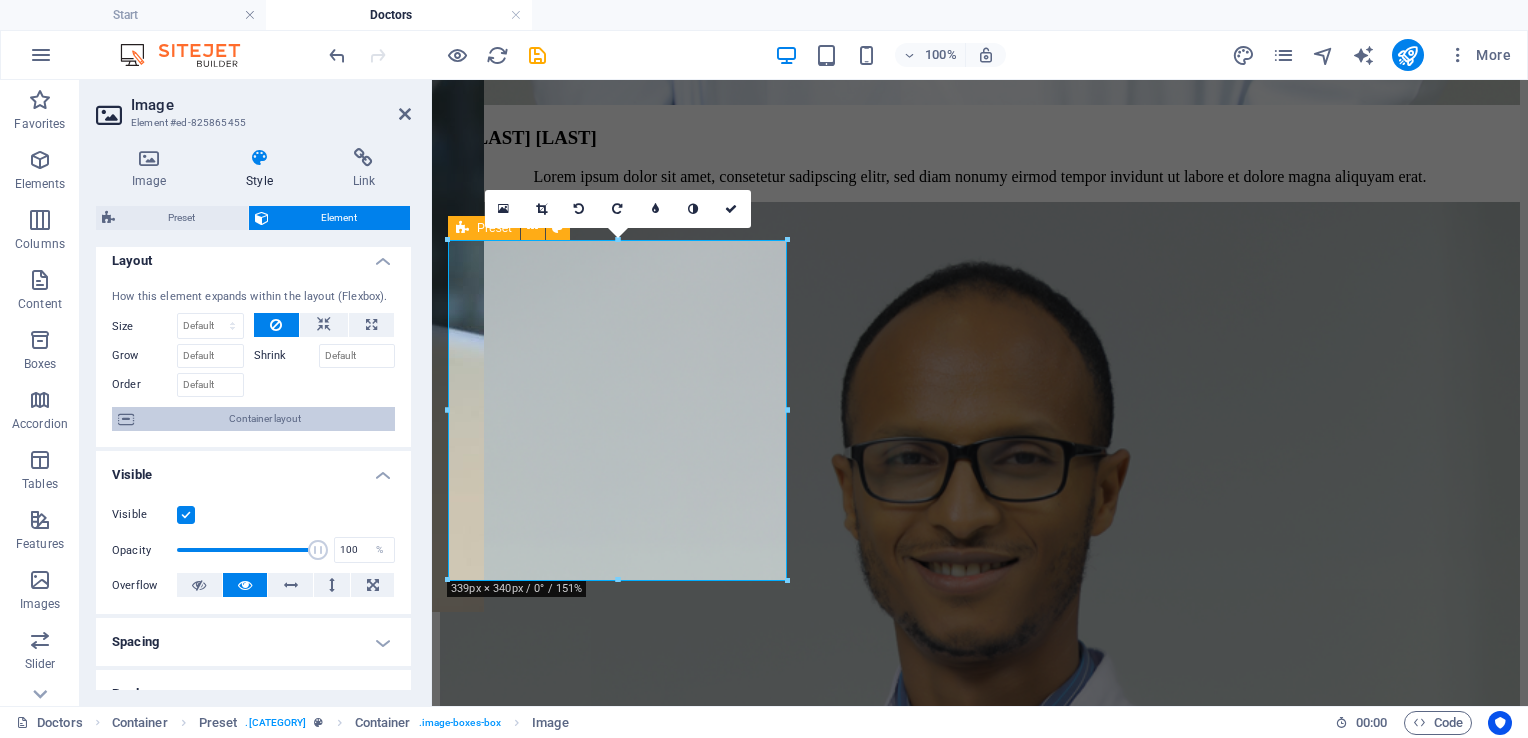 scroll, scrollTop: 0, scrollLeft: 0, axis: both 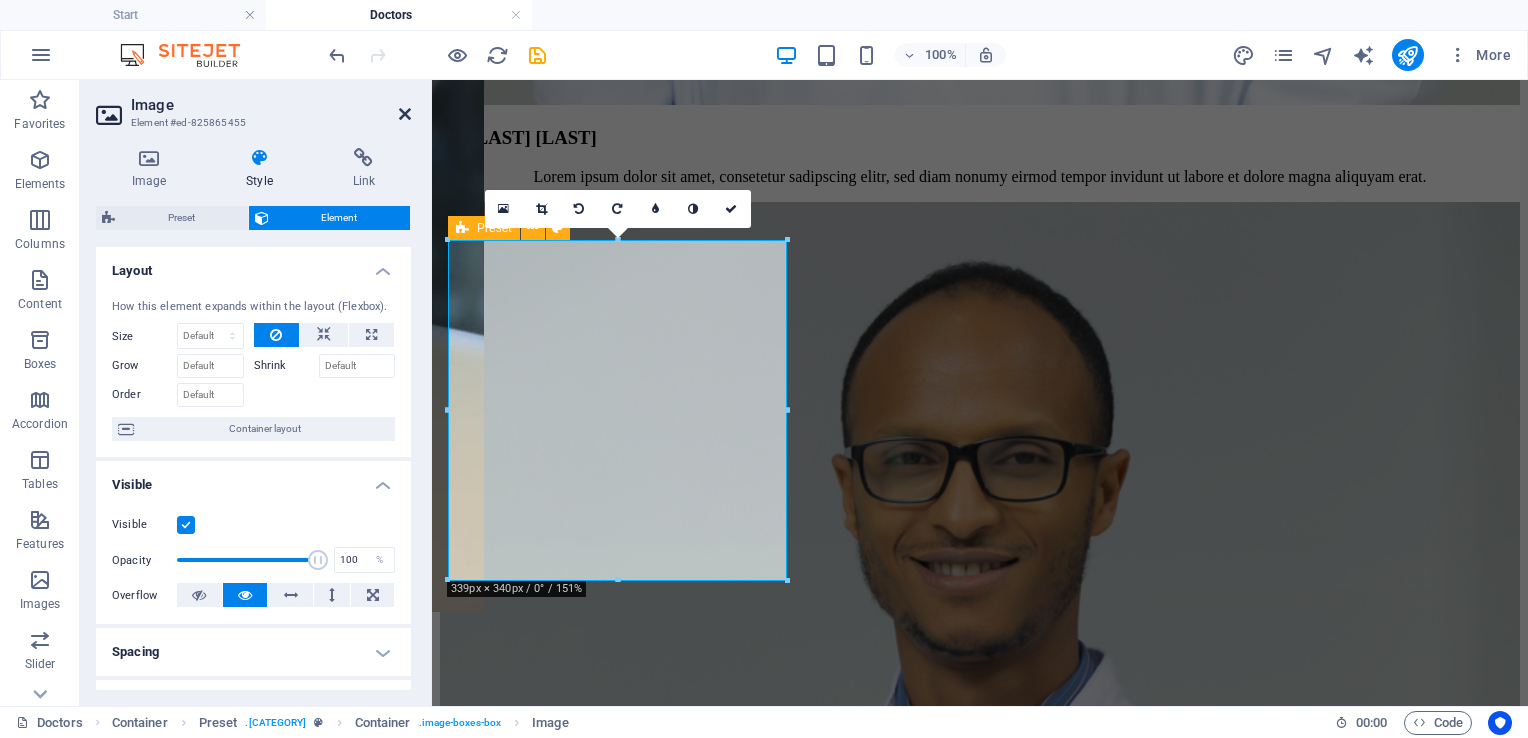 drag, startPoint x: 406, startPoint y: 118, endPoint x: 636, endPoint y: 238, distance: 259.42242 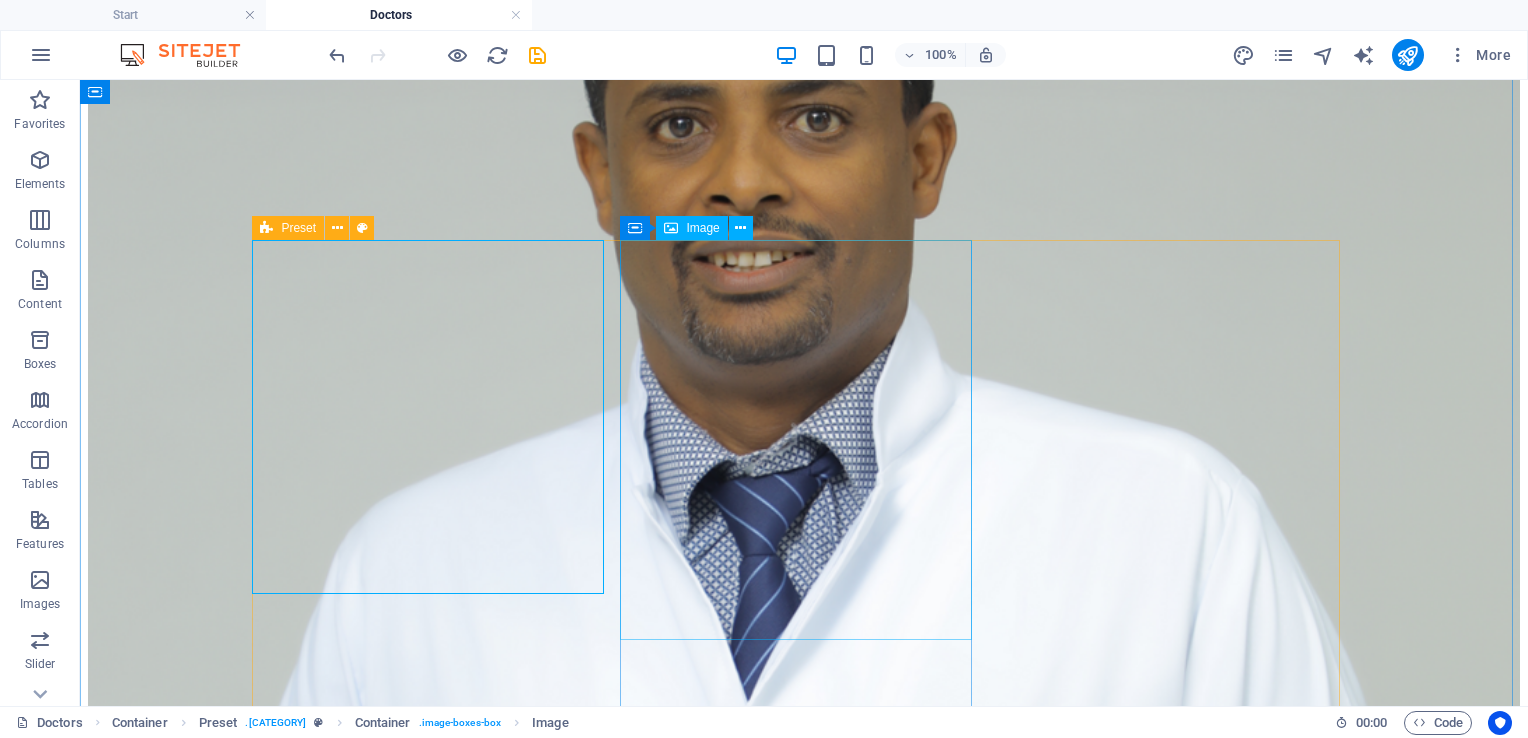 scroll, scrollTop: 4714, scrollLeft: 0, axis: vertical 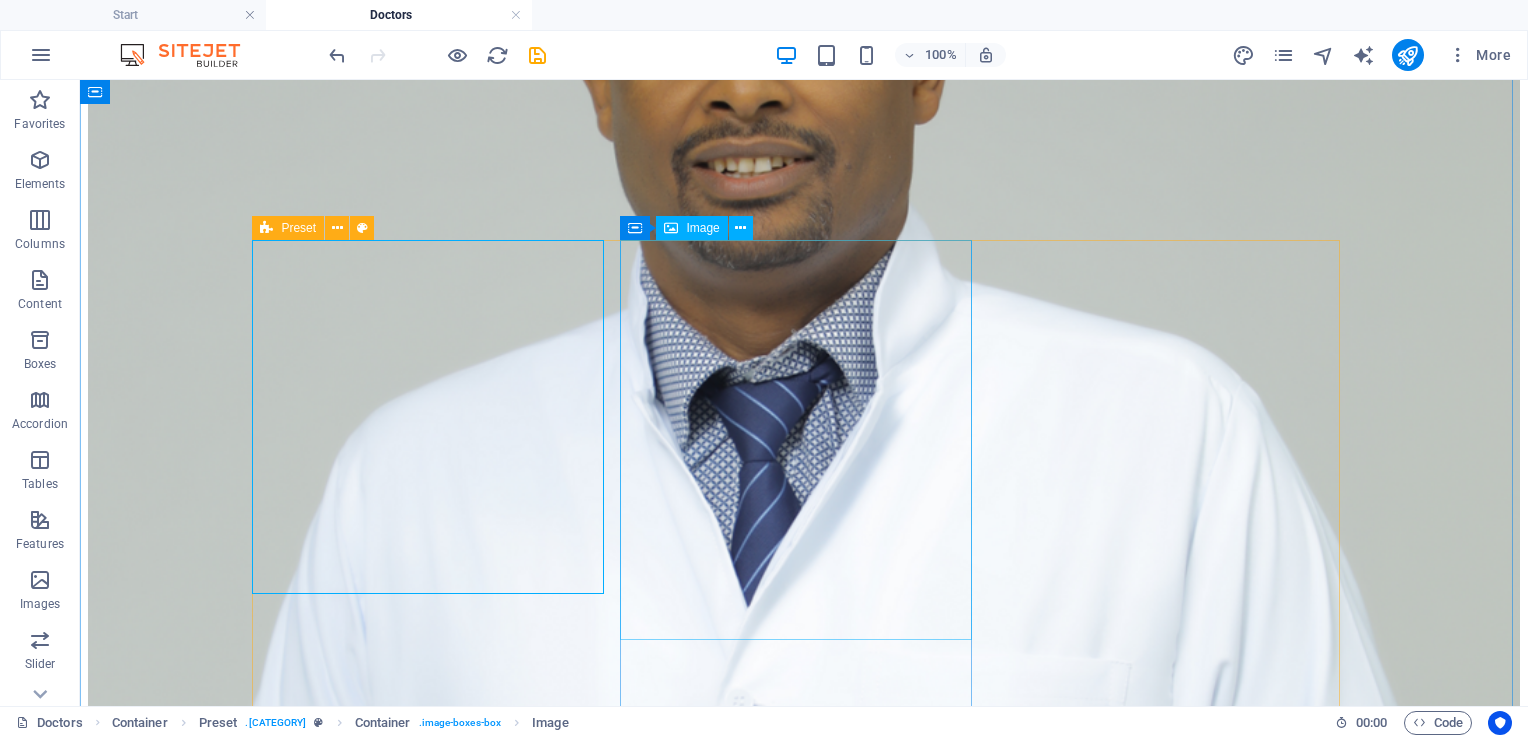 click at bounding box center [804, 35382] 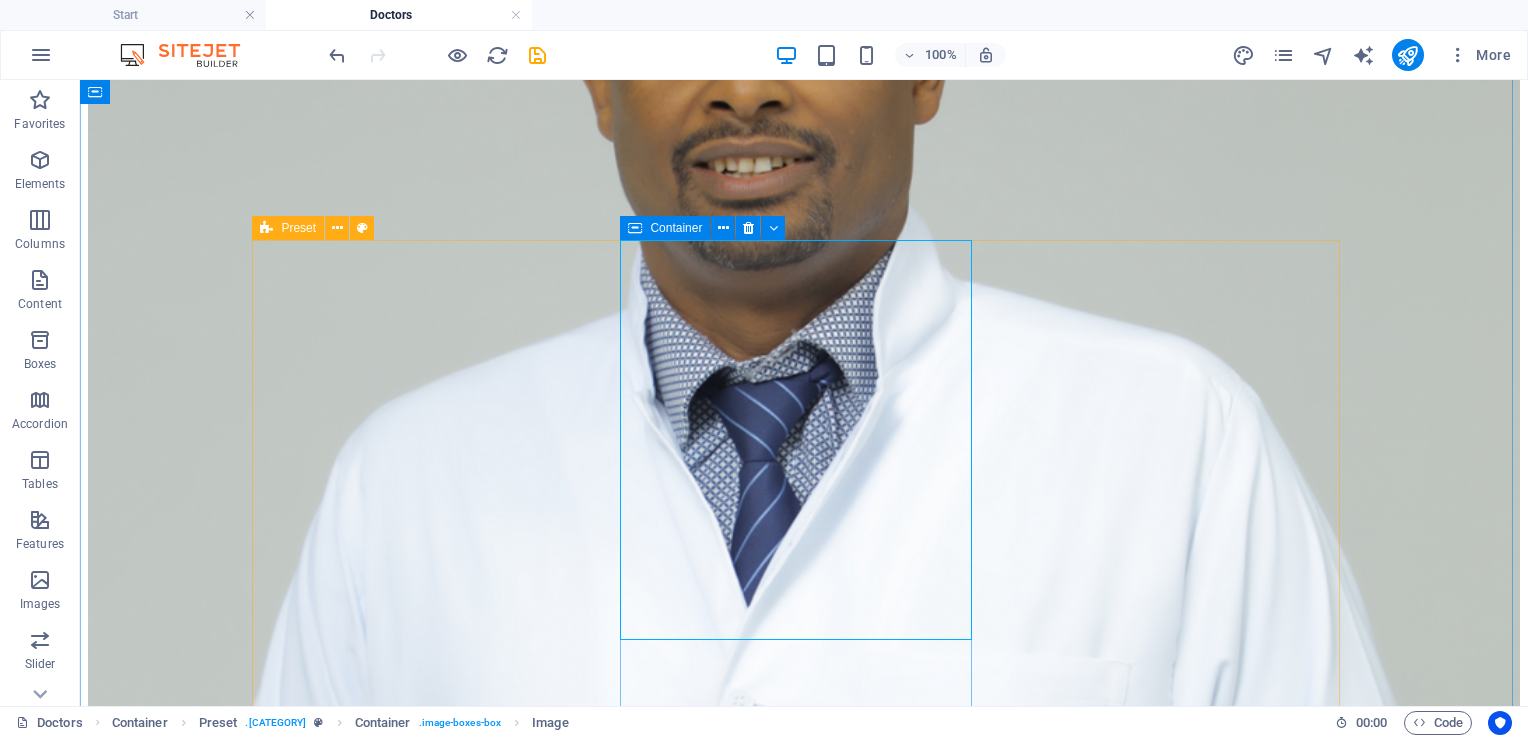 click on "Container" at bounding box center (676, 228) 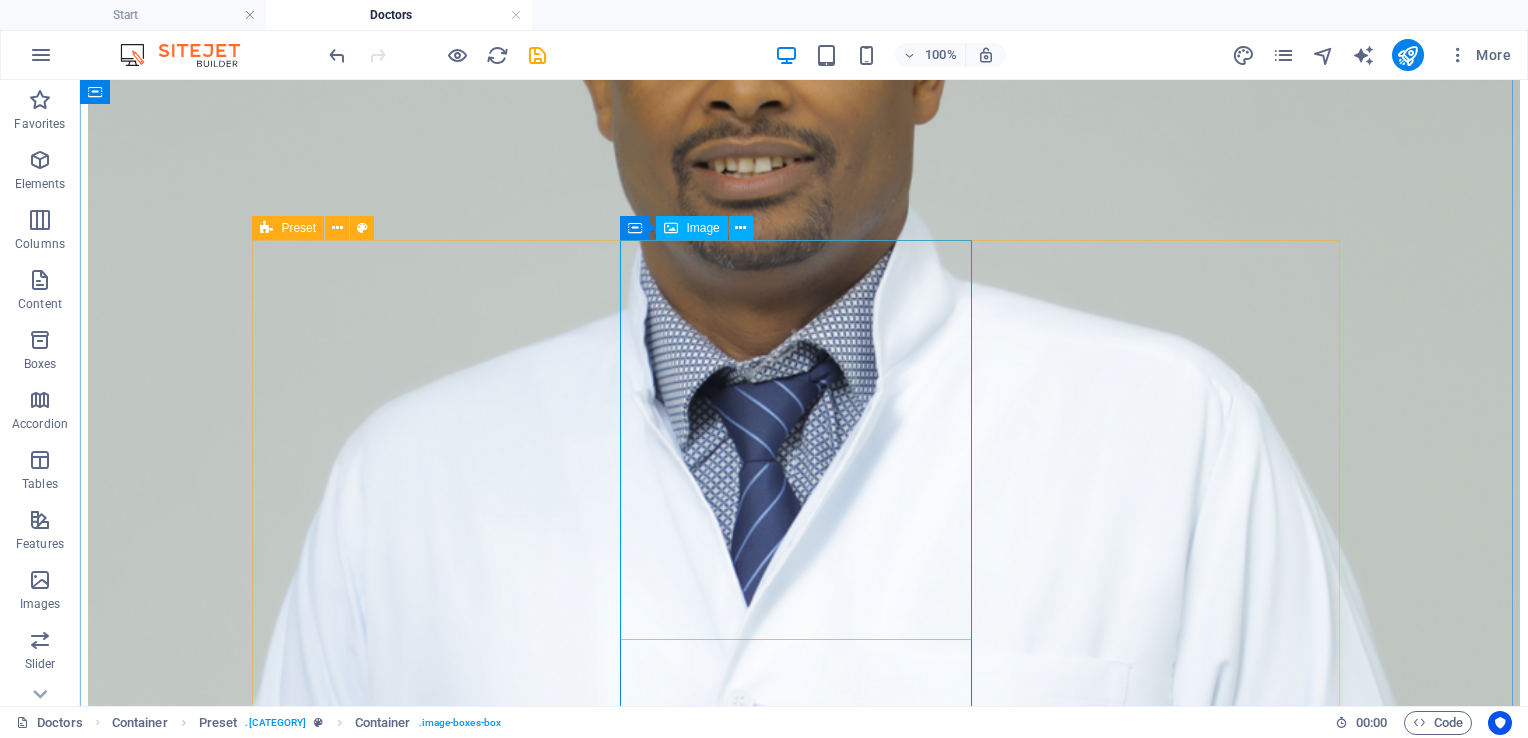 click at bounding box center (804, 35382) 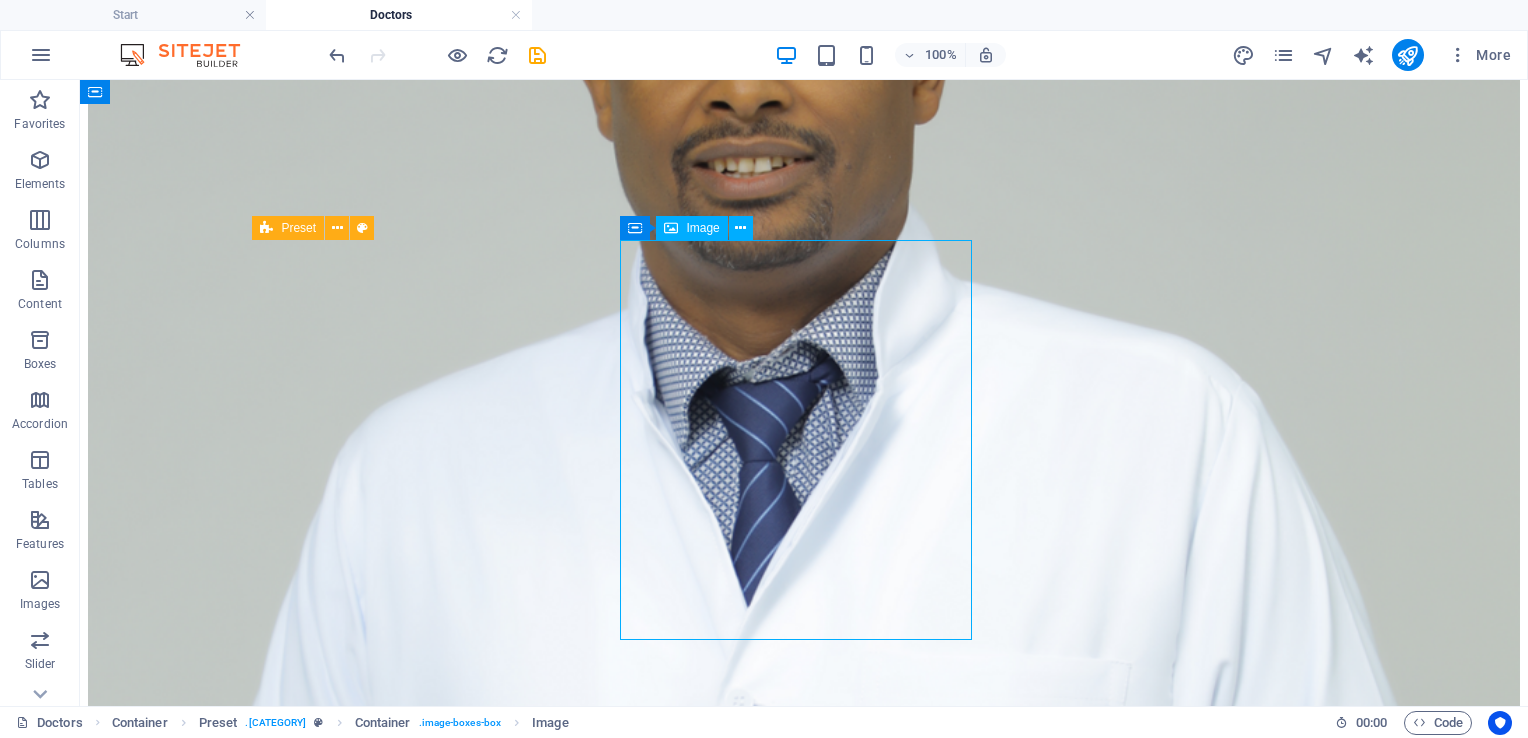 click at bounding box center (804, 35382) 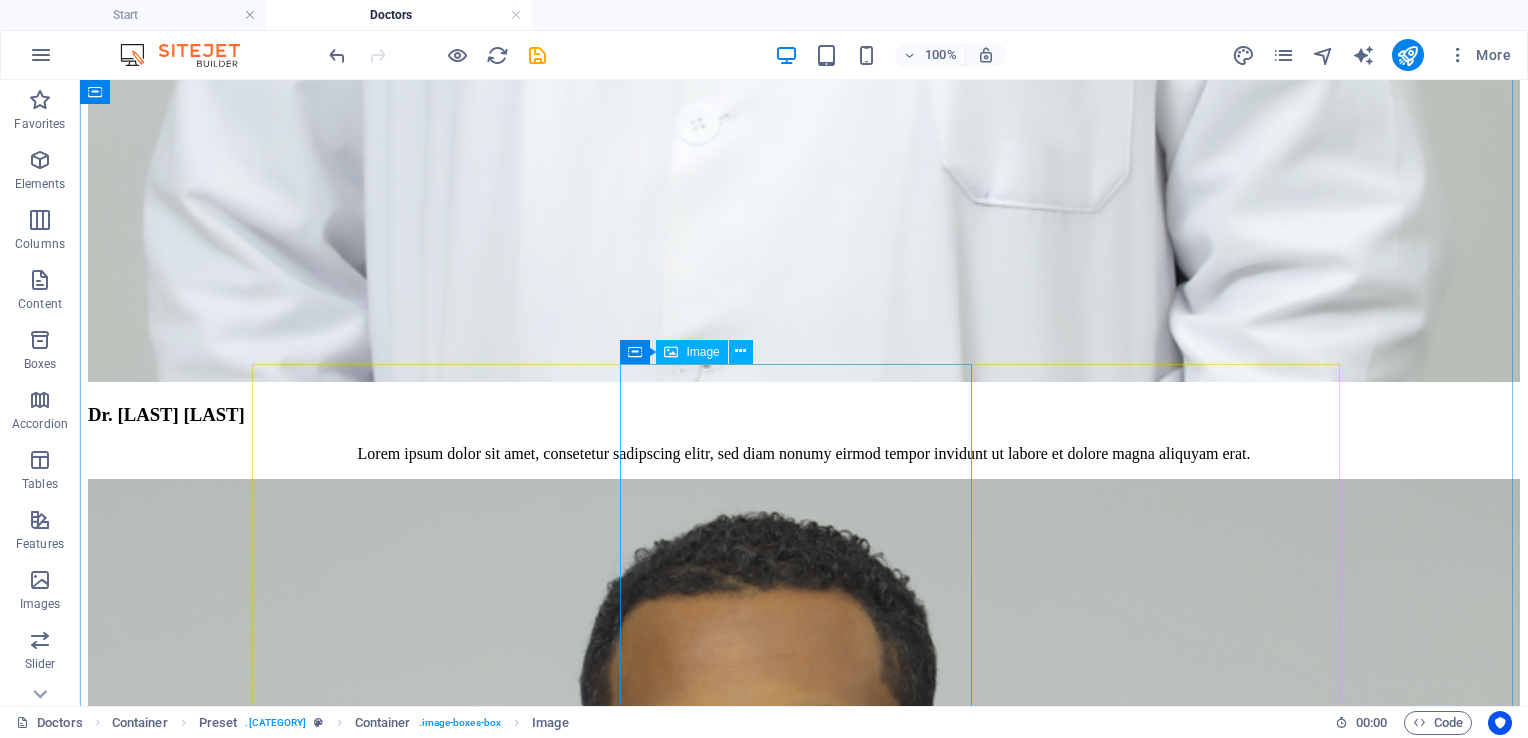 scroll, scrollTop: 3981, scrollLeft: 0, axis: vertical 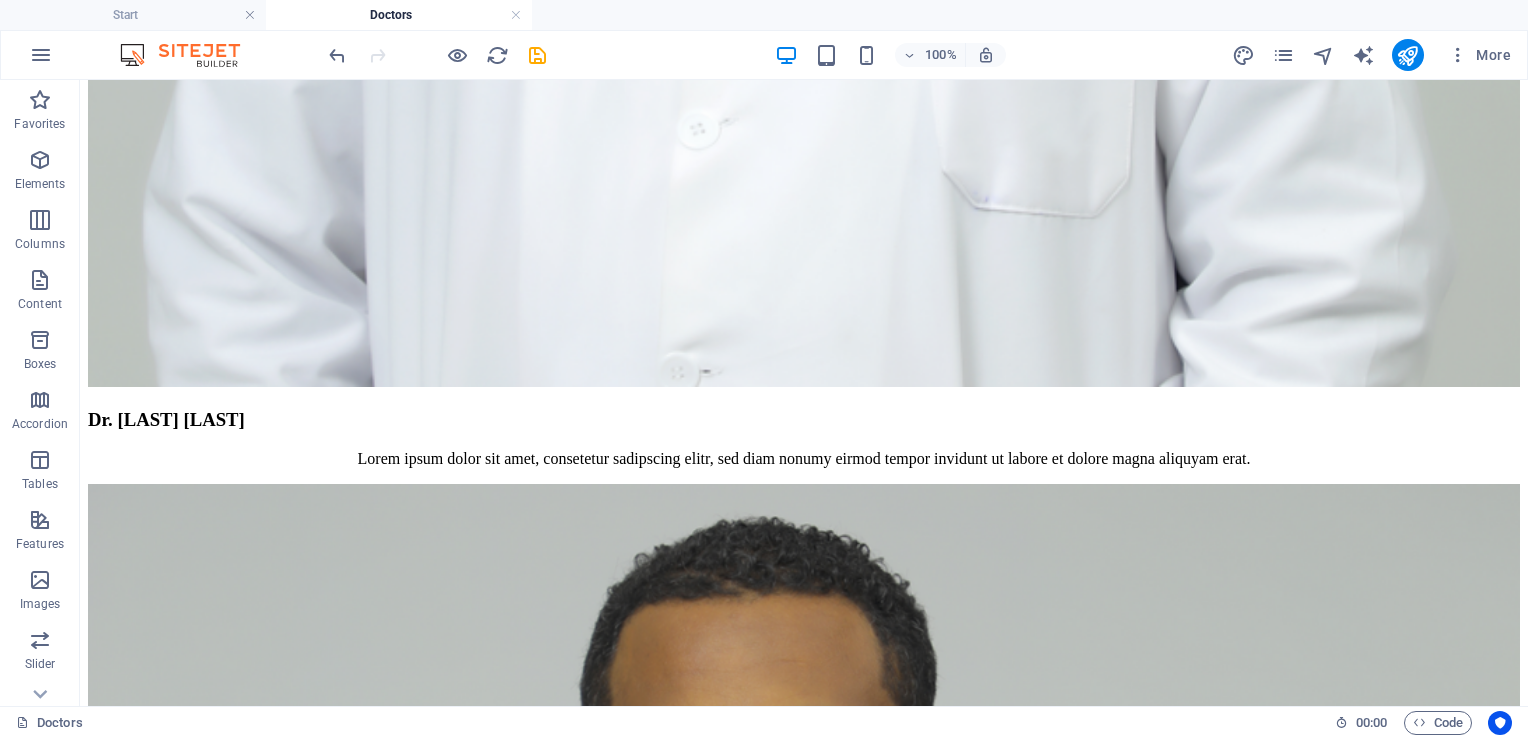 click on "100% More" at bounding box center (922, 55) 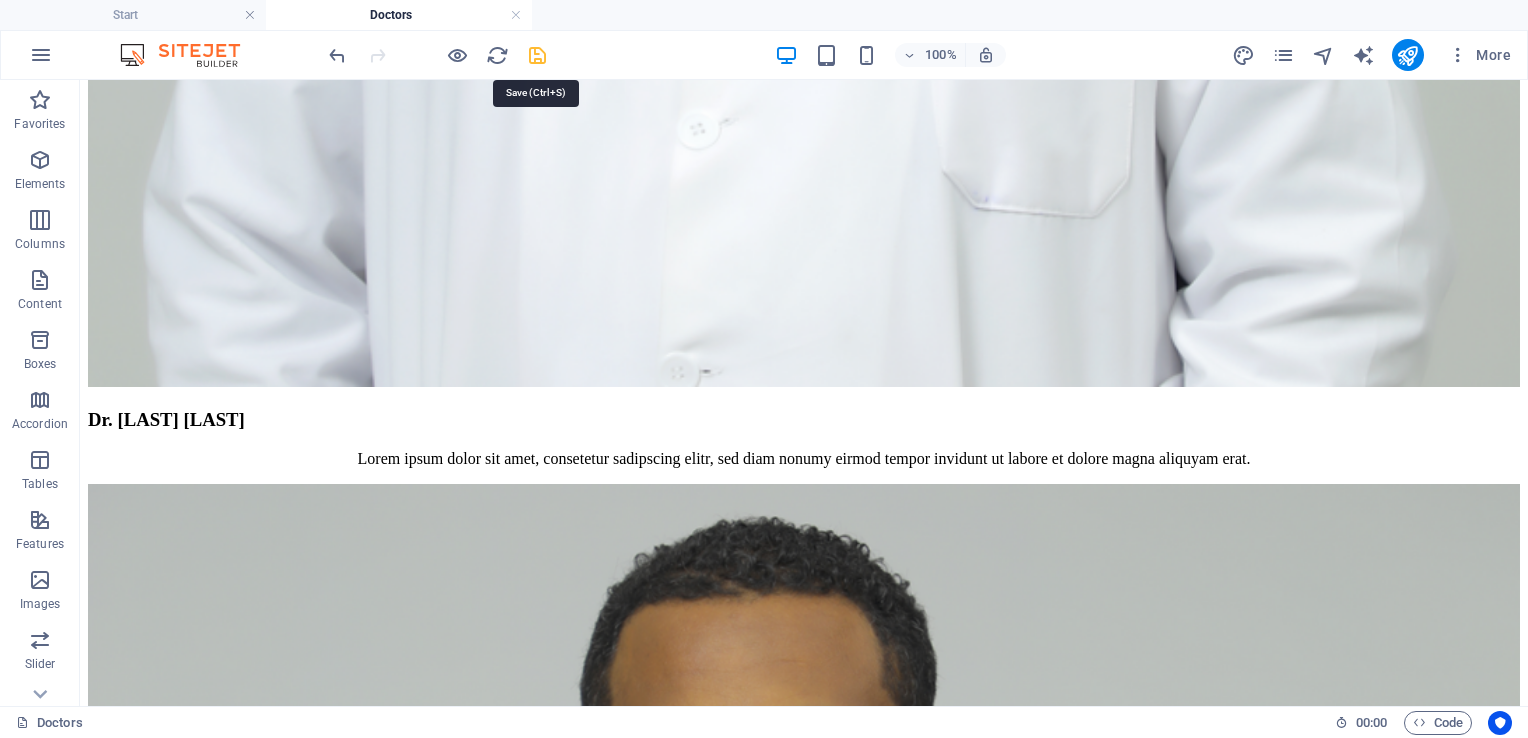 click at bounding box center [537, 55] 